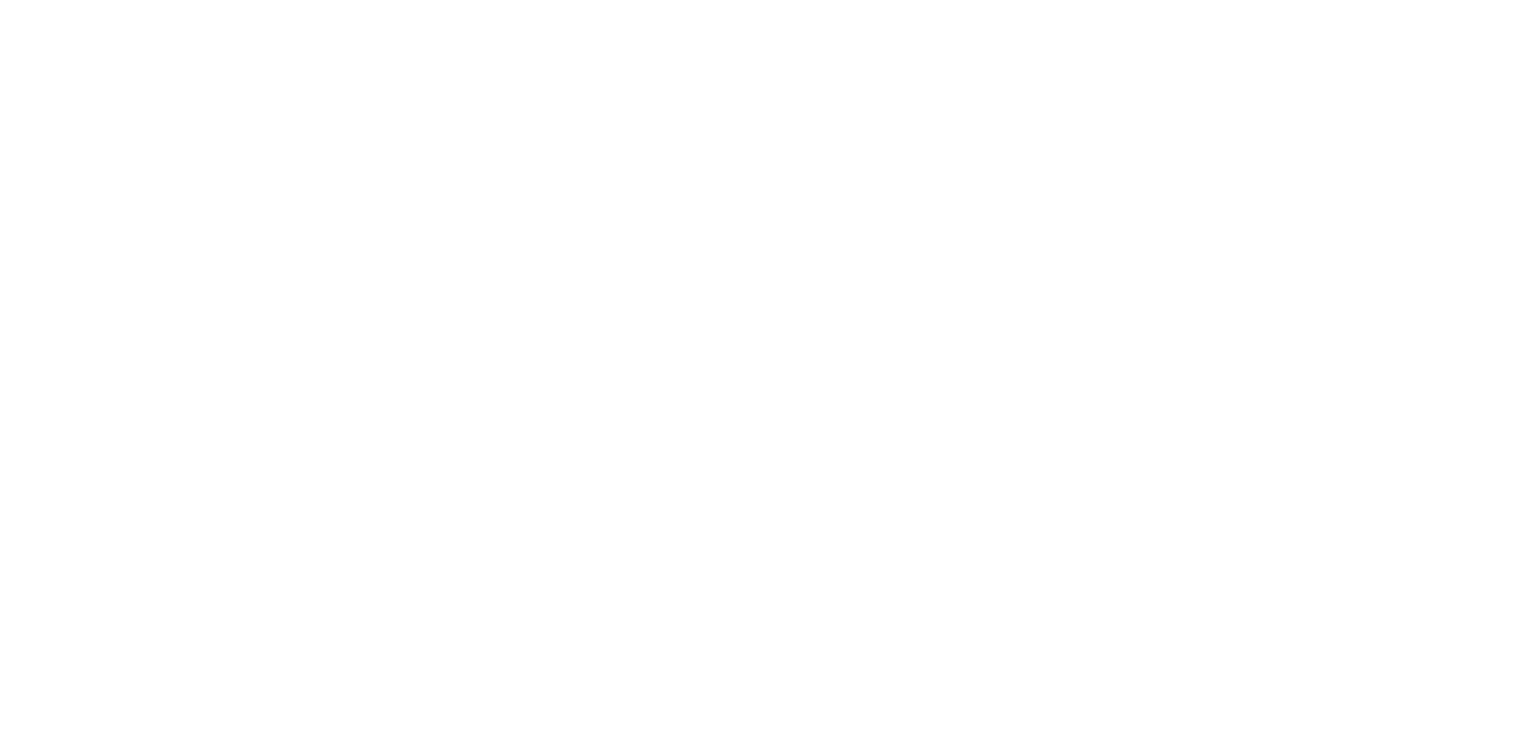 scroll, scrollTop: 0, scrollLeft: 0, axis: both 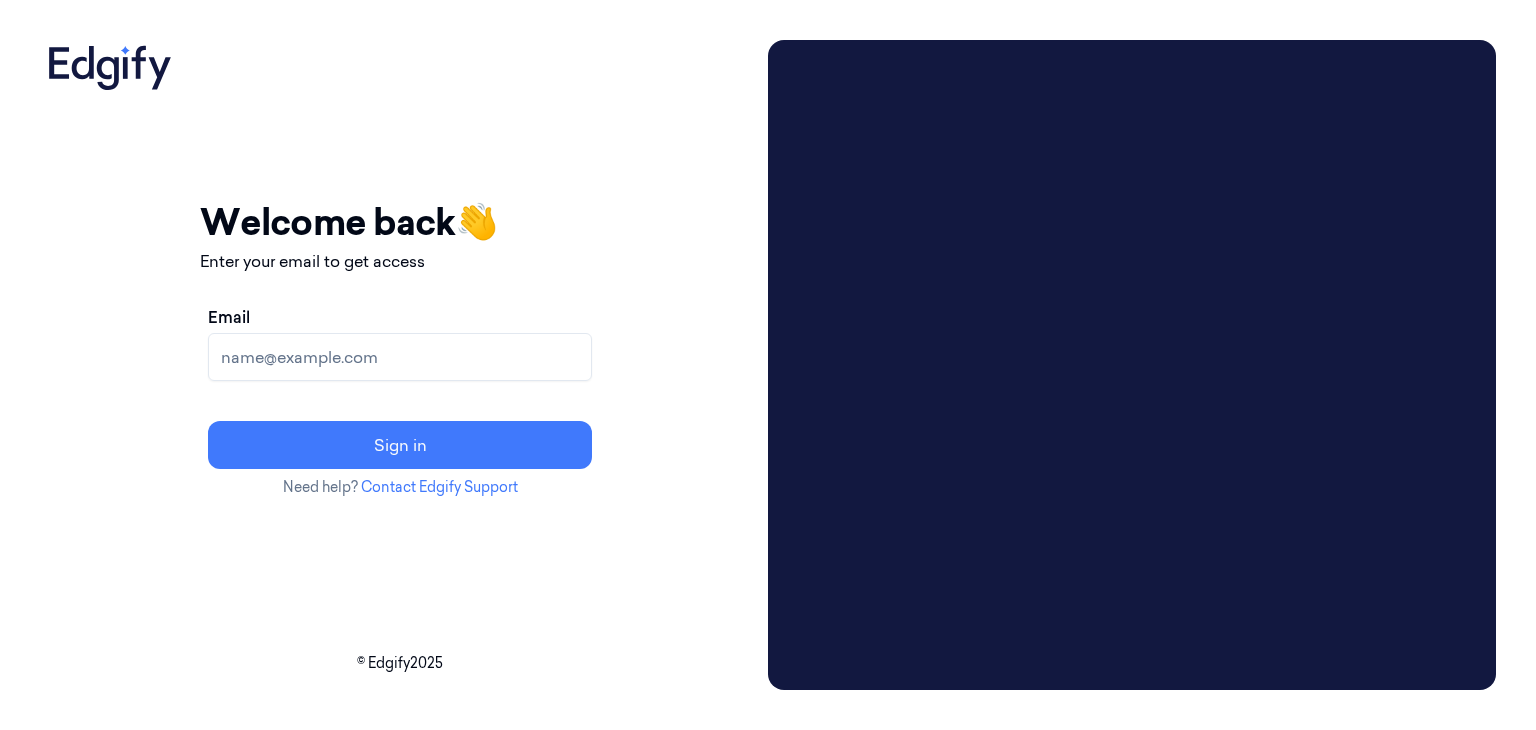 click on "Email" at bounding box center (400, 357) 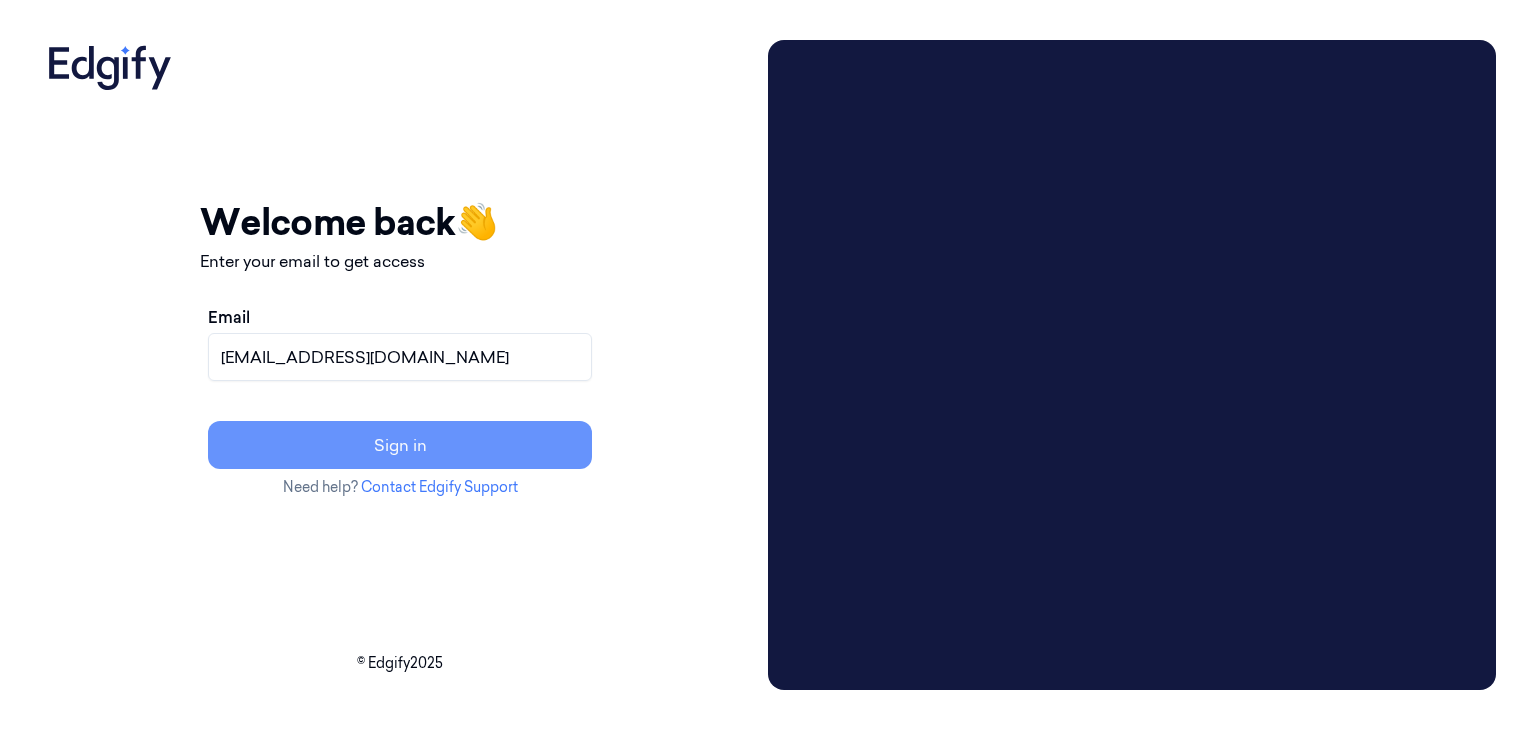 type on "[EMAIL_ADDRESS][DOMAIN_NAME]" 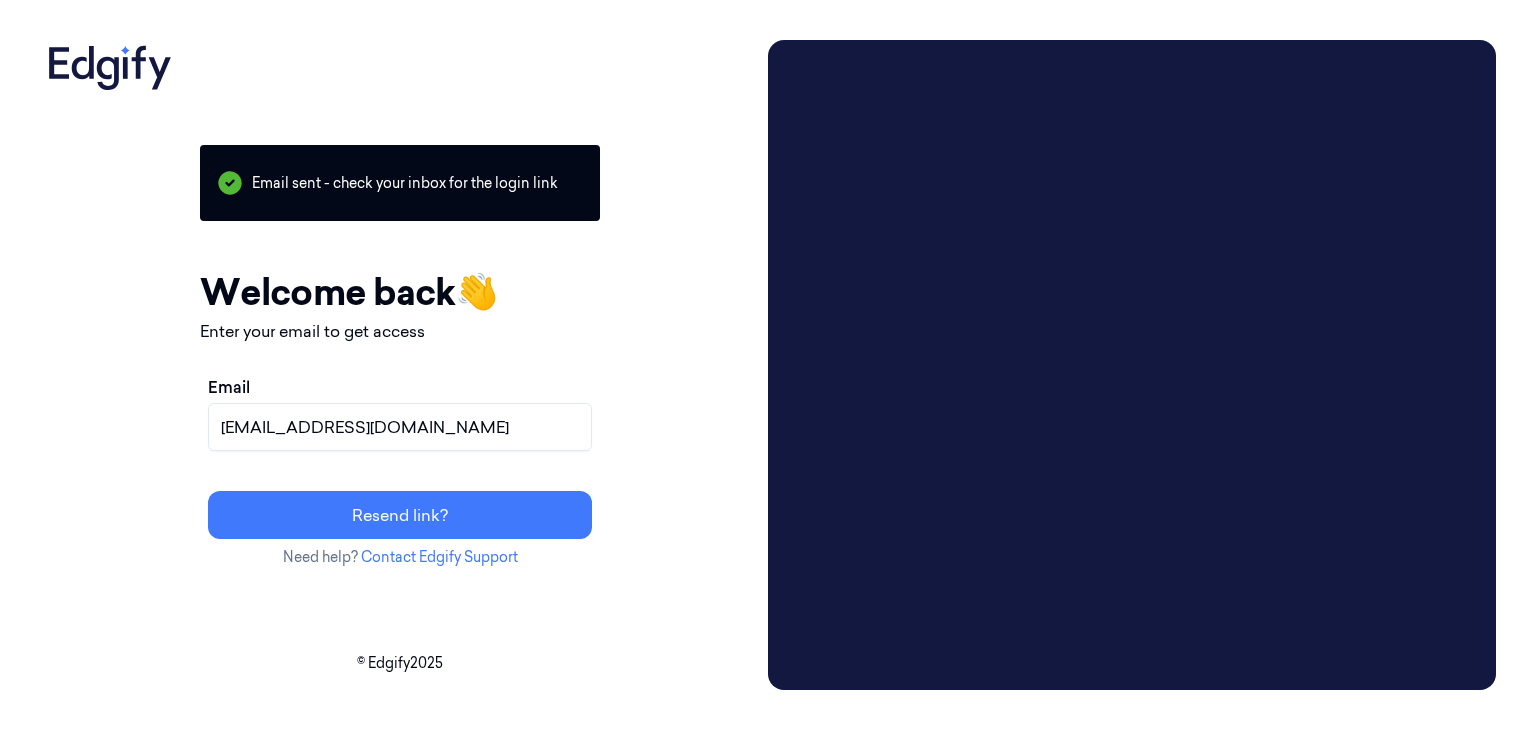 click on "[EMAIL_ADDRESS][DOMAIN_NAME]" at bounding box center [400, 427] 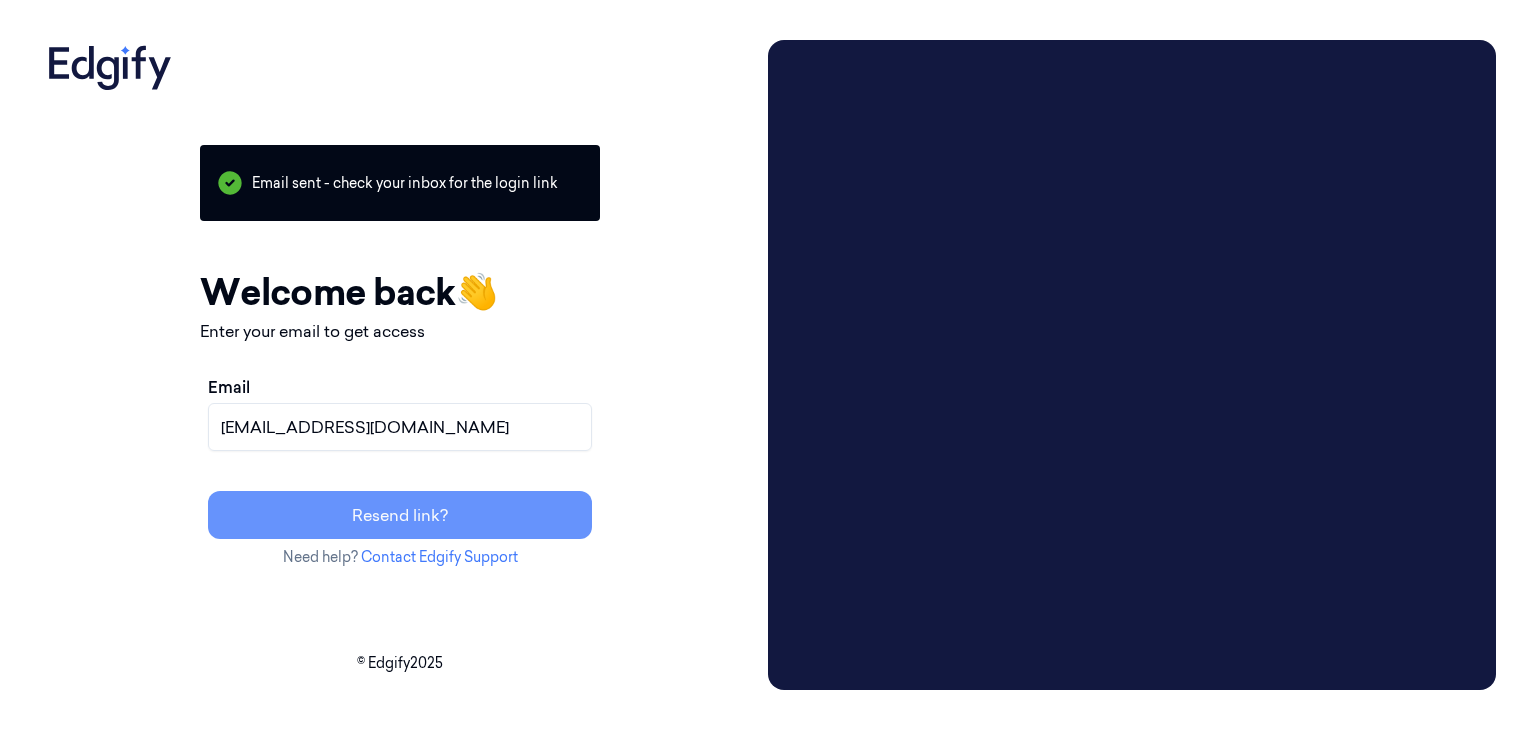 click on "Resend link?" at bounding box center [400, 515] 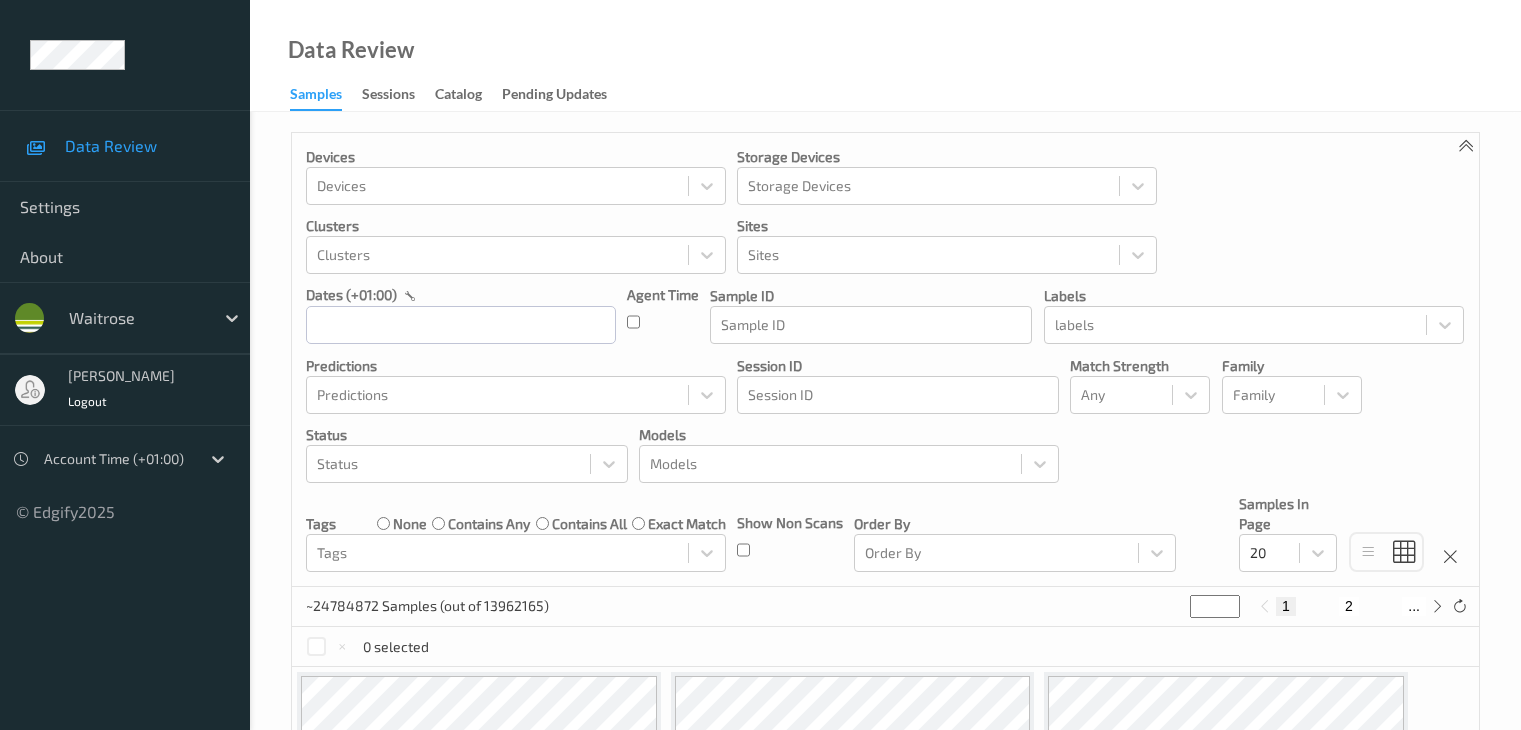 scroll, scrollTop: 0, scrollLeft: 0, axis: both 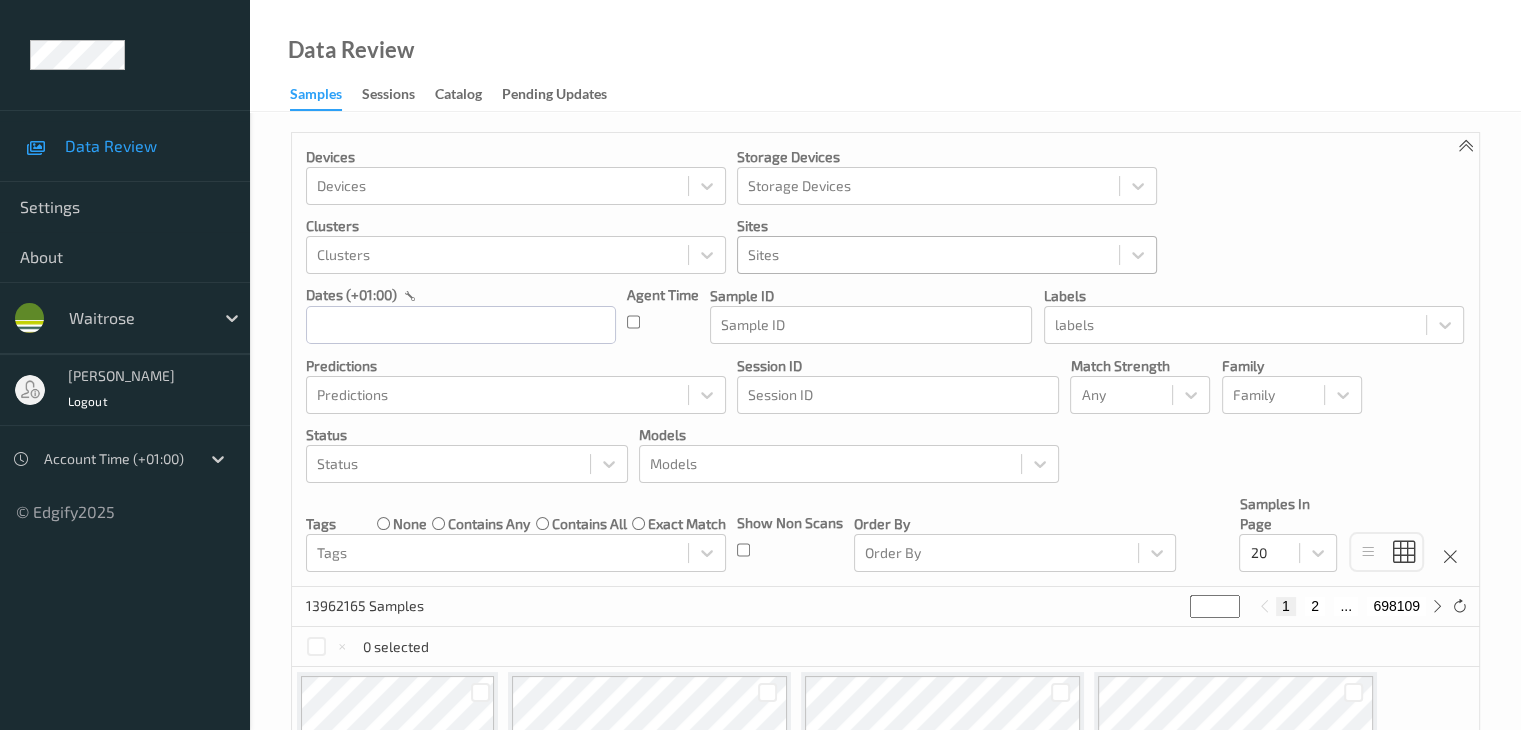 click at bounding box center (928, 255) 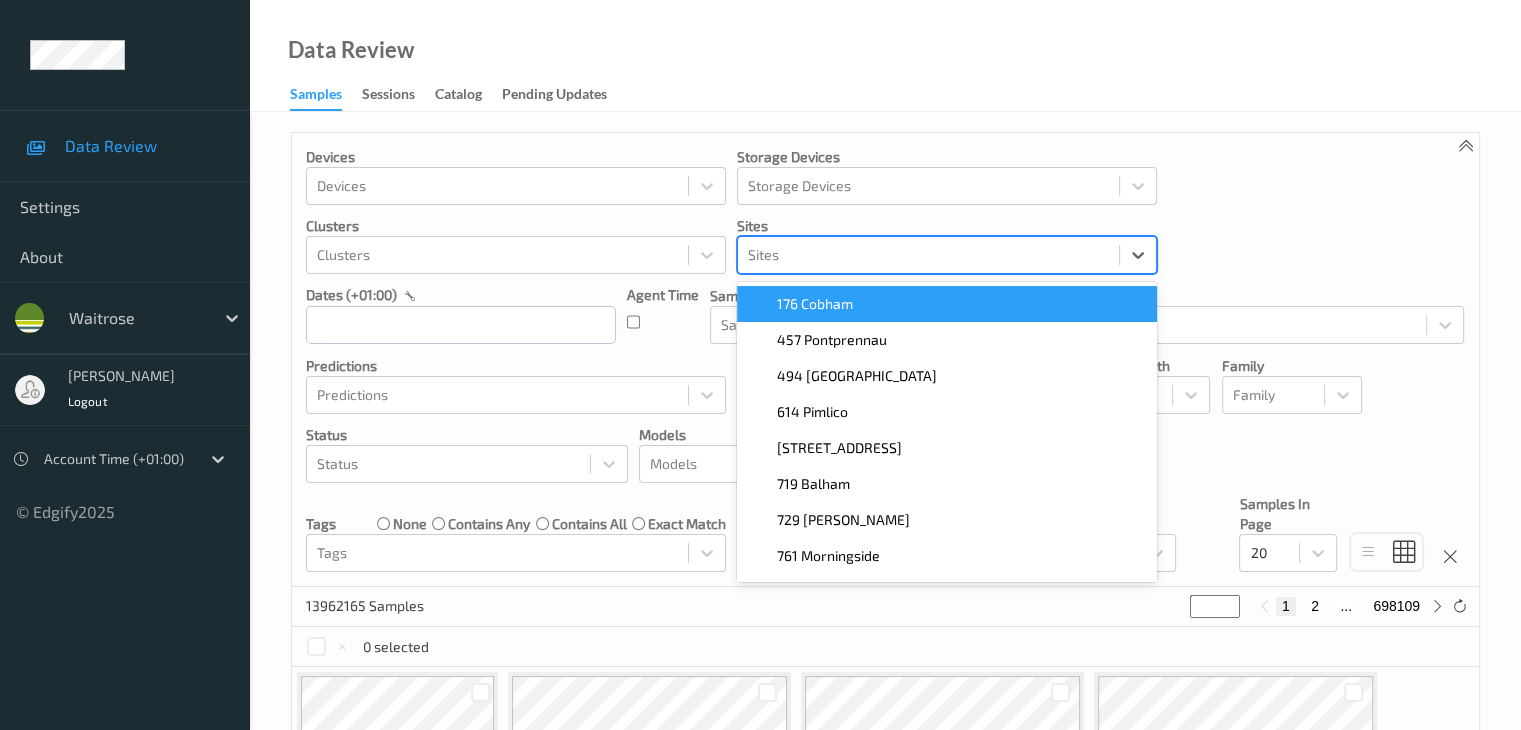 paste on "729 [PERSON_NAME]" 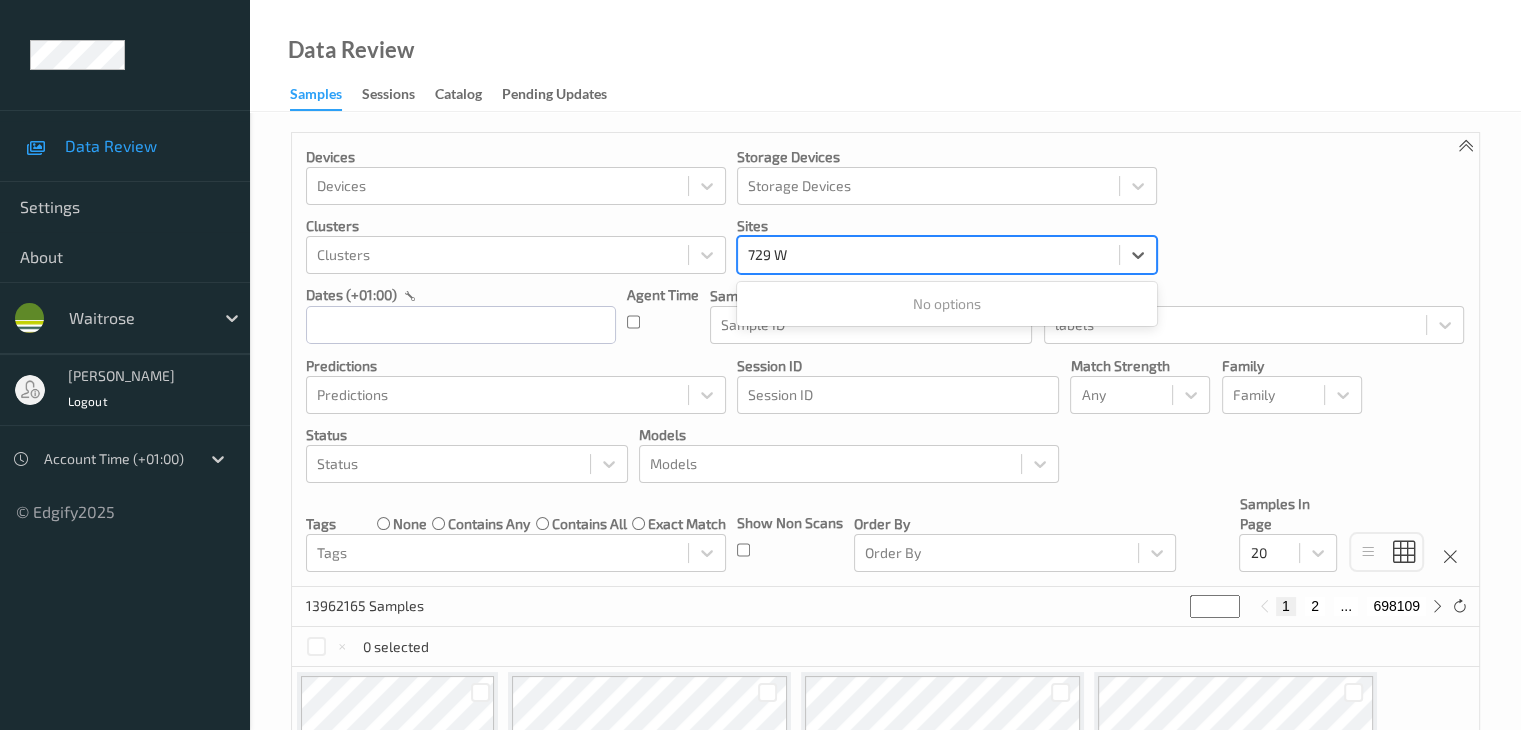 type on "729" 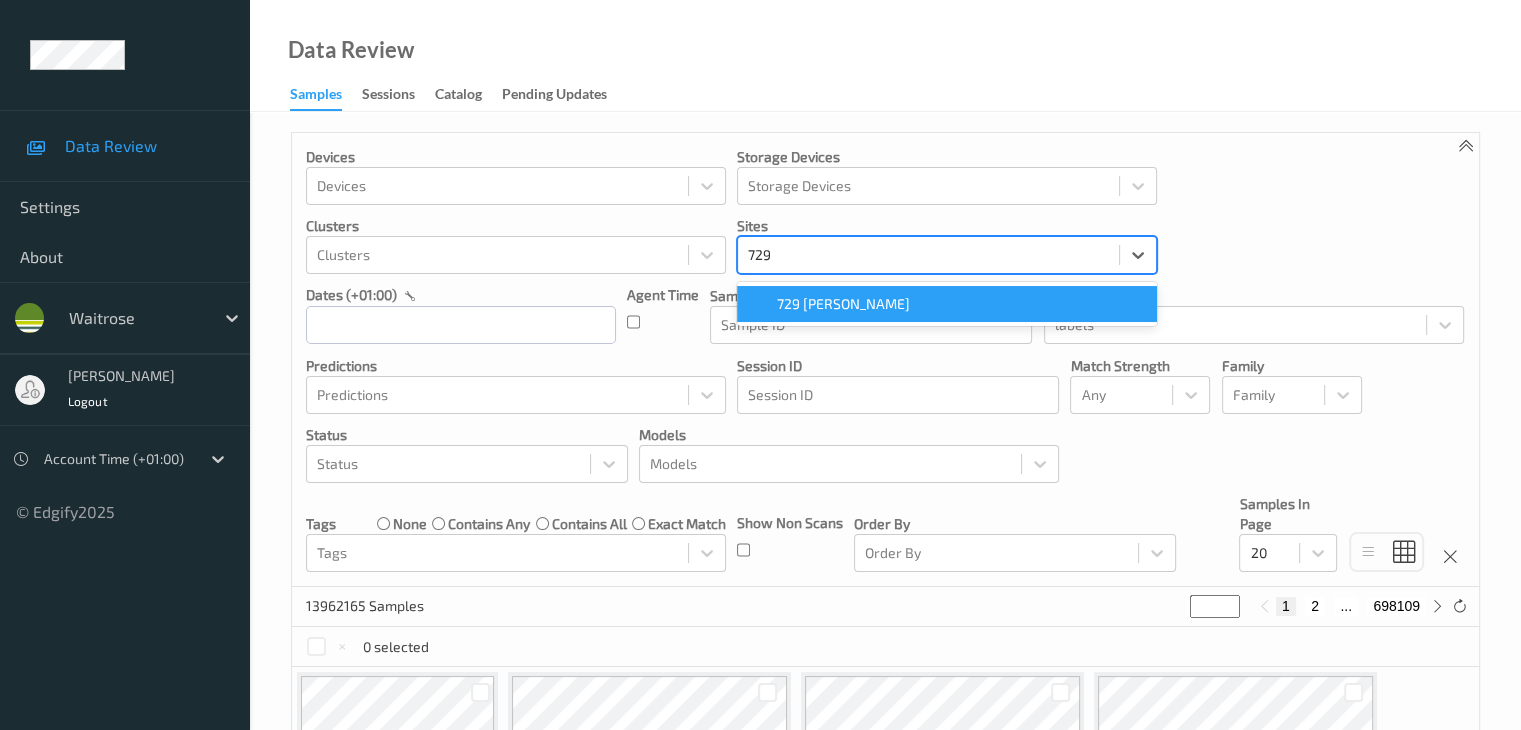 click on "729	[PERSON_NAME]" at bounding box center (843, 304) 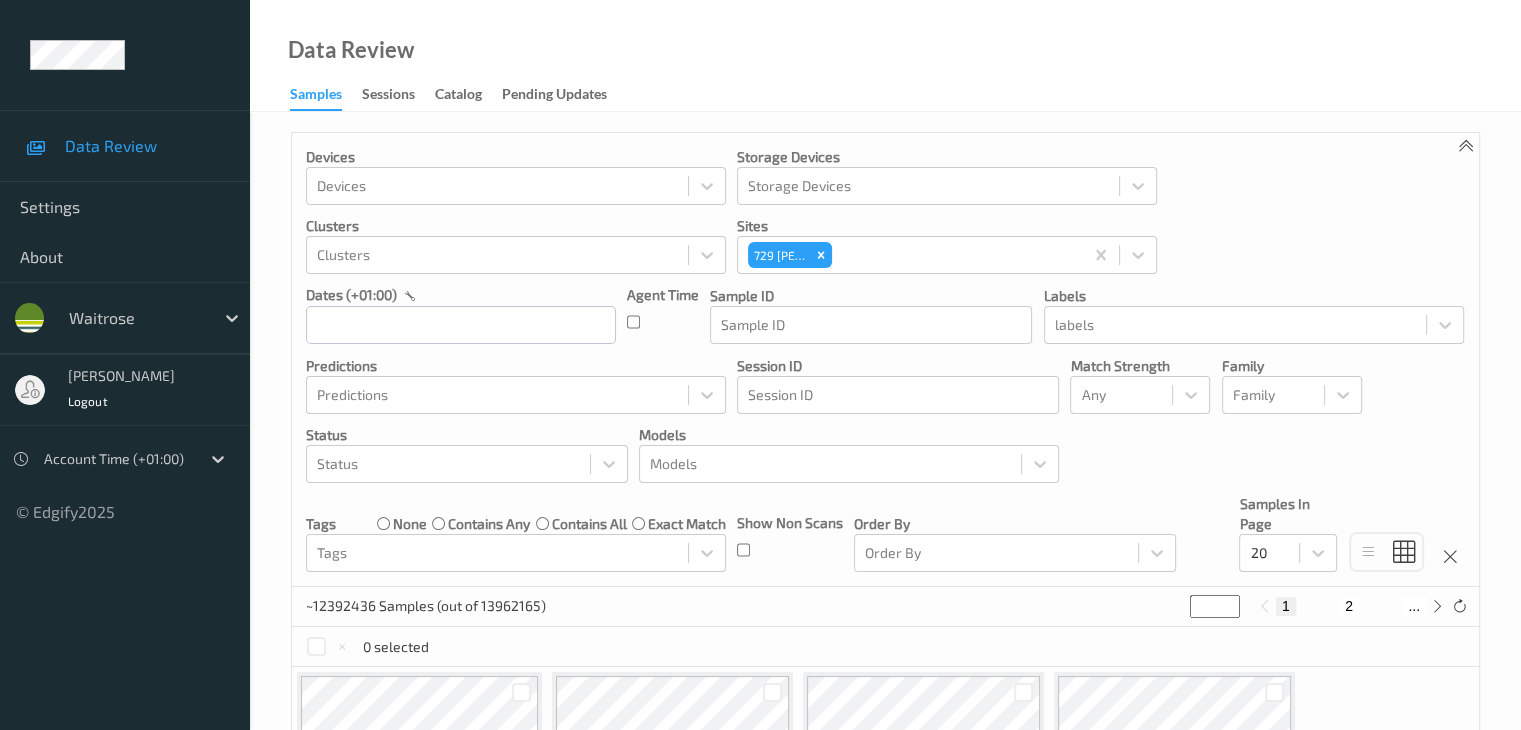 click on "Devices Devices Storage Devices Storage Devices Clusters Clusters Sites 729	[PERSON_NAME] dates (+01:00) Agent Time Sample ID Sample ID labels labels Predictions Predictions Session ID Session ID Match Strength Any Family Family Status Status Models Models Tags none contains any contains all exact match Tags Show Non Scans Order By Order By Samples In Page 20" at bounding box center (885, 360) 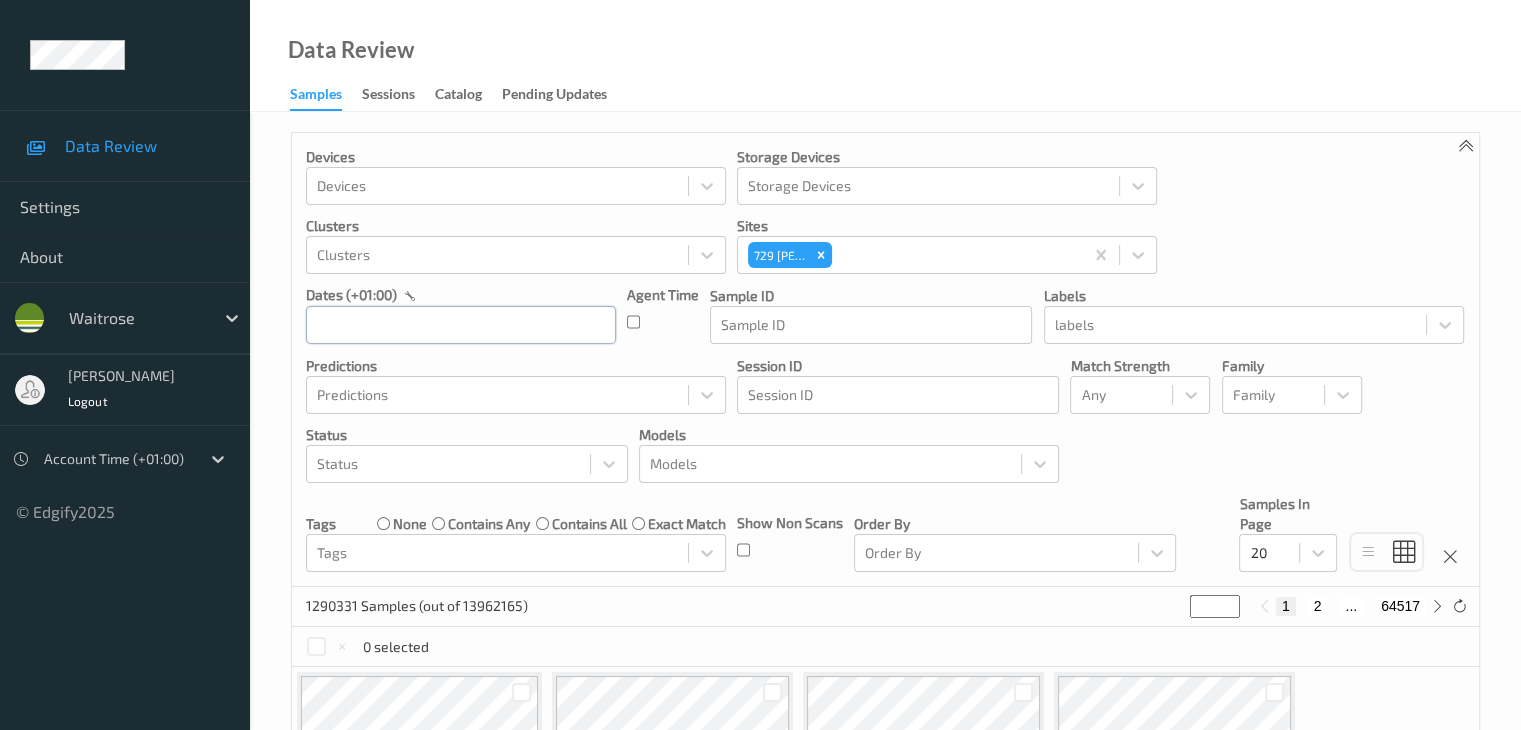 click at bounding box center (461, 325) 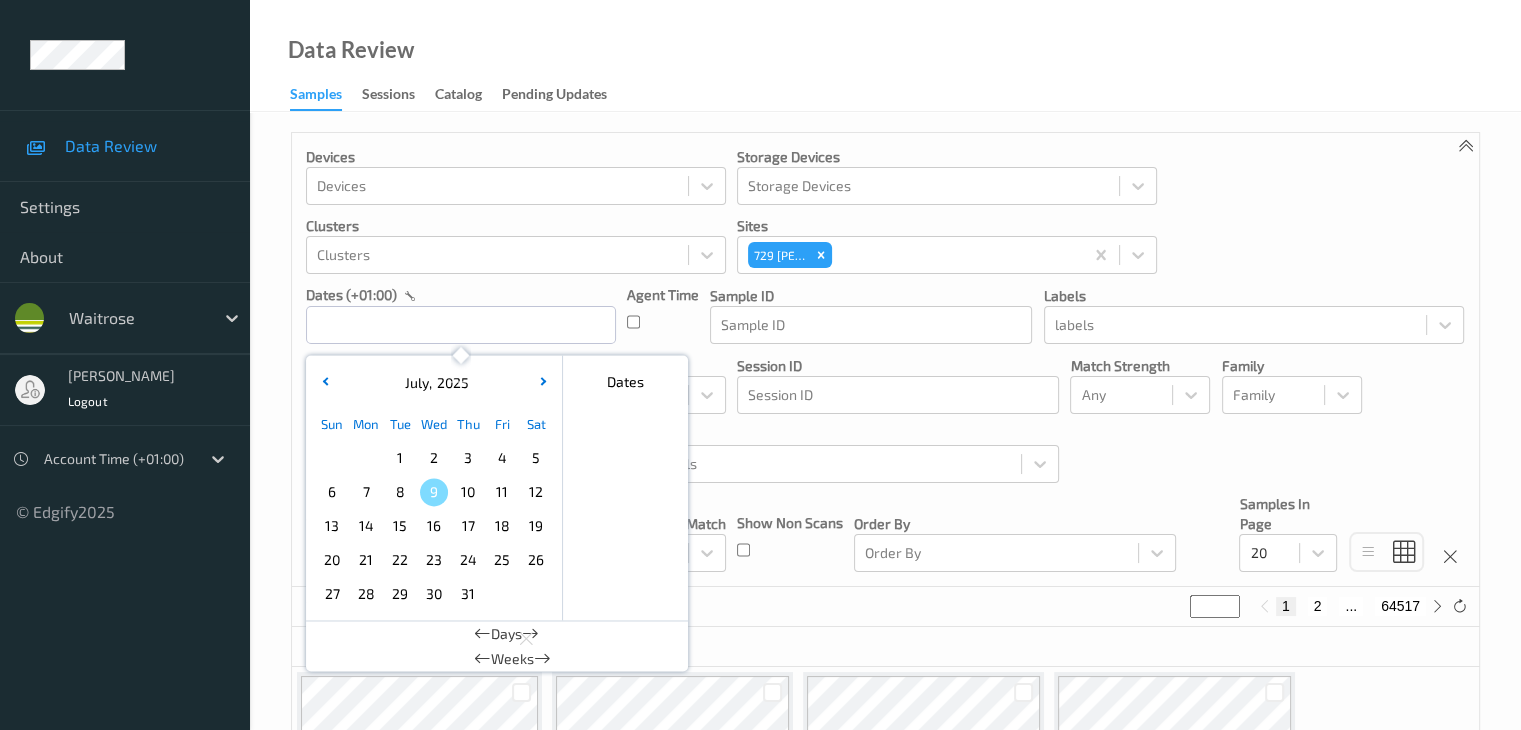 click on "5" at bounding box center [536, 458] 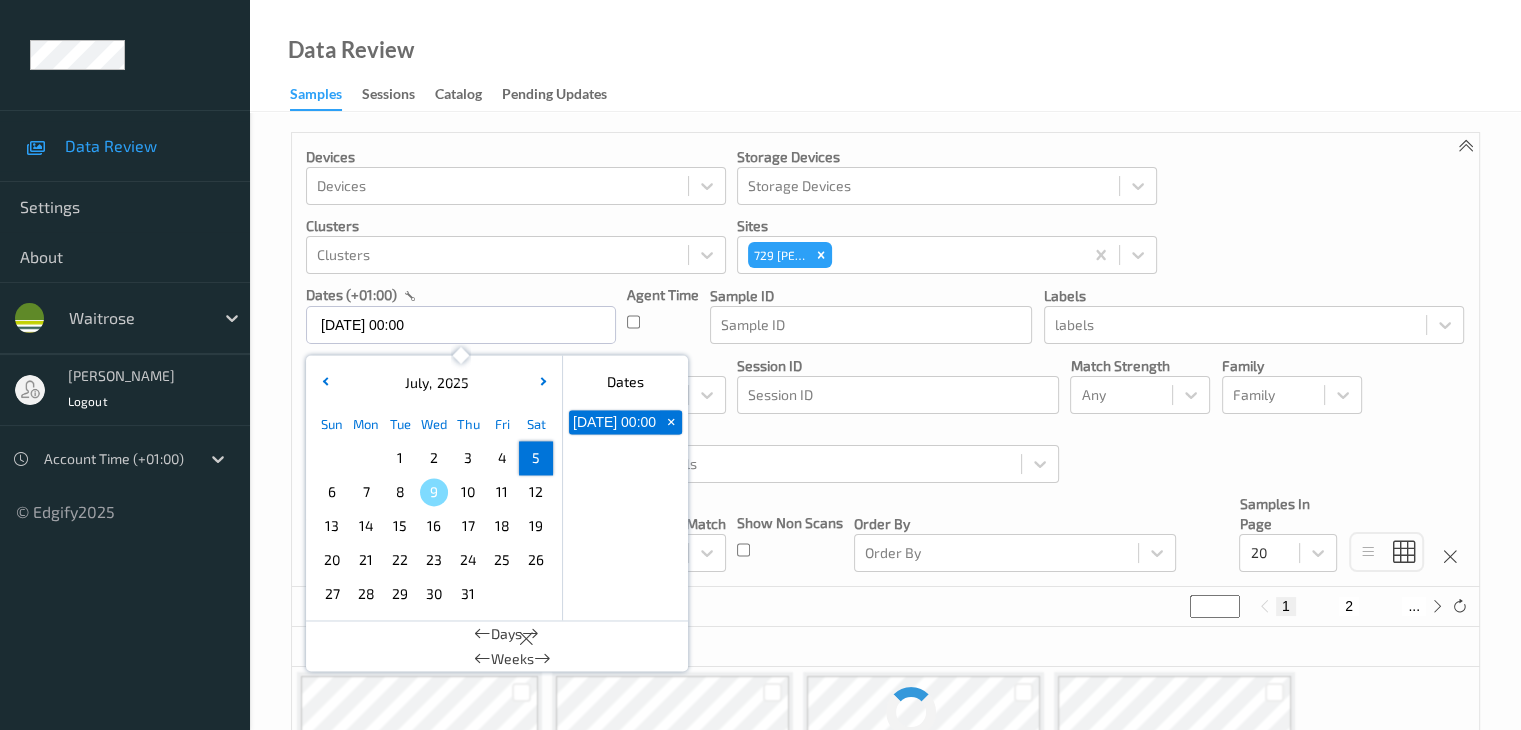 click on "5" at bounding box center (536, 458) 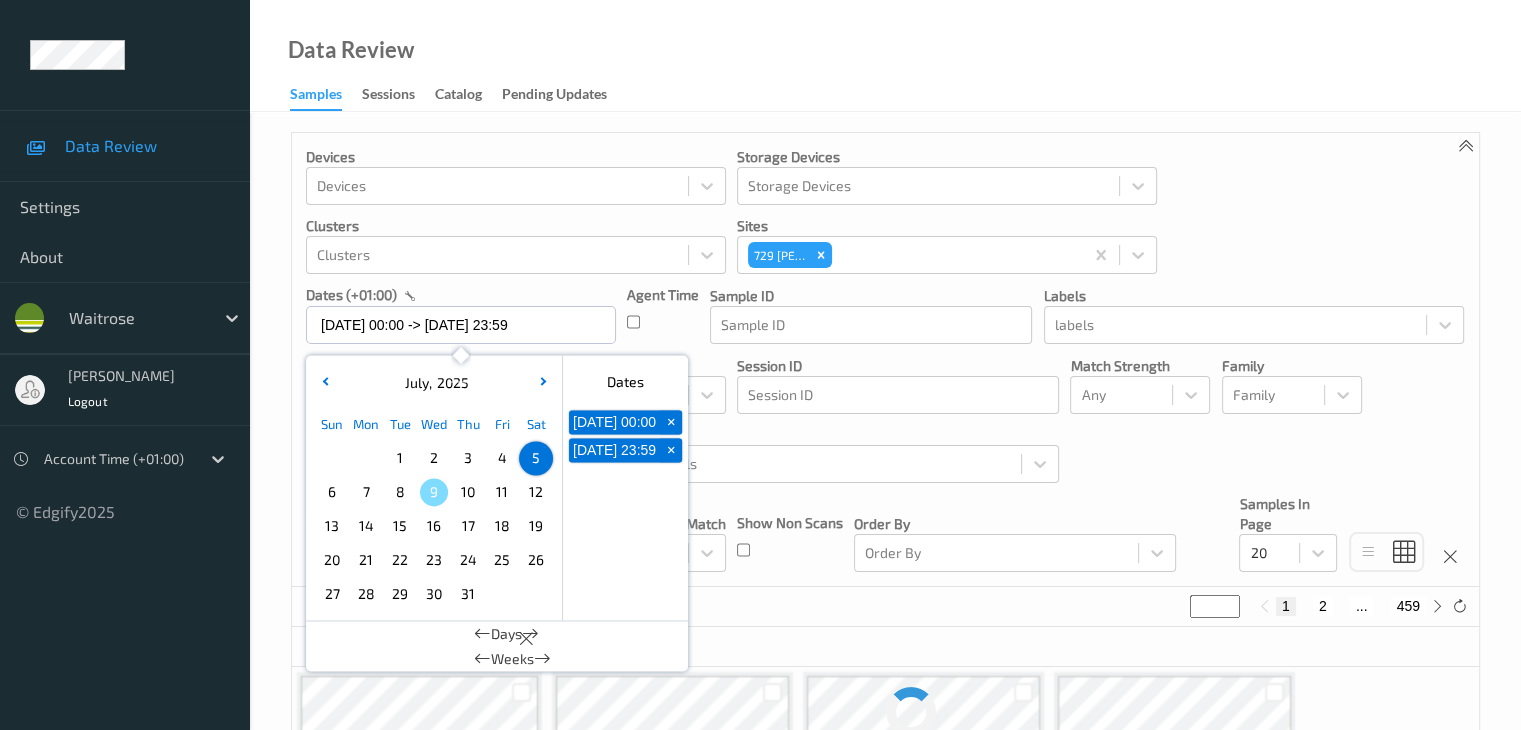 click on "Devices Devices Storage Devices Storage Devices Clusters Clusters Sites 729	[PERSON_NAME] dates (+01:00) [DATE] 00:00 -> [DATE] 23:59 [DATE] Sun Mon Tue Wed Thu Fri Sat 1 2 3 4 5 6 7 8 9 10 11 12 13 14 15 16 17 18 19 20 21 22 23 24 25 26 27 28 29 30 [DATE] February March April May June July August September October November [DATE] 2022 2023 2024 2025 2026 2027 2028 2029 2030 2031 2032 Dates [DATE] 00:00 + [DATE] 23:59 + Days Weeks Agent Time Sample ID Sample ID labels labels Predictions Predictions Session ID Session ID Match Strength Any Family Family Status Status Models Models Tags none contains any contains all exact match Tags Show Non Scans Order By Order By Samples In Page 20" at bounding box center [885, 360] 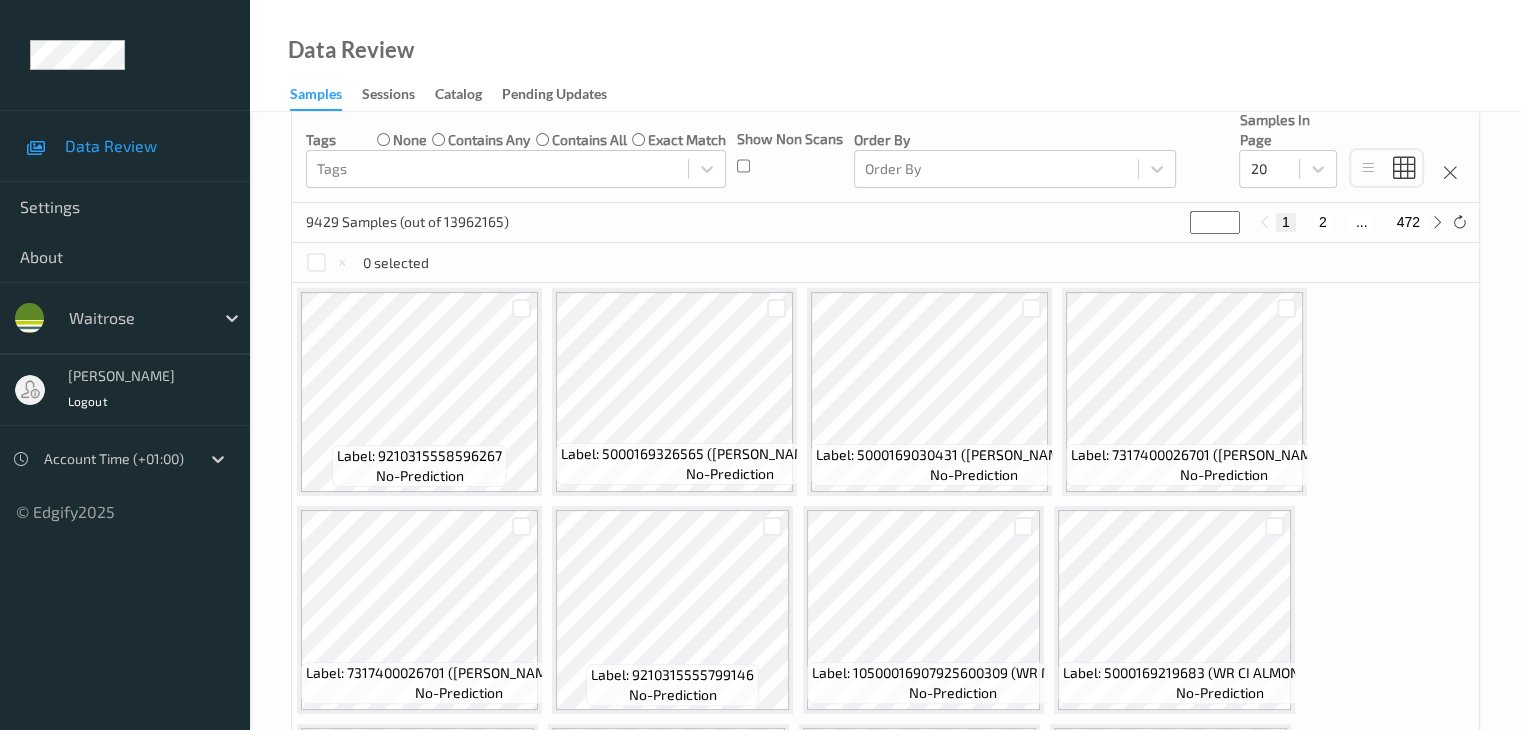 scroll, scrollTop: 200, scrollLeft: 0, axis: vertical 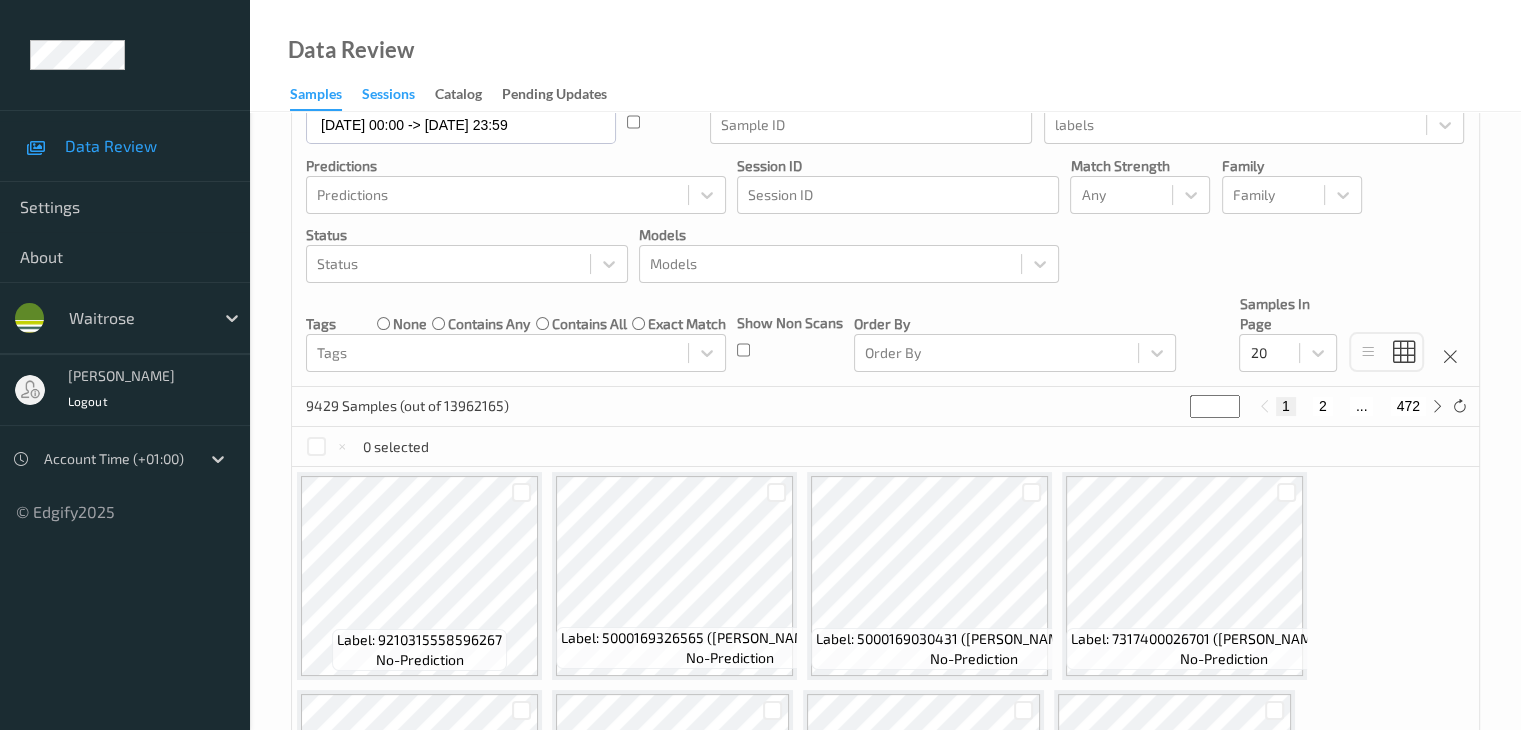 click on "Sessions" at bounding box center (388, 96) 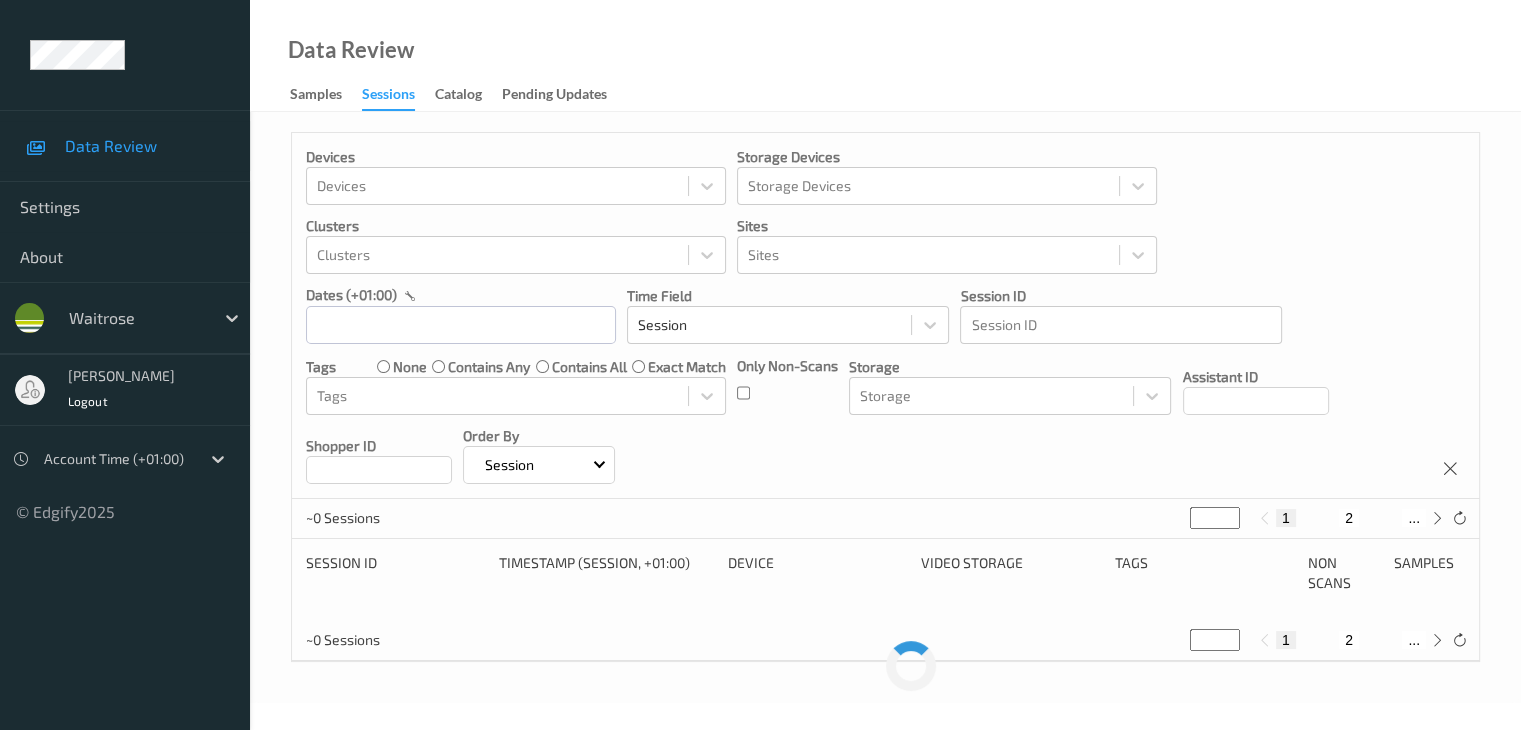 scroll, scrollTop: 0, scrollLeft: 0, axis: both 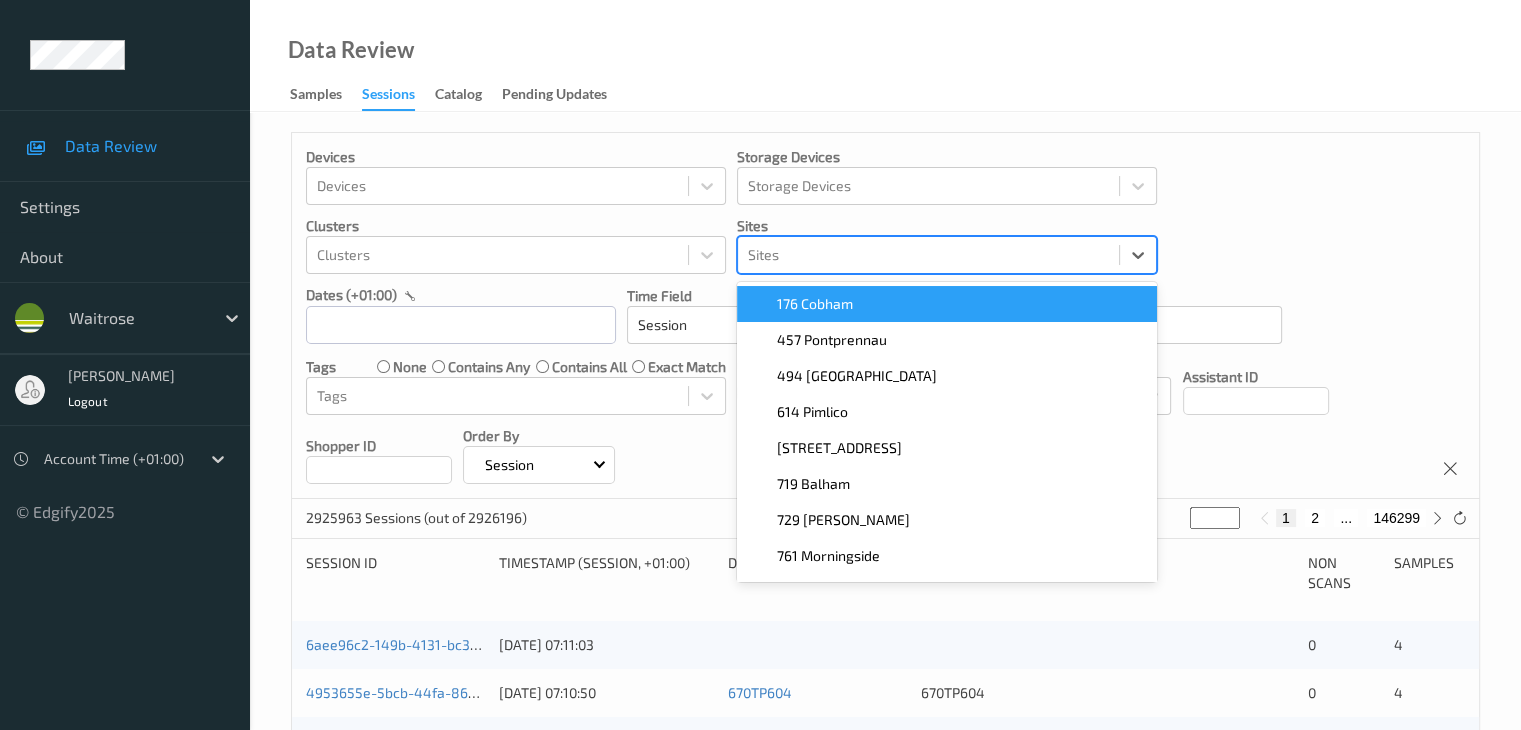 click at bounding box center [928, 255] 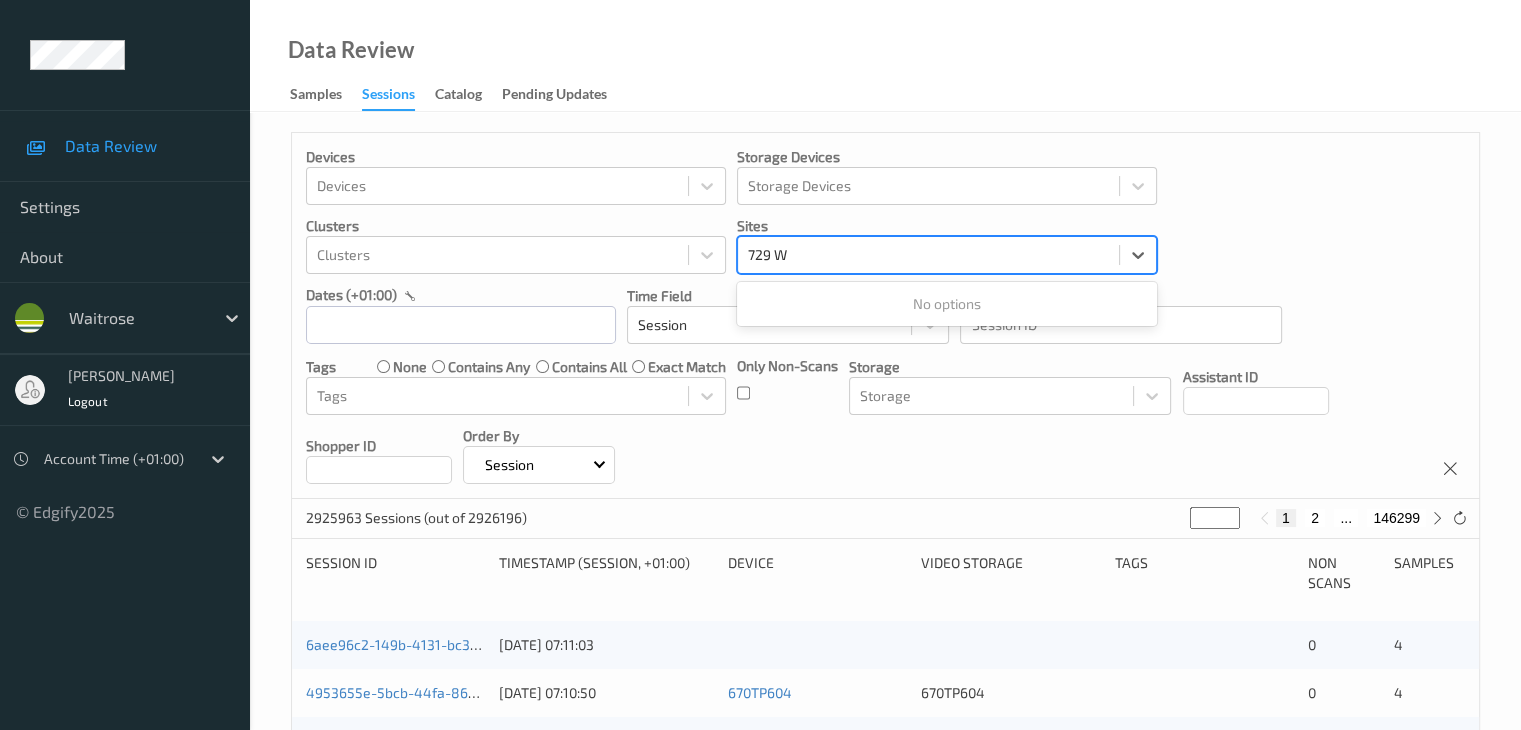 type on "729" 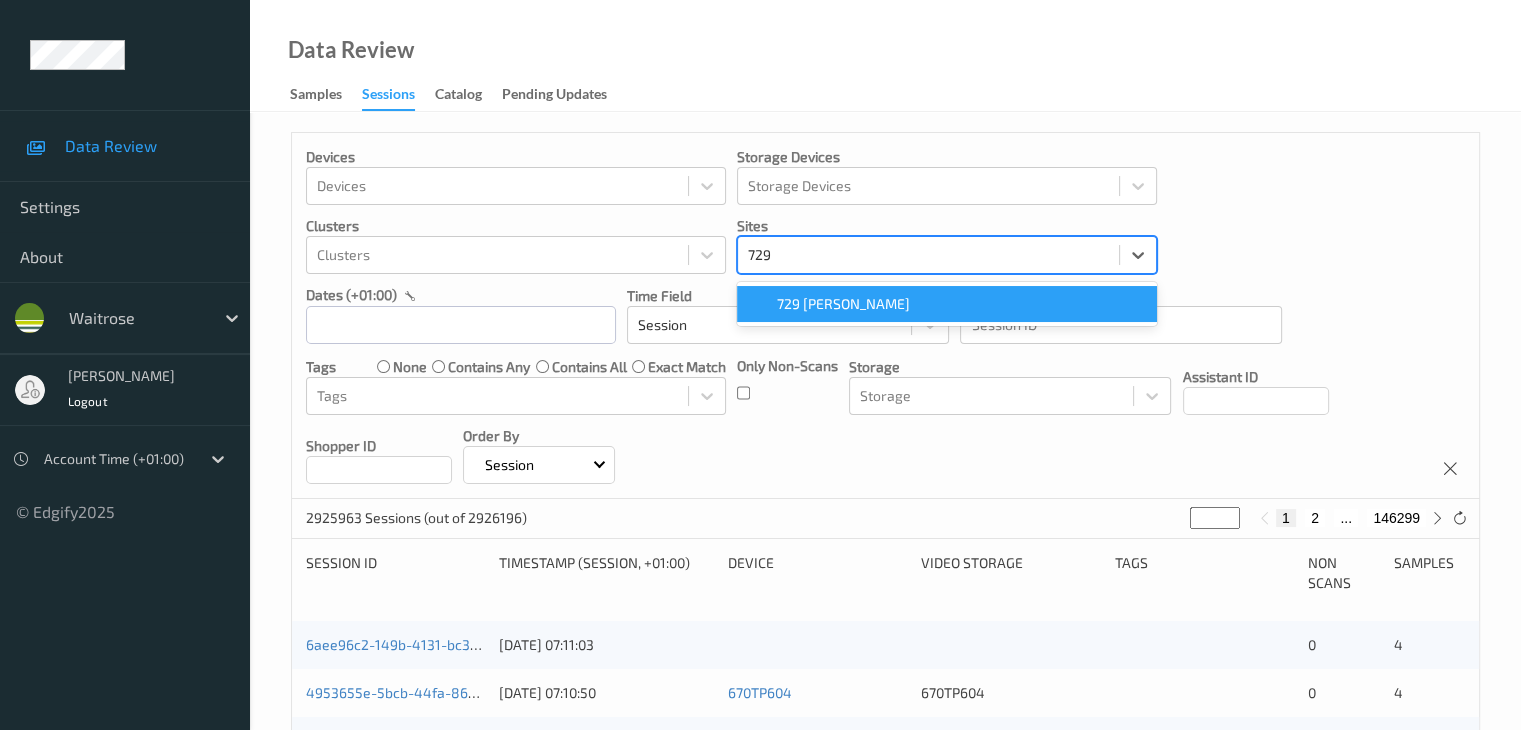 click on "729	[PERSON_NAME]" at bounding box center (843, 304) 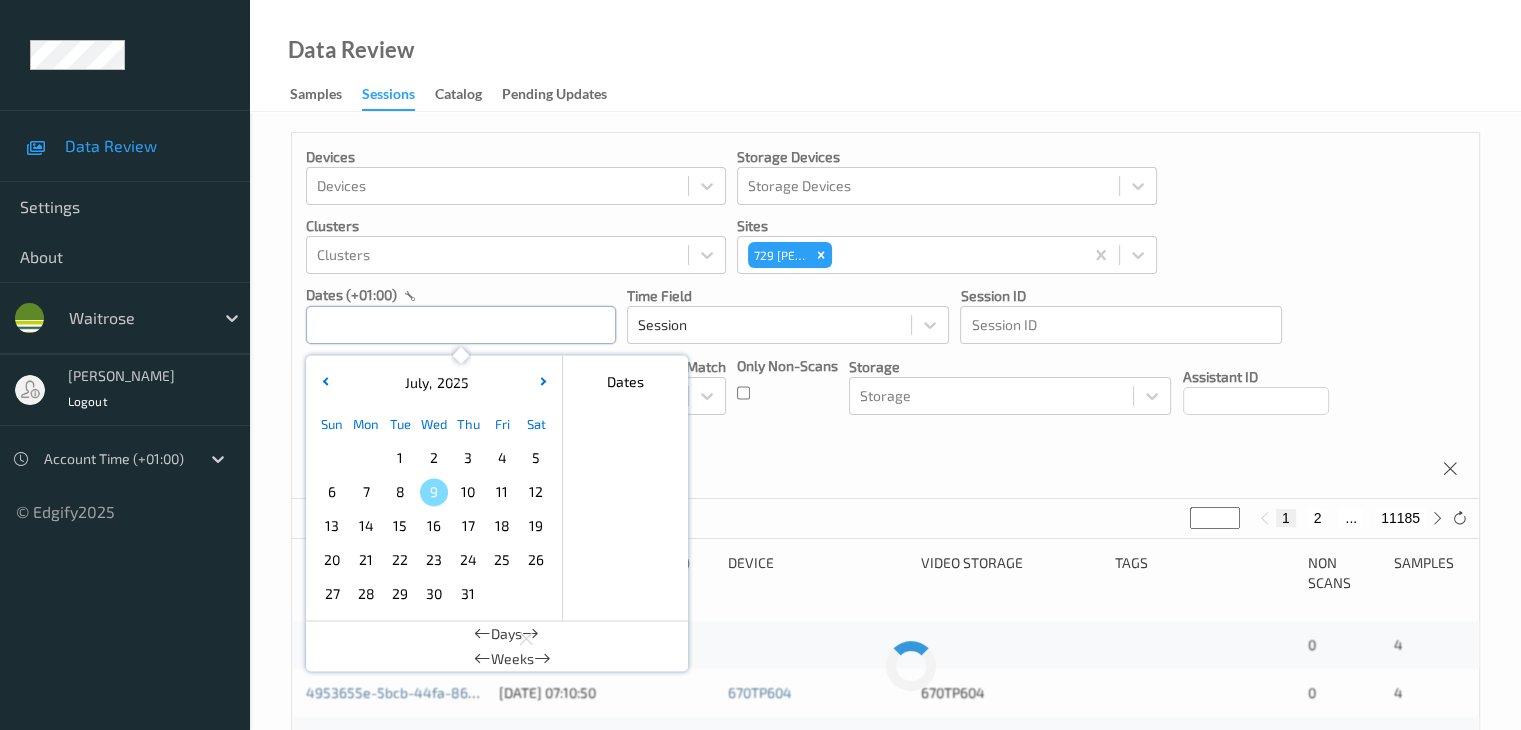click at bounding box center (461, 325) 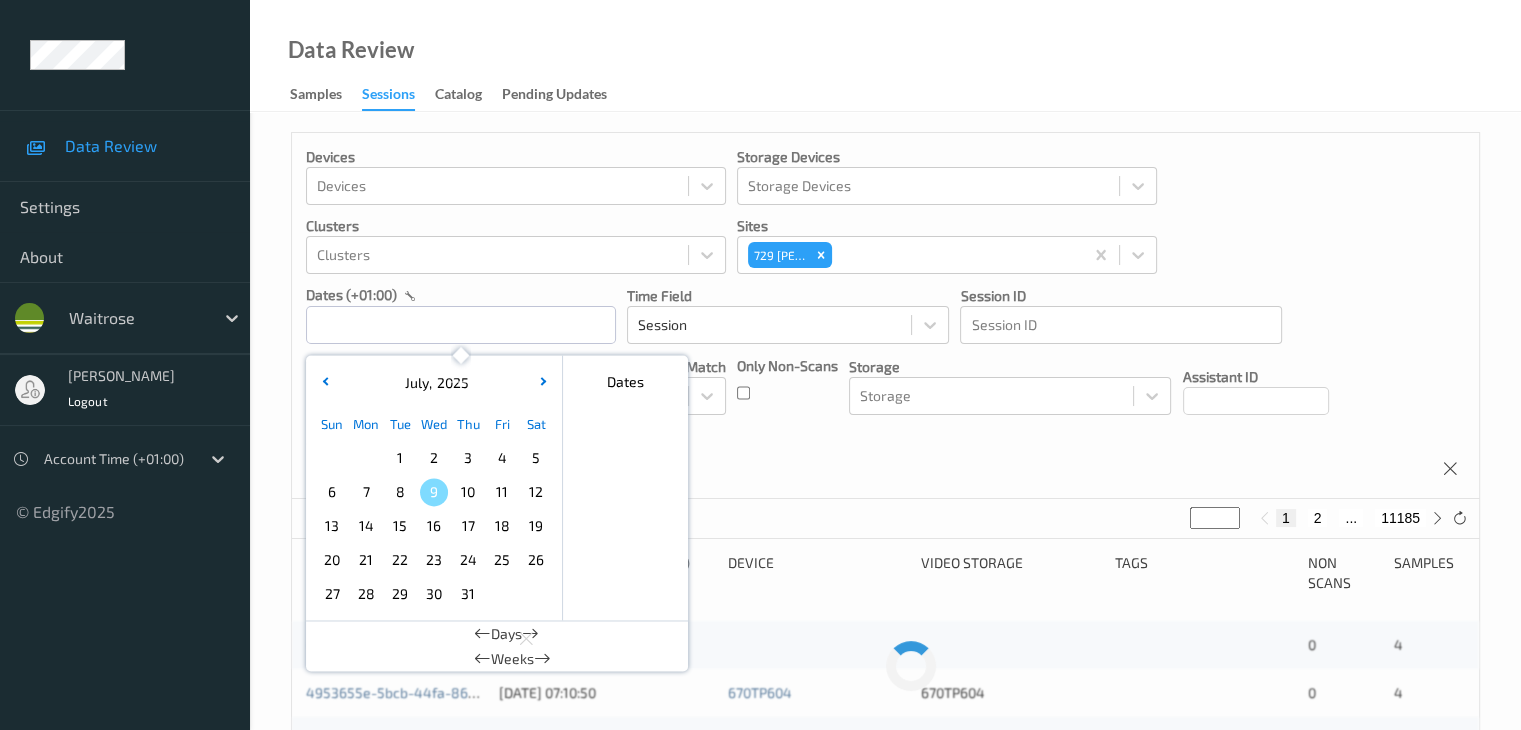 click on "5" at bounding box center (536, 458) 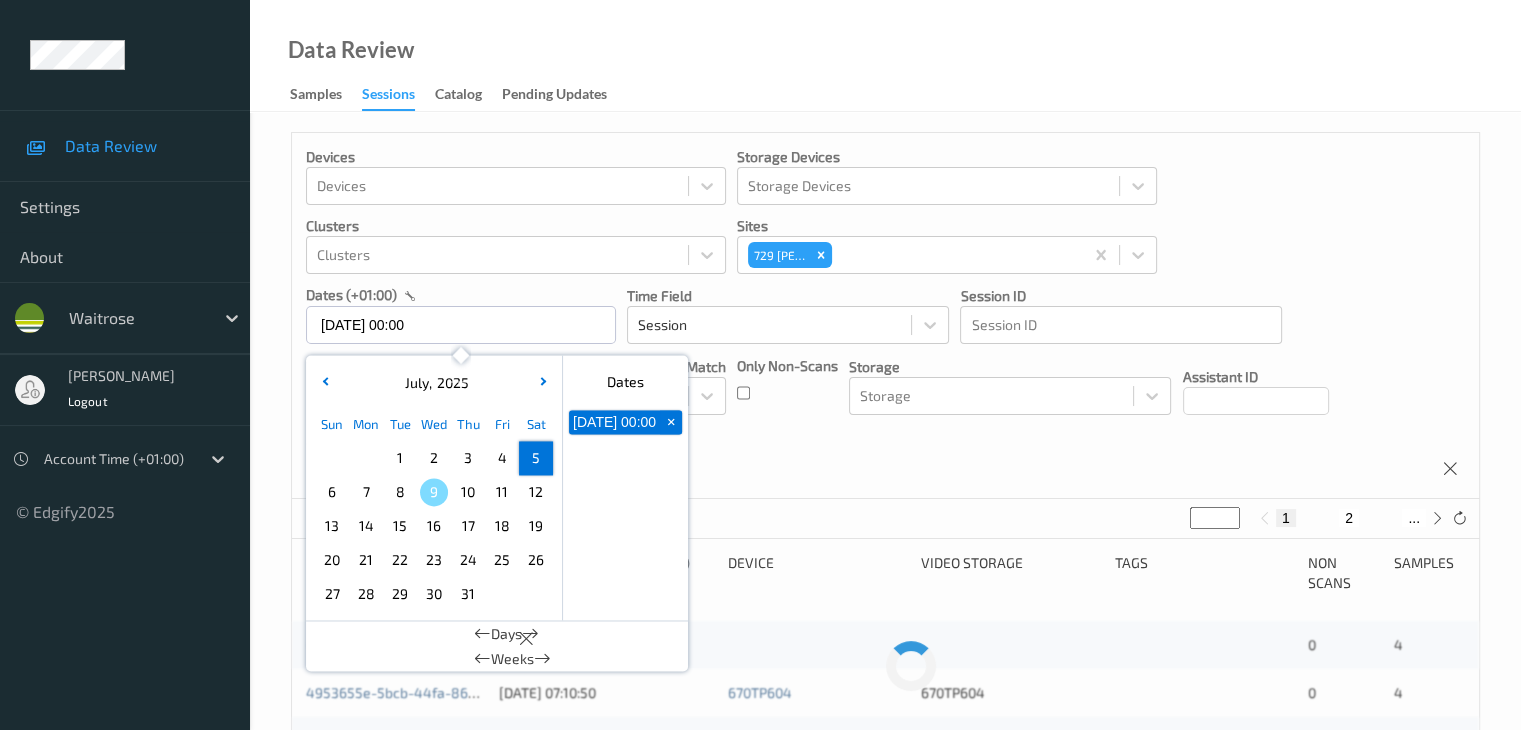 click on "5" at bounding box center (536, 458) 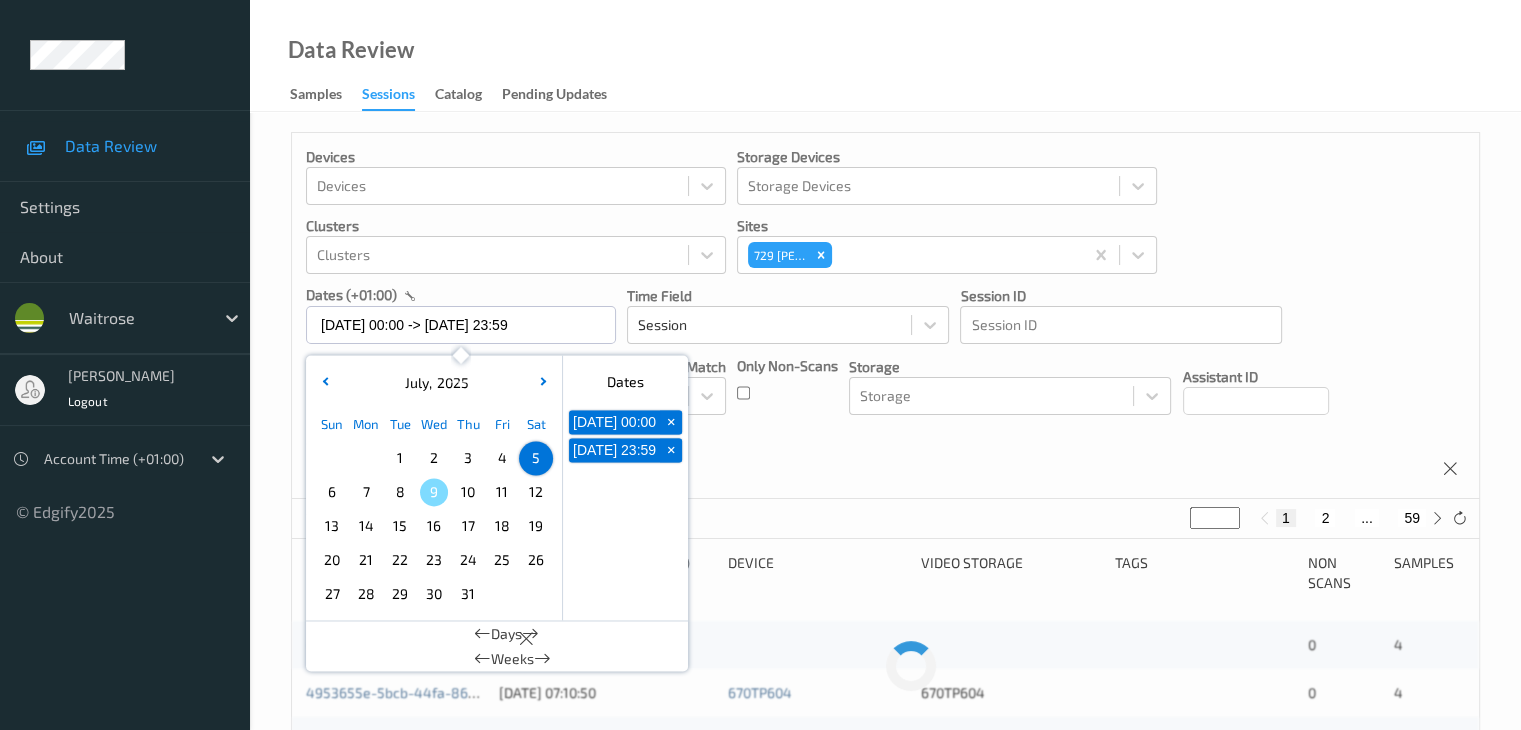 click on "Devices Devices Storage Devices Storage Devices Clusters Clusters Sites 729	[PERSON_NAME] dates (+01:00) [DATE] 00:00 -> [DATE] 23:59 [DATE] Sun Mon Tue Wed Thu Fri Sat 1 2 3 4 5 6 7 8 9 10 11 12 13 14 15 16 17 18 19 20 21 22 23 24 25 26 27 28 29 30 [DATE] February March April May June July August September October November [DATE] 2022 2023 2024 2025 2026 2027 2028 2029 2030 2031 2032 Dates [DATE] 00:00 + [DATE] 23:59 + Days Weeks Time Field Session Session ID Session ID Tags none contains any contains all exact match Tags Only Non-Scans Storage Storage Assistant ID Shopper ID Order By Session" at bounding box center (885, 316) 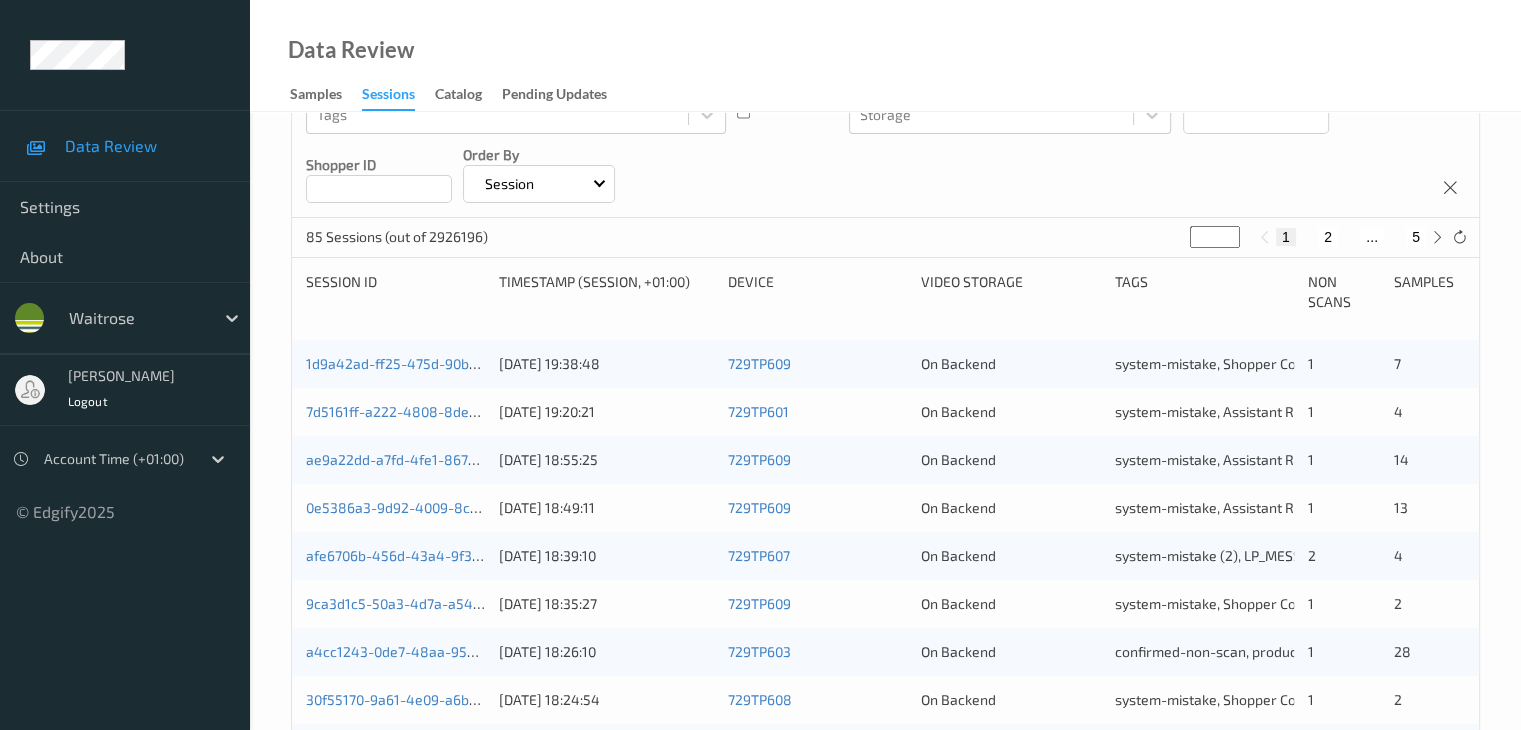 scroll, scrollTop: 200, scrollLeft: 0, axis: vertical 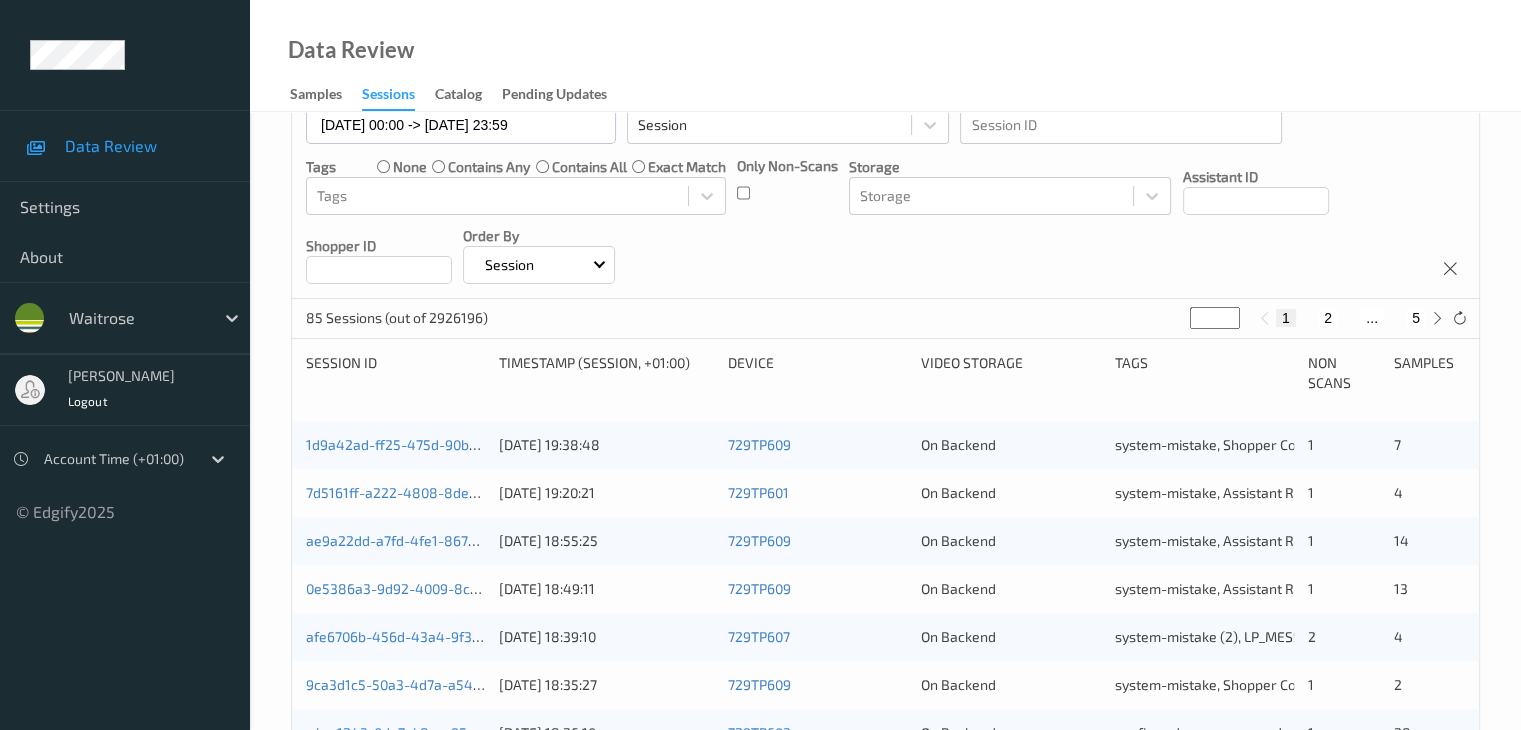 click on "2" at bounding box center (1328, 318) 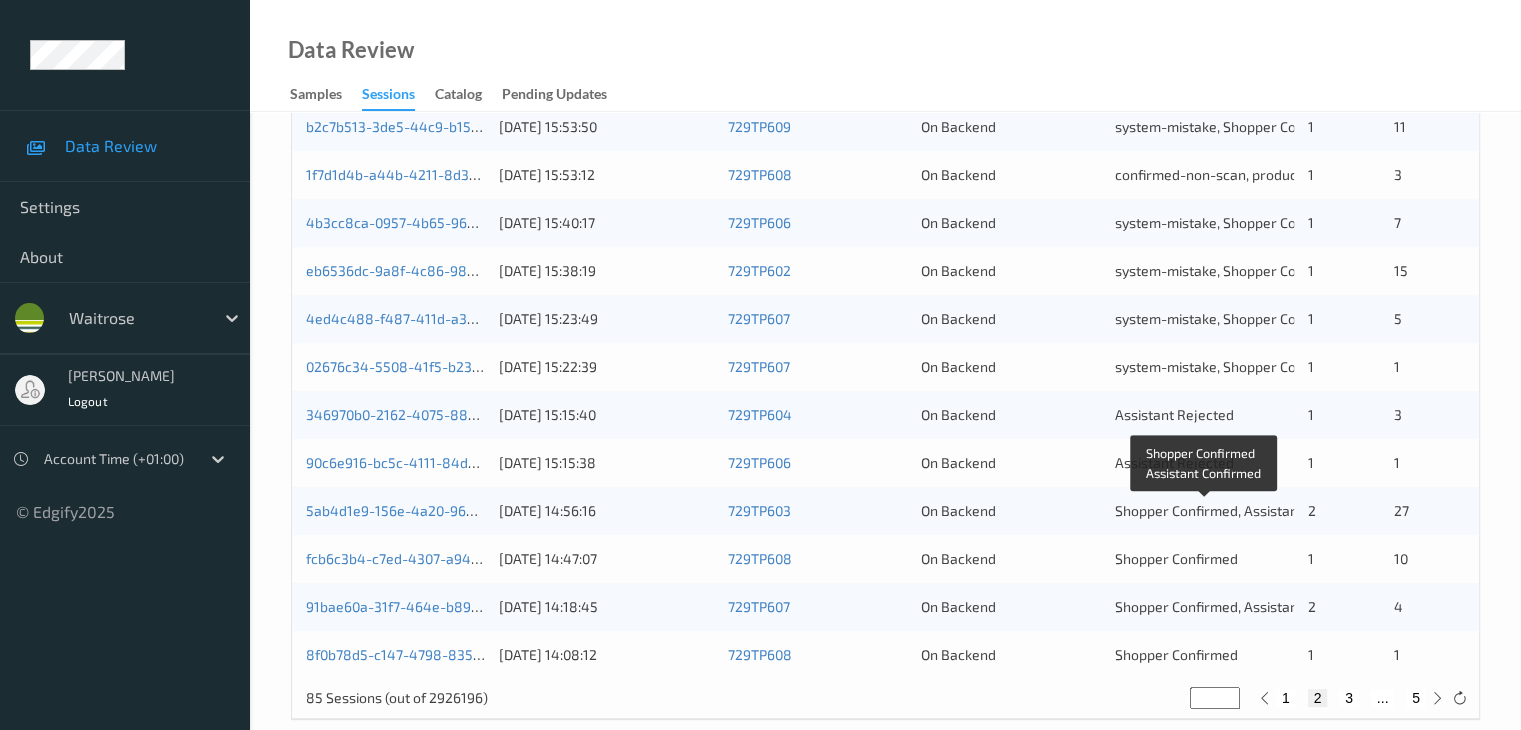 scroll, scrollTop: 832, scrollLeft: 0, axis: vertical 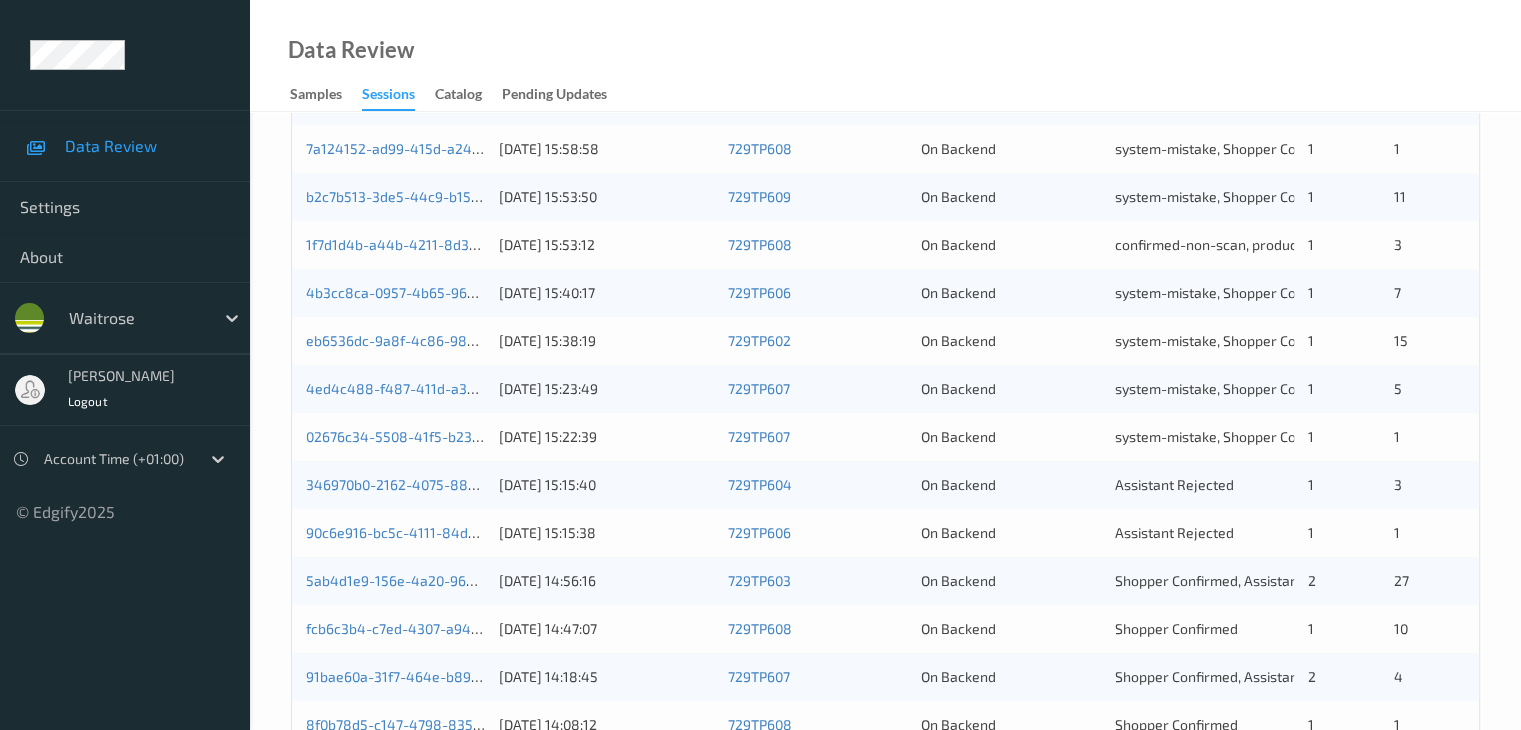 type 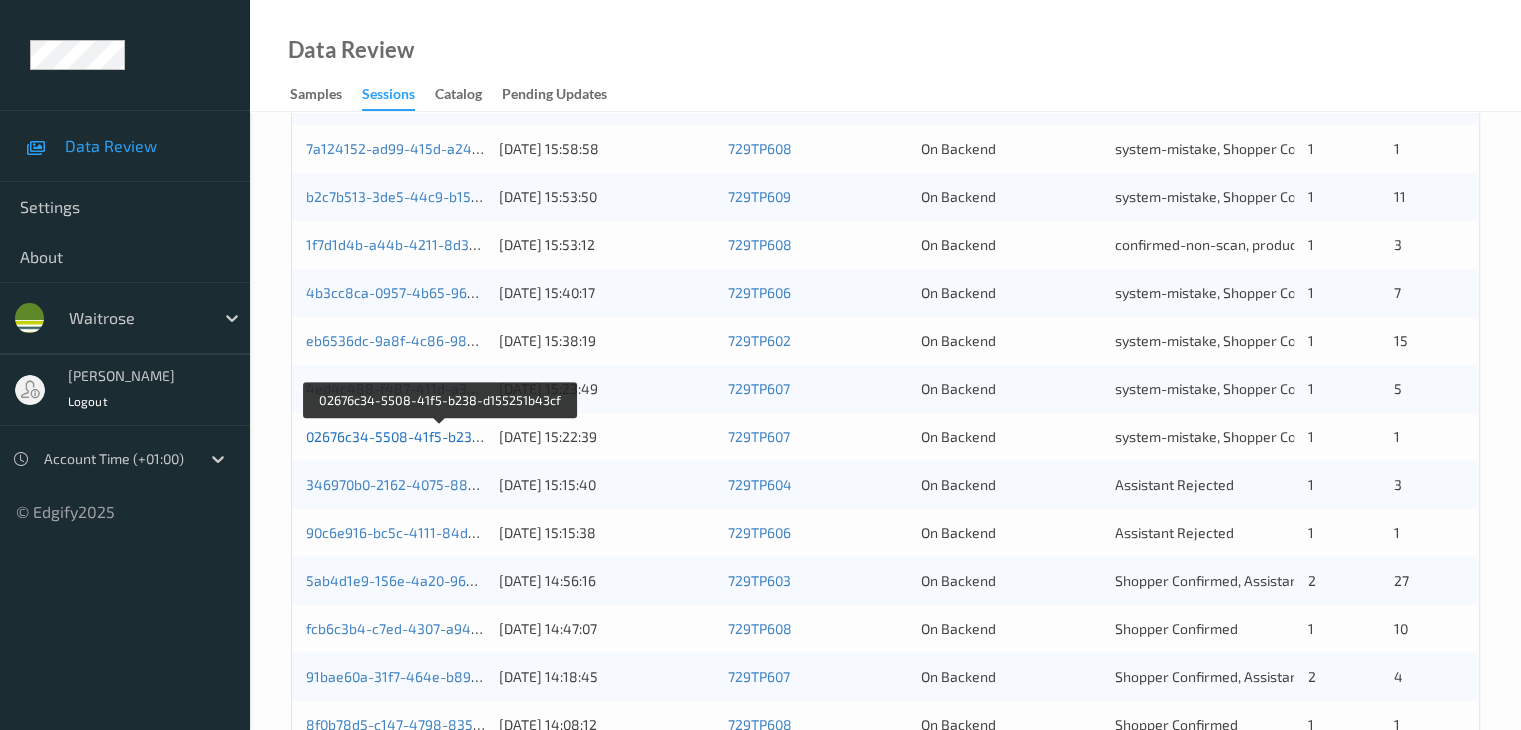 click on "02676c34-5508-41f5-b238-d155251b43cf" at bounding box center (441, 436) 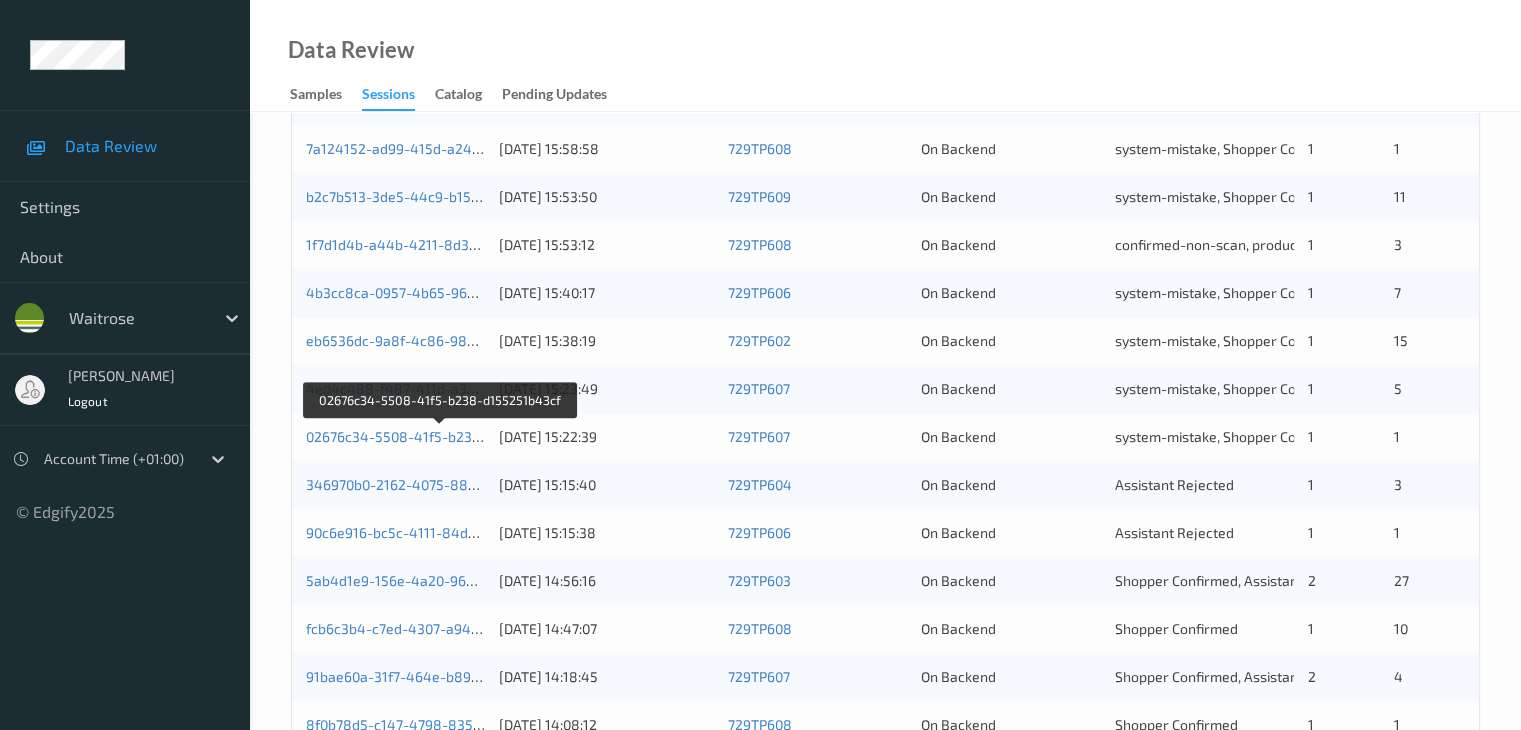 scroll, scrollTop: 0, scrollLeft: 0, axis: both 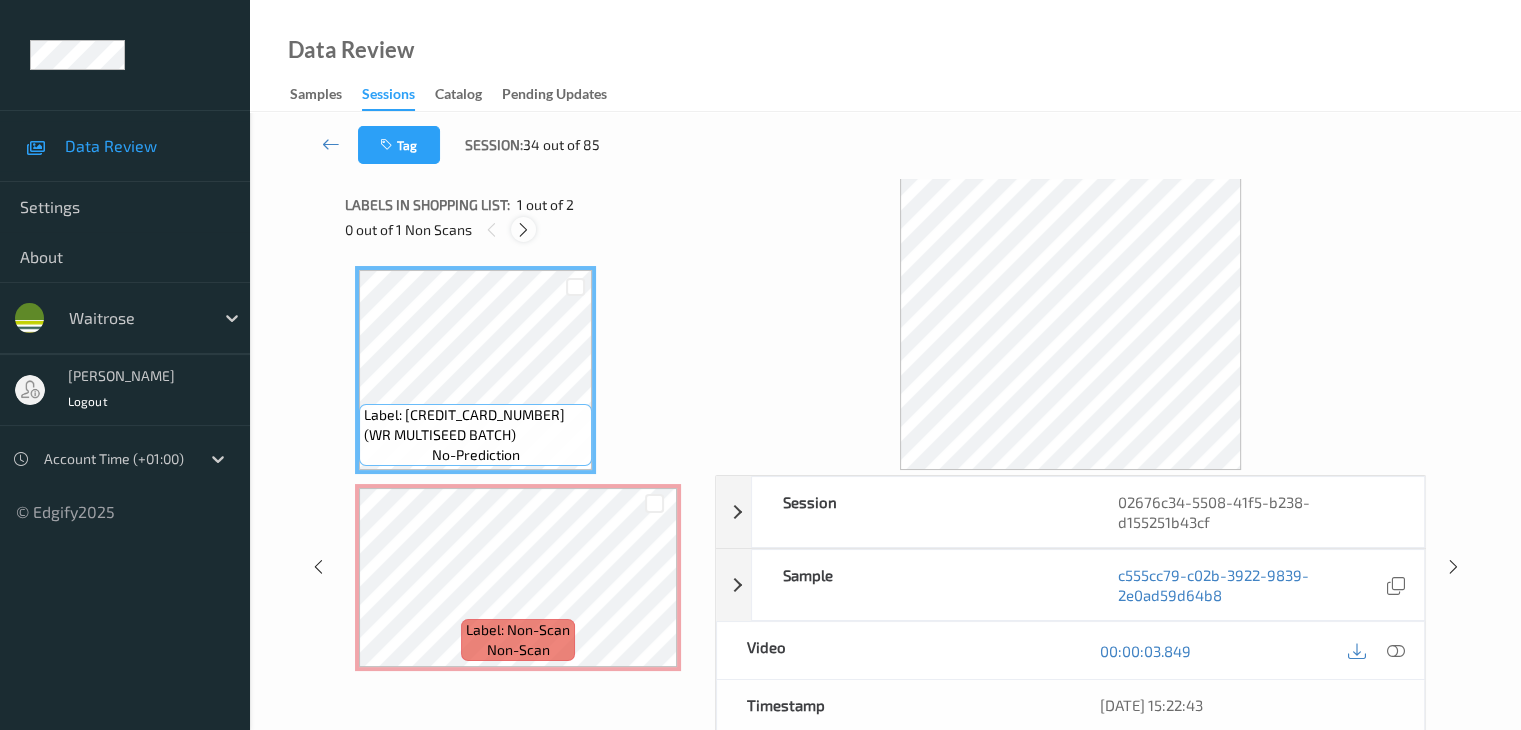 click at bounding box center (523, 230) 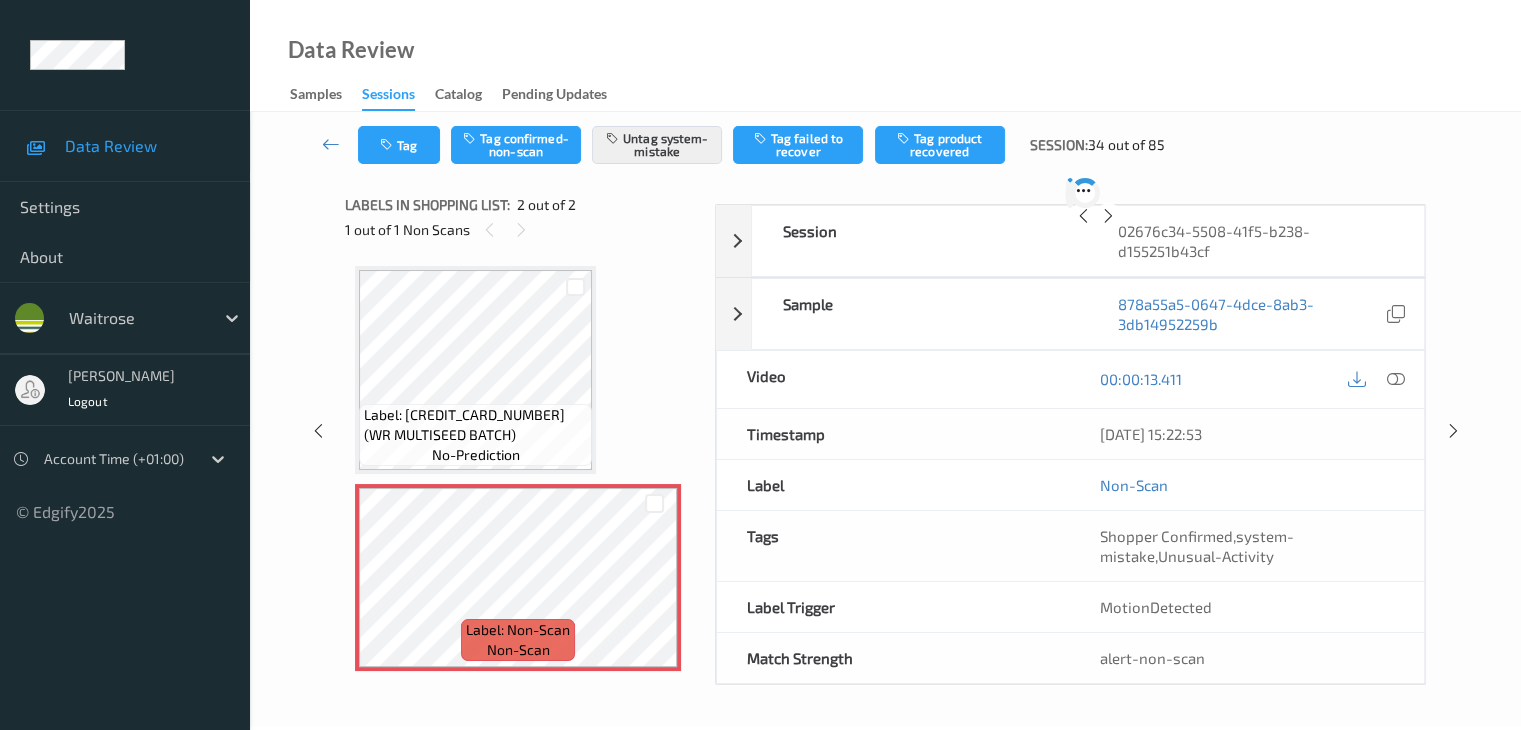 scroll, scrollTop: 2, scrollLeft: 0, axis: vertical 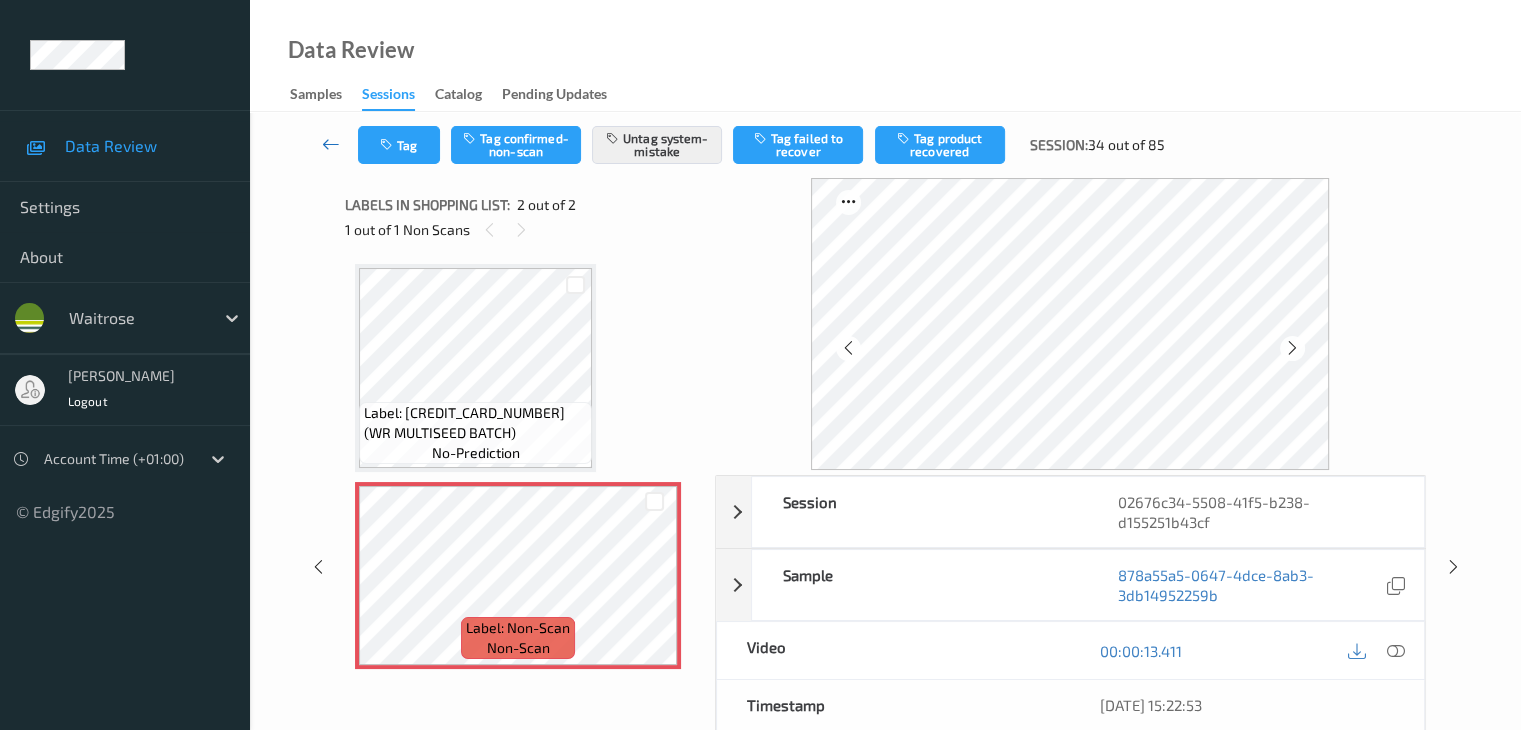 click at bounding box center (331, 144) 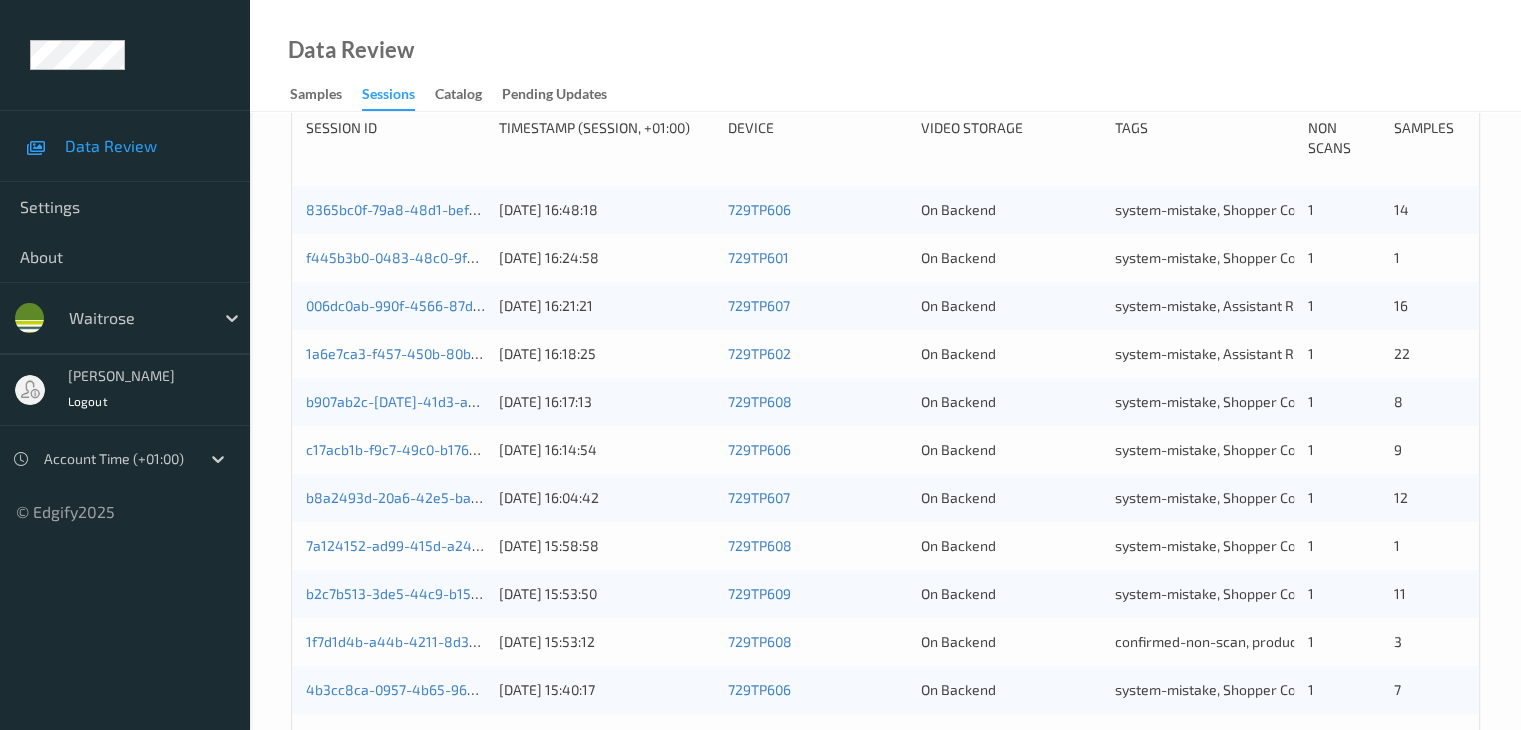 scroll, scrollTop: 700, scrollLeft: 0, axis: vertical 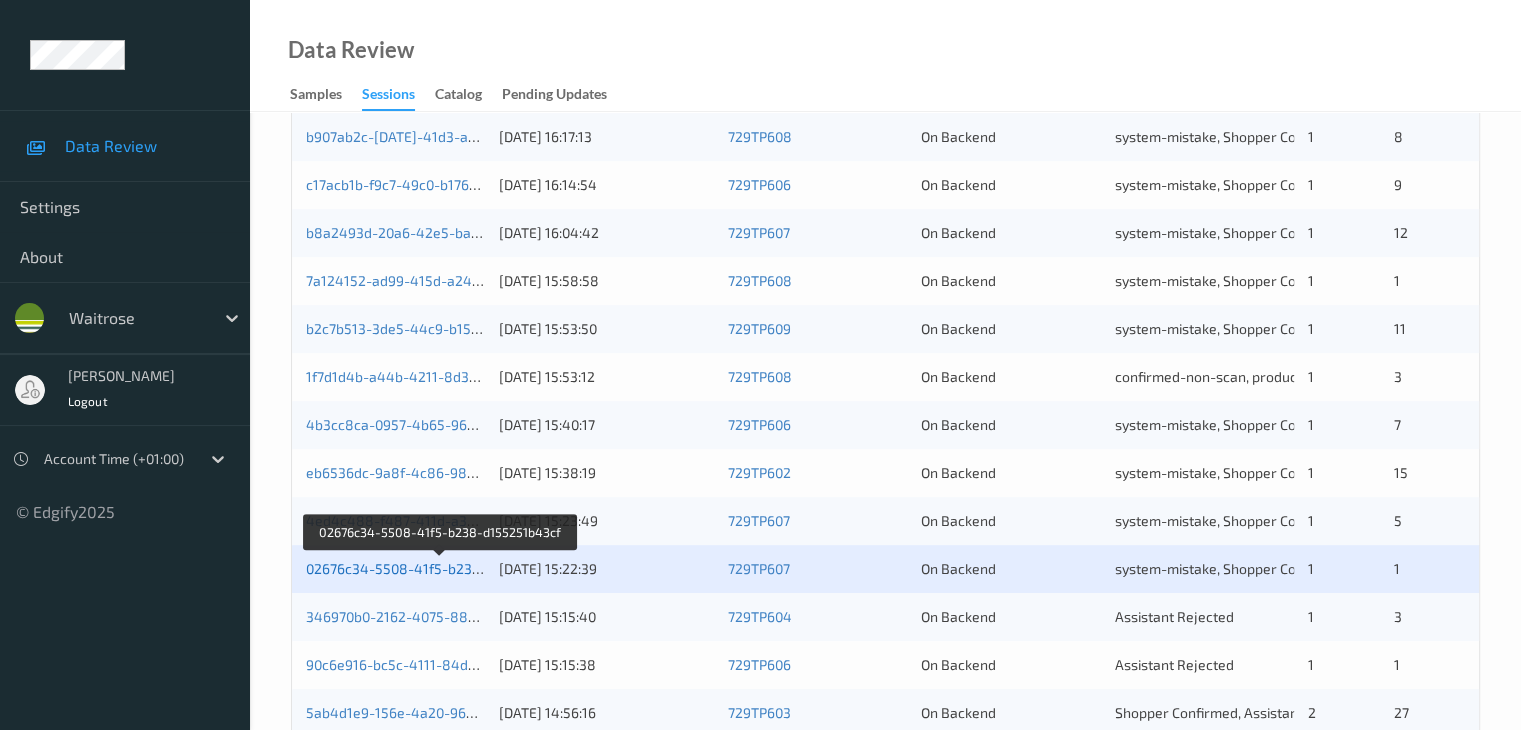 click on "02676c34-5508-41f5-b238-d155251b43cf" at bounding box center (441, 568) 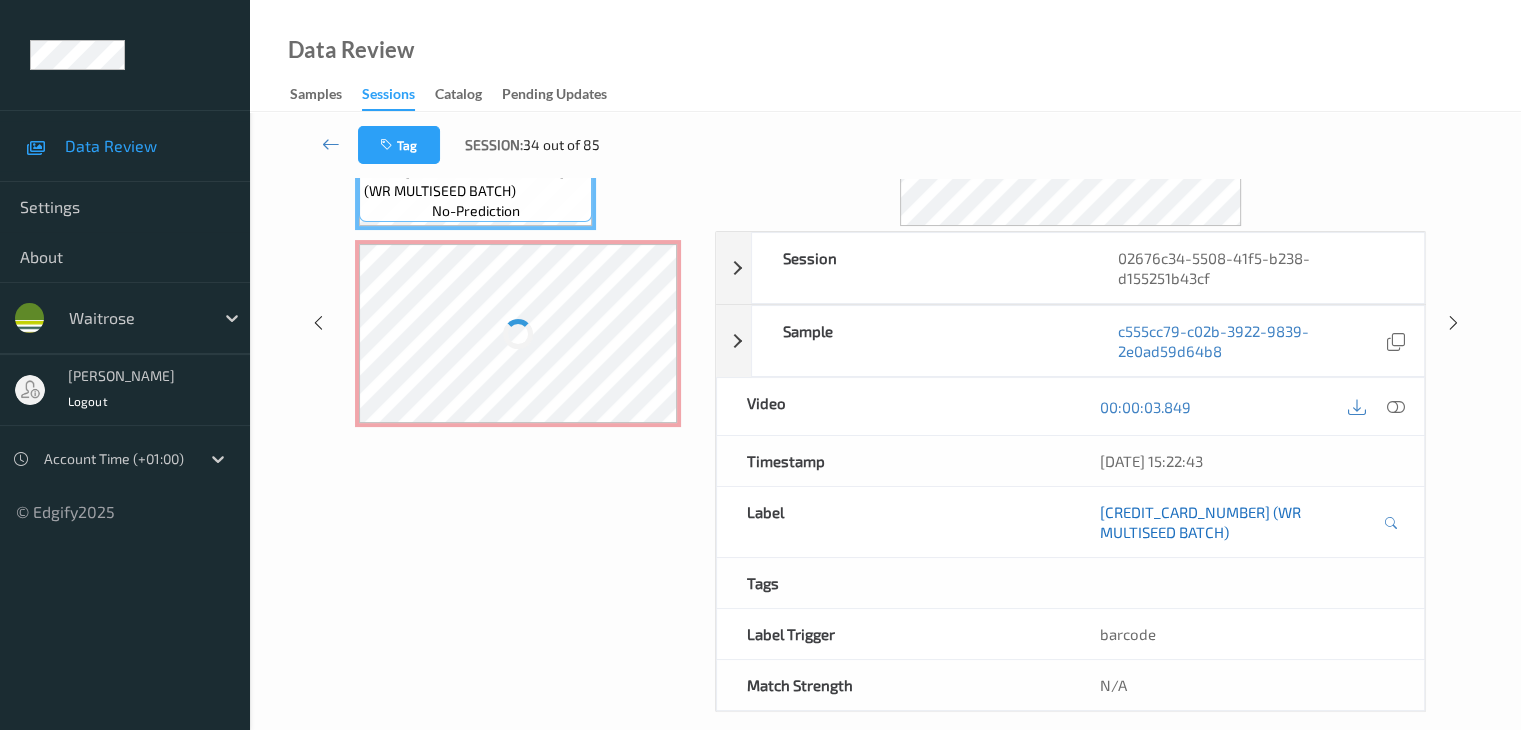 scroll, scrollTop: 0, scrollLeft: 0, axis: both 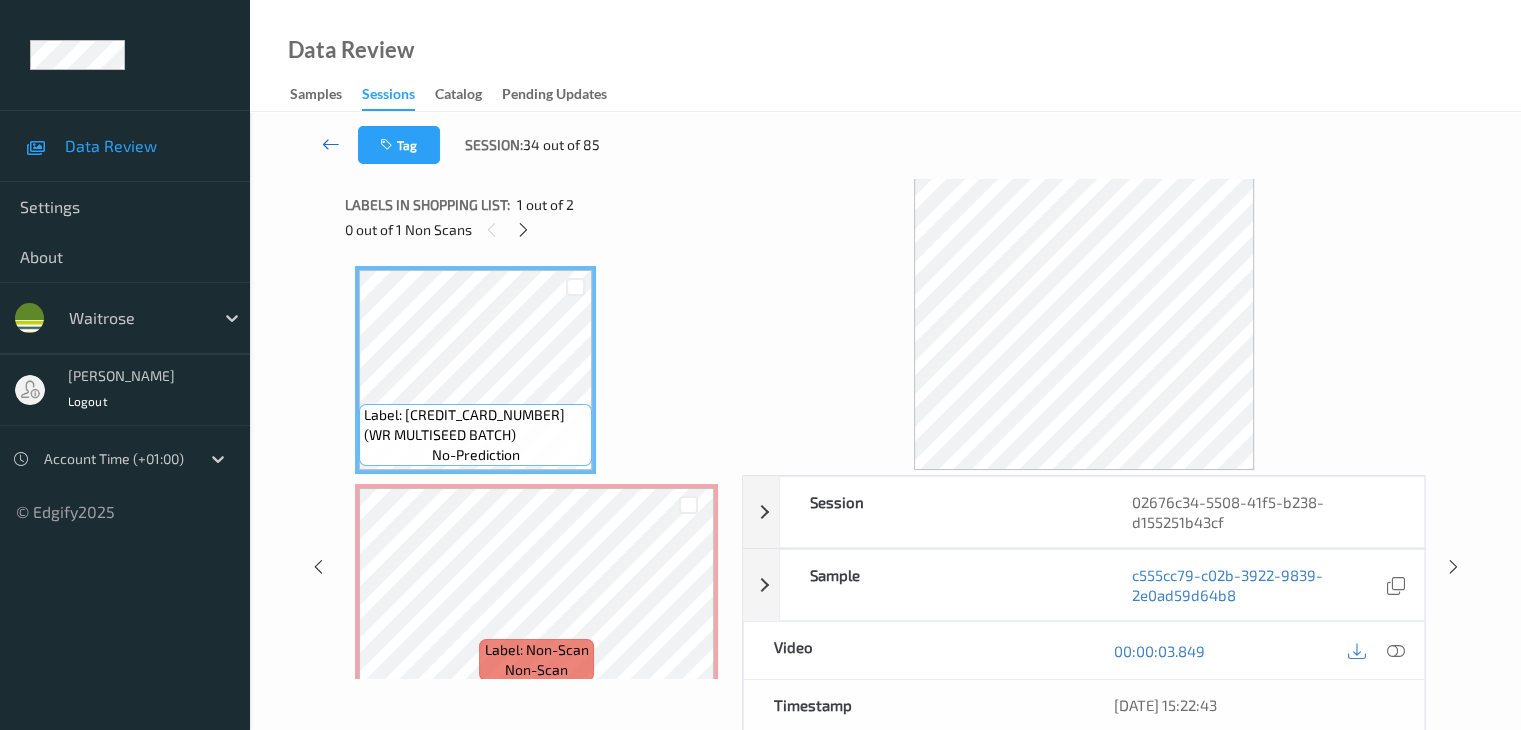 click at bounding box center (331, 144) 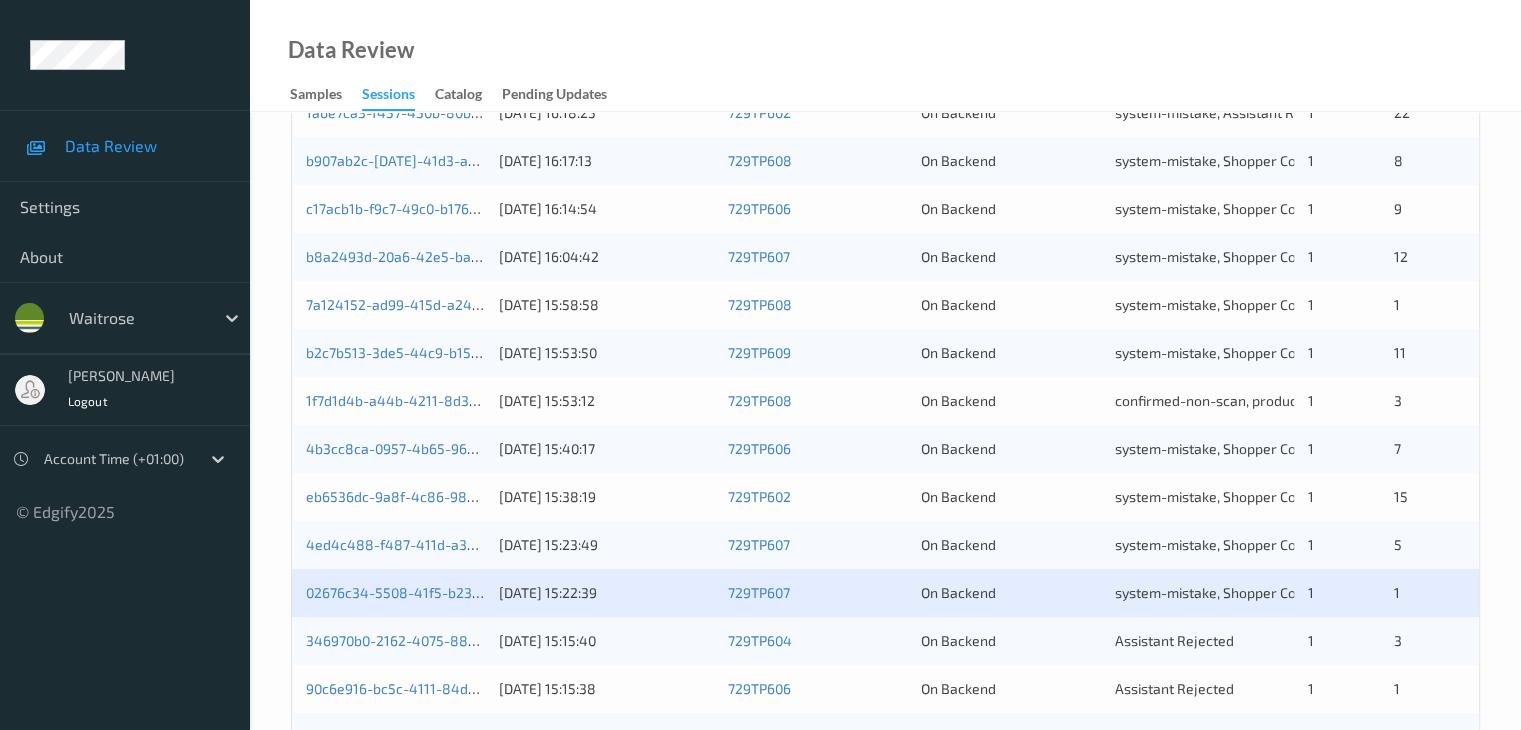 scroll, scrollTop: 800, scrollLeft: 0, axis: vertical 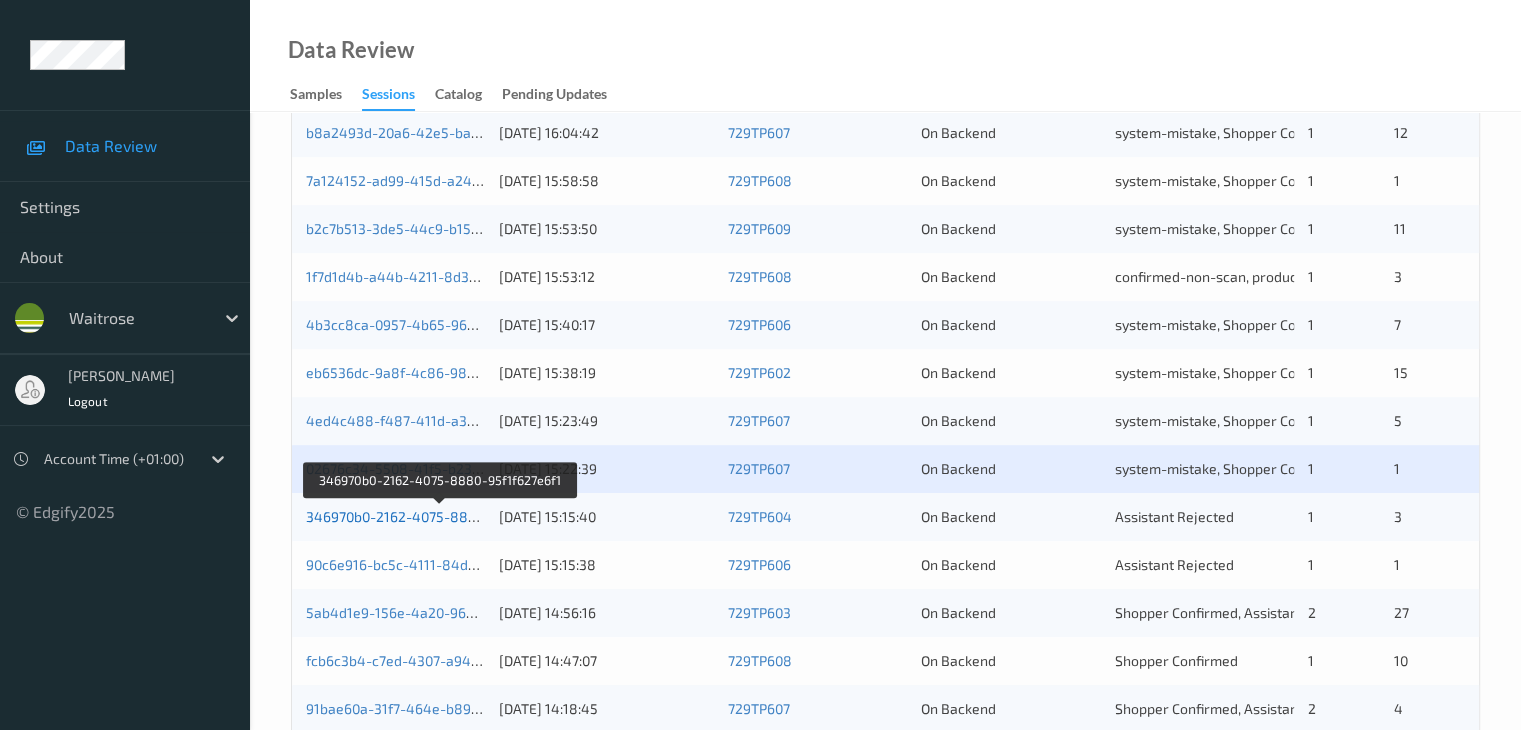click on "346970b0-2162-4075-8880-95f1f627e6f1" at bounding box center [439, 516] 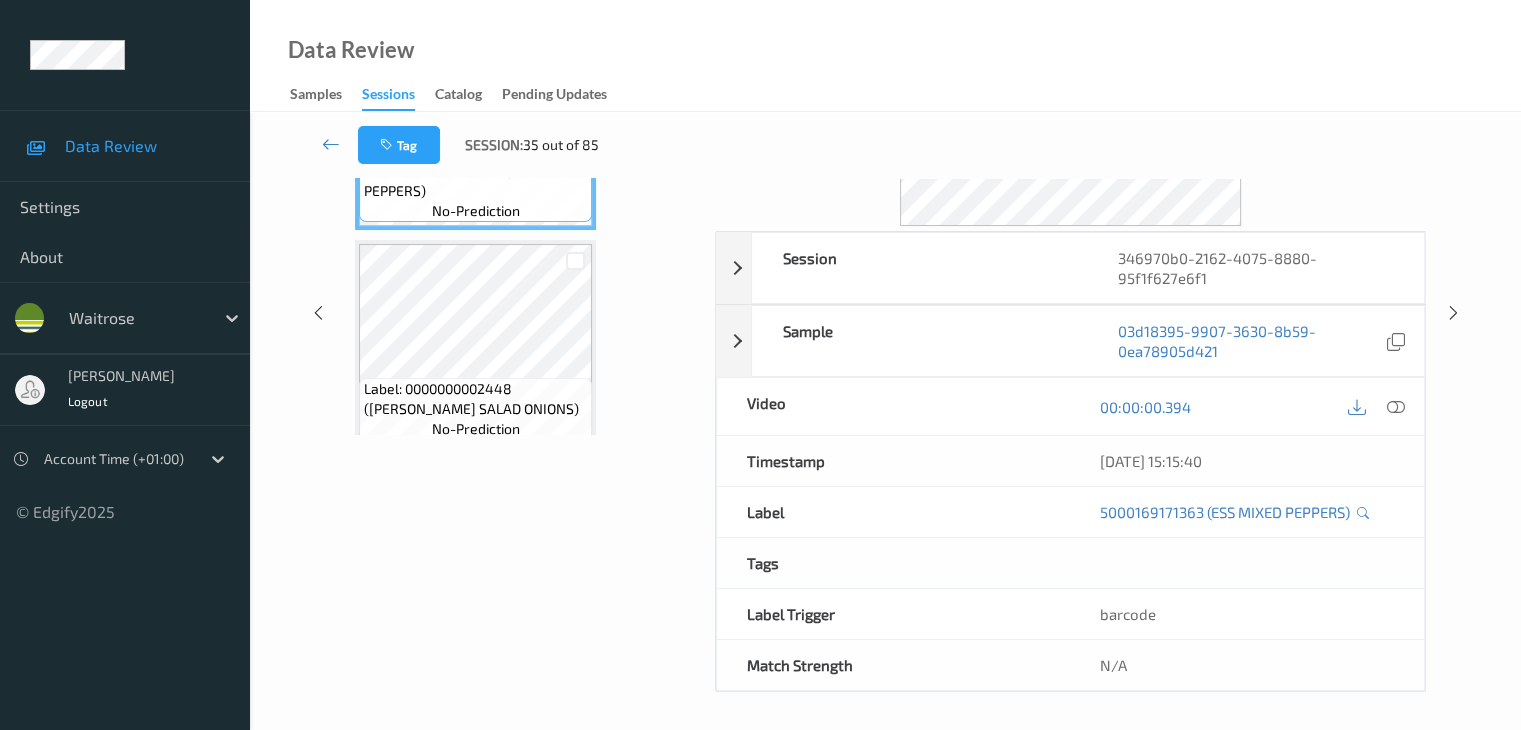 scroll, scrollTop: 0, scrollLeft: 0, axis: both 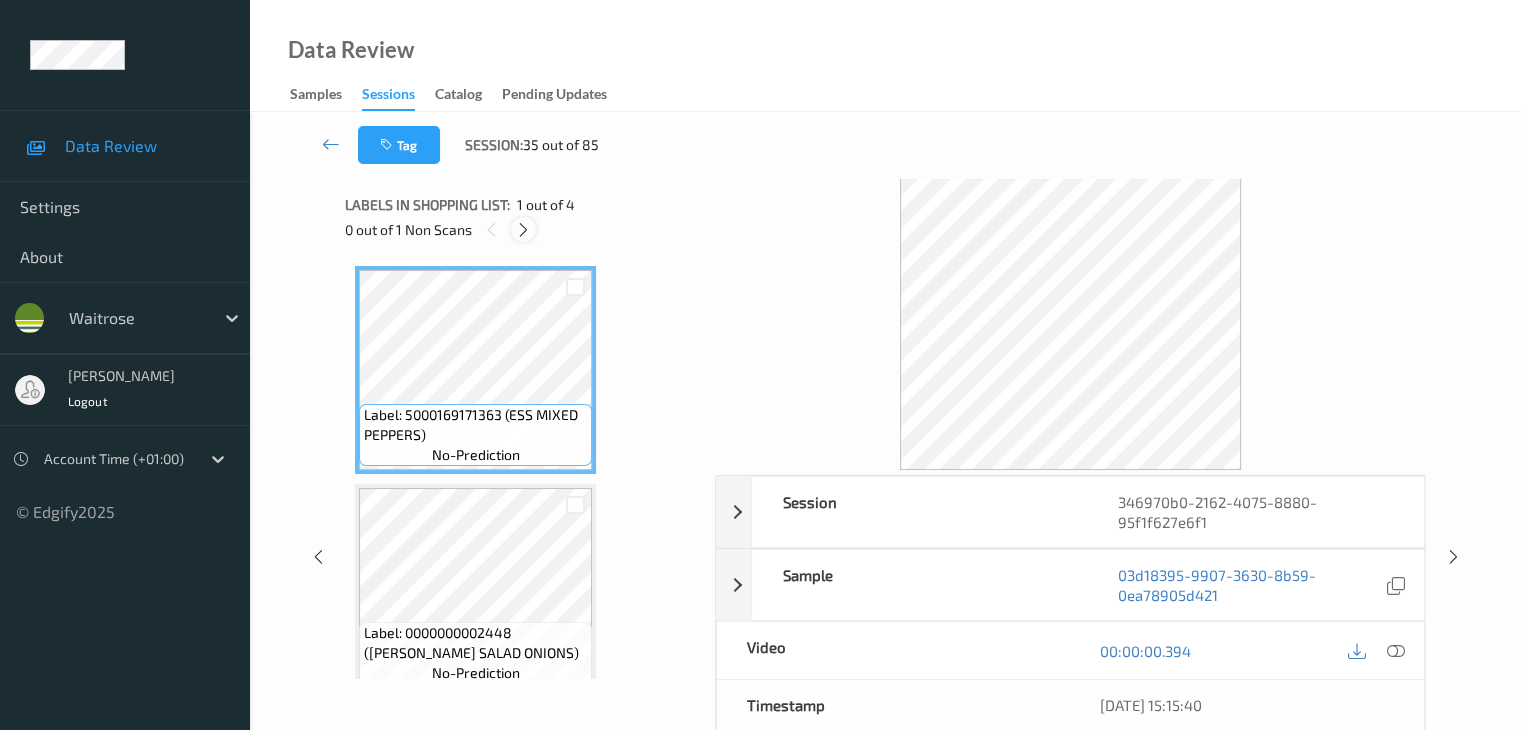 click at bounding box center (523, 230) 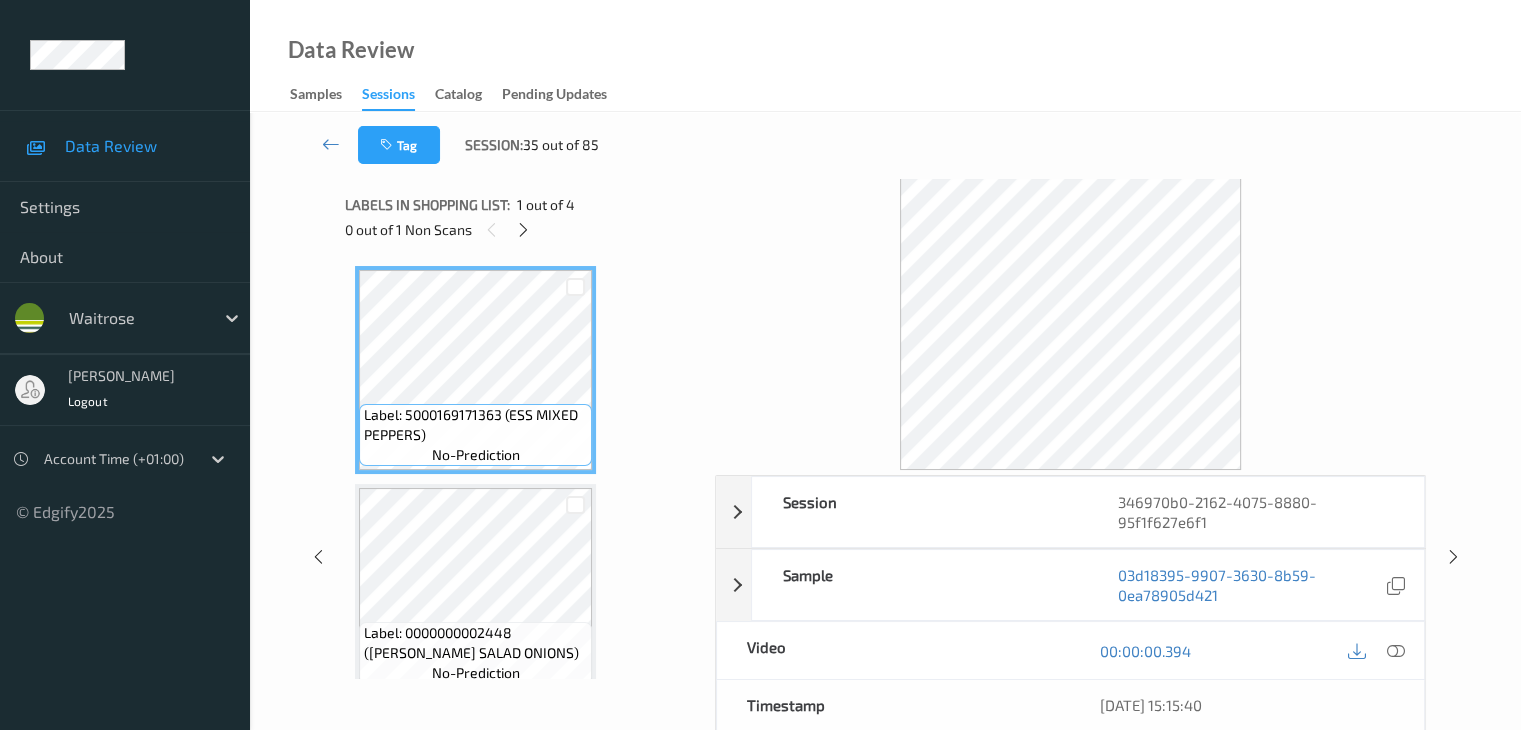 scroll, scrollTop: 228, scrollLeft: 0, axis: vertical 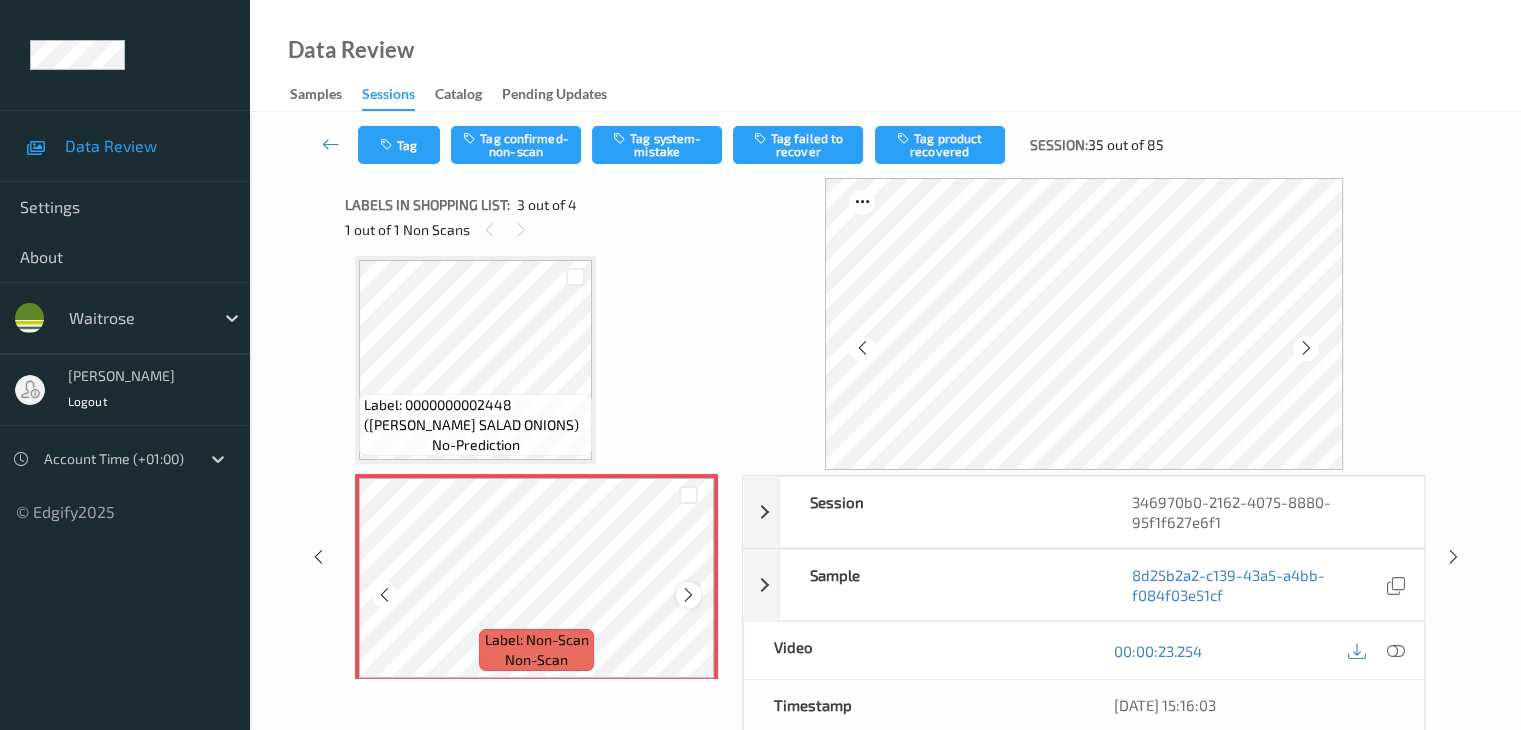 click at bounding box center (688, 595) 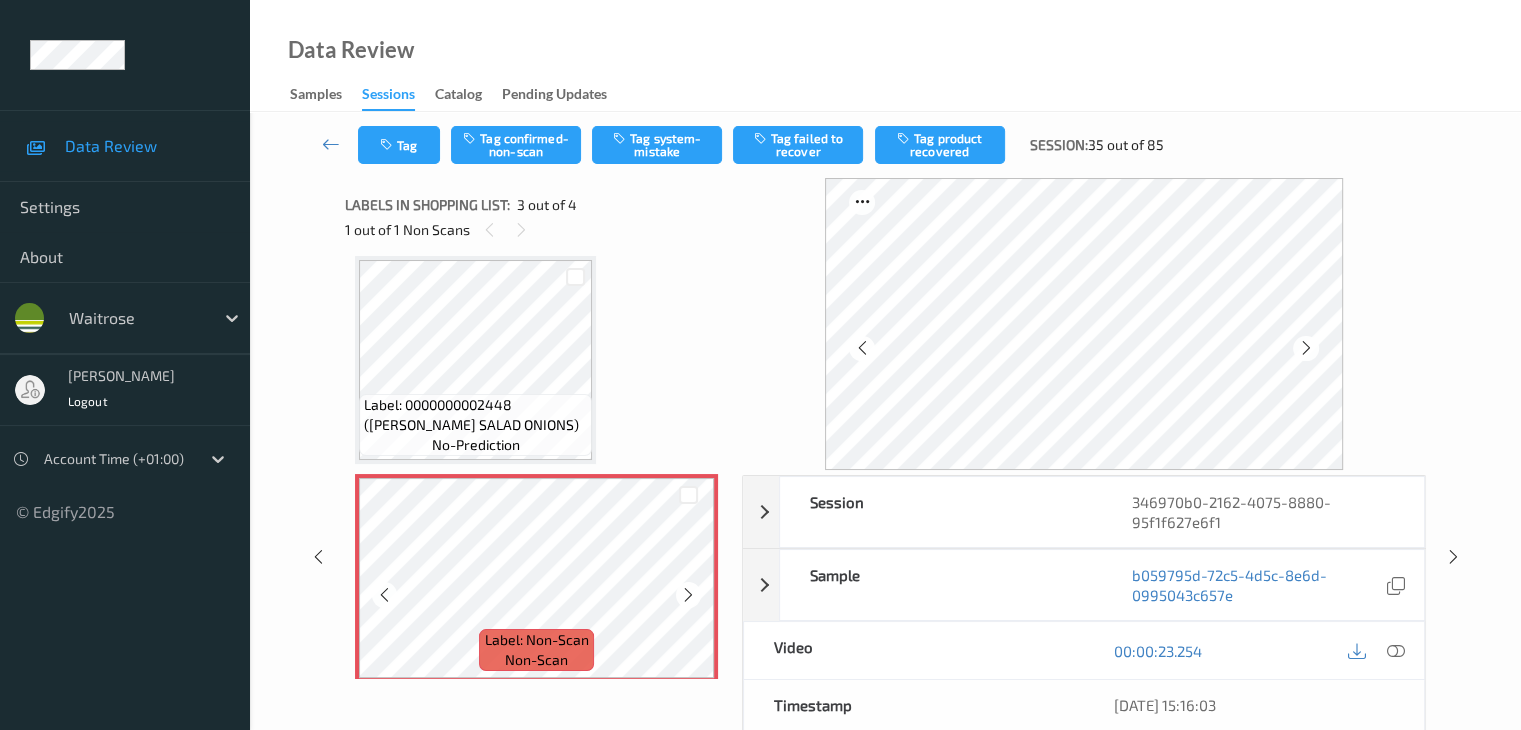 click at bounding box center [688, 595] 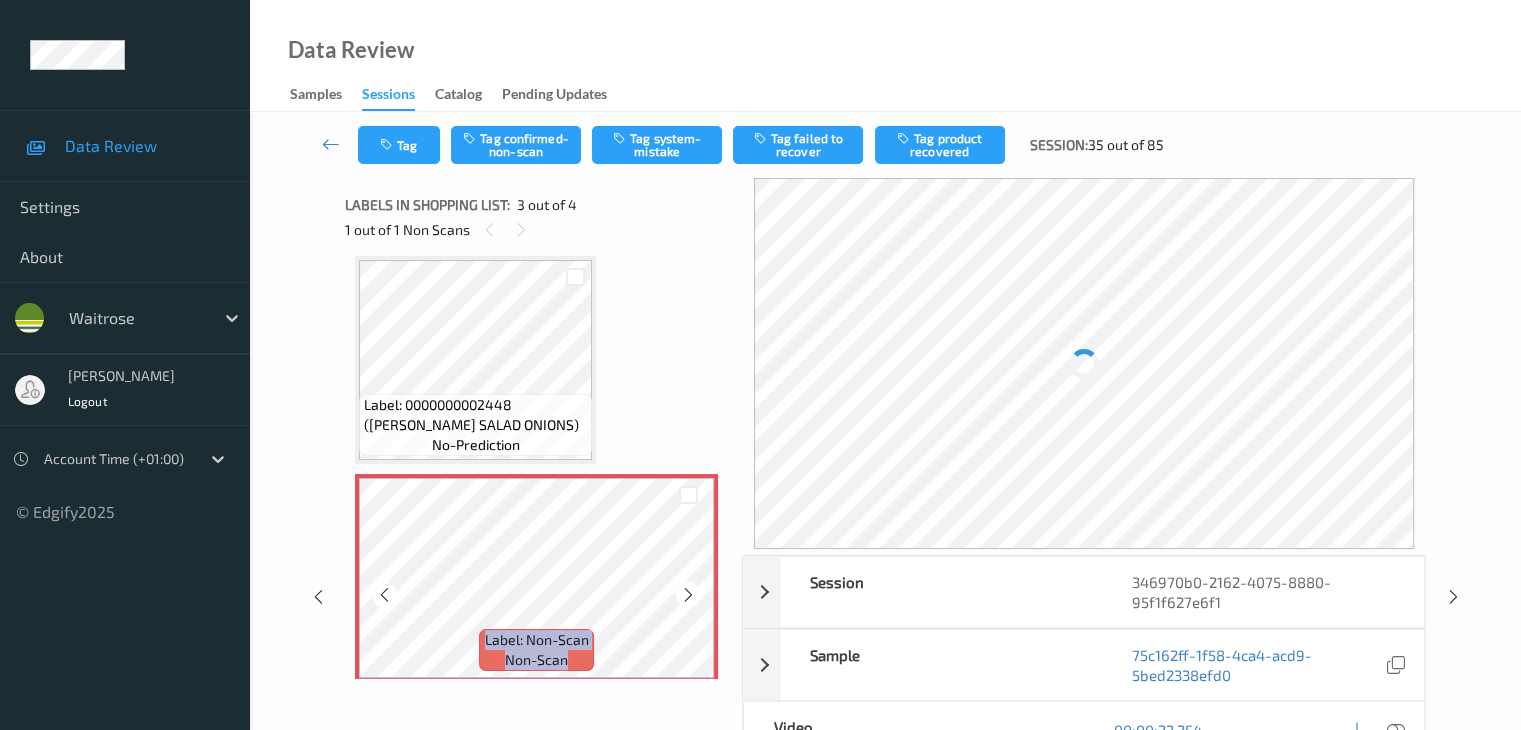 click at bounding box center [688, 595] 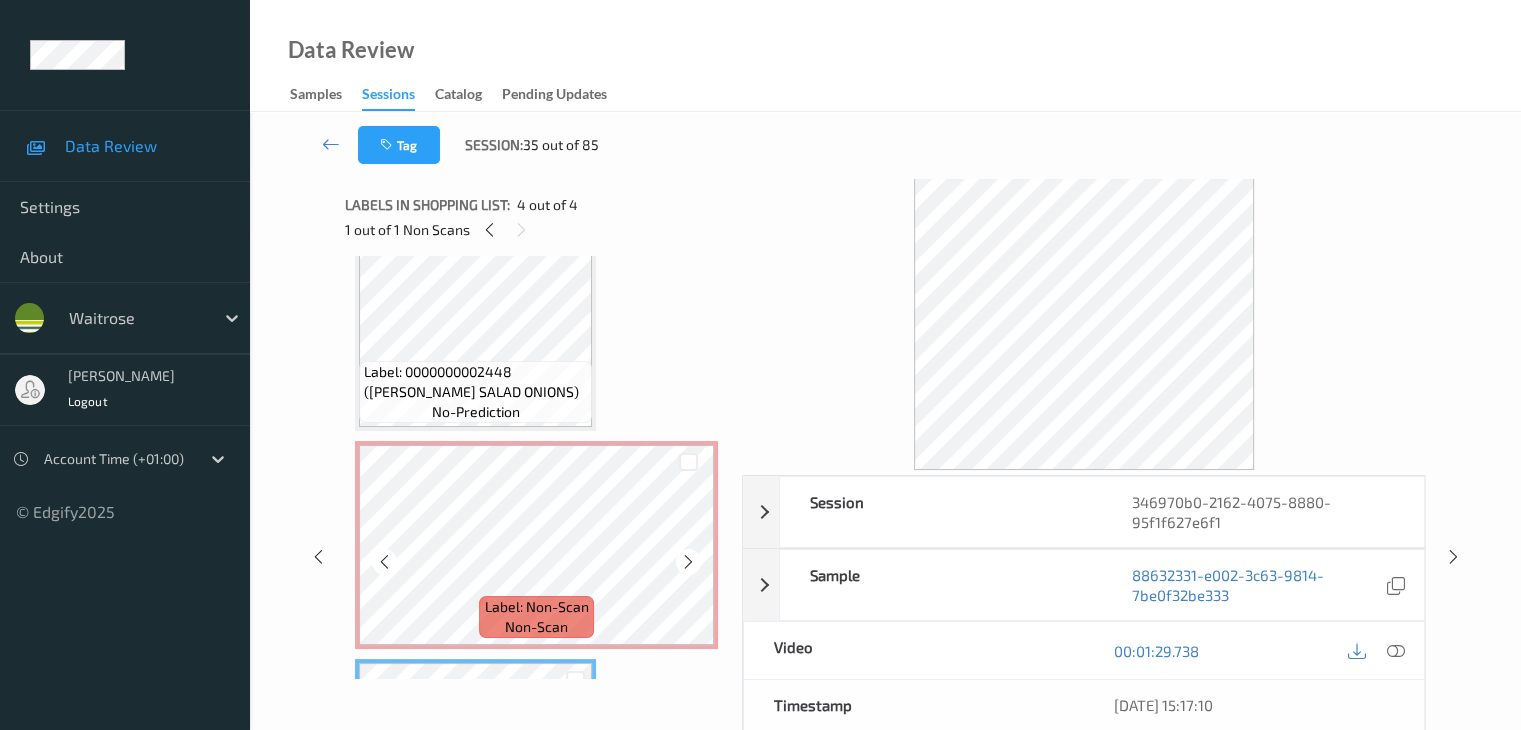 scroll, scrollTop: 259, scrollLeft: 0, axis: vertical 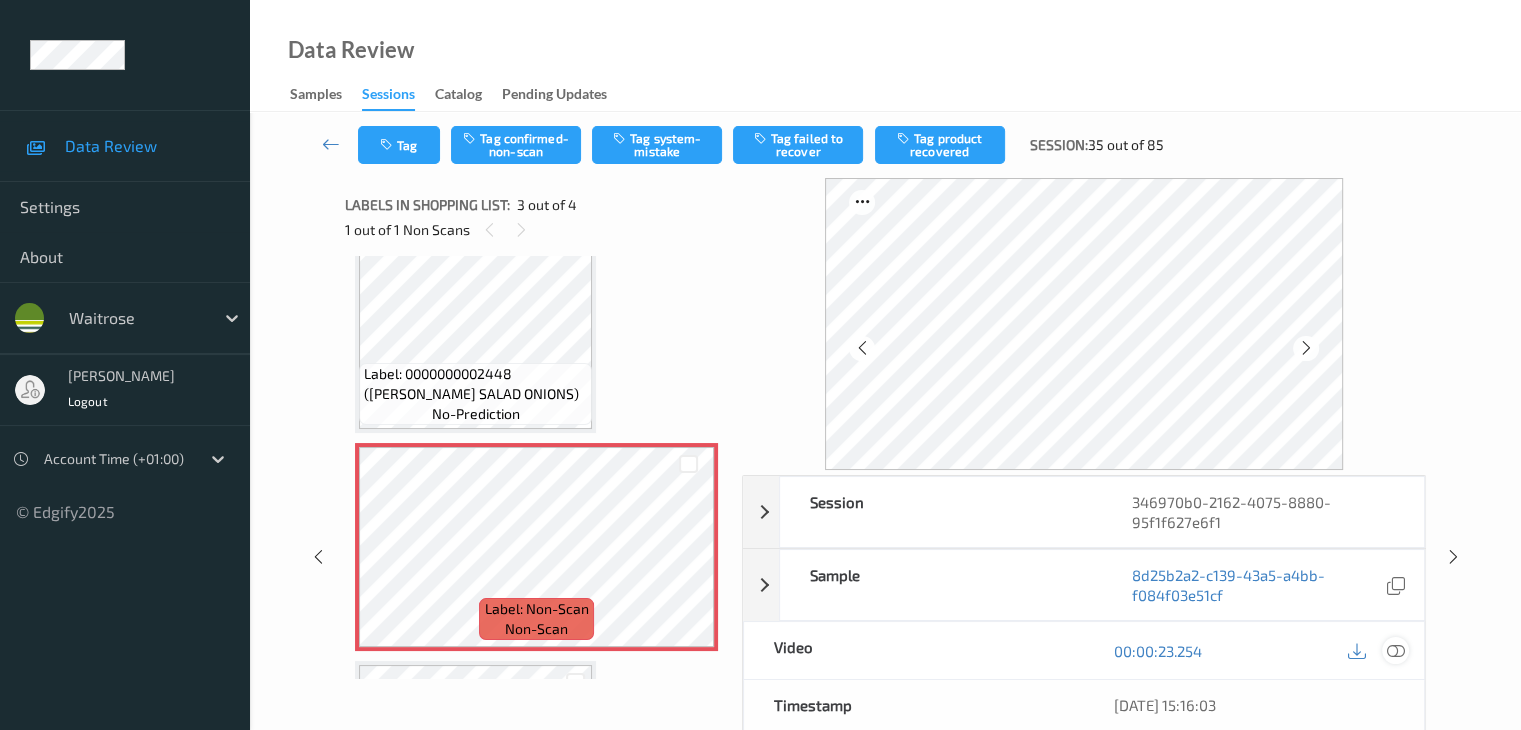 click at bounding box center [1395, 651] 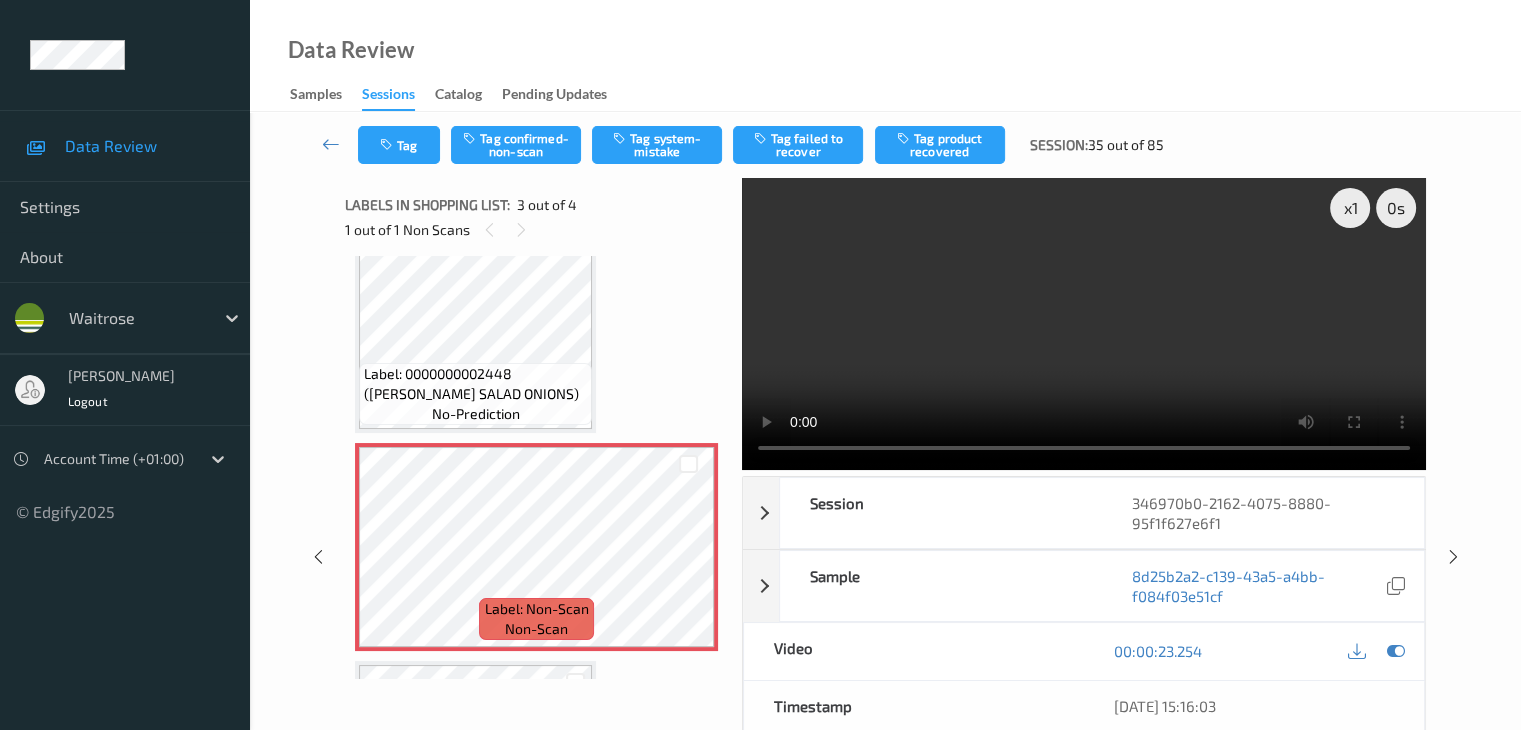 type 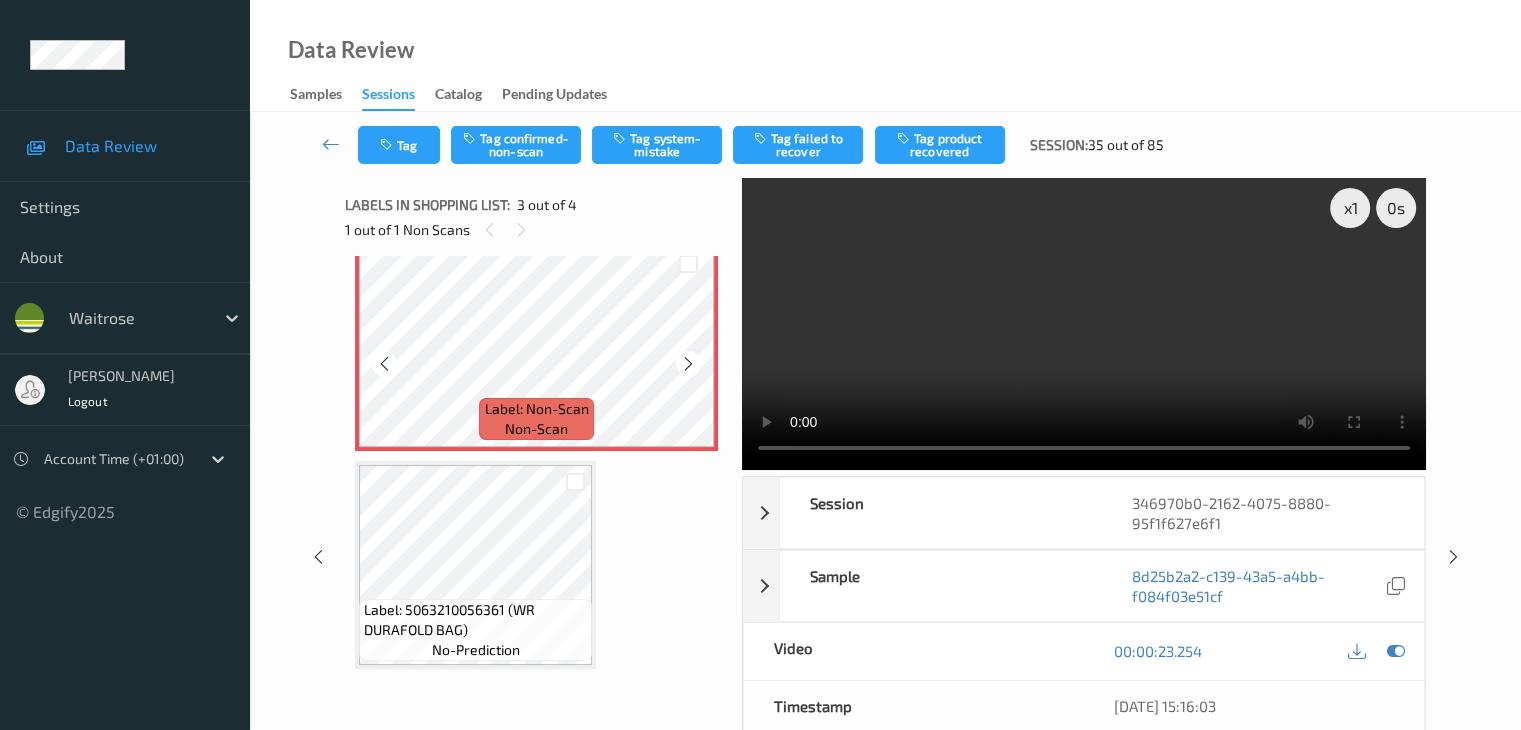 scroll, scrollTop: 259, scrollLeft: 0, axis: vertical 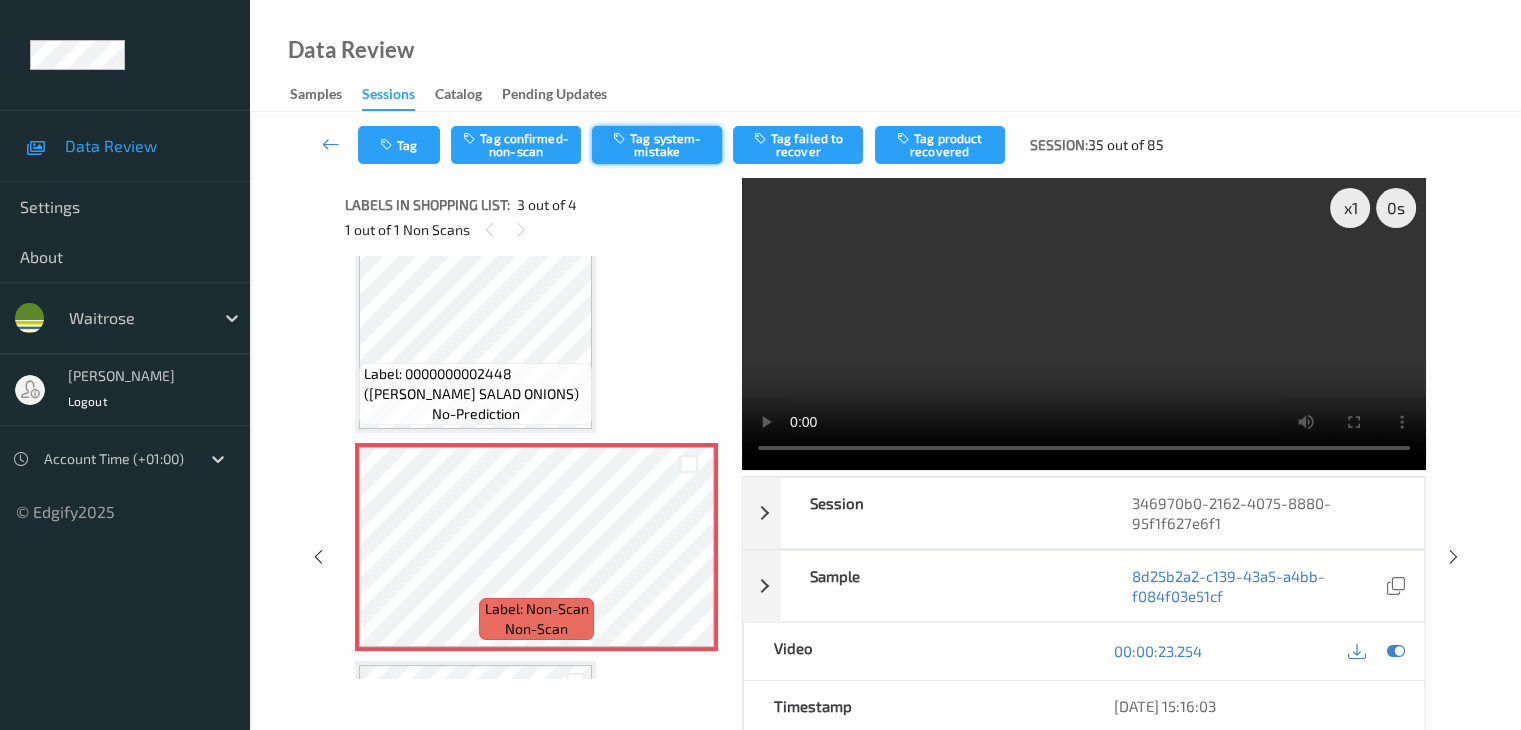 click on "Tag   system-mistake" at bounding box center (657, 145) 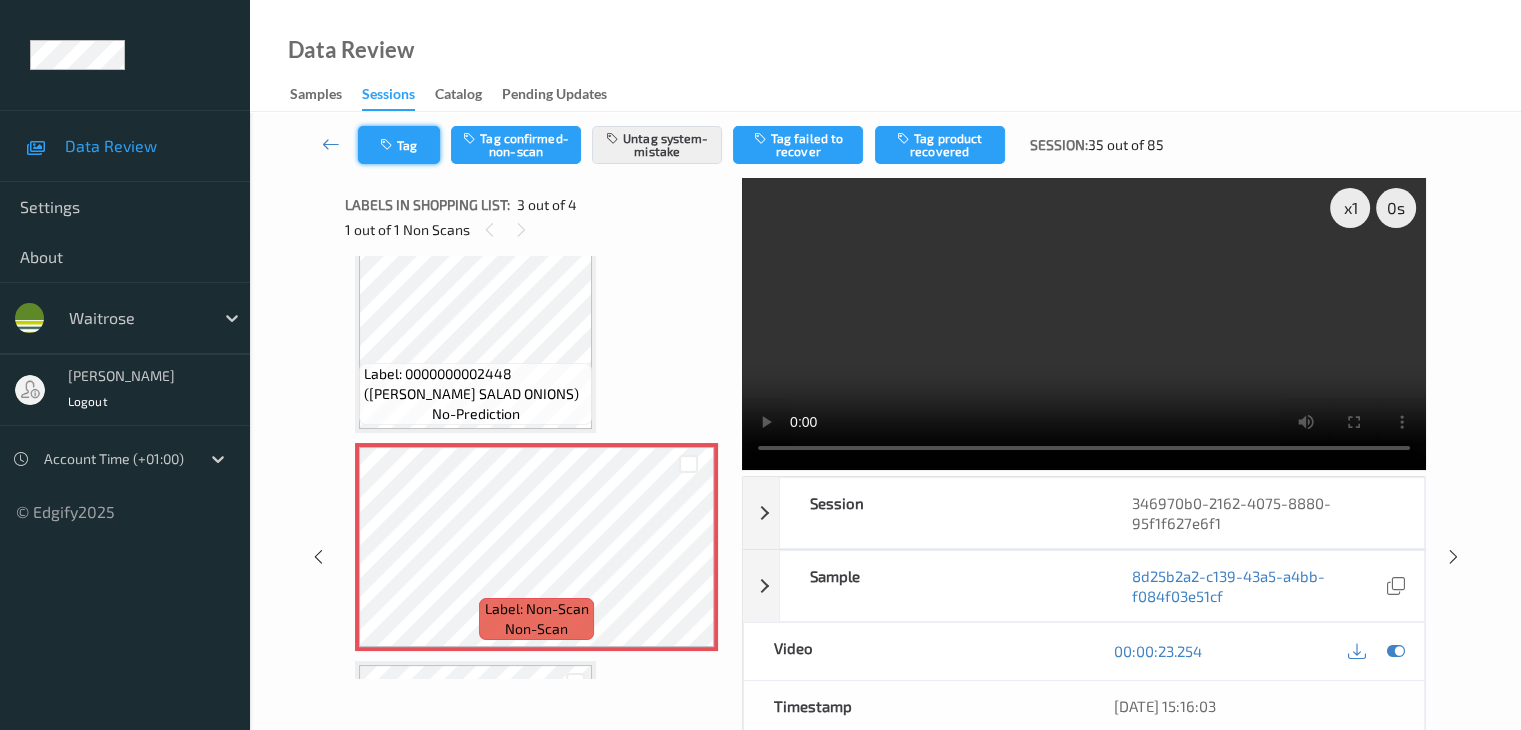 click on "Labels in shopping list: 3 out of 4 1 out of 1 Non Scans" at bounding box center (536, 217) 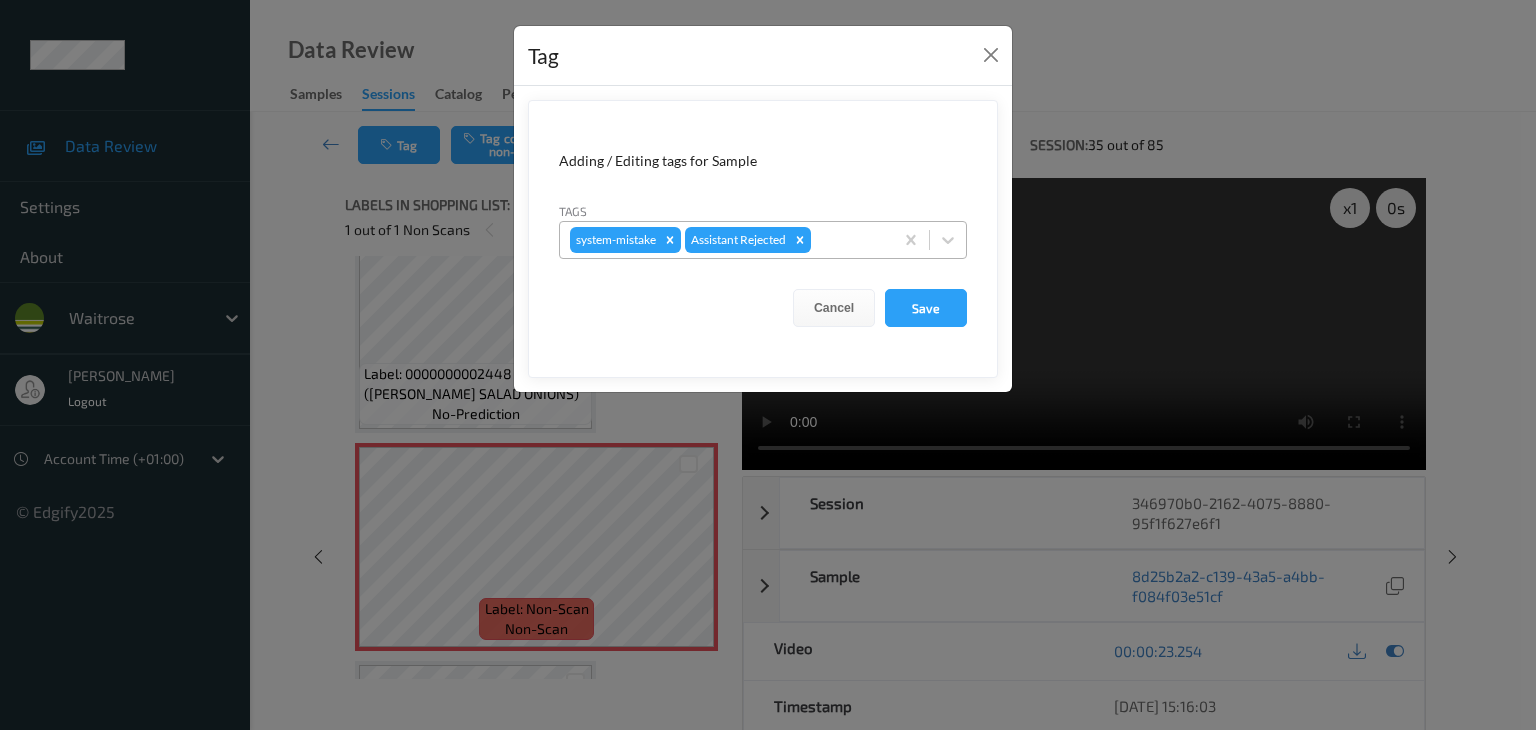 click at bounding box center (849, 240) 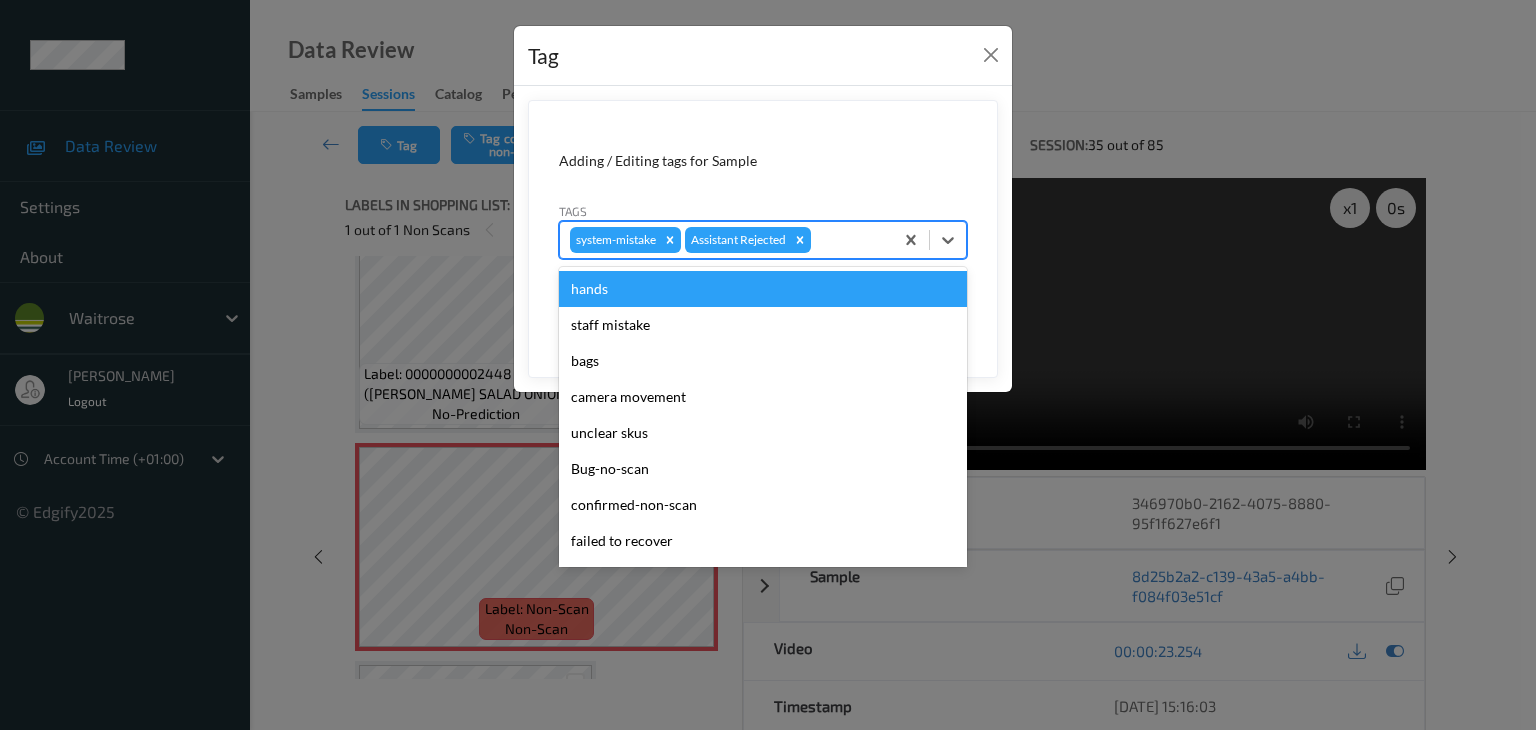 type on "u" 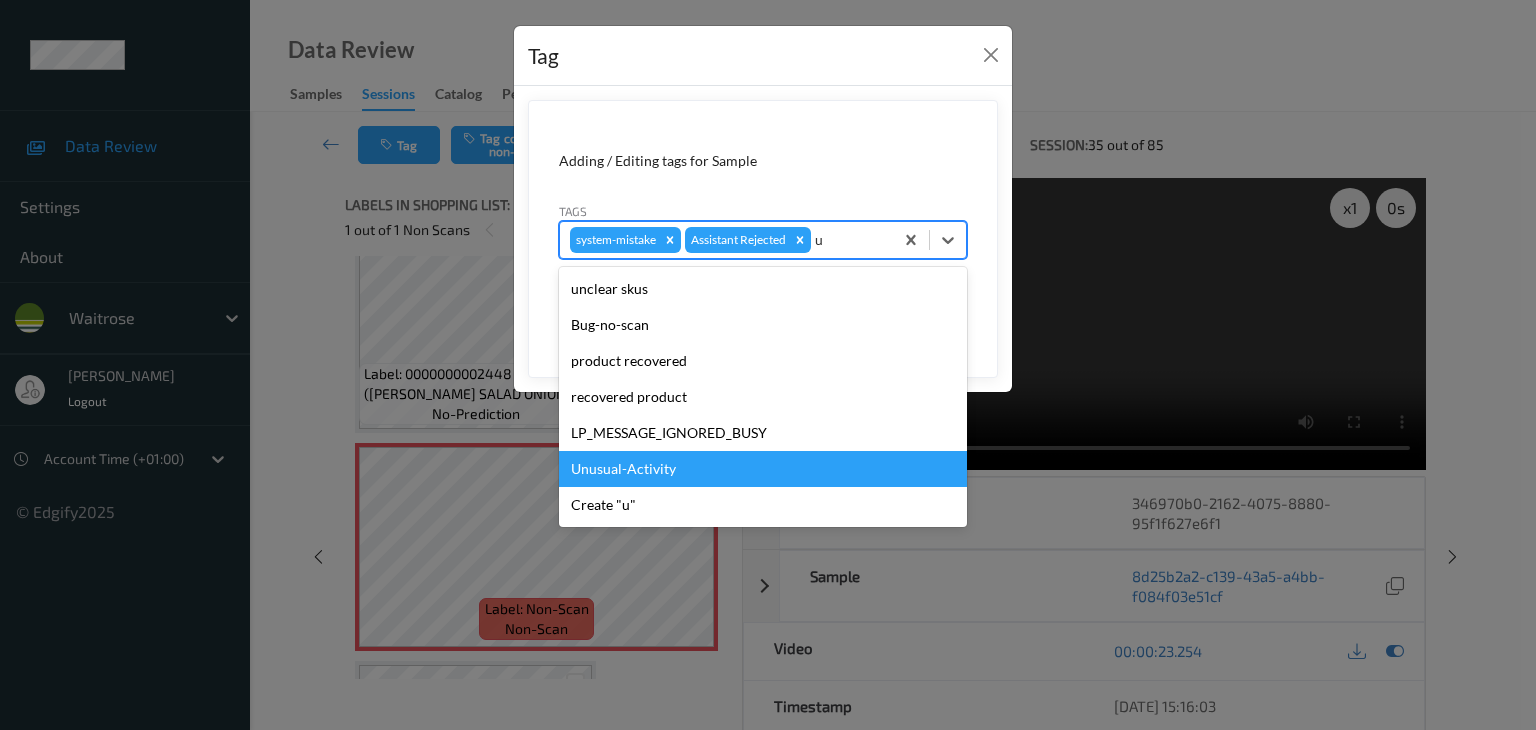 click on "Unusual-Activity" at bounding box center [763, 469] 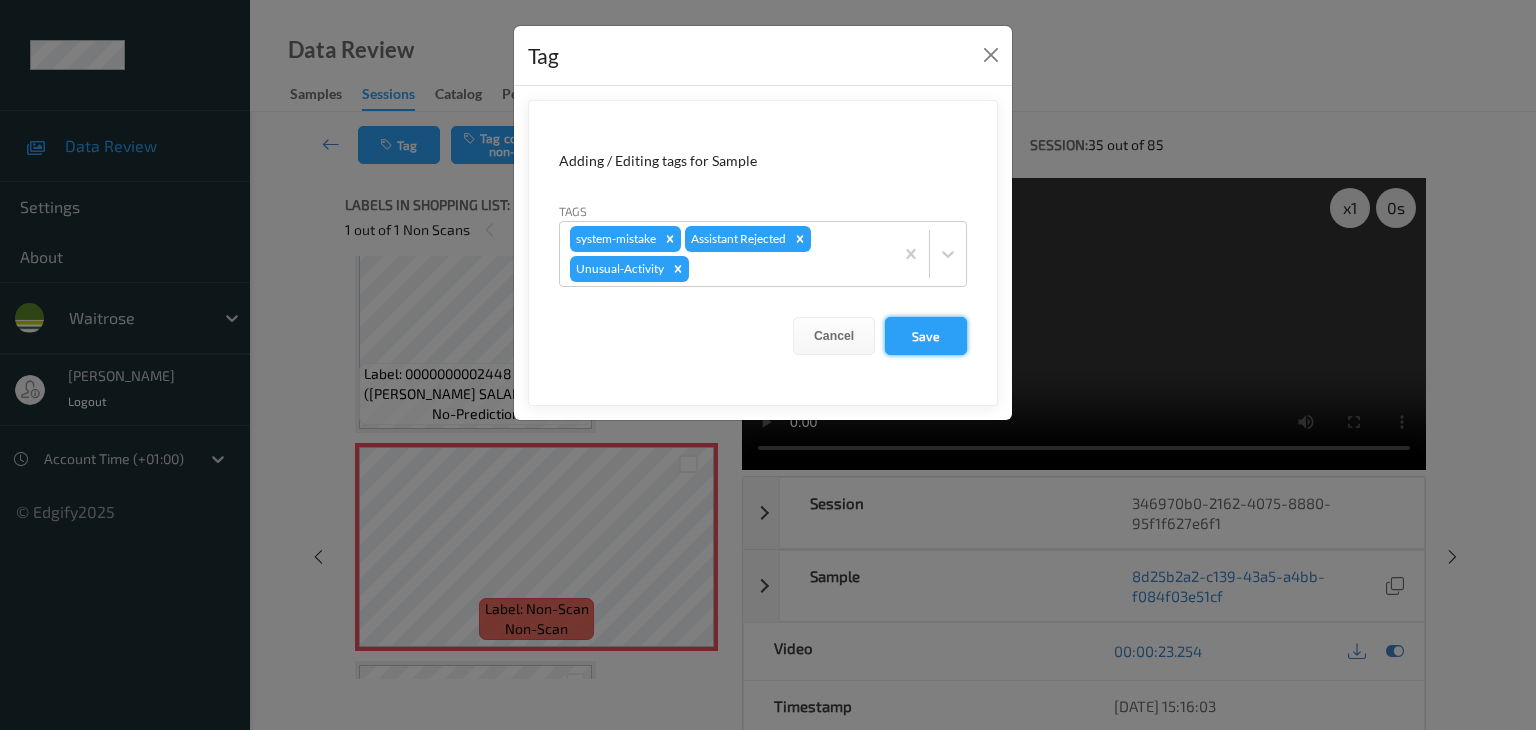 click on "Save" at bounding box center (926, 336) 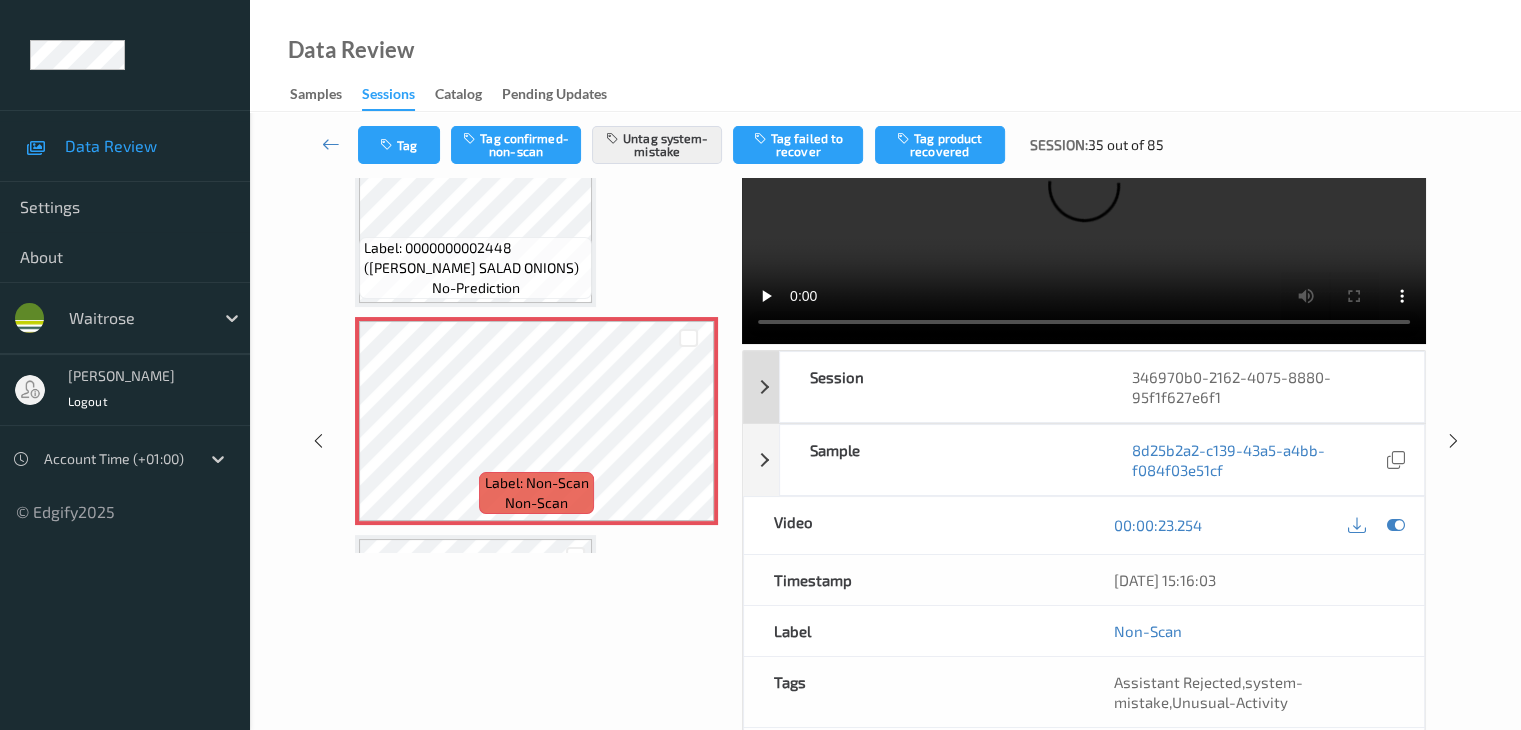 scroll, scrollTop: 0, scrollLeft: 0, axis: both 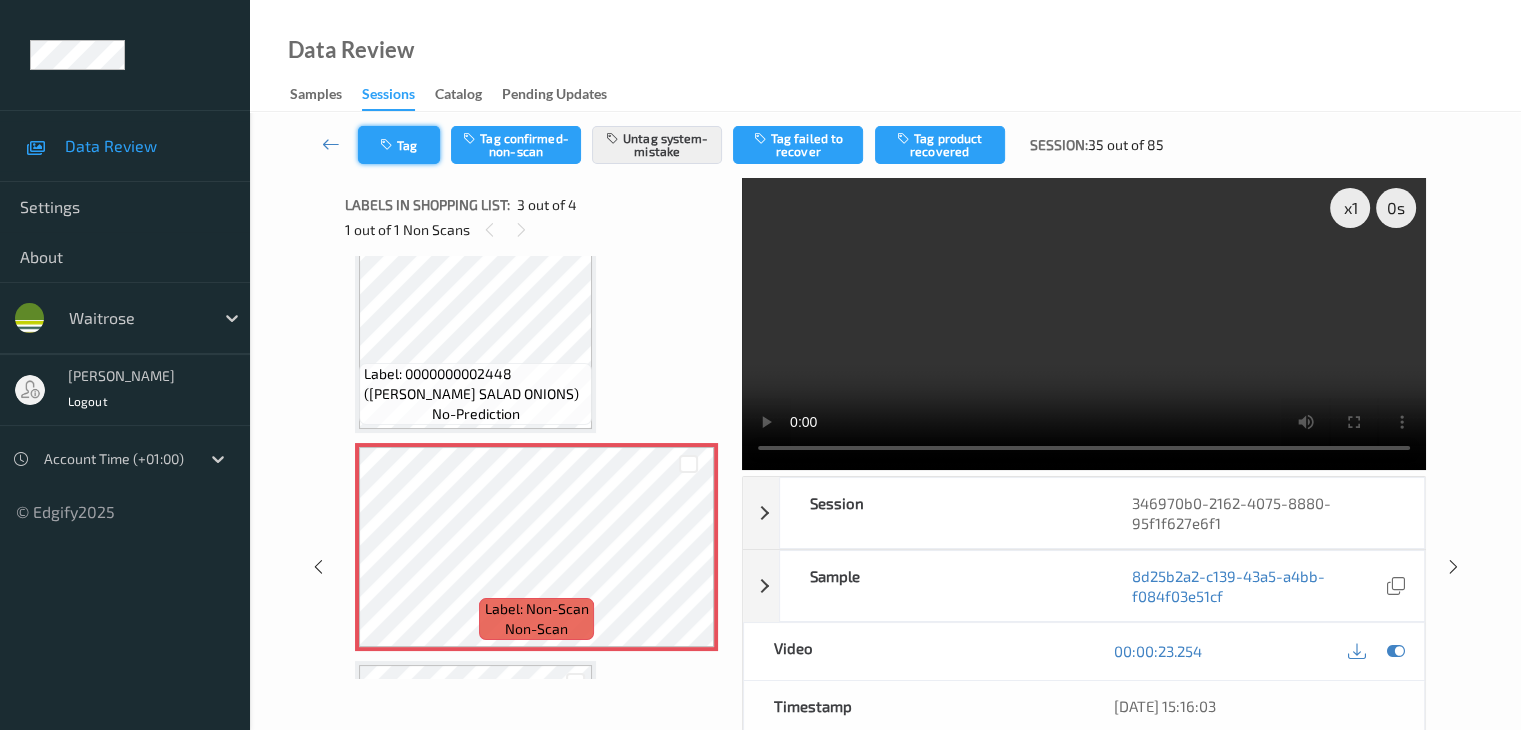 click on "Tag" at bounding box center [399, 145] 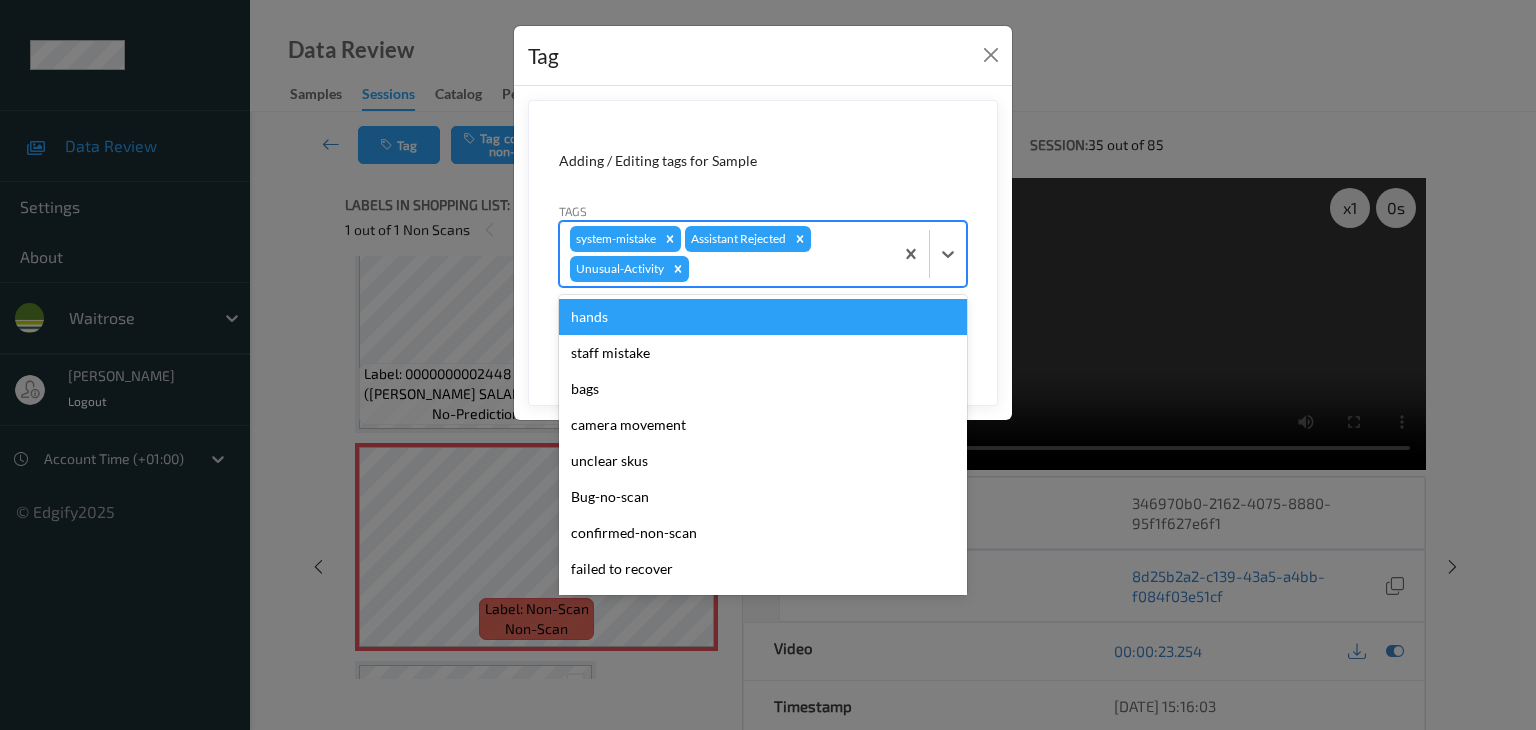 click at bounding box center [788, 269] 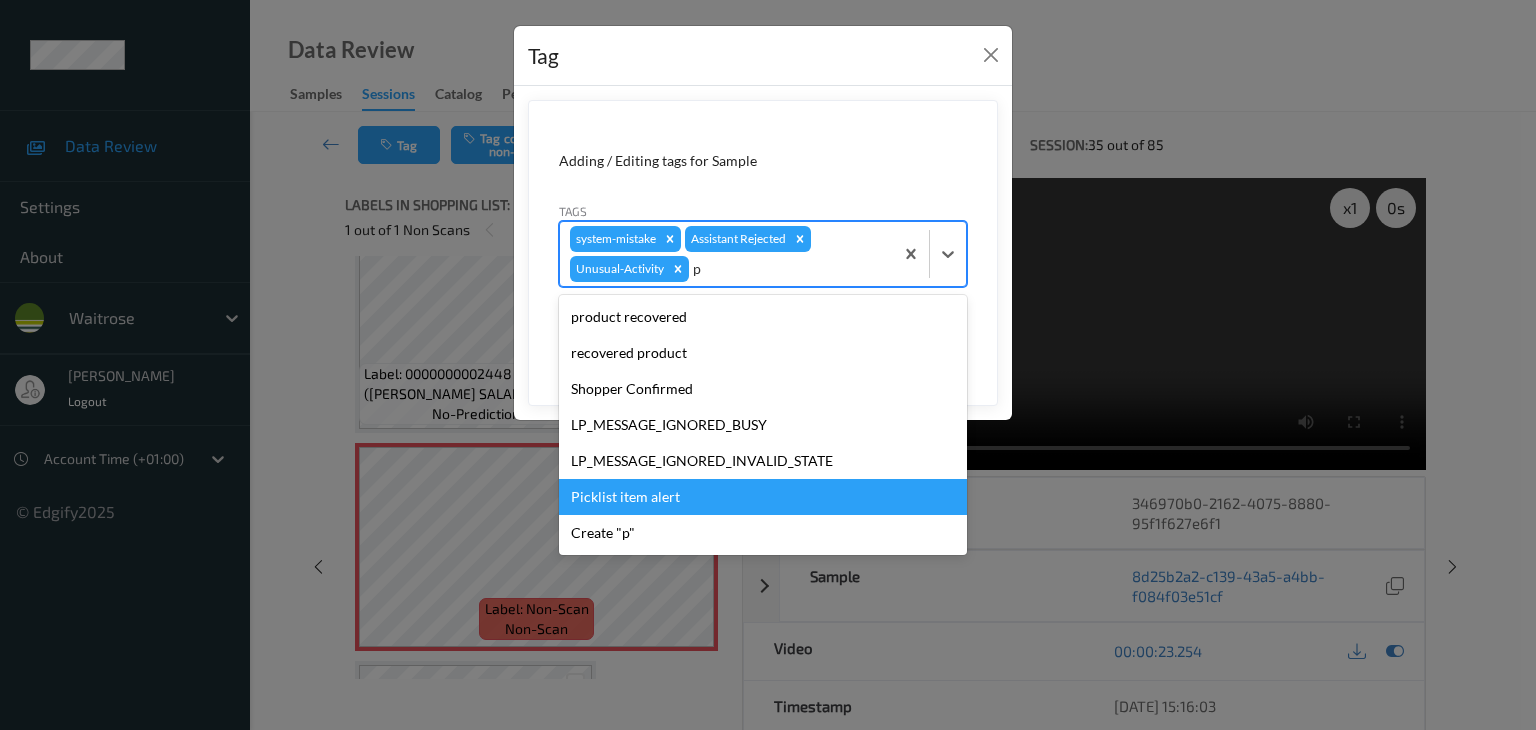 click on "Picklist item alert" at bounding box center (763, 497) 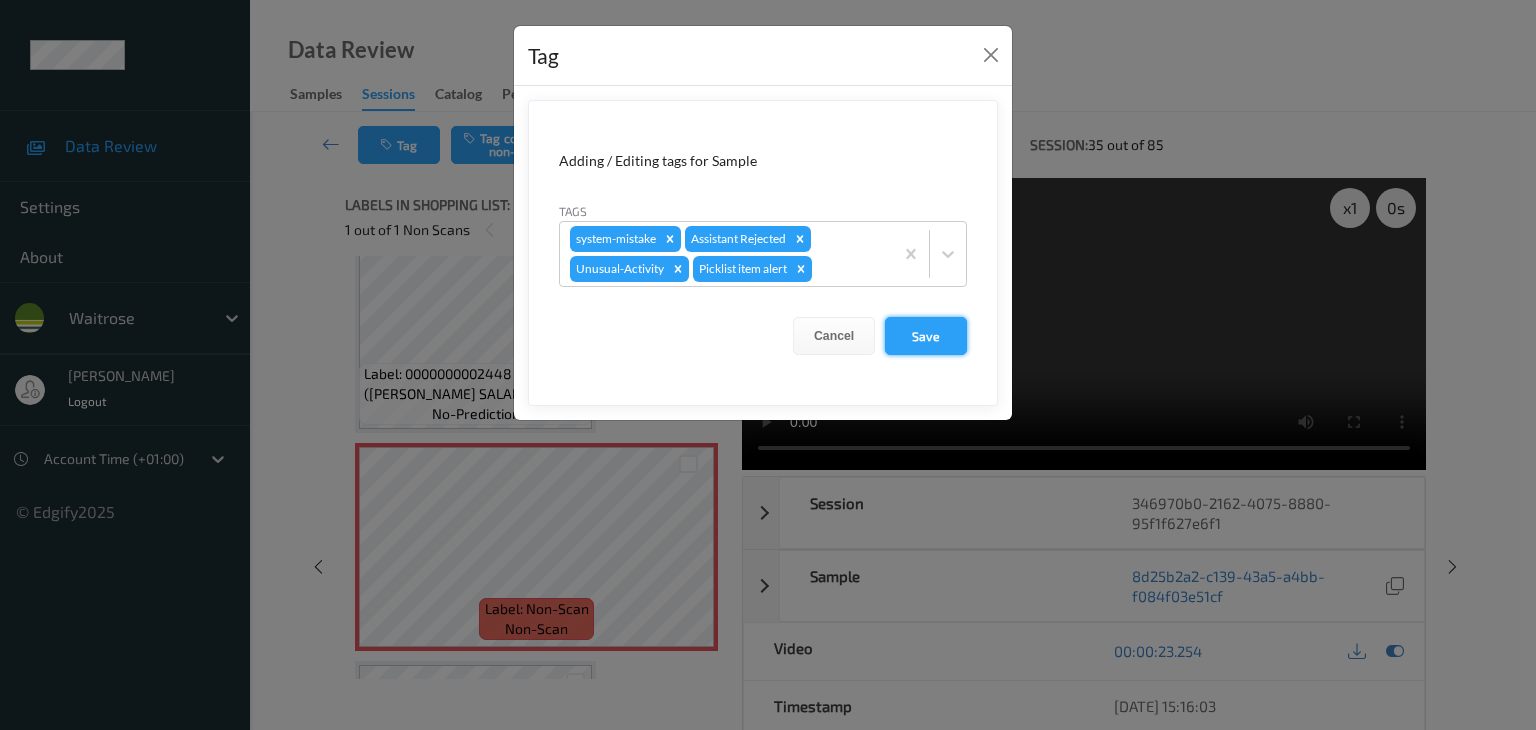 click on "Save" at bounding box center [926, 336] 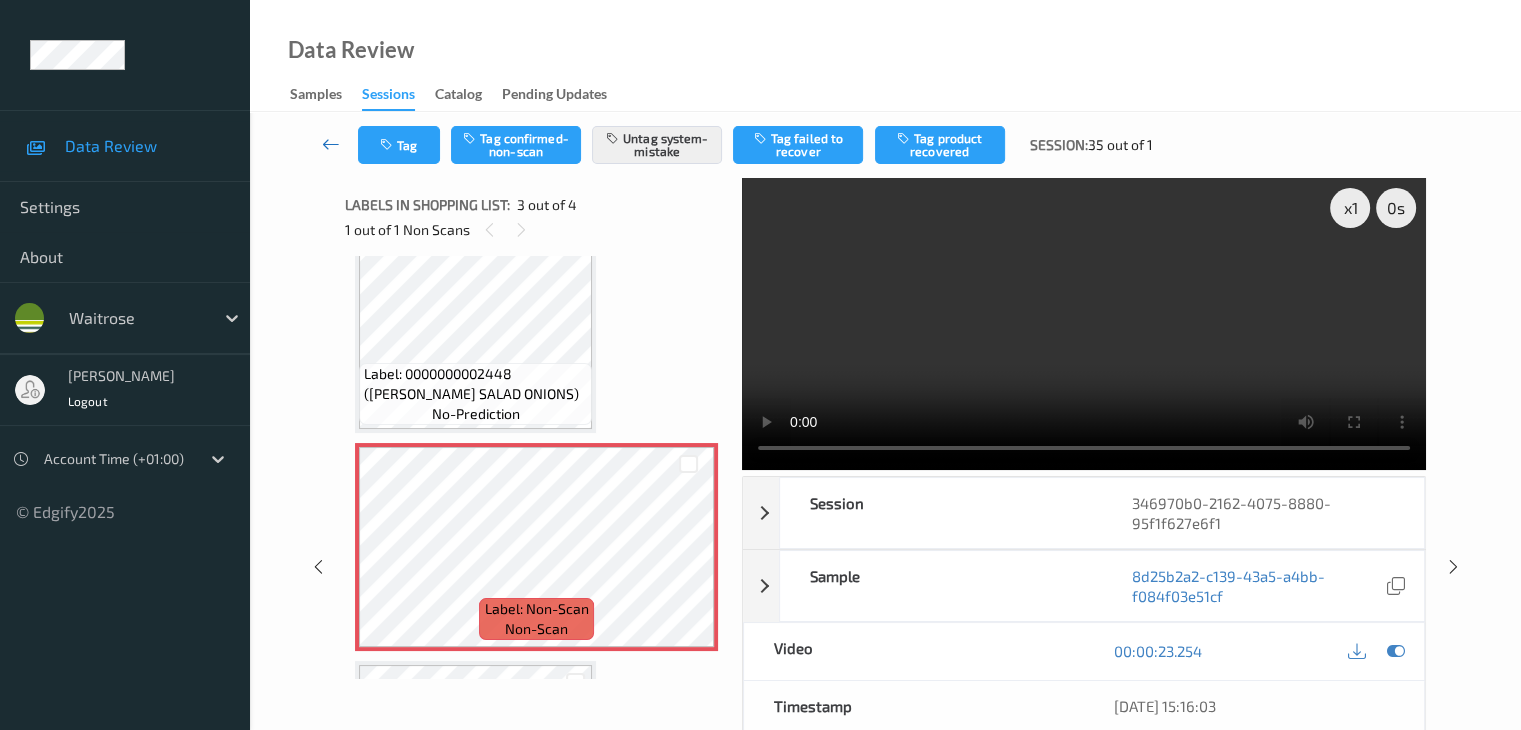 click at bounding box center (331, 144) 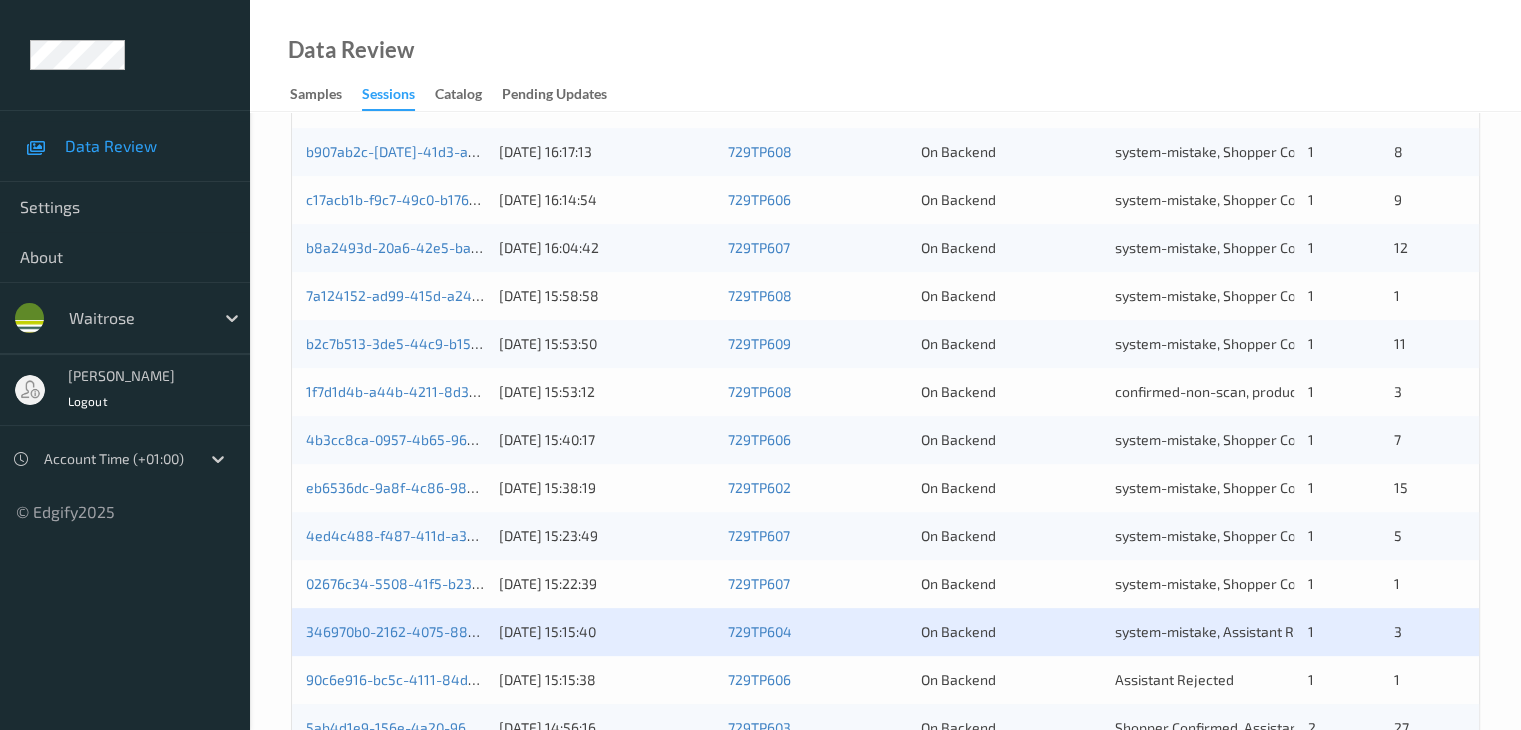 scroll, scrollTop: 800, scrollLeft: 0, axis: vertical 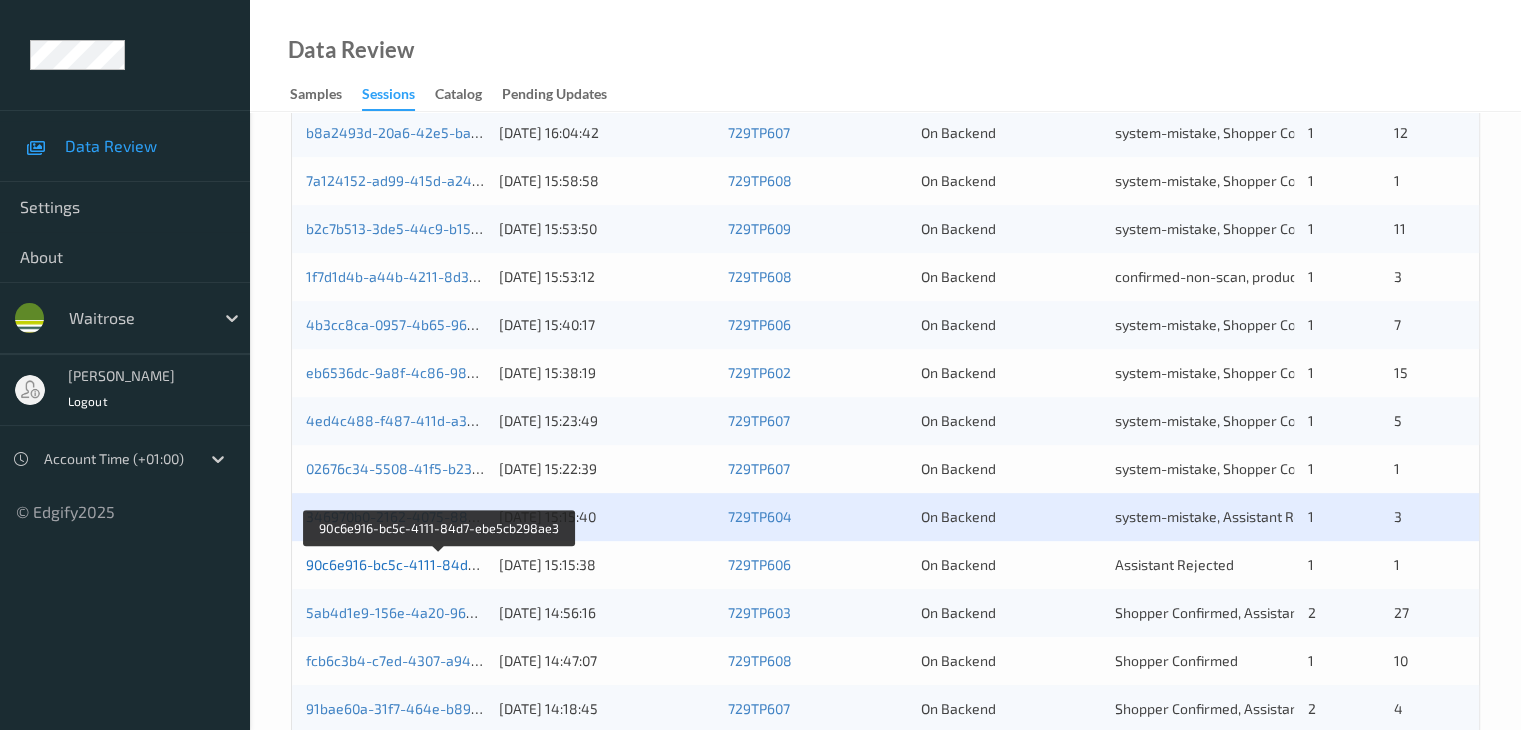 click on "90c6e916-bc5c-4111-84d7-ebe5cb298ae3" at bounding box center (441, 564) 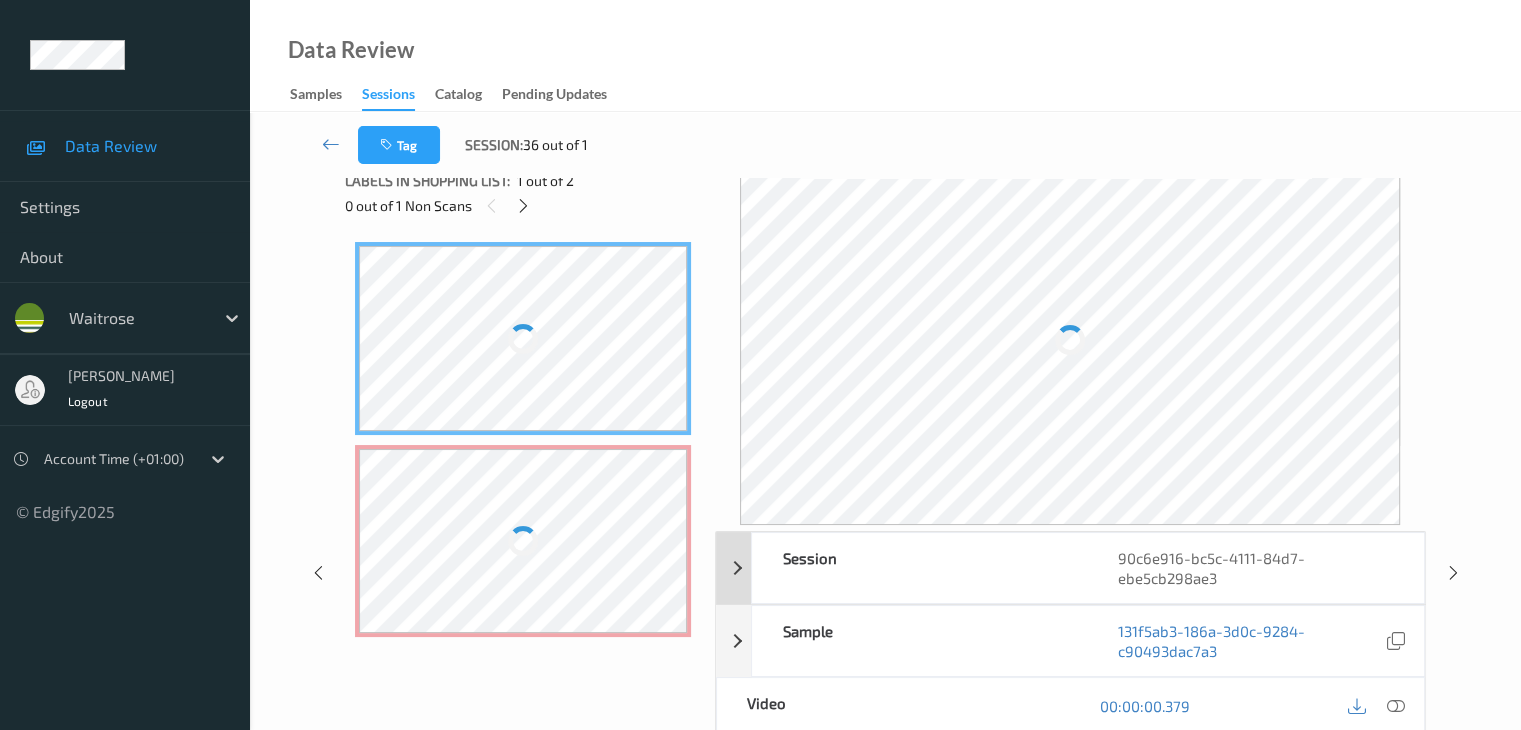 scroll, scrollTop: 0, scrollLeft: 0, axis: both 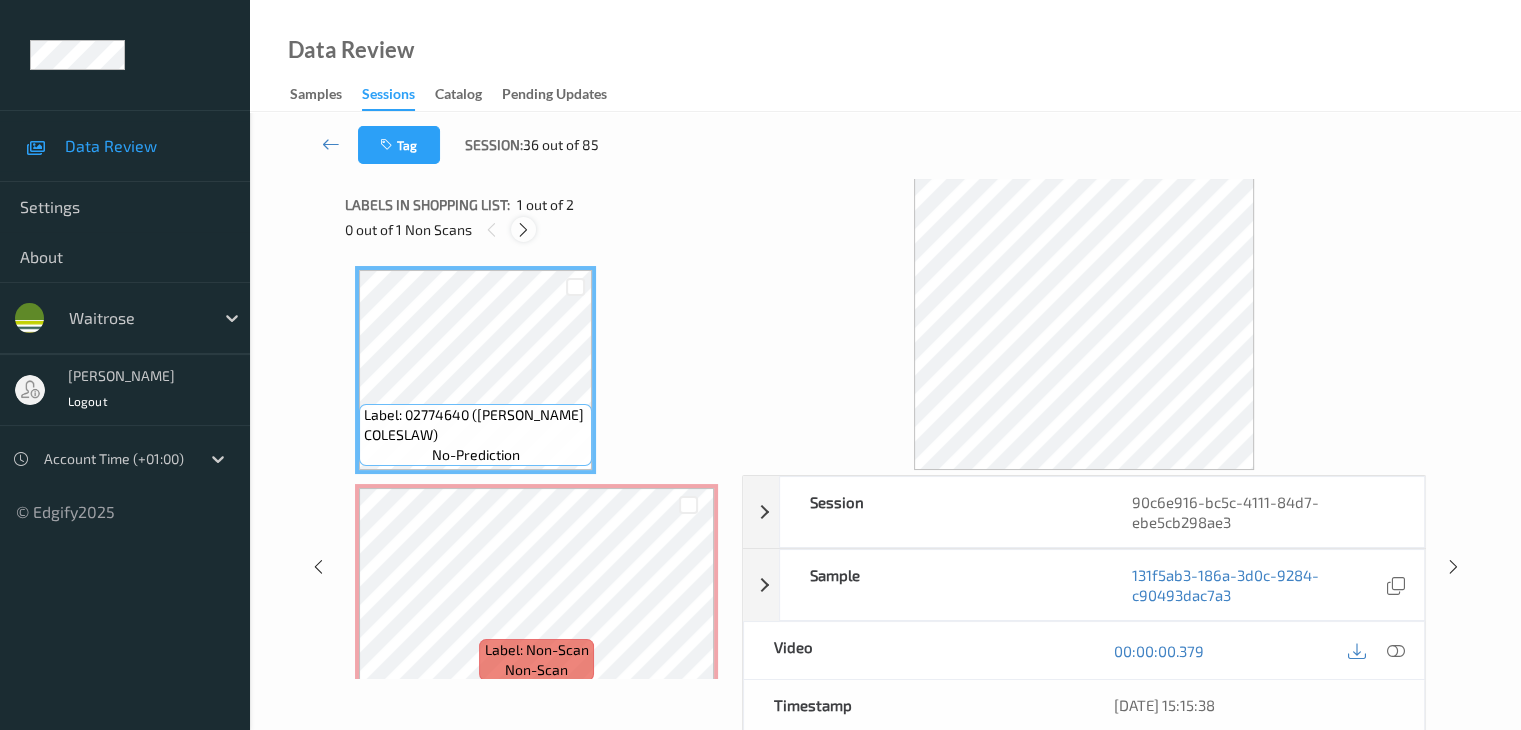 click at bounding box center [523, 230] 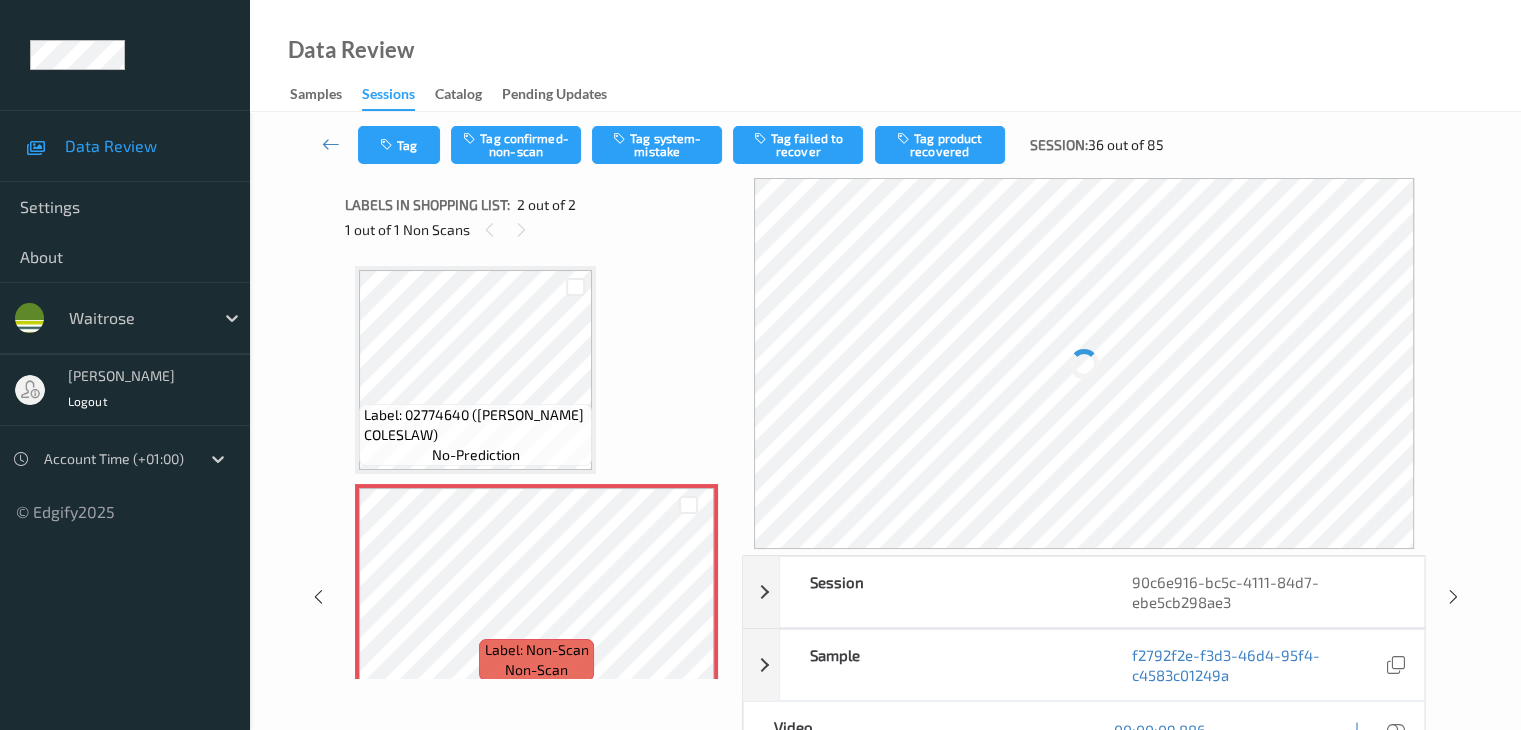 scroll, scrollTop: 10, scrollLeft: 0, axis: vertical 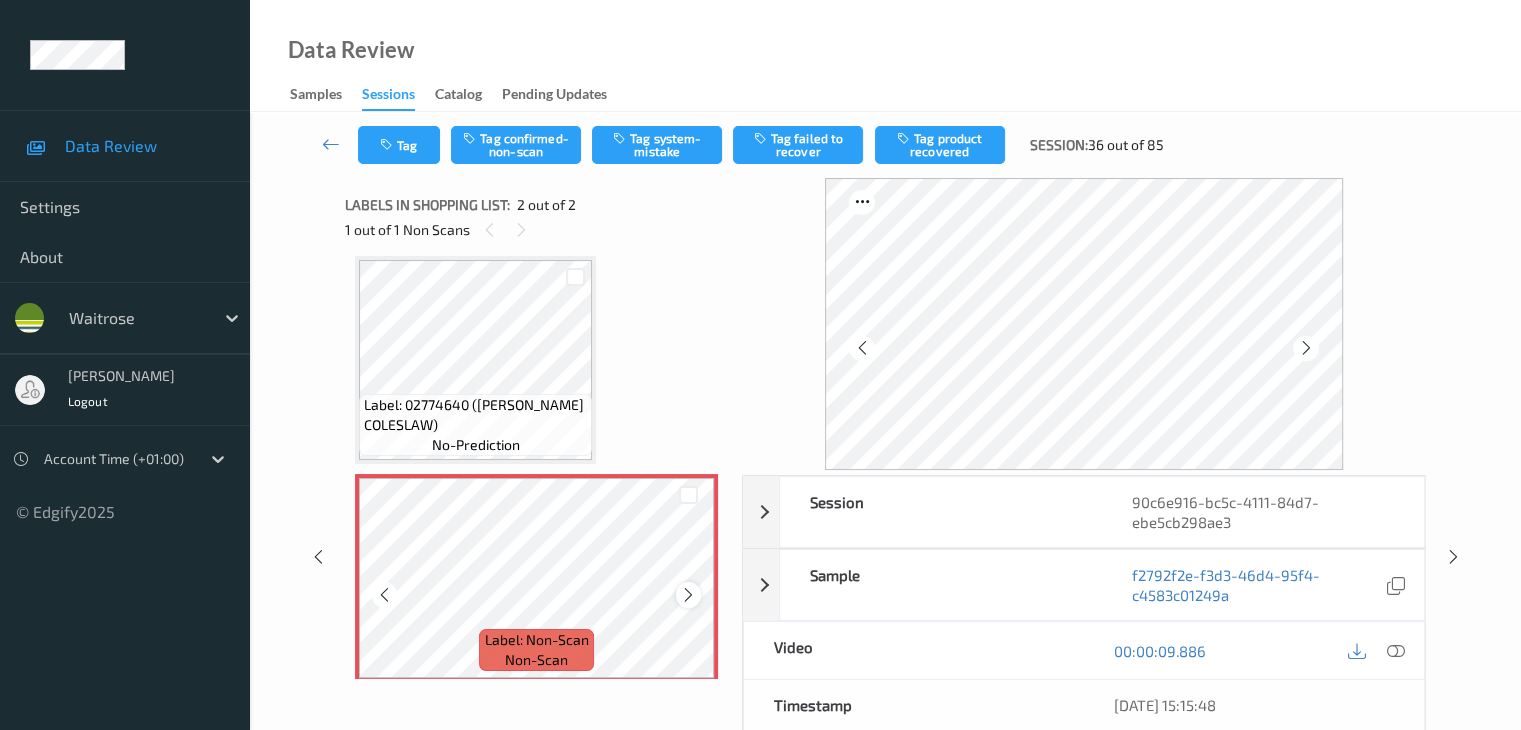 click at bounding box center [688, 594] 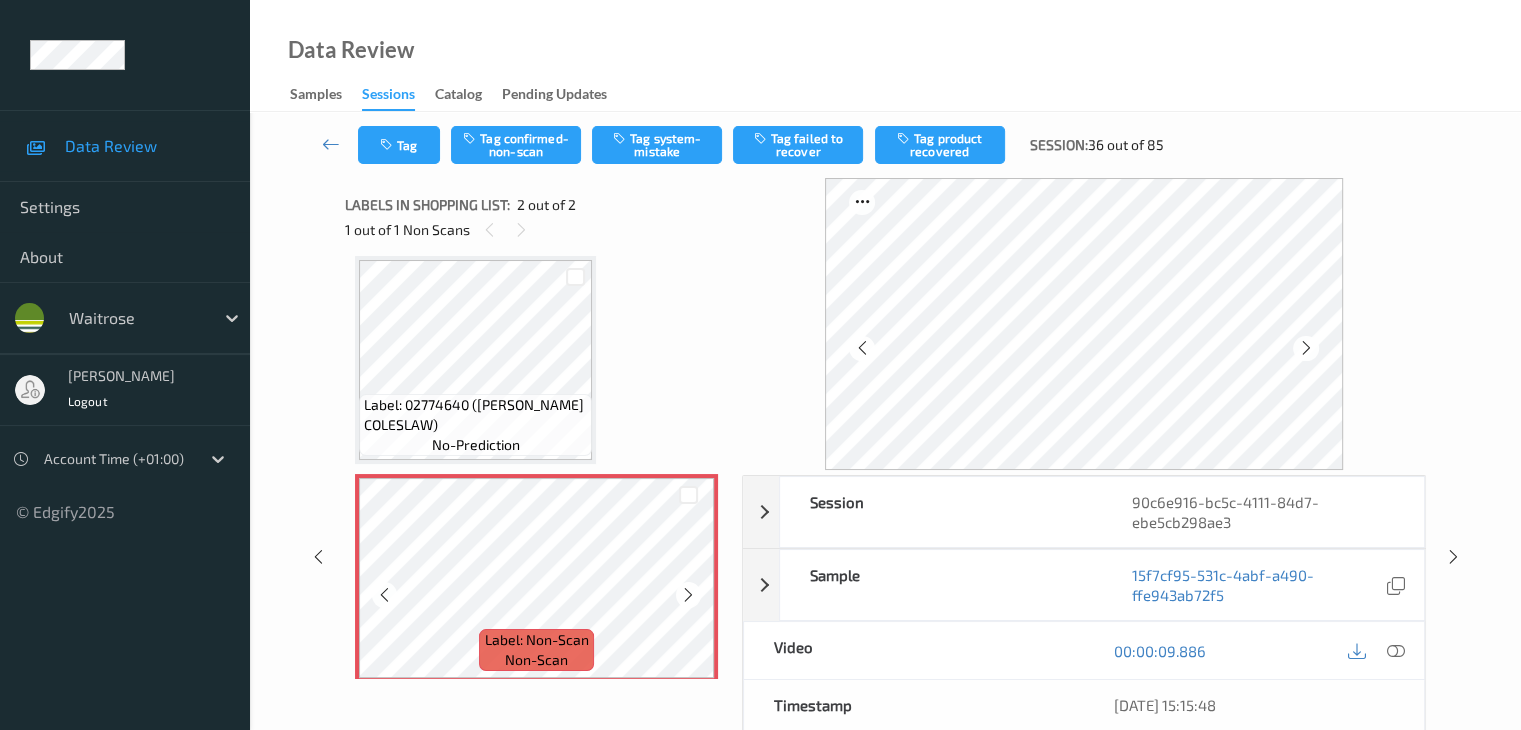 click at bounding box center [688, 594] 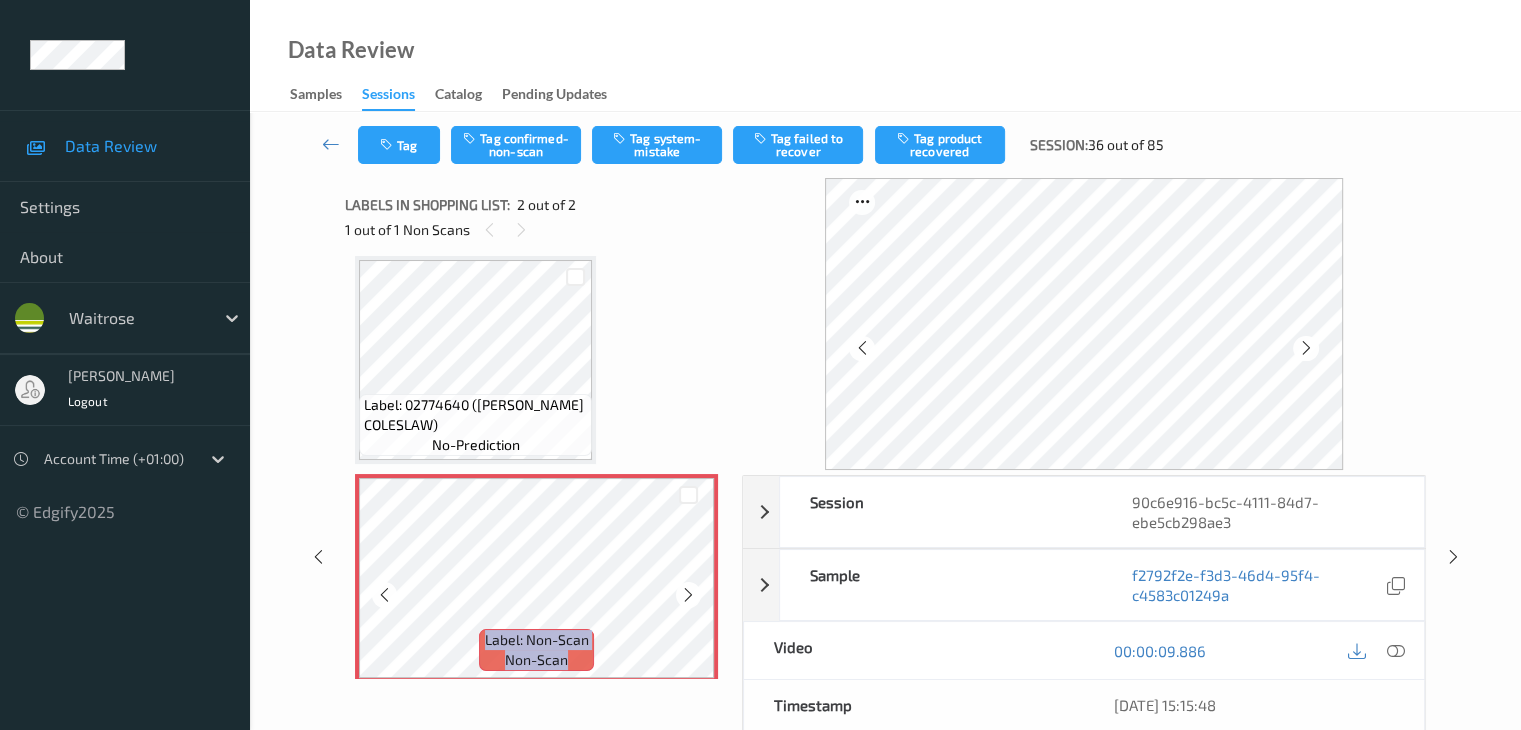 click at bounding box center [688, 594] 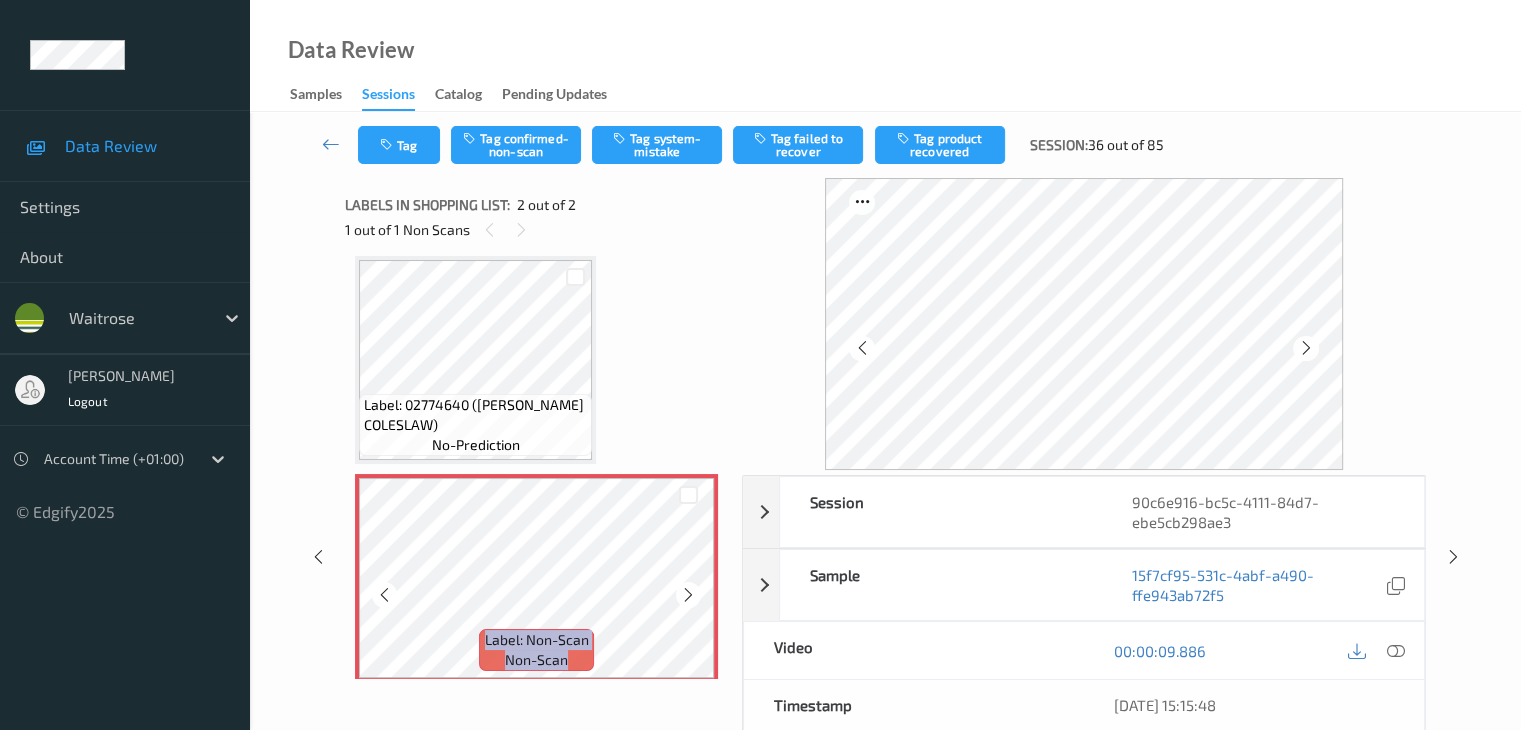 click at bounding box center (688, 594) 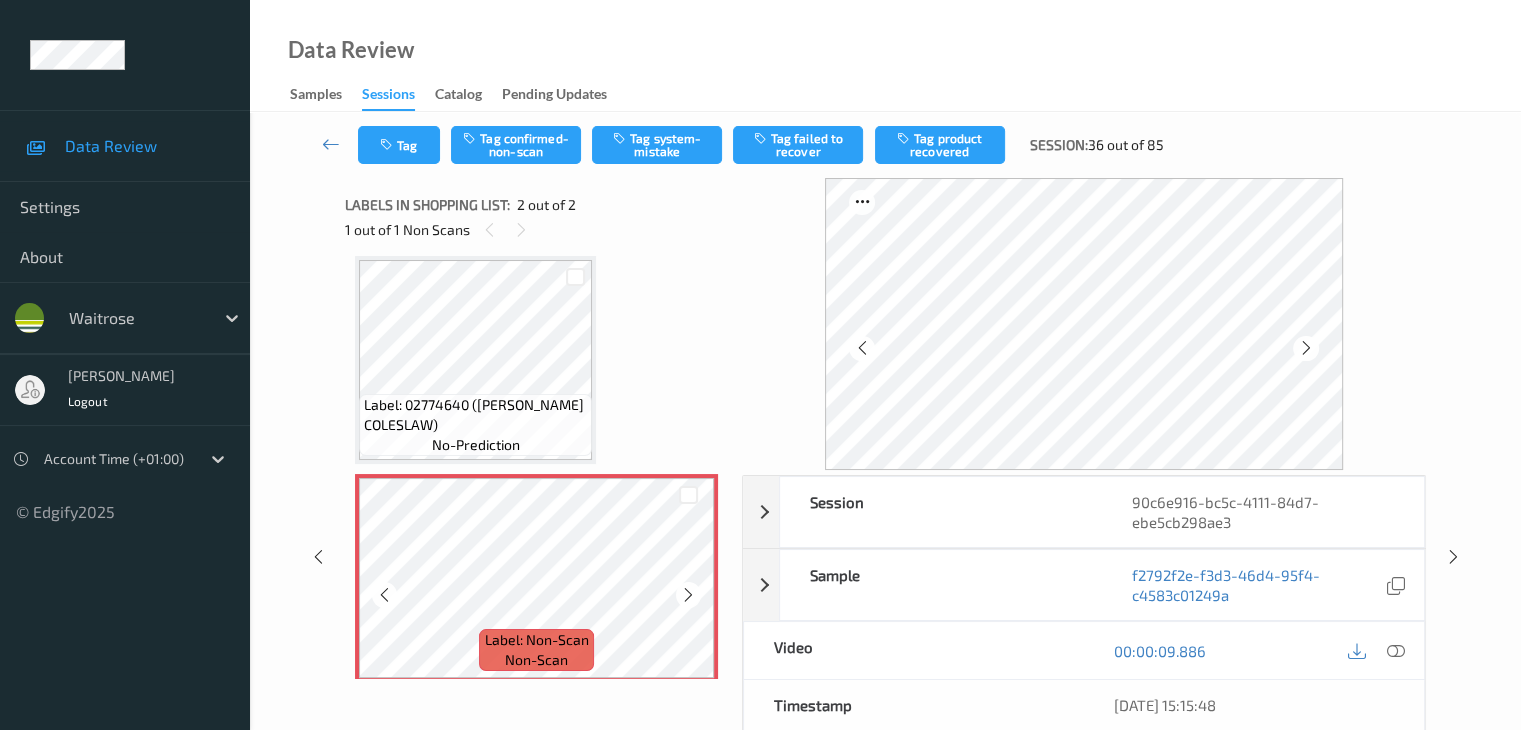 click at bounding box center [688, 594] 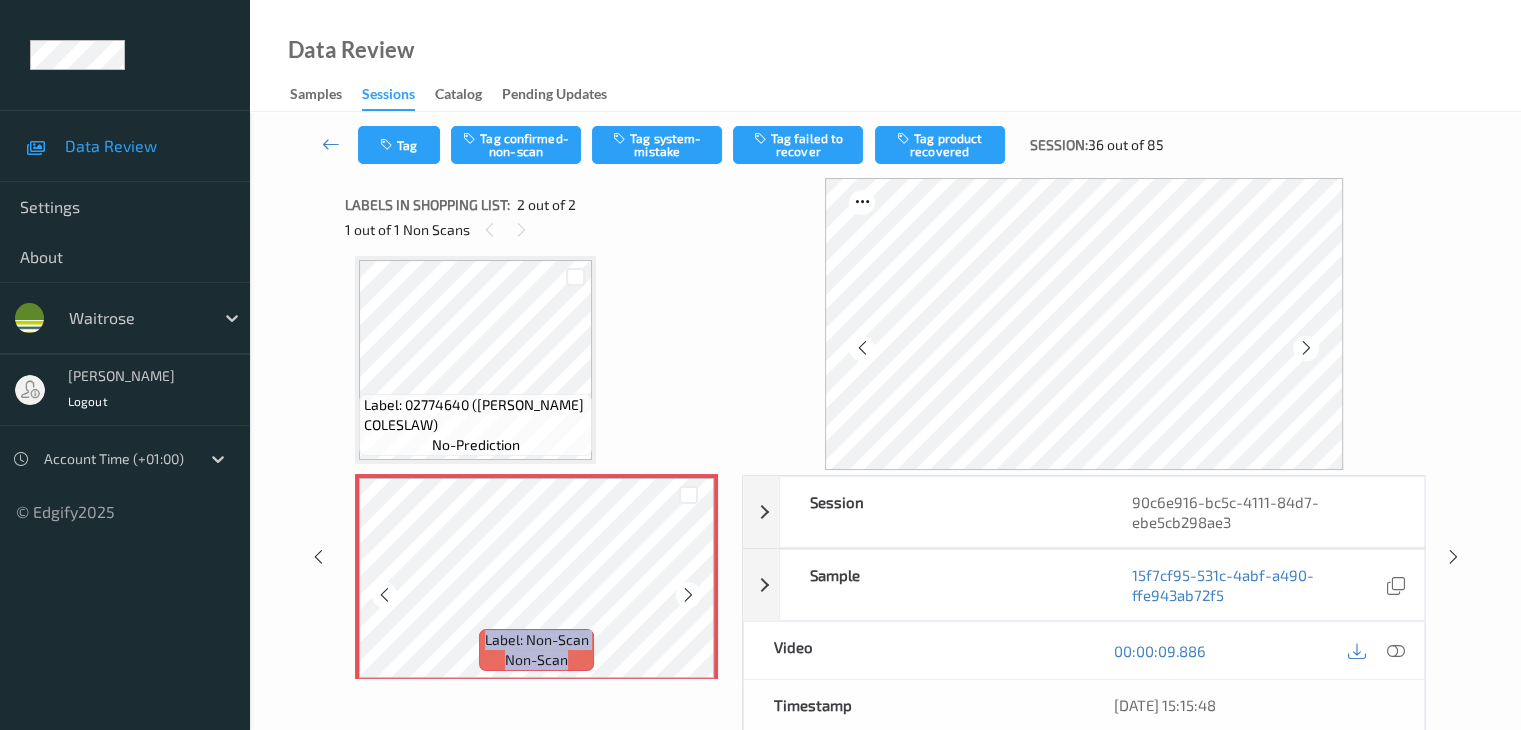 click at bounding box center [688, 594] 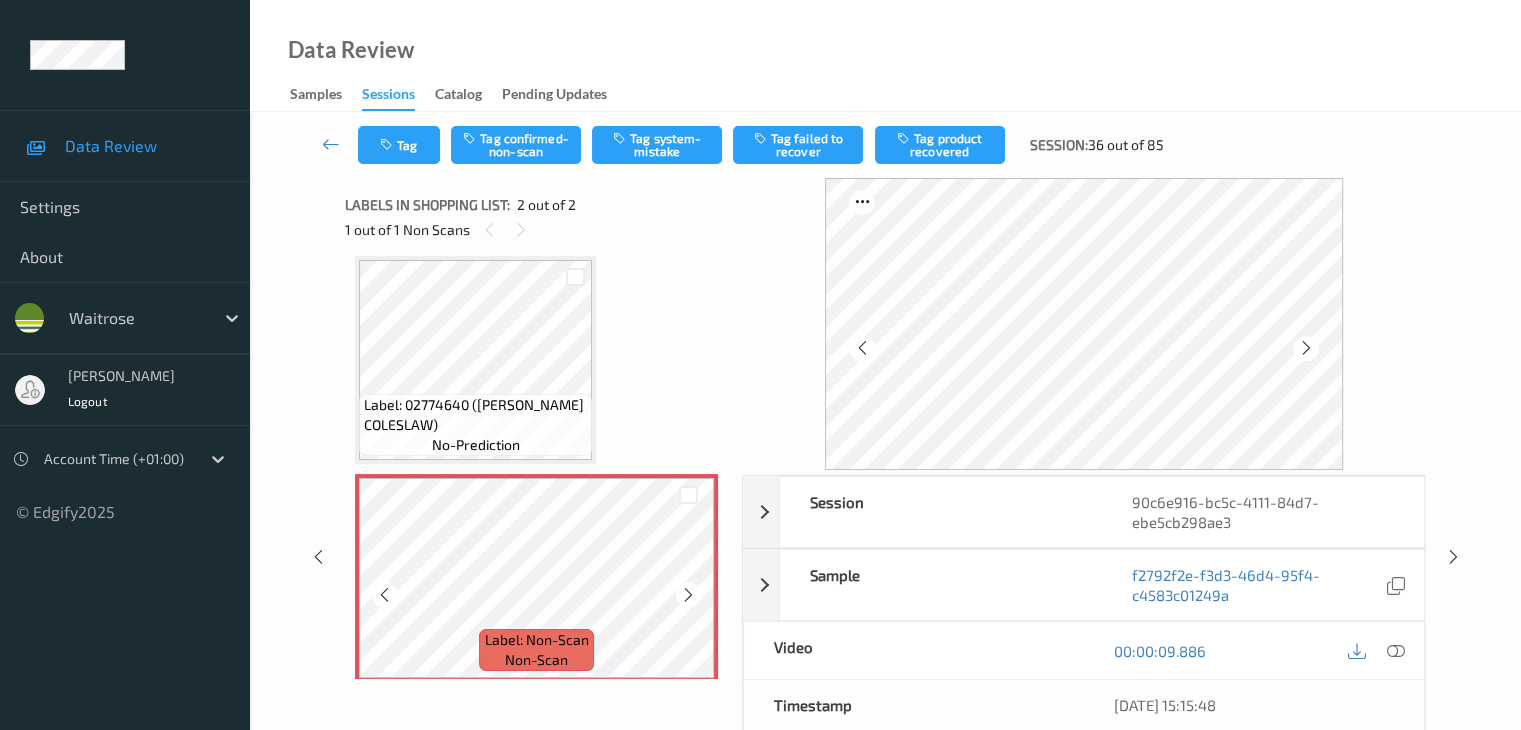 click at bounding box center [688, 594] 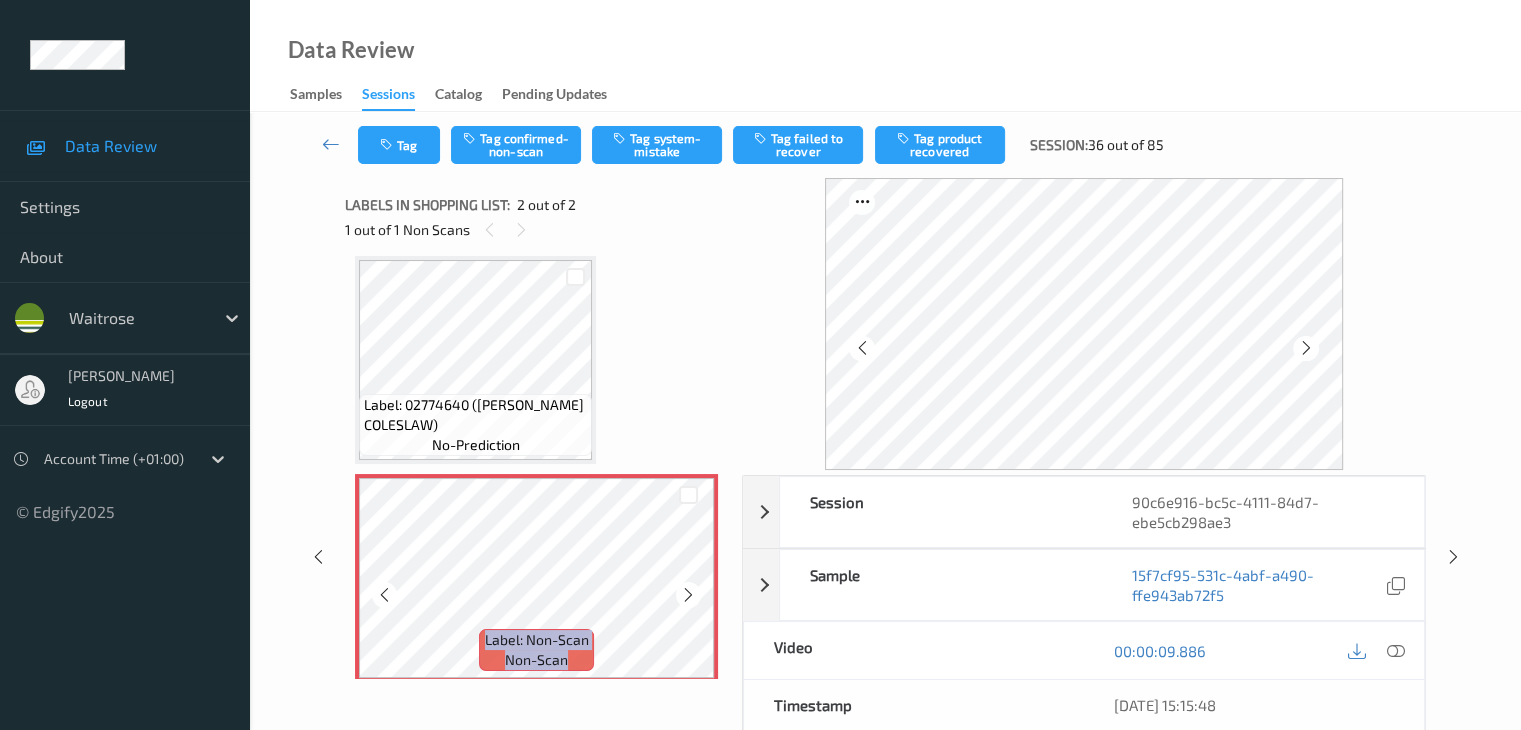 click at bounding box center [688, 594] 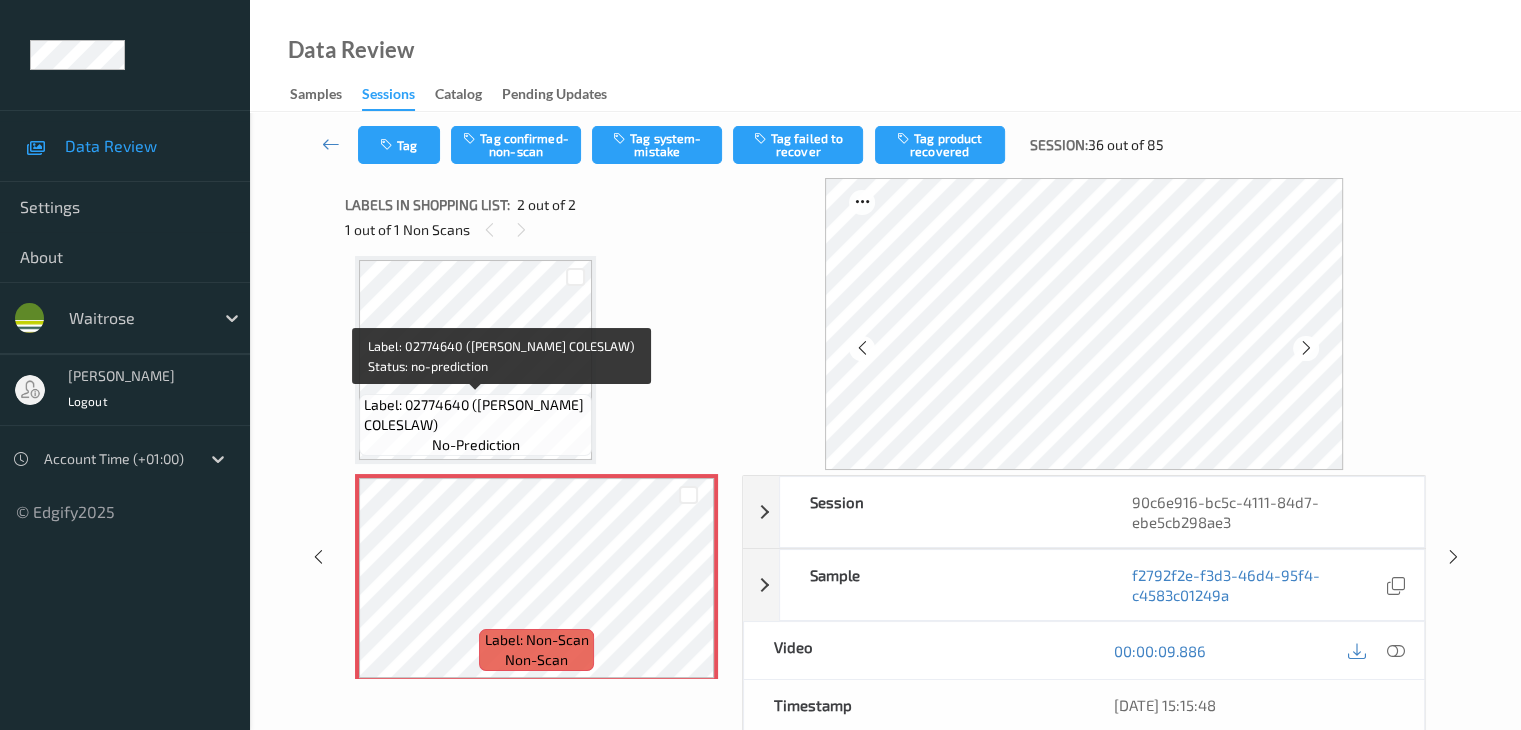 click on "Label: 02774640 ([PERSON_NAME] COLESLAW)" at bounding box center [475, 415] 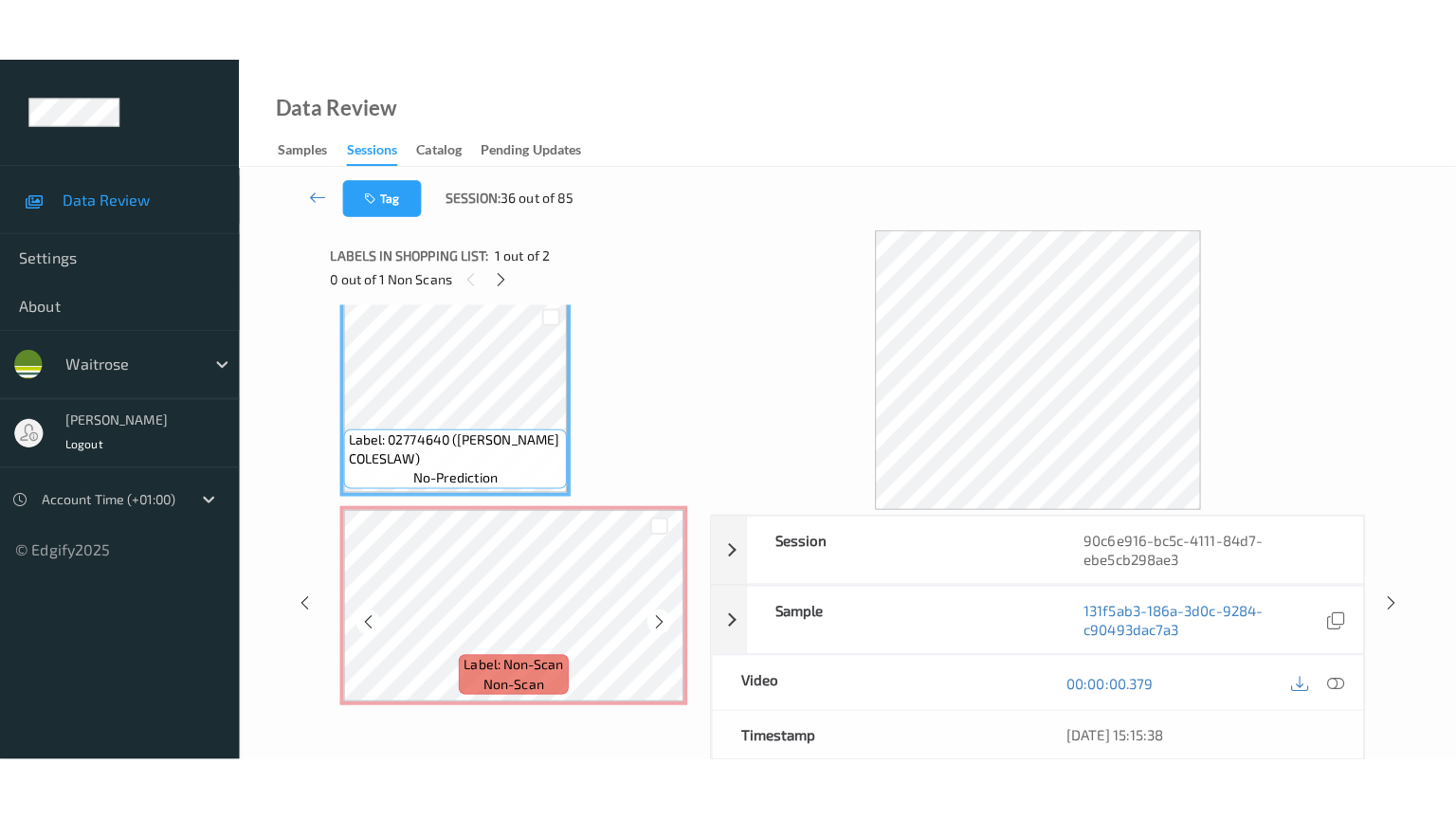 scroll, scrollTop: 22, scrollLeft: 0, axis: vertical 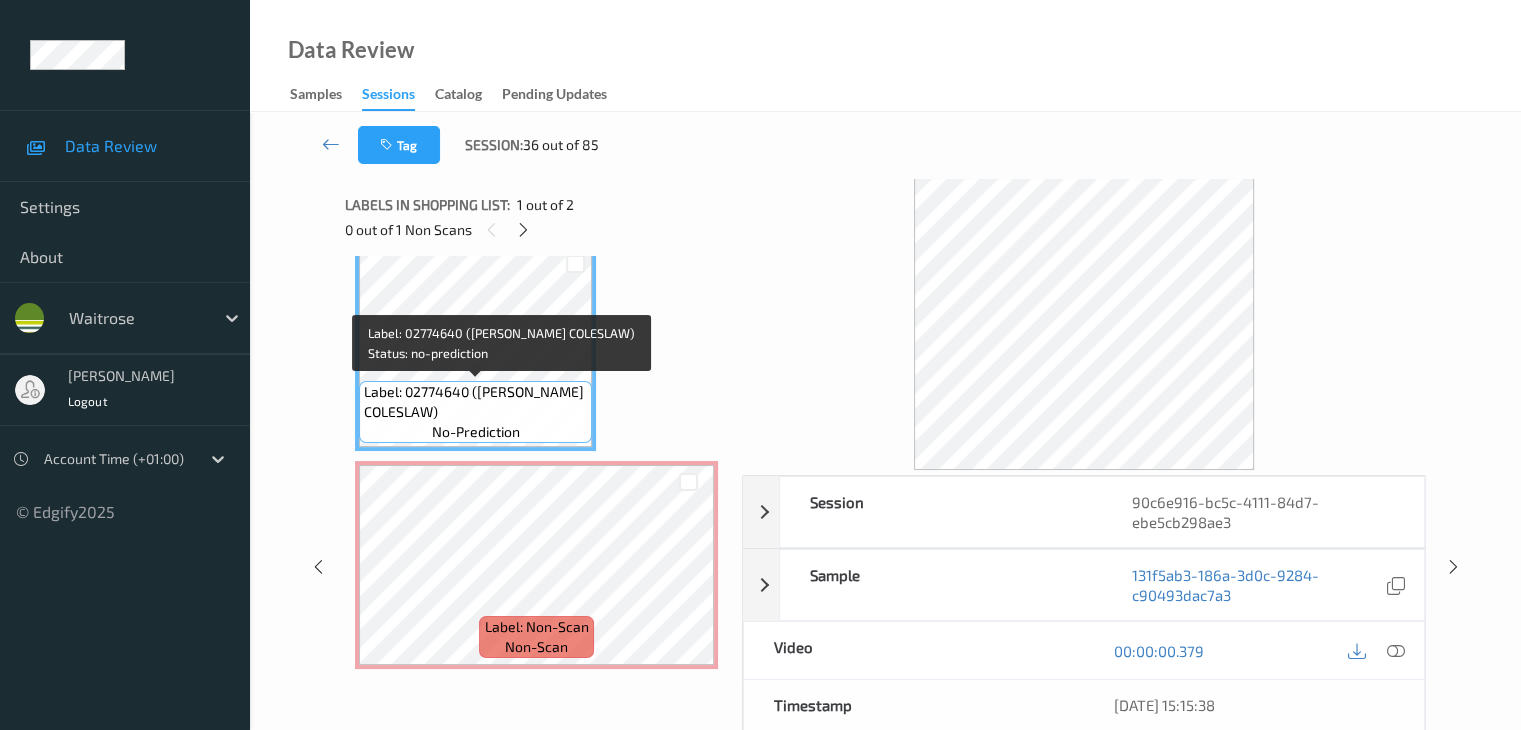 click on "Label: 02774640 ([PERSON_NAME] COLESLAW)" at bounding box center (475, 402) 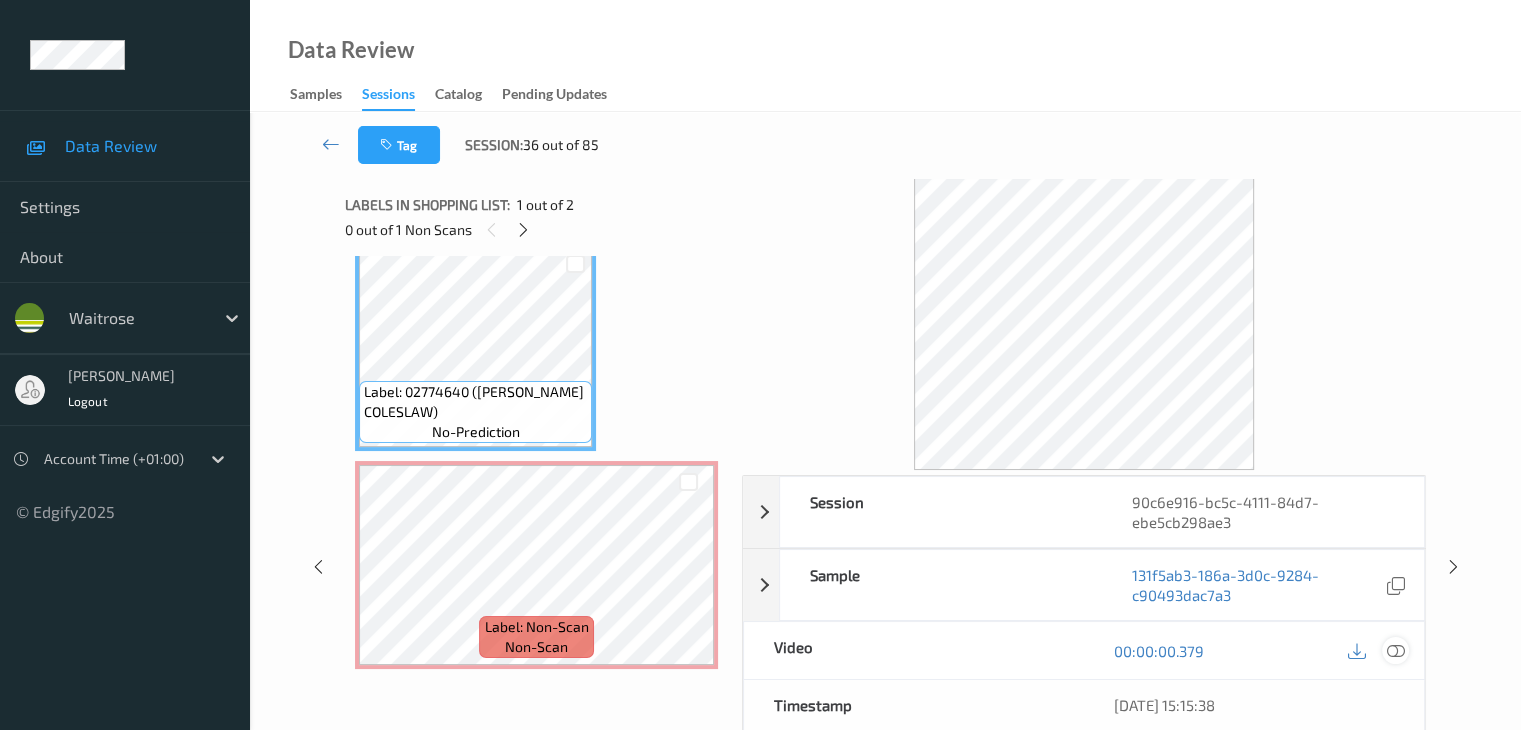 click at bounding box center [1395, 650] 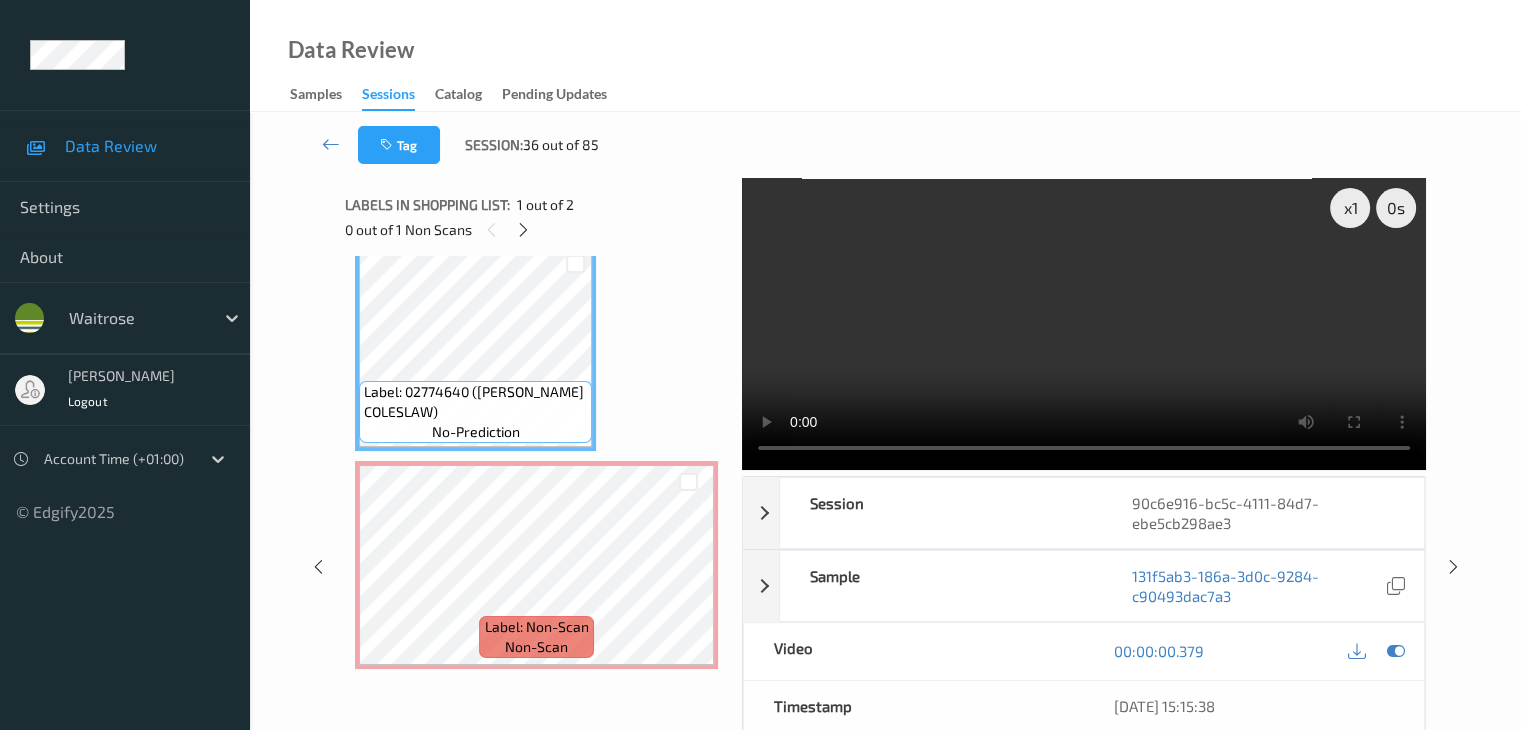 scroll, scrollTop: 0, scrollLeft: 0, axis: both 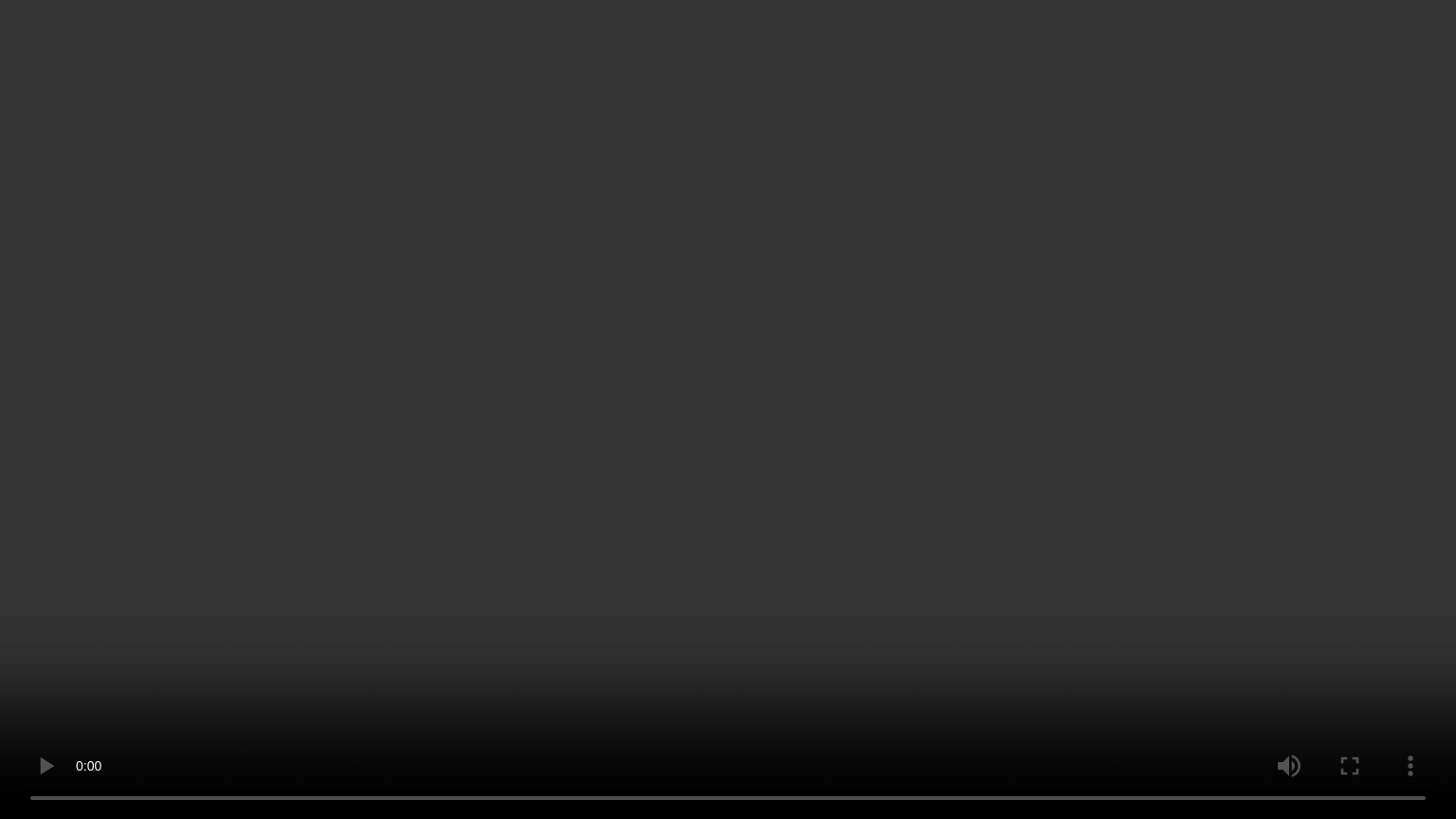 type 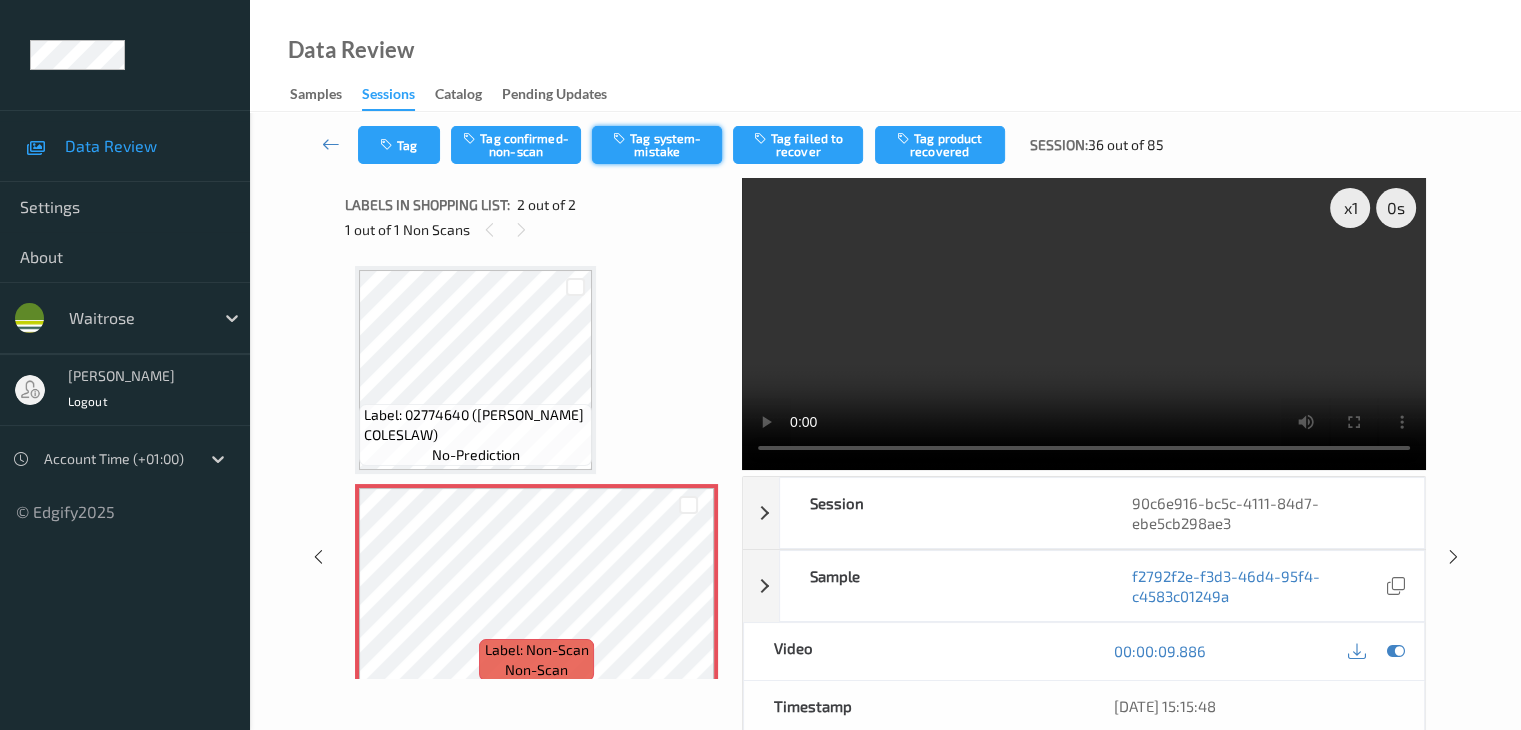 click on "Tag   system-mistake" at bounding box center [657, 145] 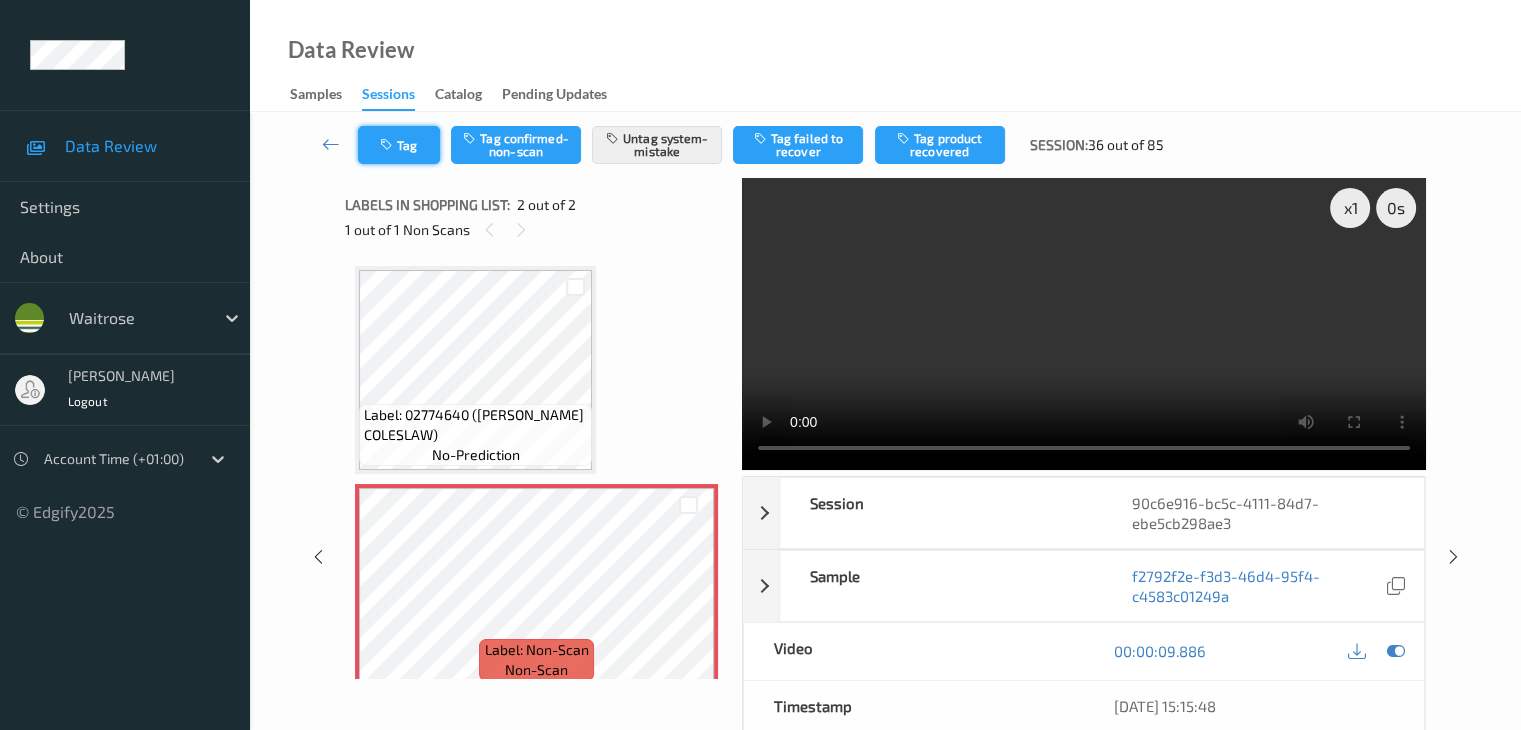 click at bounding box center [388, 145] 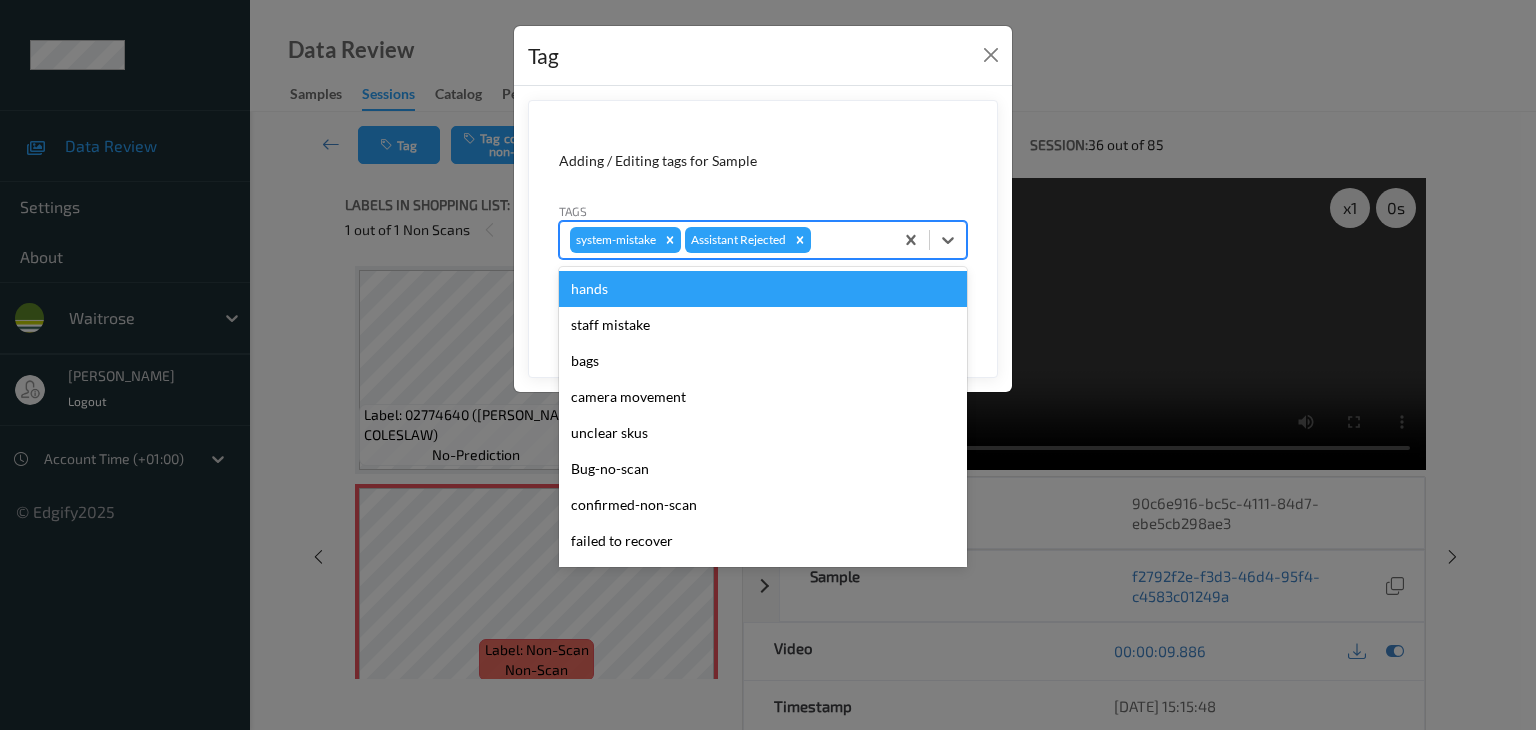 click at bounding box center [849, 240] 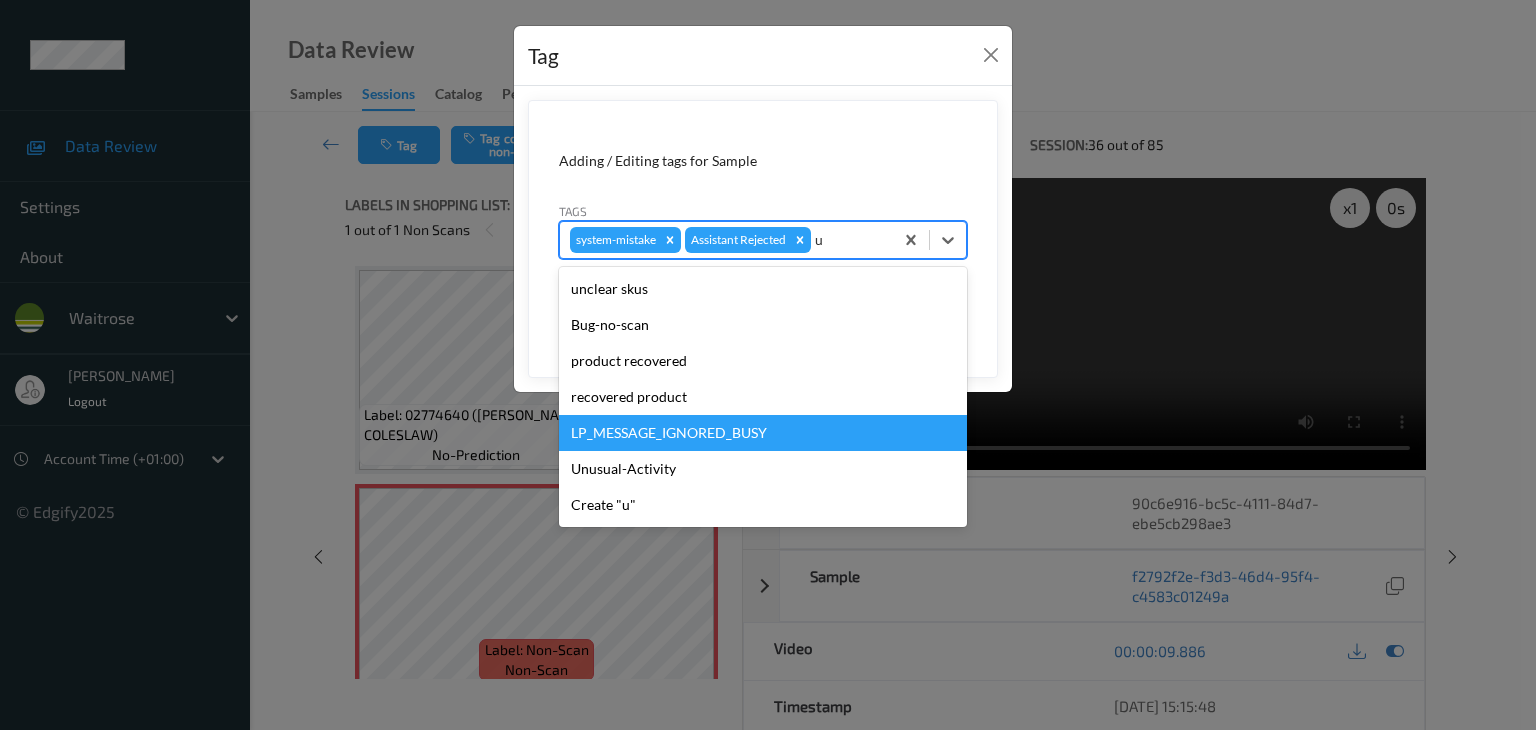 click on "Unusual-Activity" at bounding box center (763, 469) 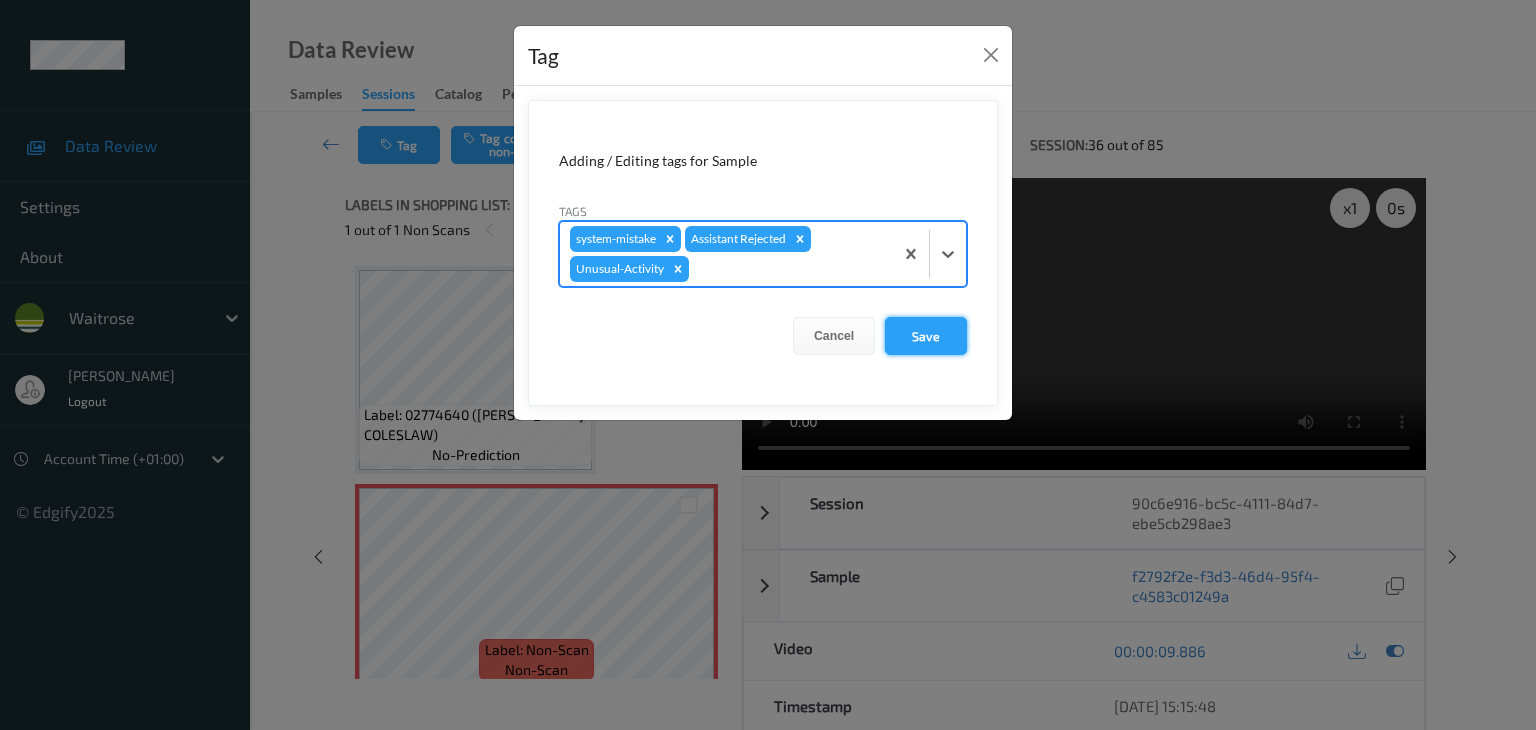 click on "Save" at bounding box center [926, 336] 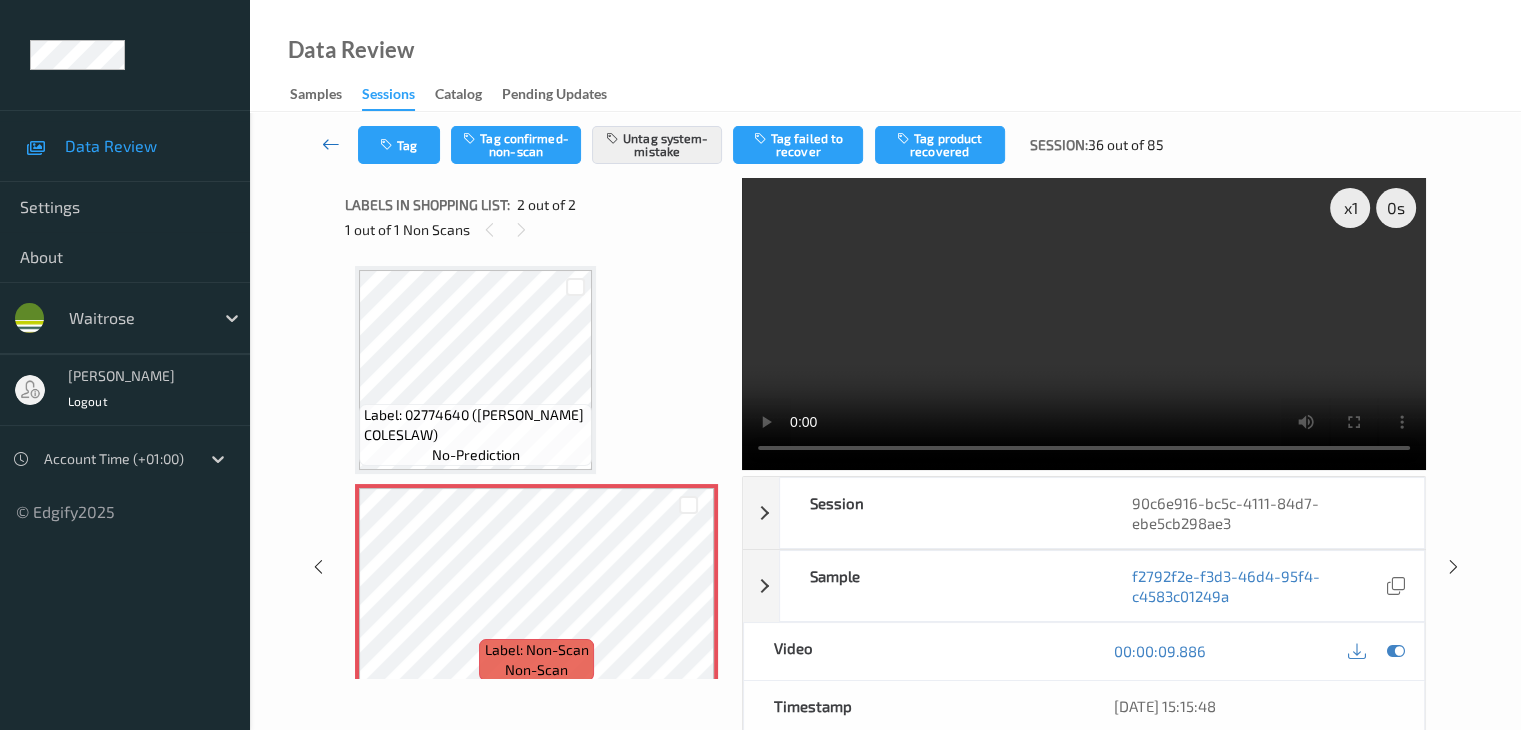 click at bounding box center [331, 144] 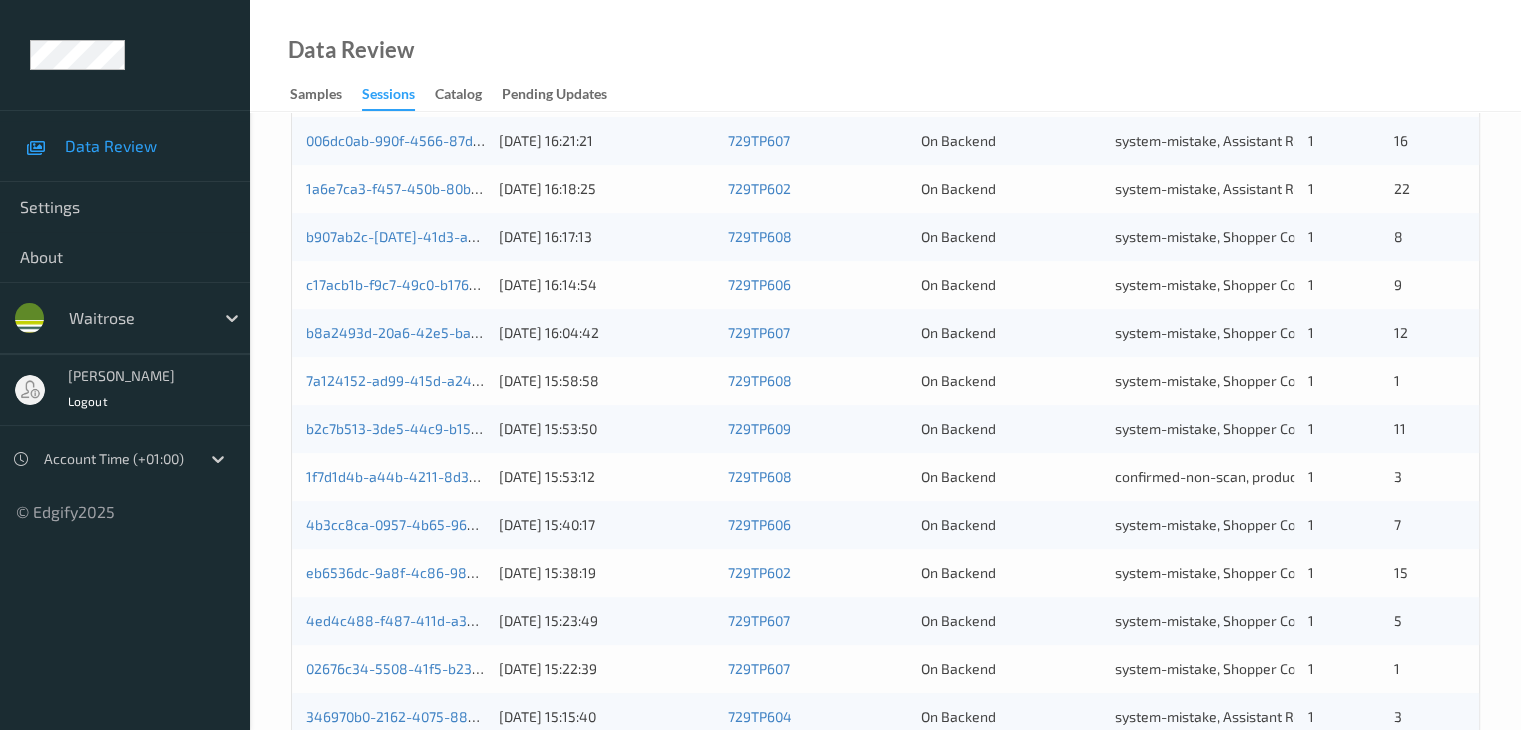 scroll, scrollTop: 932, scrollLeft: 0, axis: vertical 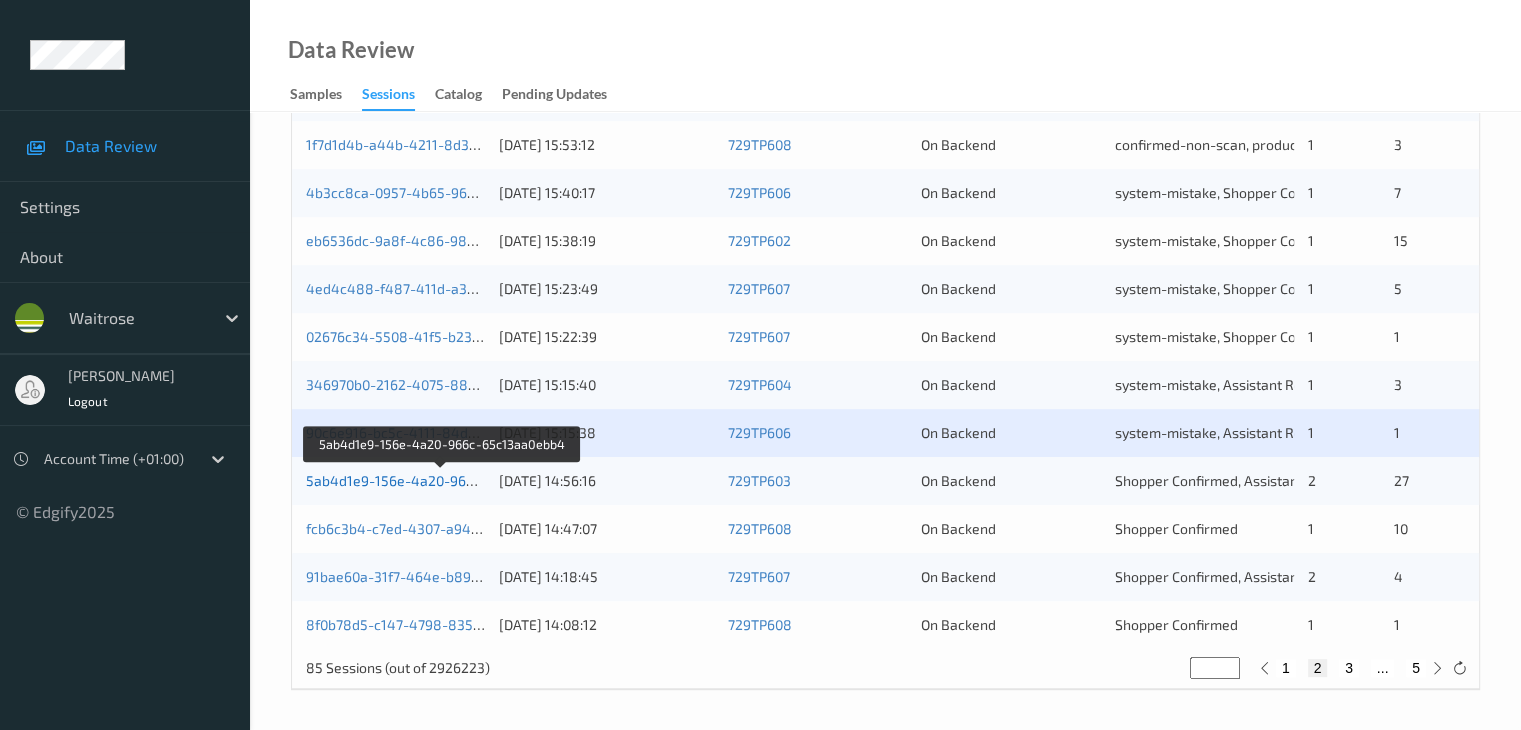 click on "5ab4d1e9-156e-4a20-966c-65c13aa0ebb4" at bounding box center (443, 480) 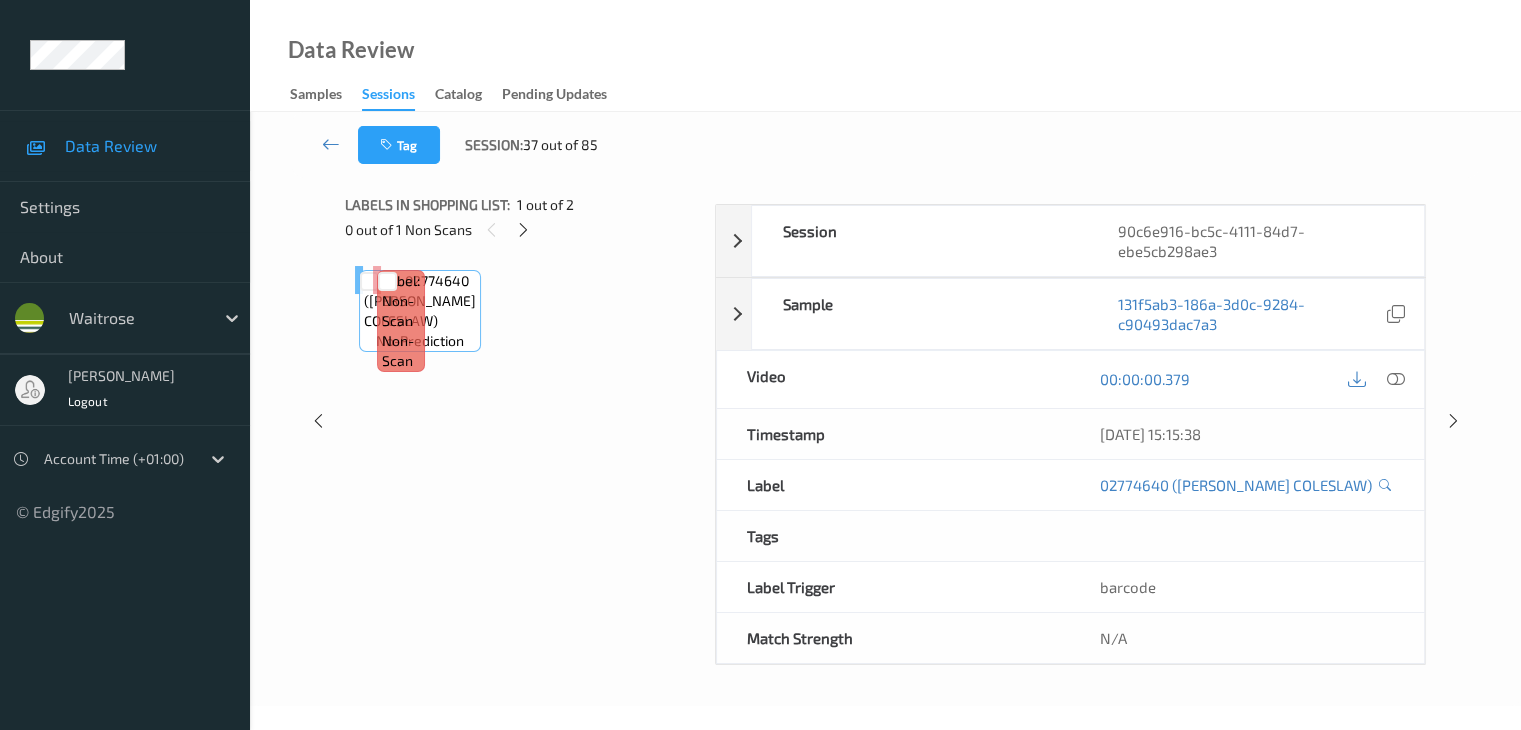 scroll, scrollTop: 244, scrollLeft: 0, axis: vertical 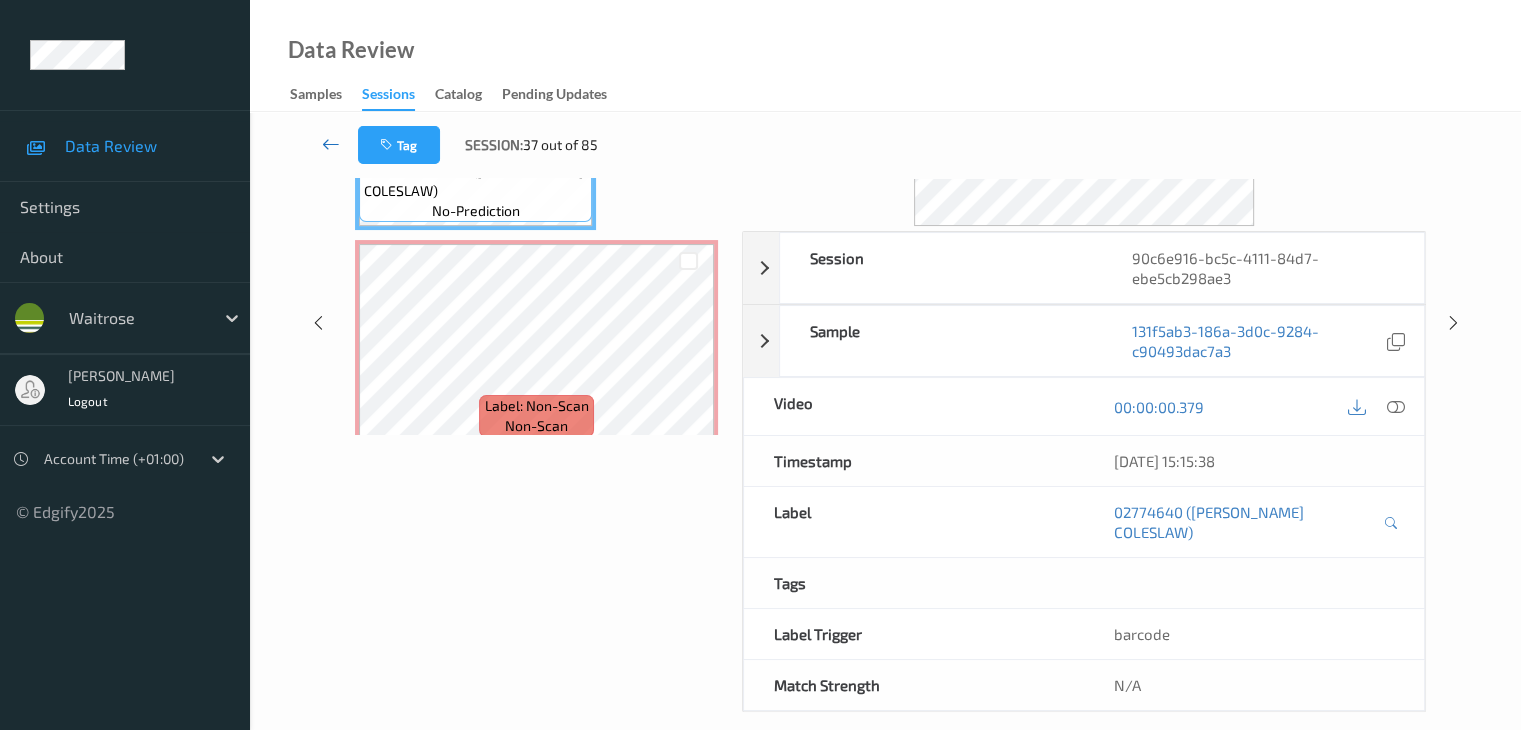 click at bounding box center [331, 144] 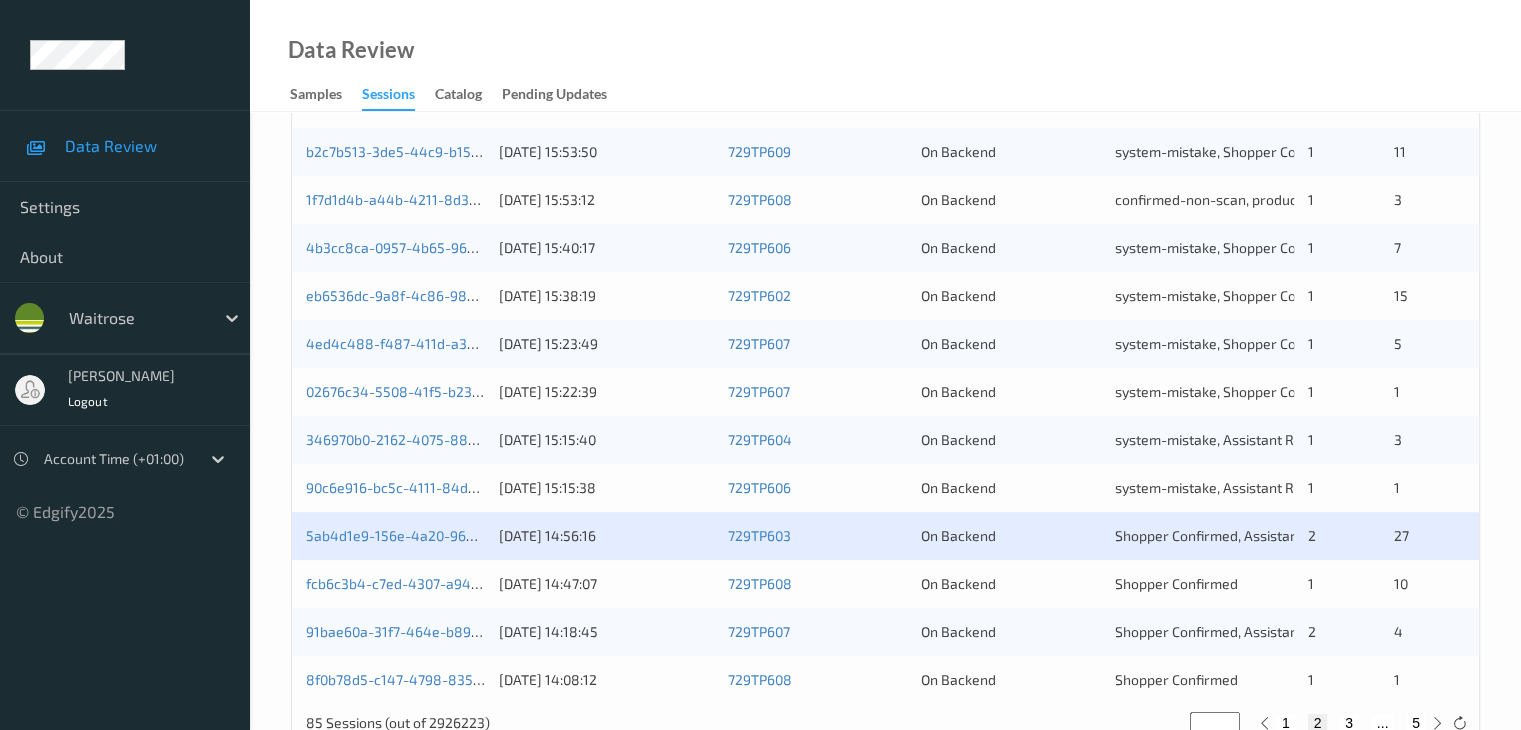 scroll, scrollTop: 900, scrollLeft: 0, axis: vertical 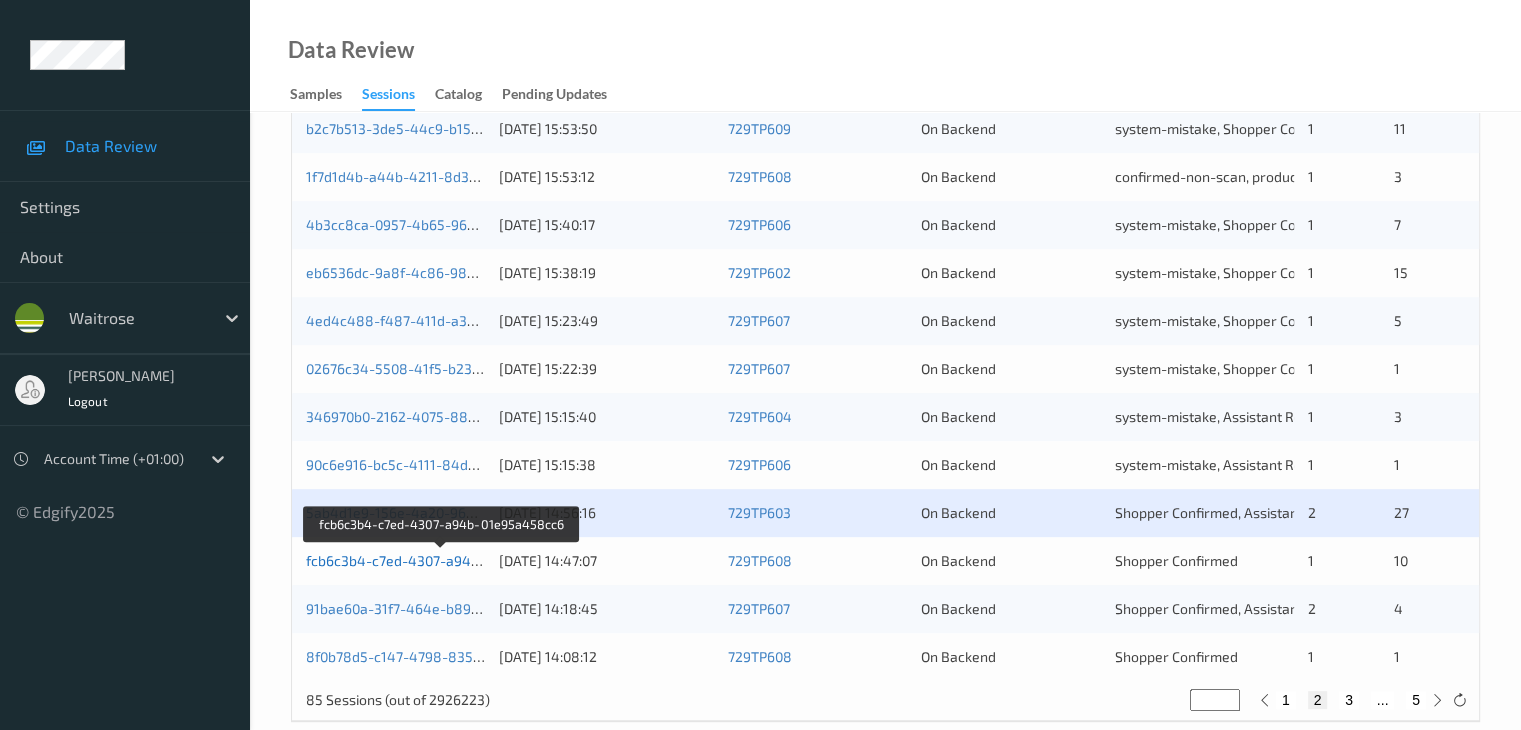 click on "fcb6c3b4-c7ed-4307-a94b-01e95a458cc6" at bounding box center (442, 560) 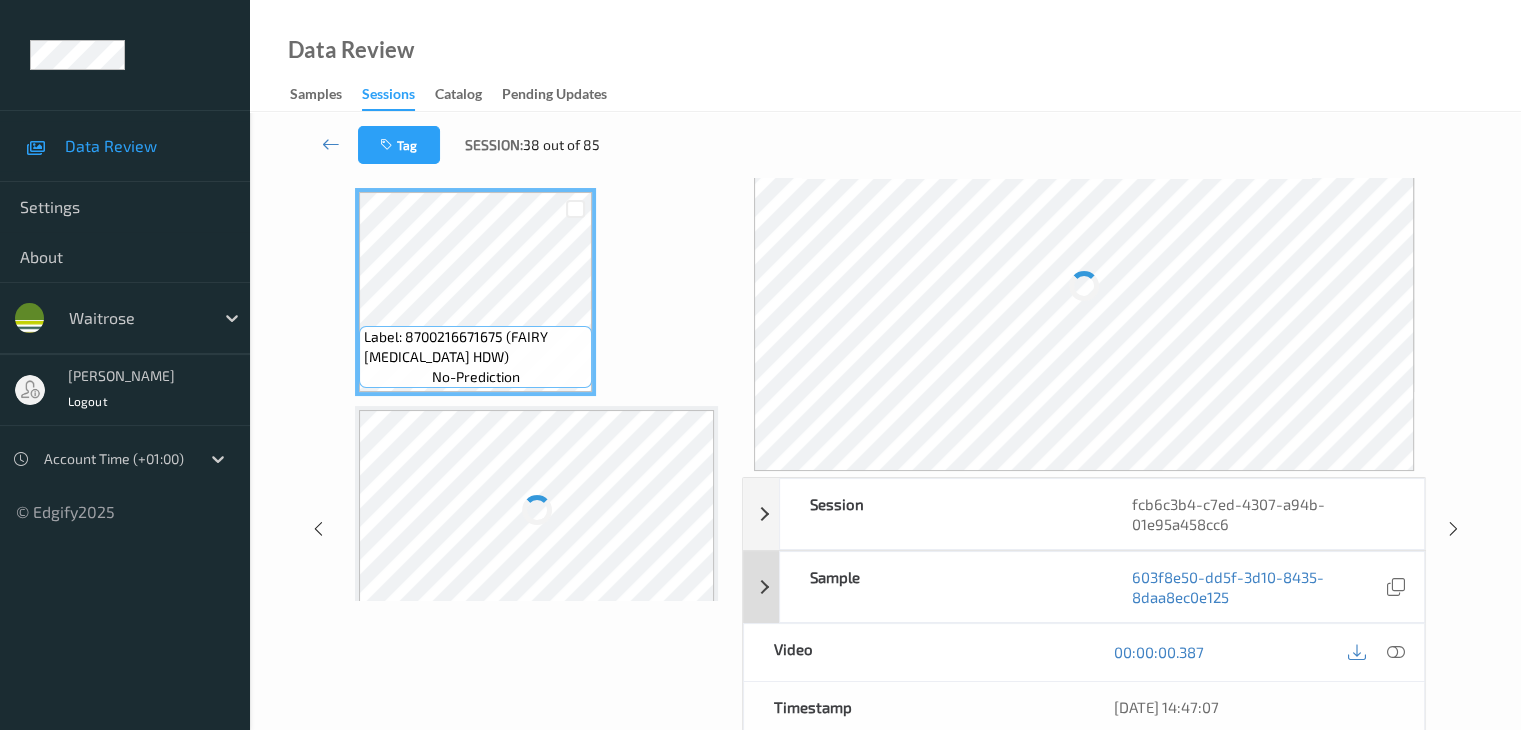 scroll, scrollTop: 44, scrollLeft: 0, axis: vertical 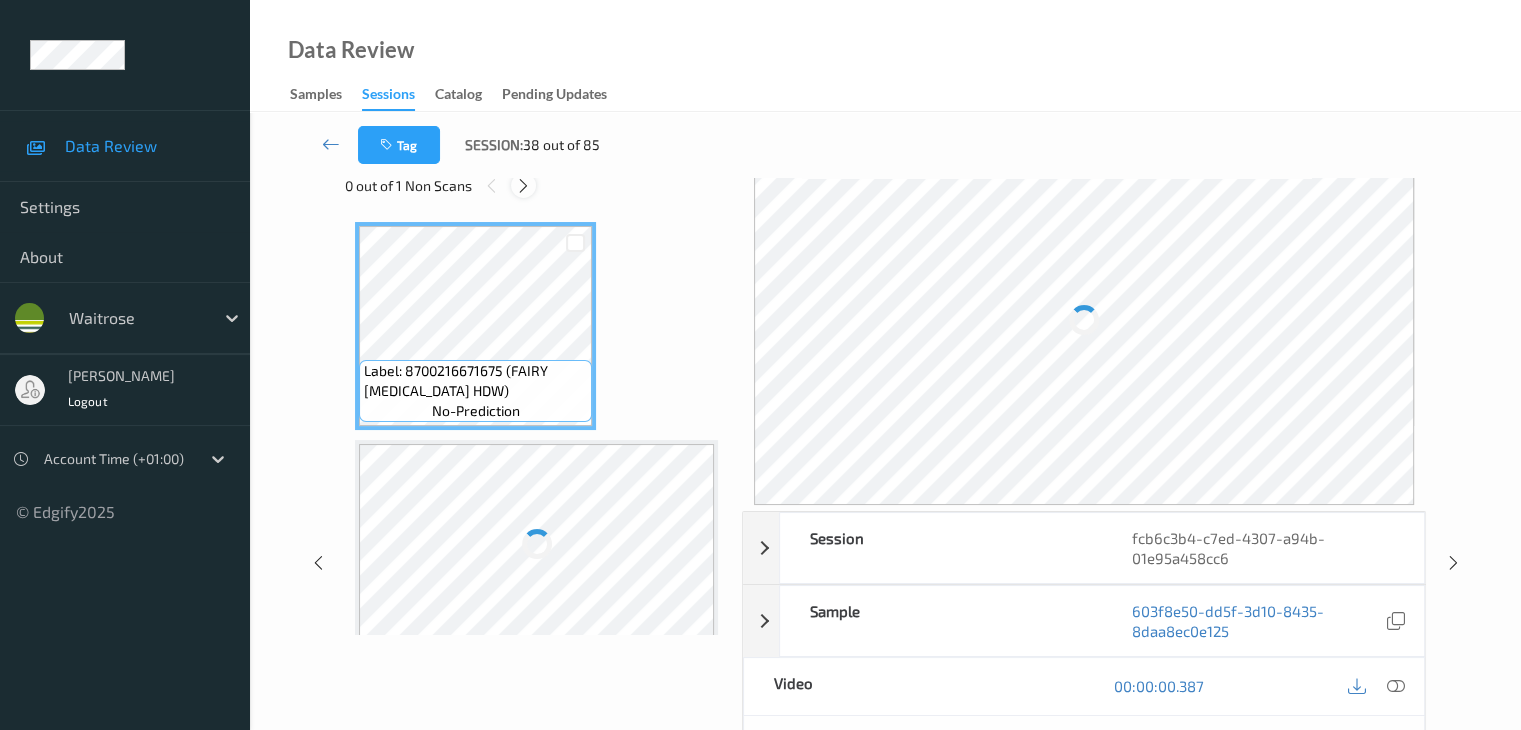 click at bounding box center (523, 186) 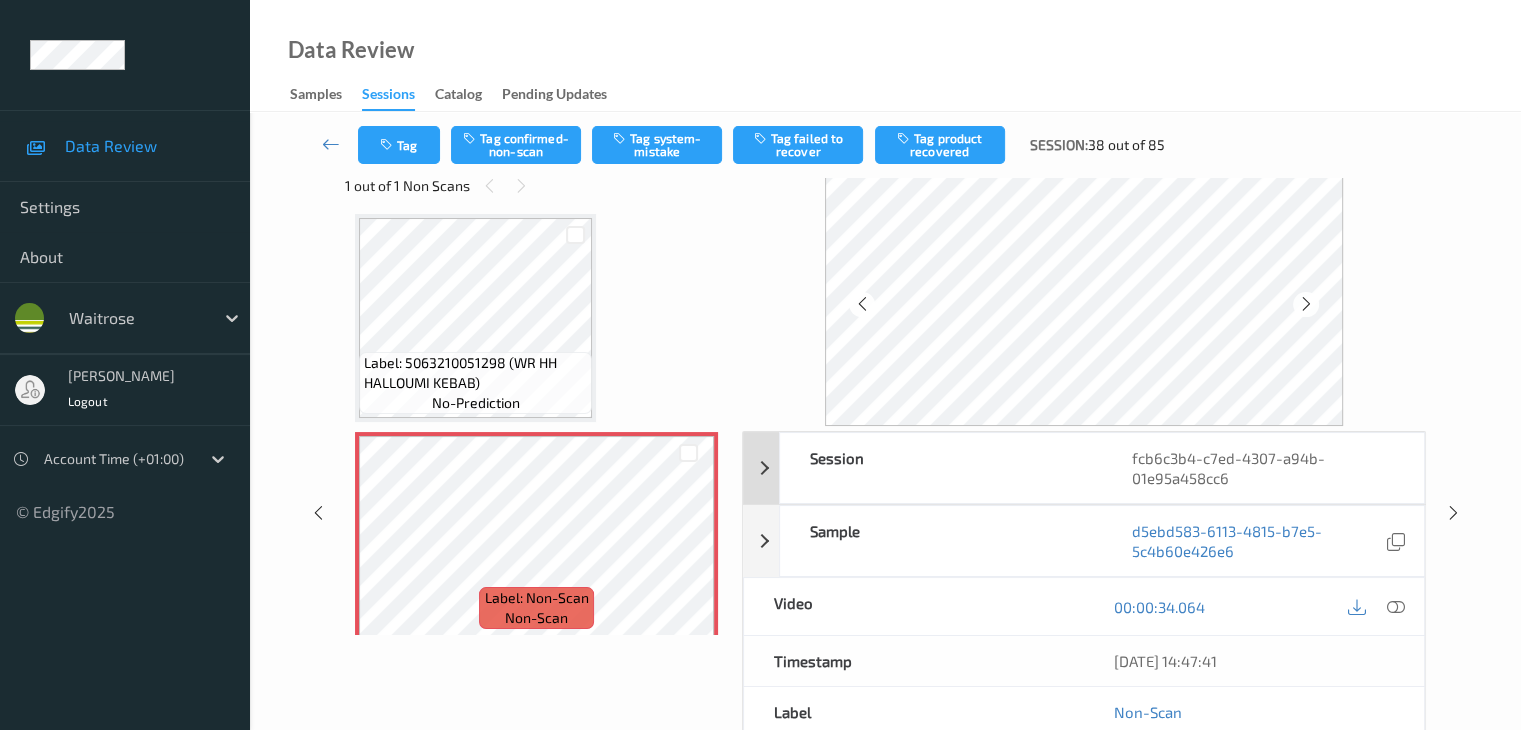 scroll, scrollTop: 1318, scrollLeft: 0, axis: vertical 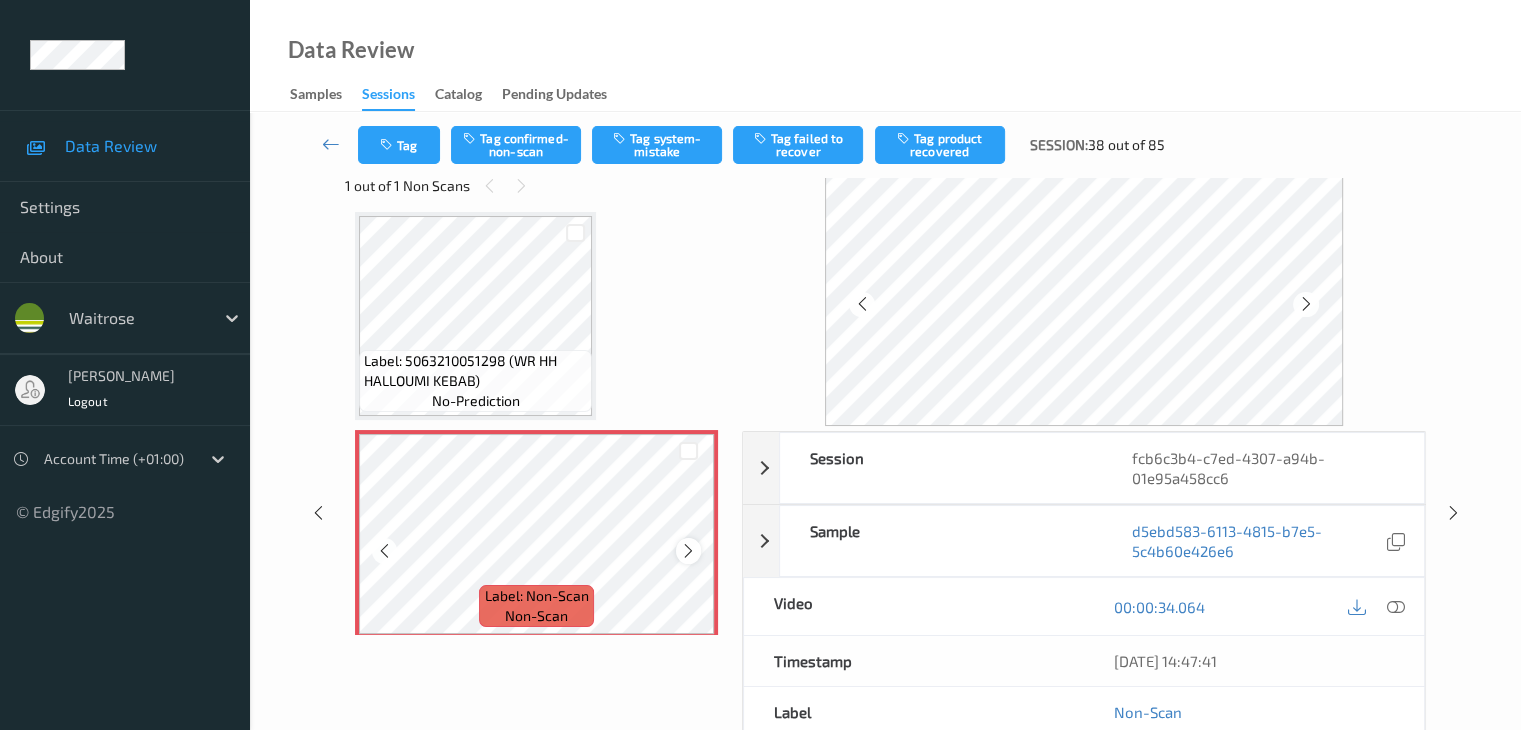 click at bounding box center (688, 550) 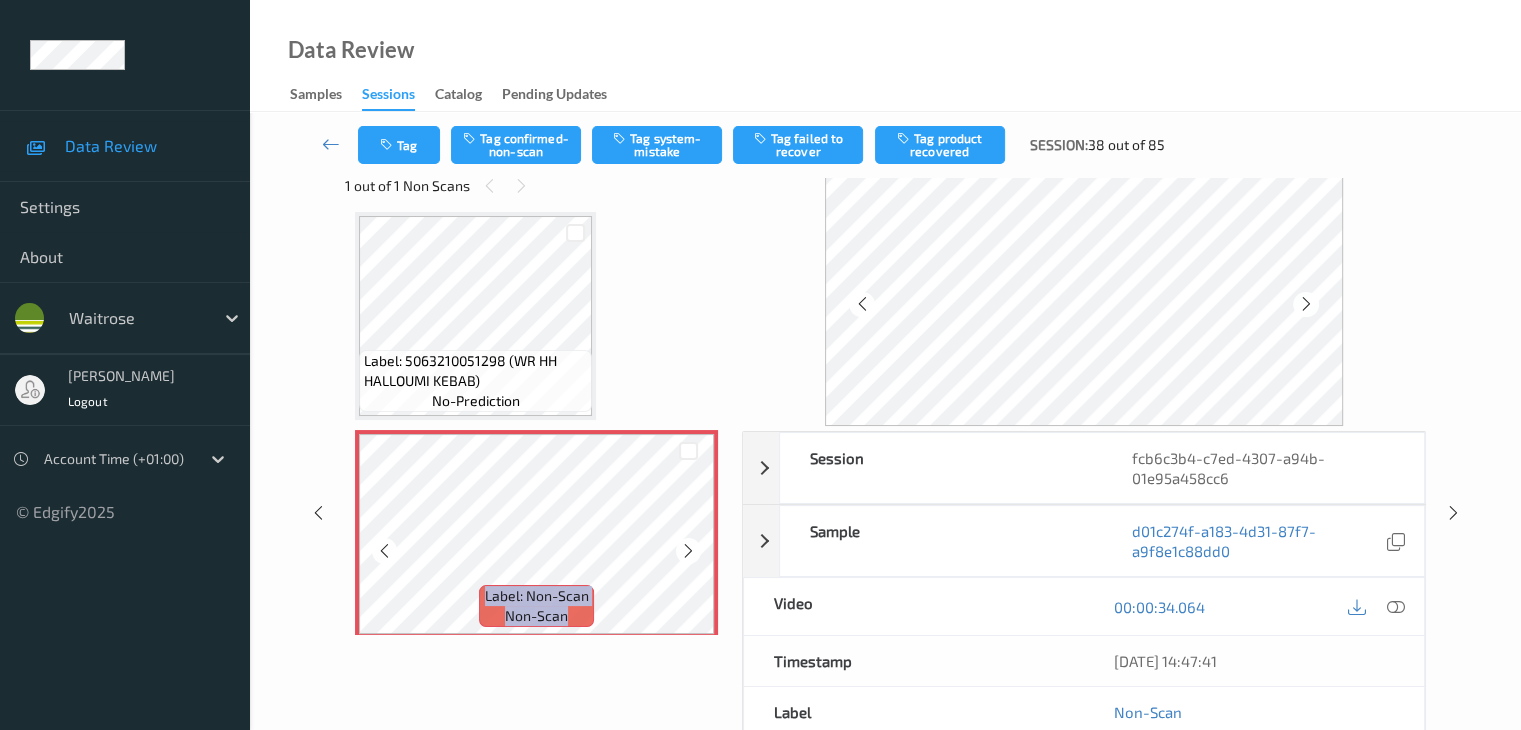 click at bounding box center [688, 550] 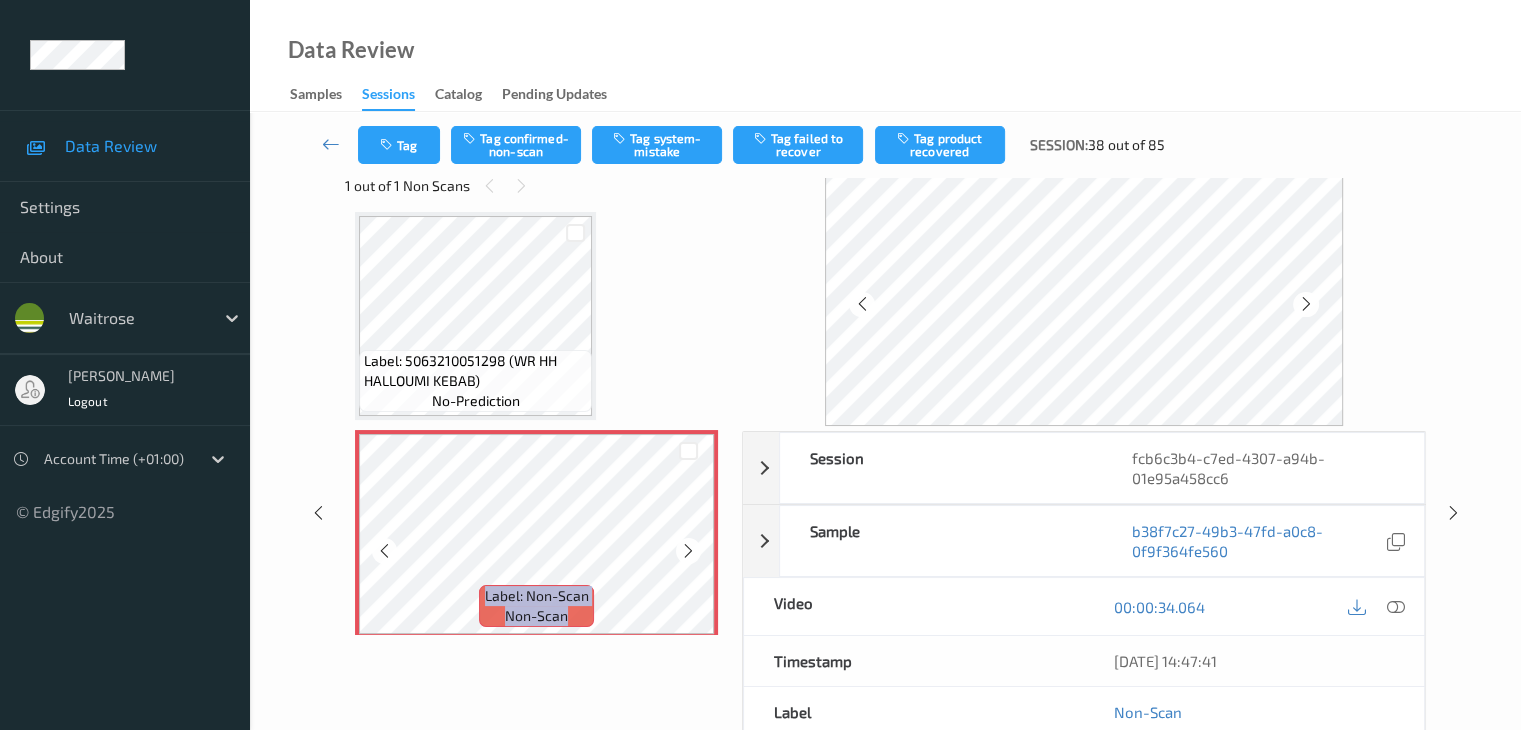 click at bounding box center (688, 550) 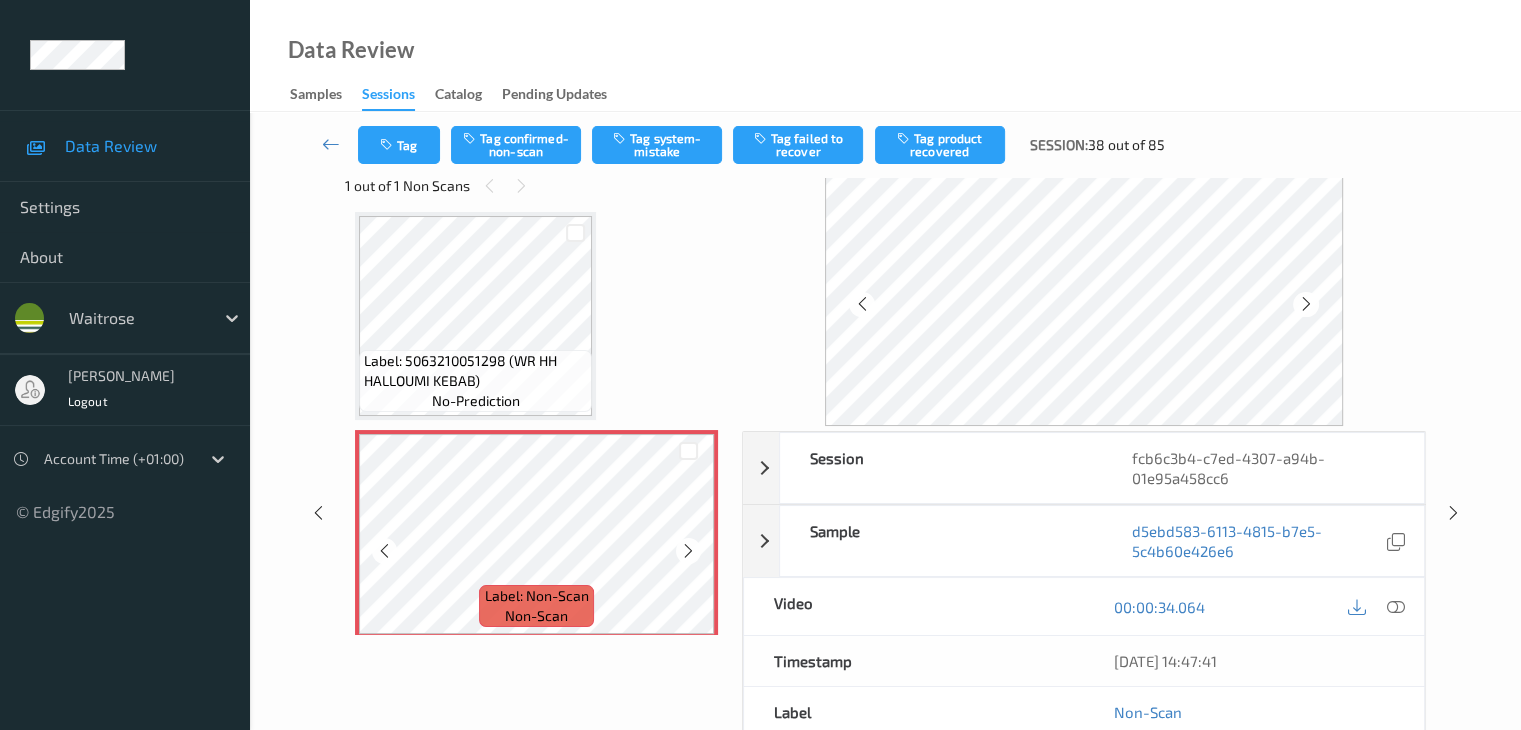 click at bounding box center [688, 550] 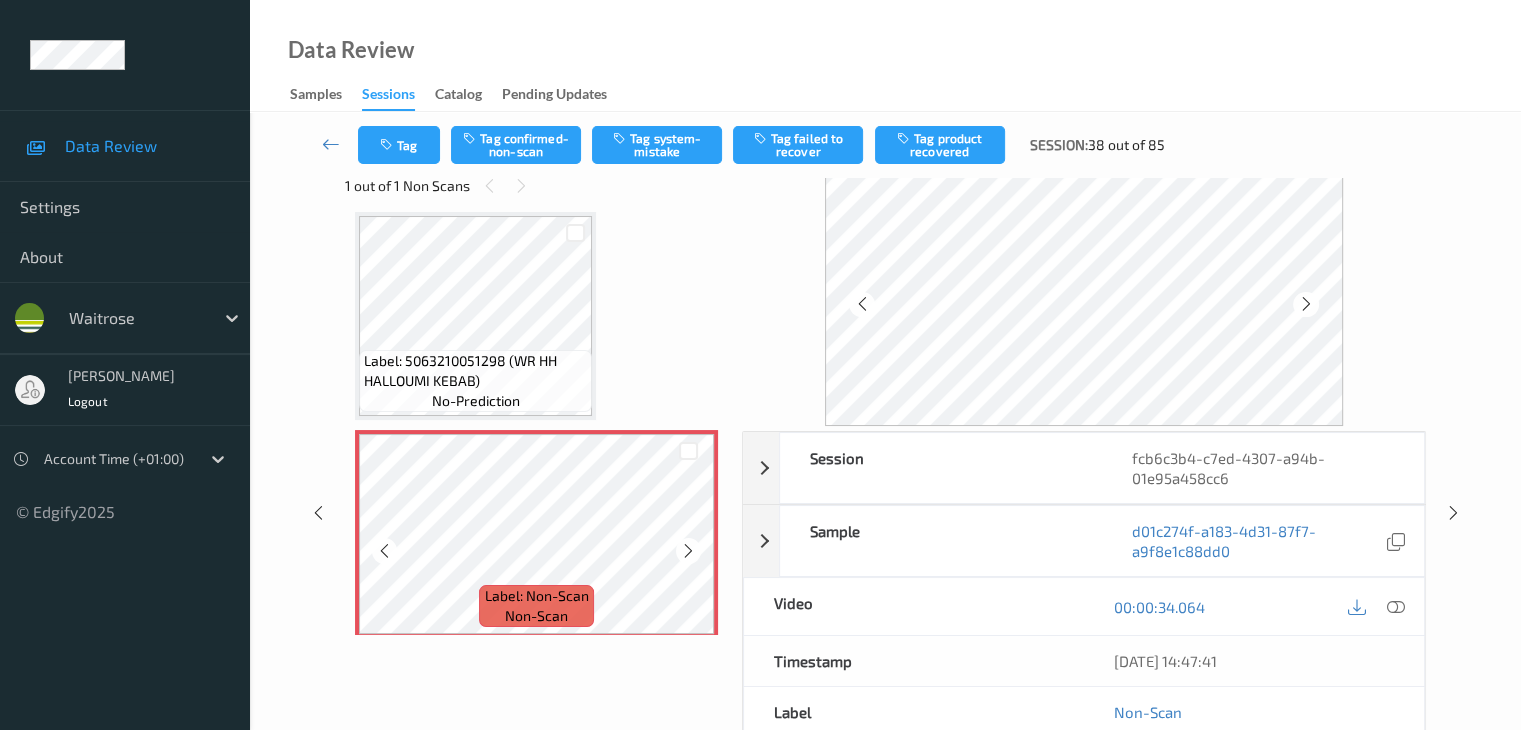 click at bounding box center (688, 550) 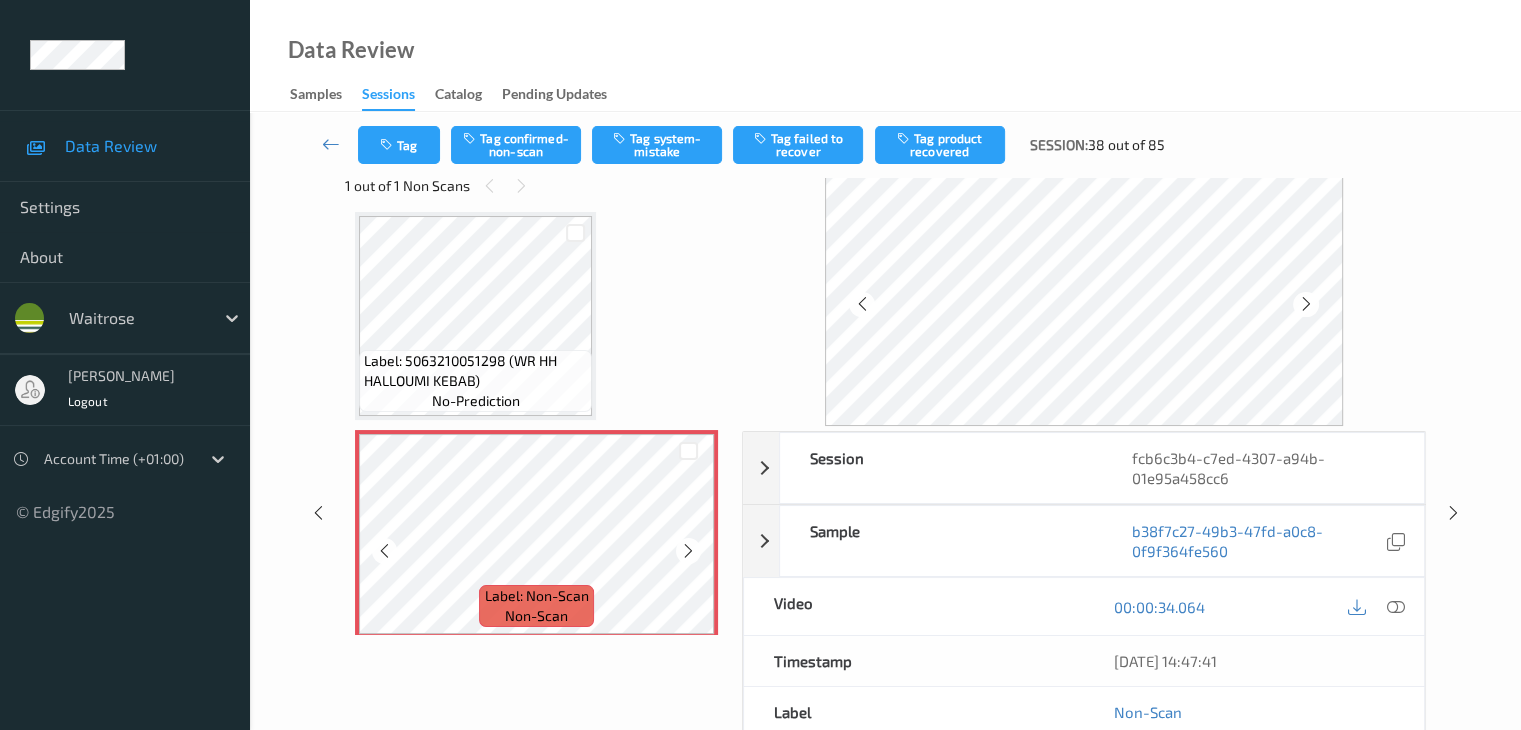 click at bounding box center (688, 550) 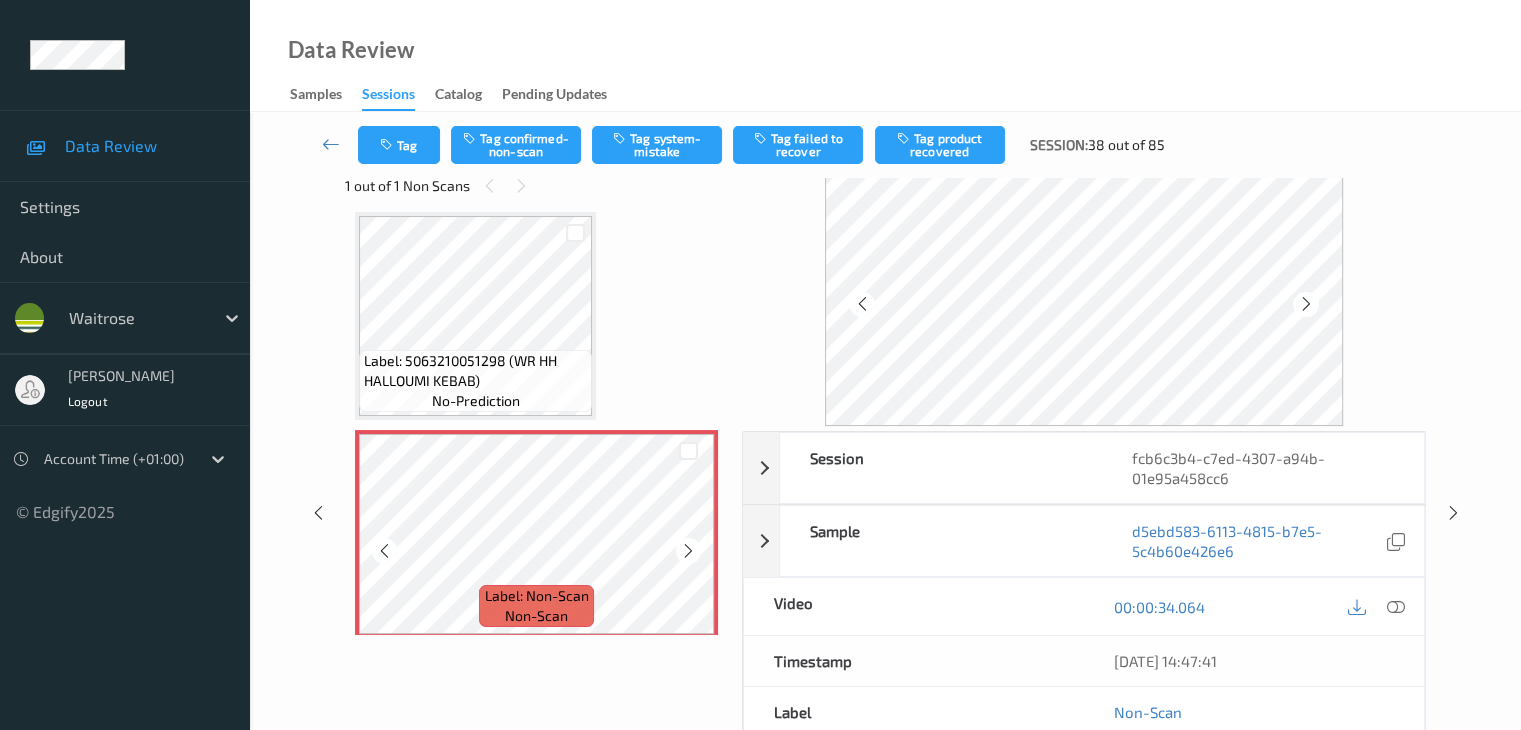 click at bounding box center (688, 550) 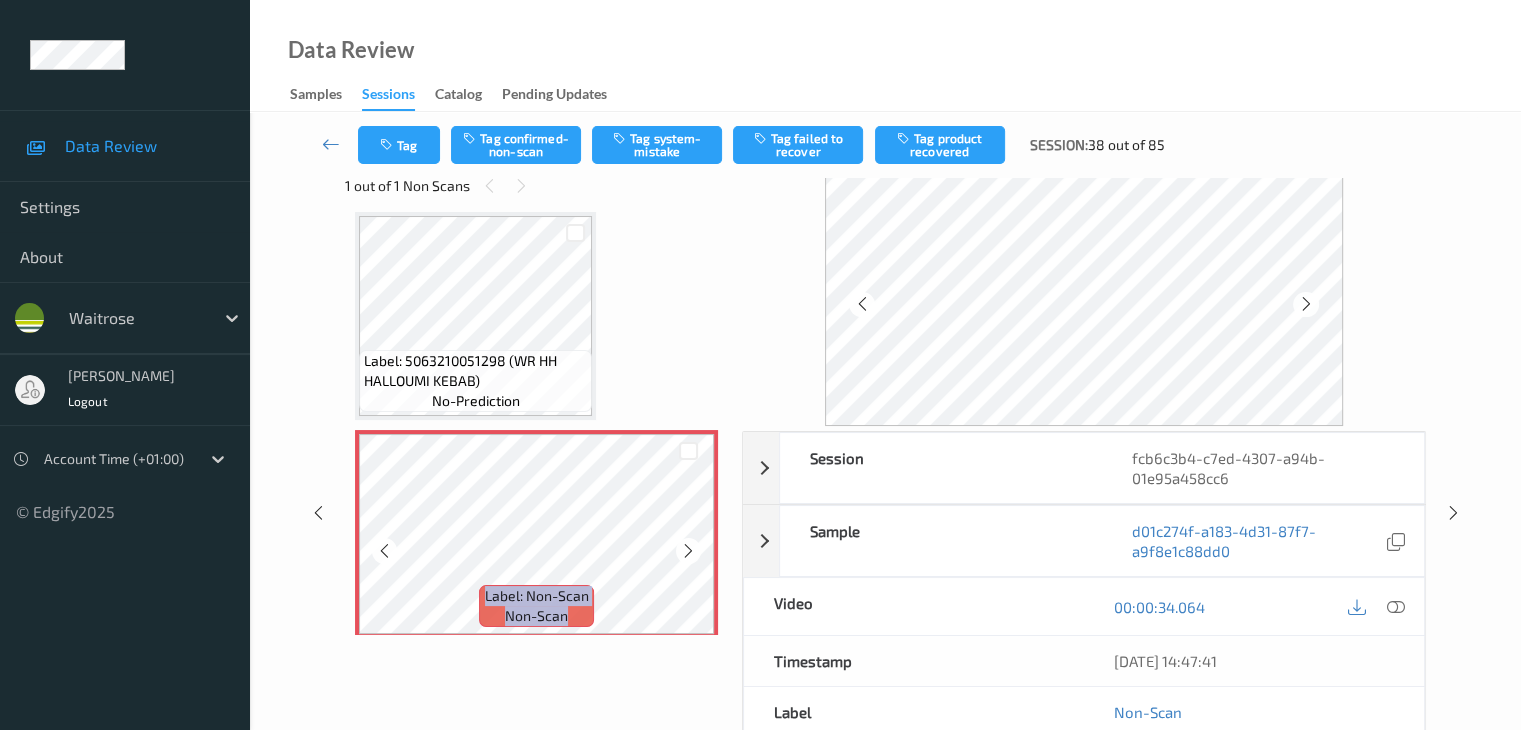 click at bounding box center (688, 550) 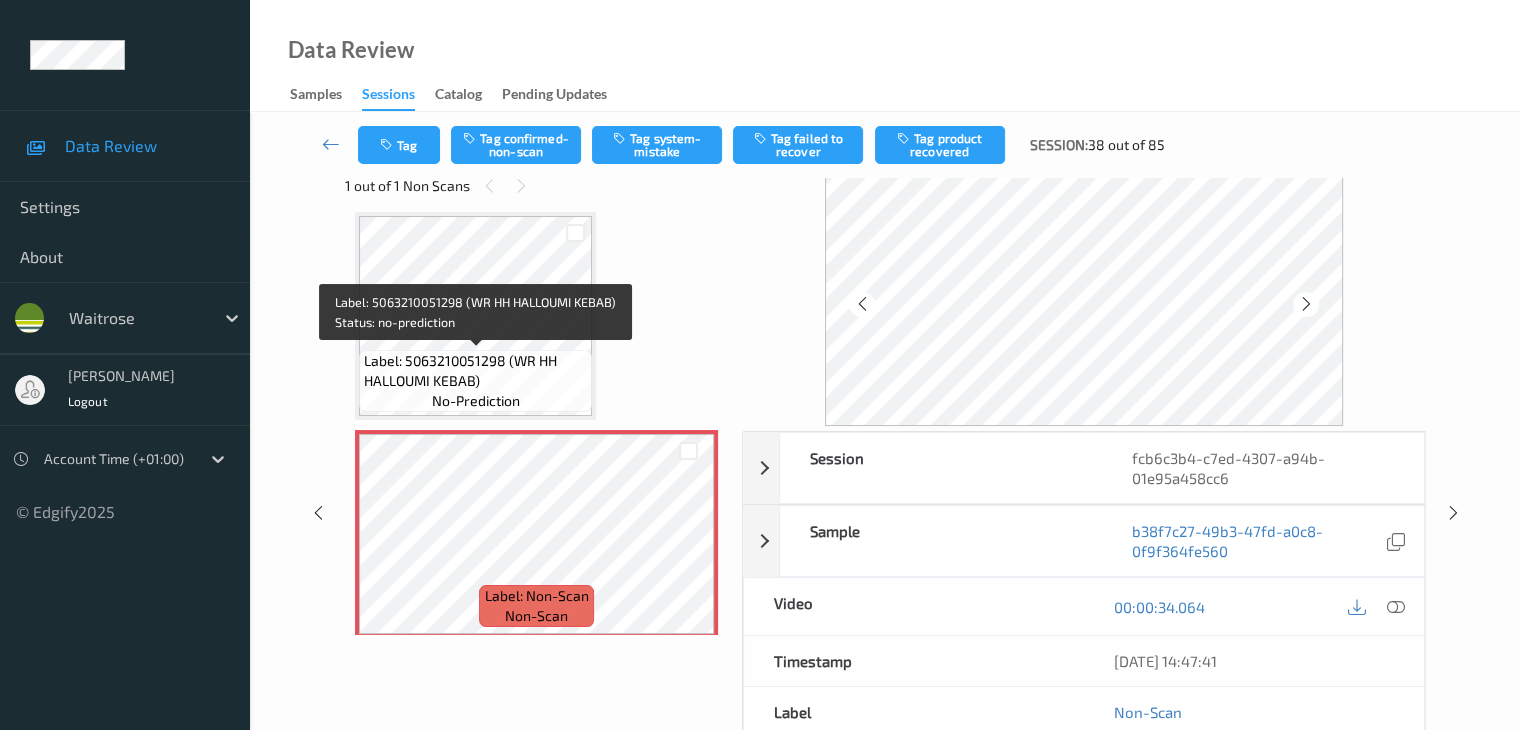 click on "Label: 5063210051298 (WR HH HALLOUMI KEBAB)" at bounding box center (475, 371) 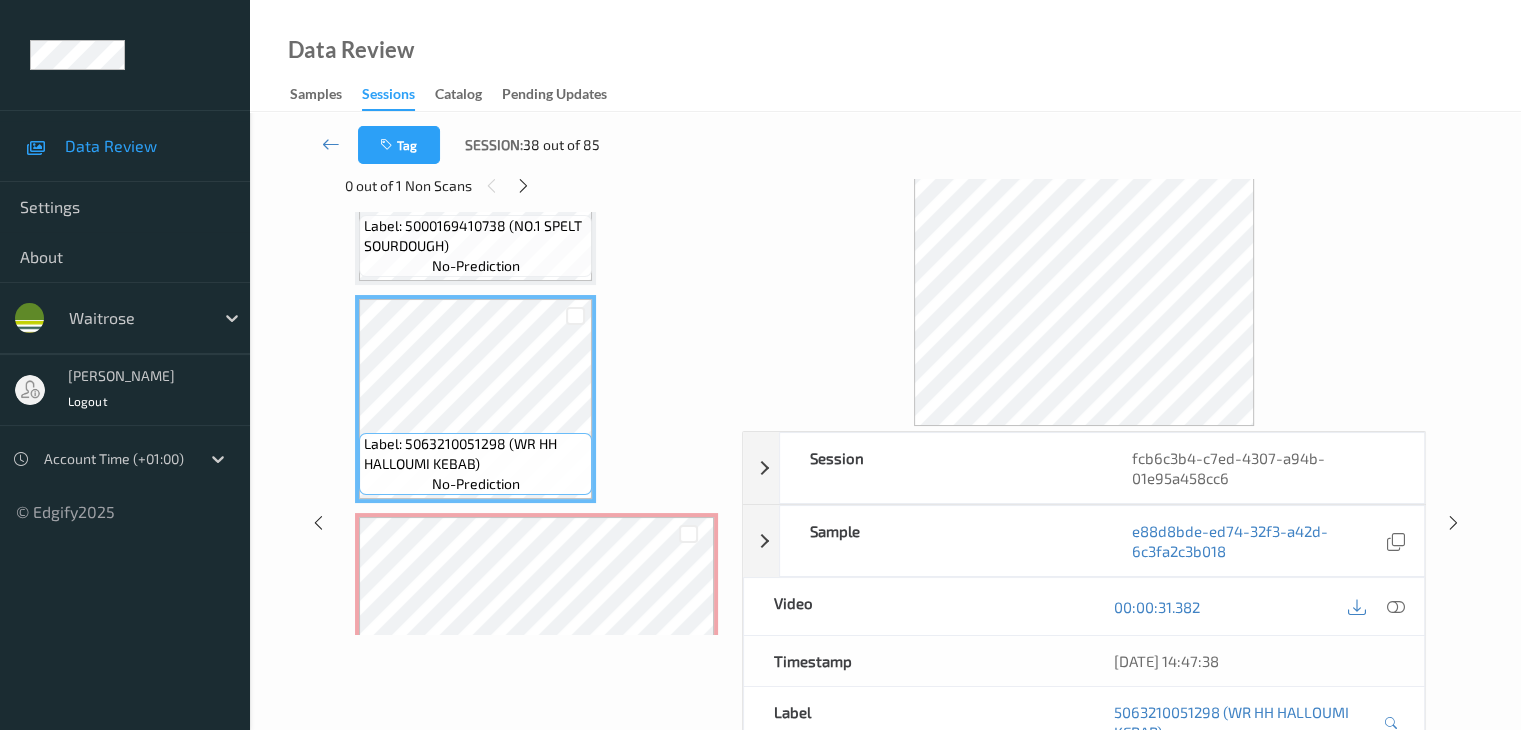 scroll, scrollTop: 1118, scrollLeft: 0, axis: vertical 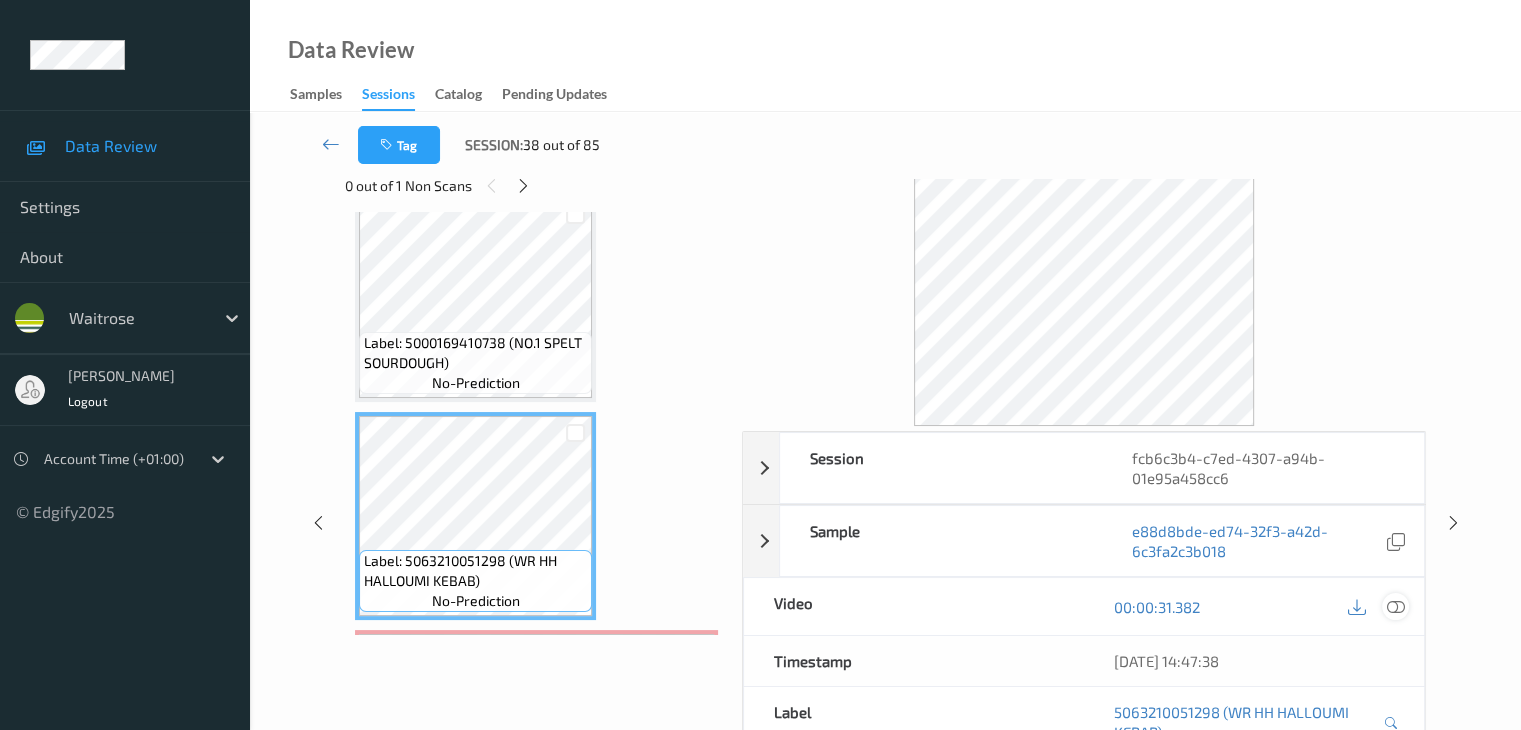 click at bounding box center [1395, 607] 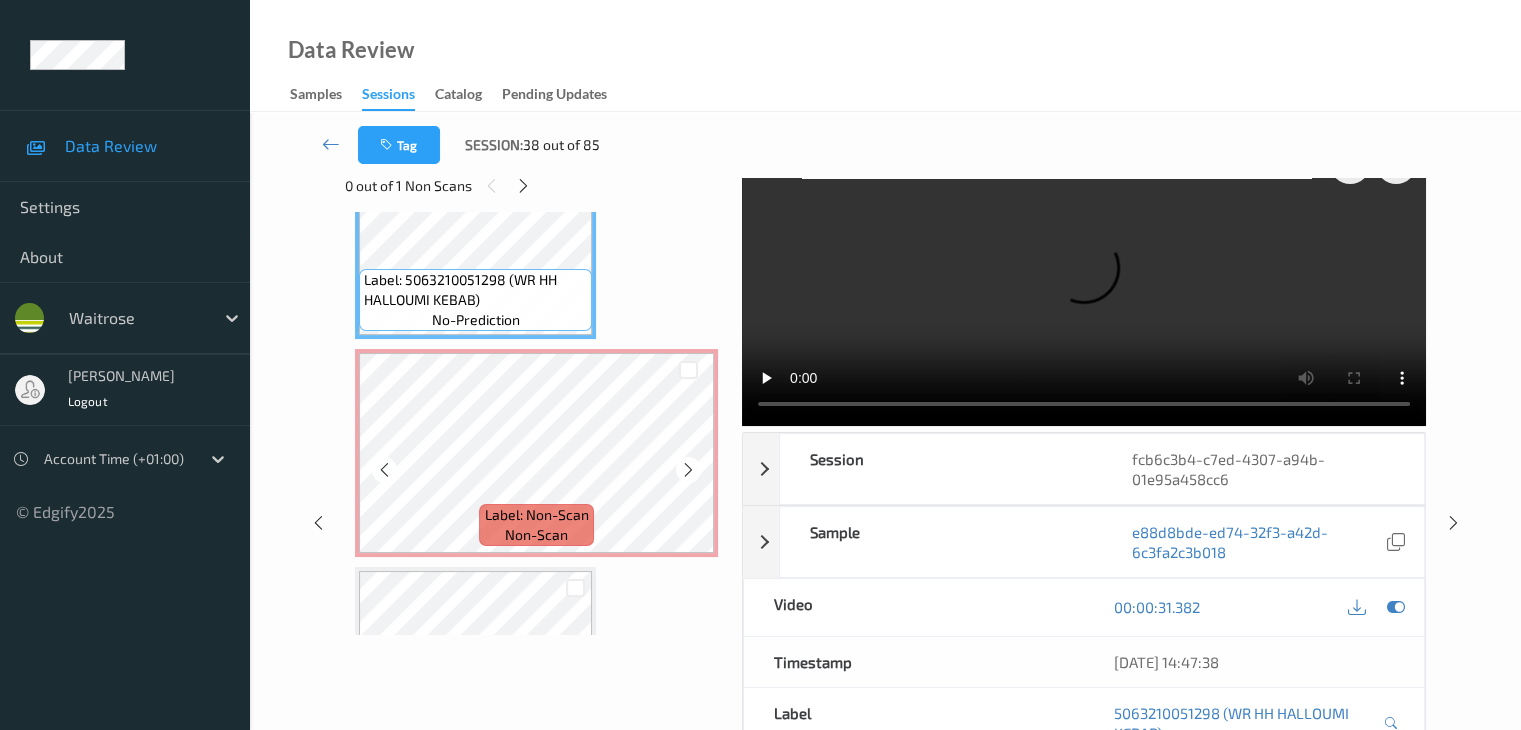 scroll, scrollTop: 1518, scrollLeft: 0, axis: vertical 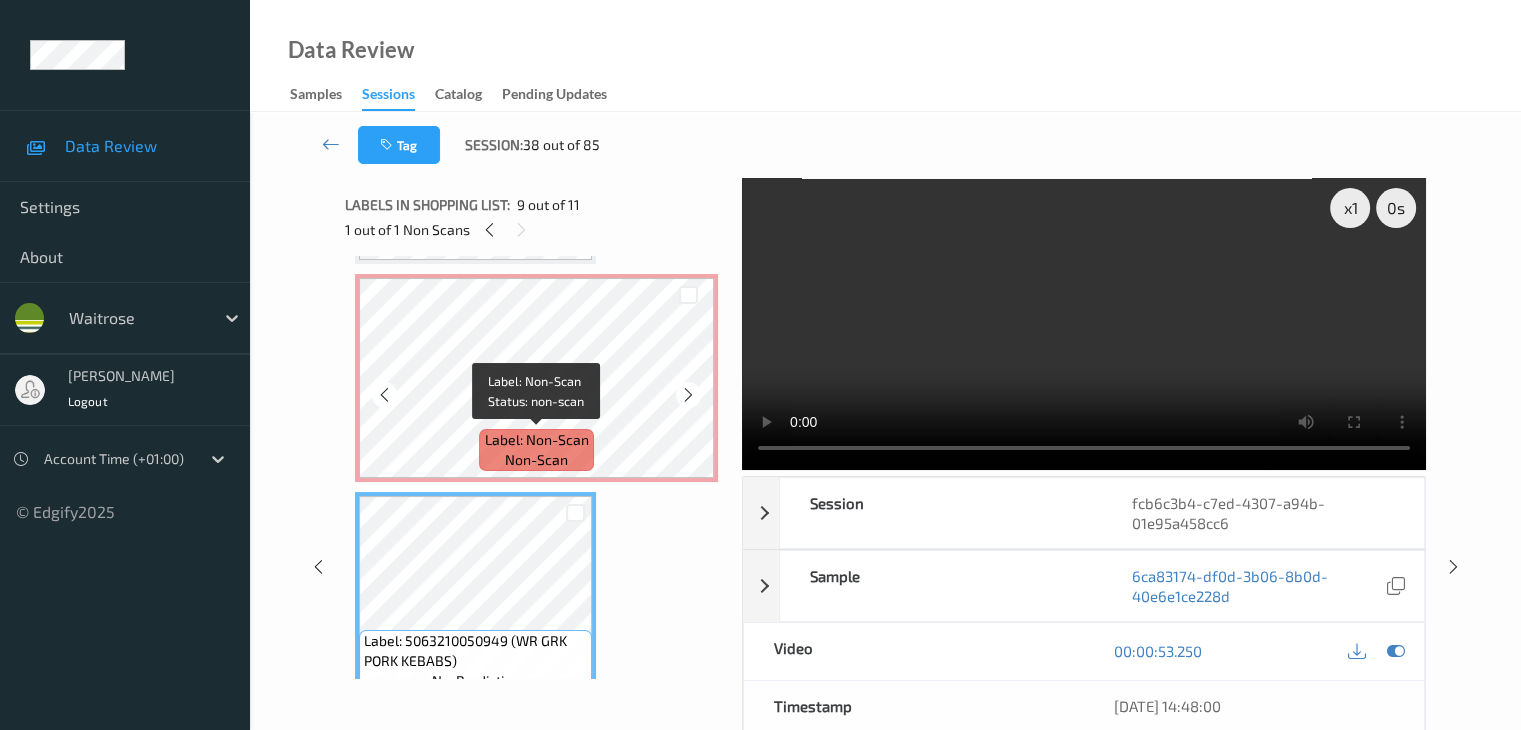 click on "Label: Non-Scan" at bounding box center (537, 440) 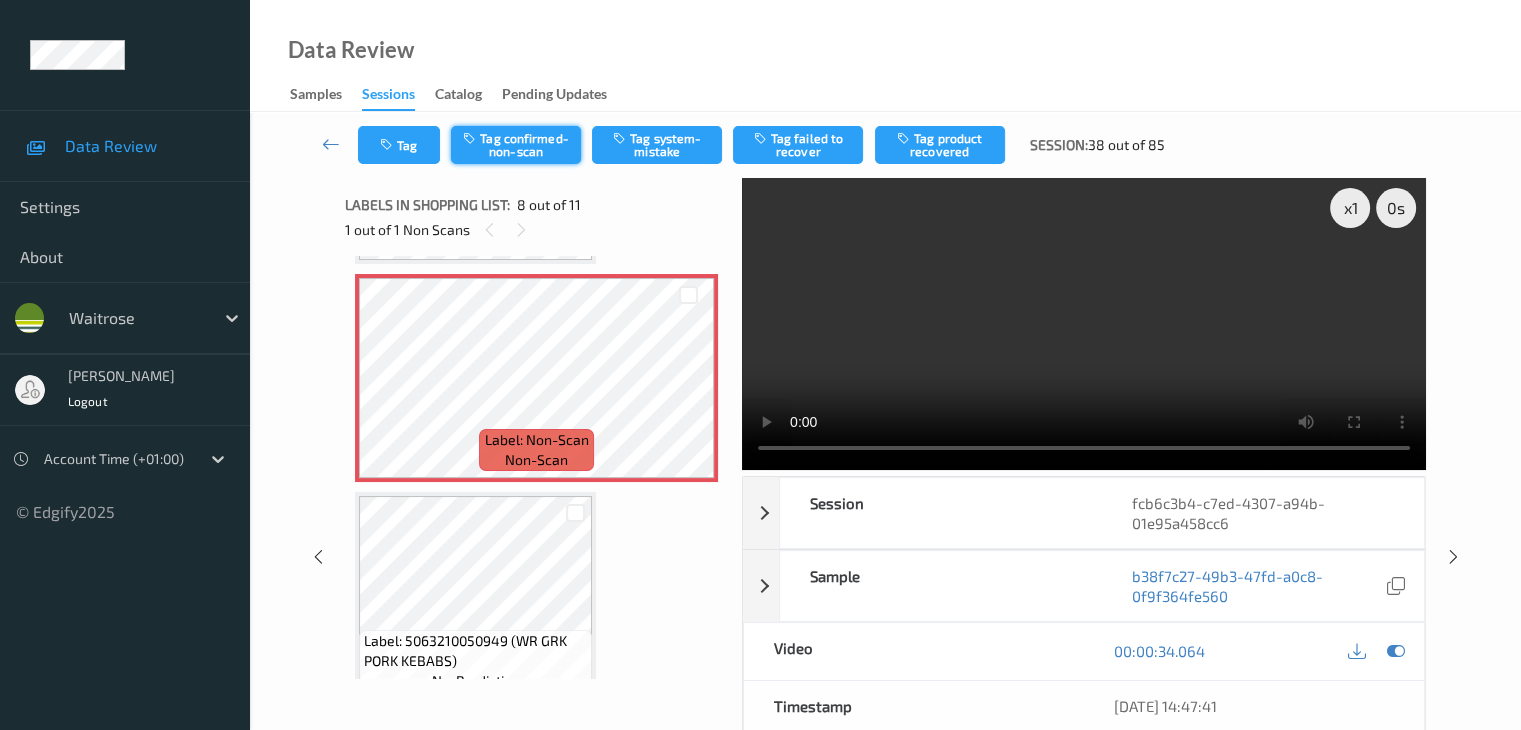 click on "Tag   confirmed-non-scan" at bounding box center (516, 145) 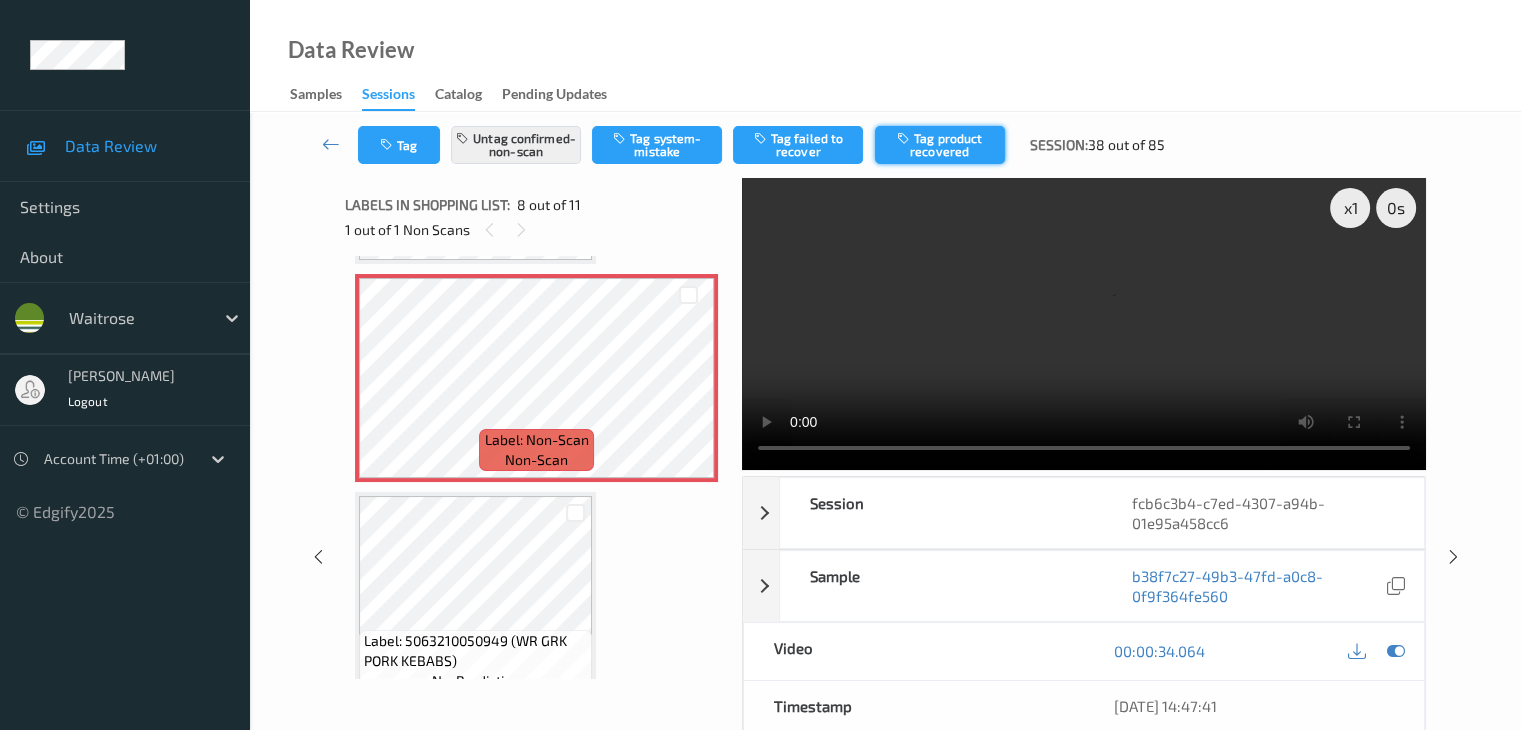 click on "Tag   product recovered" at bounding box center [940, 145] 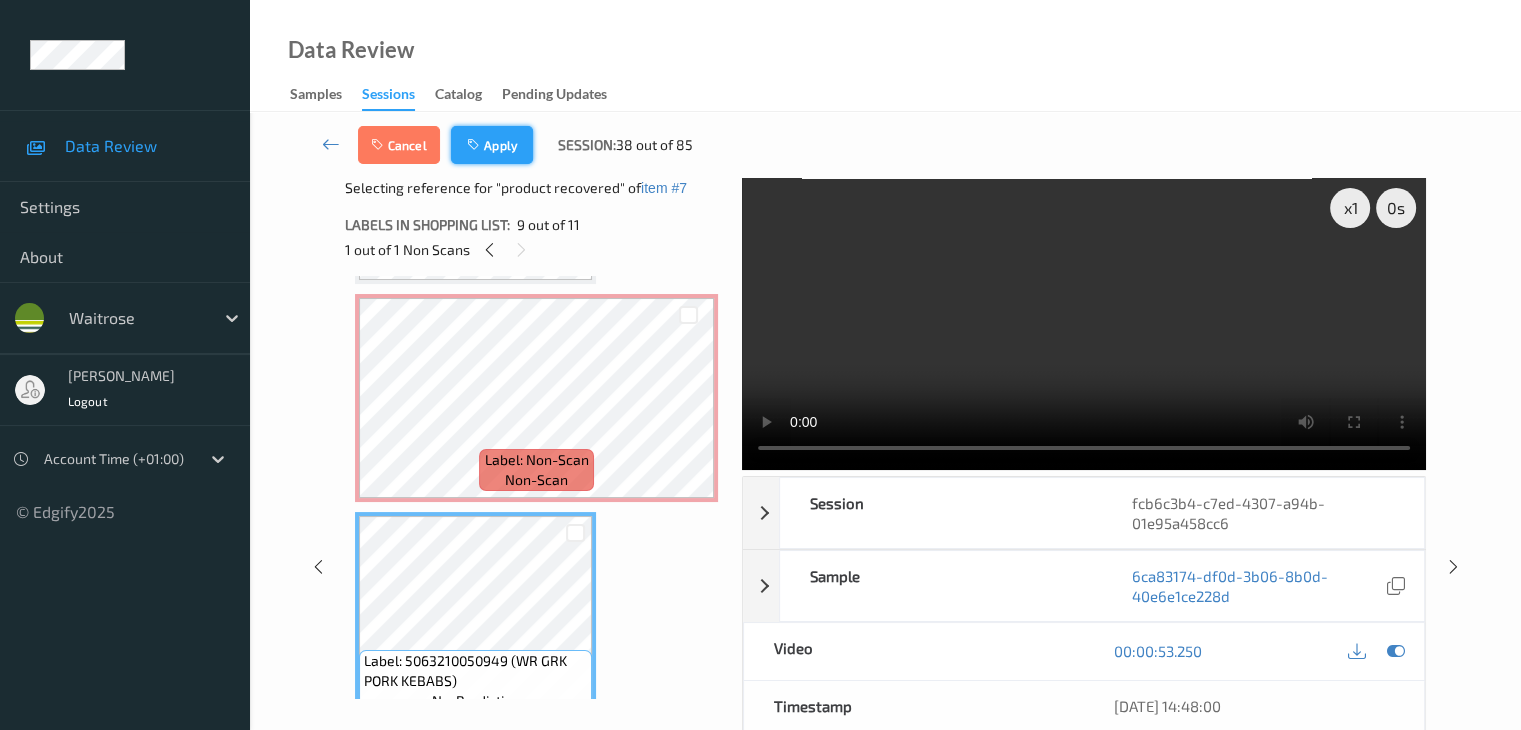 click on "Apply" at bounding box center (492, 145) 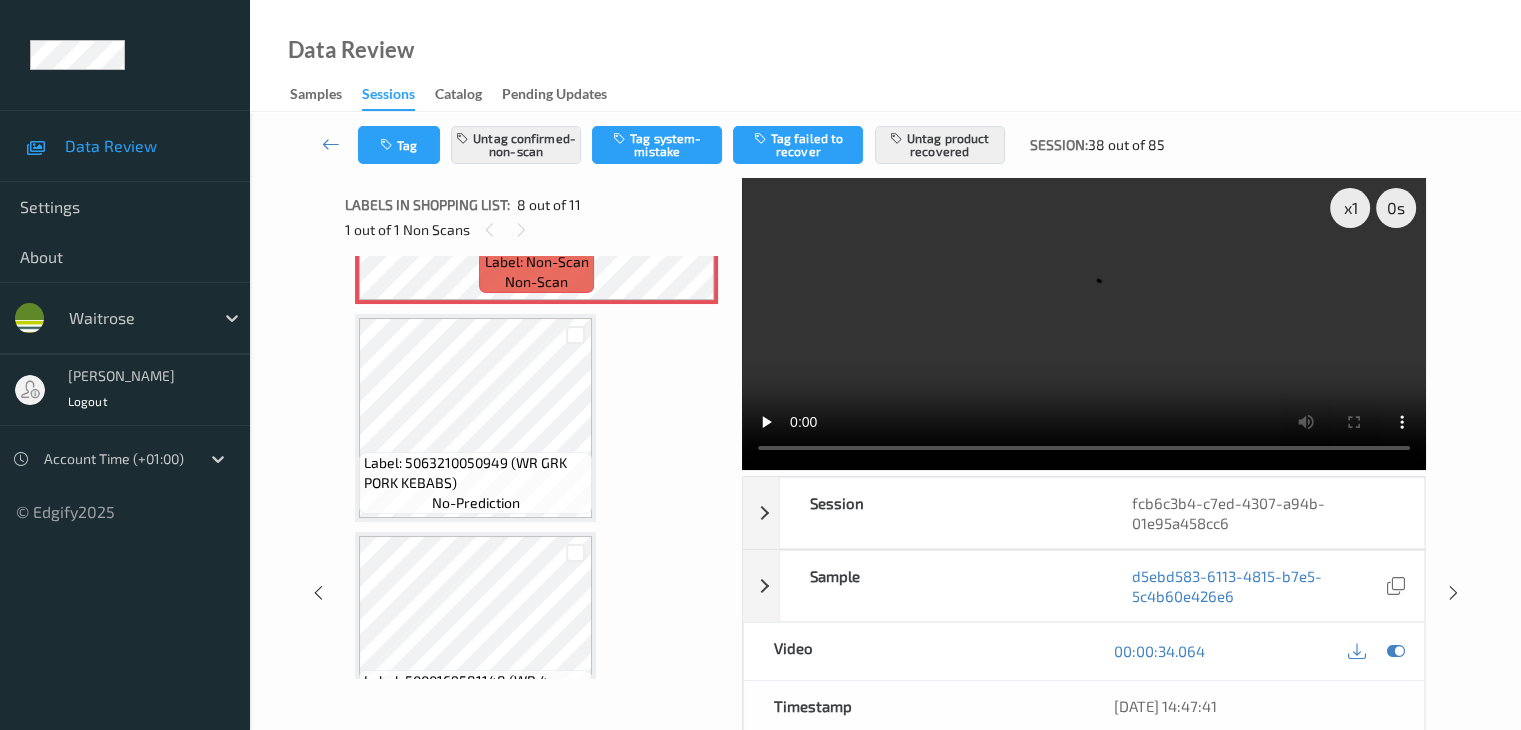 scroll, scrollTop: 1818, scrollLeft: 0, axis: vertical 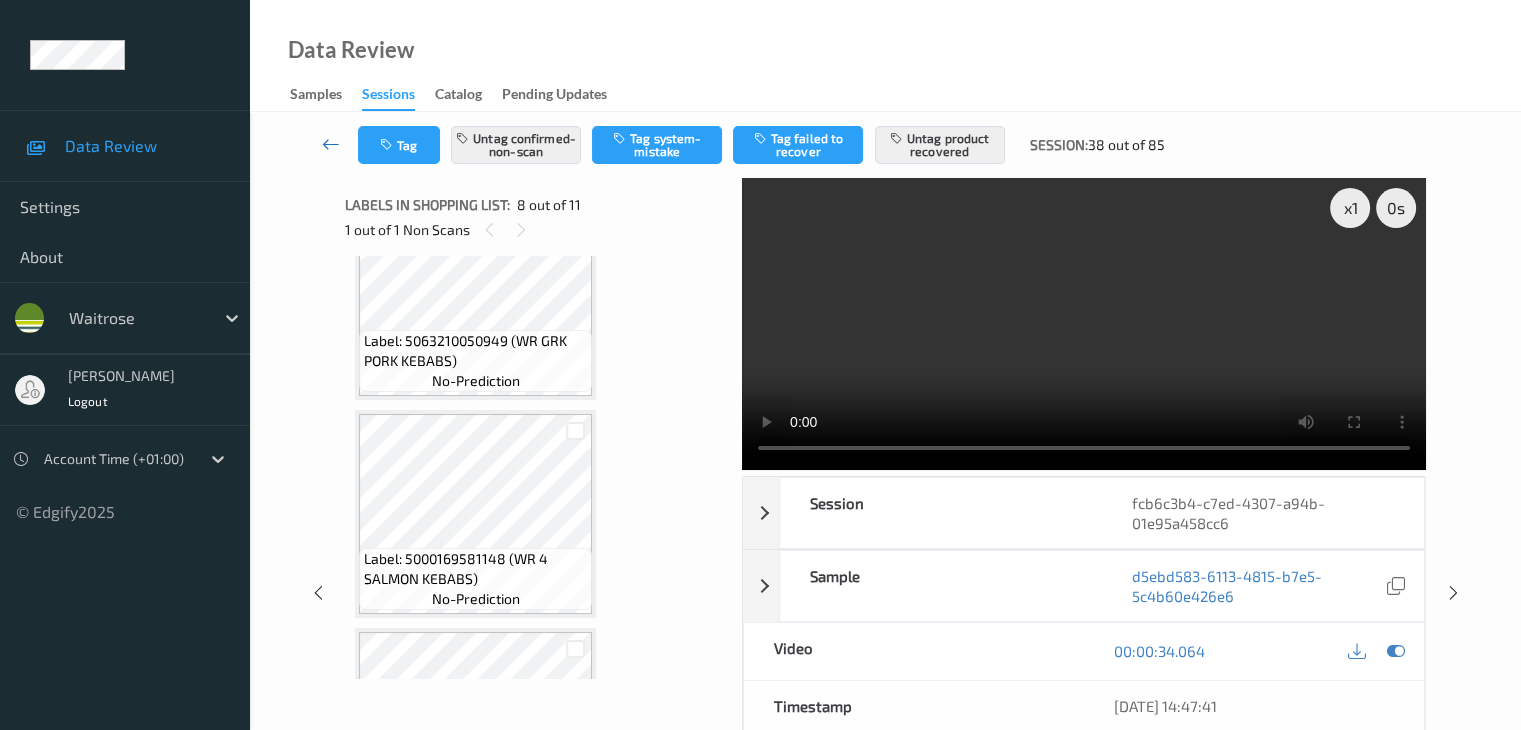 click at bounding box center (331, 144) 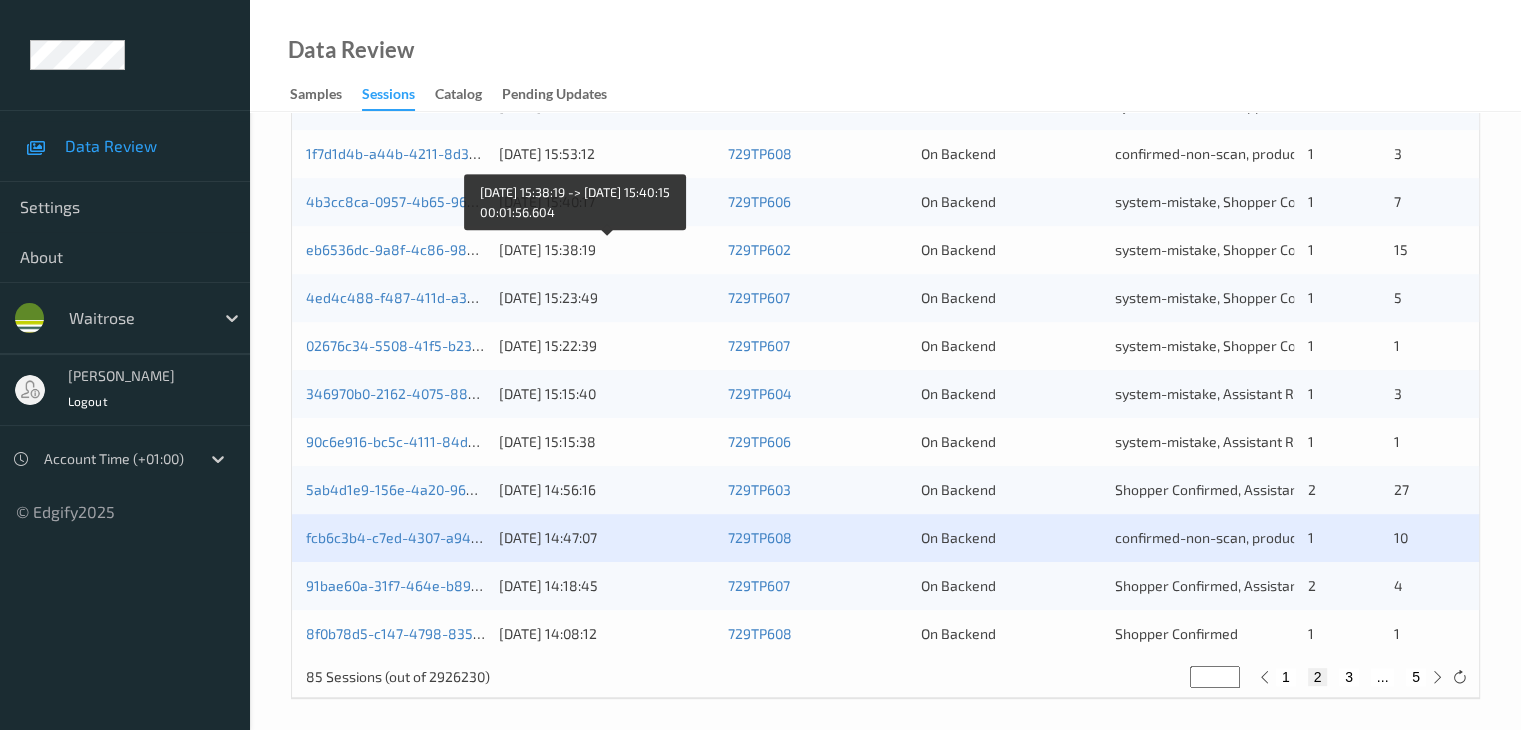 scroll, scrollTop: 932, scrollLeft: 0, axis: vertical 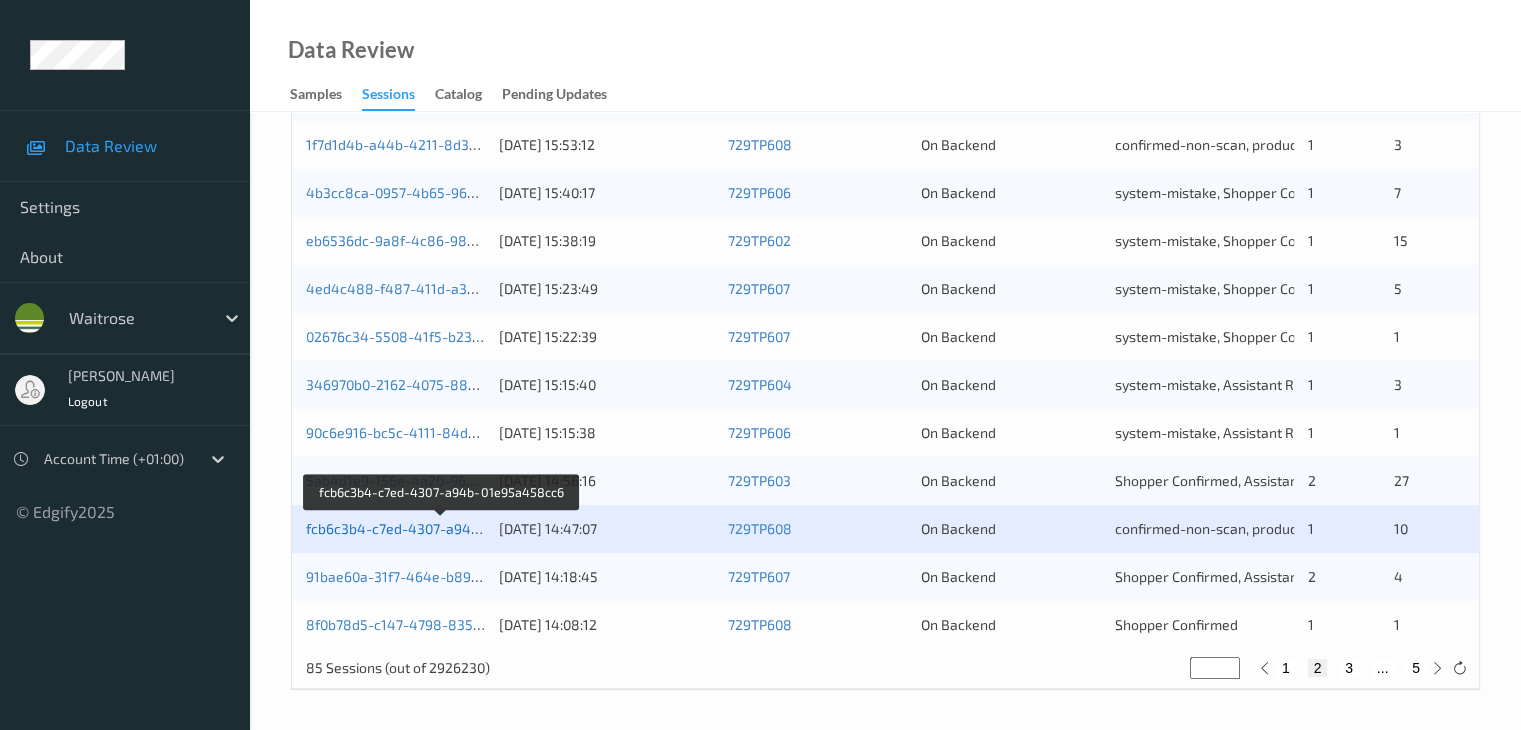 click on "fcb6c3b4-c7ed-4307-a94b-01e95a458cc6" at bounding box center (442, 528) 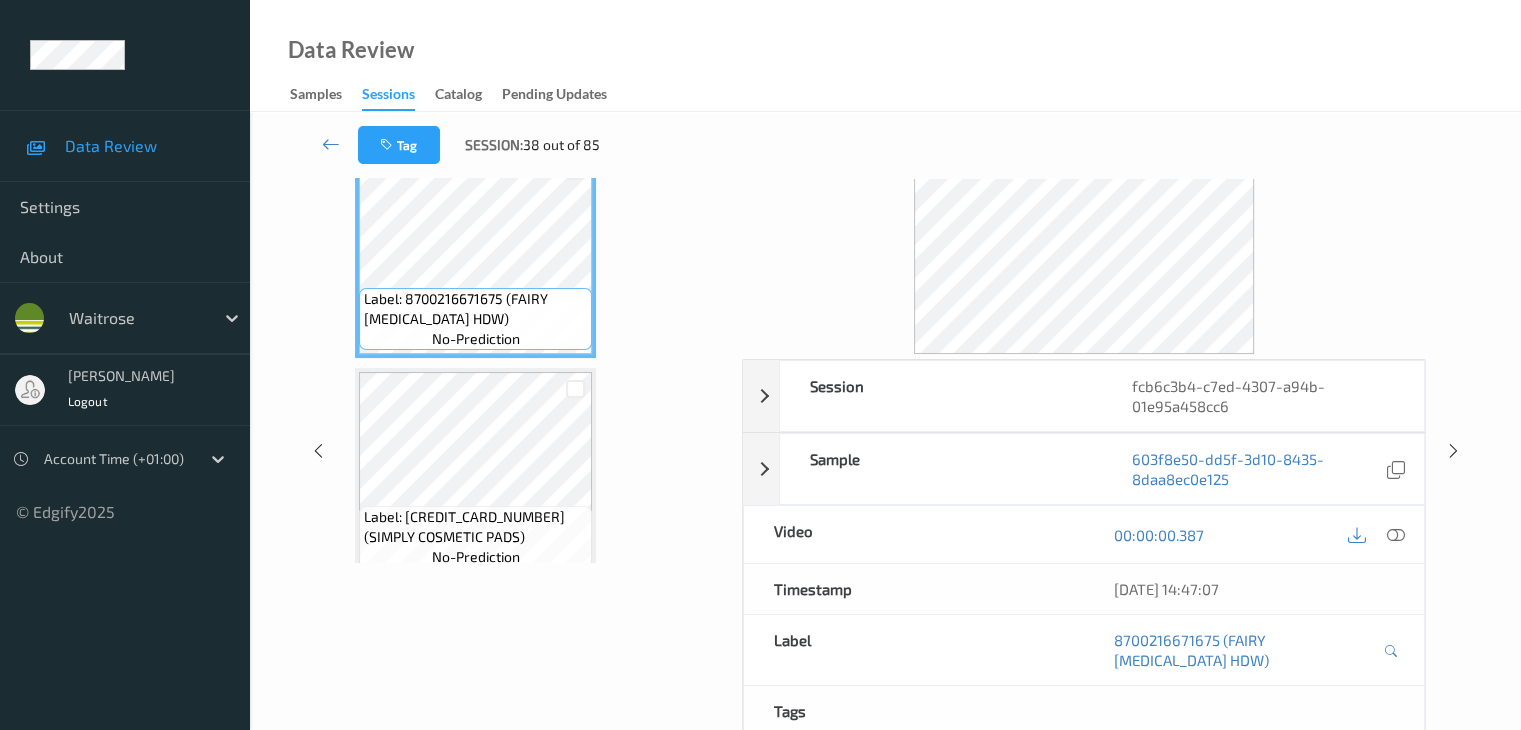 scroll, scrollTop: 0, scrollLeft: 0, axis: both 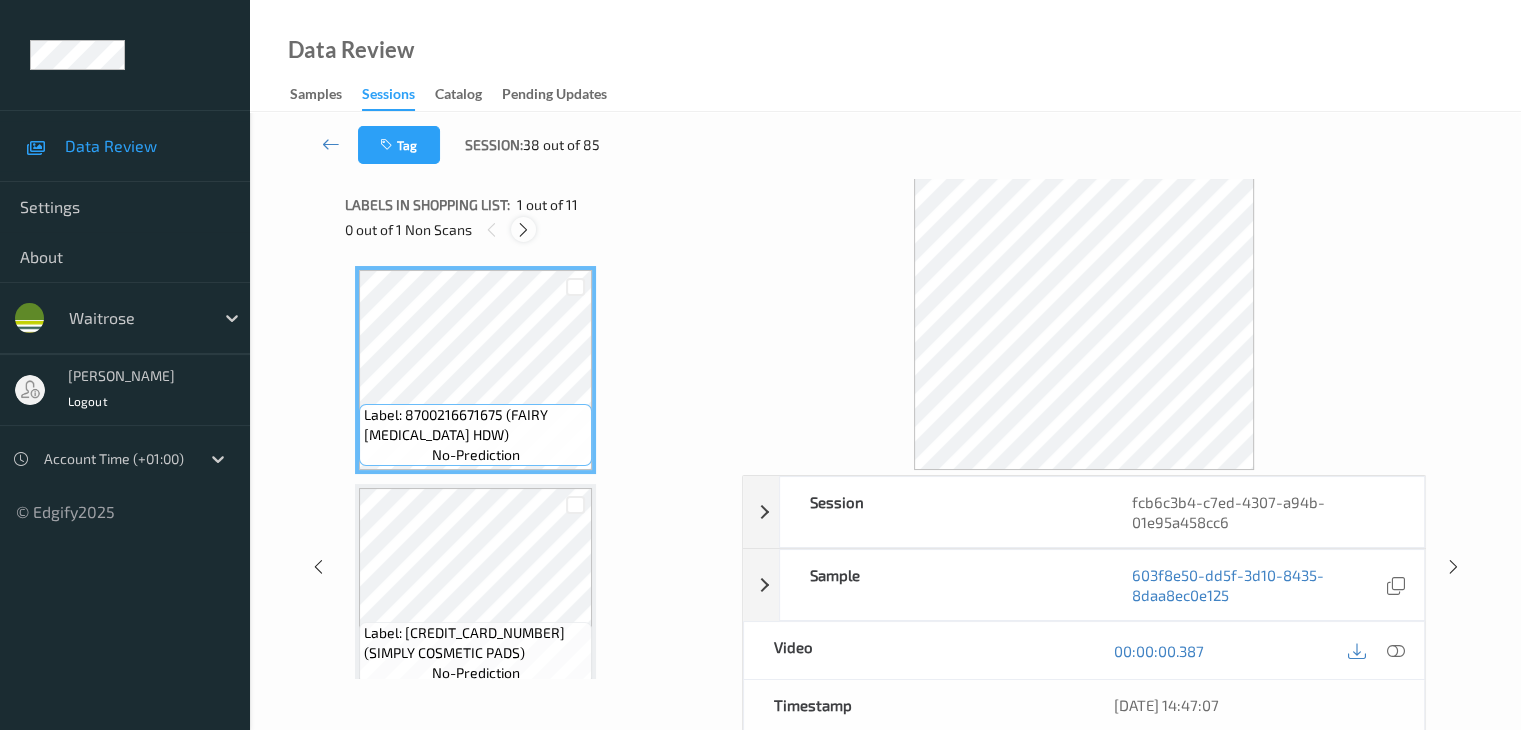 click at bounding box center [523, 230] 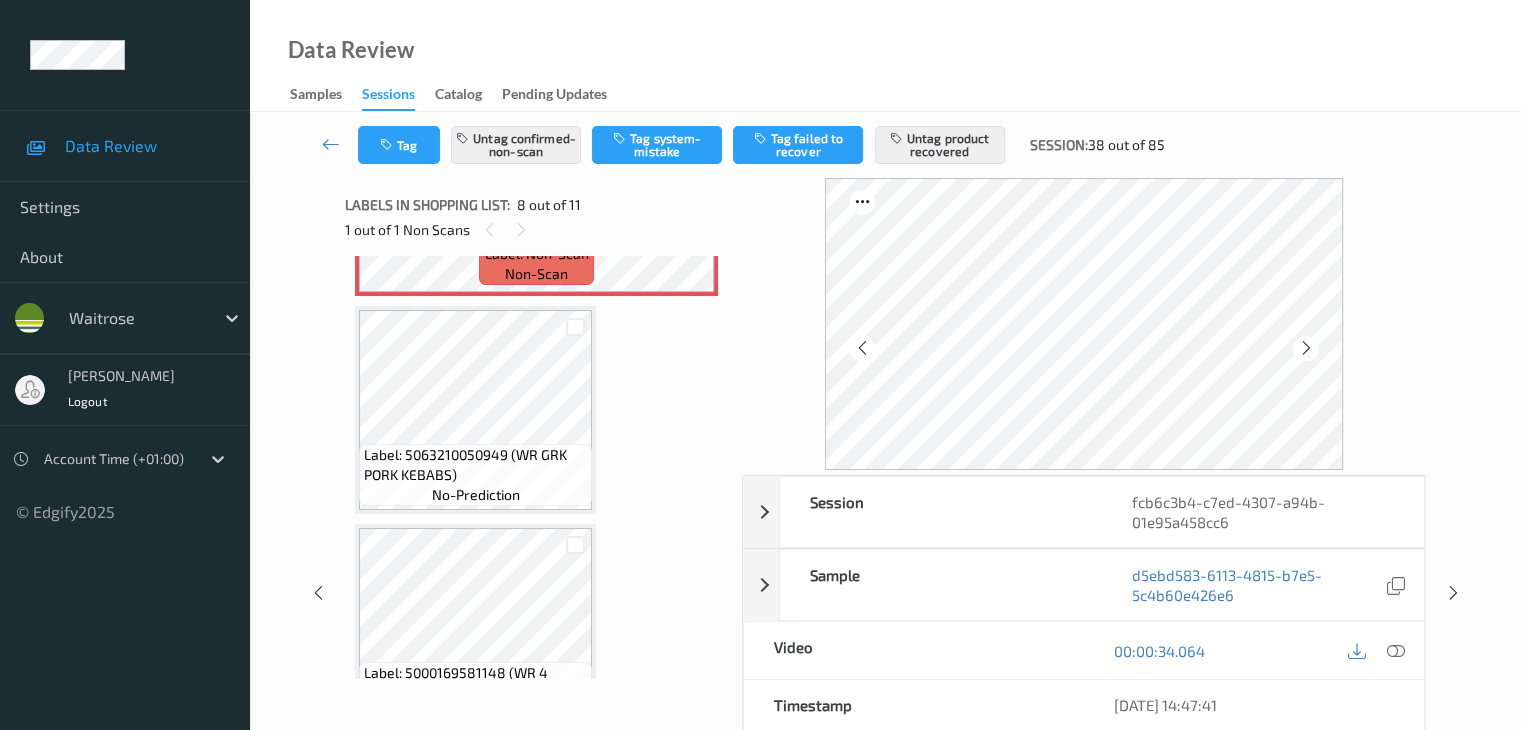 scroll, scrollTop: 1818, scrollLeft: 0, axis: vertical 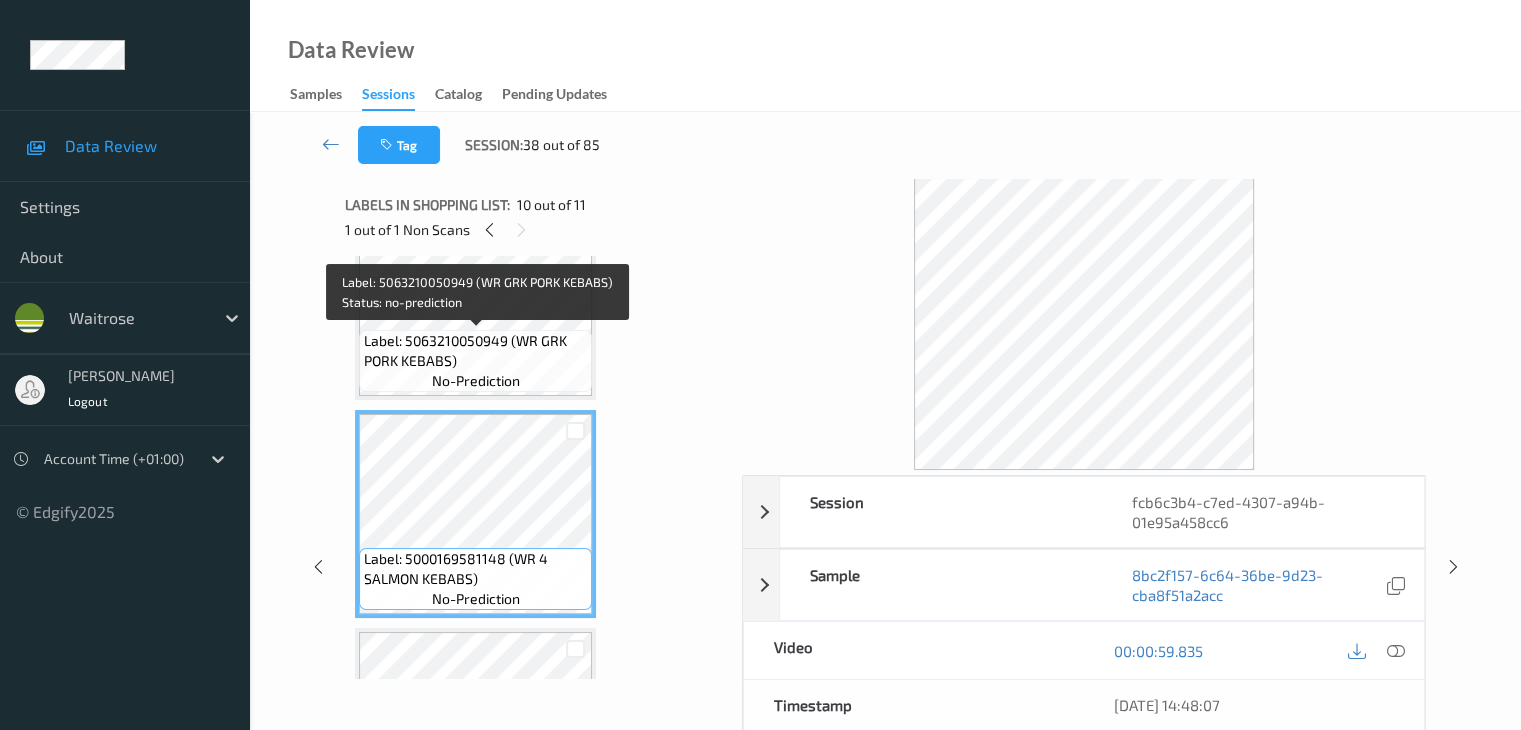 click on "Label: 5063210050949 (WR GRK PORK KEBABS)" at bounding box center [475, 351] 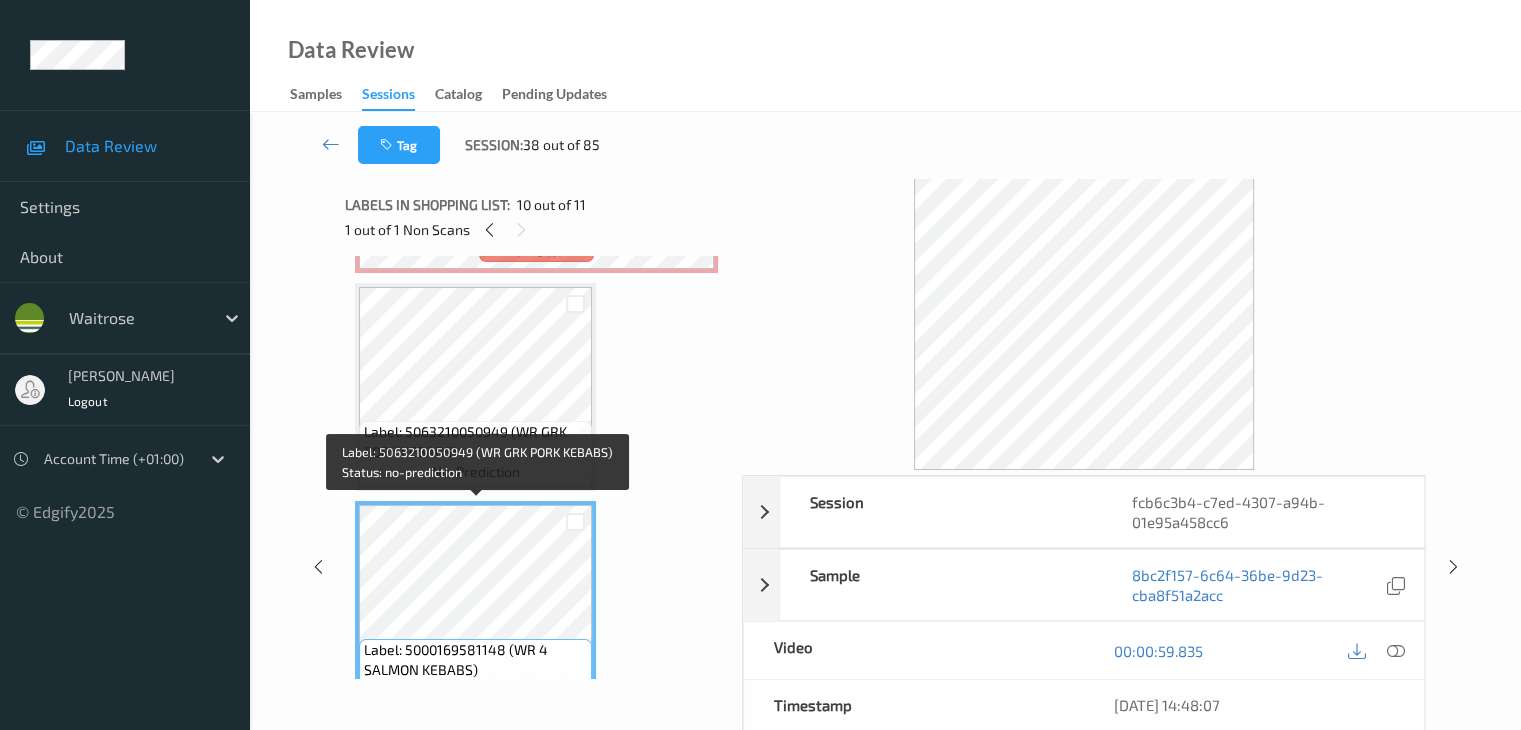 scroll, scrollTop: 1618, scrollLeft: 0, axis: vertical 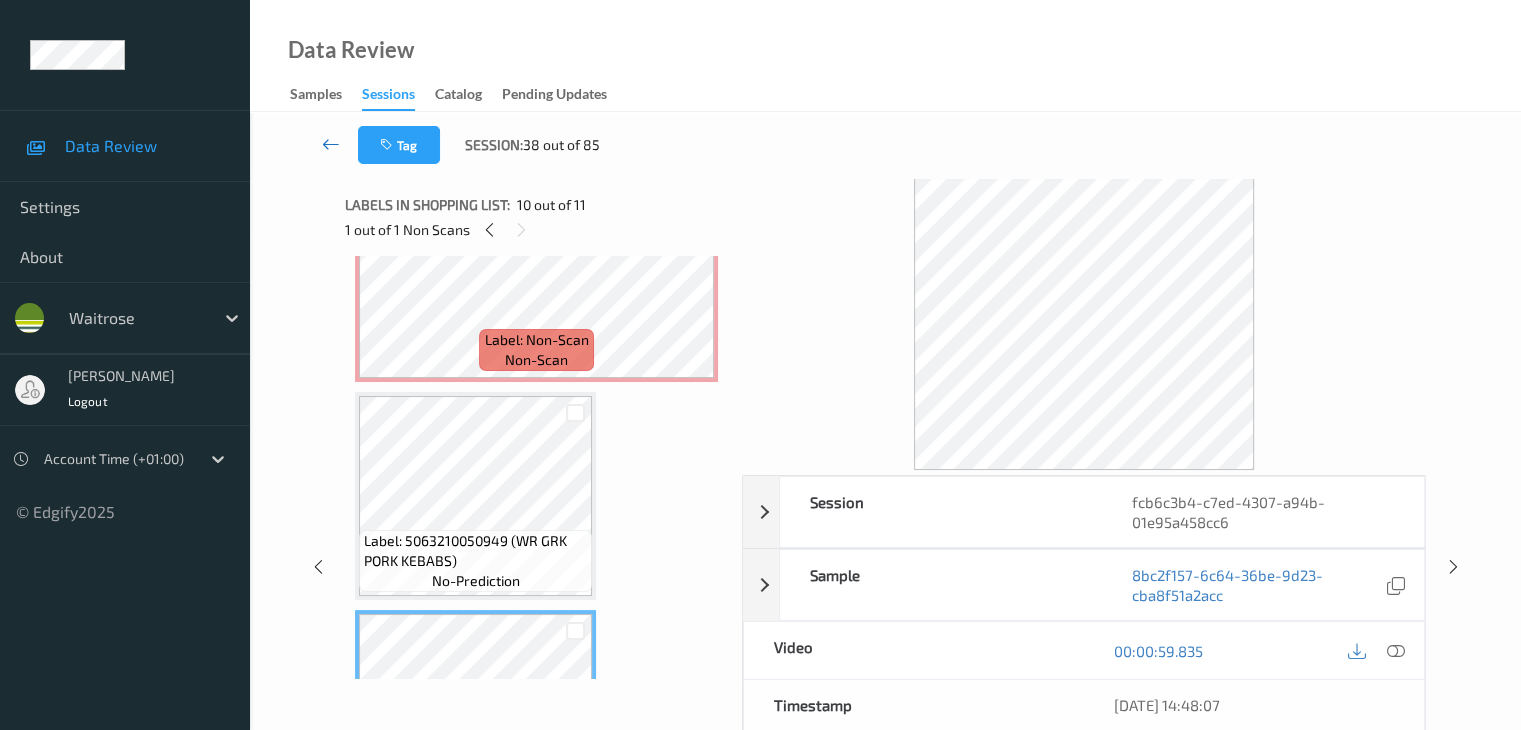 click at bounding box center [331, 144] 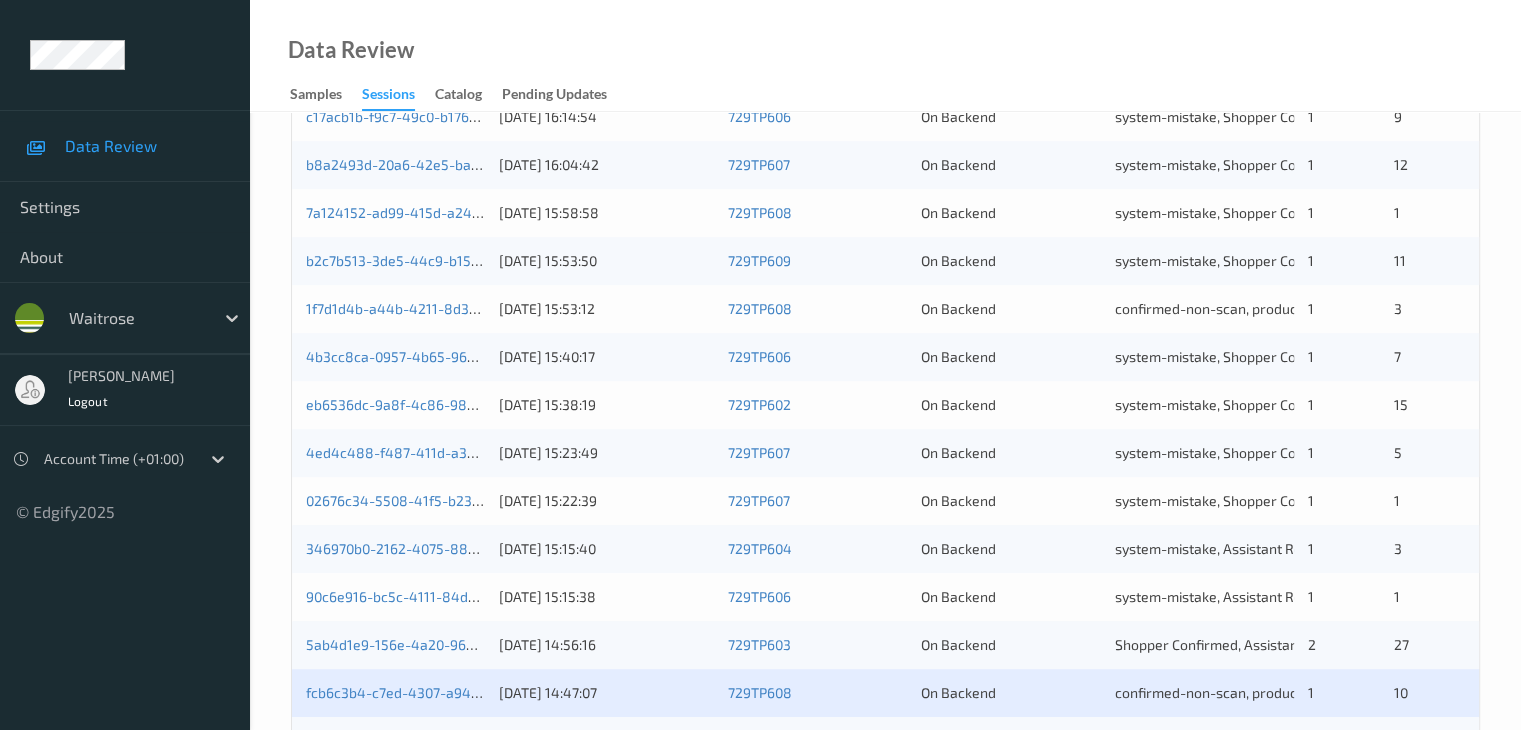 scroll, scrollTop: 932, scrollLeft: 0, axis: vertical 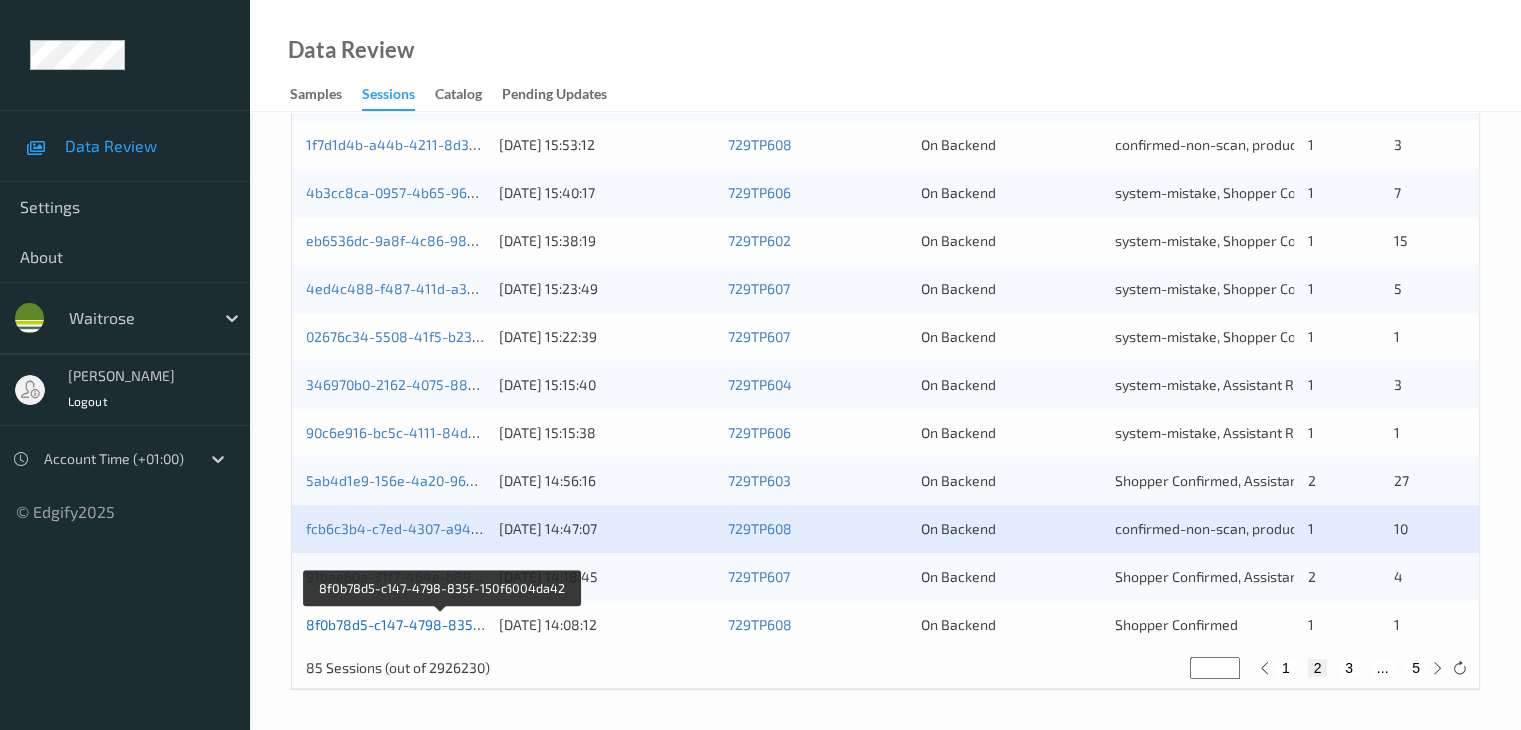 click on "8f0b78d5-c147-4798-835f-150f6004da42" at bounding box center (441, 624) 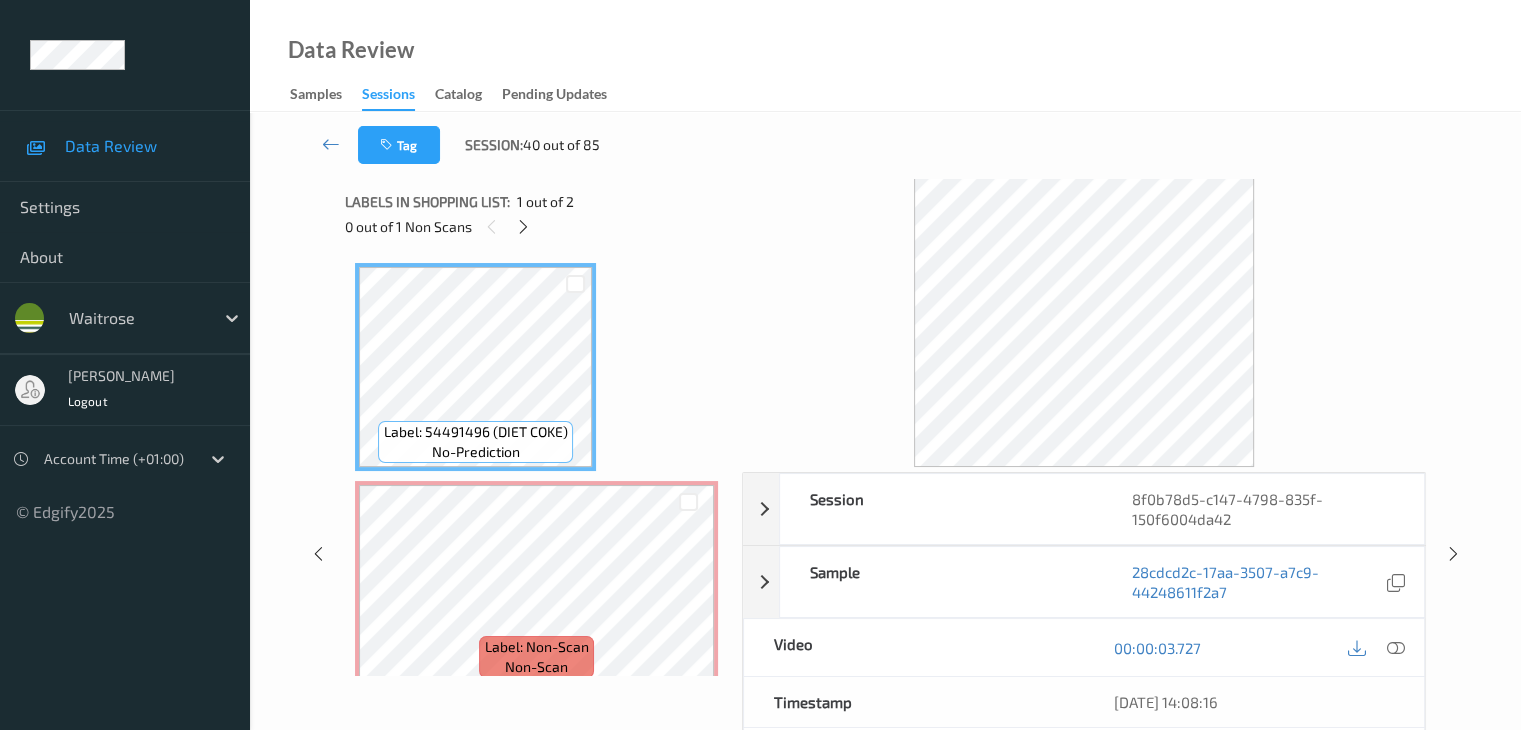 scroll, scrollTop: 0, scrollLeft: 0, axis: both 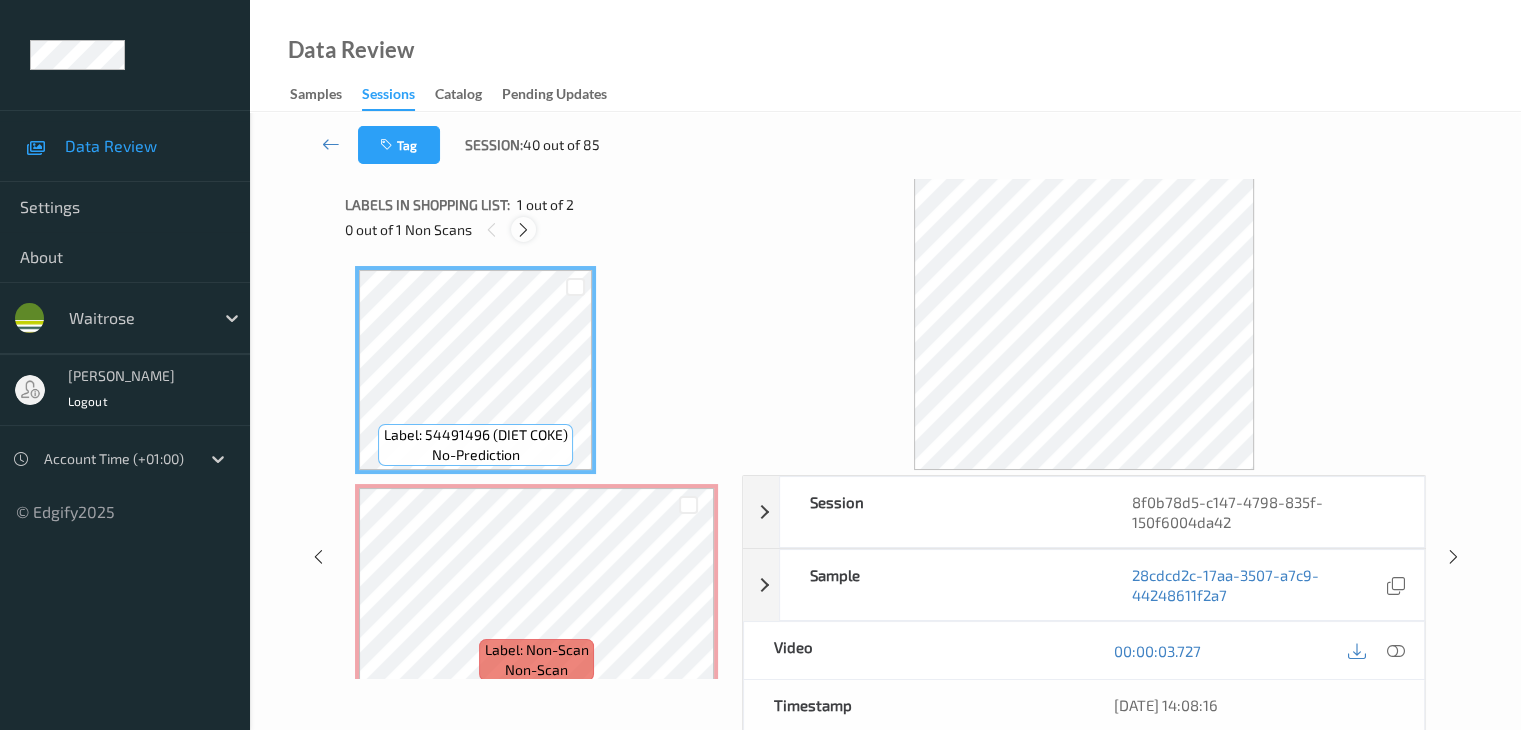 click at bounding box center [523, 230] 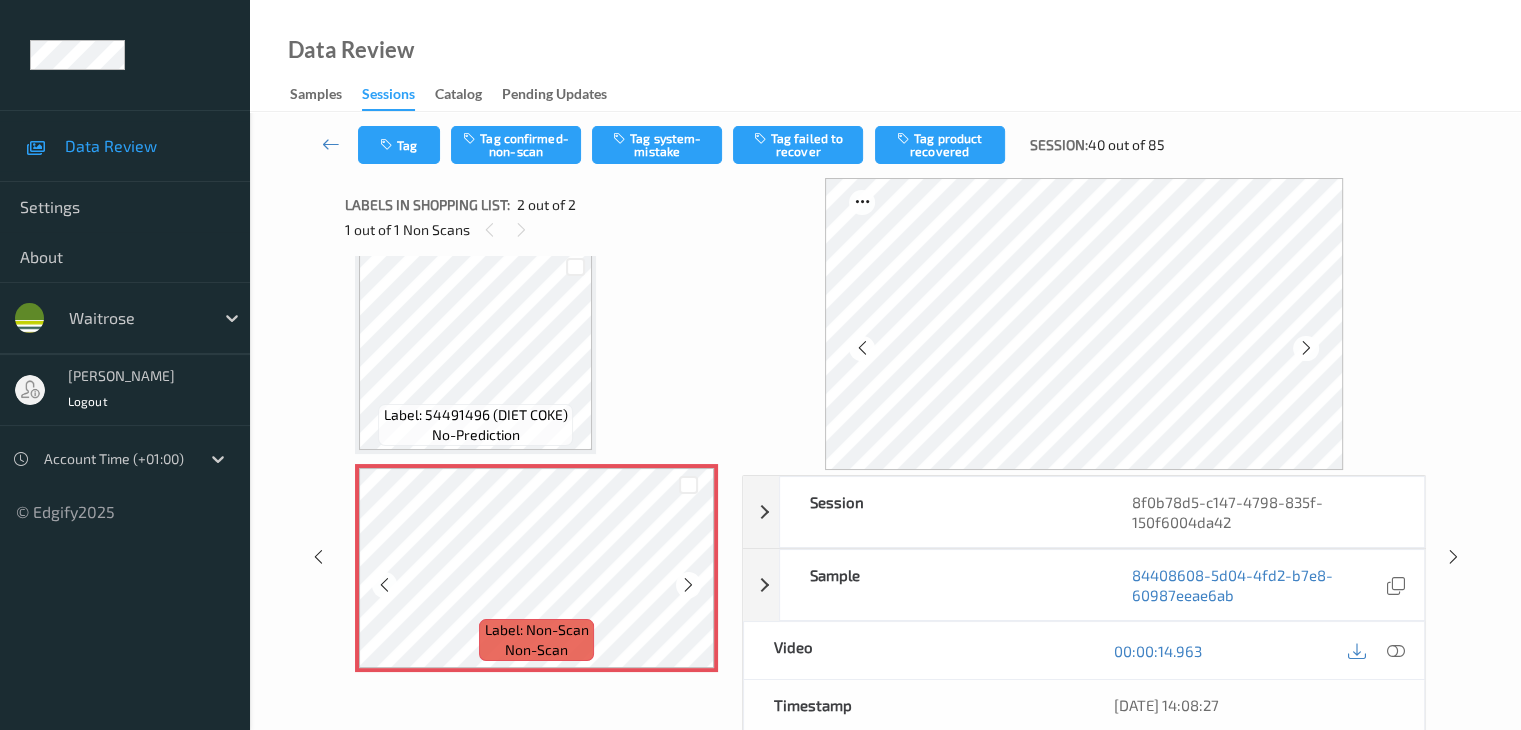 scroll, scrollTop: 23, scrollLeft: 0, axis: vertical 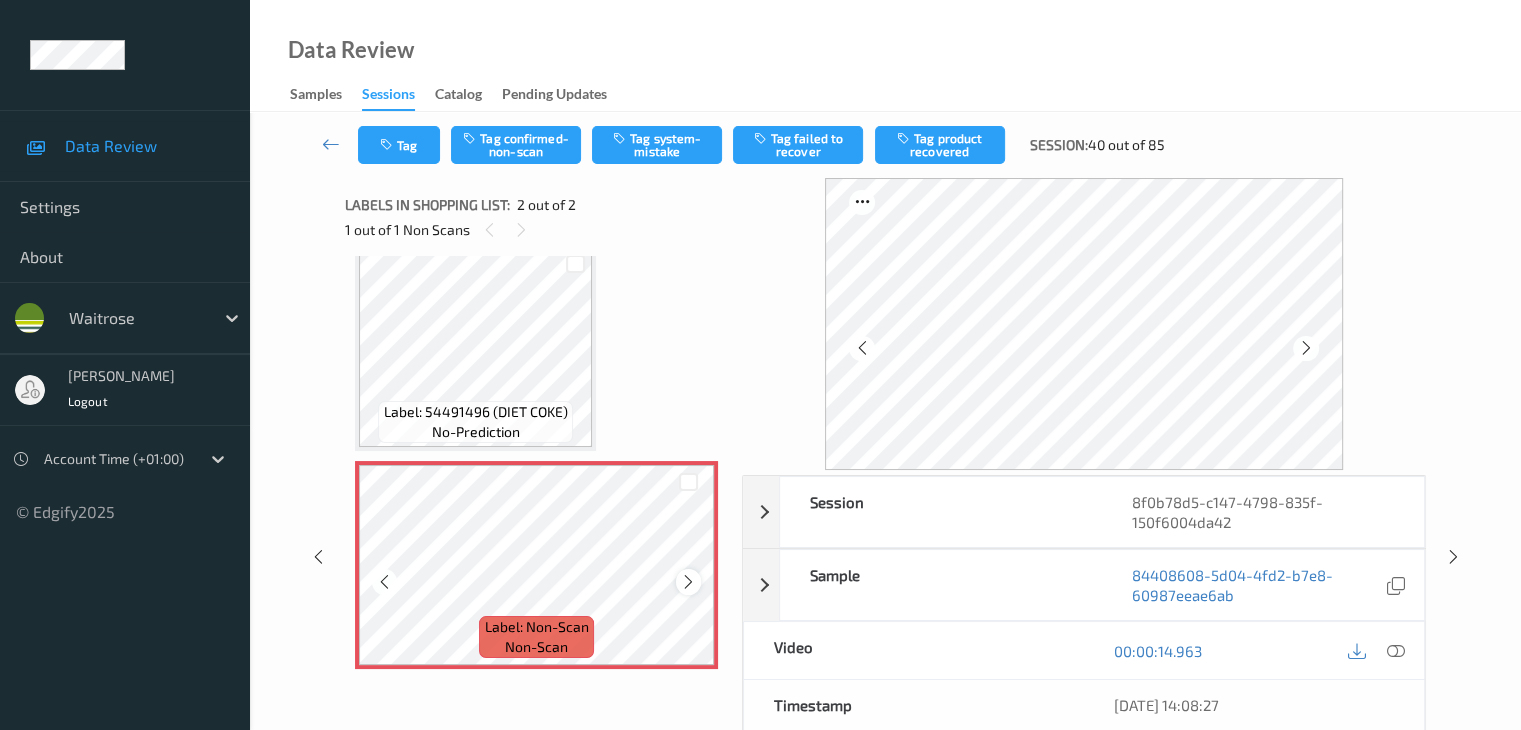 click at bounding box center (688, 582) 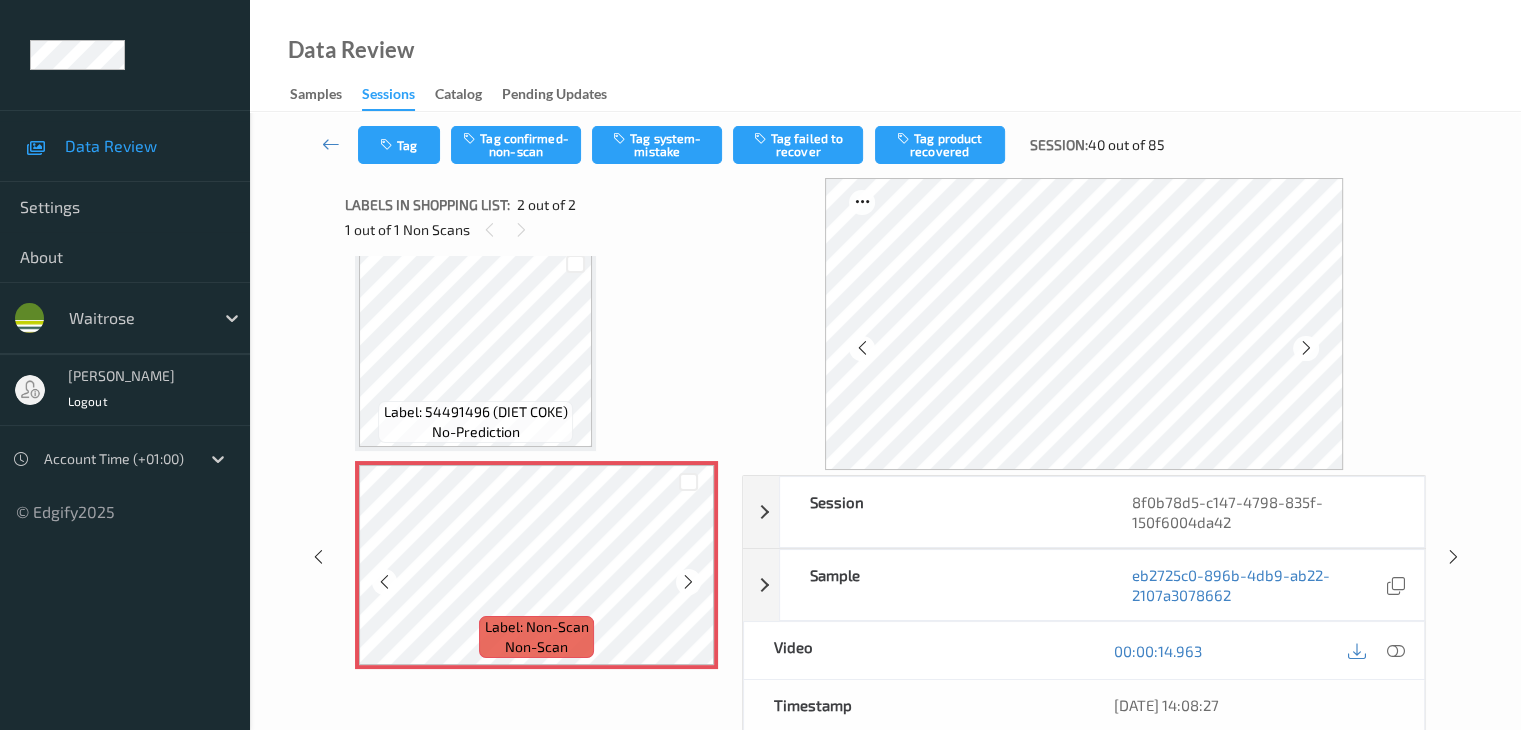 click at bounding box center (688, 582) 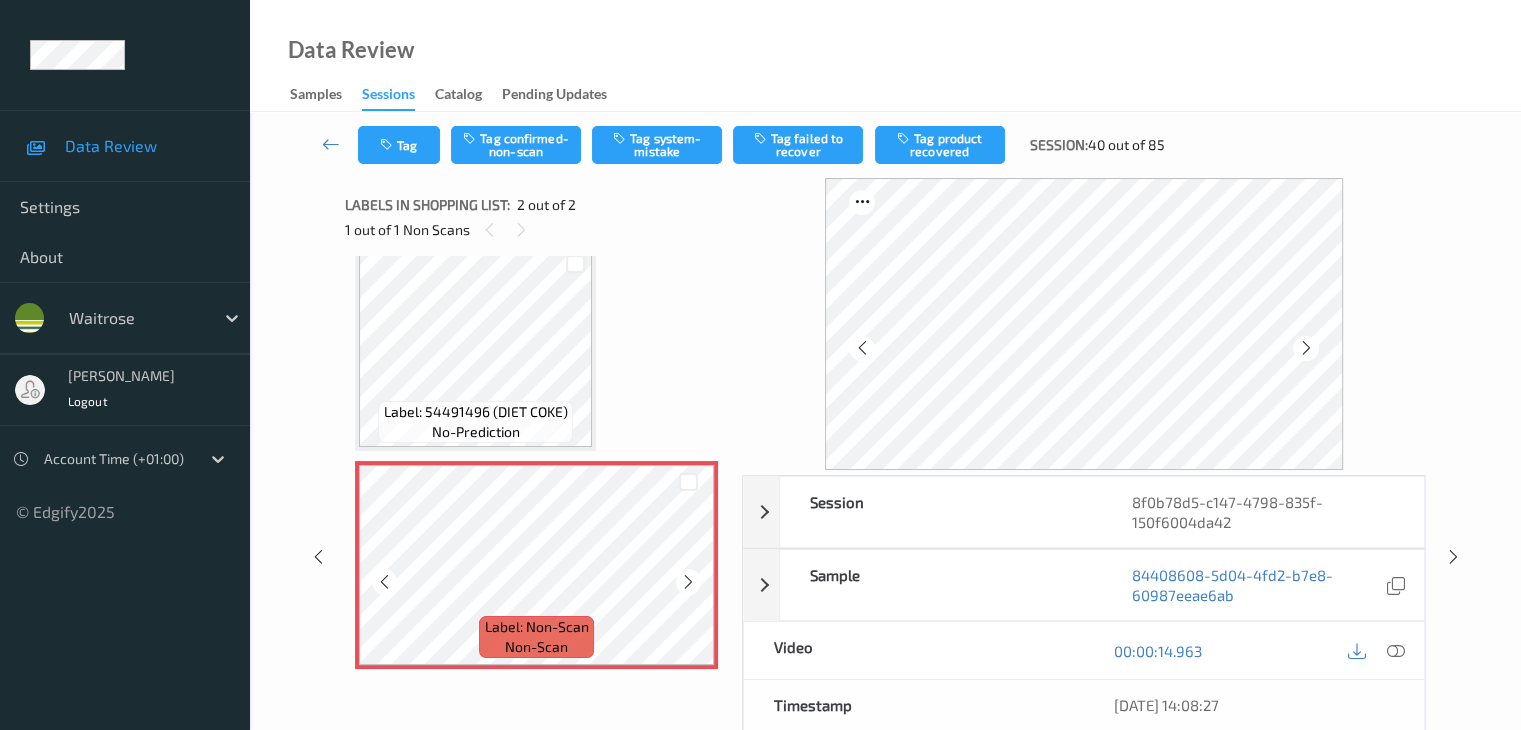 click at bounding box center (688, 582) 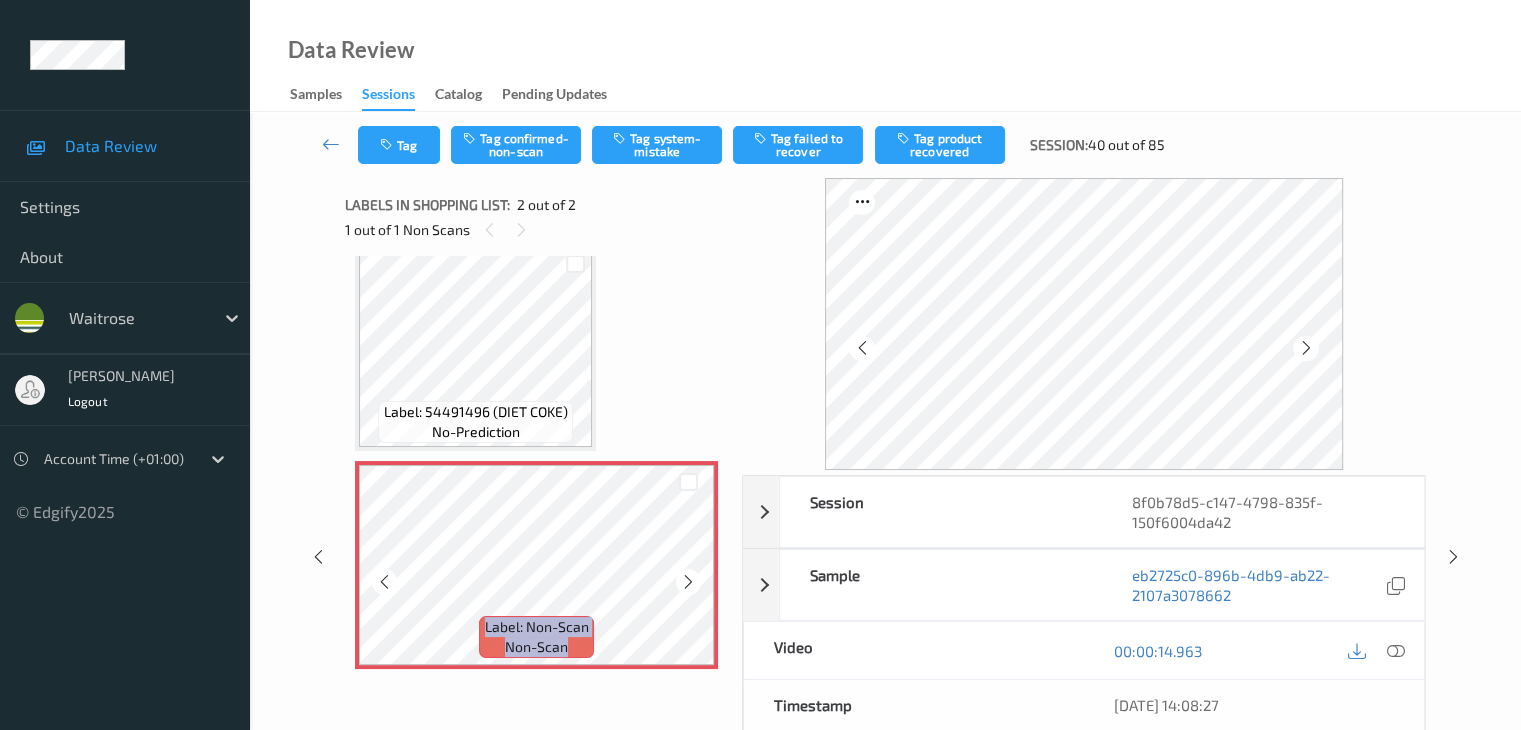 click at bounding box center (688, 582) 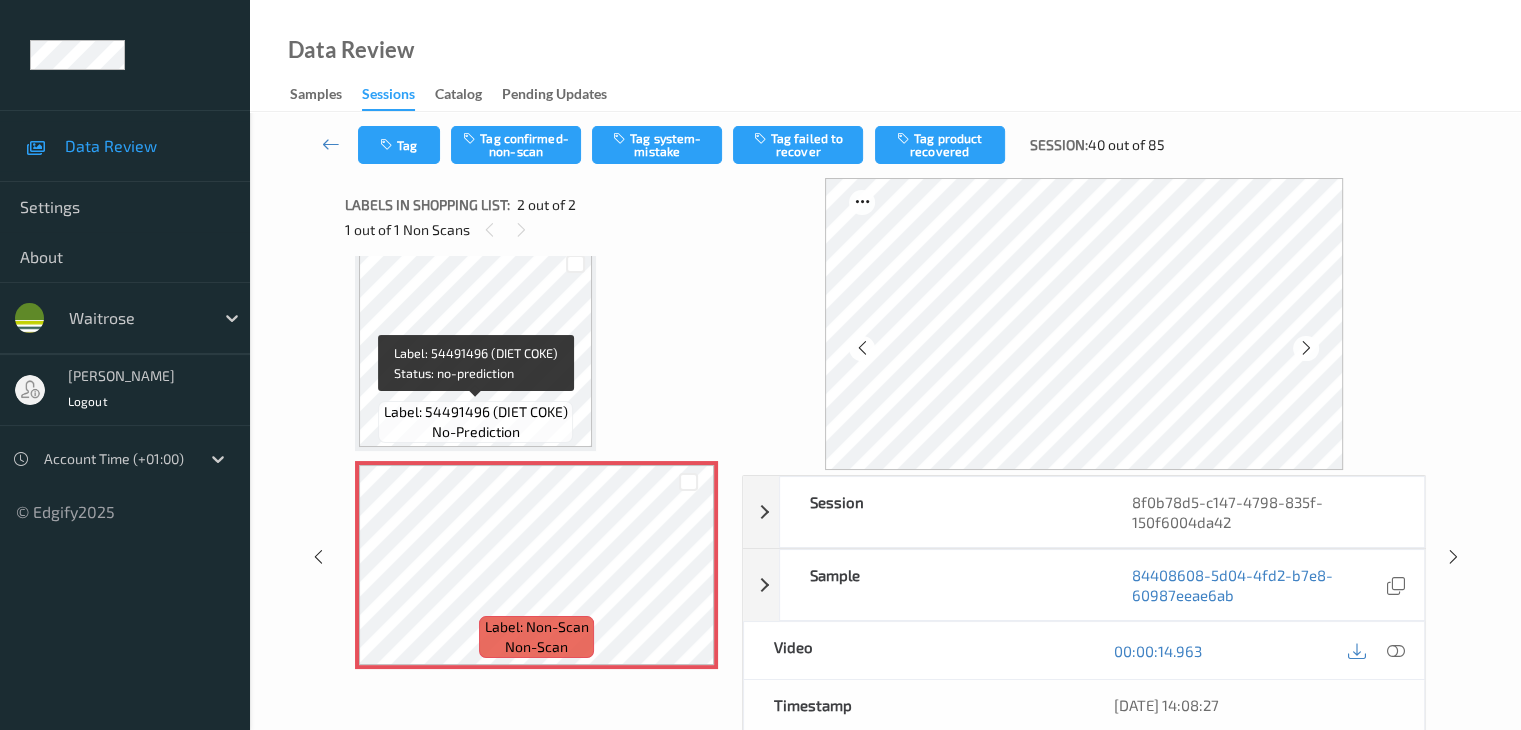 click on "Label: 54491496 (DIET COKE)" at bounding box center [476, 412] 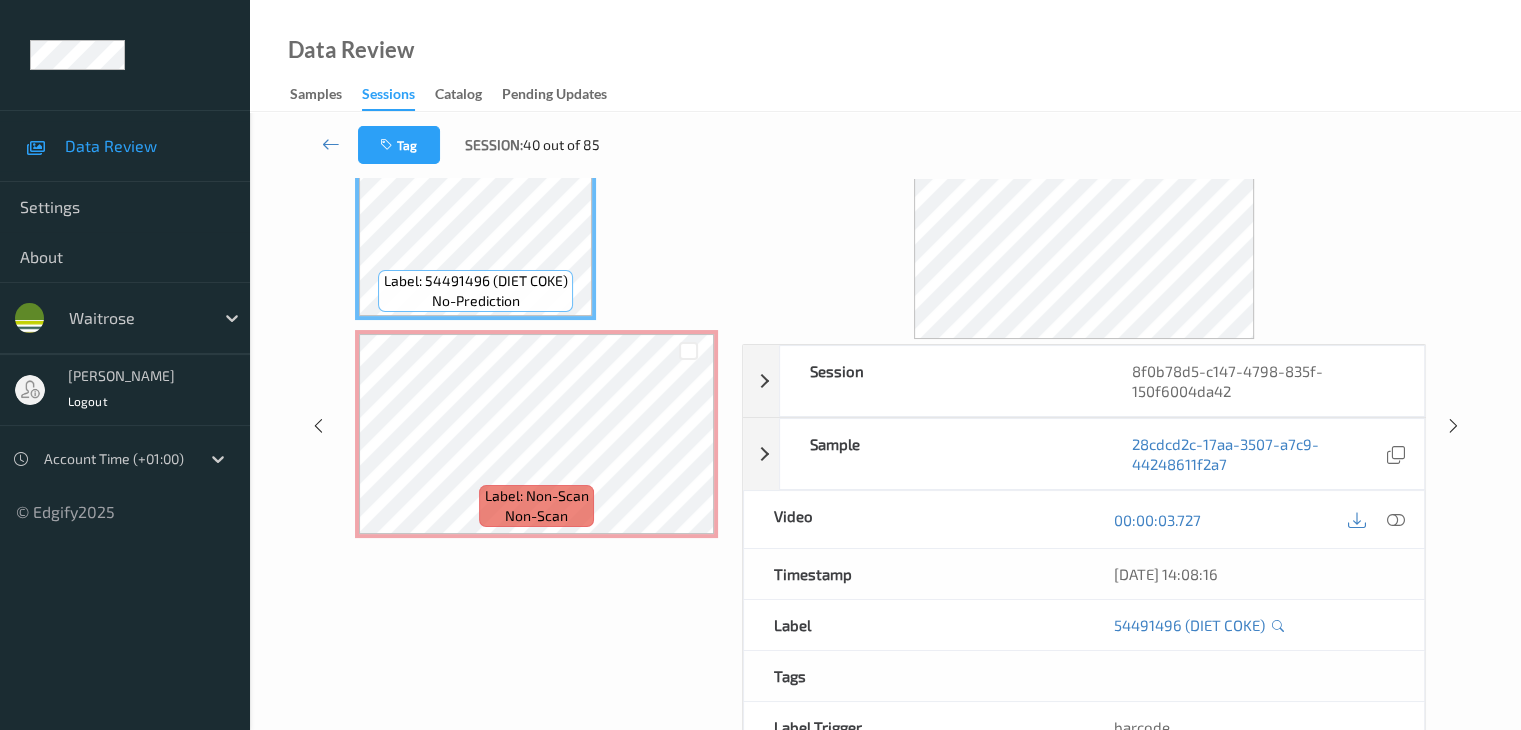 scroll, scrollTop: 0, scrollLeft: 0, axis: both 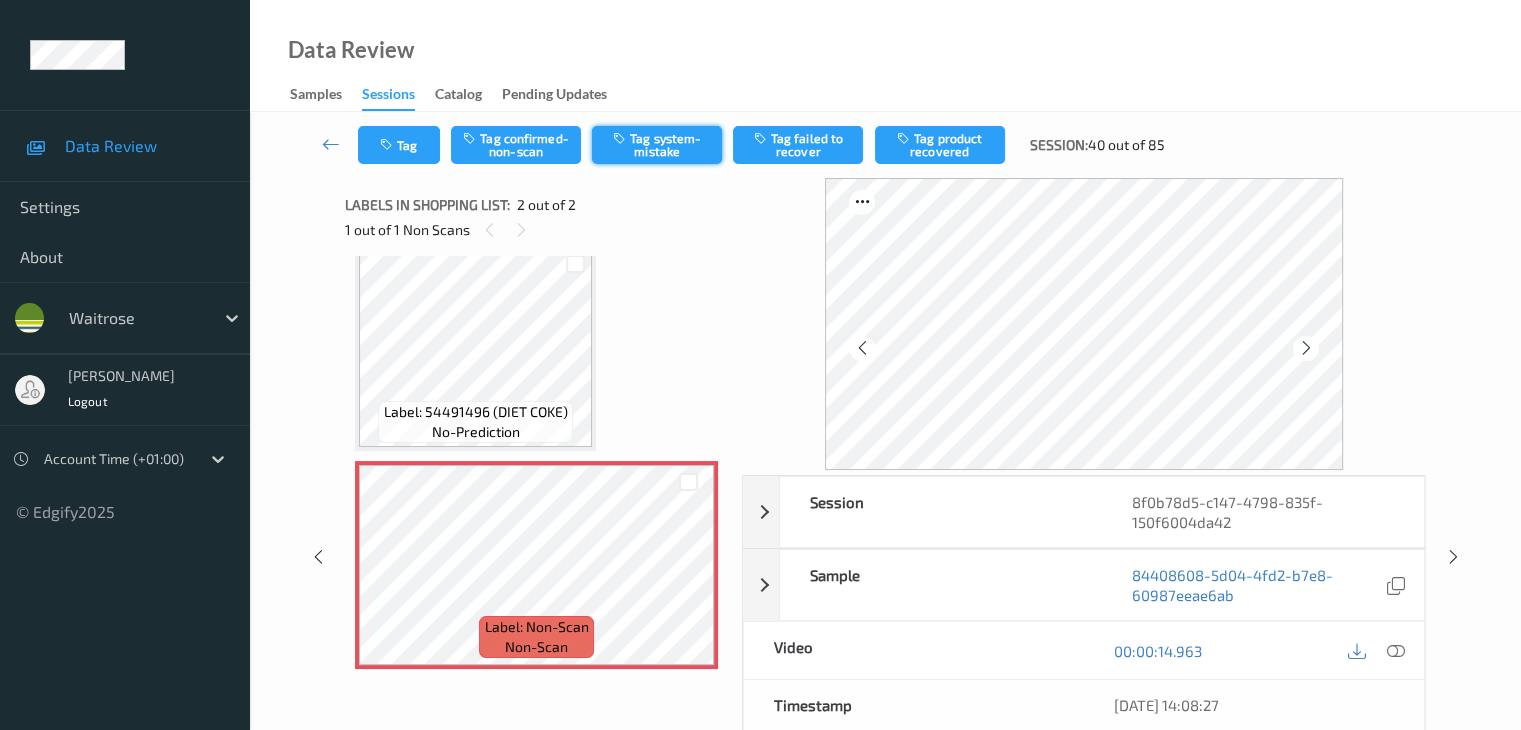 click on "Tag   system-mistake" at bounding box center (657, 145) 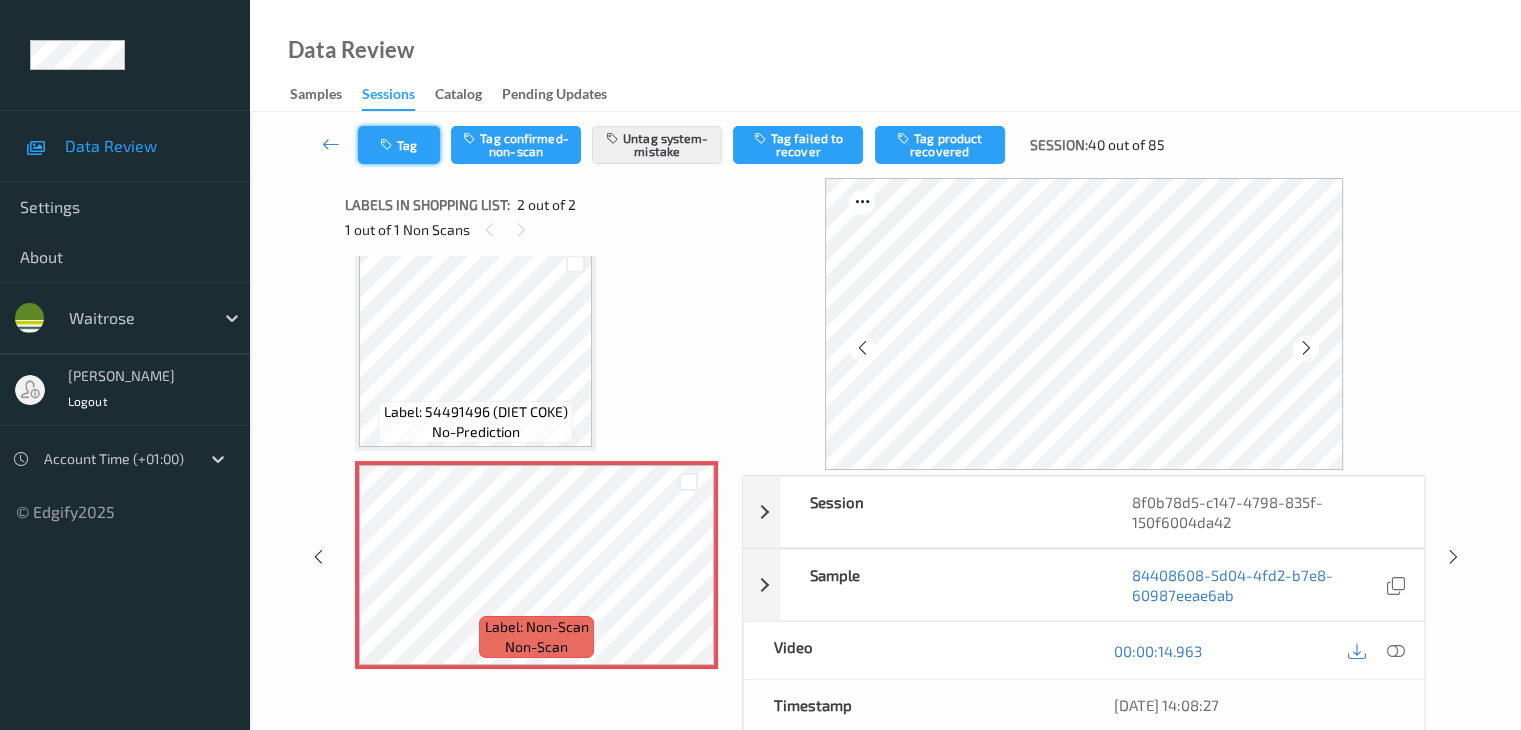 click on "Tag" at bounding box center (399, 145) 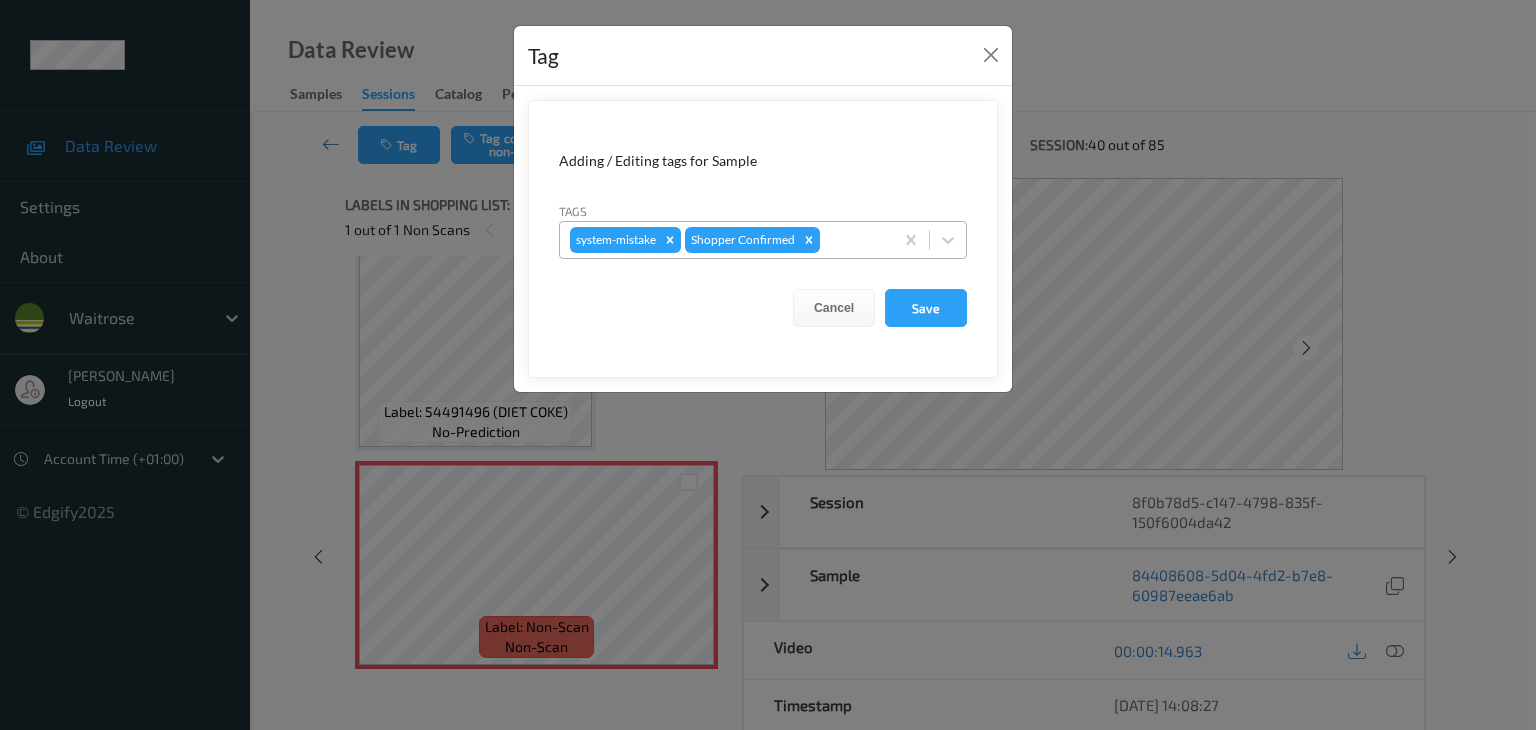 click at bounding box center [853, 240] 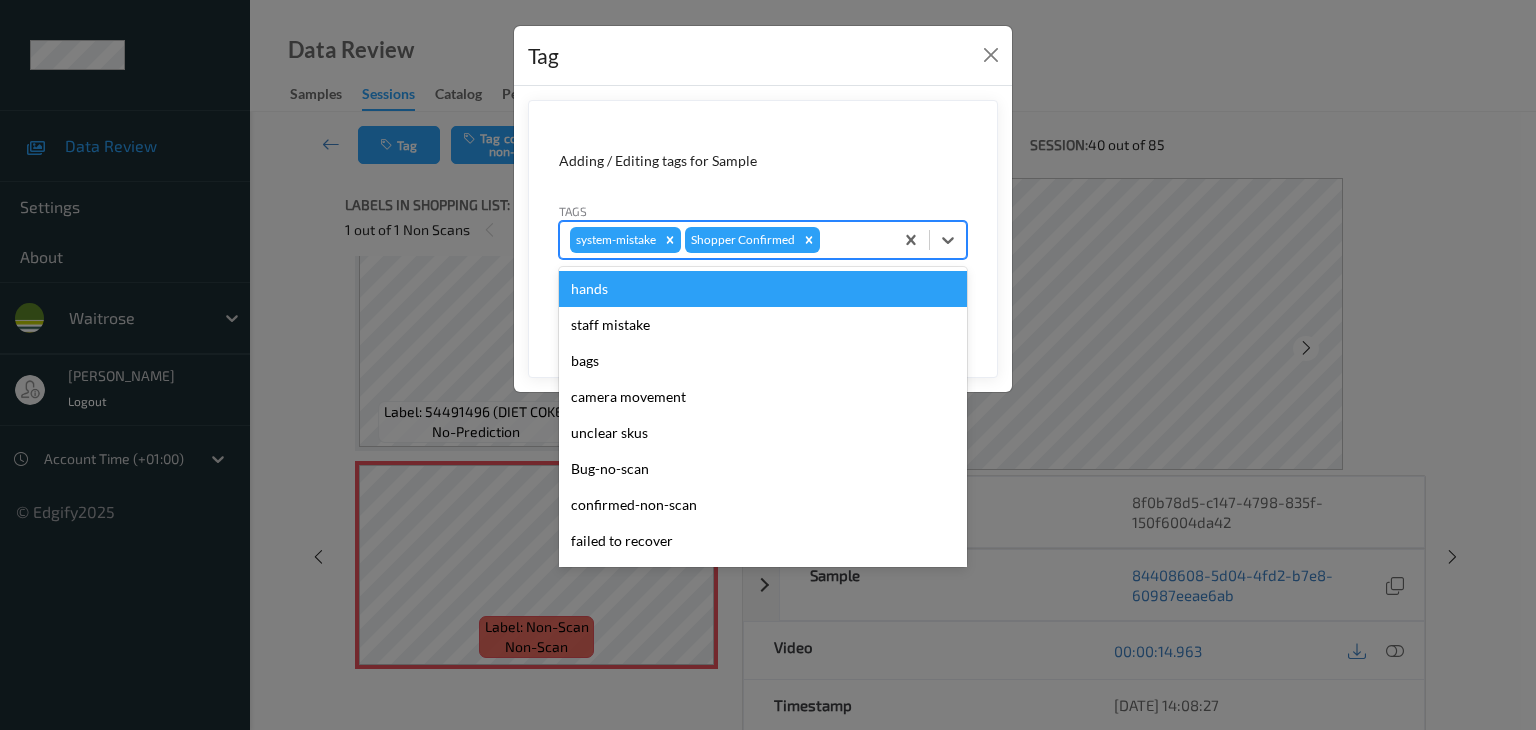 type on "u" 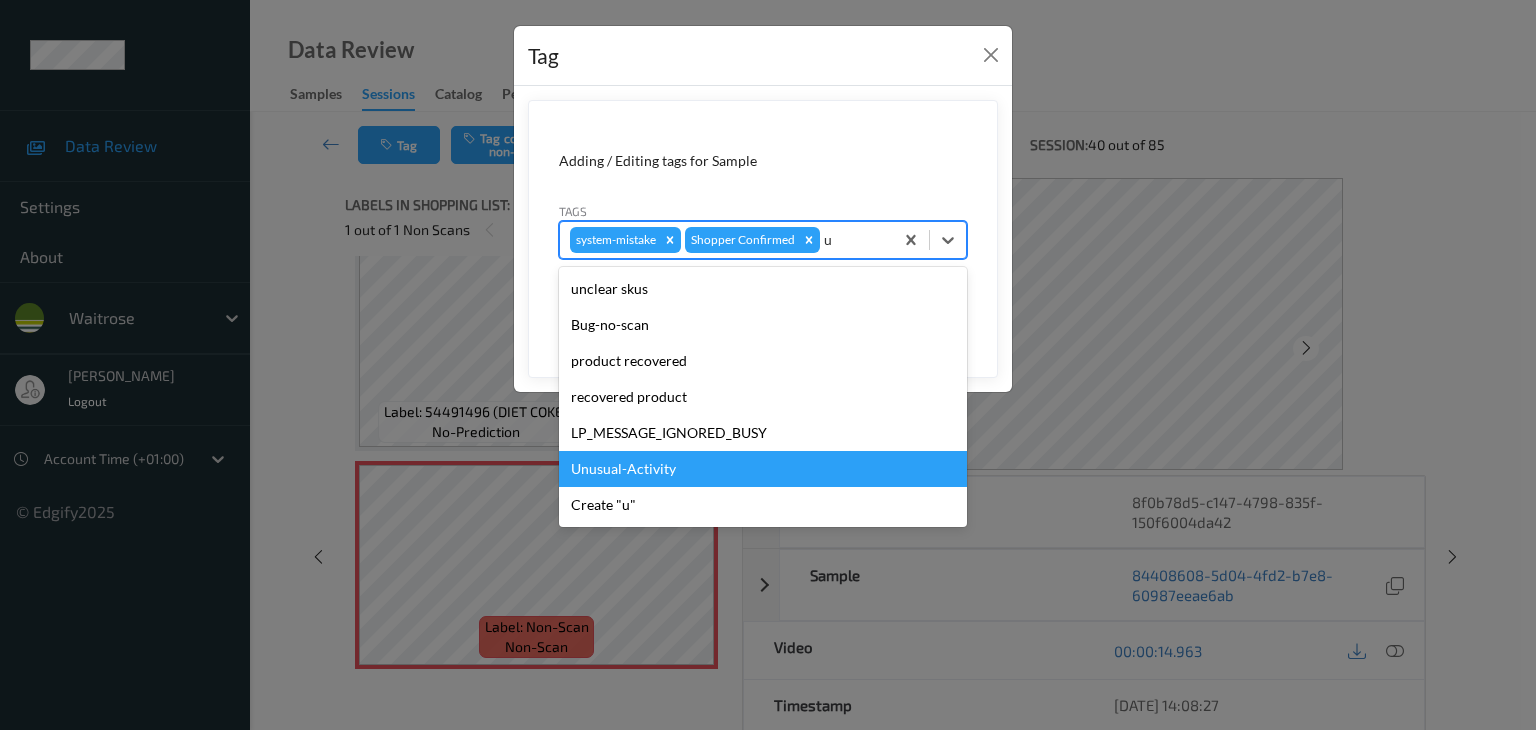 click on "Unusual-Activity" at bounding box center [763, 469] 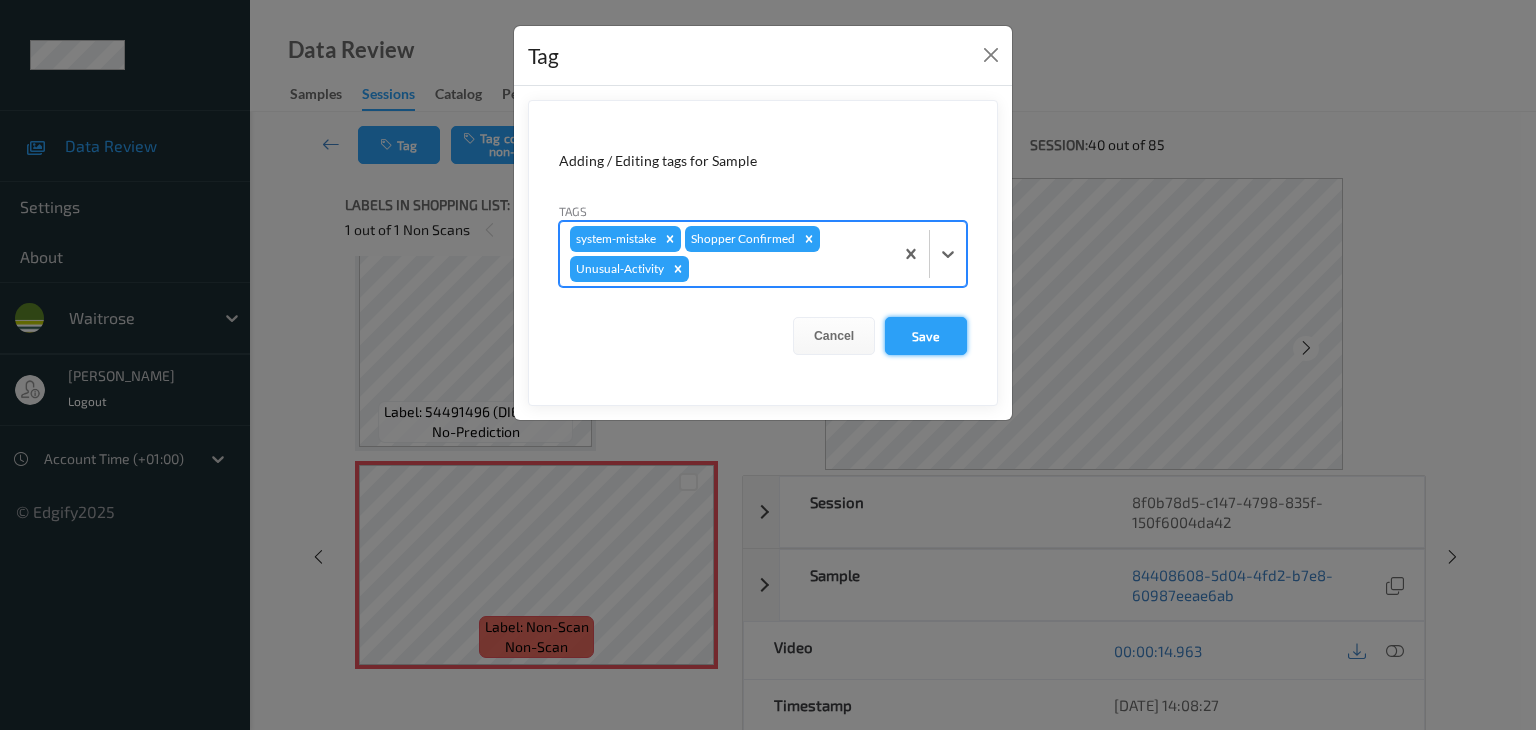 click on "Save" at bounding box center (926, 336) 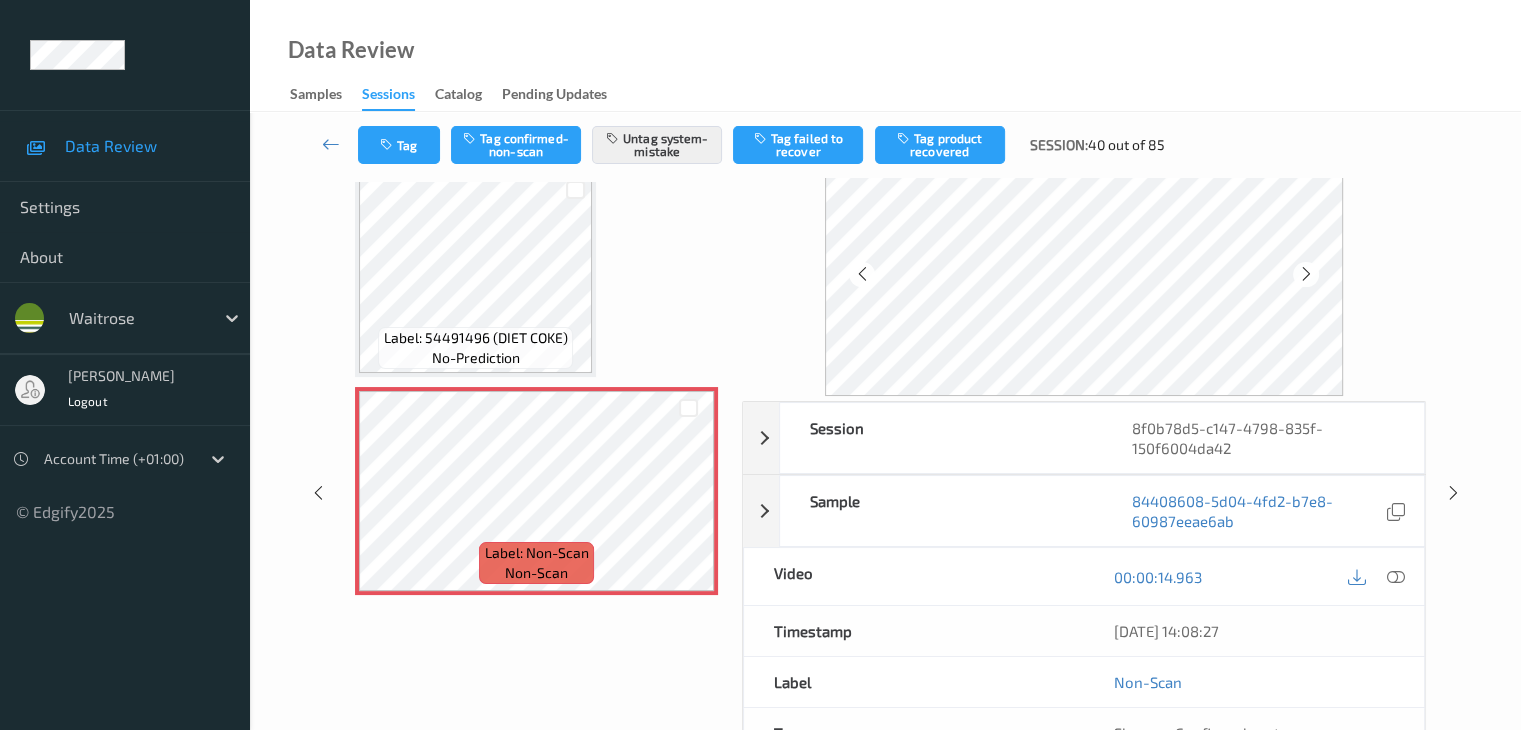 scroll, scrollTop: 0, scrollLeft: 0, axis: both 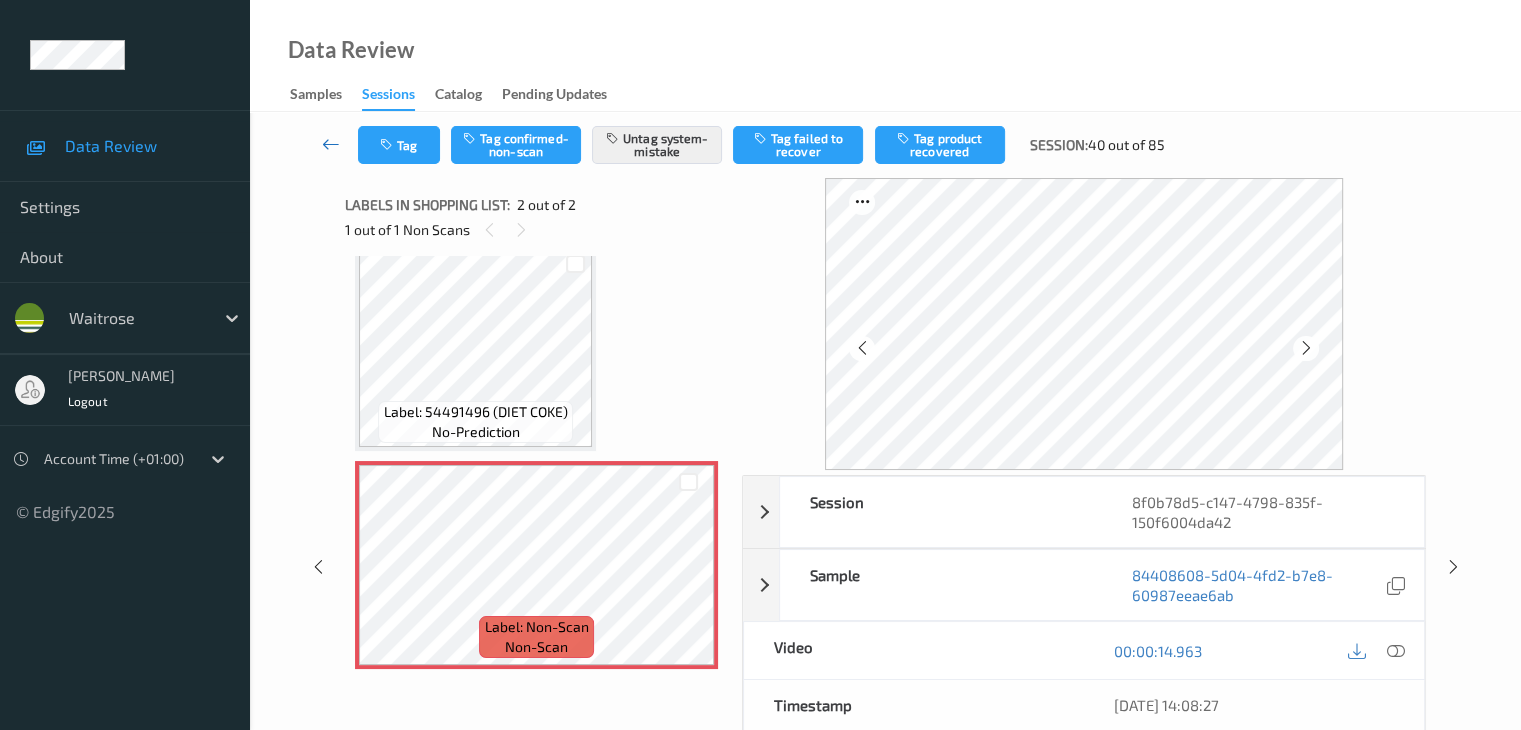 click at bounding box center (331, 144) 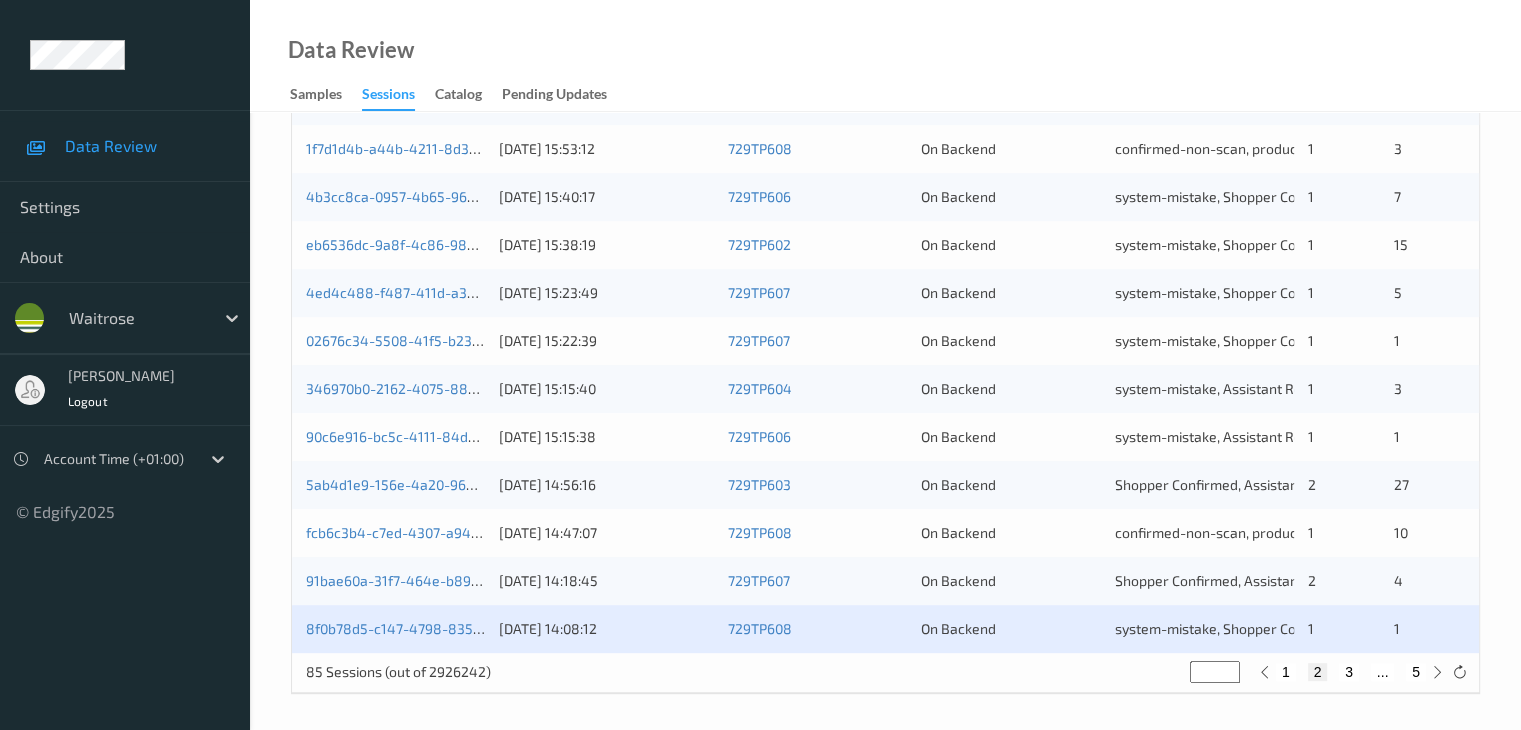 scroll, scrollTop: 932, scrollLeft: 0, axis: vertical 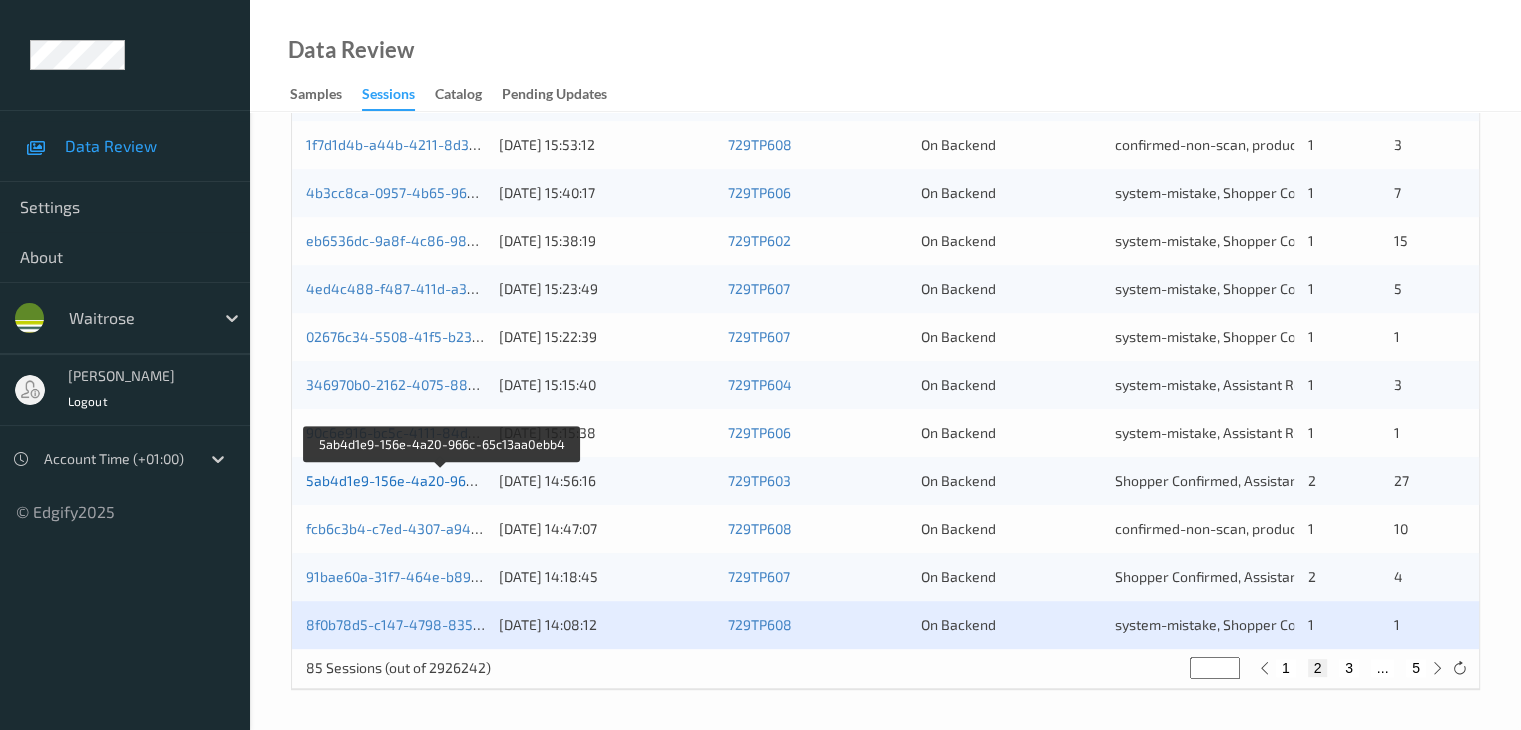 click on "5ab4d1e9-156e-4a20-966c-65c13aa0ebb4" at bounding box center (443, 480) 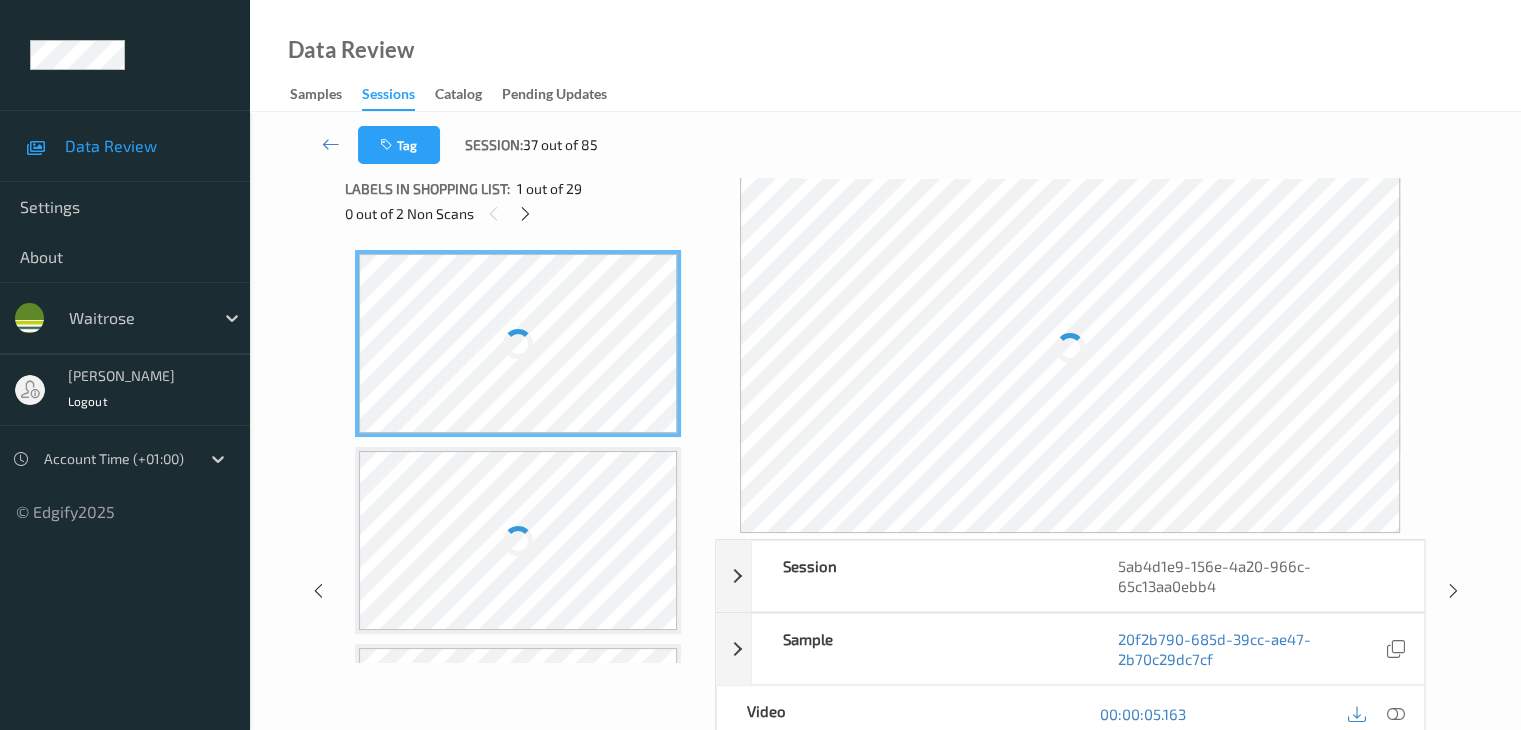 scroll, scrollTop: 0, scrollLeft: 0, axis: both 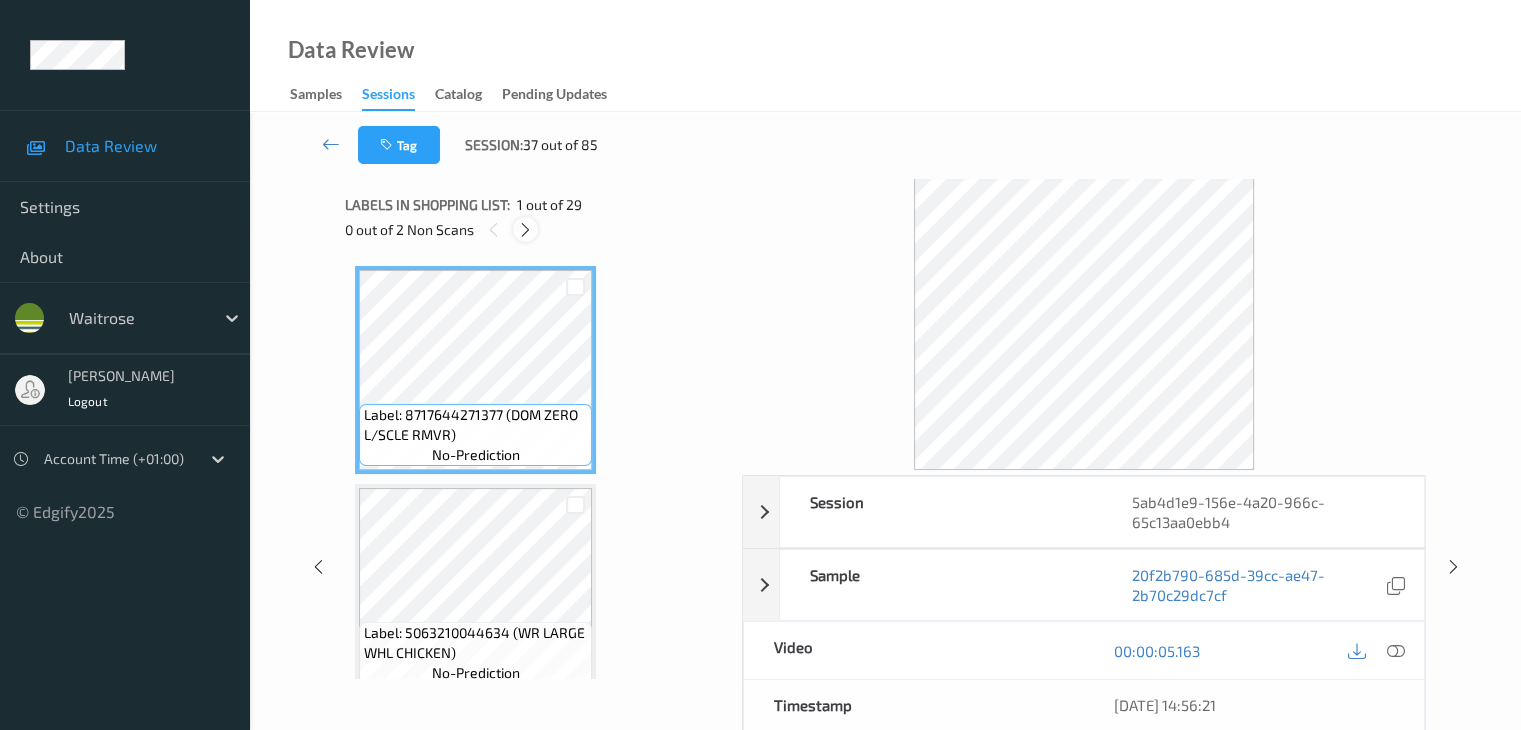 click at bounding box center [525, 230] 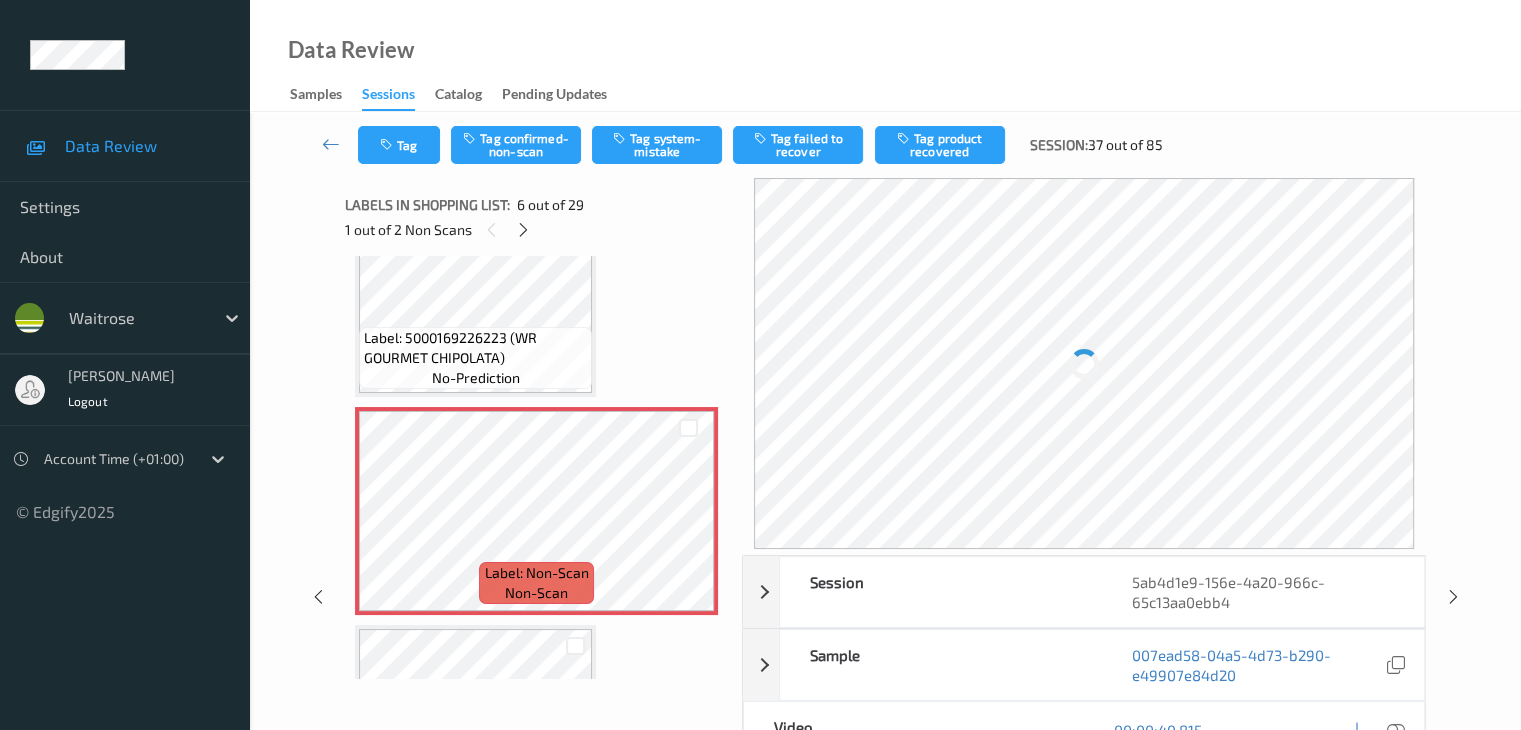 scroll, scrollTop: 982, scrollLeft: 0, axis: vertical 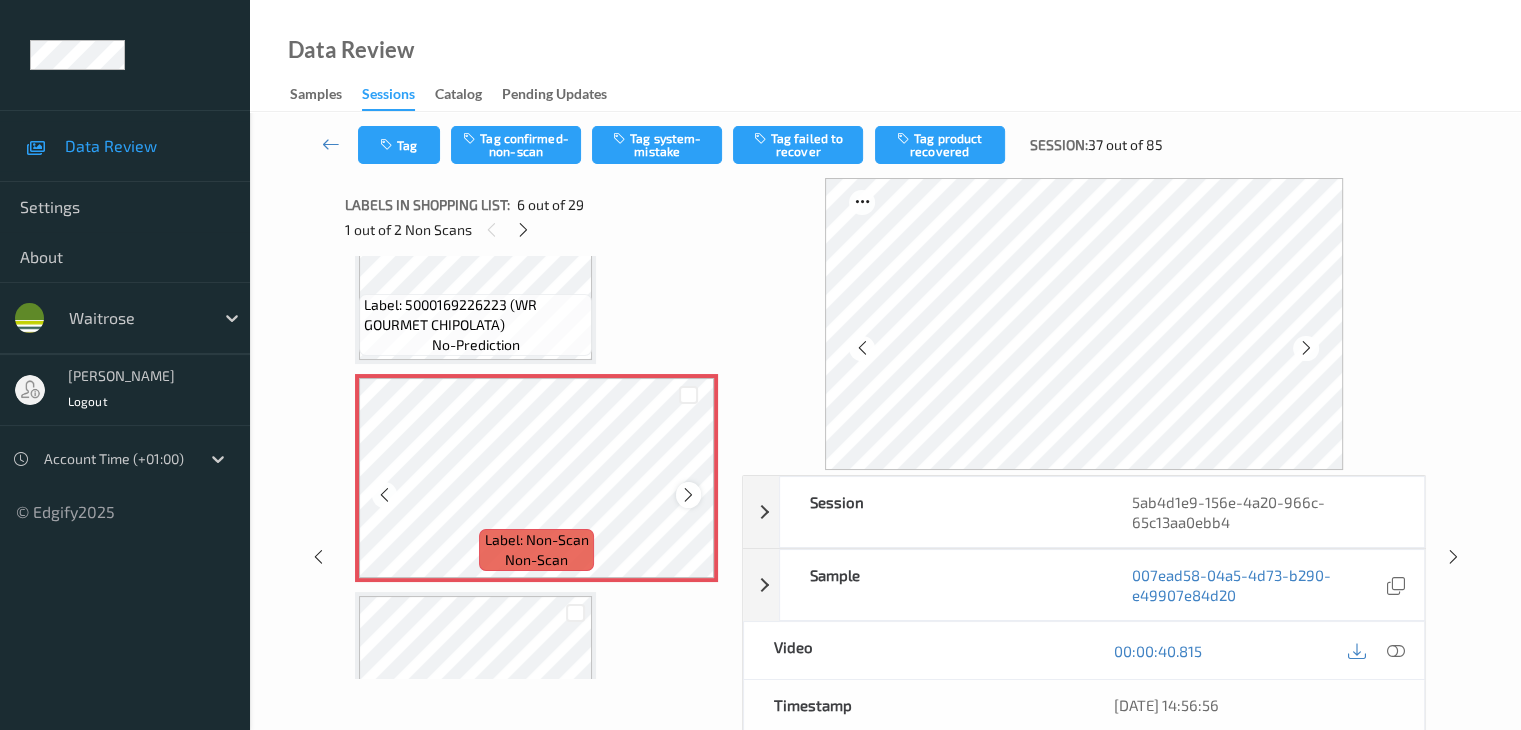 click at bounding box center (688, 495) 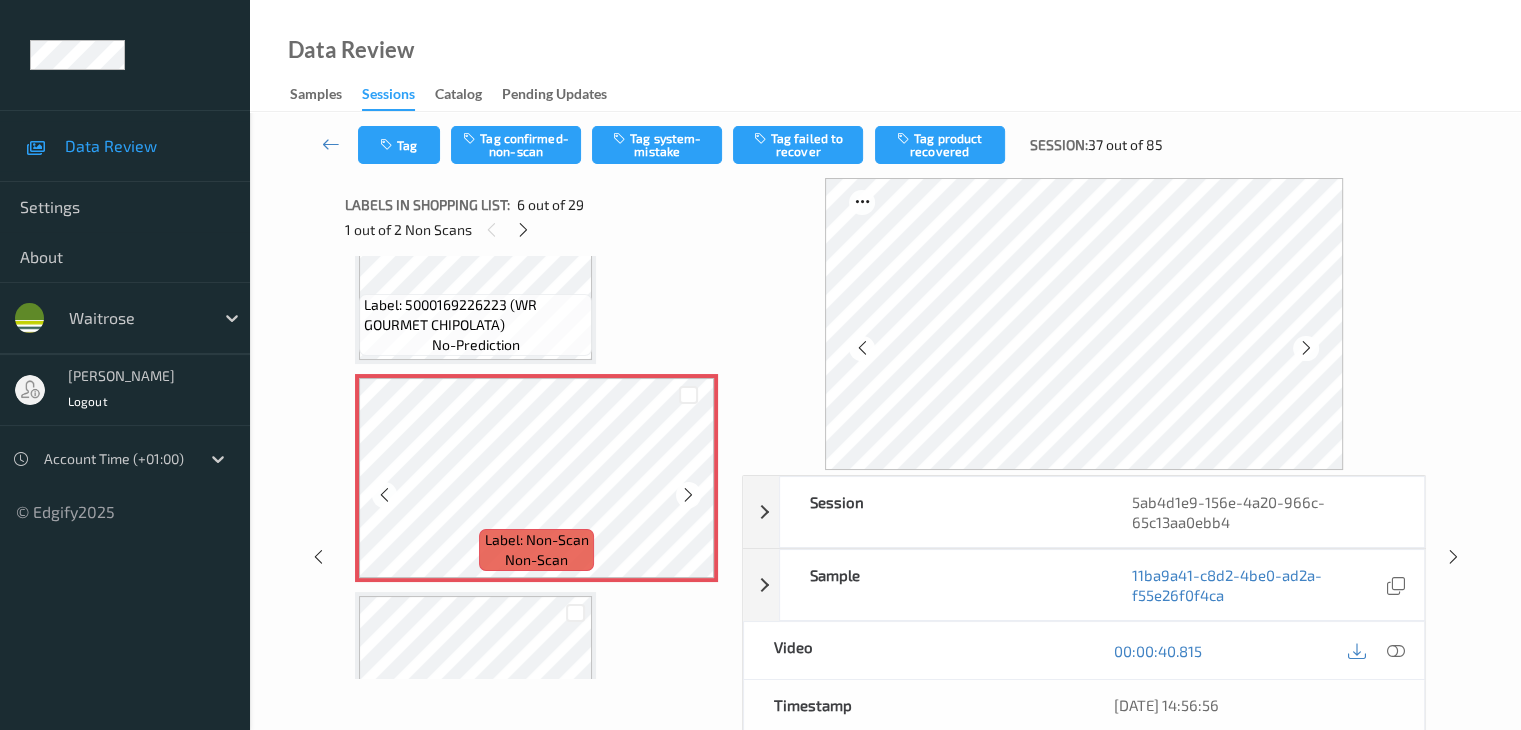 click at bounding box center (688, 495) 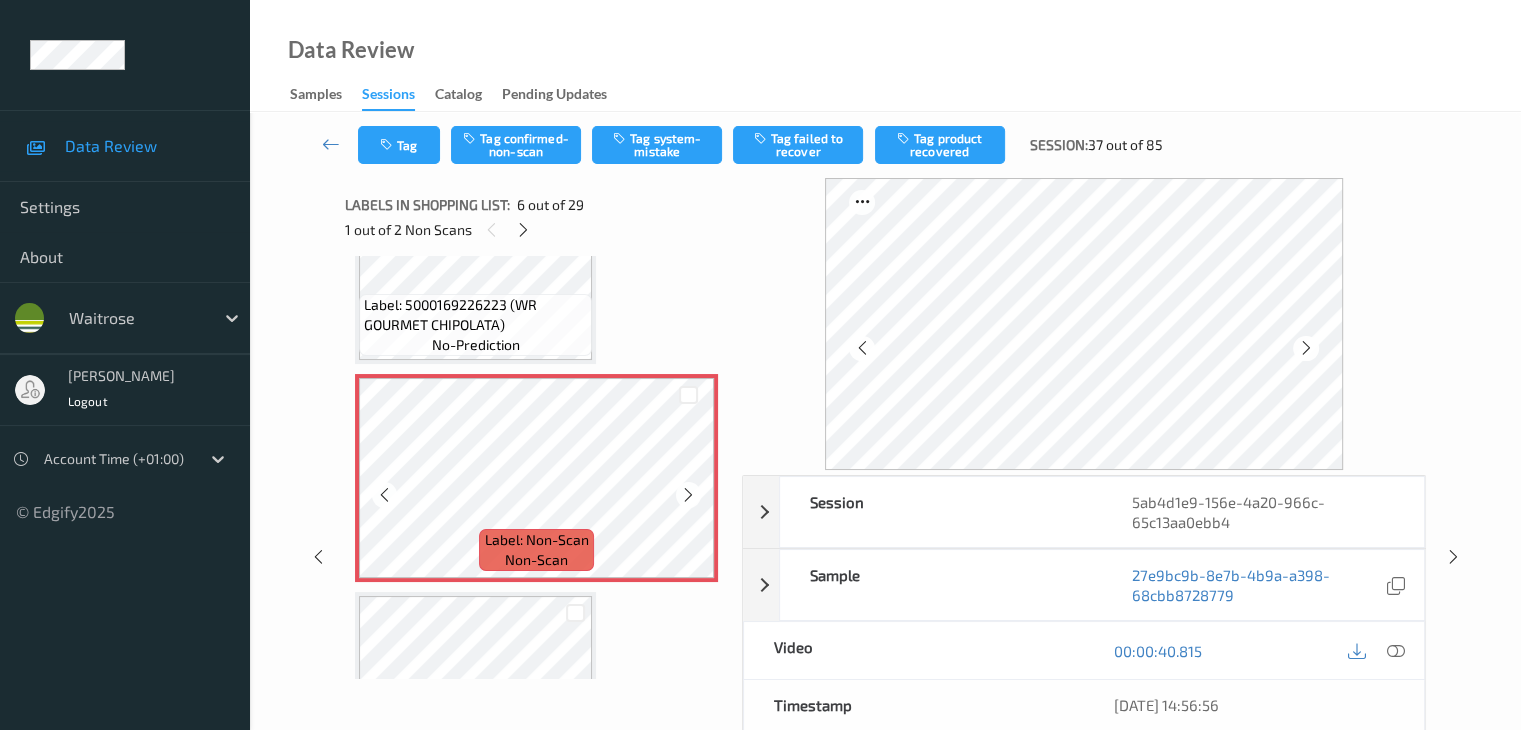 click at bounding box center (688, 495) 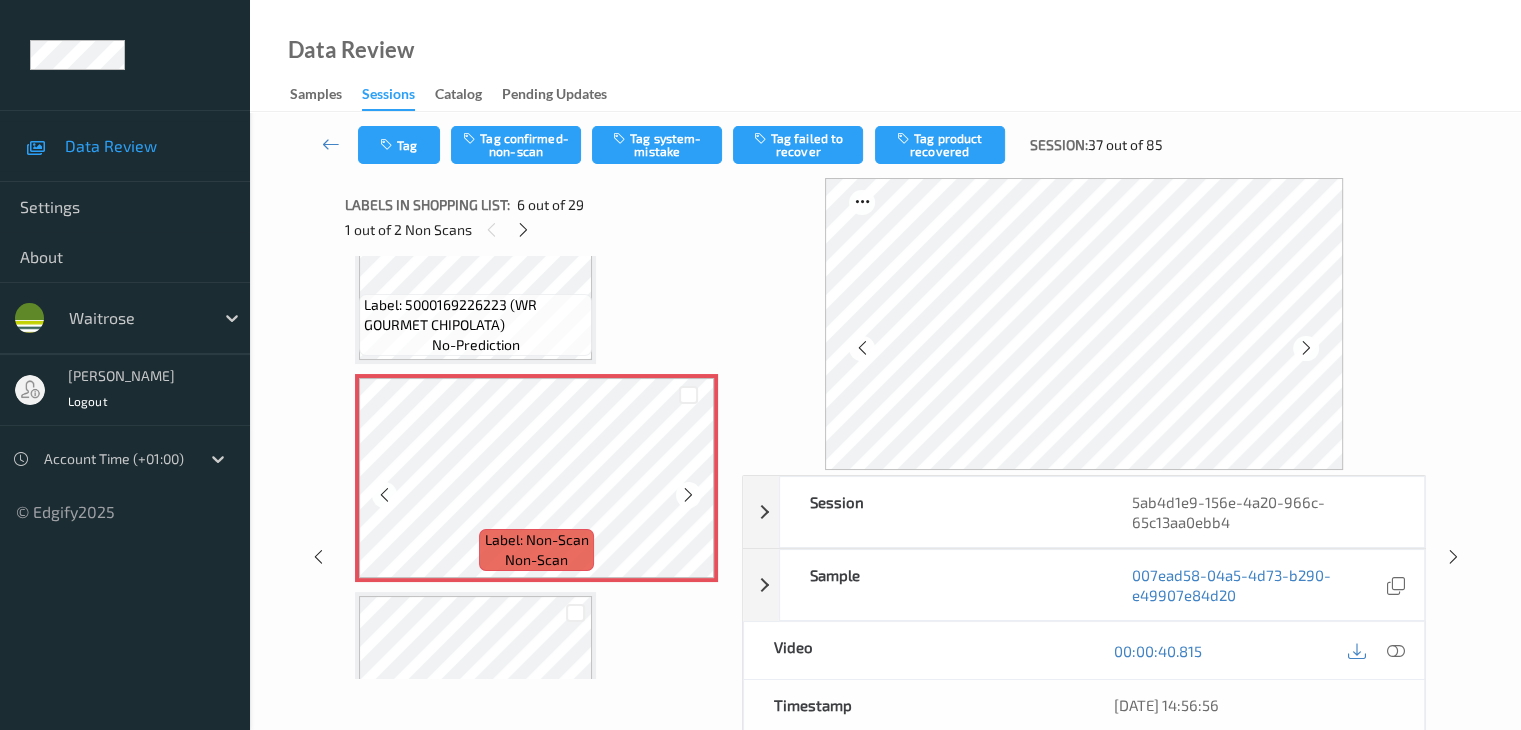 click at bounding box center [688, 495] 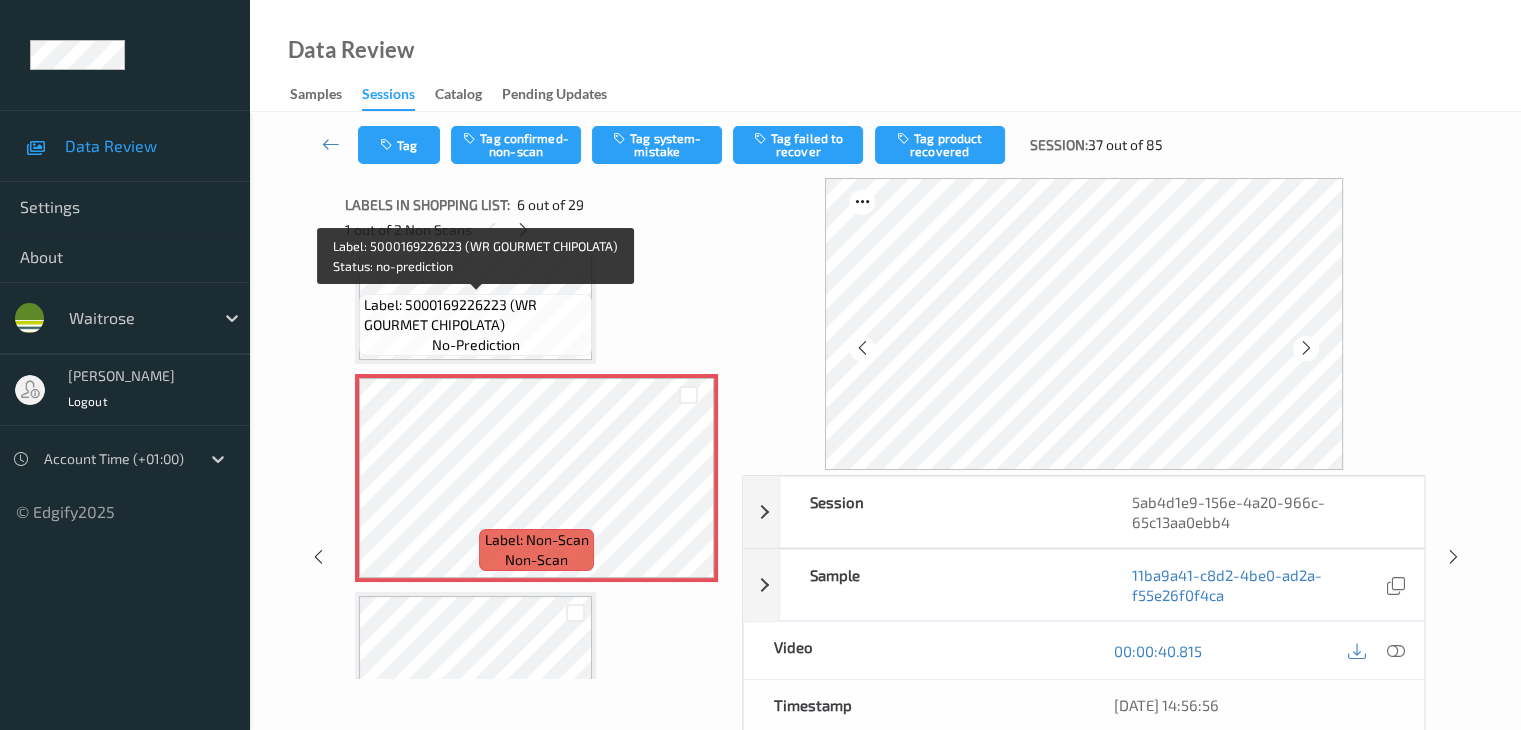 click on "Label: 5000169226223 (WR GOURMET CHIPOLATA)" at bounding box center (475, 315) 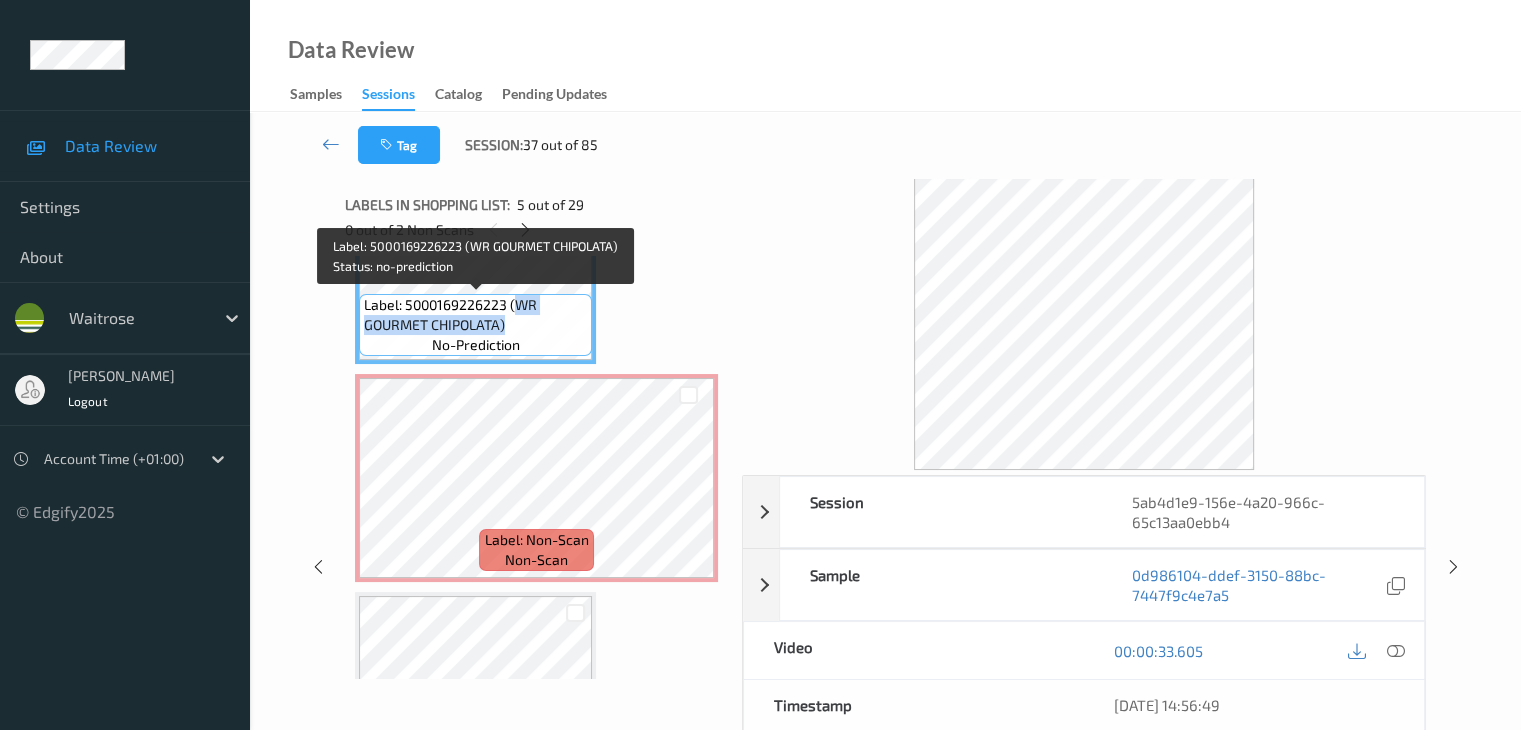 drag, startPoint x: 516, startPoint y: 303, endPoint x: 506, endPoint y: 326, distance: 25.079872 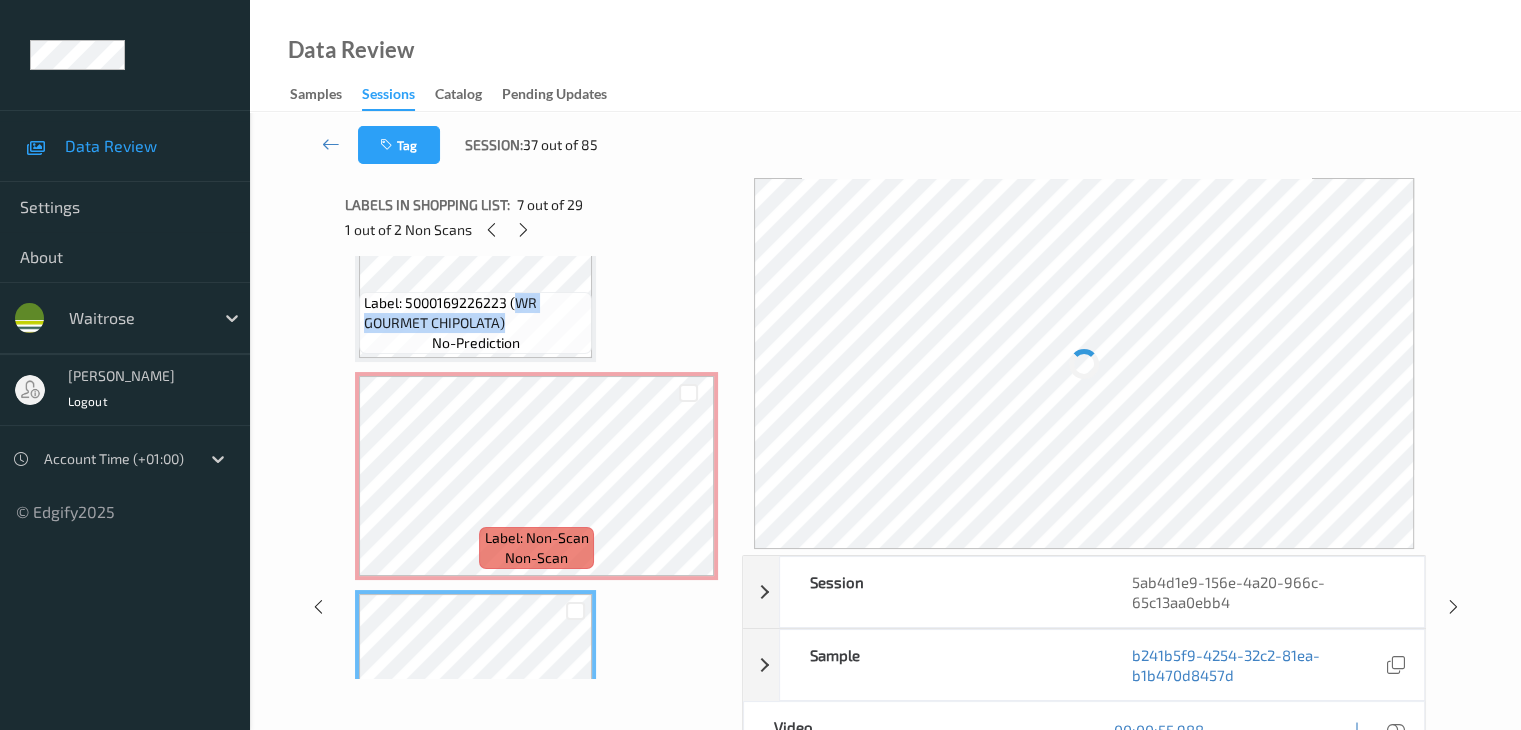 scroll, scrollTop: 982, scrollLeft: 0, axis: vertical 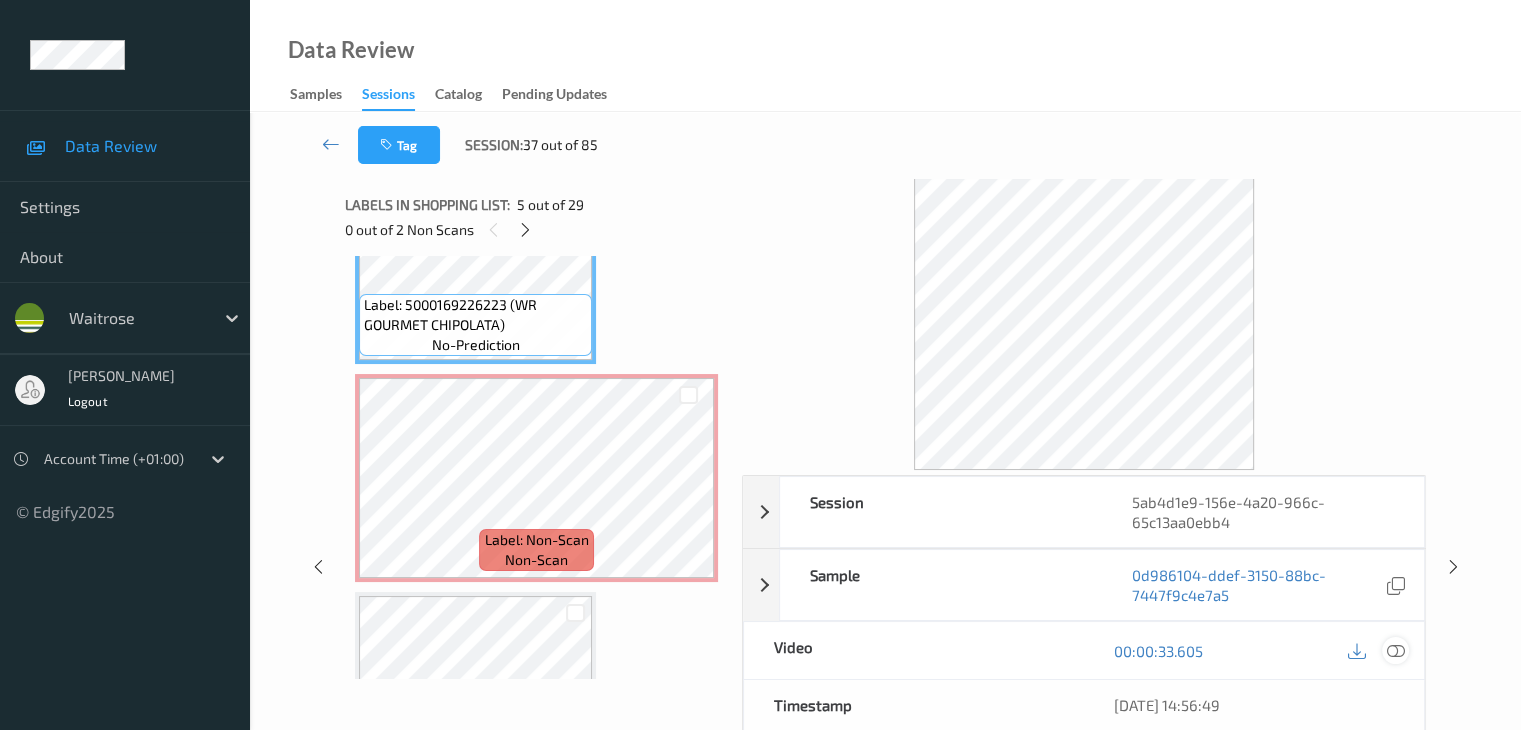 click at bounding box center [1395, 651] 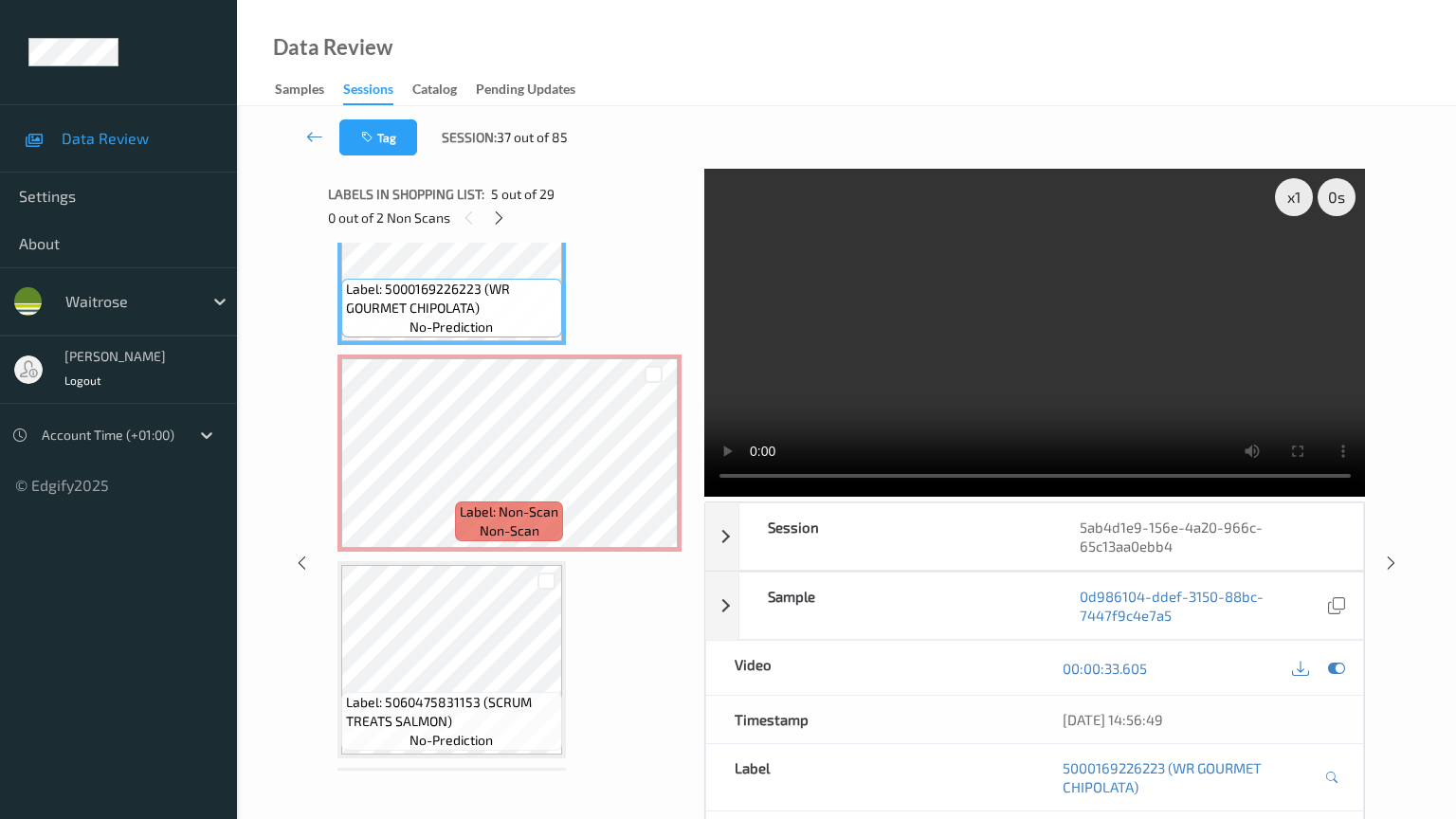 type 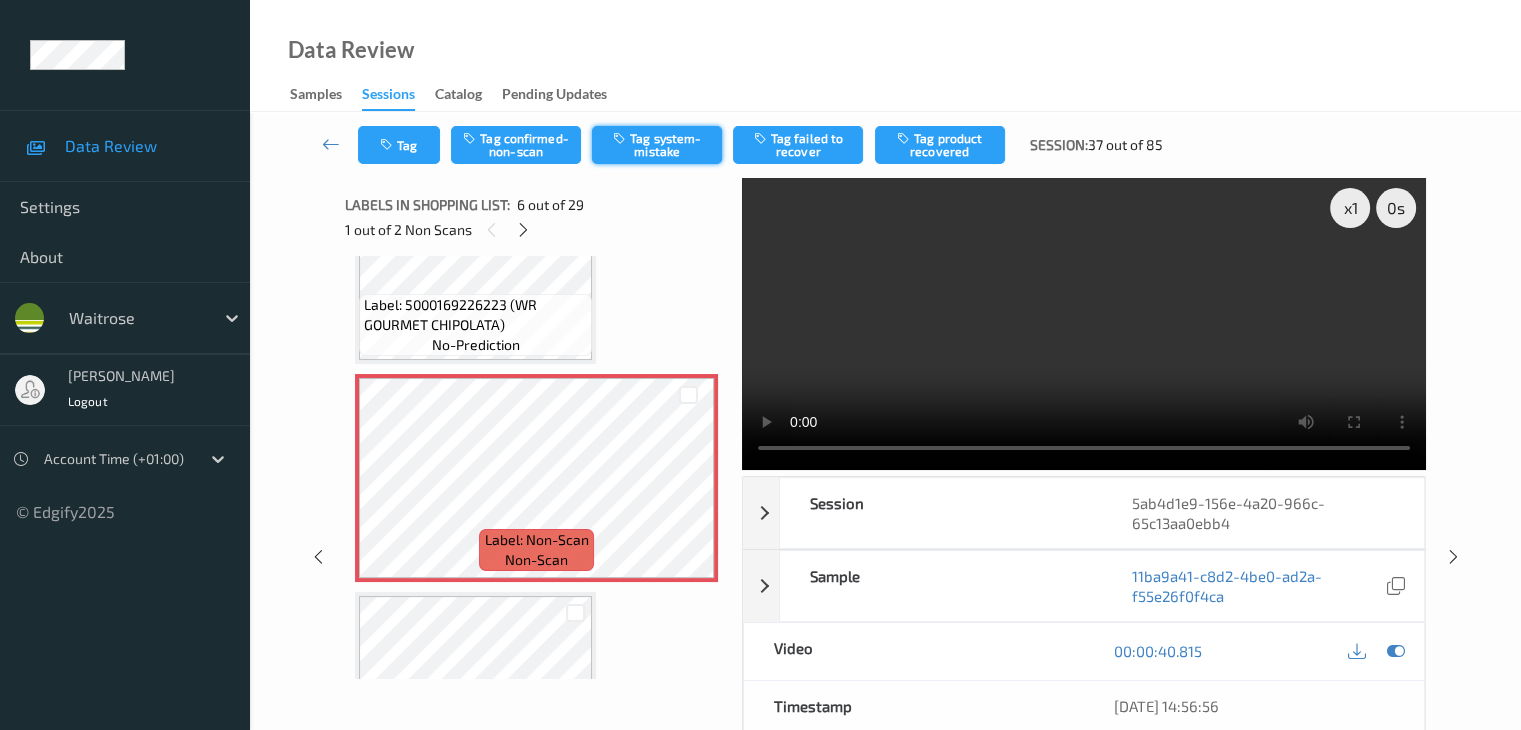 click on "Tag   system-mistake" at bounding box center [657, 145] 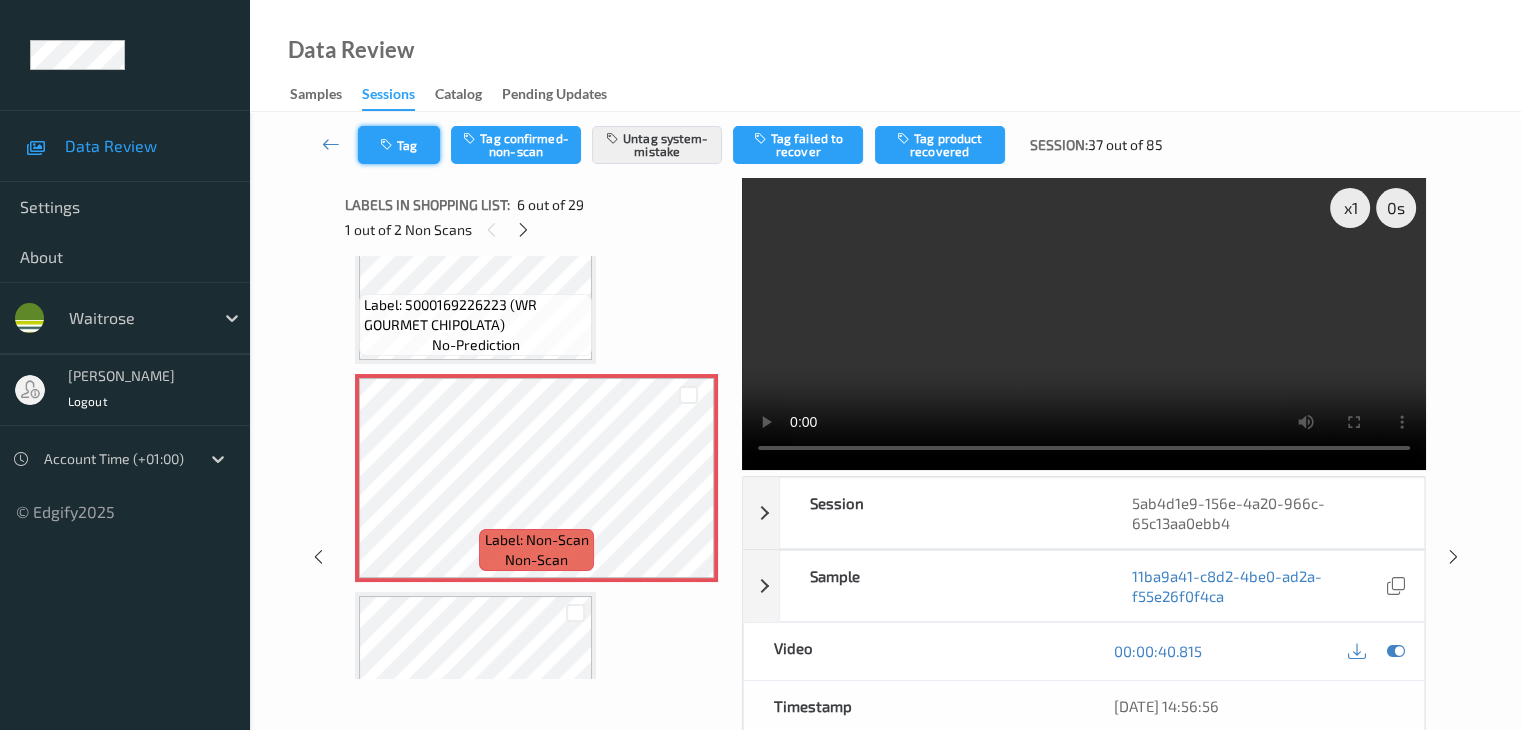 click on "Tag" at bounding box center (399, 145) 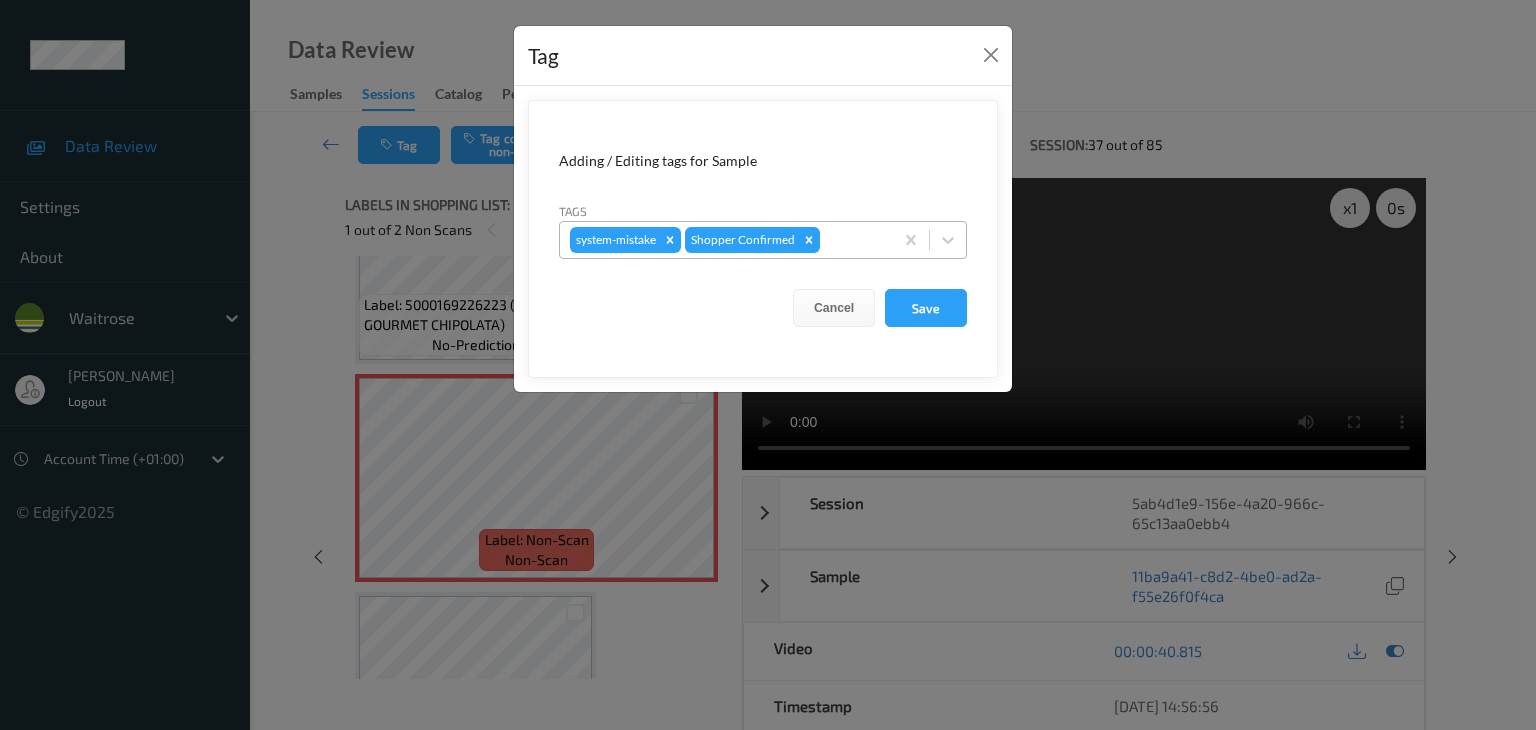 click at bounding box center [853, 240] 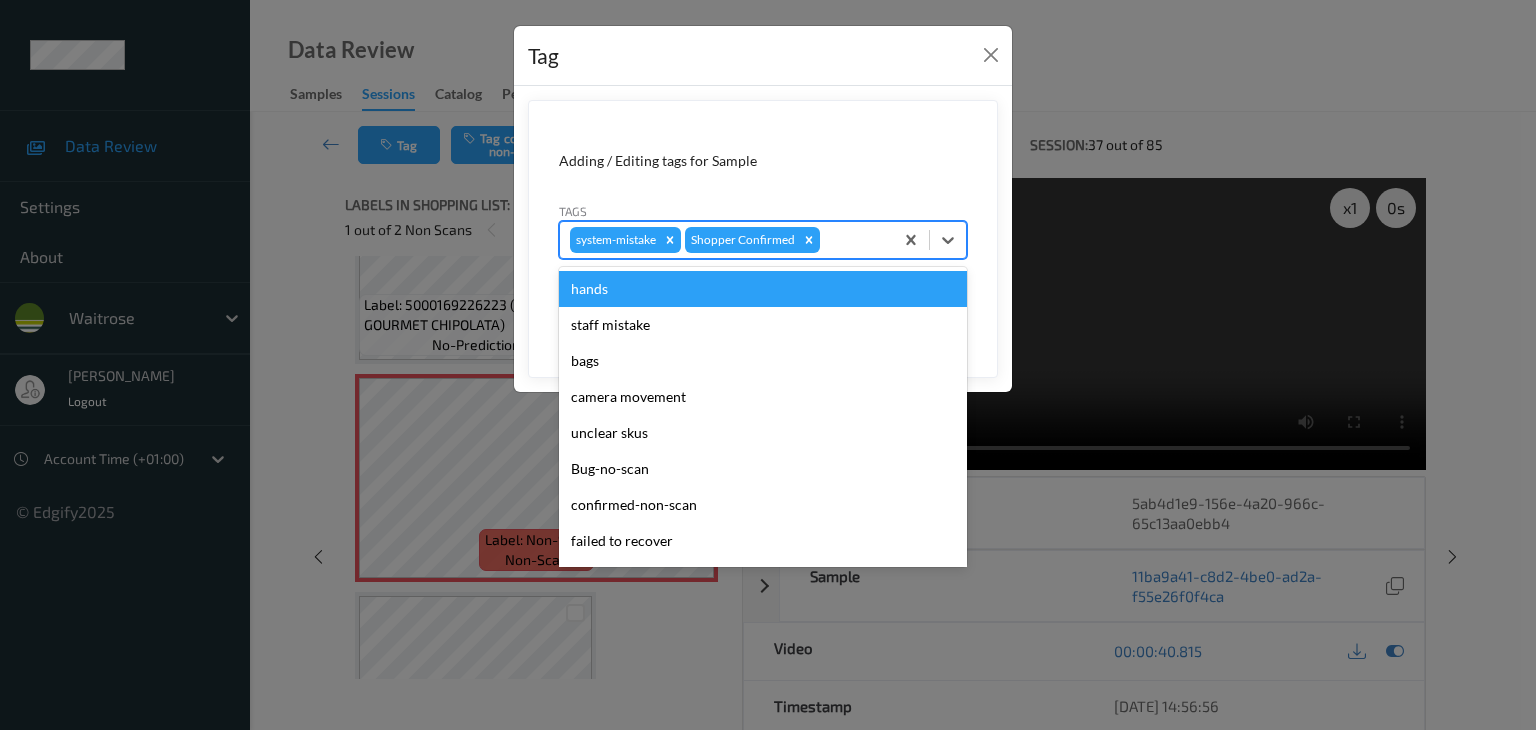 type on "u" 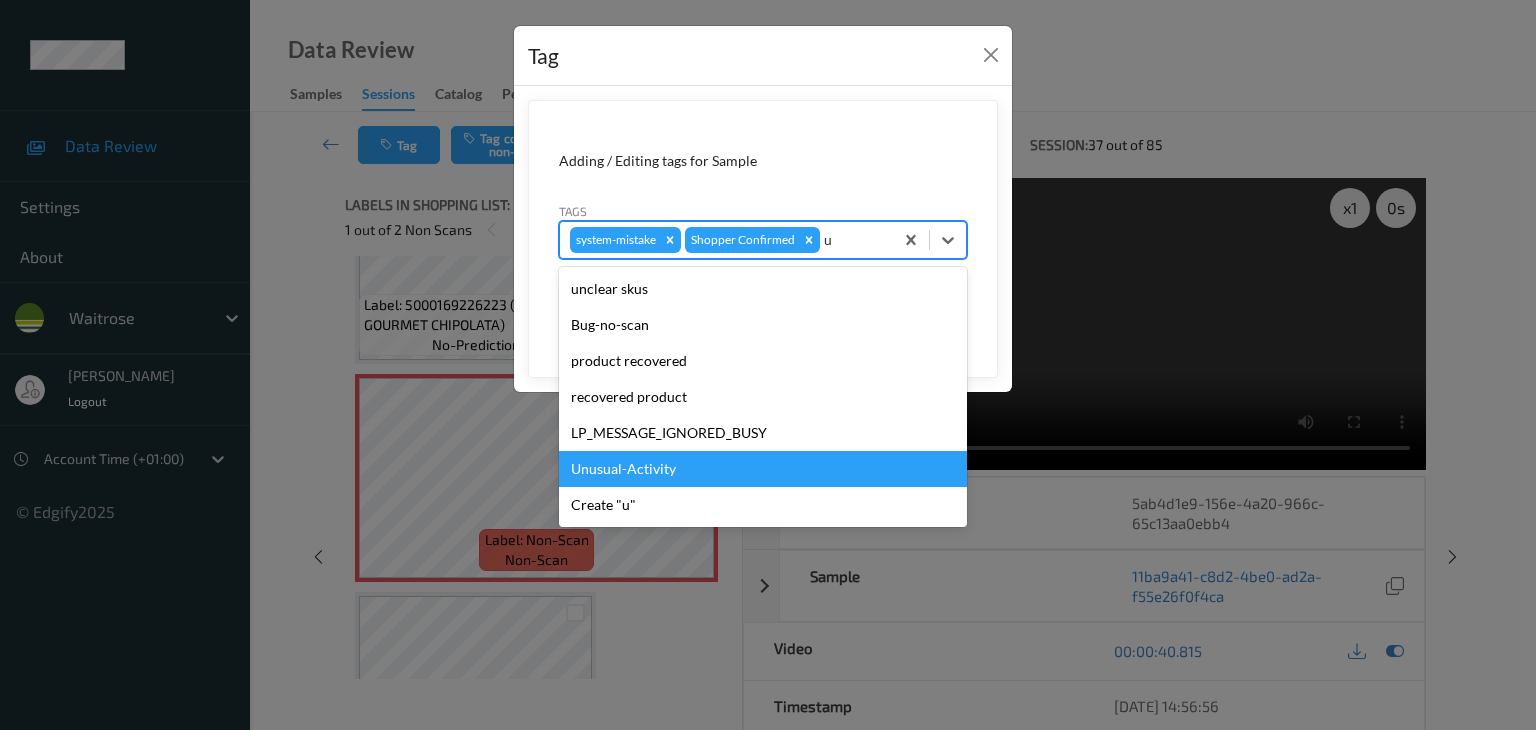 click on "Unusual-Activity" at bounding box center [763, 469] 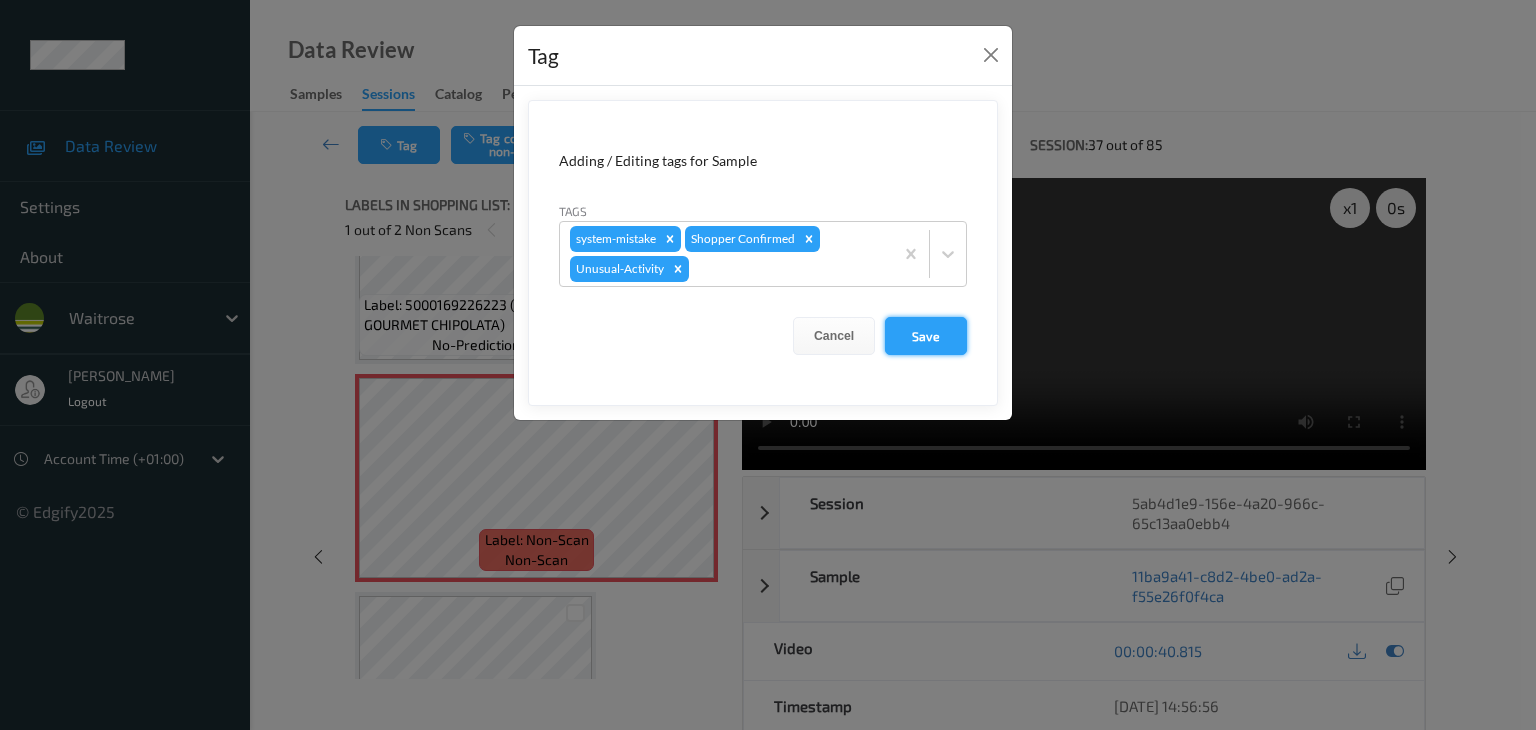 click on "Save" at bounding box center (926, 336) 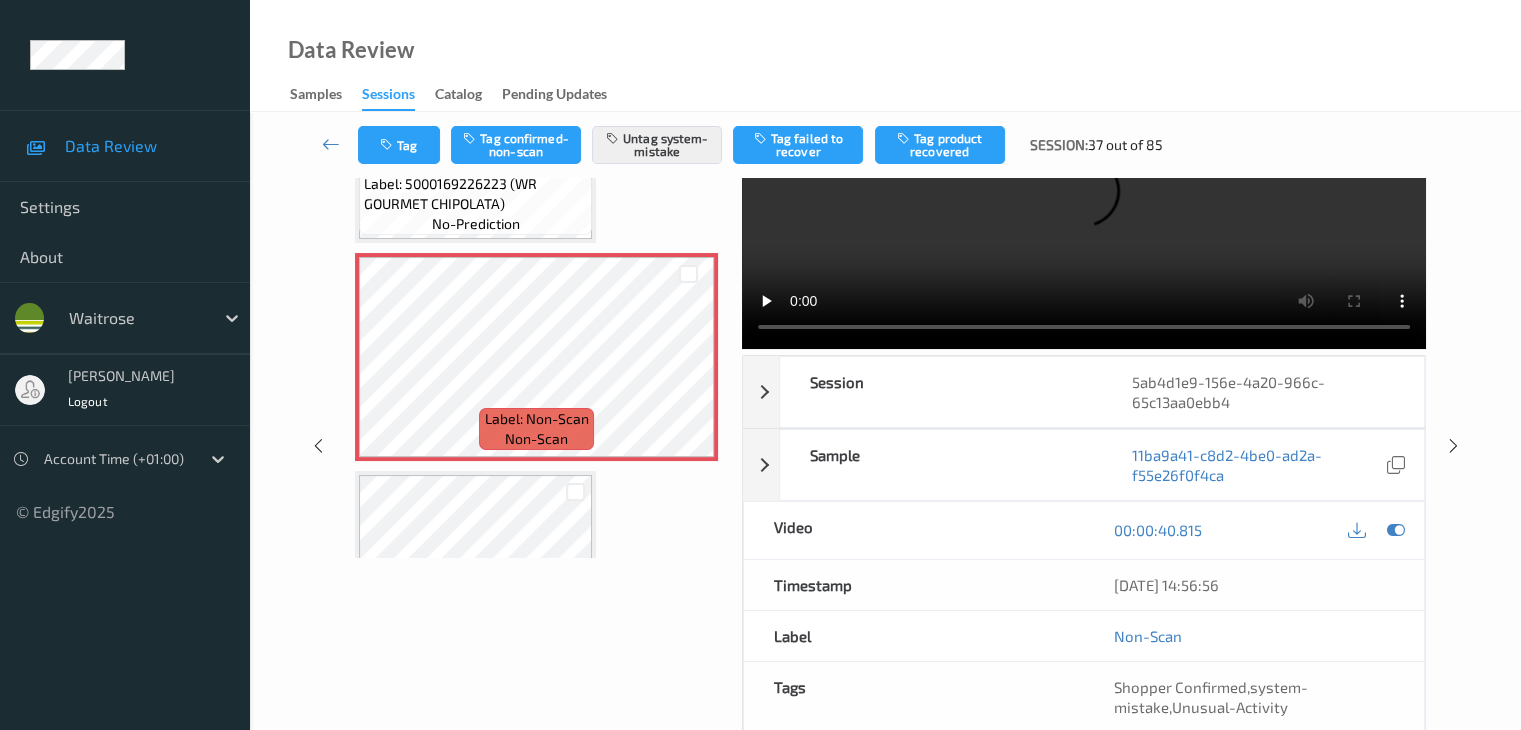 scroll, scrollTop: 0, scrollLeft: 0, axis: both 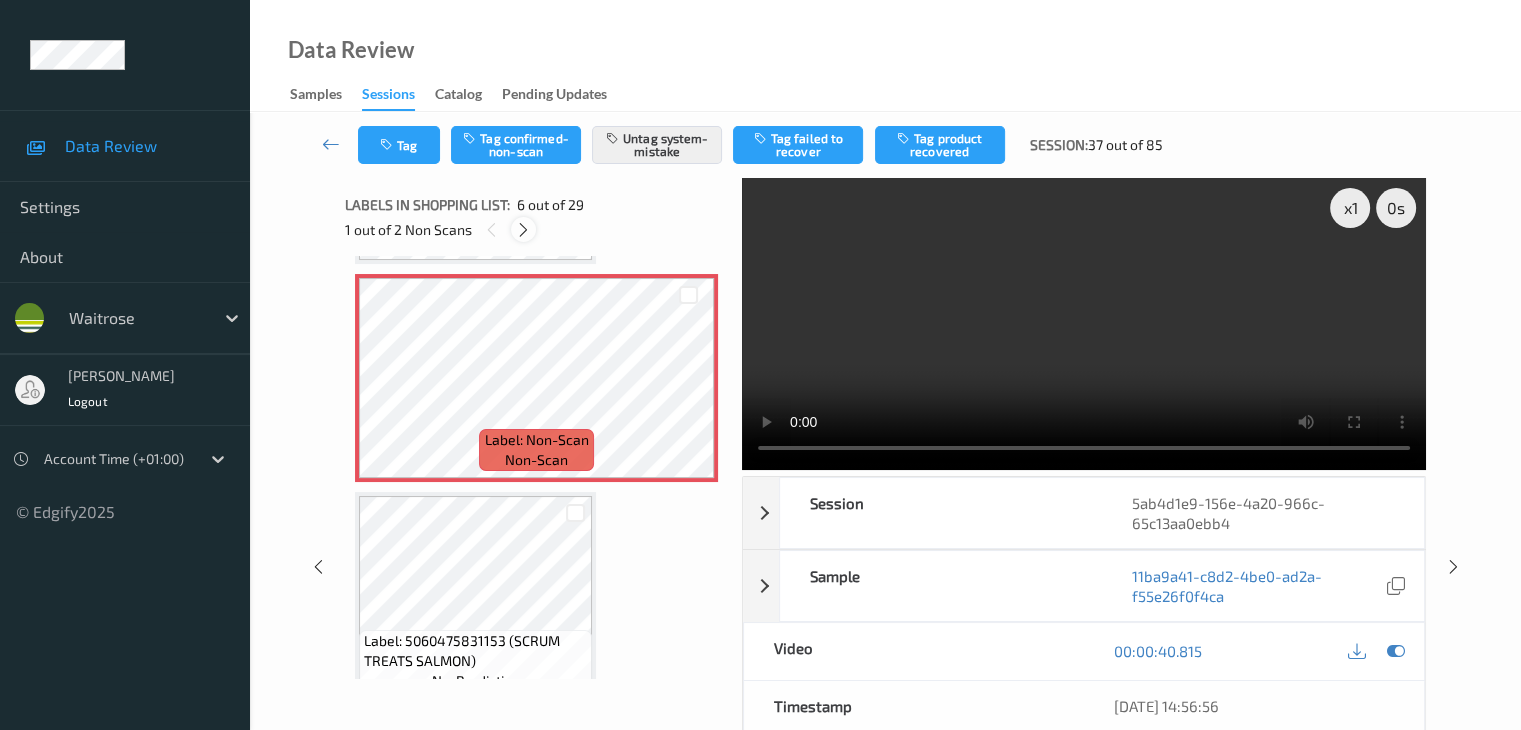 click at bounding box center (523, 230) 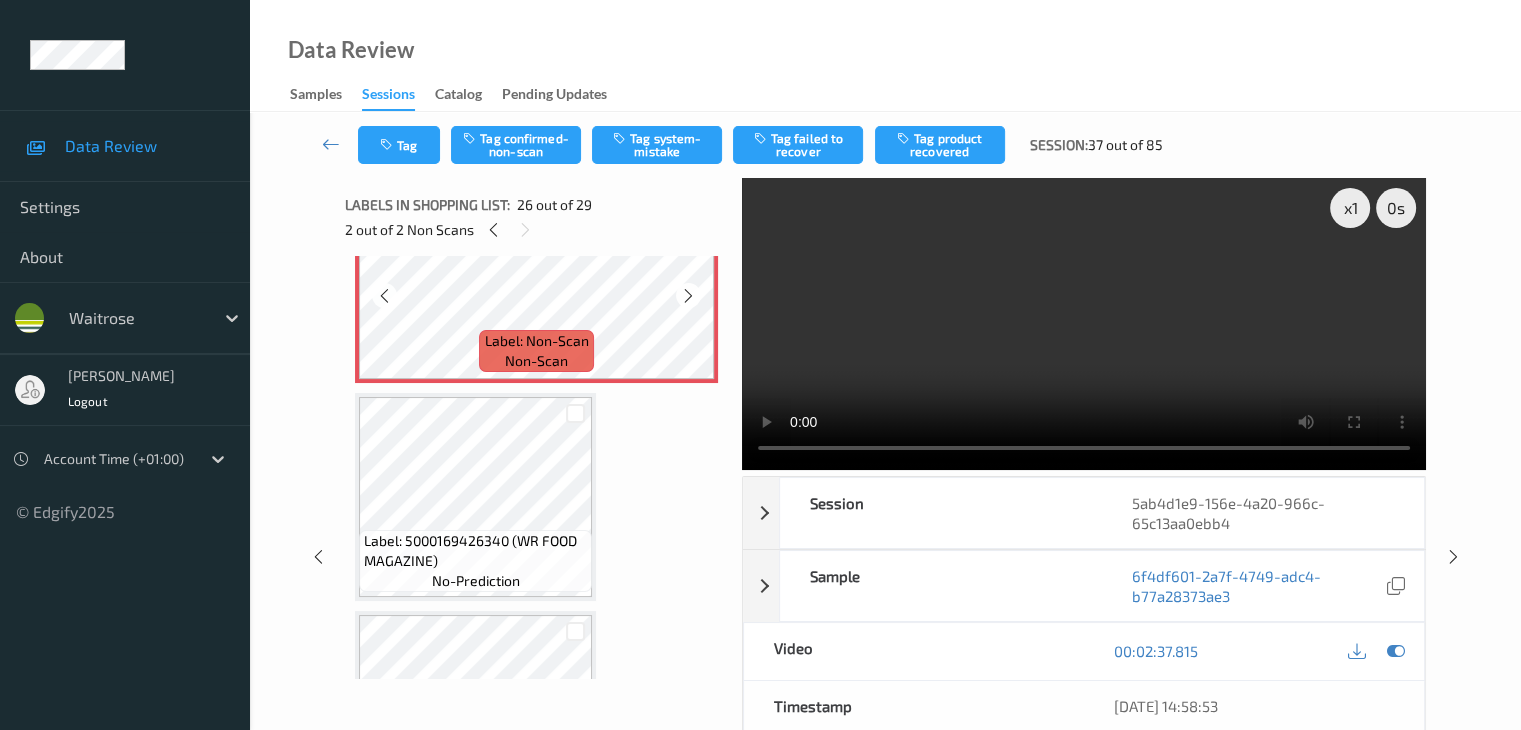 scroll, scrollTop: 5440, scrollLeft: 0, axis: vertical 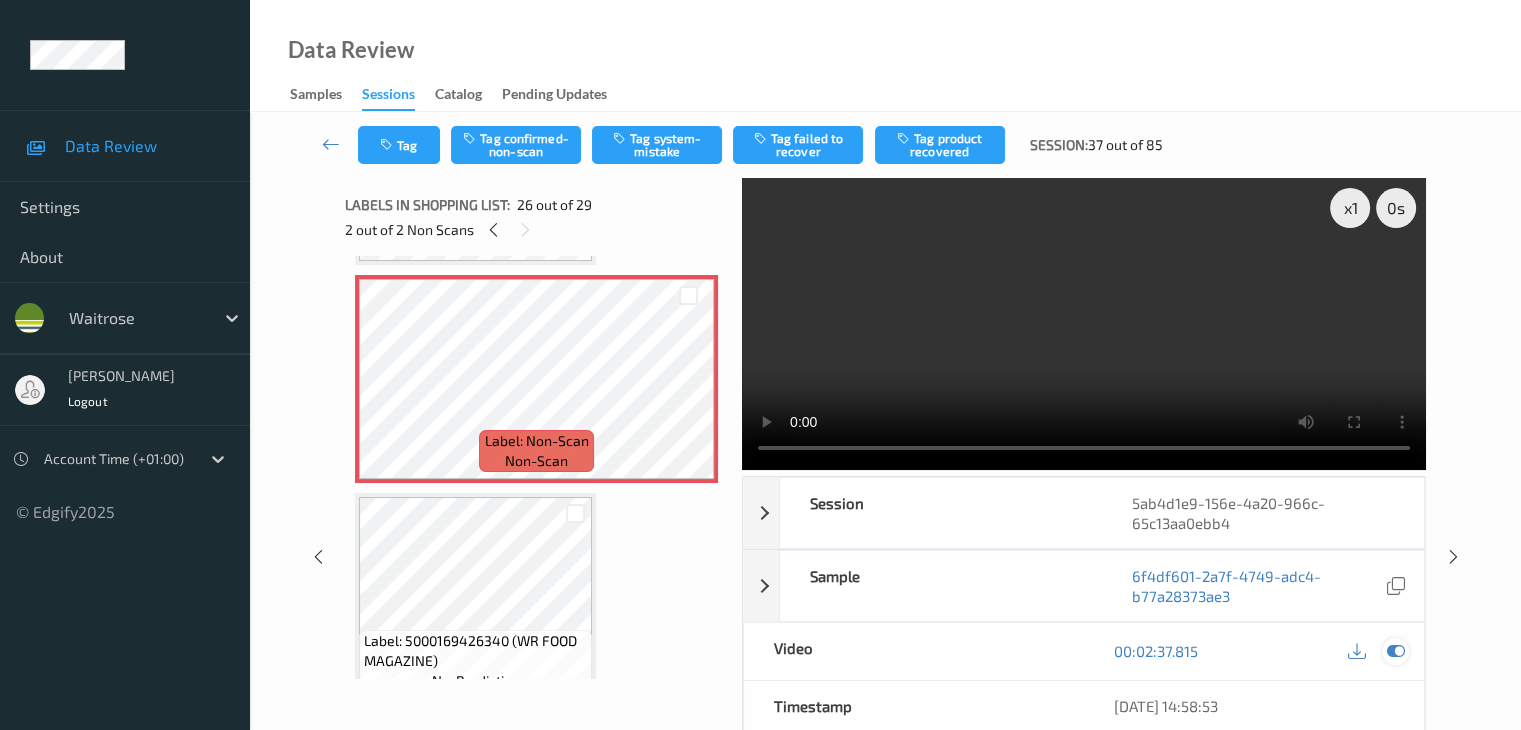 click at bounding box center (1395, 651) 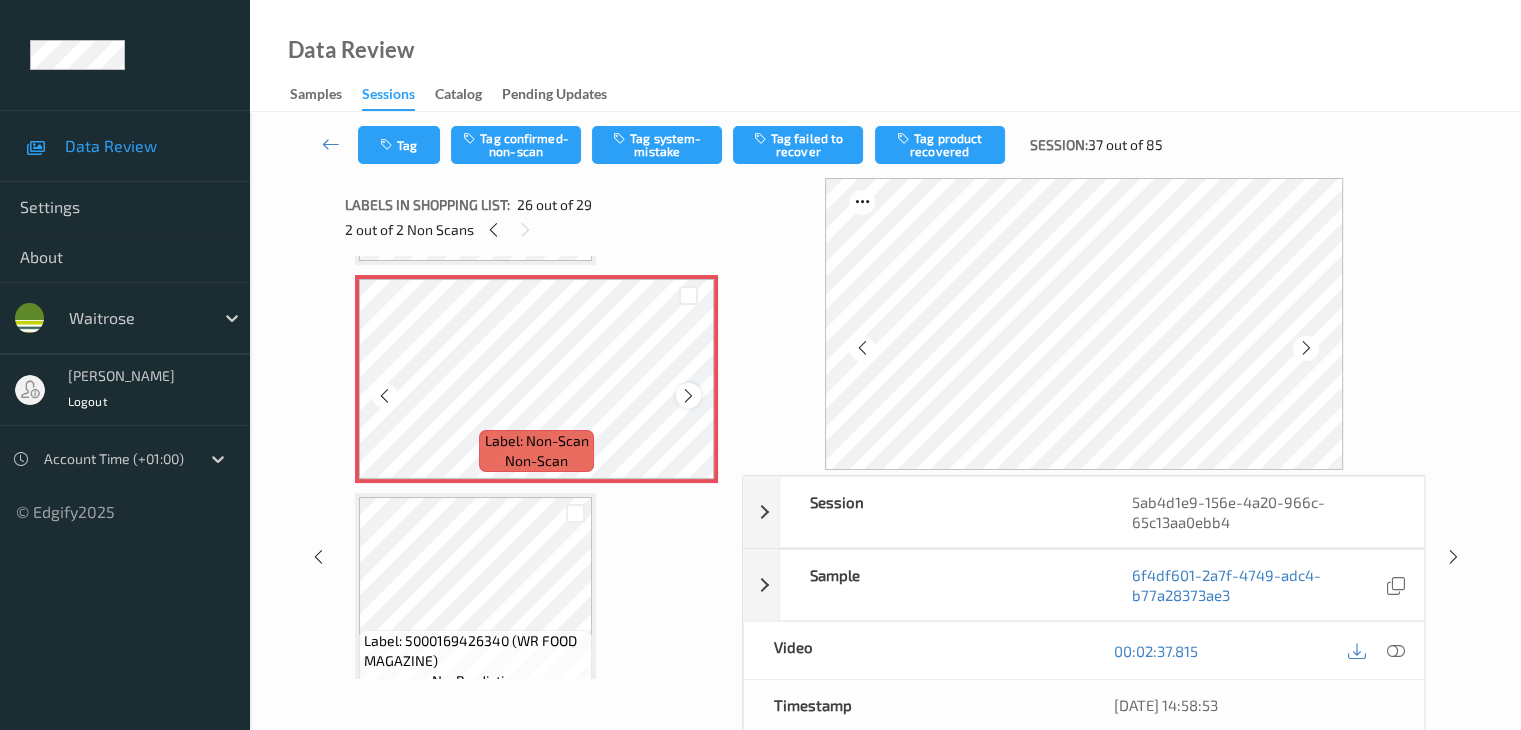 click at bounding box center (688, 396) 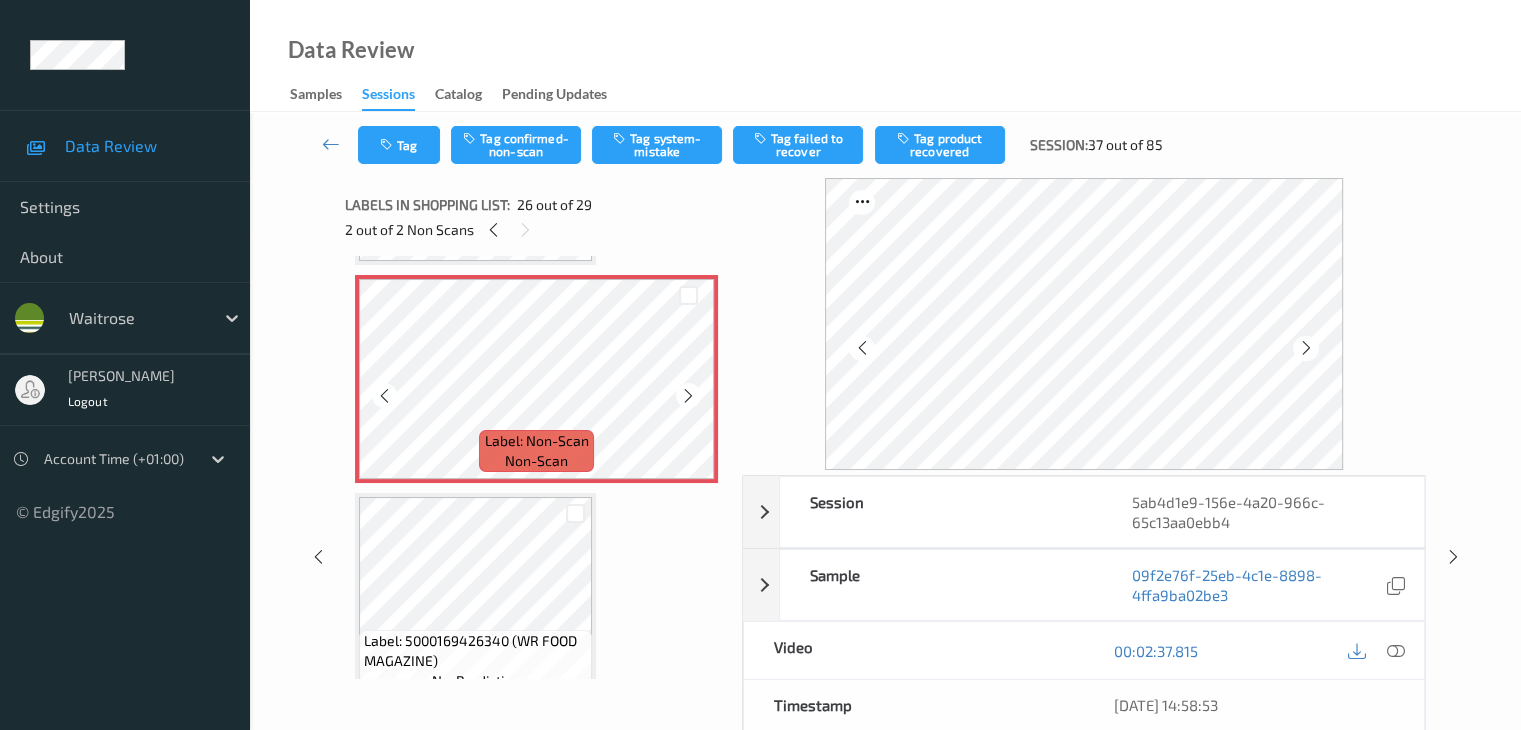 click at bounding box center [688, 396] 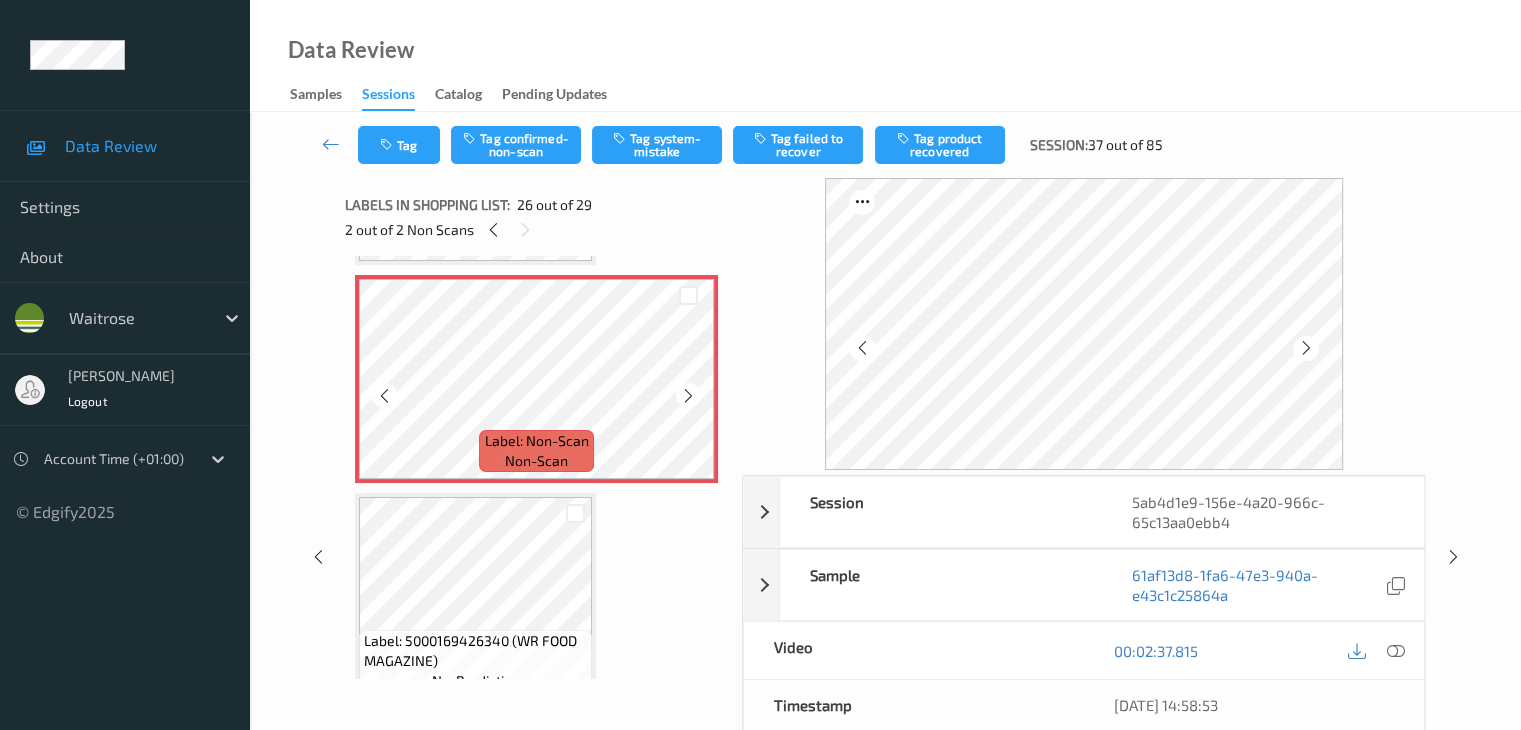 click at bounding box center [688, 396] 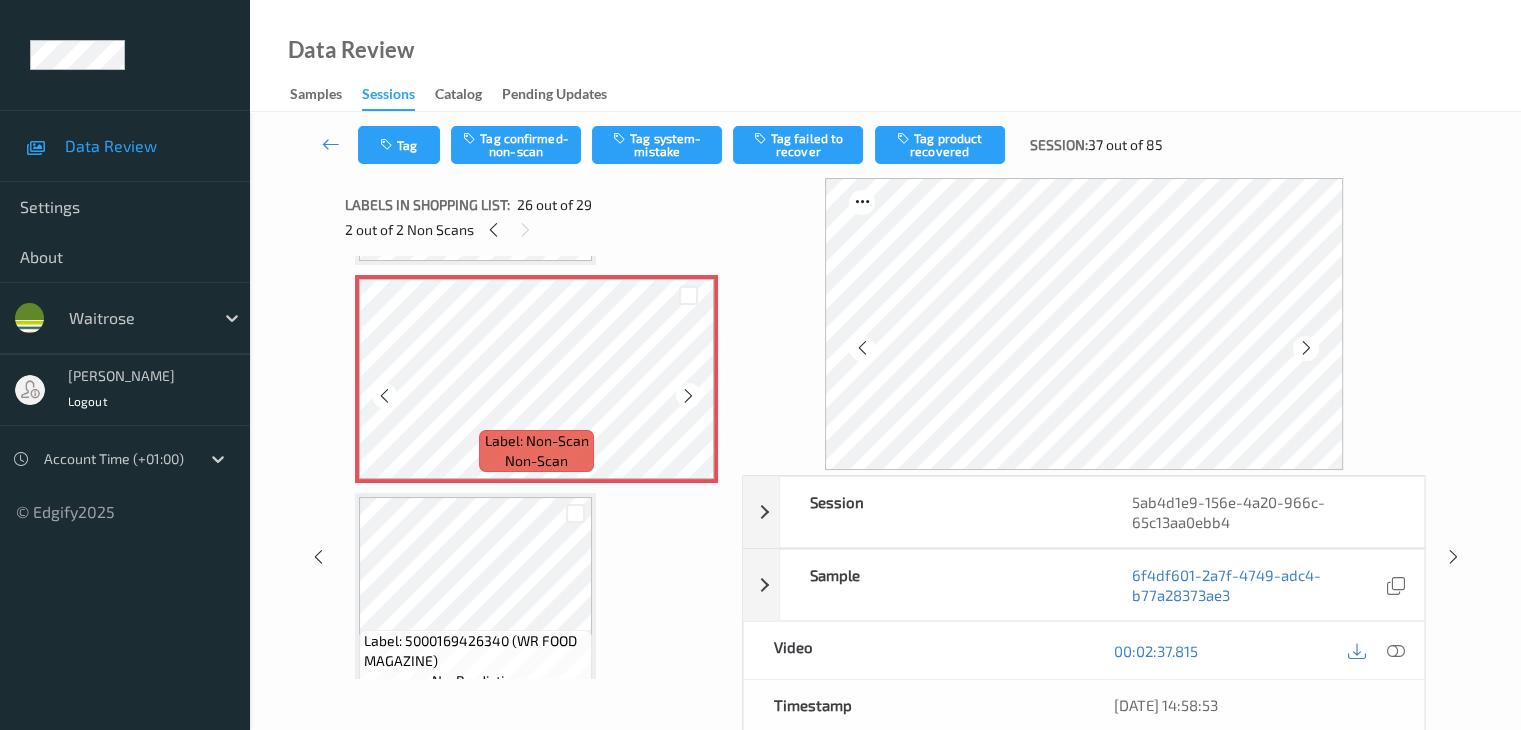 click at bounding box center [688, 396] 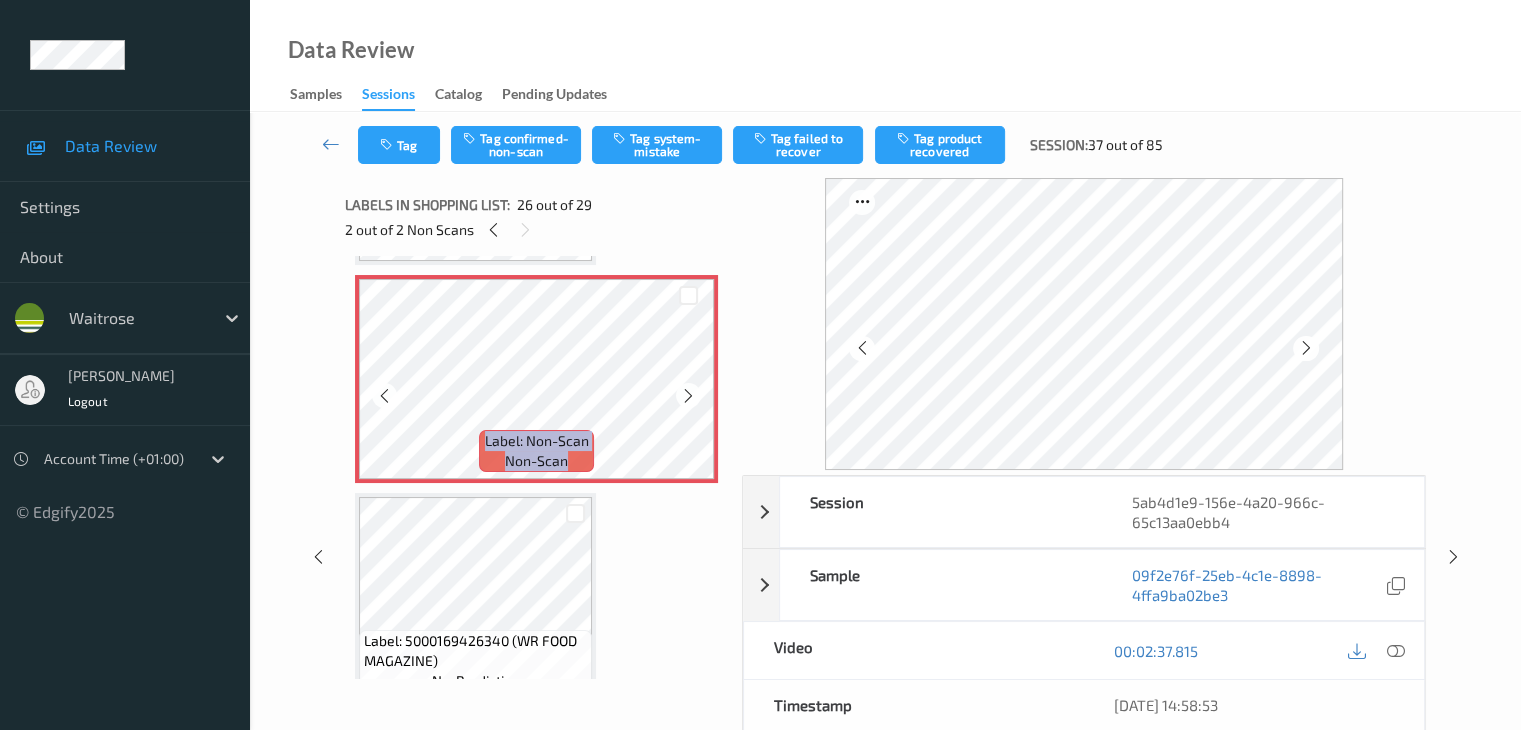 click at bounding box center [688, 396] 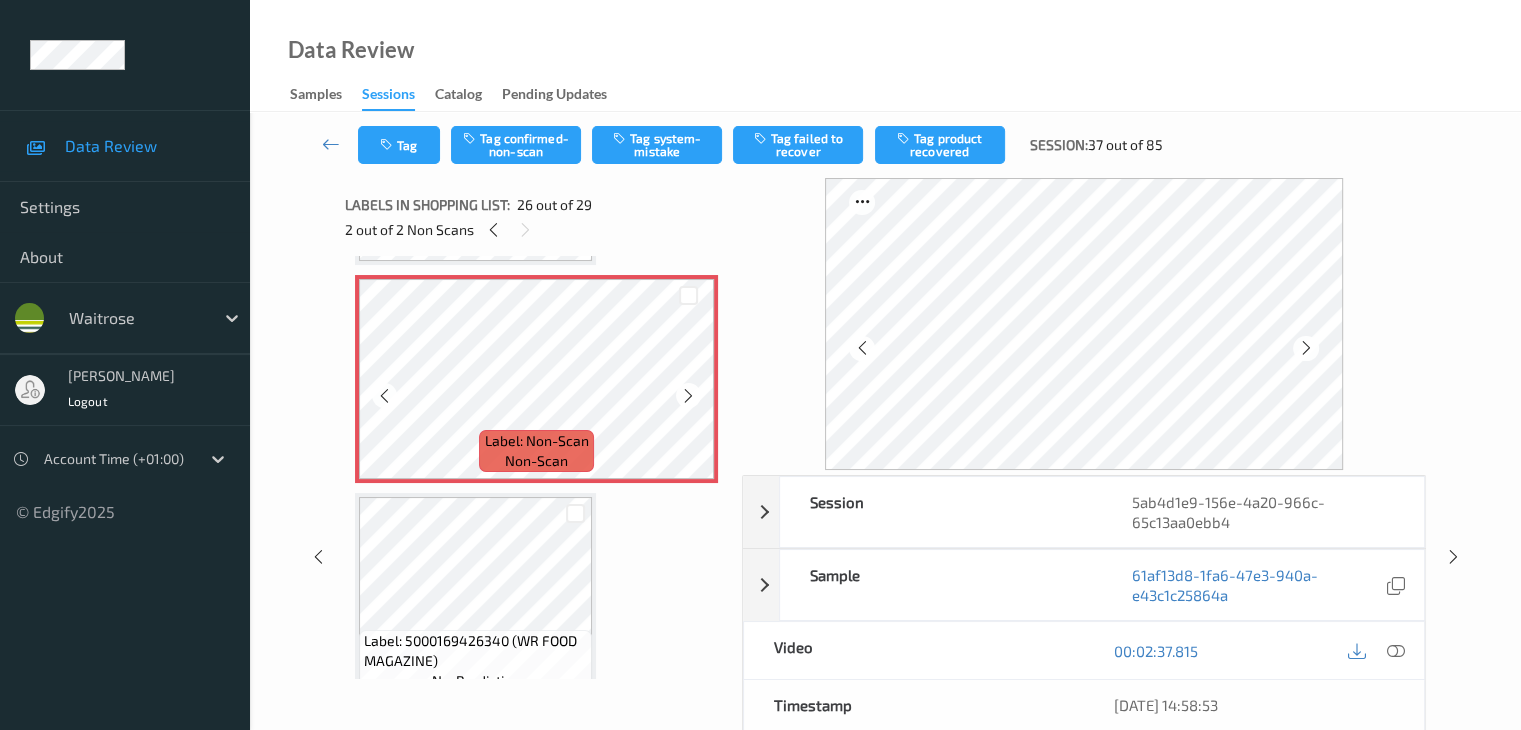 click at bounding box center [688, 396] 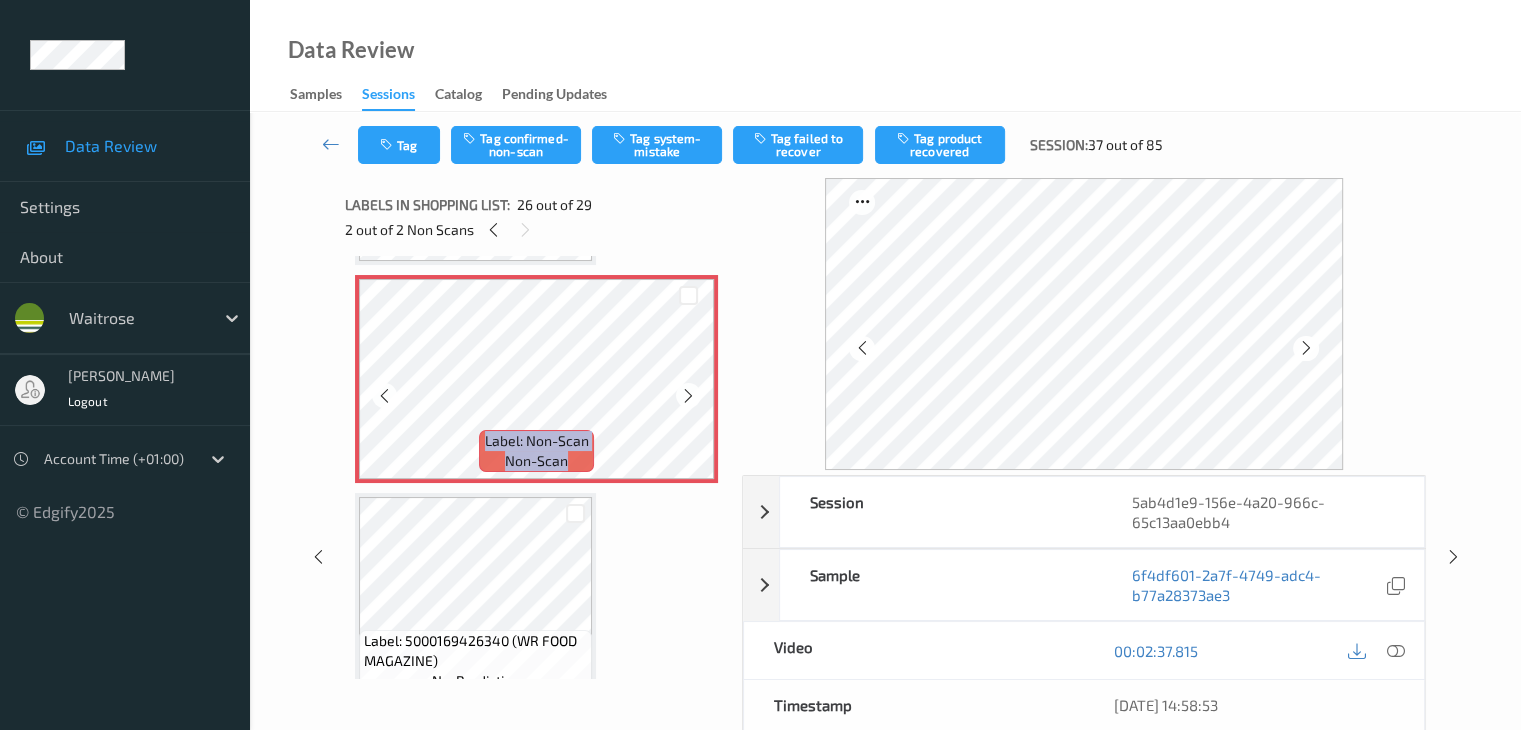 click at bounding box center [688, 396] 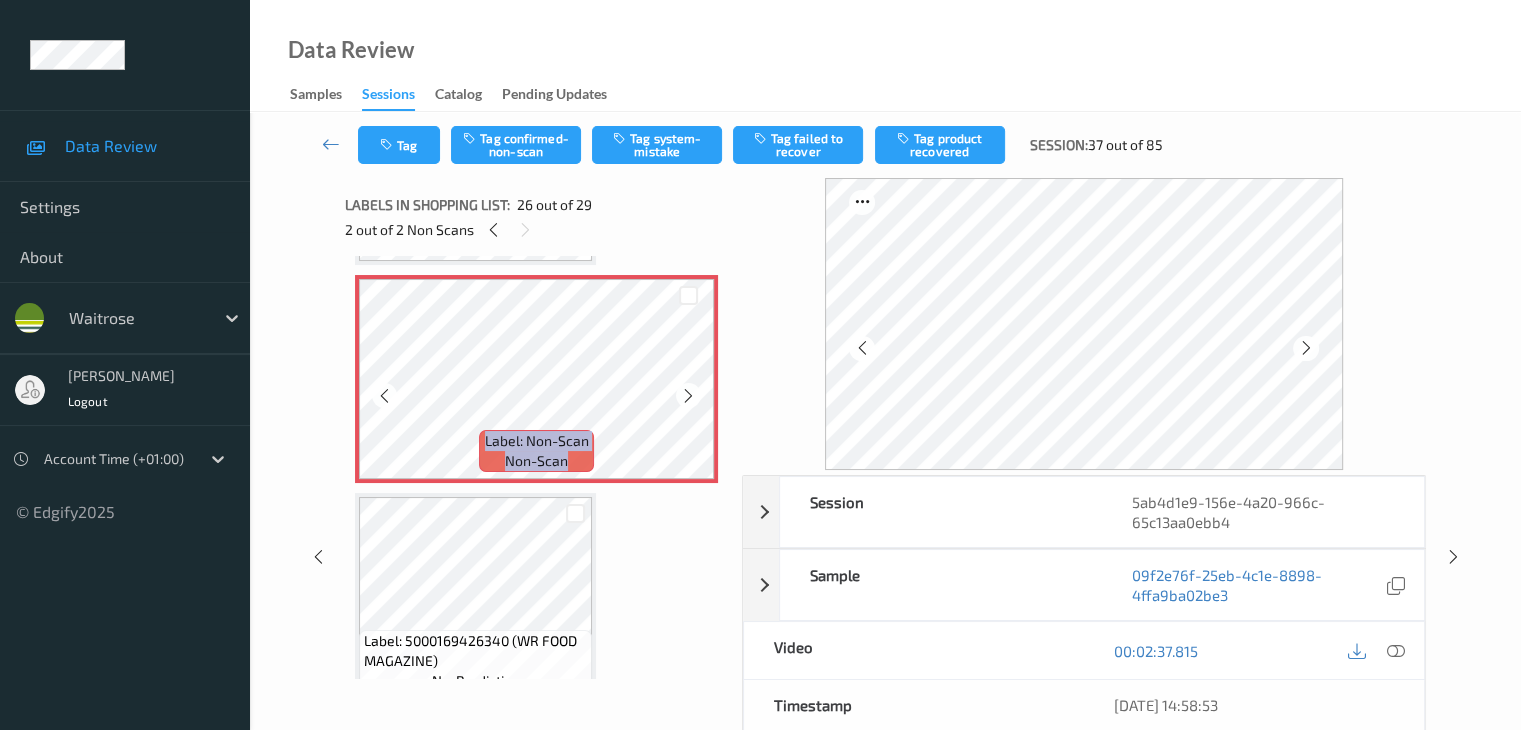 click at bounding box center [688, 396] 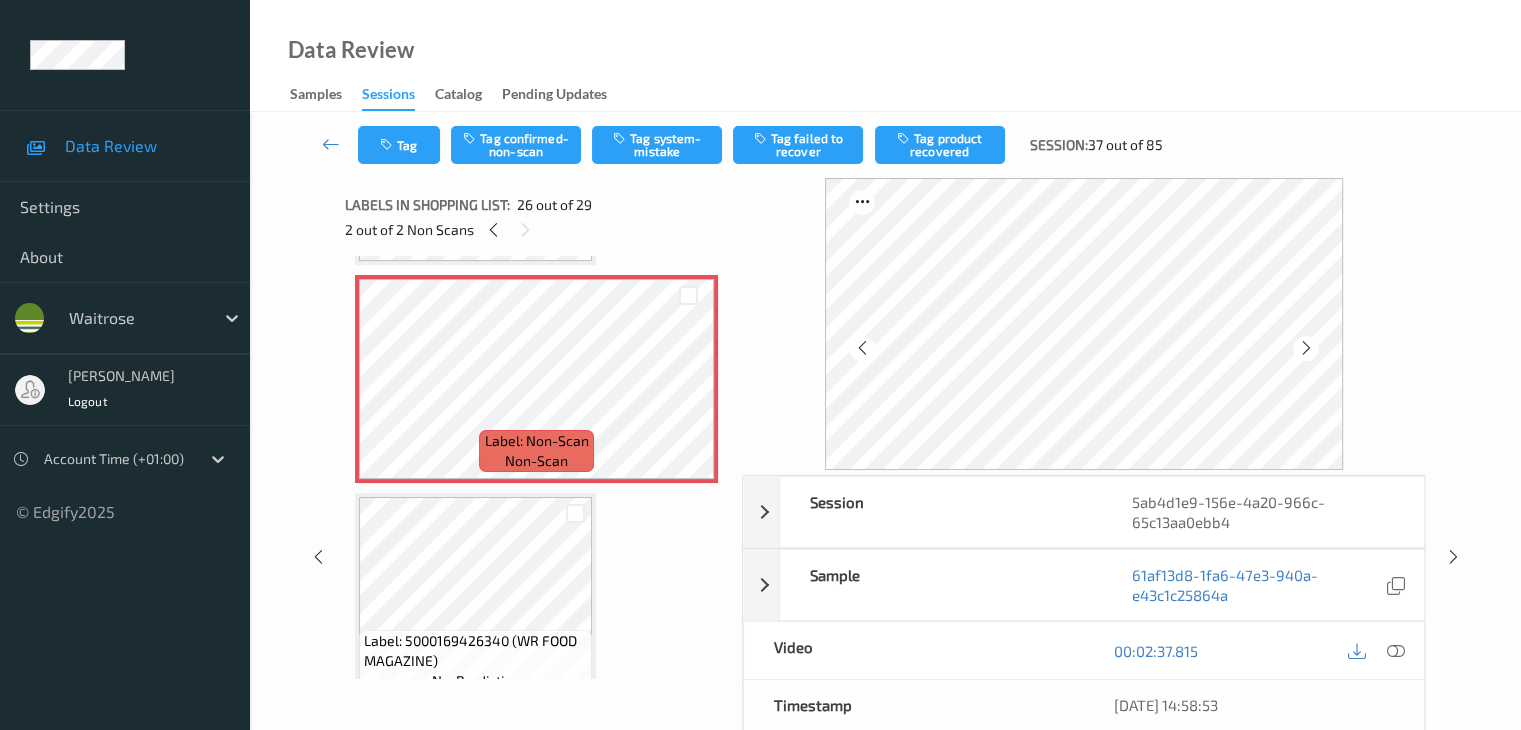 scroll, scrollTop: 5240, scrollLeft: 0, axis: vertical 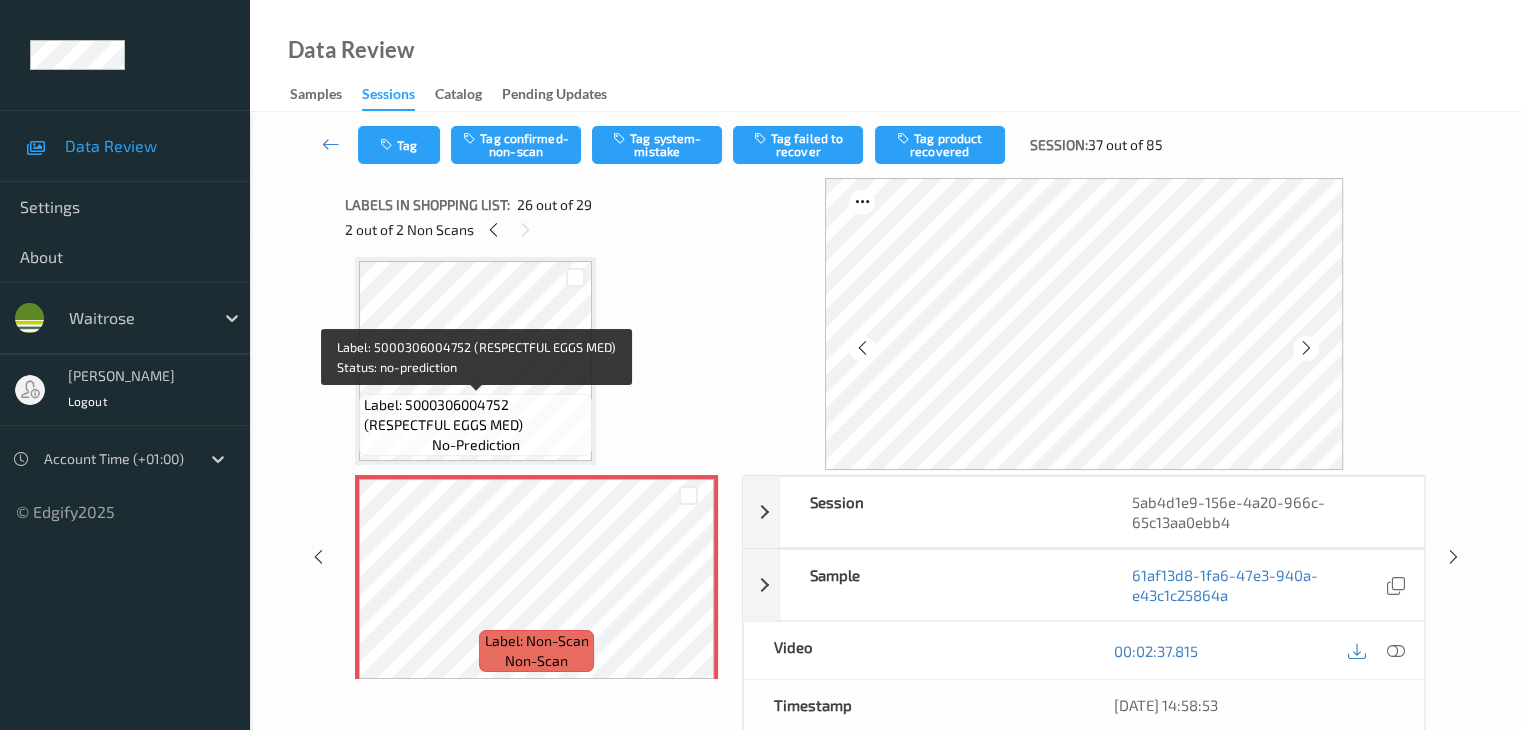 click on "Label: 5000306004752 (RESPECTFUL EGGS MED)" at bounding box center [475, 415] 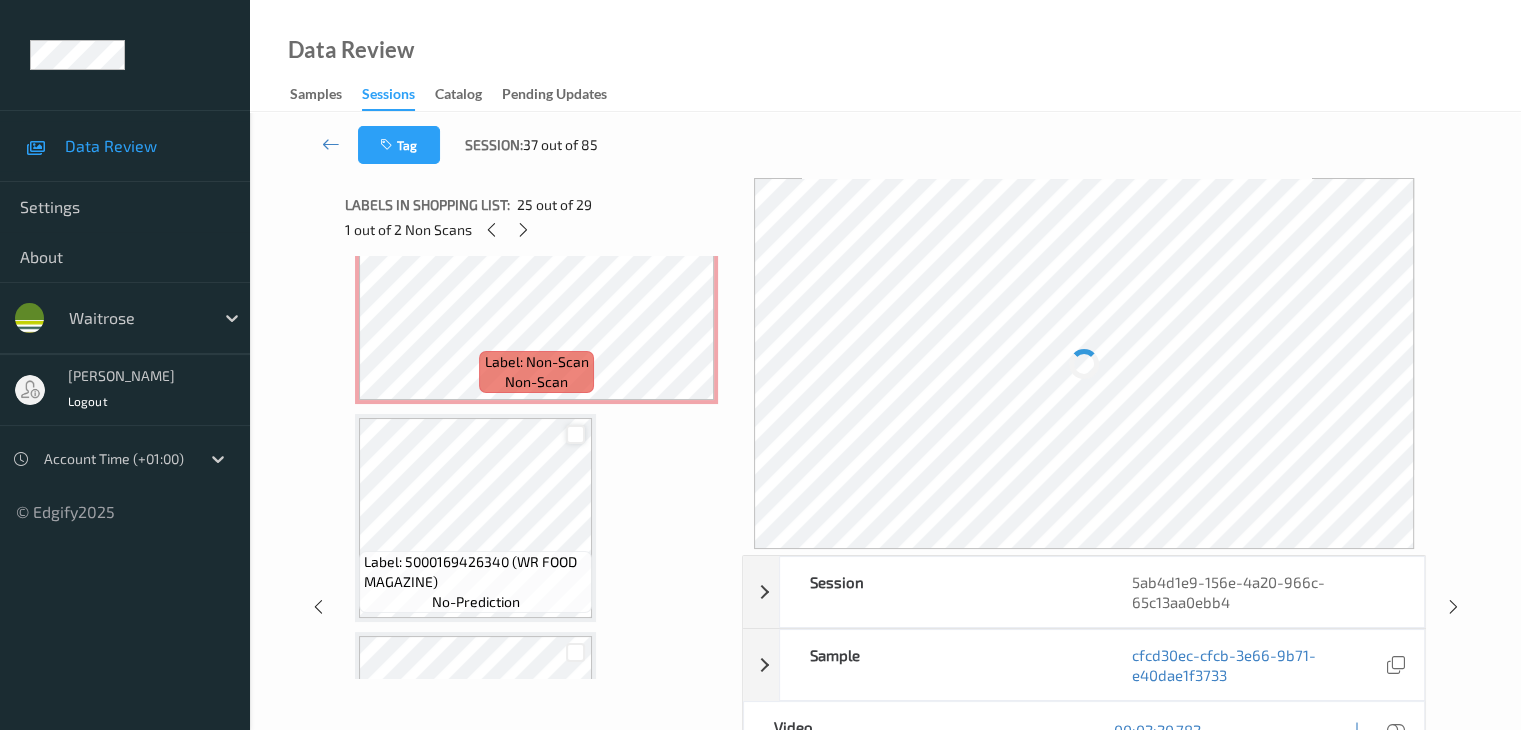 scroll, scrollTop: 5540, scrollLeft: 0, axis: vertical 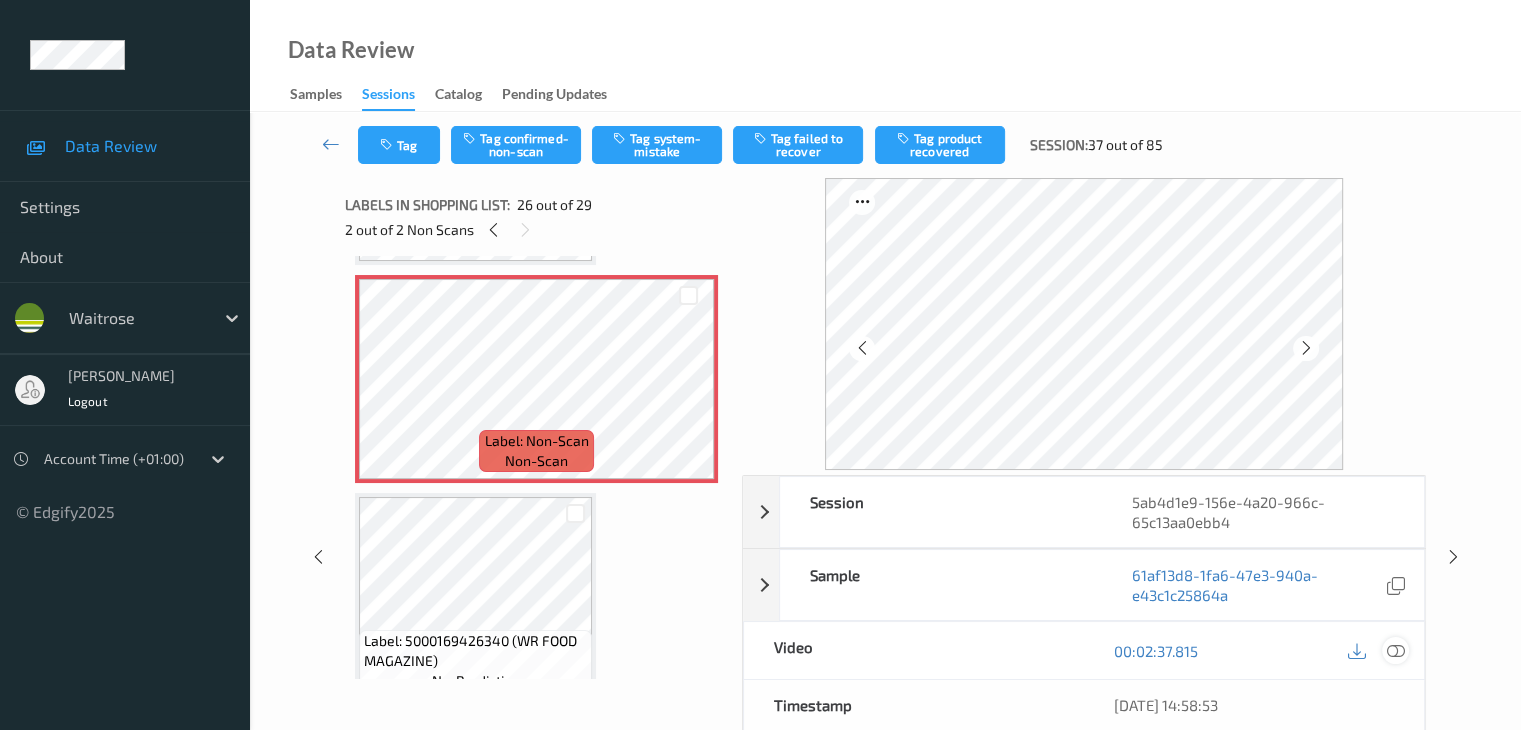 click at bounding box center [1395, 651] 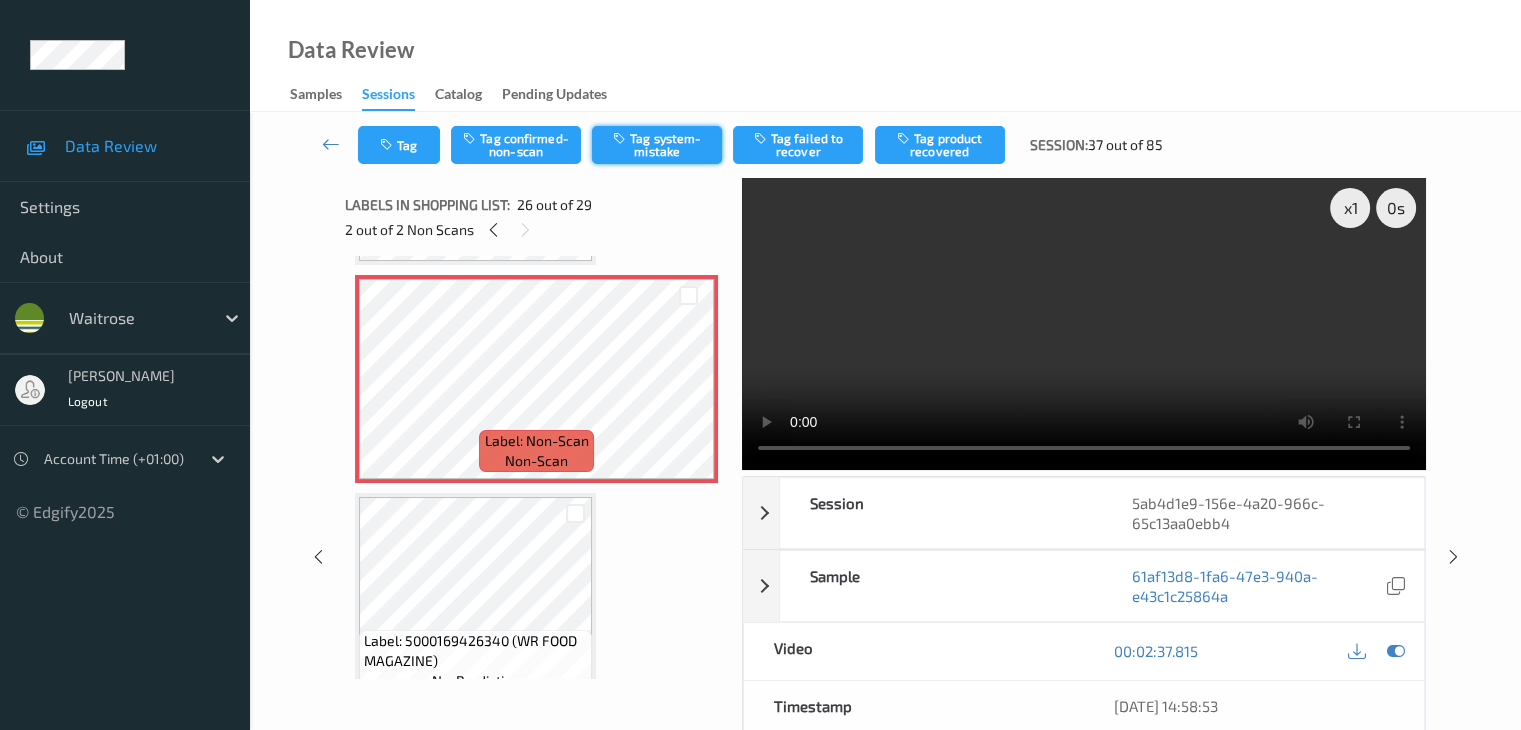 click on "Tag   system-mistake" at bounding box center (657, 145) 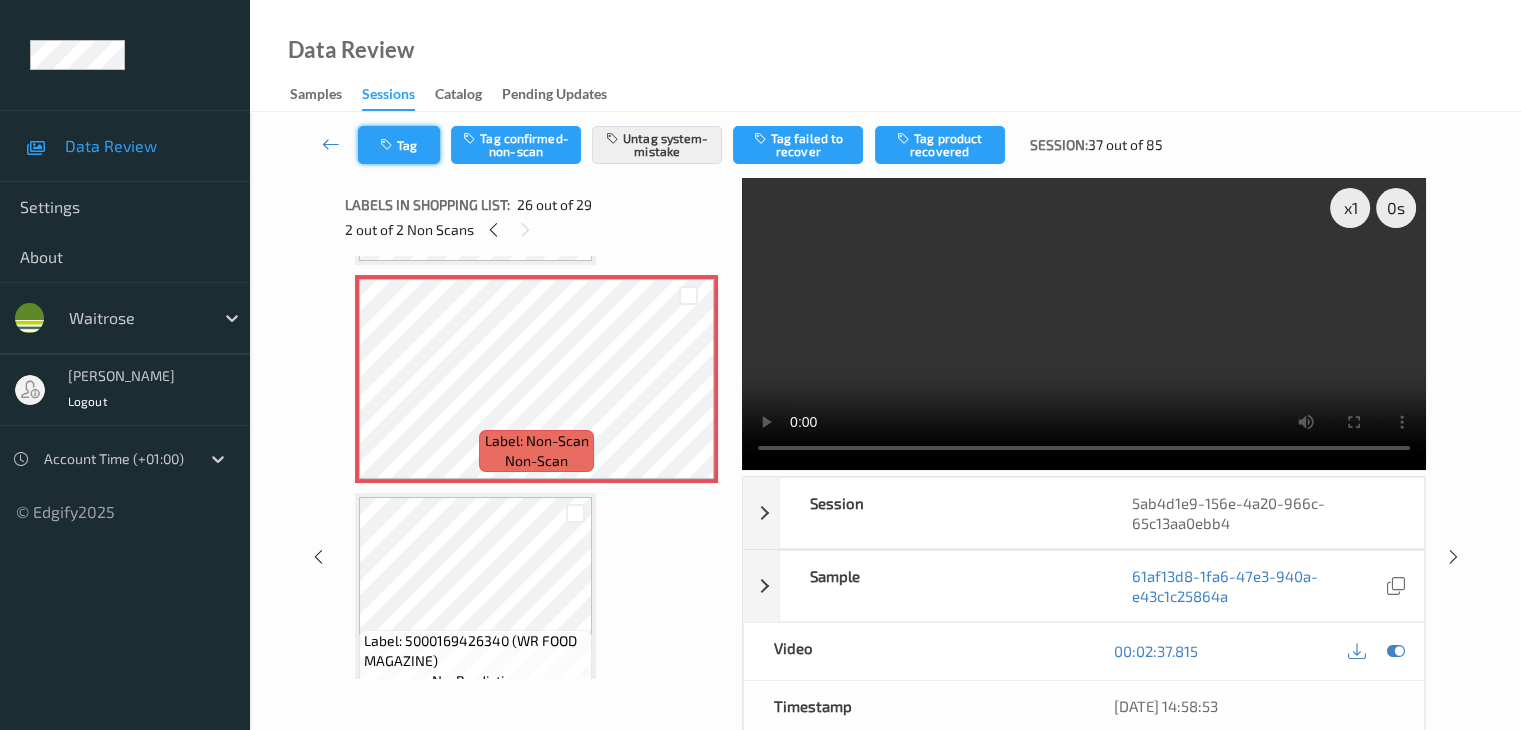 click on "Tag" at bounding box center (399, 145) 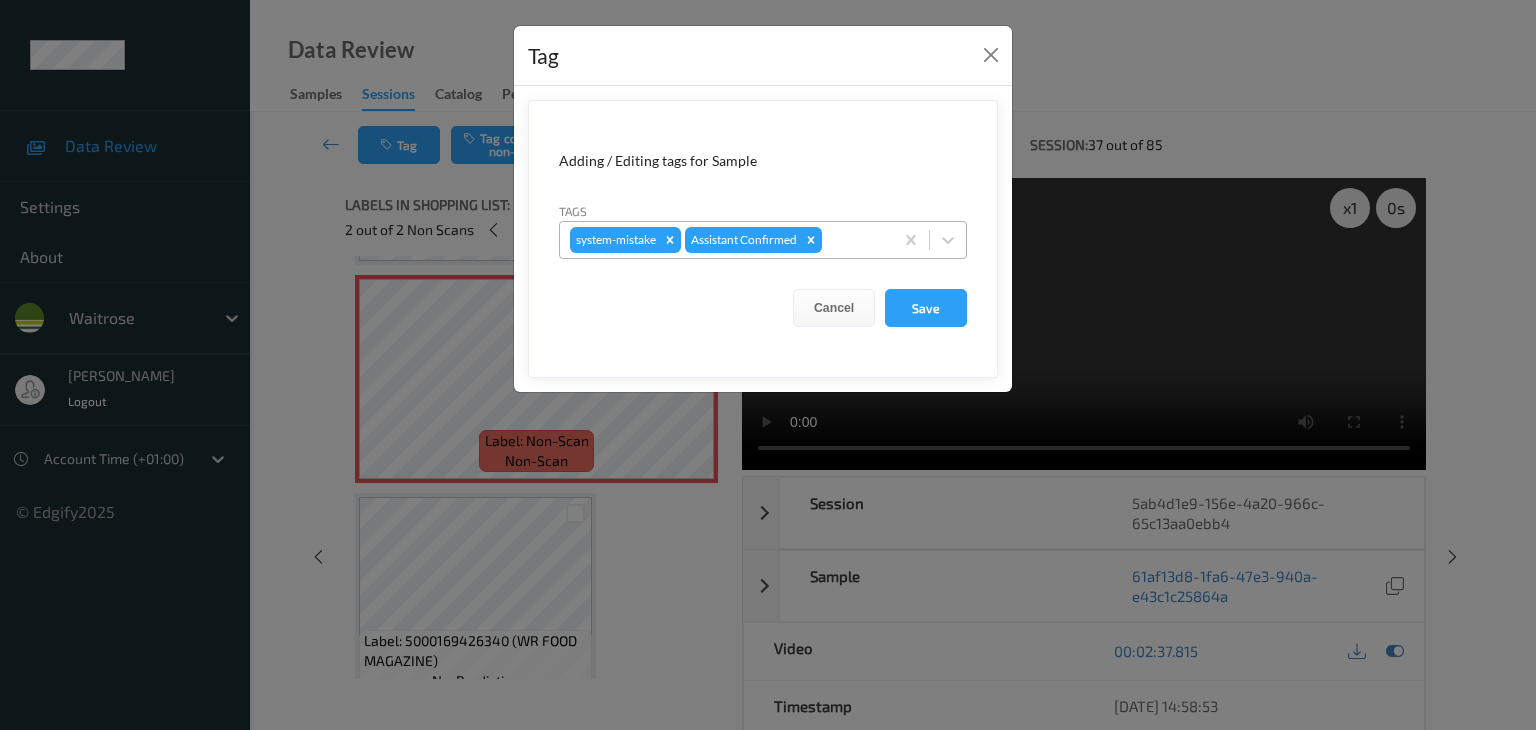 click at bounding box center (854, 240) 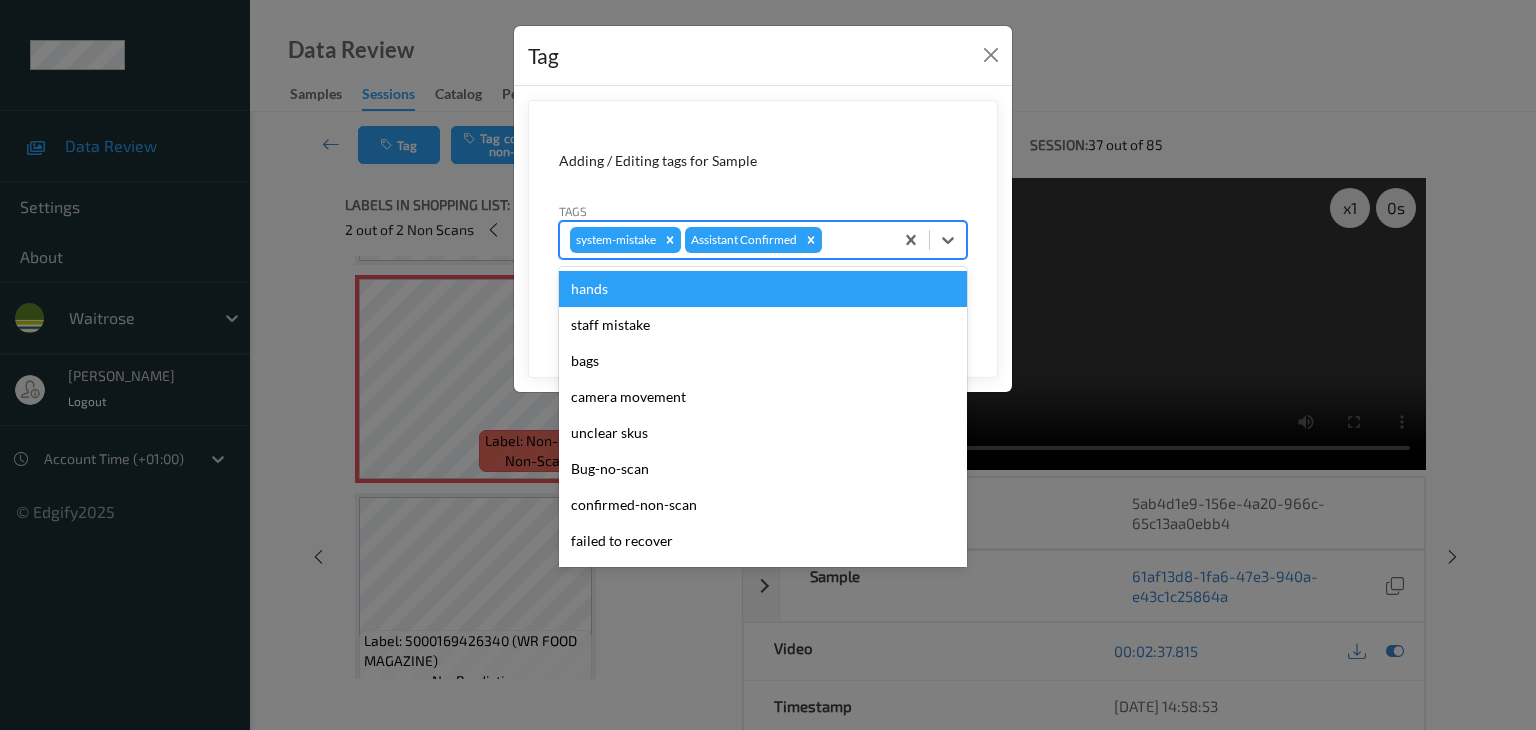 type on "u" 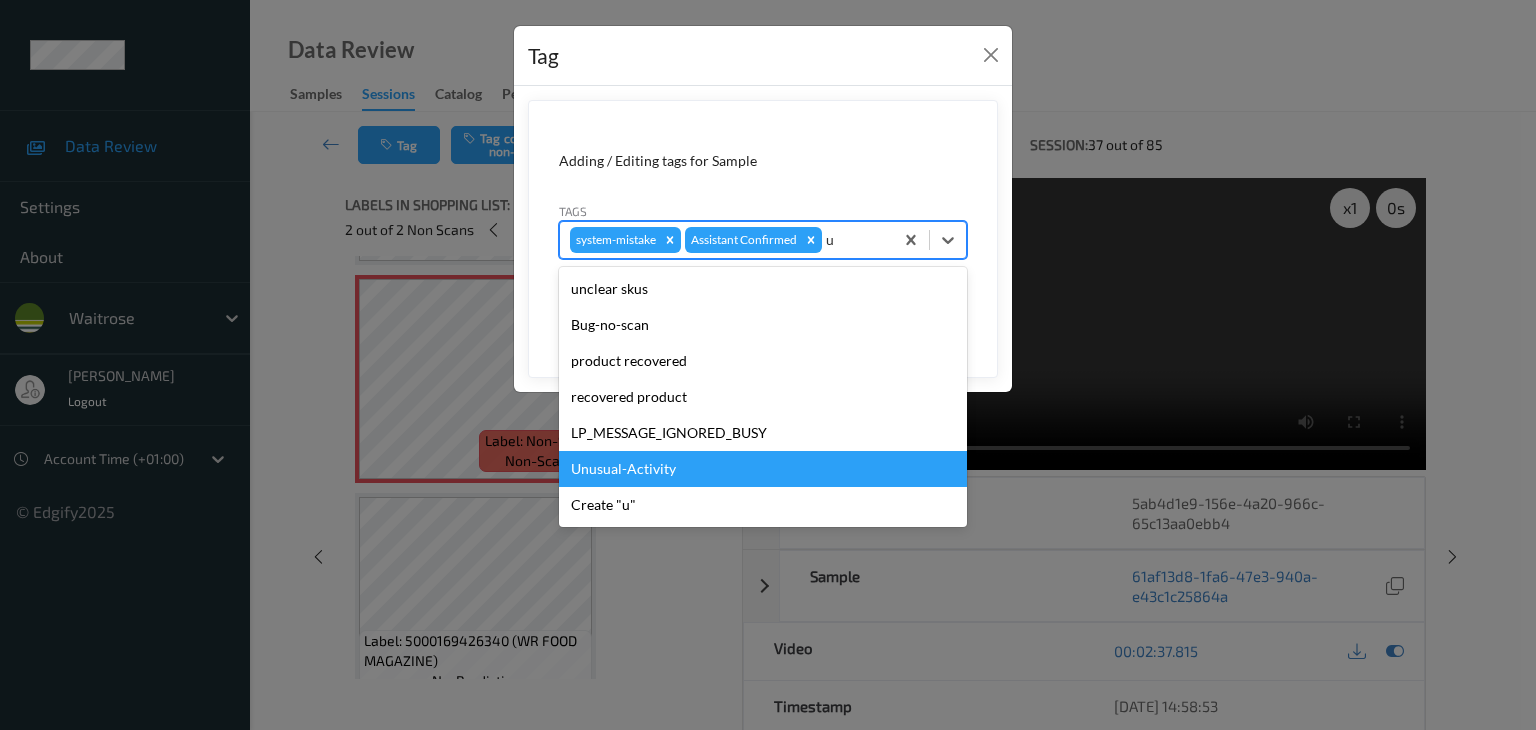 click on "Unusual-Activity" at bounding box center [763, 469] 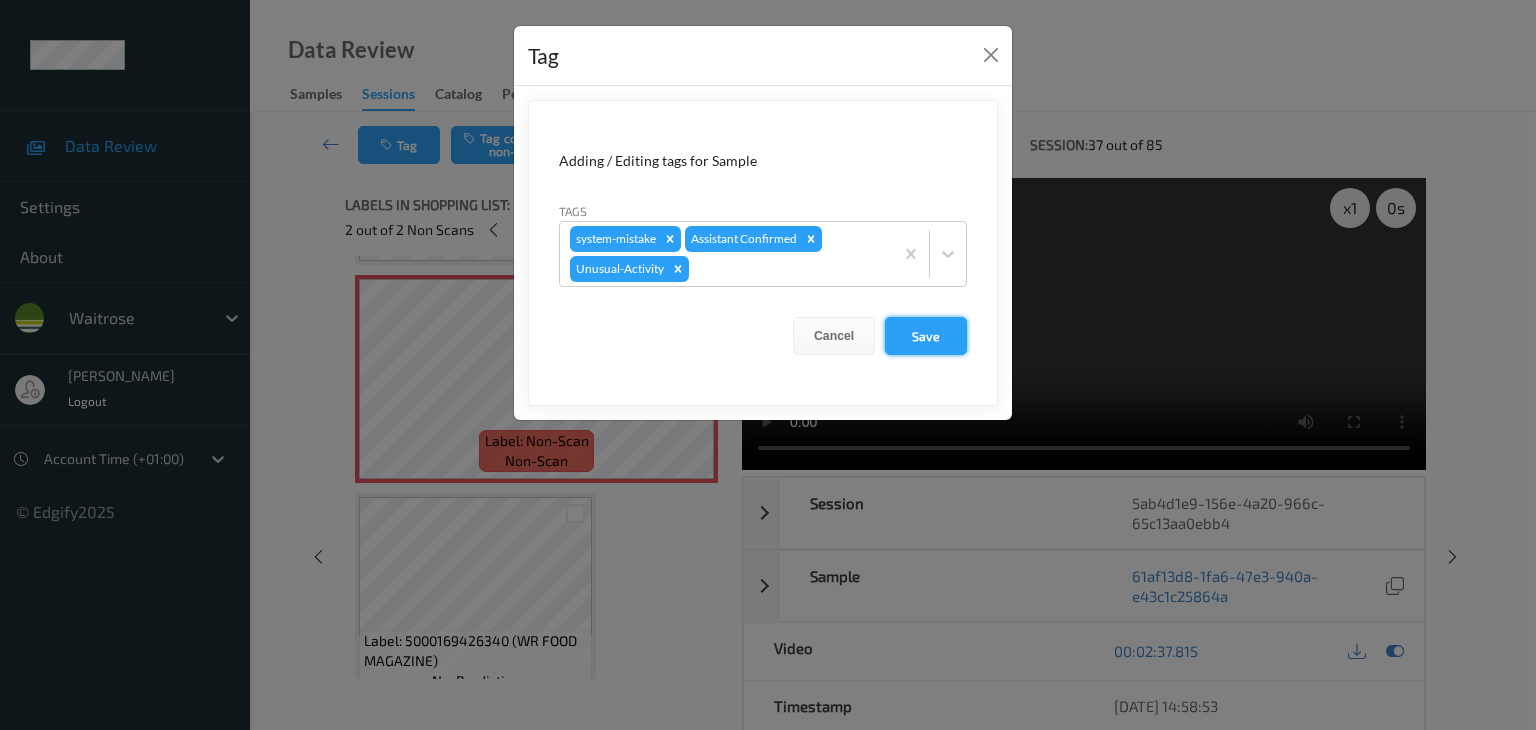 click on "Save" at bounding box center [926, 336] 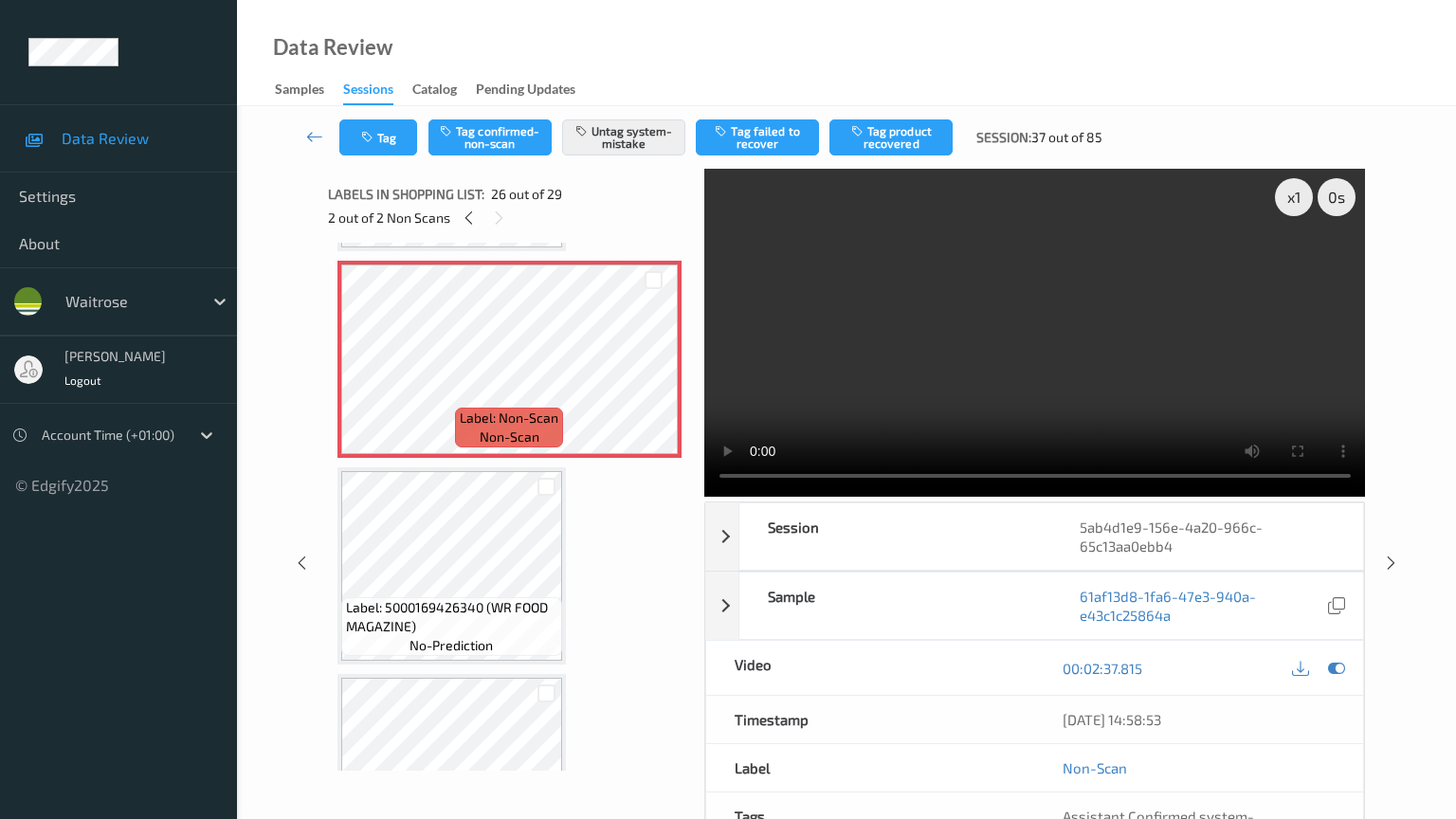 type 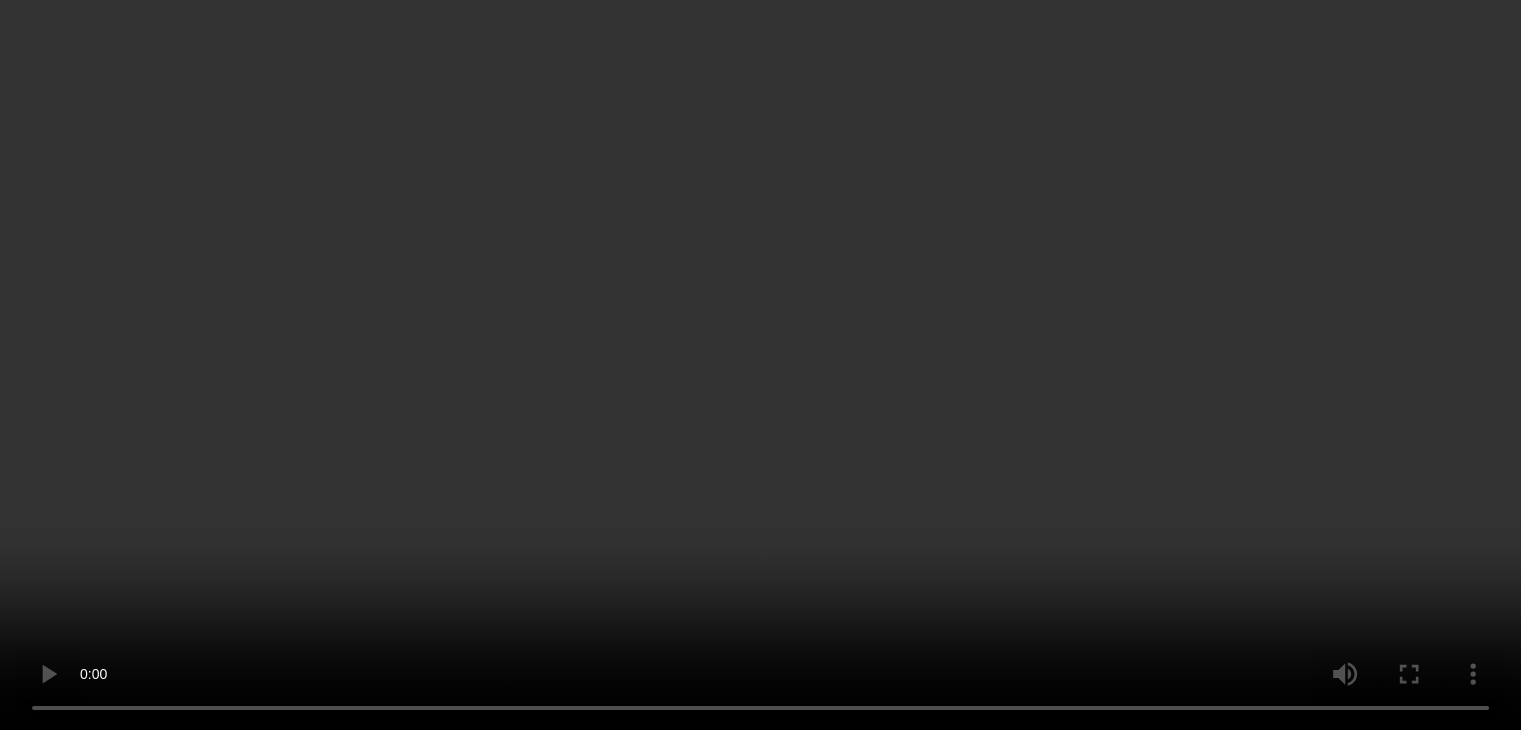 scroll, scrollTop: 0, scrollLeft: 0, axis: both 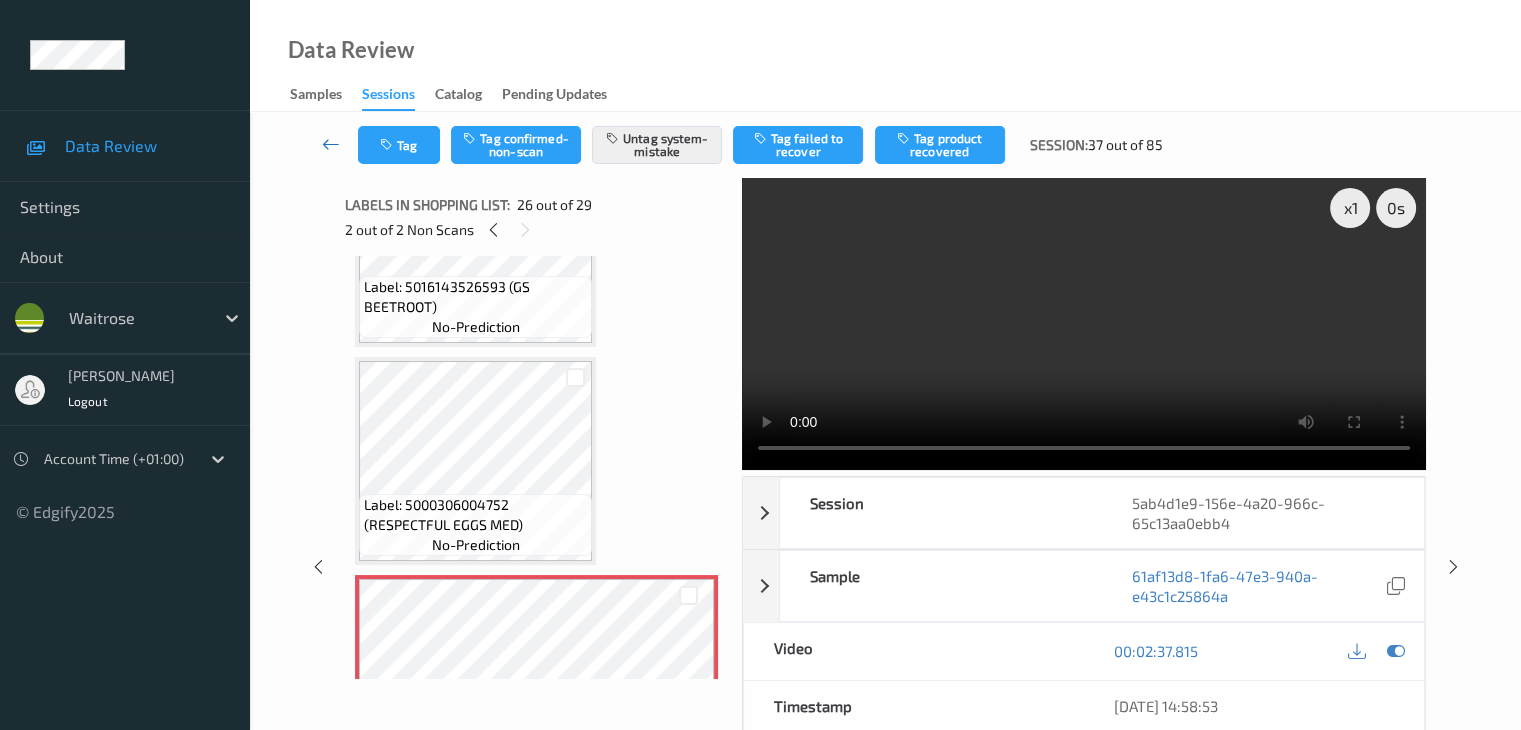 click at bounding box center [331, 144] 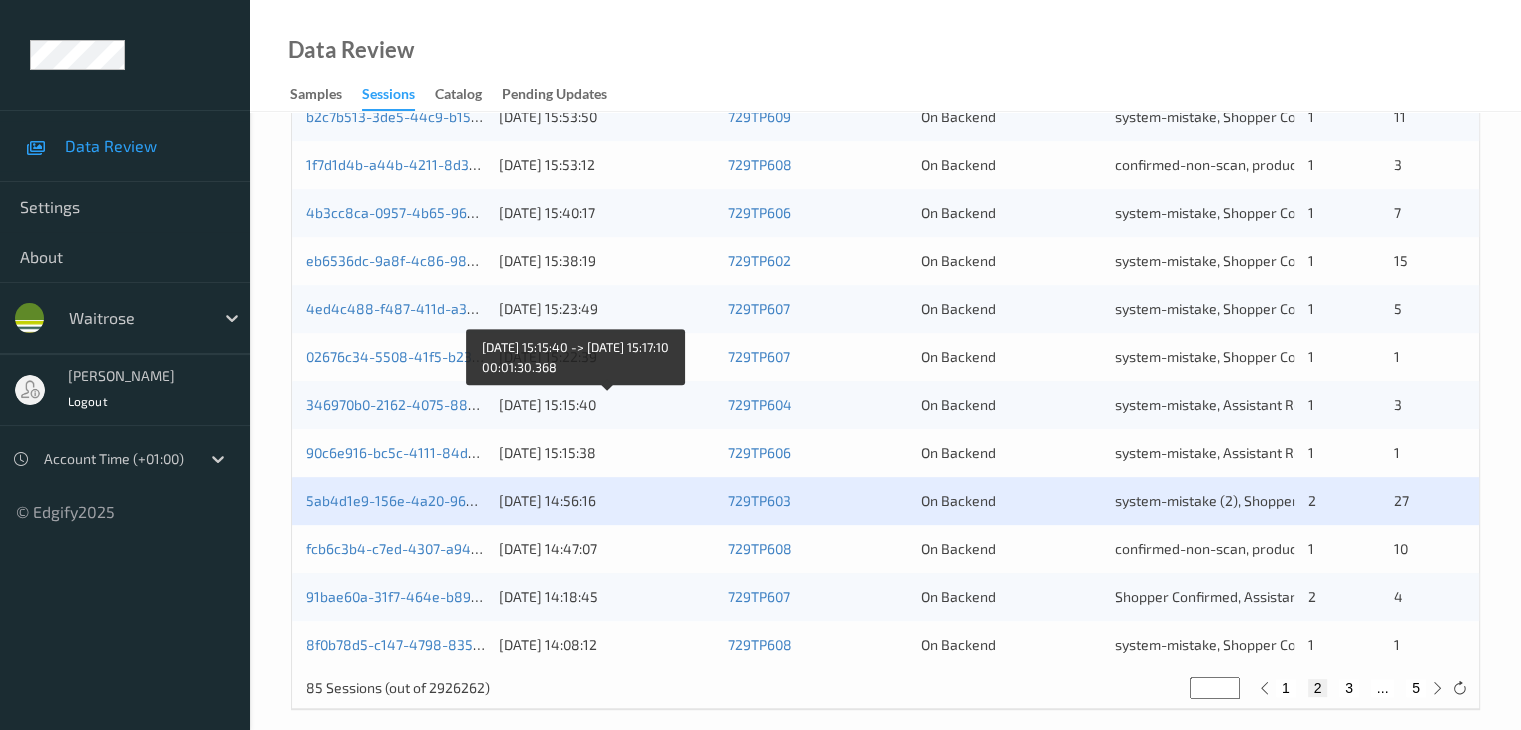 scroll, scrollTop: 932, scrollLeft: 0, axis: vertical 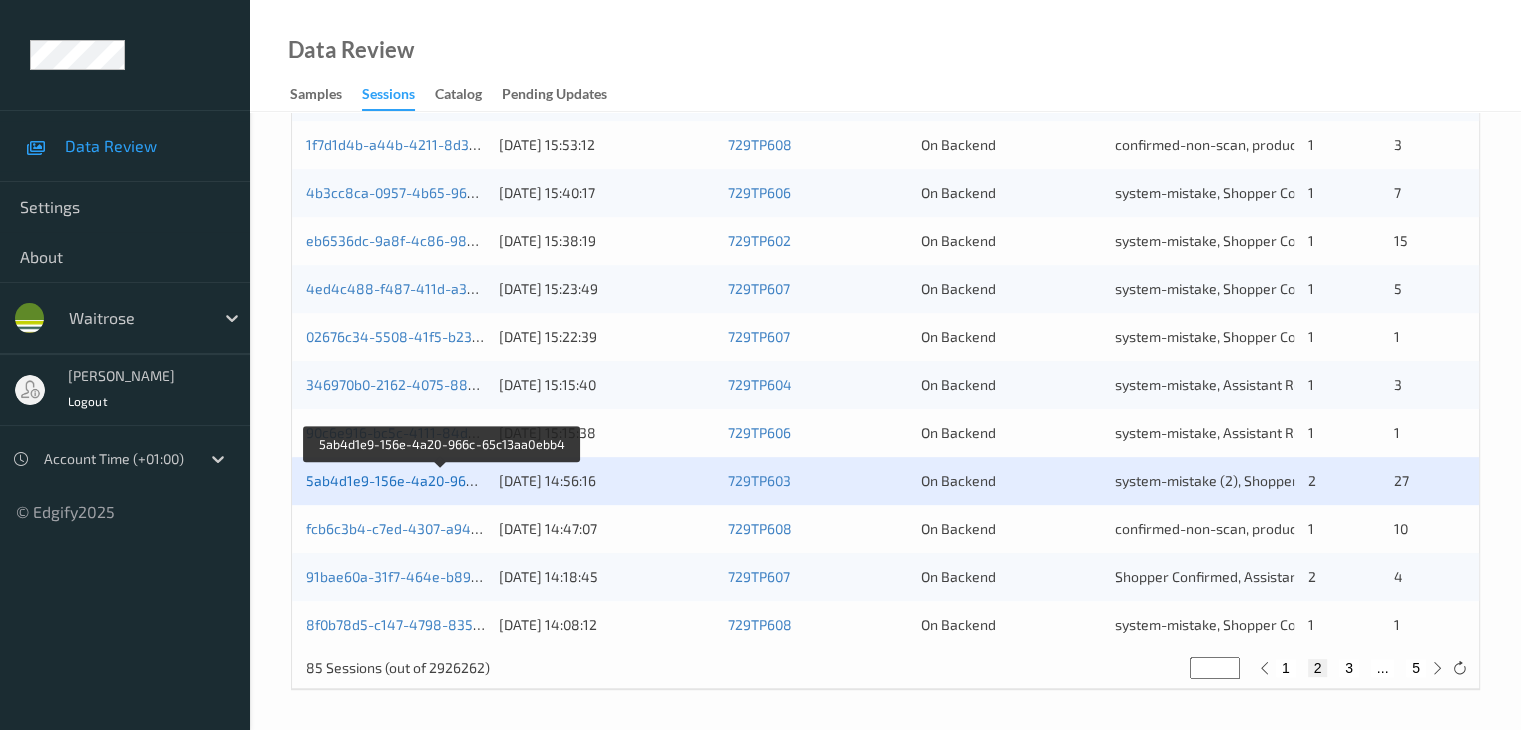 click on "5ab4d1e9-156e-4a20-966c-65c13aa0ebb4" at bounding box center [443, 480] 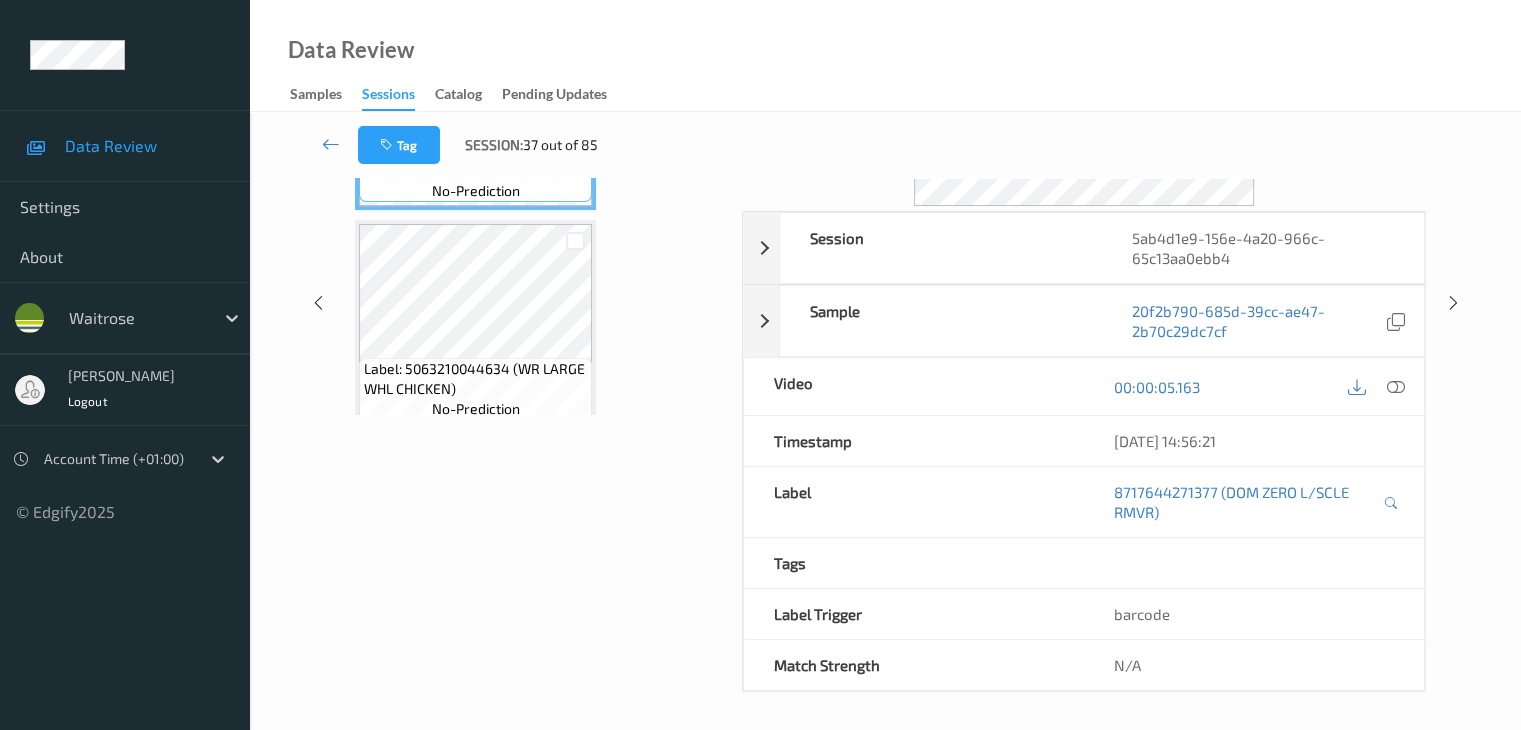 scroll, scrollTop: 0, scrollLeft: 0, axis: both 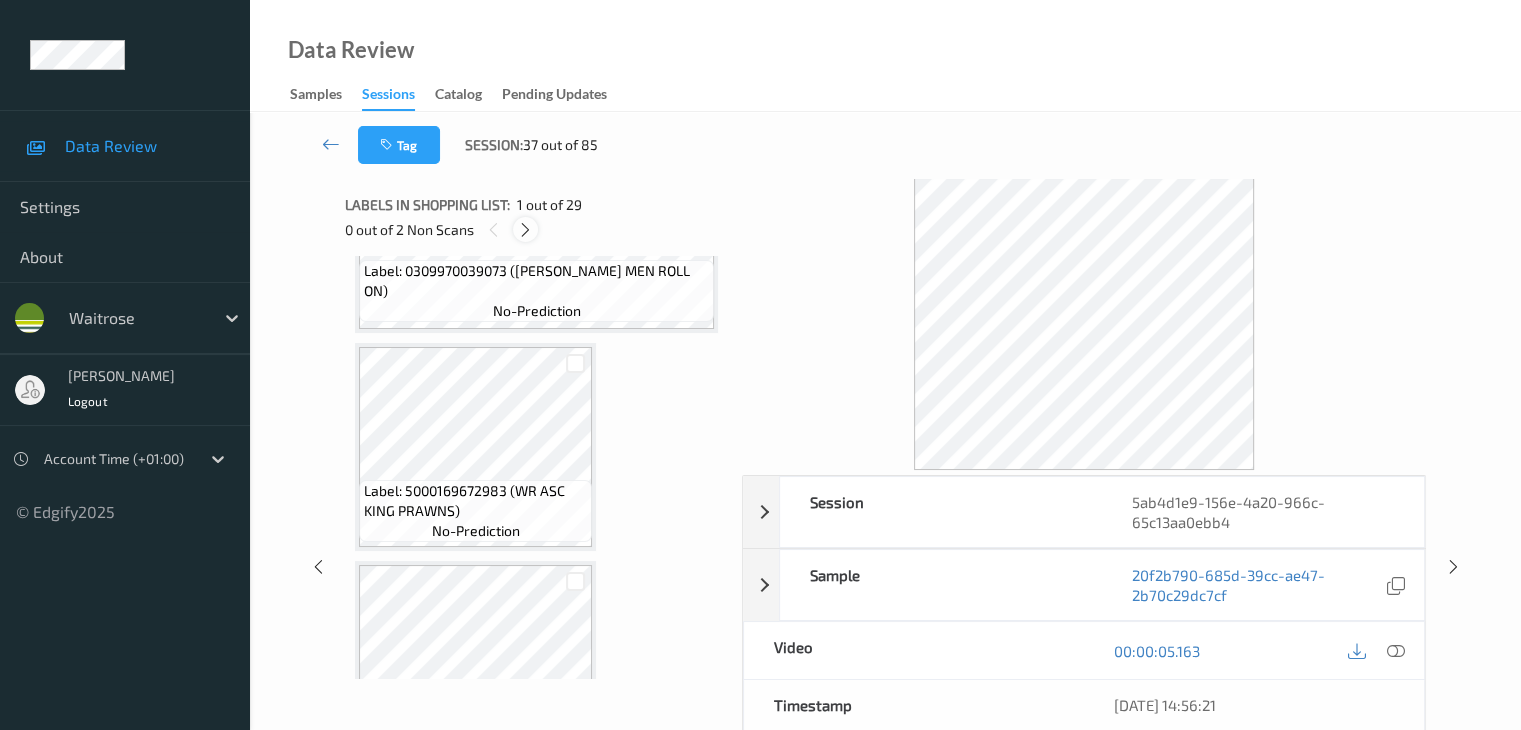 click at bounding box center (525, 230) 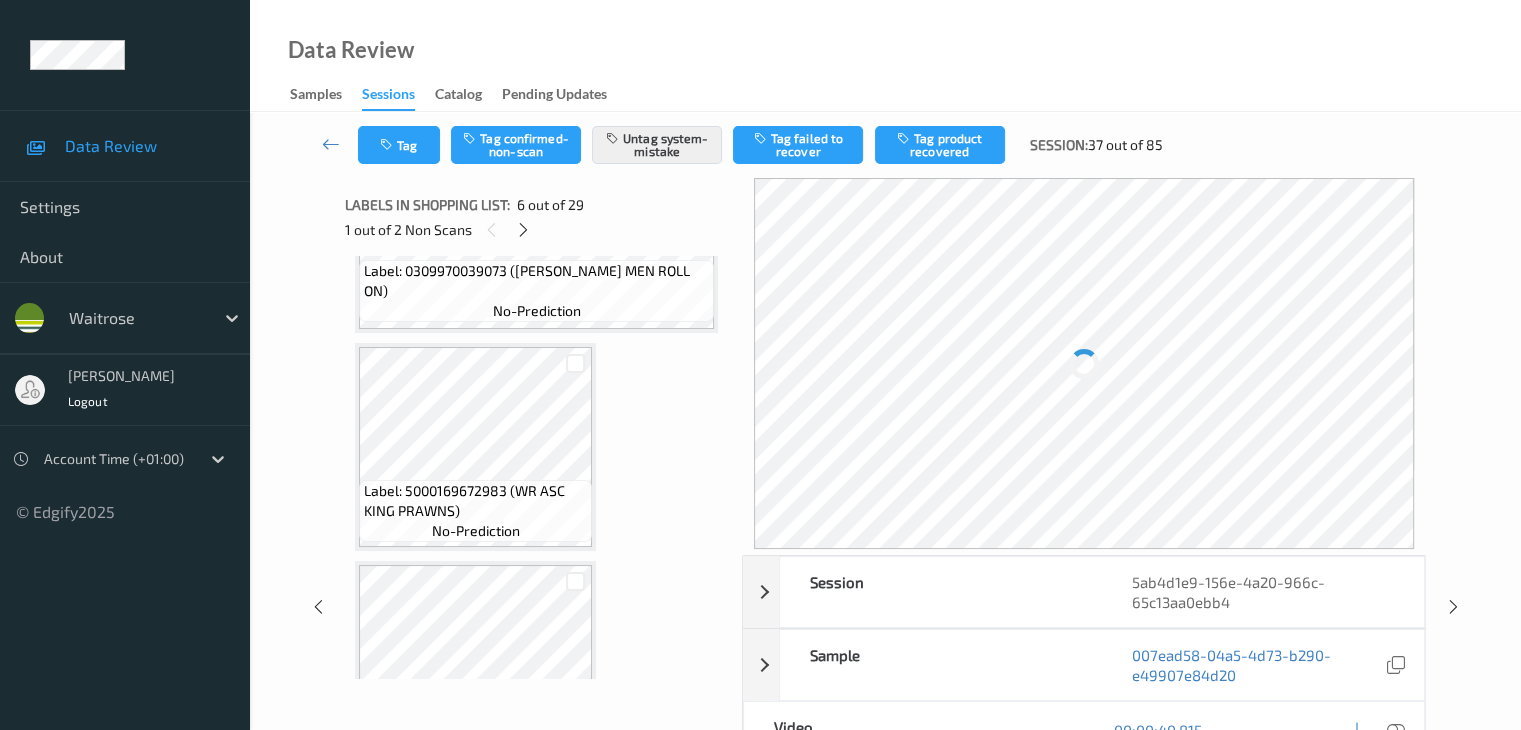 scroll, scrollTop: 882, scrollLeft: 0, axis: vertical 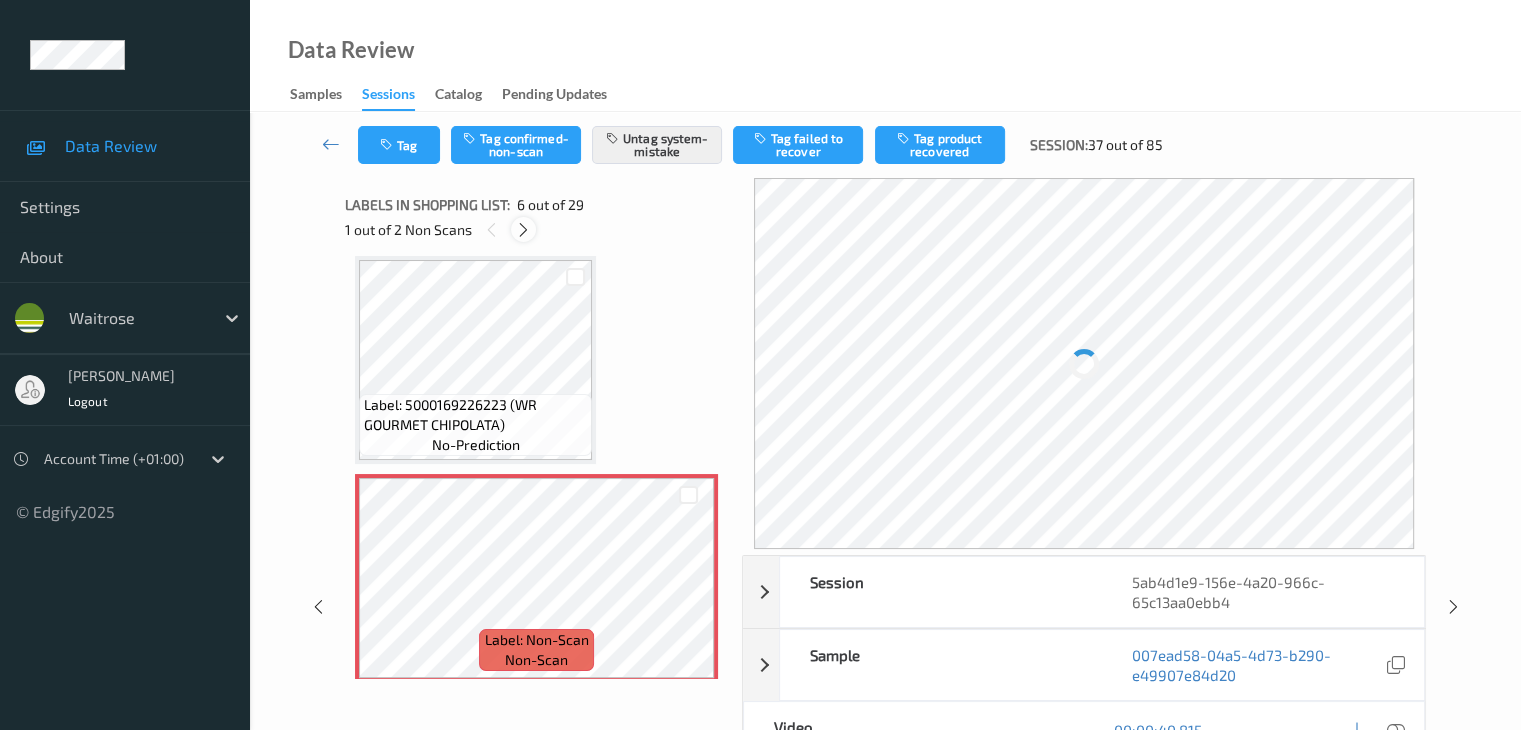 click at bounding box center (523, 230) 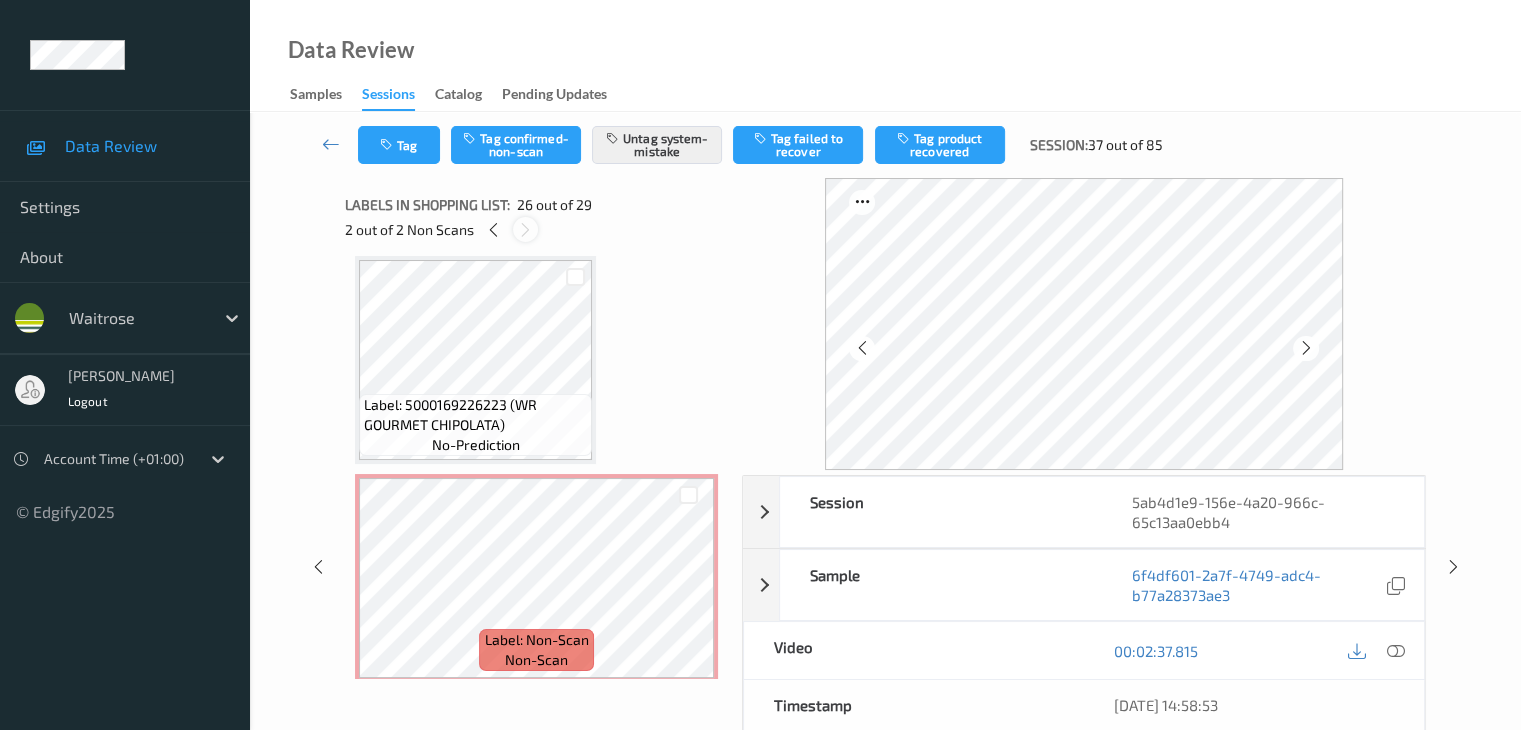 scroll, scrollTop: 5240, scrollLeft: 0, axis: vertical 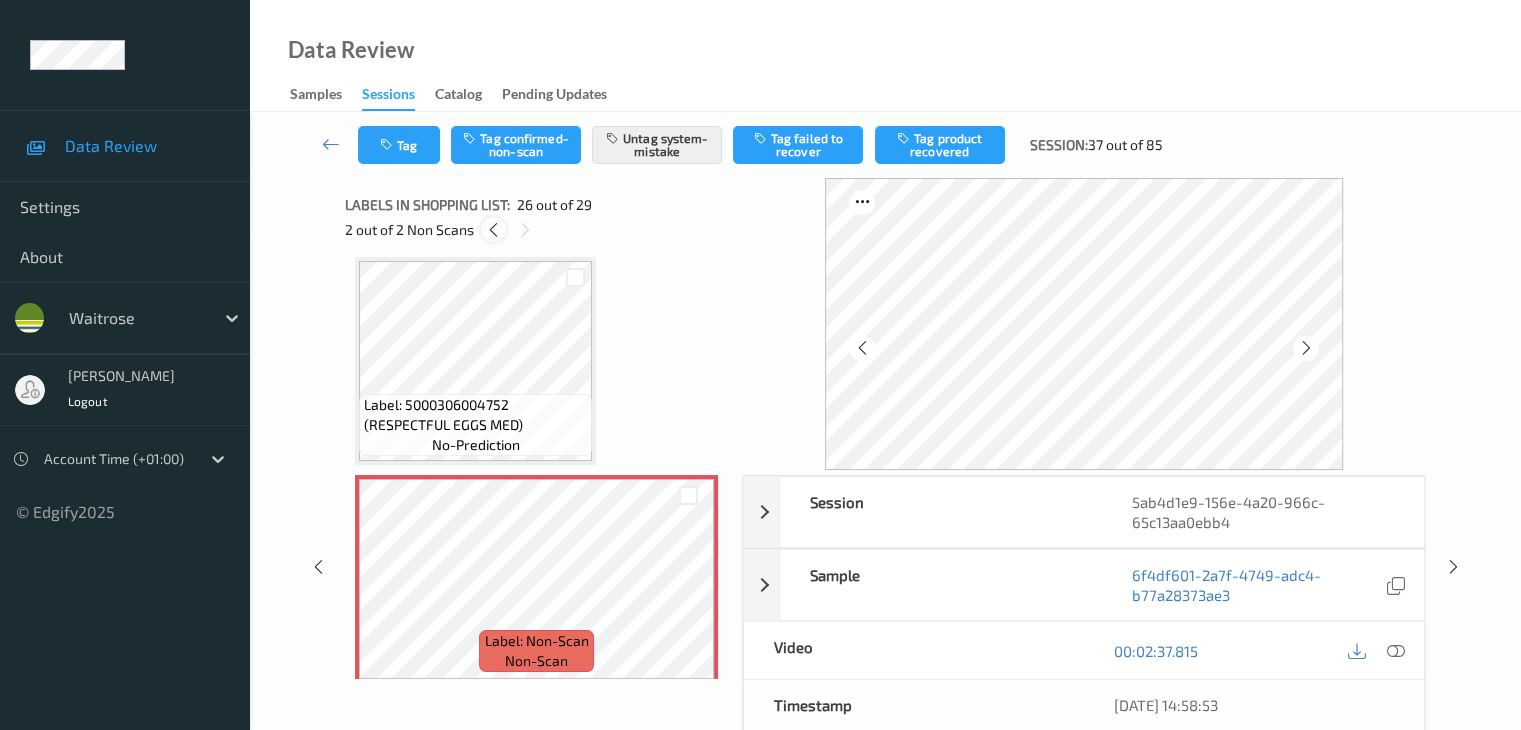 click at bounding box center [493, 230] 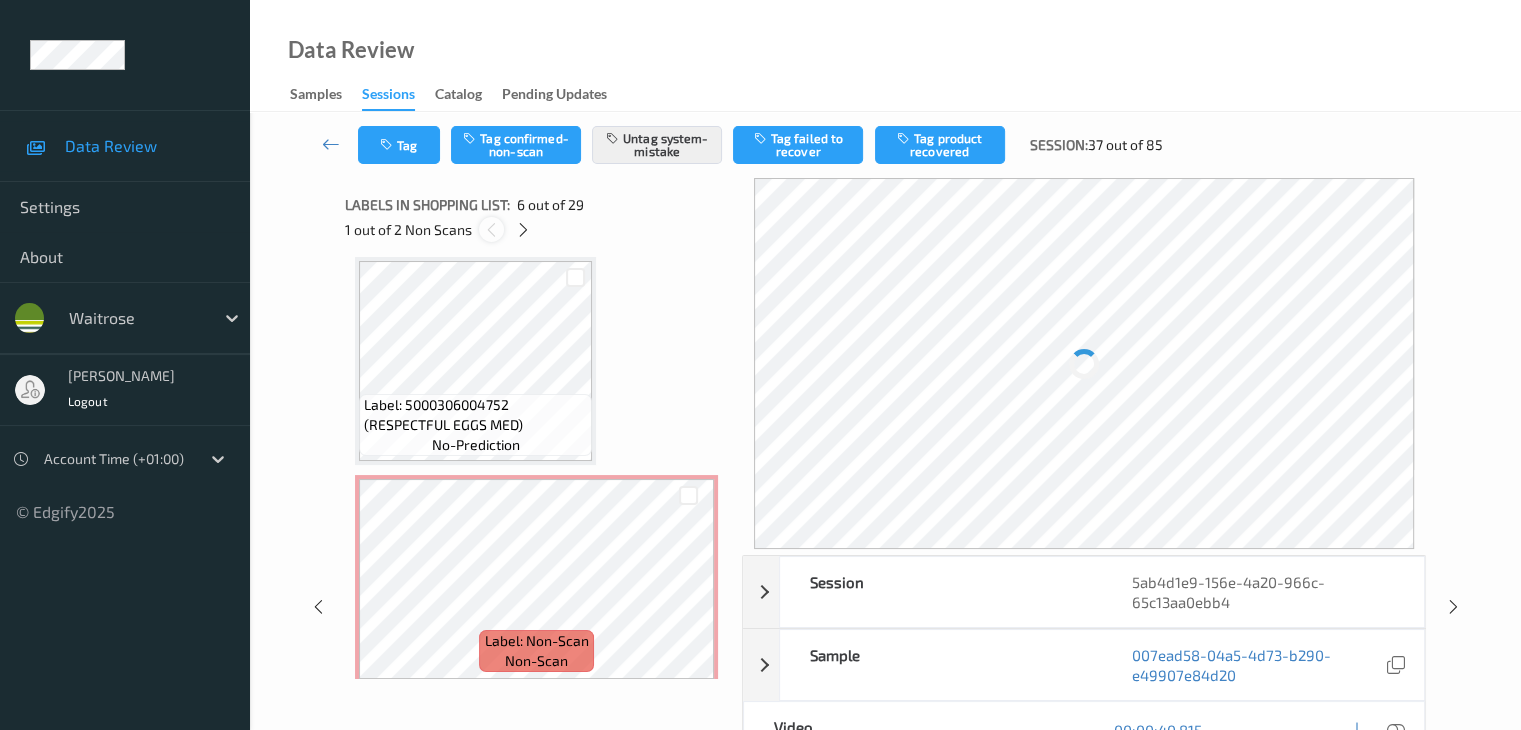 scroll, scrollTop: 882, scrollLeft: 0, axis: vertical 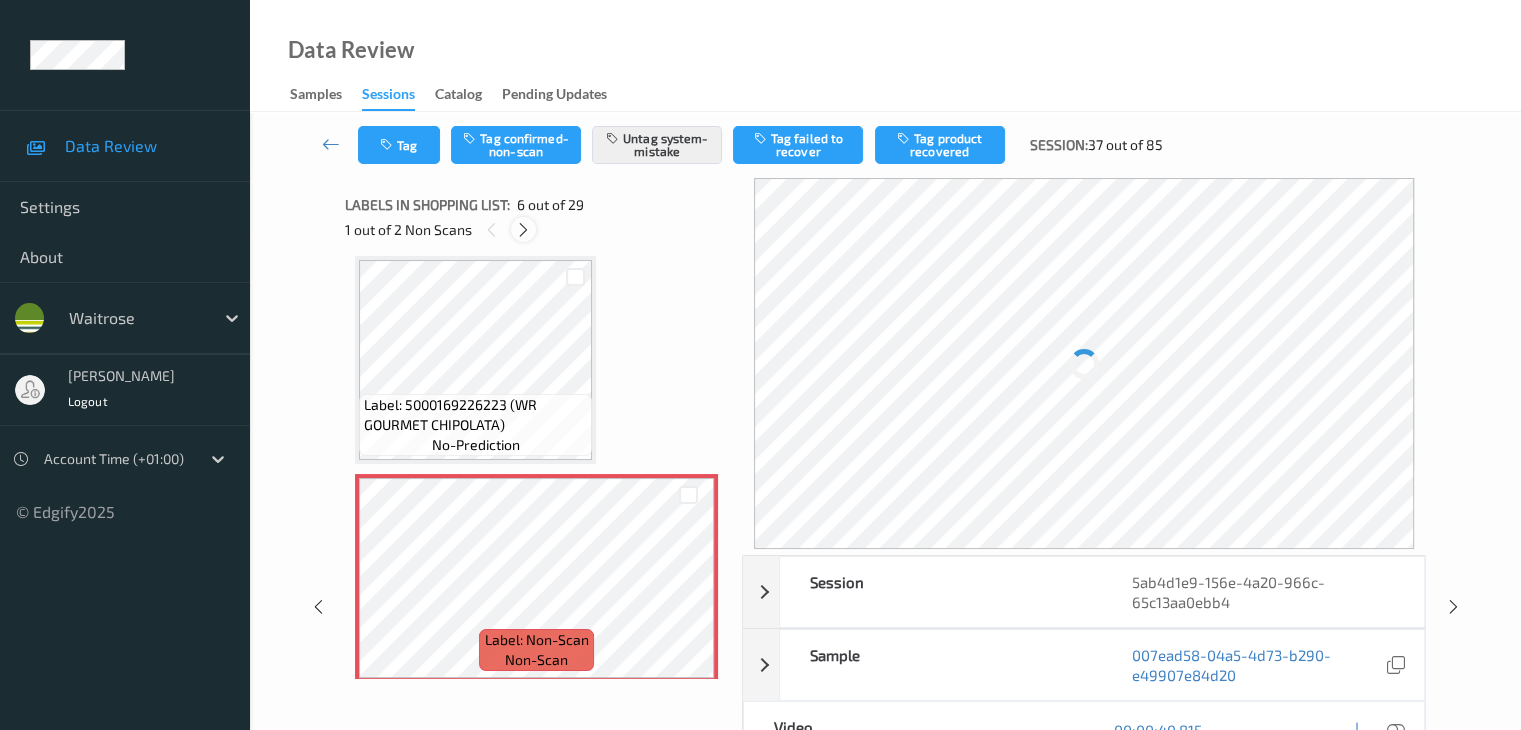 click at bounding box center (523, 230) 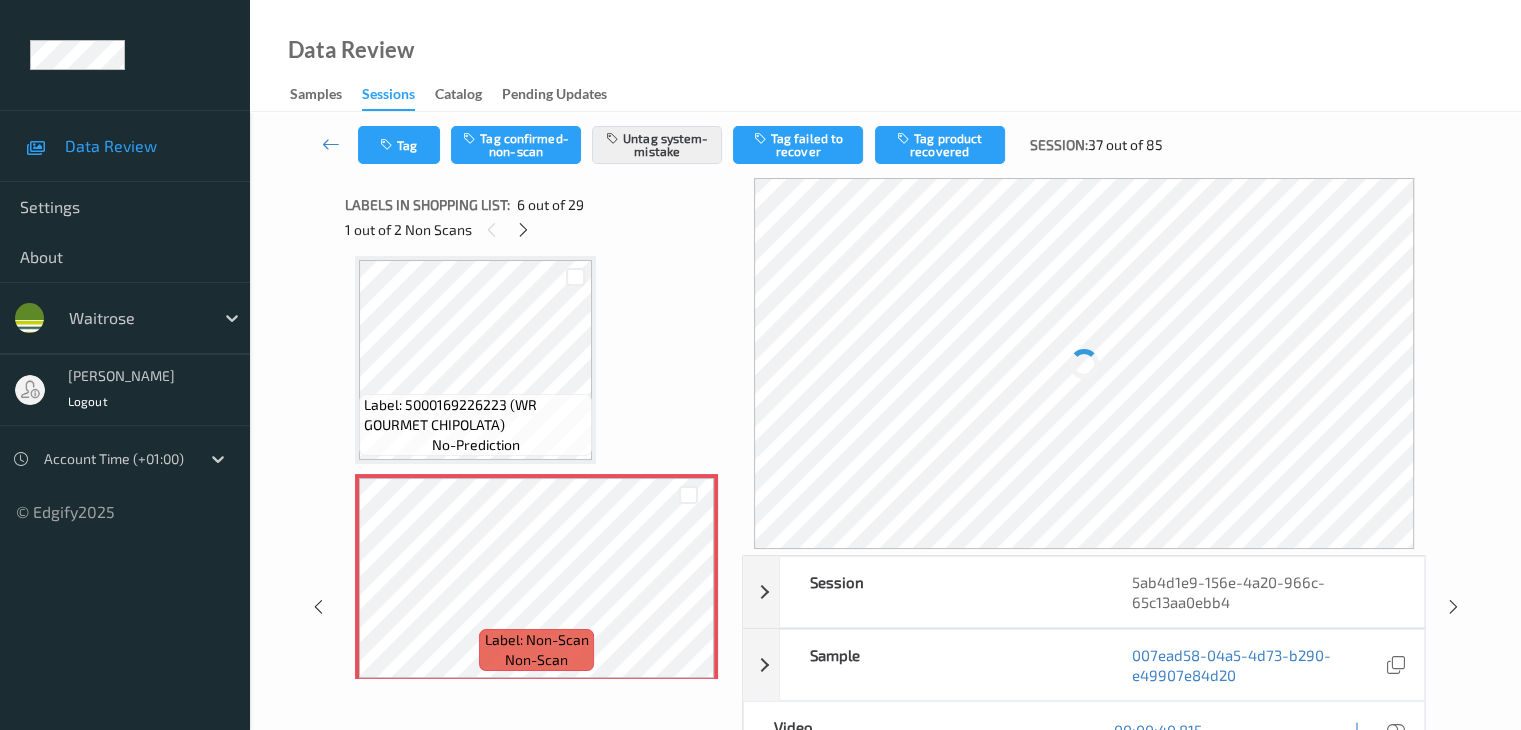 scroll, scrollTop: 5240, scrollLeft: 0, axis: vertical 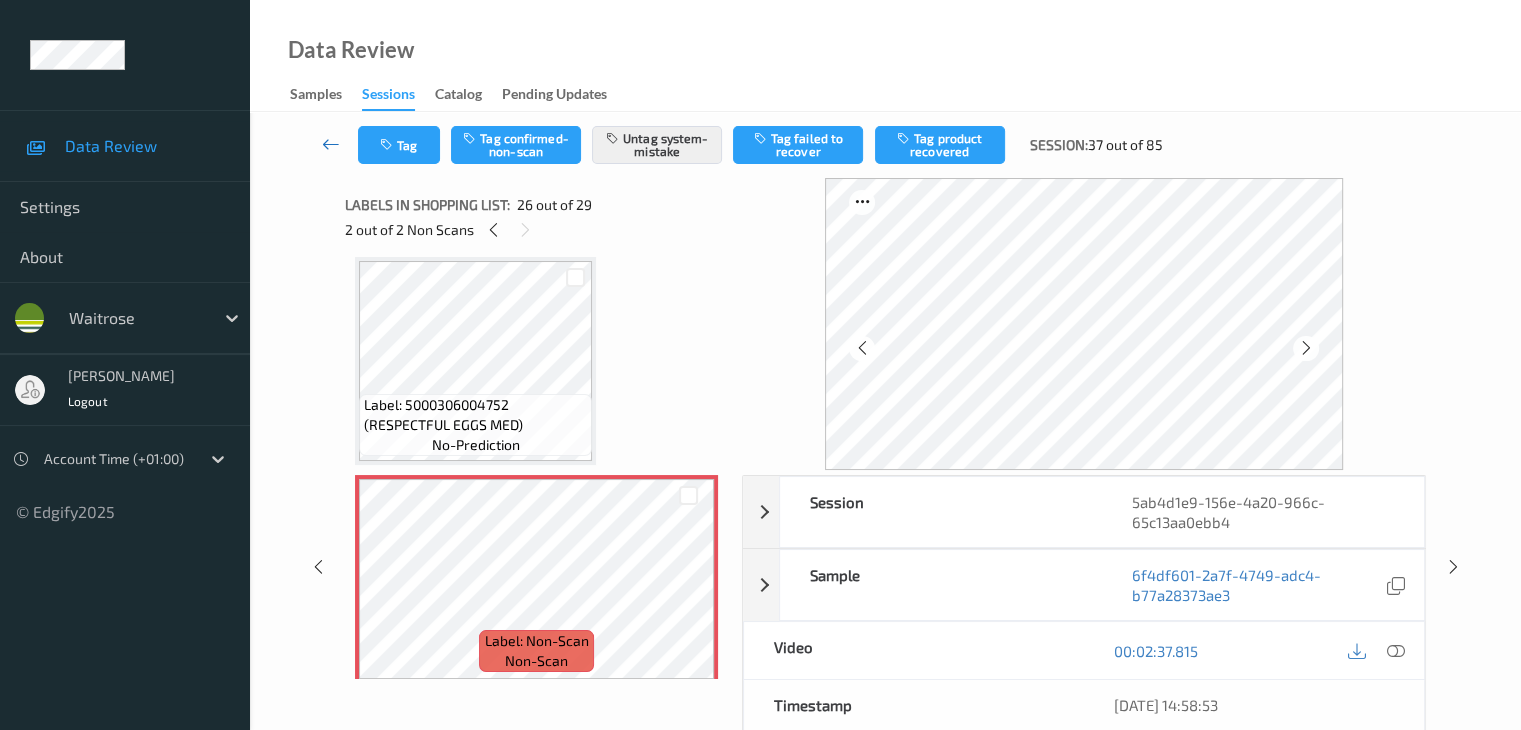 click at bounding box center (331, 144) 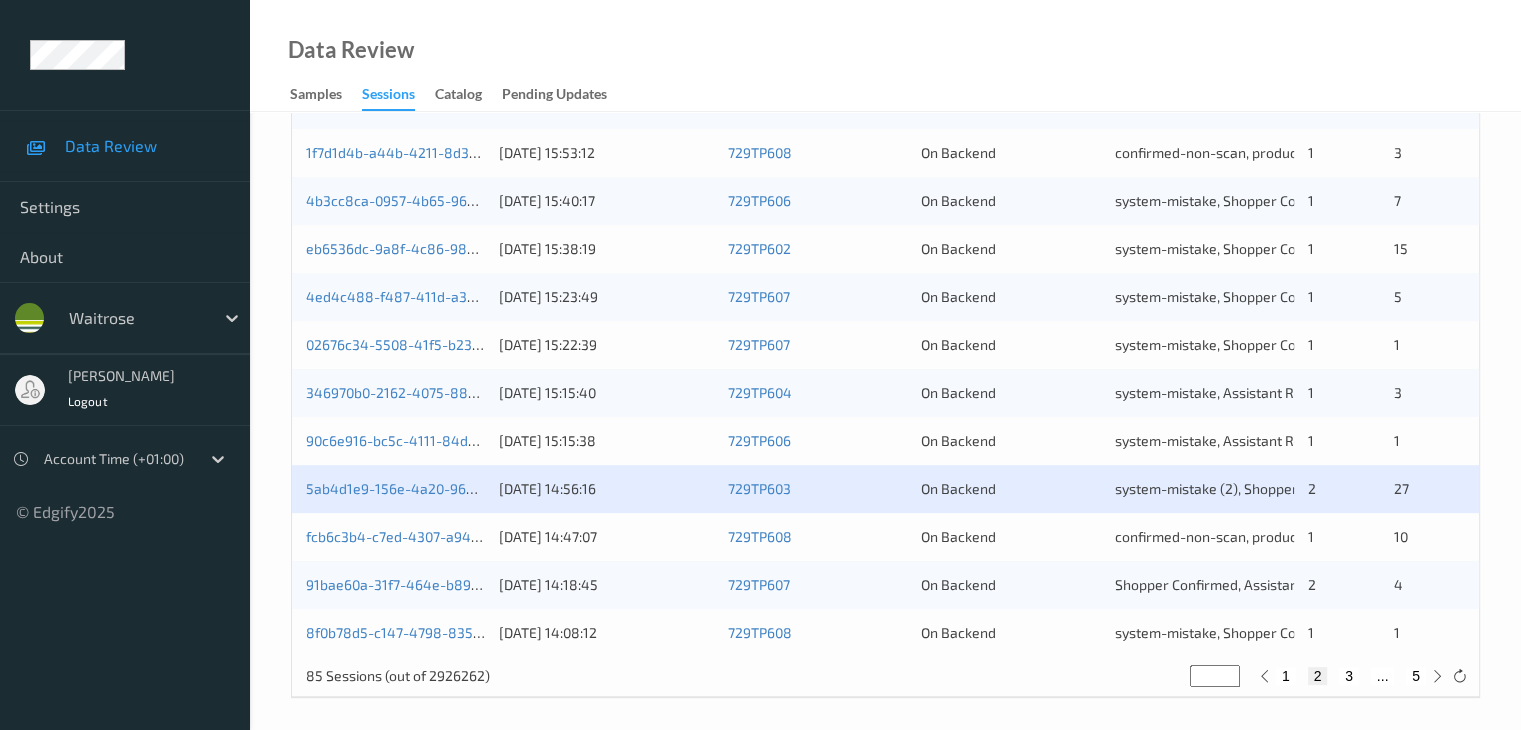 scroll, scrollTop: 932, scrollLeft: 0, axis: vertical 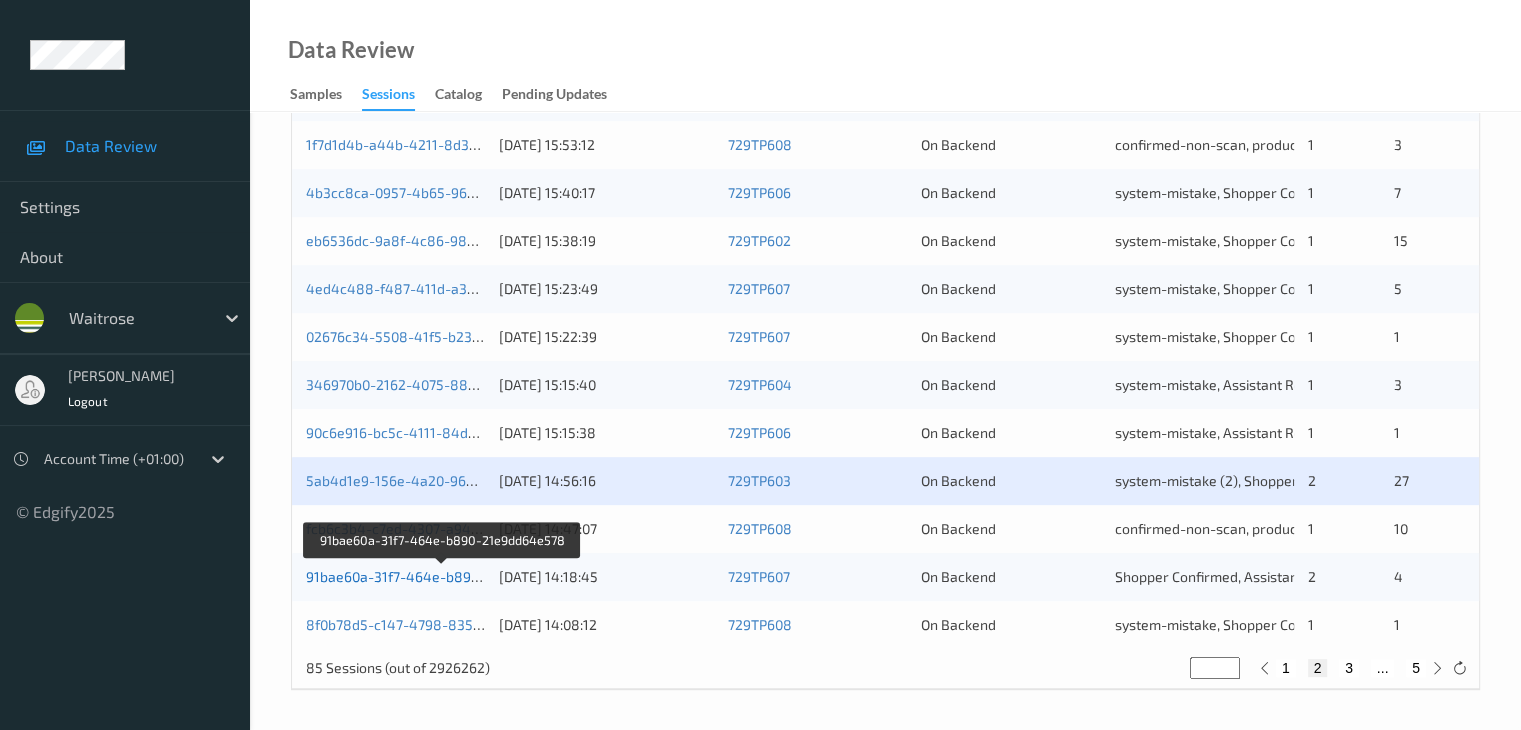 click on "91bae60a-31f7-464e-b890-21e9dd64e578" at bounding box center [443, 576] 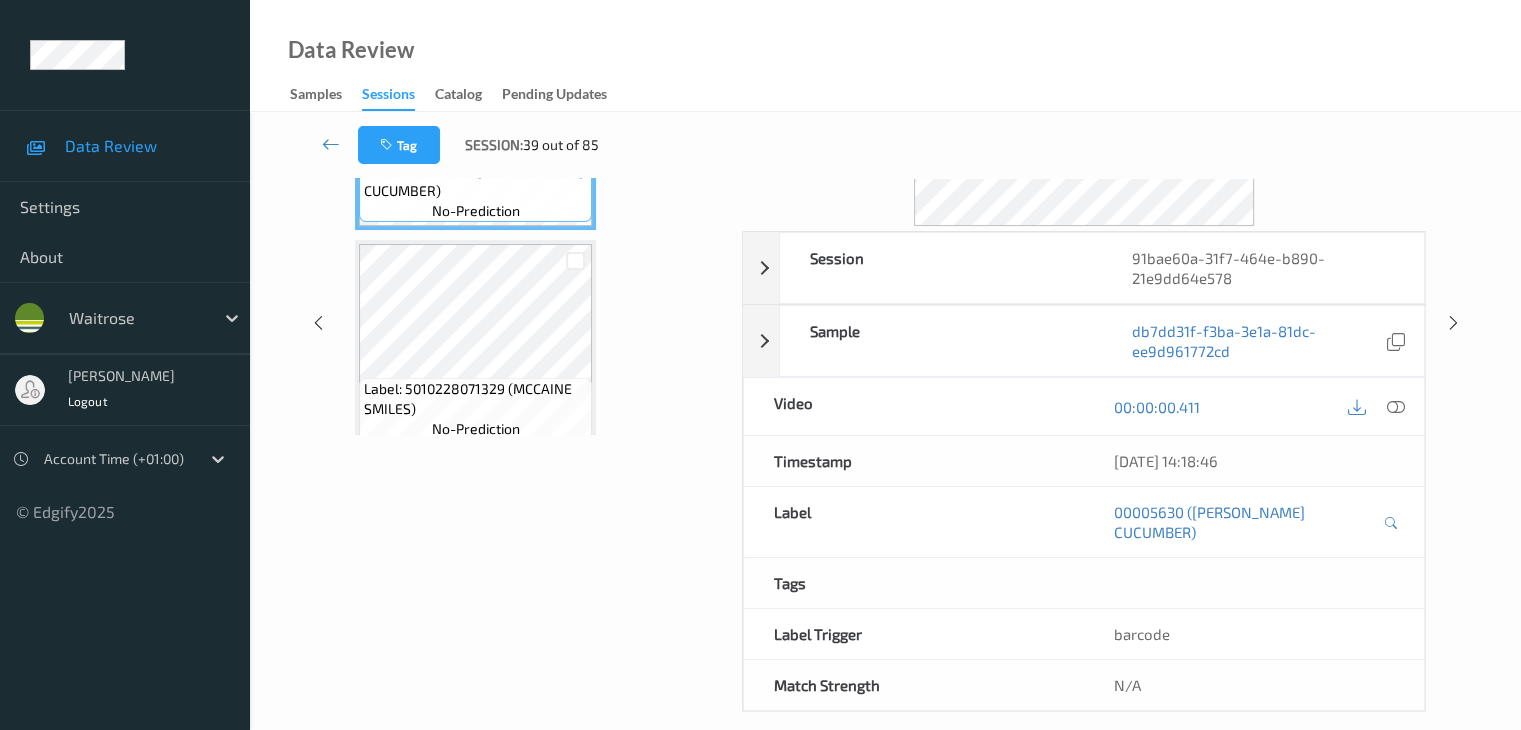 scroll, scrollTop: 44, scrollLeft: 0, axis: vertical 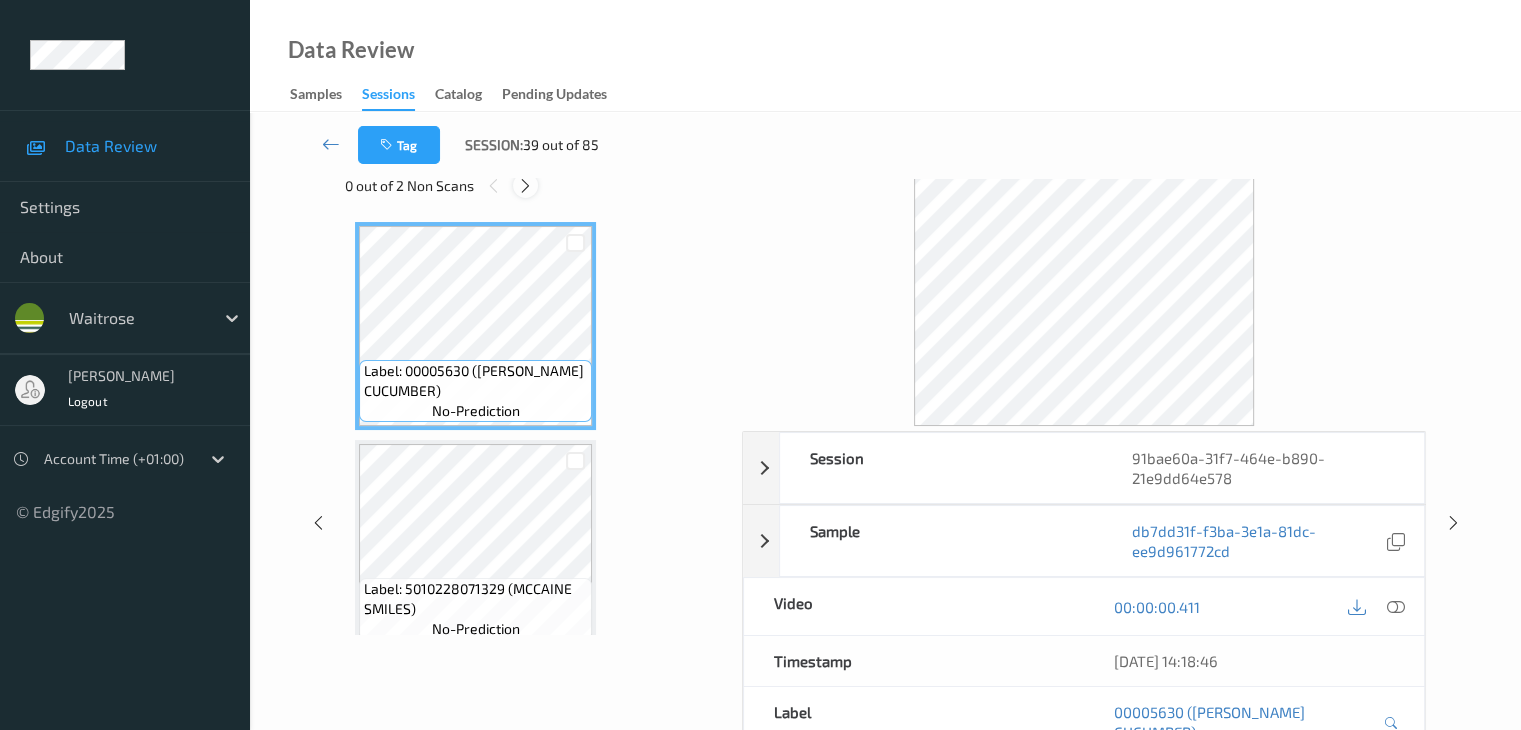 click at bounding box center (525, 186) 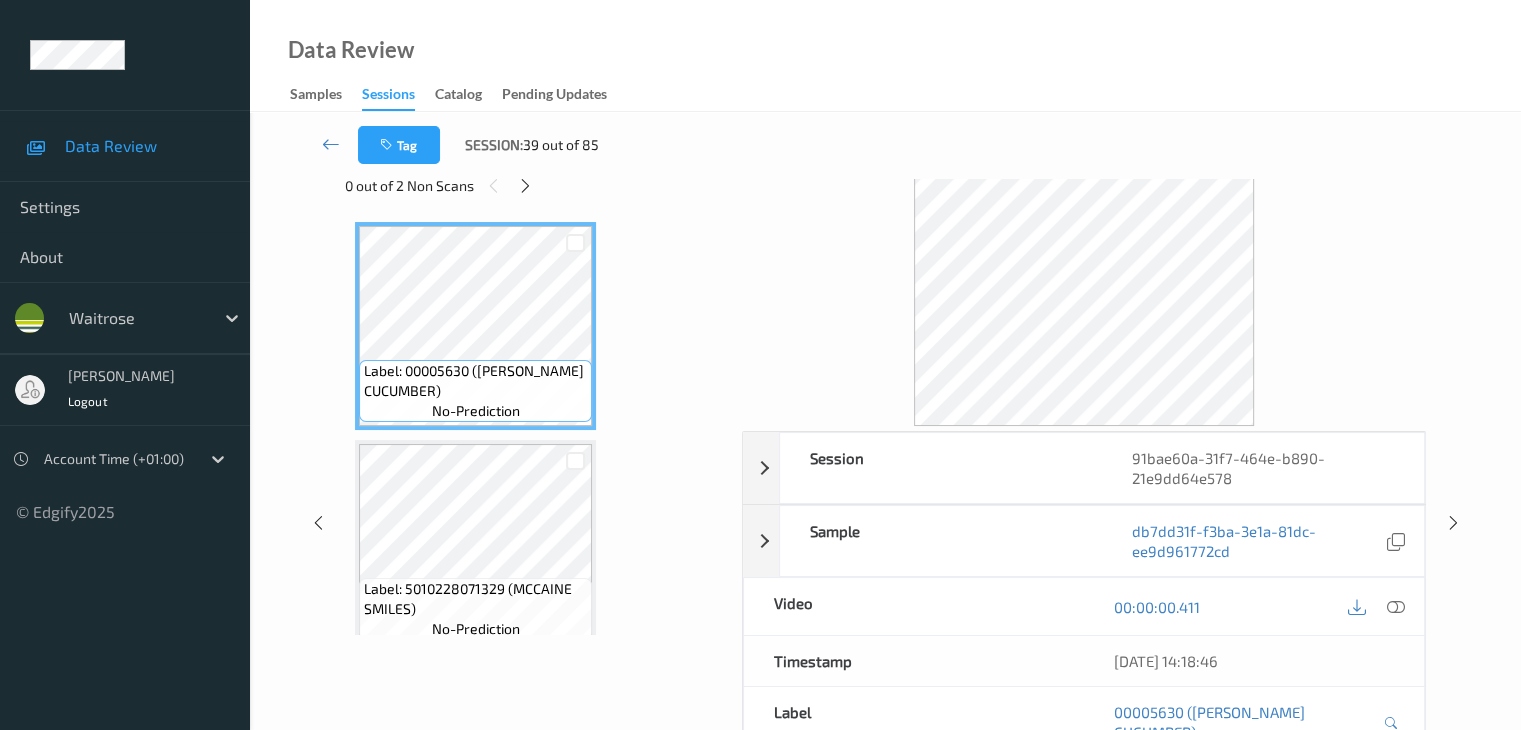 scroll, scrollTop: 228, scrollLeft: 0, axis: vertical 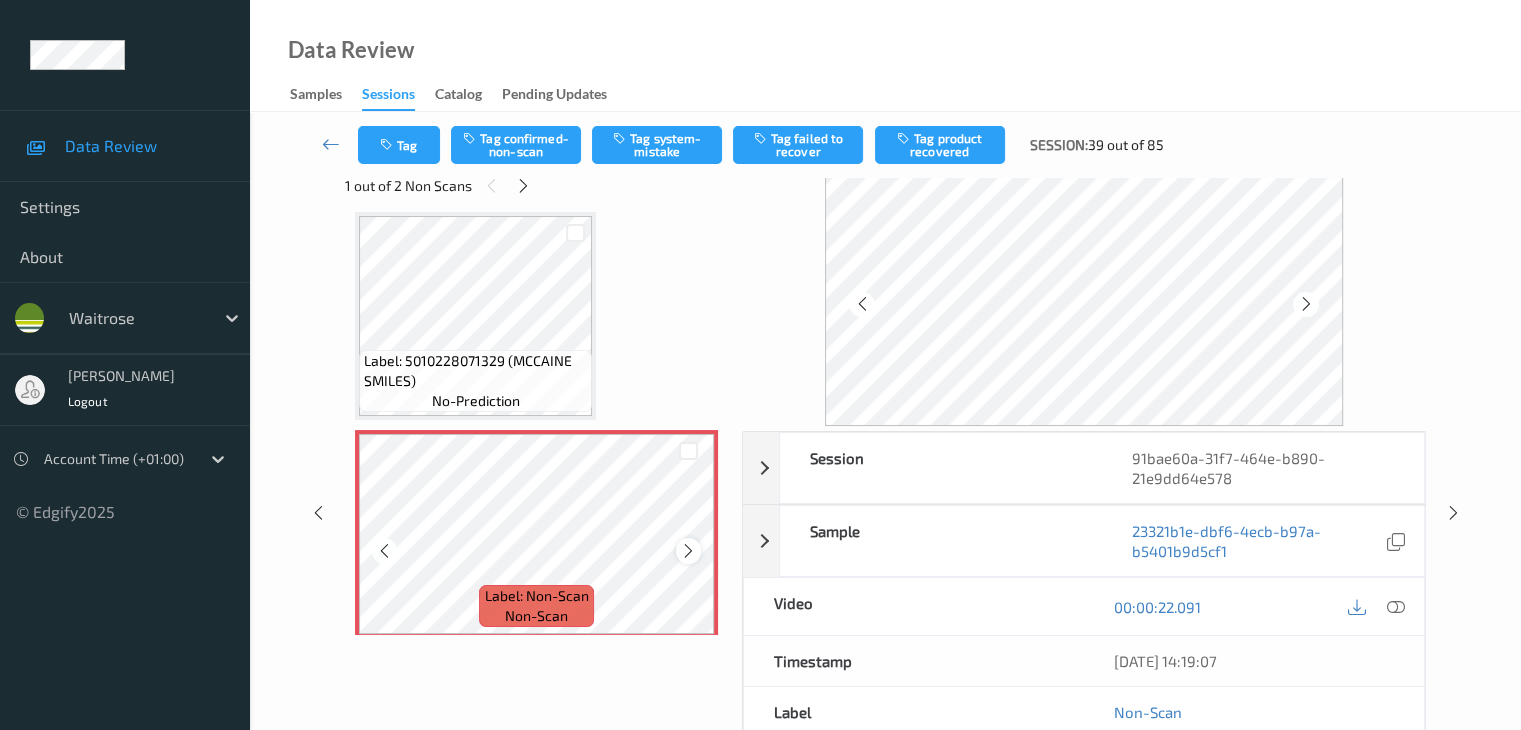 click at bounding box center (688, 550) 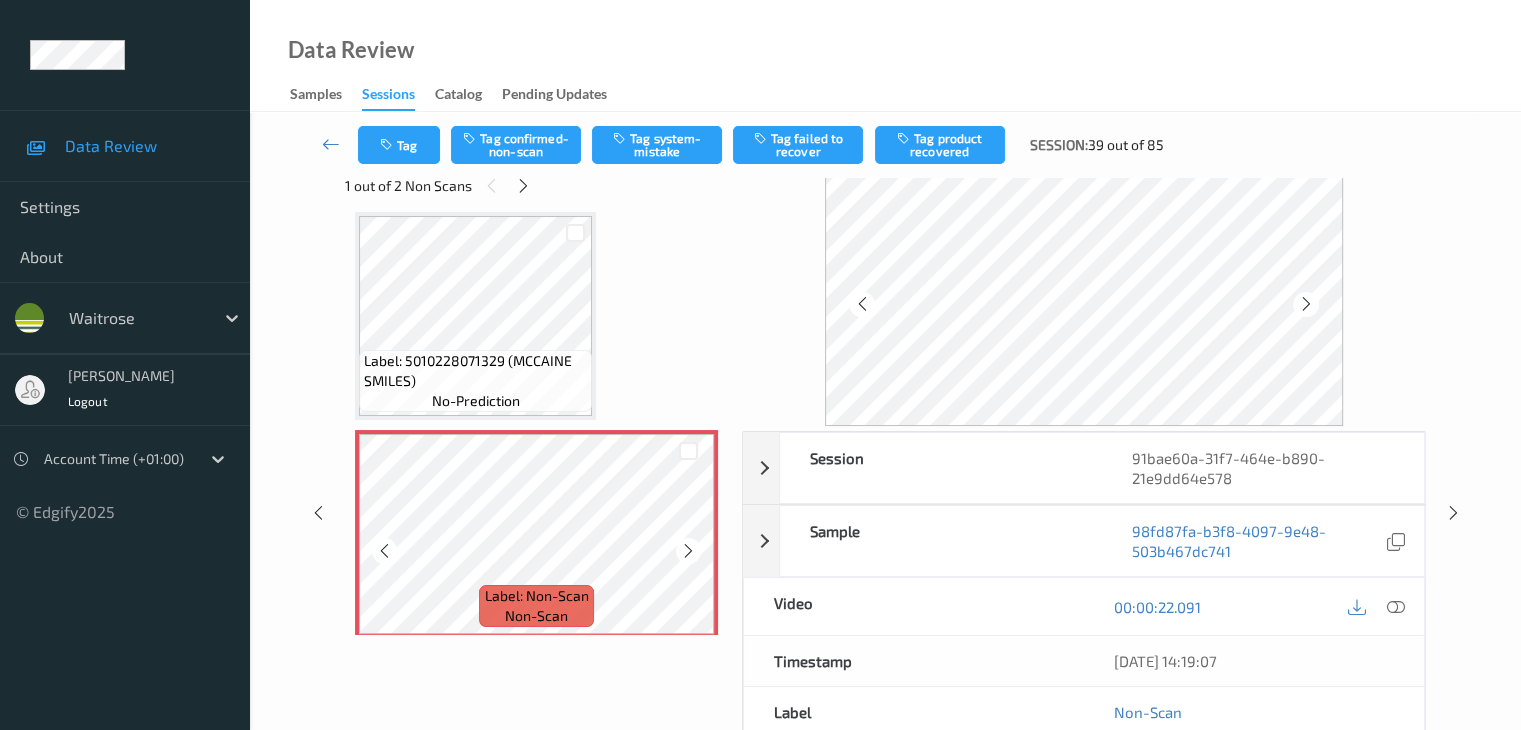 click at bounding box center (688, 550) 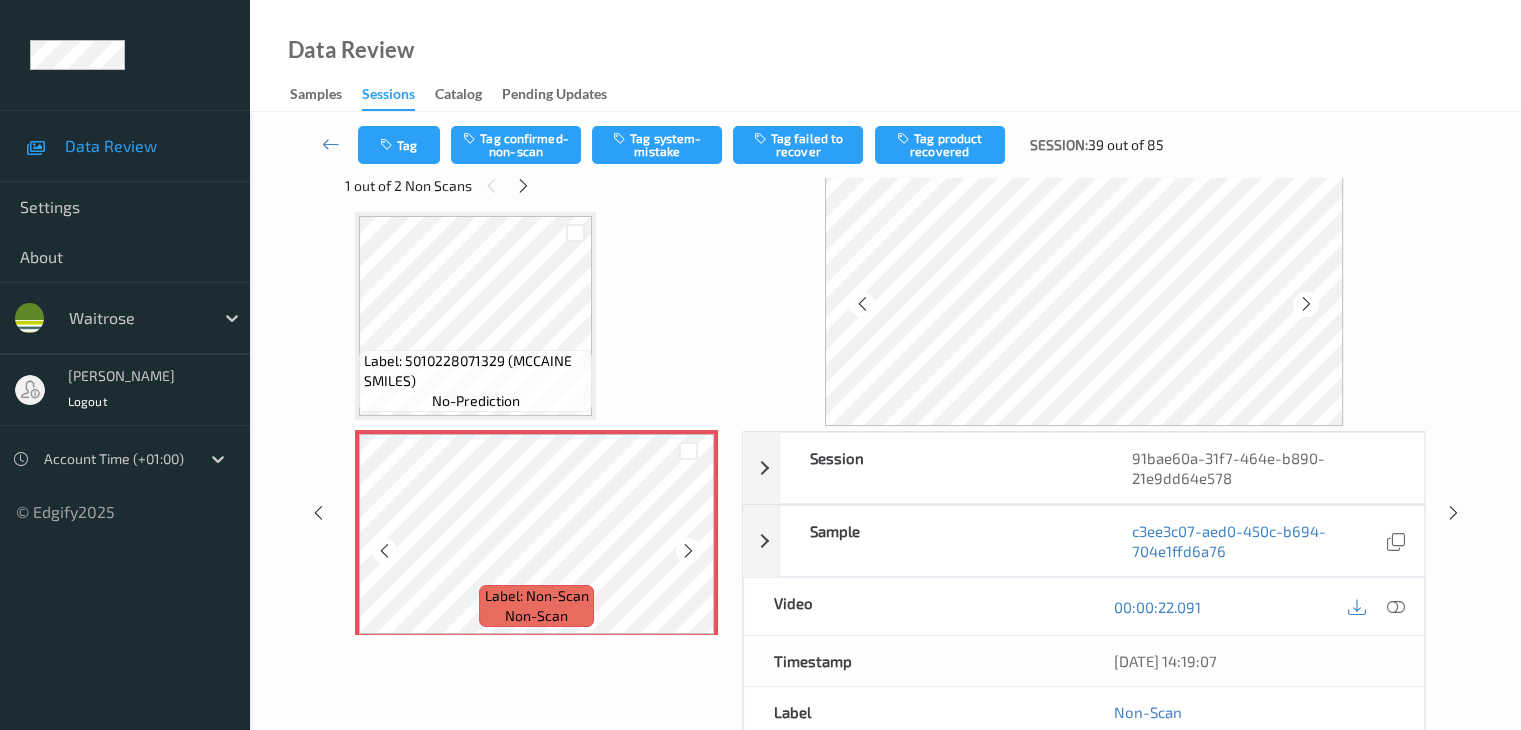 click at bounding box center [688, 550] 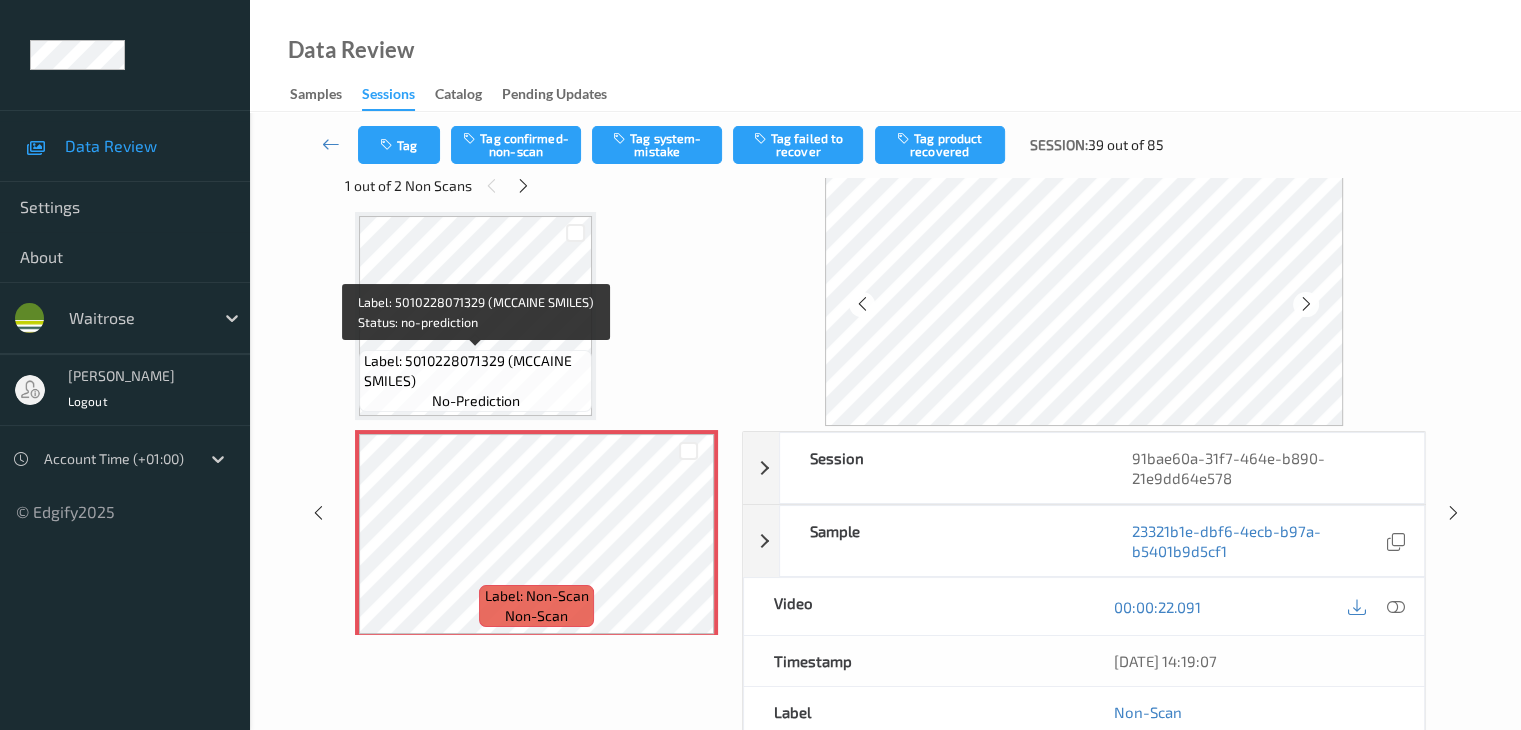 click on "Label: 5010228071329 (MCCAINE SMILES)" at bounding box center [475, 371] 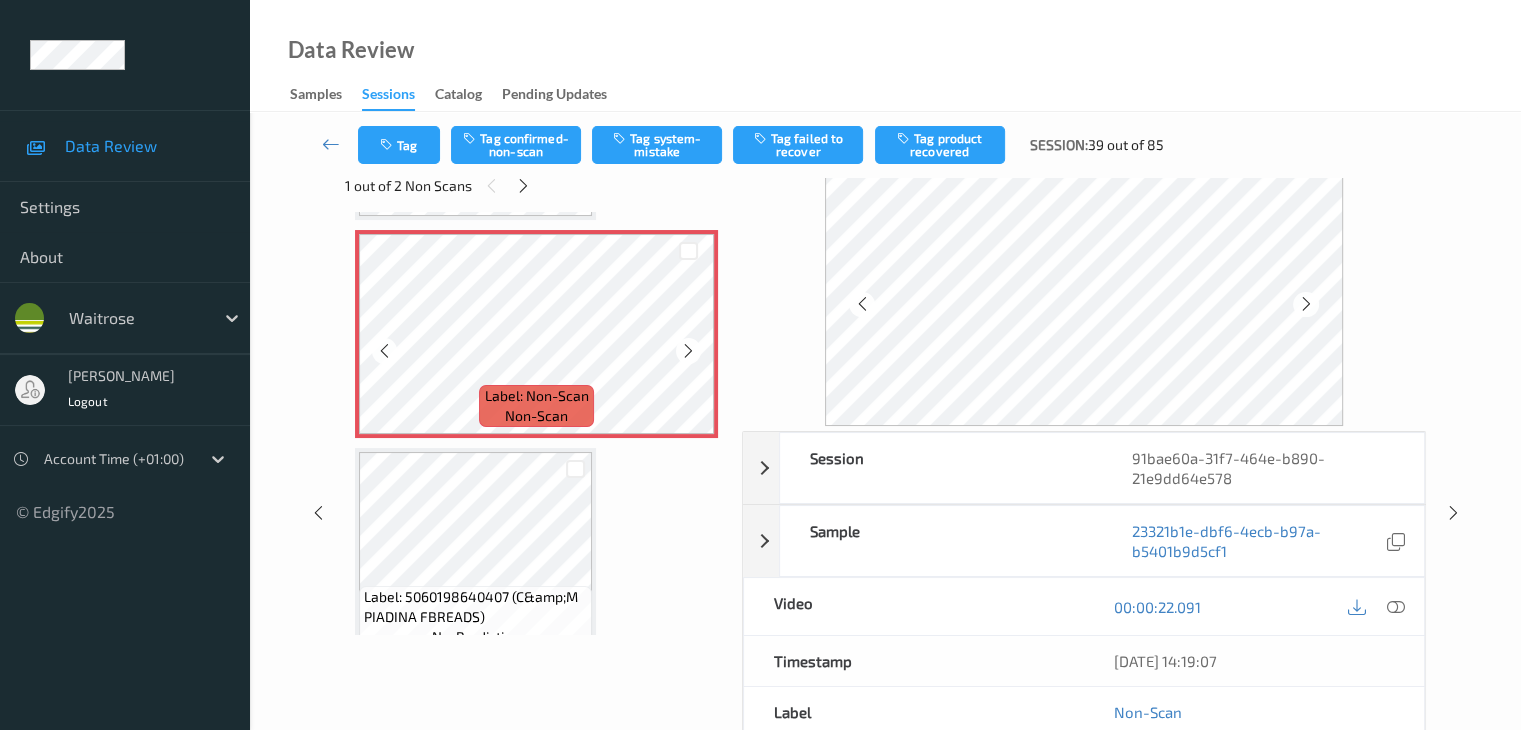 scroll, scrollTop: 328, scrollLeft: 0, axis: vertical 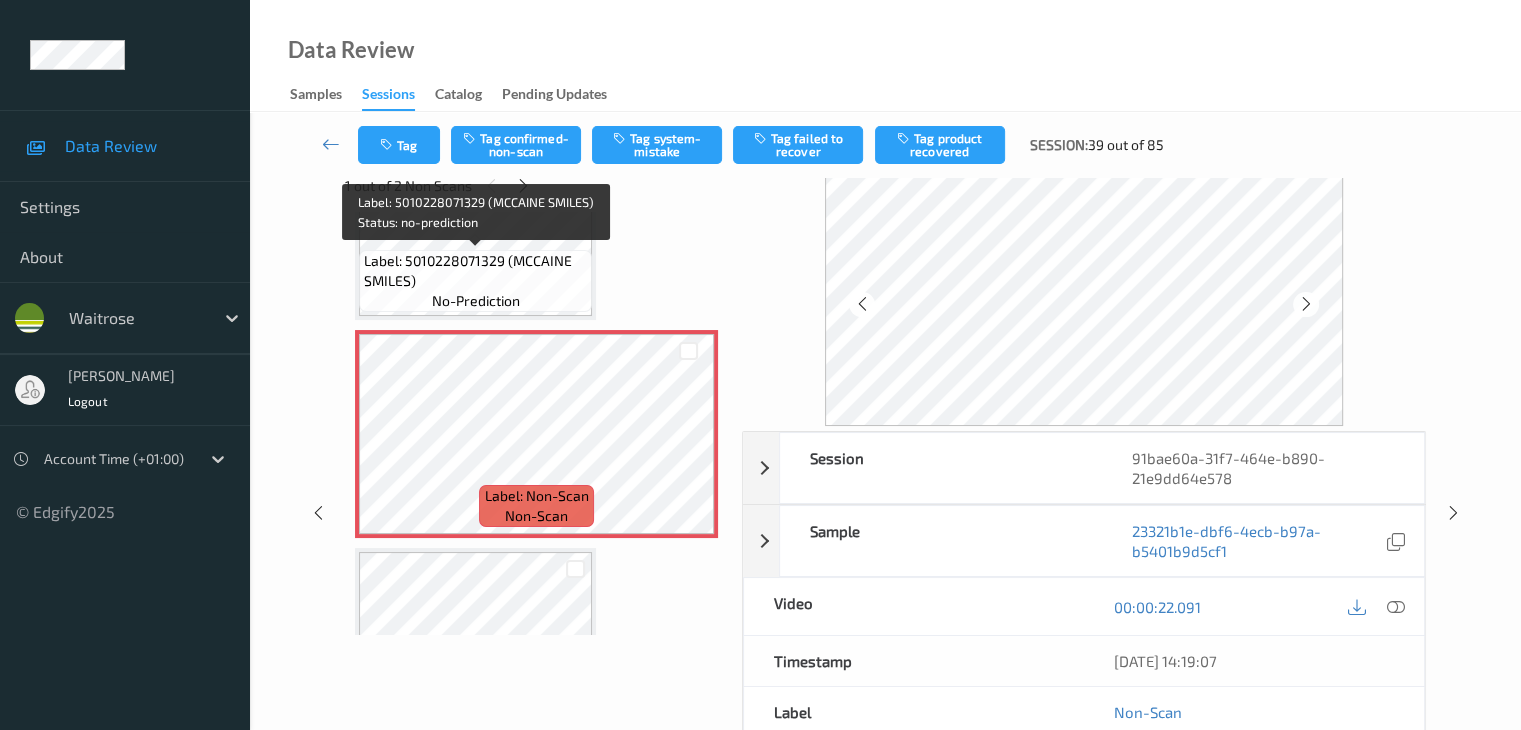 click on "Label: 5010228071329 (MCCAINE SMILES)" at bounding box center (475, 271) 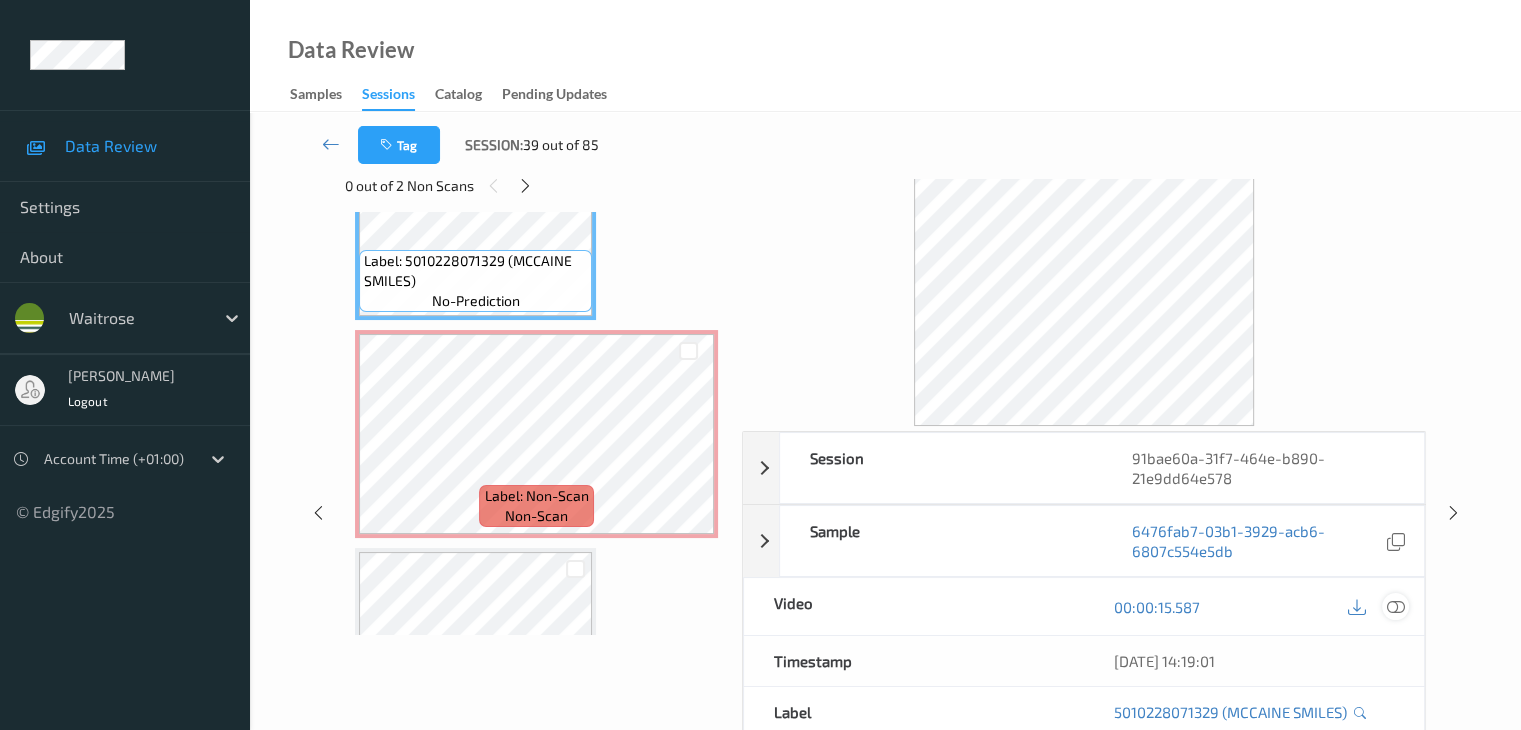 click at bounding box center (1395, 607) 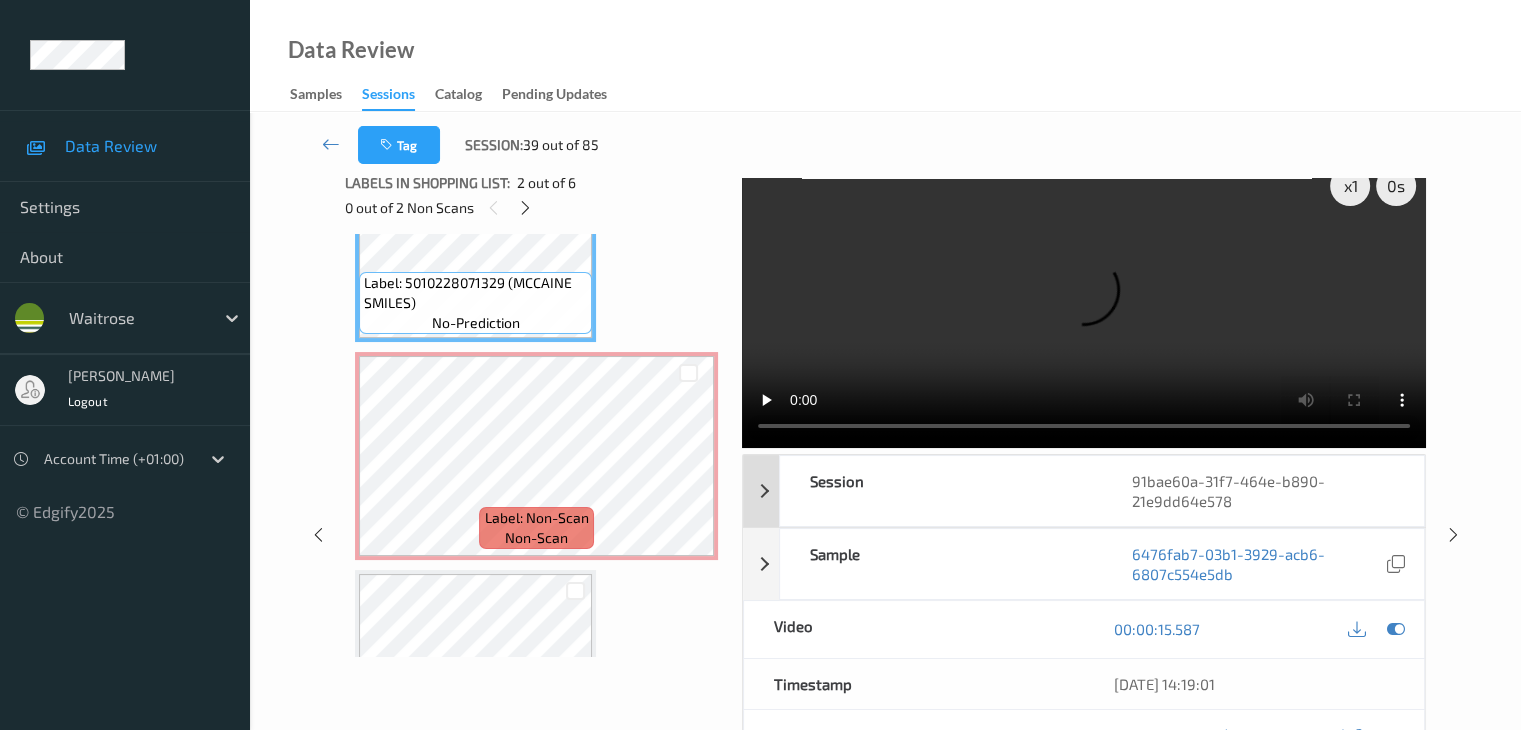 scroll, scrollTop: 0, scrollLeft: 0, axis: both 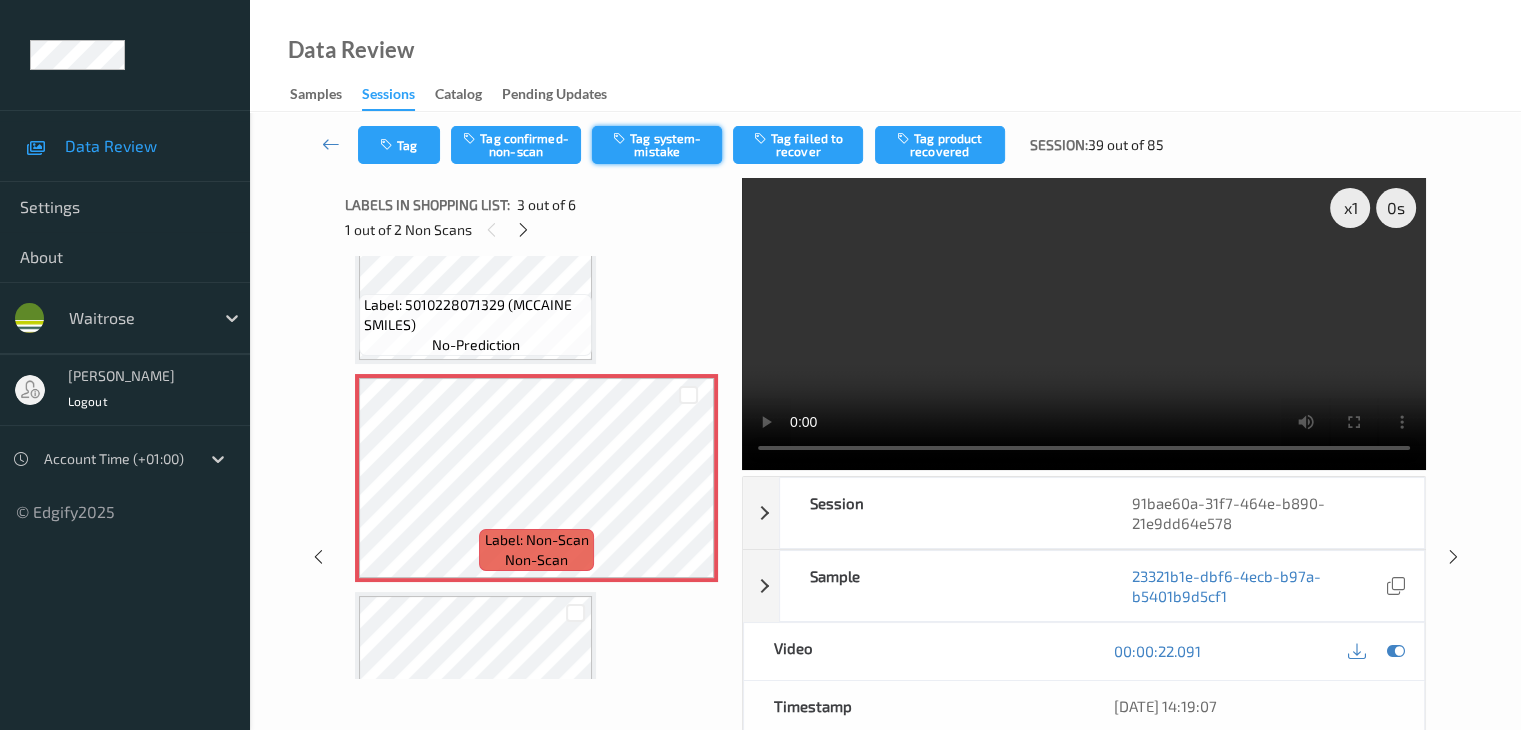 click on "Tag   system-mistake" at bounding box center [657, 145] 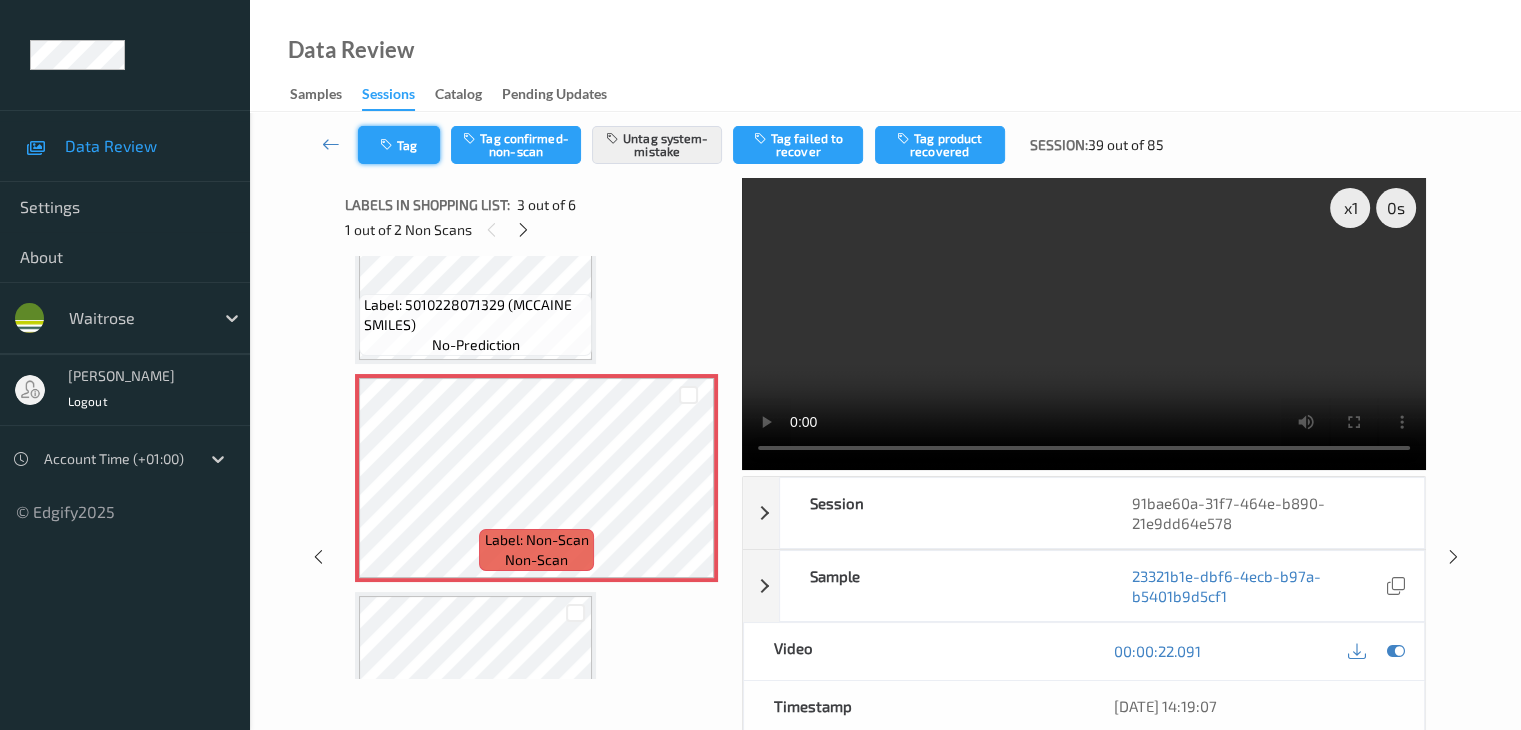 click on "Tag" at bounding box center [399, 145] 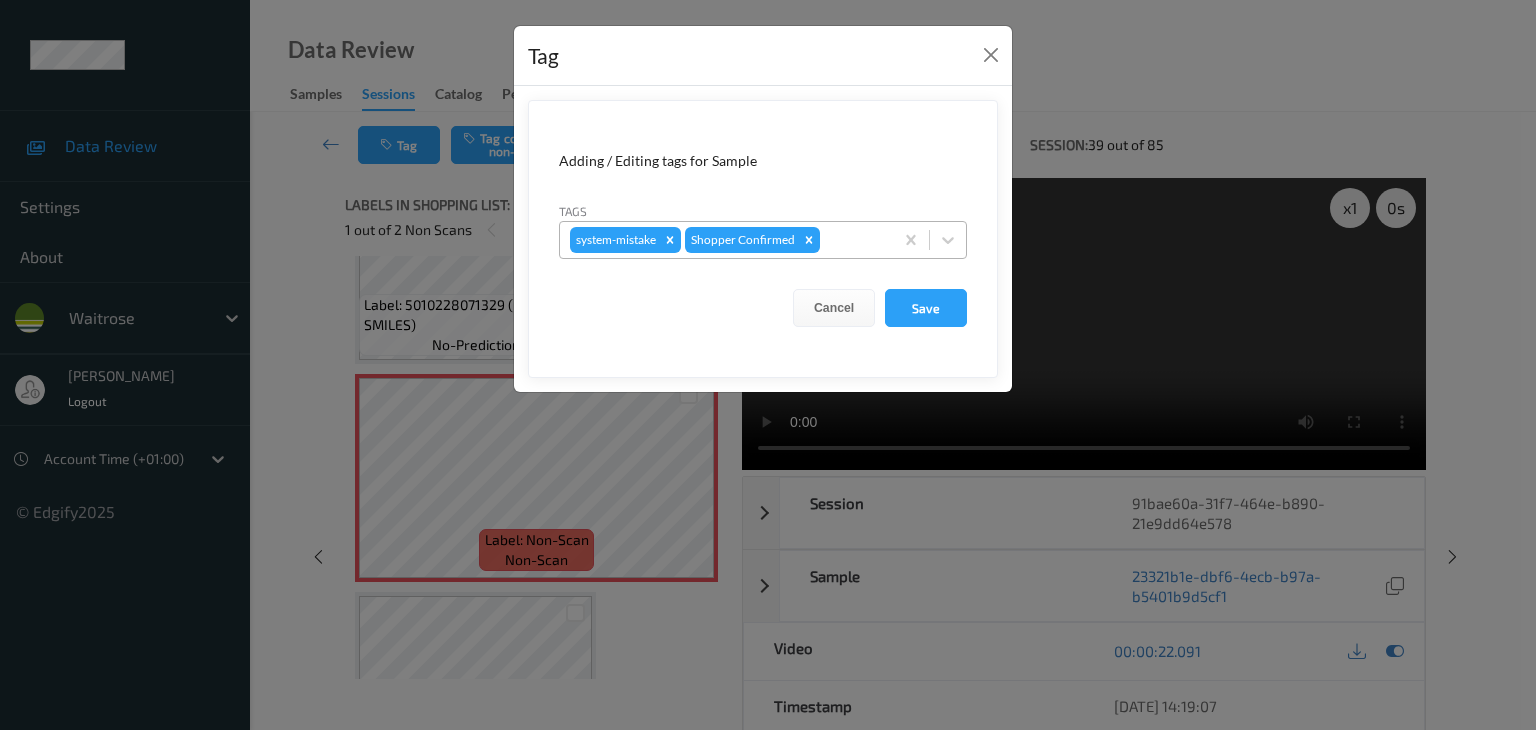 click at bounding box center (853, 240) 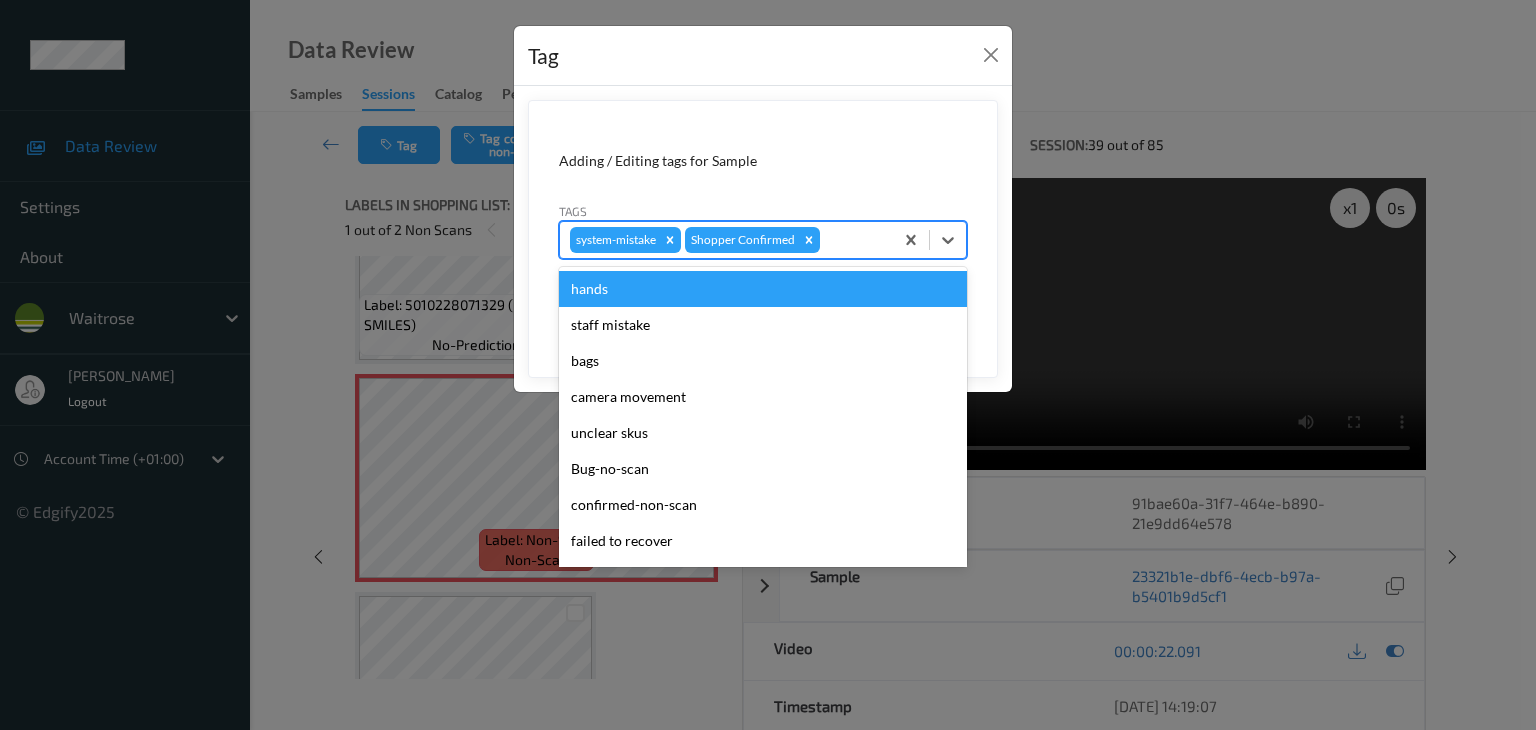 type on "u" 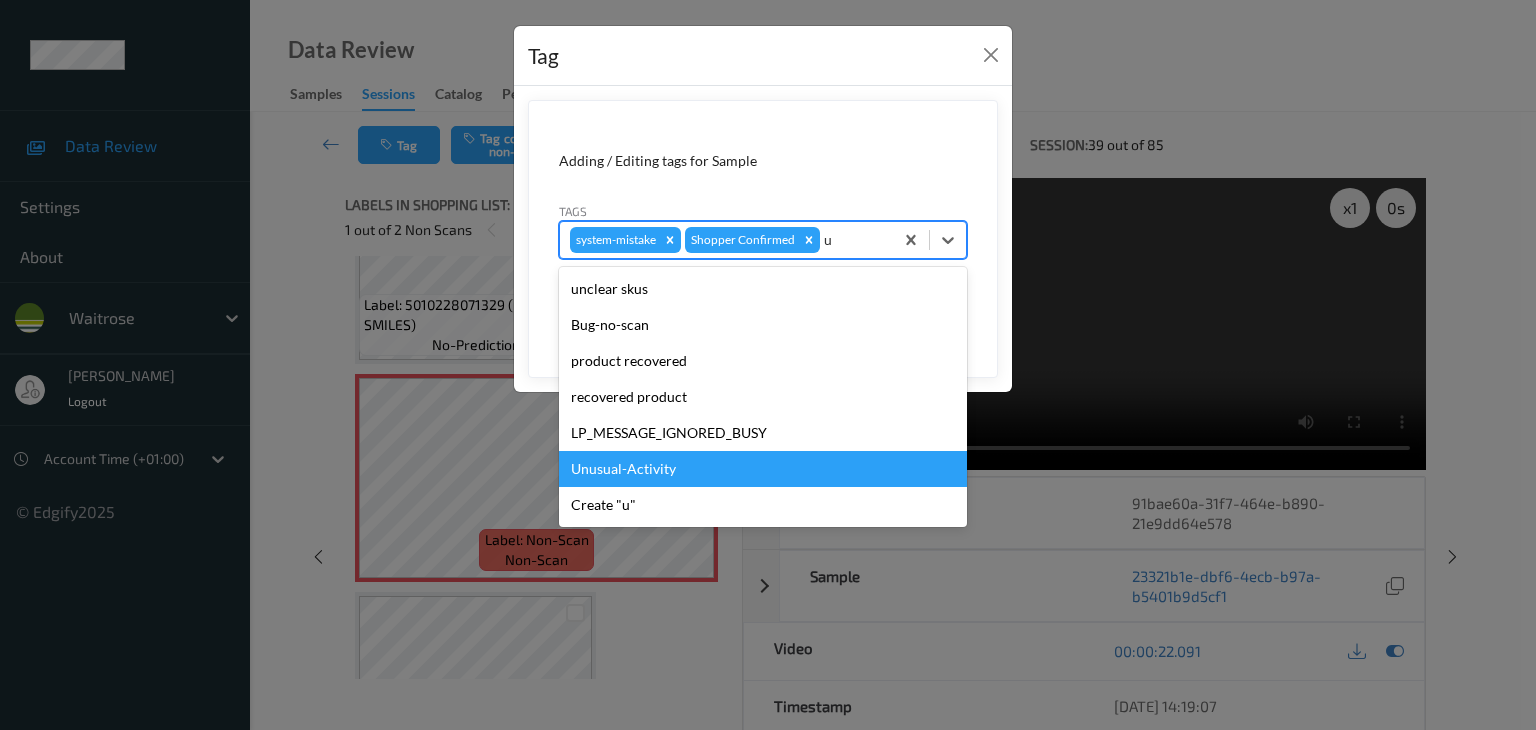 click on "Unusual-Activity" at bounding box center [763, 469] 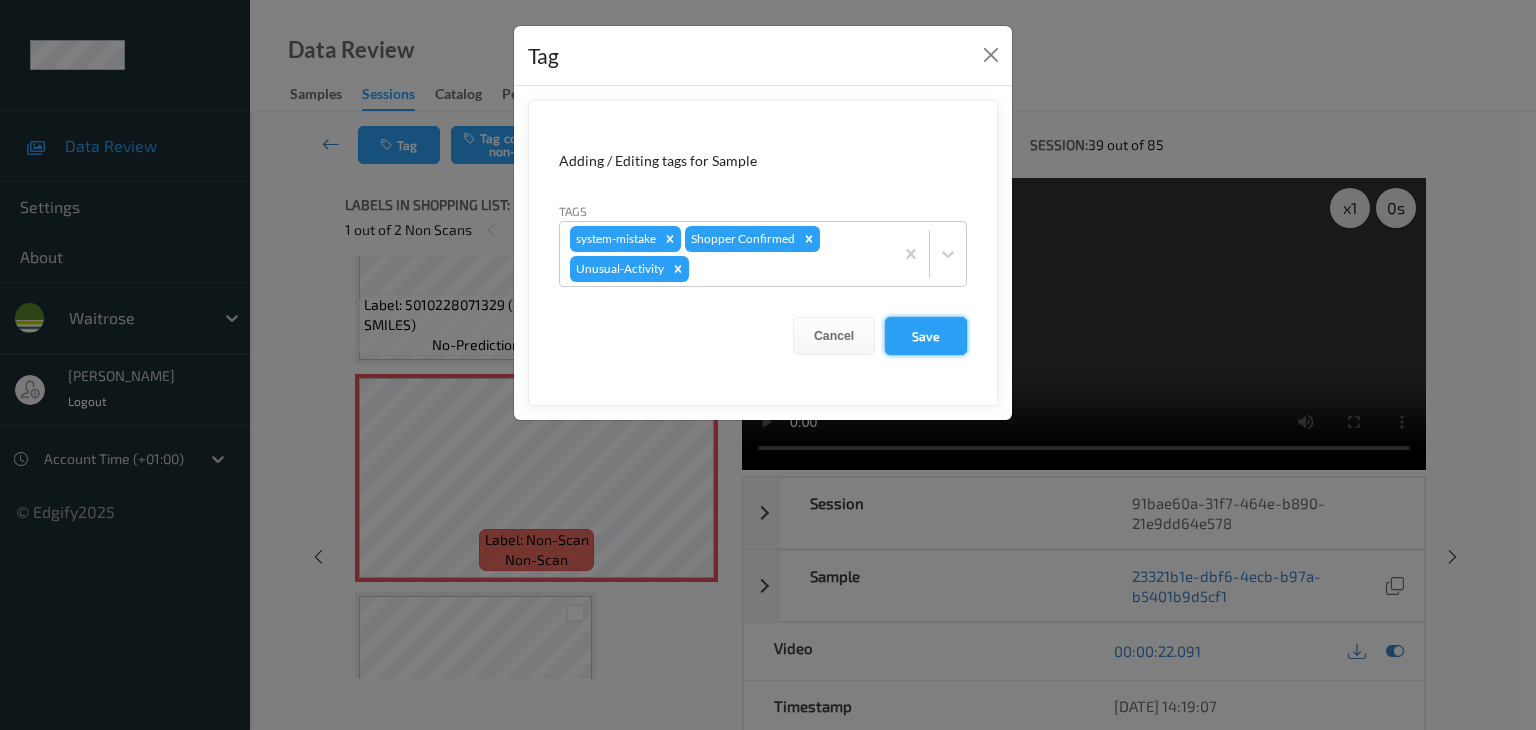 click on "Save" at bounding box center (926, 336) 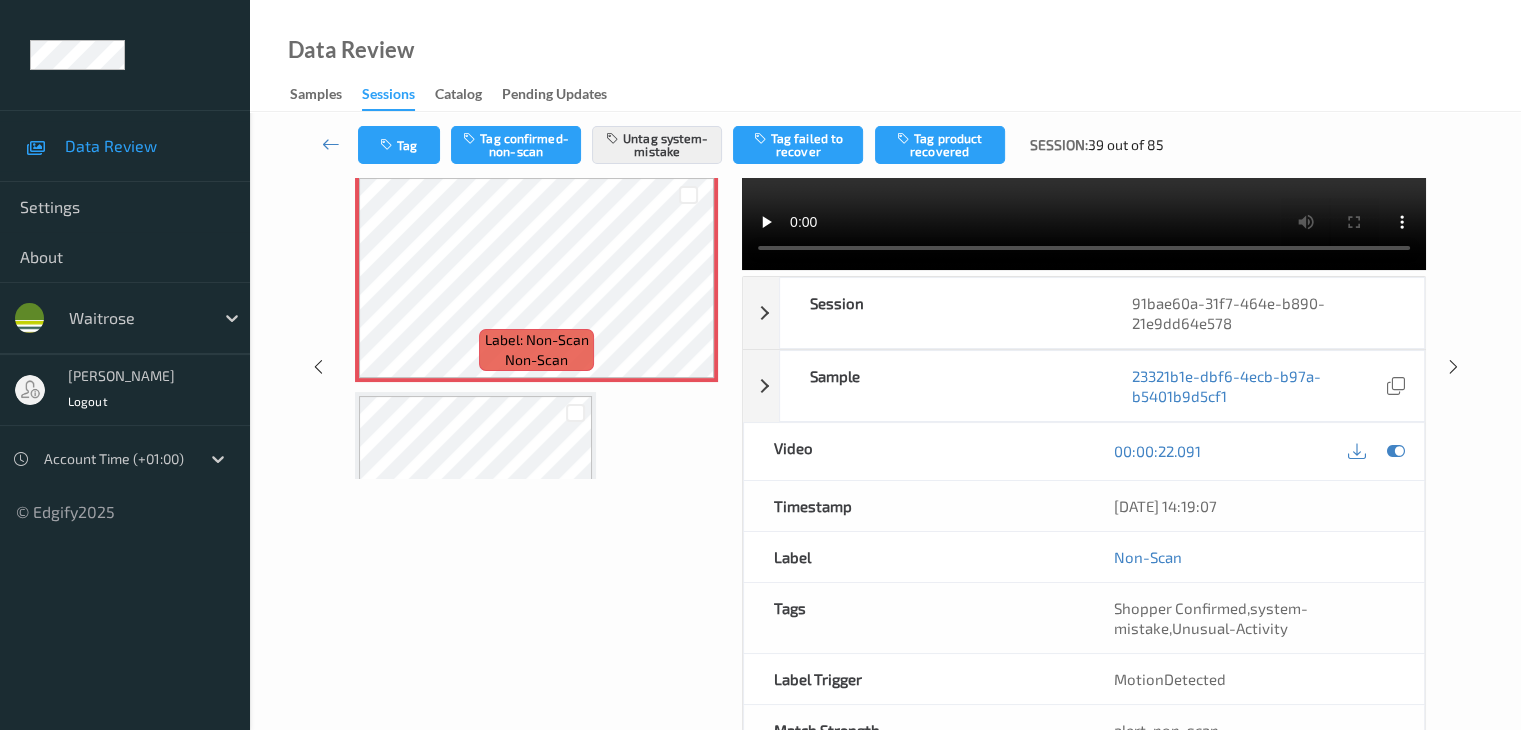 scroll, scrollTop: 0, scrollLeft: 0, axis: both 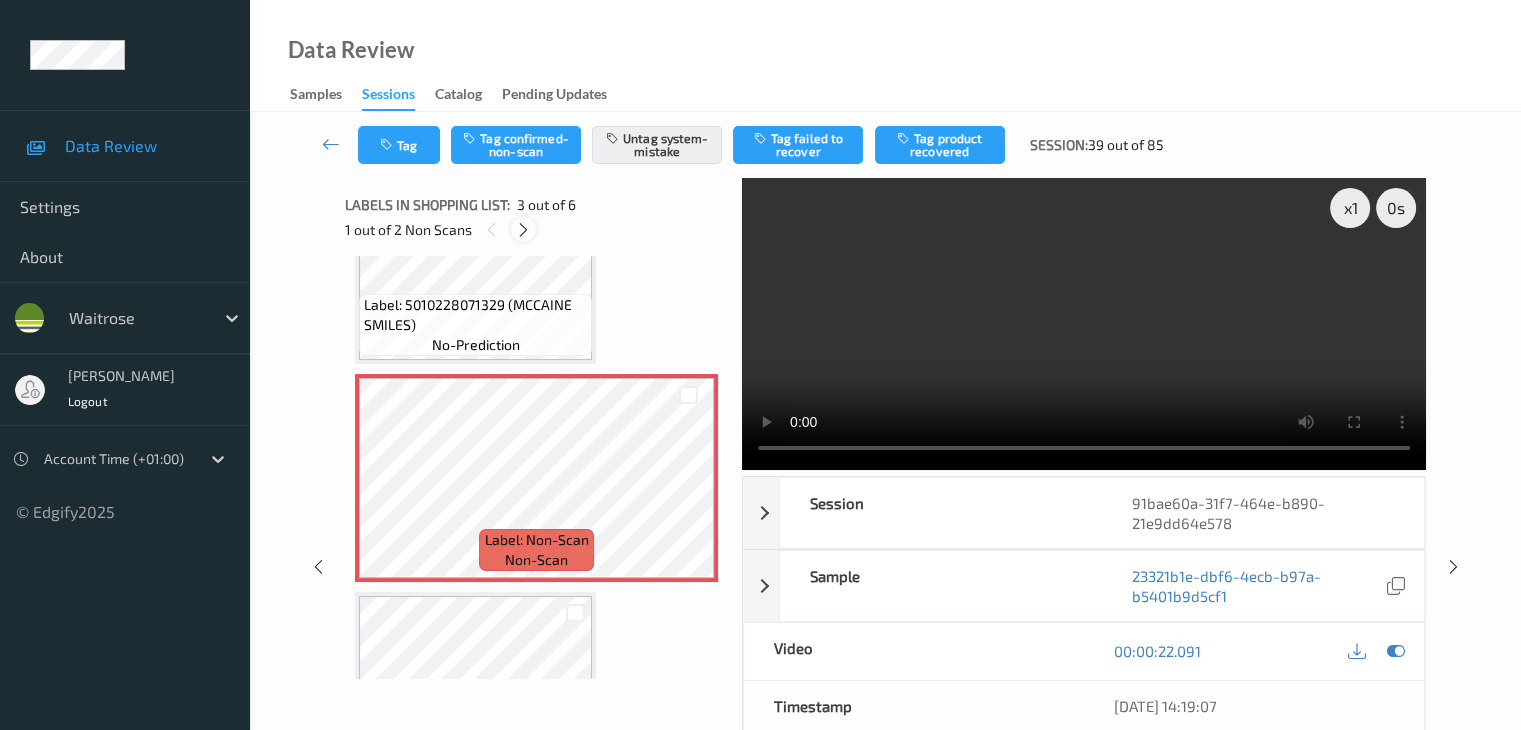 click at bounding box center [523, 230] 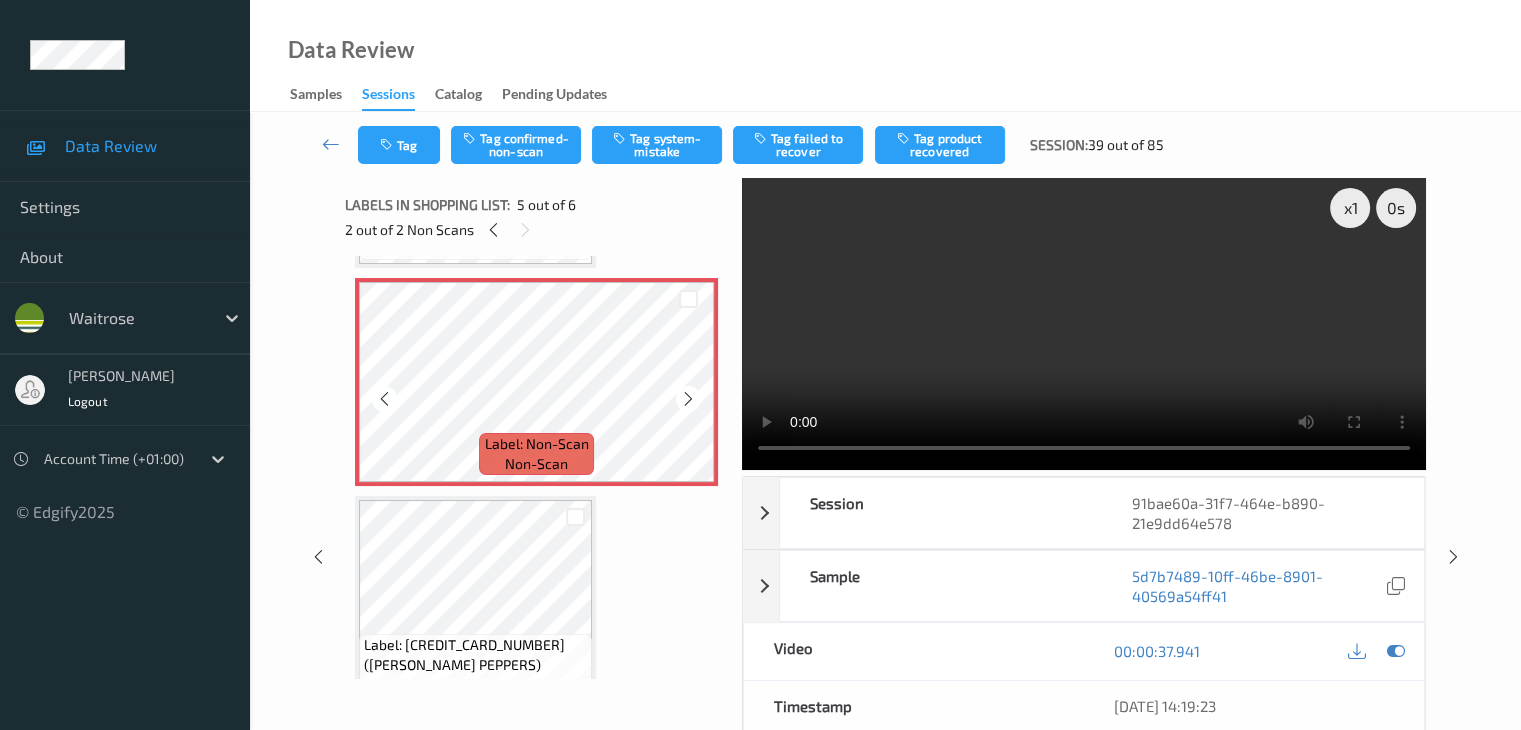 scroll, scrollTop: 864, scrollLeft: 0, axis: vertical 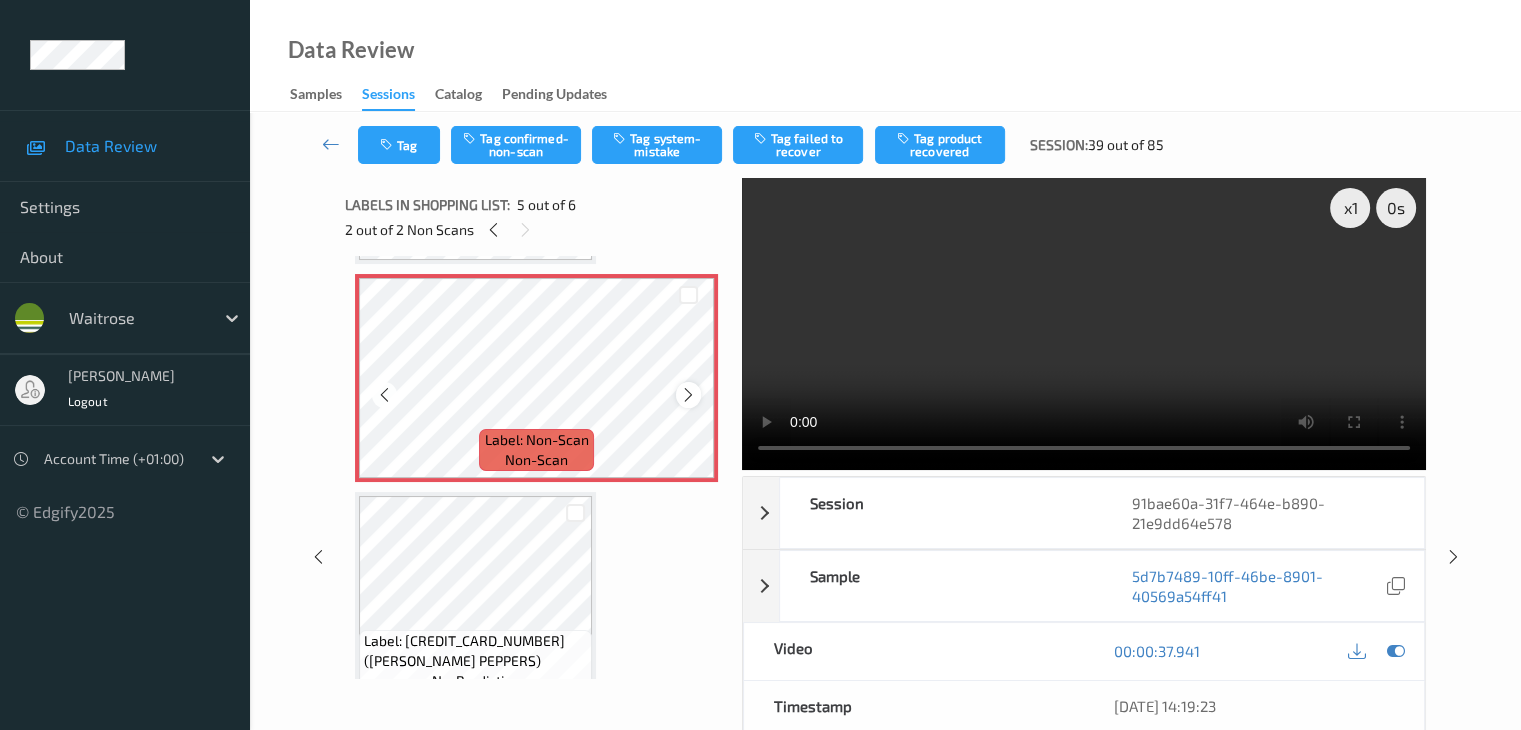 click at bounding box center (688, 395) 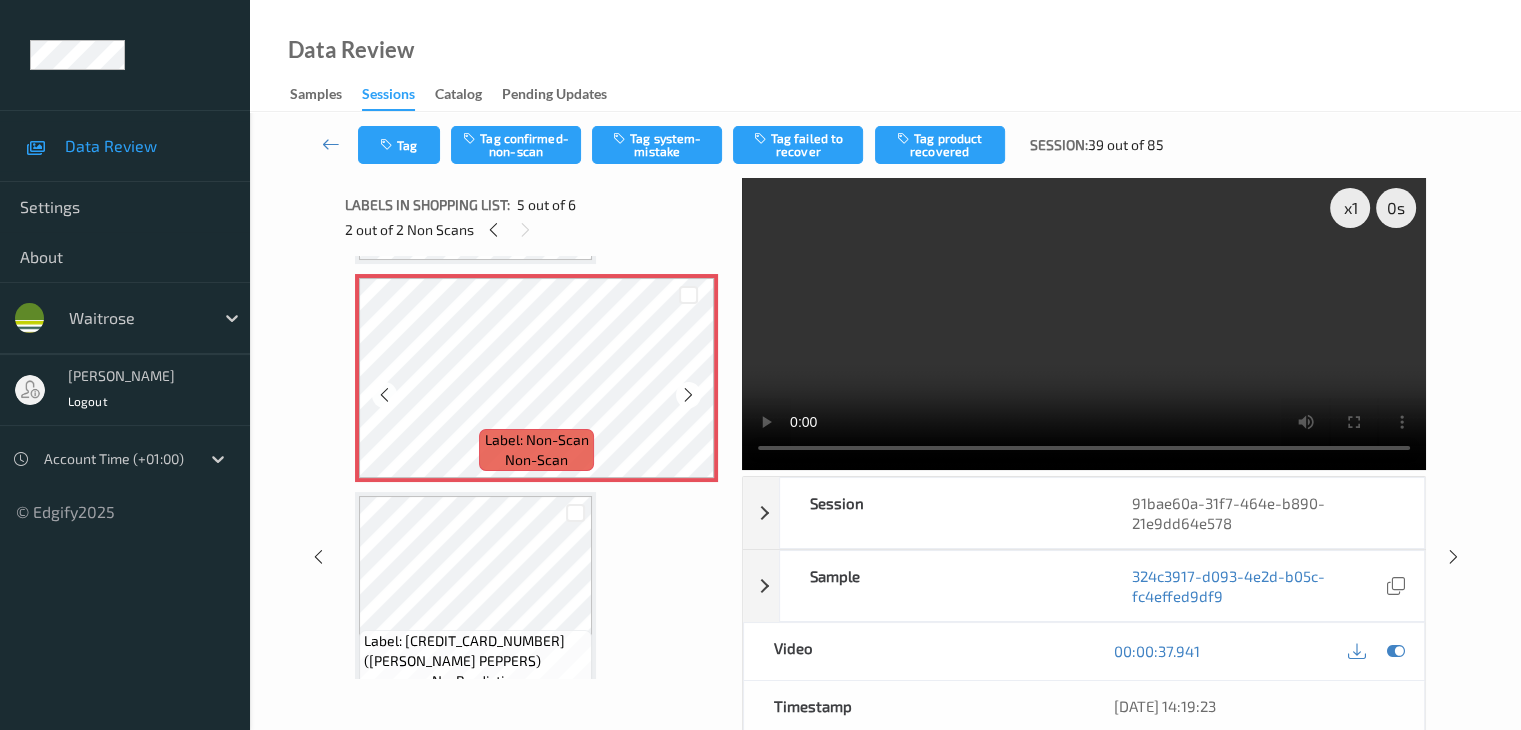 click at bounding box center [688, 395] 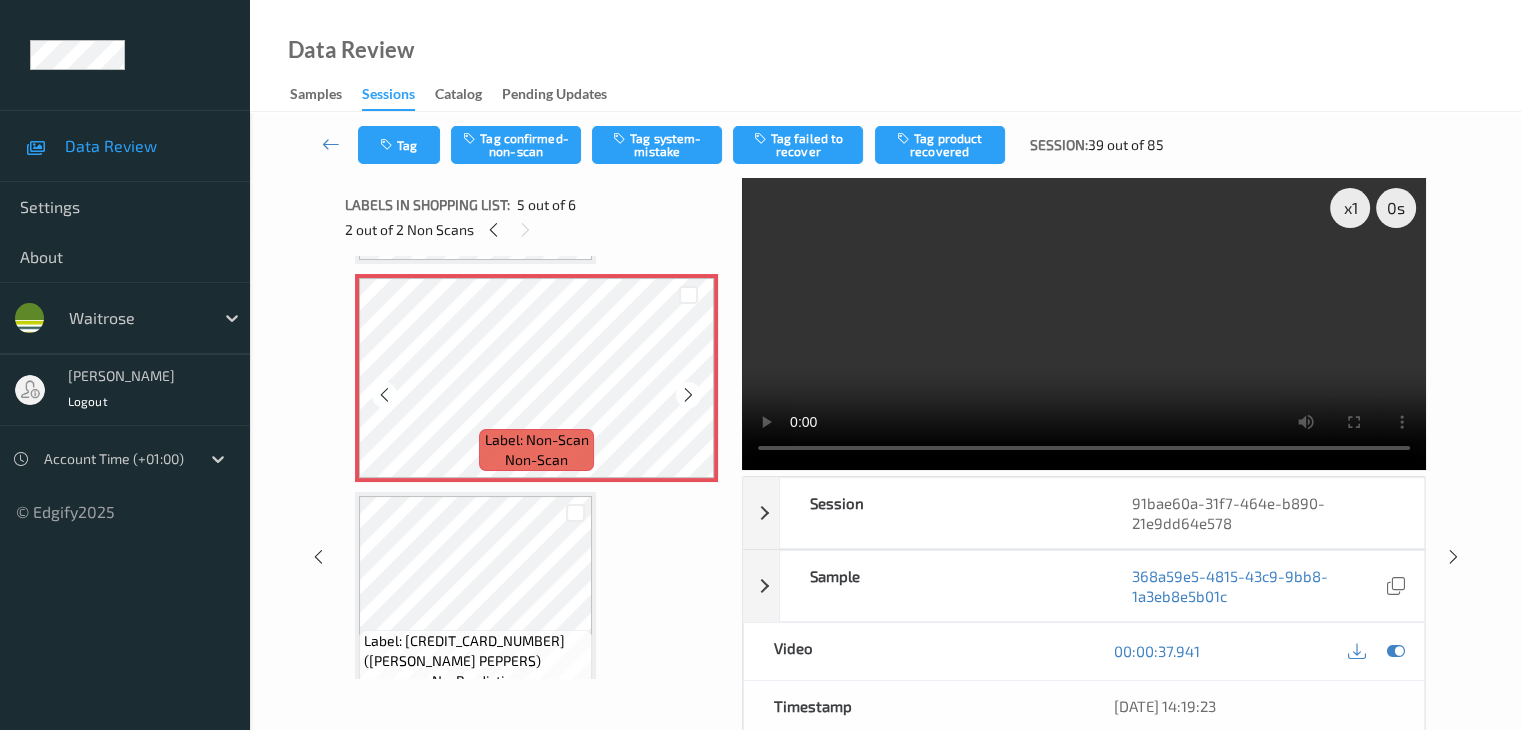 click at bounding box center (688, 395) 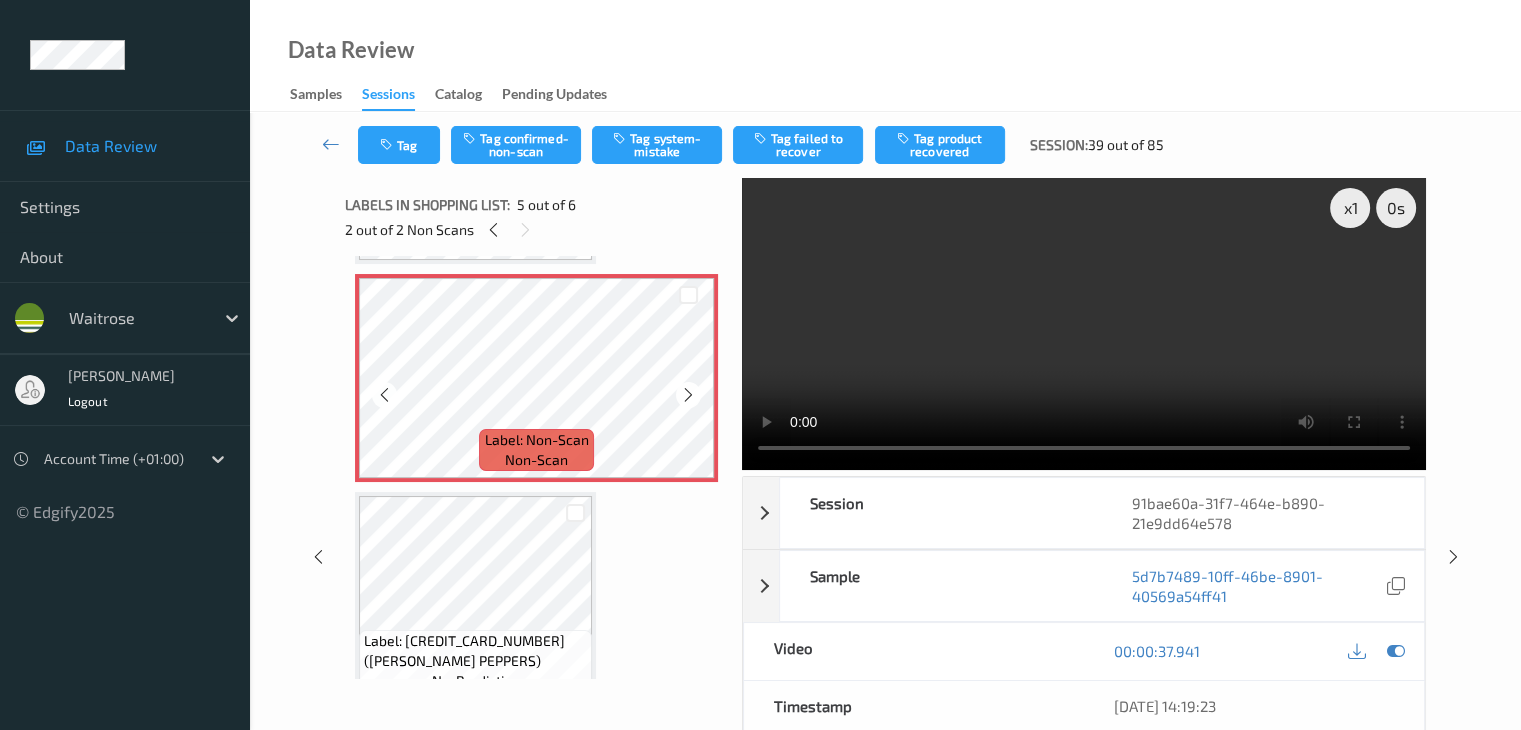 click at bounding box center [688, 395] 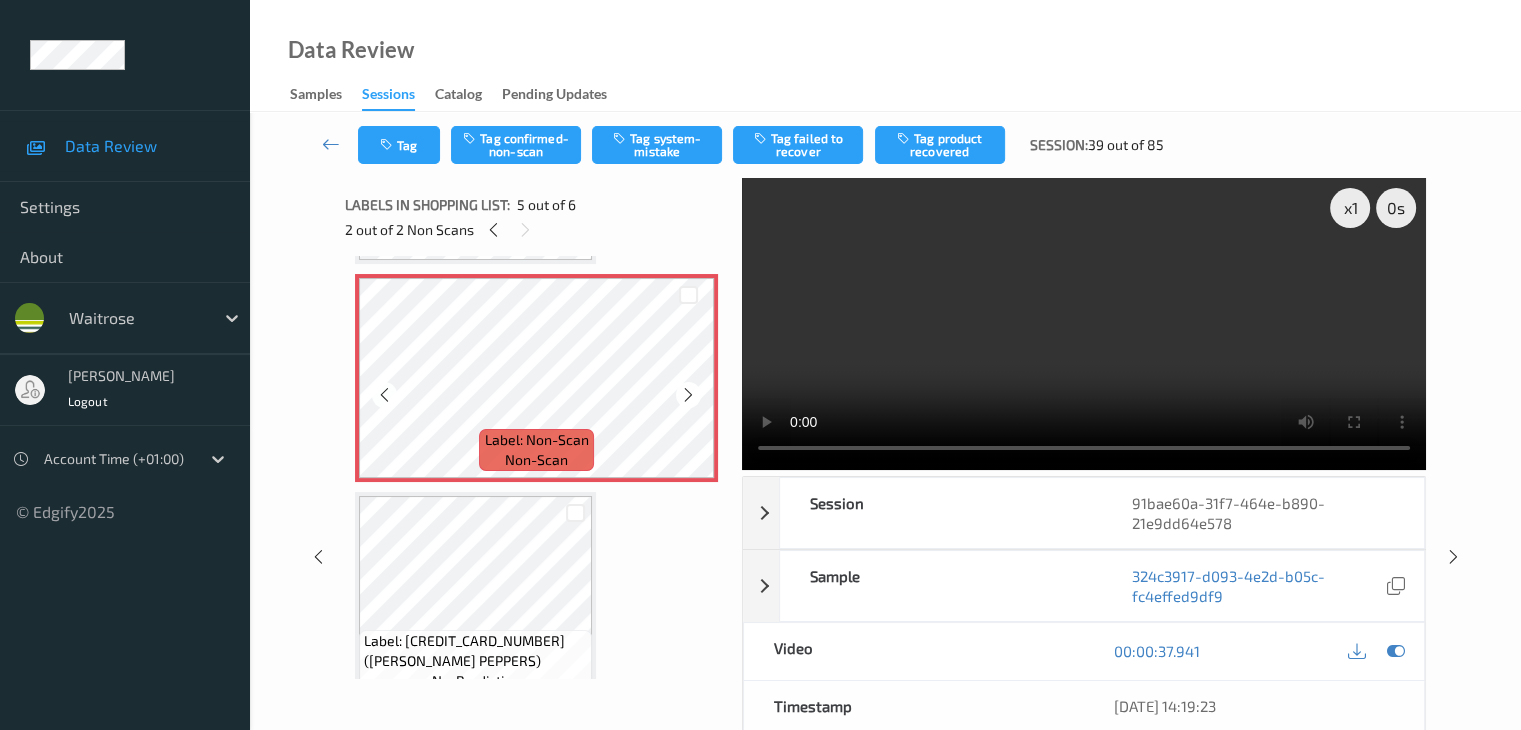 click at bounding box center (688, 395) 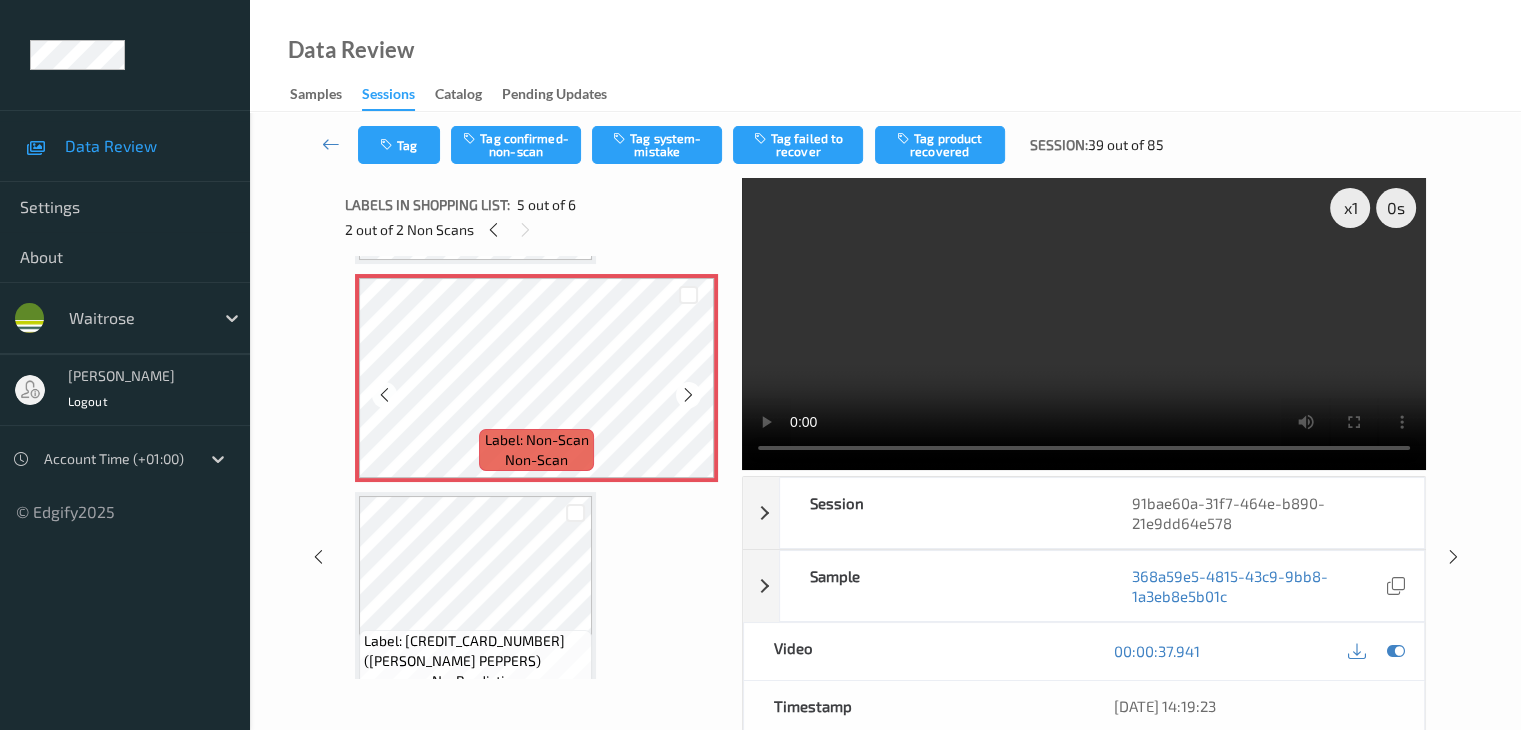 click at bounding box center (688, 395) 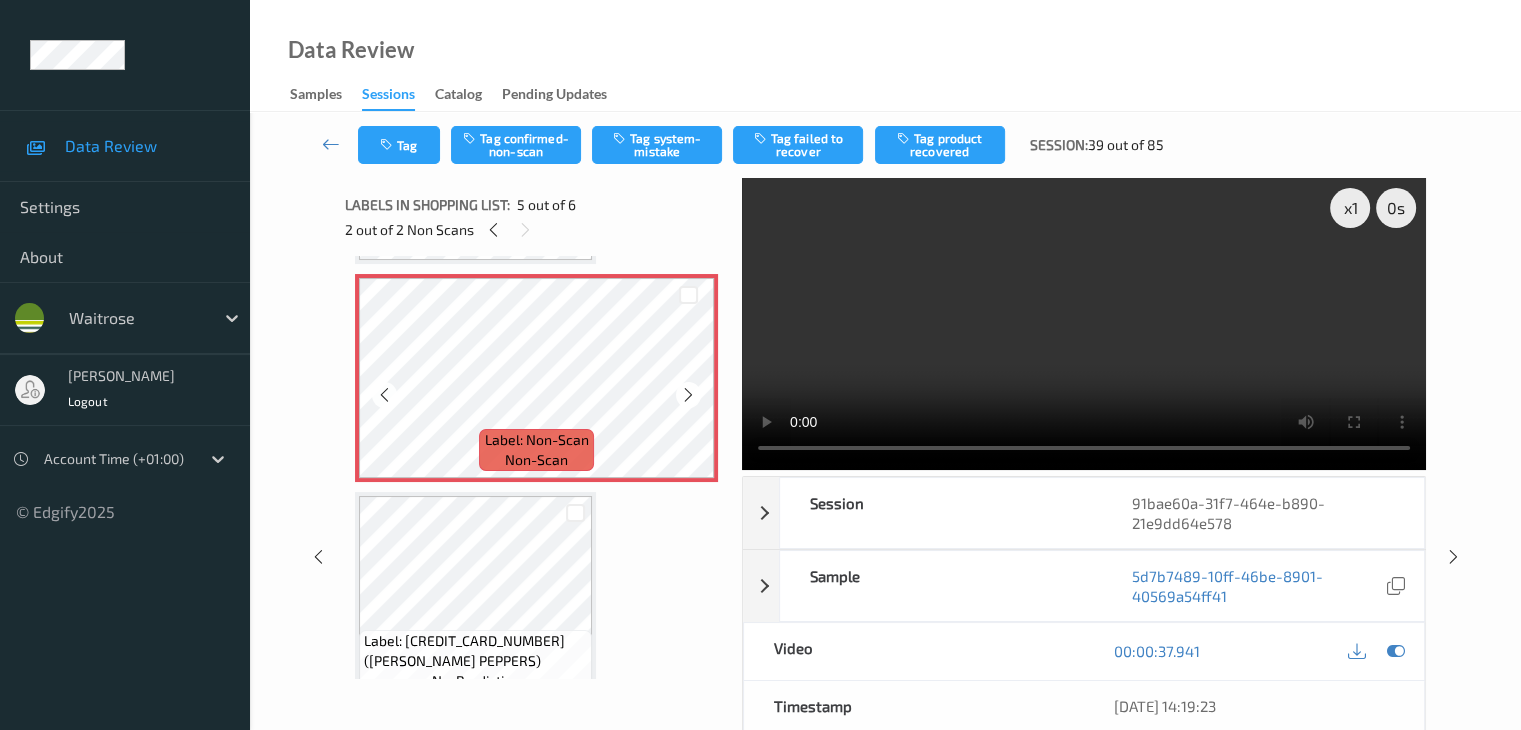 click at bounding box center [688, 395] 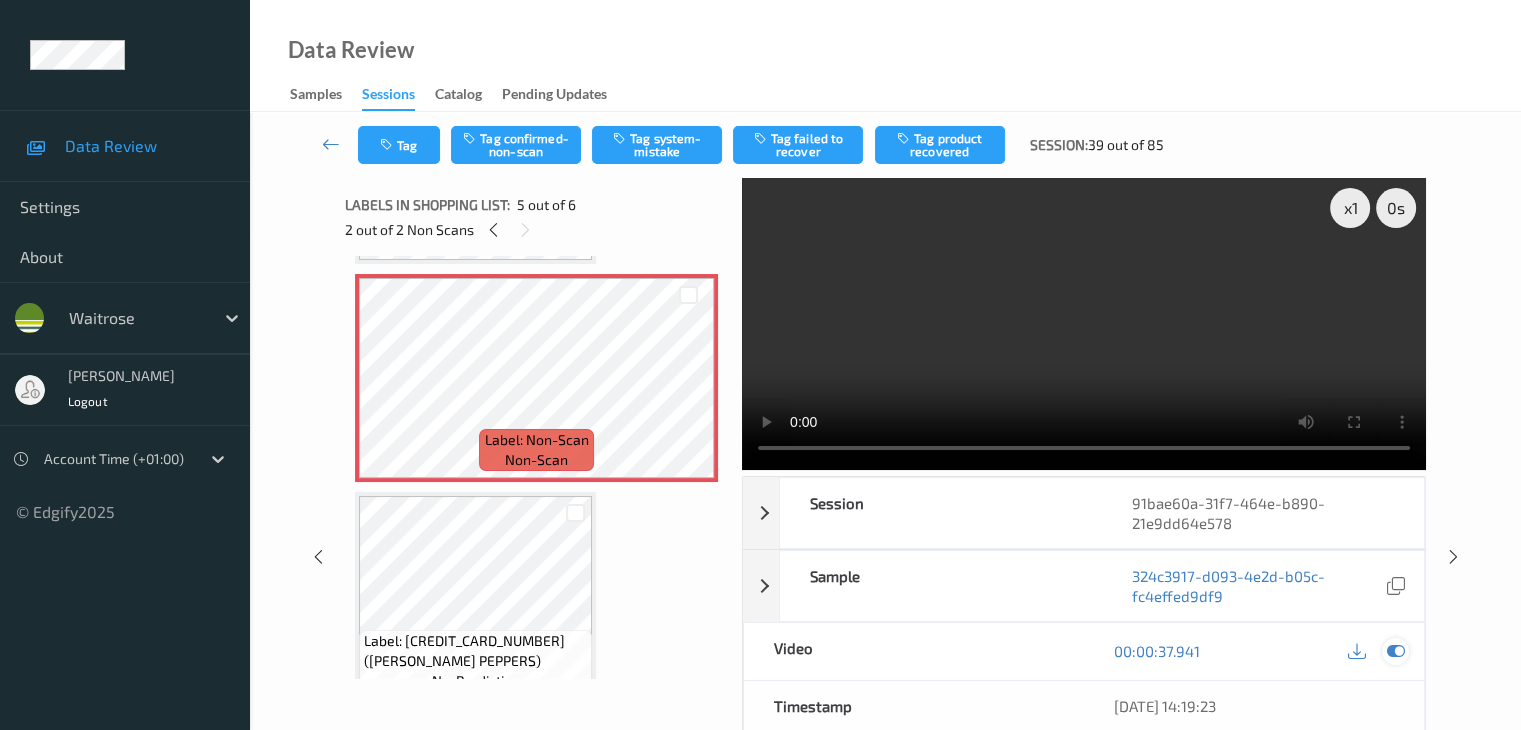 click at bounding box center [1395, 651] 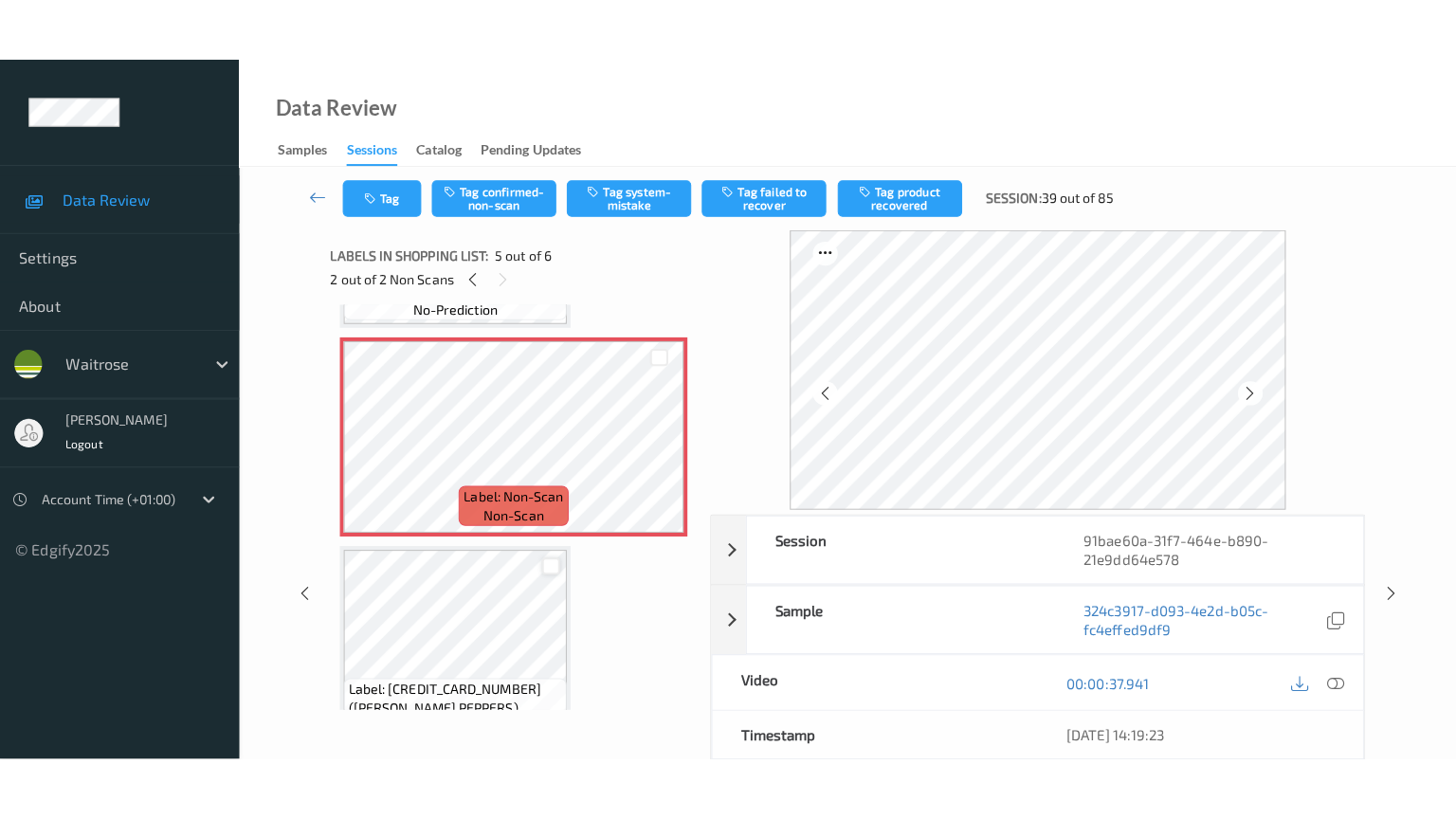 scroll, scrollTop: 819, scrollLeft: 0, axis: vertical 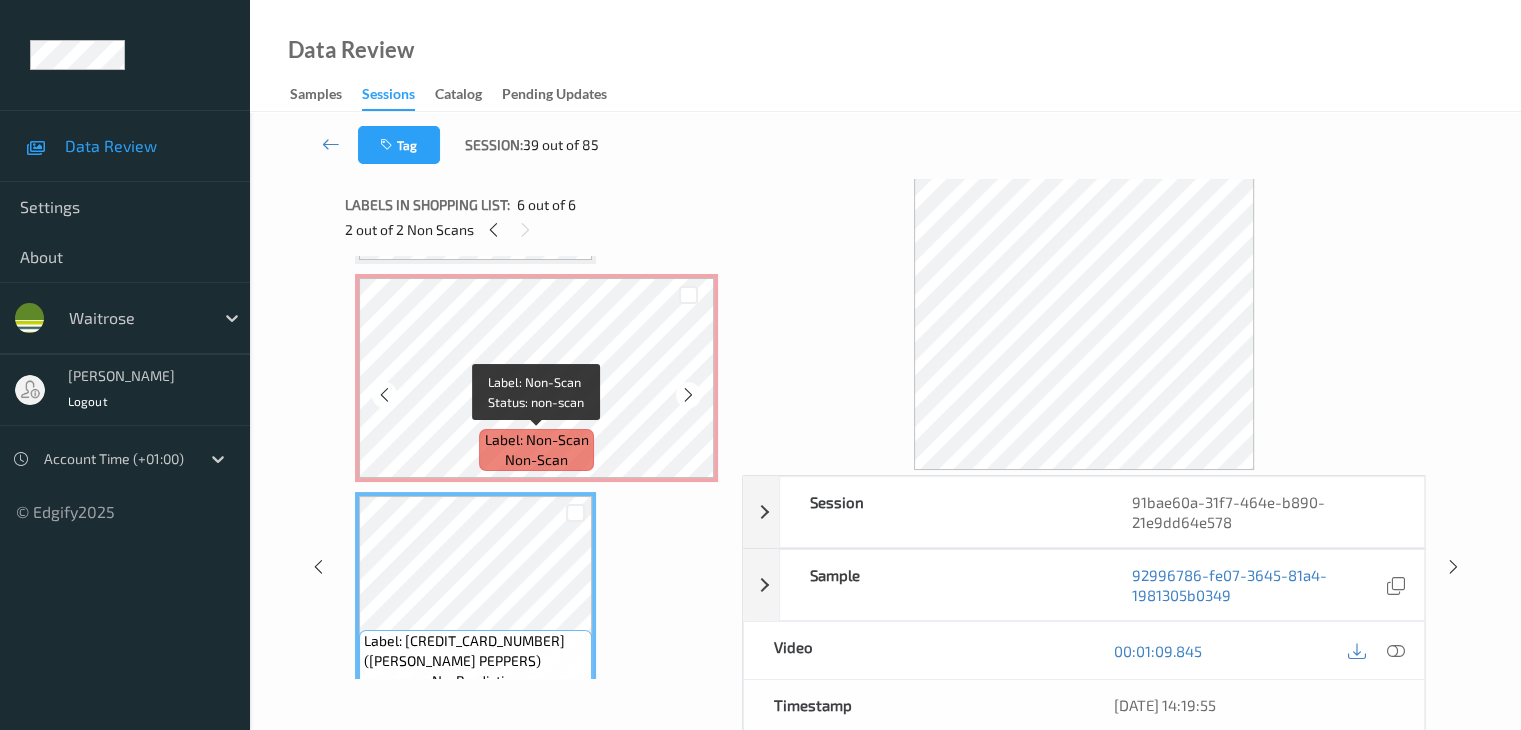 click on "Label: Non-Scan non-scan" at bounding box center (536, 450) 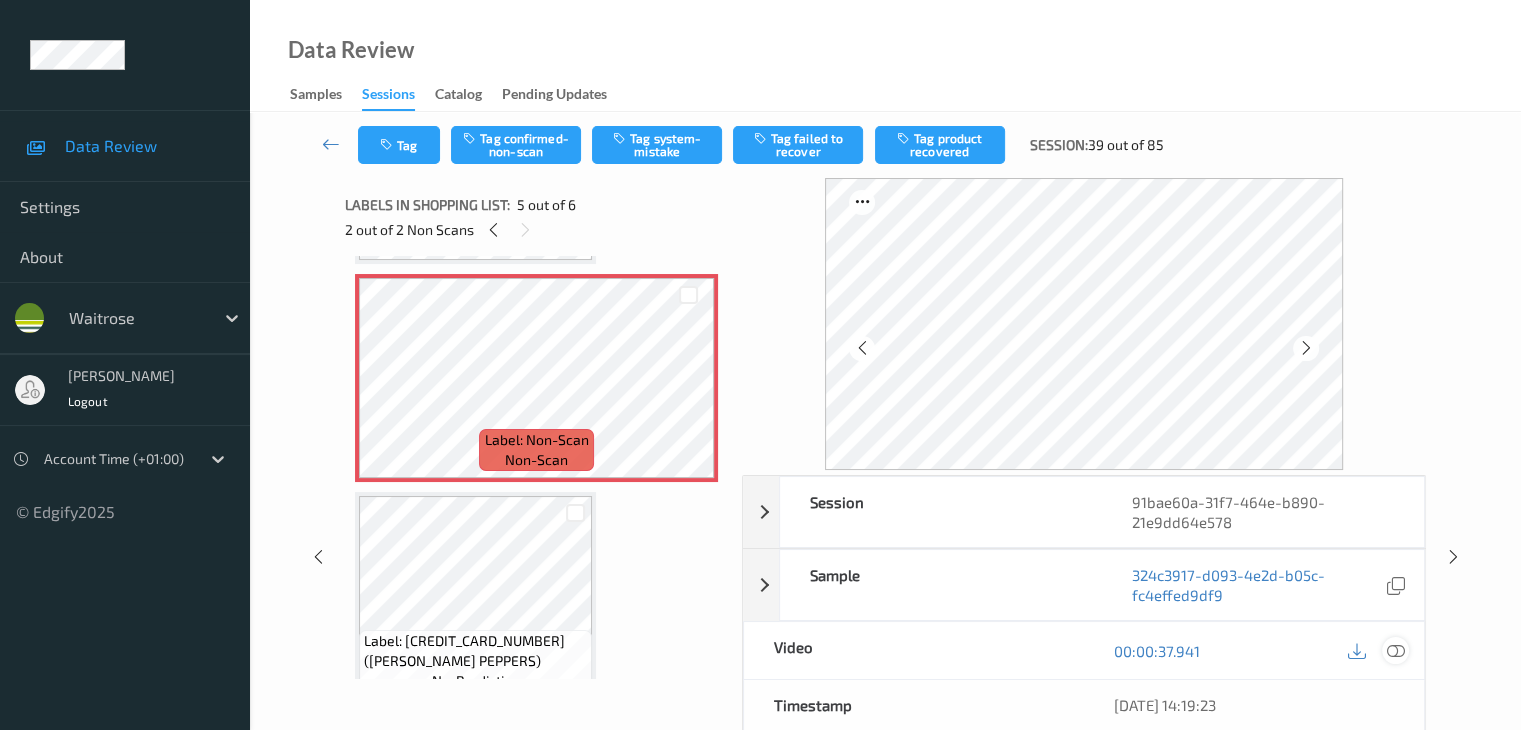 click at bounding box center [1395, 651] 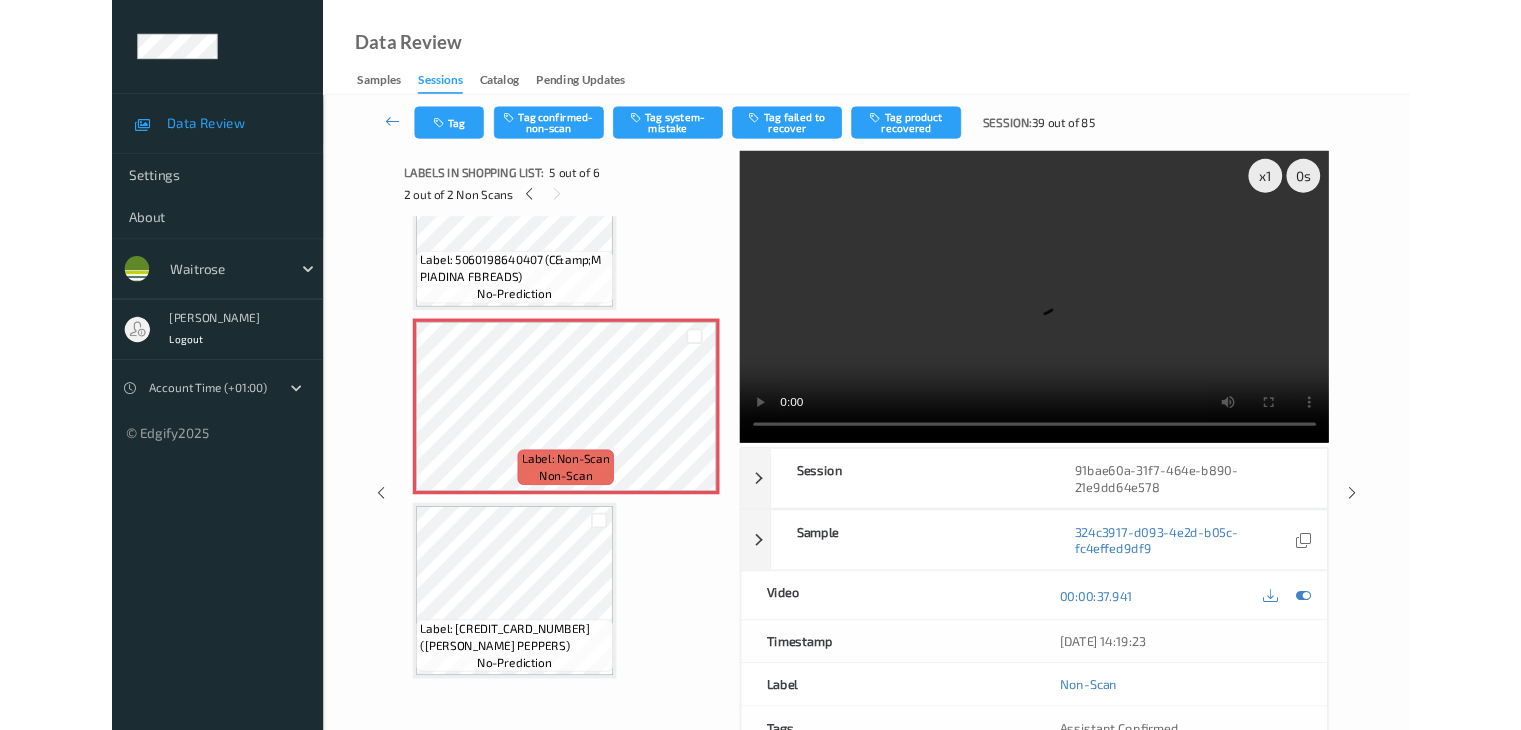 scroll, scrollTop: 761, scrollLeft: 0, axis: vertical 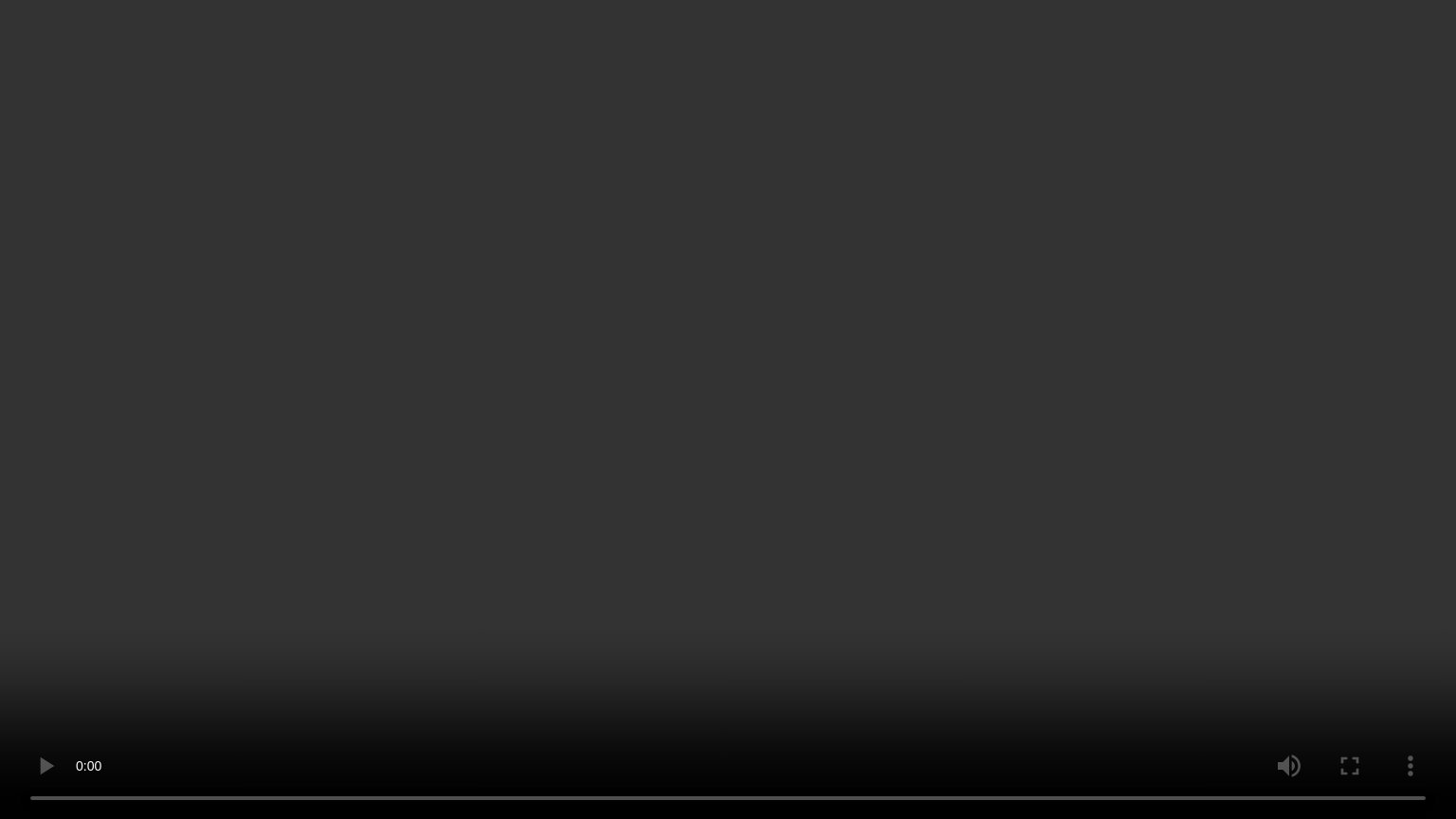 type 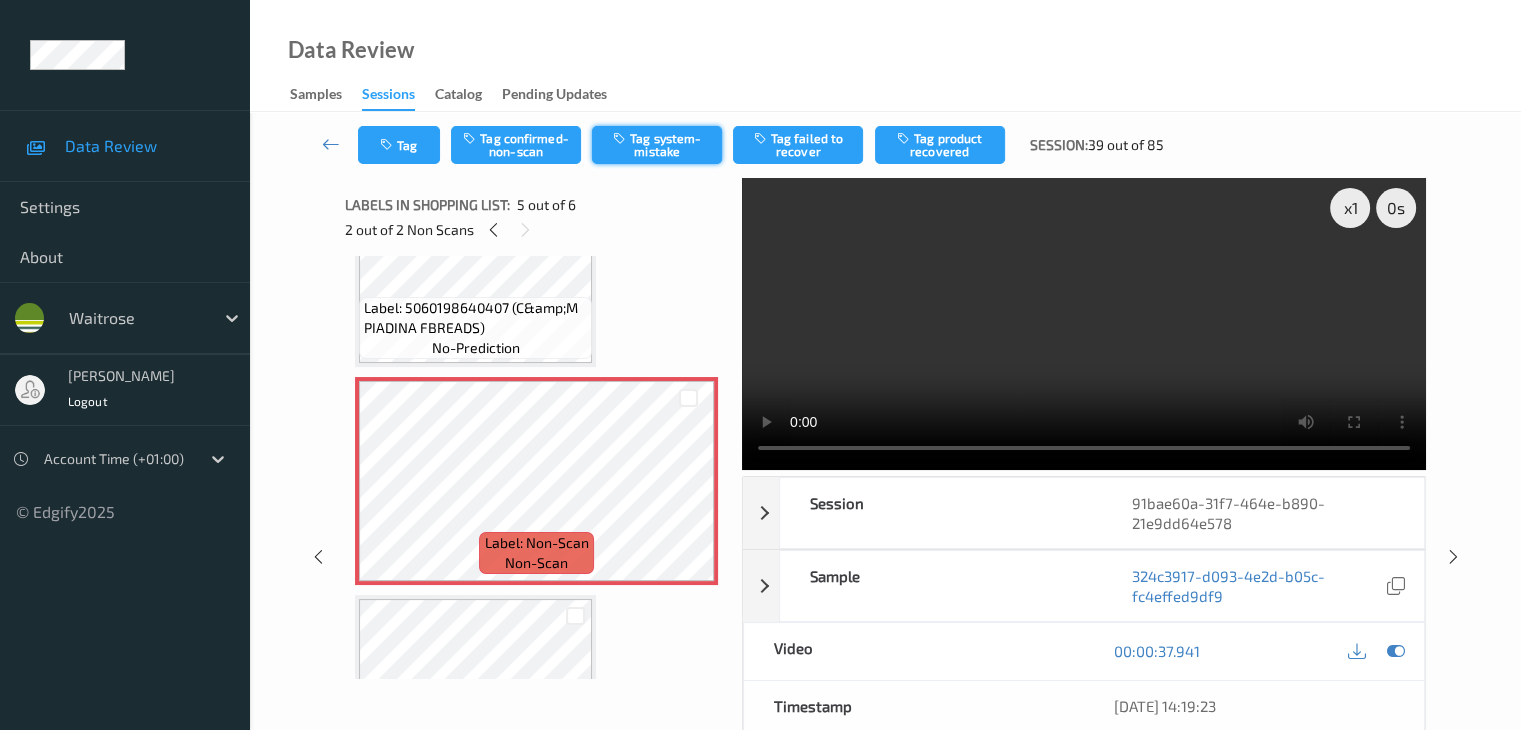 click on "Tag   system-mistake" at bounding box center (657, 145) 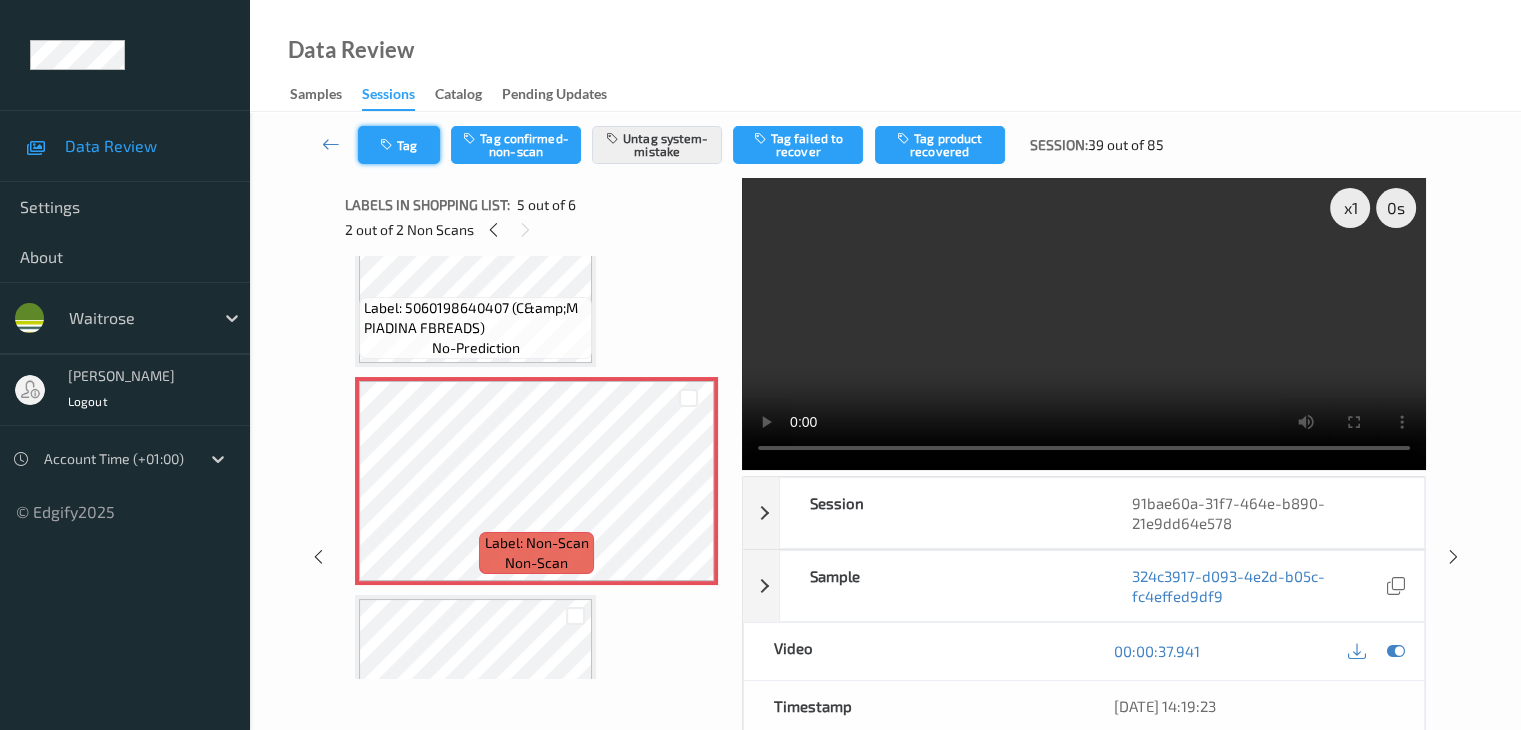 click on "Tag" at bounding box center (399, 145) 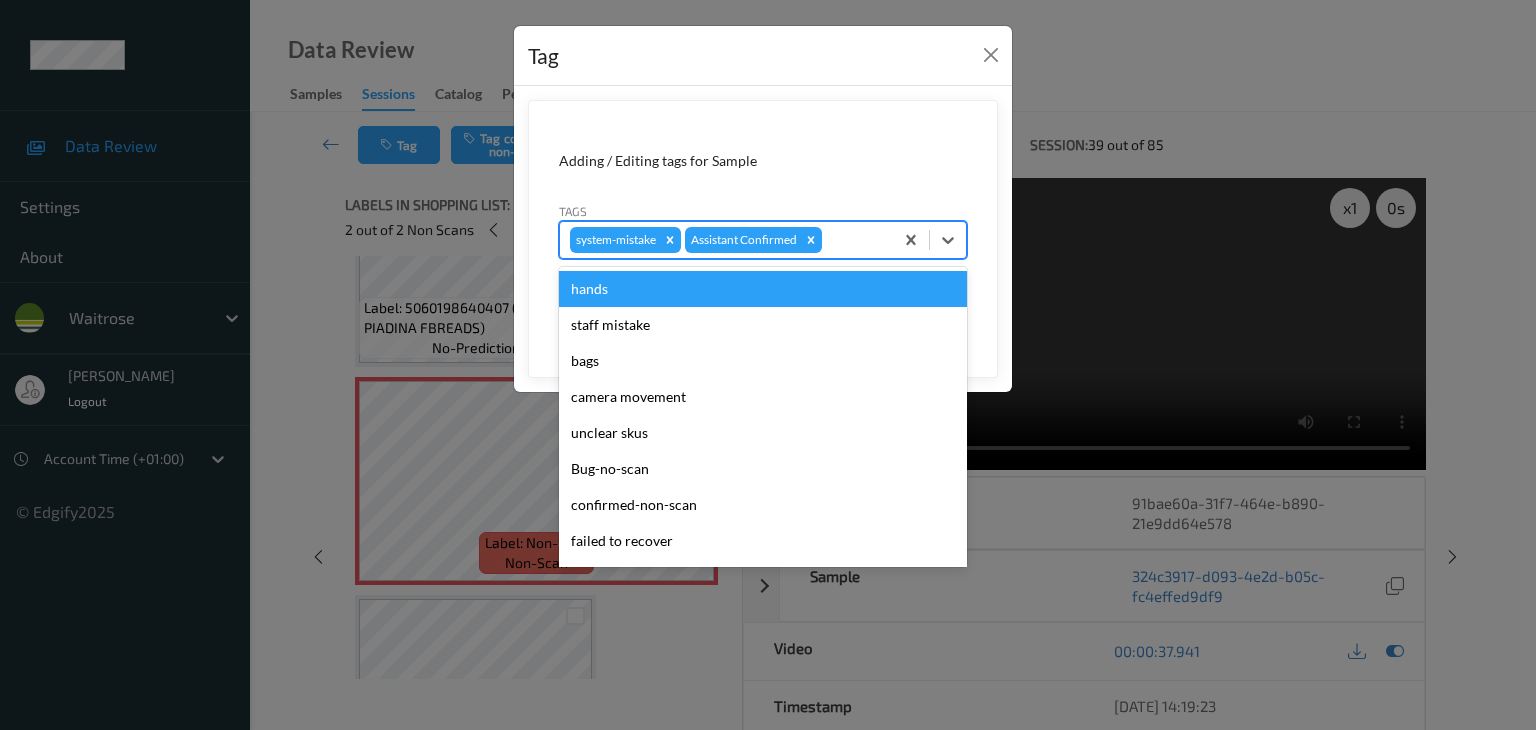 click at bounding box center [854, 240] 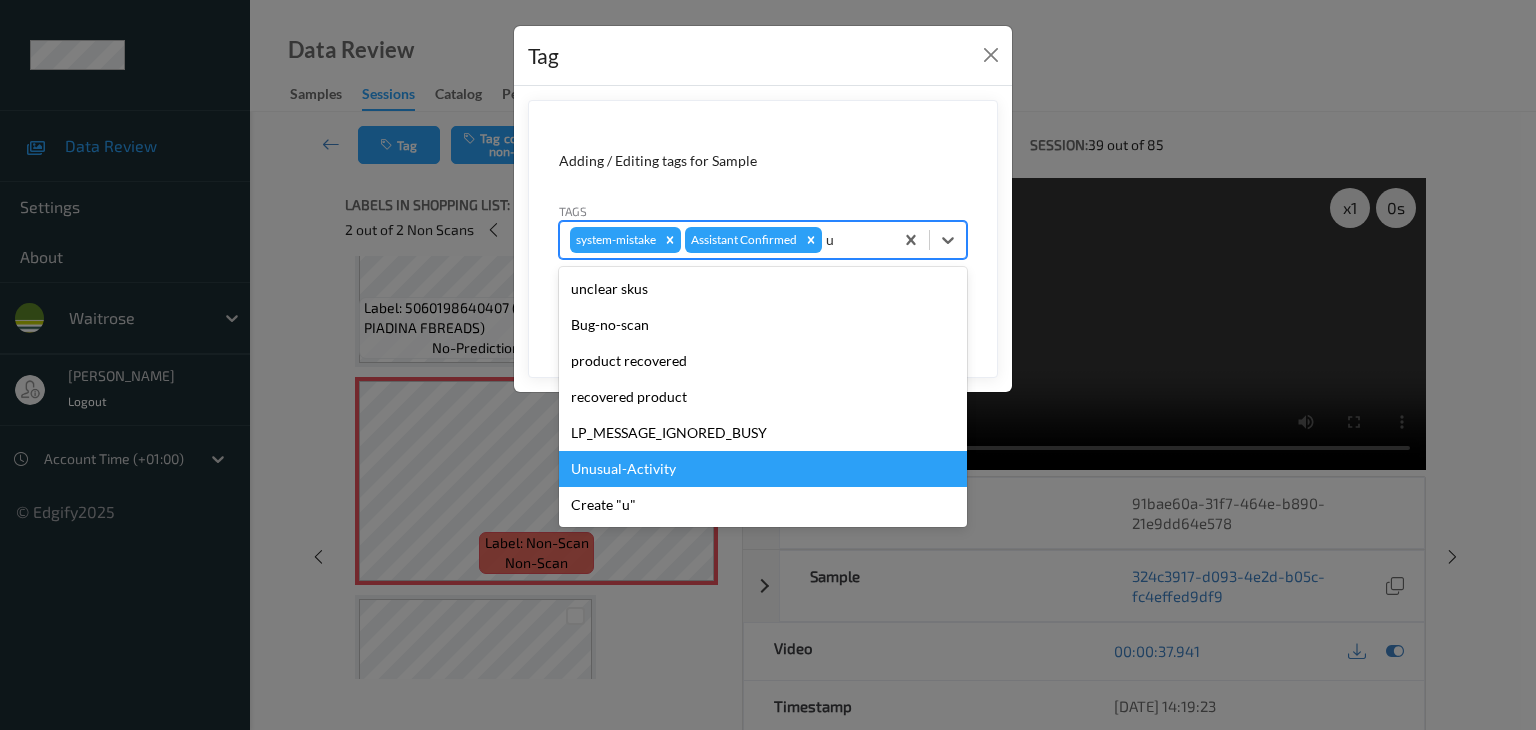 click on "Unusual-Activity" at bounding box center [763, 469] 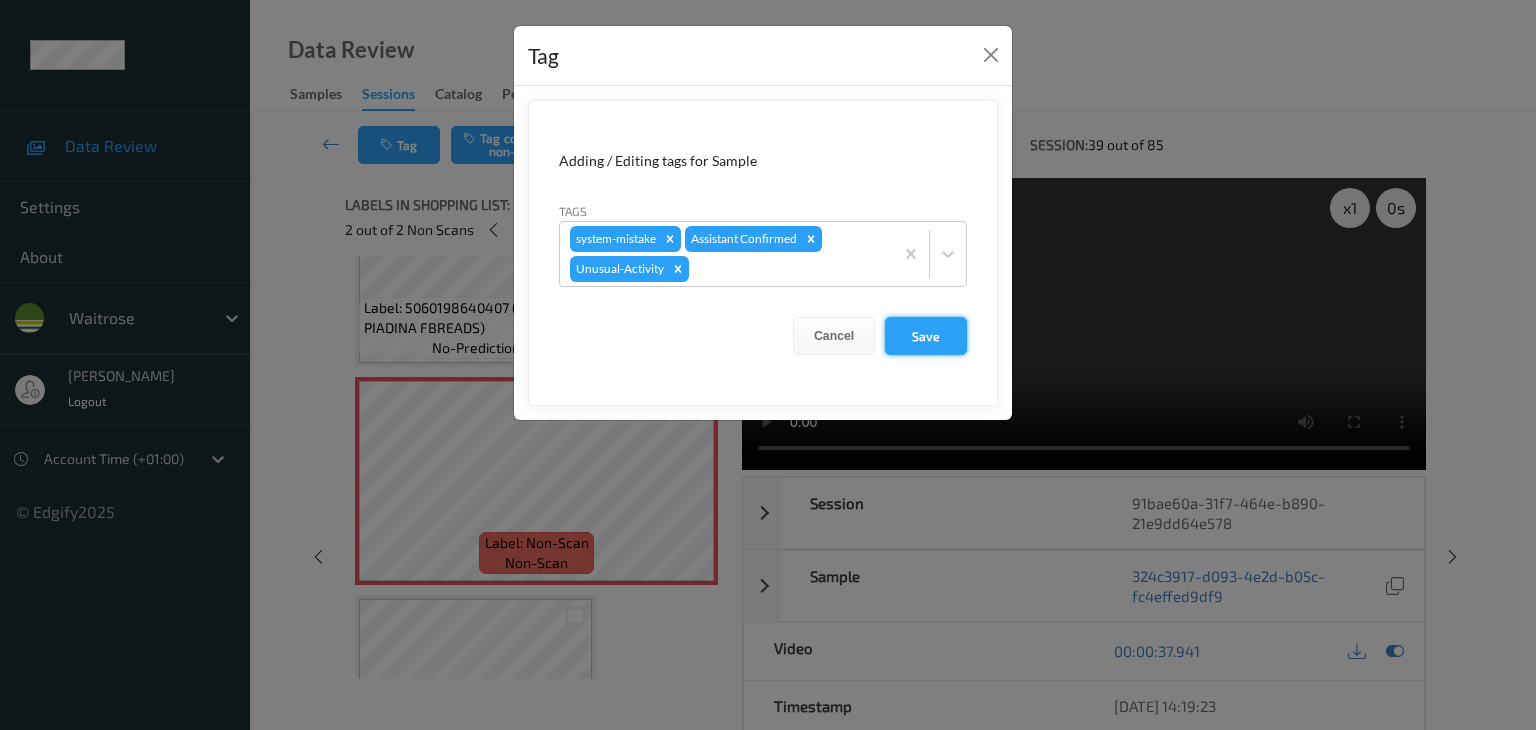 click on "Save" at bounding box center (926, 336) 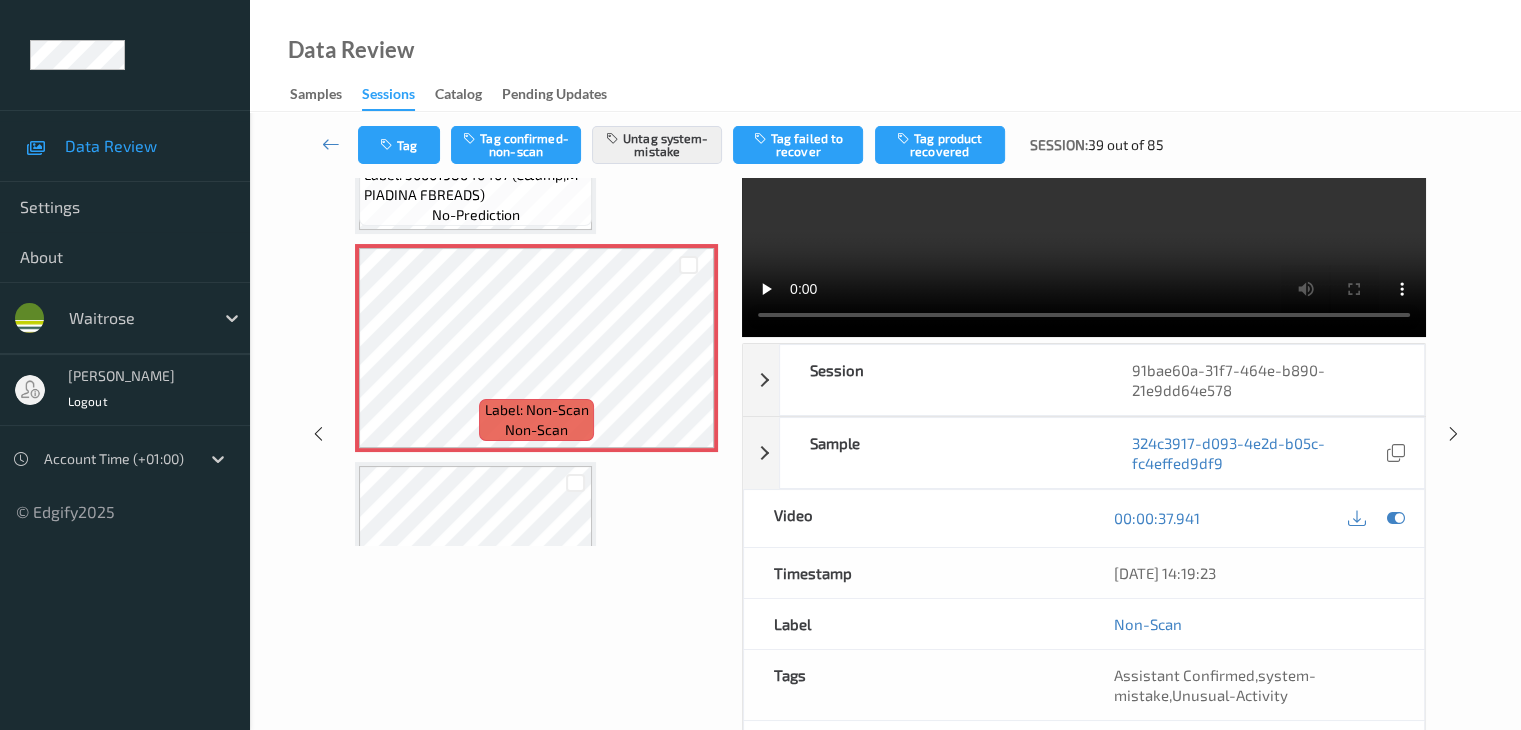 scroll, scrollTop: 64, scrollLeft: 0, axis: vertical 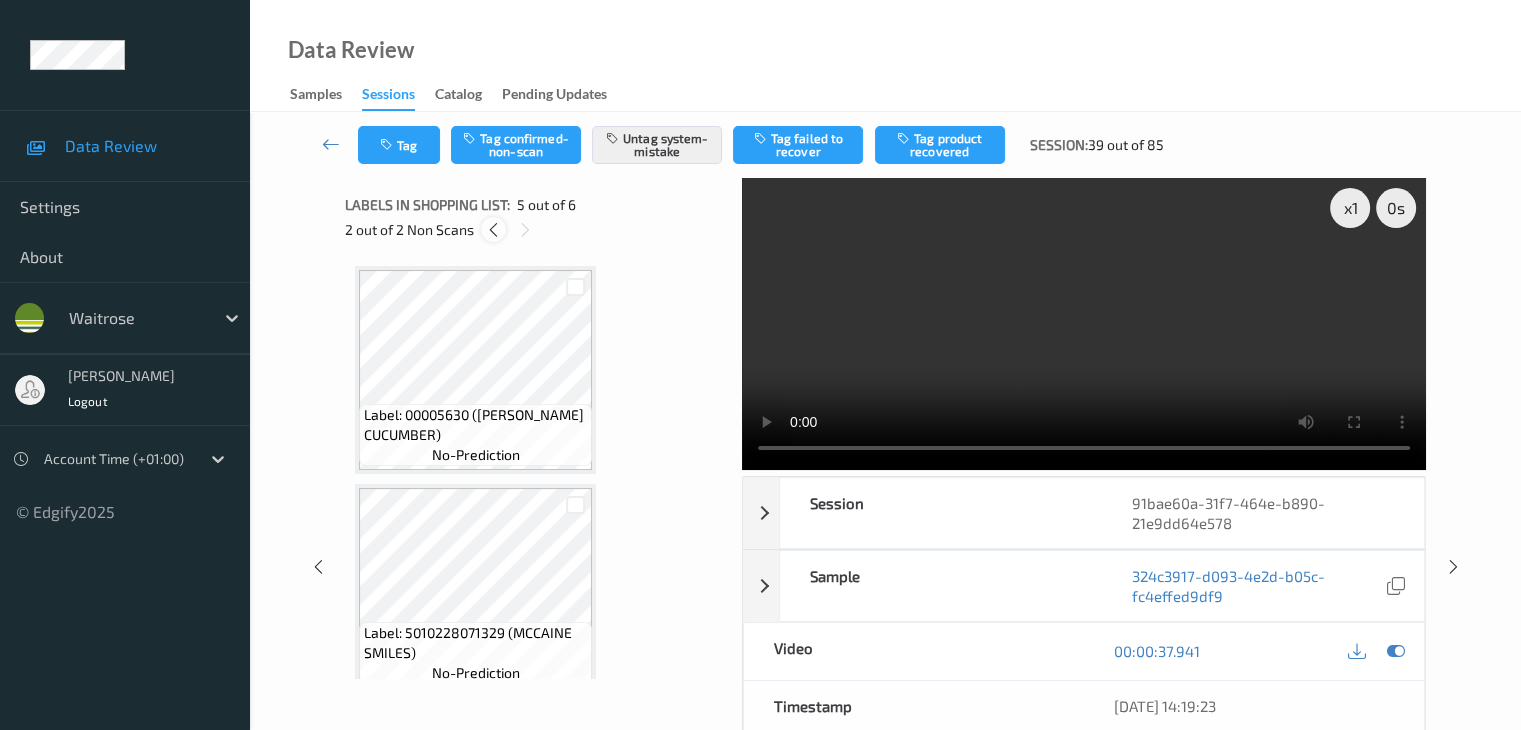 click at bounding box center (493, 230) 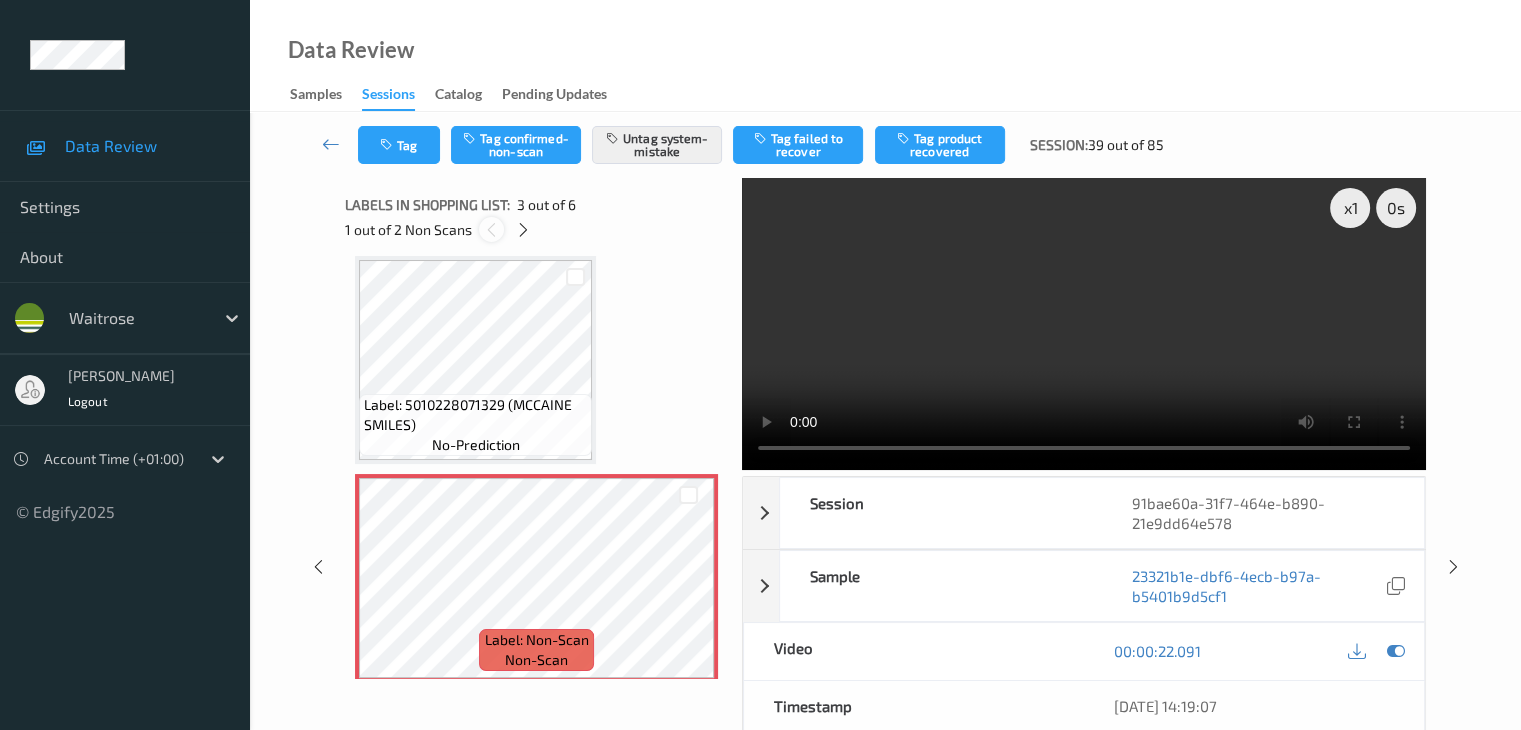 click at bounding box center [491, 230] 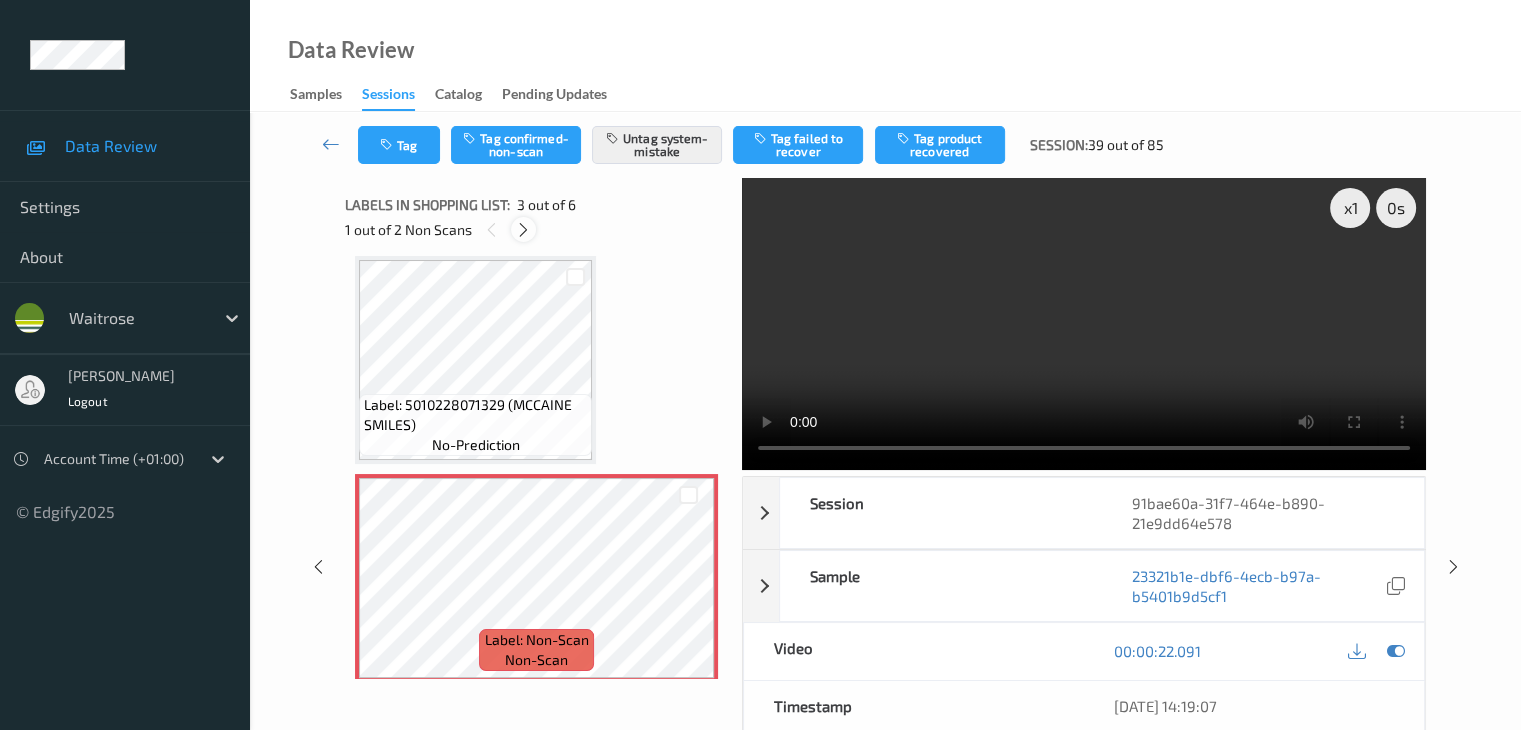 click at bounding box center [523, 230] 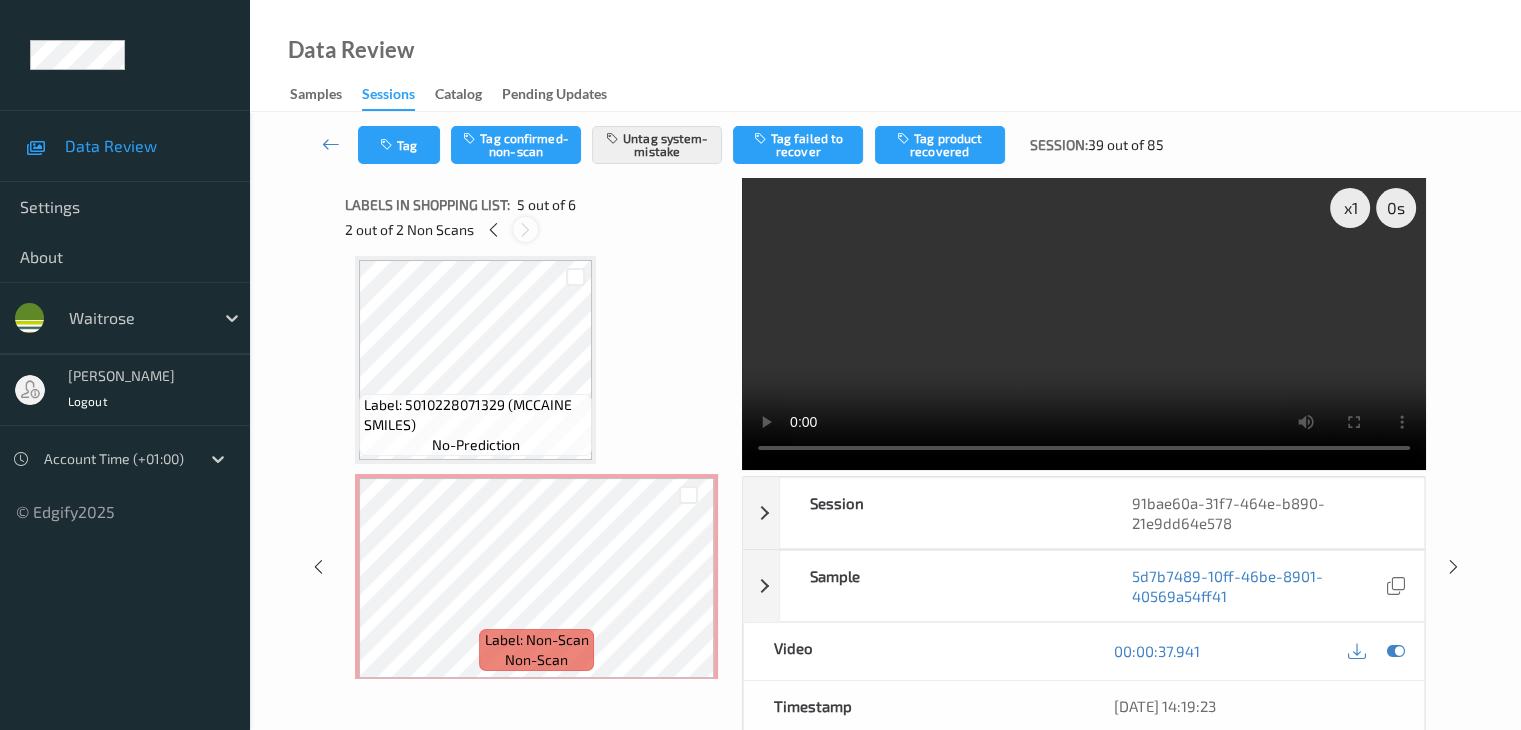 scroll, scrollTop: 664, scrollLeft: 0, axis: vertical 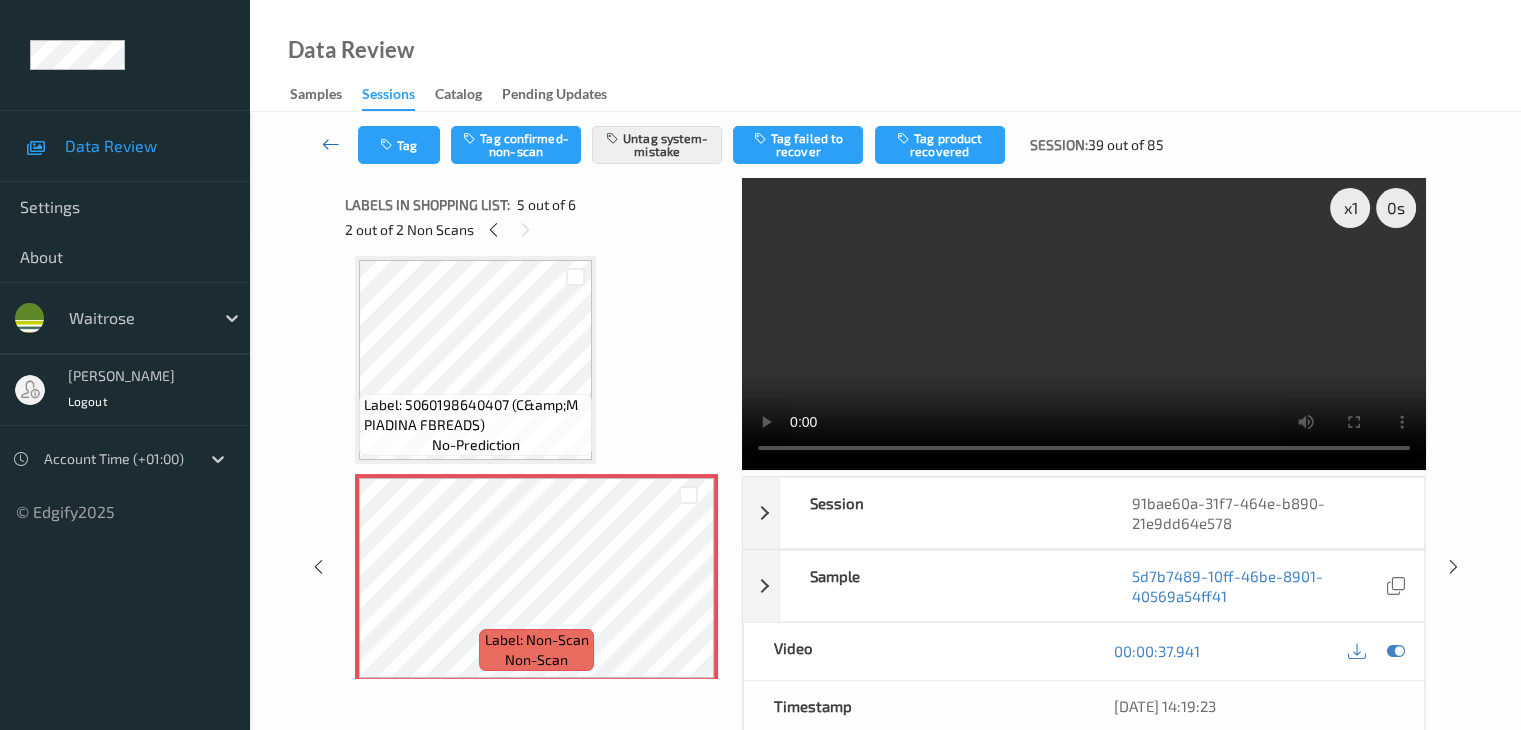 click at bounding box center [331, 144] 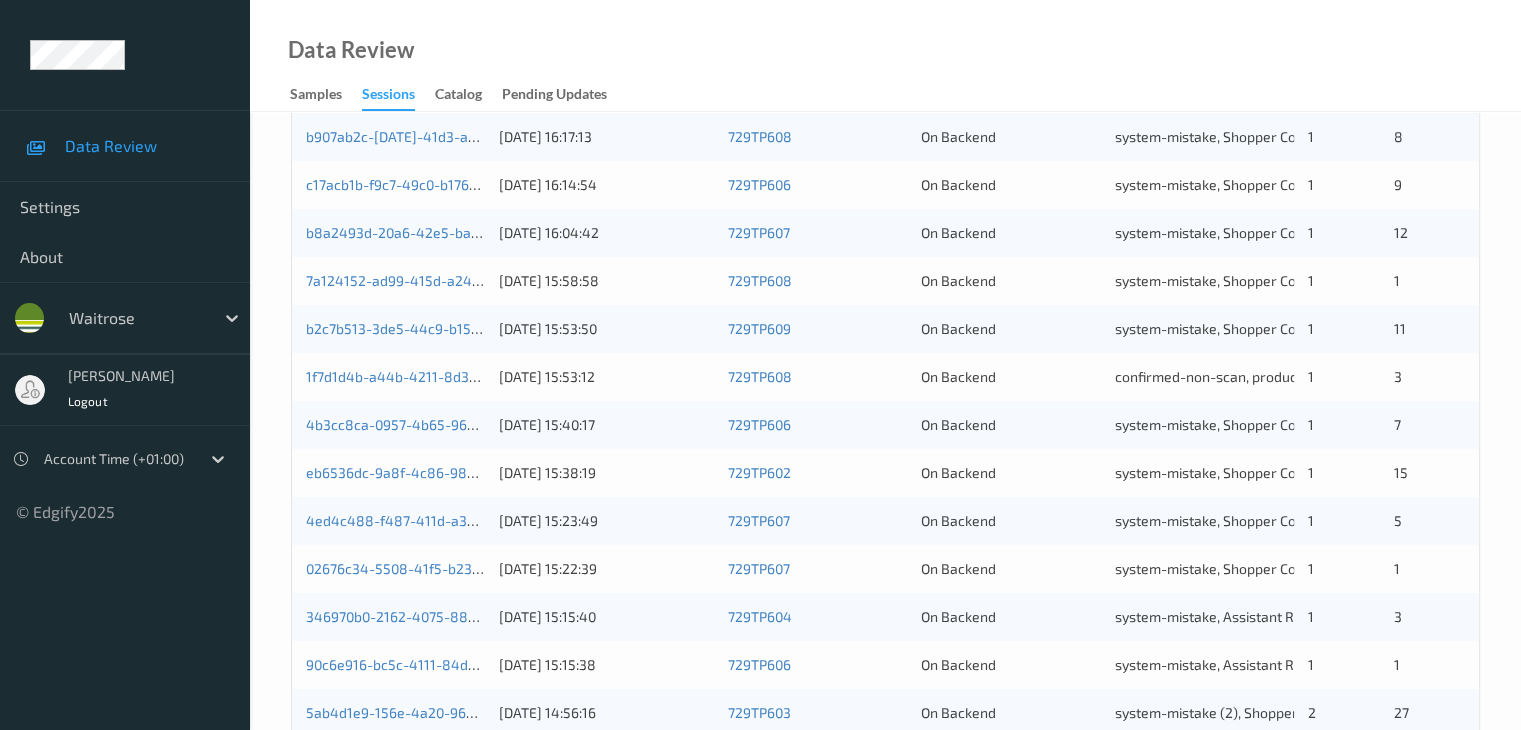 scroll, scrollTop: 932, scrollLeft: 0, axis: vertical 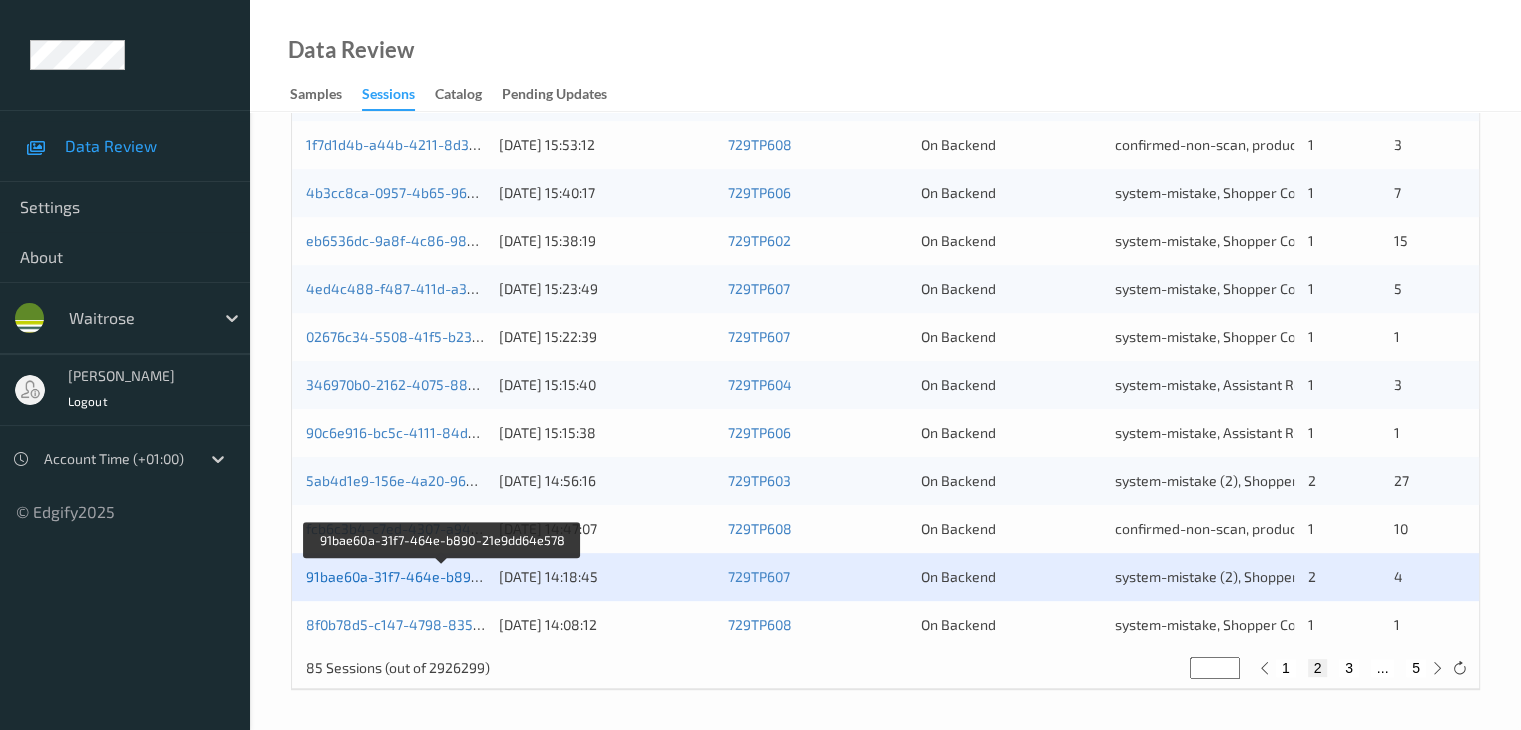 click on "91bae60a-31f7-464e-b890-21e9dd64e578" at bounding box center (443, 576) 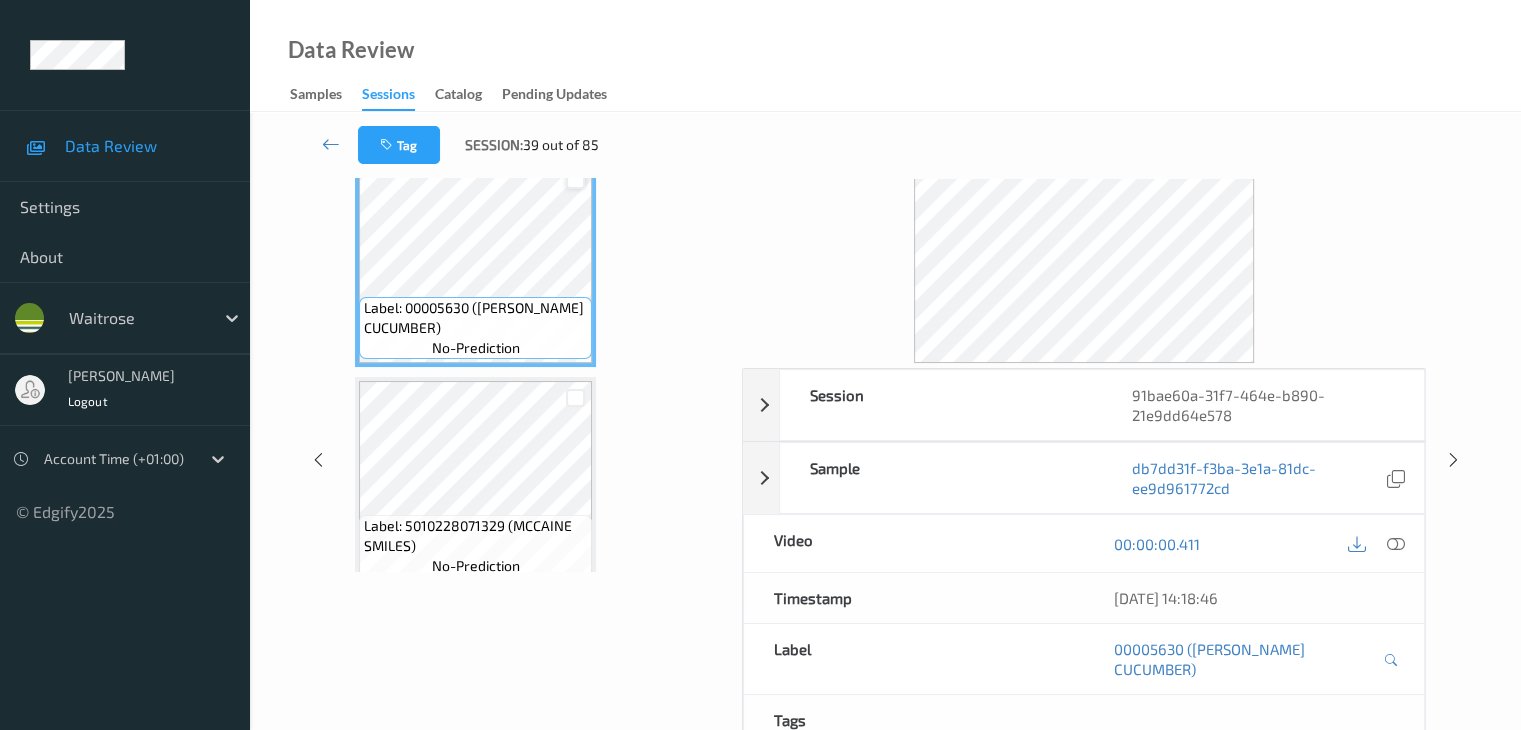 scroll, scrollTop: 44, scrollLeft: 0, axis: vertical 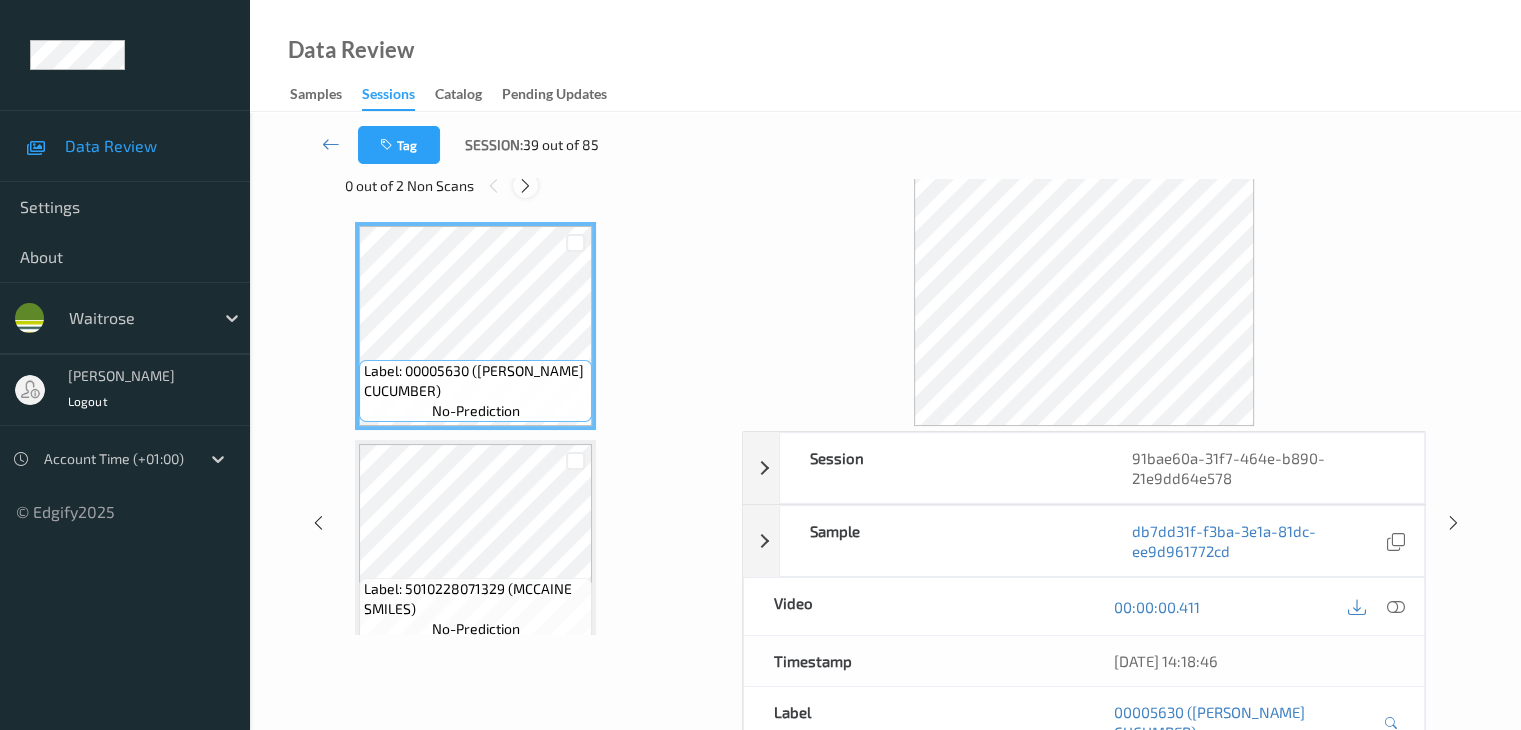 click at bounding box center [525, 186] 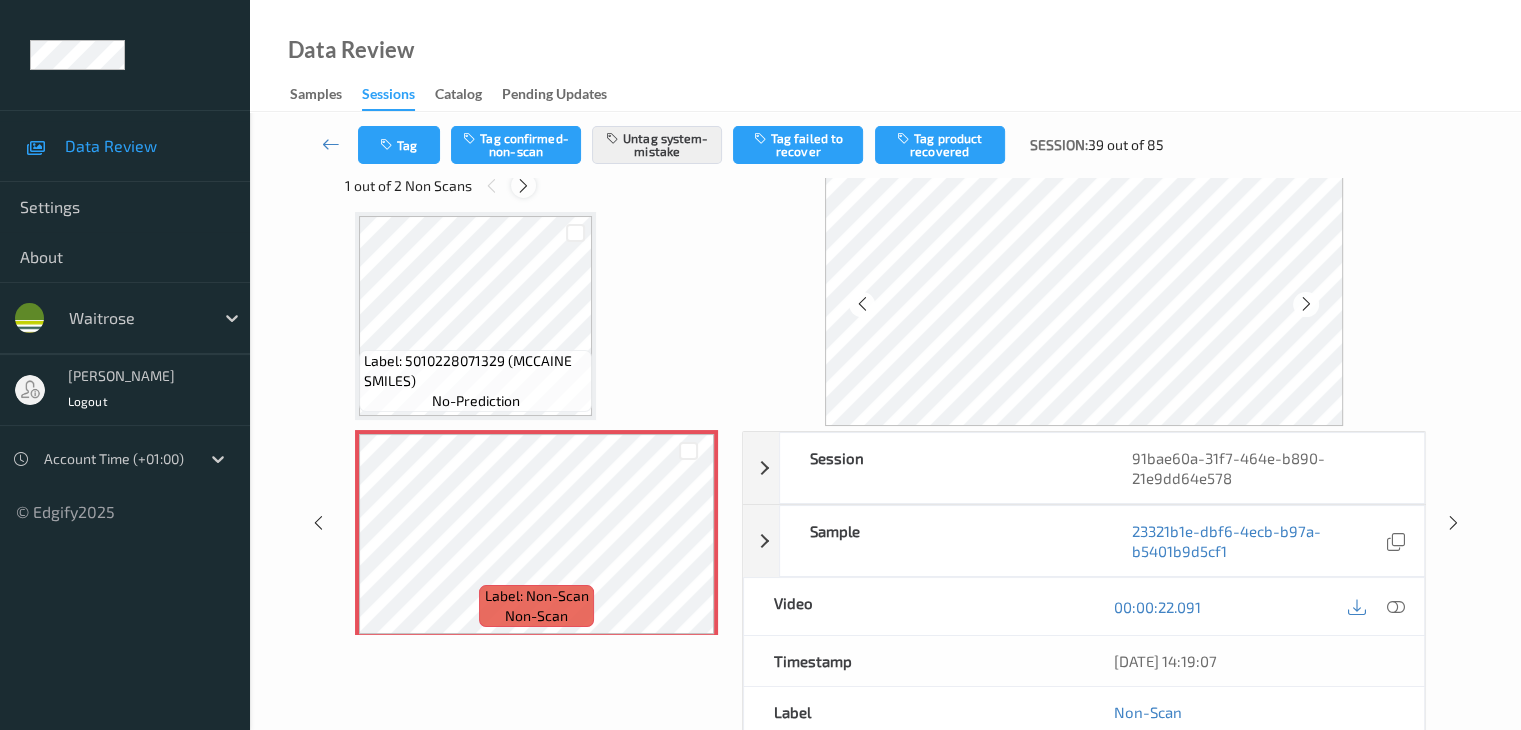 click at bounding box center [523, 186] 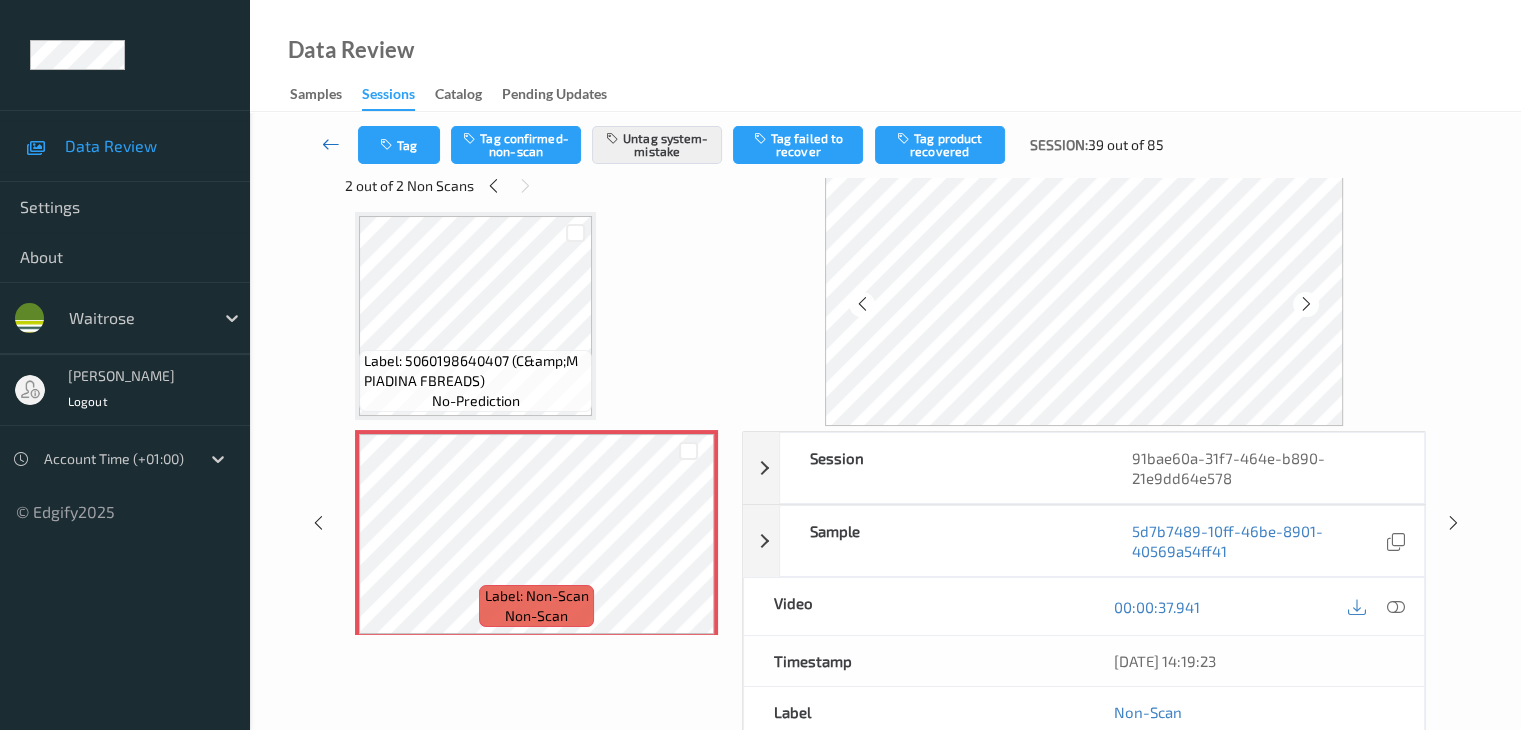 click at bounding box center [331, 144] 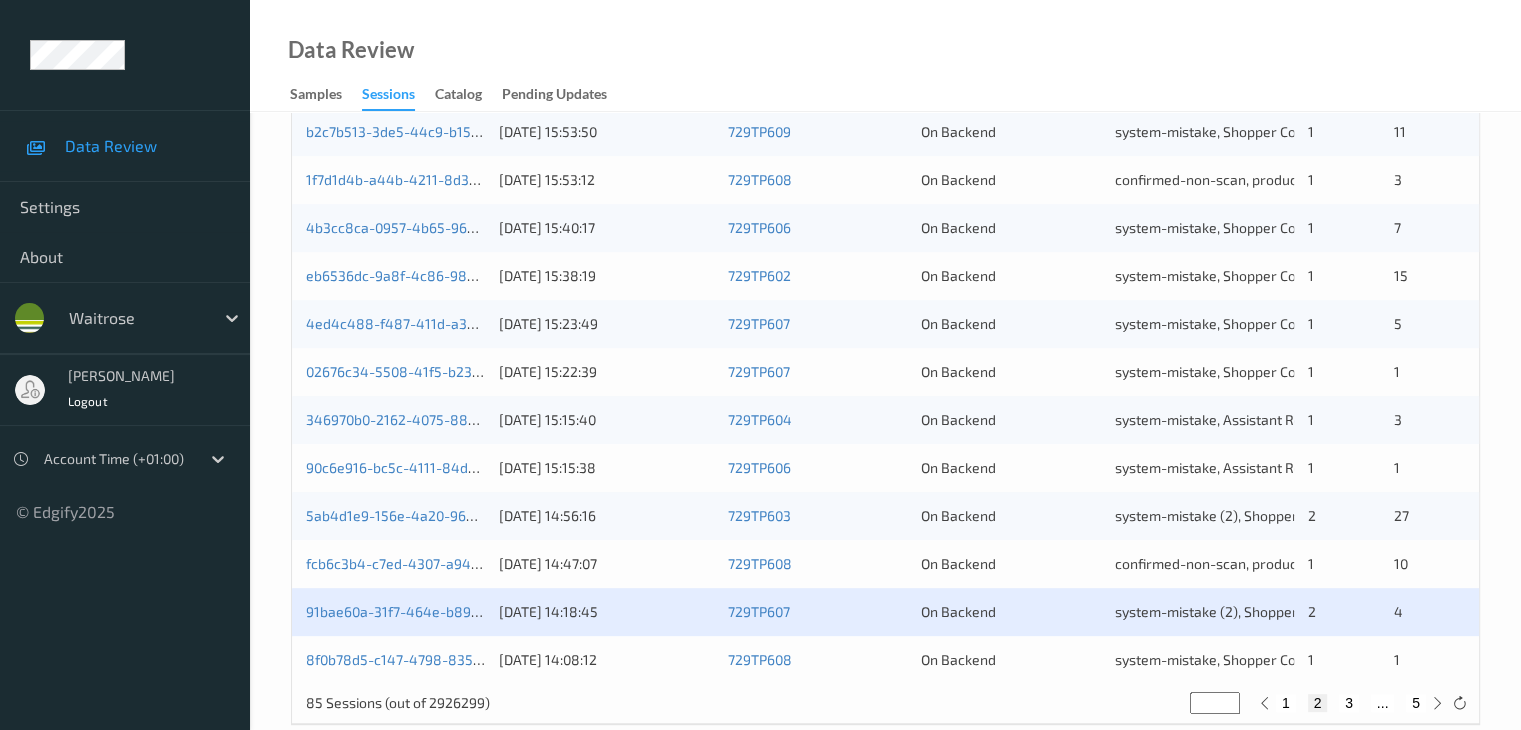 scroll, scrollTop: 932, scrollLeft: 0, axis: vertical 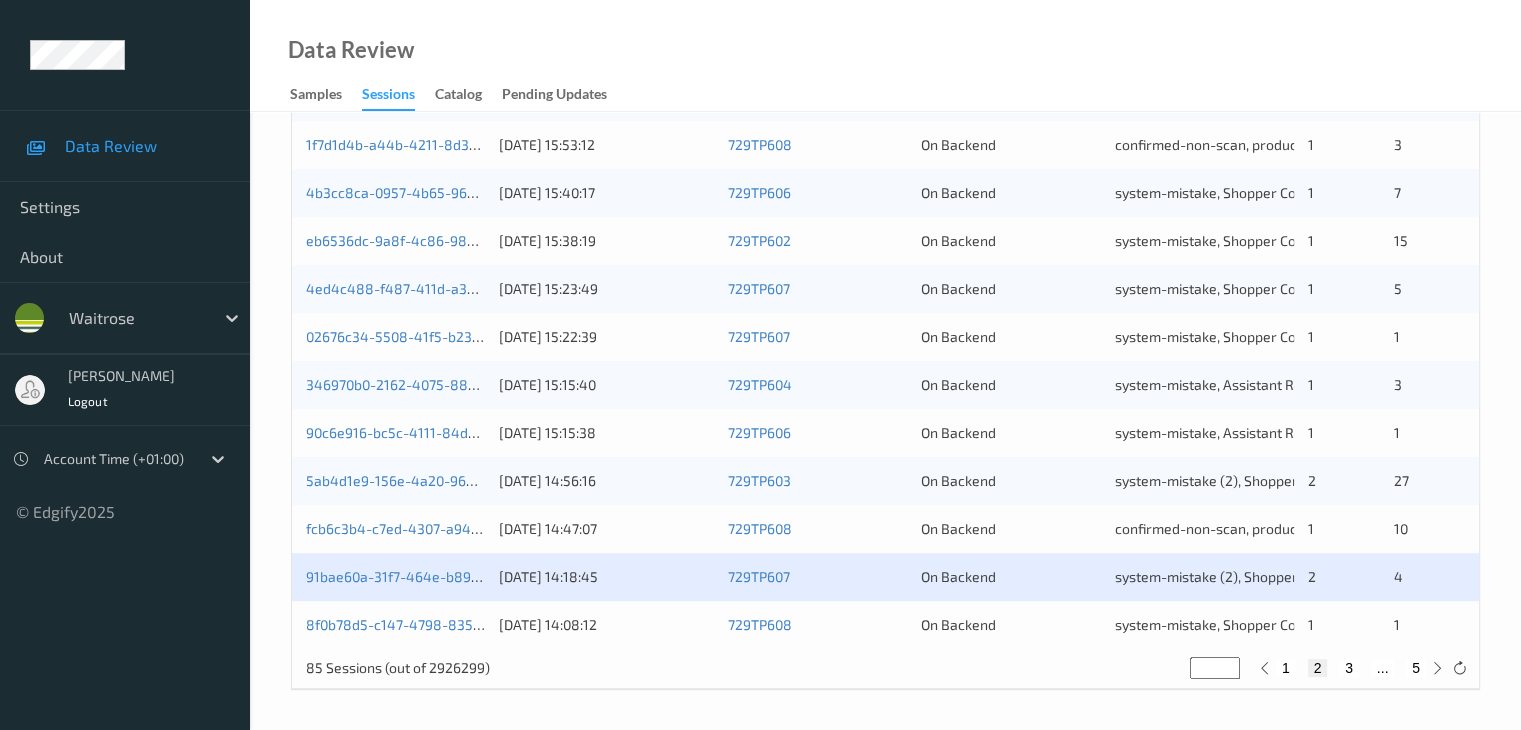 click on "3" at bounding box center (1349, 668) 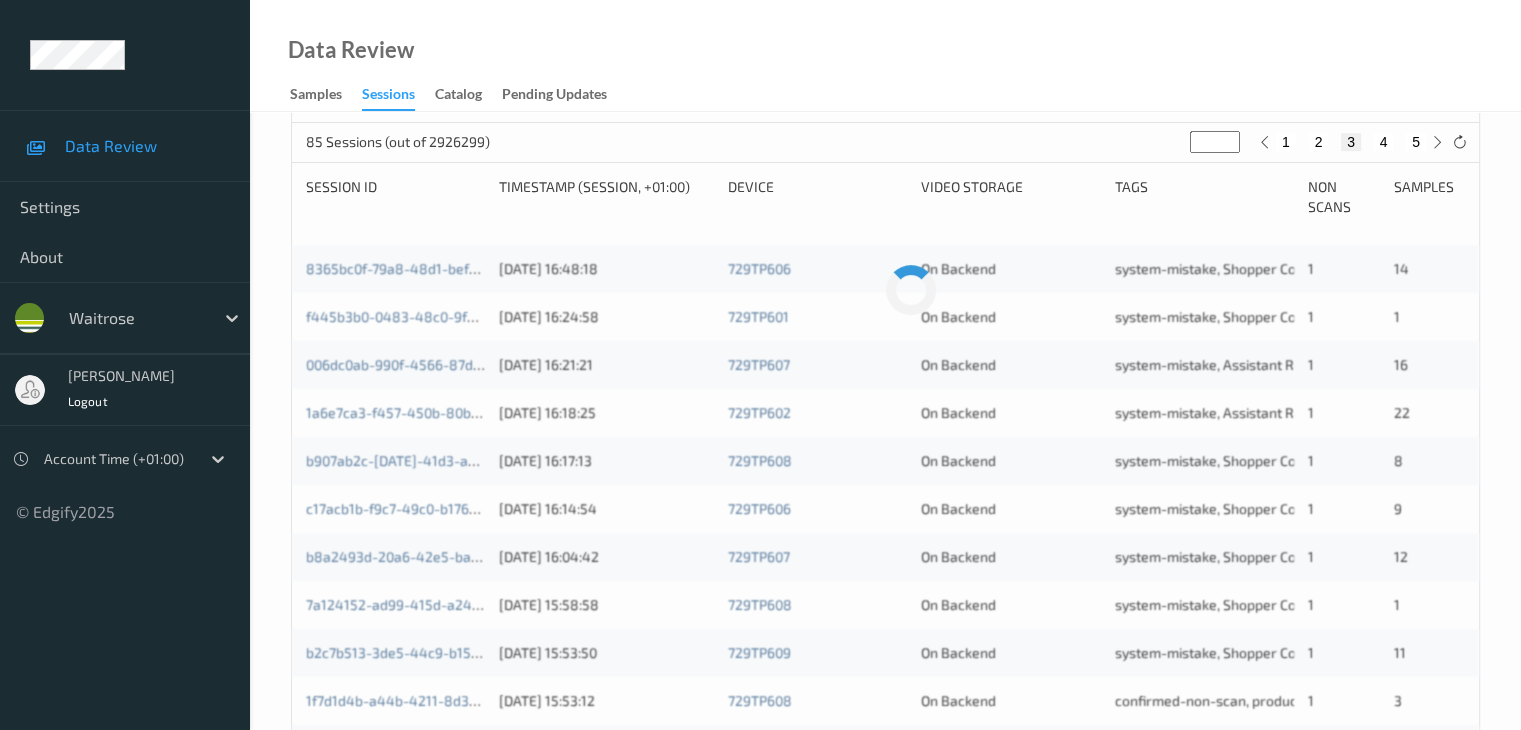 scroll, scrollTop: 1, scrollLeft: 0, axis: vertical 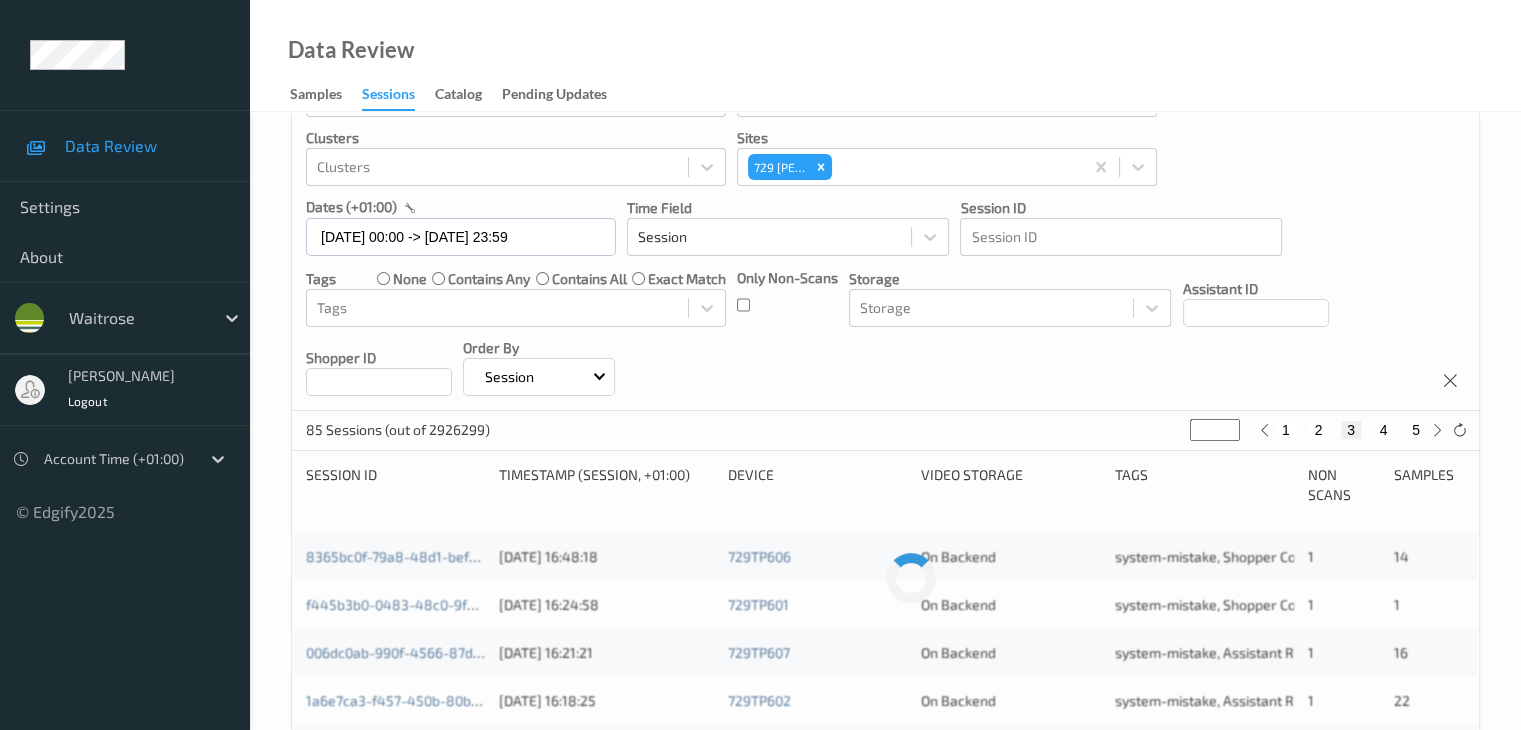 type 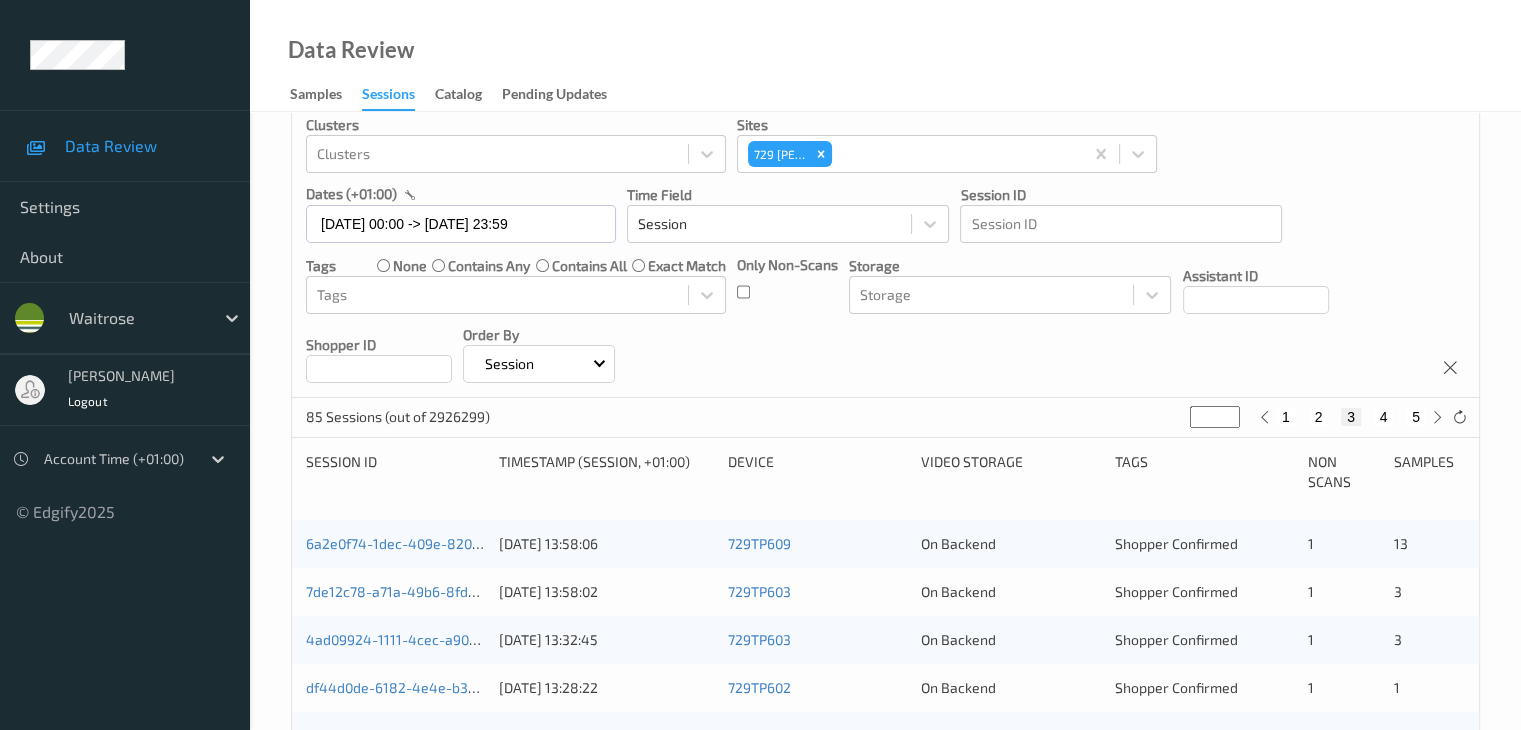 scroll, scrollTop: 300, scrollLeft: 0, axis: vertical 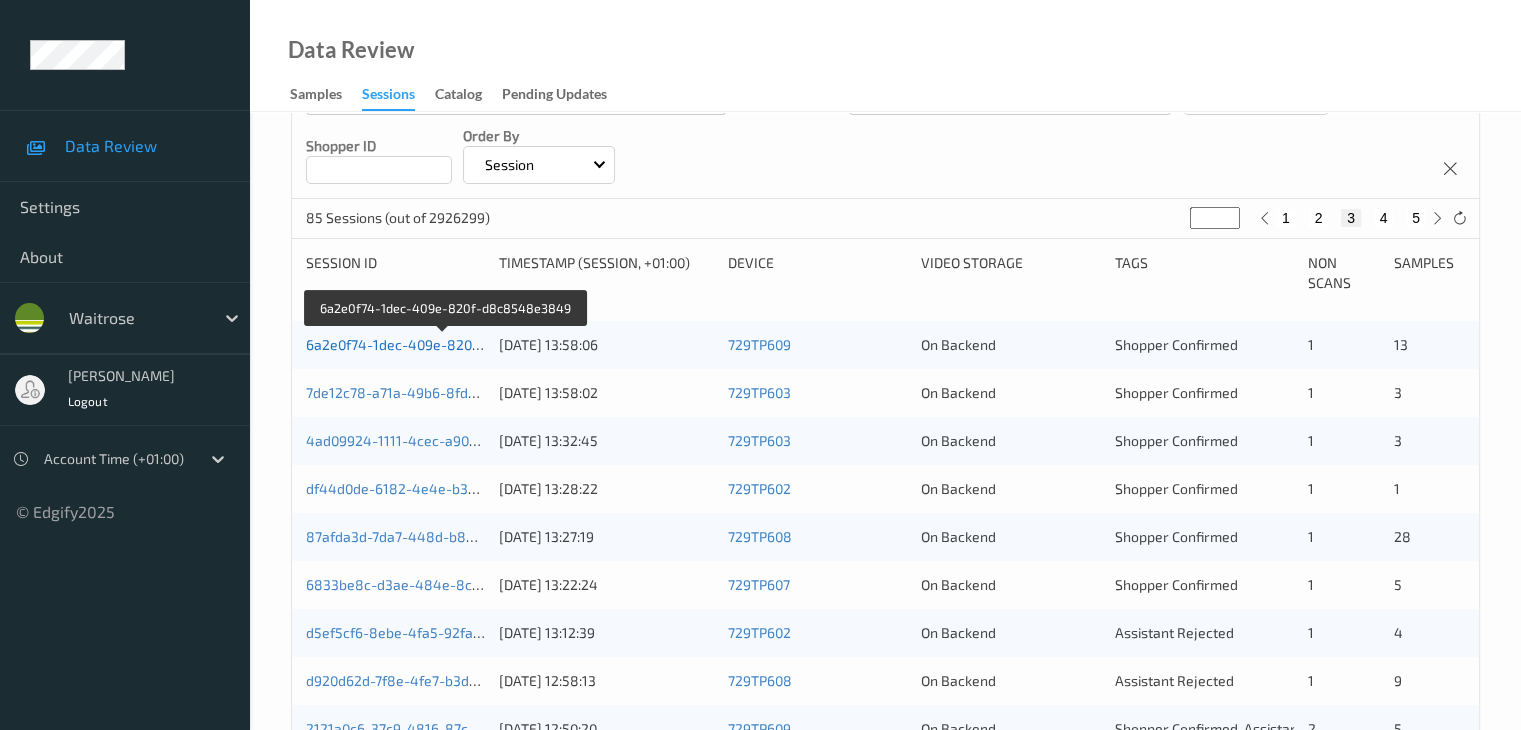 click on "6a2e0f74-1dec-409e-820f-d8c8548e3849" at bounding box center (445, 344) 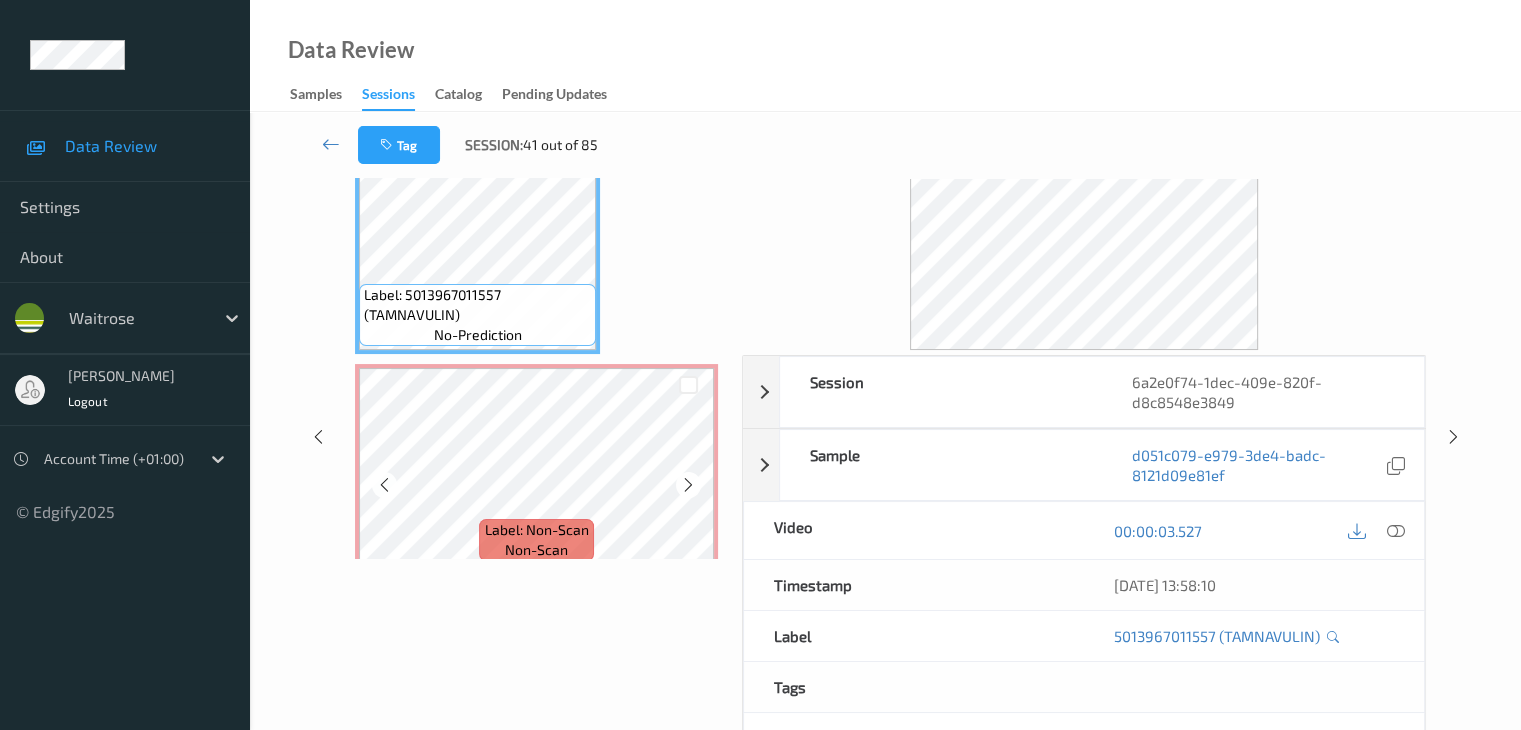 scroll, scrollTop: 0, scrollLeft: 0, axis: both 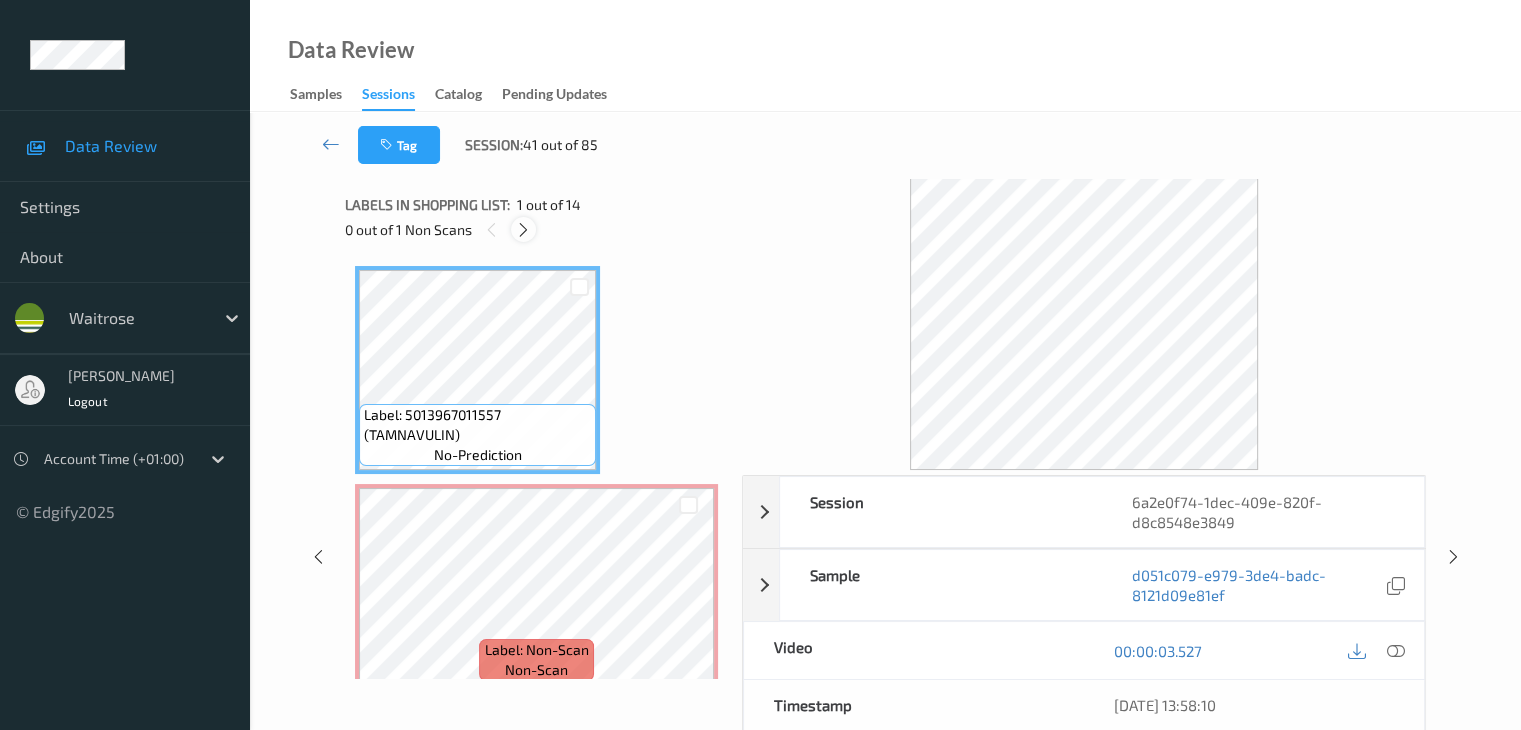 click at bounding box center (523, 230) 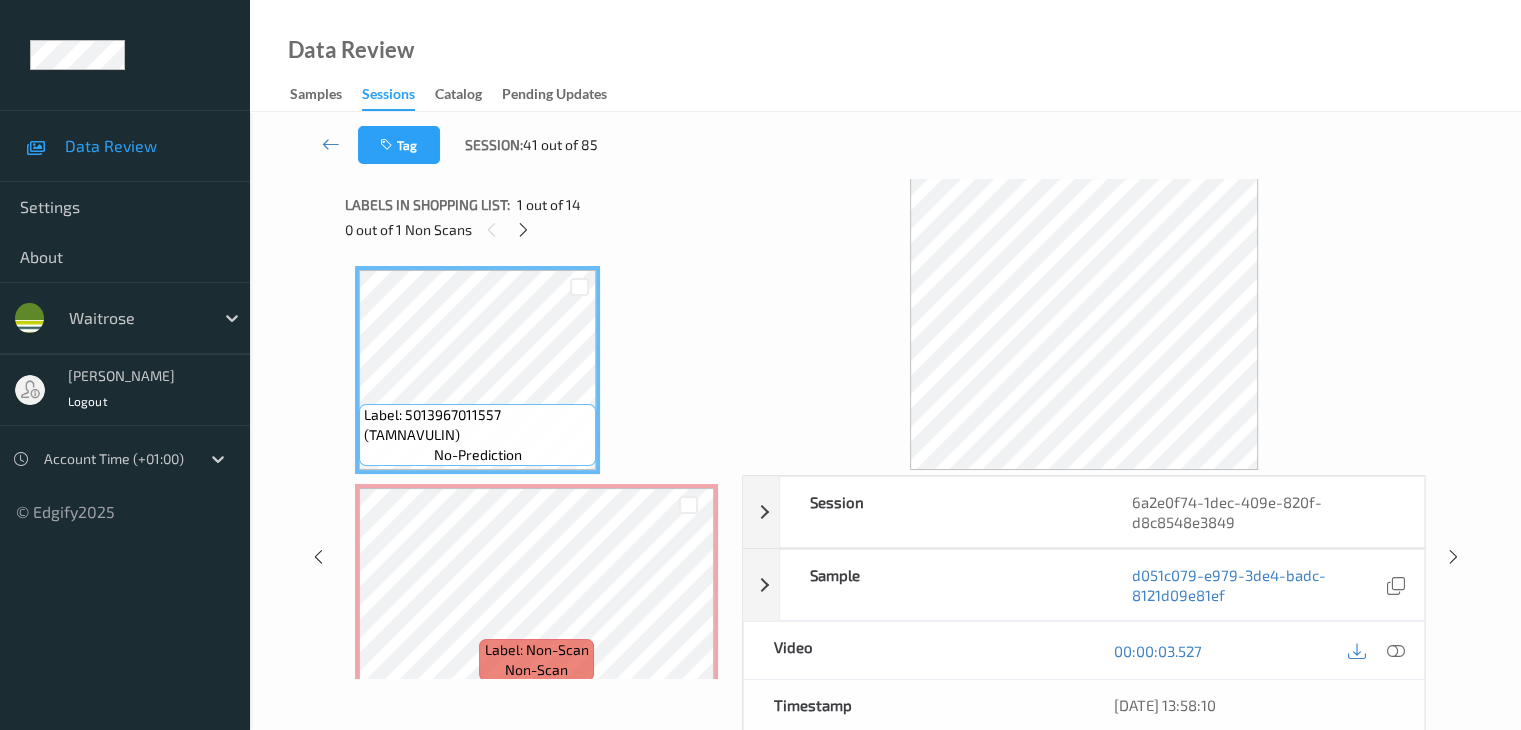 scroll, scrollTop: 10, scrollLeft: 0, axis: vertical 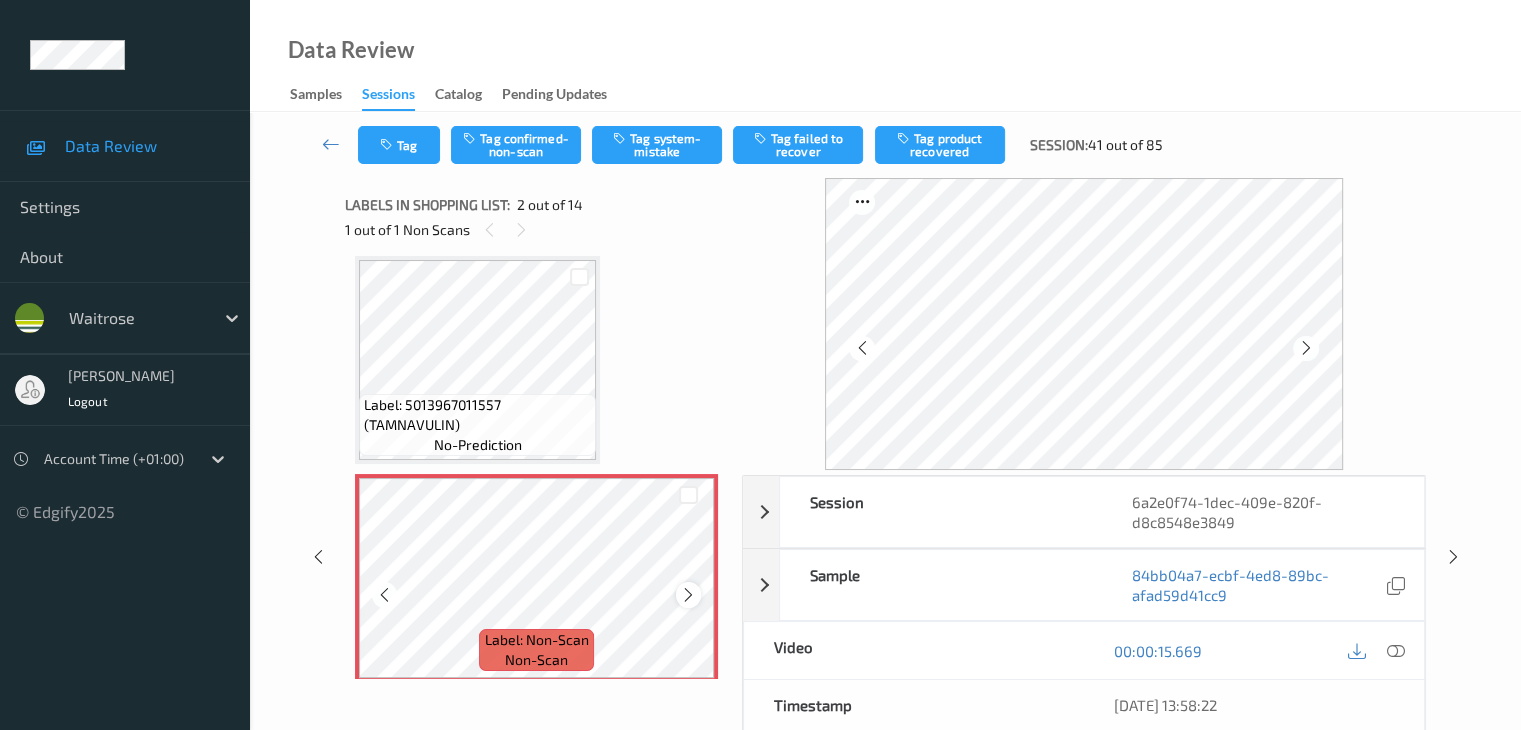 click at bounding box center [688, 595] 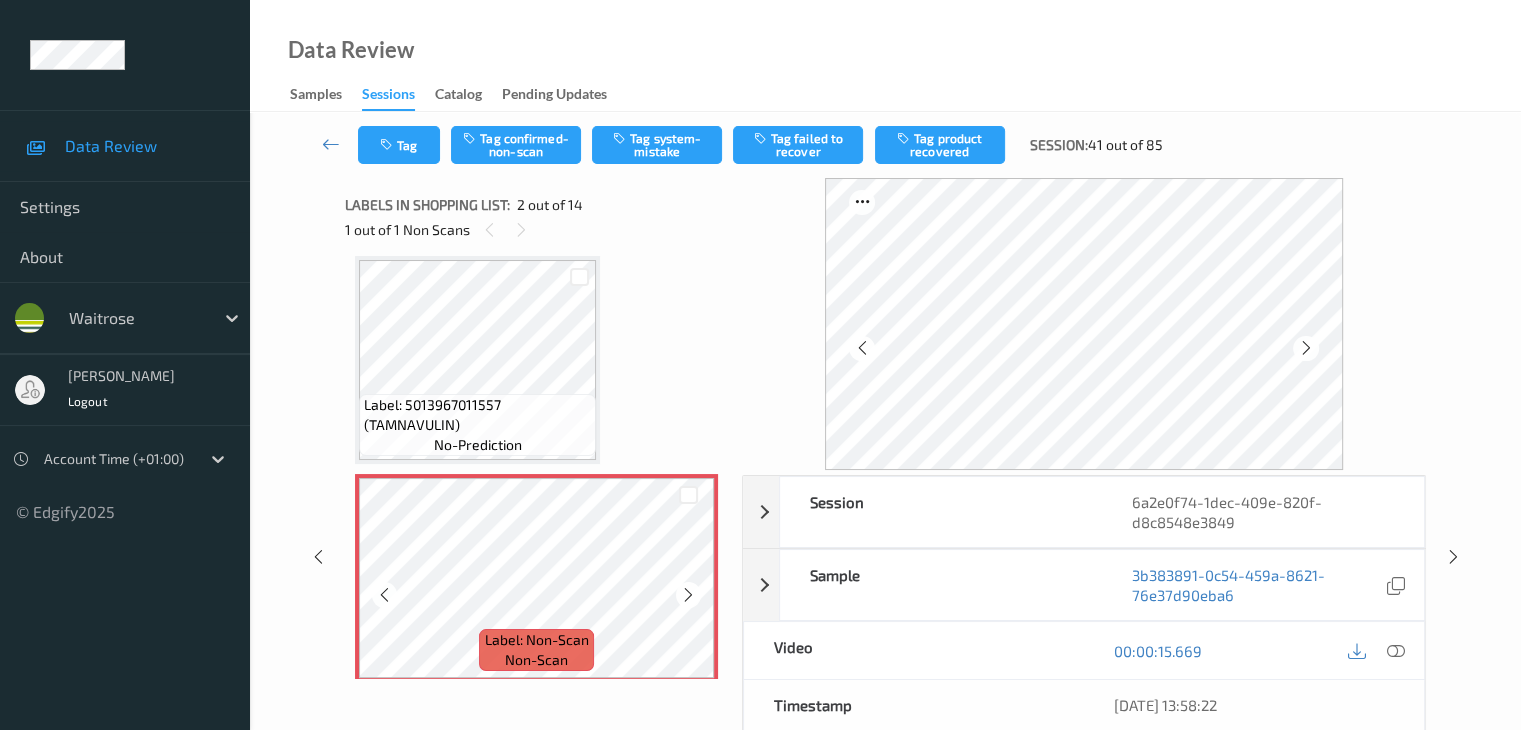 click at bounding box center (688, 595) 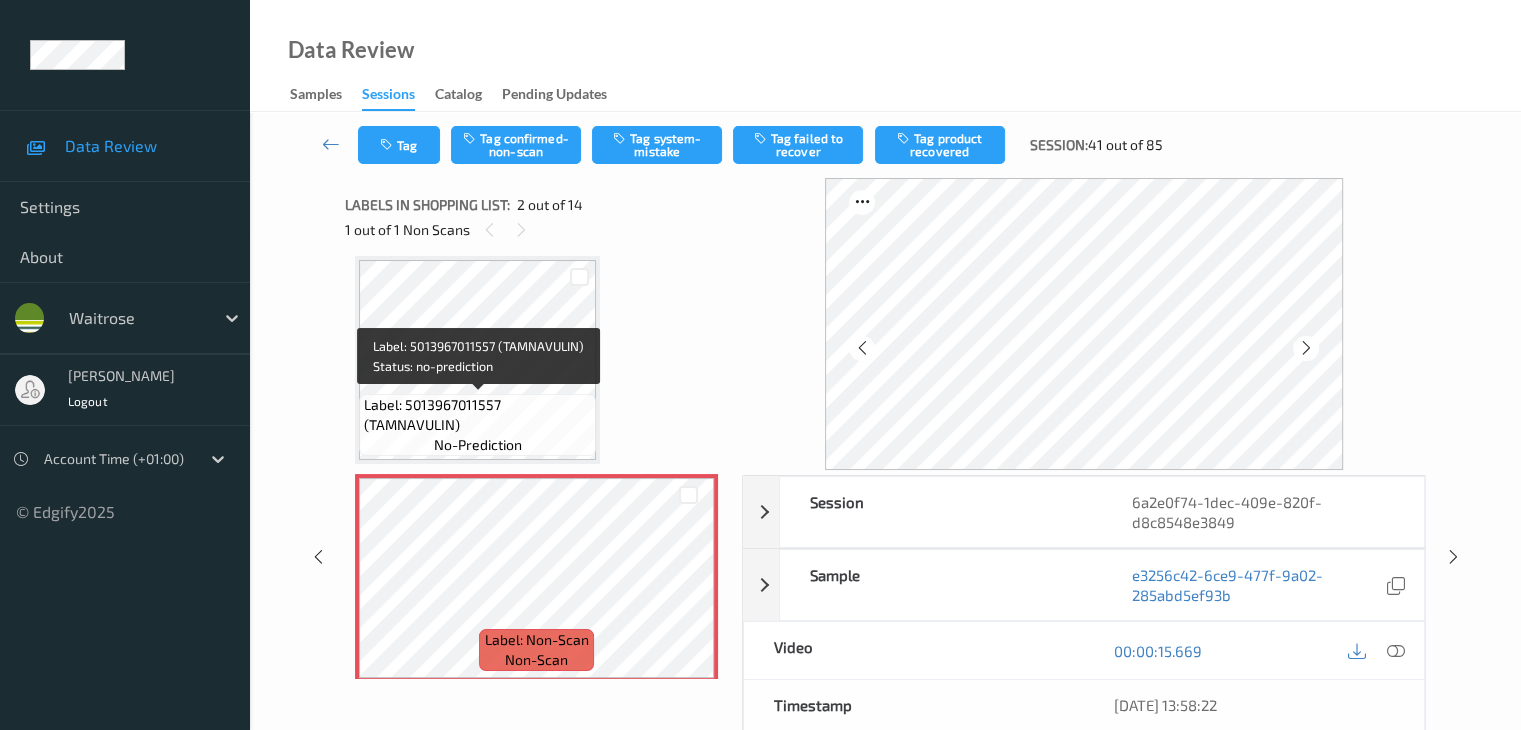 click on "Label: 5013967011557 (TAMNAVULIN)" at bounding box center [477, 415] 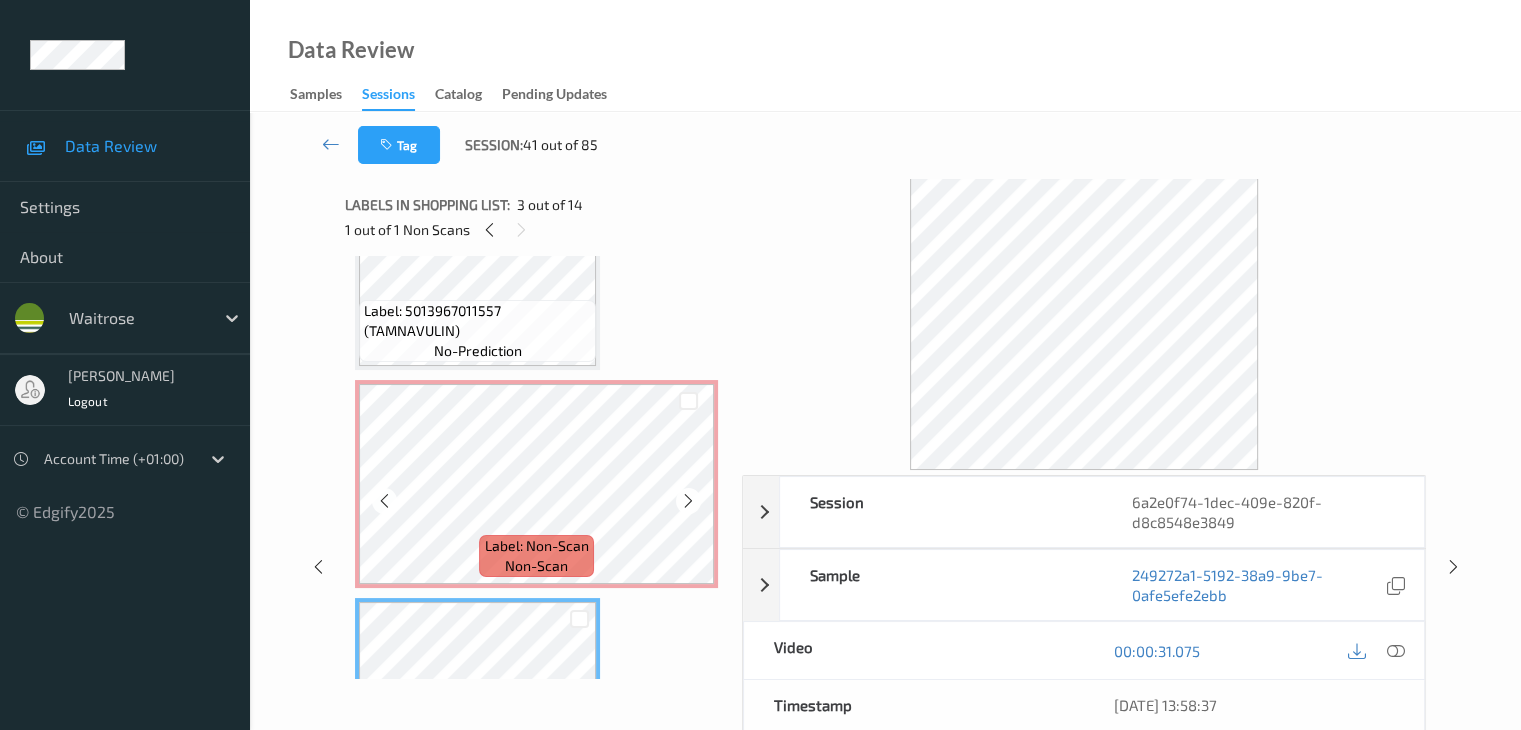 scroll, scrollTop: 10, scrollLeft: 0, axis: vertical 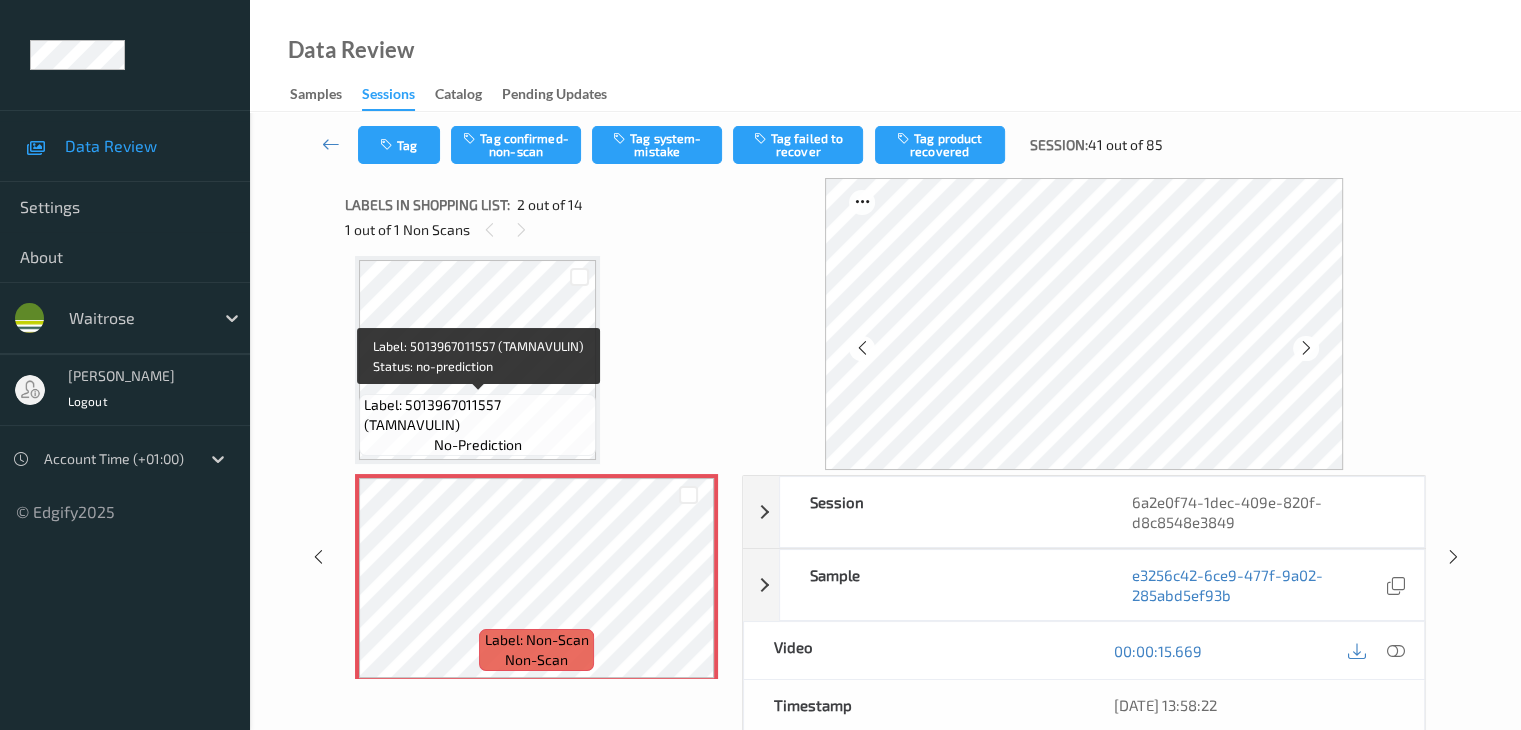 click on "Label: 5013967011557 (TAMNAVULIN)" at bounding box center (477, 415) 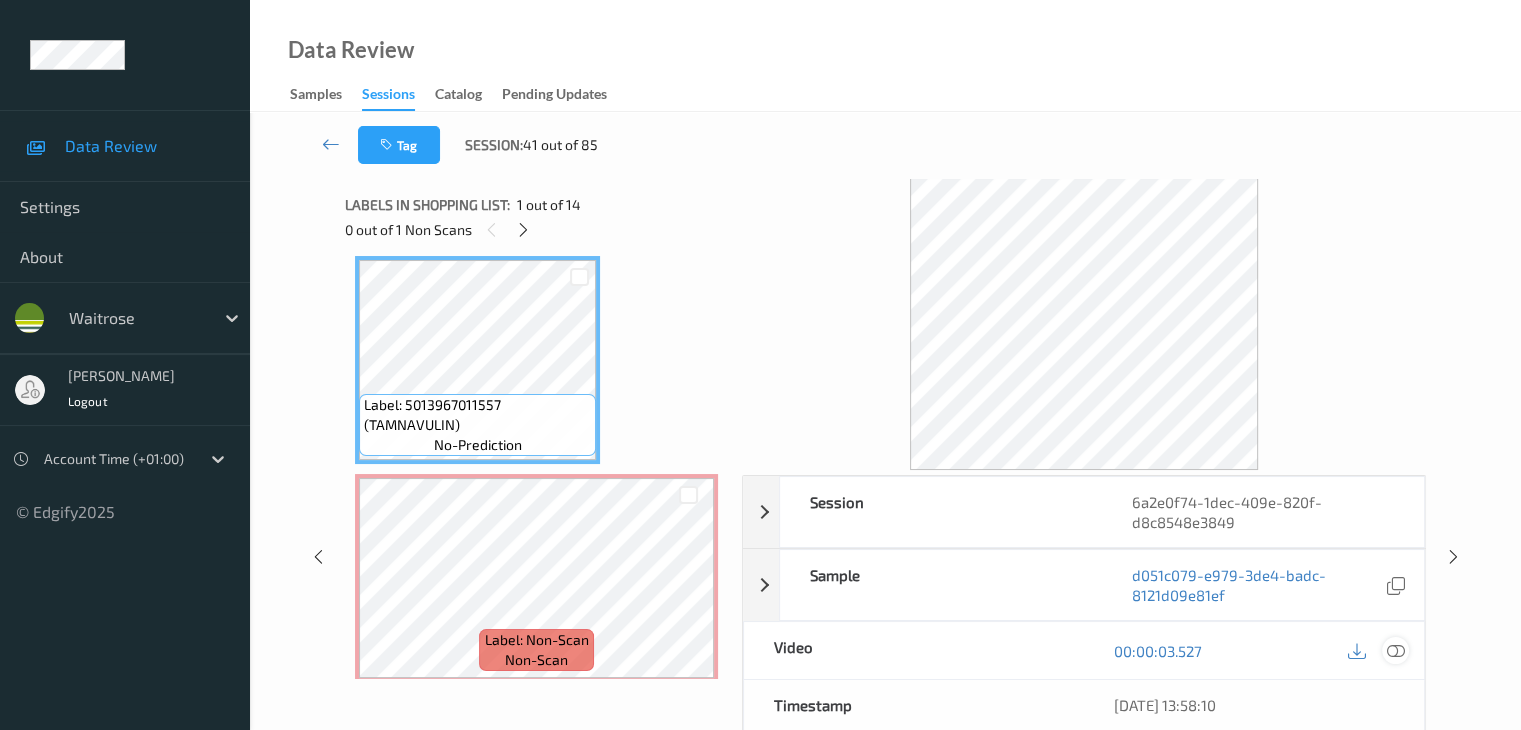click at bounding box center [1395, 651] 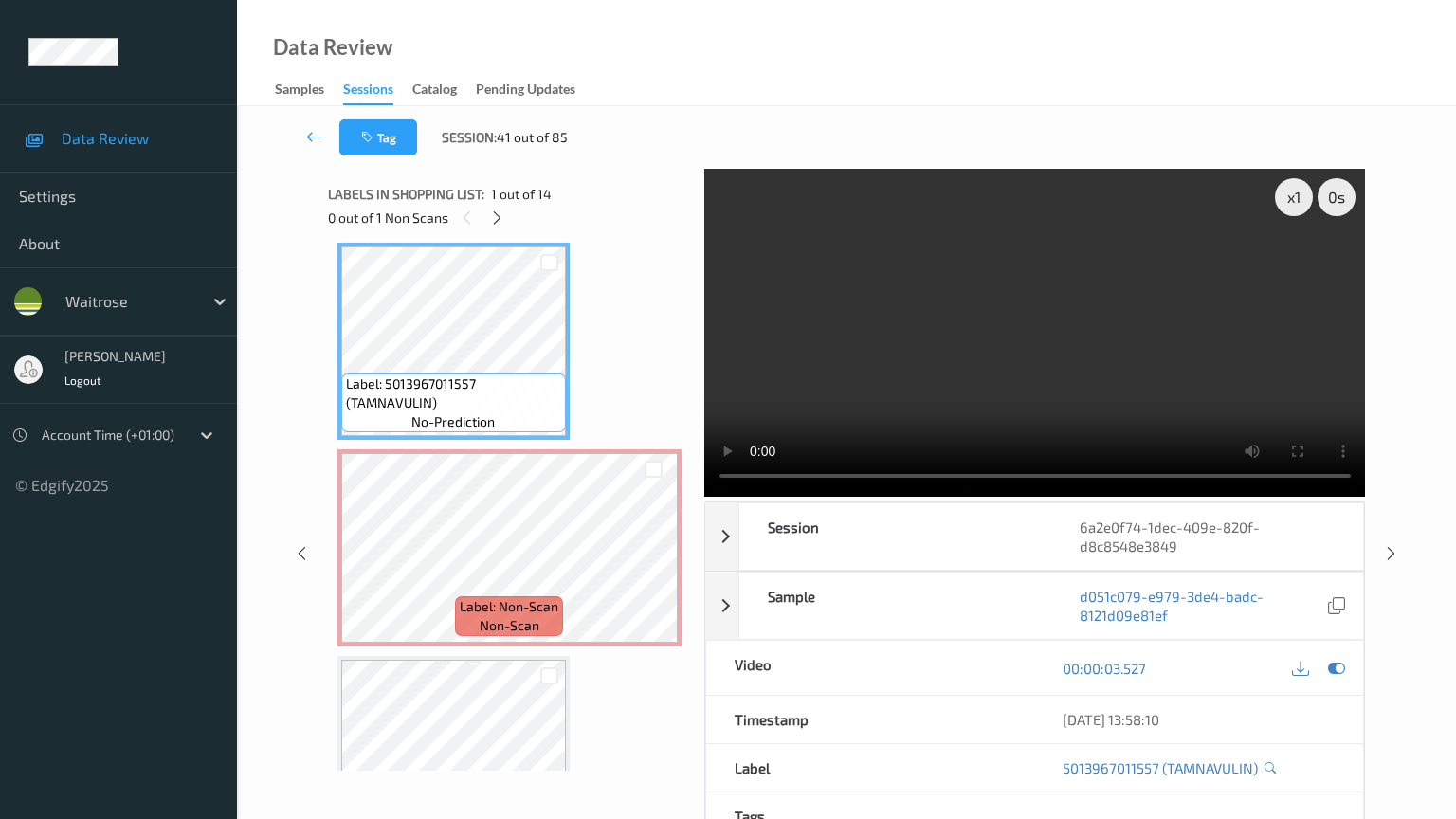 type 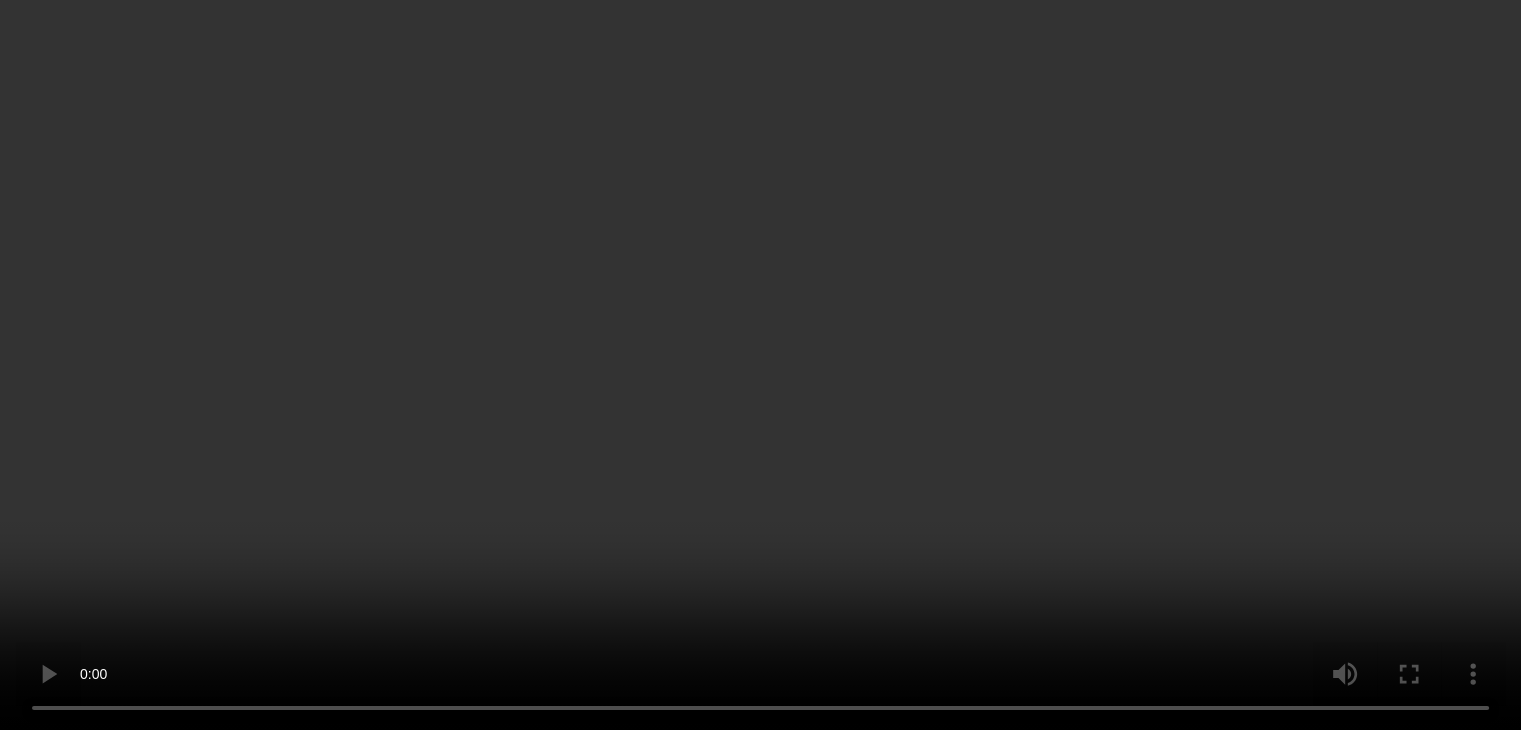 scroll, scrollTop: 210, scrollLeft: 0, axis: vertical 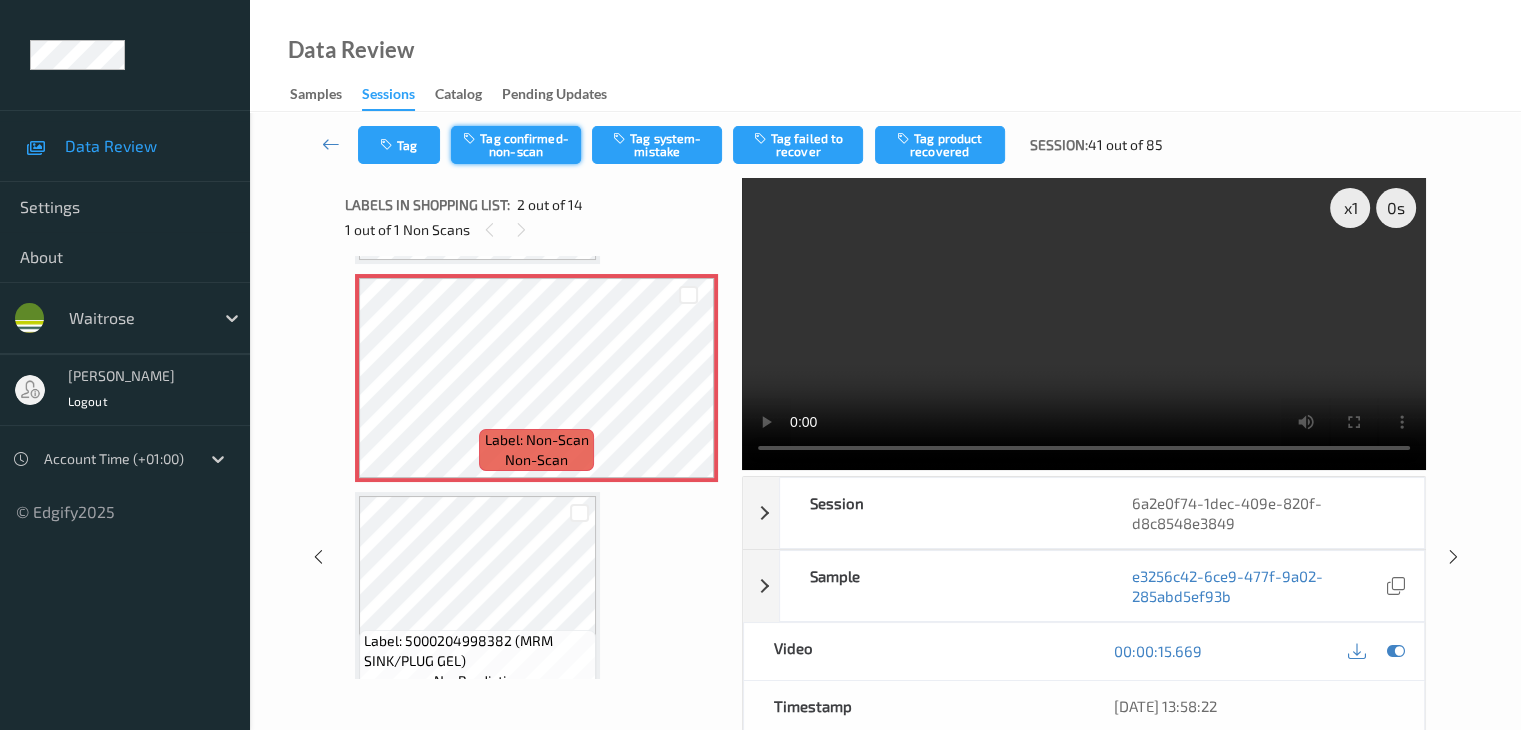click on "Tag   confirmed-non-scan" at bounding box center [516, 145] 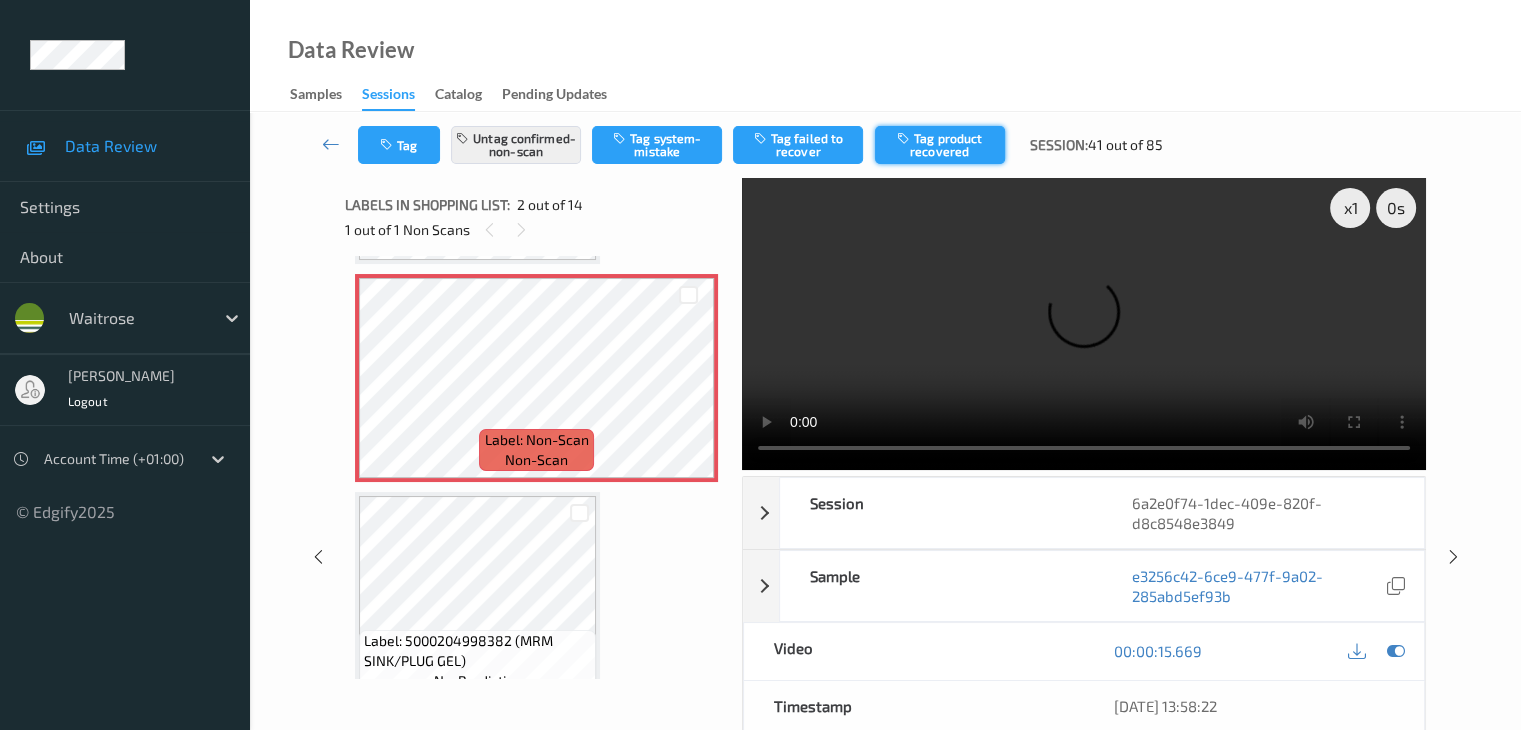click on "Tag   product recovered" at bounding box center [940, 145] 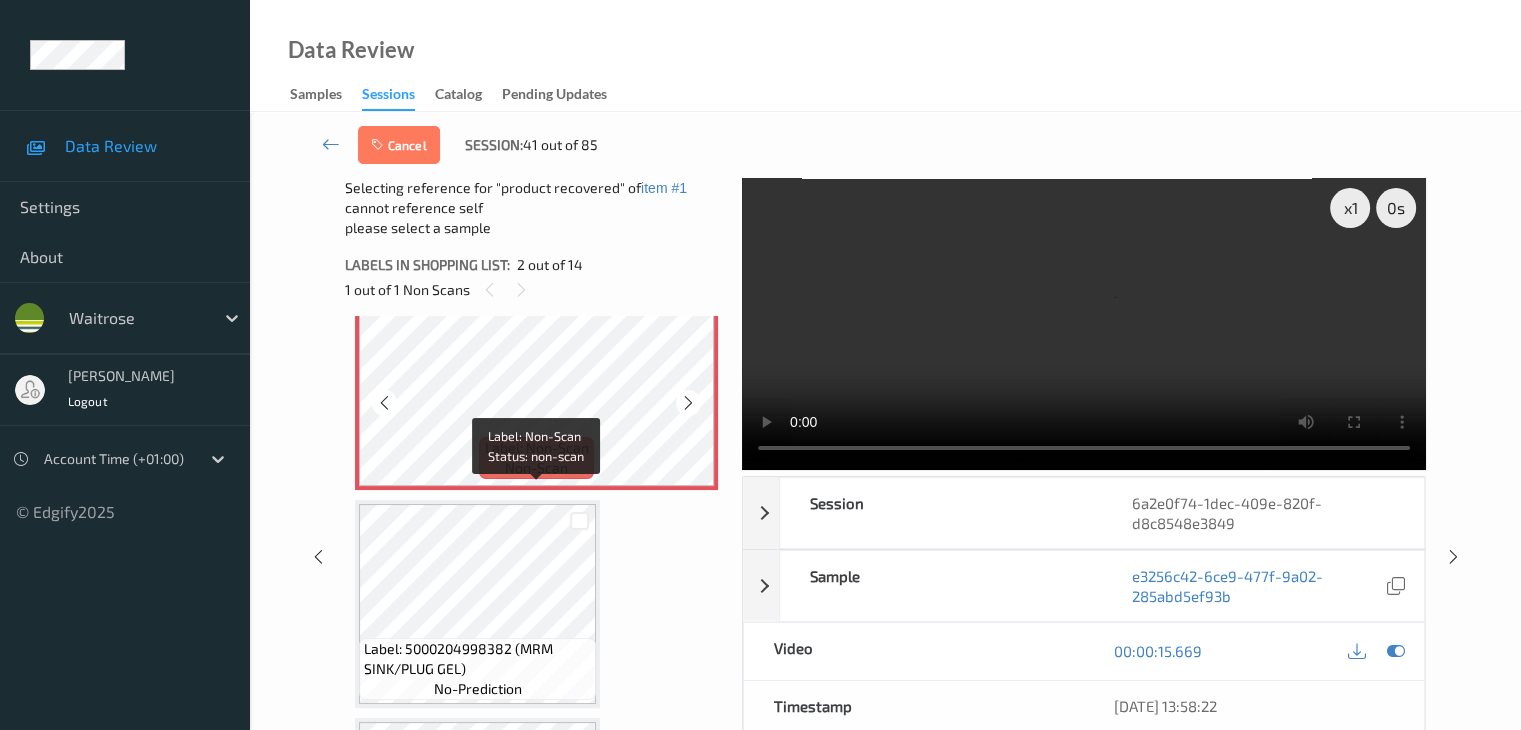 scroll, scrollTop: 310, scrollLeft: 0, axis: vertical 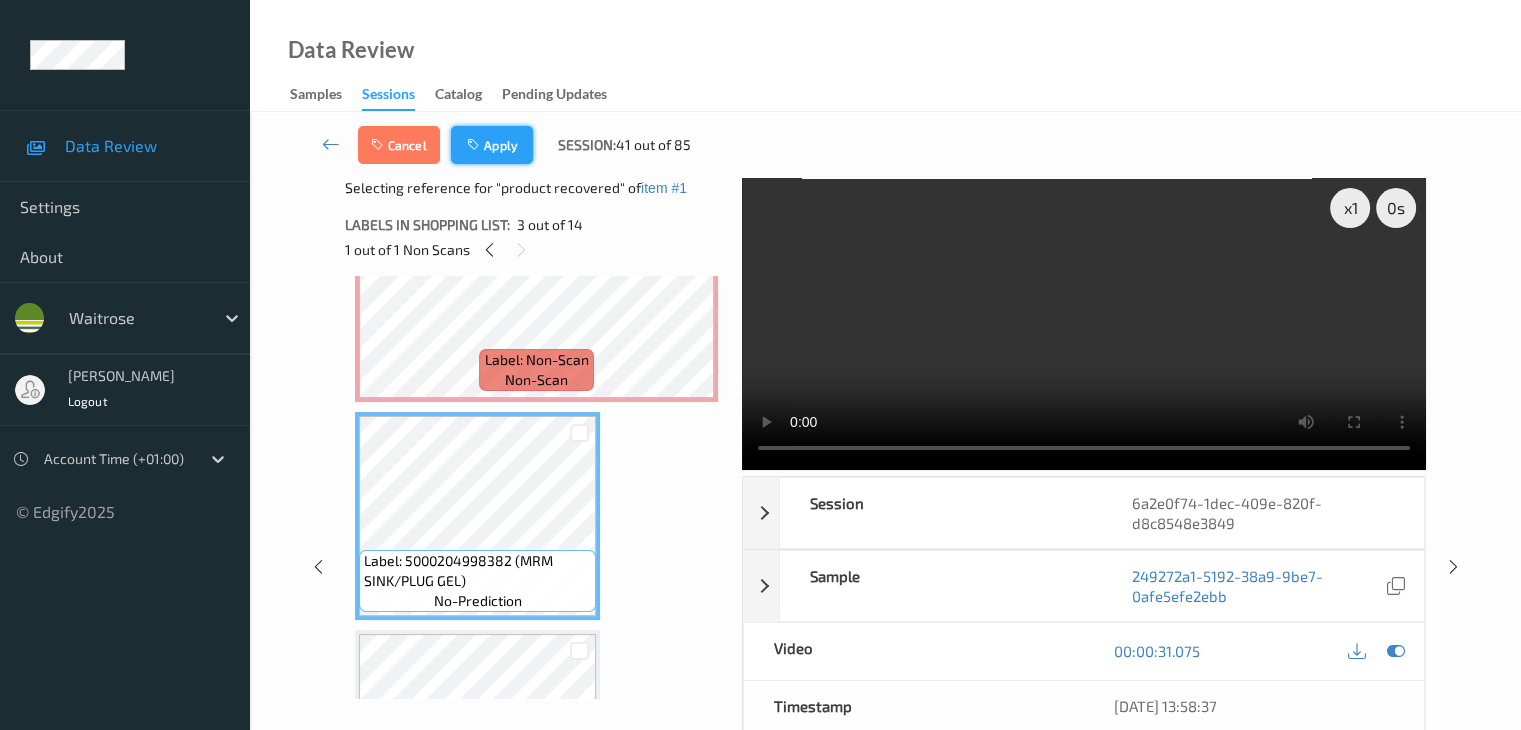 click on "Apply" at bounding box center [492, 145] 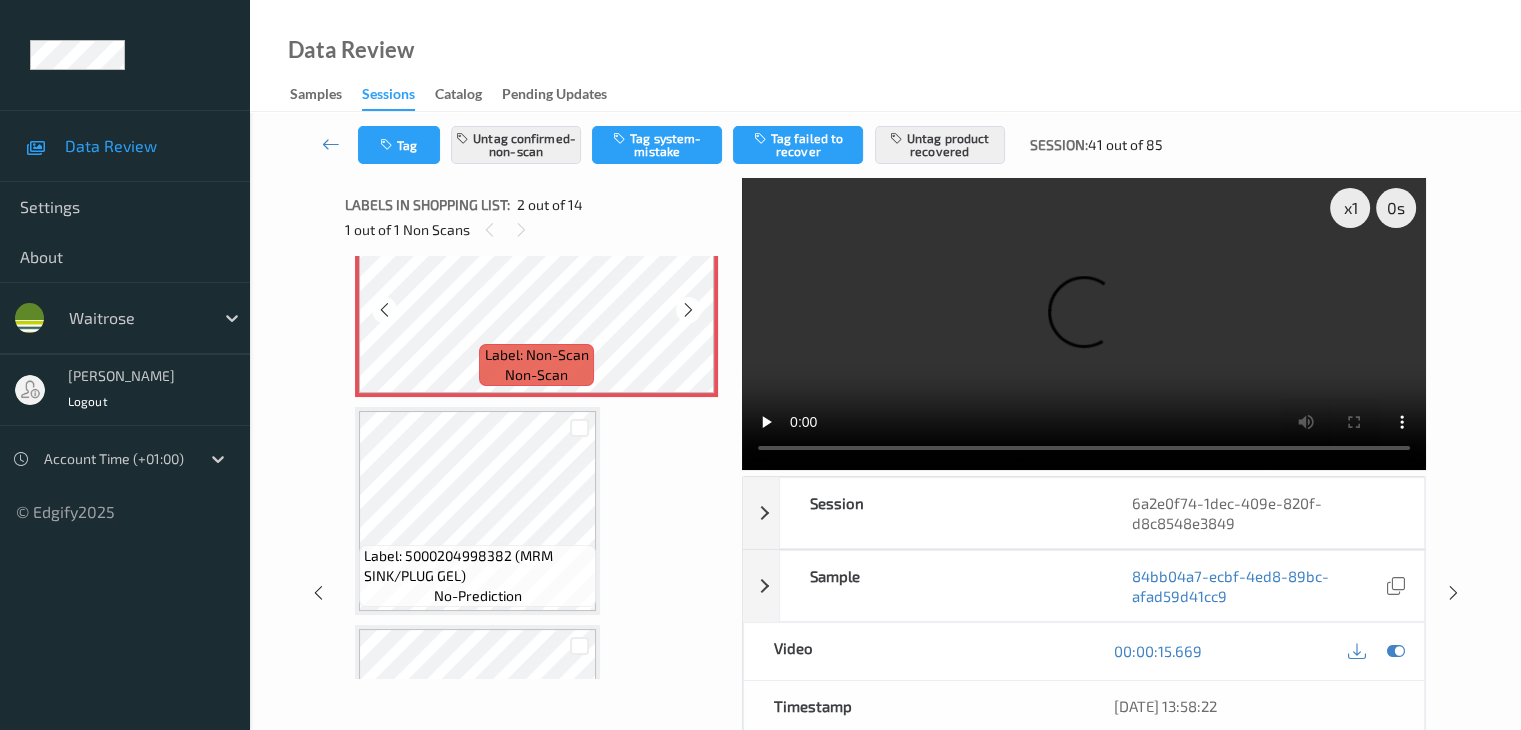 scroll, scrollTop: 310, scrollLeft: 0, axis: vertical 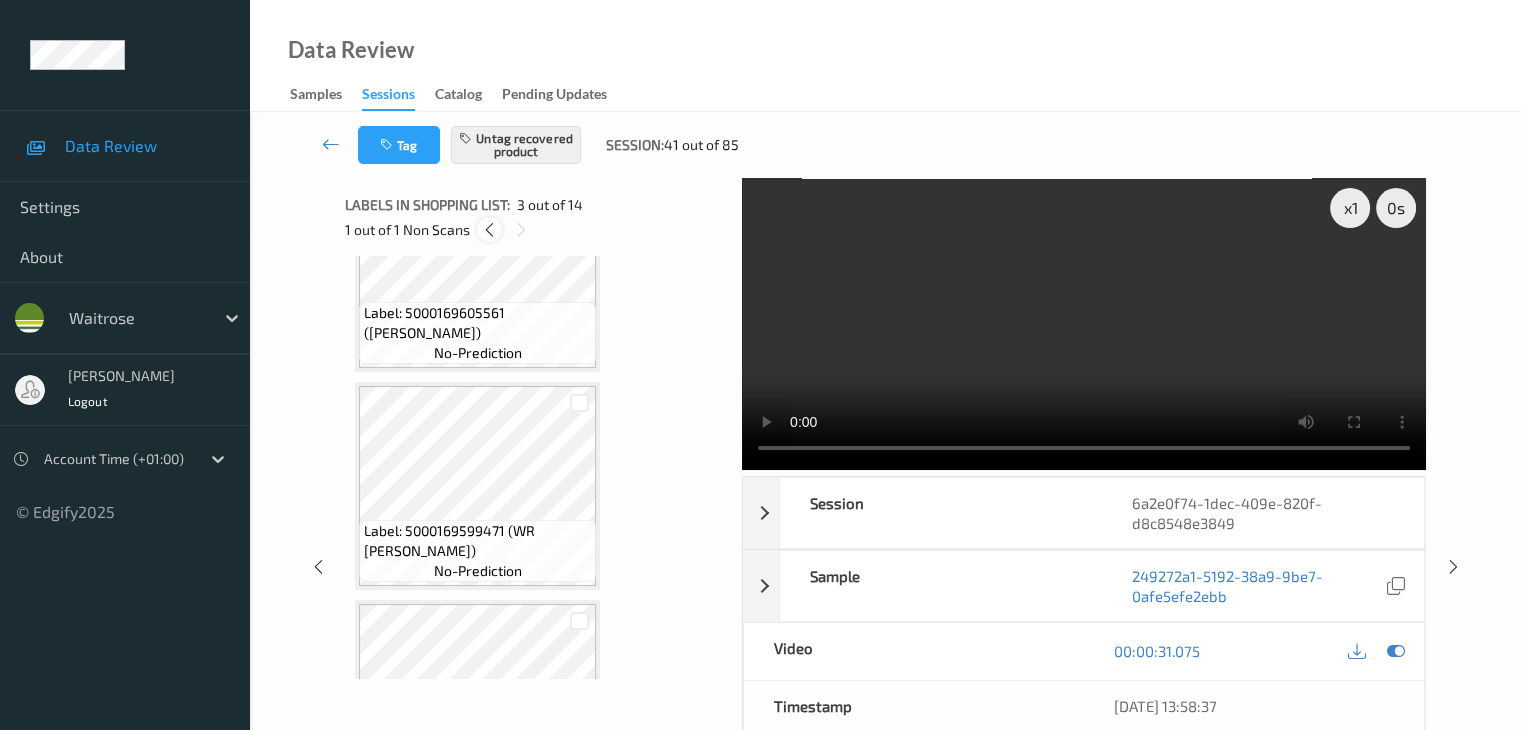 click at bounding box center [489, 230] 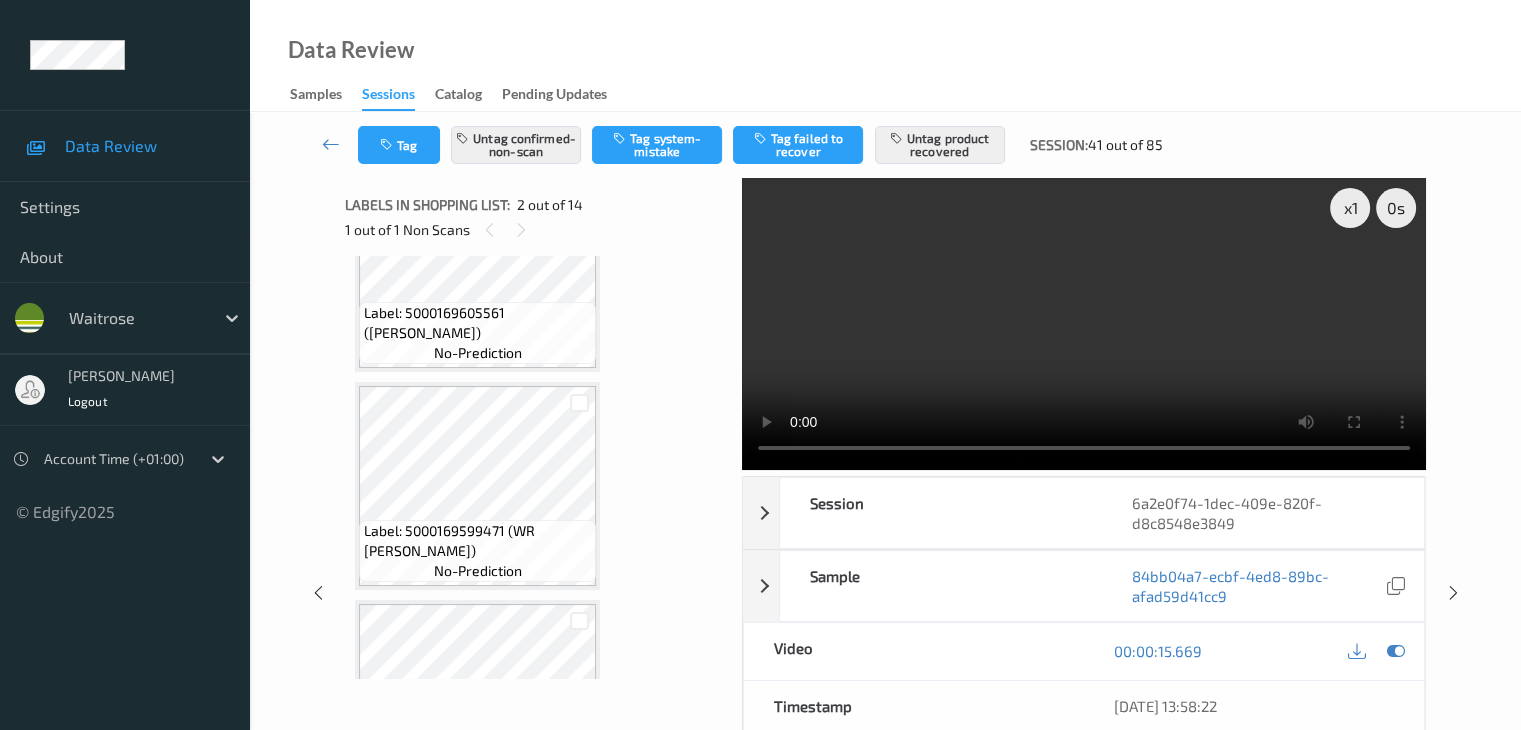 scroll, scrollTop: 10, scrollLeft: 0, axis: vertical 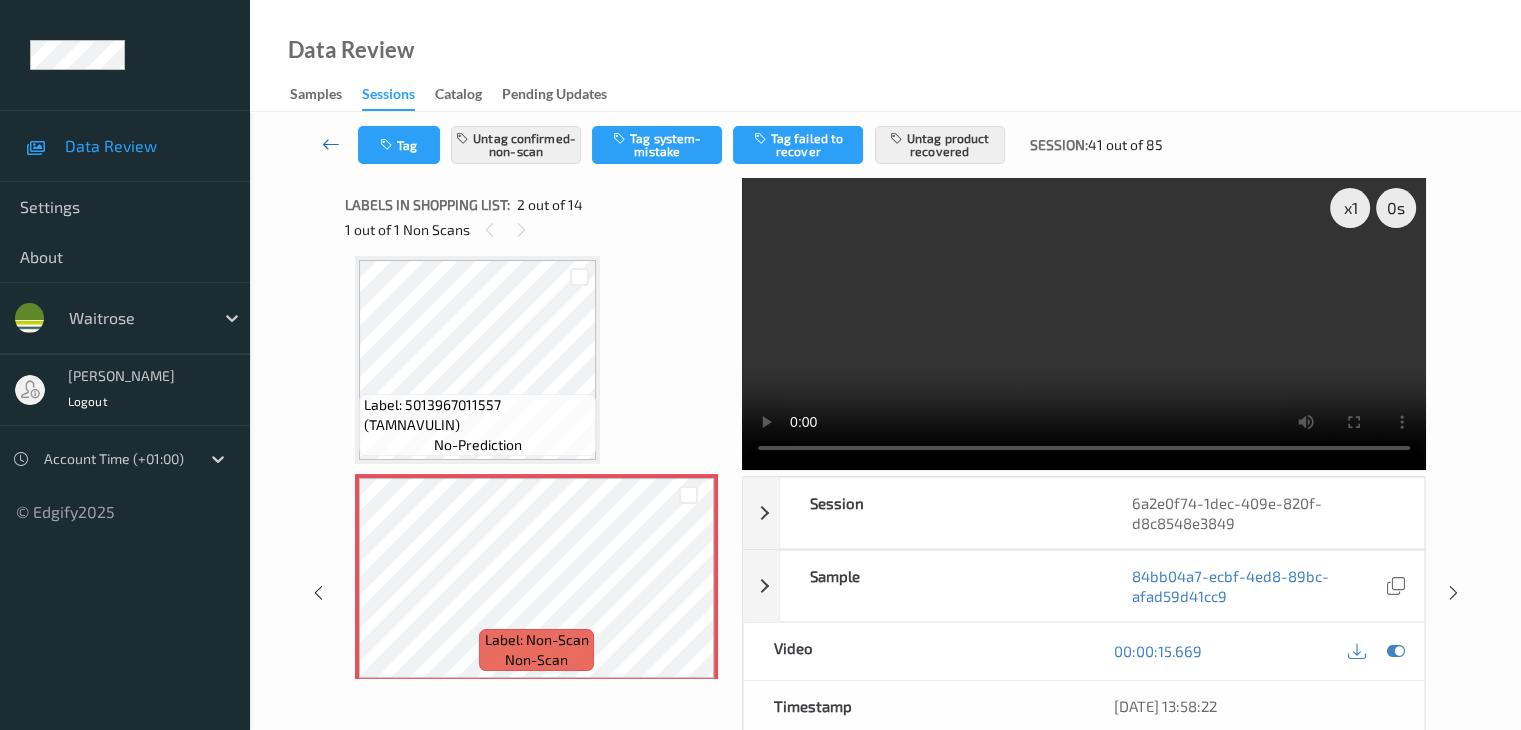 click at bounding box center [331, 144] 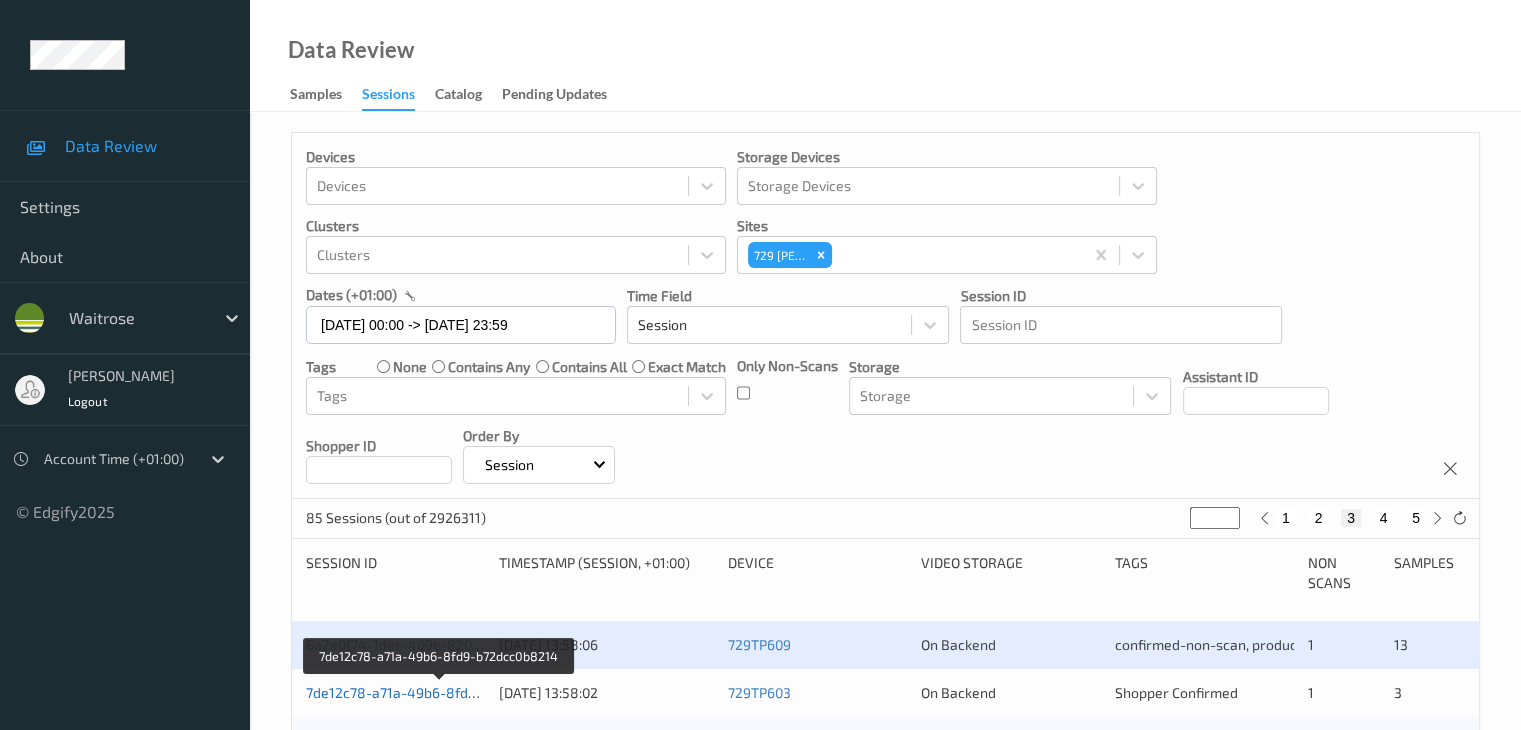 click on "7de12c78-a71a-49b6-8fd9-b72dcc0b8214" at bounding box center [440, 692] 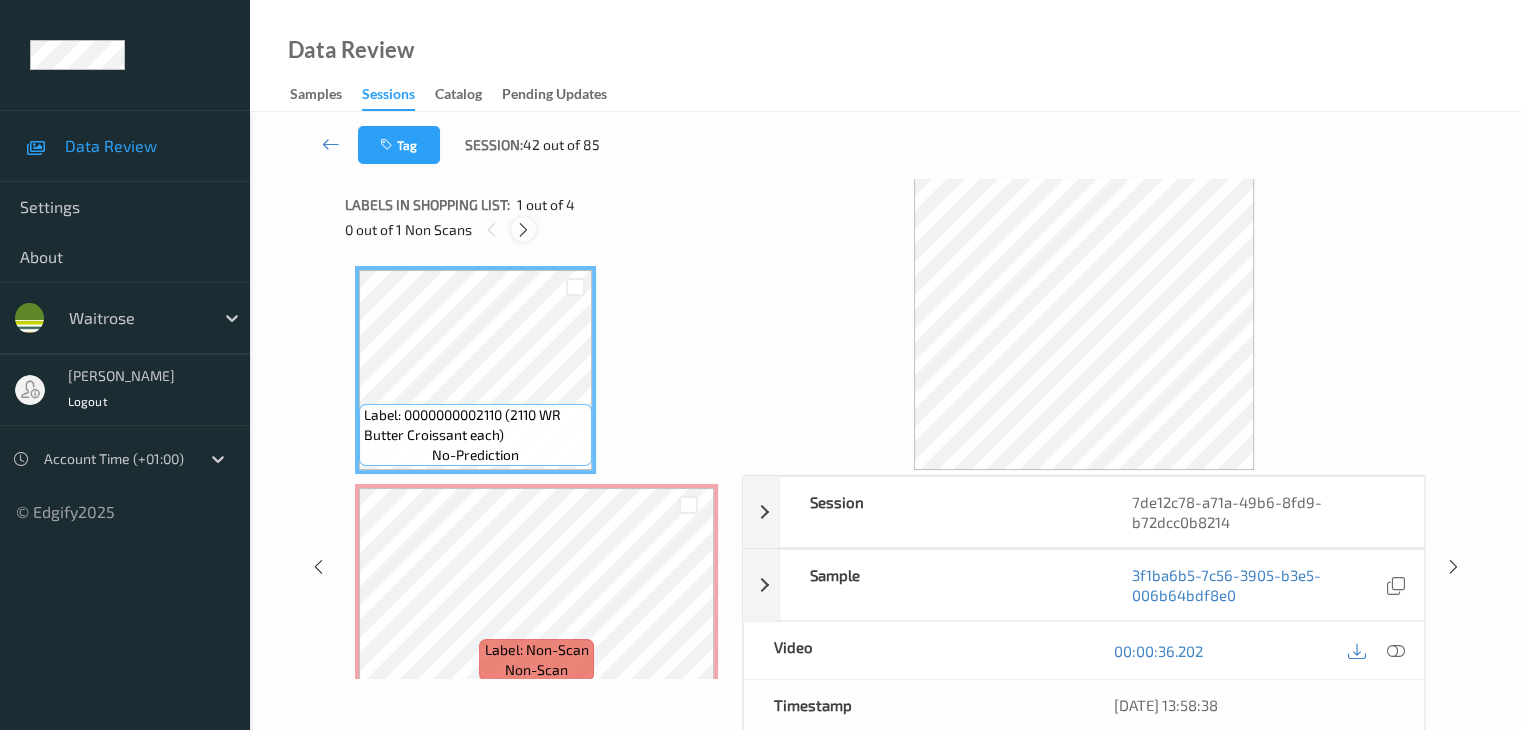 click at bounding box center (523, 230) 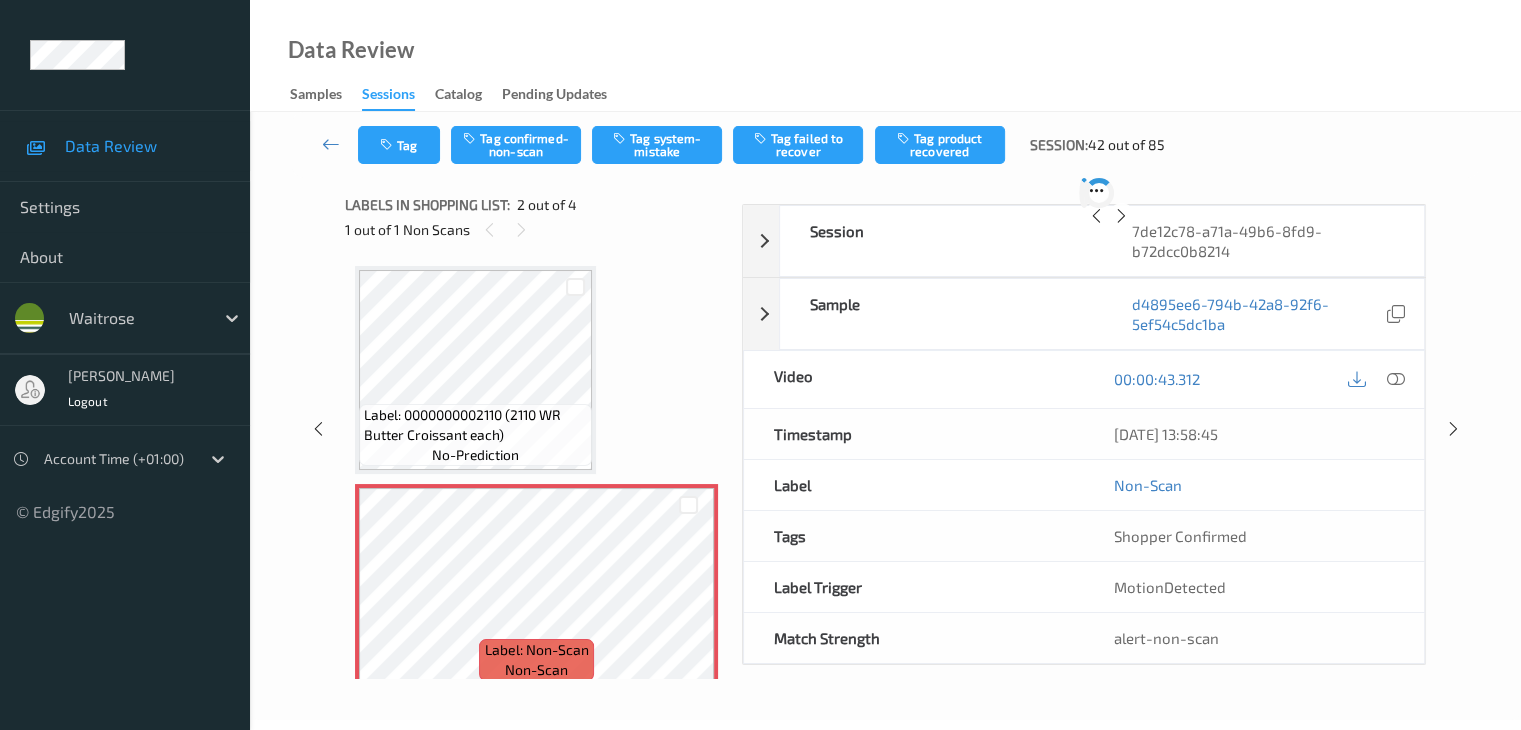 scroll, scrollTop: 10, scrollLeft: 0, axis: vertical 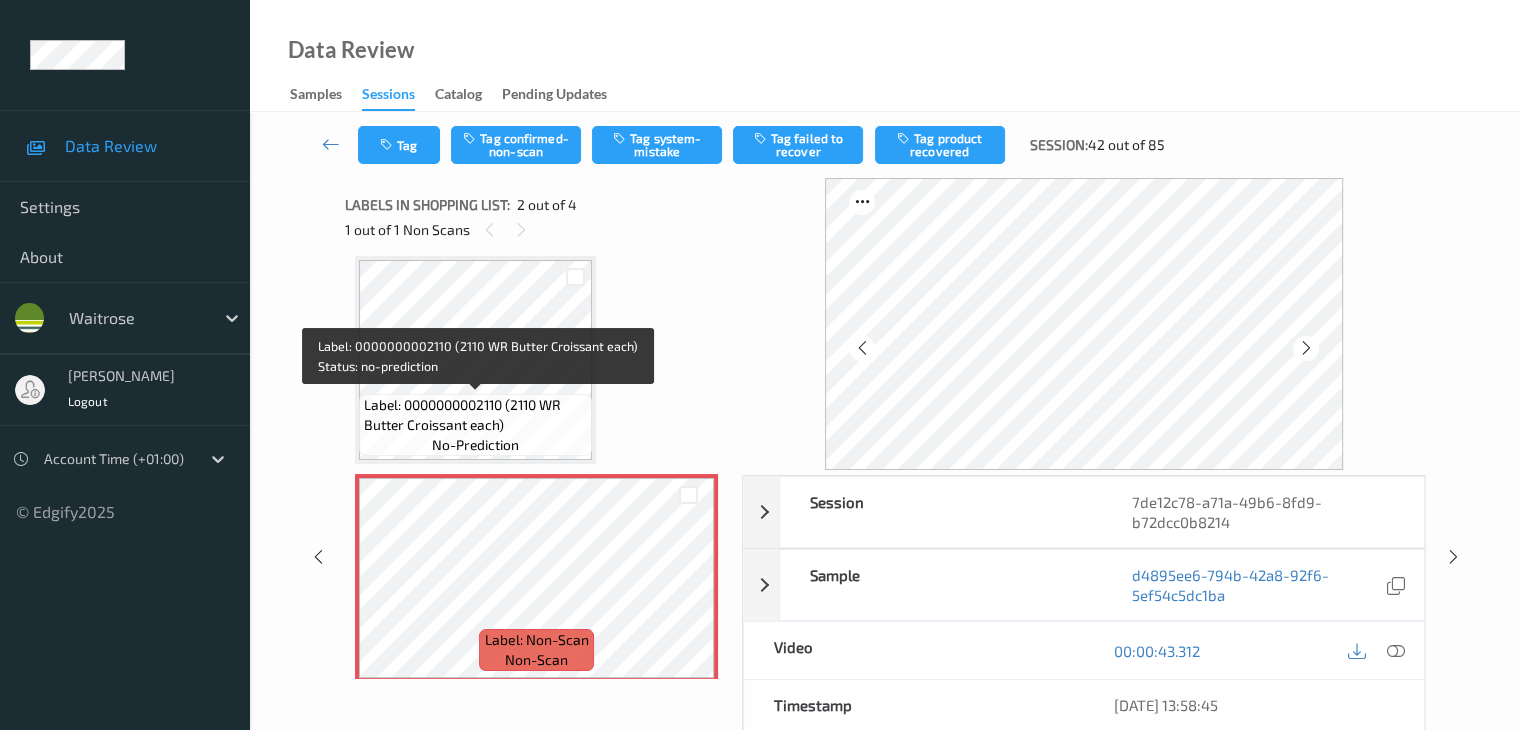click on "Label: 0000000002110 (2110 WR Butter Croissant each) no-prediction" at bounding box center [475, 425] 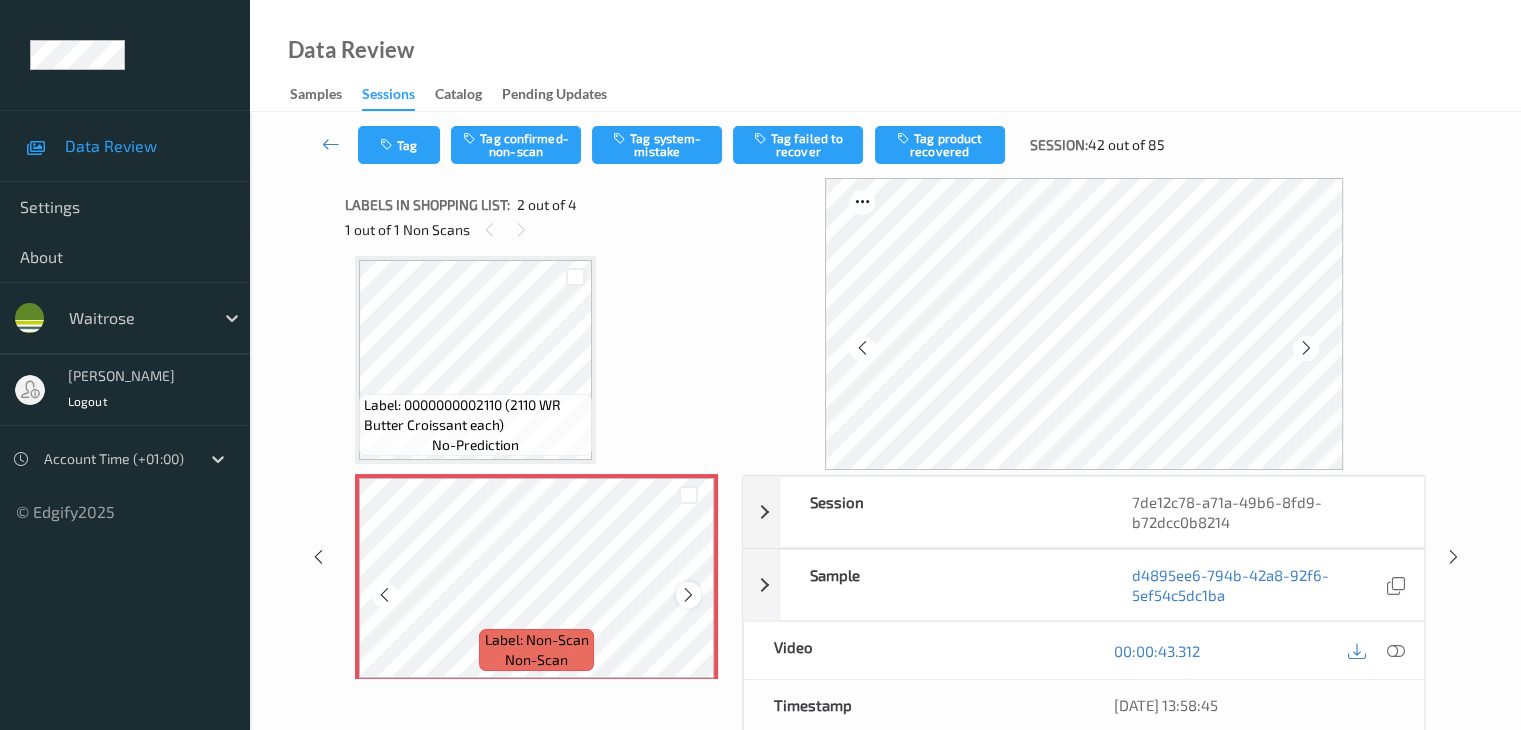 click at bounding box center (688, 595) 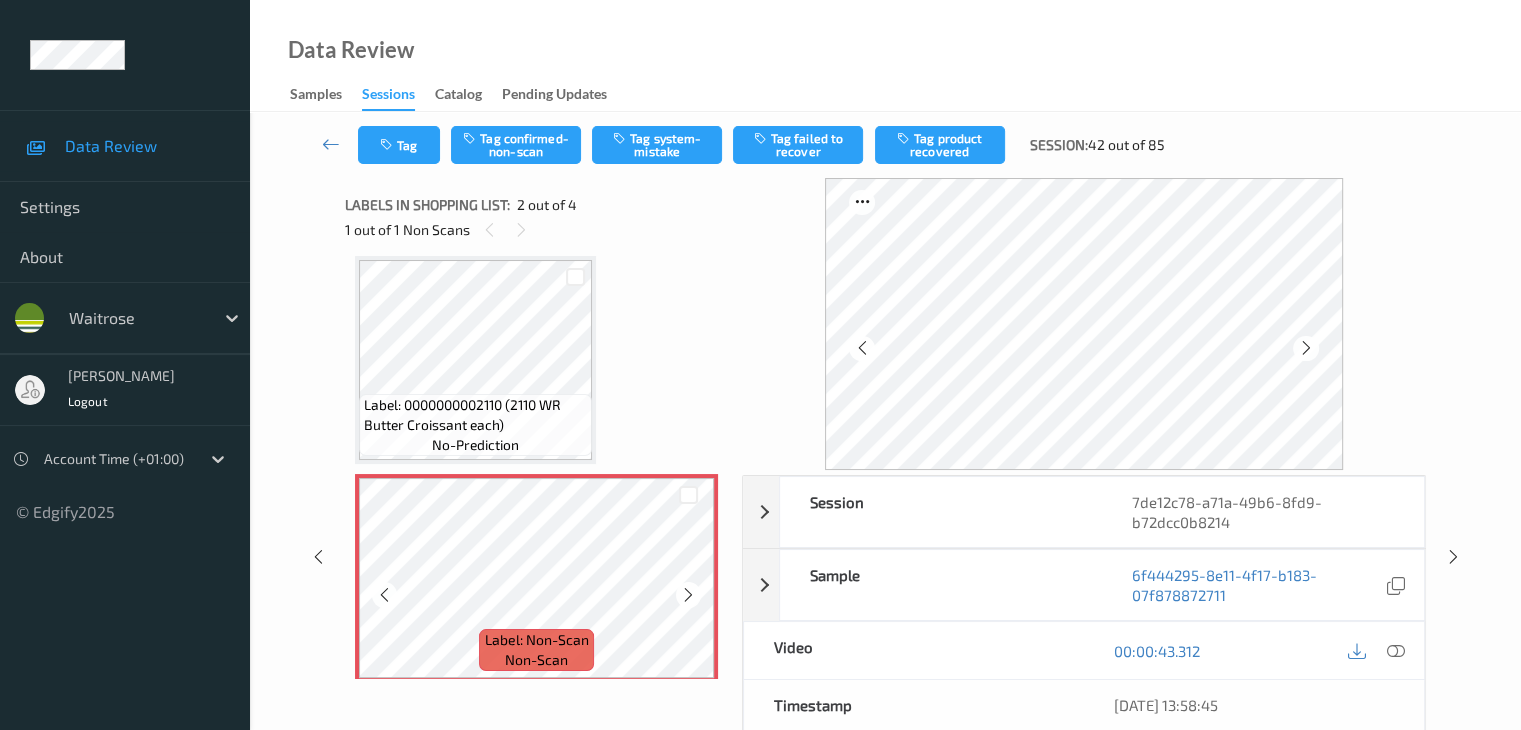 click at bounding box center (688, 595) 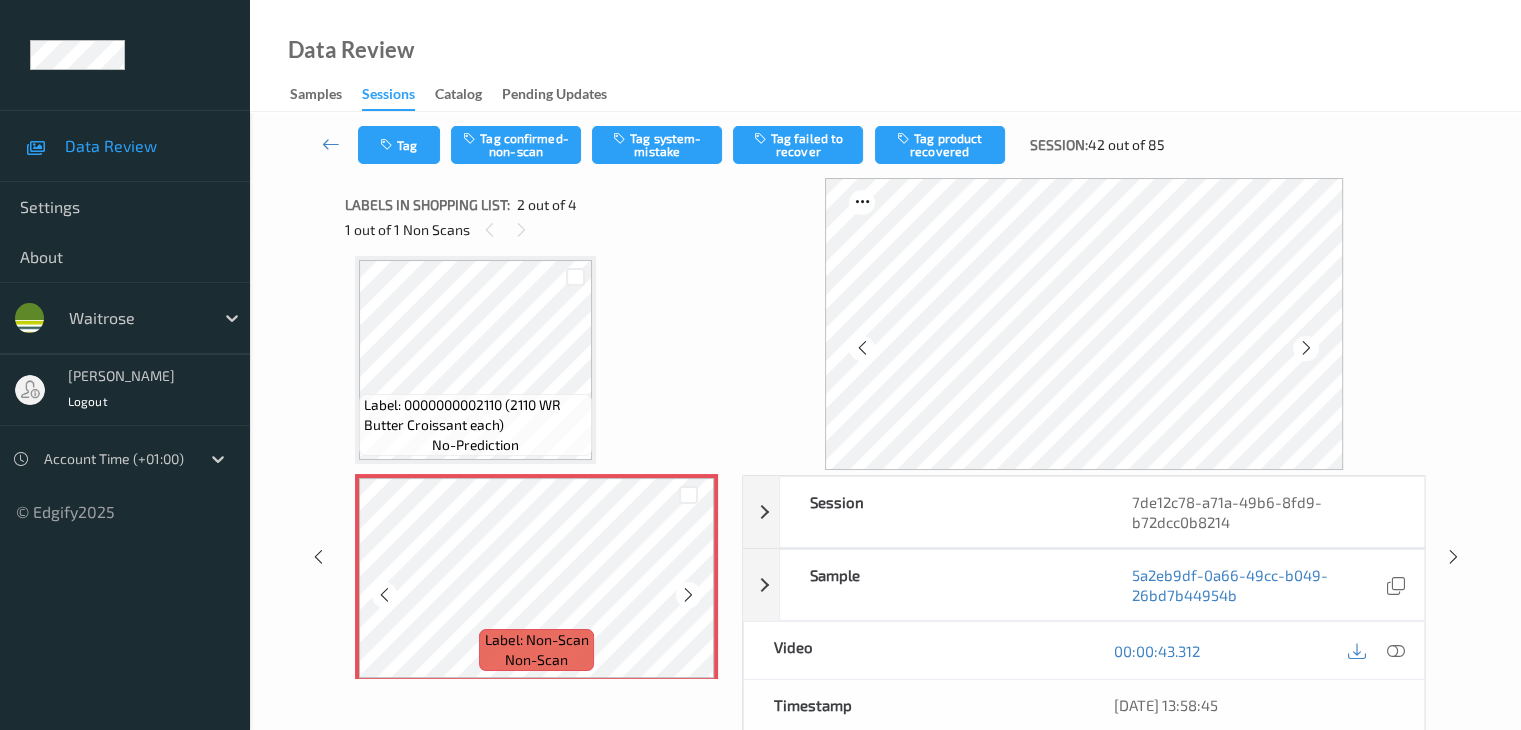 click at bounding box center (688, 595) 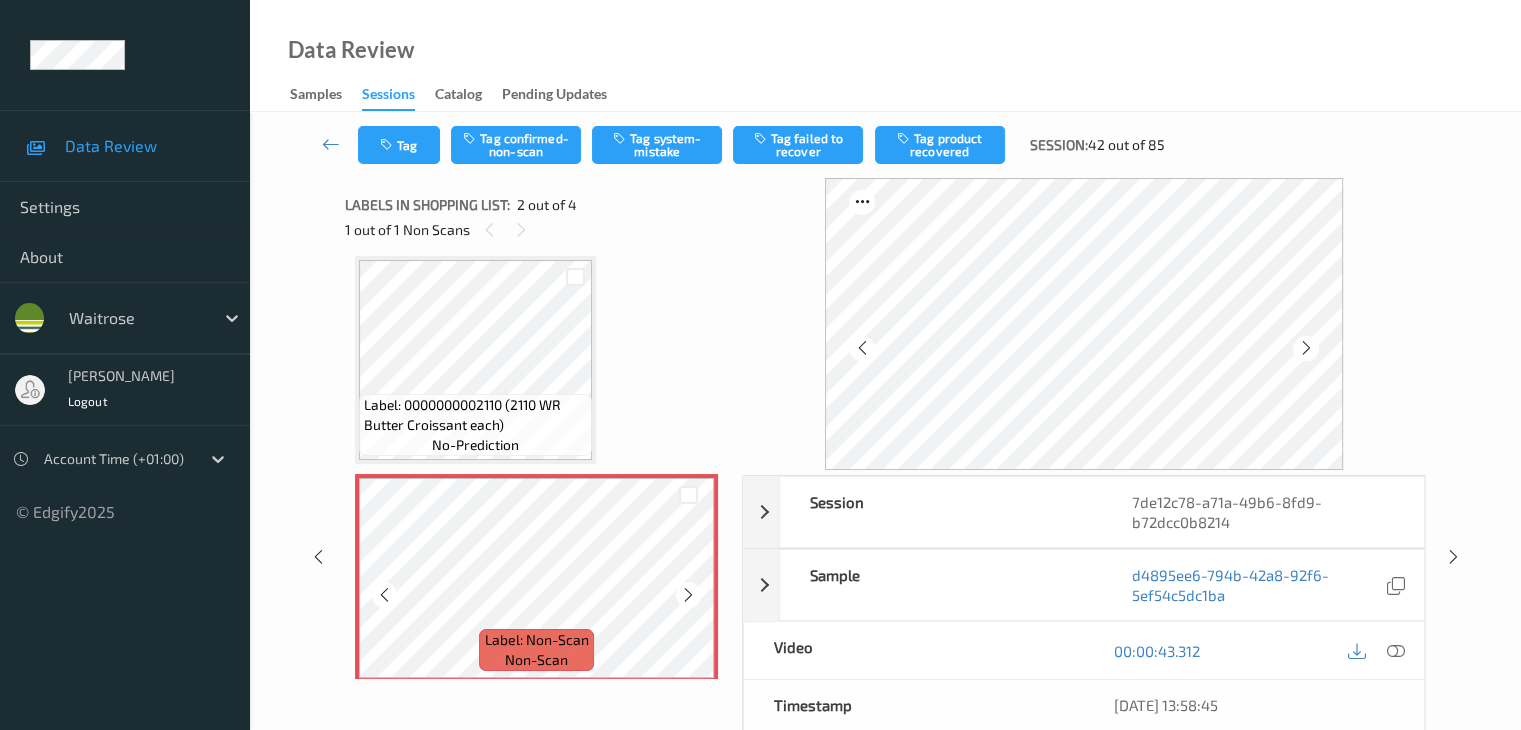 click at bounding box center (688, 595) 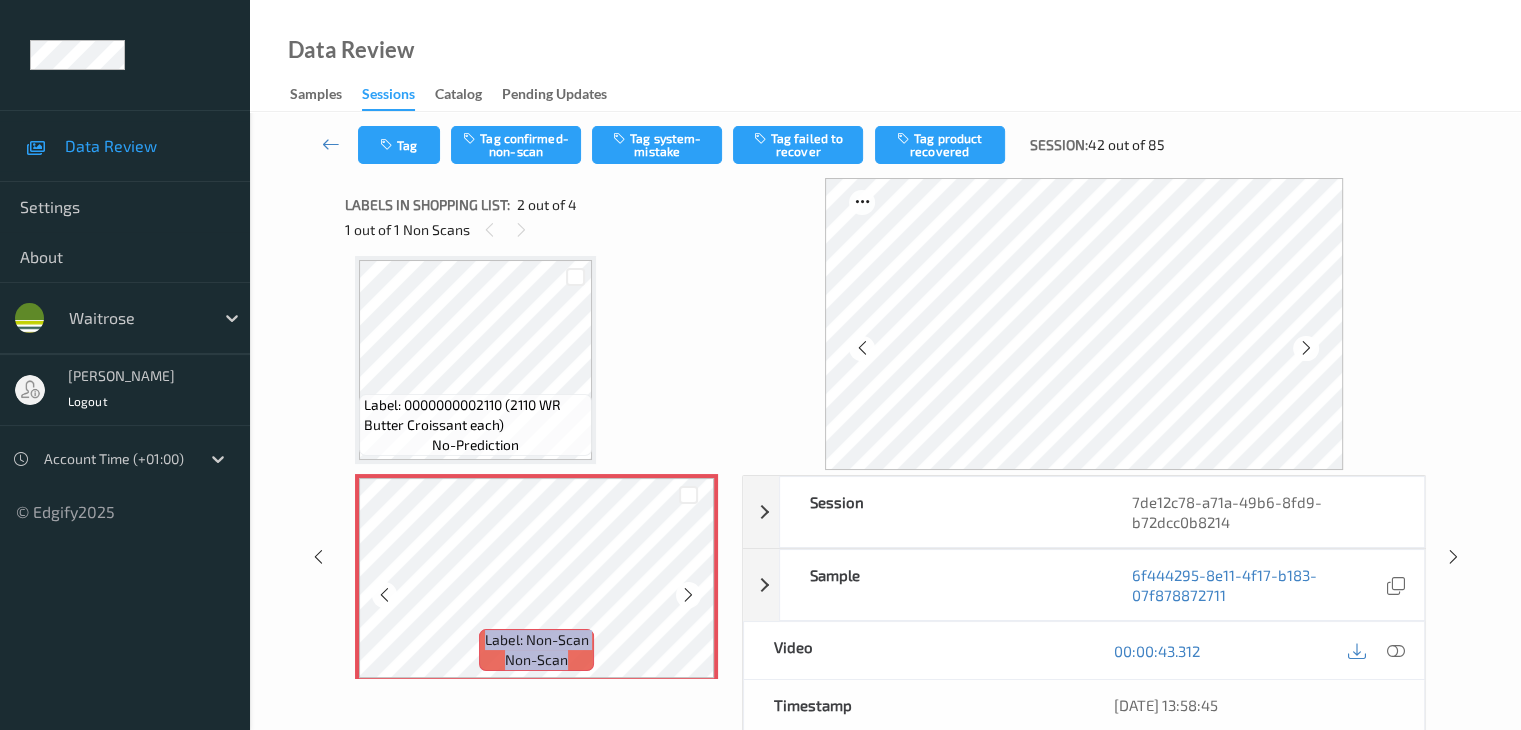 click at bounding box center [688, 595] 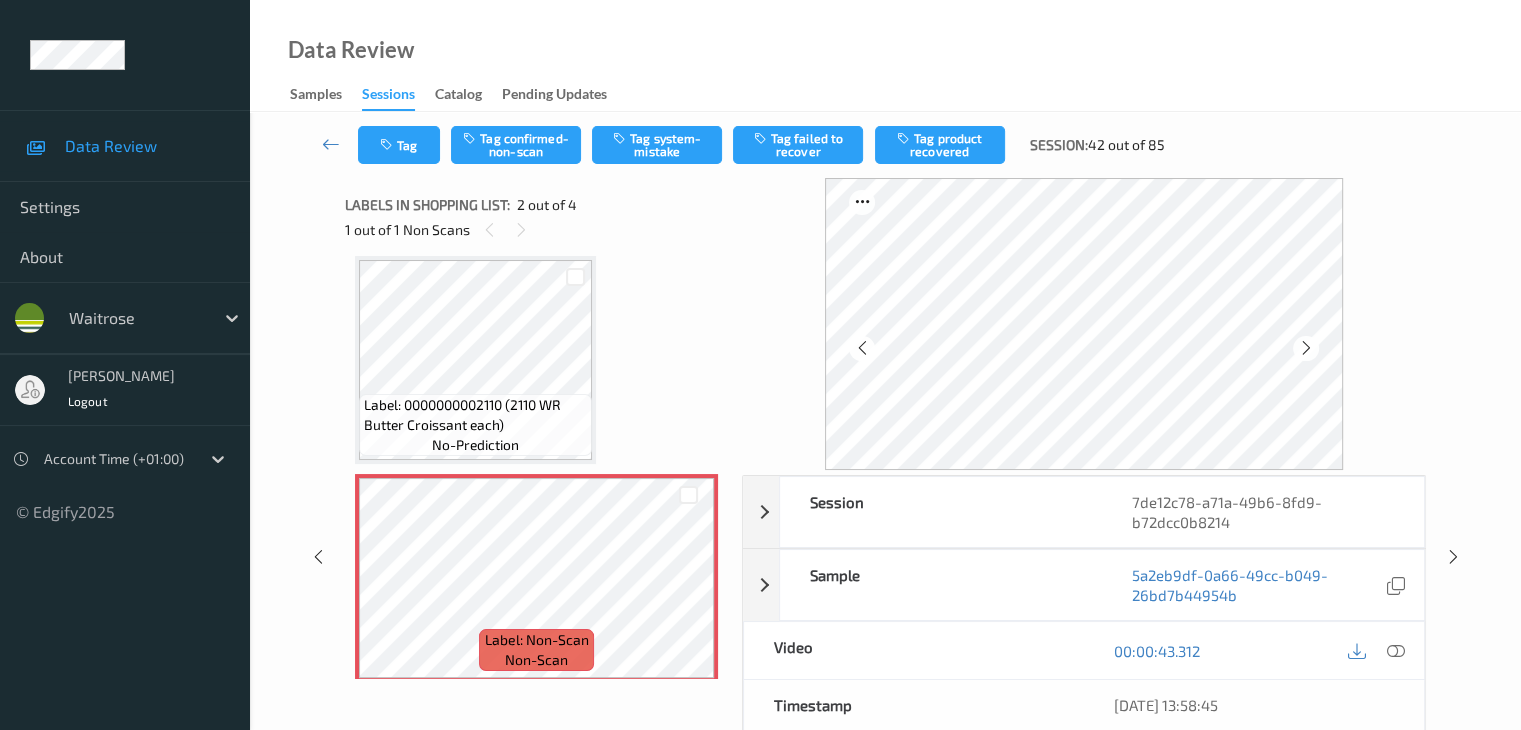 click on "Label: 0000000002110 (2110 WR Butter Croissant each)" at bounding box center [475, 415] 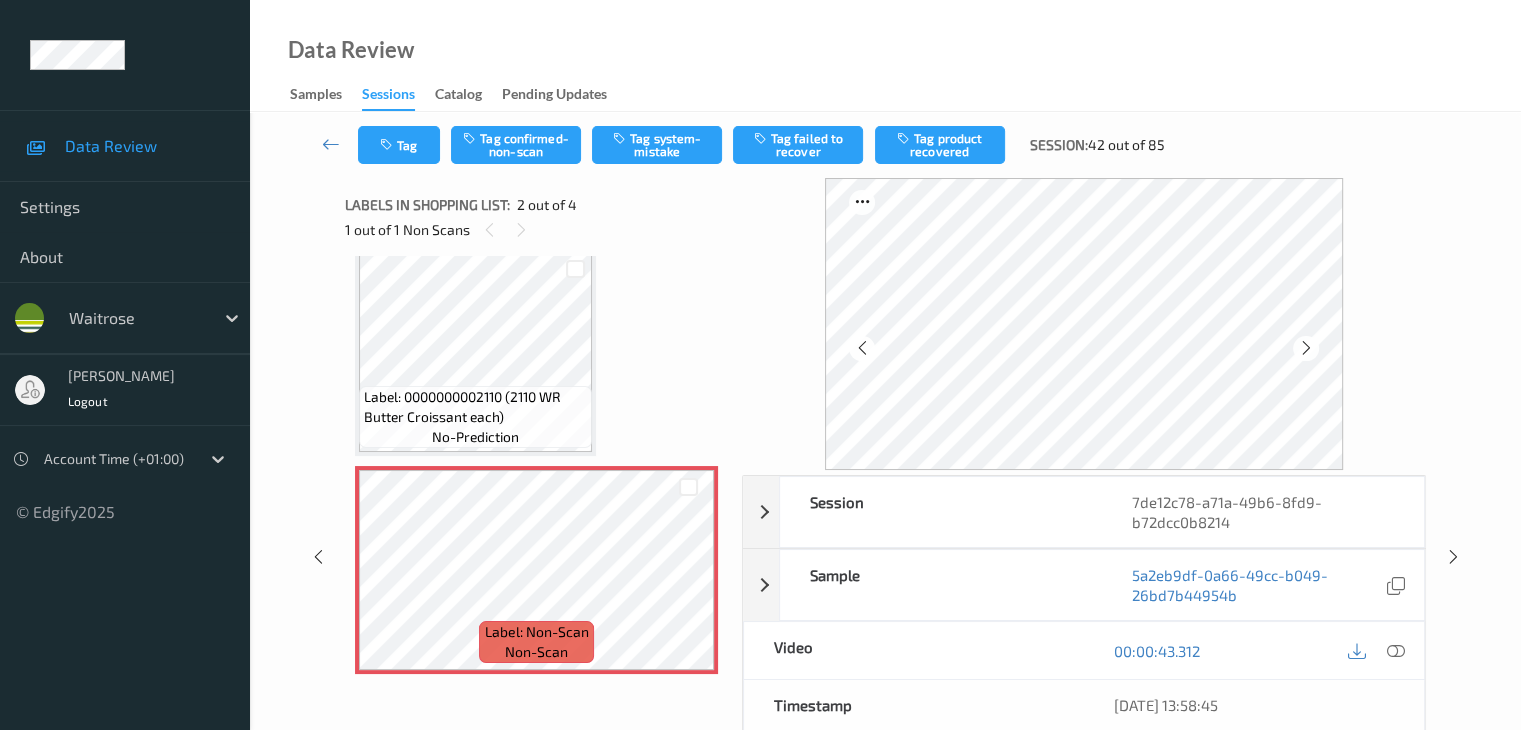 scroll, scrollTop: 10, scrollLeft: 0, axis: vertical 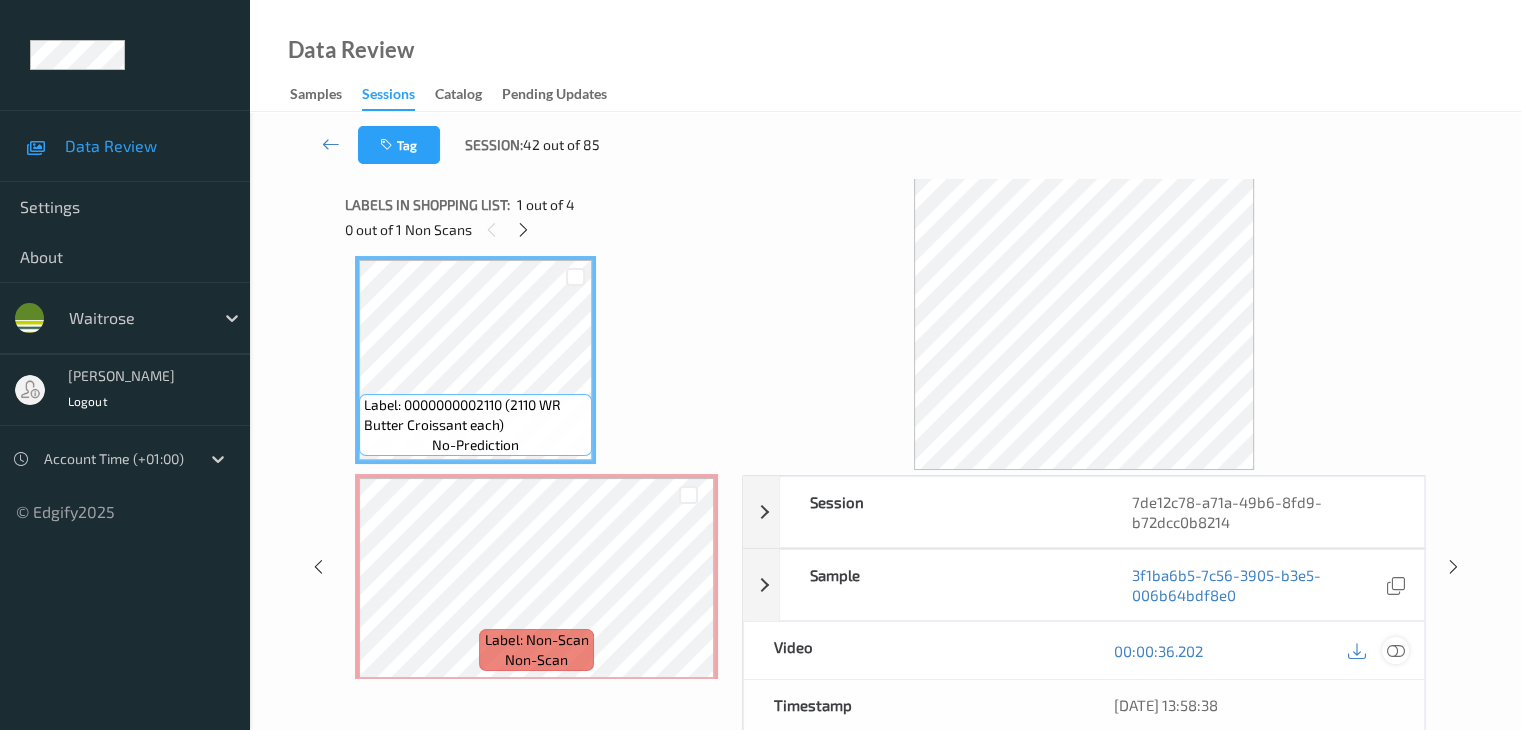 click at bounding box center (1395, 651) 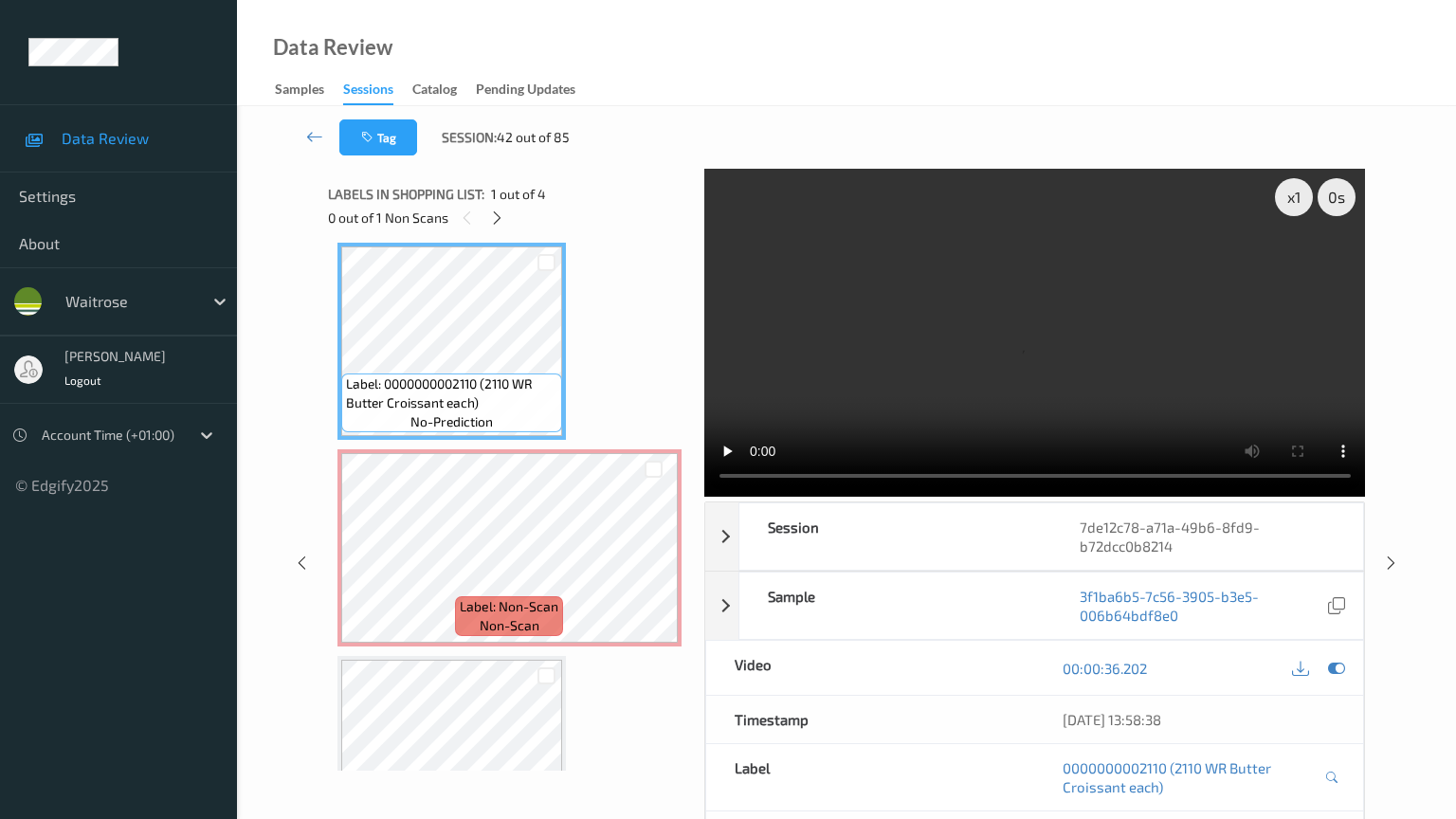 type 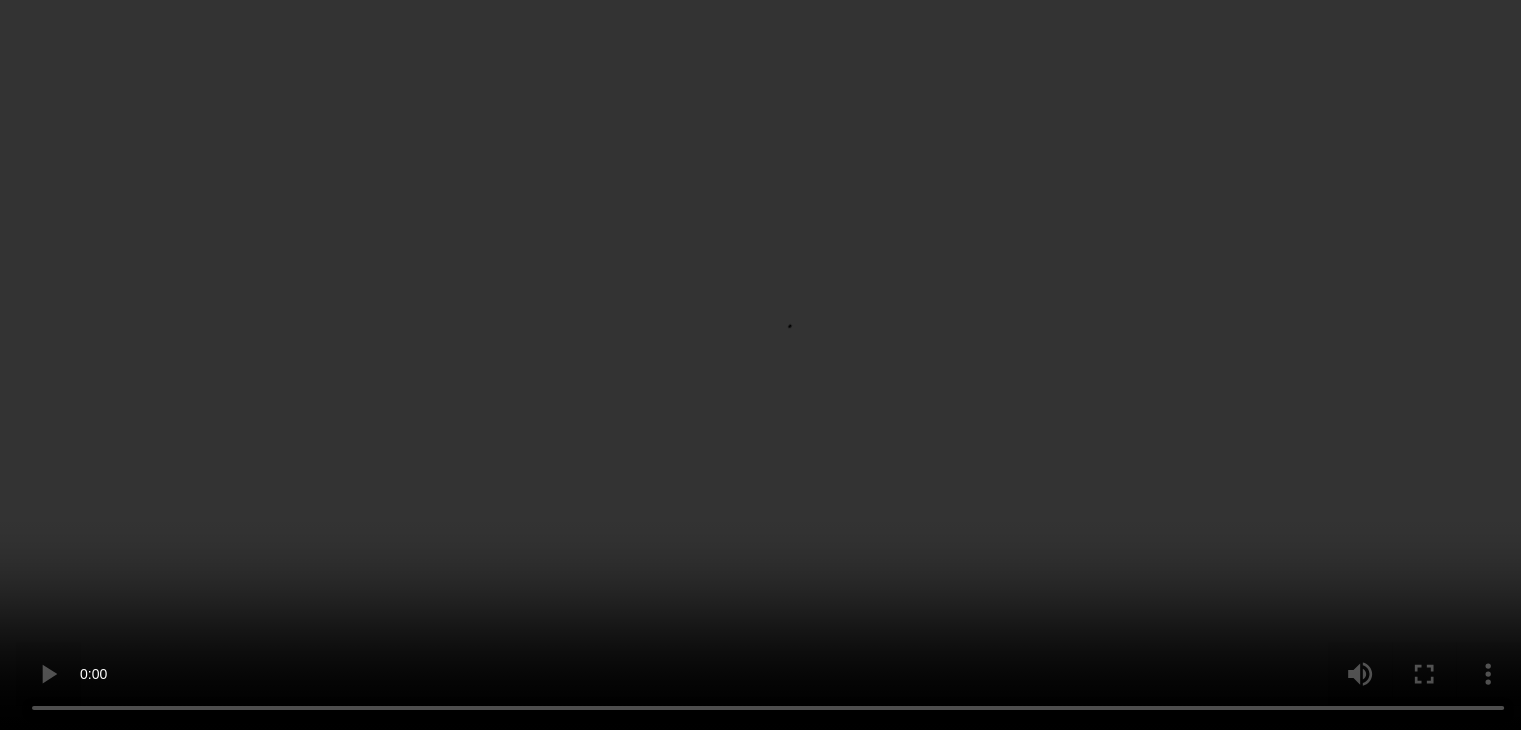 scroll, scrollTop: 200, scrollLeft: 0, axis: vertical 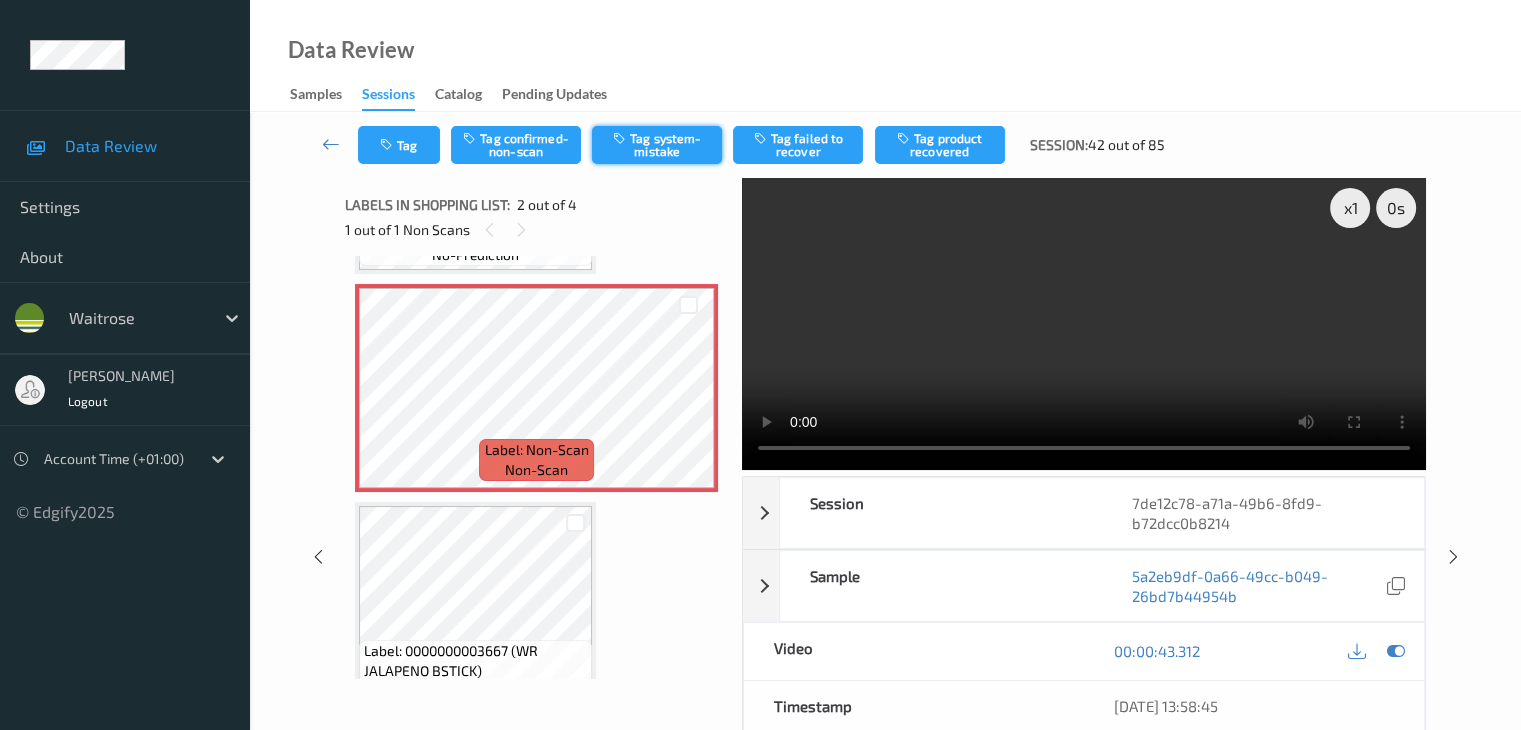click on "Tag   system-mistake" at bounding box center (657, 145) 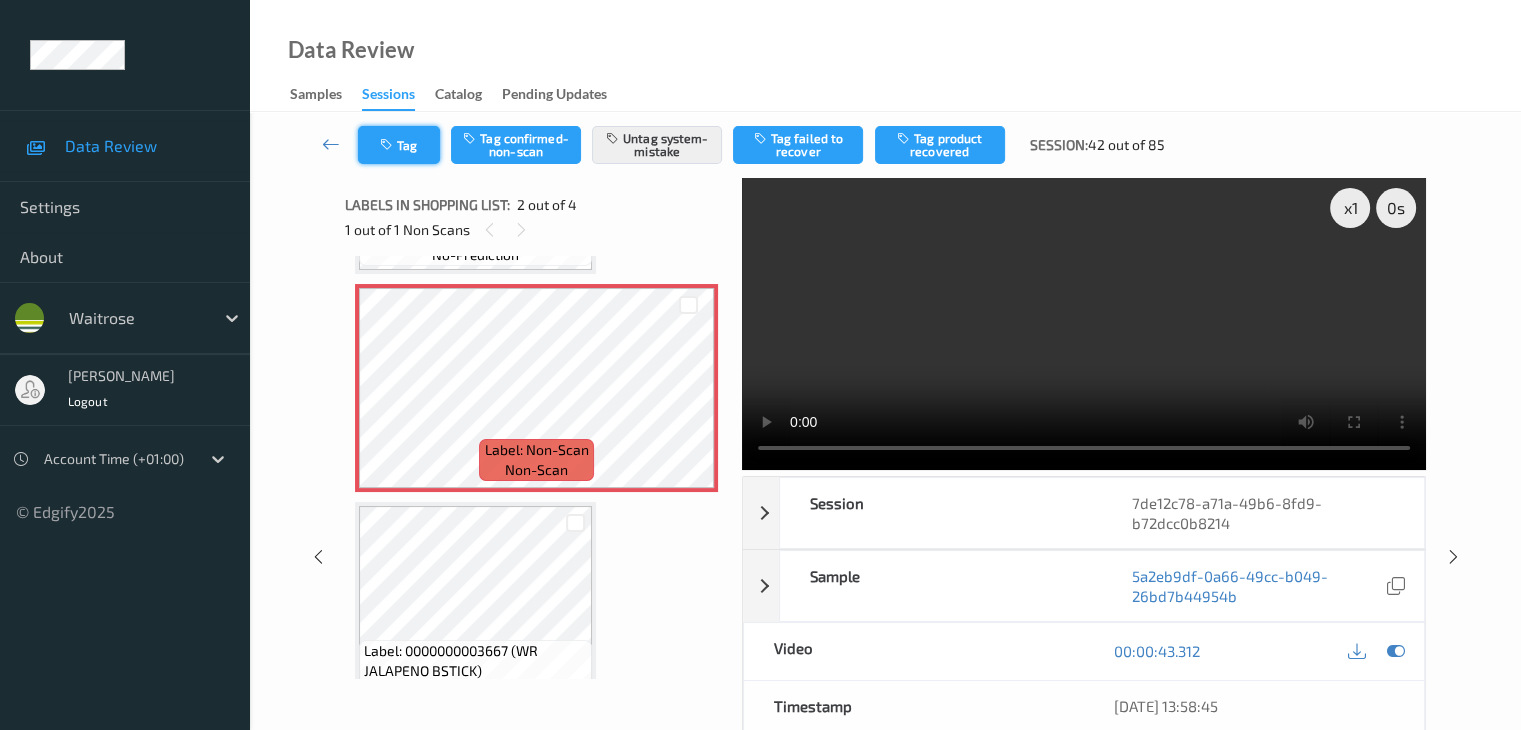 click at bounding box center [388, 145] 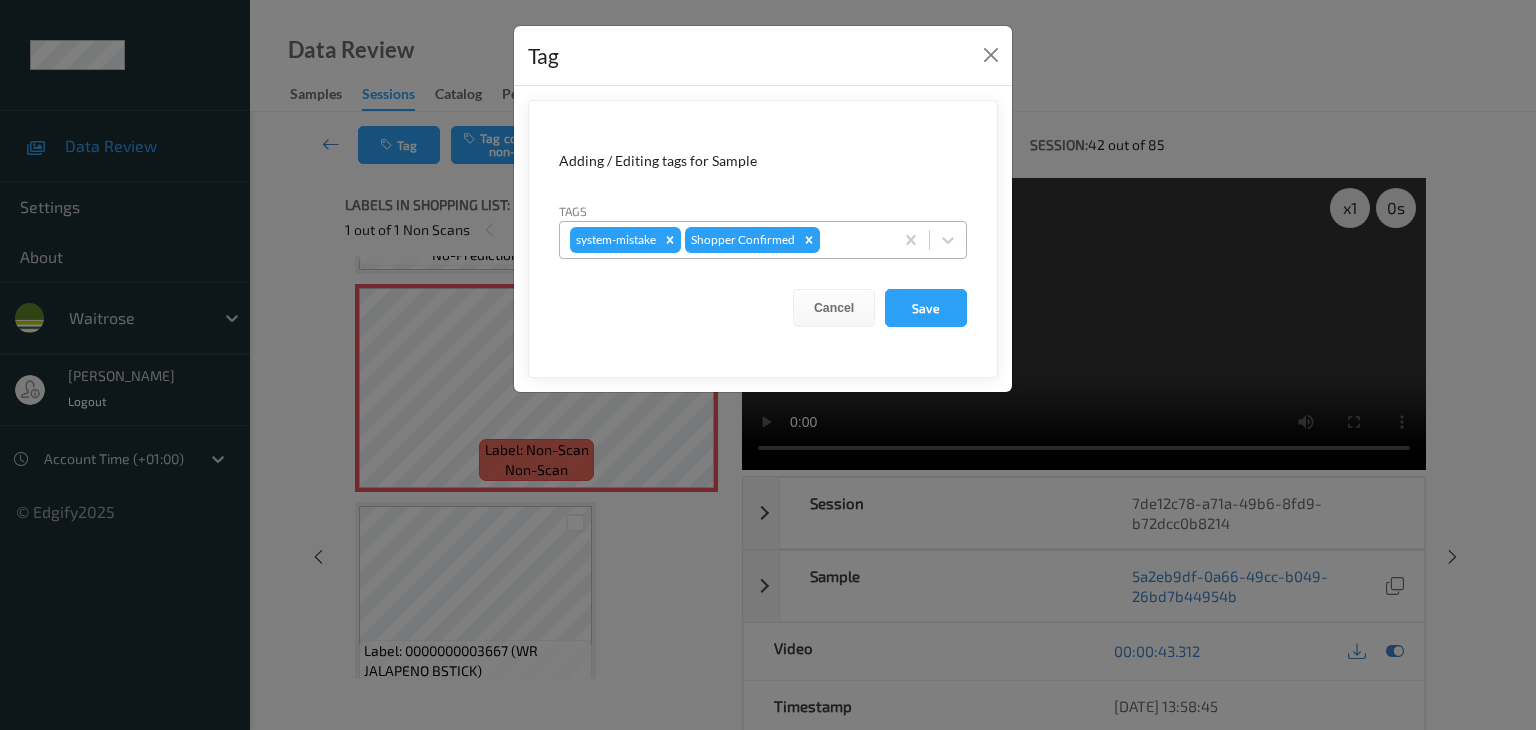 click at bounding box center (853, 240) 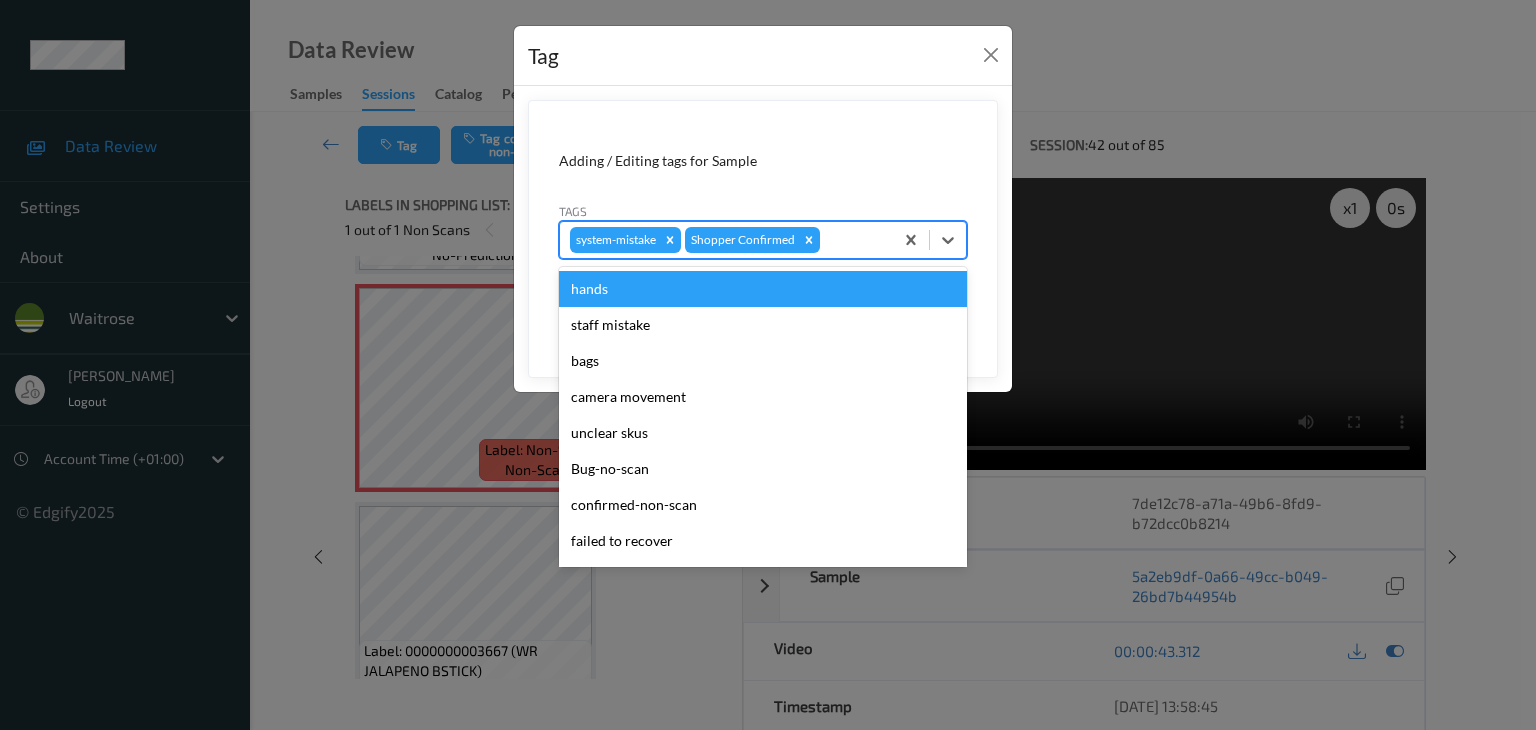 type on "u" 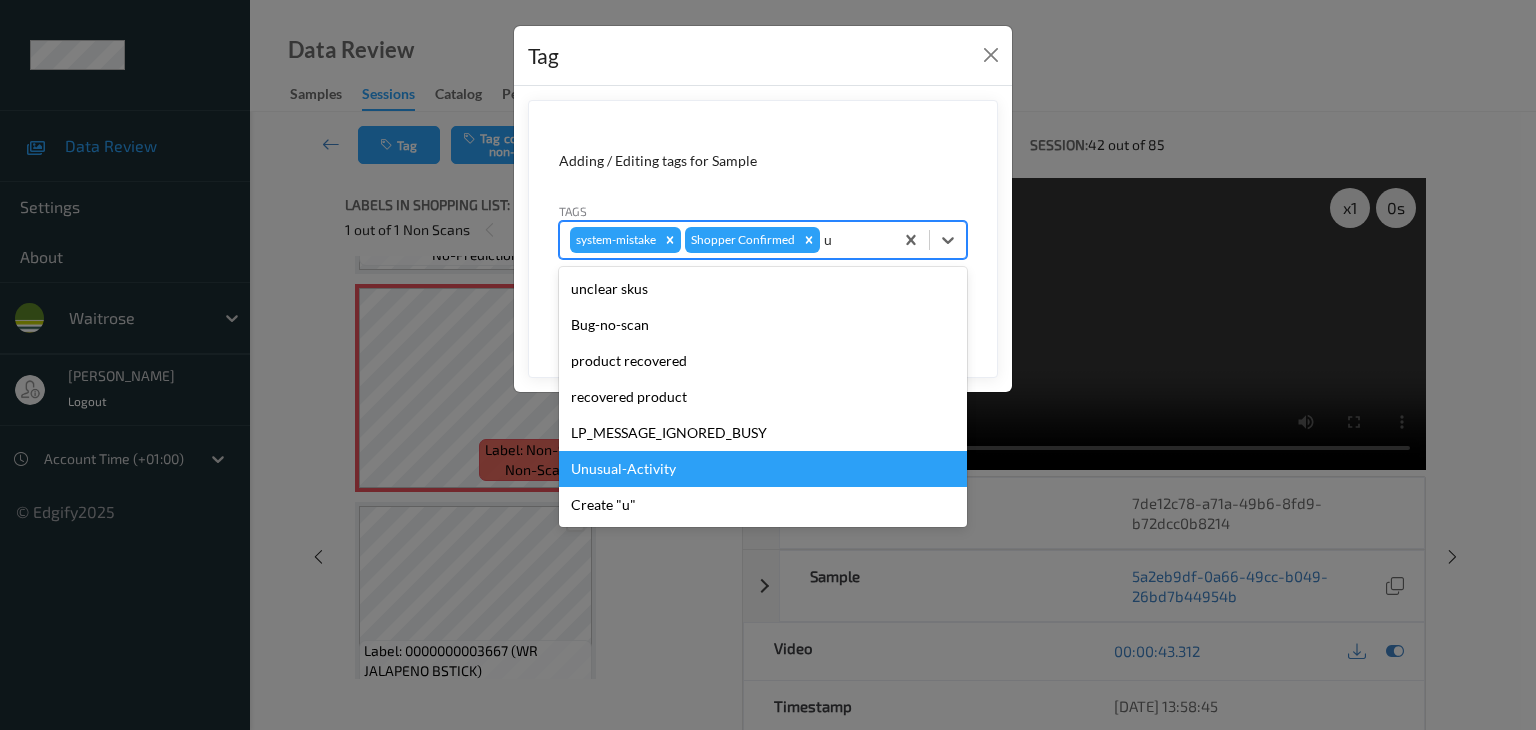 click on "Unusual-Activity" at bounding box center (763, 469) 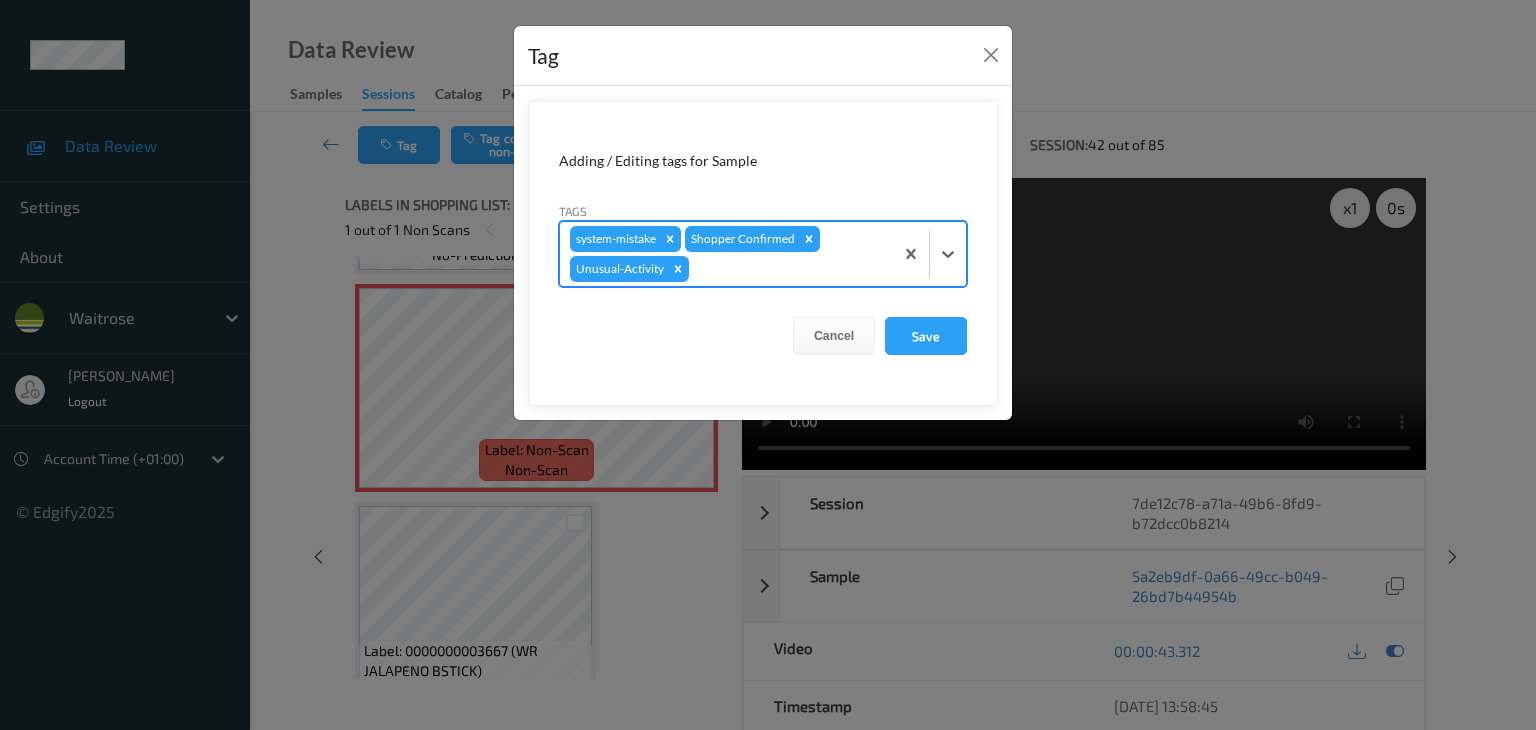 type on "p" 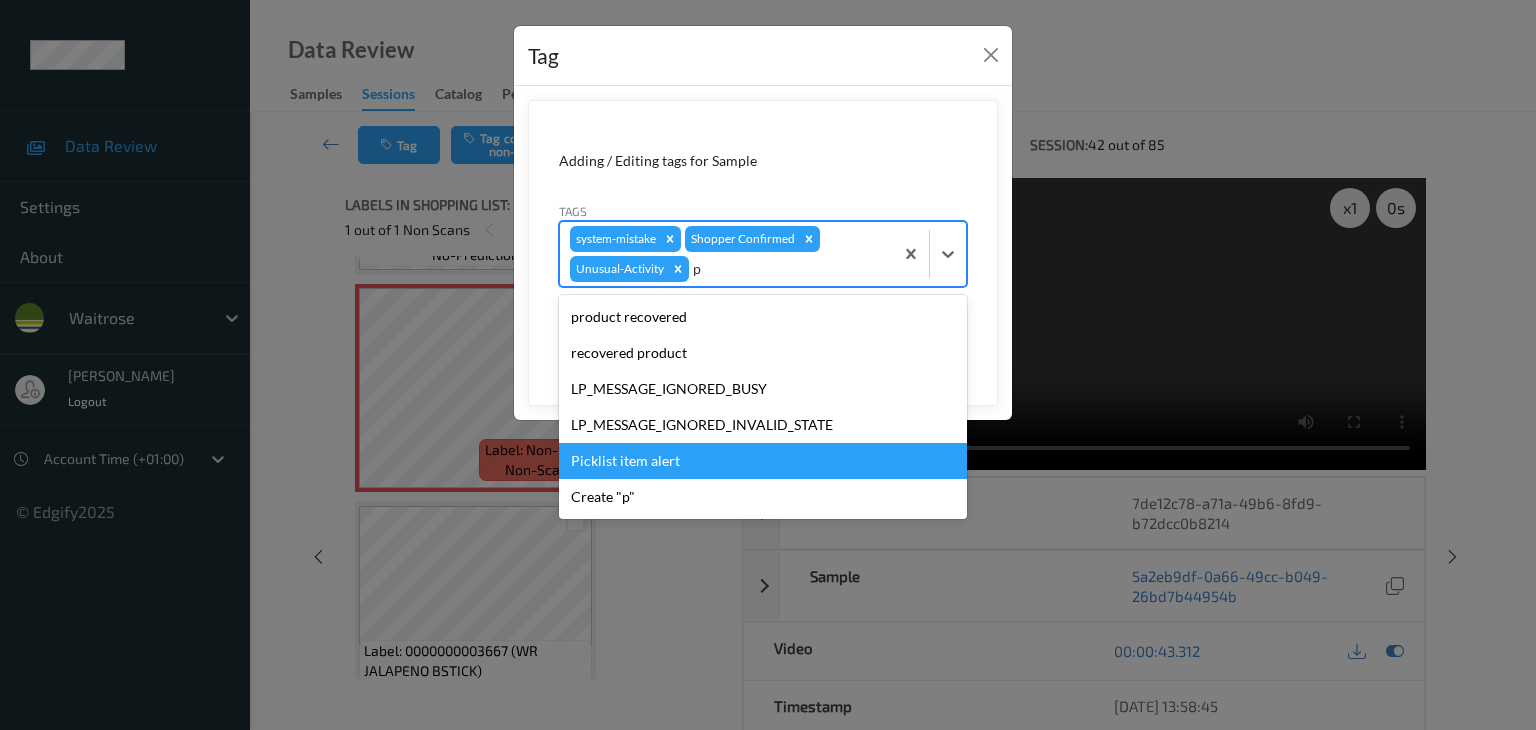 click on "Picklist item alert" at bounding box center [763, 461] 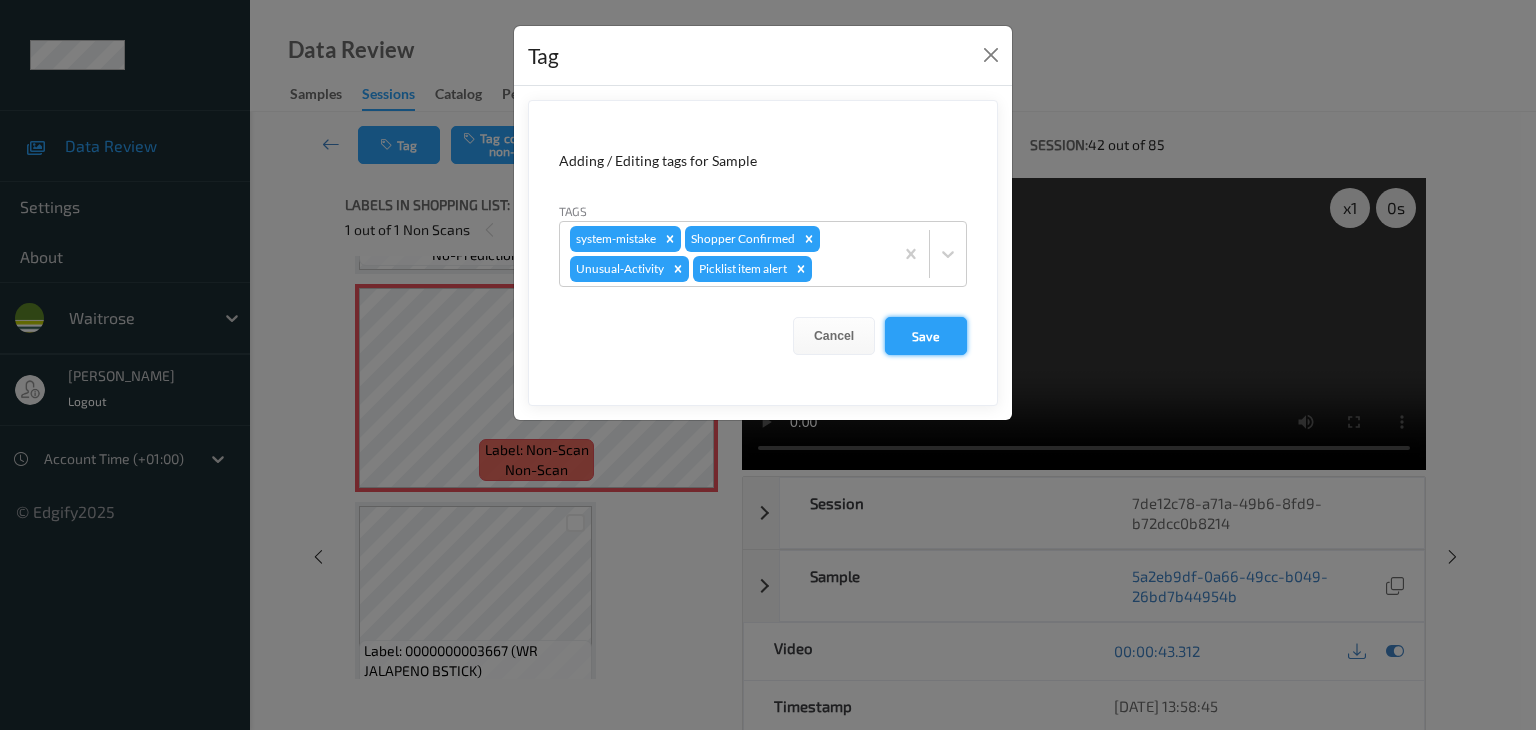 click on "Save" at bounding box center (926, 336) 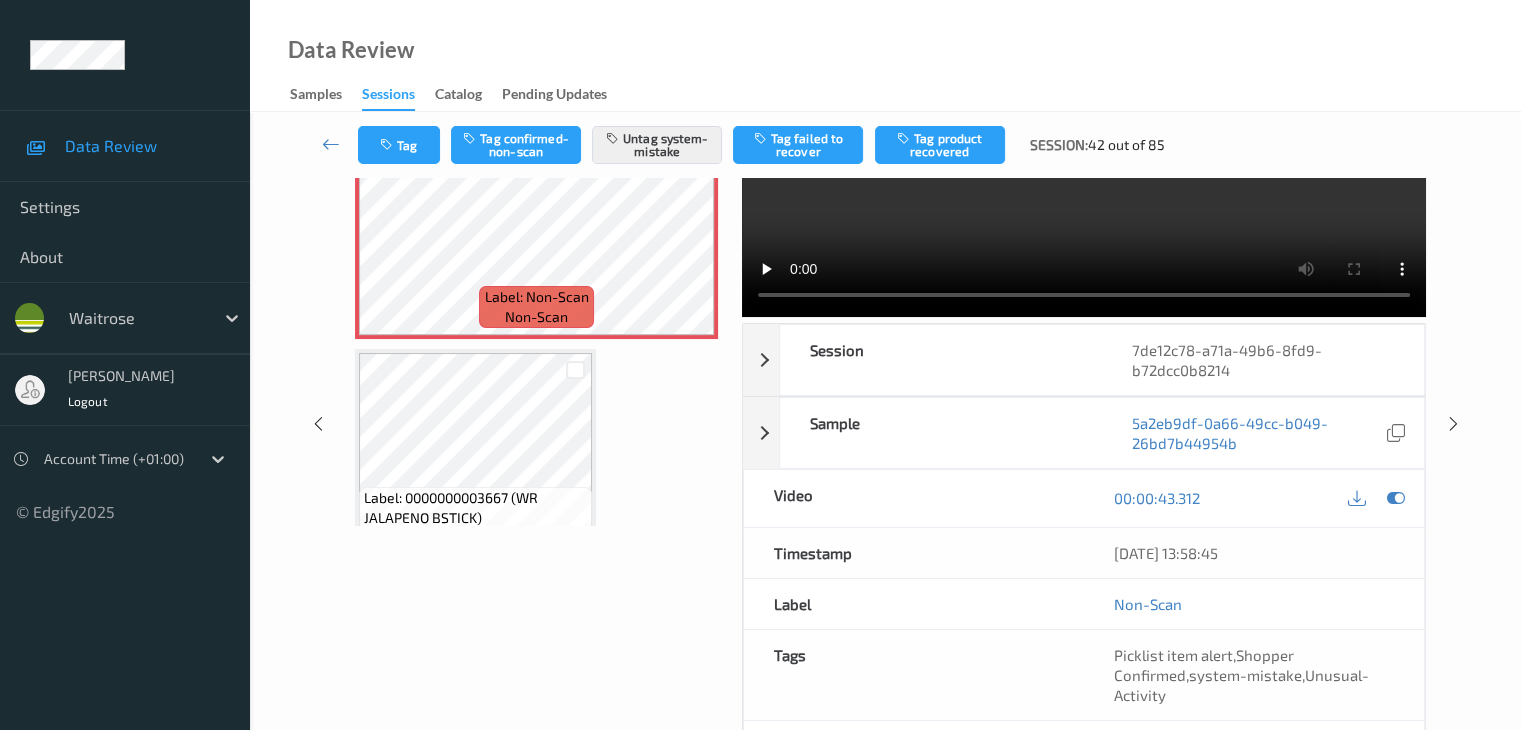 scroll, scrollTop: 0, scrollLeft: 0, axis: both 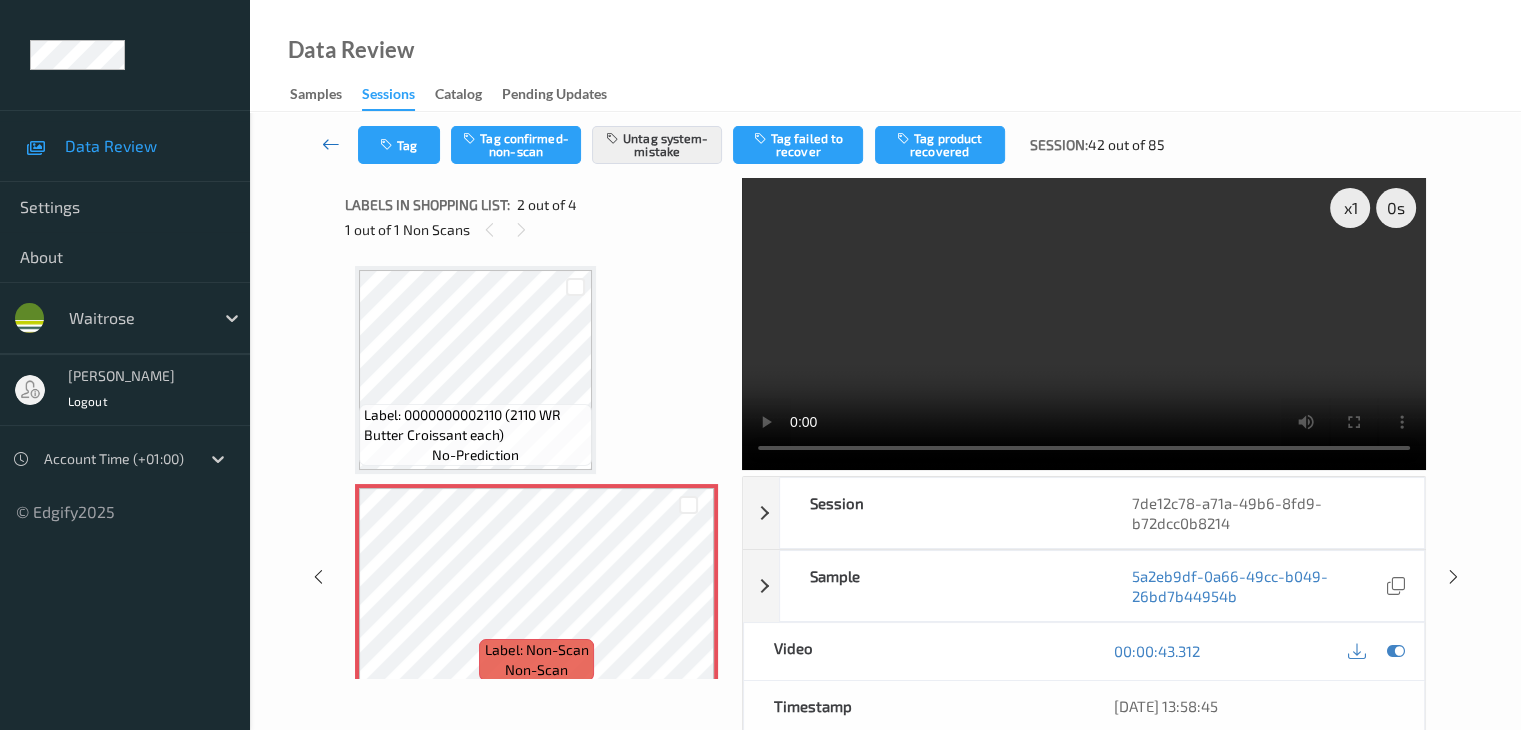 click at bounding box center (331, 144) 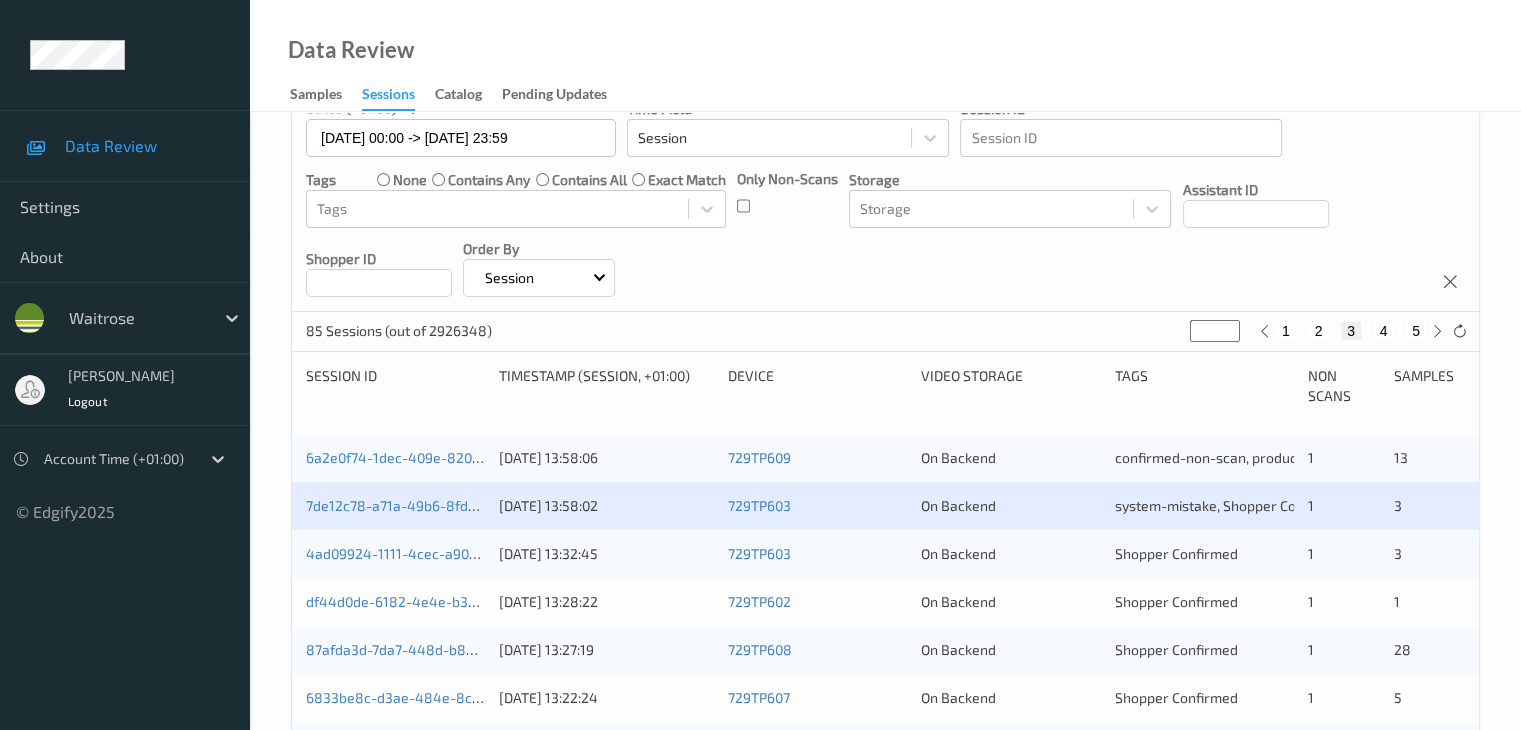 scroll, scrollTop: 200, scrollLeft: 0, axis: vertical 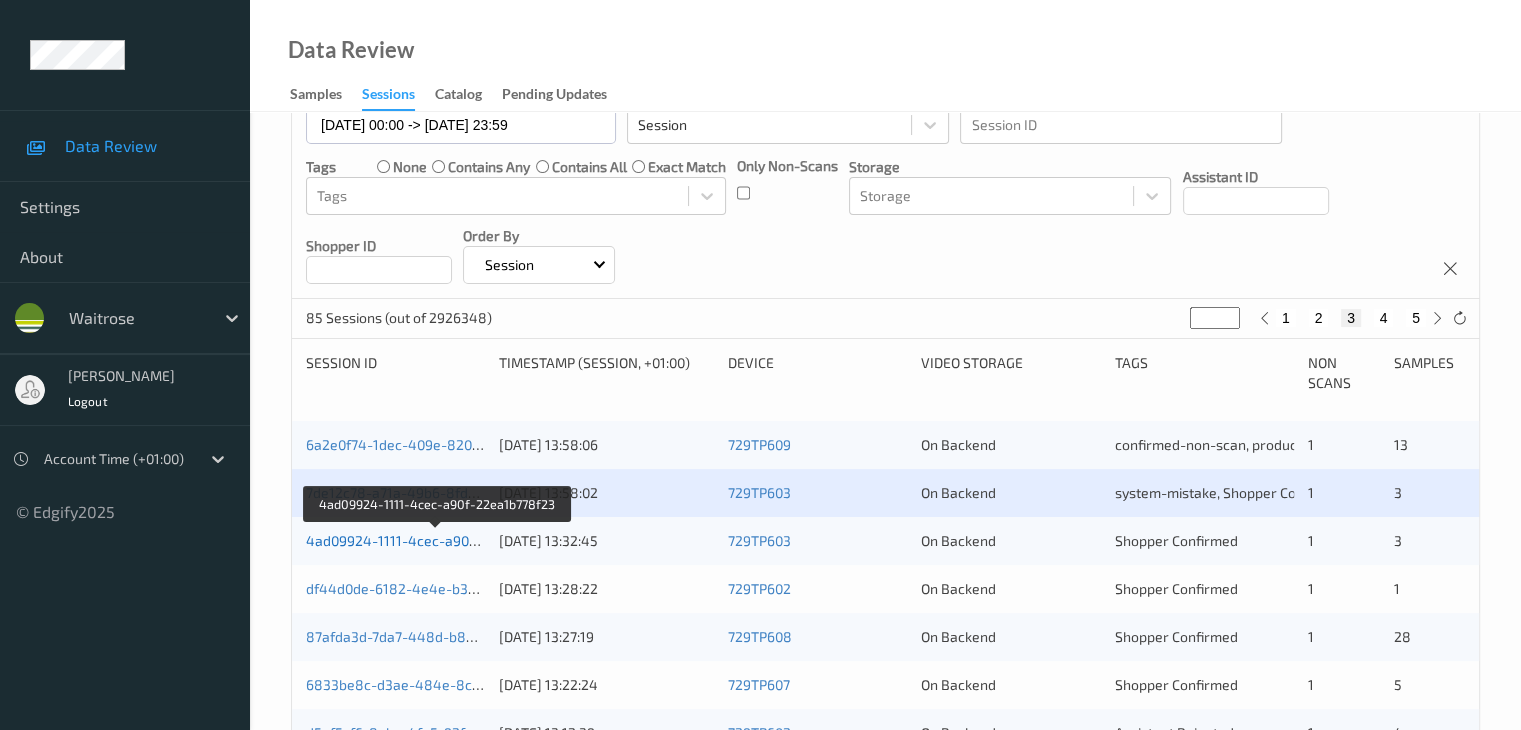 click on "4ad09924-1111-4cec-a90f-22ea1b778f23" at bounding box center (438, 540) 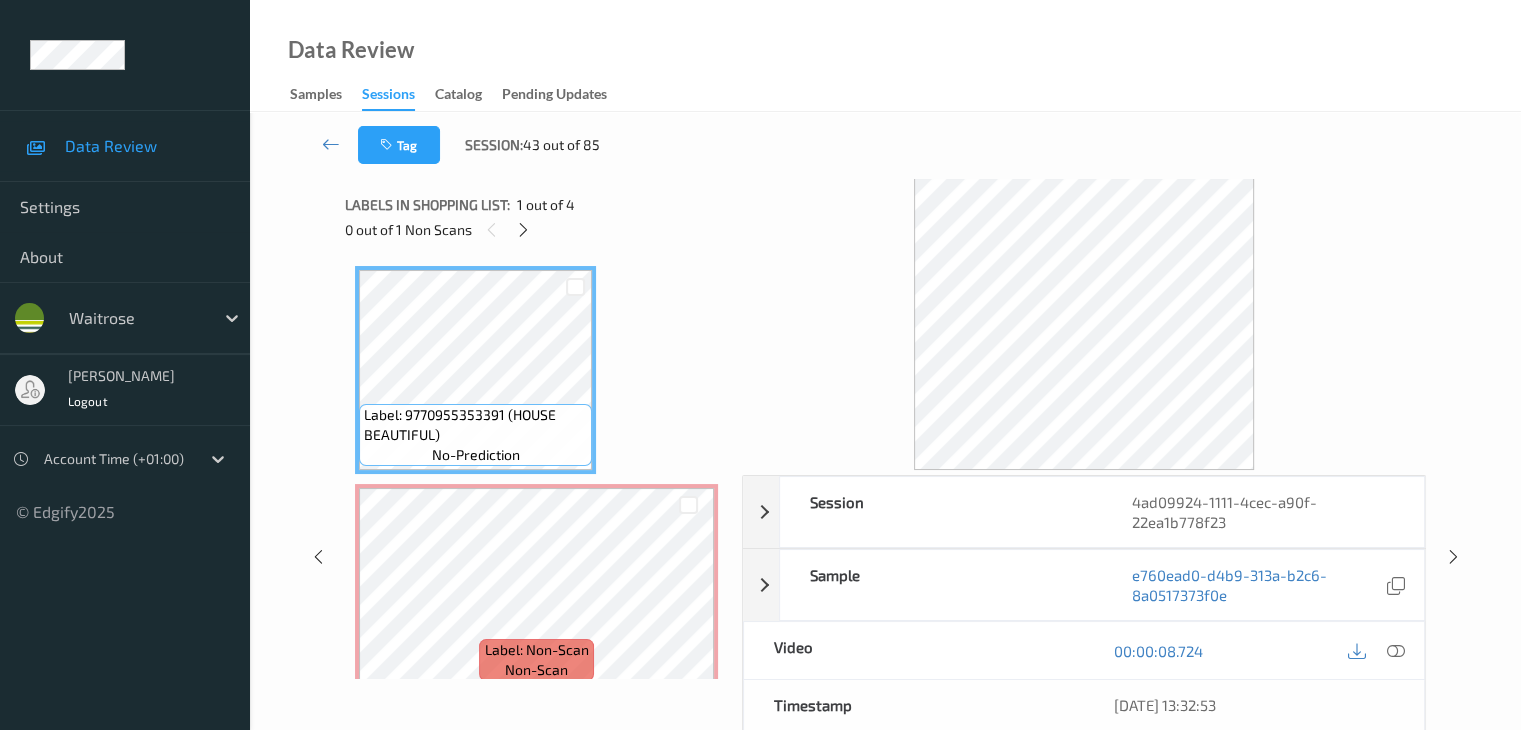 scroll, scrollTop: 0, scrollLeft: 0, axis: both 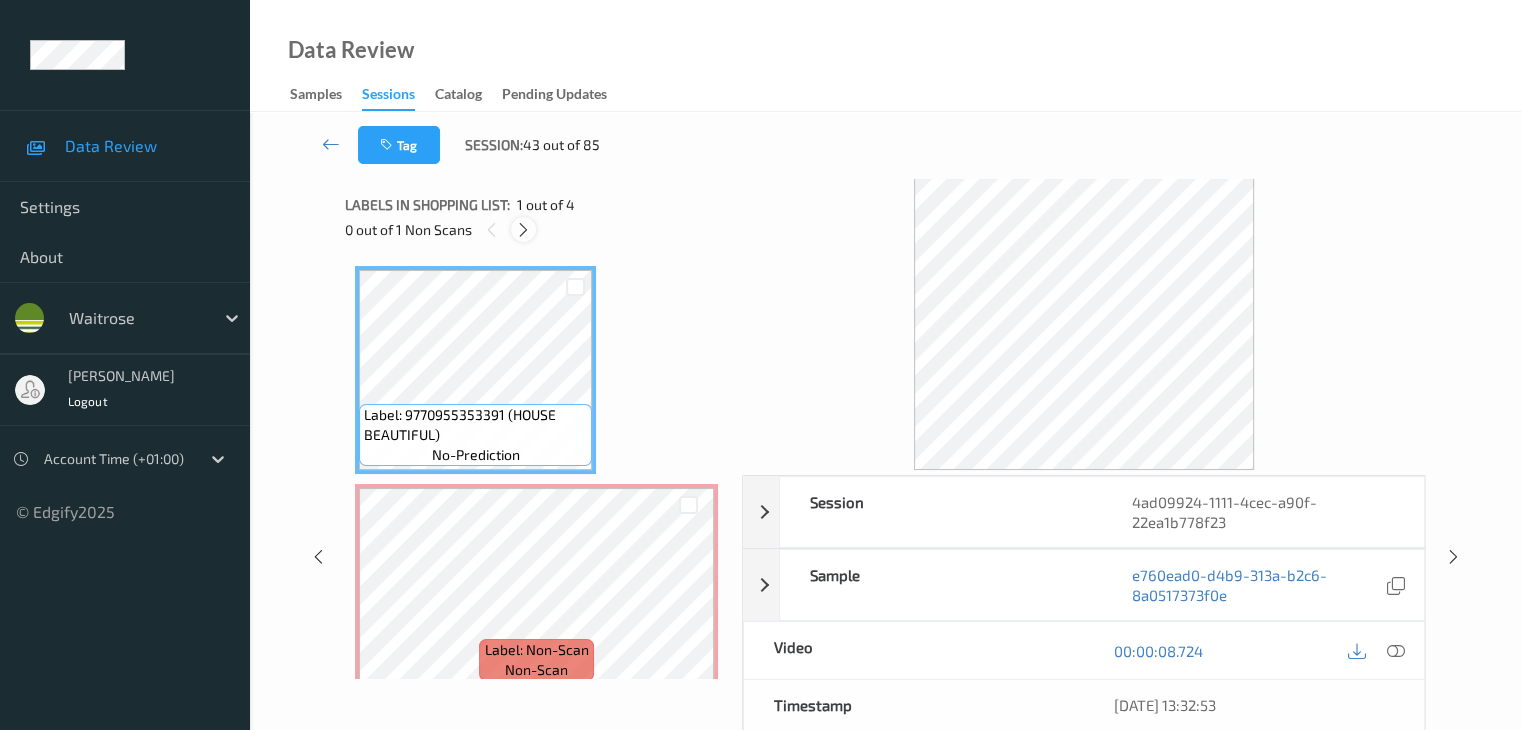 click at bounding box center [523, 230] 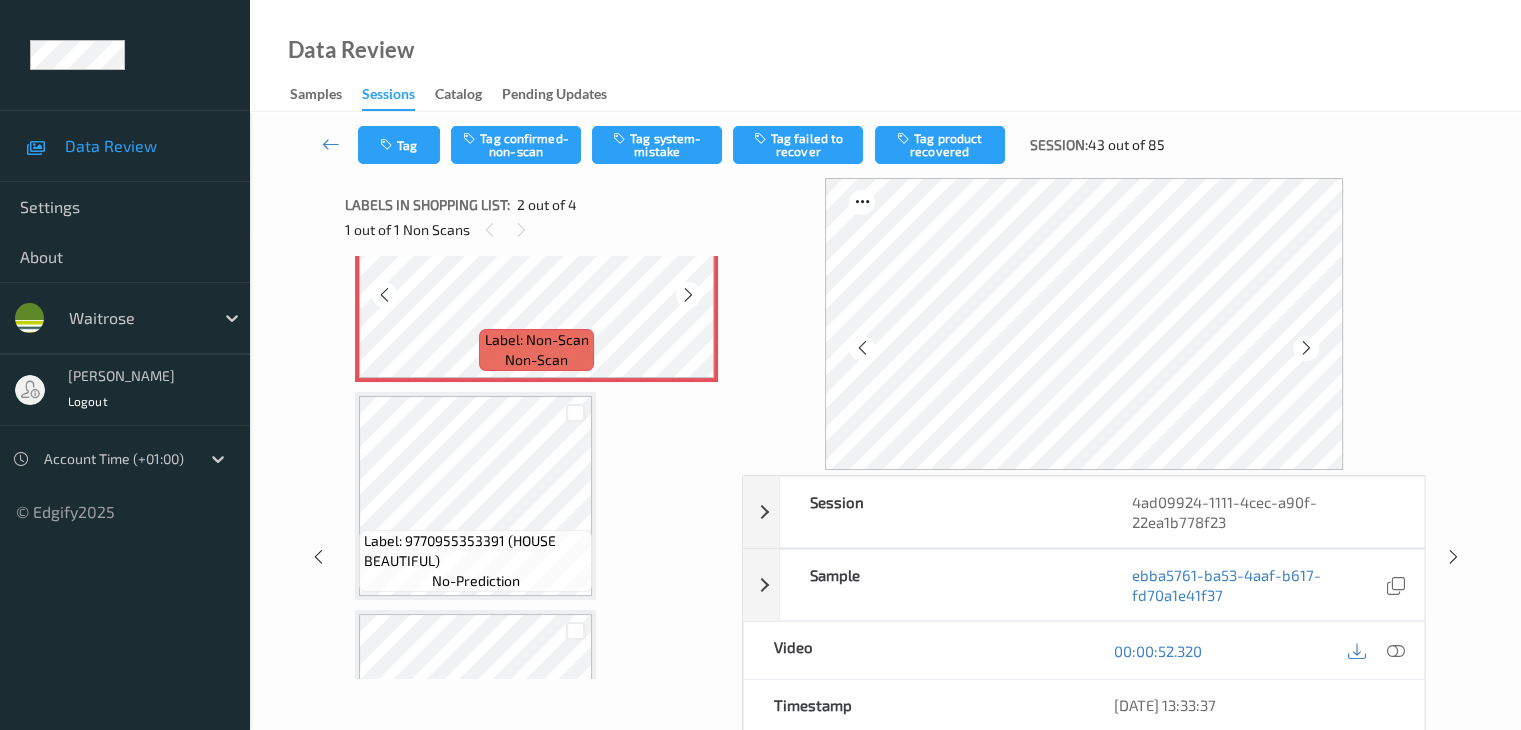 scroll, scrollTop: 210, scrollLeft: 0, axis: vertical 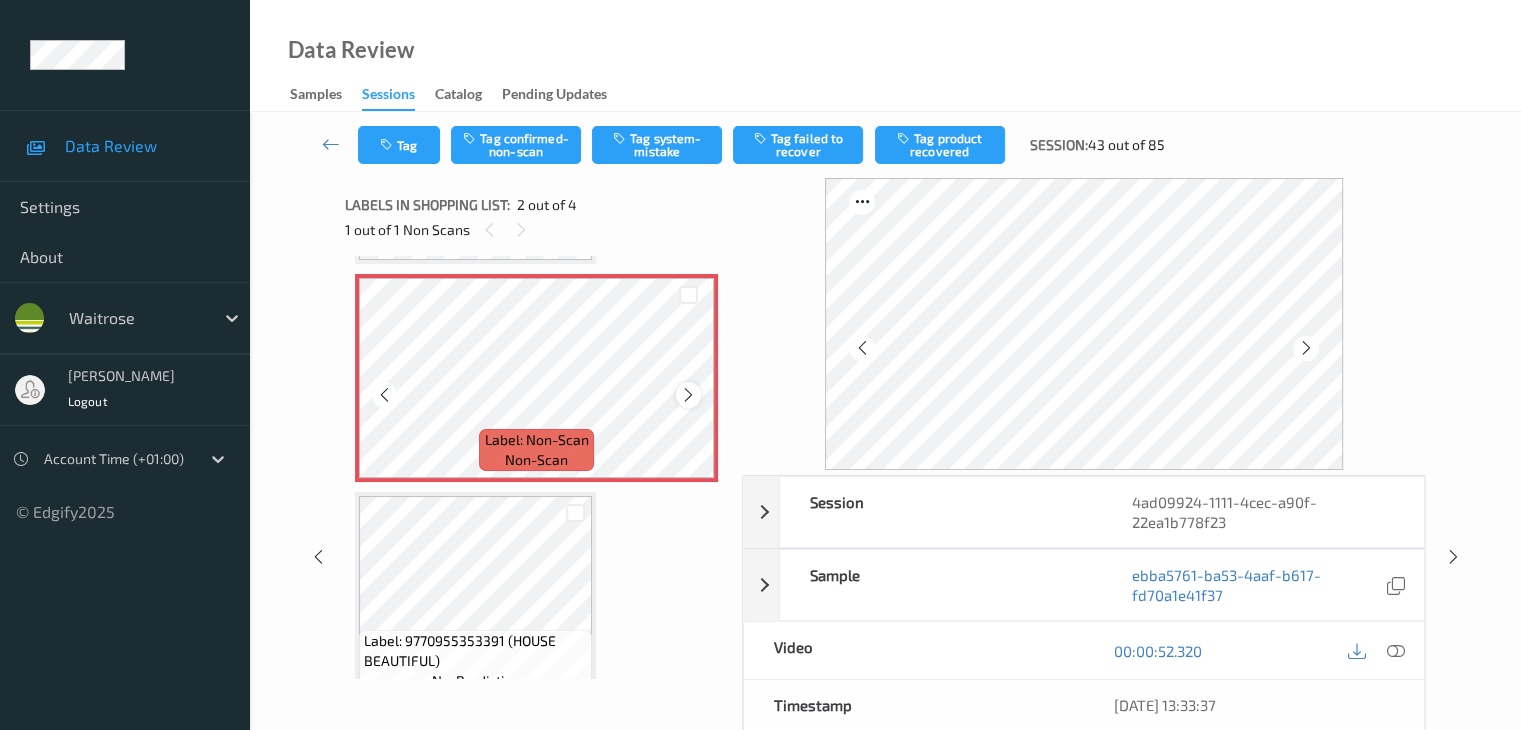click at bounding box center (688, 395) 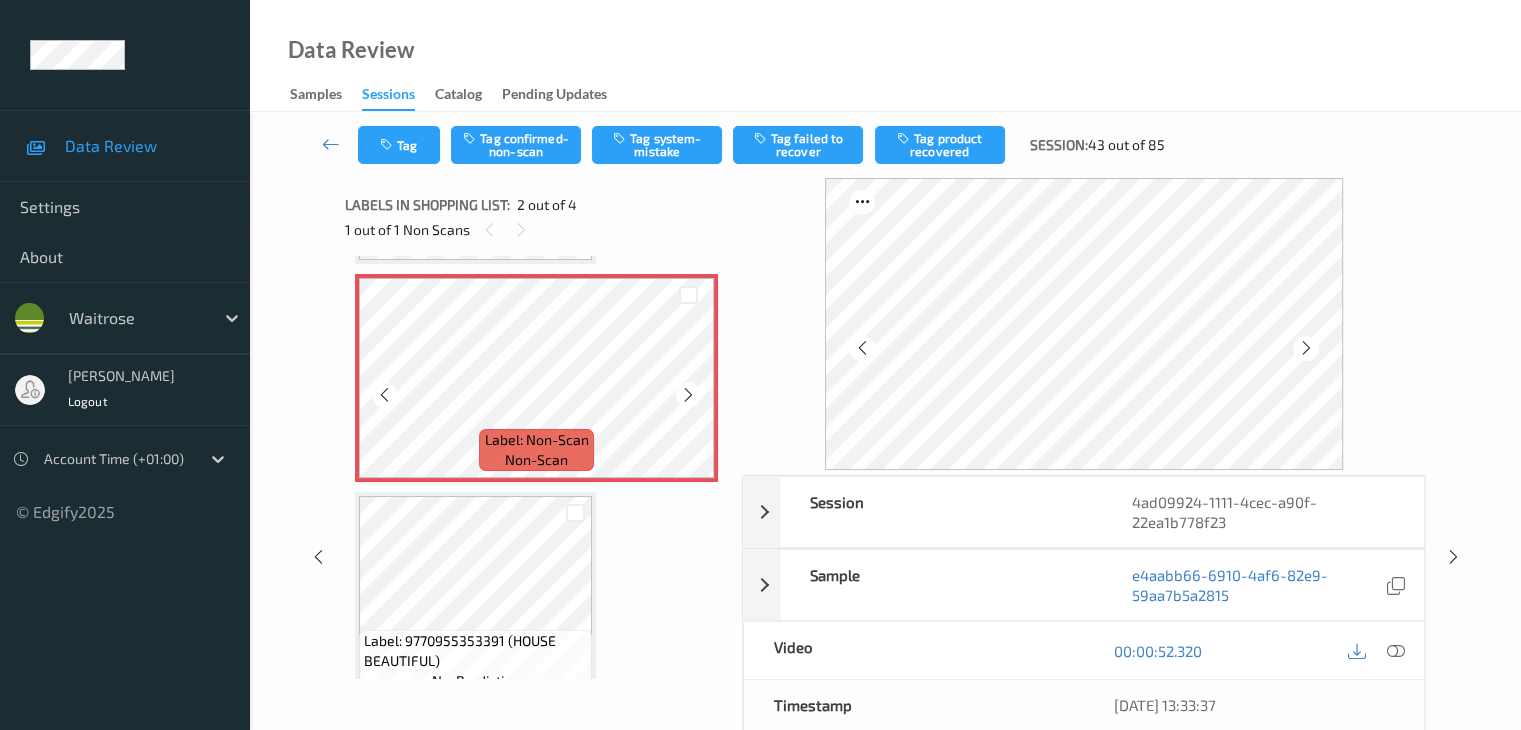 click at bounding box center (688, 395) 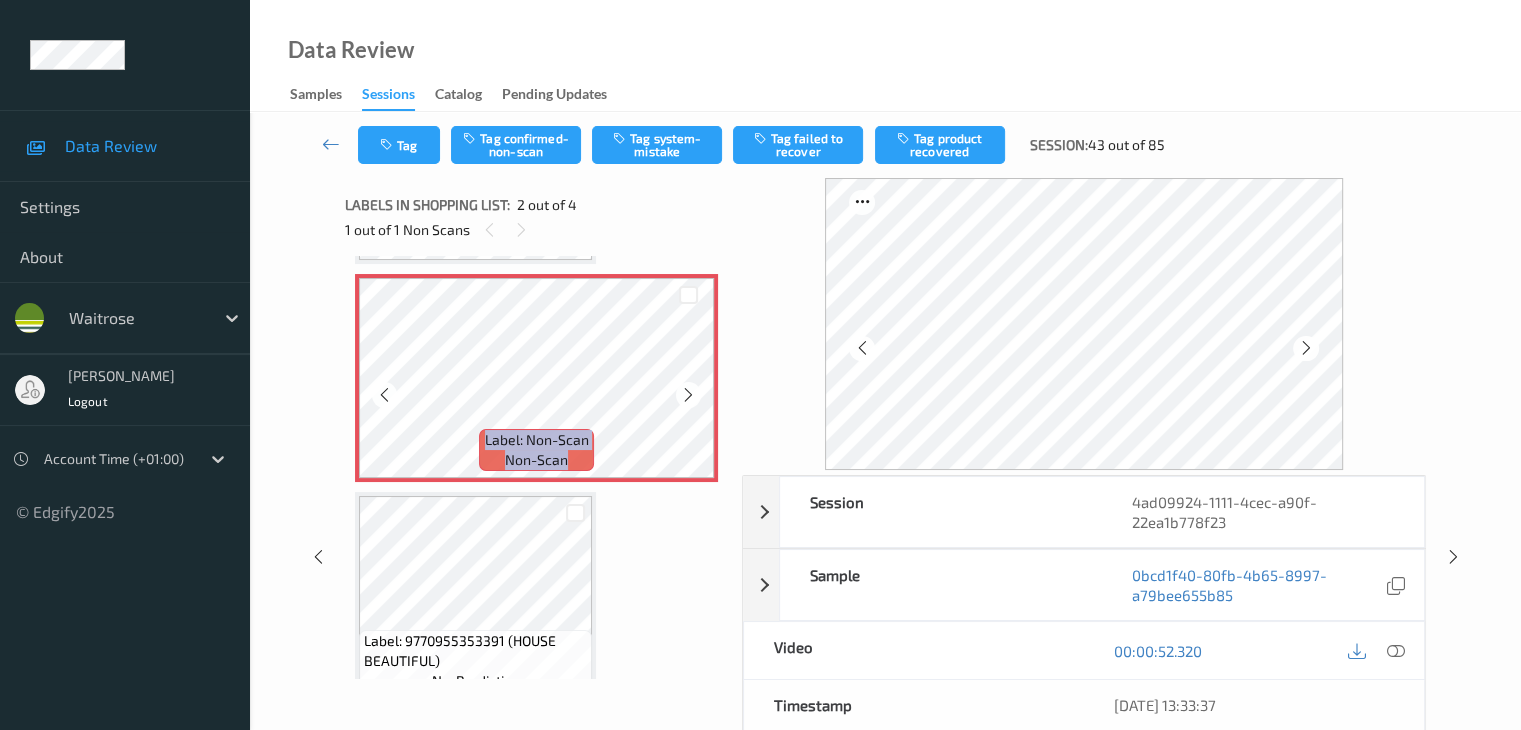 click at bounding box center (688, 395) 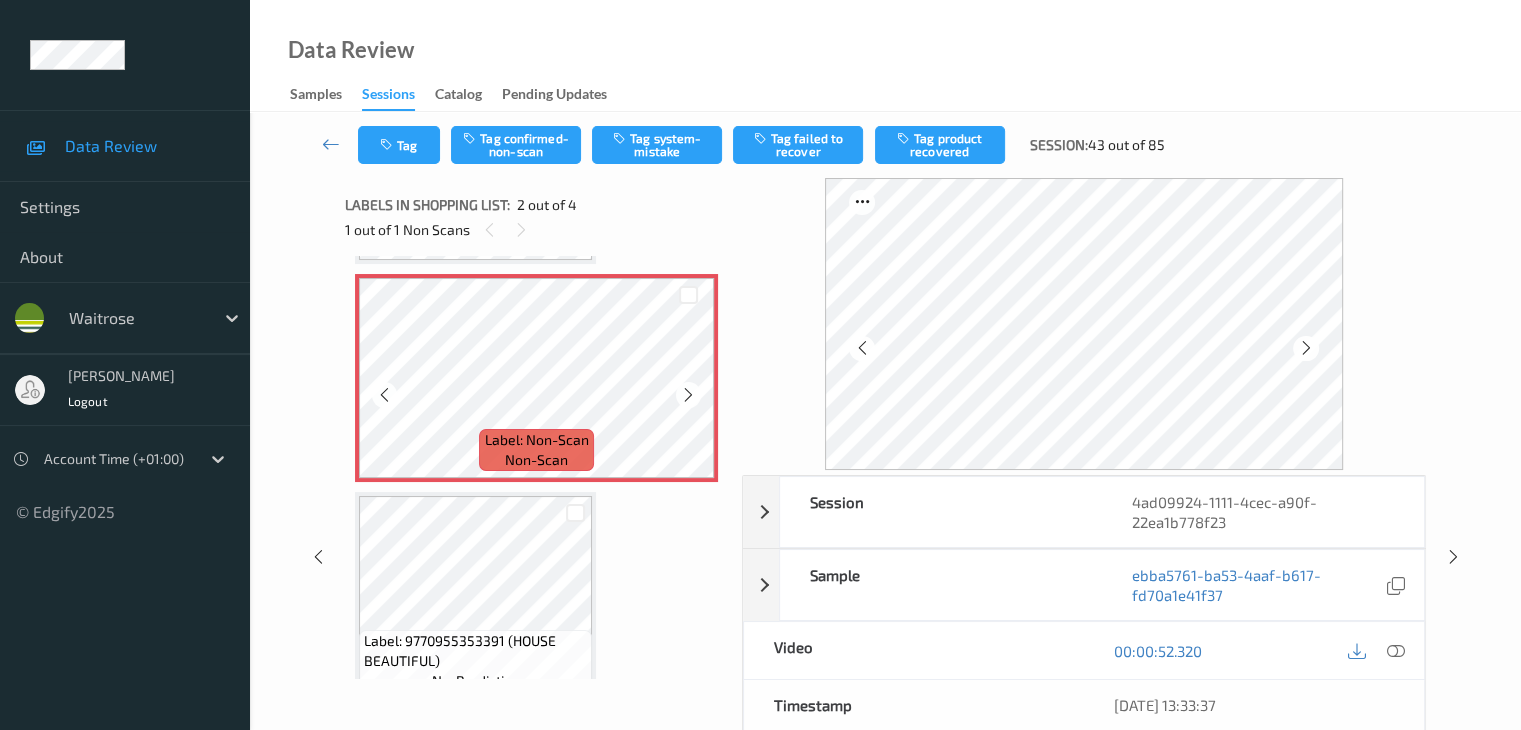 click at bounding box center [688, 395] 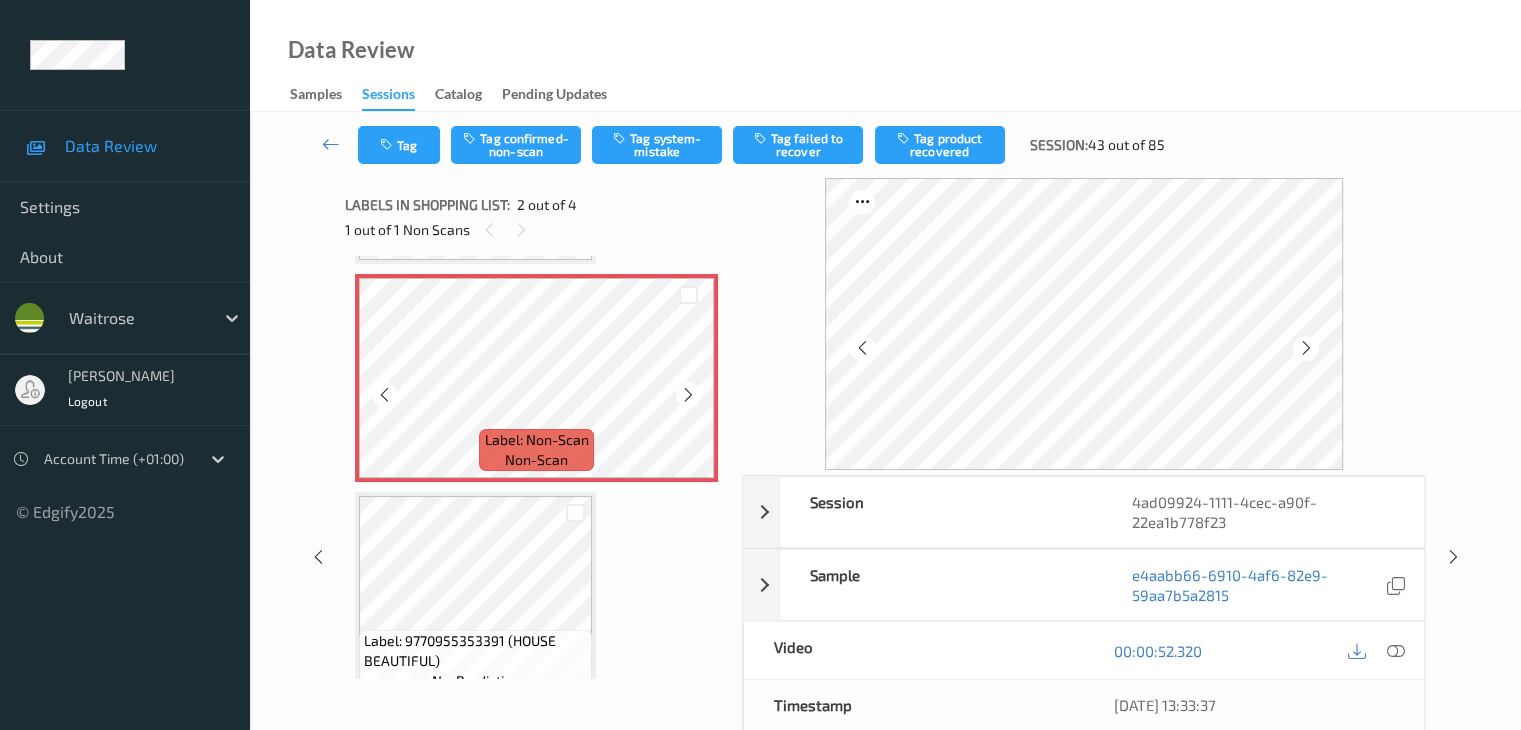 click at bounding box center [688, 395] 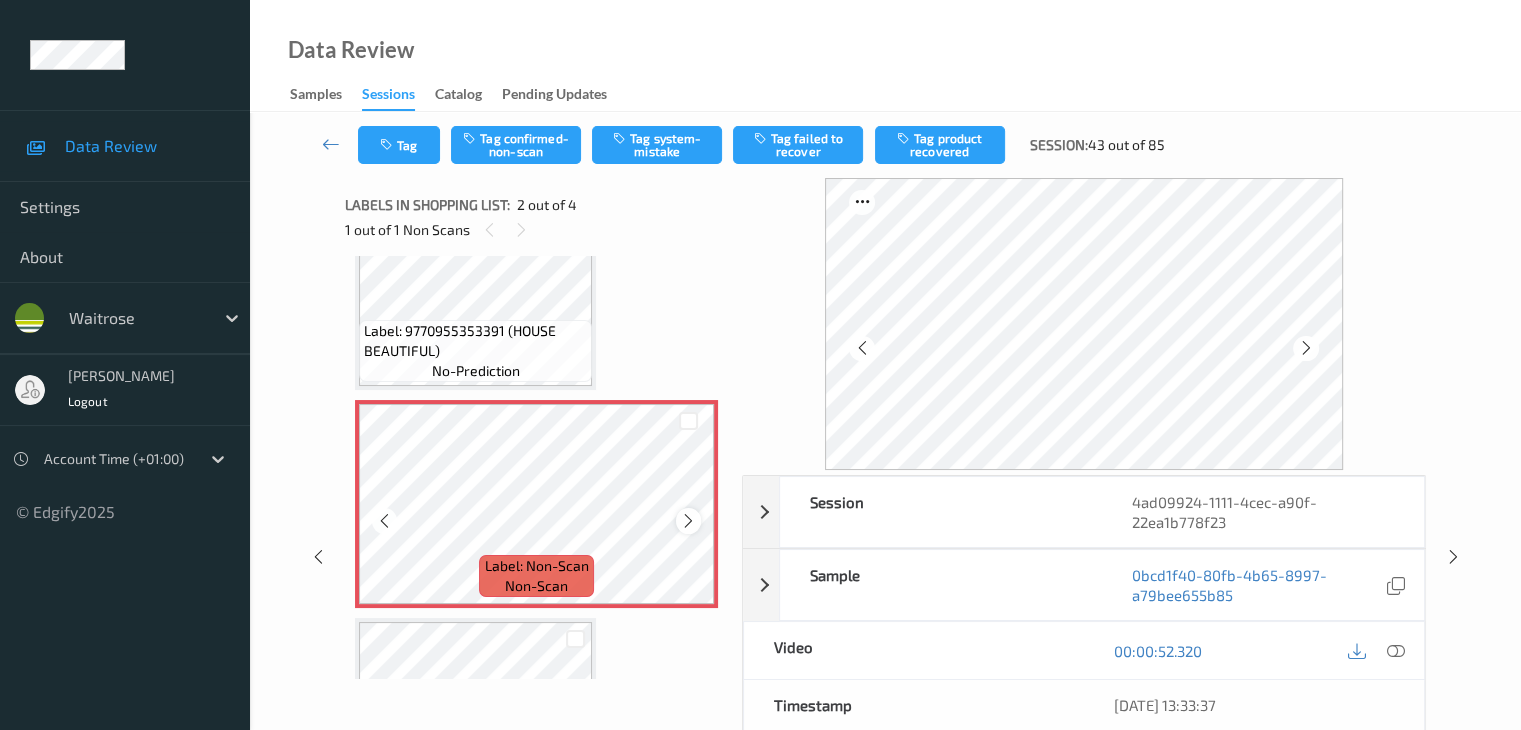 scroll, scrollTop: 10, scrollLeft: 0, axis: vertical 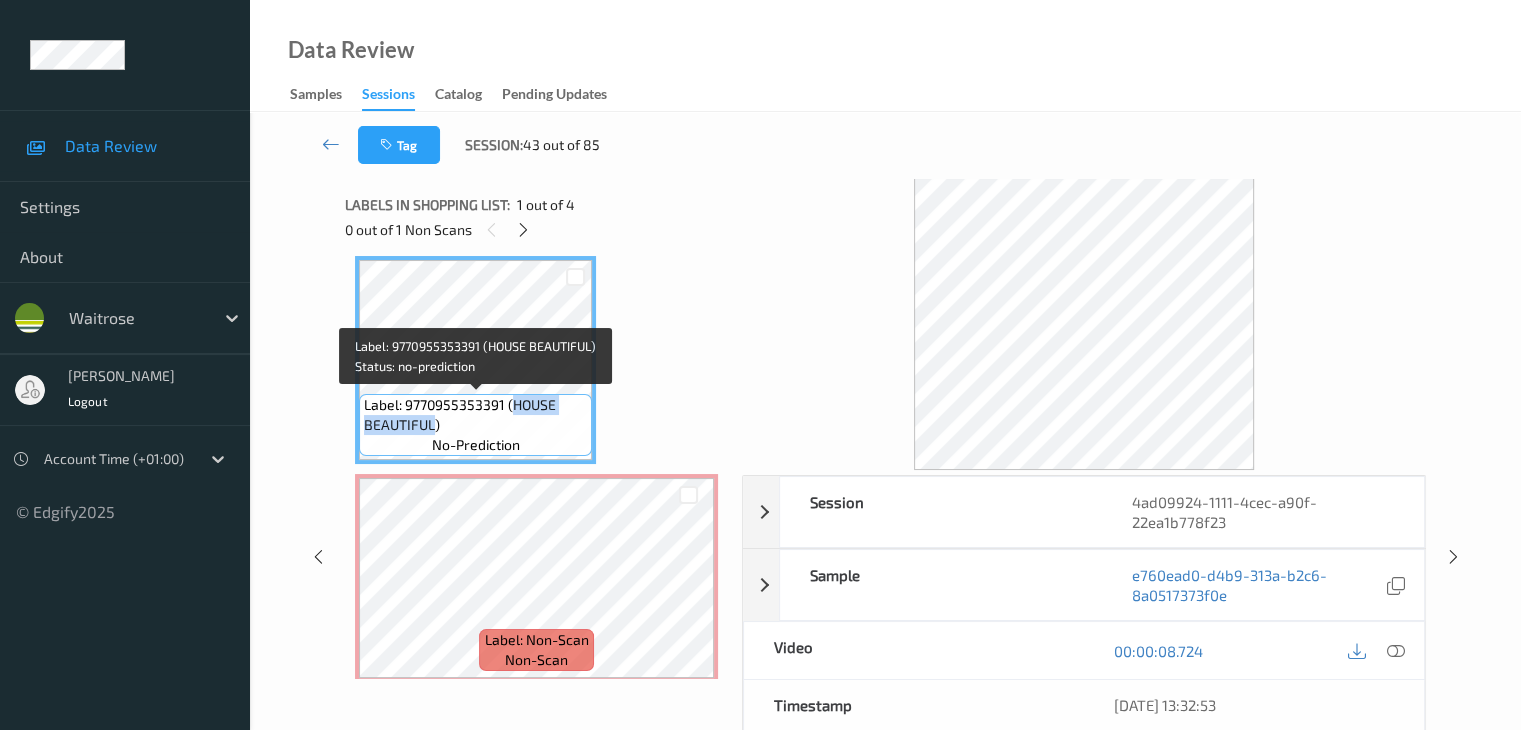 drag, startPoint x: 509, startPoint y: 400, endPoint x: 436, endPoint y: 428, distance: 78.18568 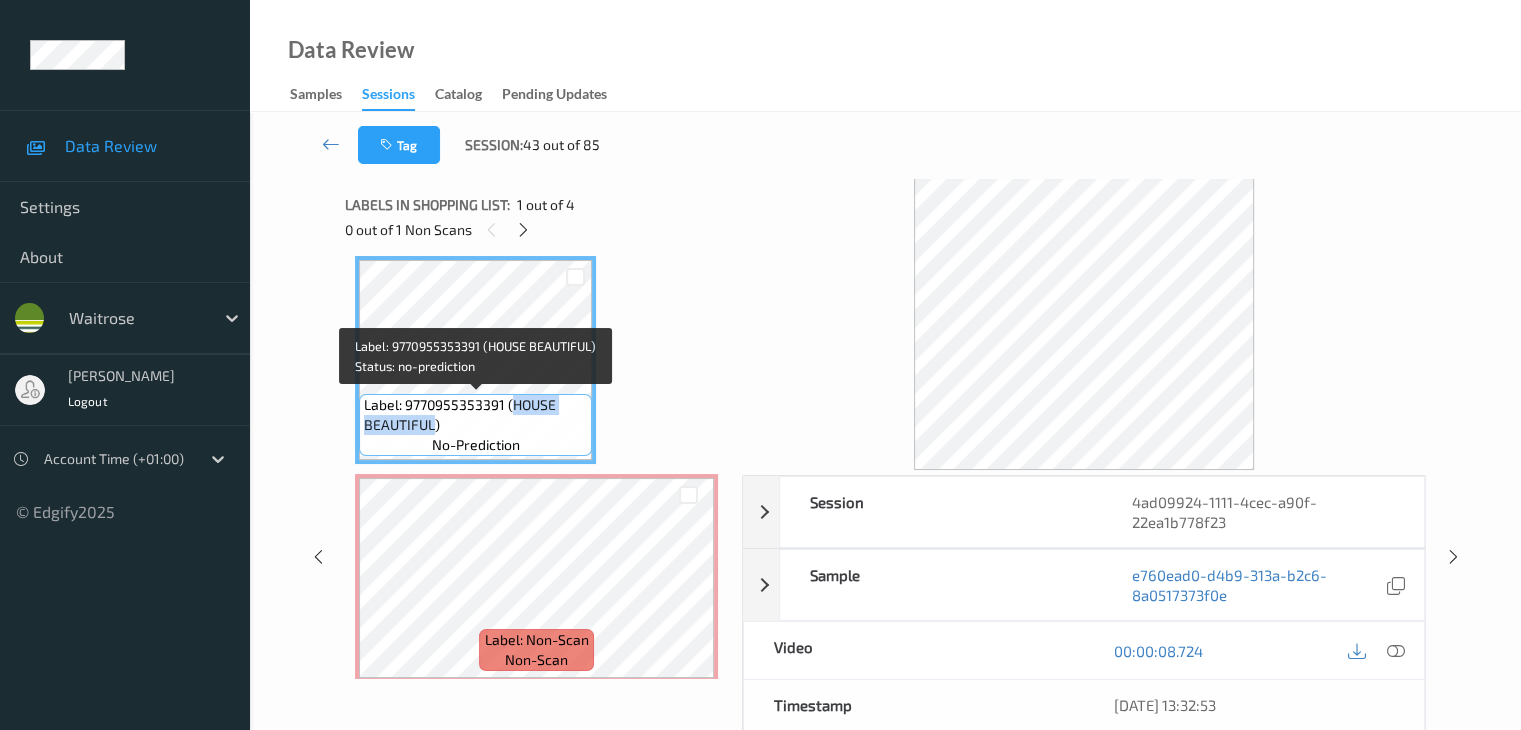 copy on "HOUSE BEAUTIFUL" 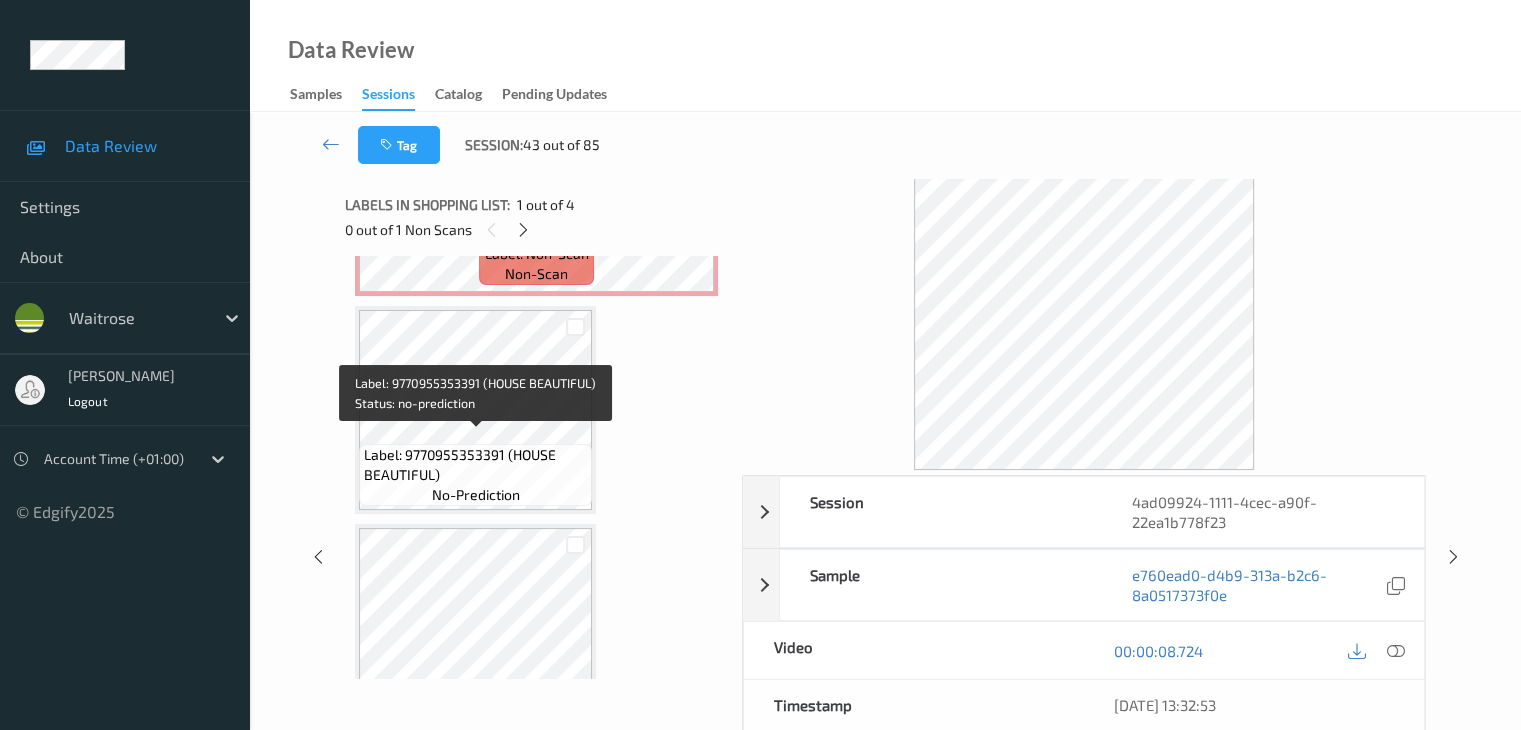 scroll, scrollTop: 410, scrollLeft: 0, axis: vertical 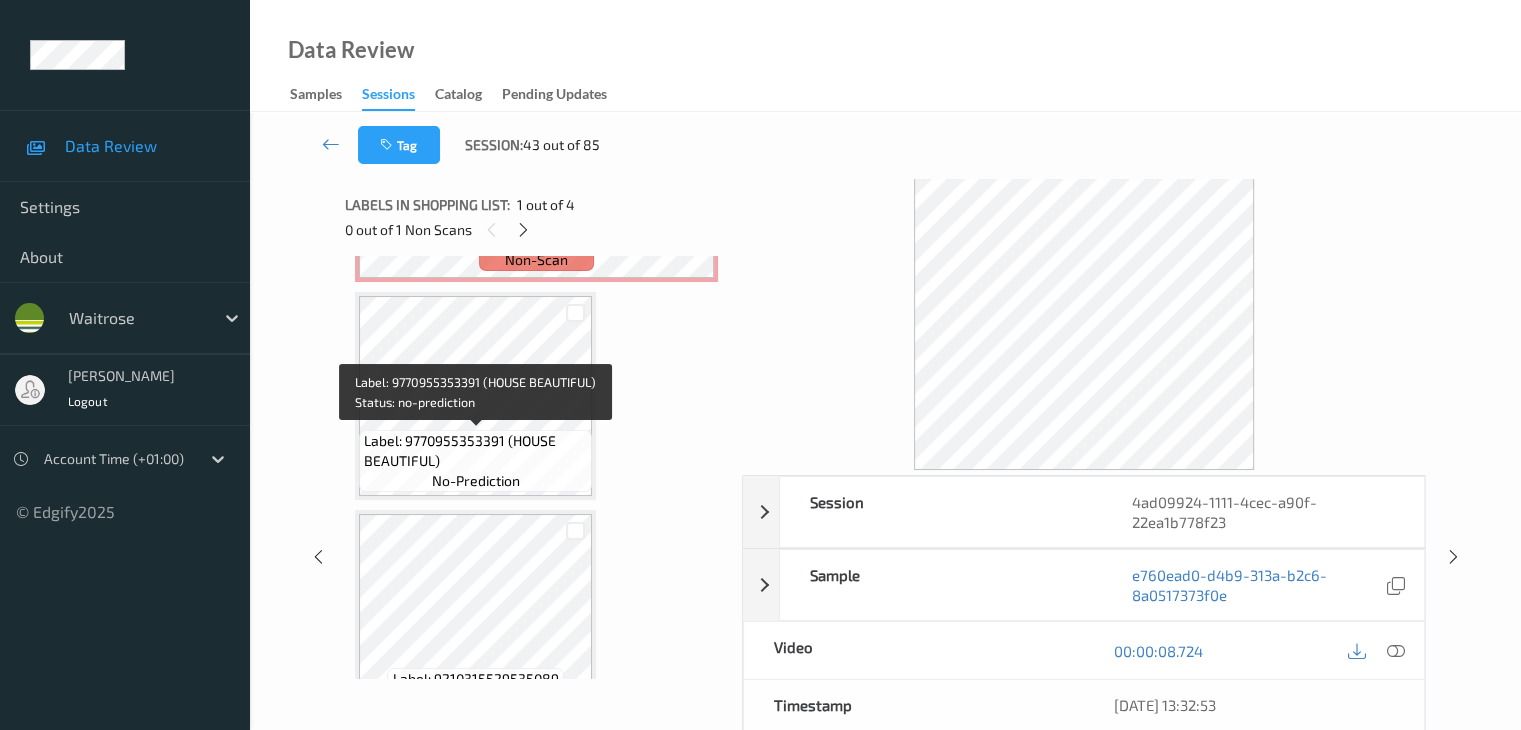 click on "Label: 9770955353391 (HOUSE BEAUTIFUL)" at bounding box center [475, 451] 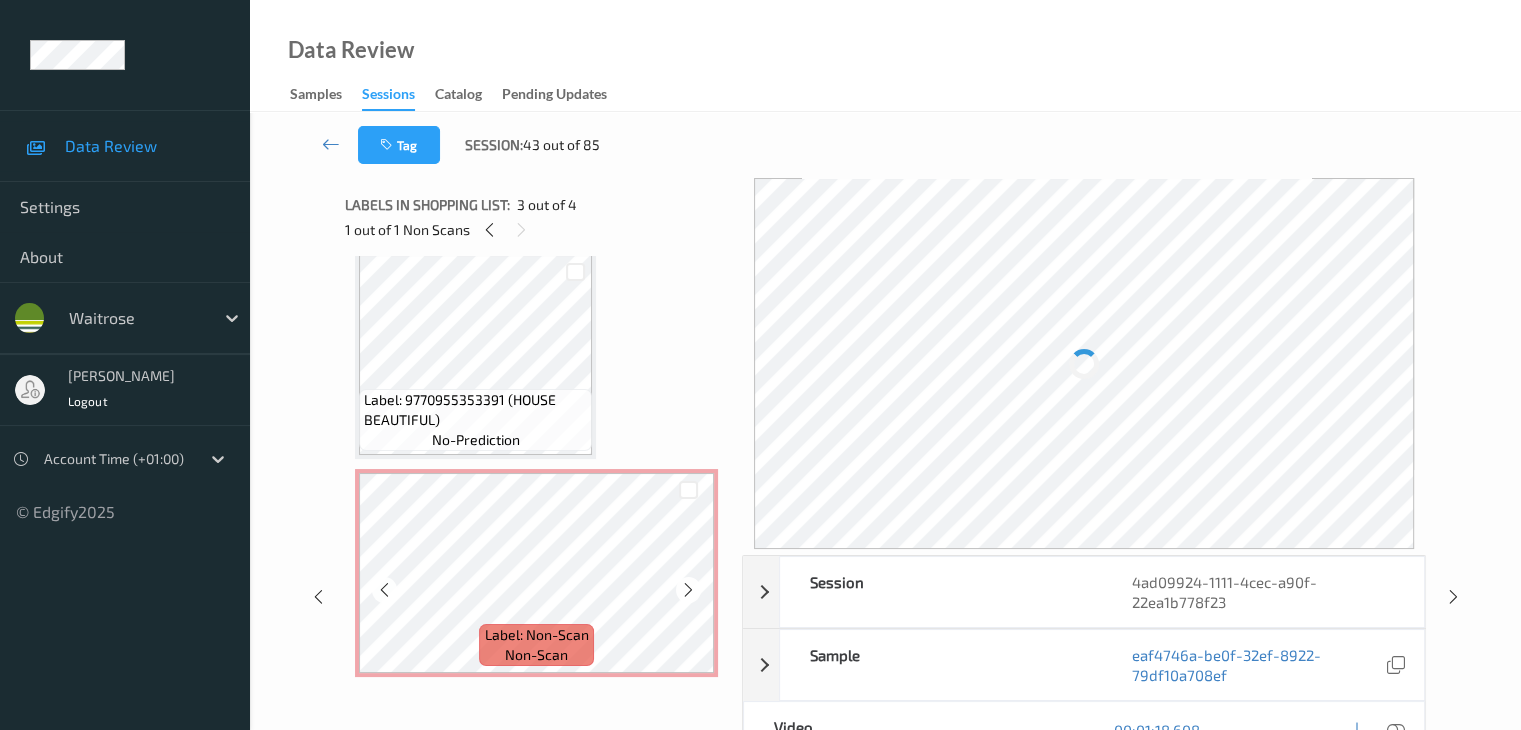 scroll, scrollTop: 0, scrollLeft: 0, axis: both 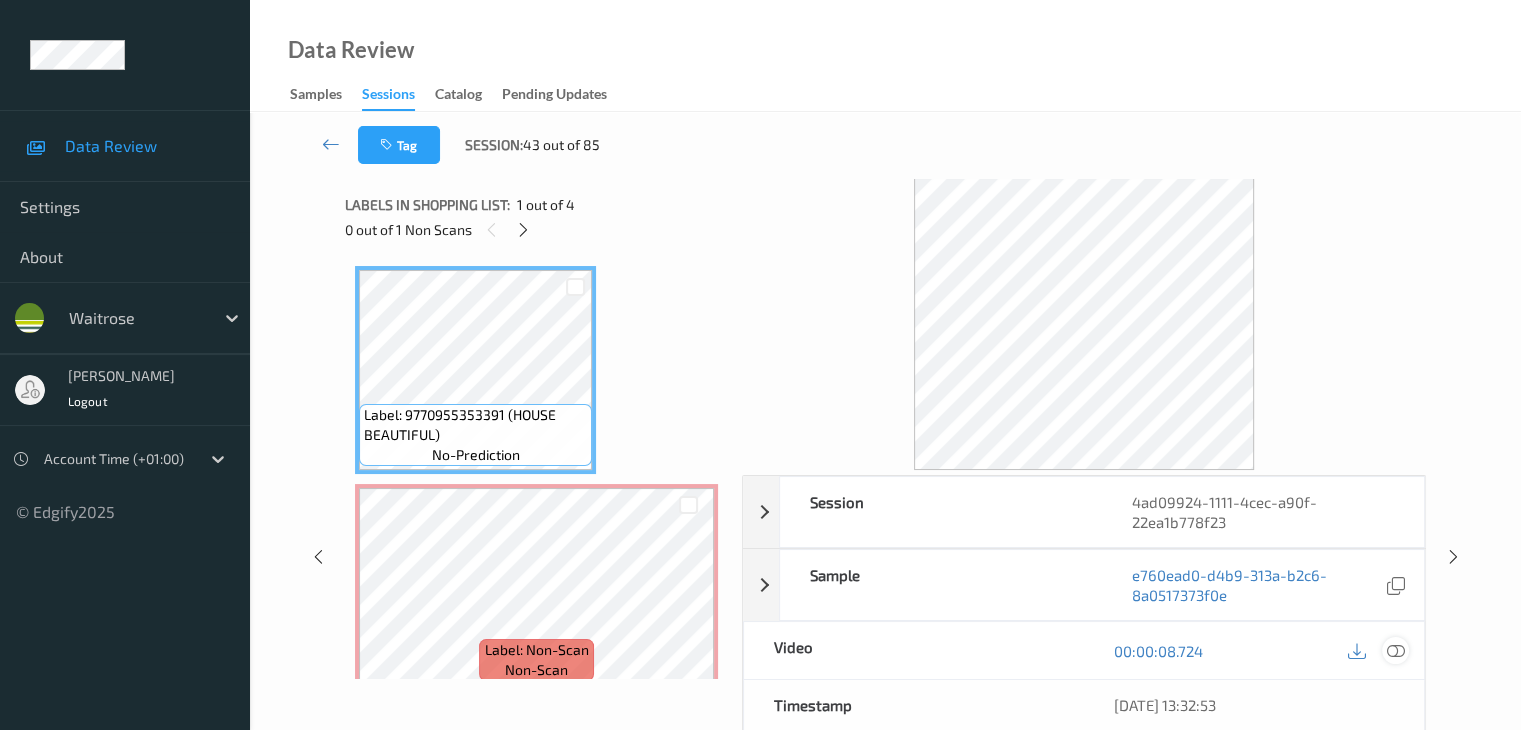 click at bounding box center (1395, 651) 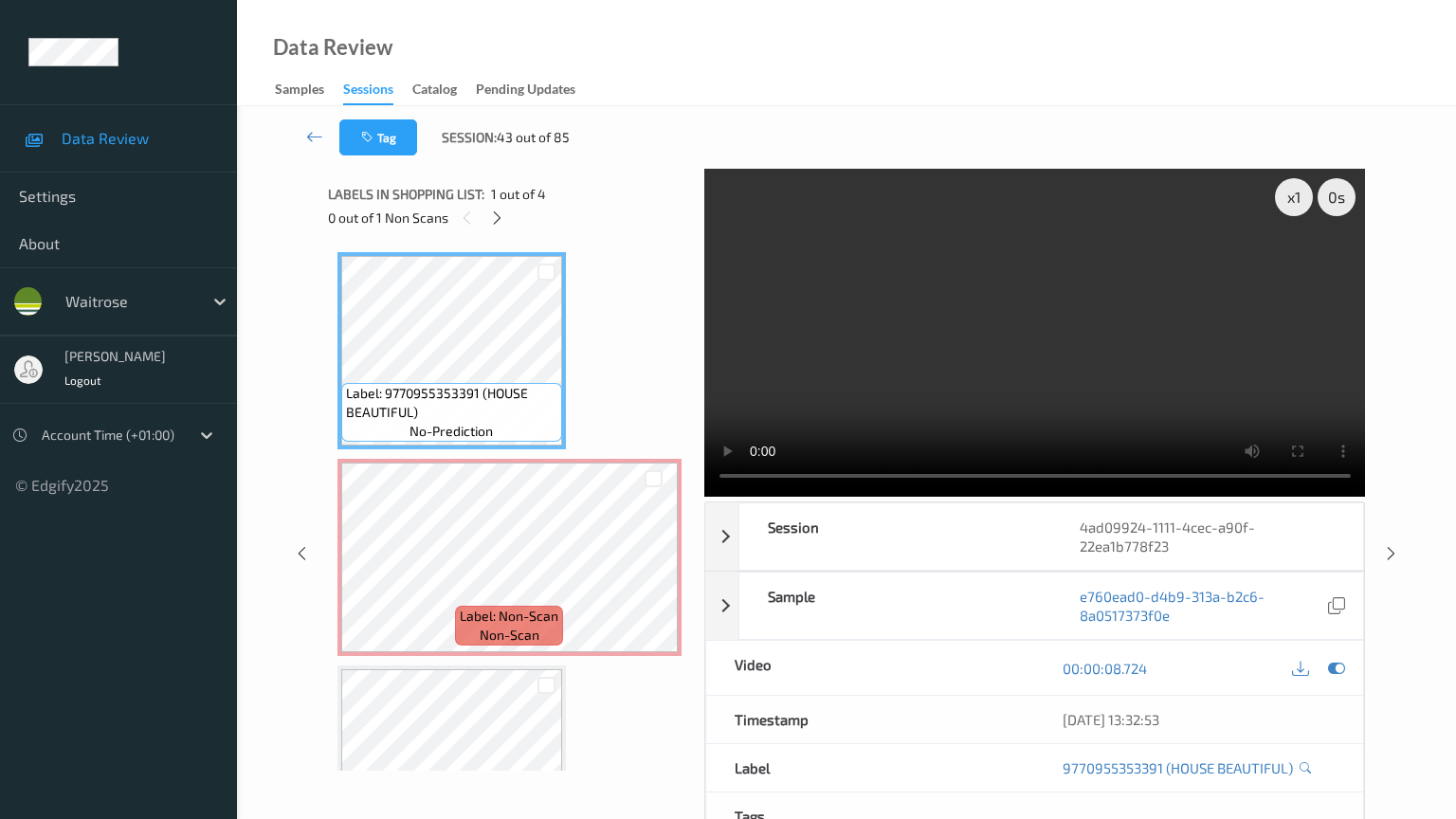 type 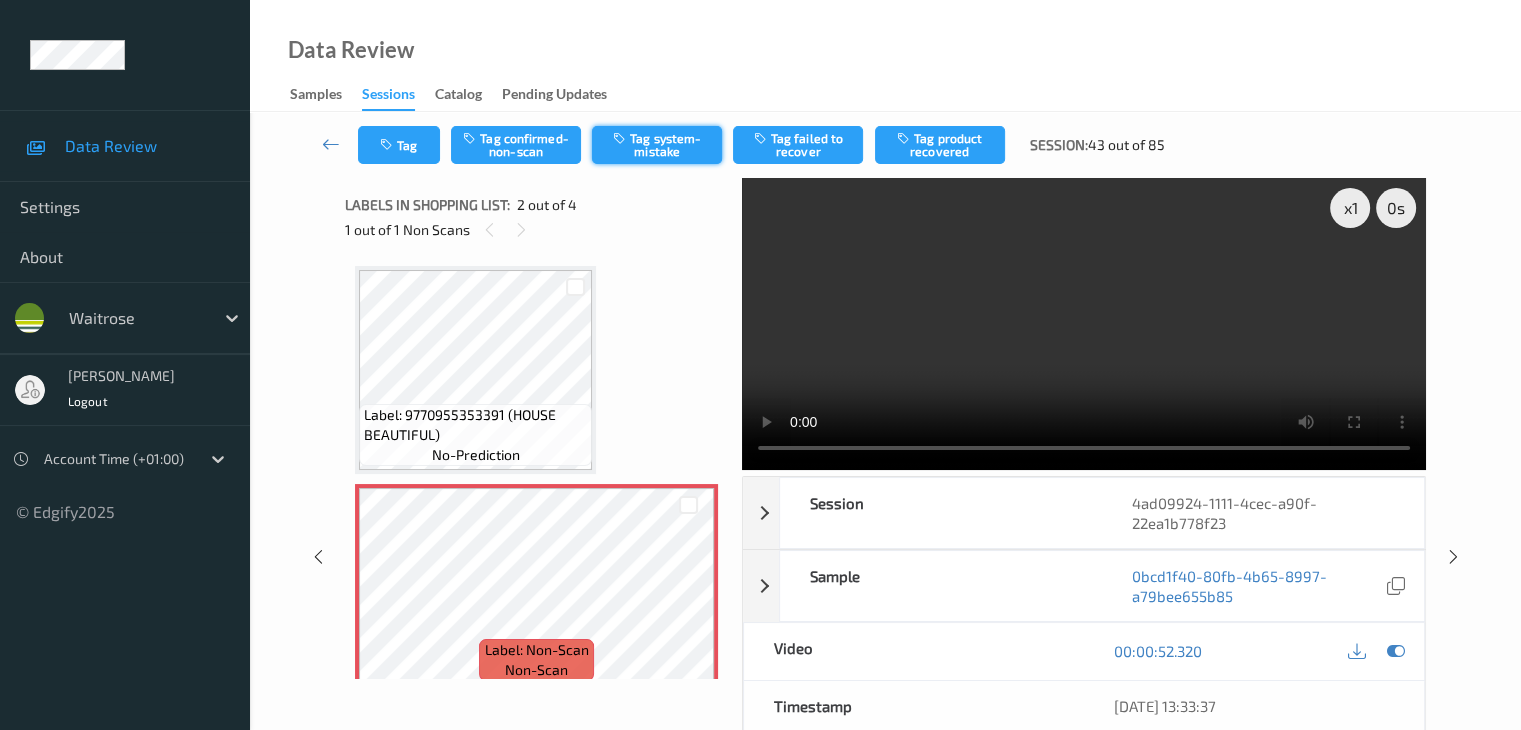 click on "Tag   system-mistake" at bounding box center (657, 145) 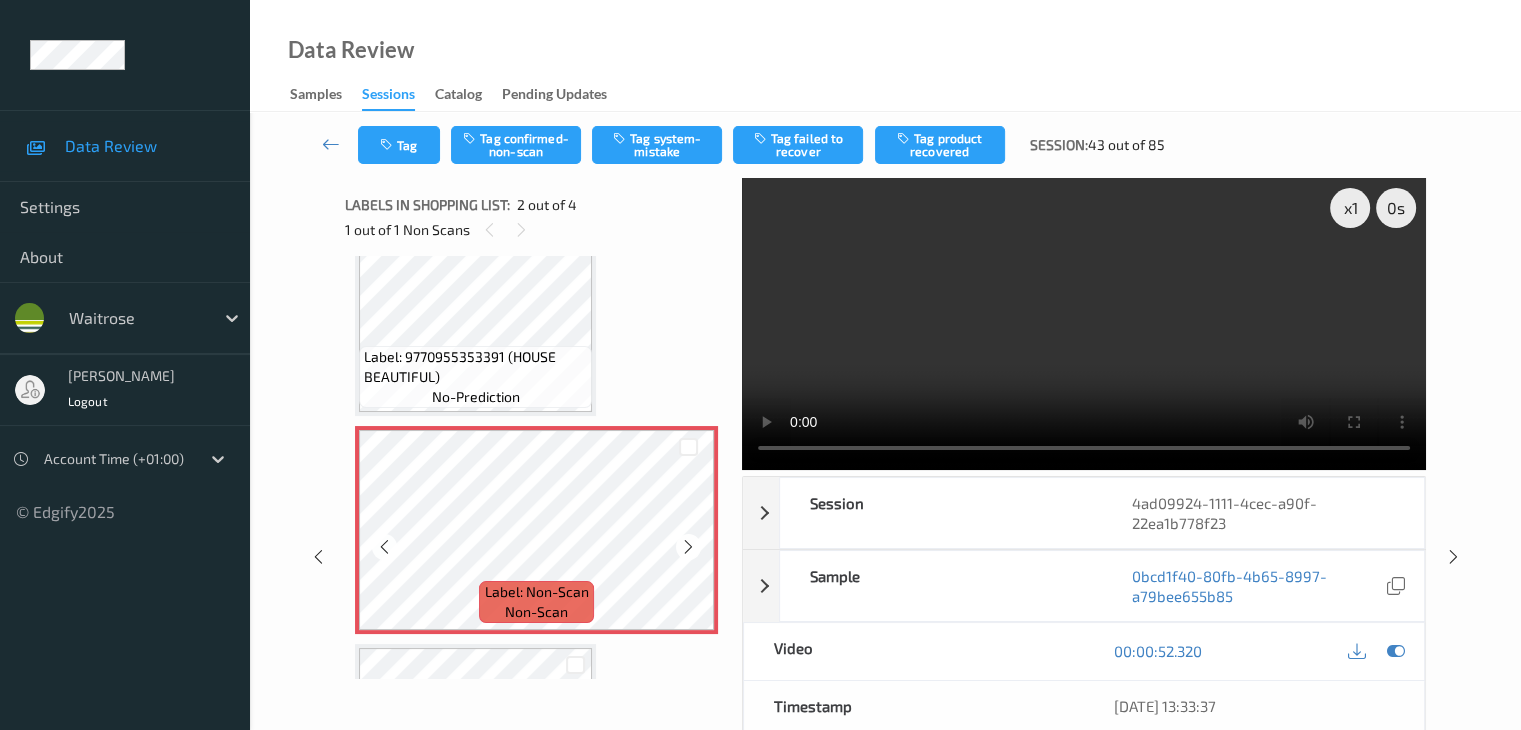 scroll, scrollTop: 0, scrollLeft: 0, axis: both 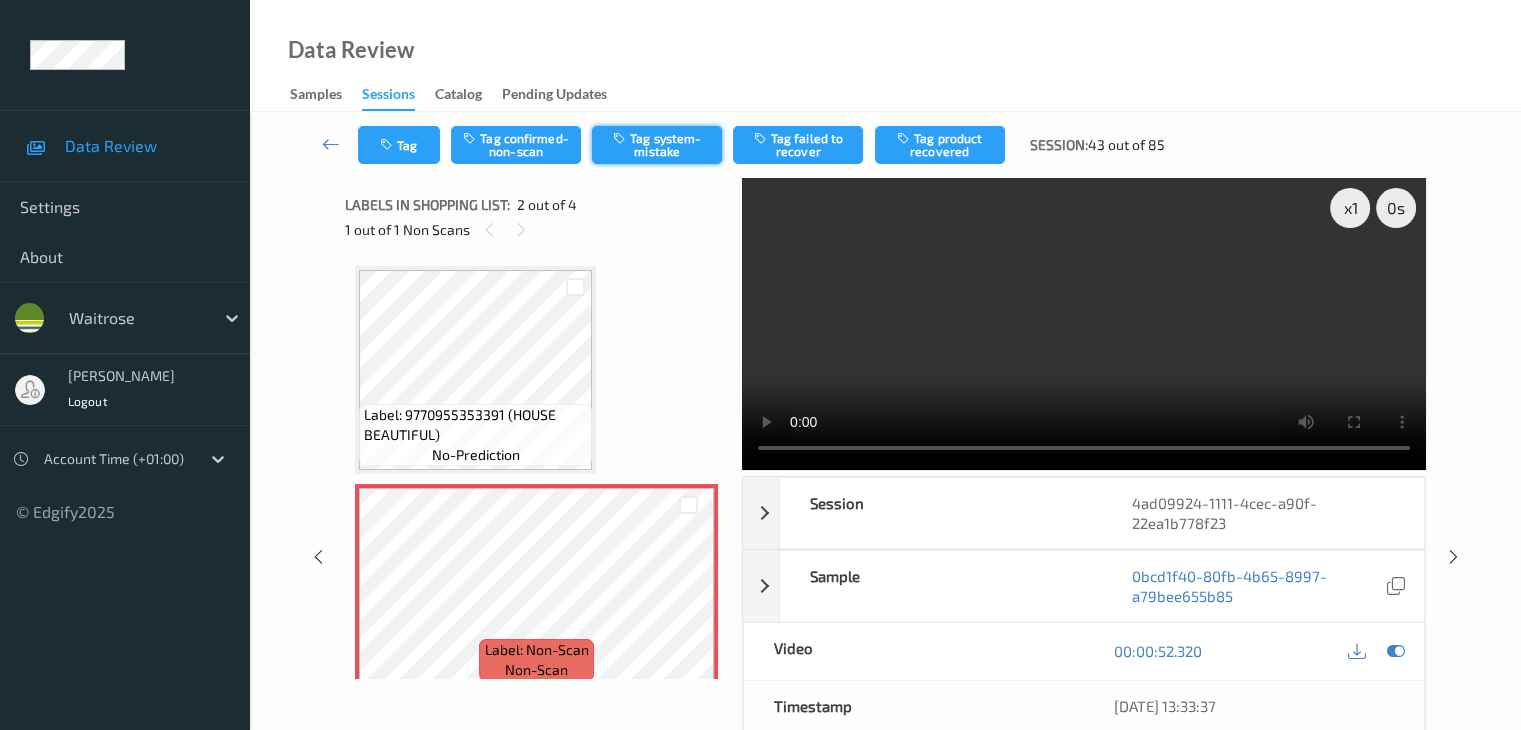 click on "Tag   system-mistake" at bounding box center (657, 145) 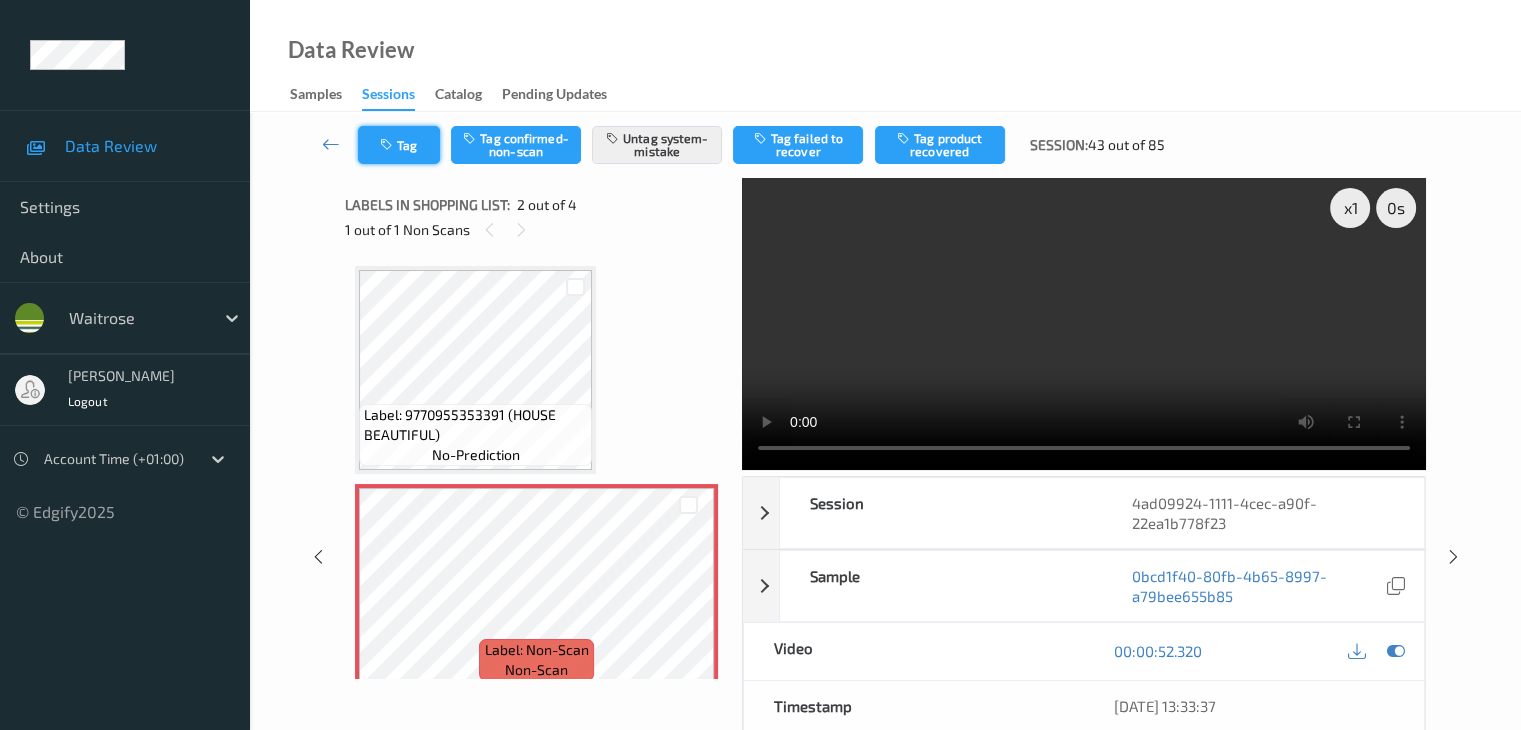 click on "Tag" at bounding box center [399, 145] 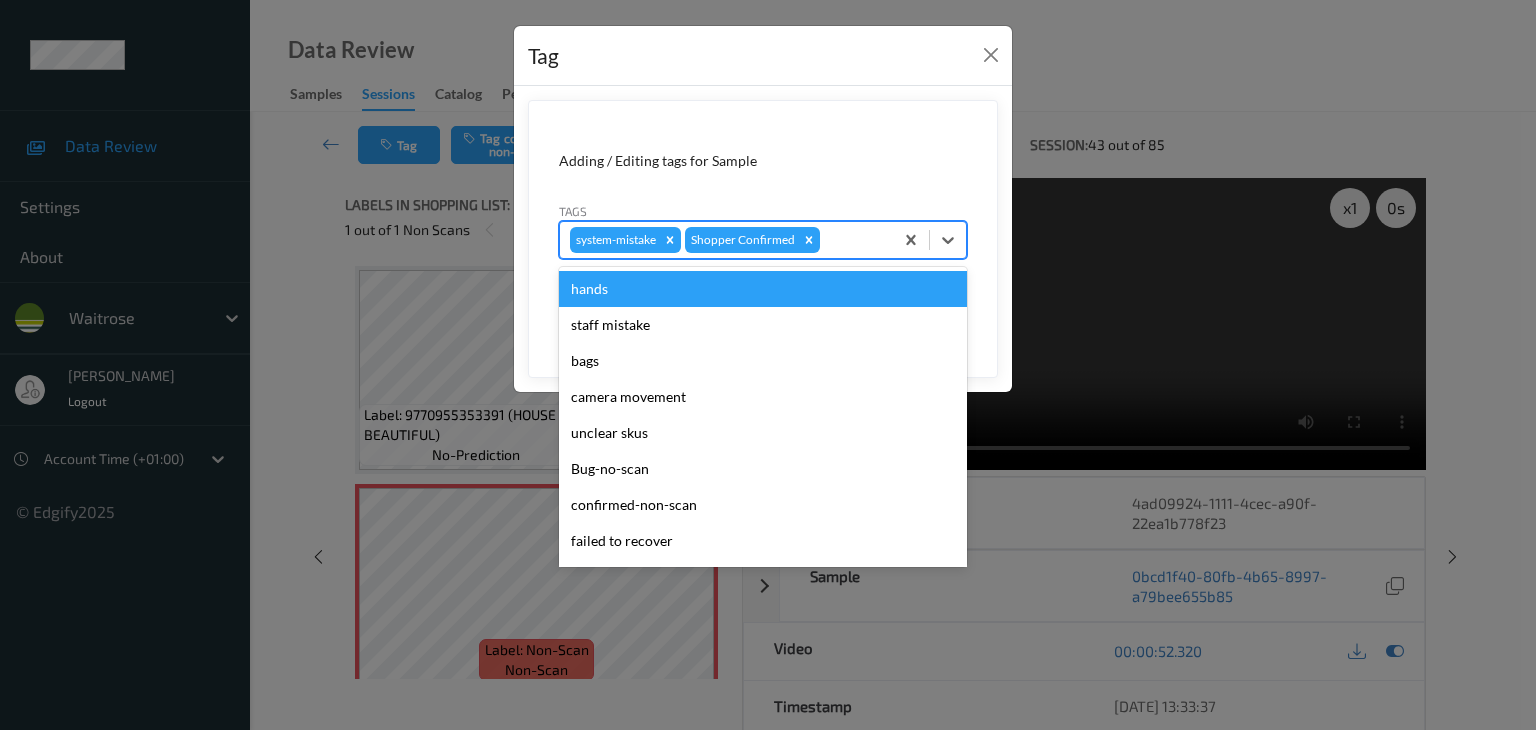 click at bounding box center (853, 240) 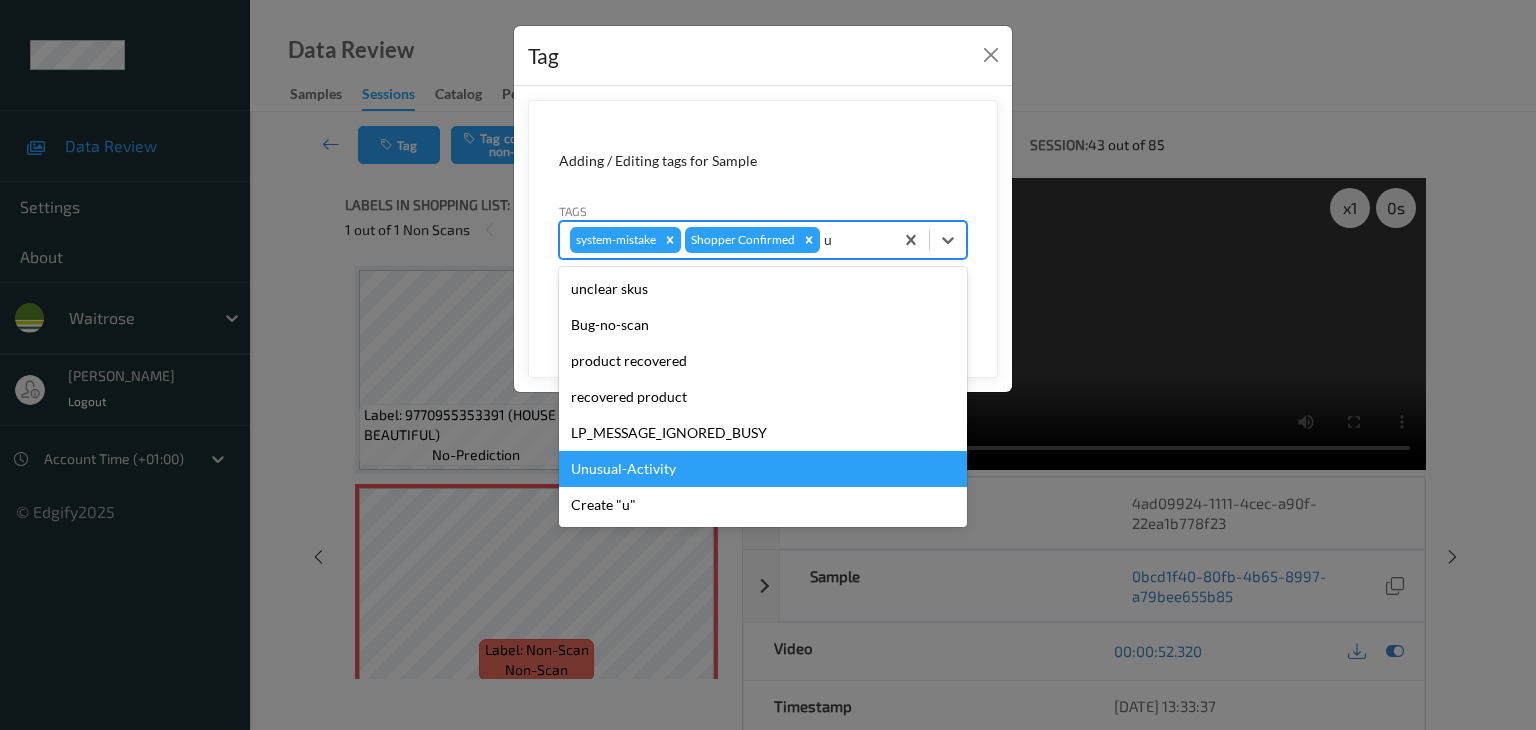 click on "Unusual-Activity" at bounding box center (763, 469) 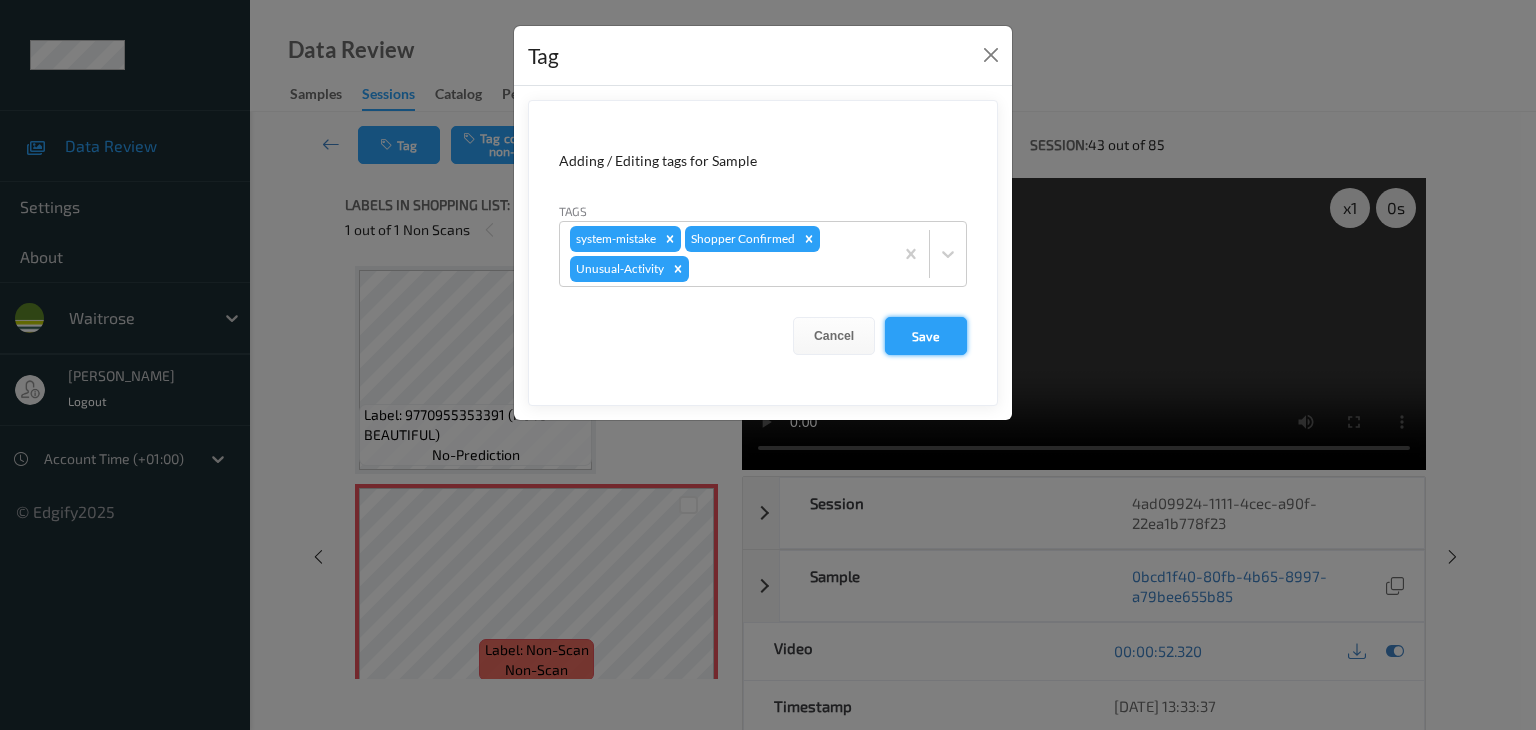 click on "Save" at bounding box center [926, 336] 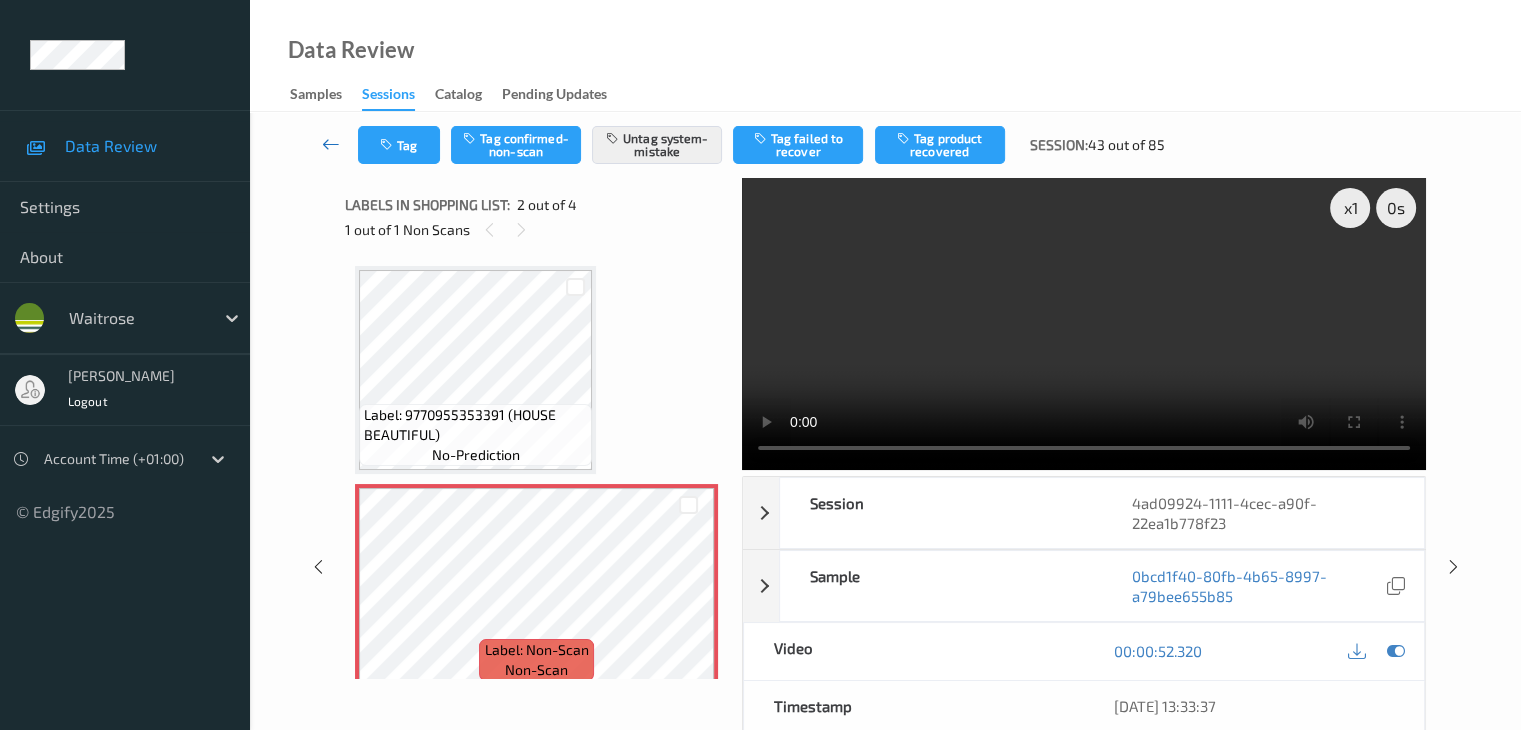 click at bounding box center [331, 144] 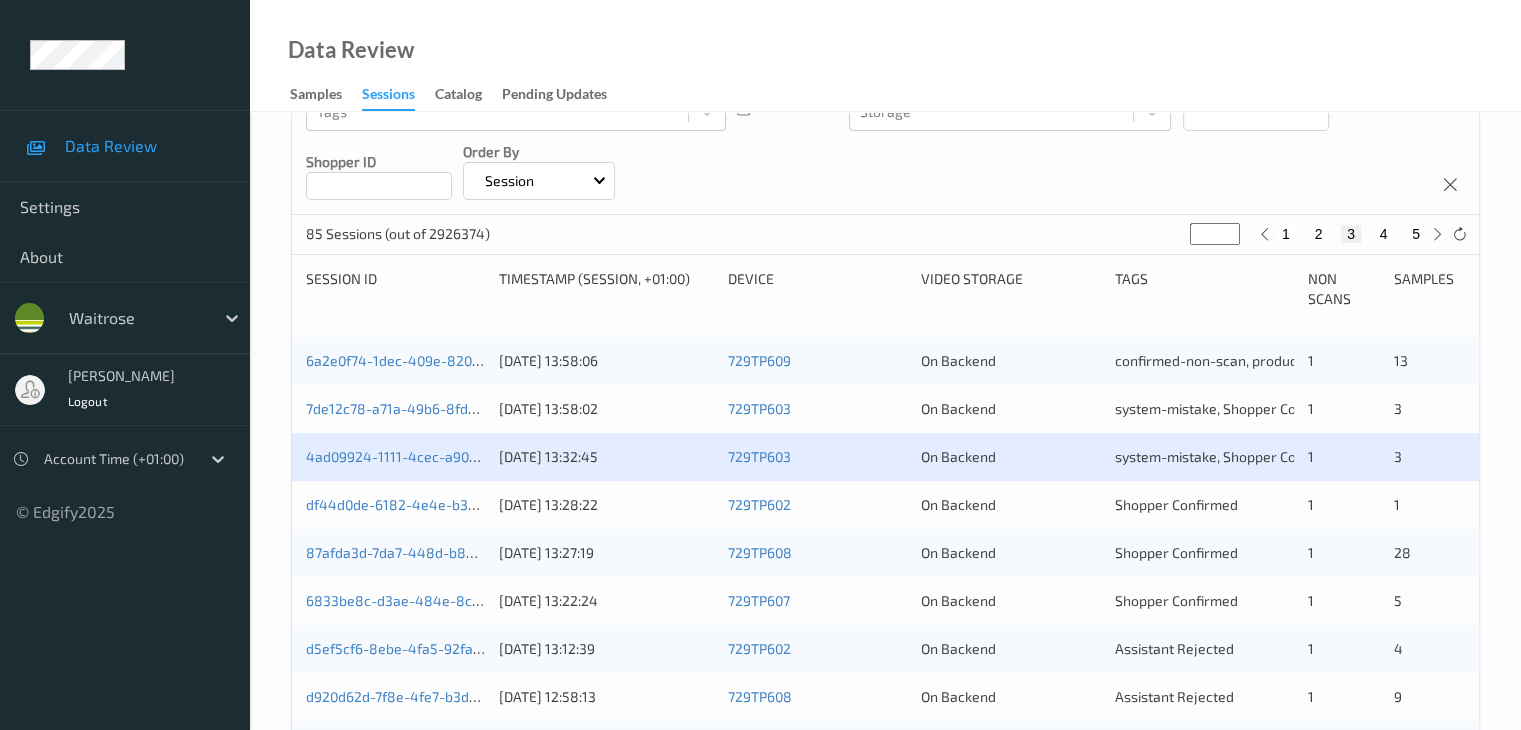 scroll, scrollTop: 300, scrollLeft: 0, axis: vertical 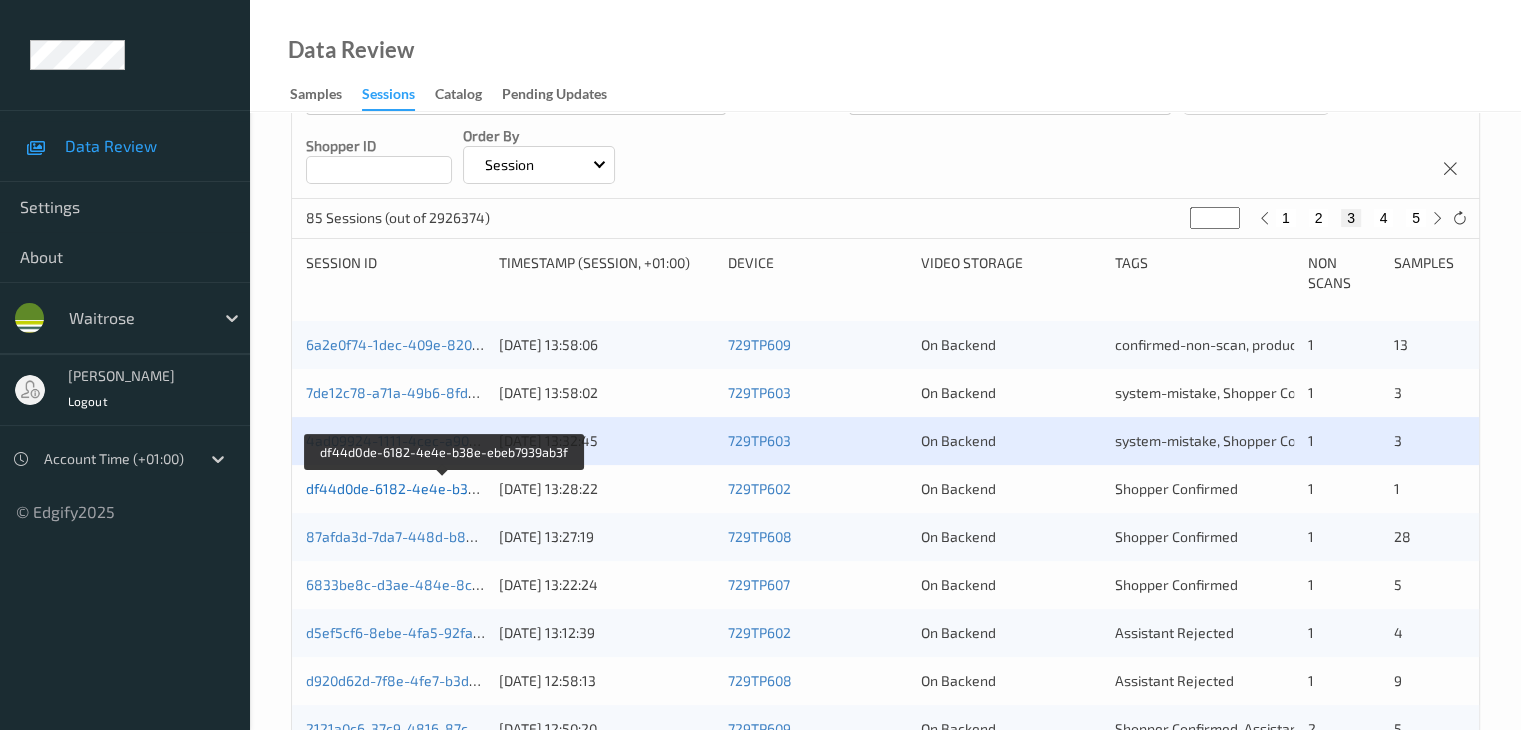 click on "df44d0de-6182-4e4e-b38e-ebeb7939ab3f" at bounding box center [444, 488] 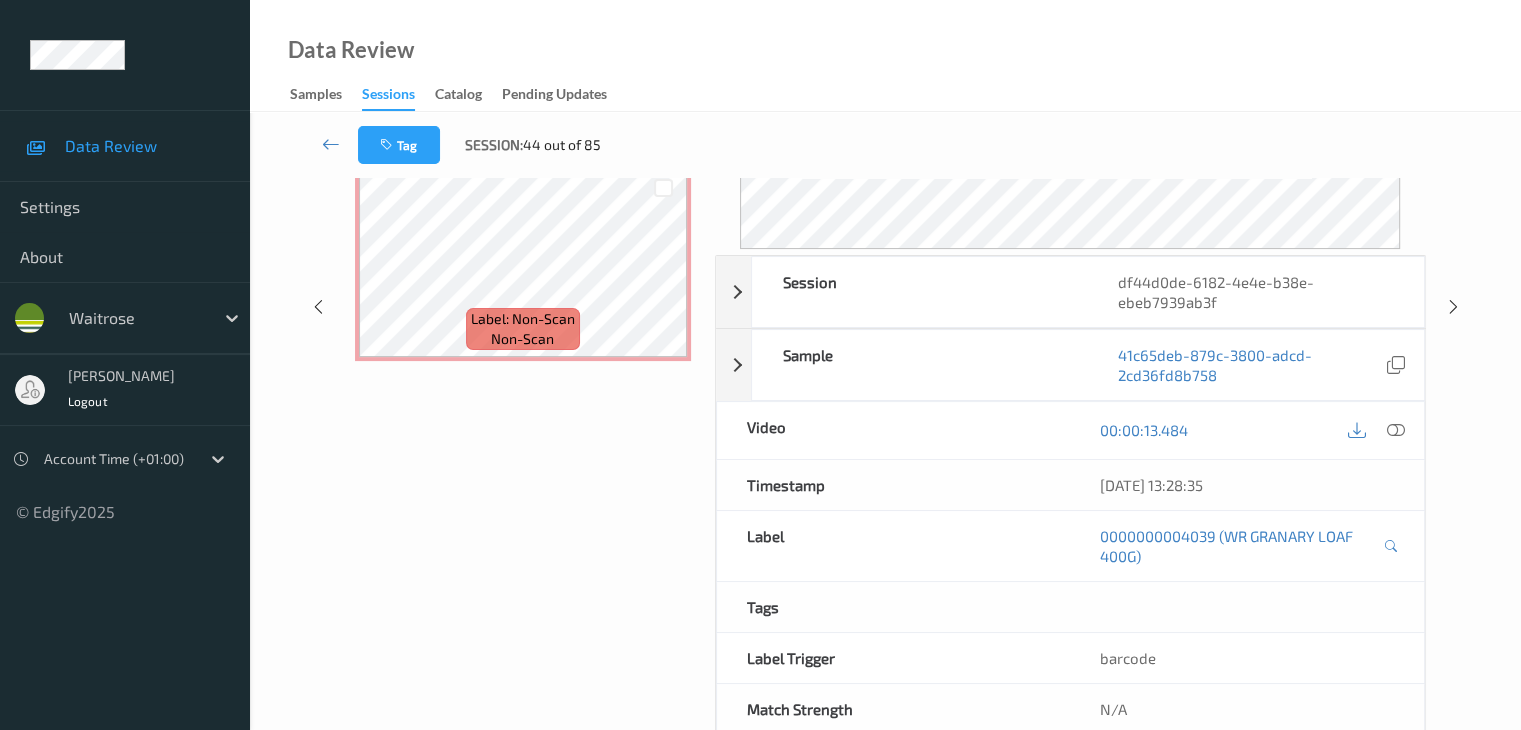 scroll, scrollTop: 0, scrollLeft: 0, axis: both 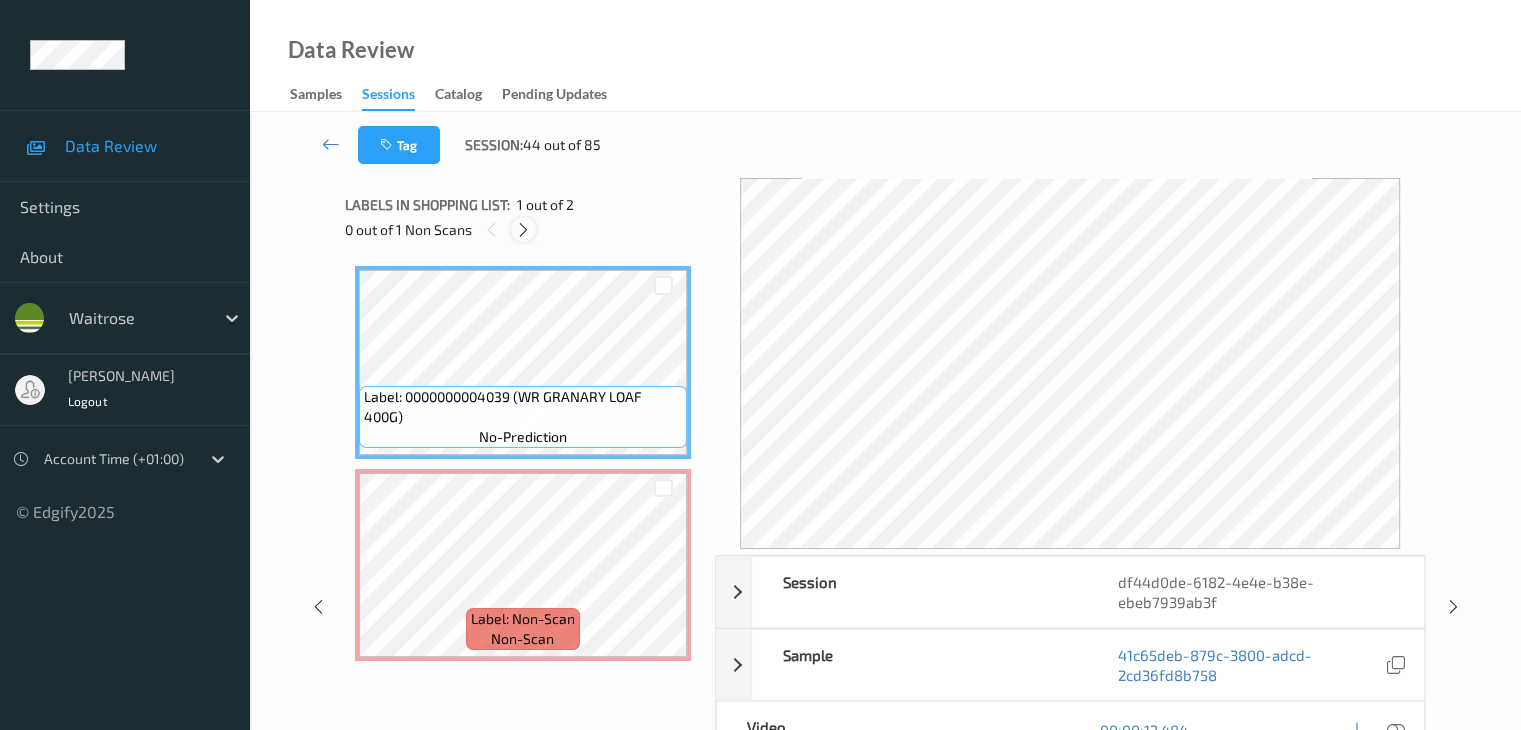 click at bounding box center [523, 230] 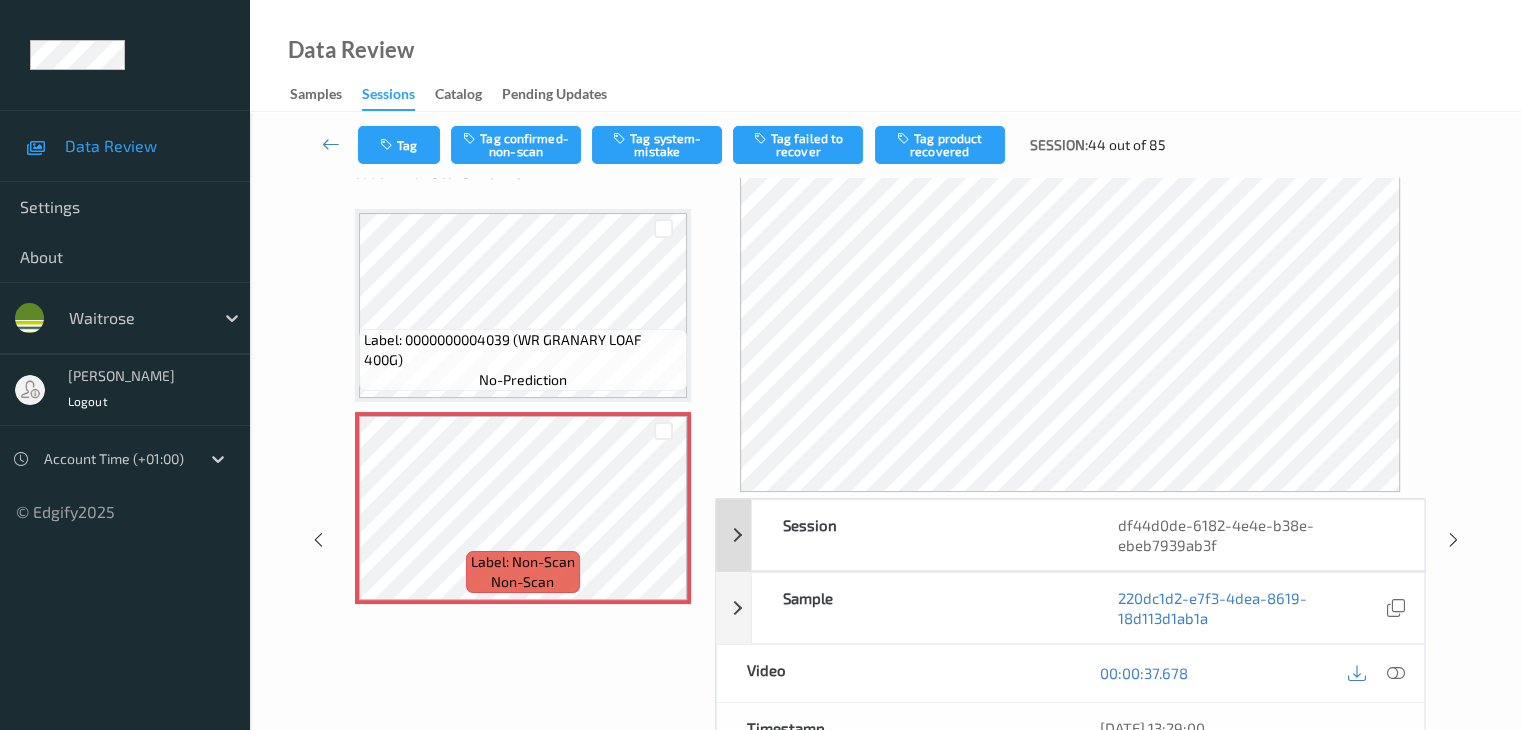 scroll, scrollTop: 0, scrollLeft: 0, axis: both 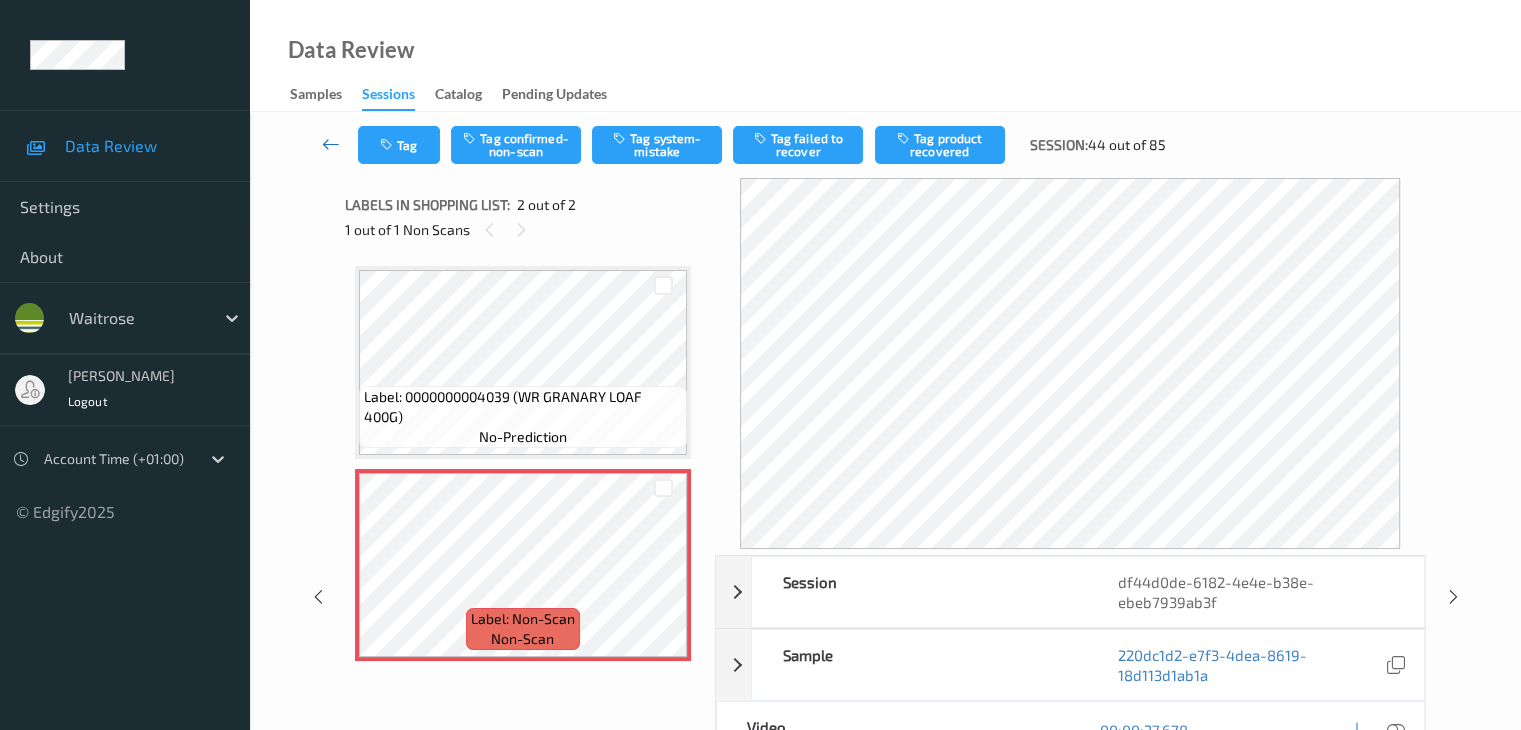 click at bounding box center [331, 144] 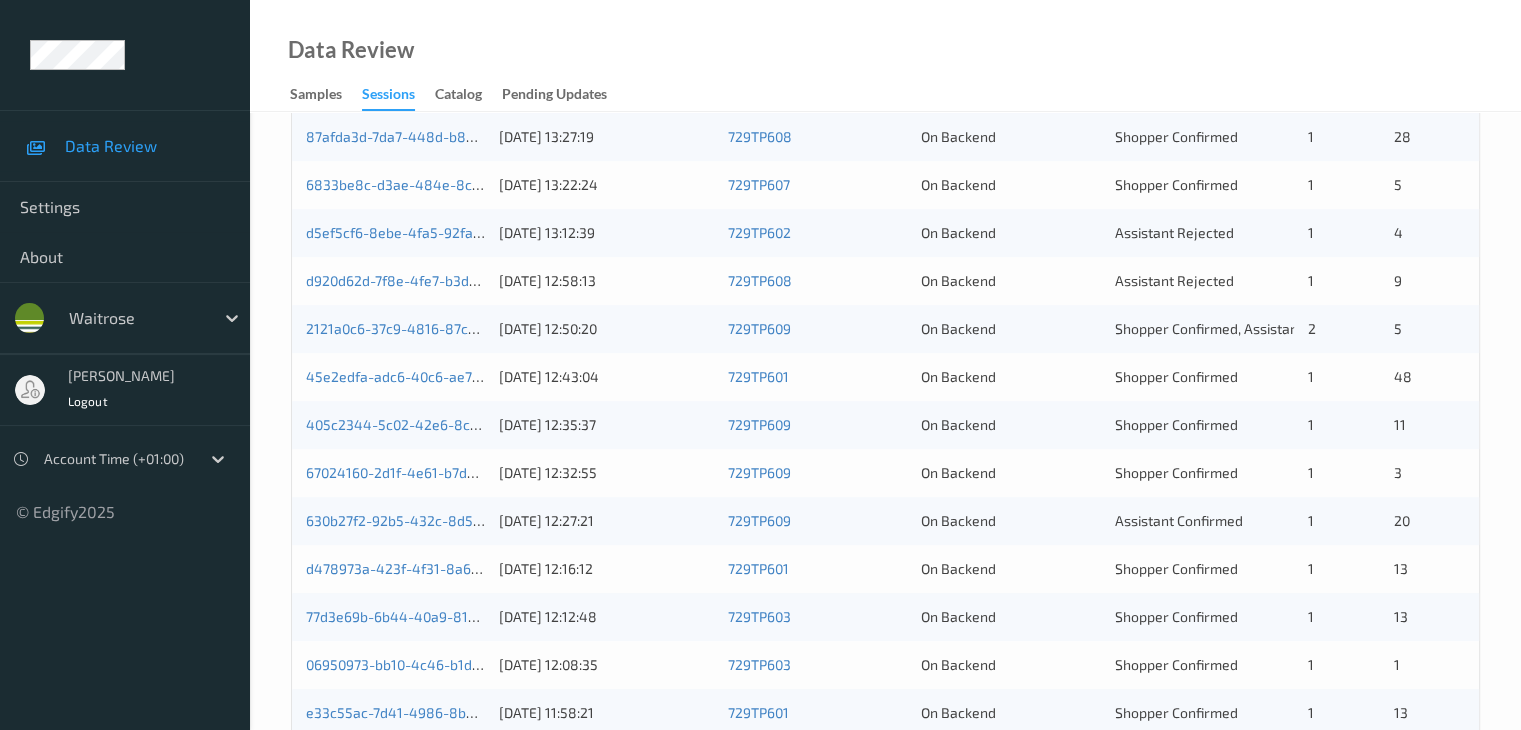scroll, scrollTop: 500, scrollLeft: 0, axis: vertical 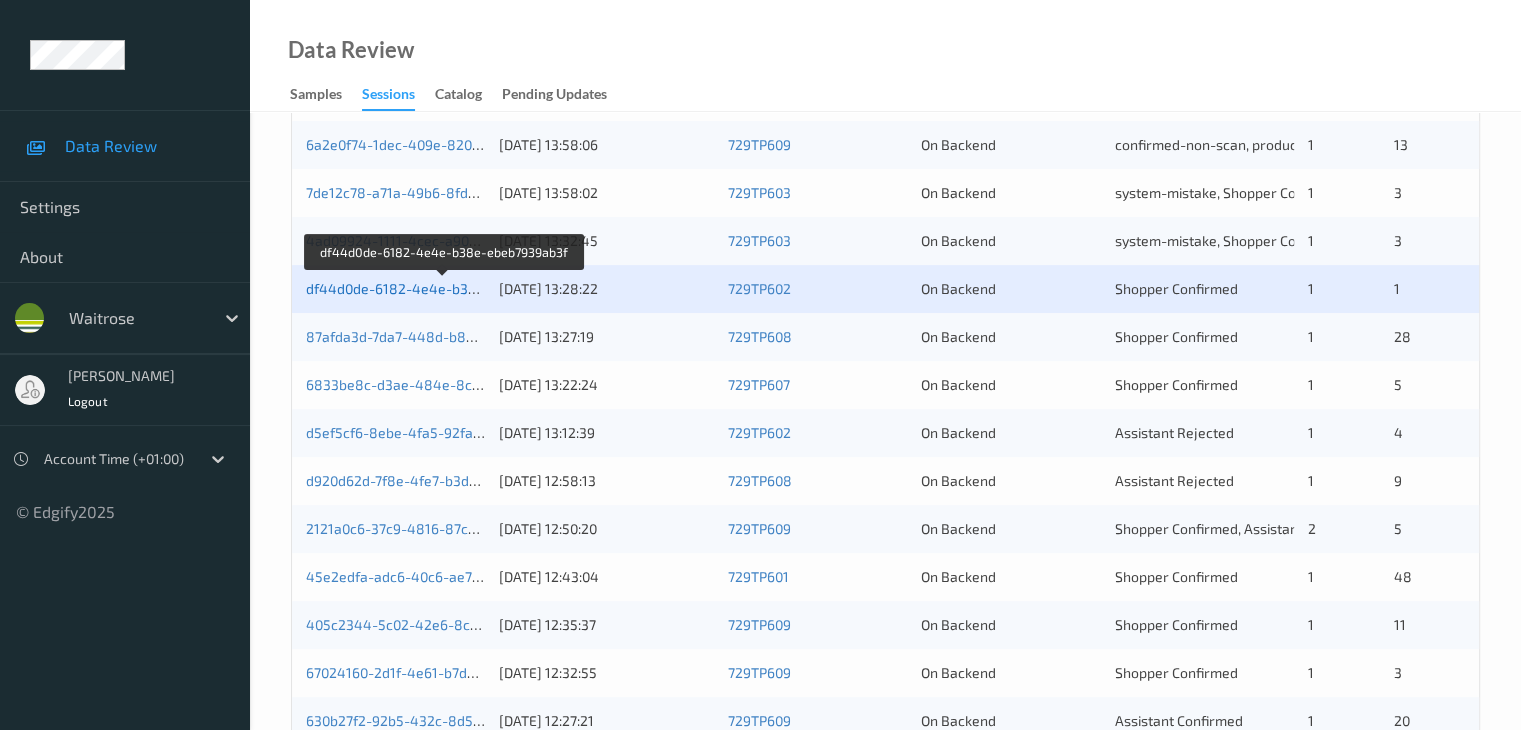 click on "df44d0de-6182-4e4e-b38e-ebeb7939ab3f" at bounding box center [444, 288] 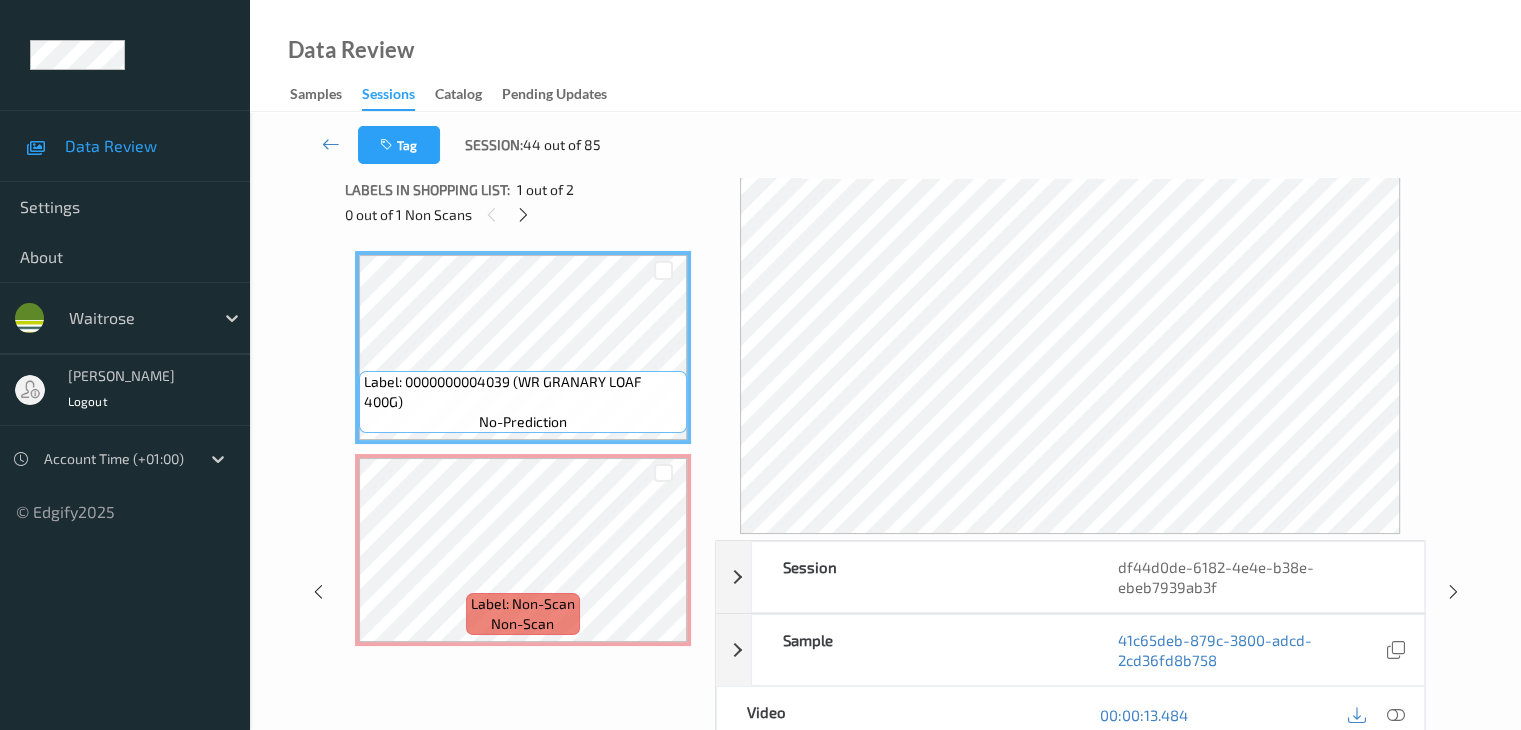 scroll, scrollTop: 0, scrollLeft: 0, axis: both 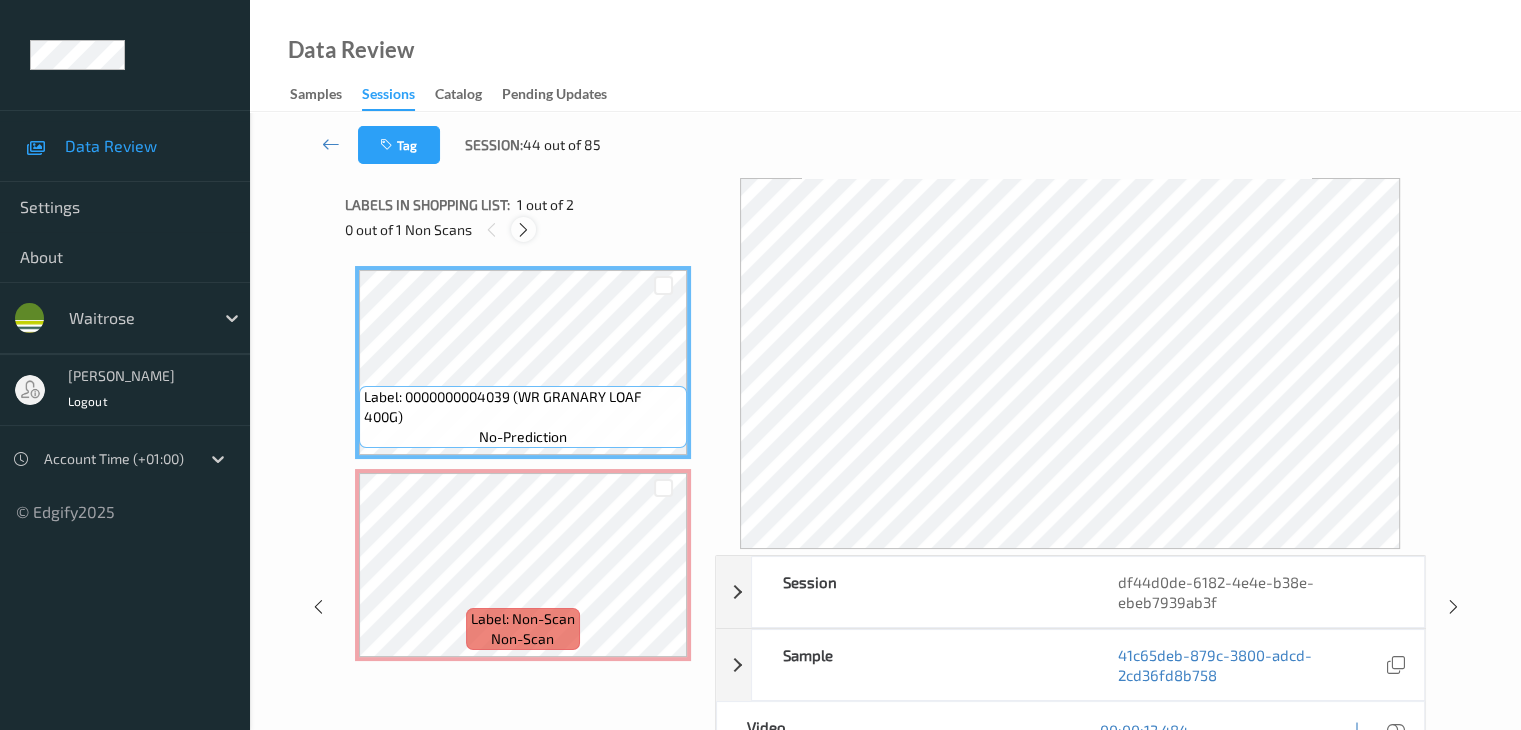 click at bounding box center (523, 230) 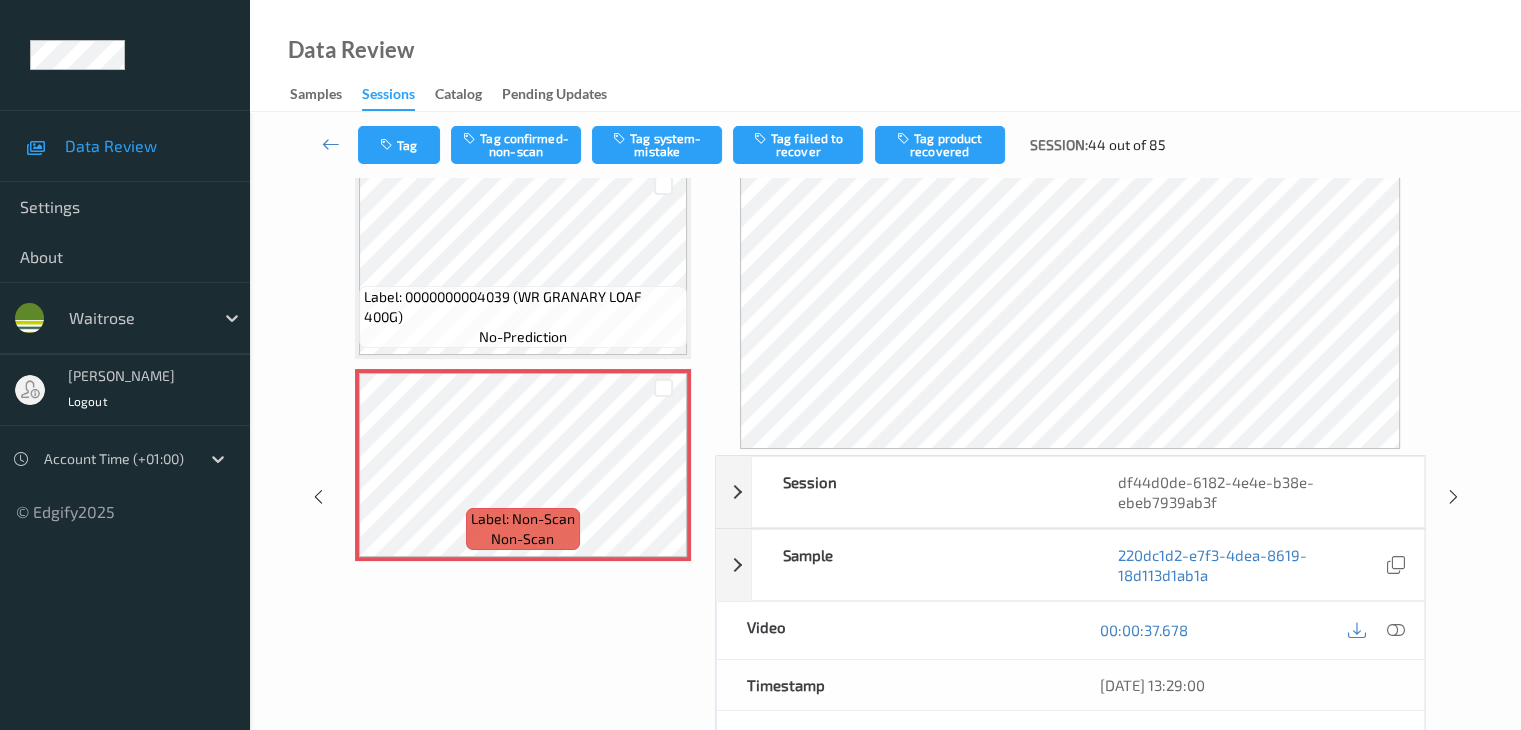 scroll, scrollTop: 0, scrollLeft: 0, axis: both 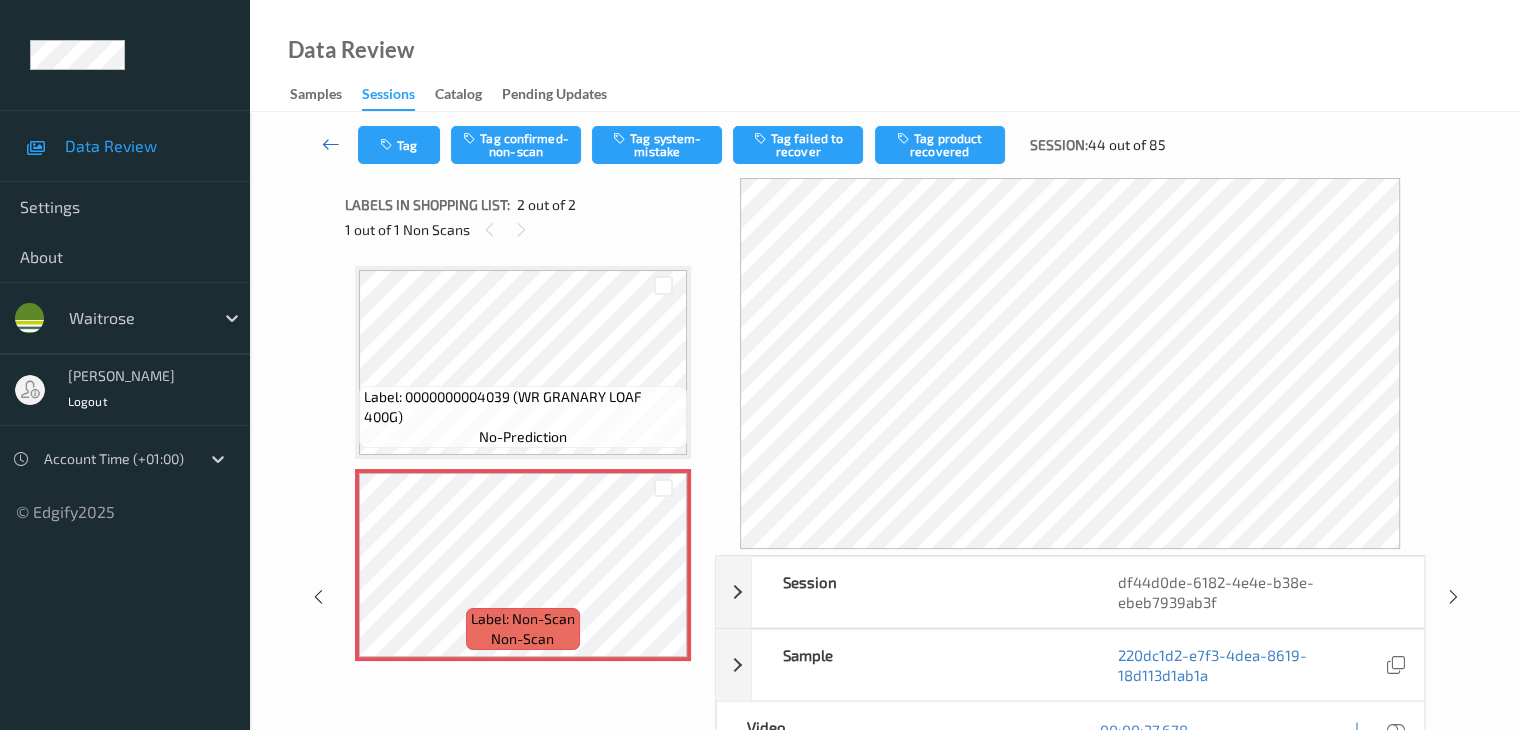 click at bounding box center [331, 144] 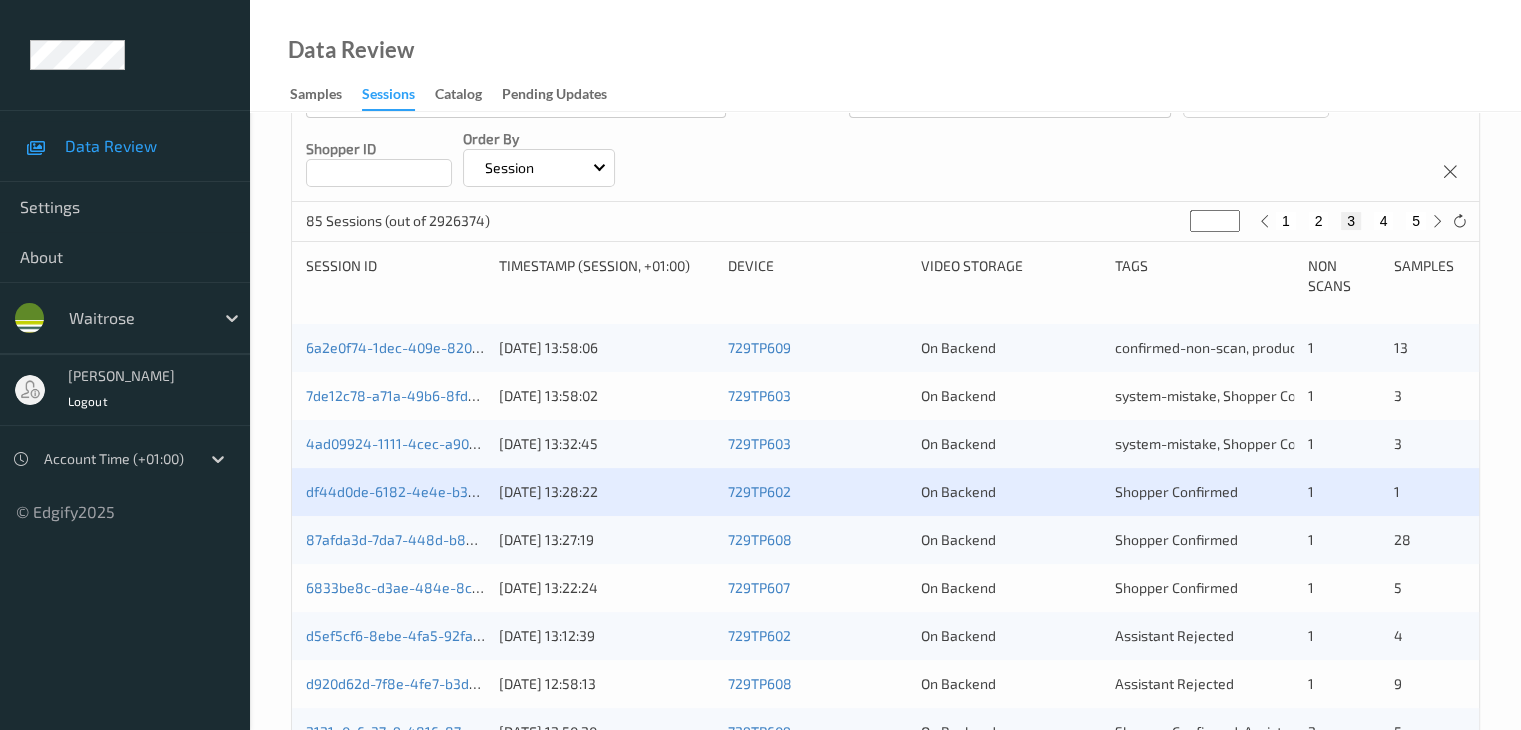 scroll, scrollTop: 300, scrollLeft: 0, axis: vertical 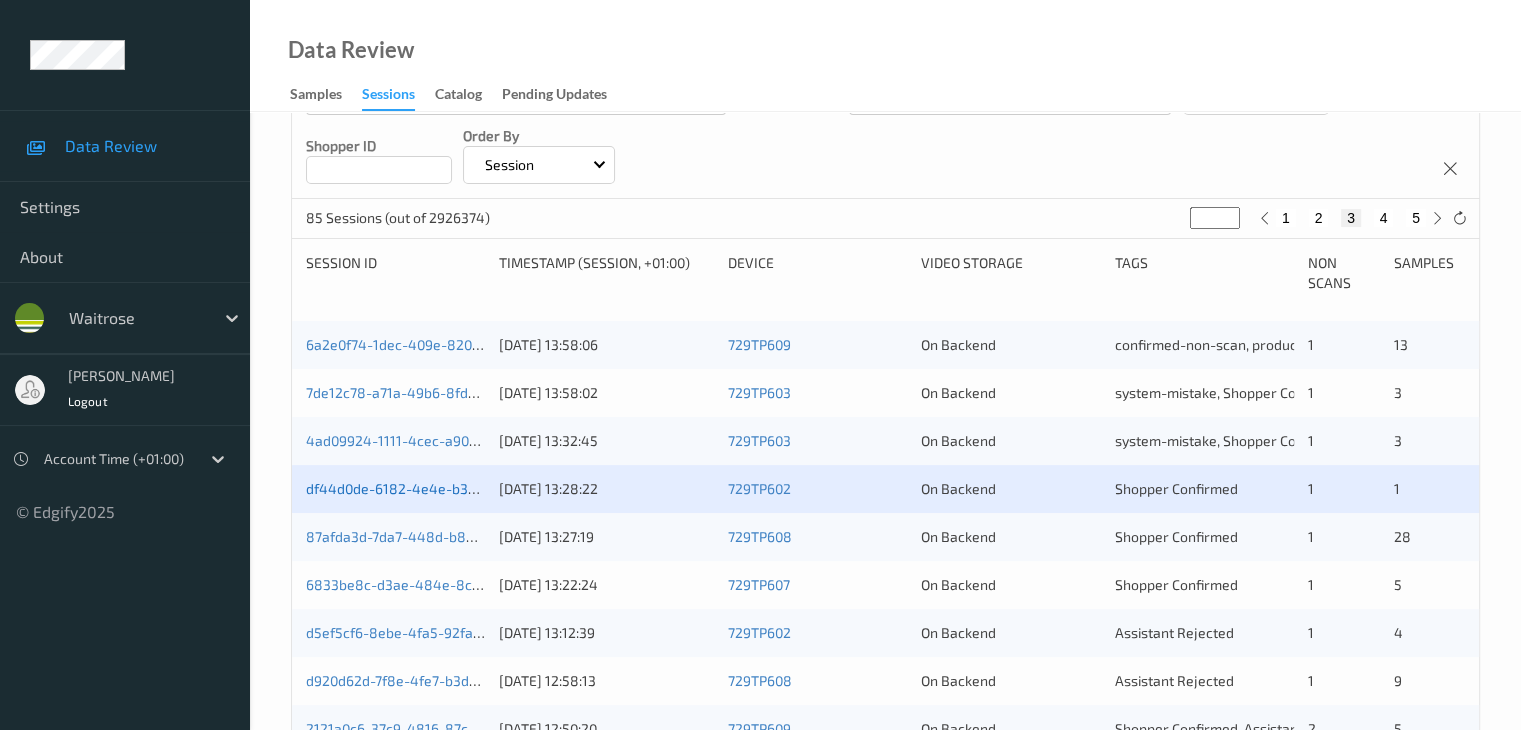 click on "df44d0de-6182-4e4e-b38e-ebeb7939ab3f" at bounding box center (444, 488) 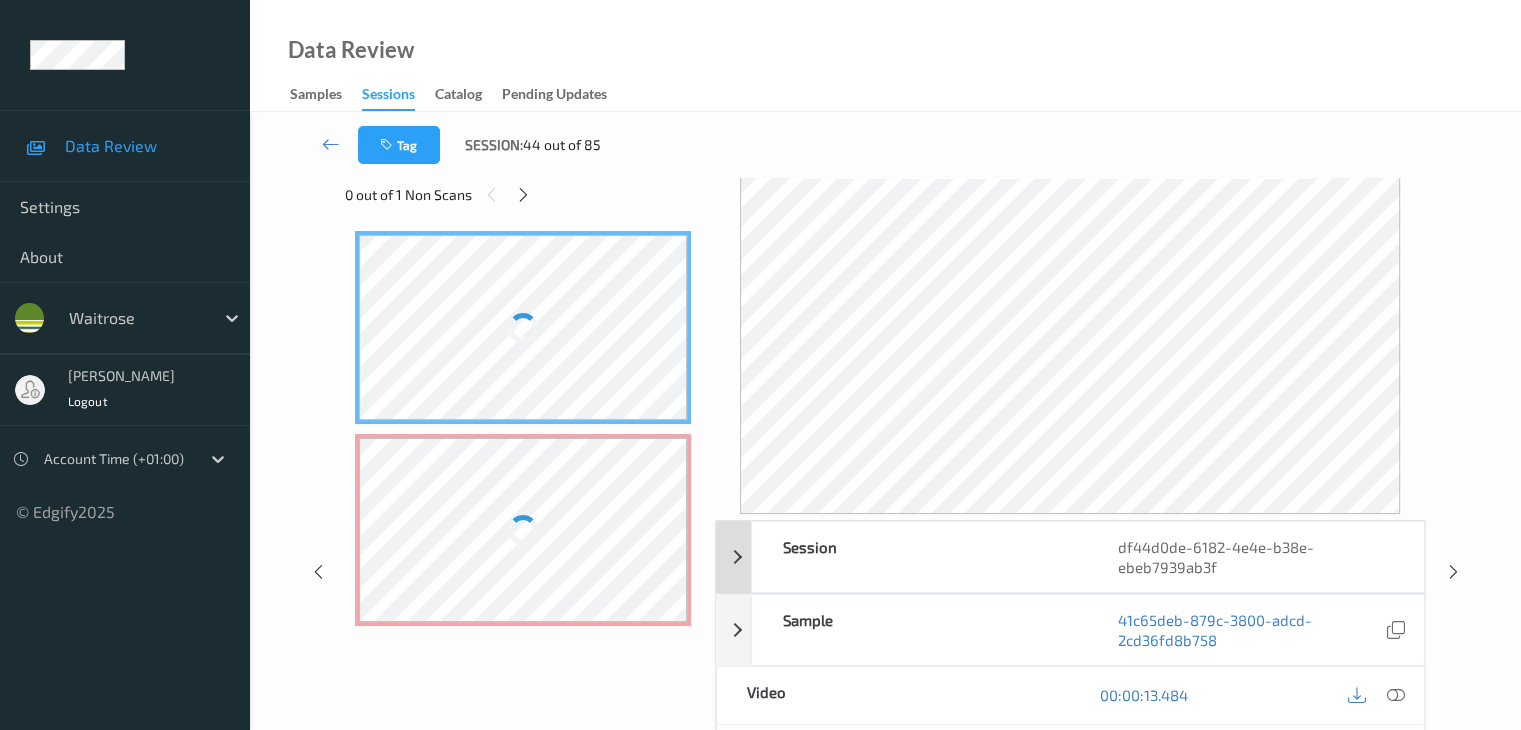 scroll, scrollTop: 0, scrollLeft: 0, axis: both 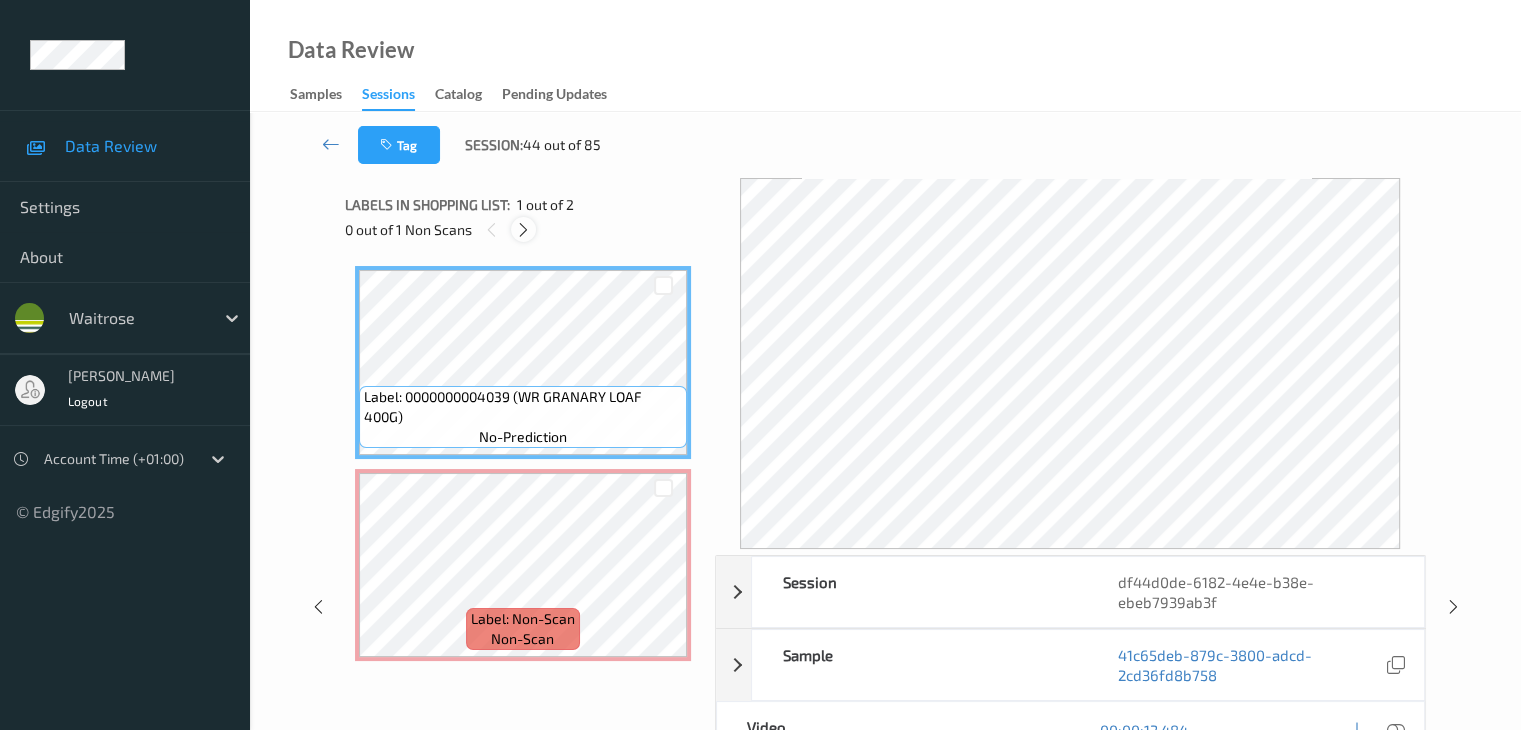 click at bounding box center (523, 230) 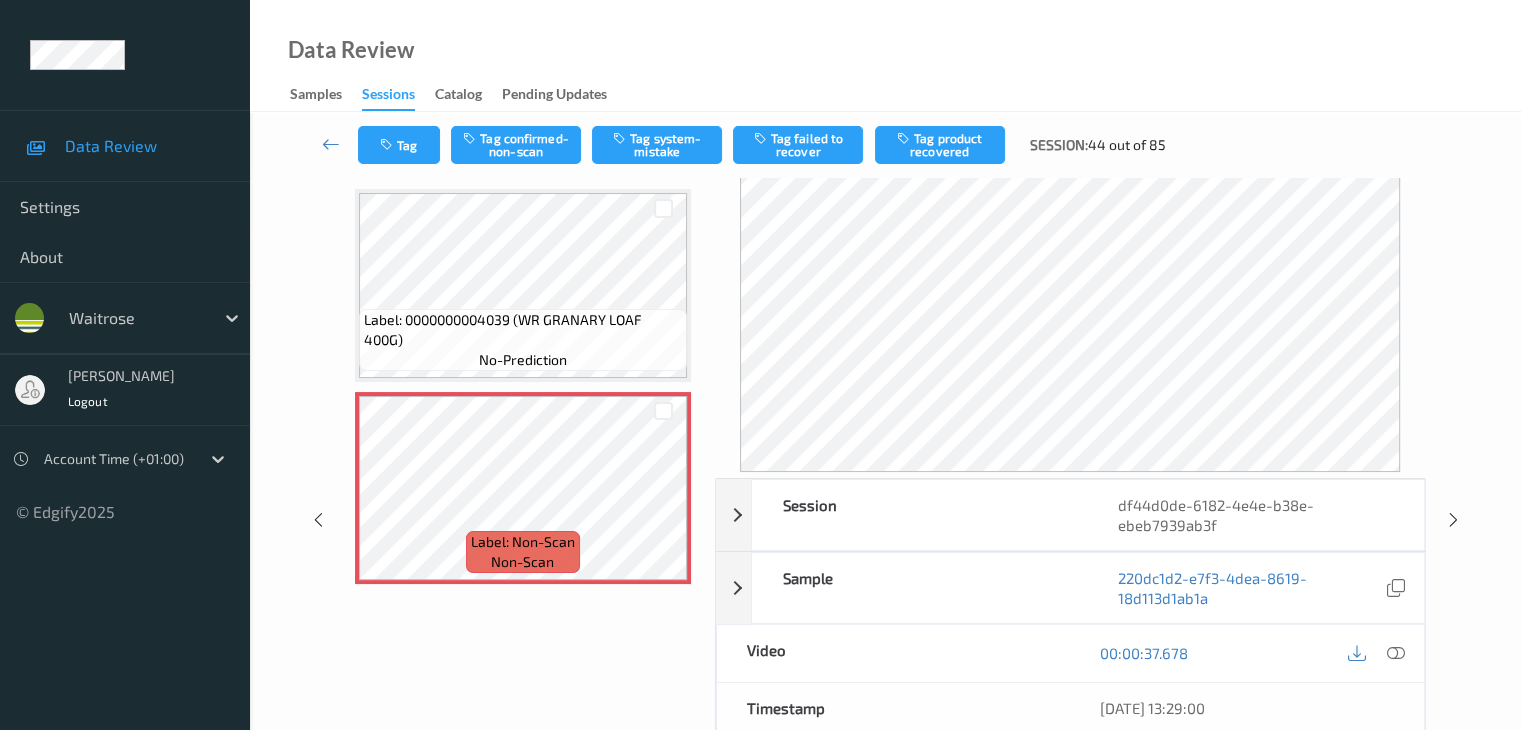 scroll, scrollTop: 0, scrollLeft: 0, axis: both 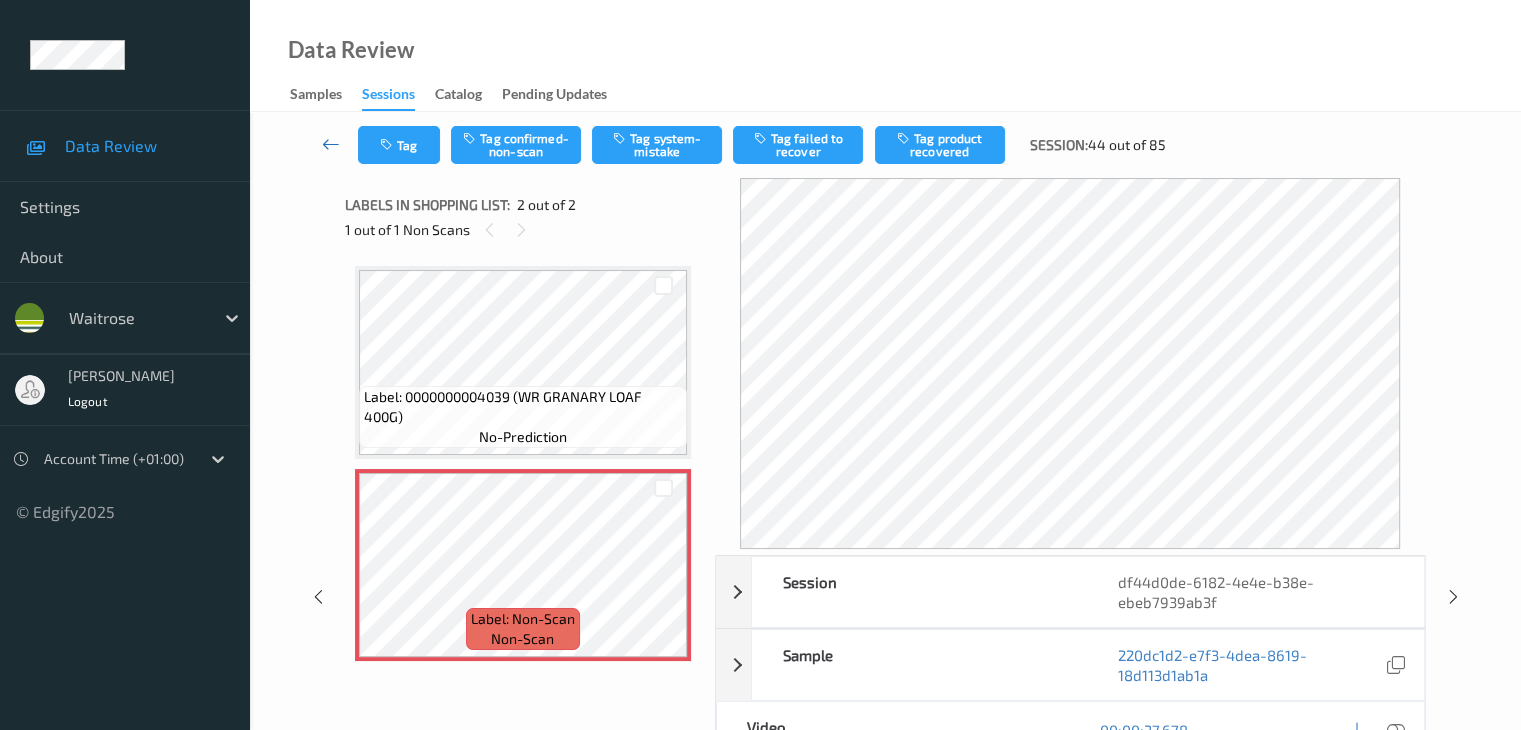 click at bounding box center [331, 144] 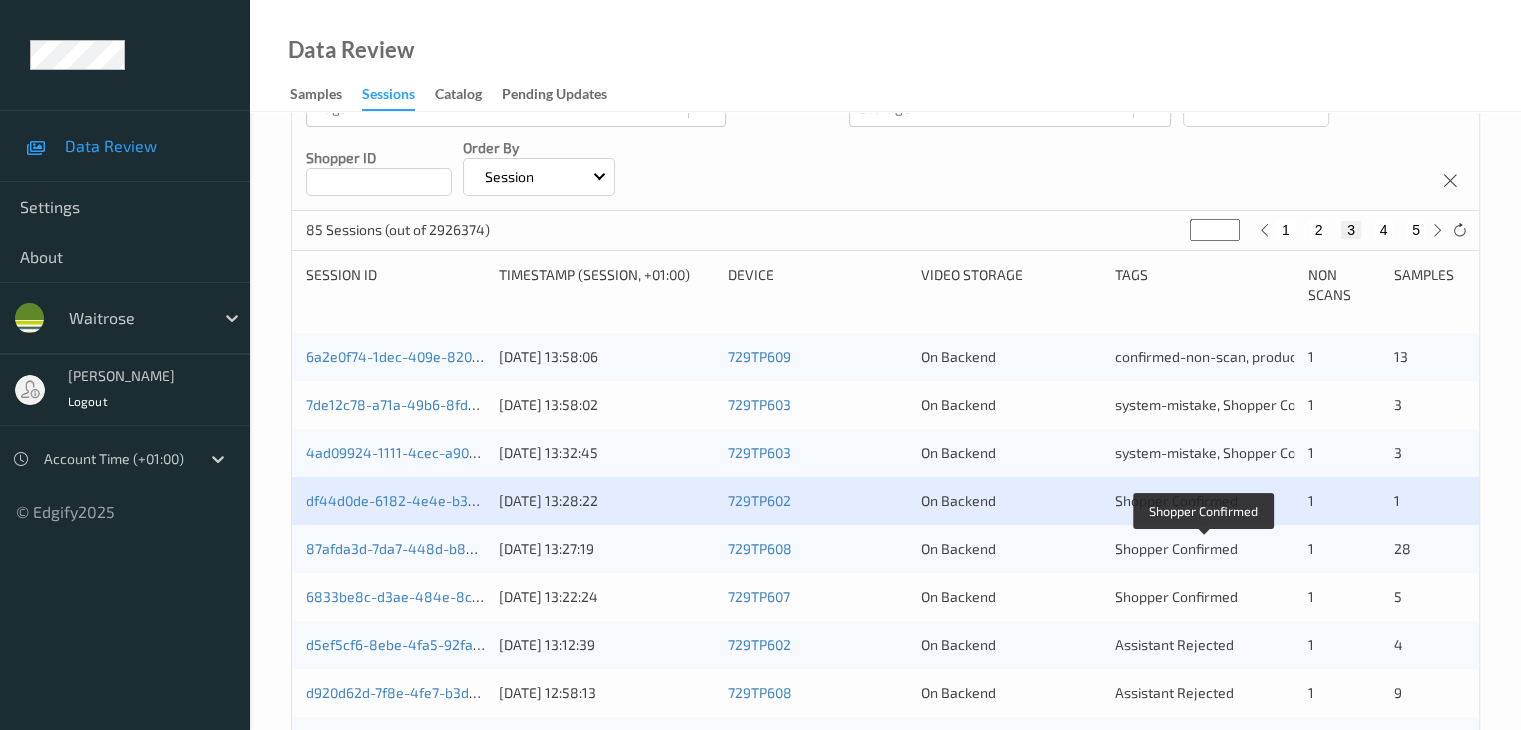 scroll, scrollTop: 300, scrollLeft: 0, axis: vertical 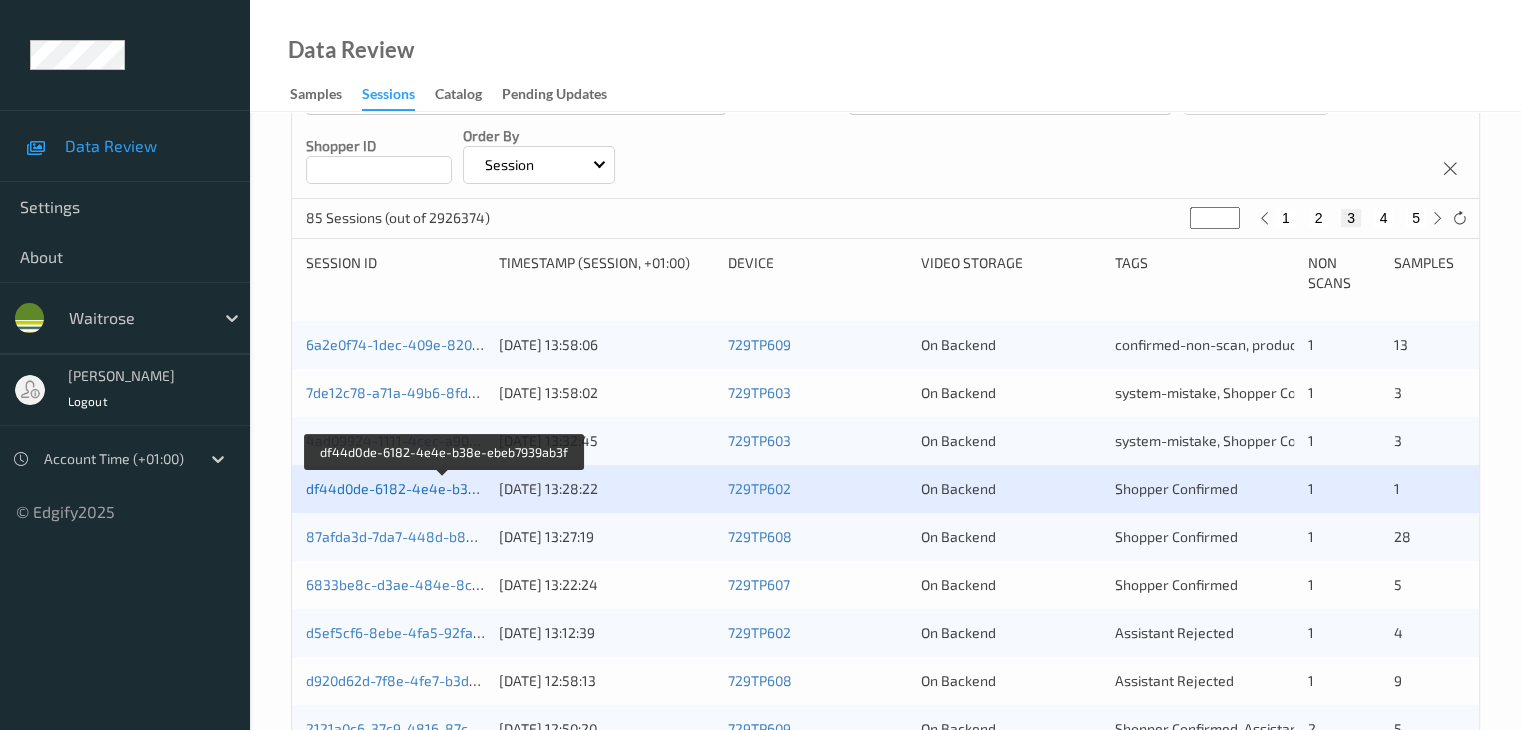 click on "df44d0de-6182-4e4e-b38e-ebeb7939ab3f" at bounding box center (444, 488) 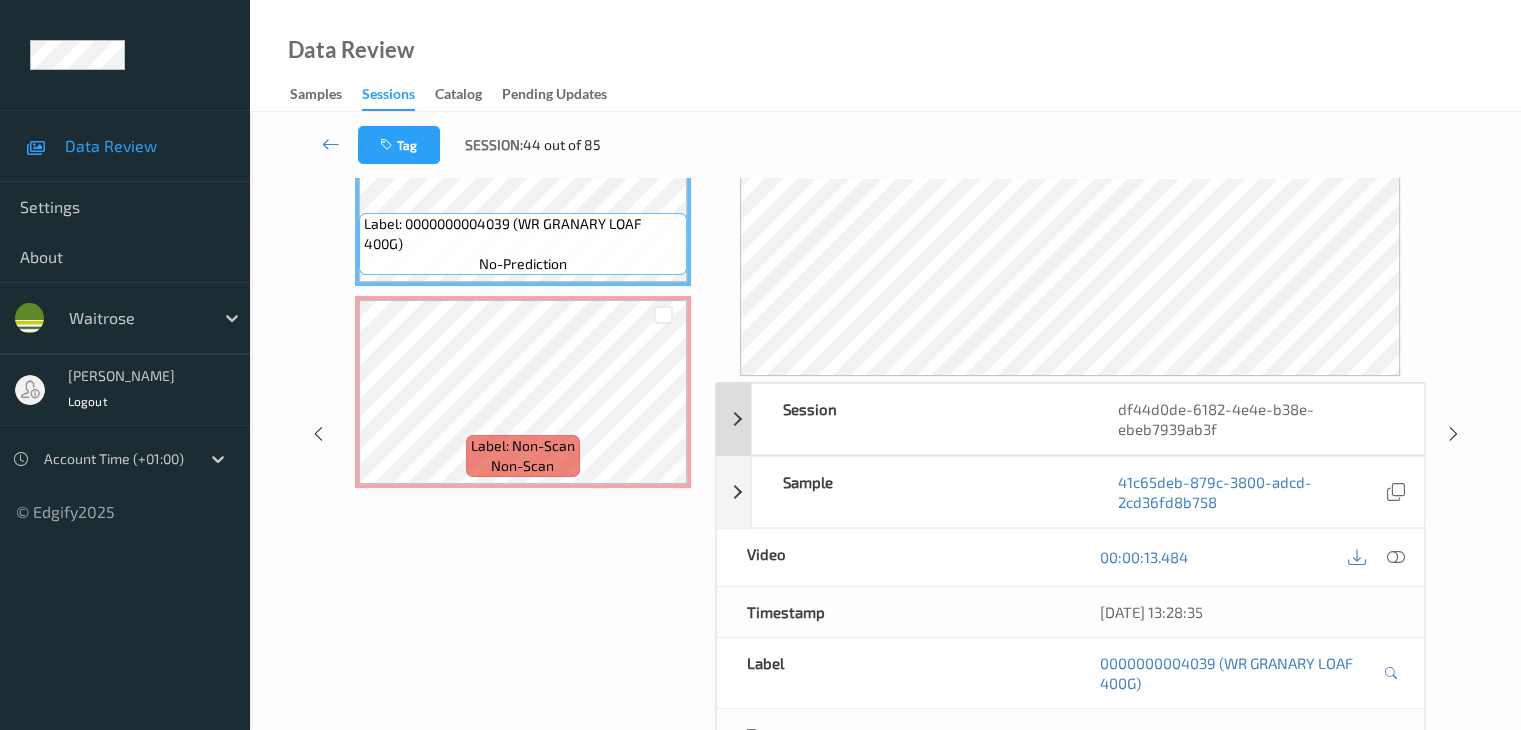 scroll, scrollTop: 0, scrollLeft: 0, axis: both 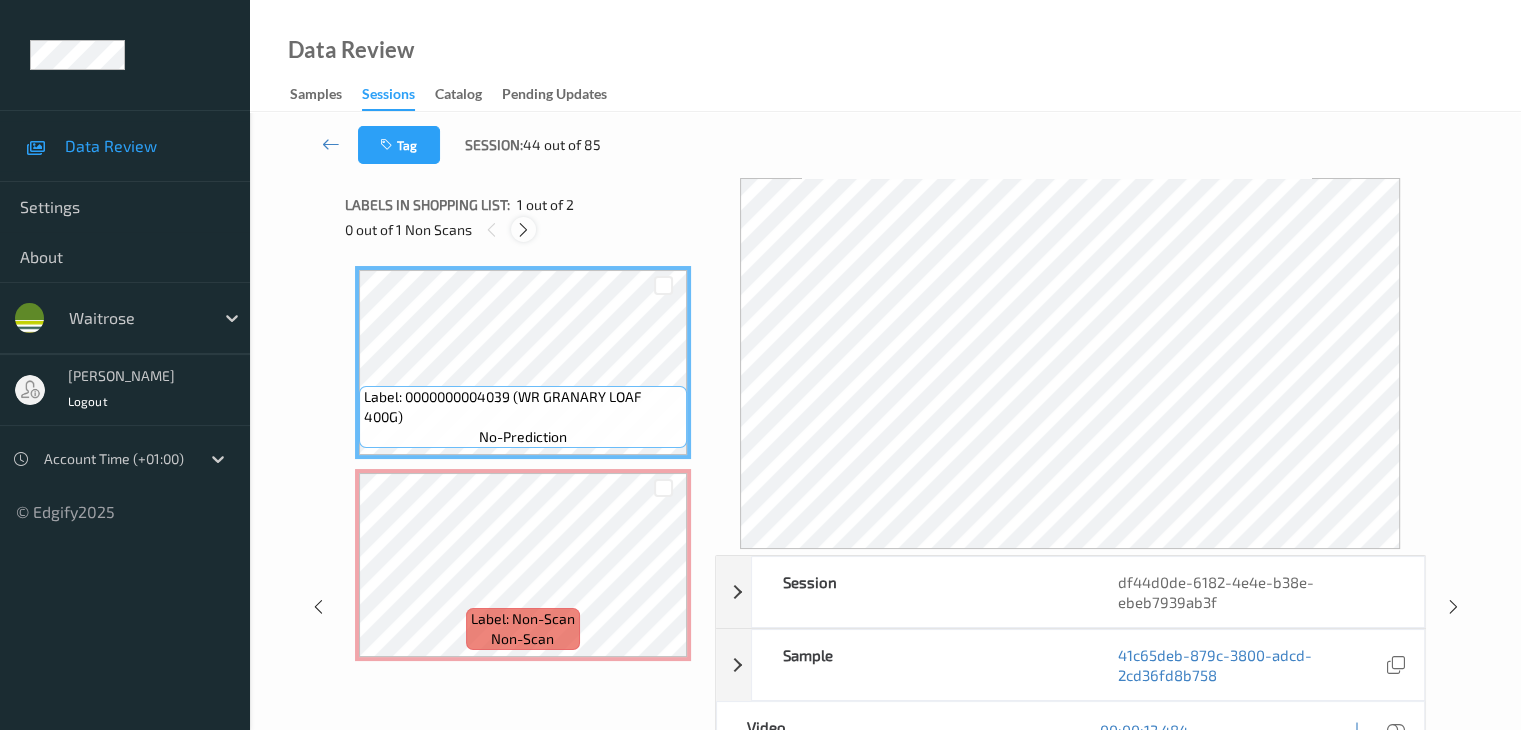 click at bounding box center [523, 230] 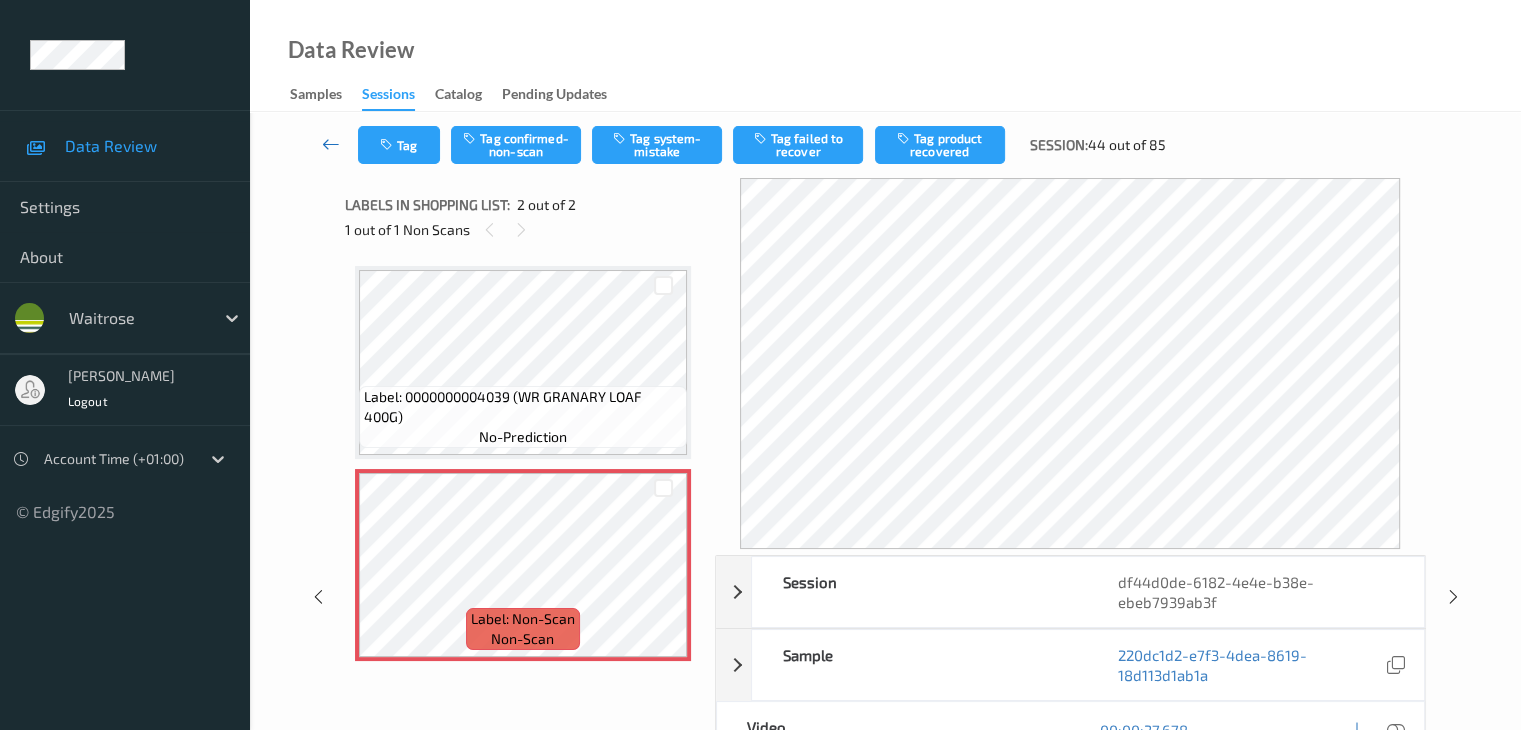click at bounding box center [331, 144] 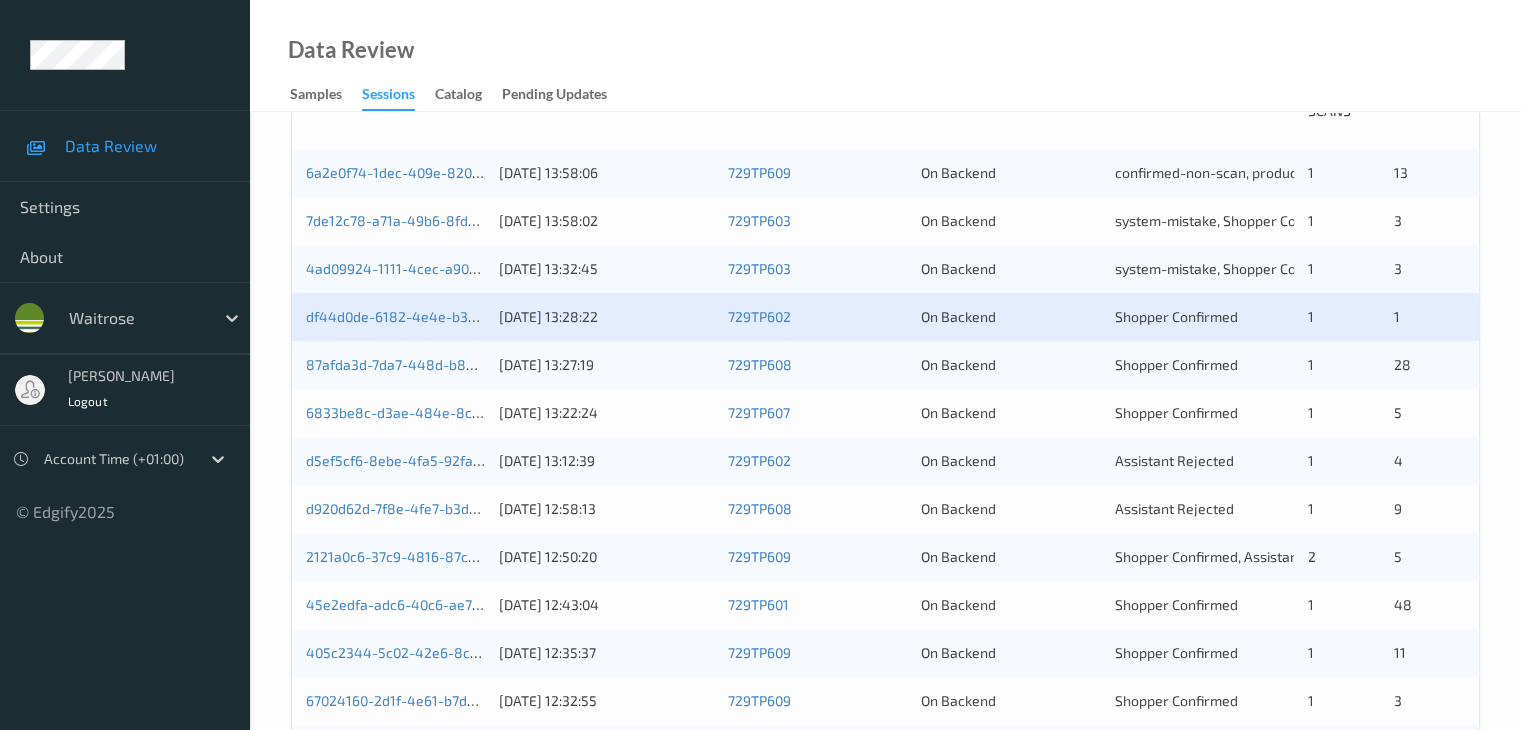 scroll, scrollTop: 300, scrollLeft: 0, axis: vertical 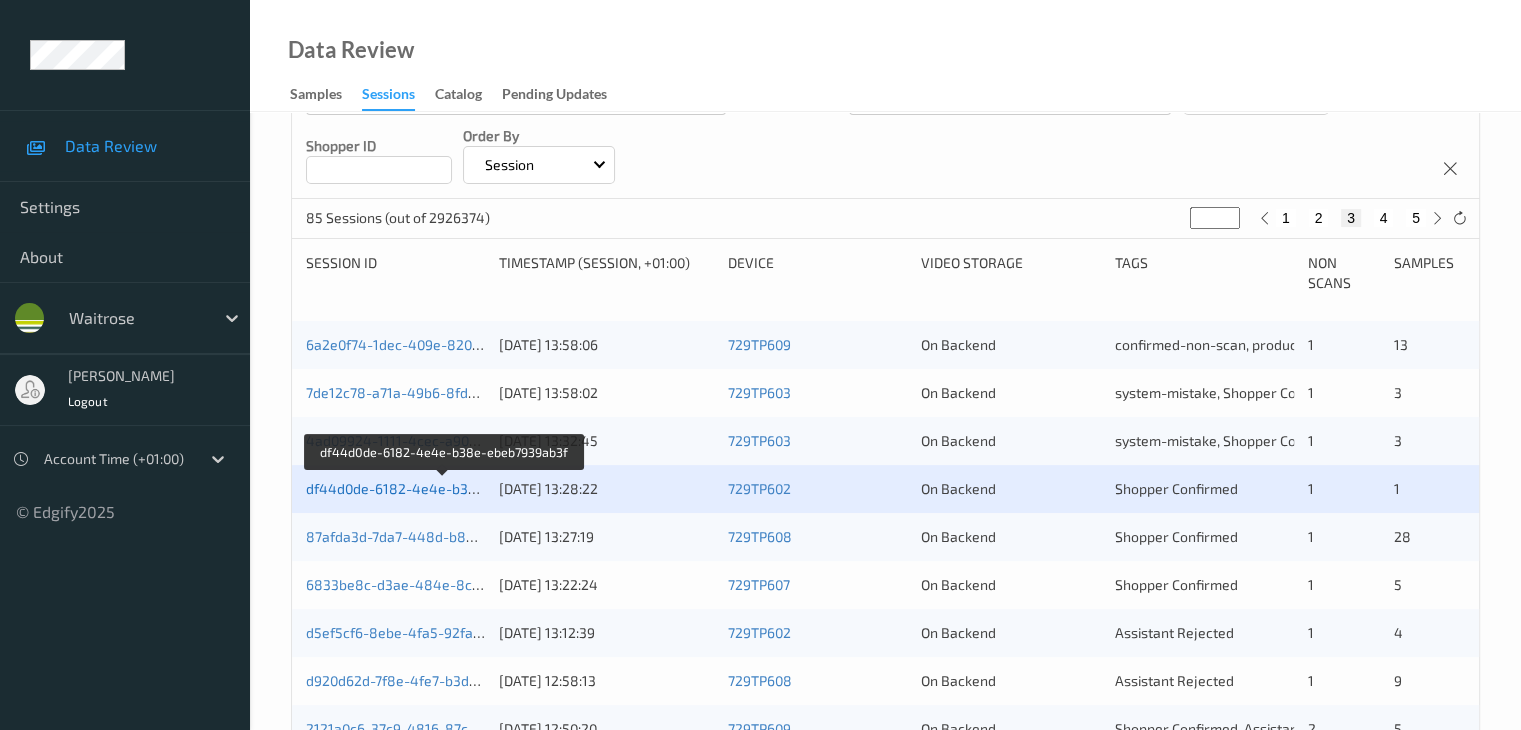 click on "df44d0de-6182-4e4e-b38e-ebeb7939ab3f" at bounding box center (444, 488) 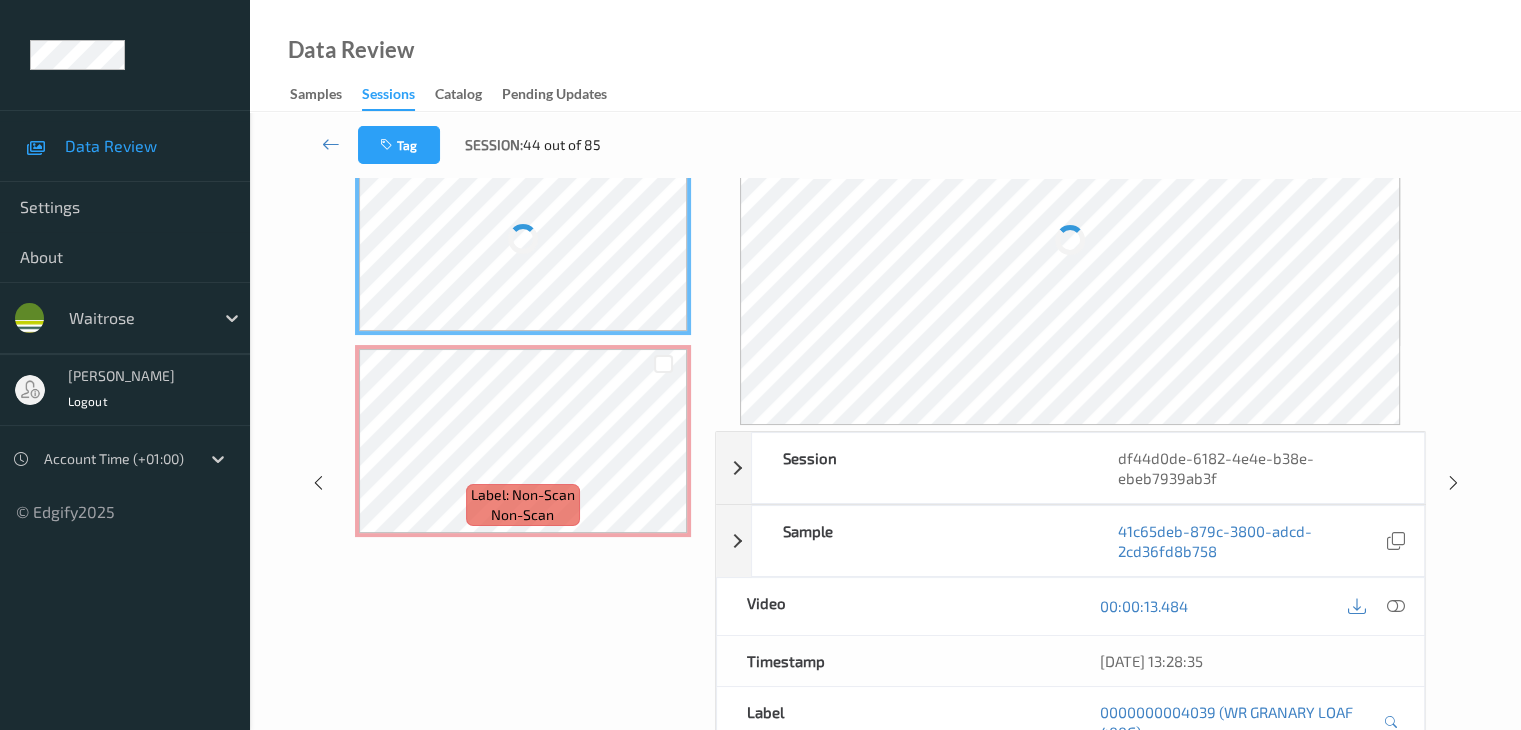 scroll, scrollTop: 0, scrollLeft: 0, axis: both 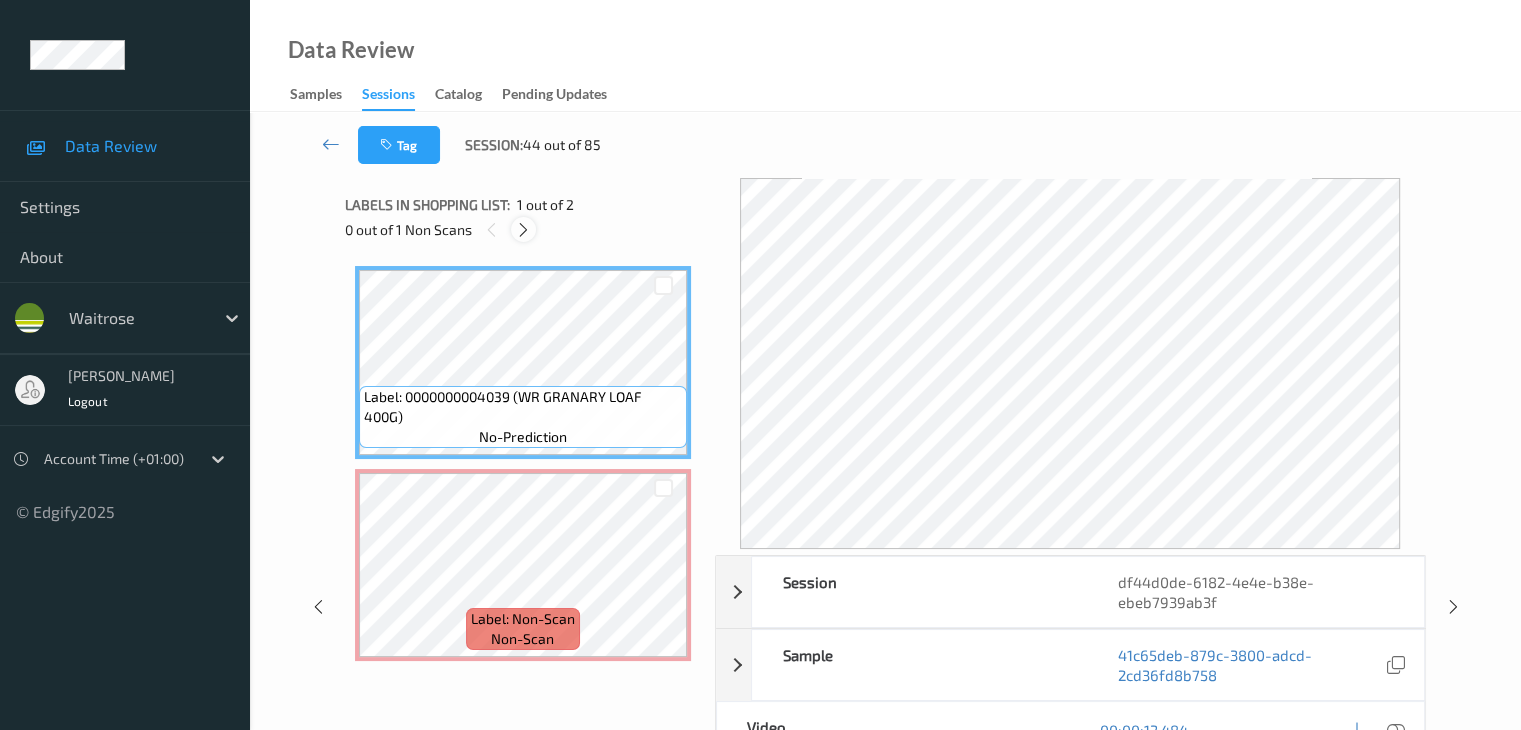 click at bounding box center [523, 230] 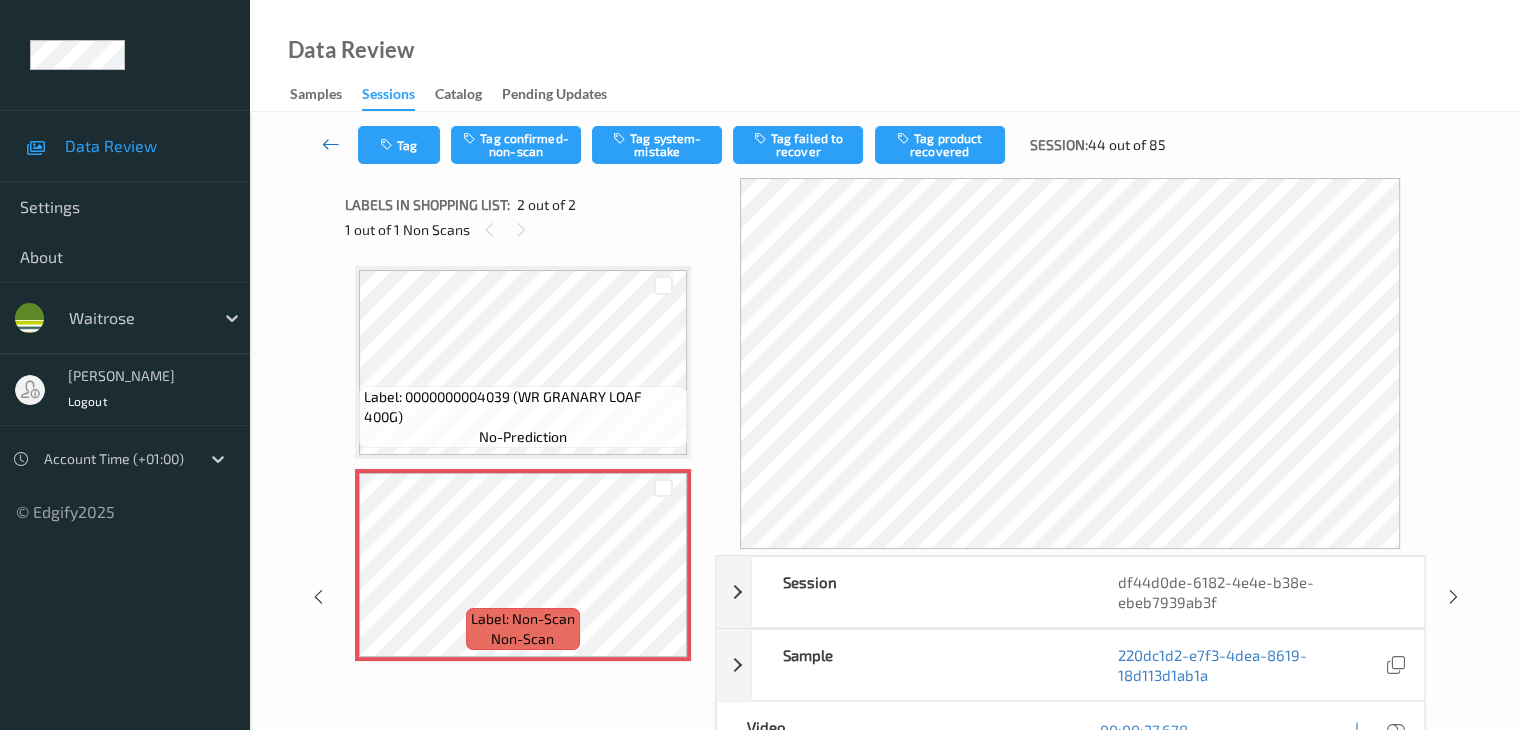 click at bounding box center [331, 144] 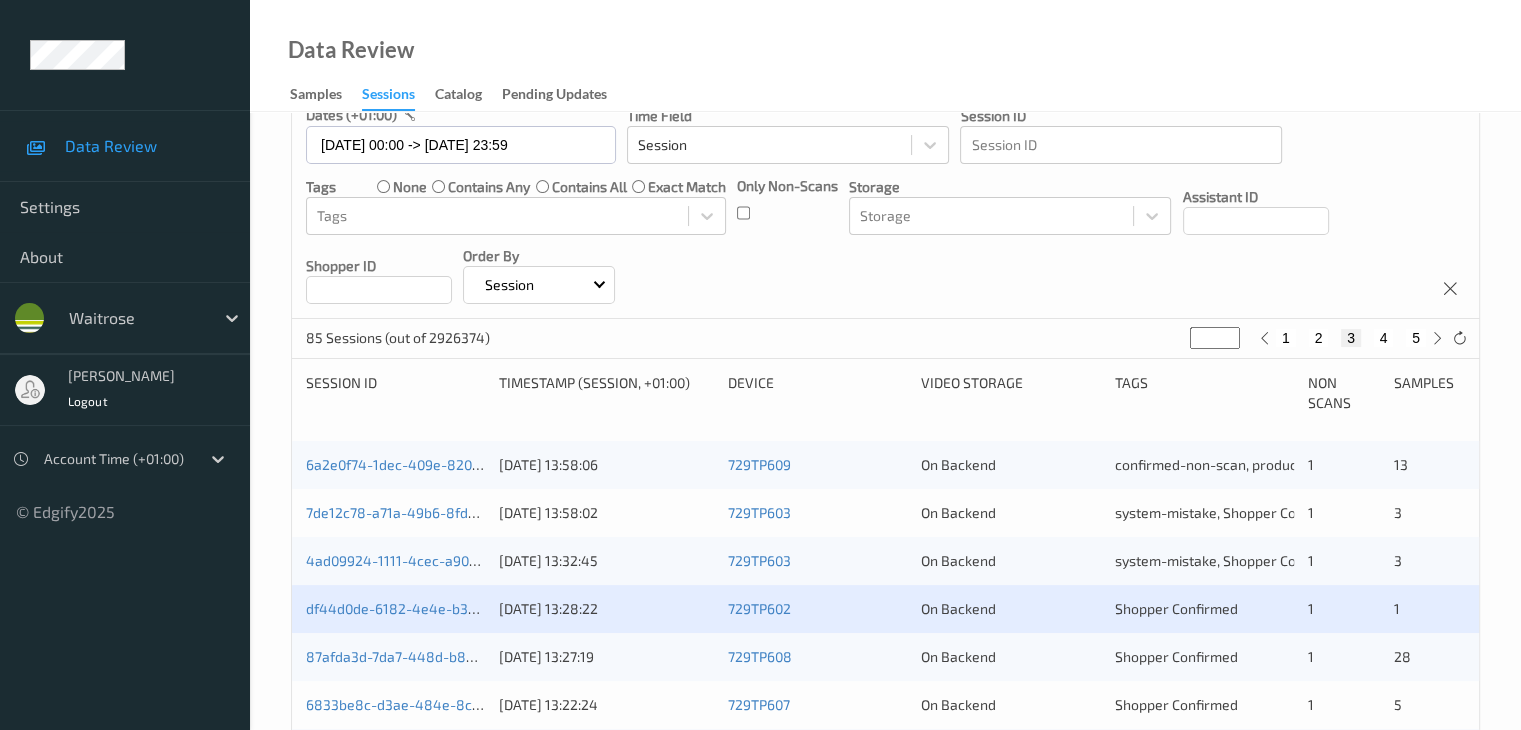 scroll, scrollTop: 400, scrollLeft: 0, axis: vertical 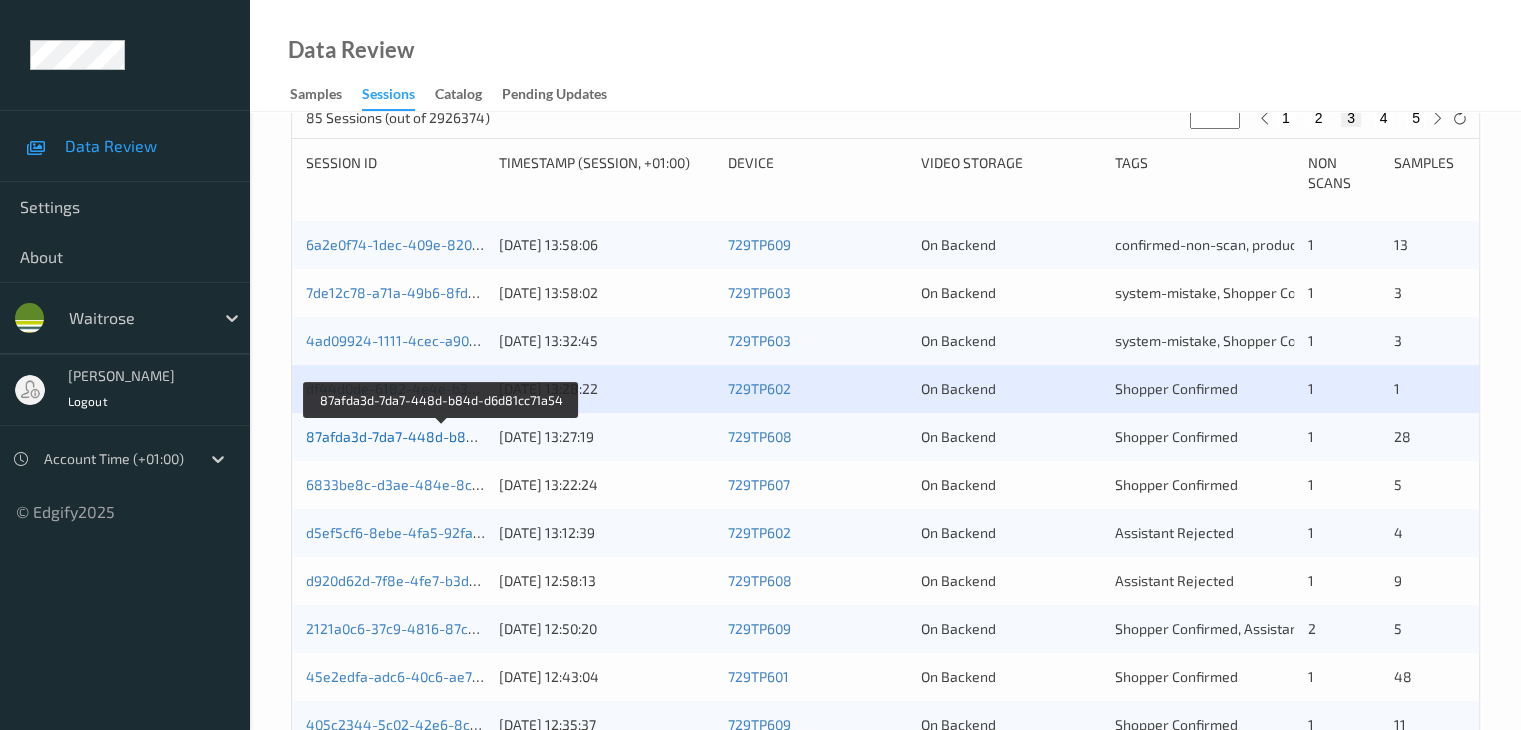 click on "87afda3d-7da7-448d-b84d-d6d81cc71a54" at bounding box center (443, 436) 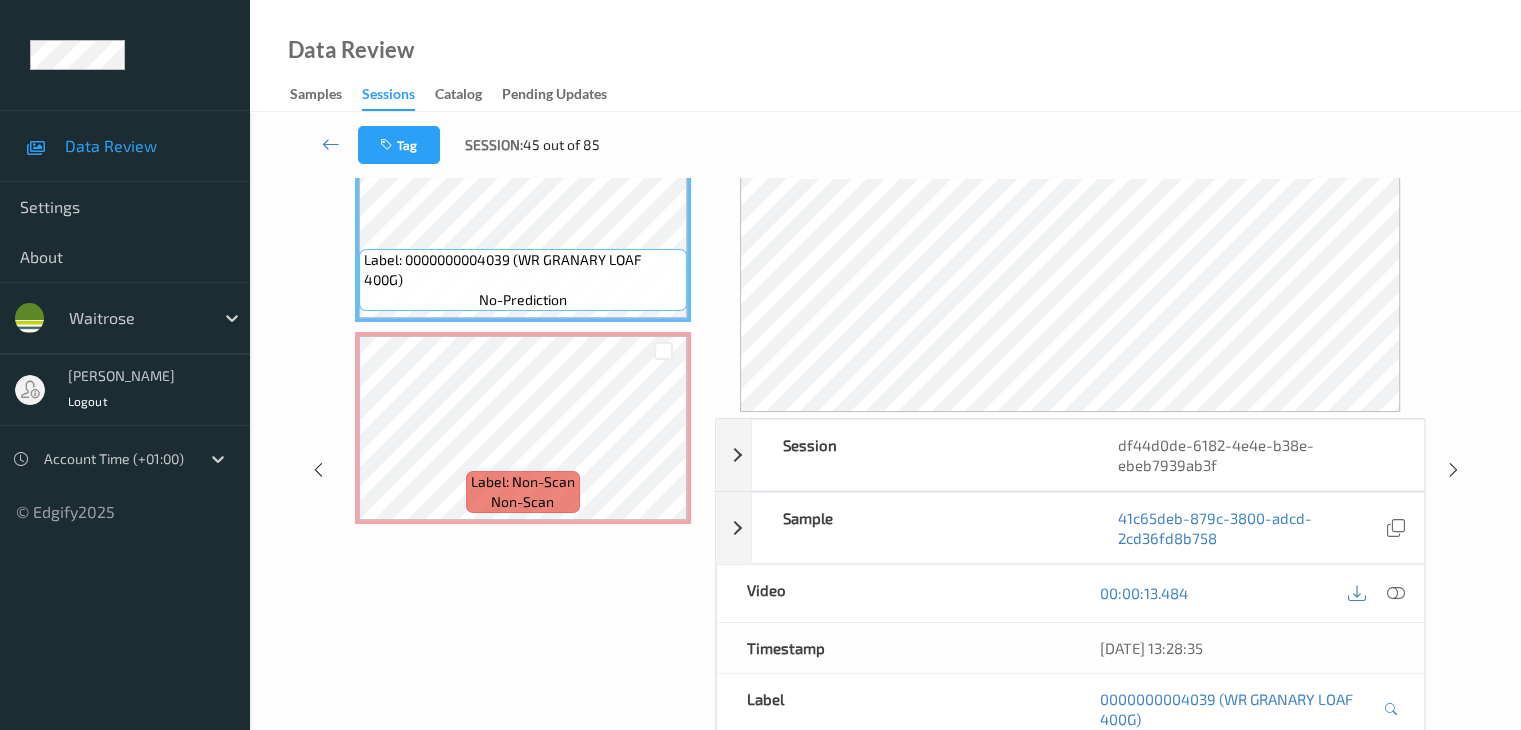 scroll, scrollTop: 44, scrollLeft: 0, axis: vertical 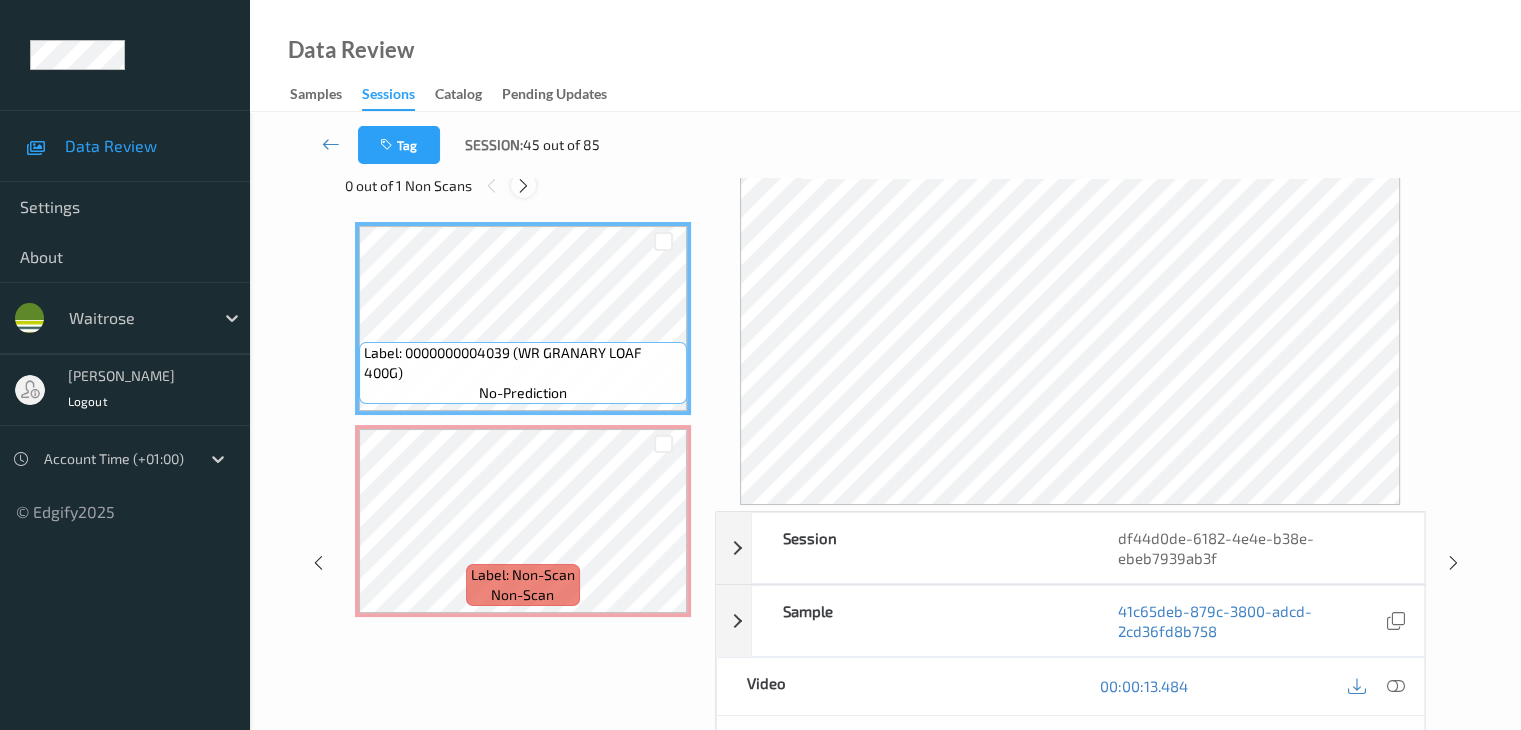 click at bounding box center [523, 186] 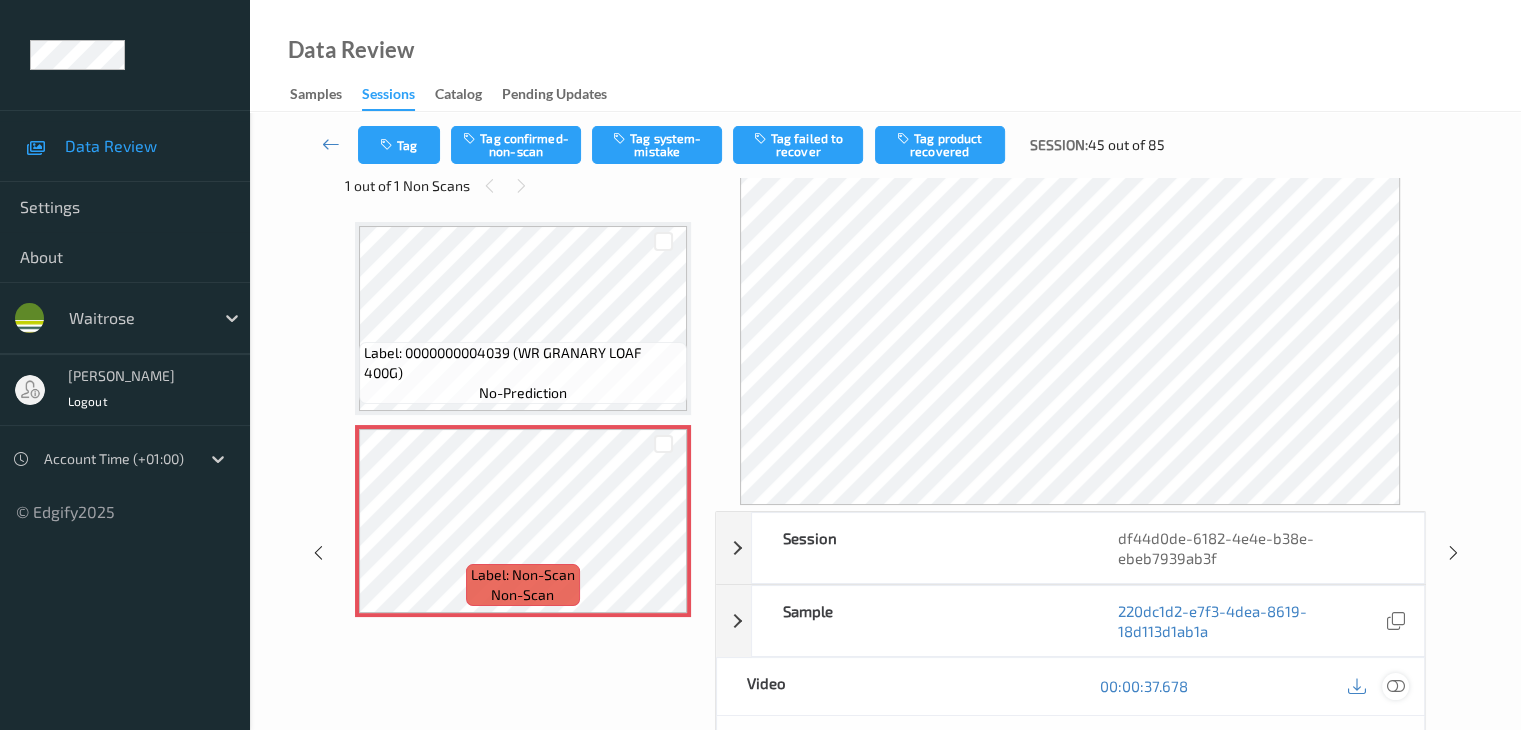 click at bounding box center (1395, 686) 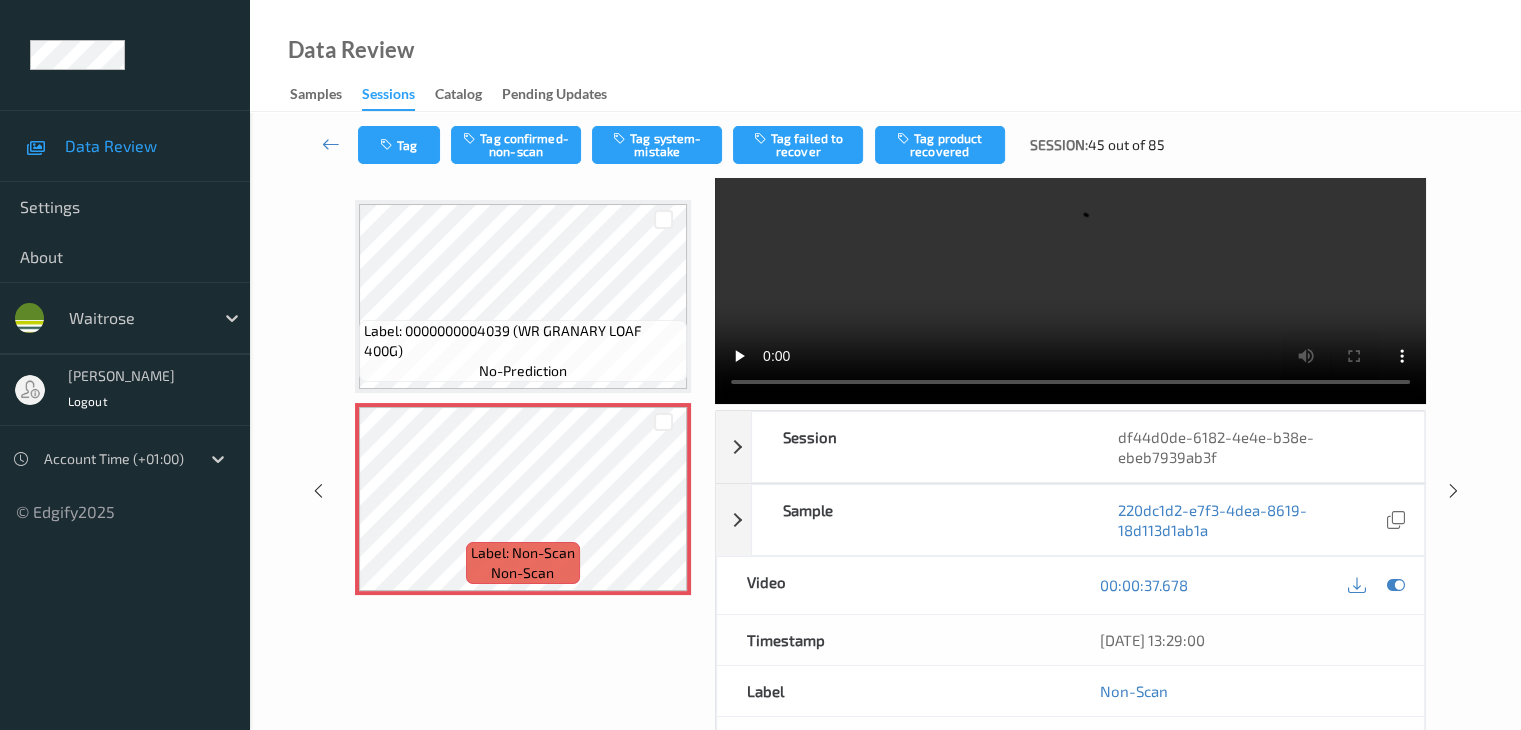 scroll, scrollTop: 100, scrollLeft: 0, axis: vertical 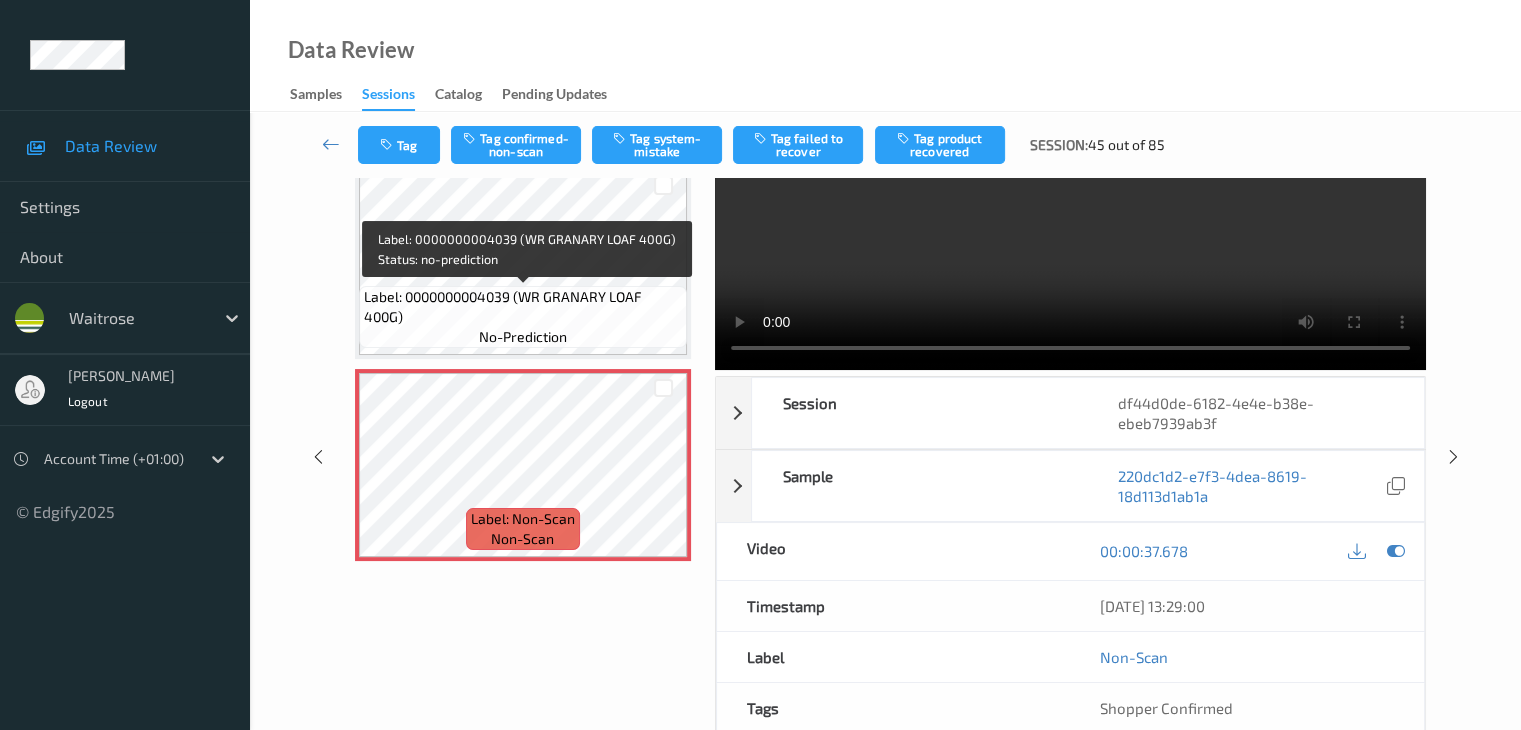 click on "Label: 0000000004039 (WR GRANARY LOAF 400G)" at bounding box center (522, 307) 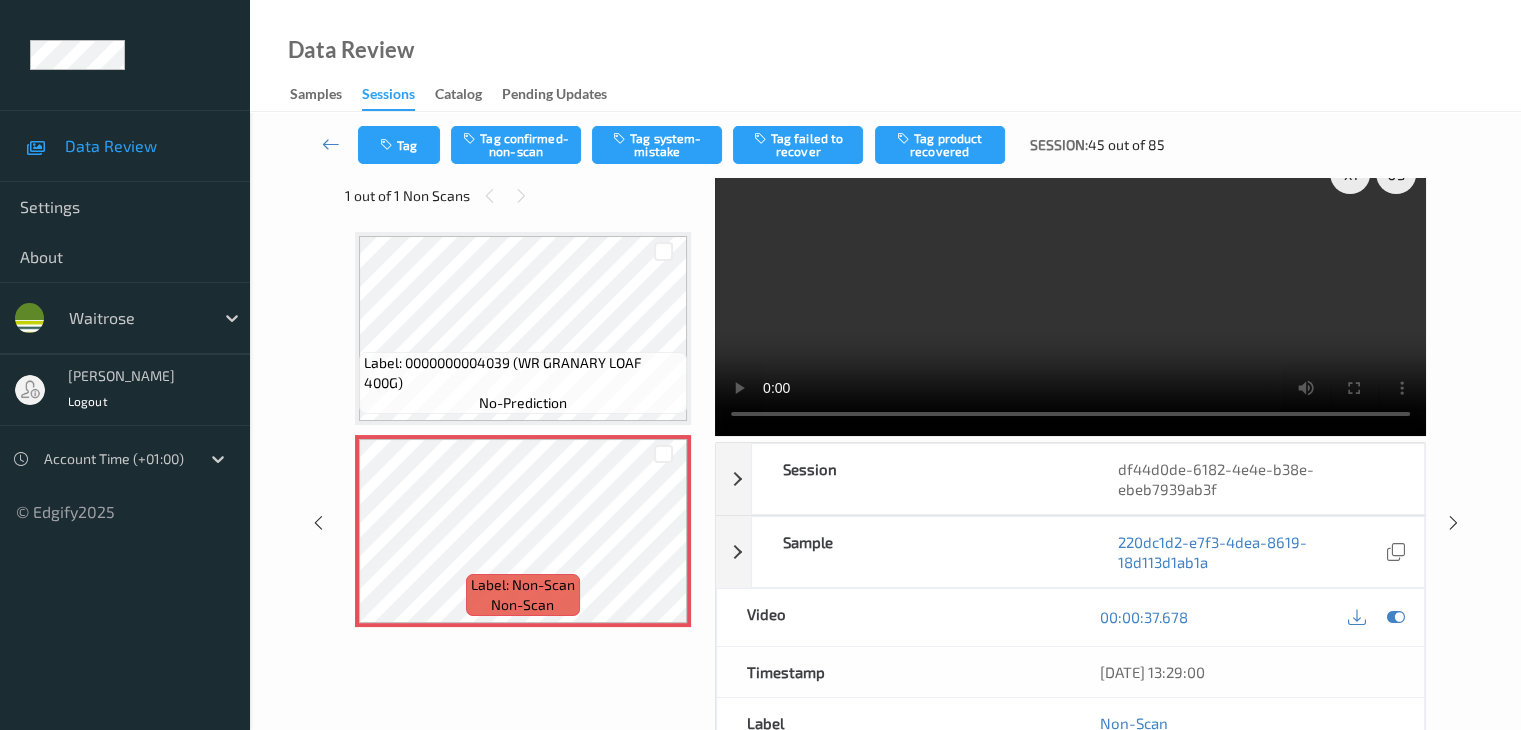 scroll, scrollTop: 0, scrollLeft: 0, axis: both 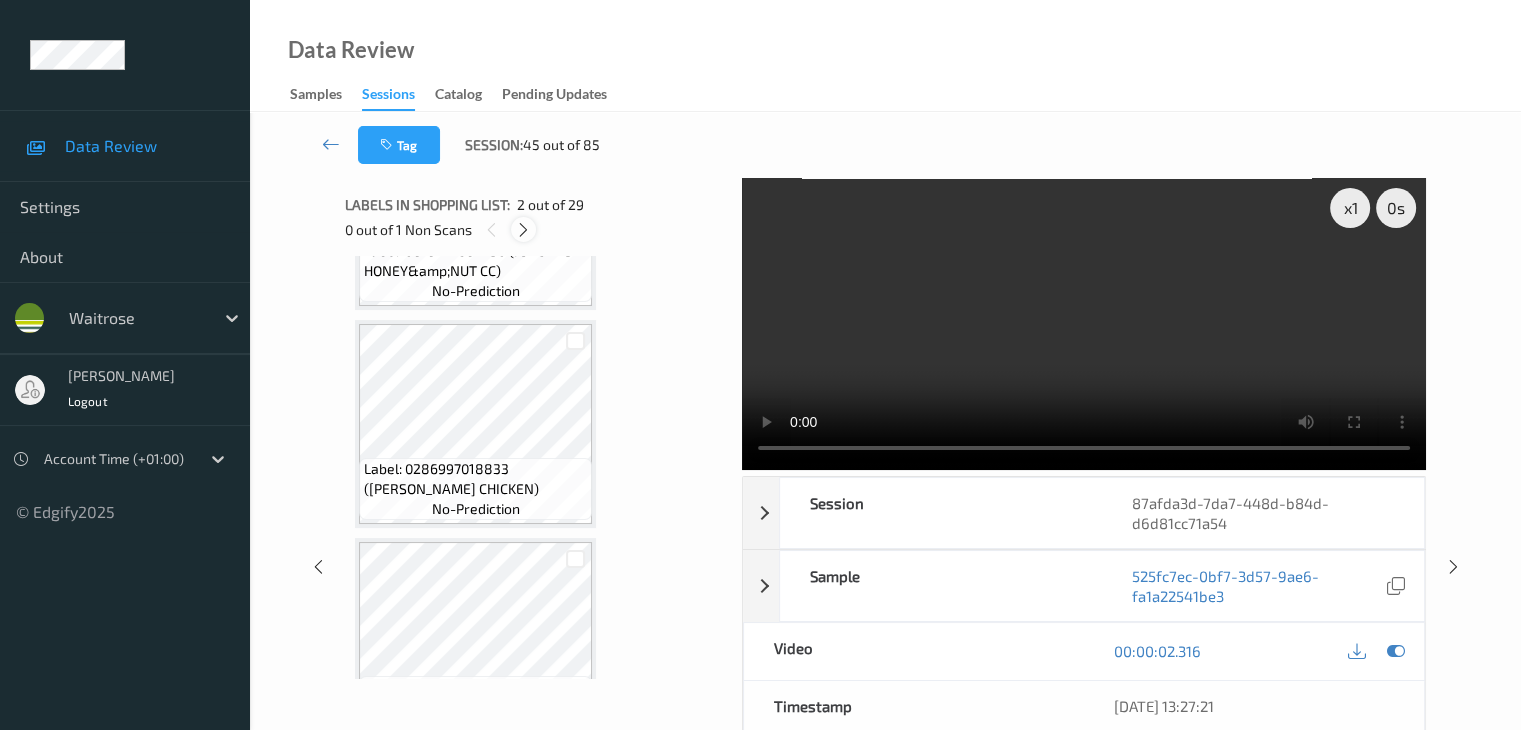 click at bounding box center [523, 230] 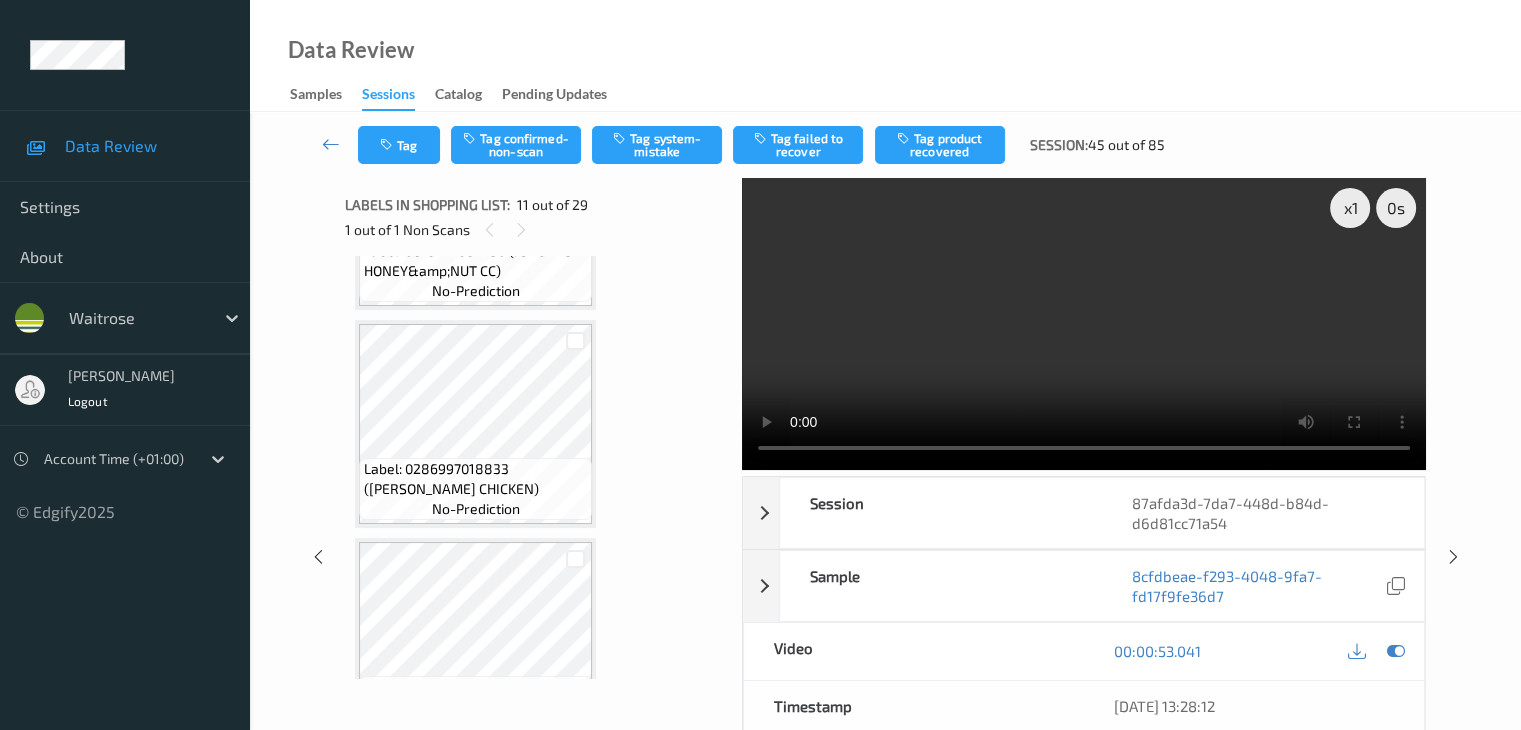 scroll, scrollTop: 1972, scrollLeft: 0, axis: vertical 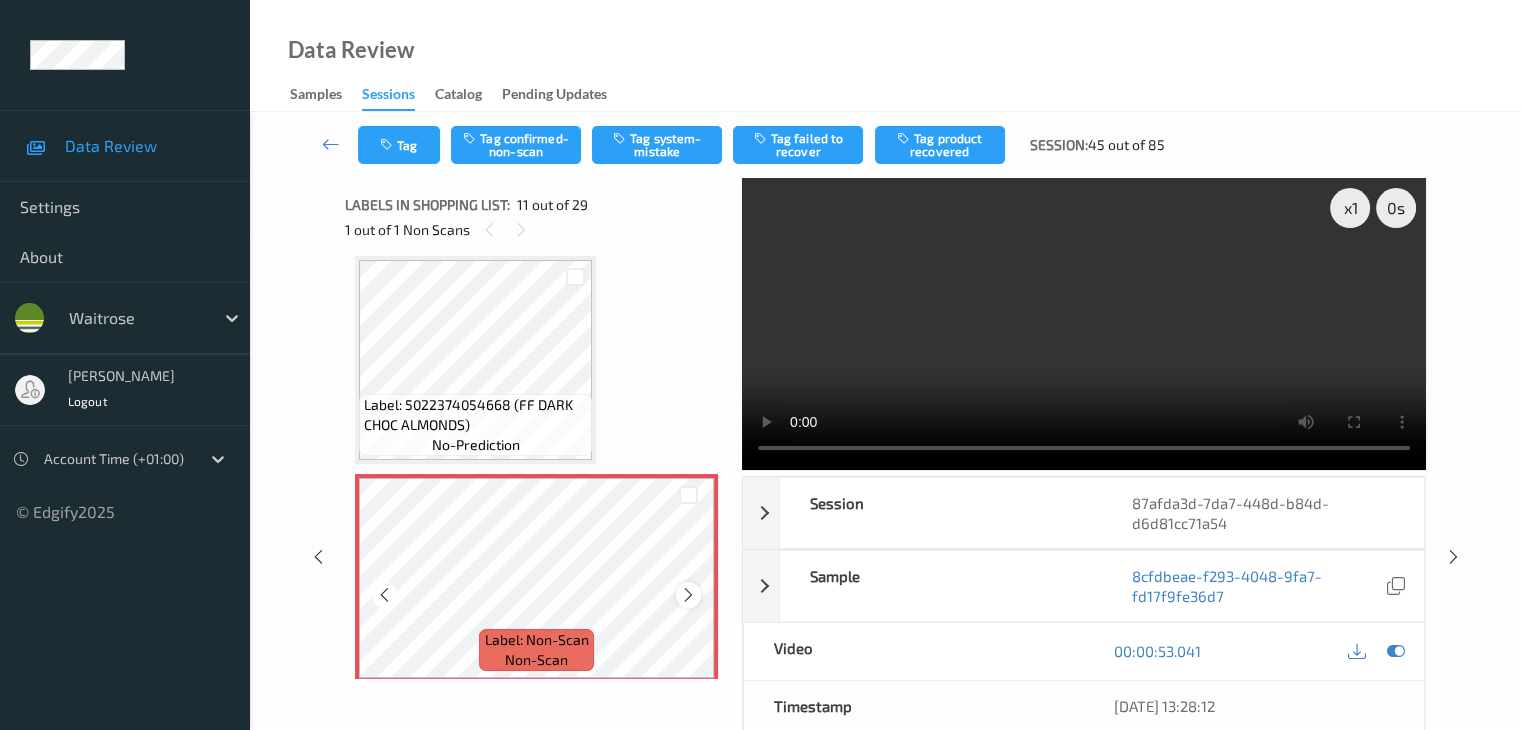 click at bounding box center (688, 595) 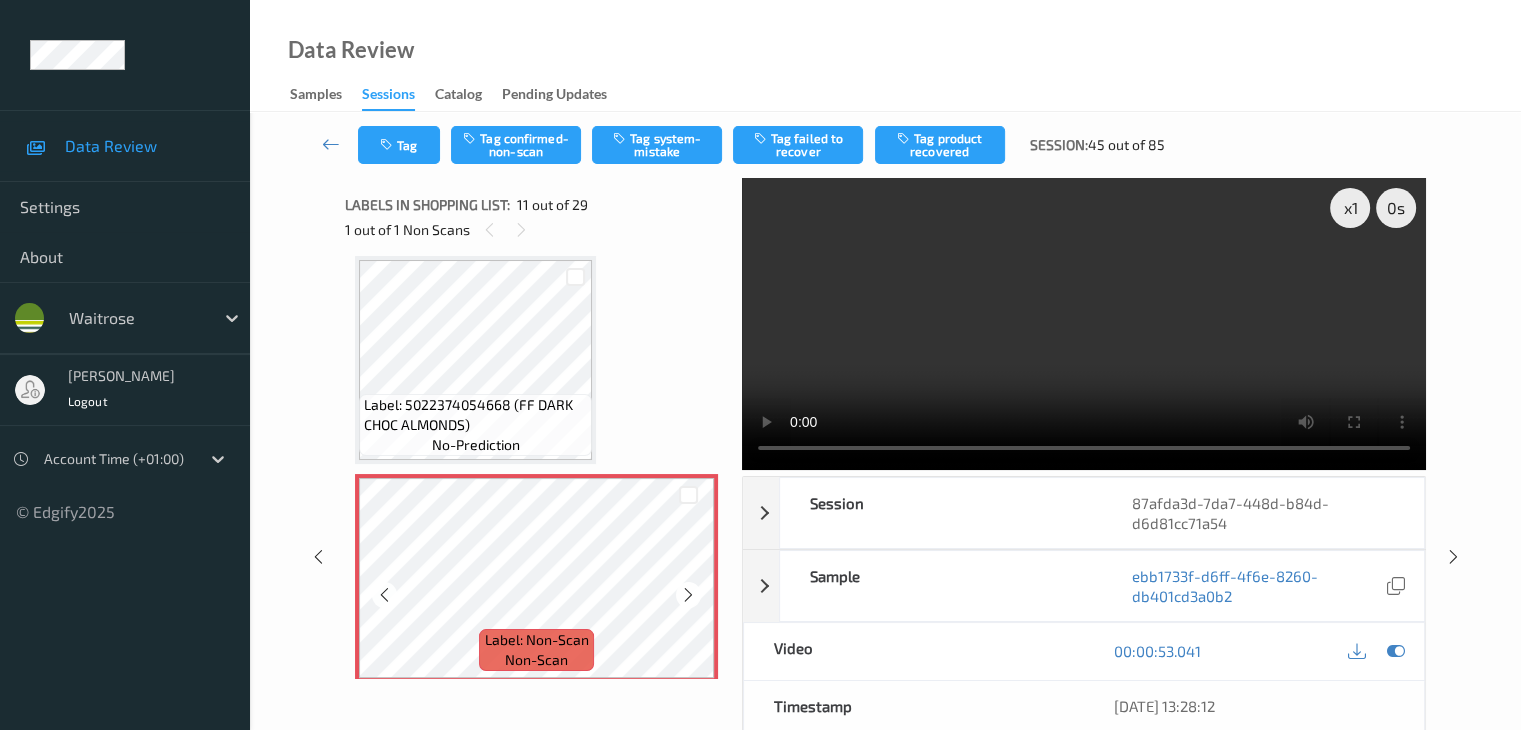 click at bounding box center (688, 595) 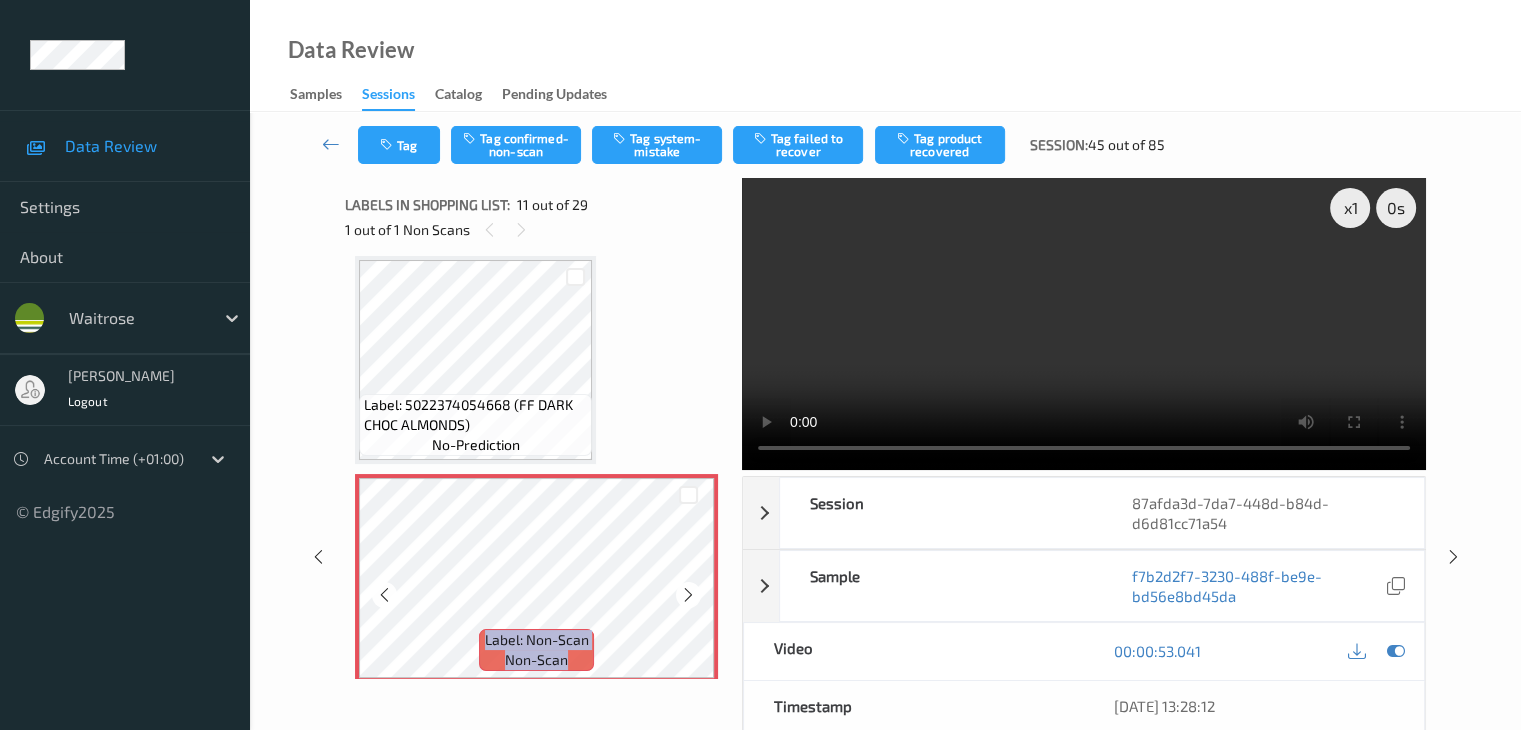click at bounding box center [688, 595] 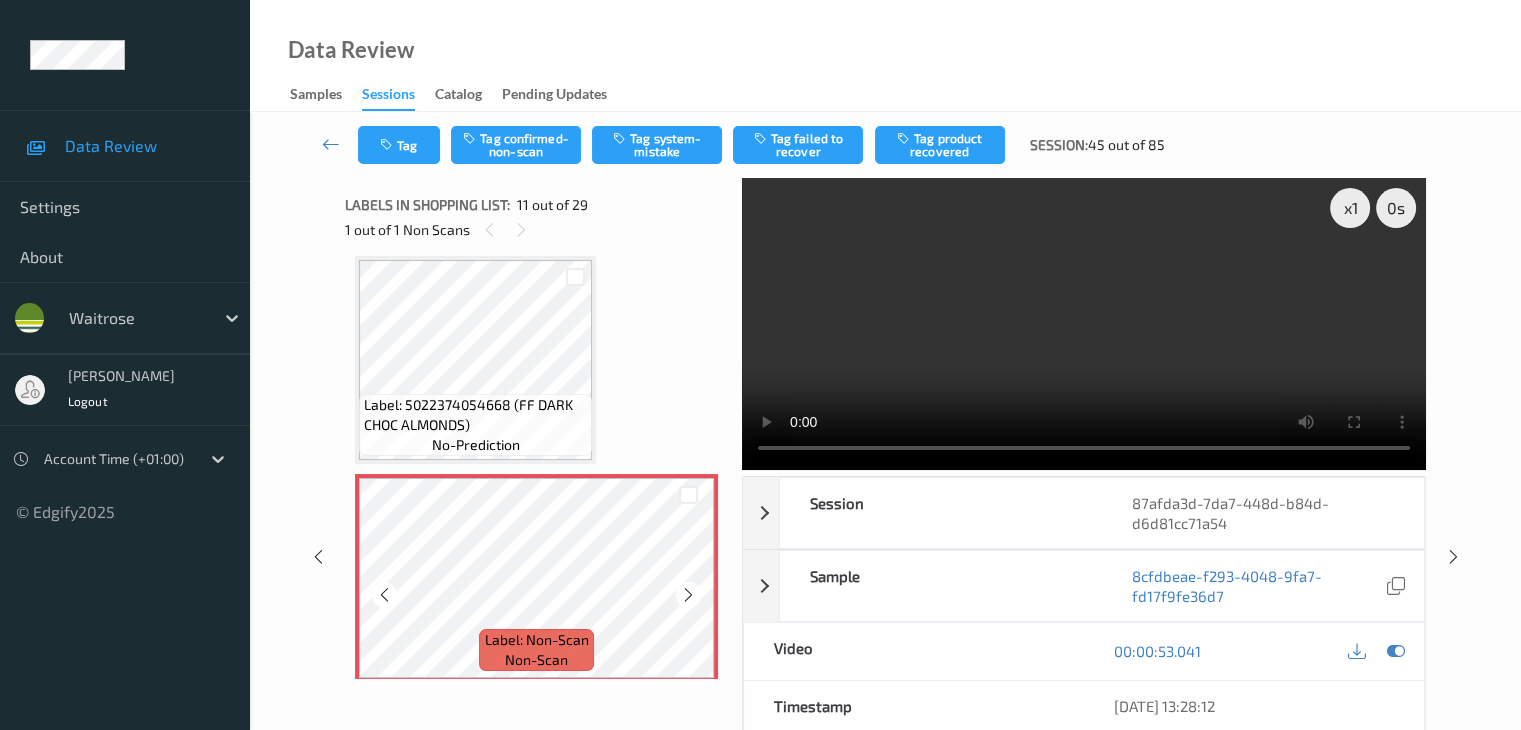 click at bounding box center (688, 595) 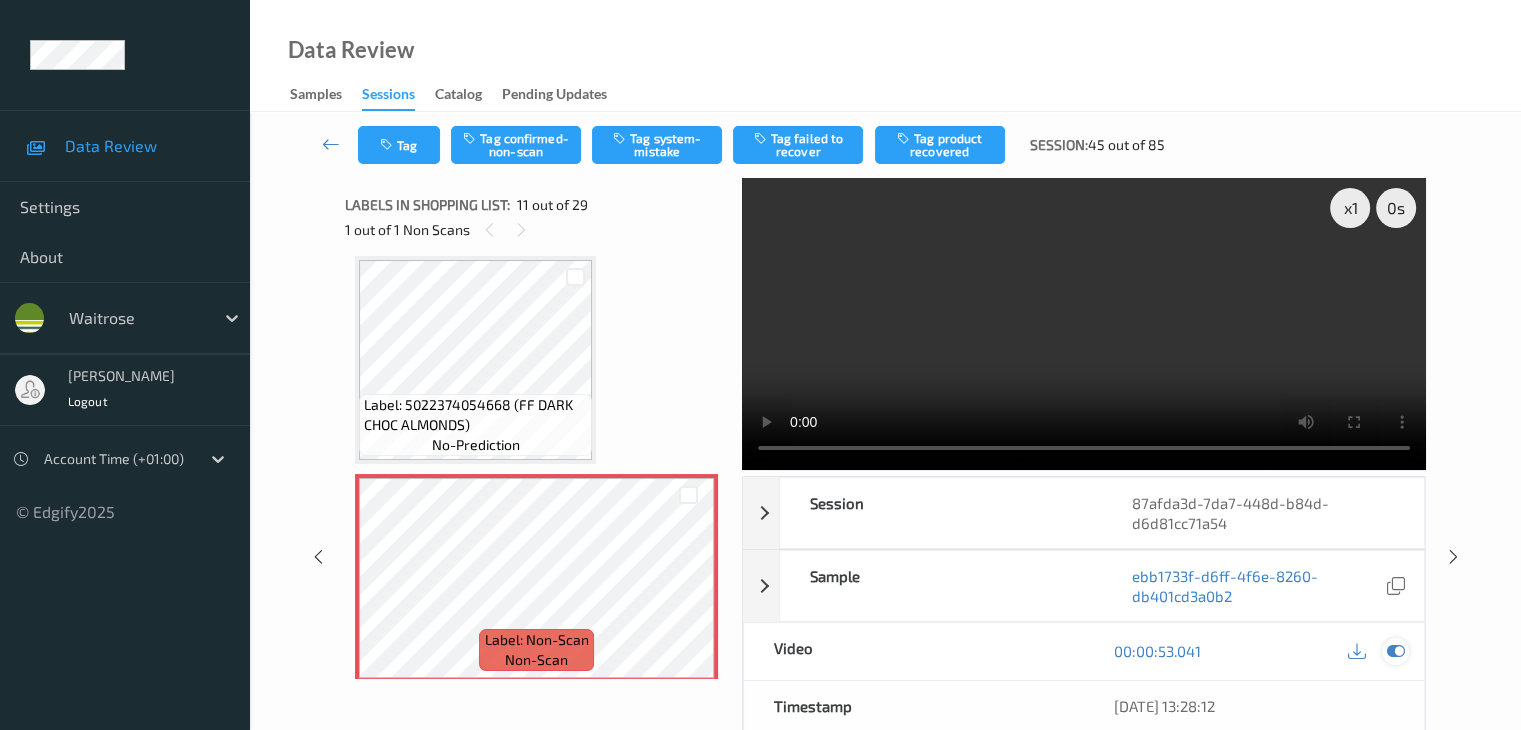 click at bounding box center [1395, 651] 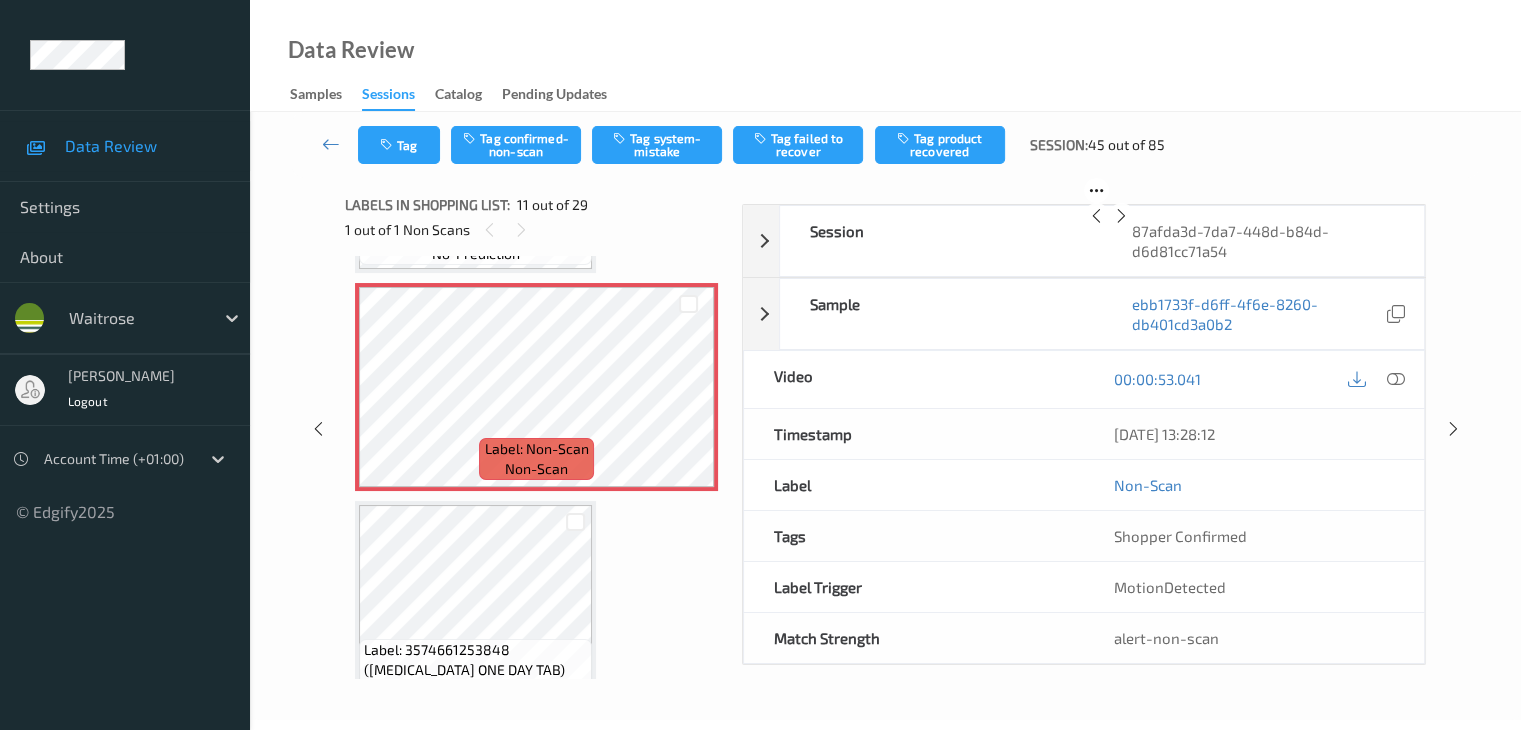 scroll, scrollTop: 2172, scrollLeft: 0, axis: vertical 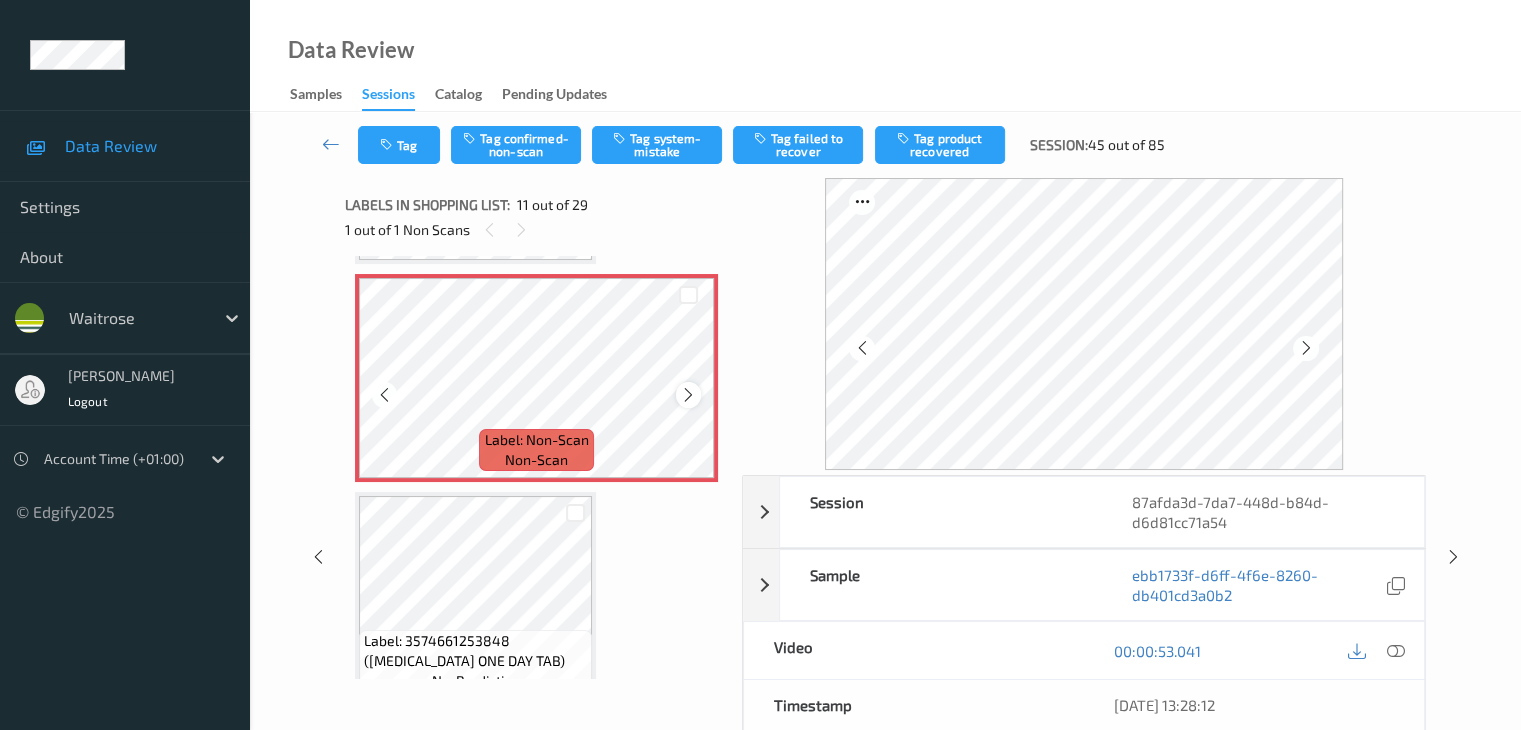 click at bounding box center (688, 395) 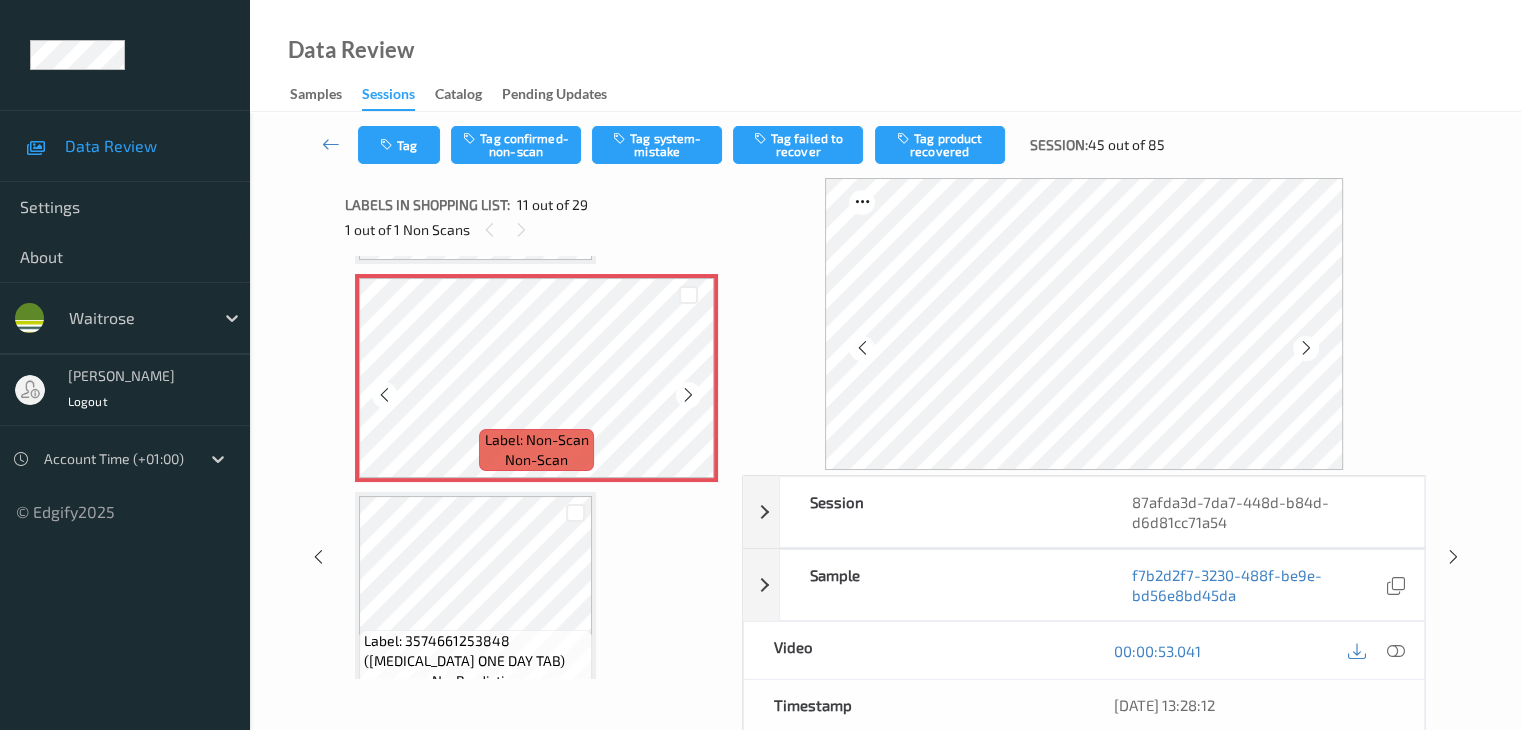 click at bounding box center [688, 395] 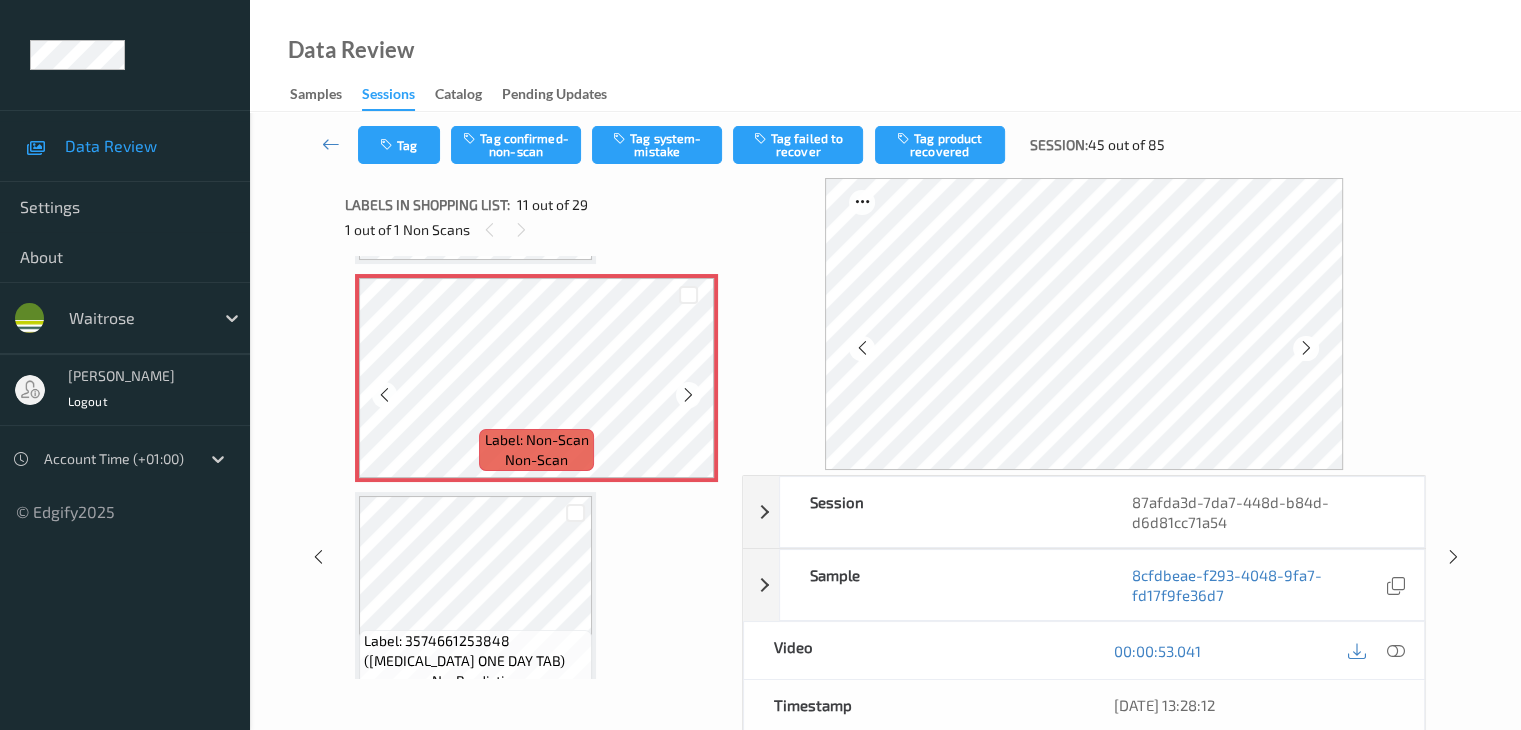 click at bounding box center [688, 395] 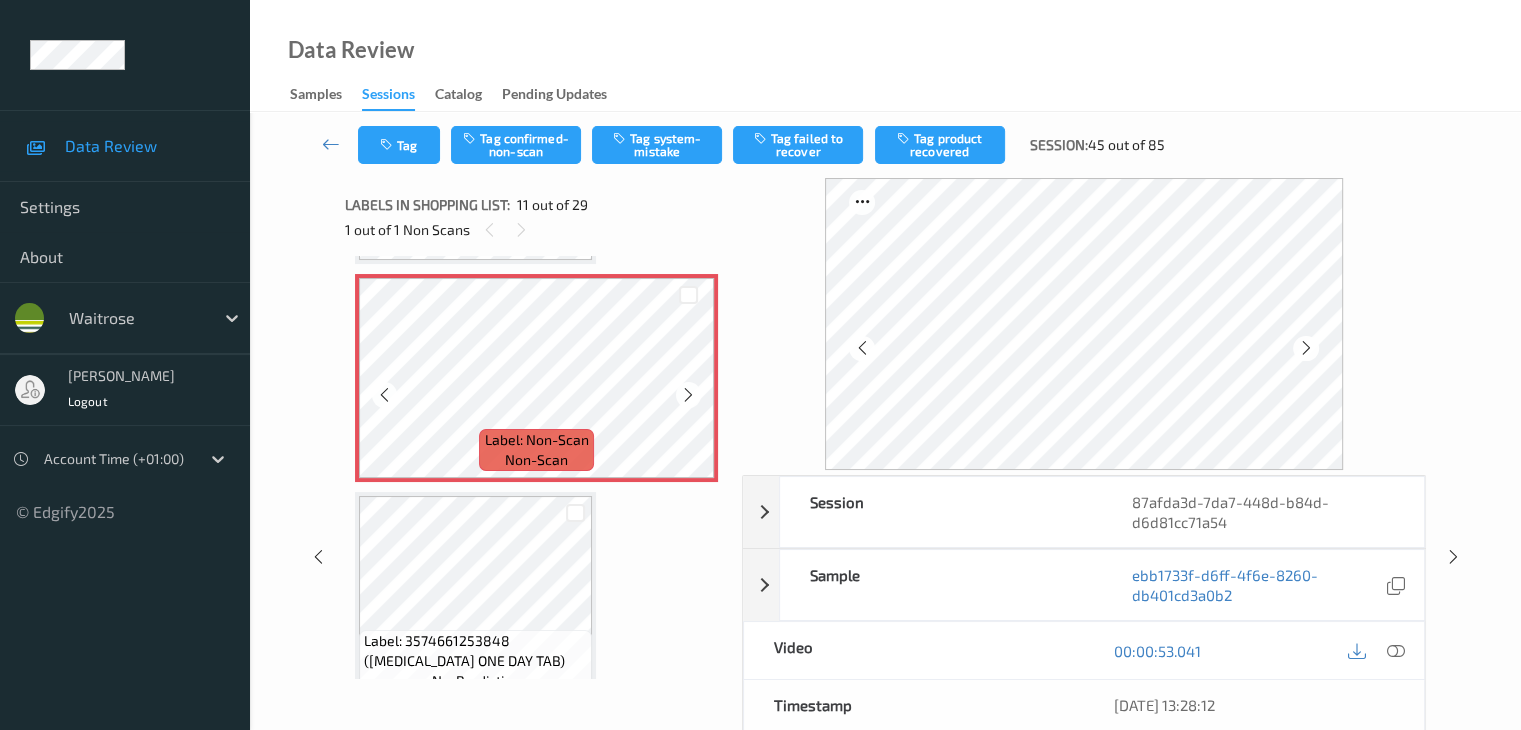 click at bounding box center (688, 395) 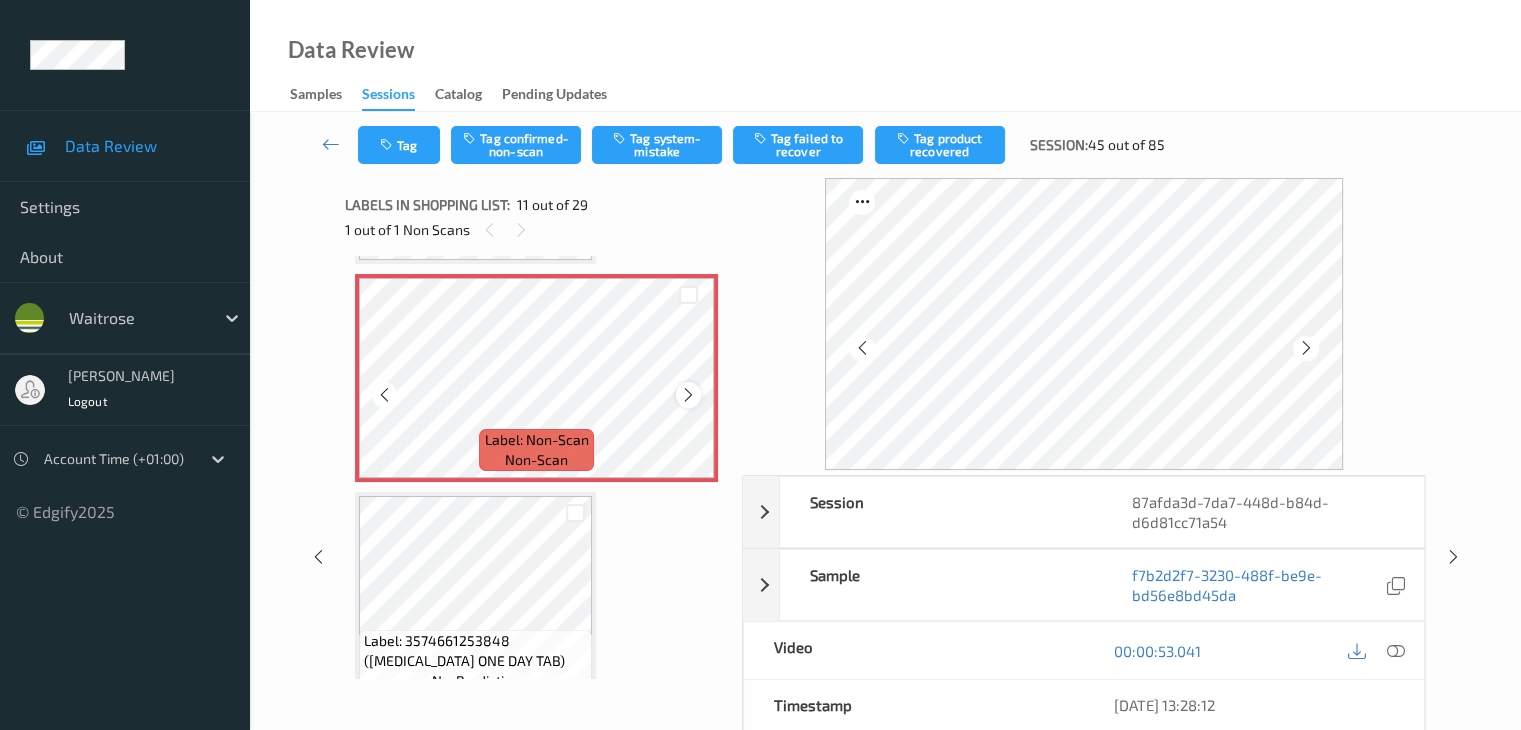 scroll, scrollTop: 1972, scrollLeft: 0, axis: vertical 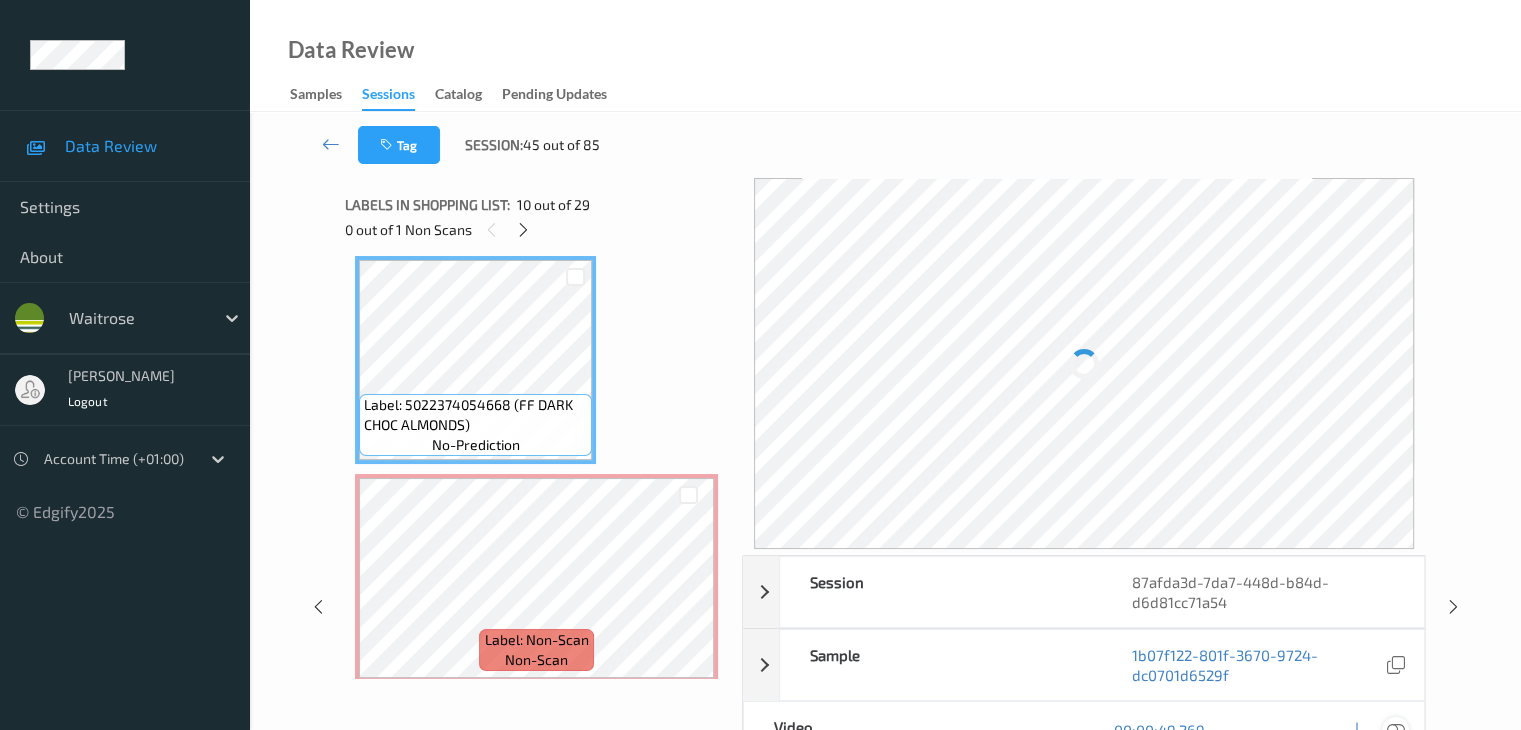 click at bounding box center [1395, 730] 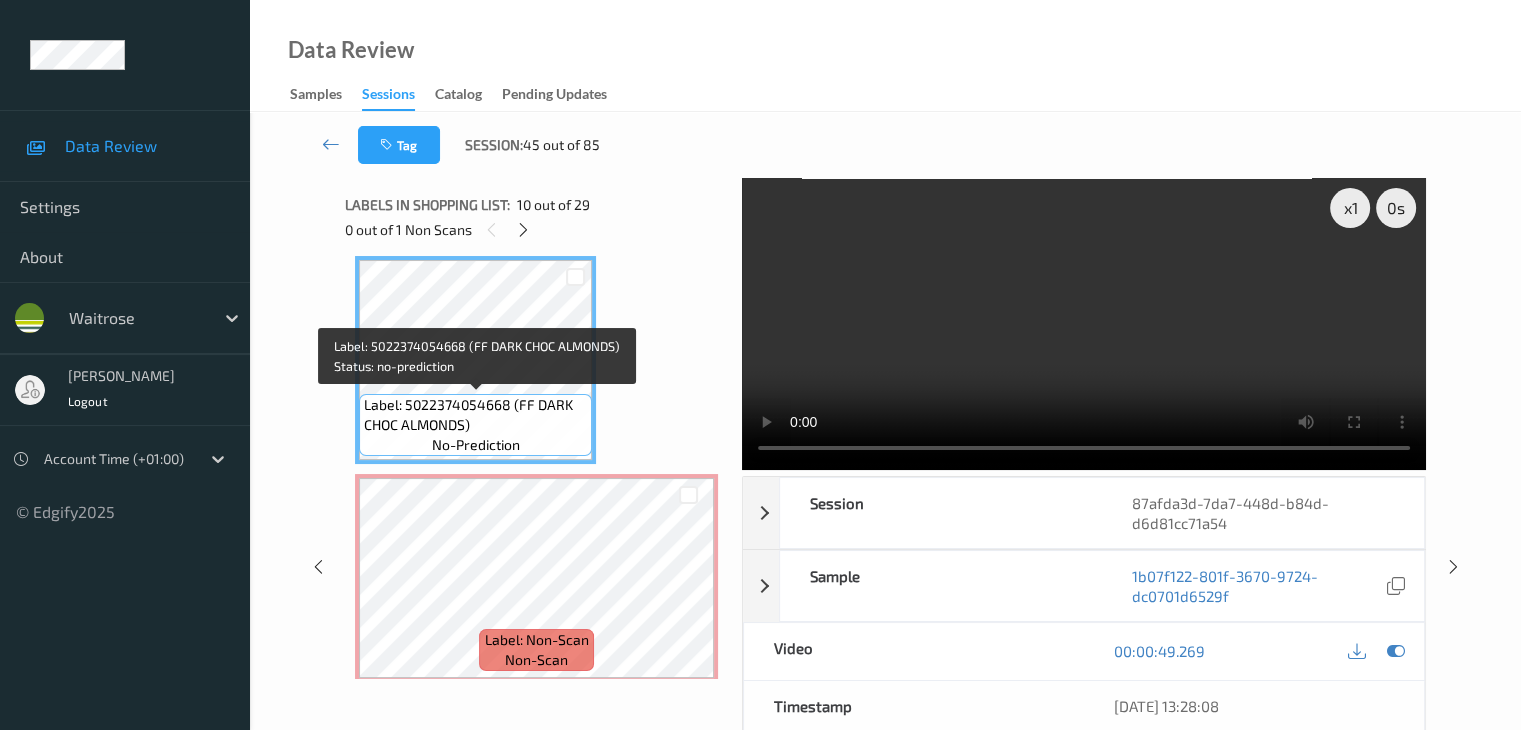 click on "Label: 5022374054668 (FF DARK CHOC ALMONDS)" at bounding box center (475, 415) 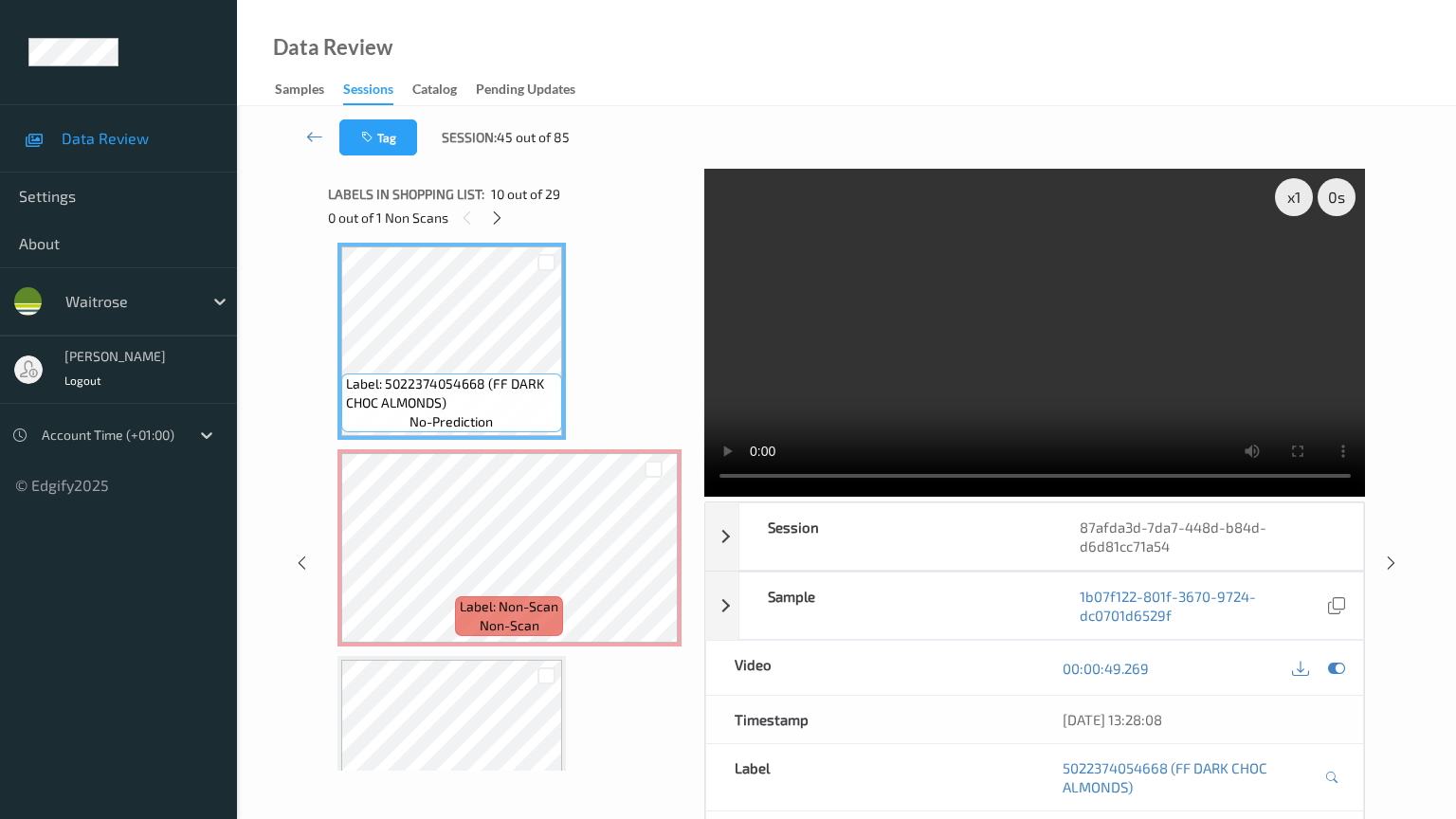 type 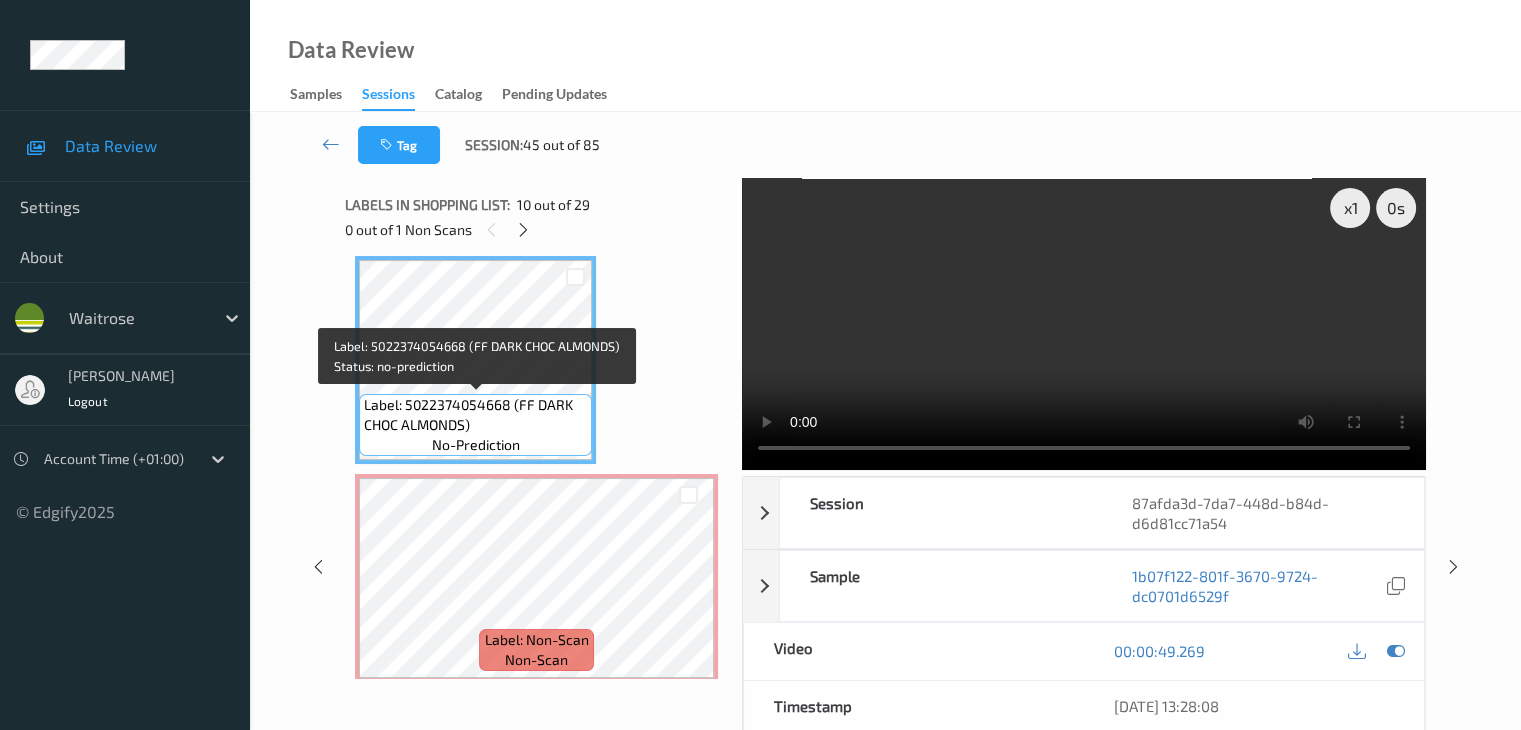 click on "Label: 5022374054668 (FF DARK CHOC ALMONDS)" at bounding box center (475, 415) 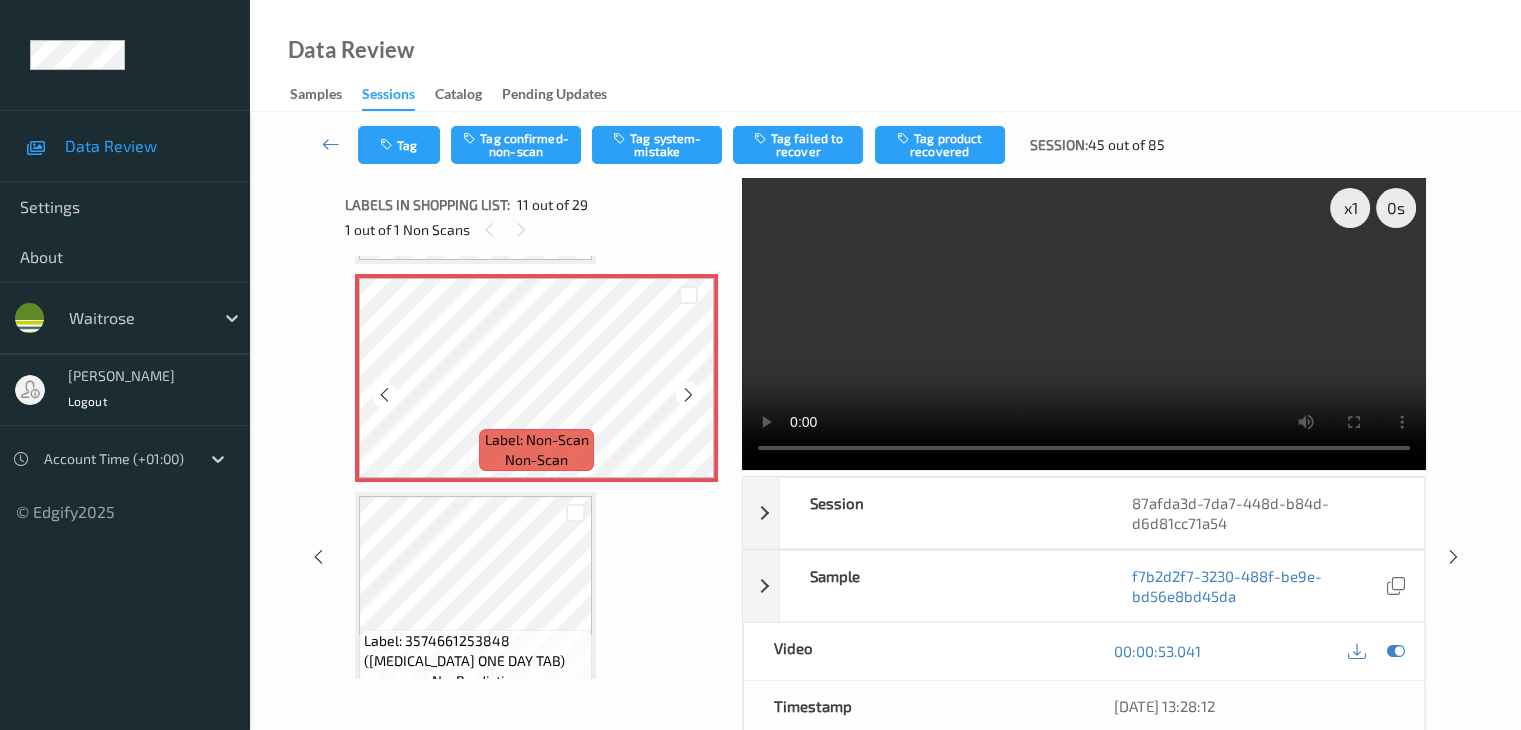 scroll, scrollTop: 2072, scrollLeft: 0, axis: vertical 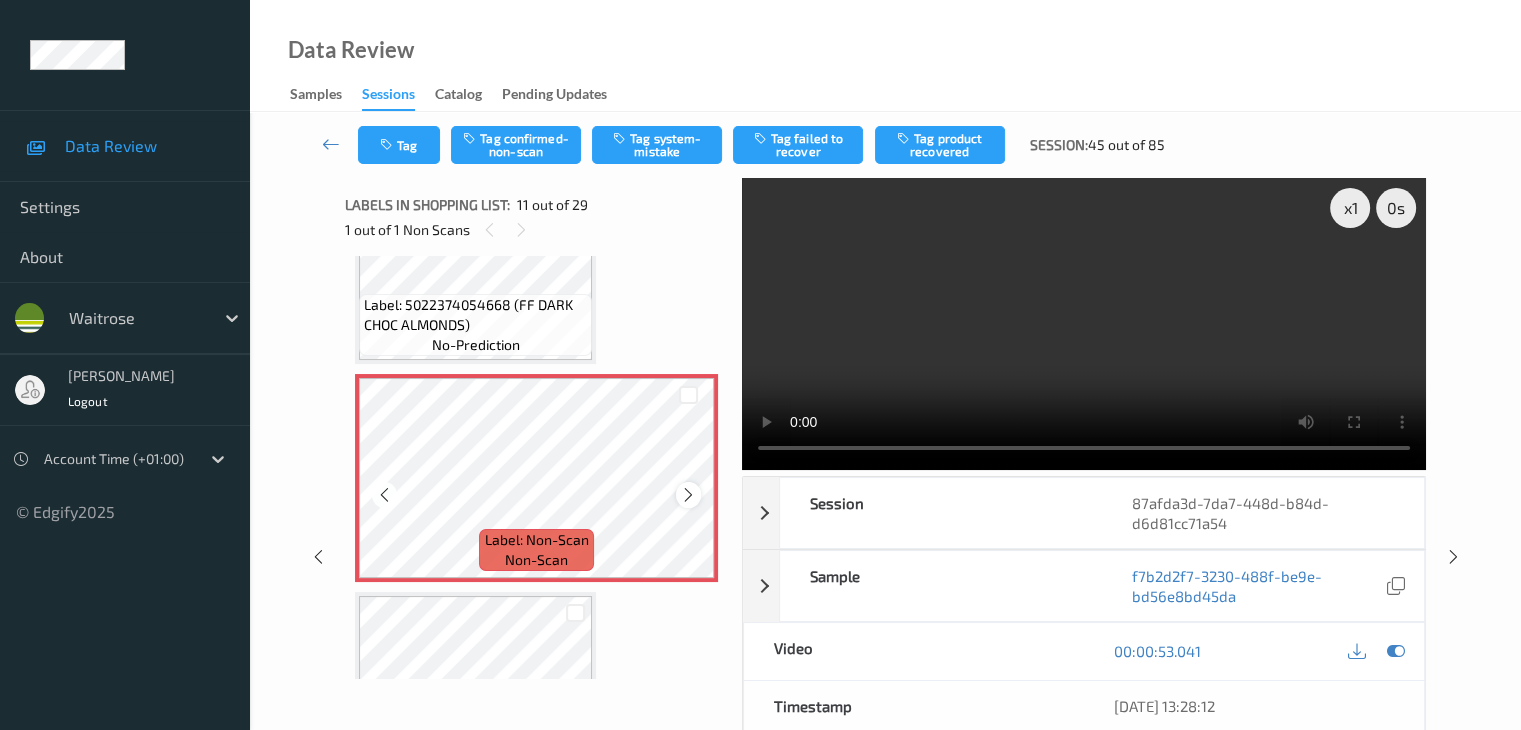 click at bounding box center [688, 495] 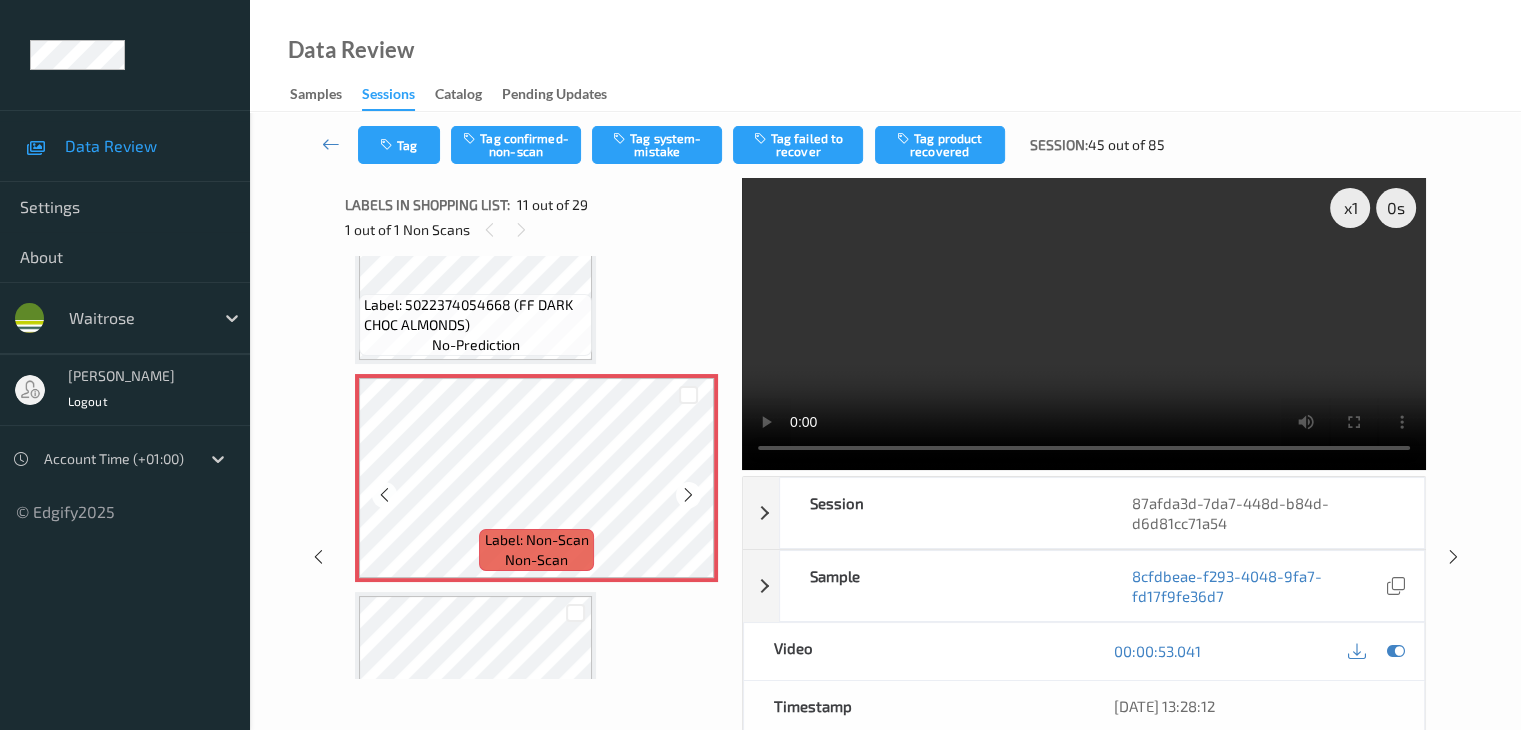 click at bounding box center (688, 495) 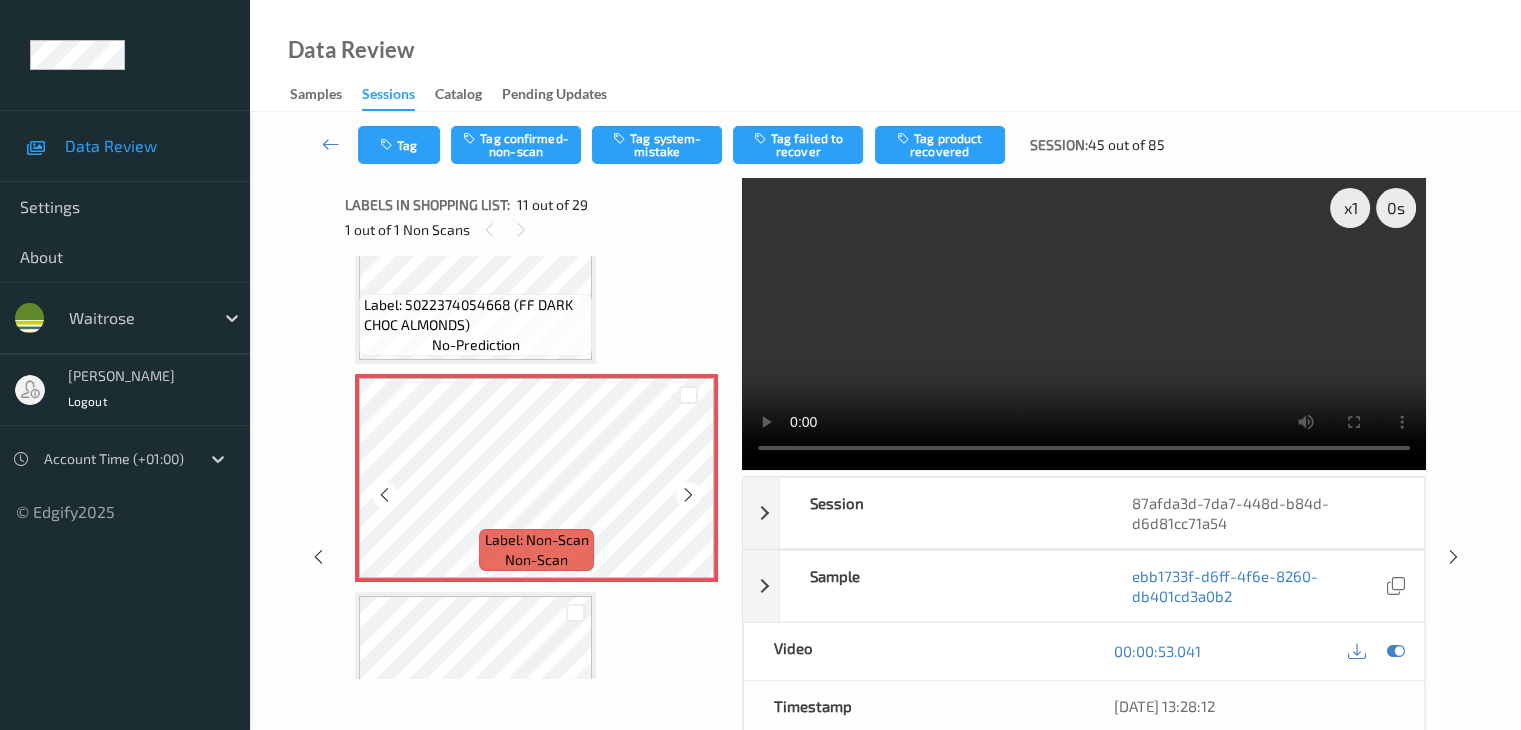 scroll, scrollTop: 1872, scrollLeft: 0, axis: vertical 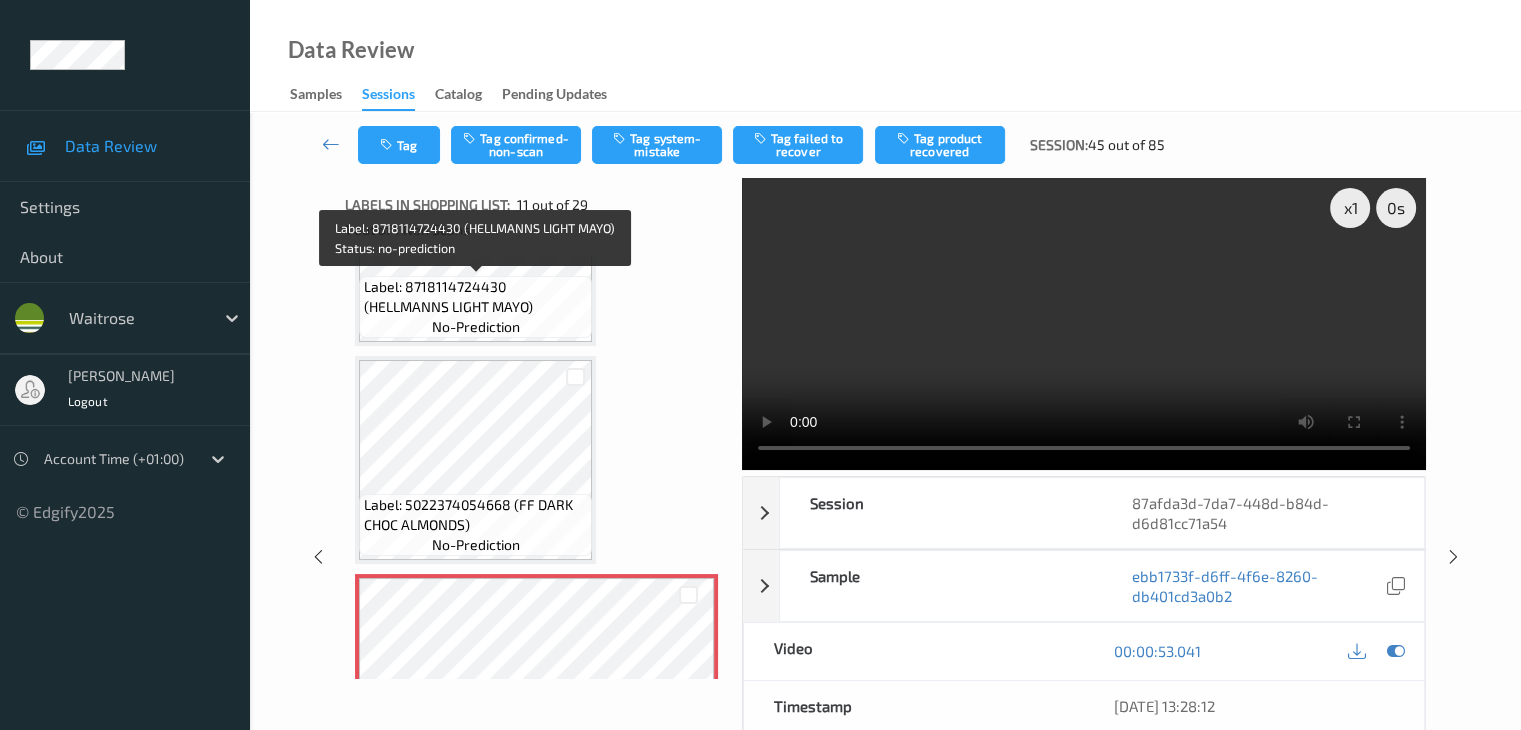 click on "Label: 8718114724430 (HELLMANNS LIGHT MAYO) no-prediction" at bounding box center (475, 307) 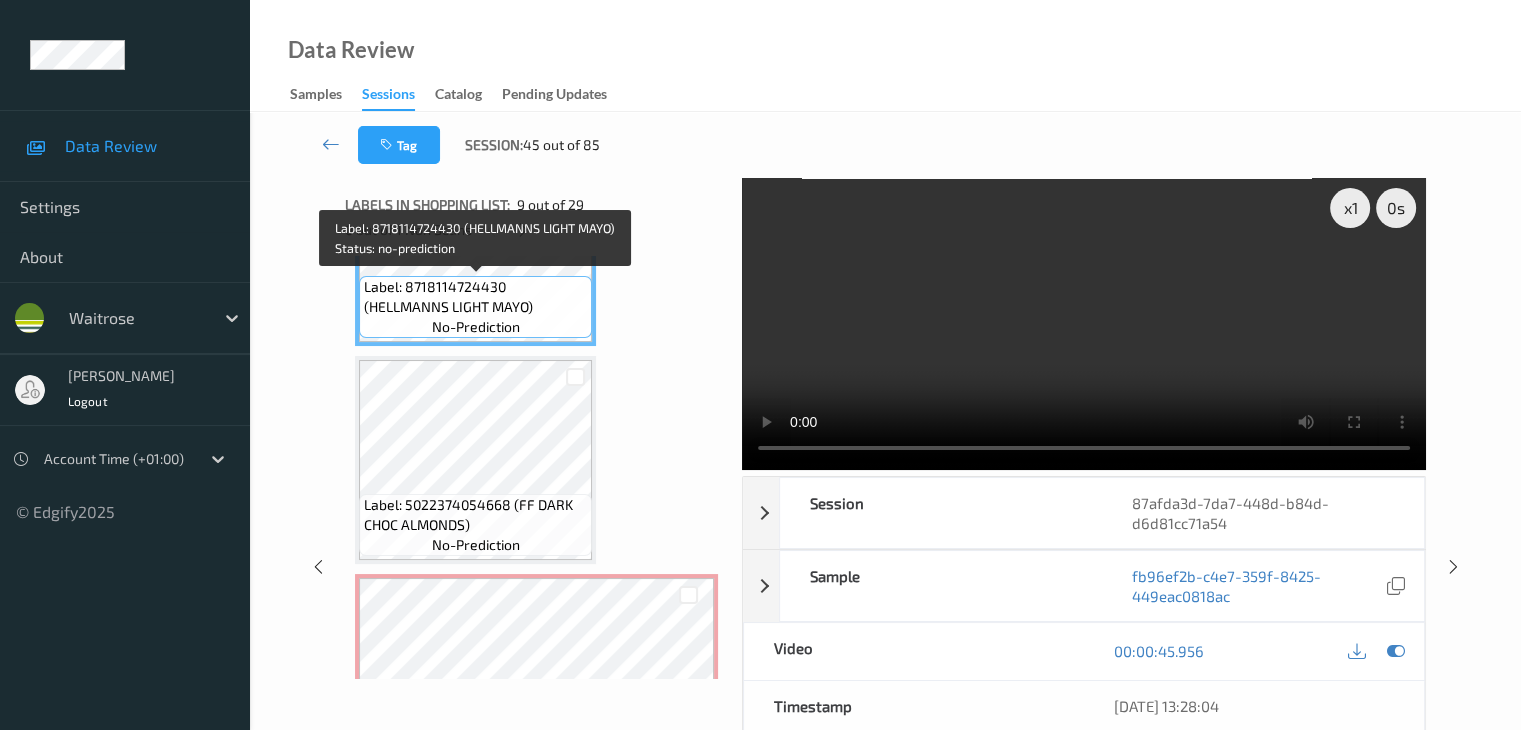 click on "Label: 8718114724430 (HELLMANNS LIGHT MAYO) no-prediction" at bounding box center (475, 307) 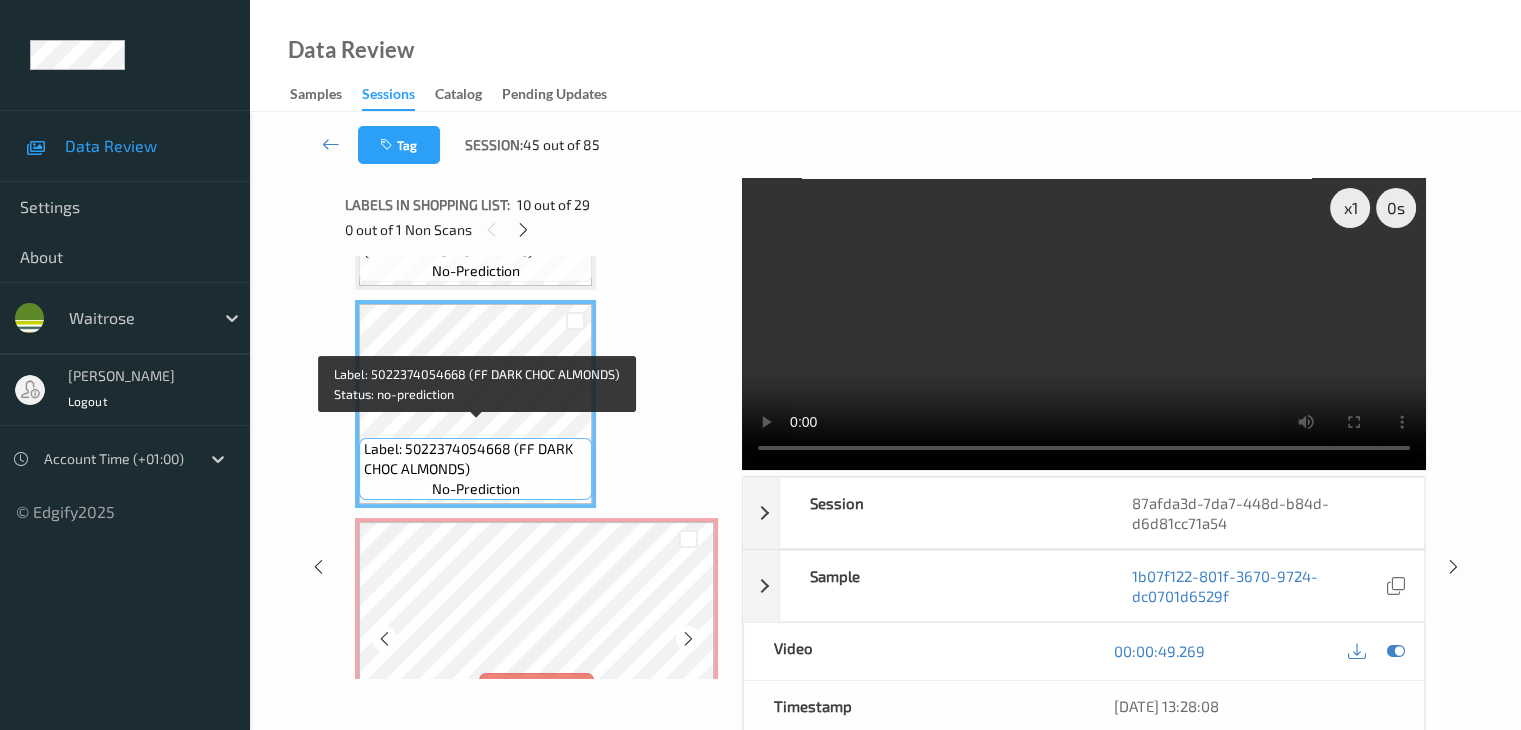 scroll, scrollTop: 2072, scrollLeft: 0, axis: vertical 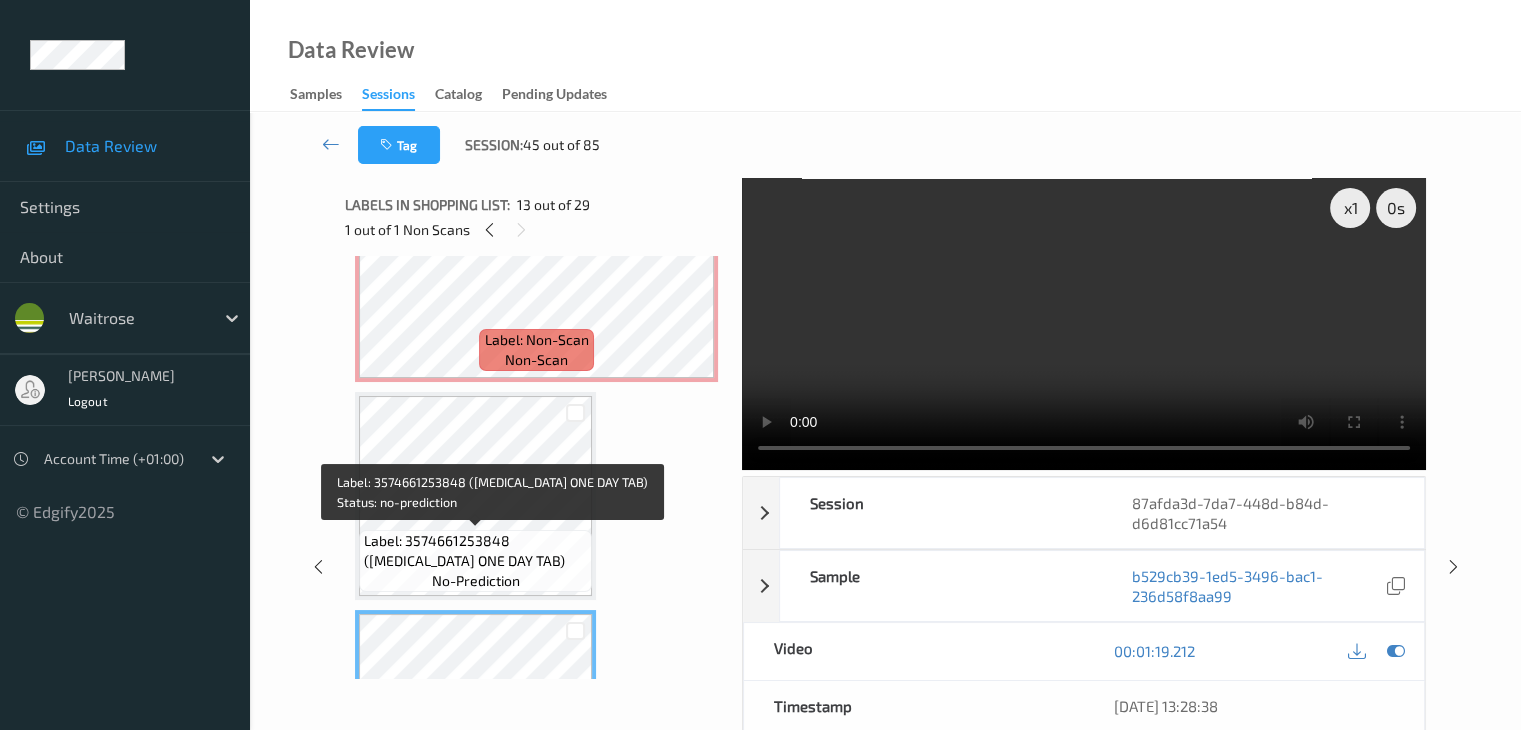 click on "Label: 3574661253848 ([MEDICAL_DATA] ONE DAY TAB)" at bounding box center (475, 551) 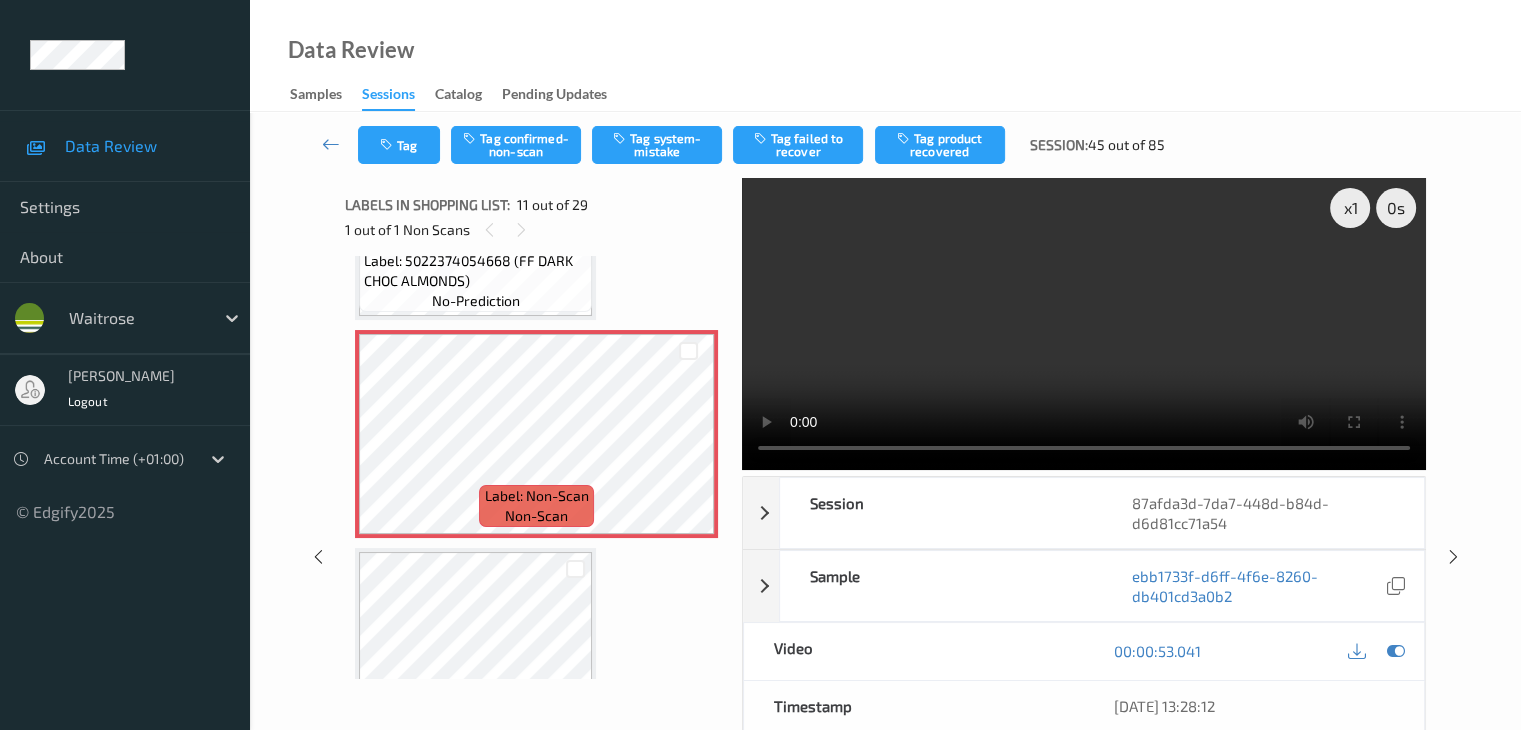 scroll, scrollTop: 1972, scrollLeft: 0, axis: vertical 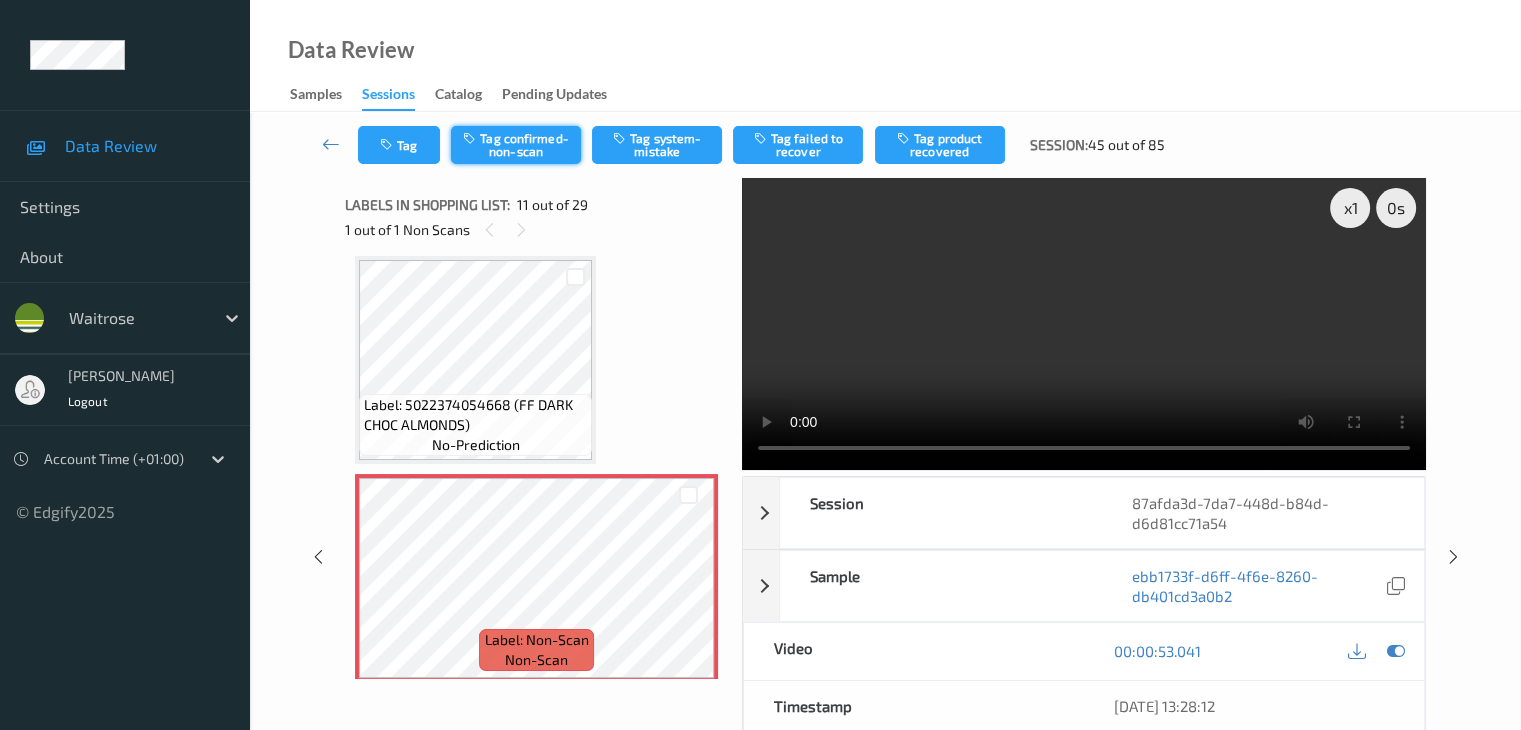 click on "Tag   confirmed-non-scan" at bounding box center [516, 145] 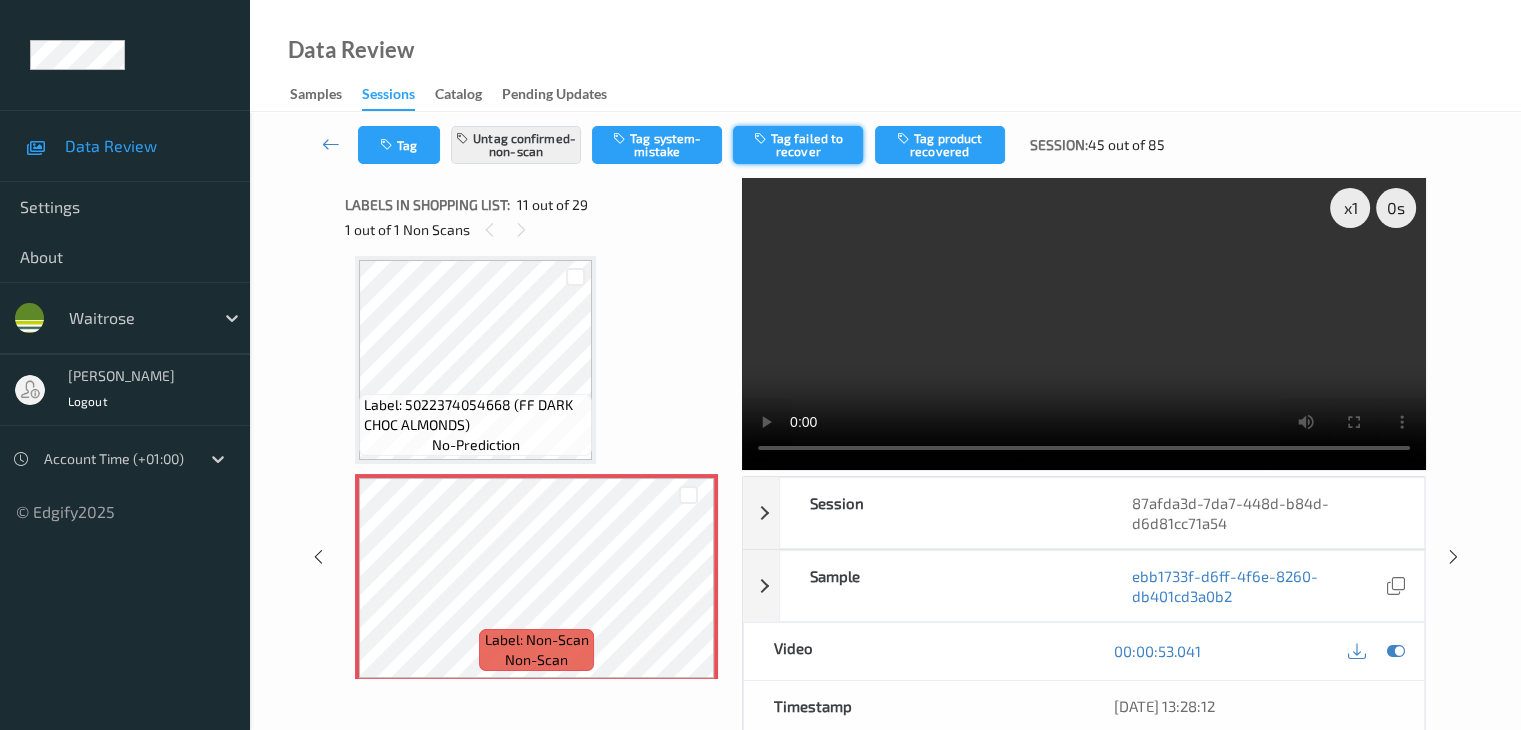 click on "Tag   failed to recover" at bounding box center (798, 145) 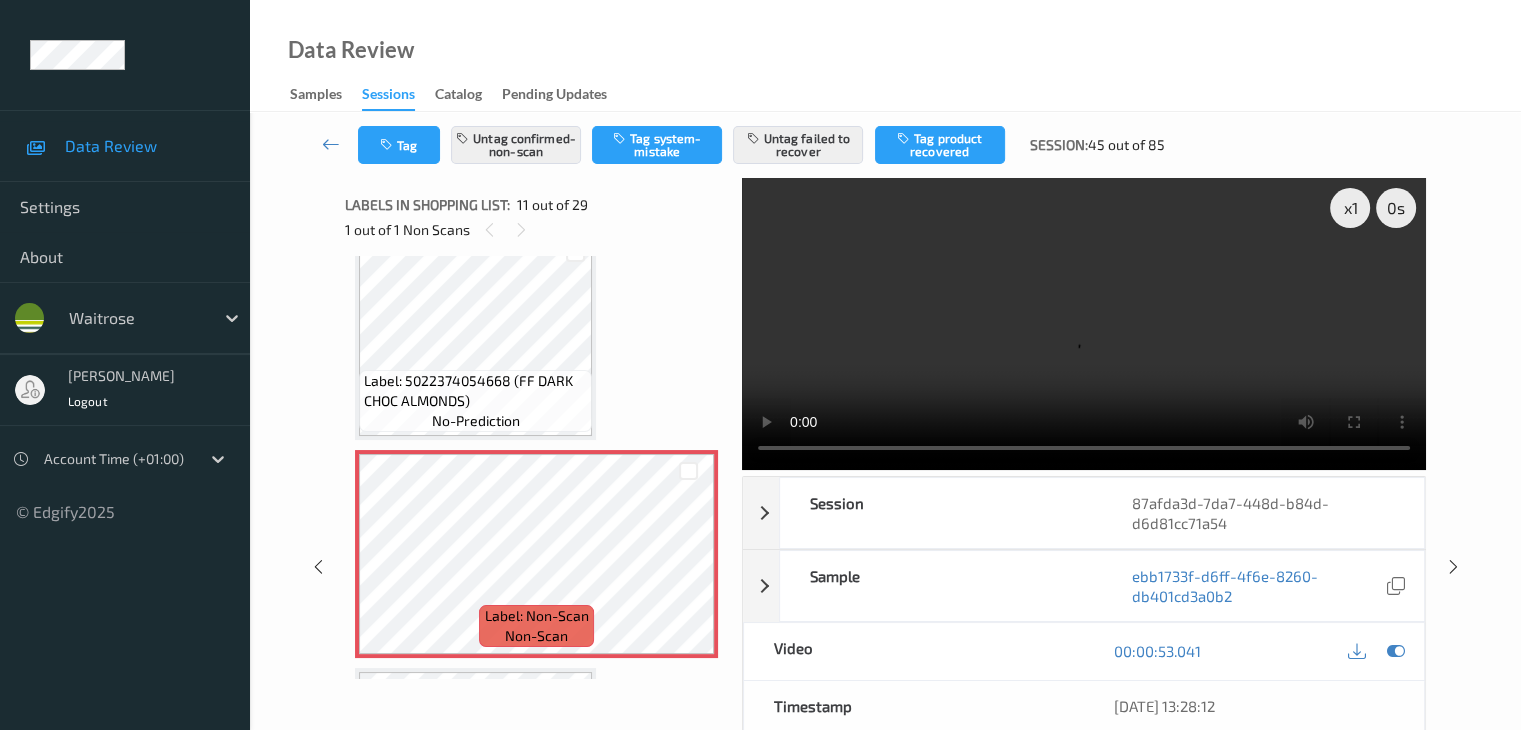 scroll, scrollTop: 2072, scrollLeft: 0, axis: vertical 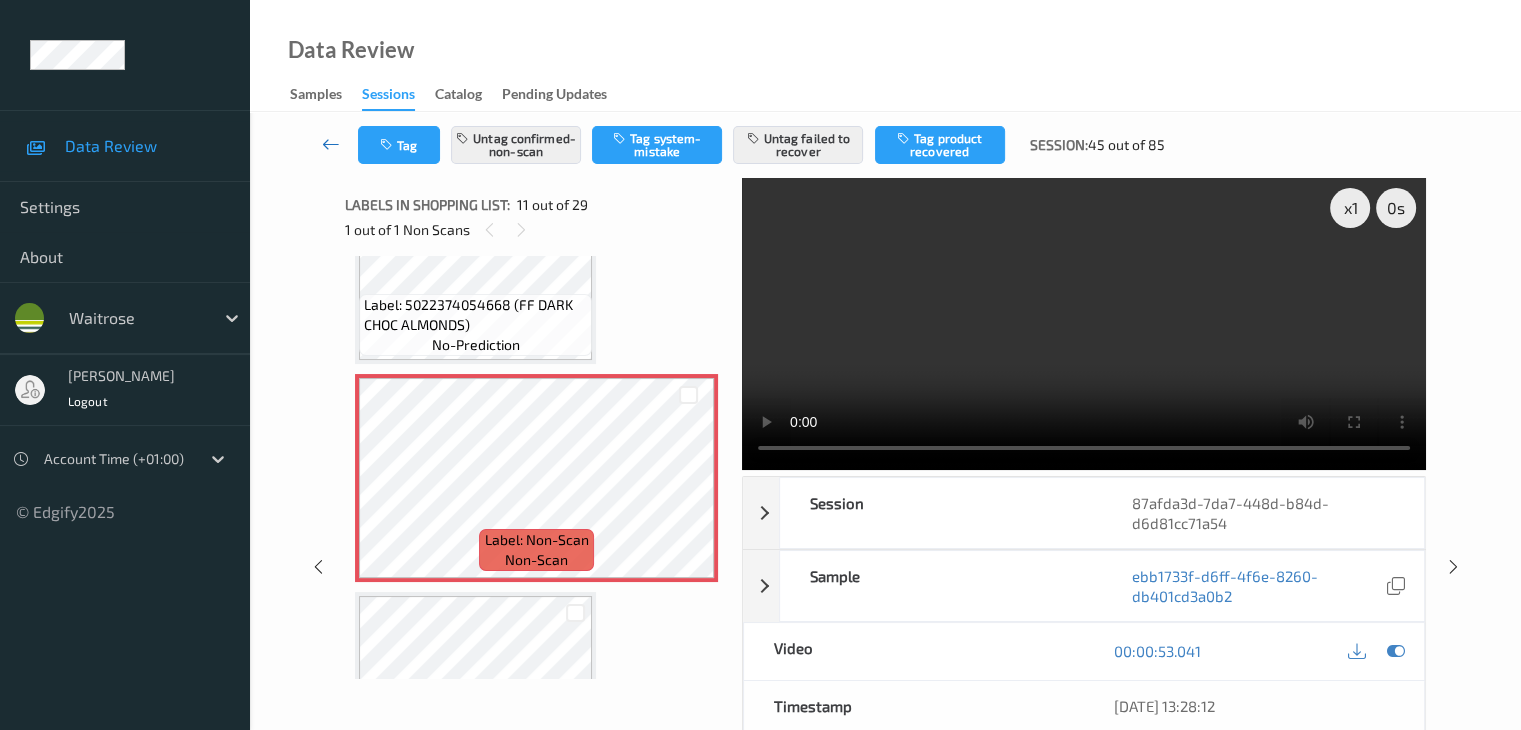 click at bounding box center (331, 144) 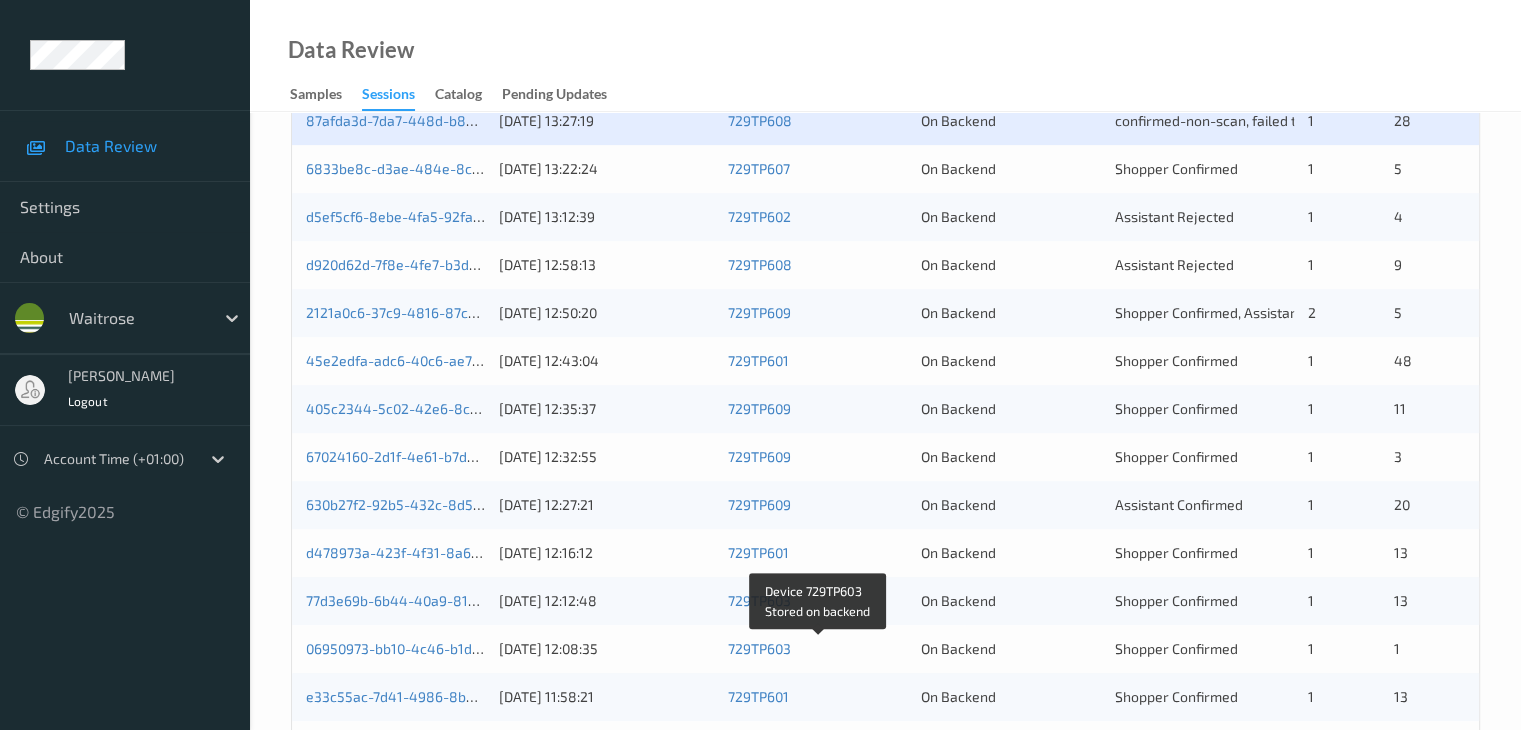 scroll, scrollTop: 600, scrollLeft: 0, axis: vertical 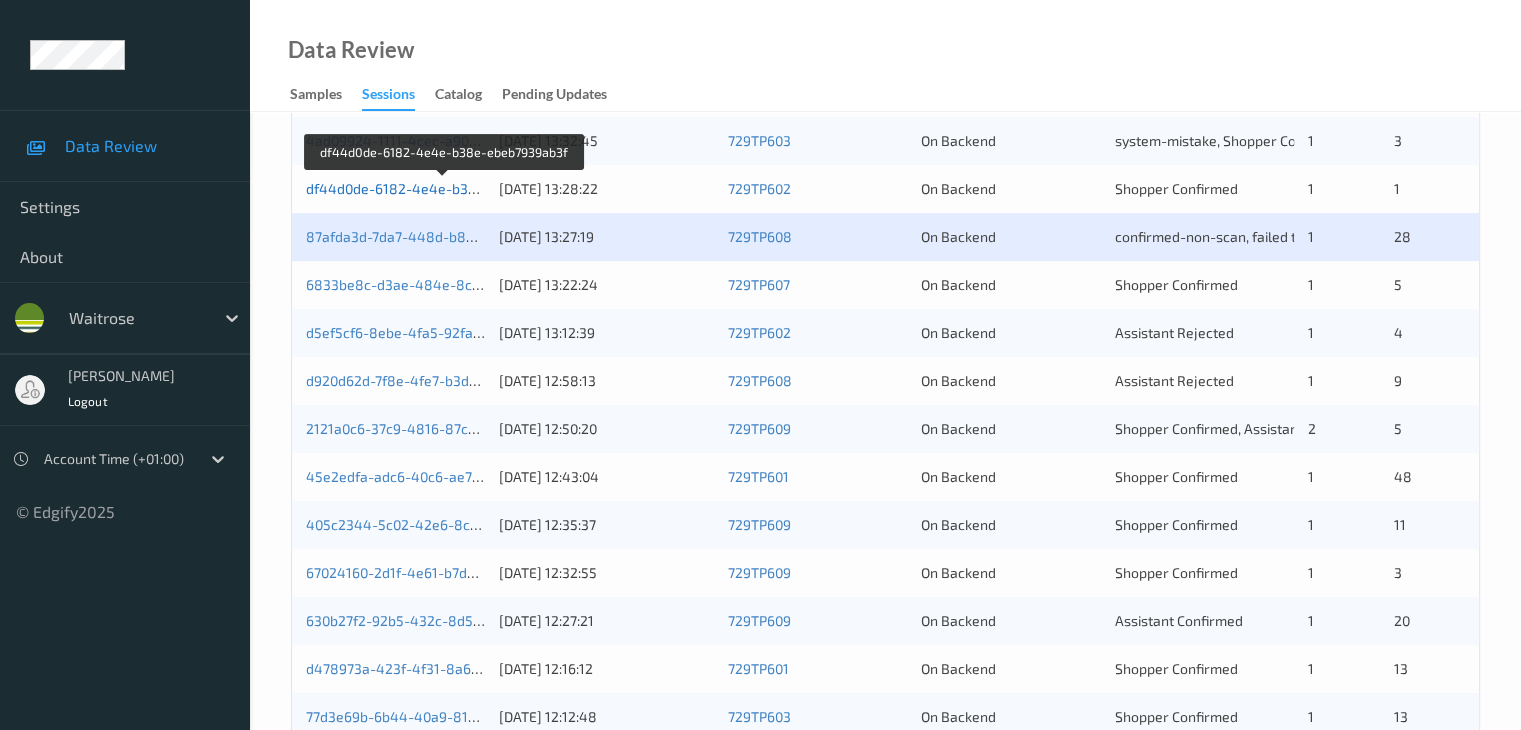 click on "df44d0de-6182-4e4e-b38e-ebeb7939ab3f" at bounding box center (444, 188) 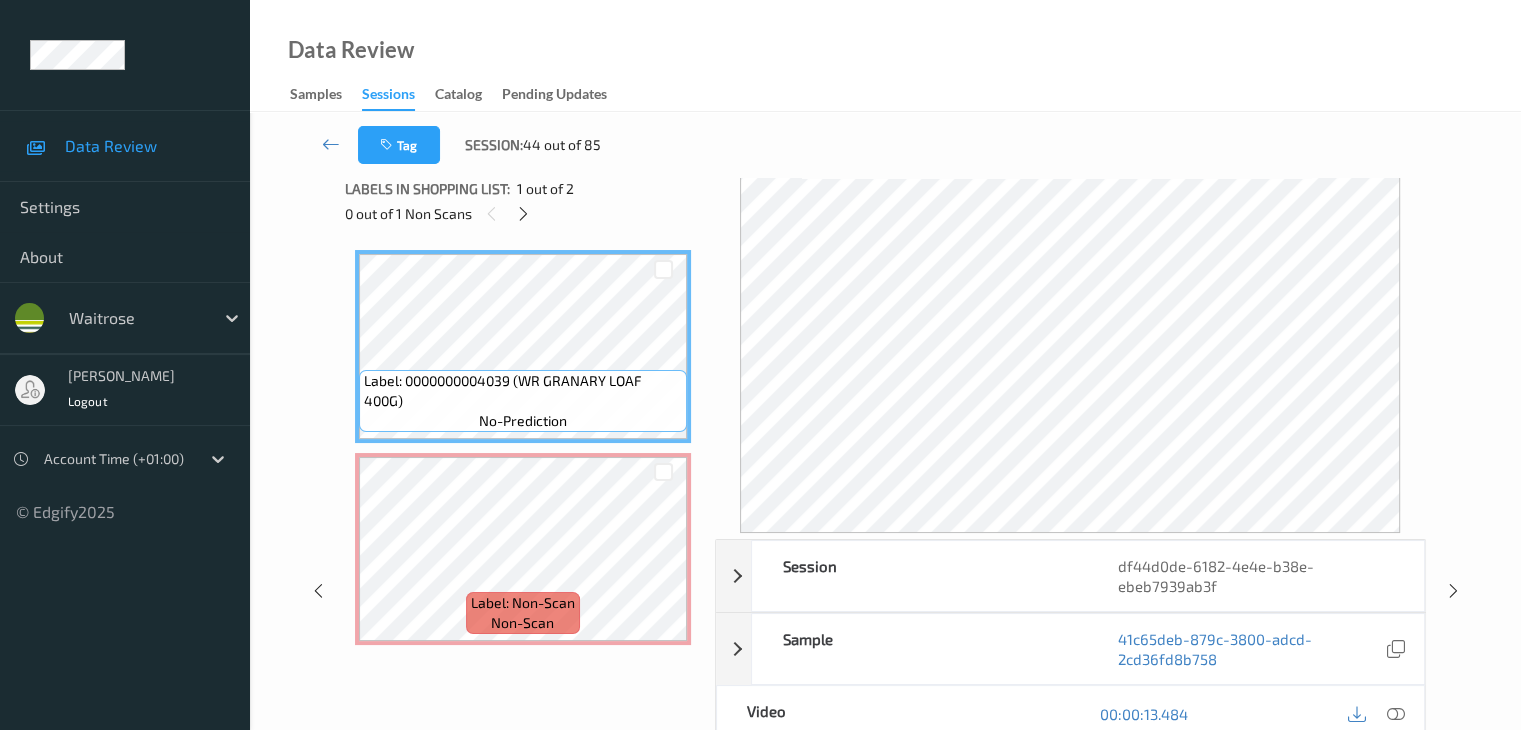 scroll, scrollTop: 0, scrollLeft: 0, axis: both 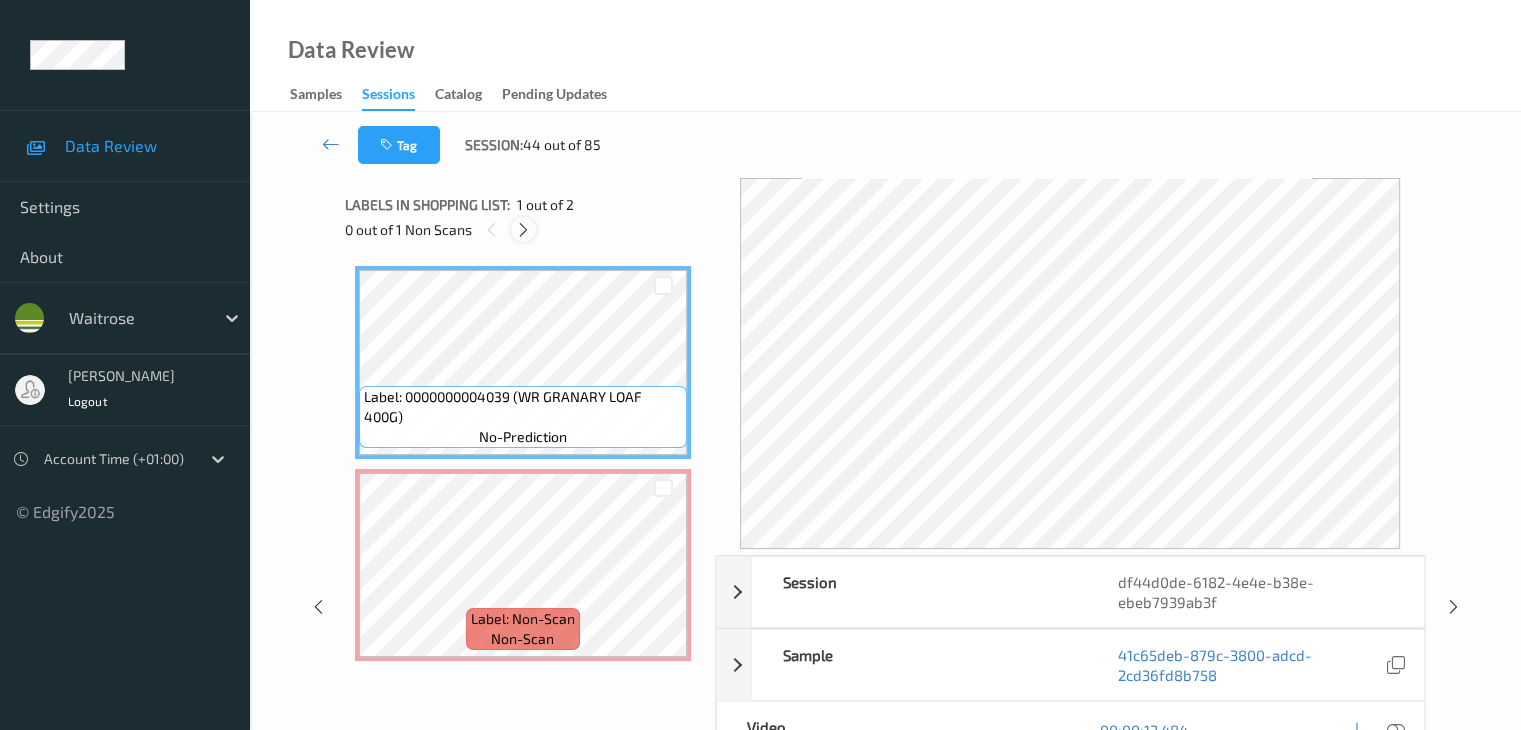 click at bounding box center [523, 230] 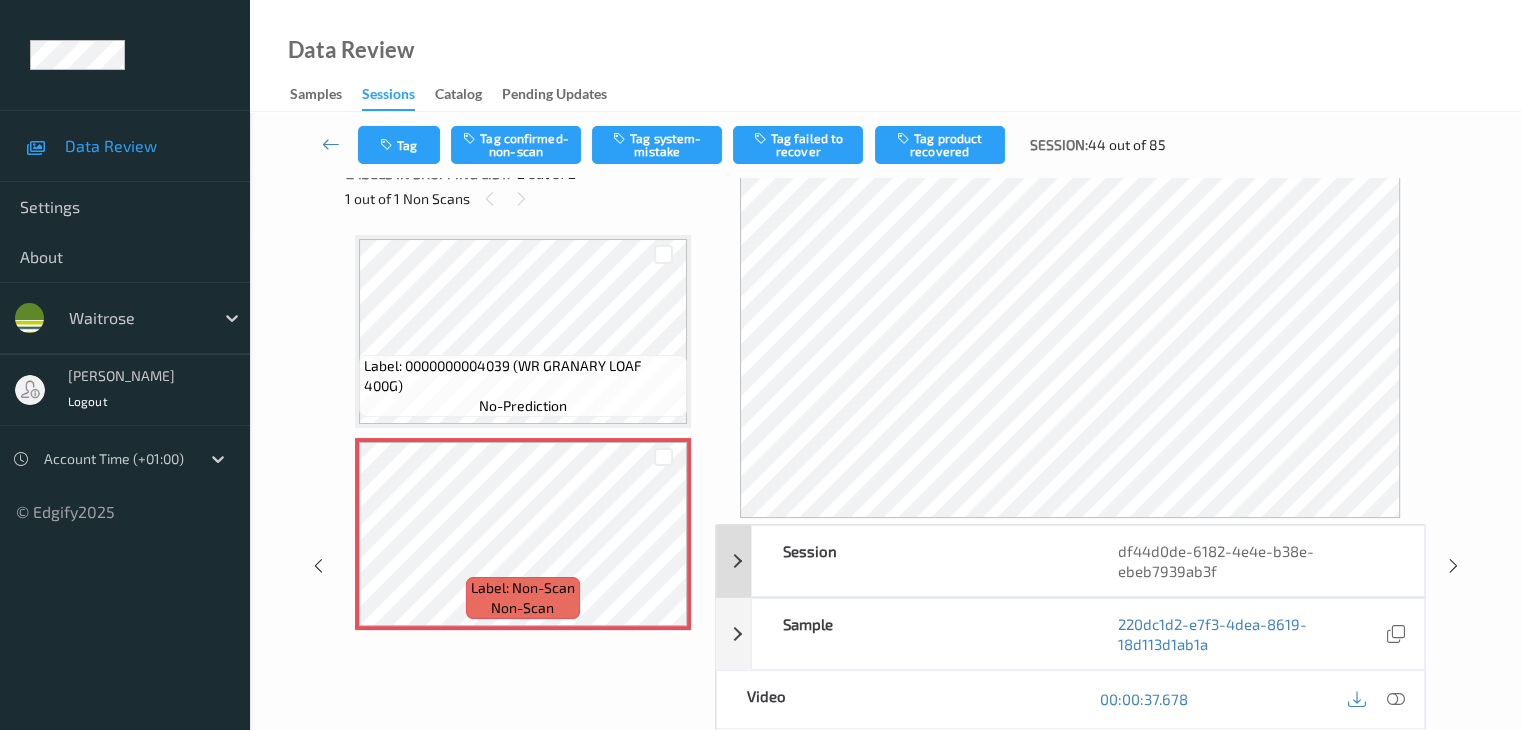 scroll, scrollTop: 0, scrollLeft: 0, axis: both 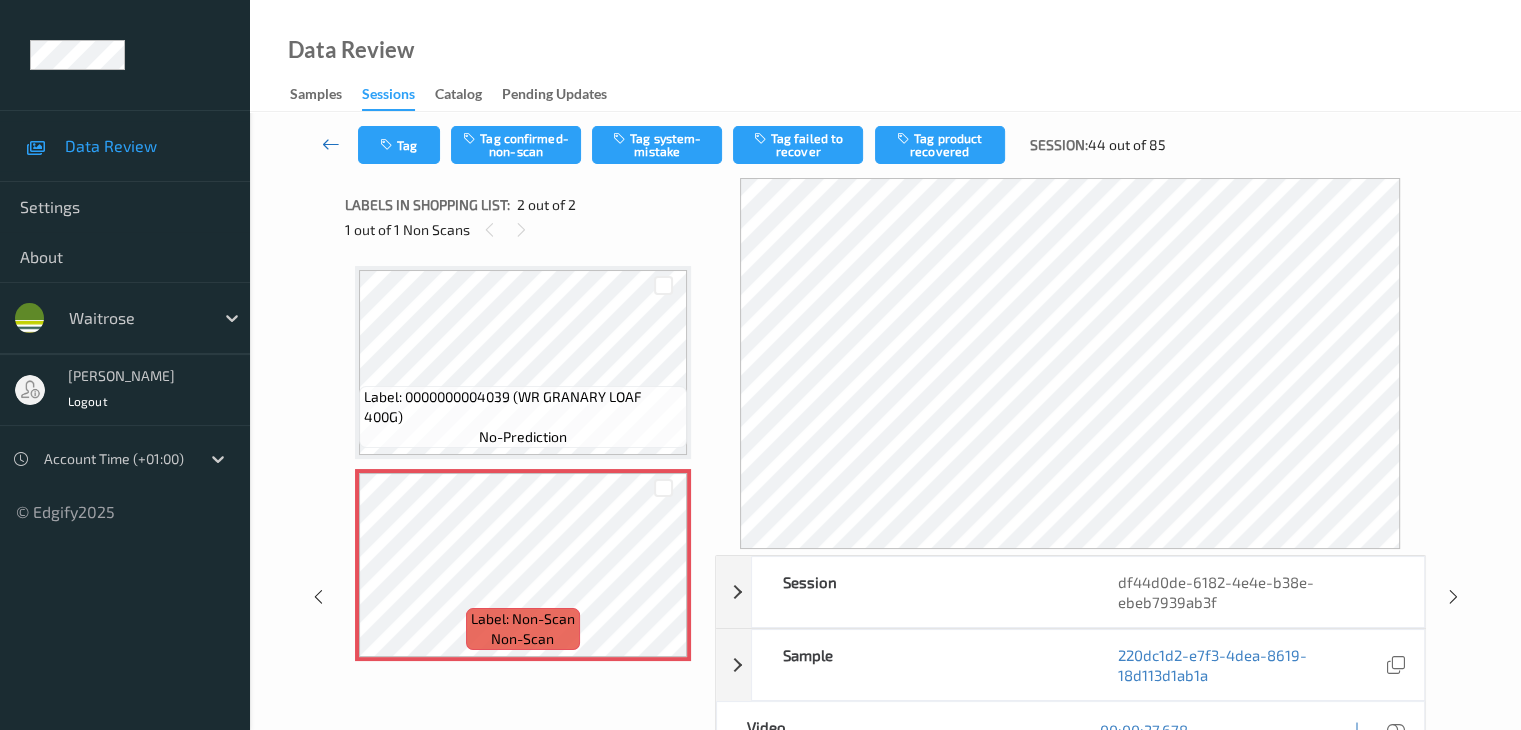 click at bounding box center (331, 145) 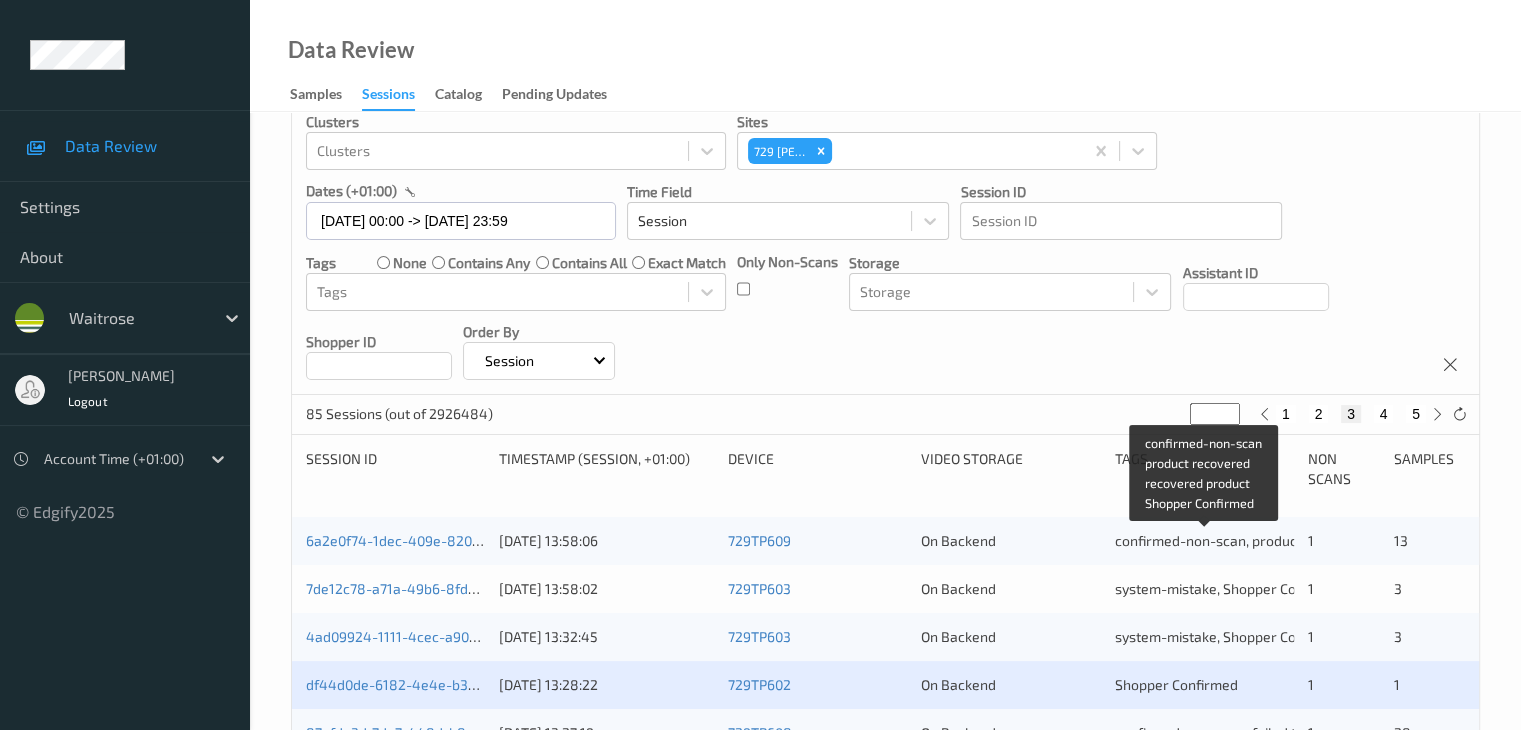 scroll, scrollTop: 200, scrollLeft: 0, axis: vertical 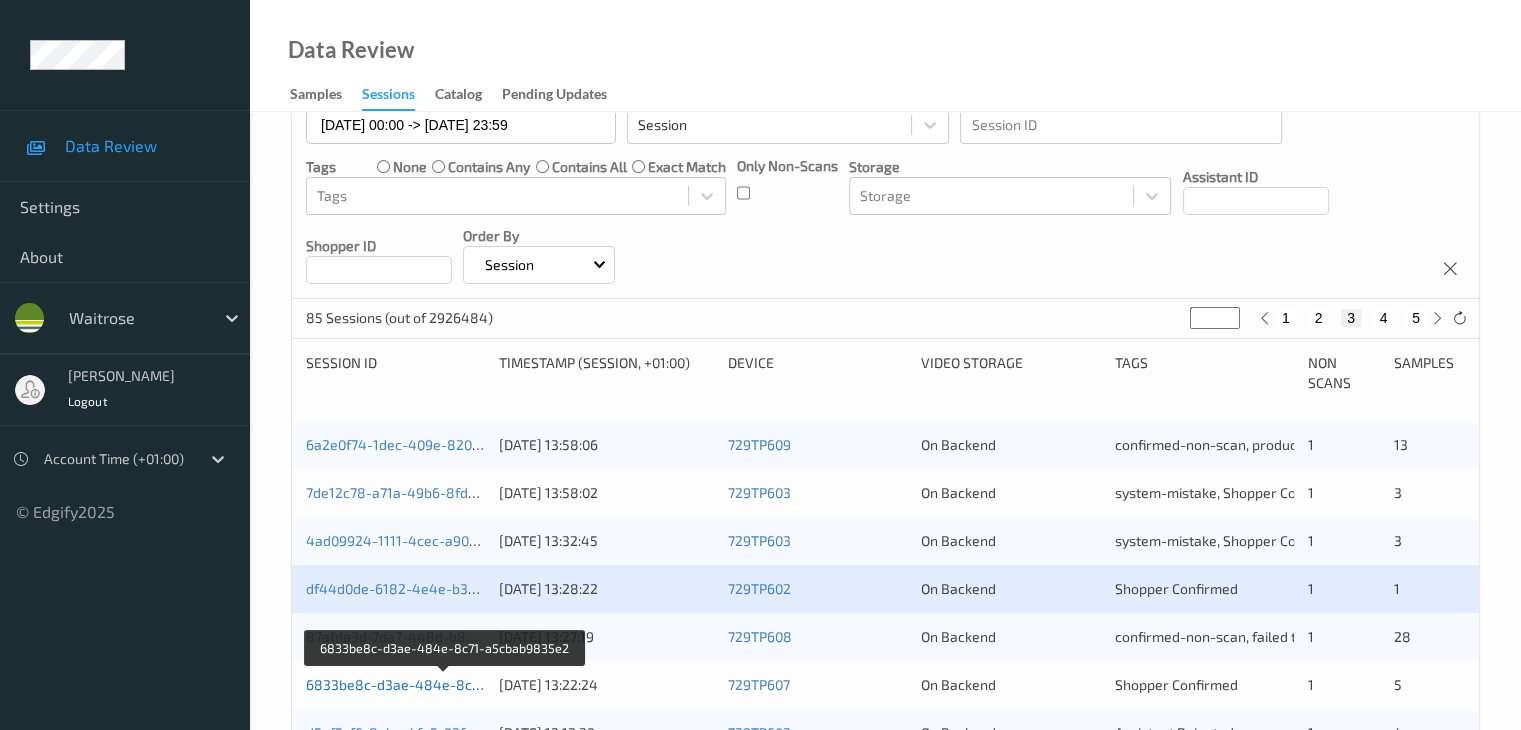 click on "6833be8c-d3ae-484e-8c71-a5cbab9835e2" at bounding box center [446, 684] 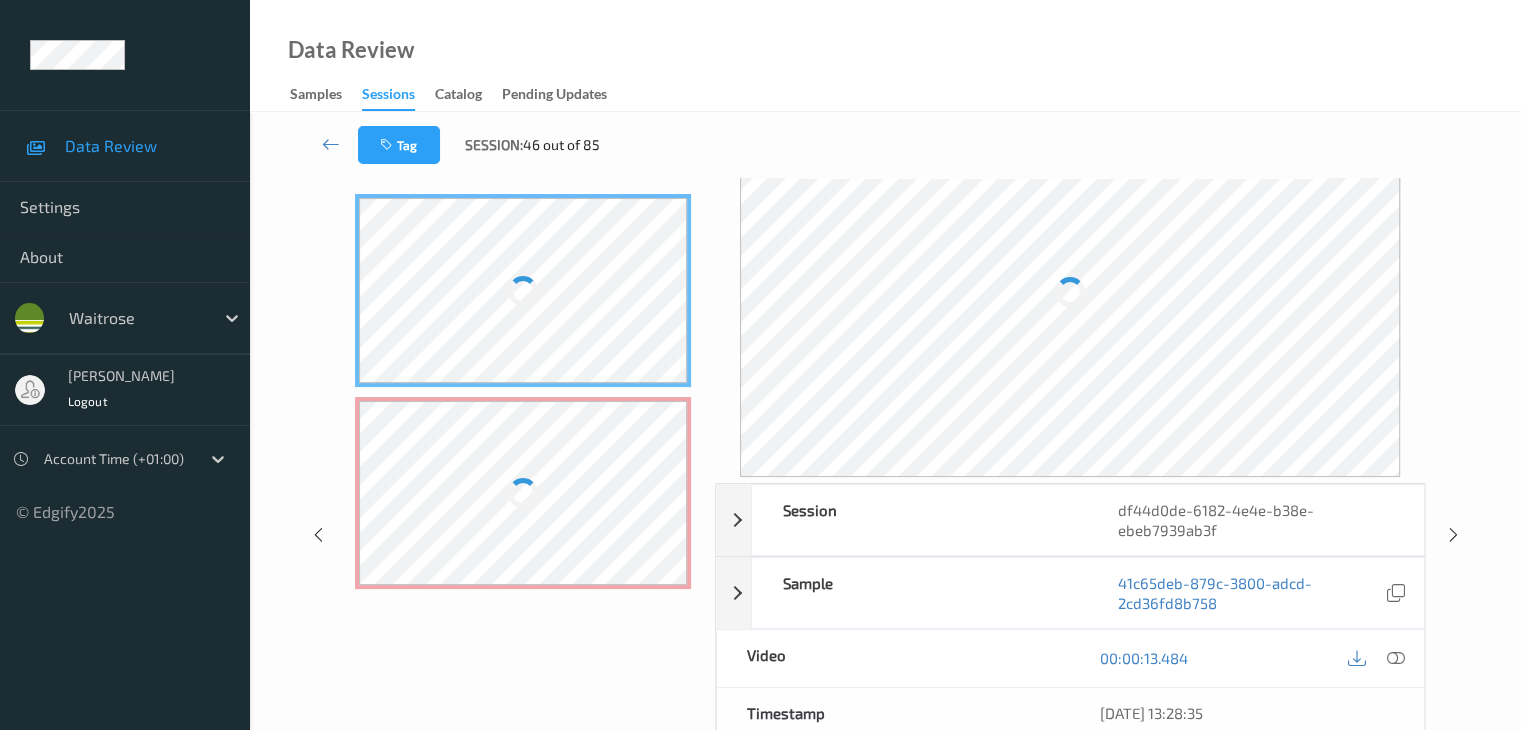 scroll, scrollTop: 0, scrollLeft: 0, axis: both 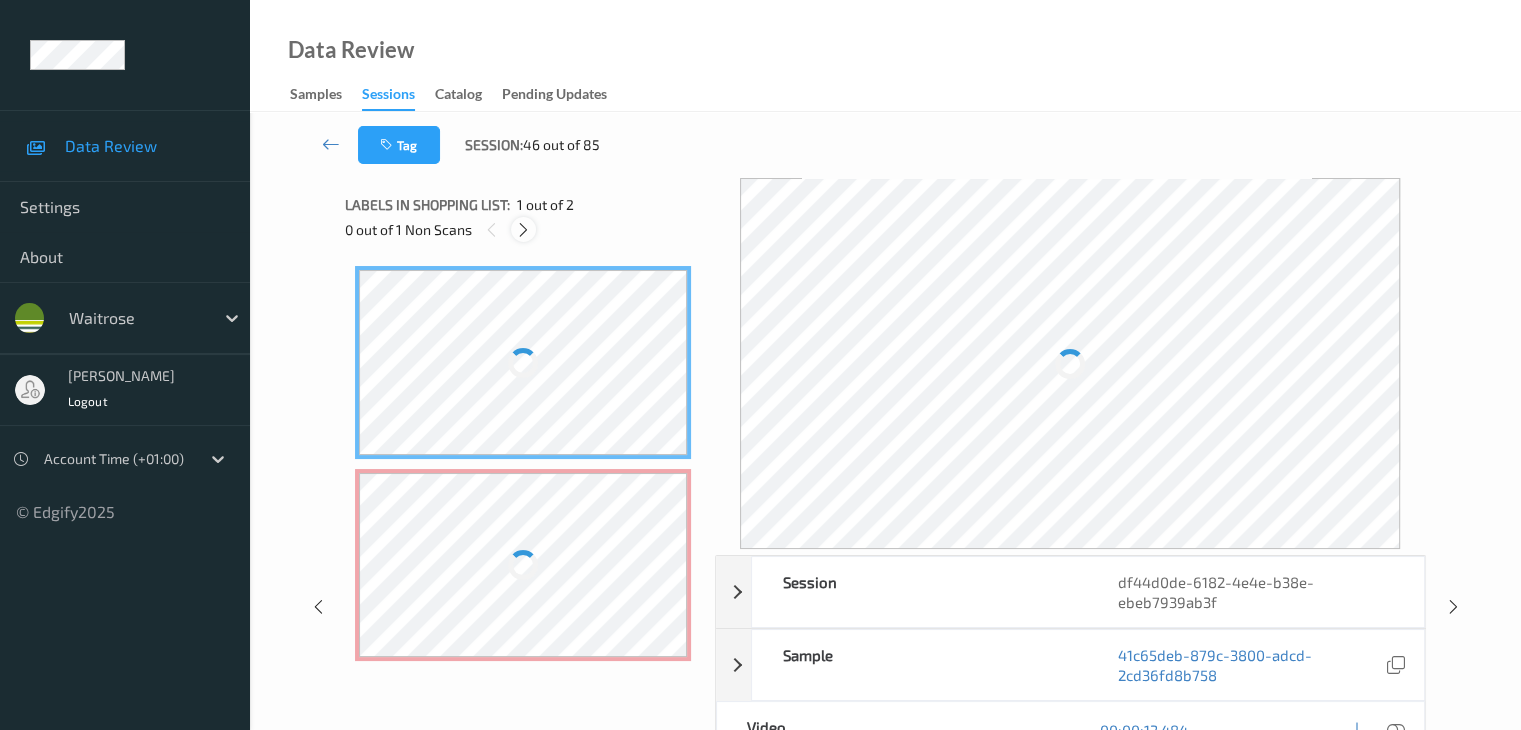 click at bounding box center [523, 230] 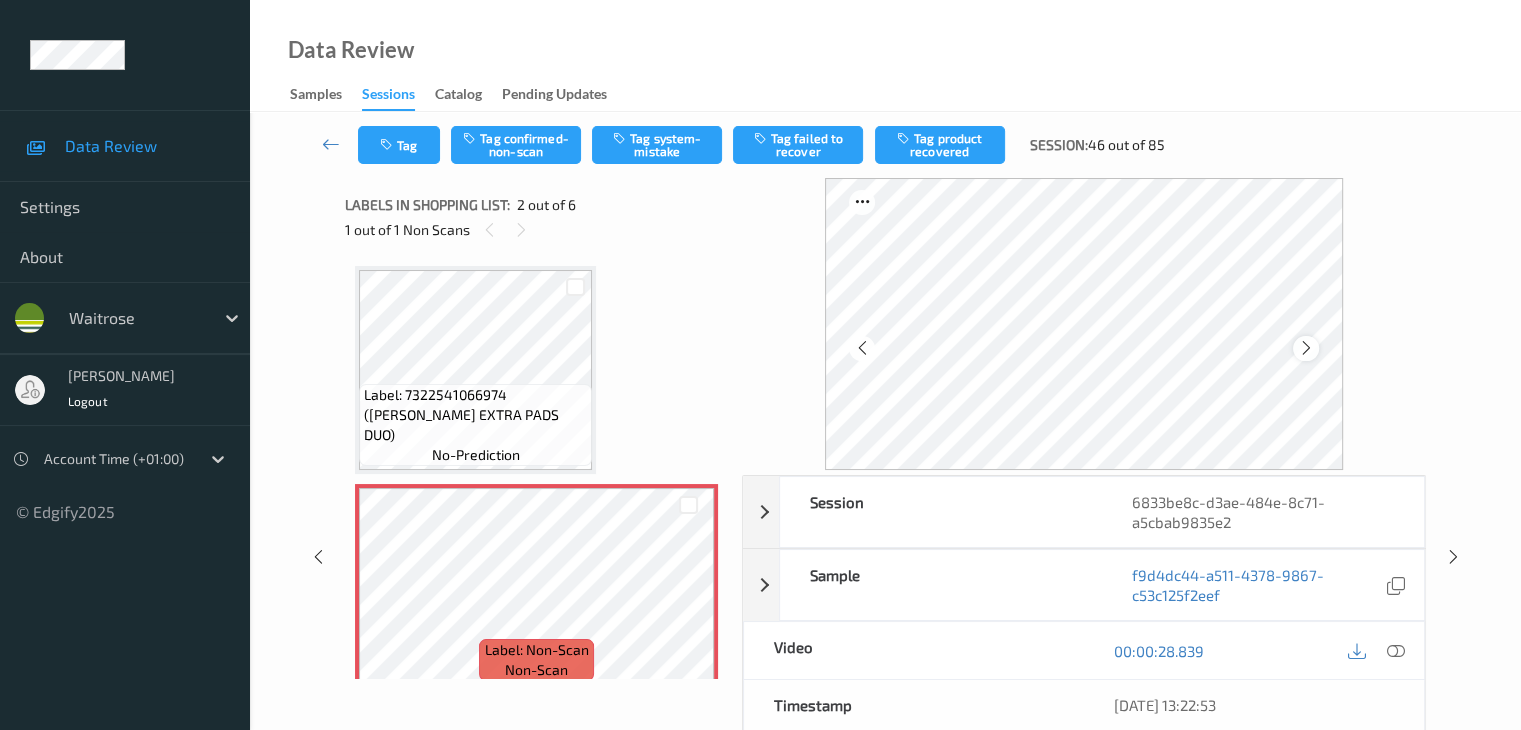 click at bounding box center (1306, 348) 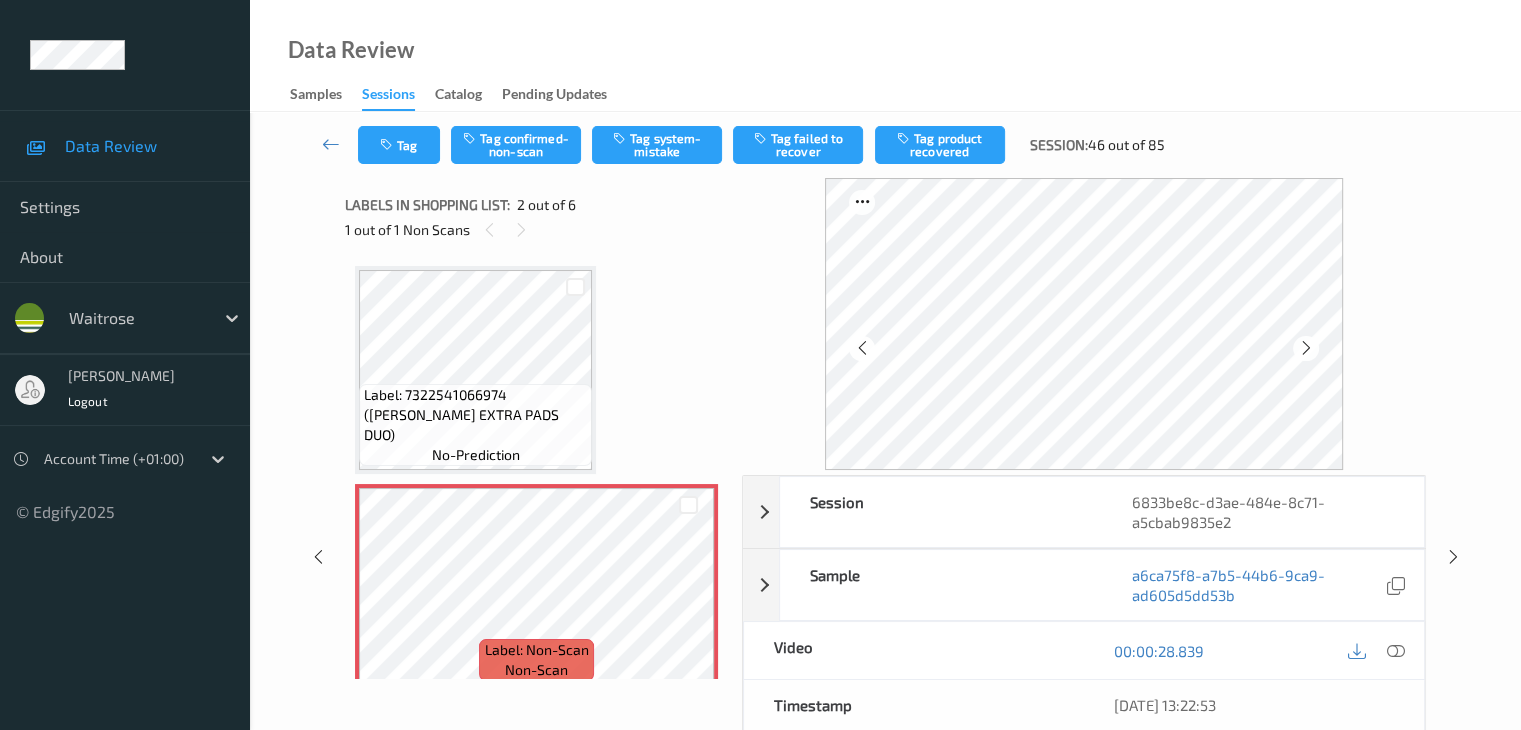 click at bounding box center [1306, 348] 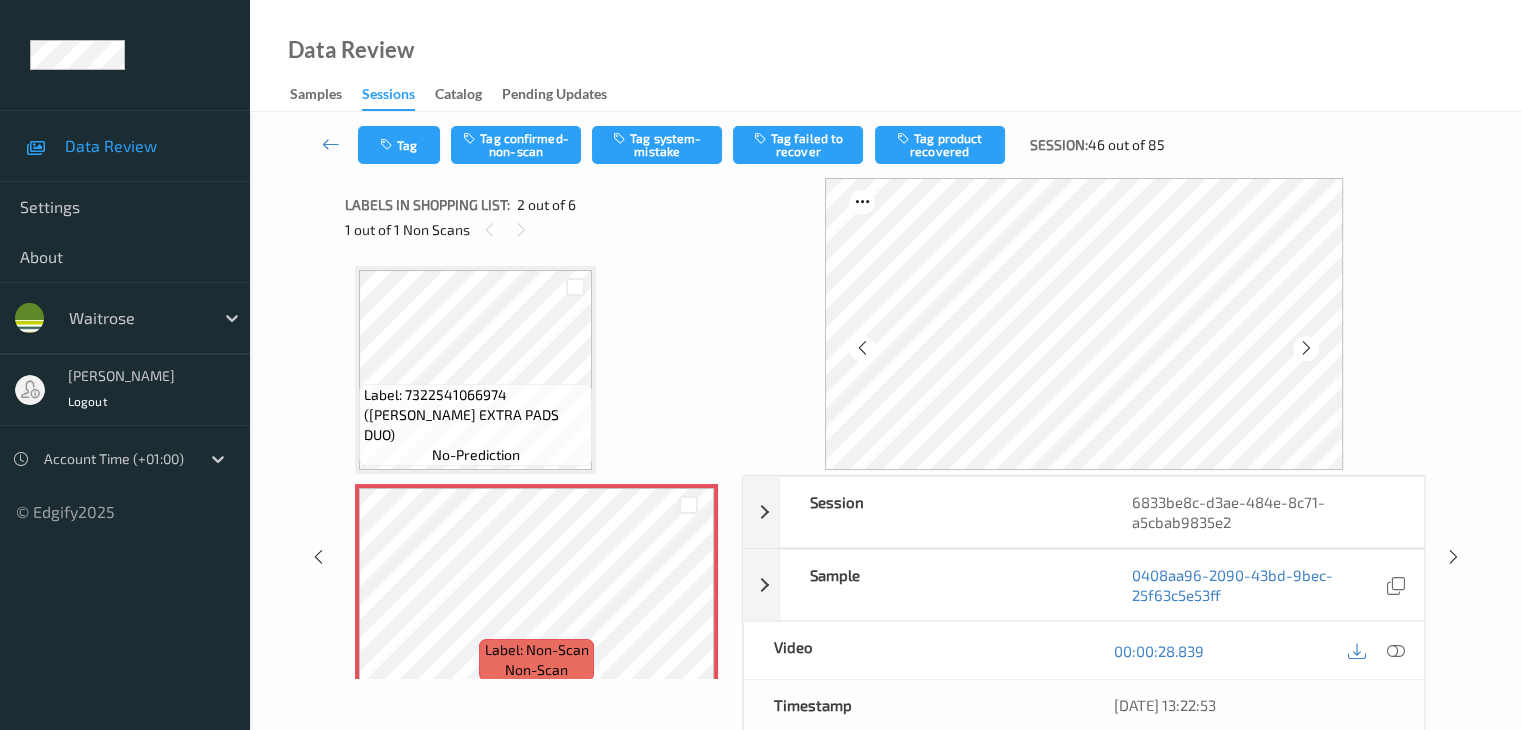 click at bounding box center [1306, 348] 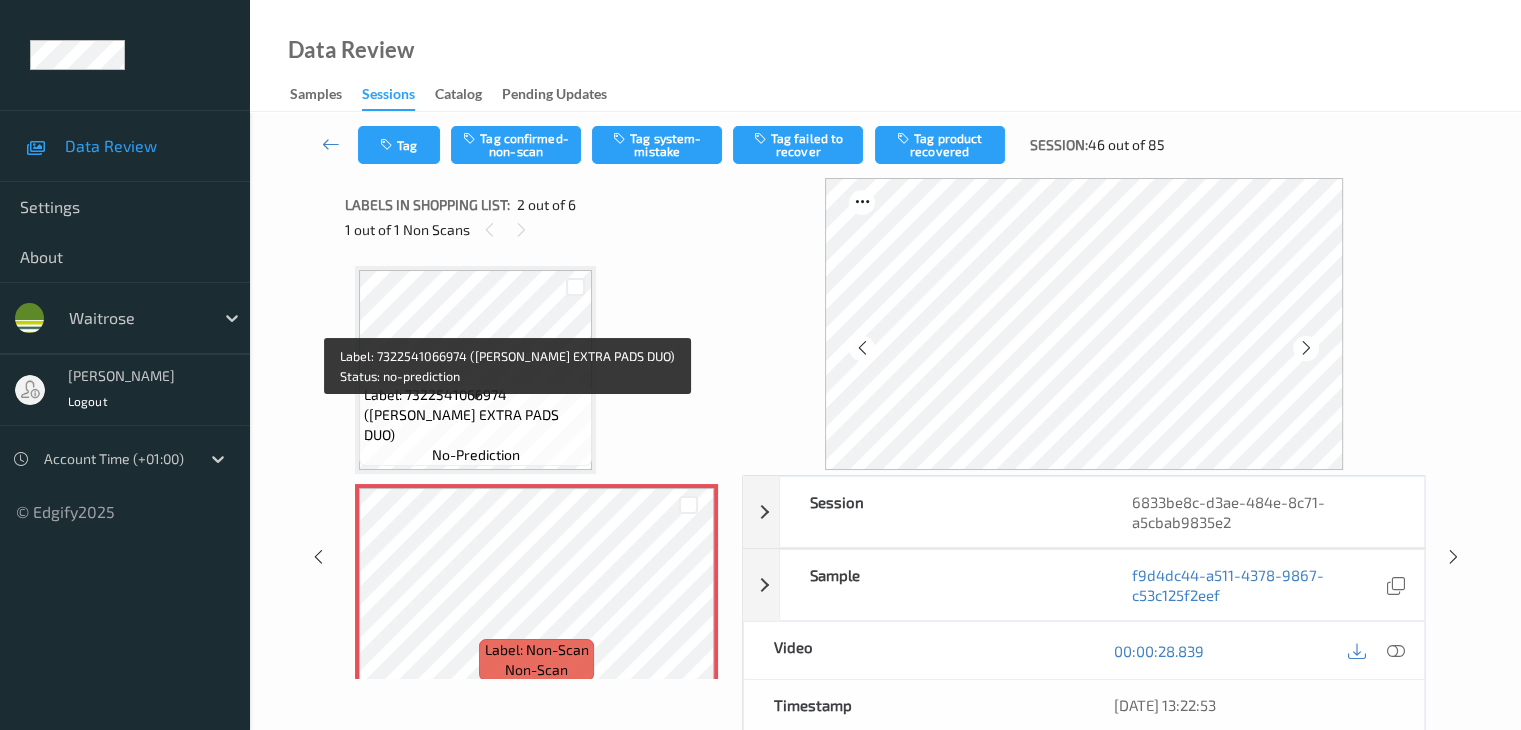 click on "Label: 7322541066974 ([PERSON_NAME] EXTRA PADS DUO)" at bounding box center [475, 415] 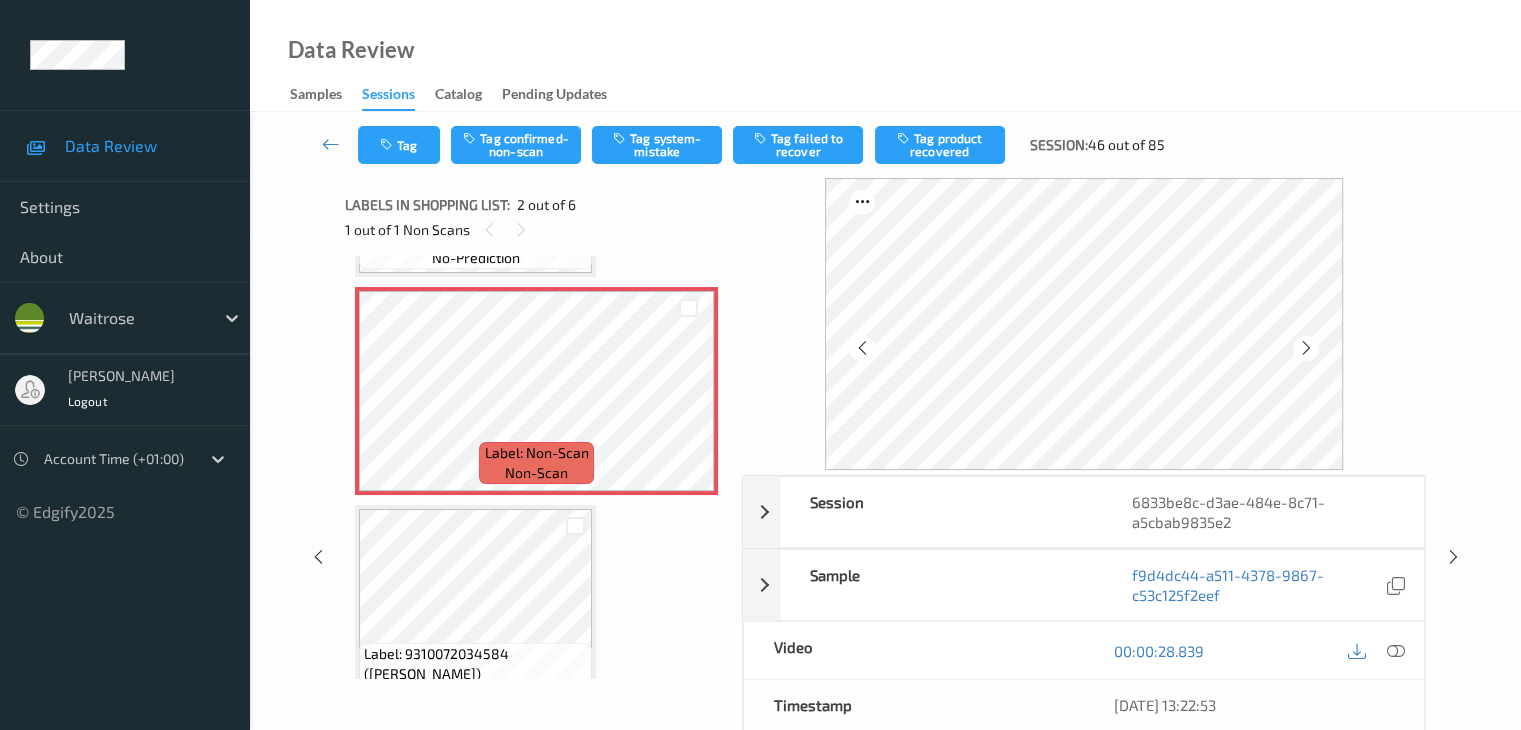 scroll, scrollTop: 100, scrollLeft: 0, axis: vertical 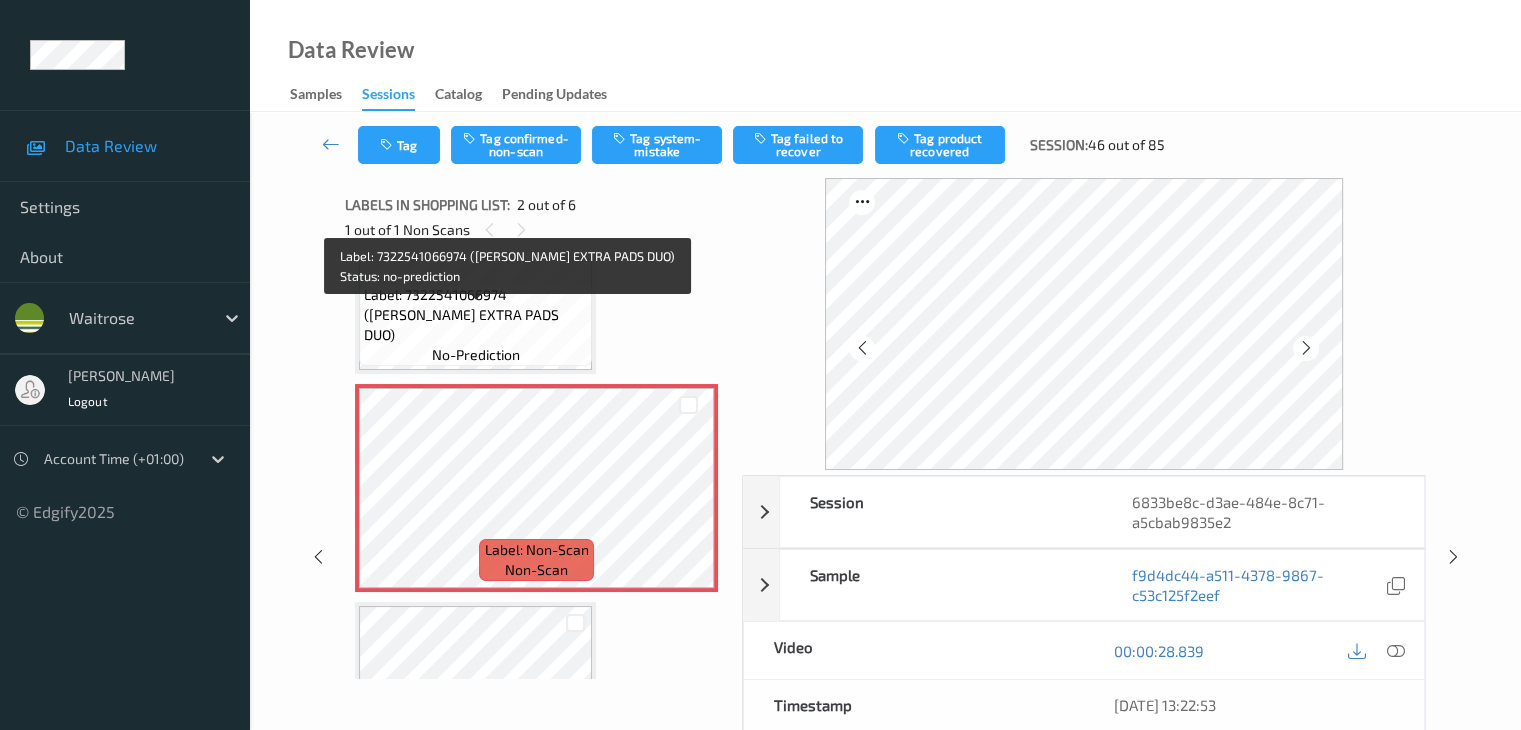 click on "Label: 7322541066974 ([PERSON_NAME] EXTRA PADS DUO)" at bounding box center (475, 315) 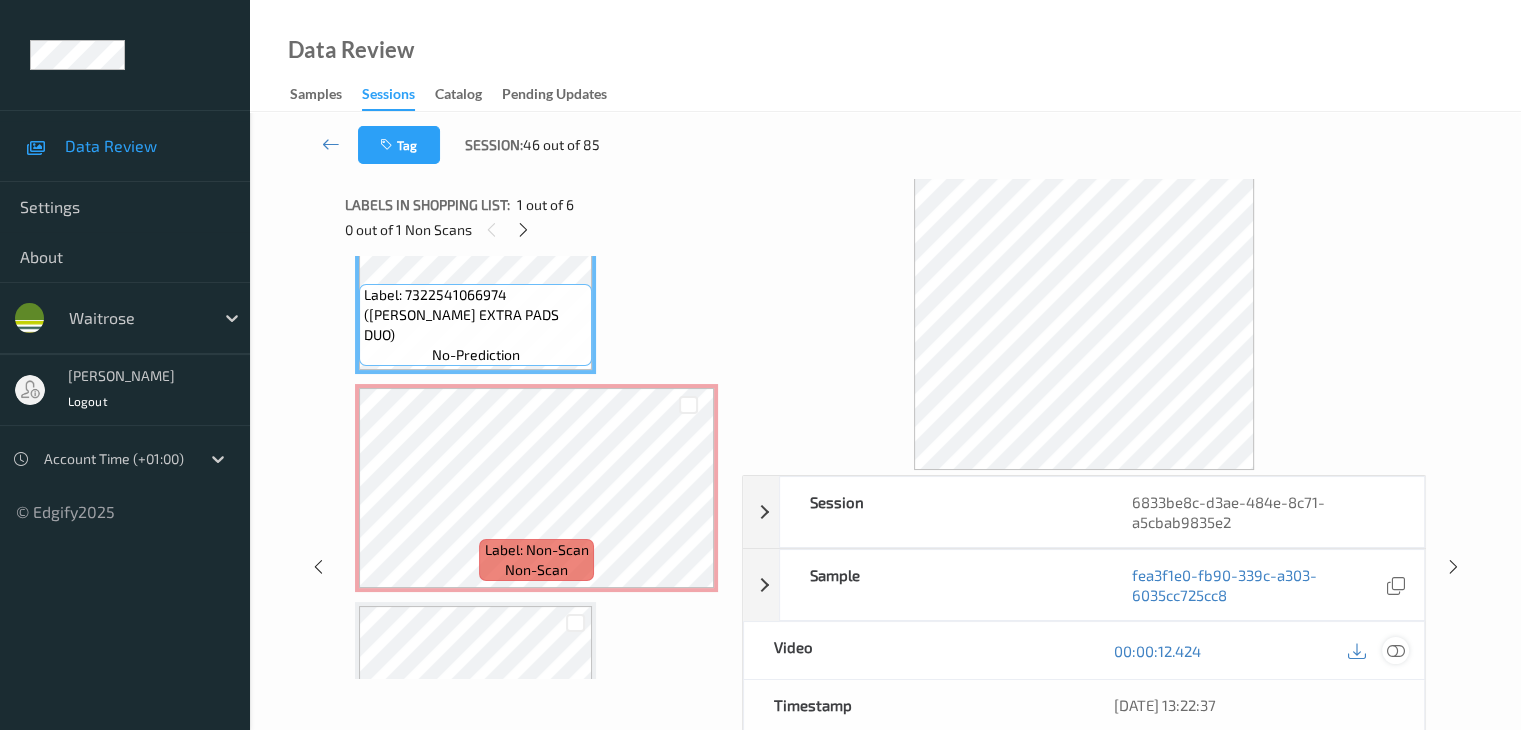 click at bounding box center [1395, 651] 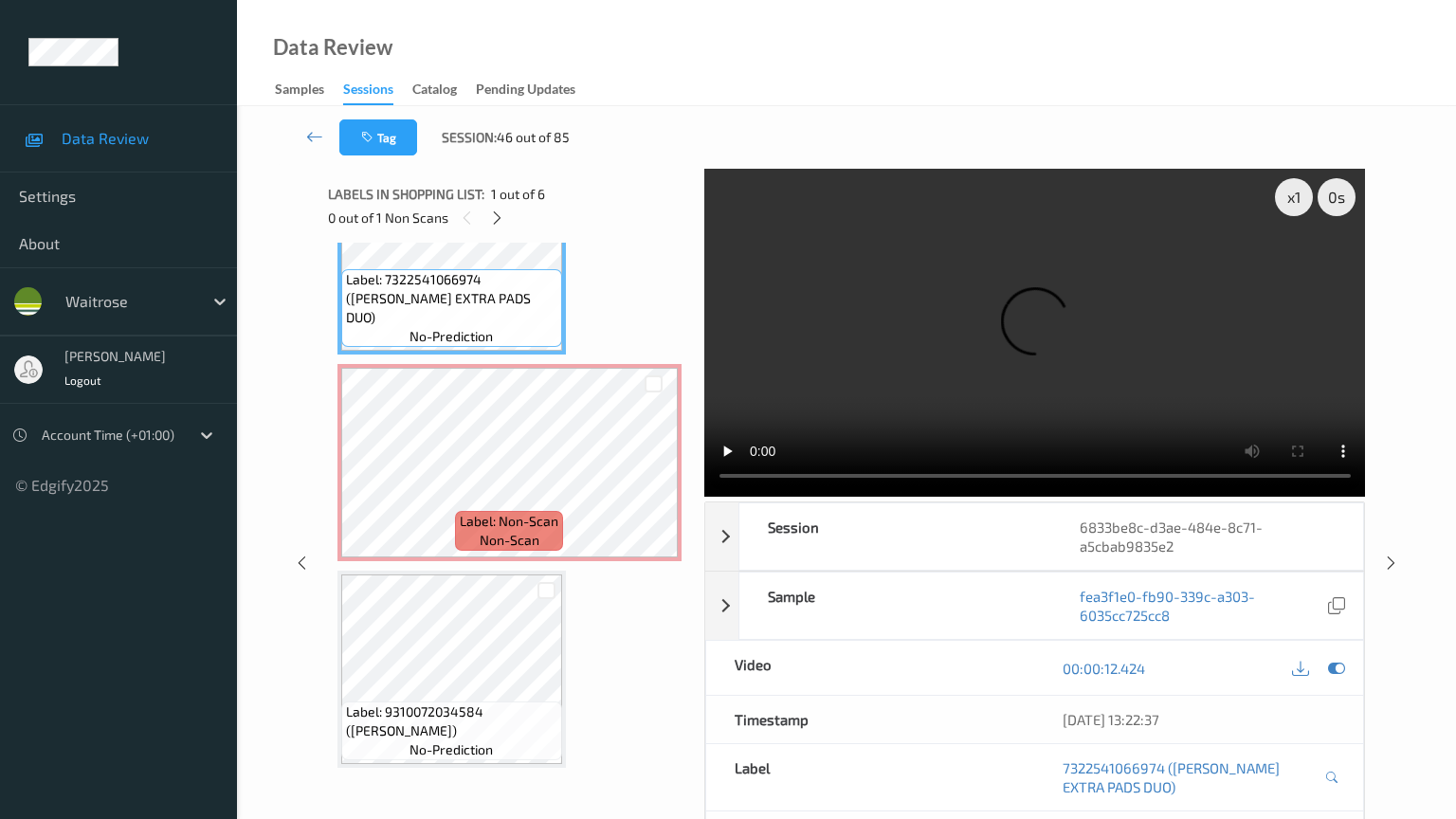 type 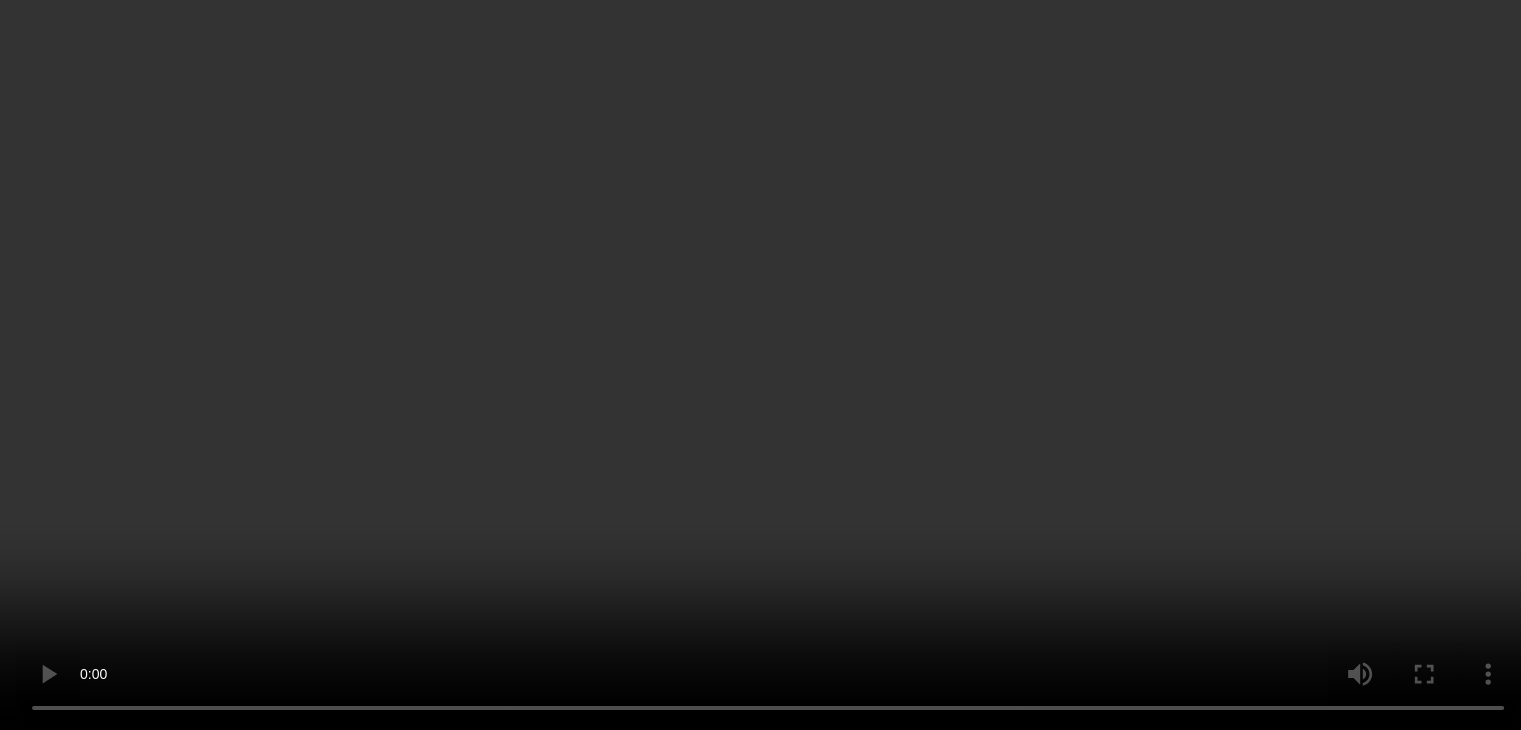 scroll, scrollTop: 100, scrollLeft: 0, axis: vertical 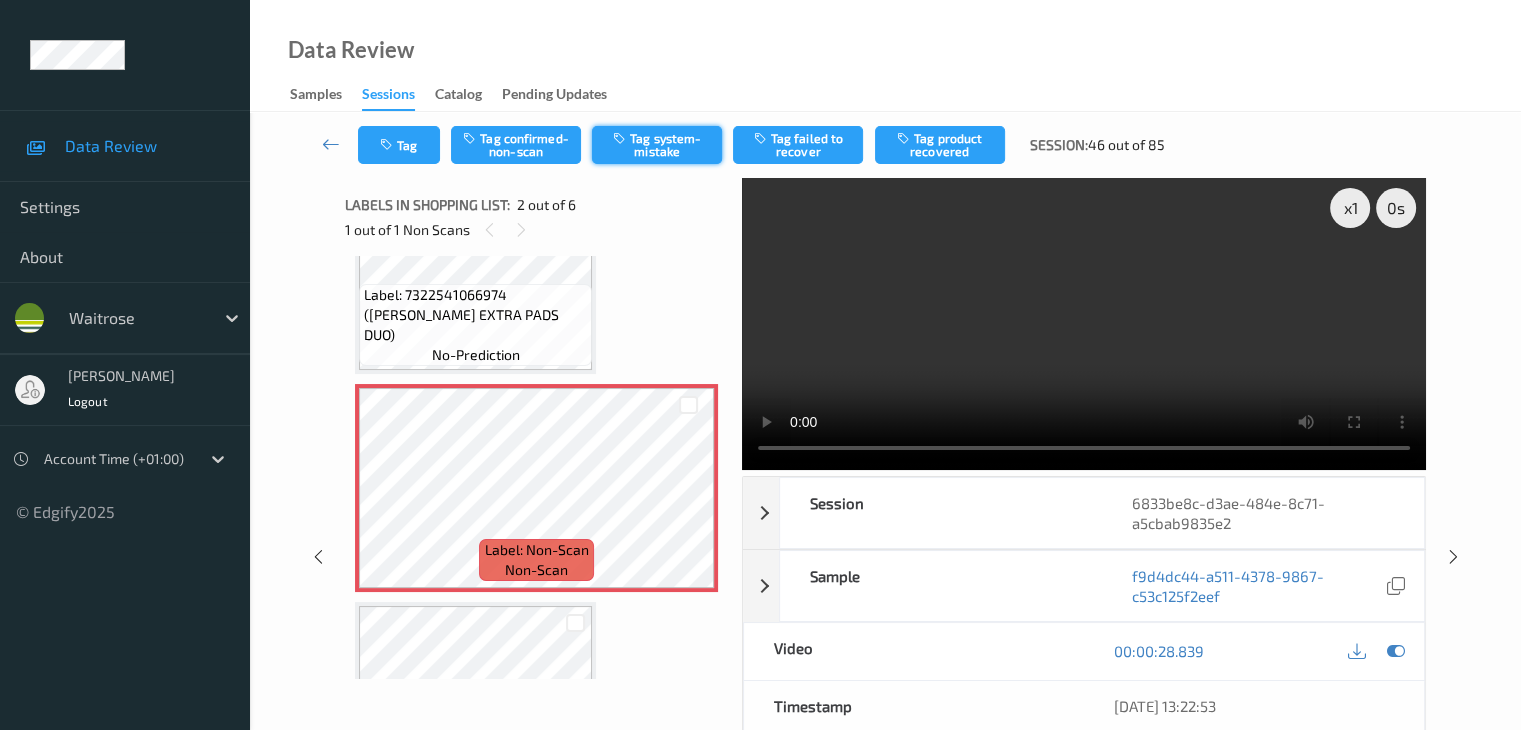 click on "Tag   system-mistake" at bounding box center [657, 145] 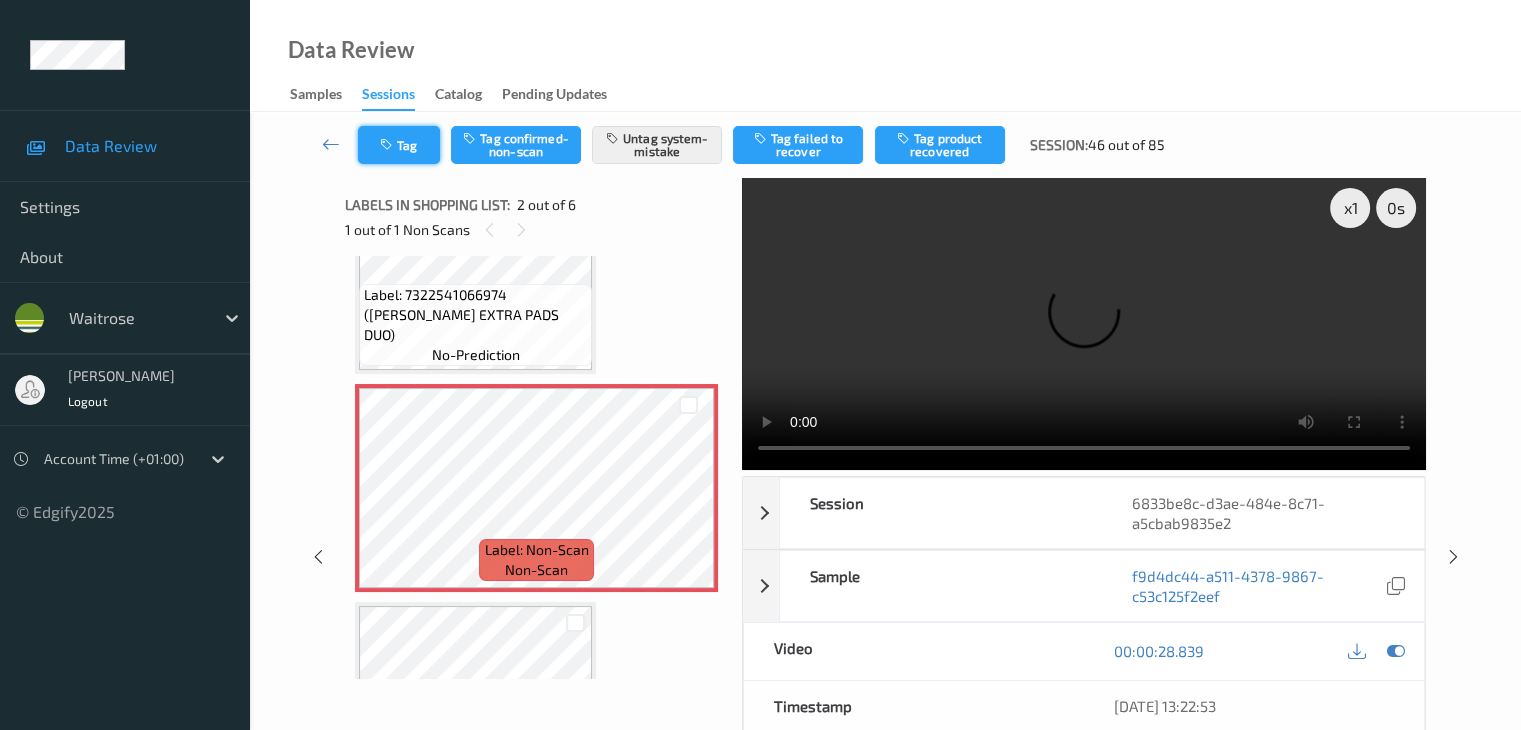 click on "Tag" at bounding box center (399, 145) 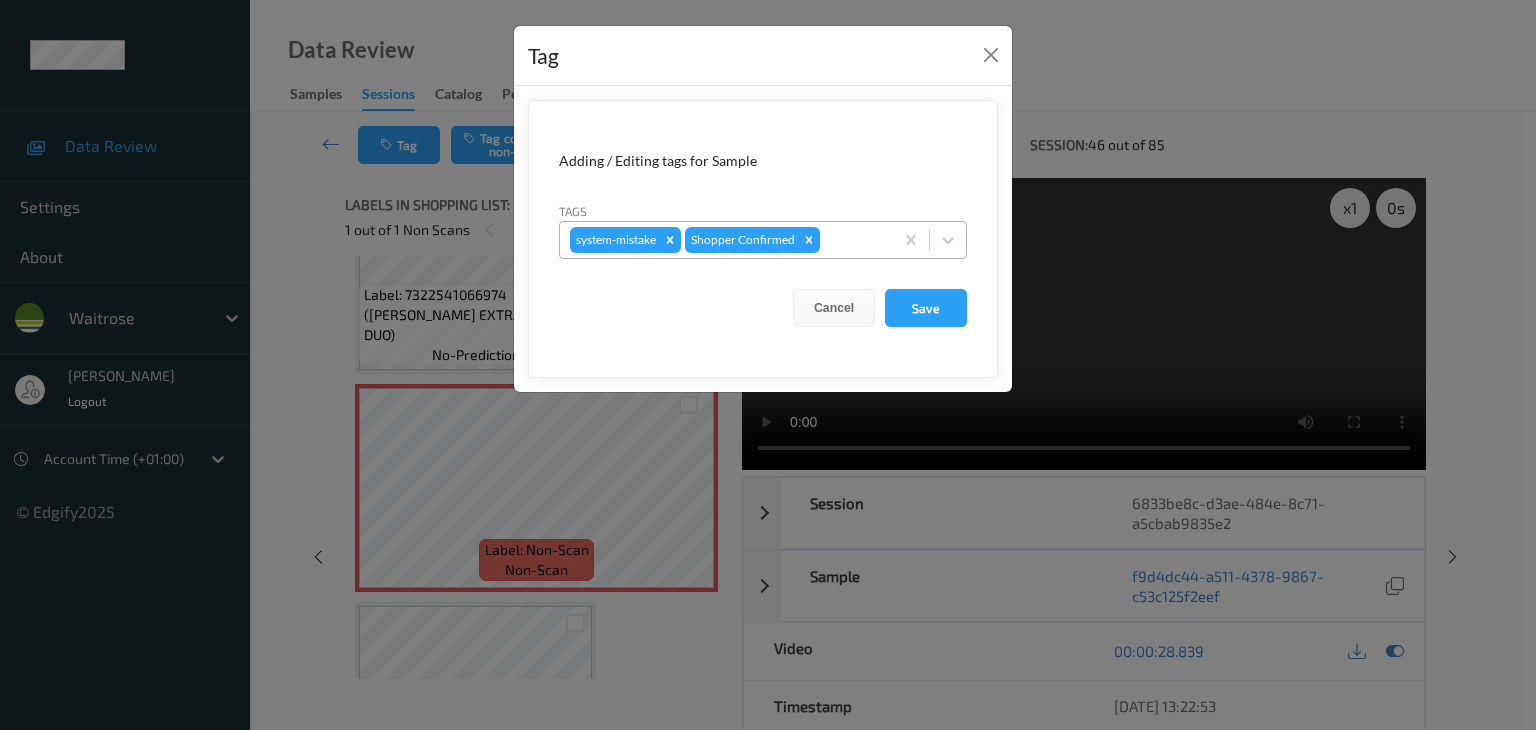 click at bounding box center (853, 240) 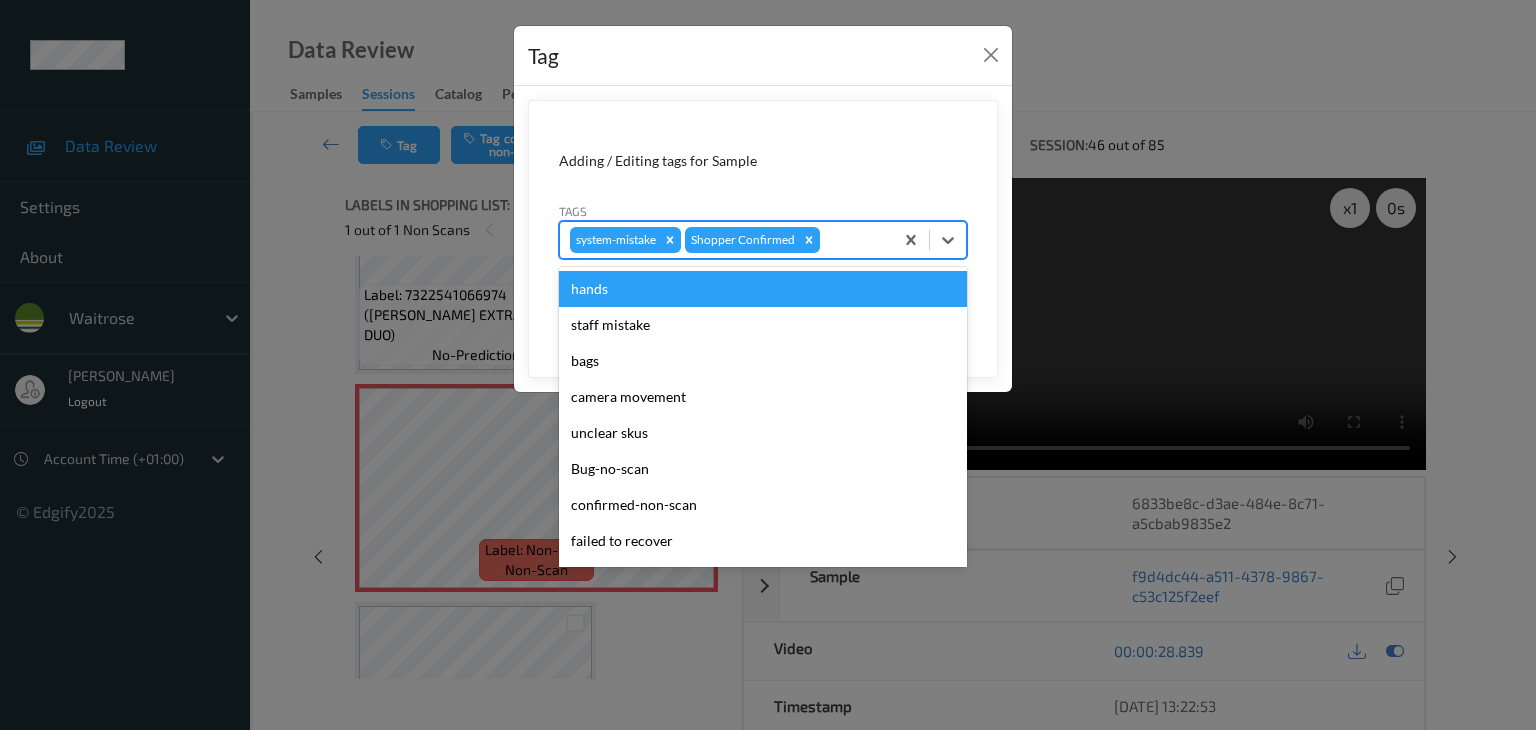 type on "u" 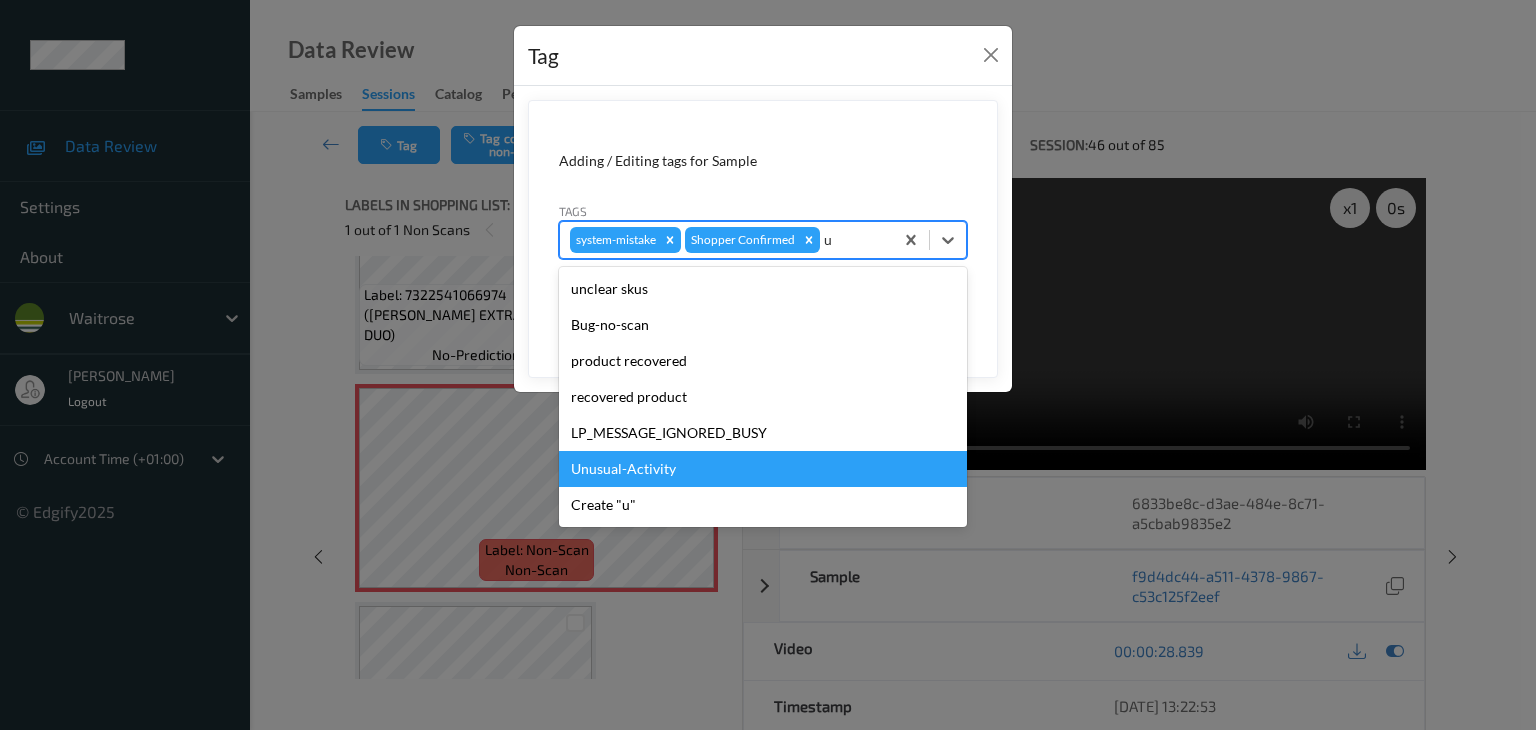 click on "Unusual-Activity" at bounding box center [763, 469] 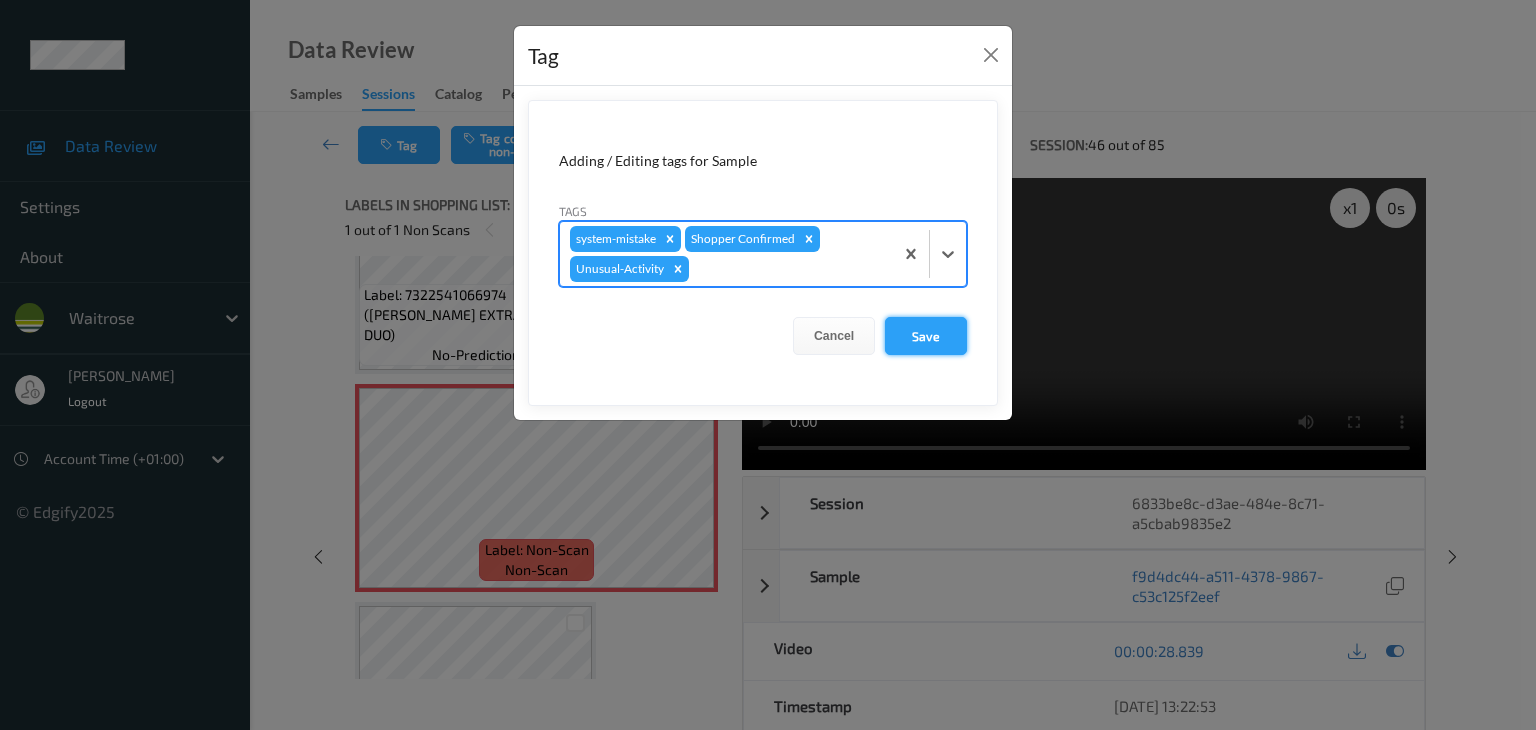 click on "Save" at bounding box center [926, 336] 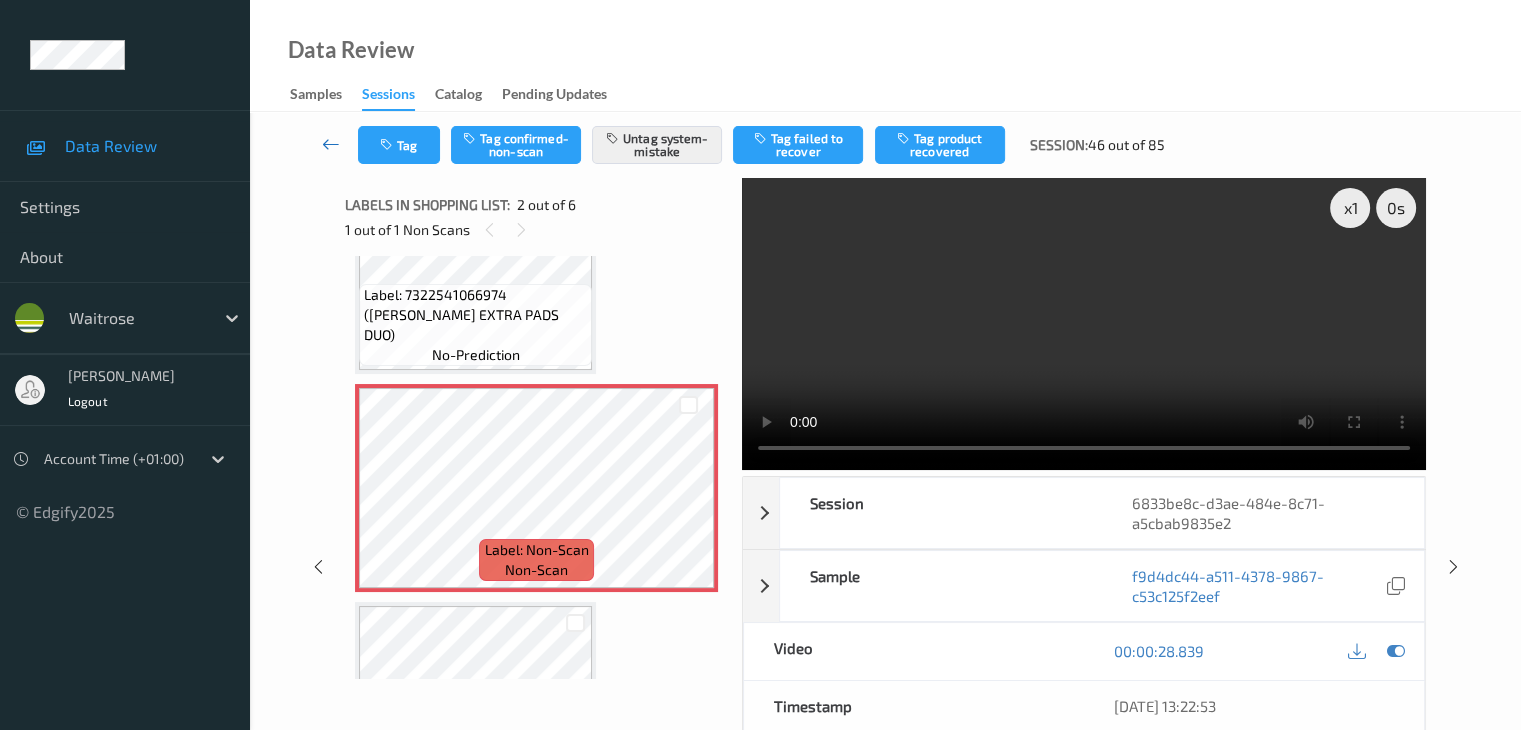 click at bounding box center [331, 144] 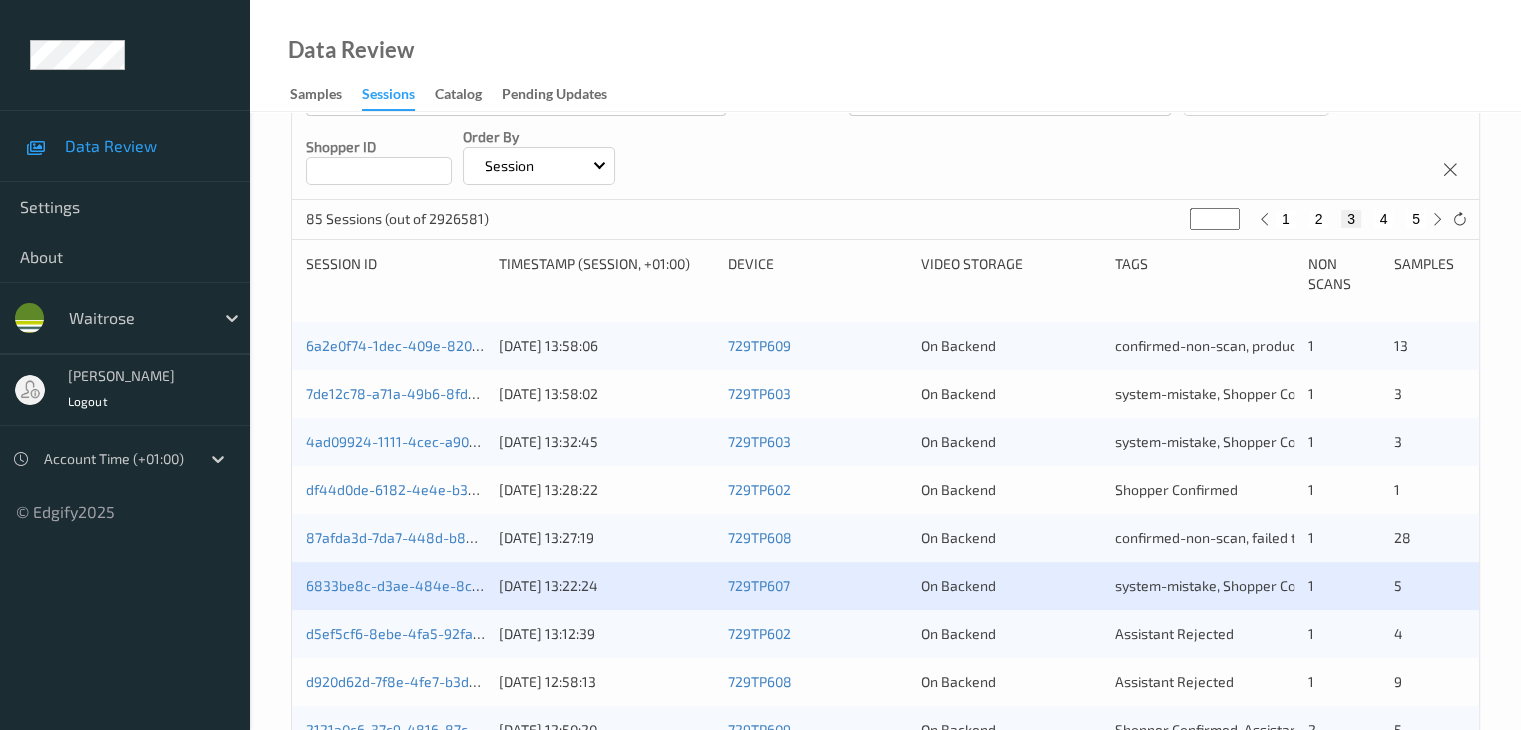 scroll, scrollTop: 300, scrollLeft: 0, axis: vertical 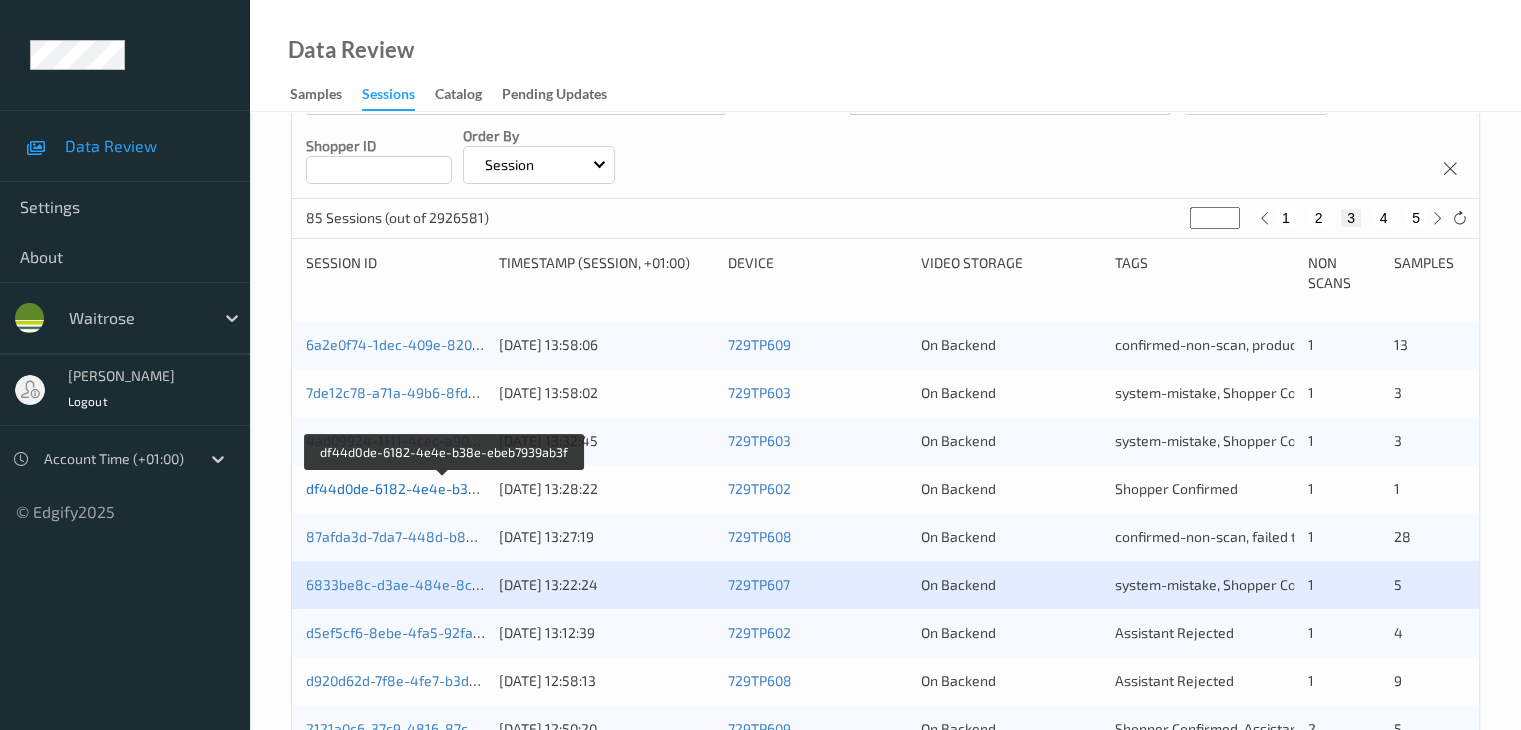 click on "df44d0de-6182-4e4e-b38e-ebeb7939ab3f" at bounding box center [444, 488] 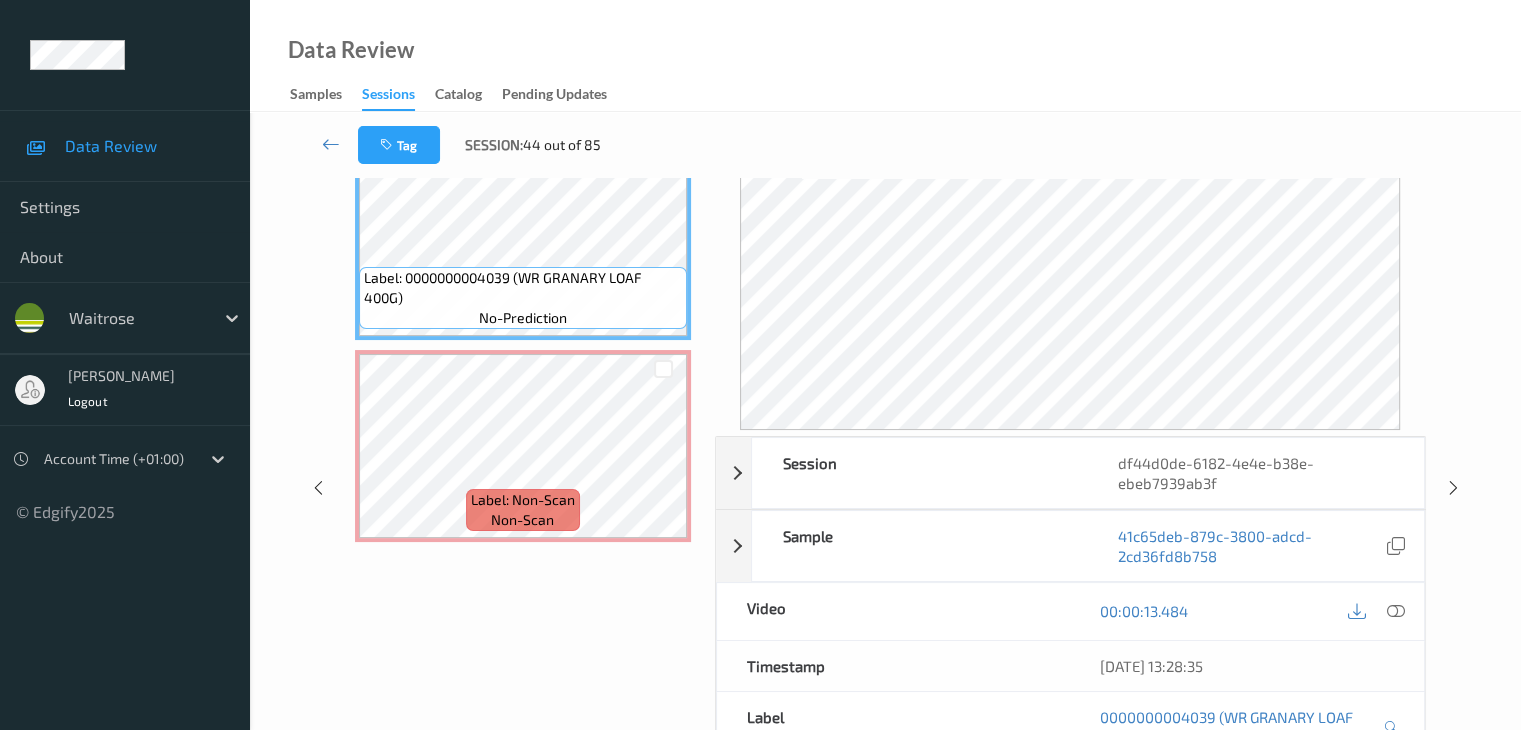 scroll, scrollTop: 0, scrollLeft: 0, axis: both 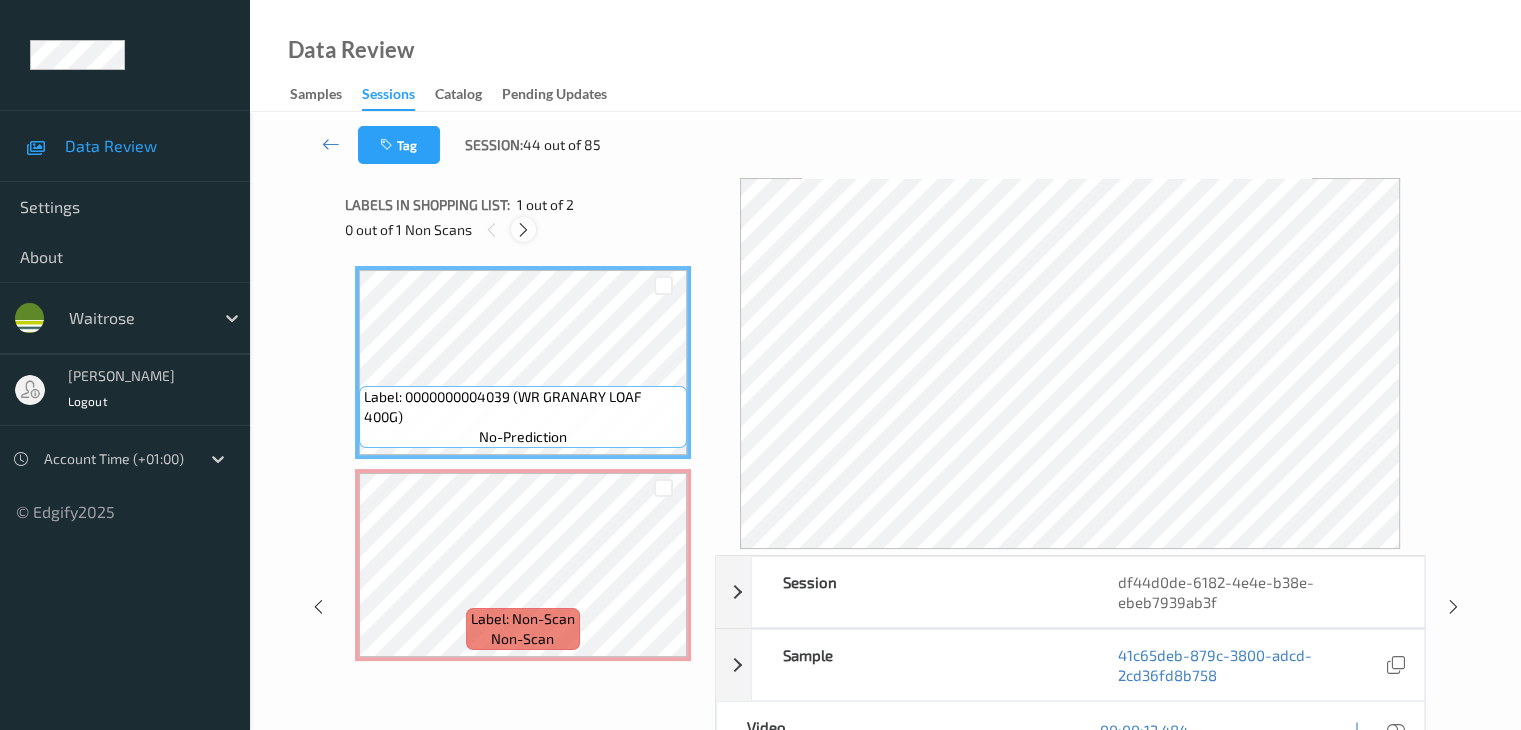 click at bounding box center [523, 230] 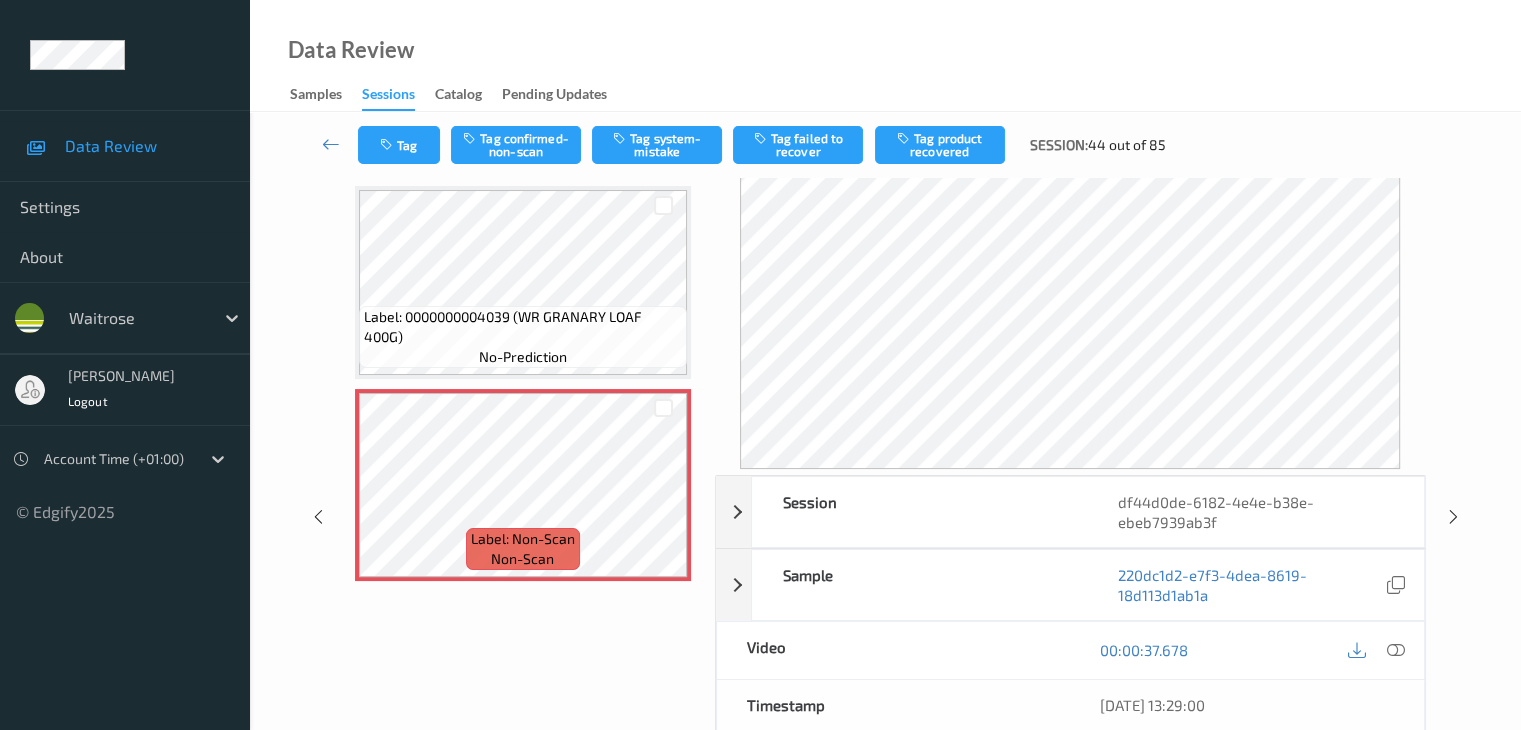 scroll, scrollTop: 200, scrollLeft: 0, axis: vertical 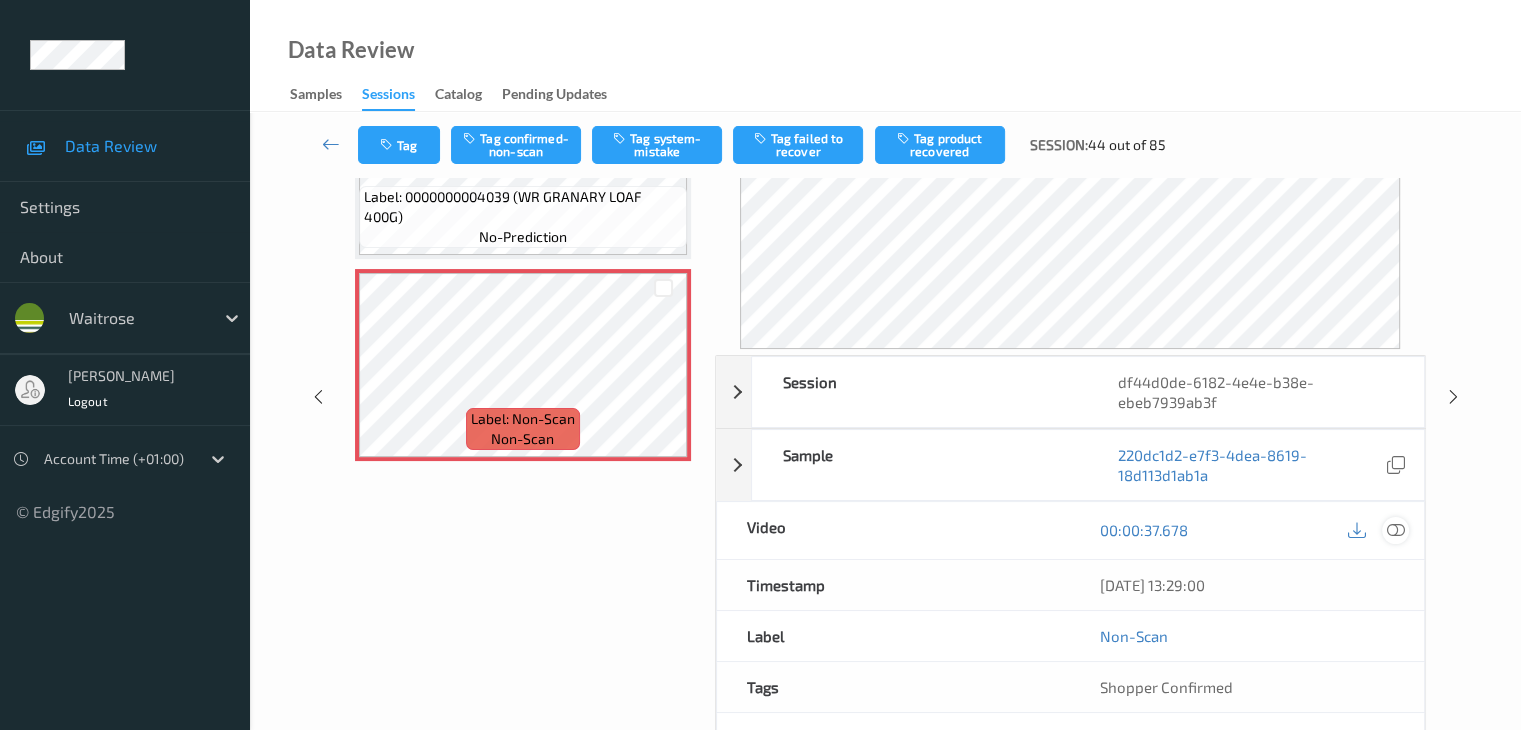 click at bounding box center (1395, 530) 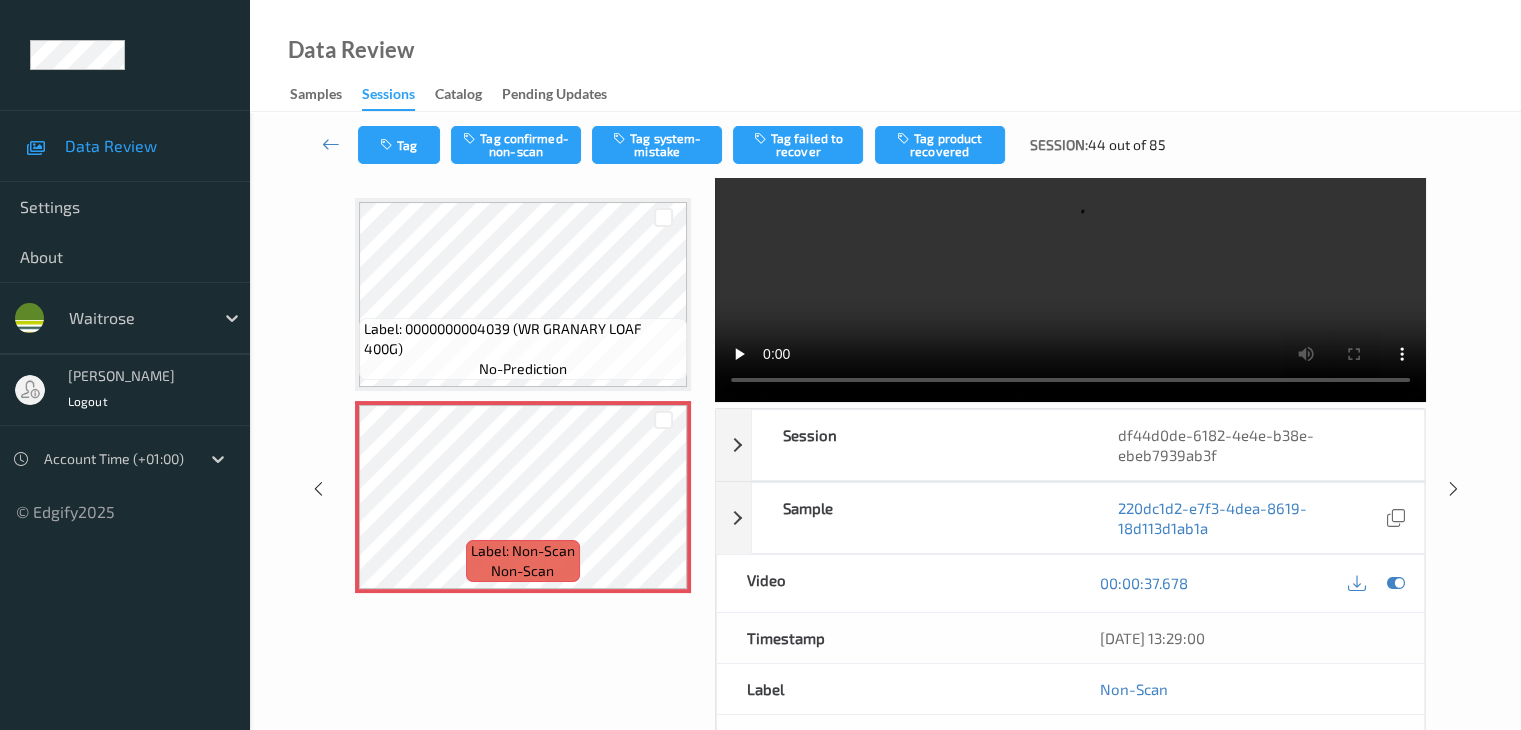 scroll, scrollTop: 0, scrollLeft: 0, axis: both 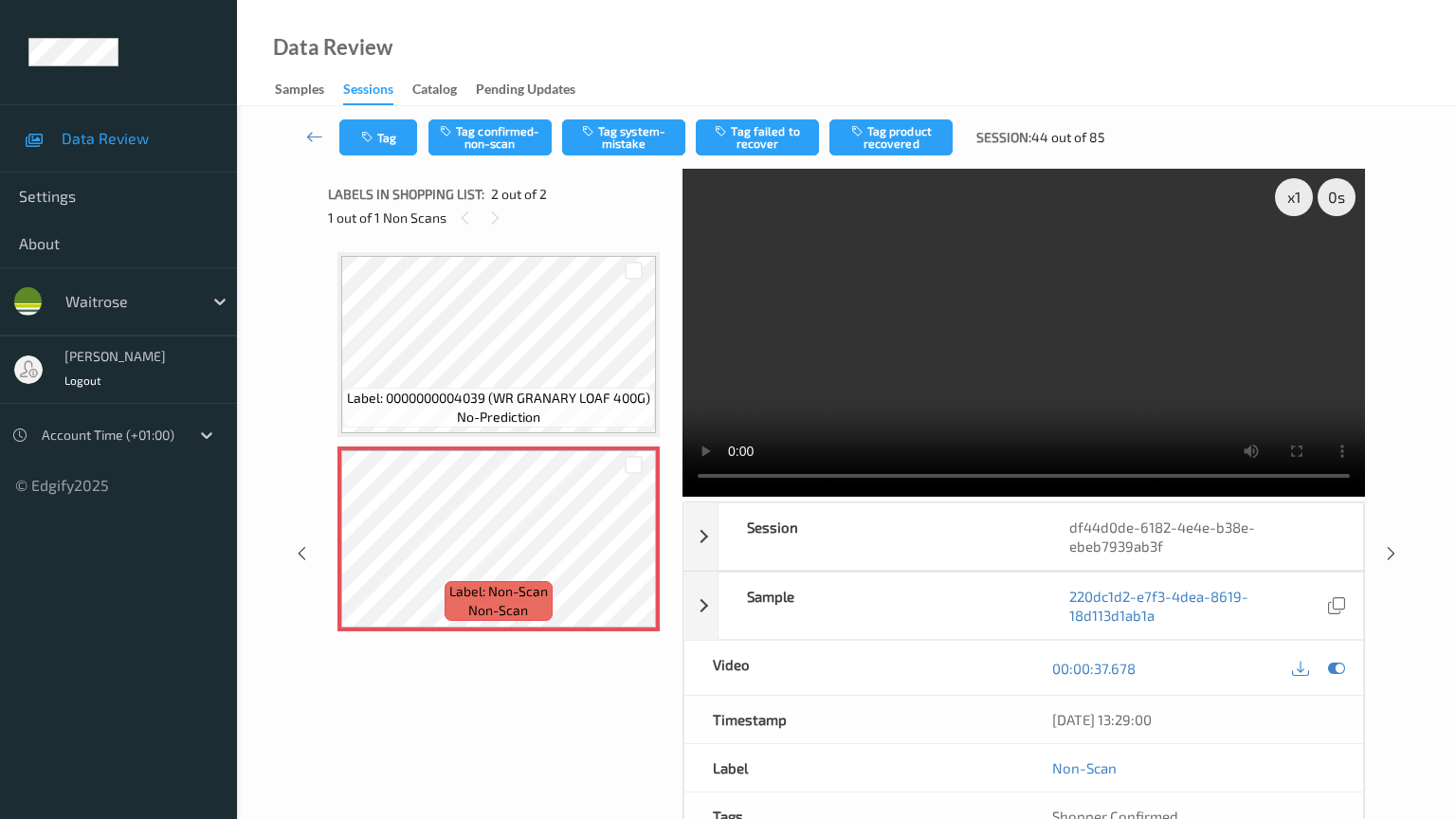 type 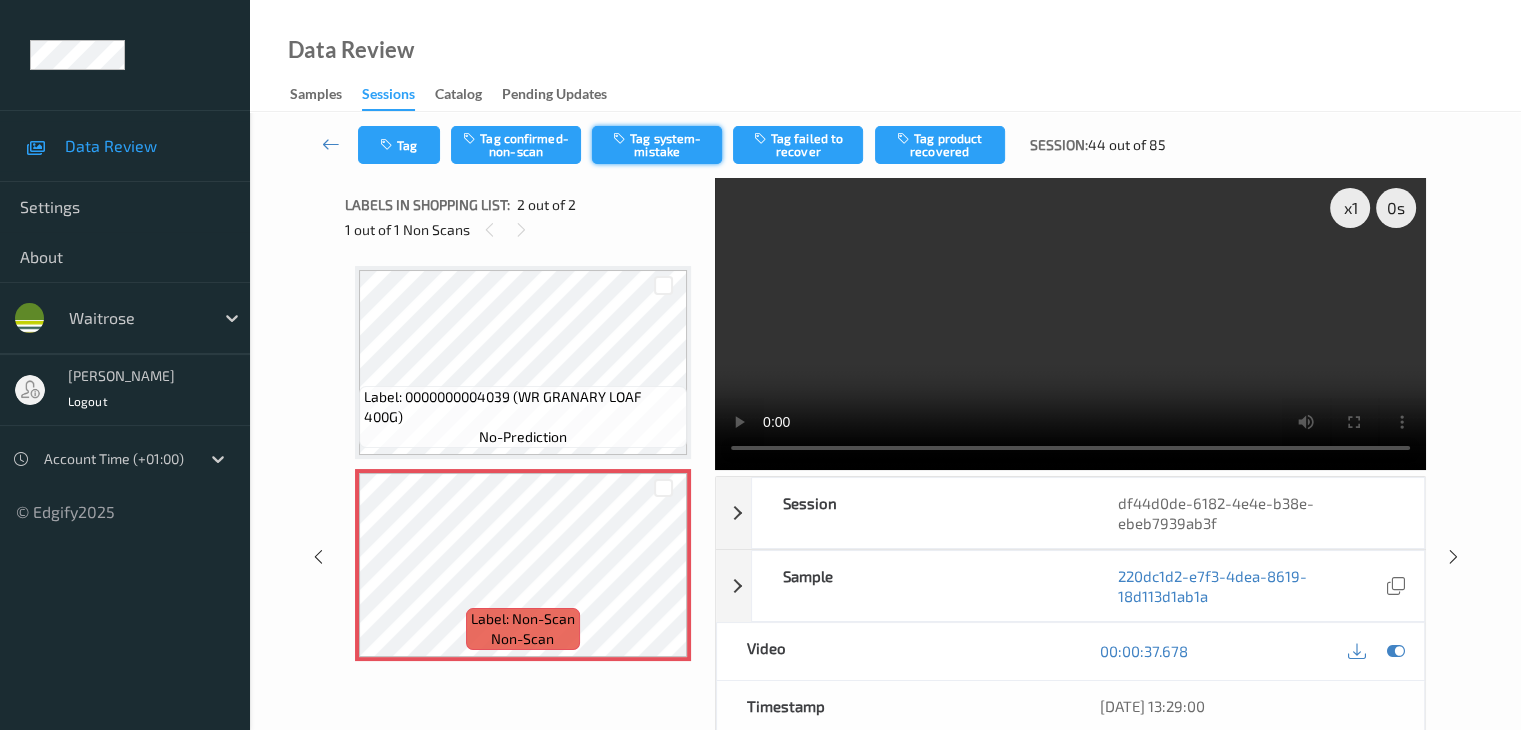 click on "Tag   system-mistake" at bounding box center (657, 145) 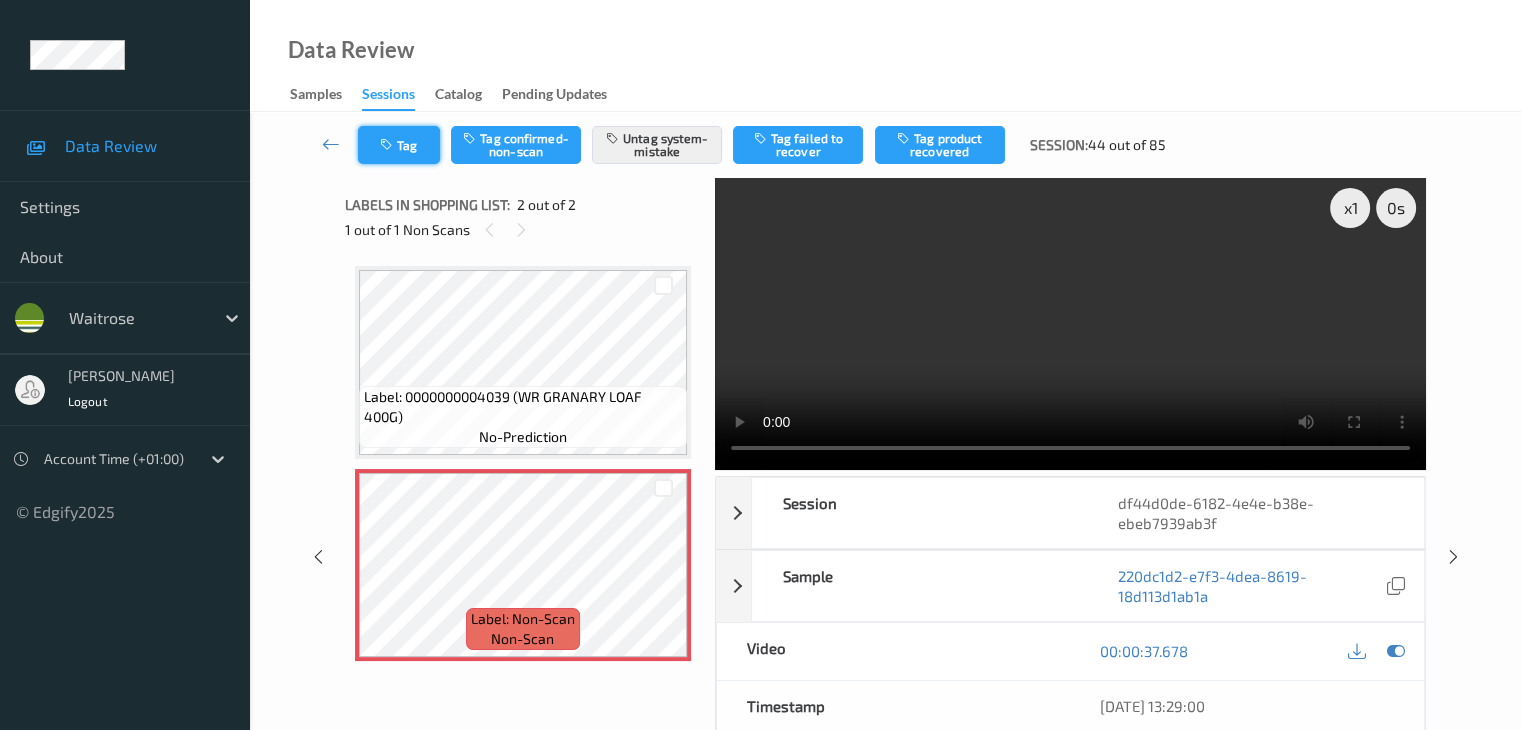 click on "Tag" at bounding box center (399, 145) 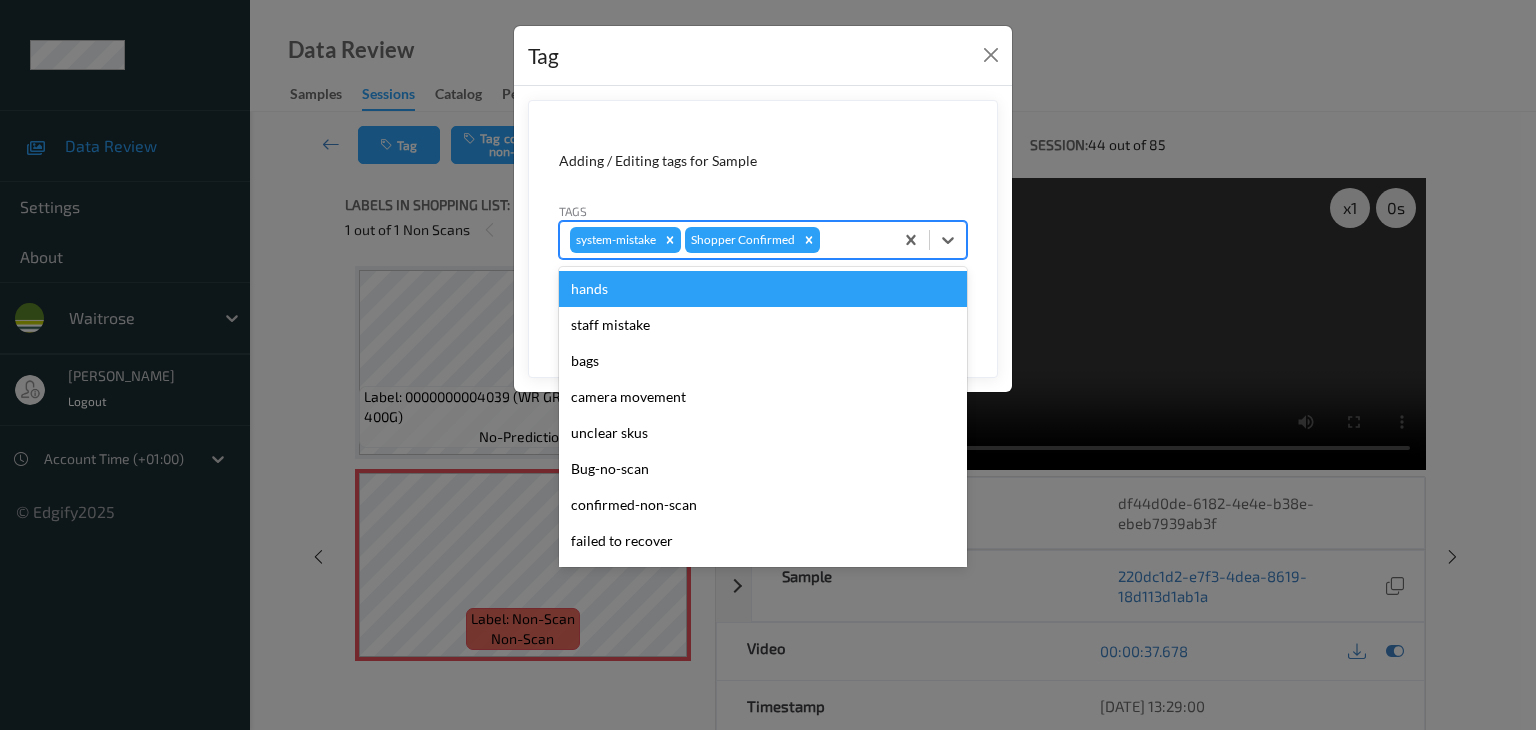 click at bounding box center [853, 240] 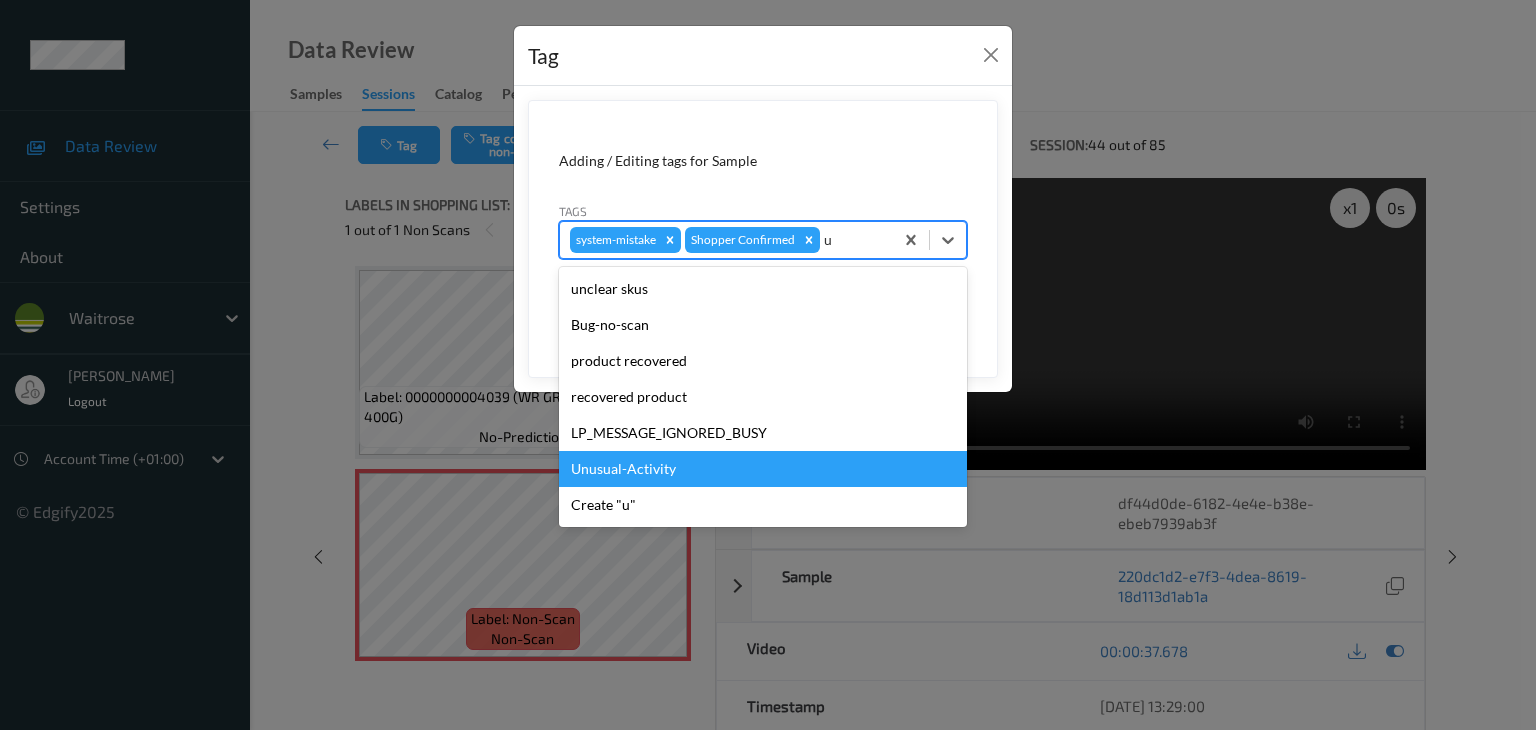 click on "Unusual-Activity" at bounding box center (763, 469) 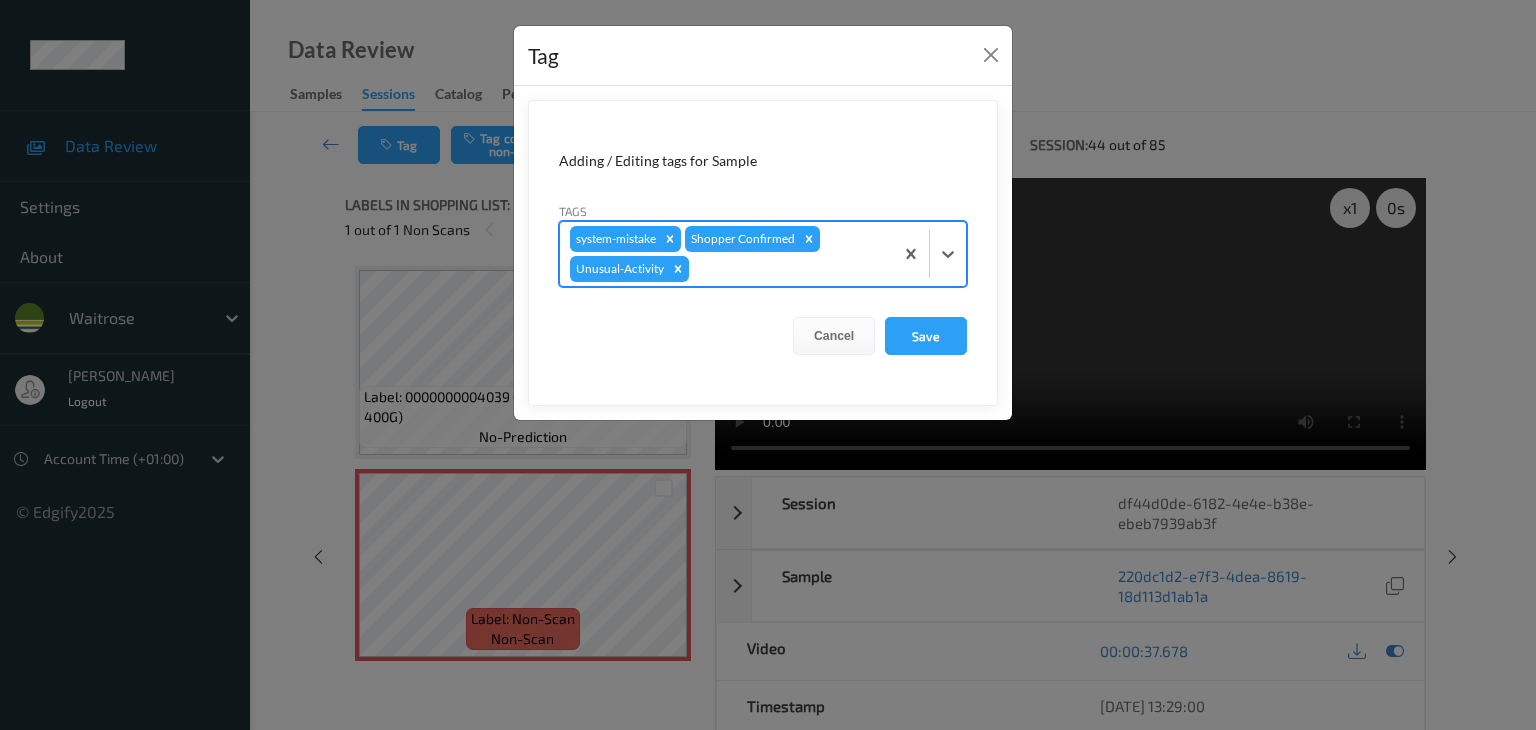 type on "p" 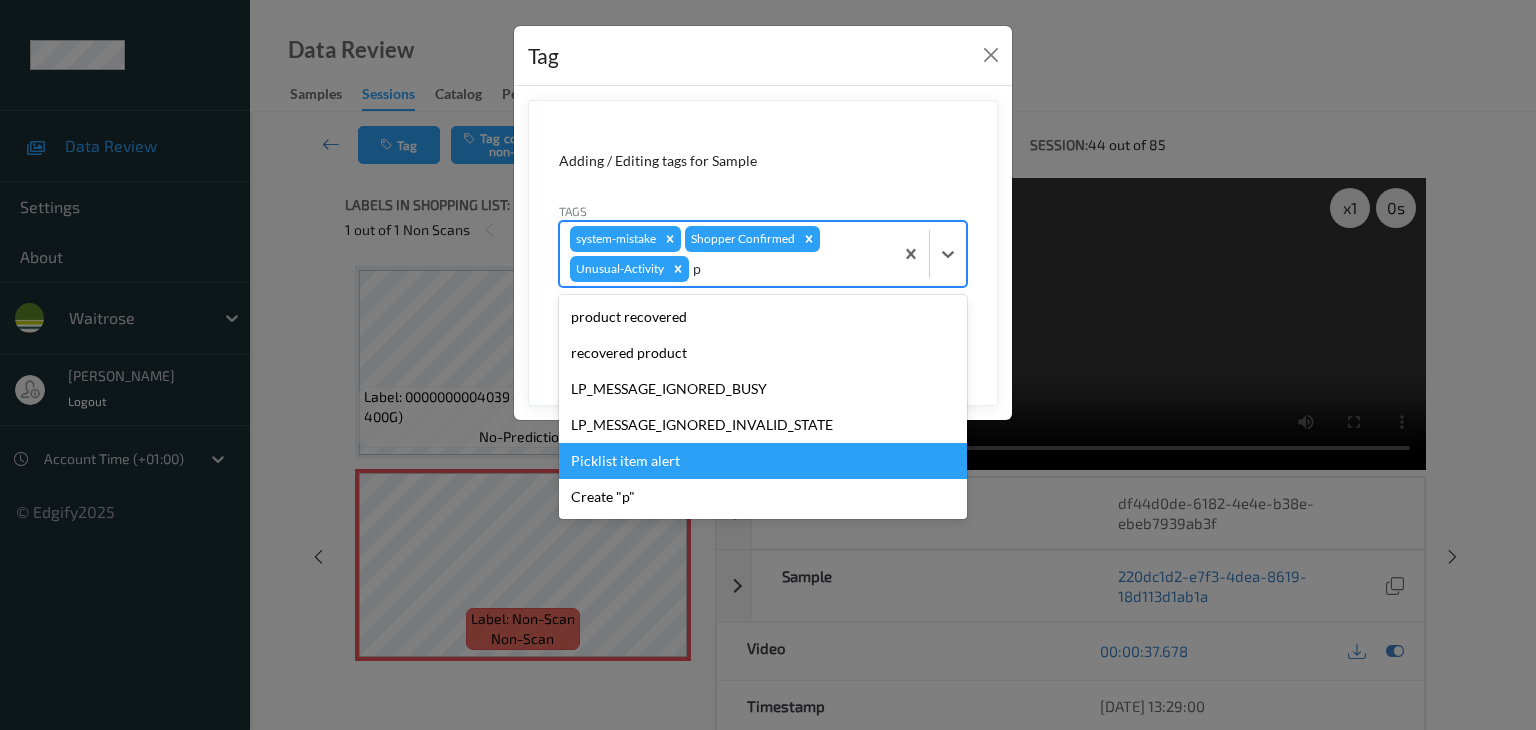 click on "Picklist item alert" at bounding box center (763, 461) 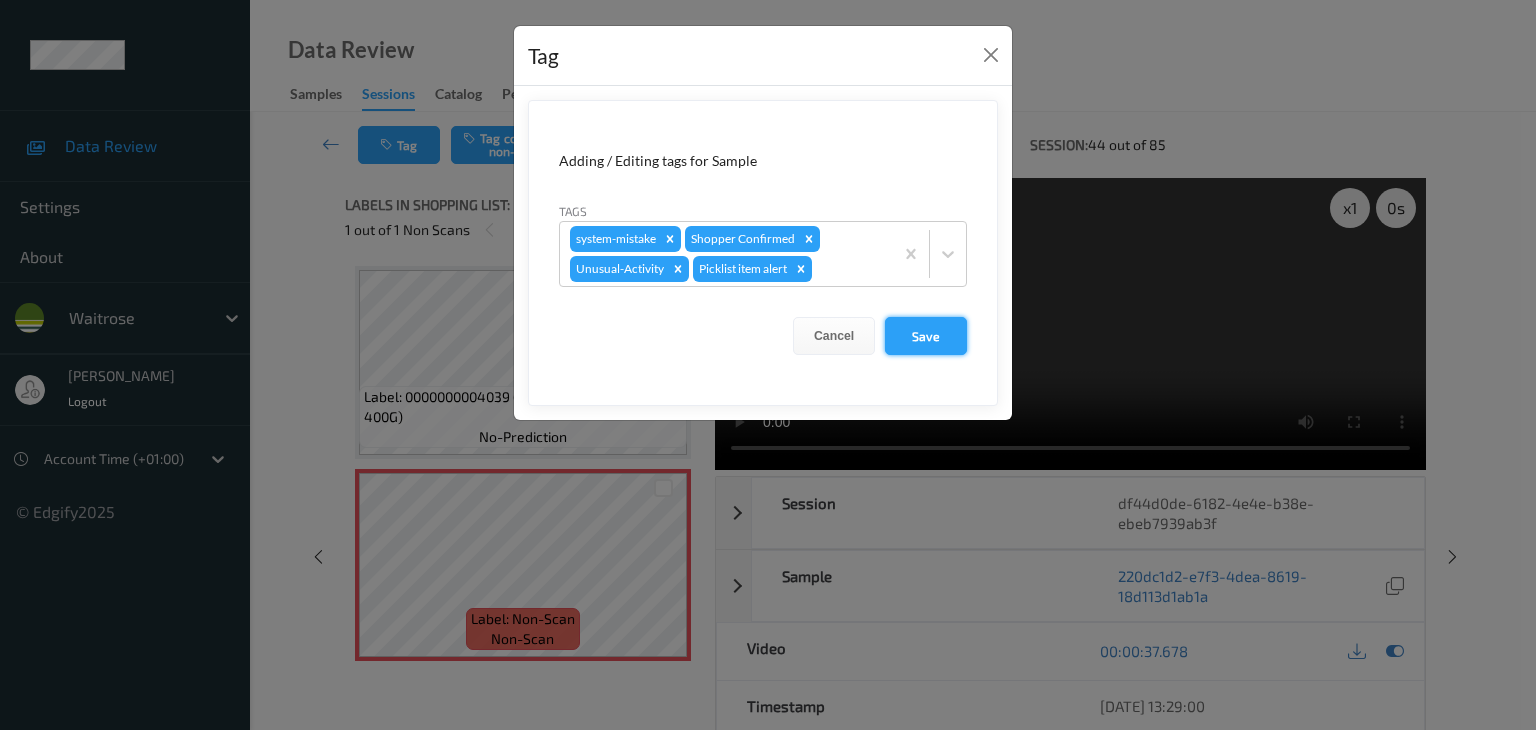 click on "Save" at bounding box center (926, 336) 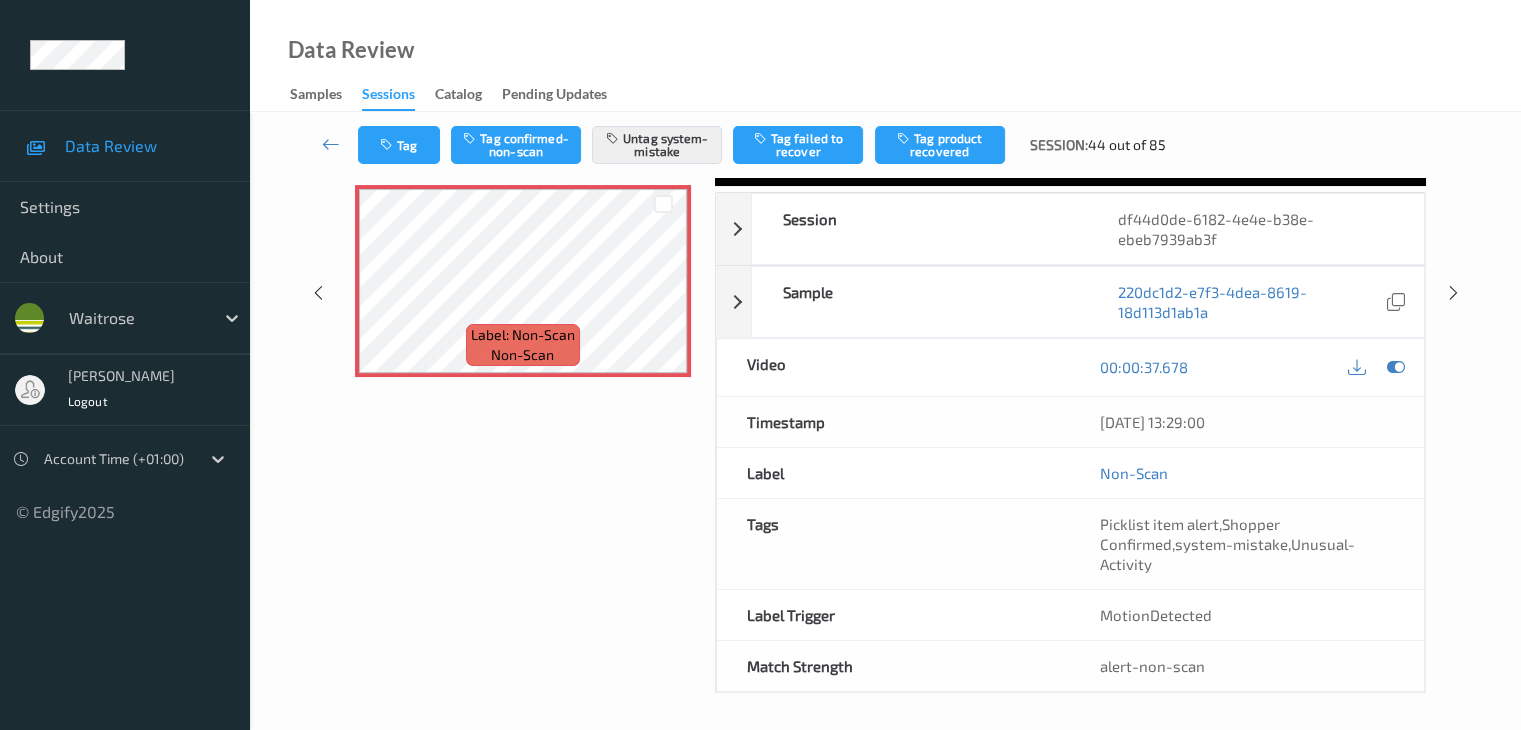 scroll, scrollTop: 84, scrollLeft: 0, axis: vertical 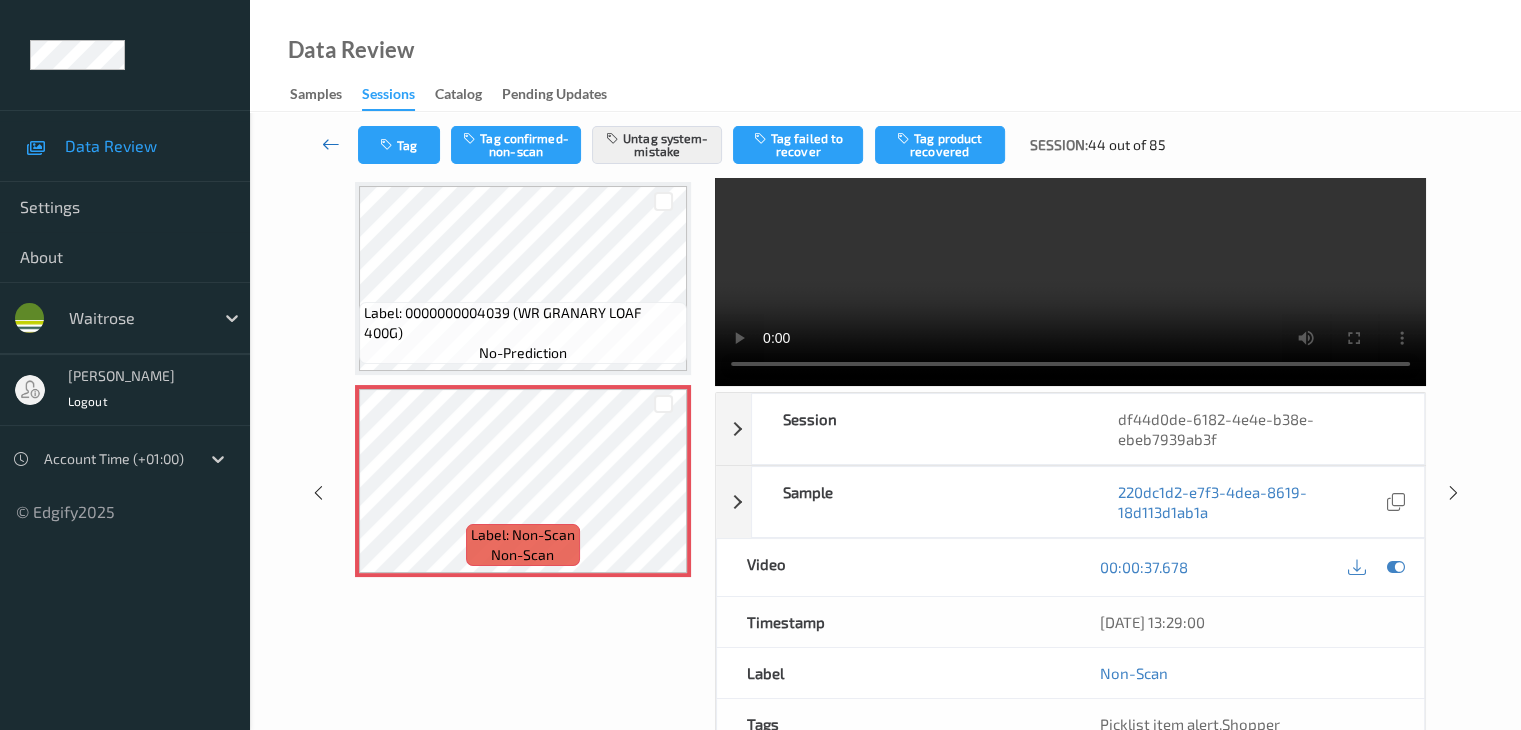 click at bounding box center [331, 144] 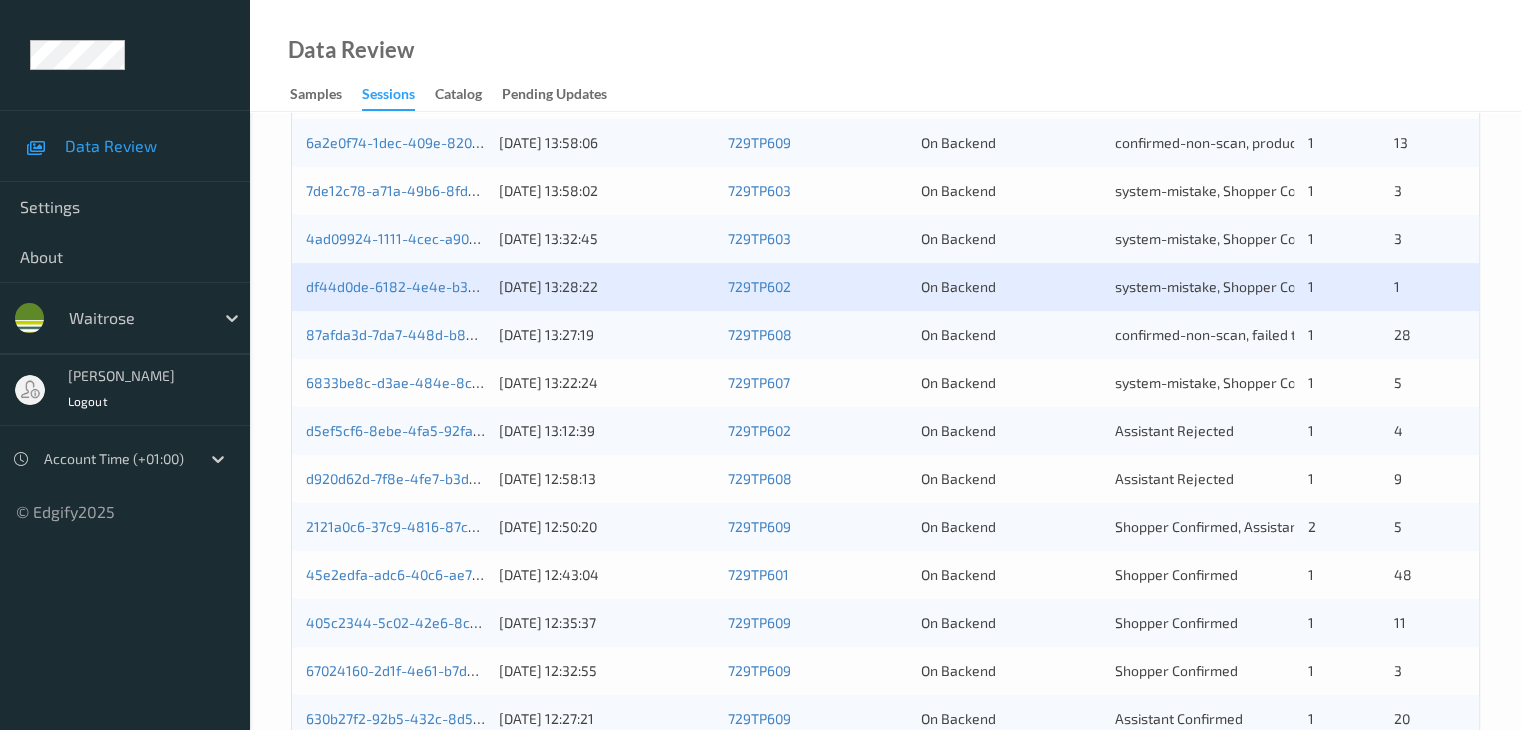 scroll, scrollTop: 500, scrollLeft: 0, axis: vertical 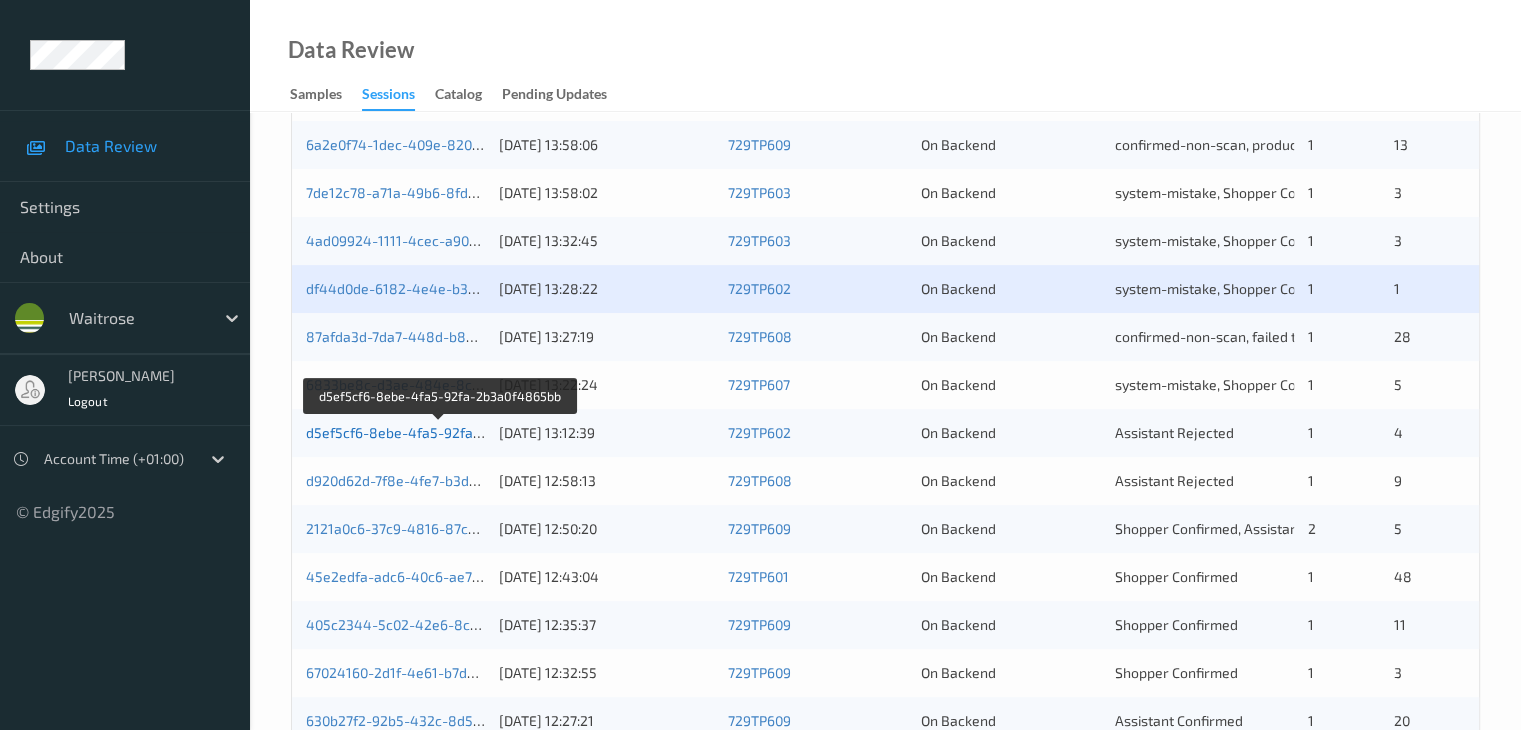 click on "d5ef5cf6-8ebe-4fa5-92fa-2b3a0f4865bb" at bounding box center (440, 432) 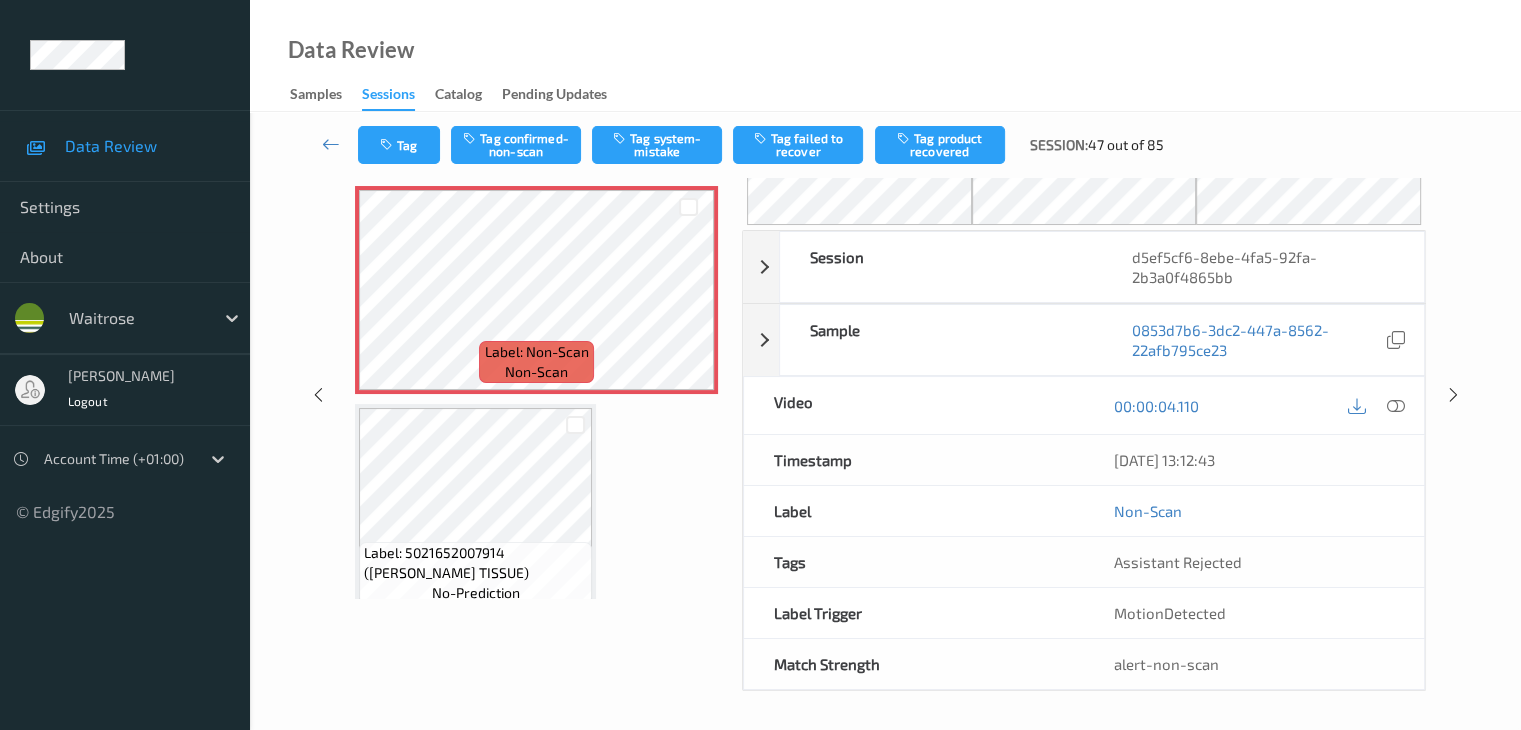 scroll, scrollTop: 0, scrollLeft: 0, axis: both 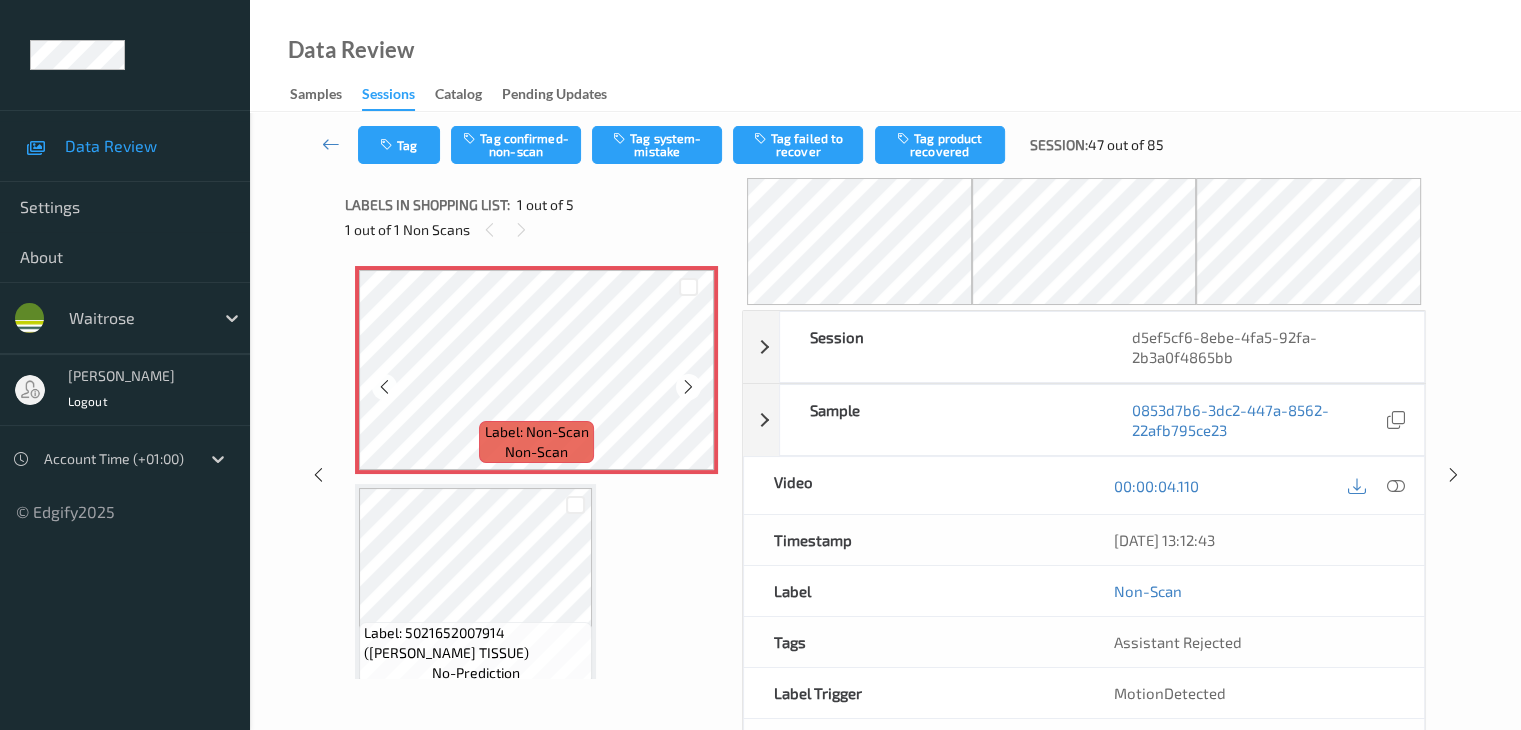 click at bounding box center [688, 387] 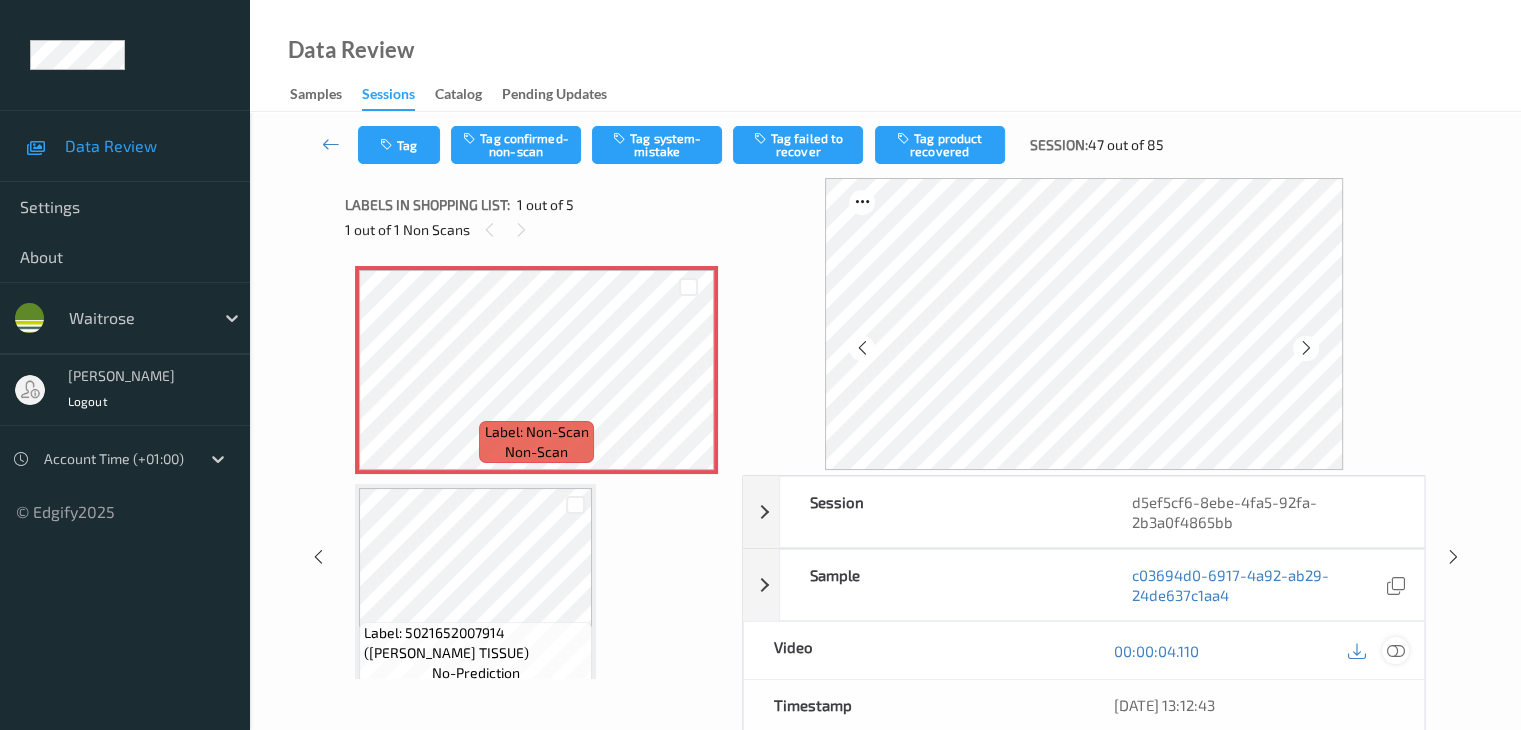 click at bounding box center [1395, 651] 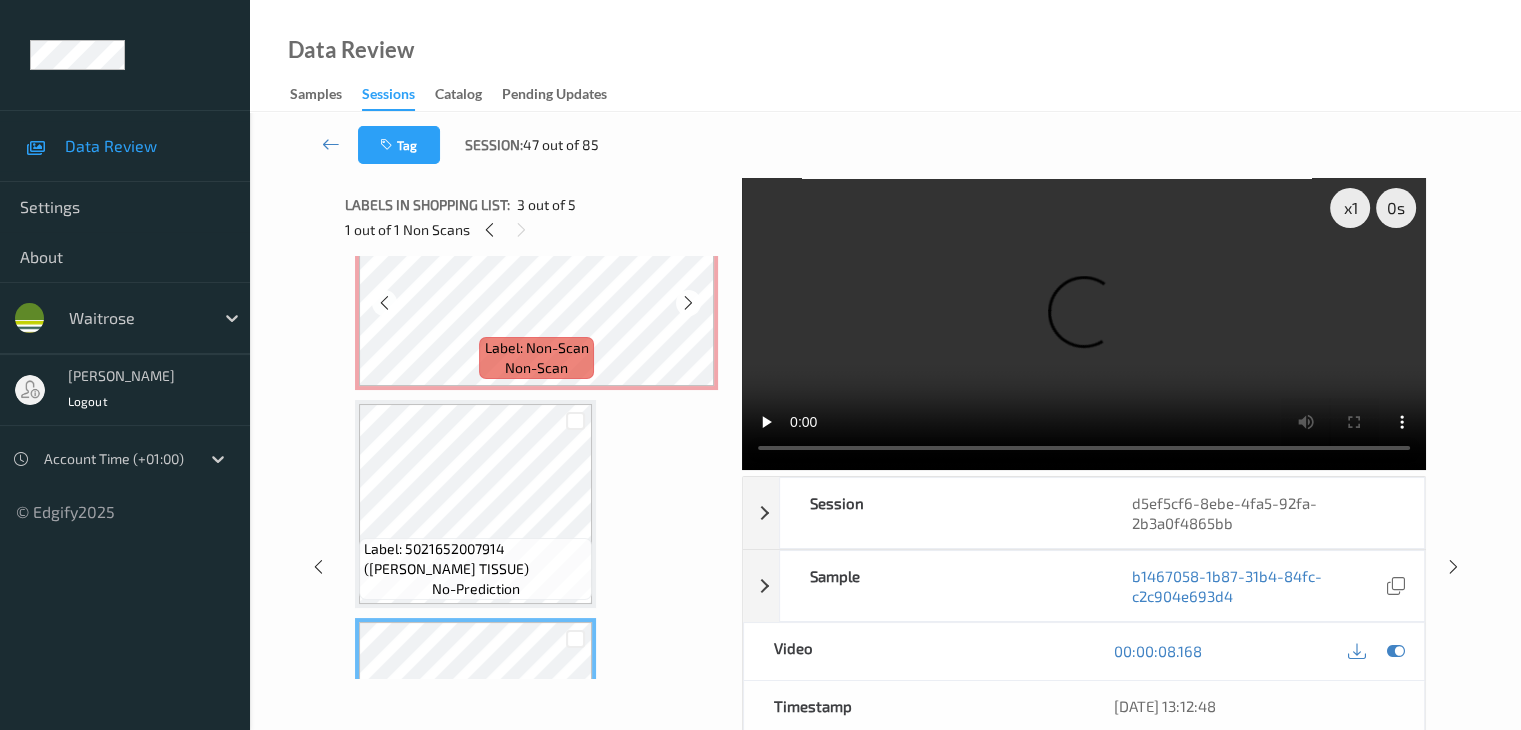 scroll, scrollTop: 0, scrollLeft: 0, axis: both 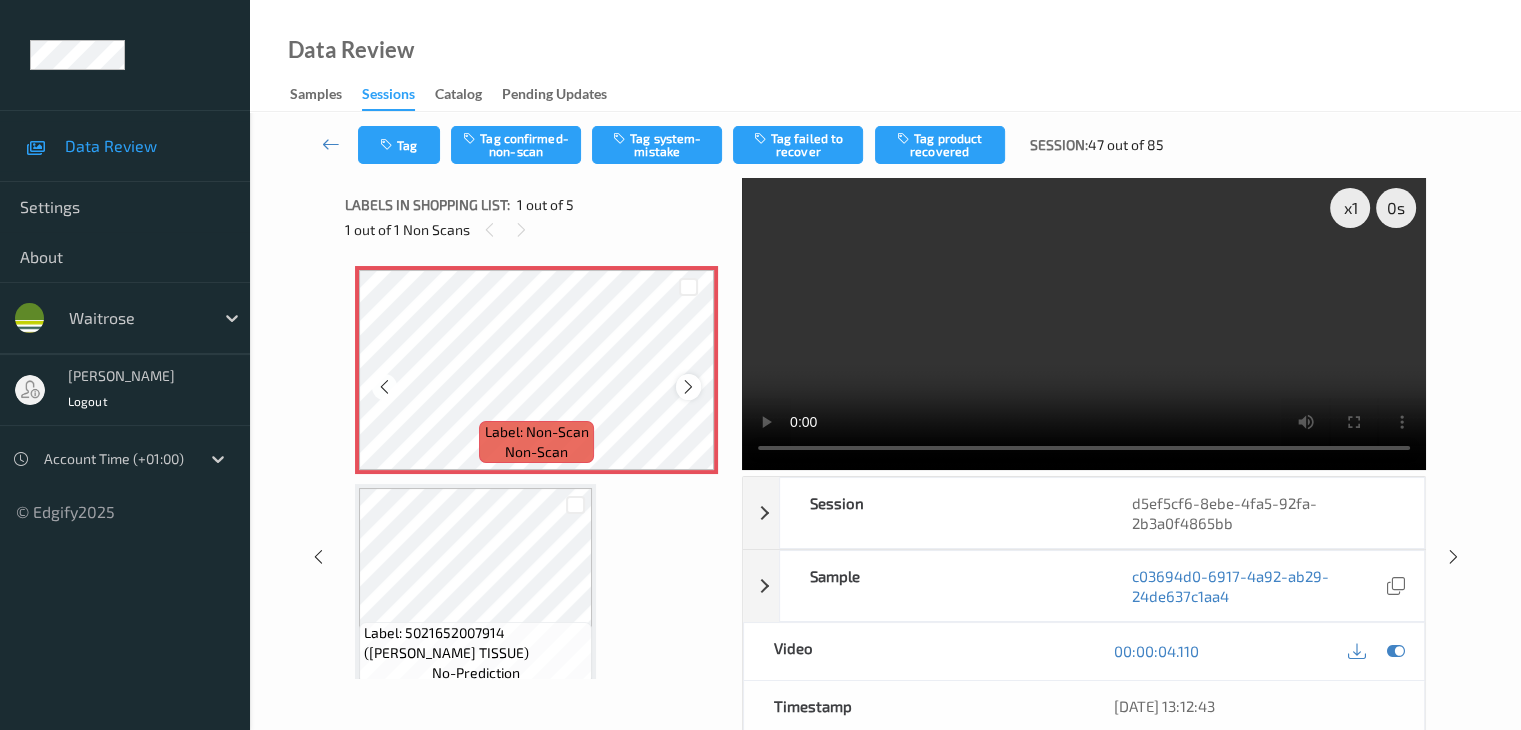 click at bounding box center [688, 387] 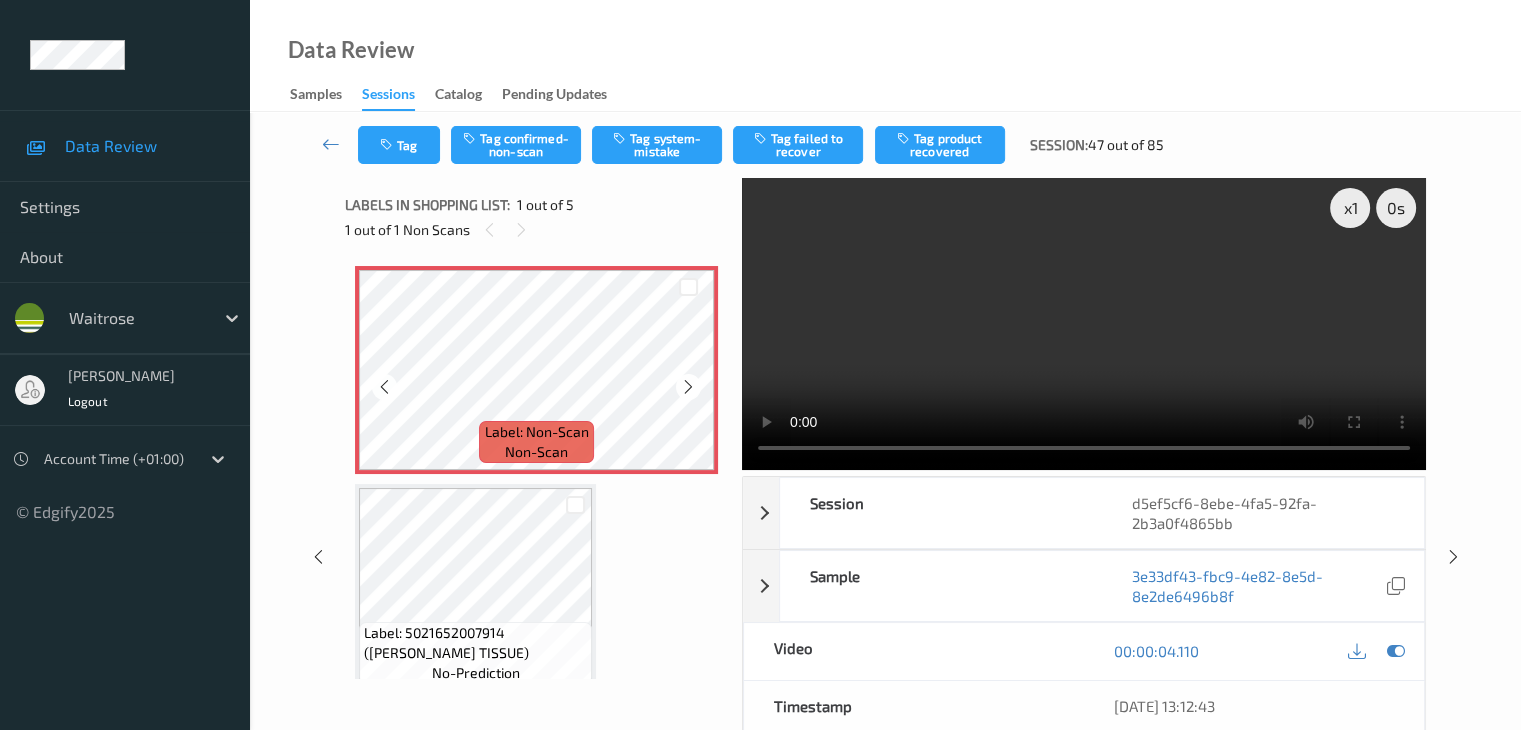 click at bounding box center (688, 387) 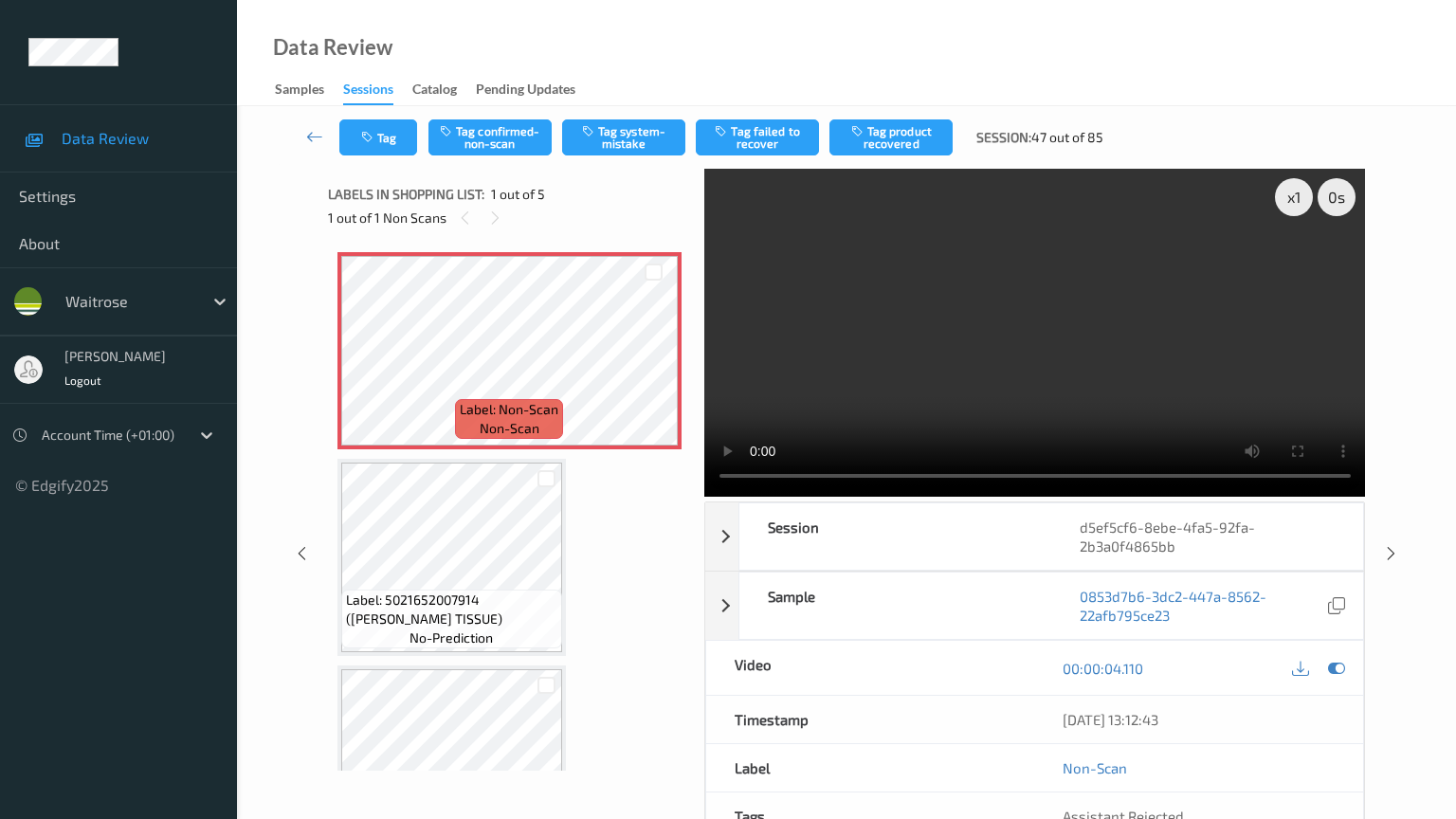 type 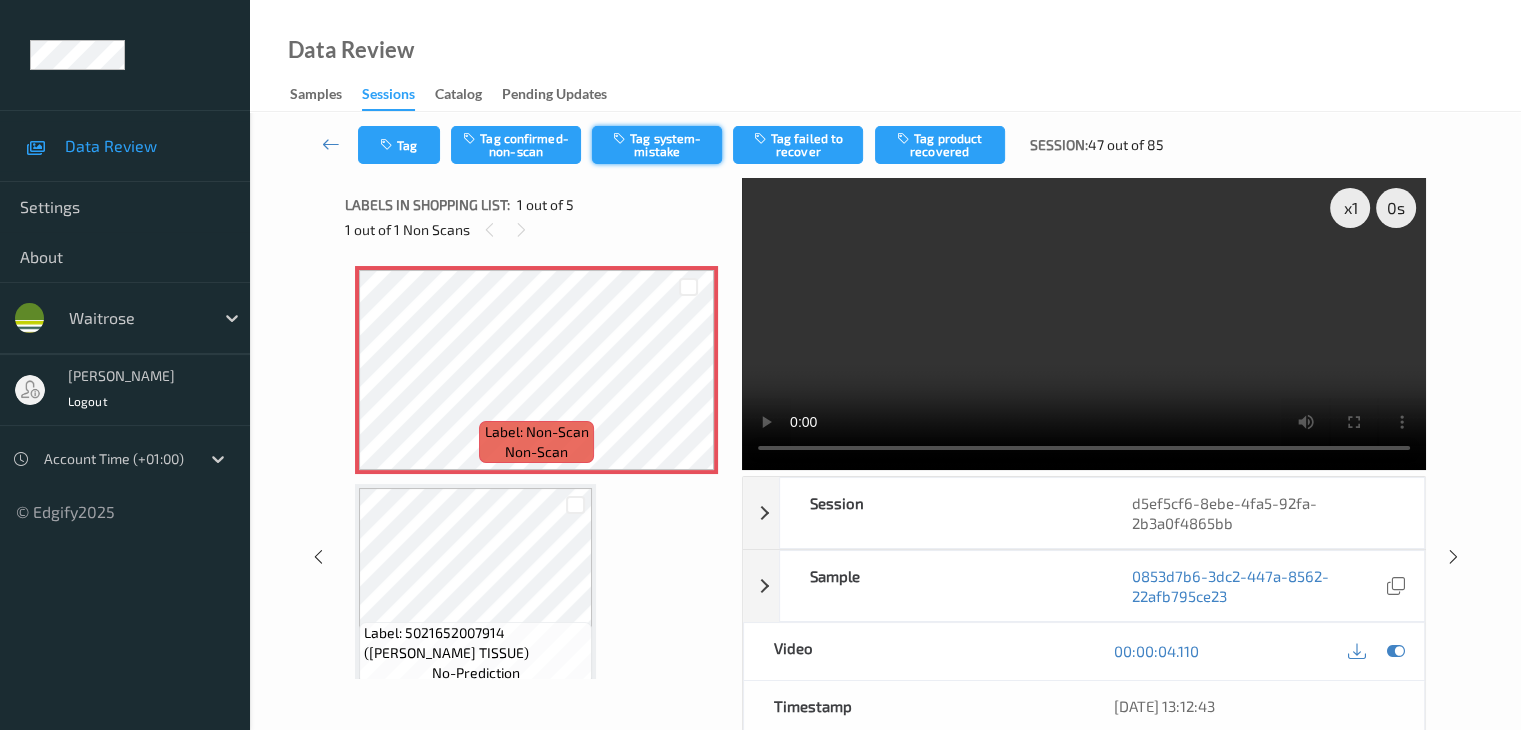 click on "Tag   system-mistake" at bounding box center (657, 145) 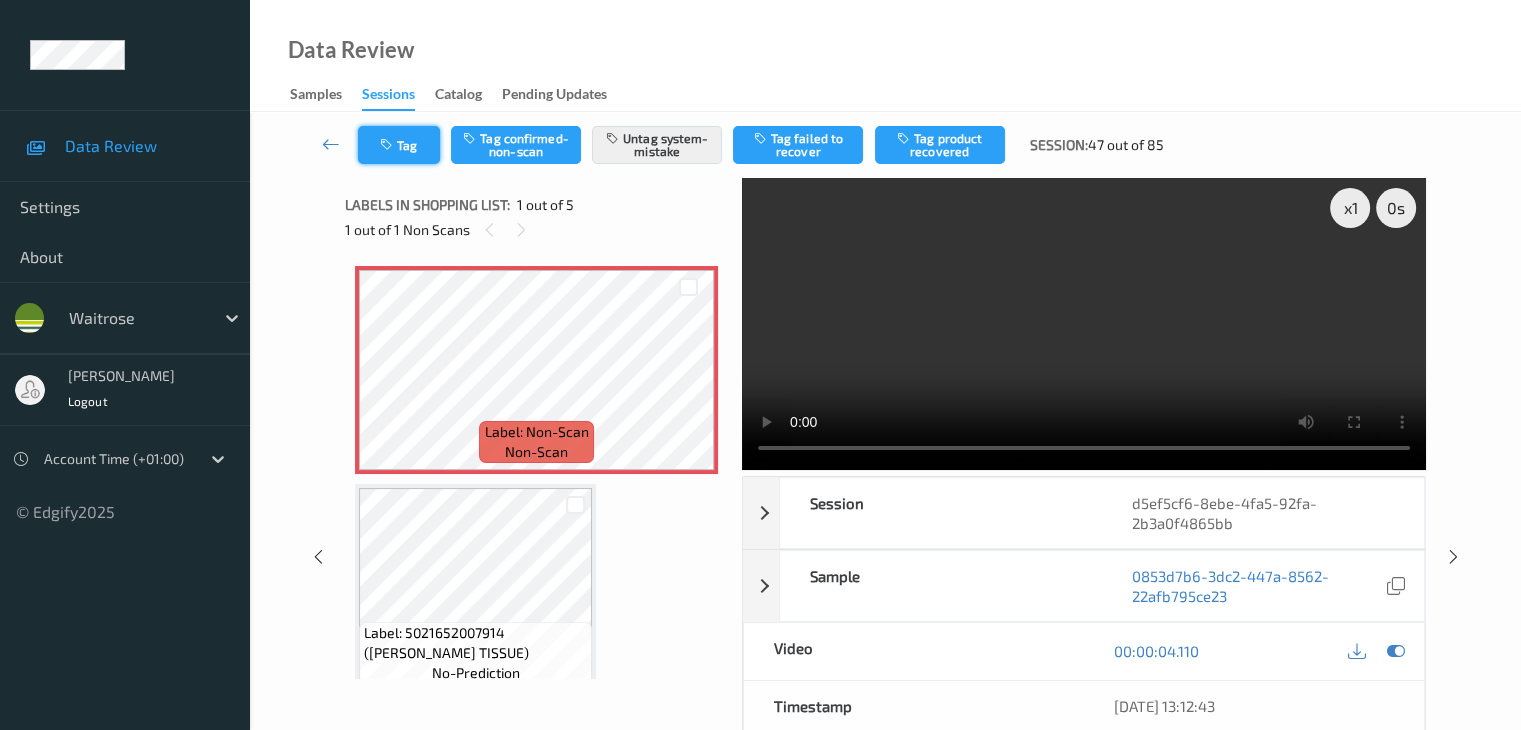 click on "Tag" at bounding box center [399, 145] 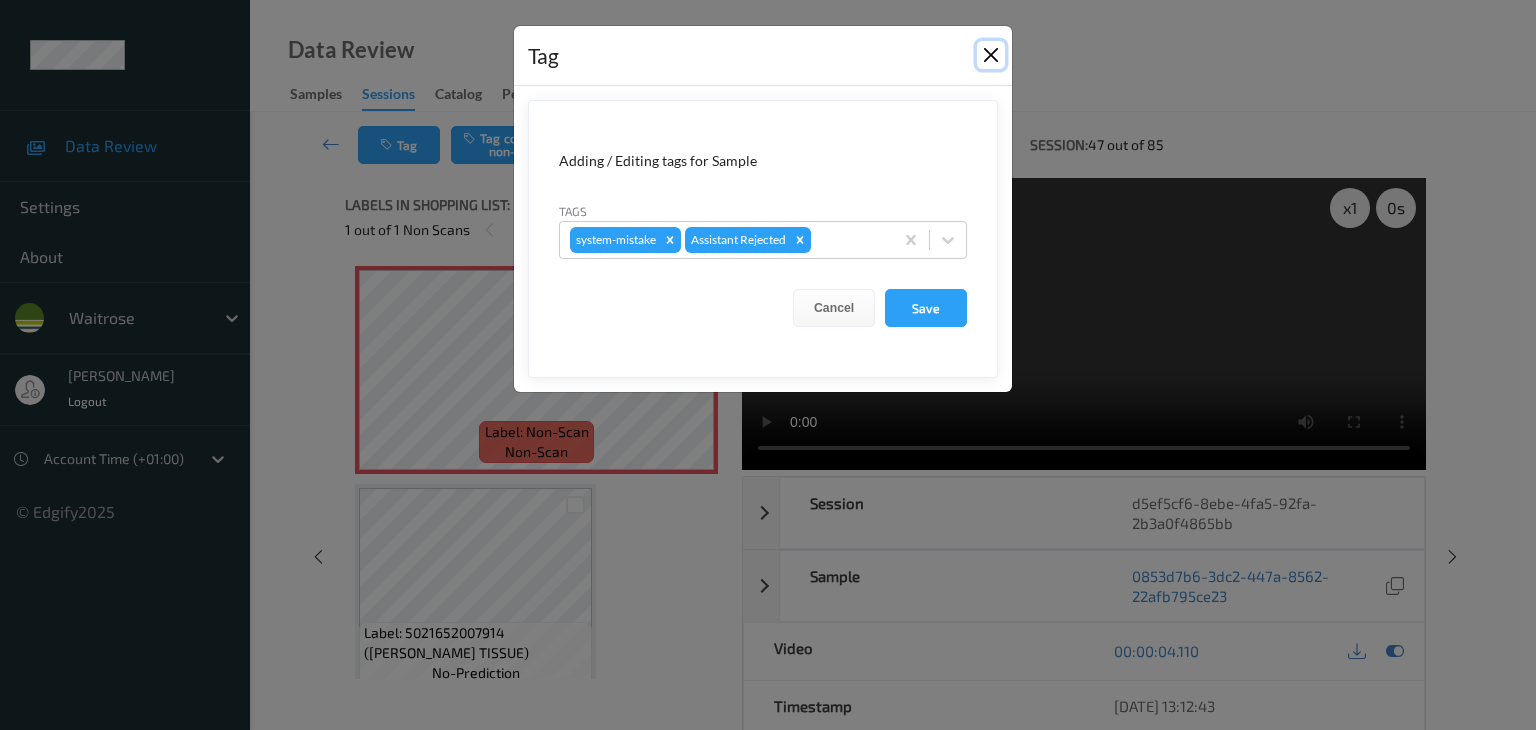 click at bounding box center (991, 55) 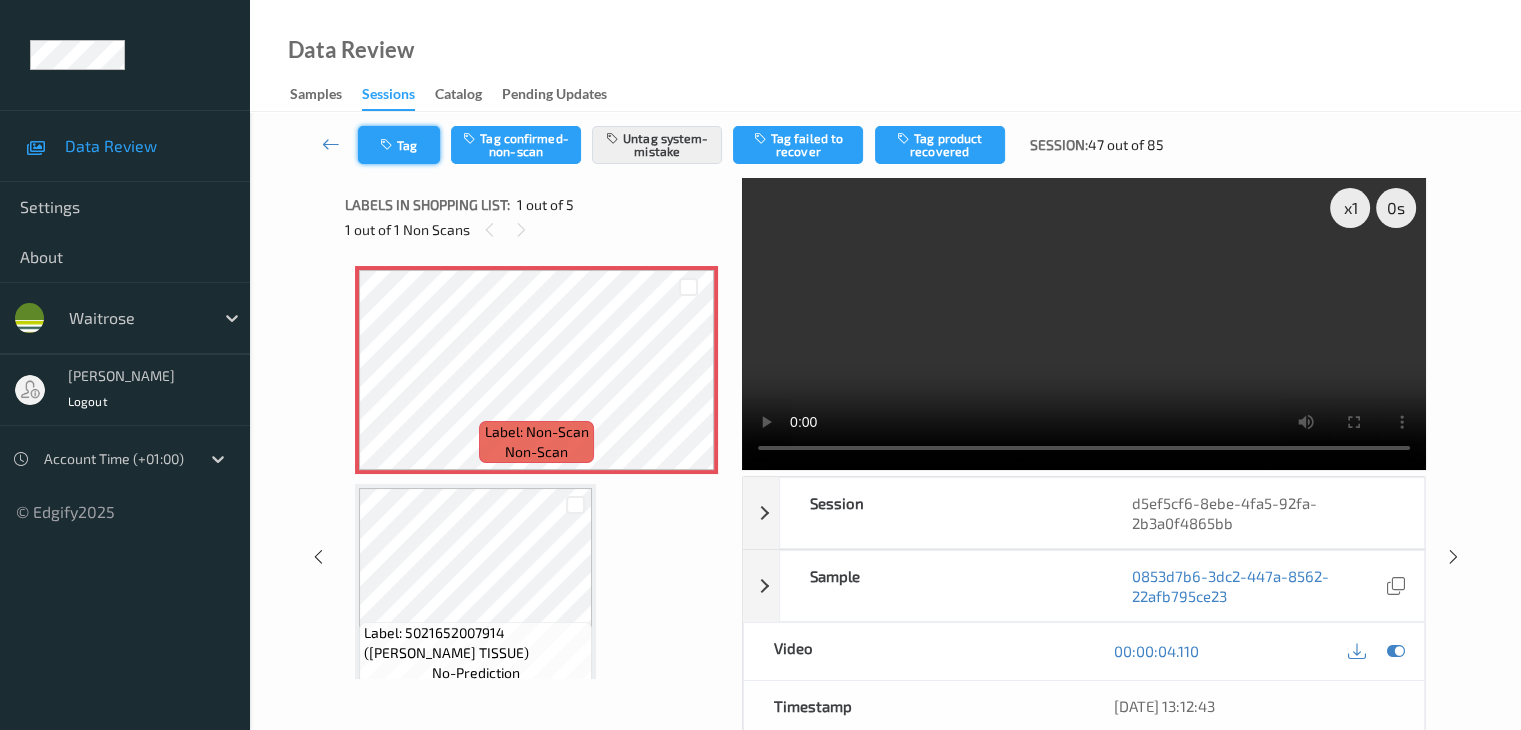 click on "Tag" at bounding box center (399, 145) 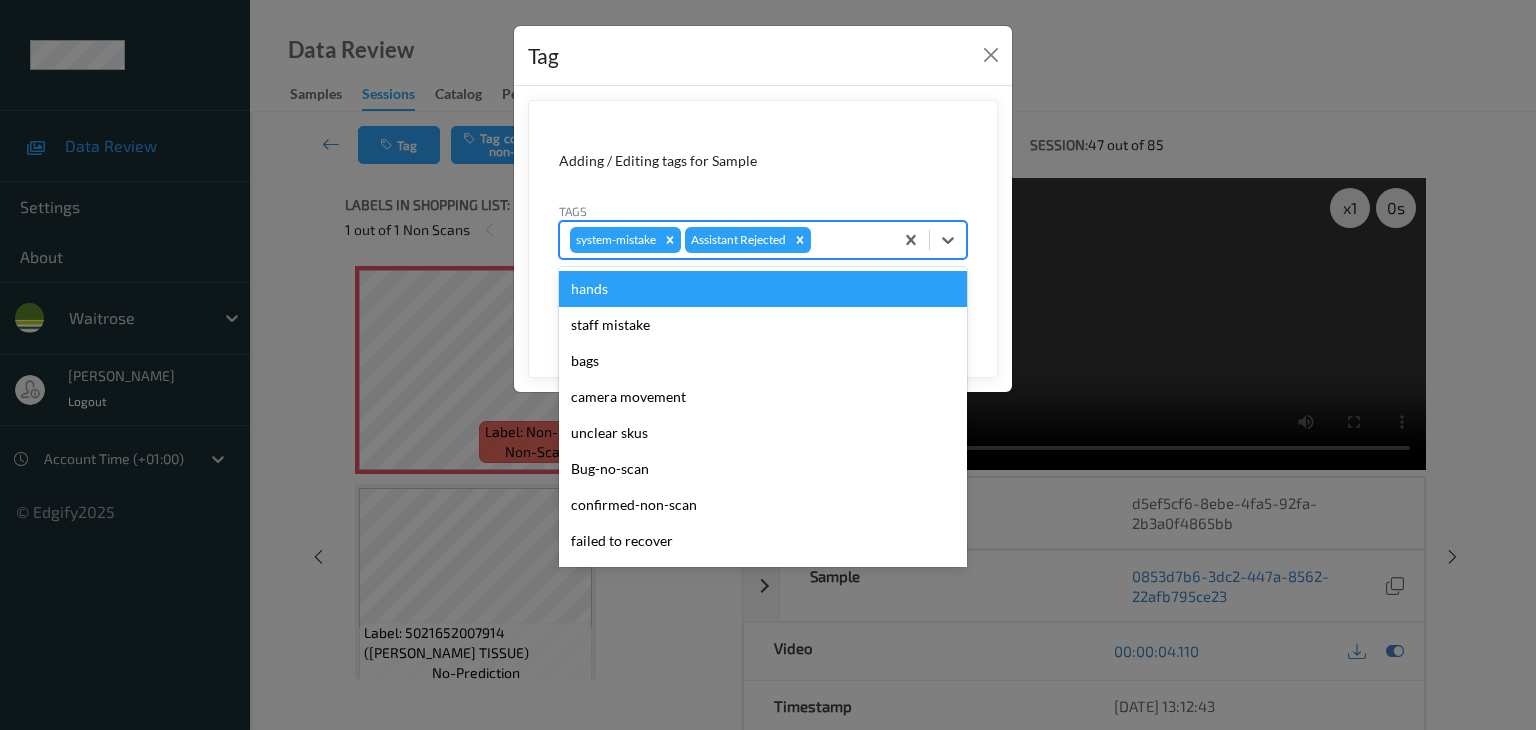 click at bounding box center (849, 240) 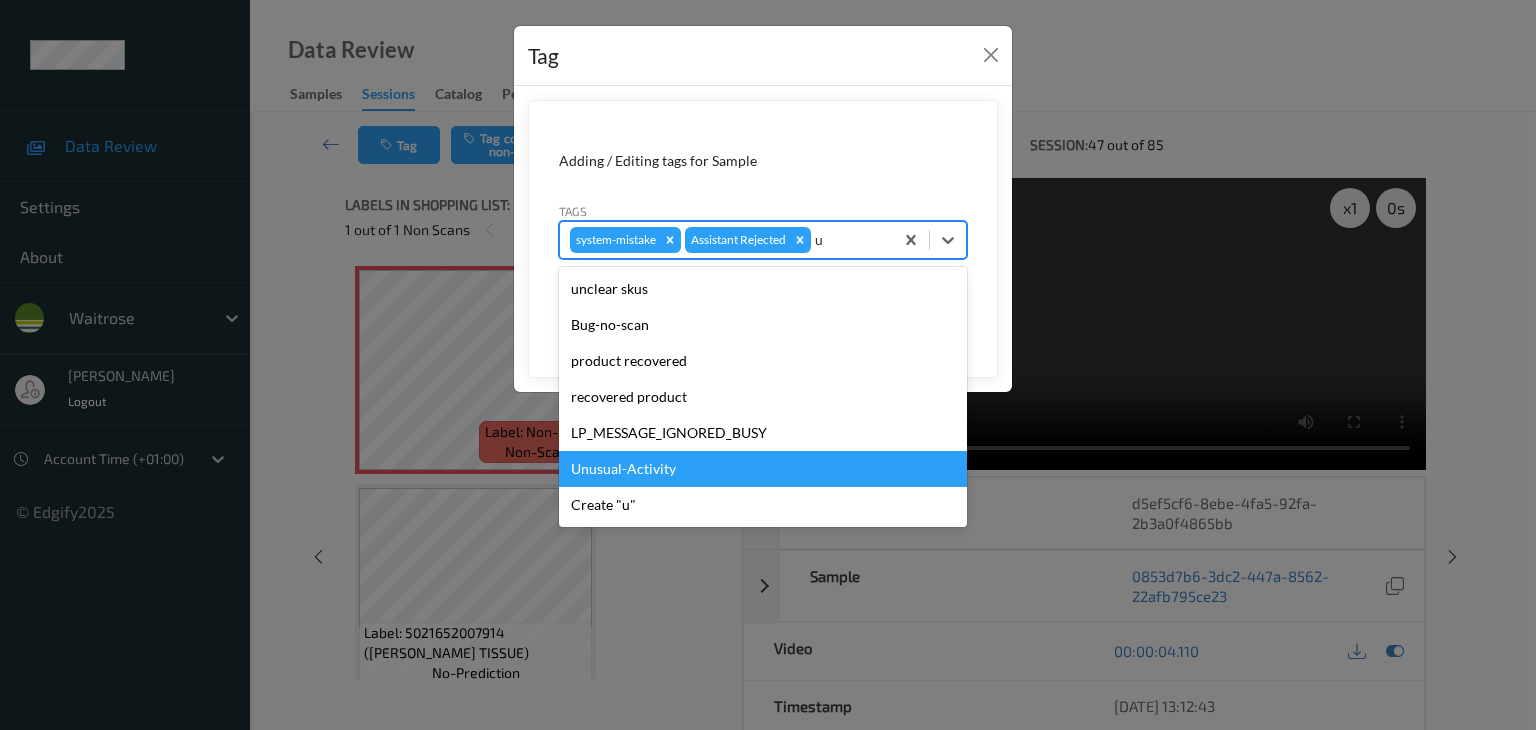 click on "Unusual-Activity" at bounding box center (763, 469) 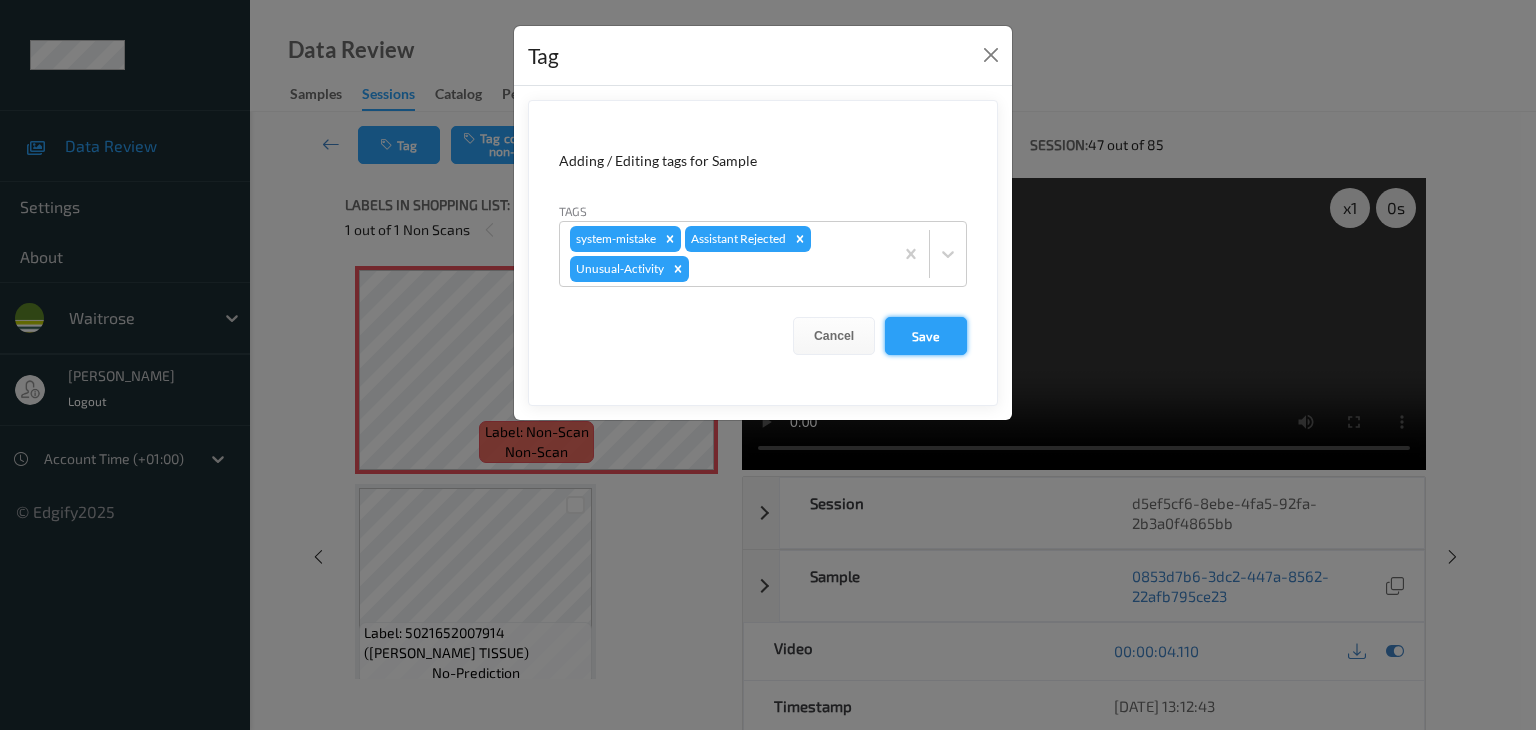 click on "Save" at bounding box center (926, 336) 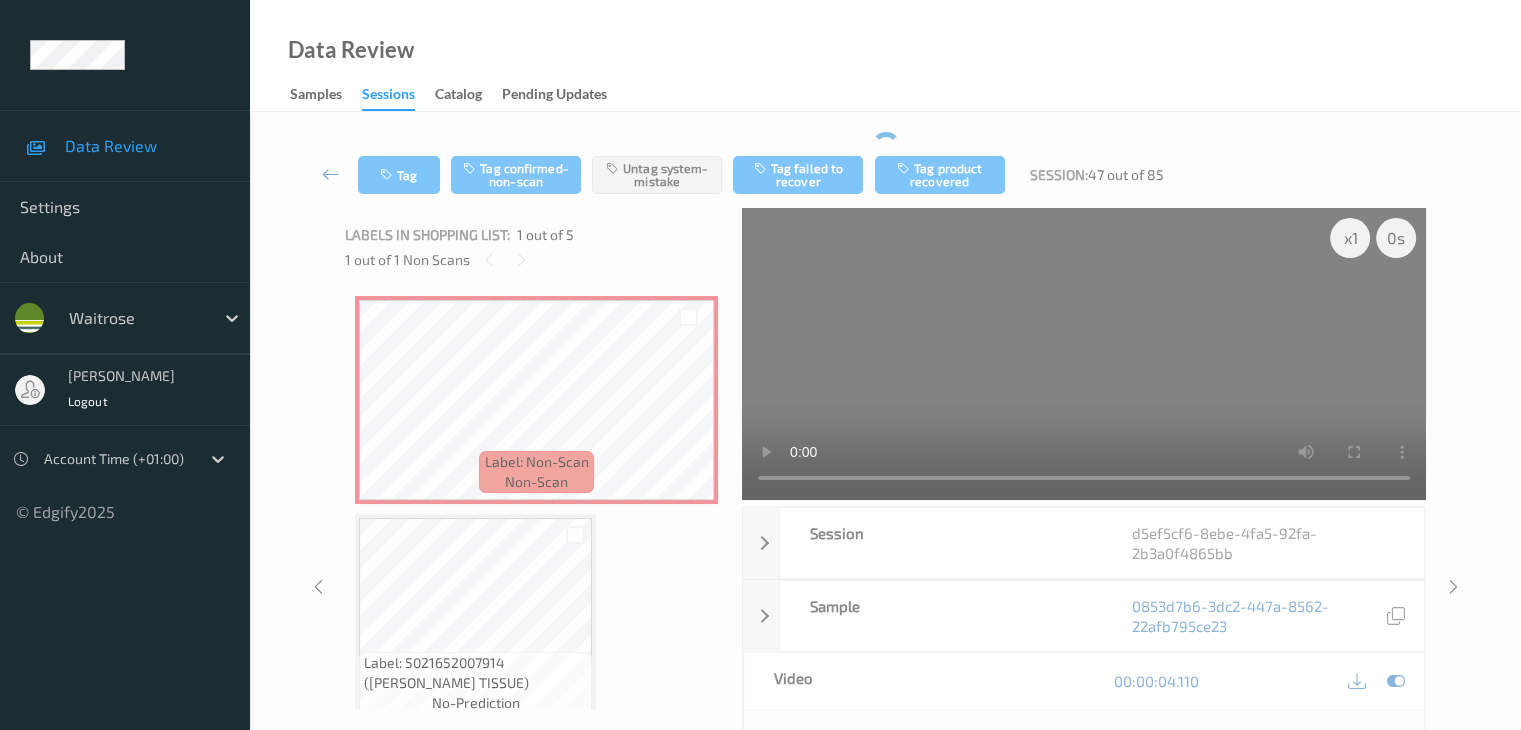 click at bounding box center (331, 174) 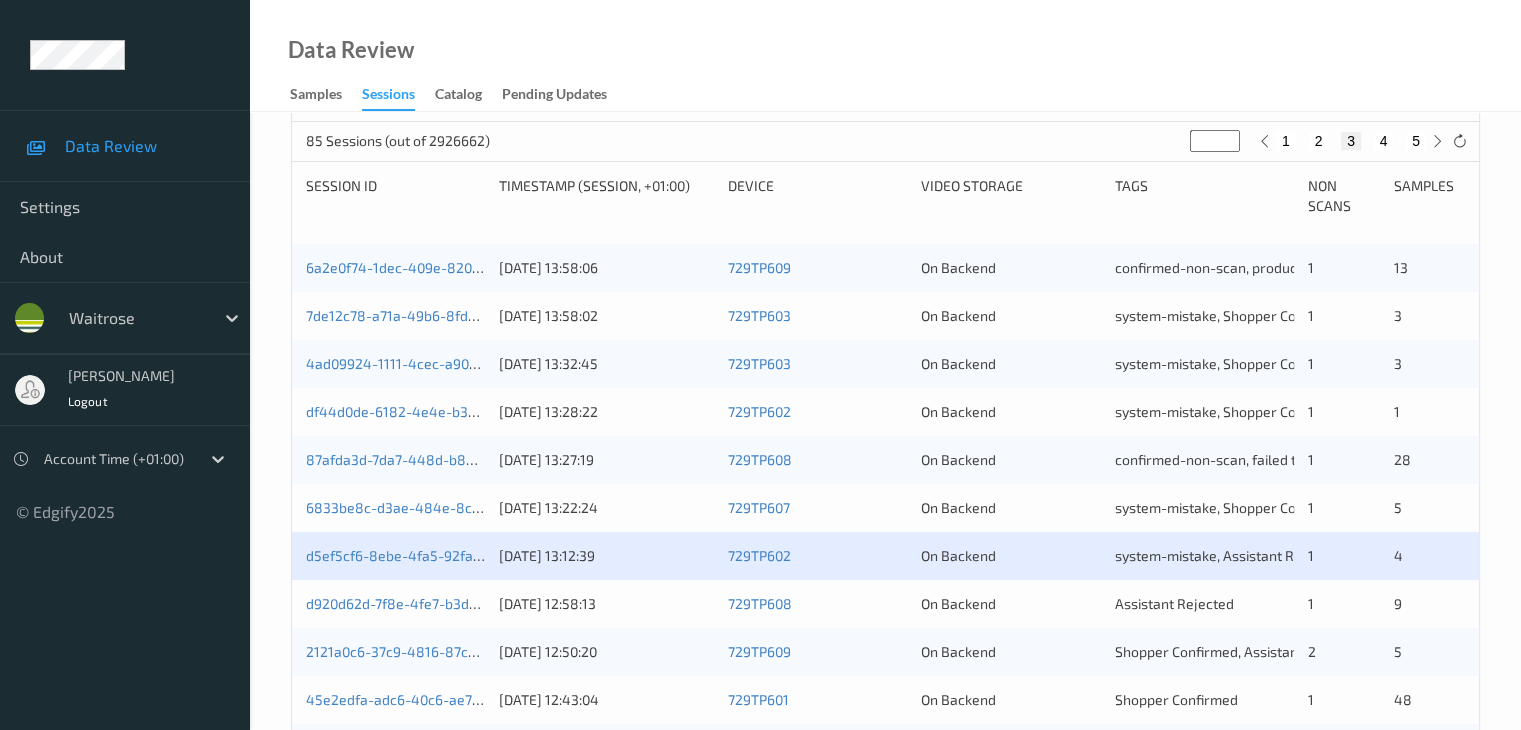 scroll, scrollTop: 500, scrollLeft: 0, axis: vertical 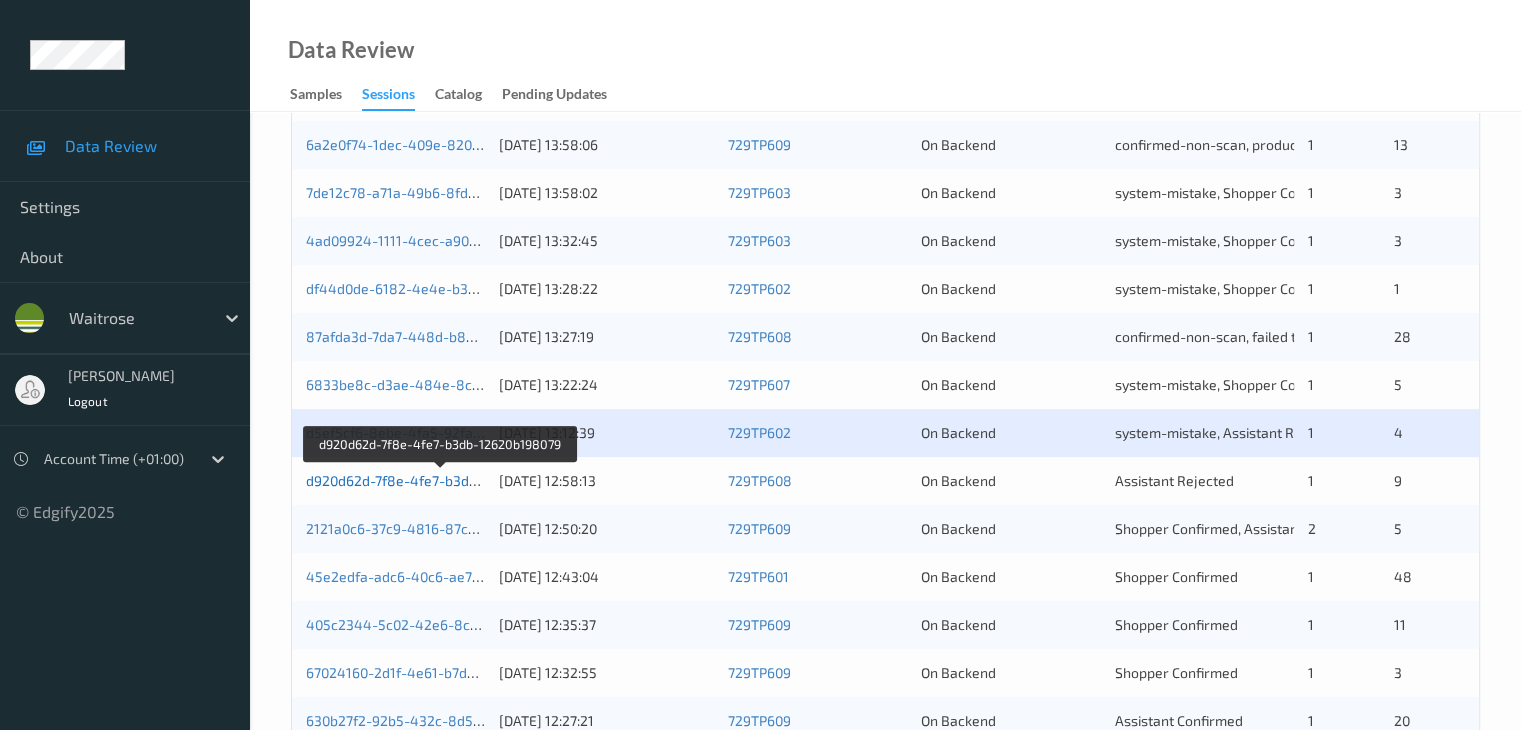 click on "d920d62d-7f8e-4fe7-b3db-12620b198079" at bounding box center [440, 480] 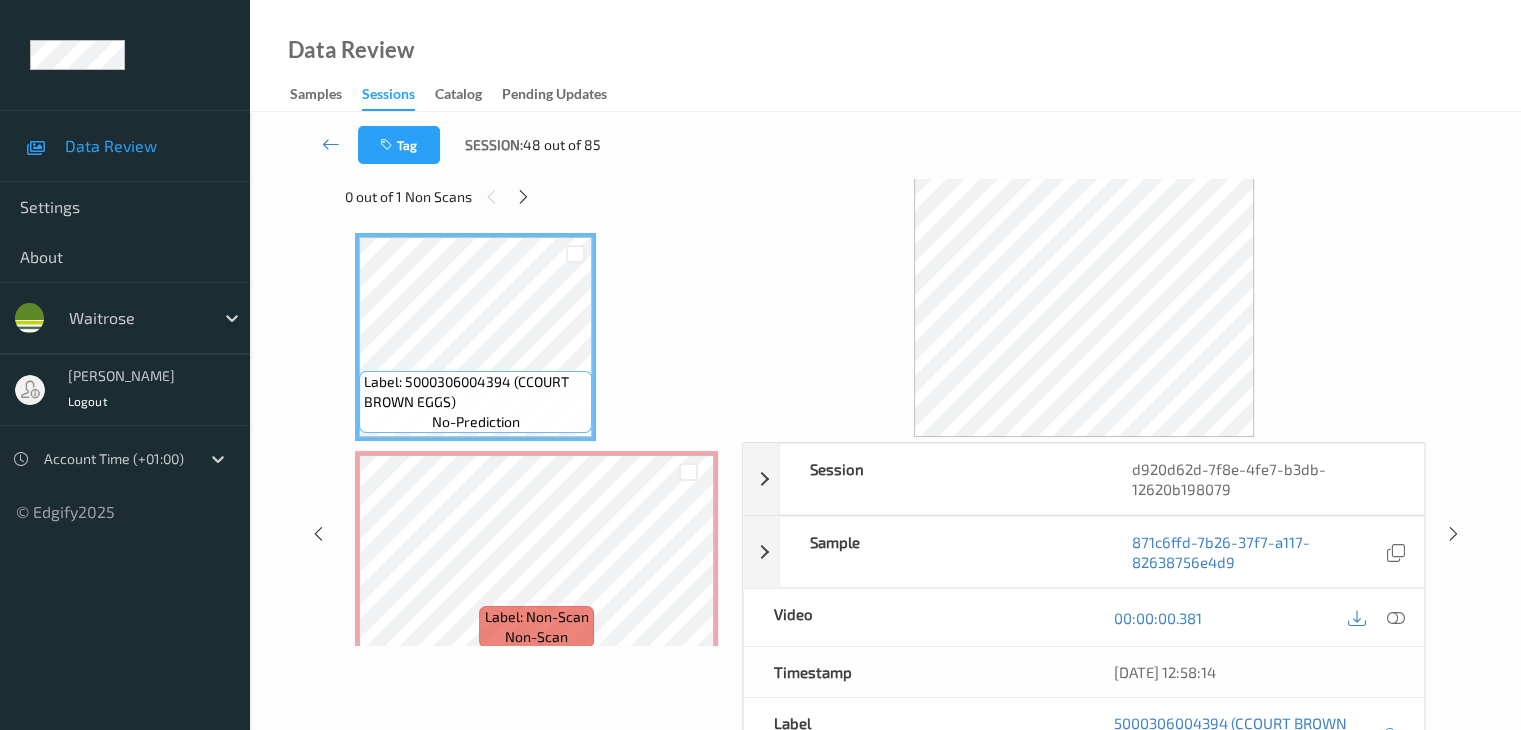 scroll, scrollTop: 0, scrollLeft: 0, axis: both 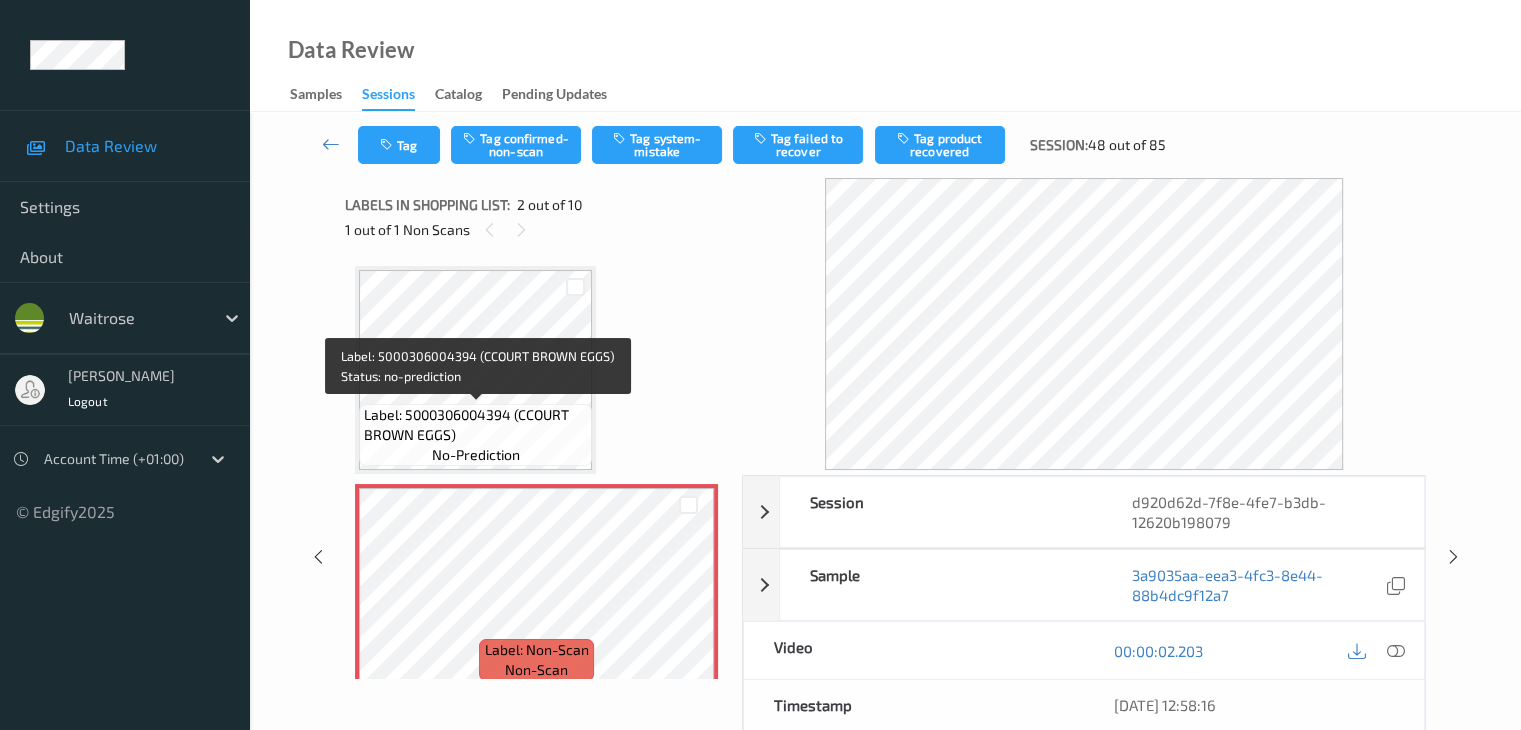 click on "Label: 5000306004394 (CCOURT BROWN EGGS)" at bounding box center [475, 425] 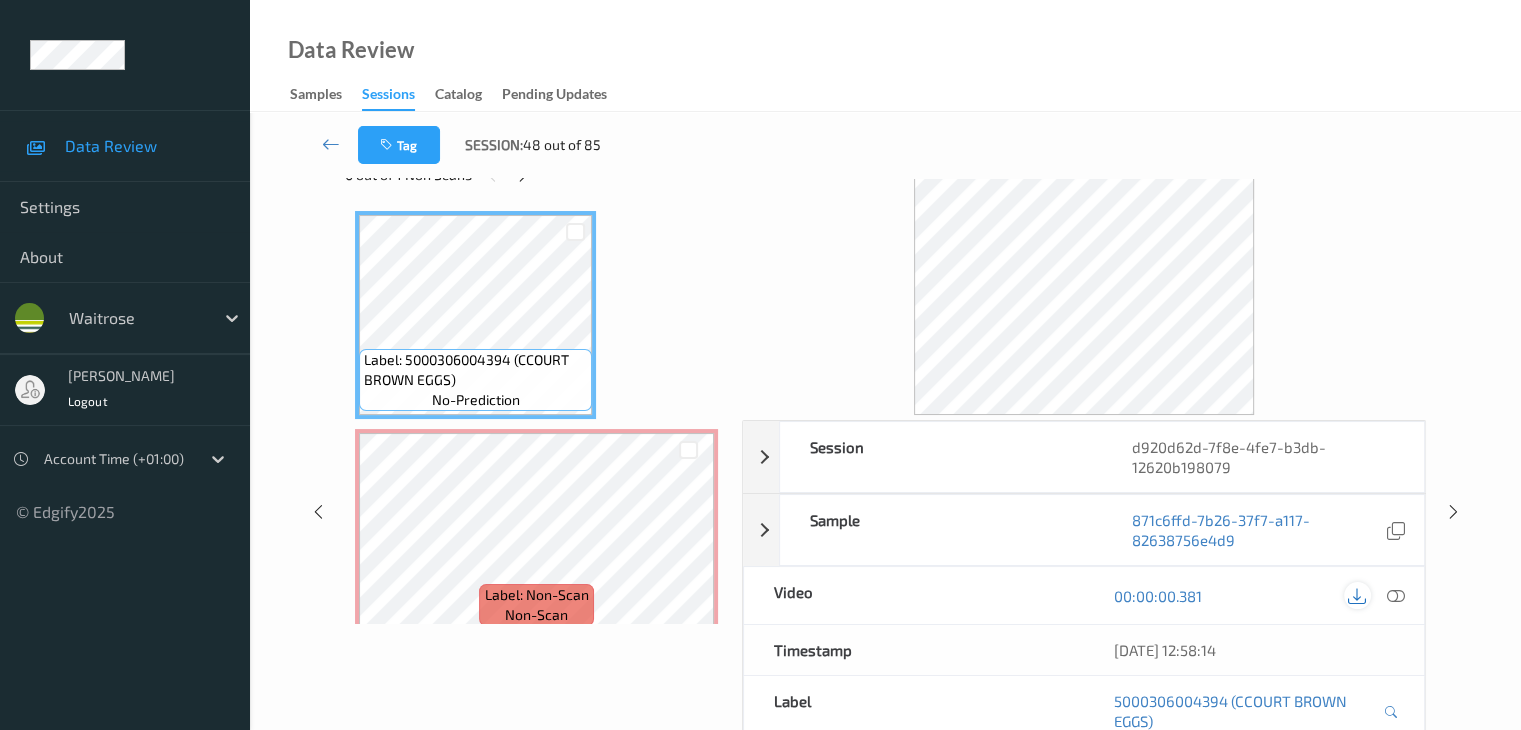 scroll, scrollTop: 100, scrollLeft: 0, axis: vertical 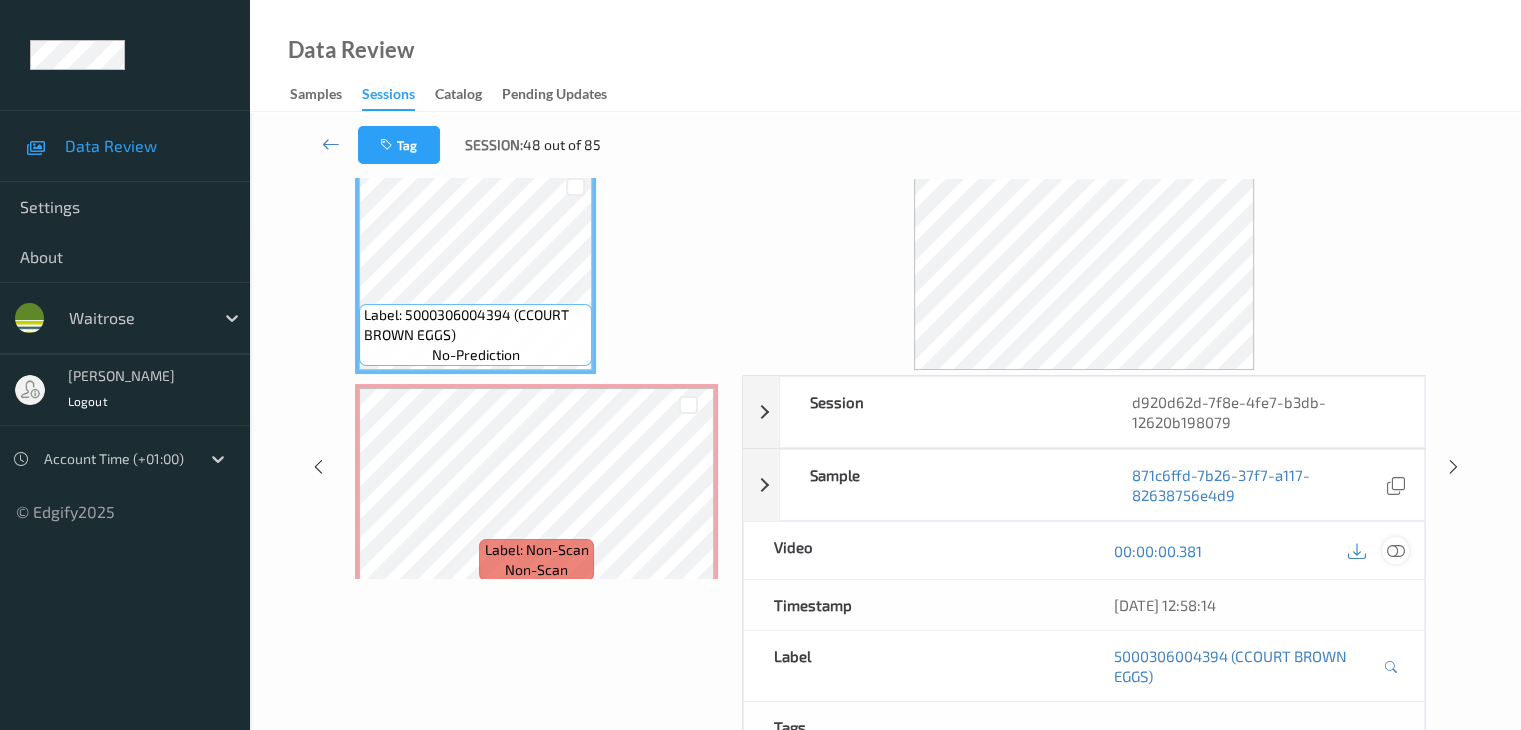 click at bounding box center (1395, 551) 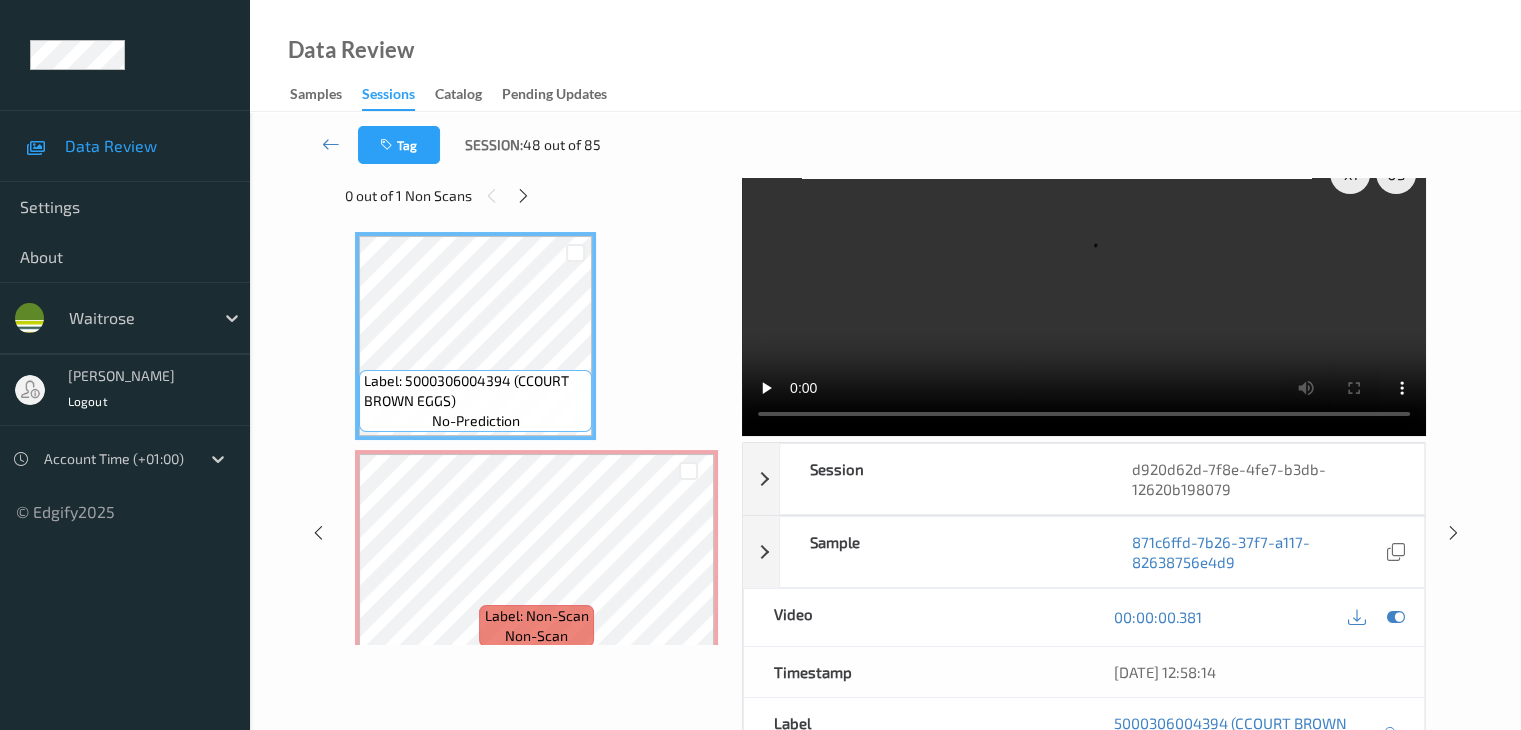 scroll, scrollTop: 0, scrollLeft: 0, axis: both 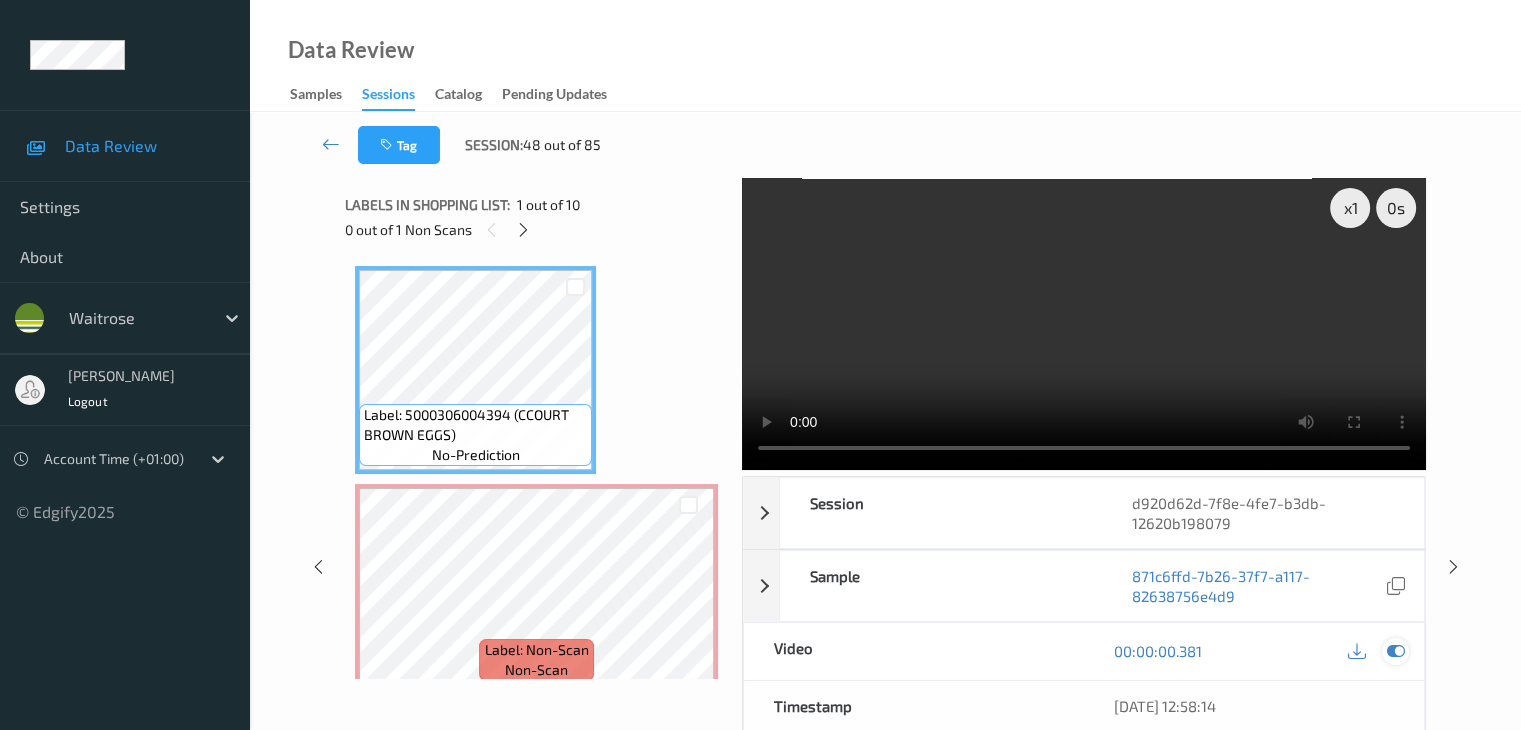 click at bounding box center (1395, 651) 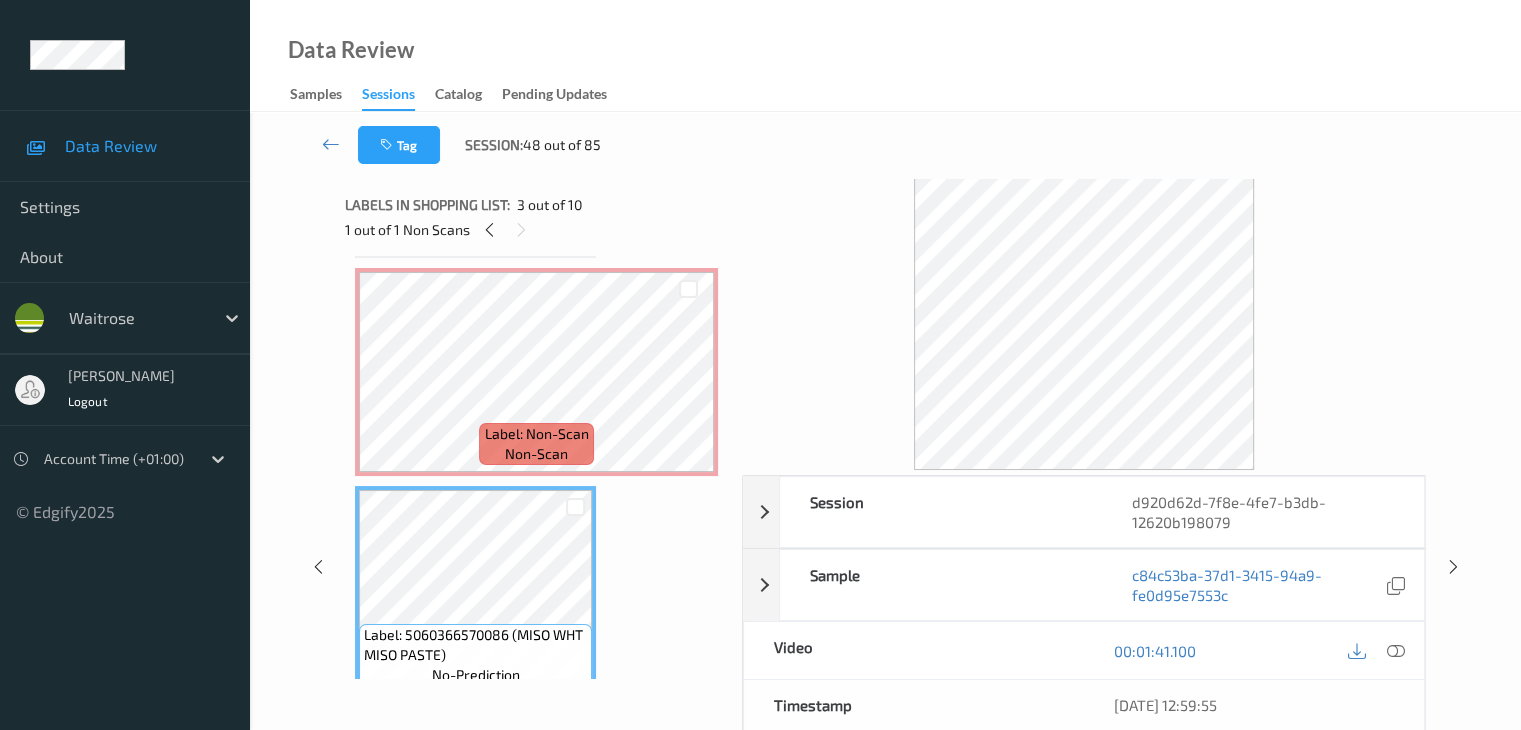 scroll, scrollTop: 100, scrollLeft: 0, axis: vertical 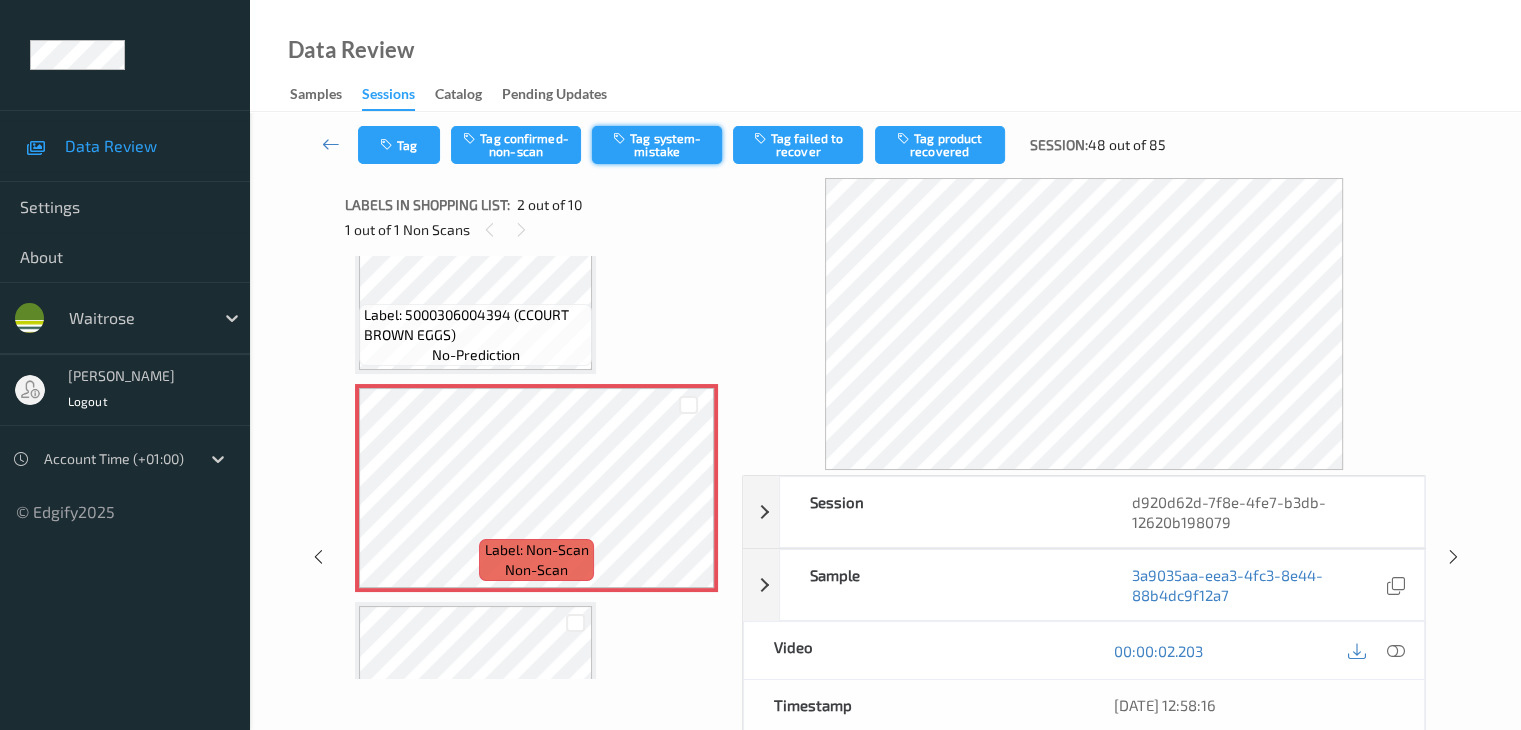 click on "Tag   system-mistake" at bounding box center (657, 145) 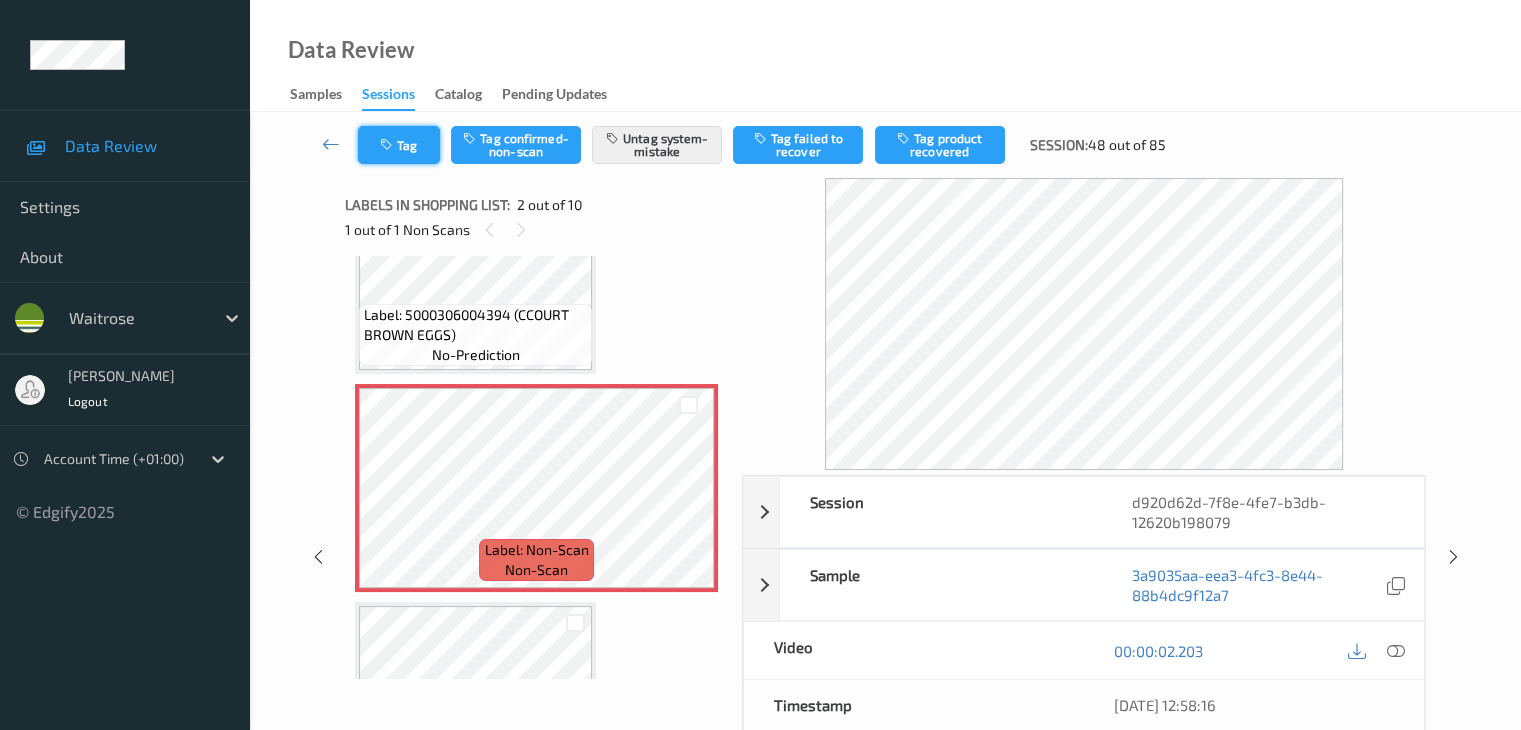click at bounding box center [388, 145] 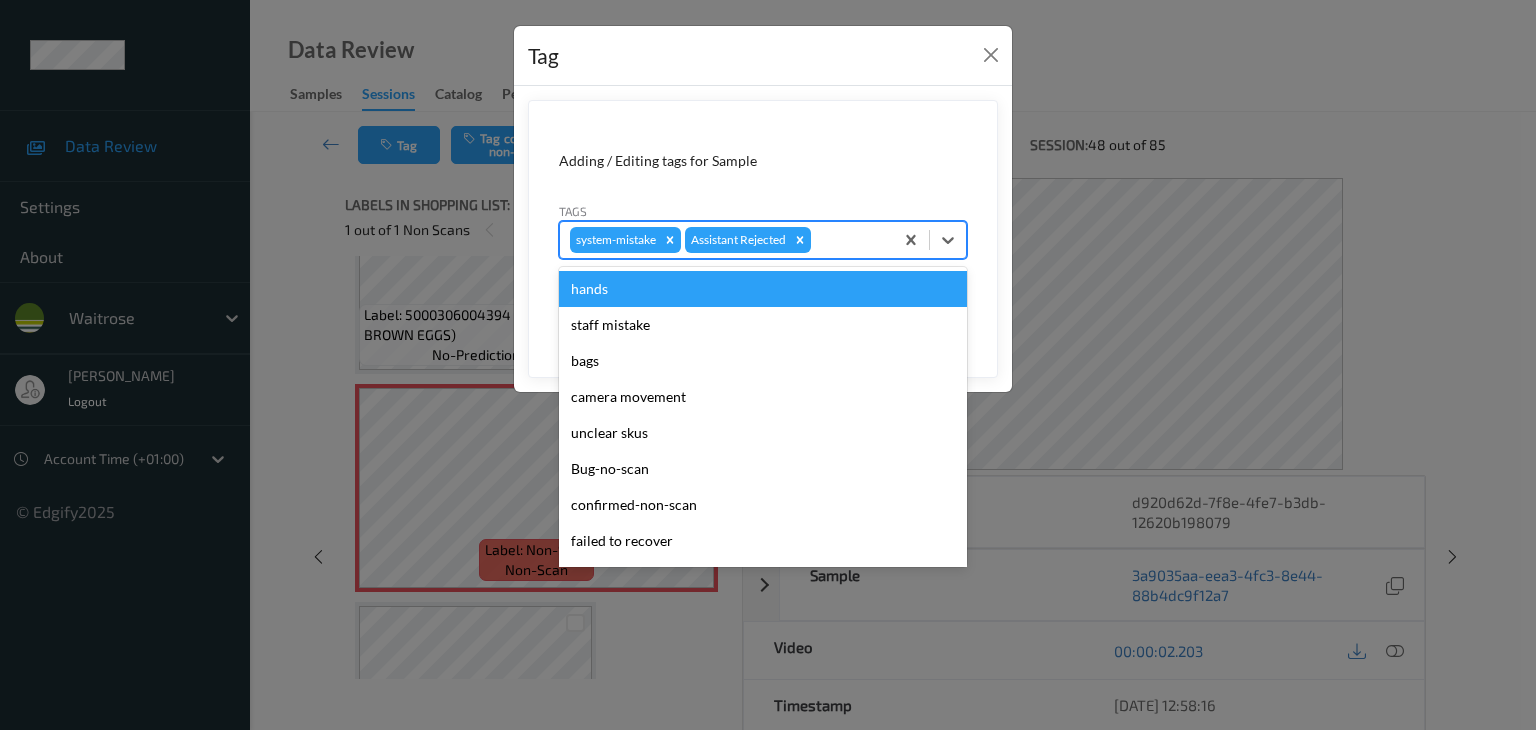 click at bounding box center [849, 240] 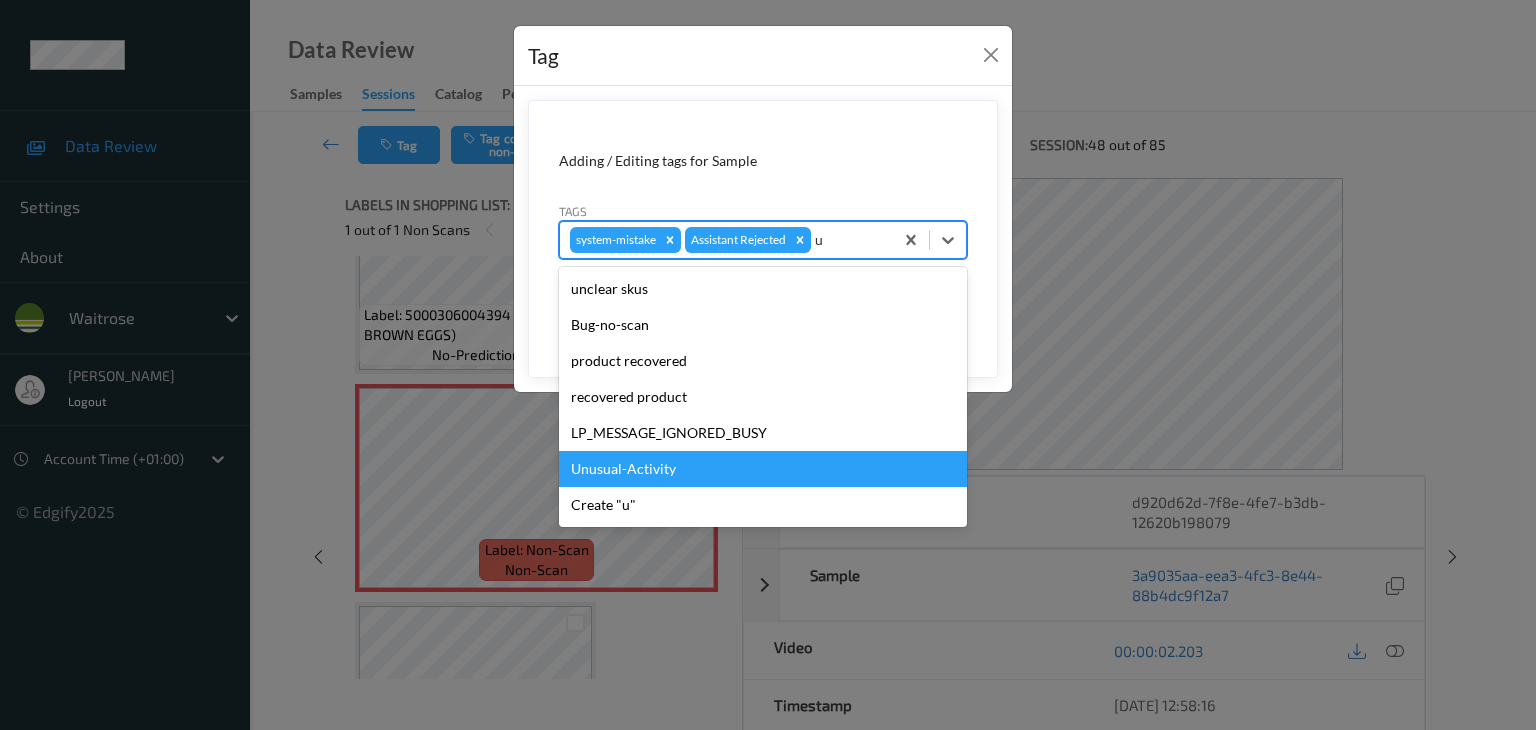 click on "Unusual-Activity" at bounding box center (763, 469) 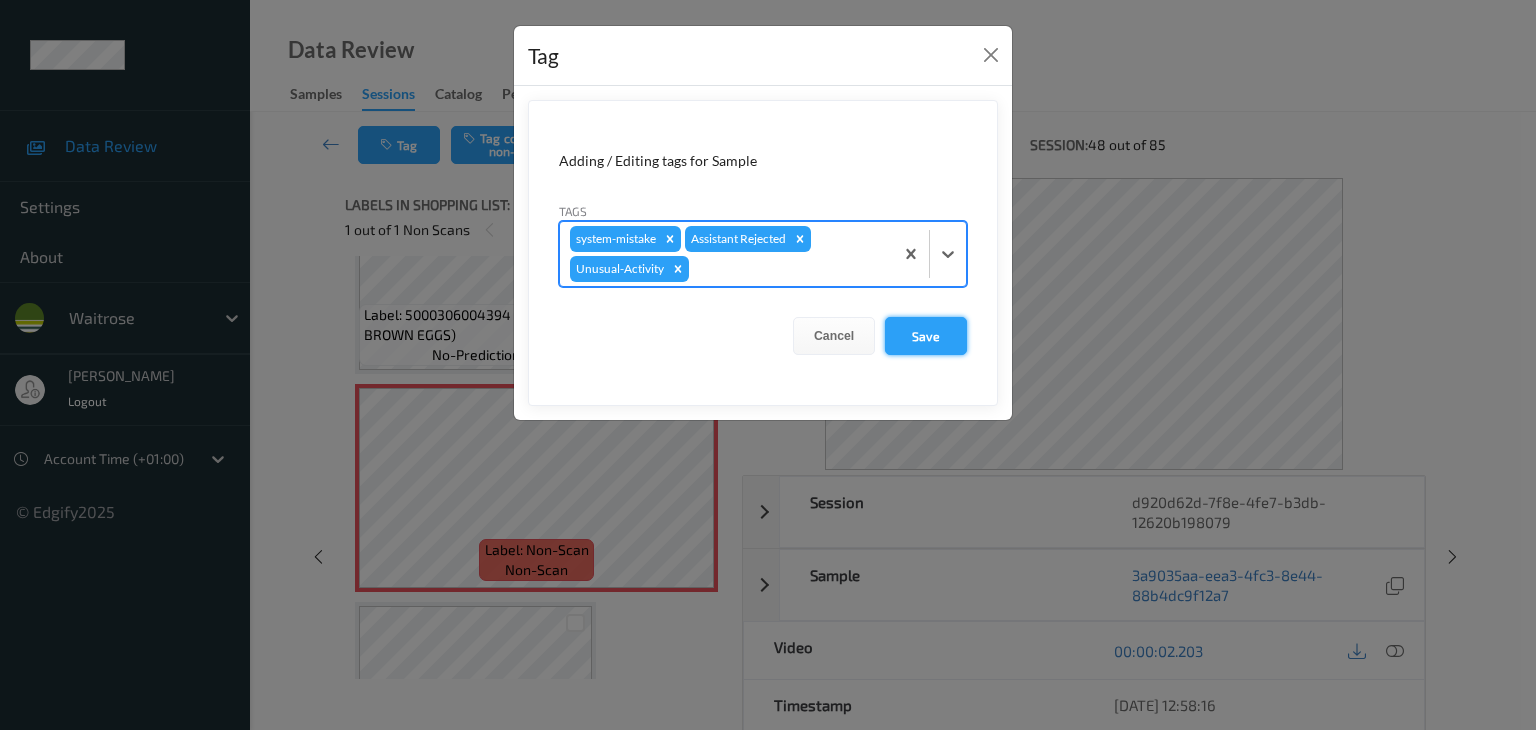 click on "Save" at bounding box center (926, 336) 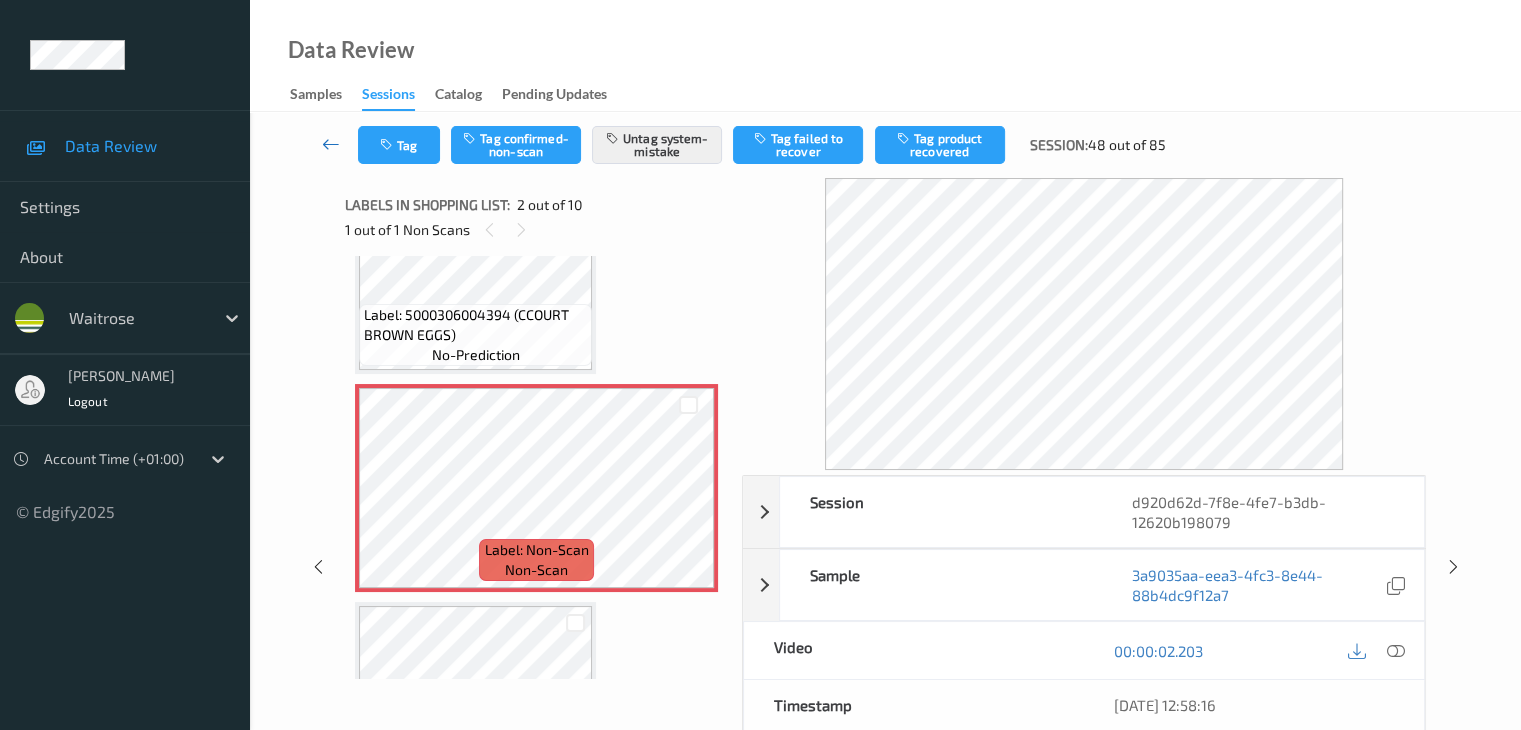 click at bounding box center [331, 144] 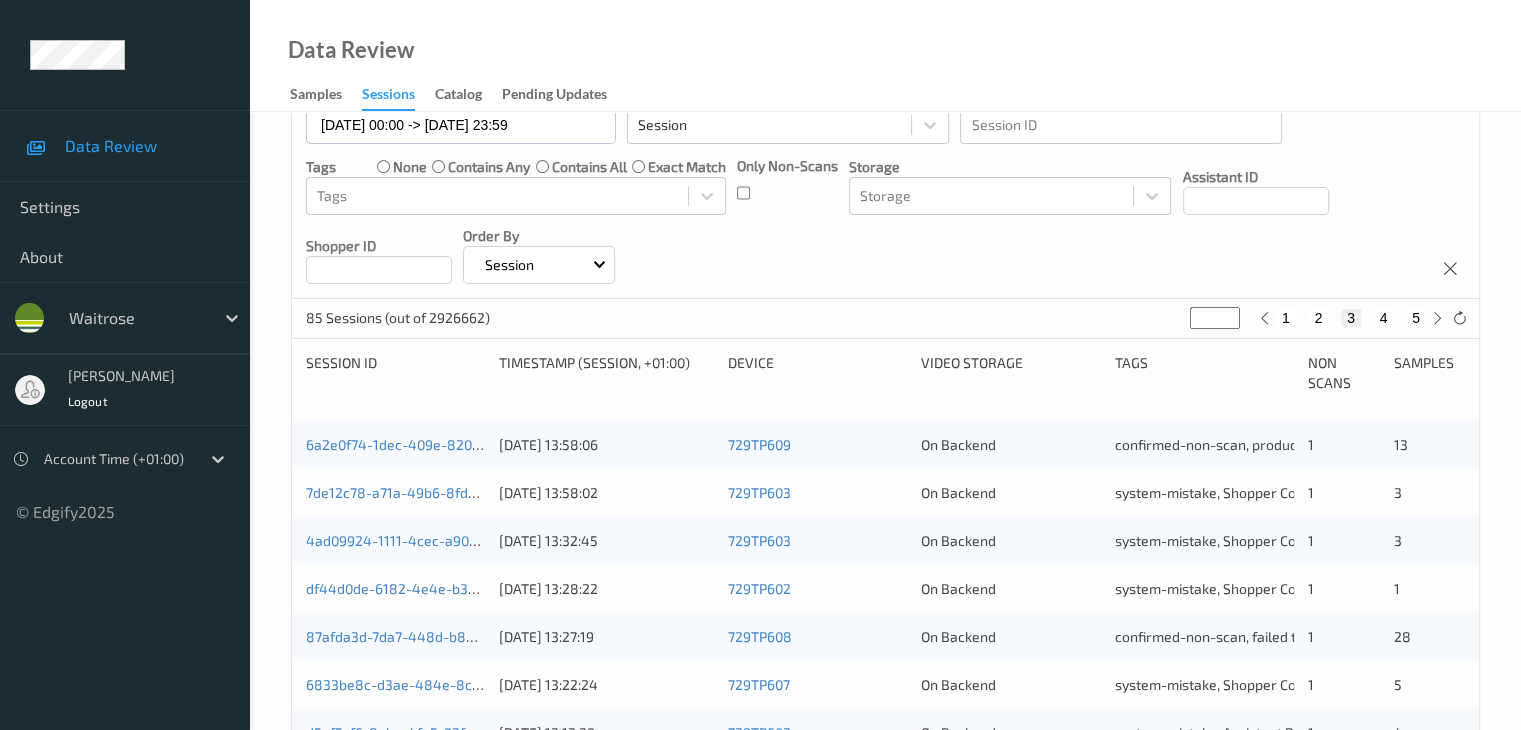 scroll, scrollTop: 400, scrollLeft: 0, axis: vertical 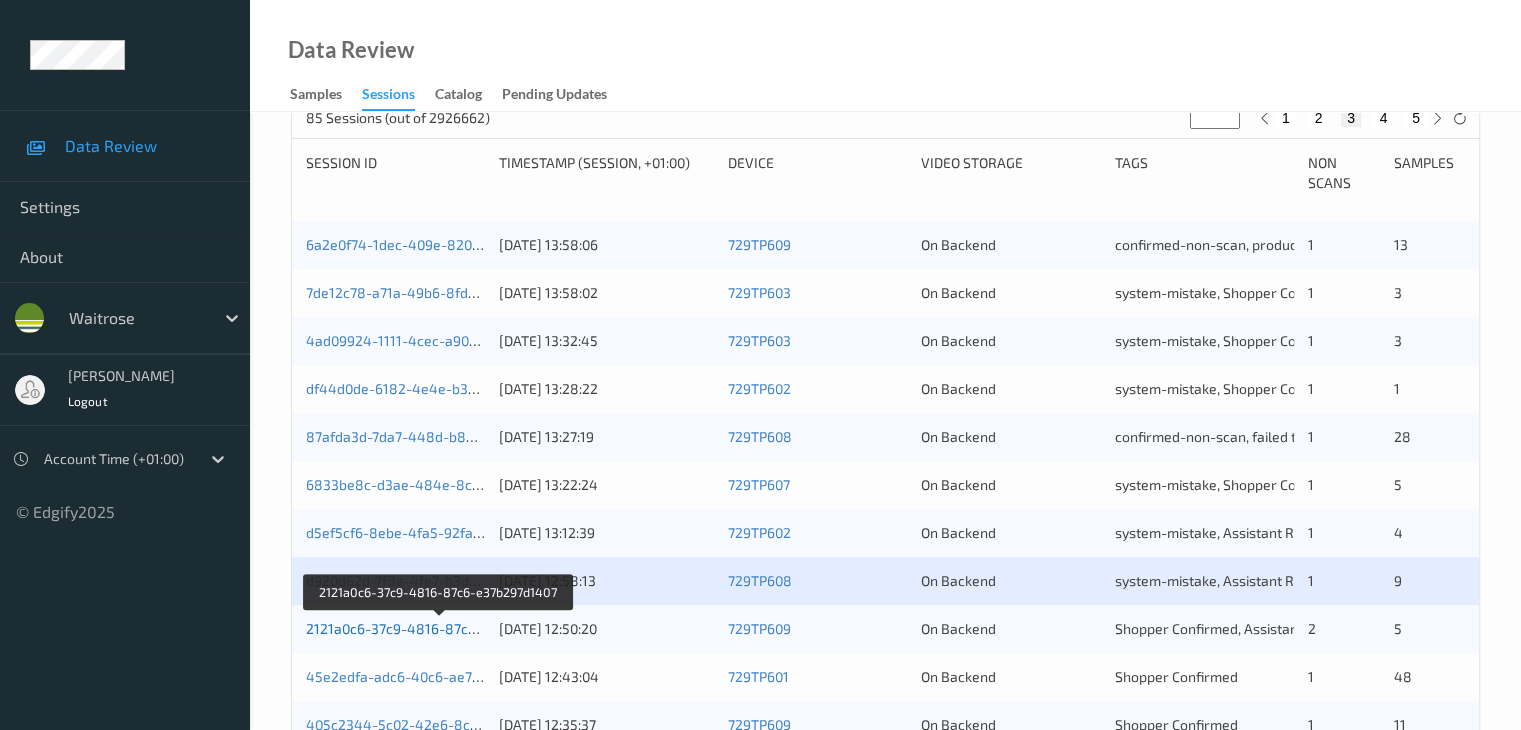 click on "2121a0c6-37c9-4816-87c6-e37b297d1407" at bounding box center [440, 628] 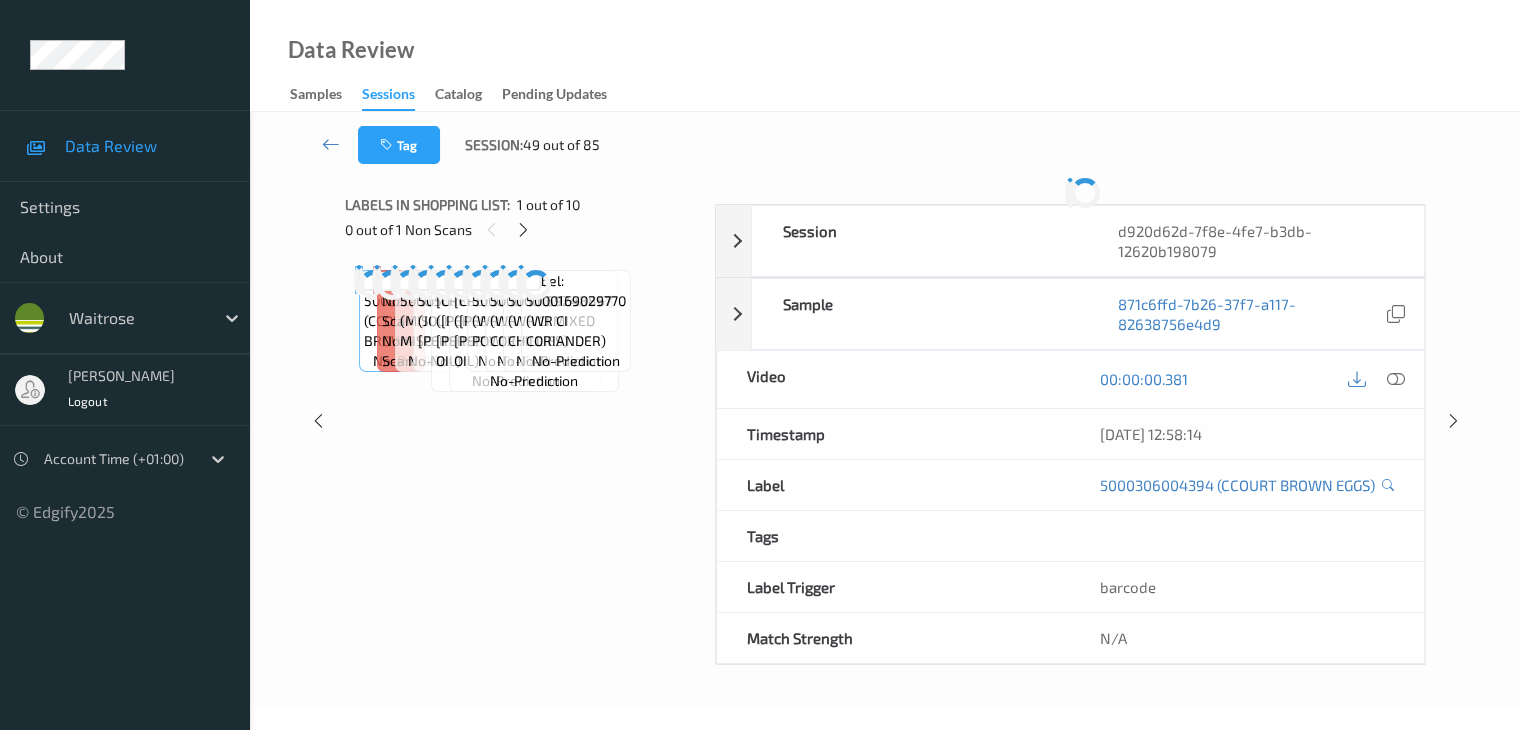 scroll, scrollTop: 264, scrollLeft: 0, axis: vertical 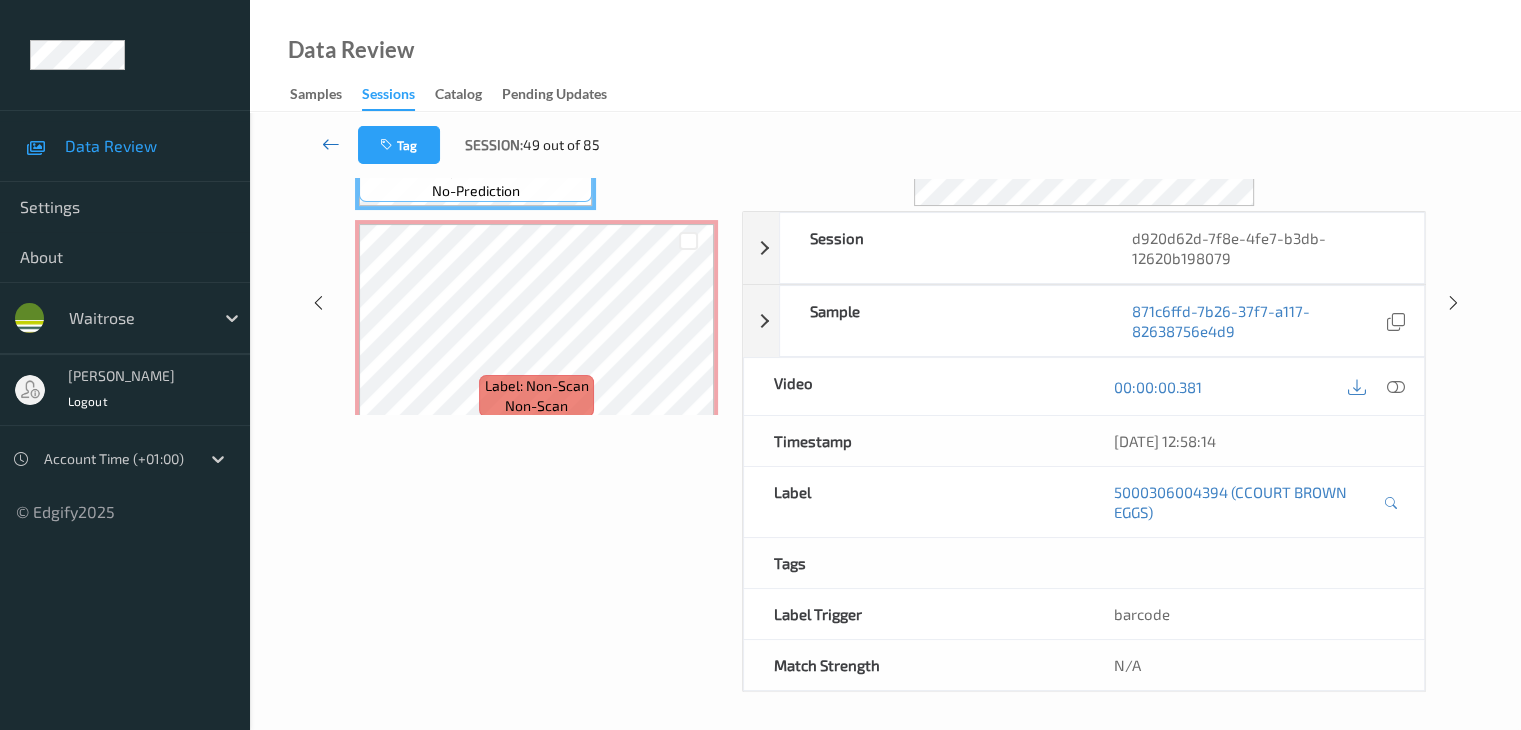 click at bounding box center [331, 144] 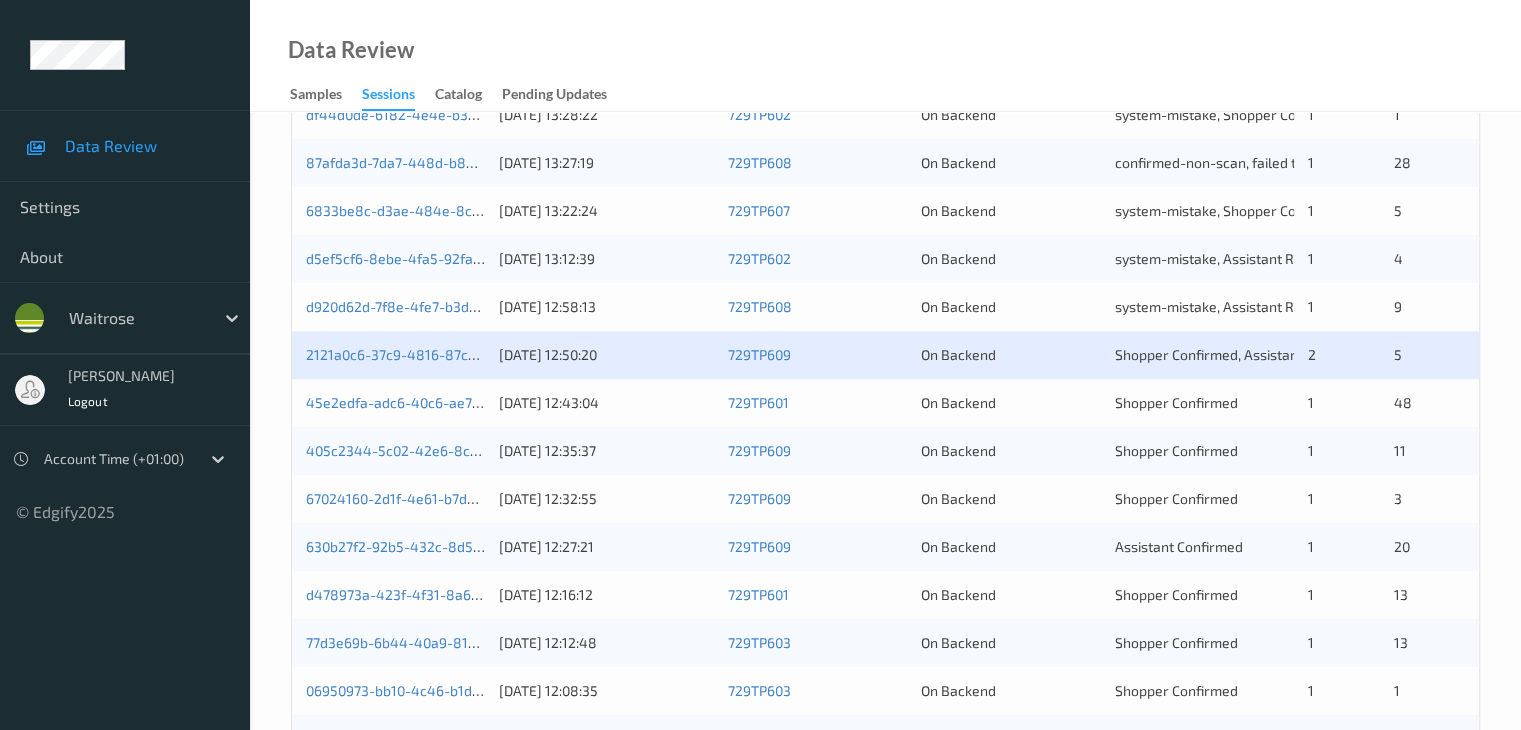scroll, scrollTop: 800, scrollLeft: 0, axis: vertical 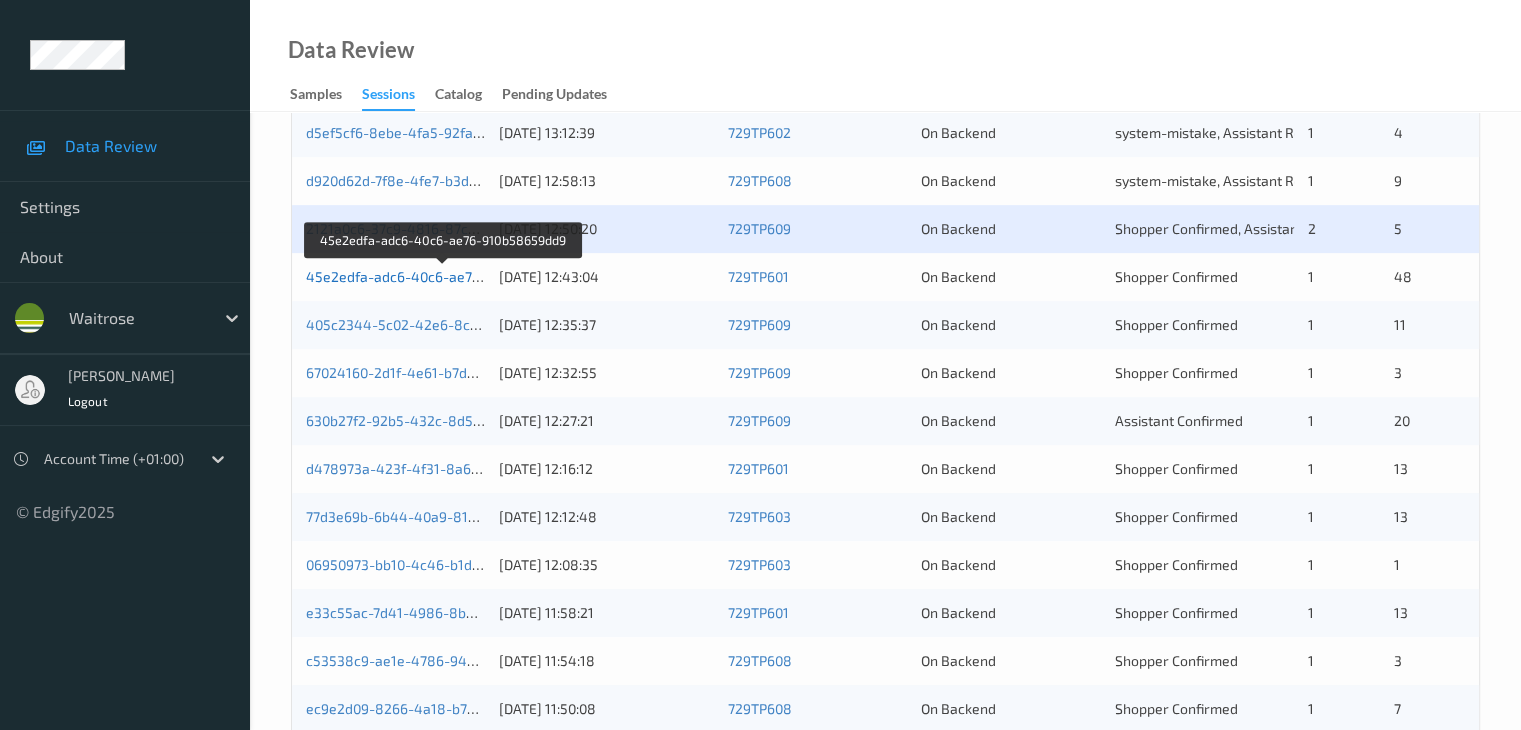 click on "45e2edfa-adc6-40c6-ae76-910b58659dd9" at bounding box center [443, 276] 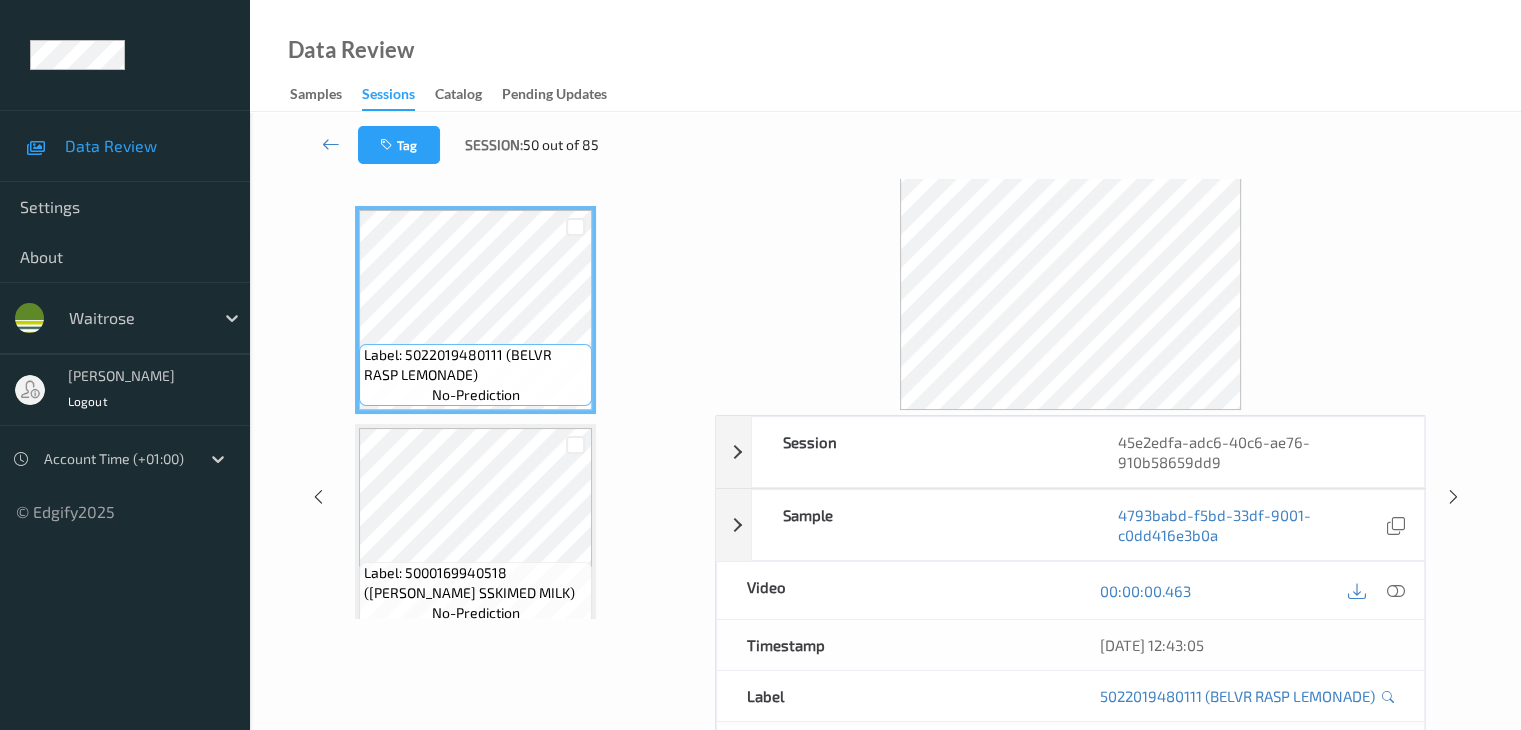 scroll, scrollTop: 0, scrollLeft: 0, axis: both 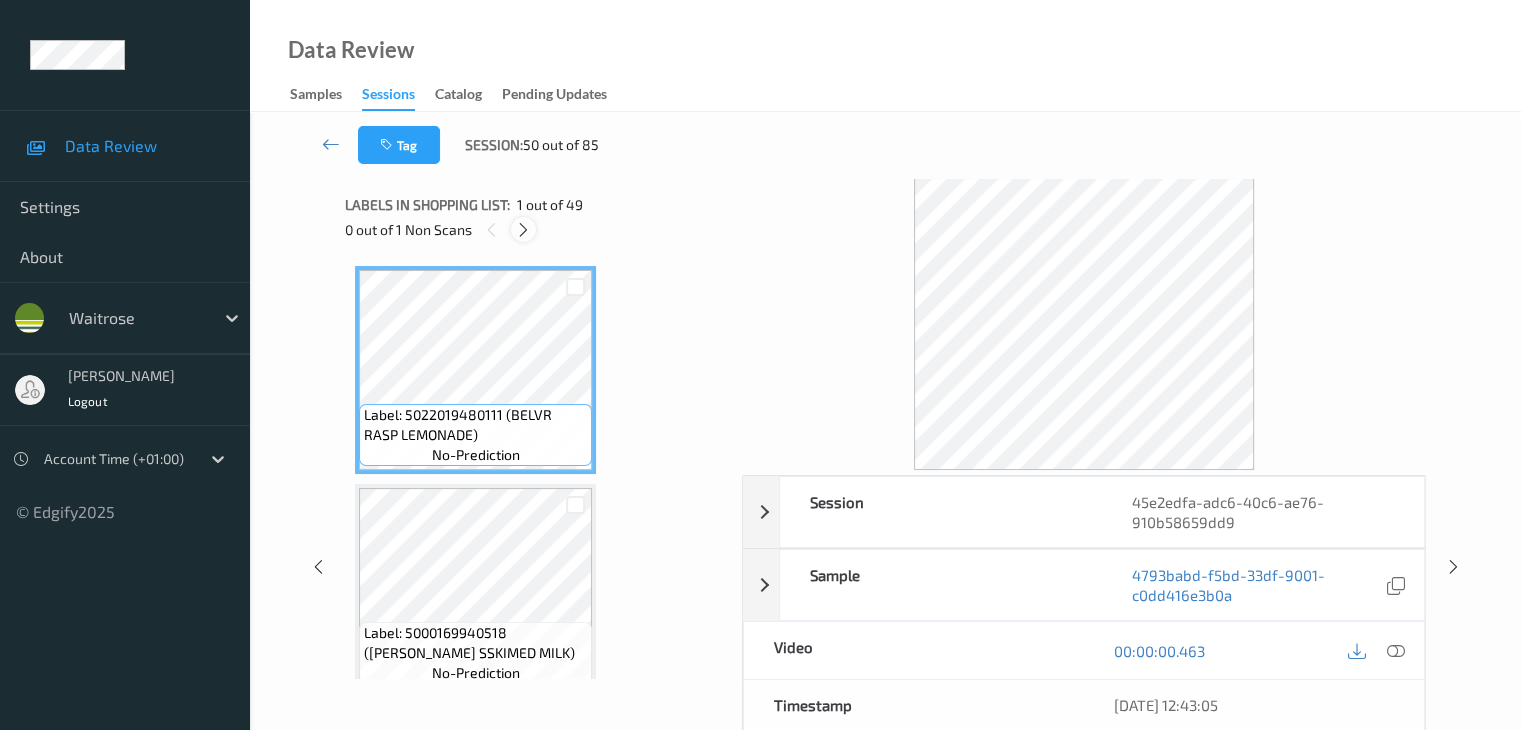 click at bounding box center [523, 230] 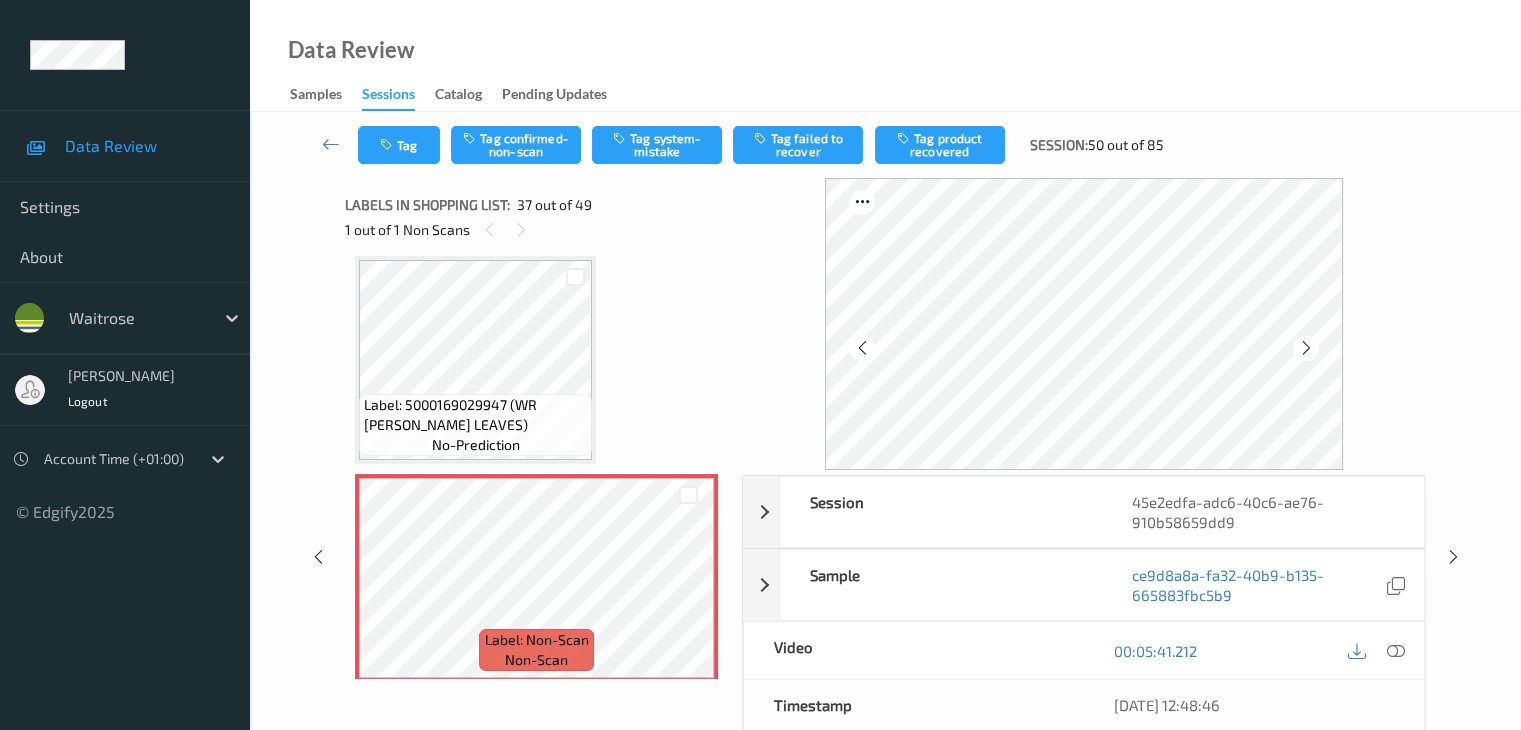 scroll, scrollTop: 7740, scrollLeft: 0, axis: vertical 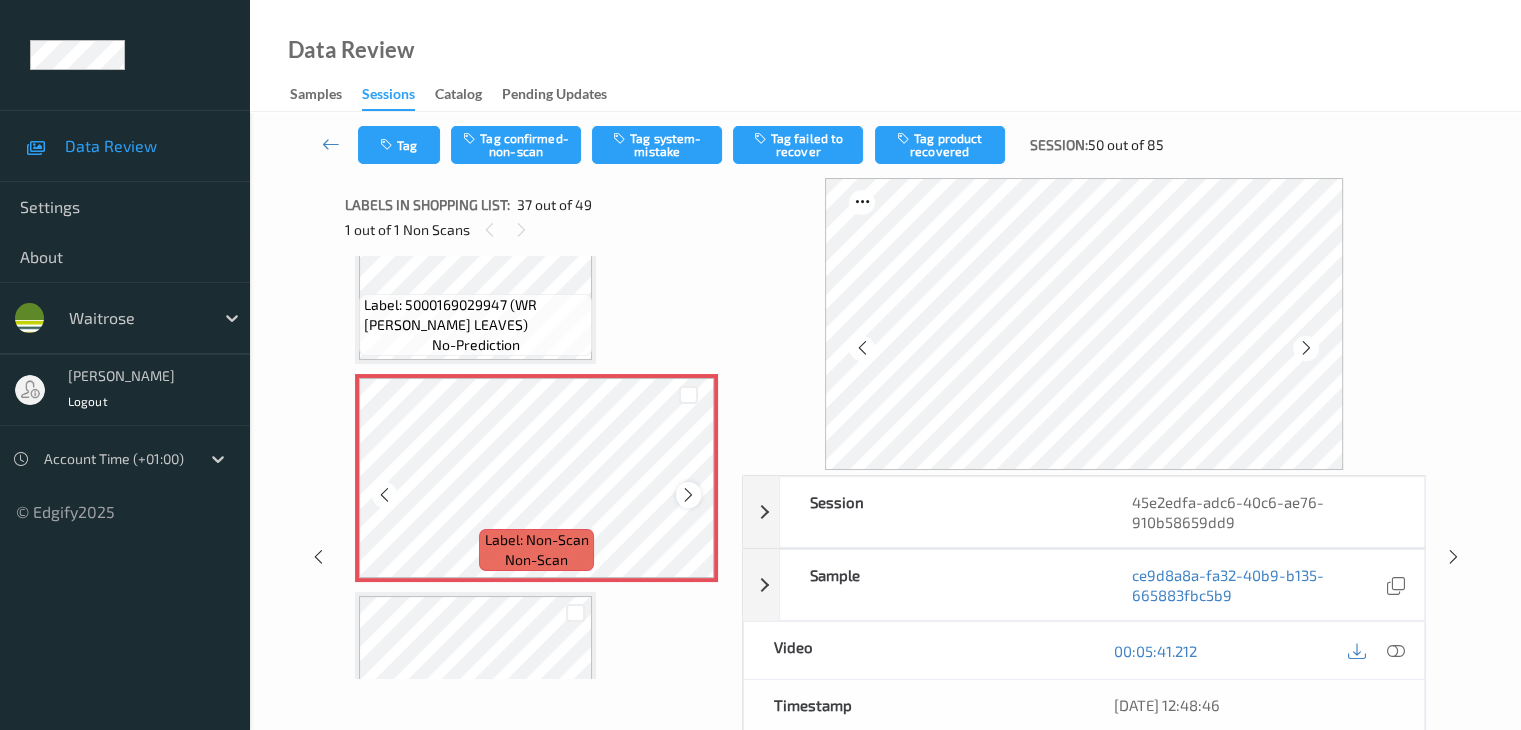 click at bounding box center (688, 495) 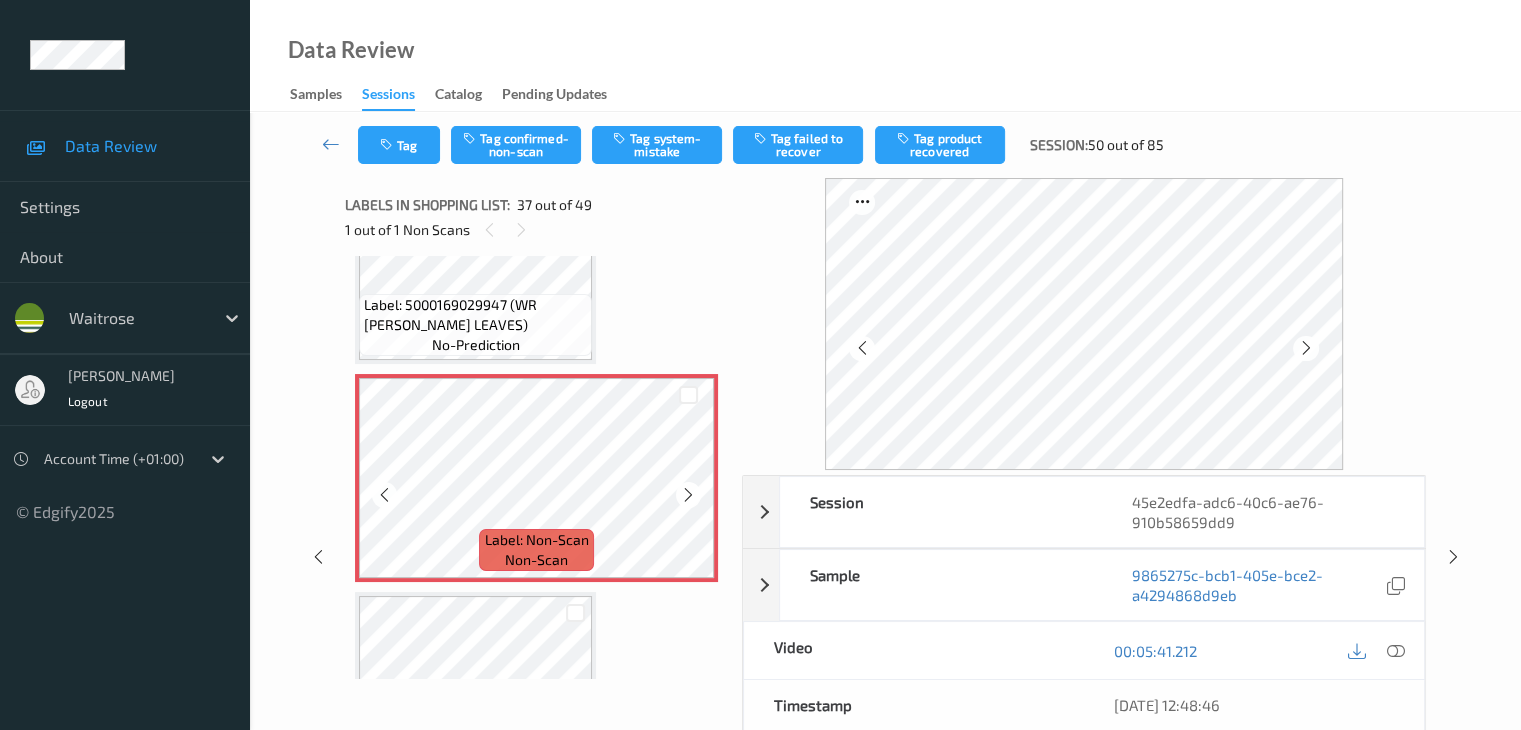 click at bounding box center [688, 495] 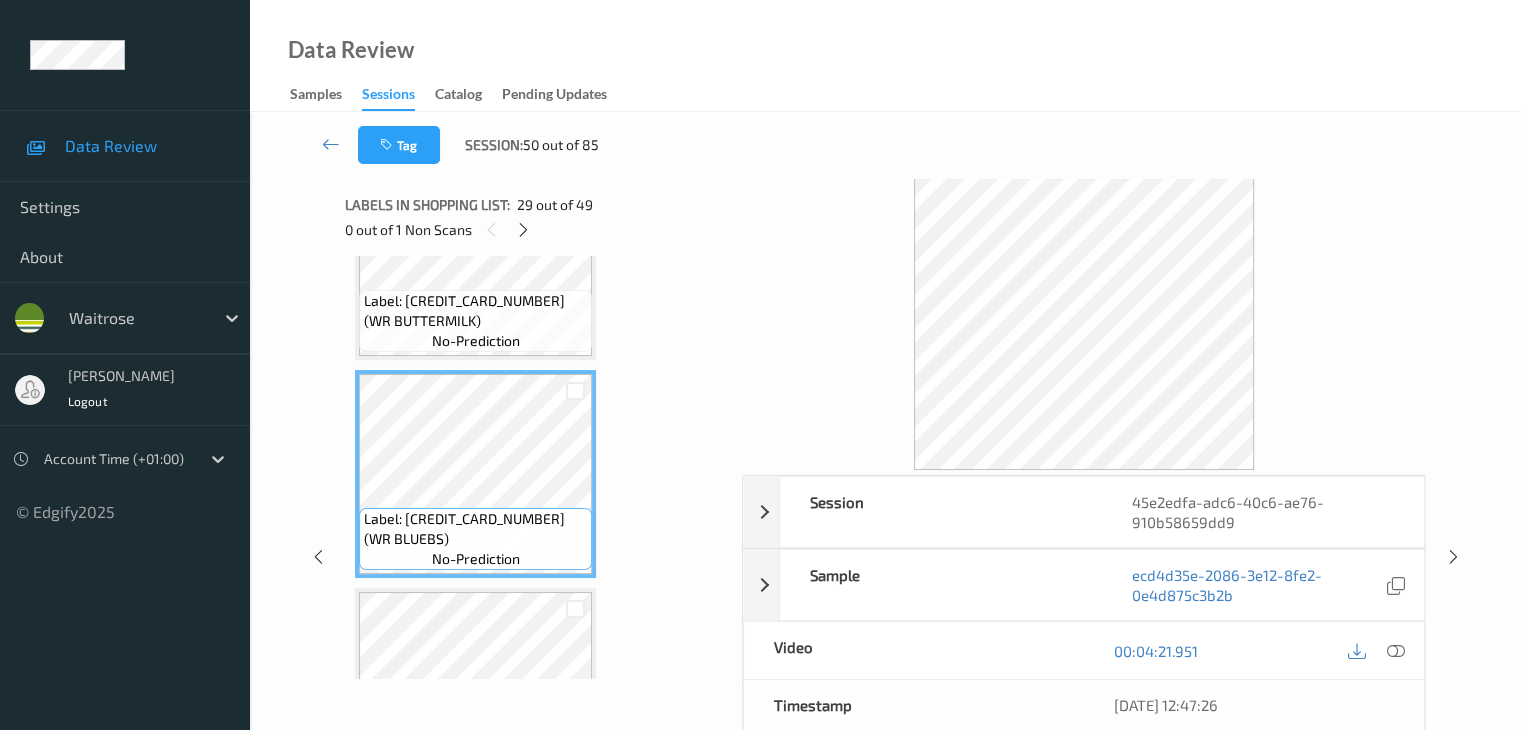 scroll, scrollTop: 6040, scrollLeft: 0, axis: vertical 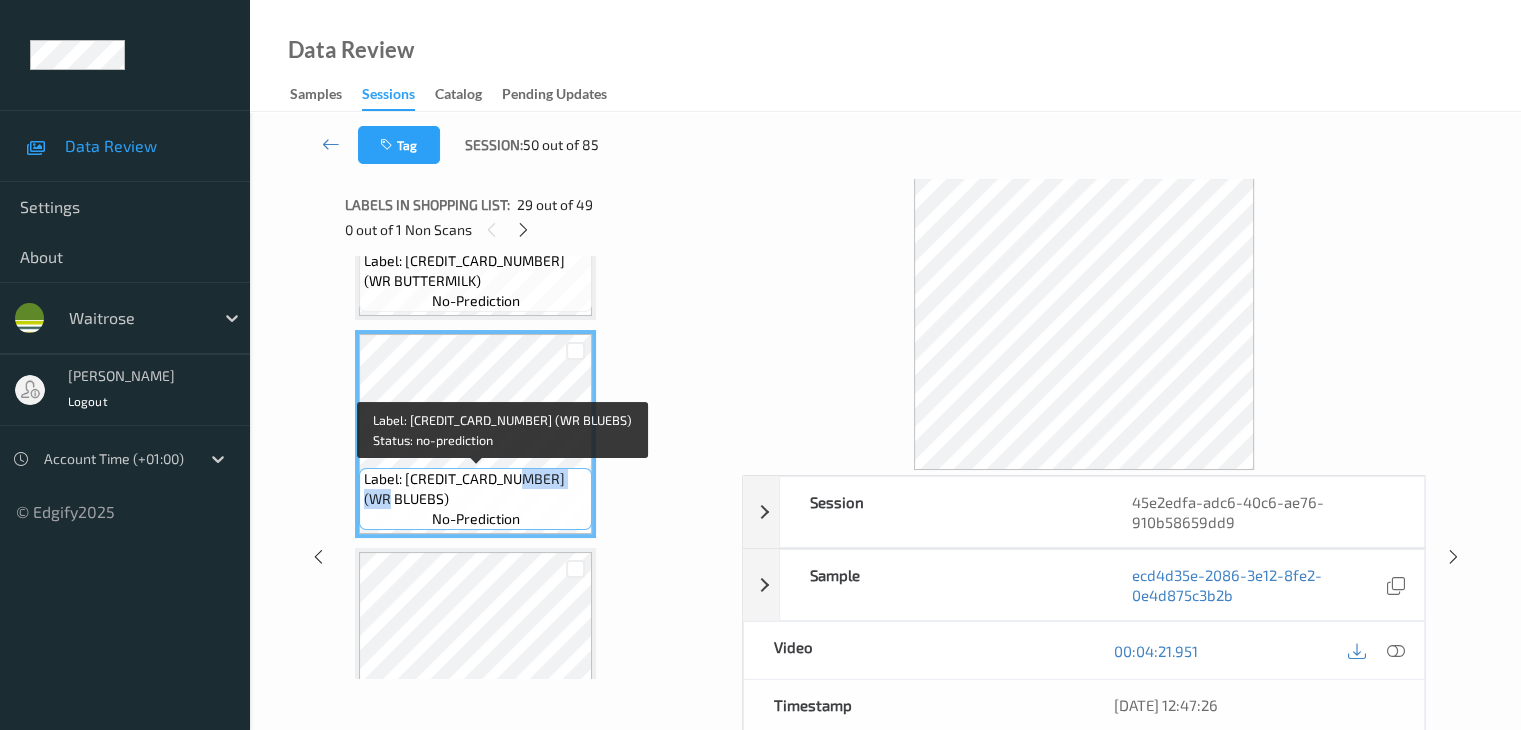 drag, startPoint x: 514, startPoint y: 477, endPoint x: 414, endPoint y: 500, distance: 102.610916 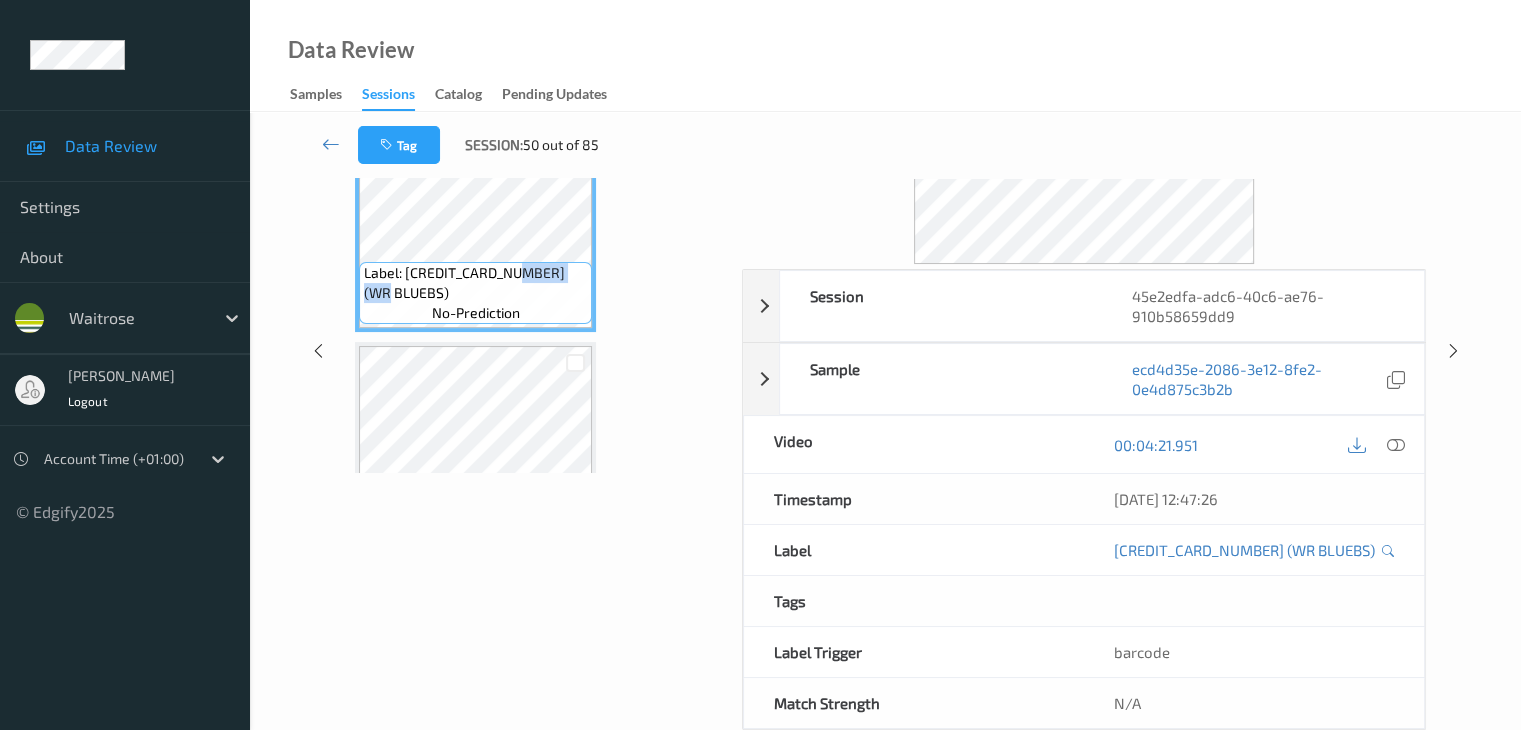 scroll, scrollTop: 244, scrollLeft: 0, axis: vertical 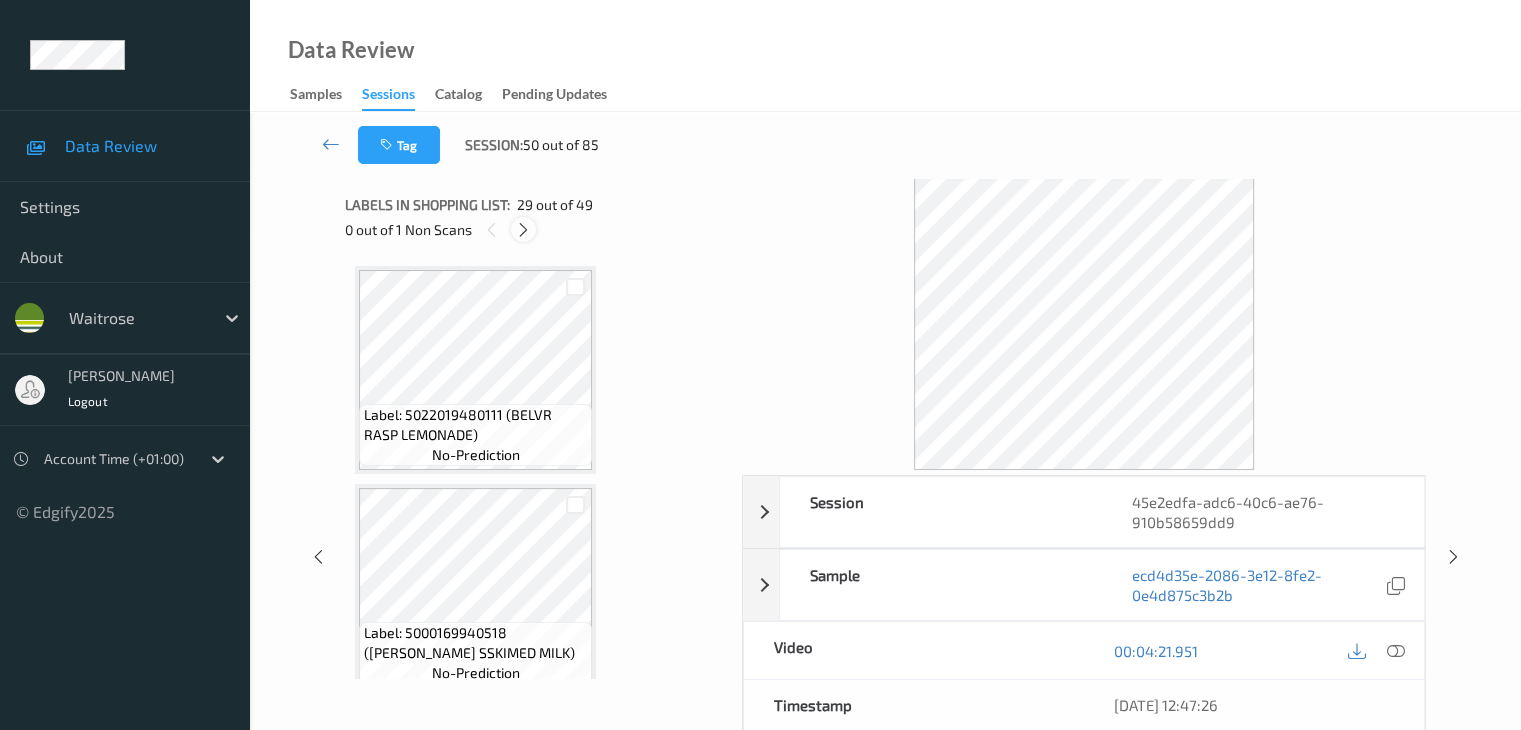 click at bounding box center [523, 230] 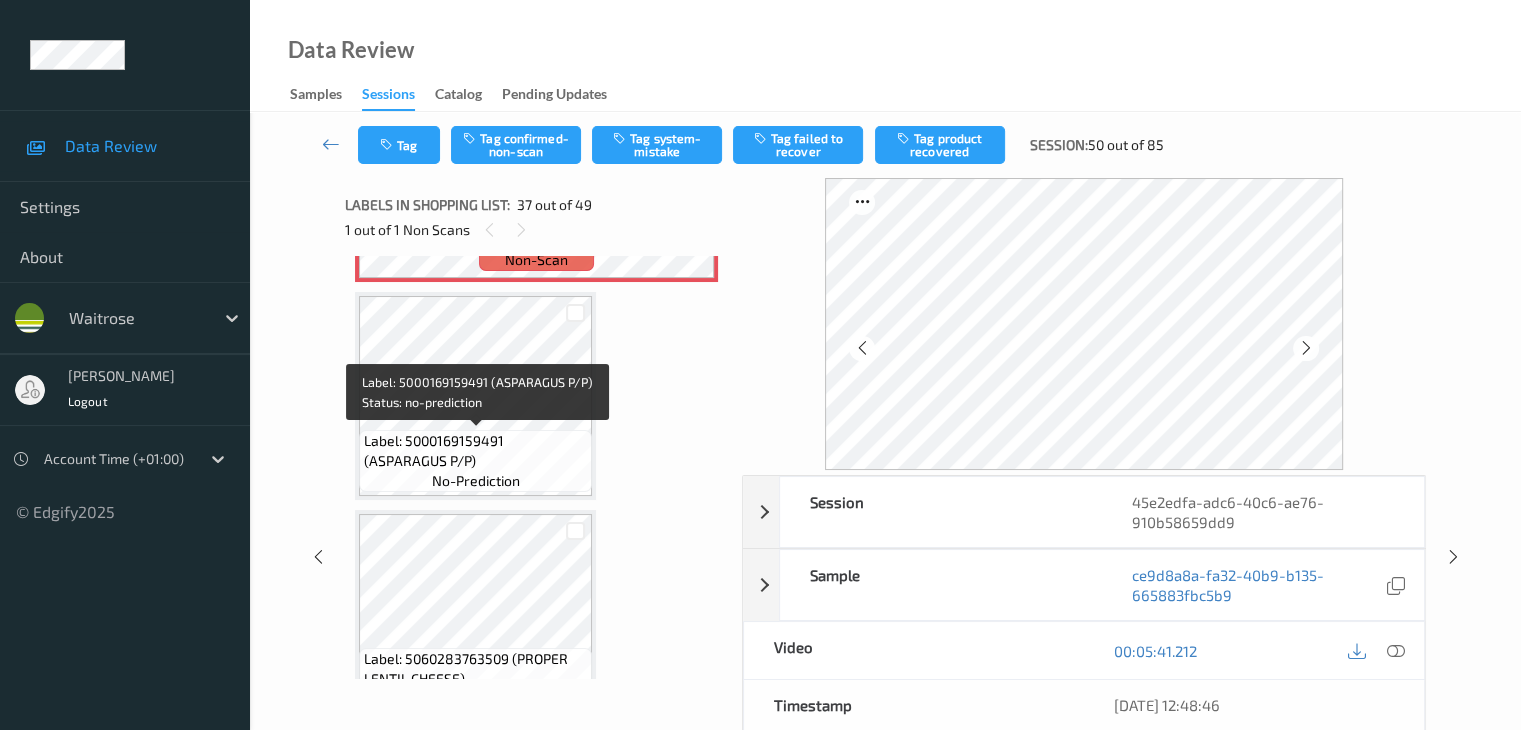 scroll, scrollTop: 7840, scrollLeft: 0, axis: vertical 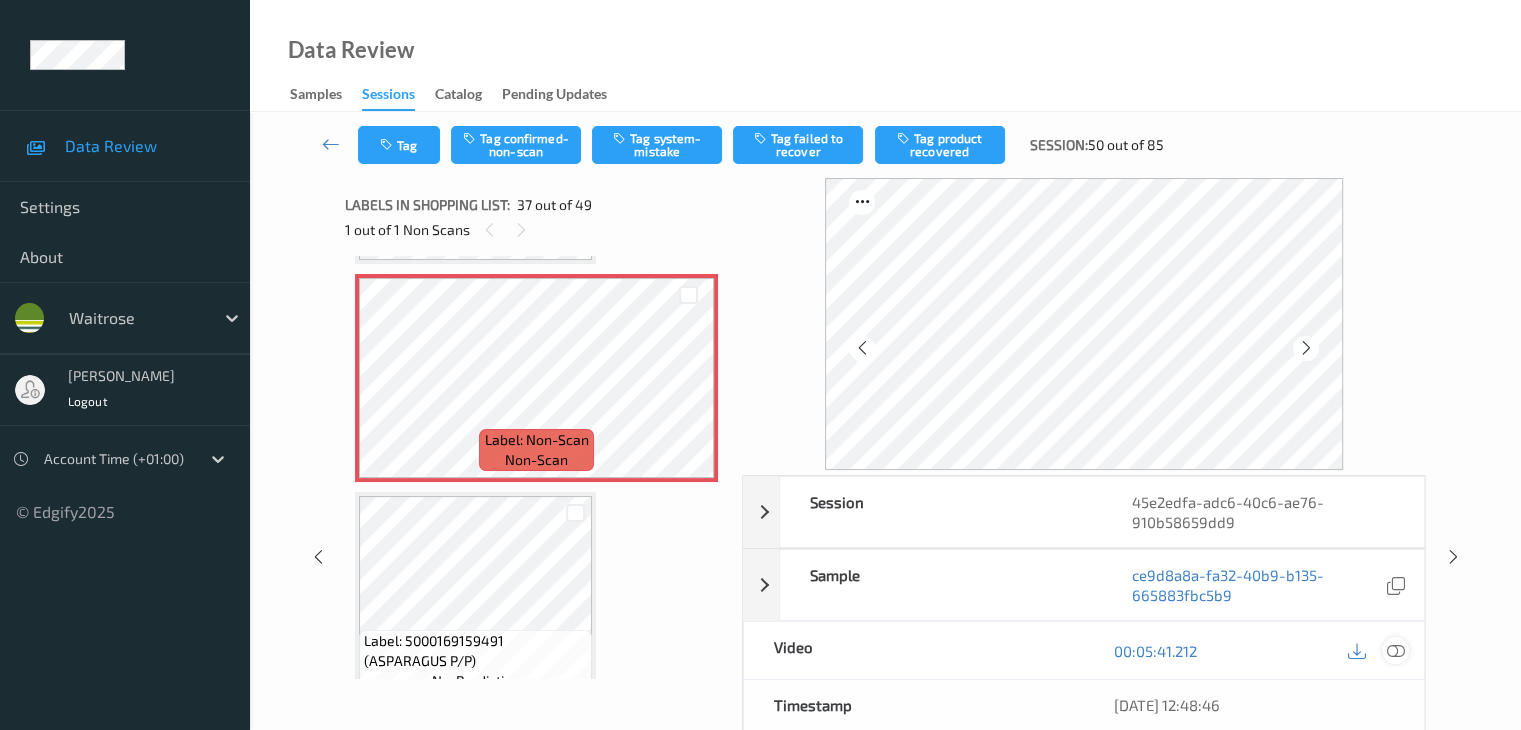 click at bounding box center (1395, 651) 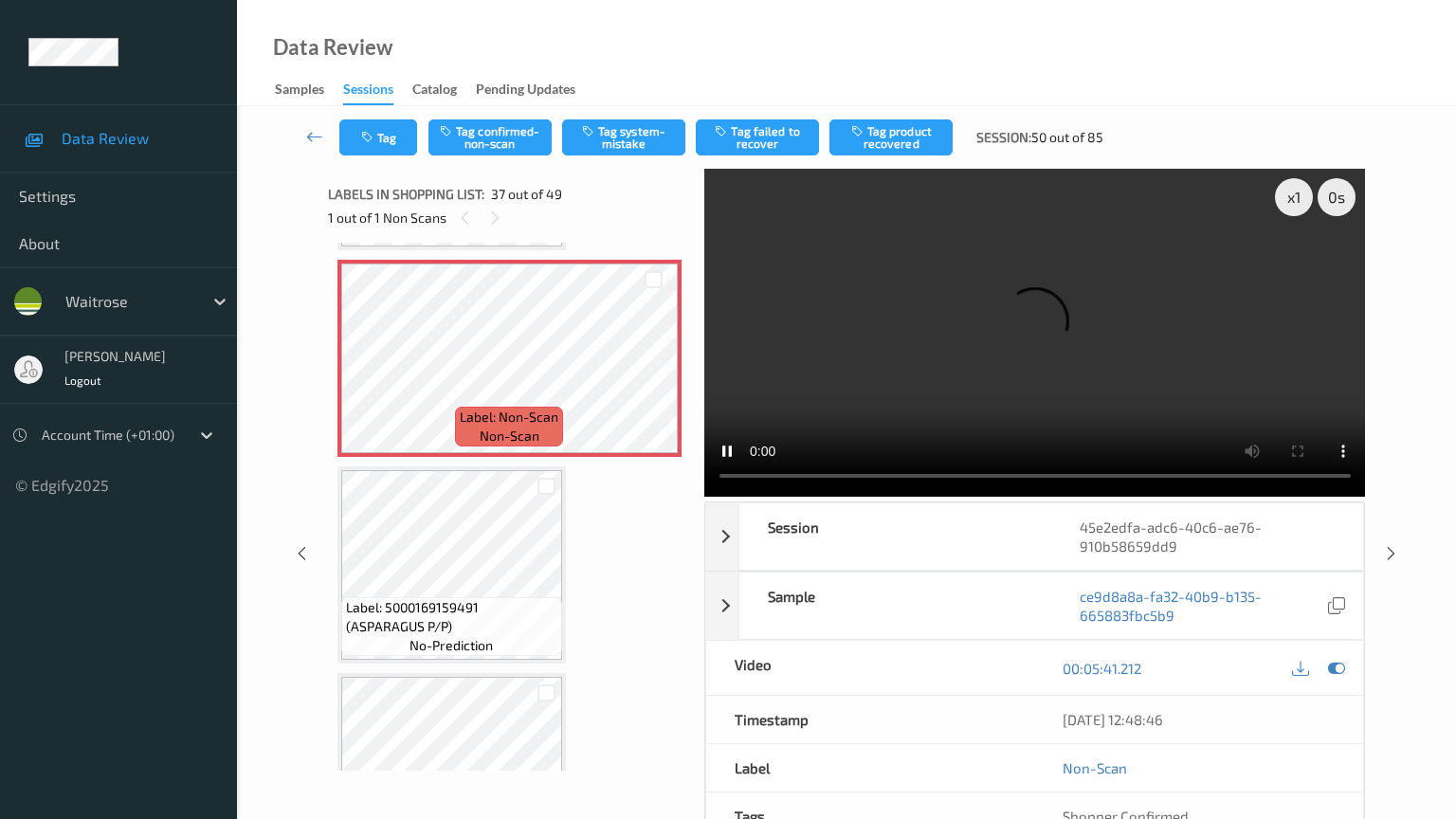 type 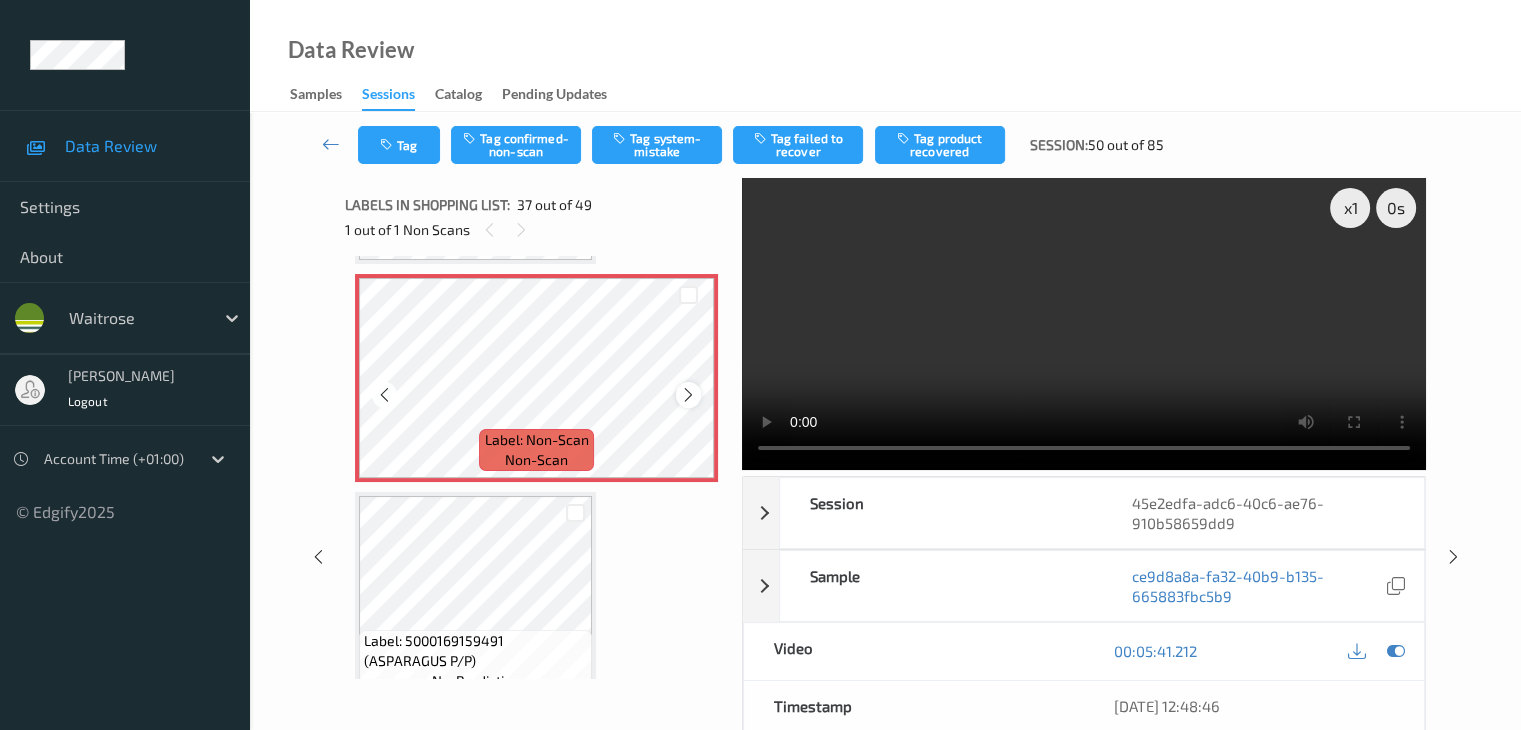 click at bounding box center [688, 395] 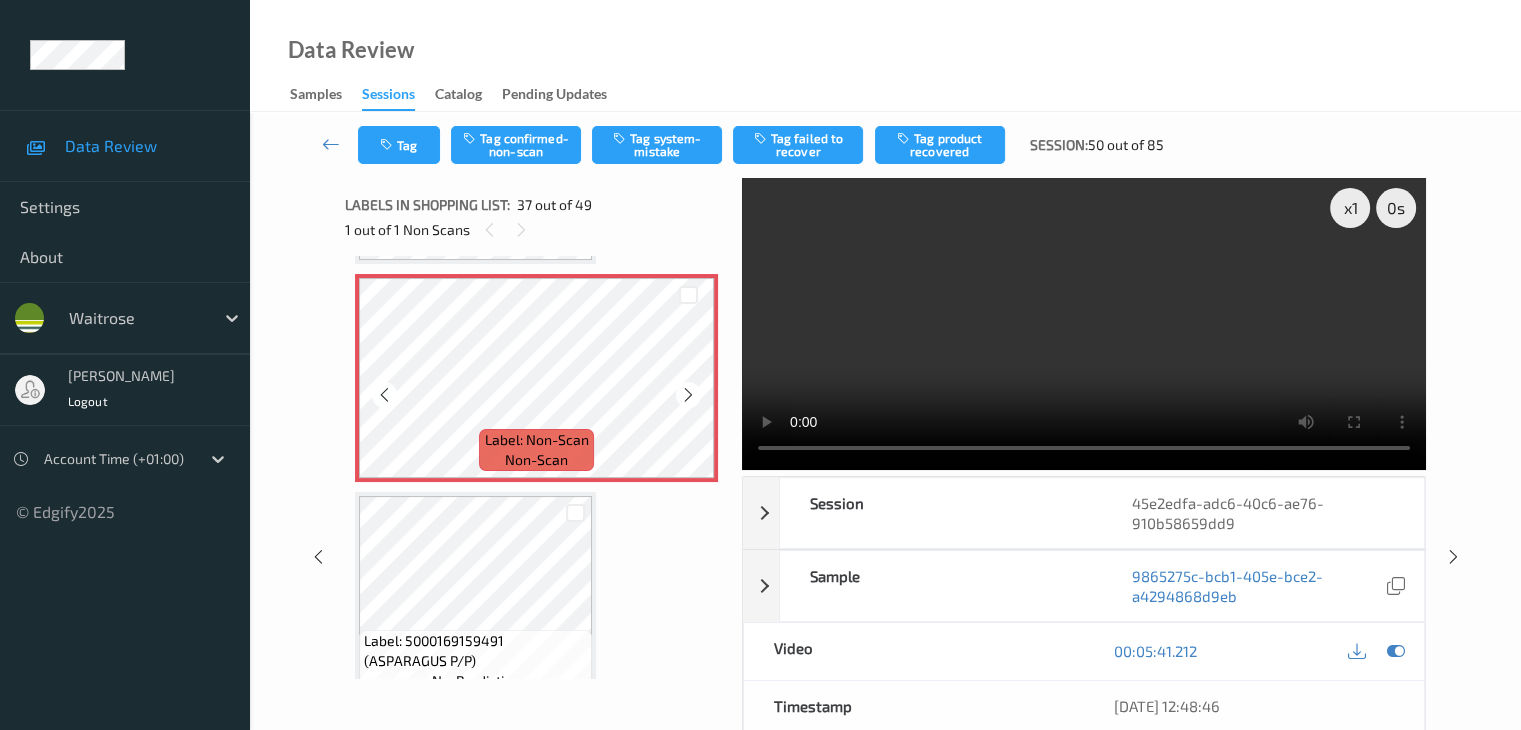 click at bounding box center [688, 395] 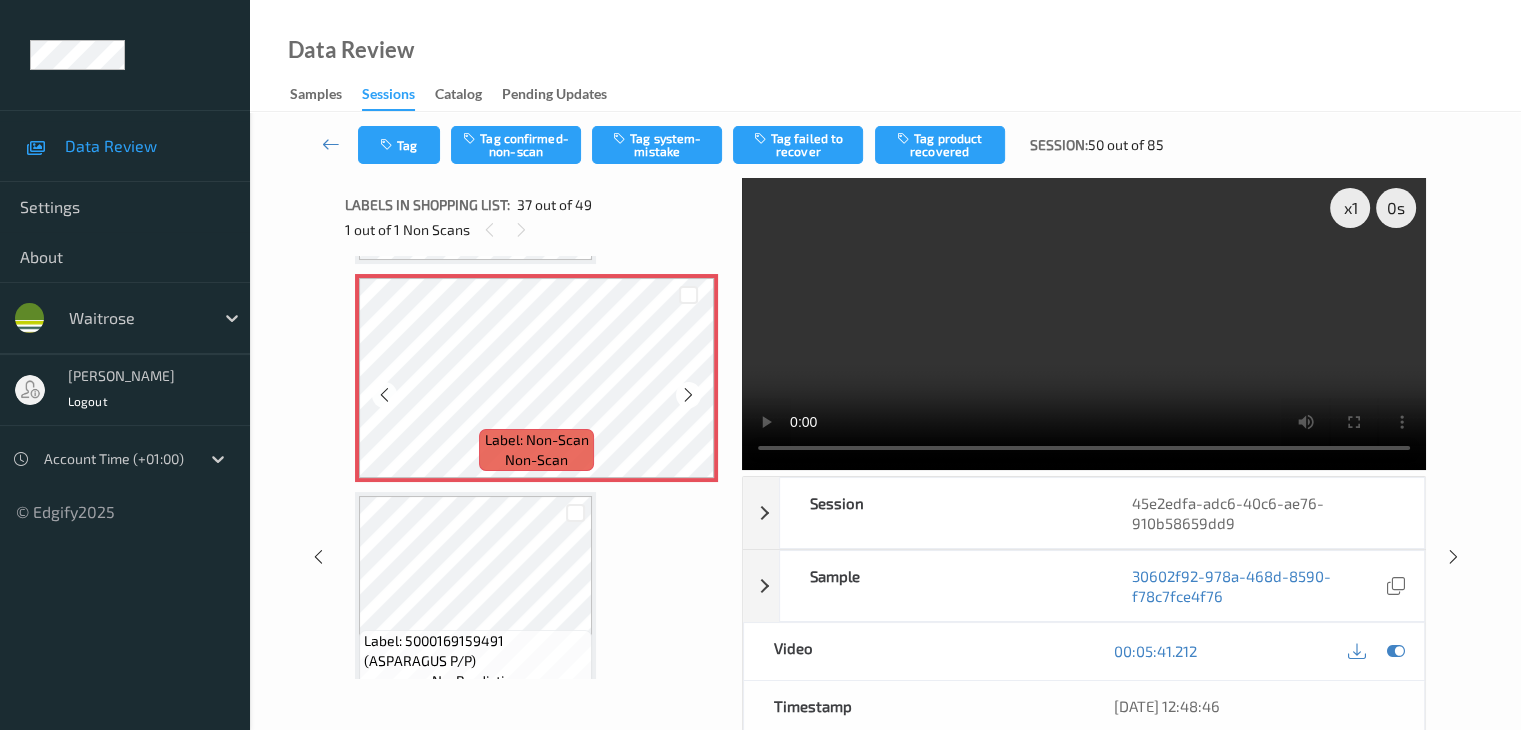 click at bounding box center (688, 395) 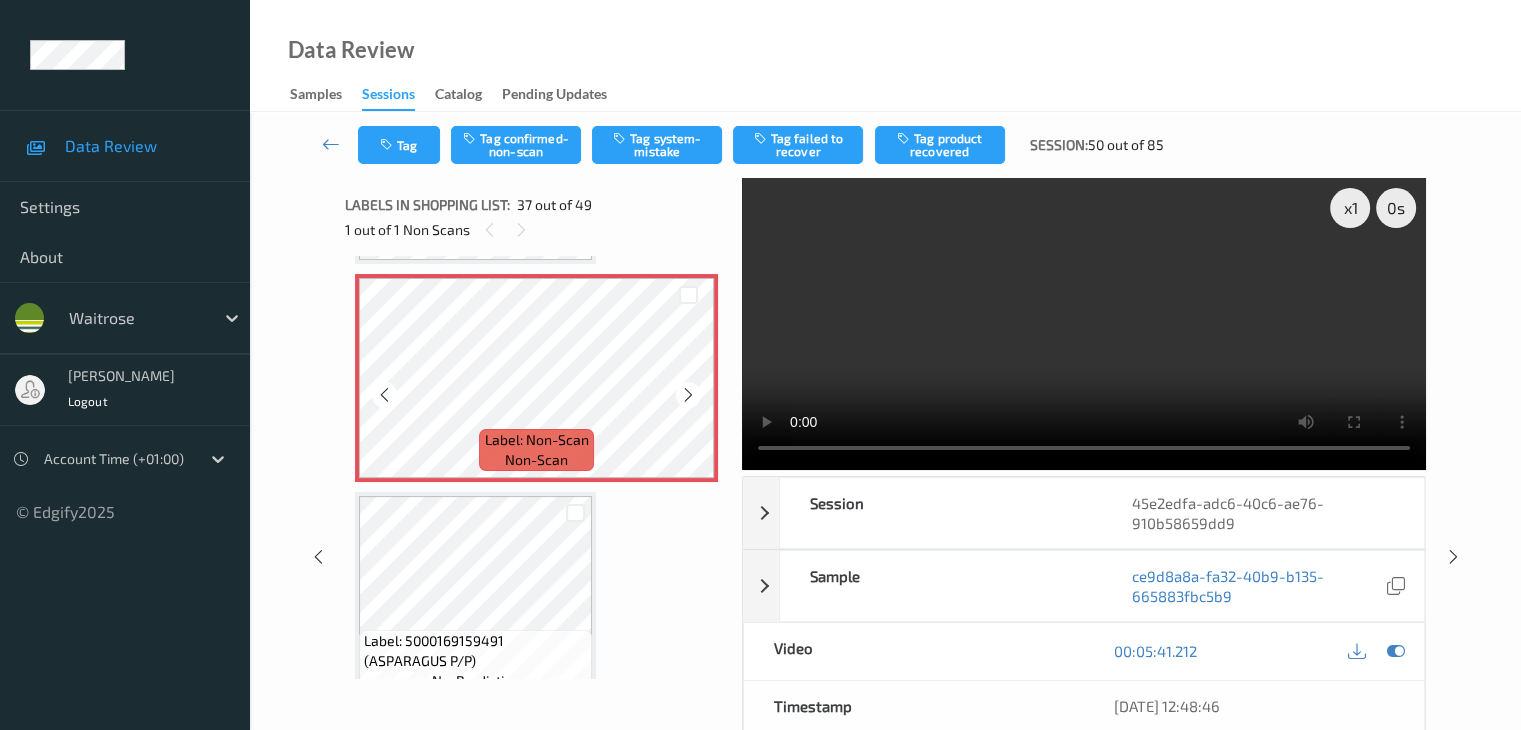 click at bounding box center [688, 395] 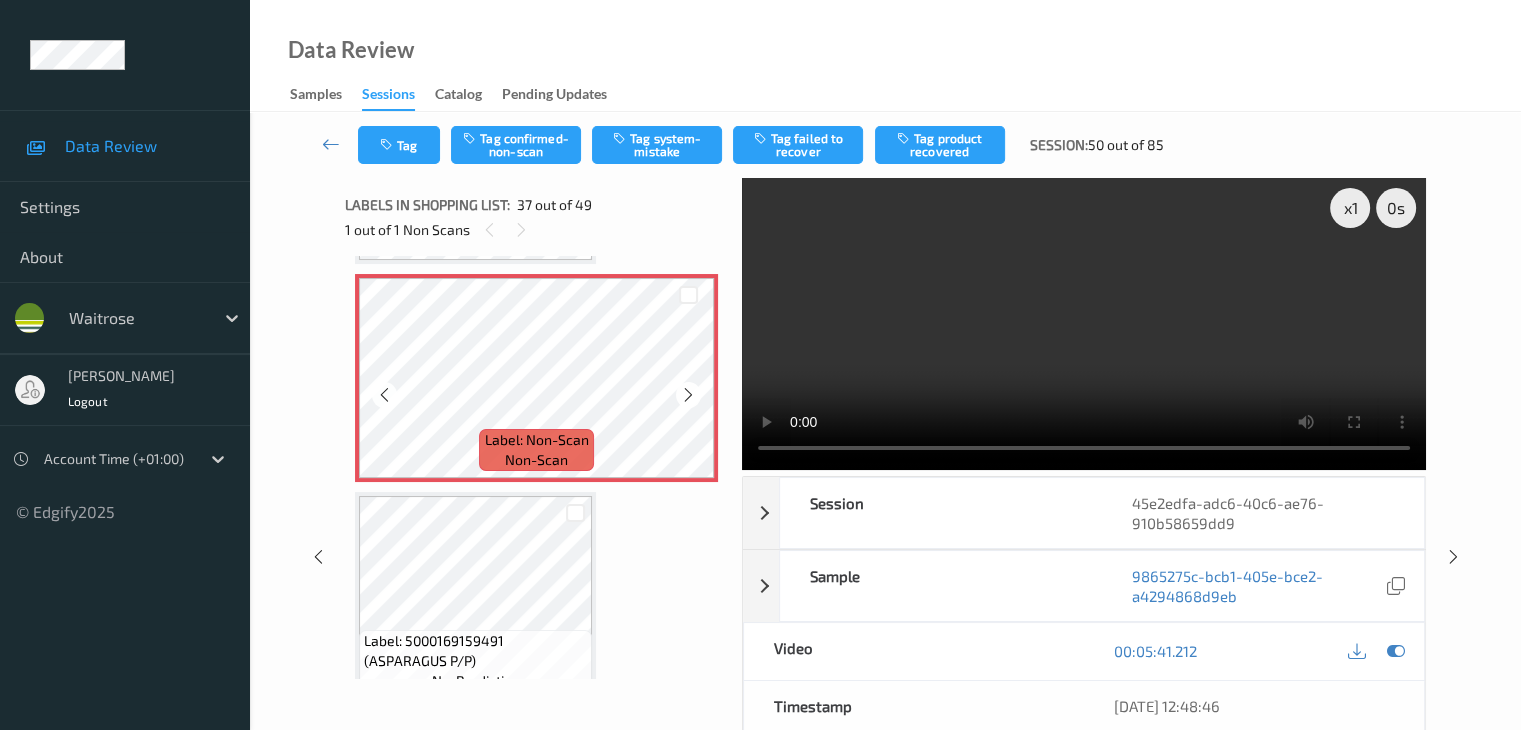 click at bounding box center [688, 395] 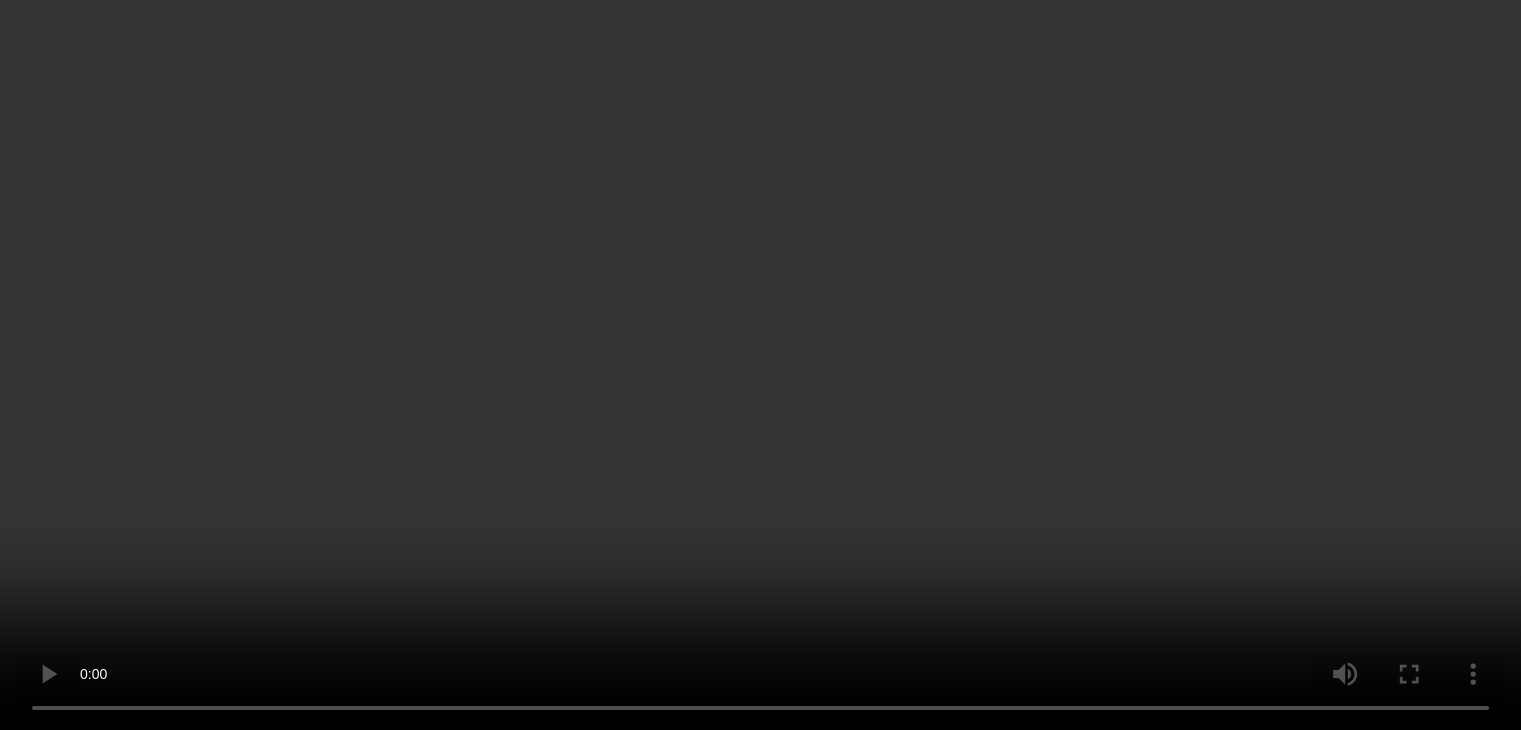 scroll, scrollTop: 7940, scrollLeft: 0, axis: vertical 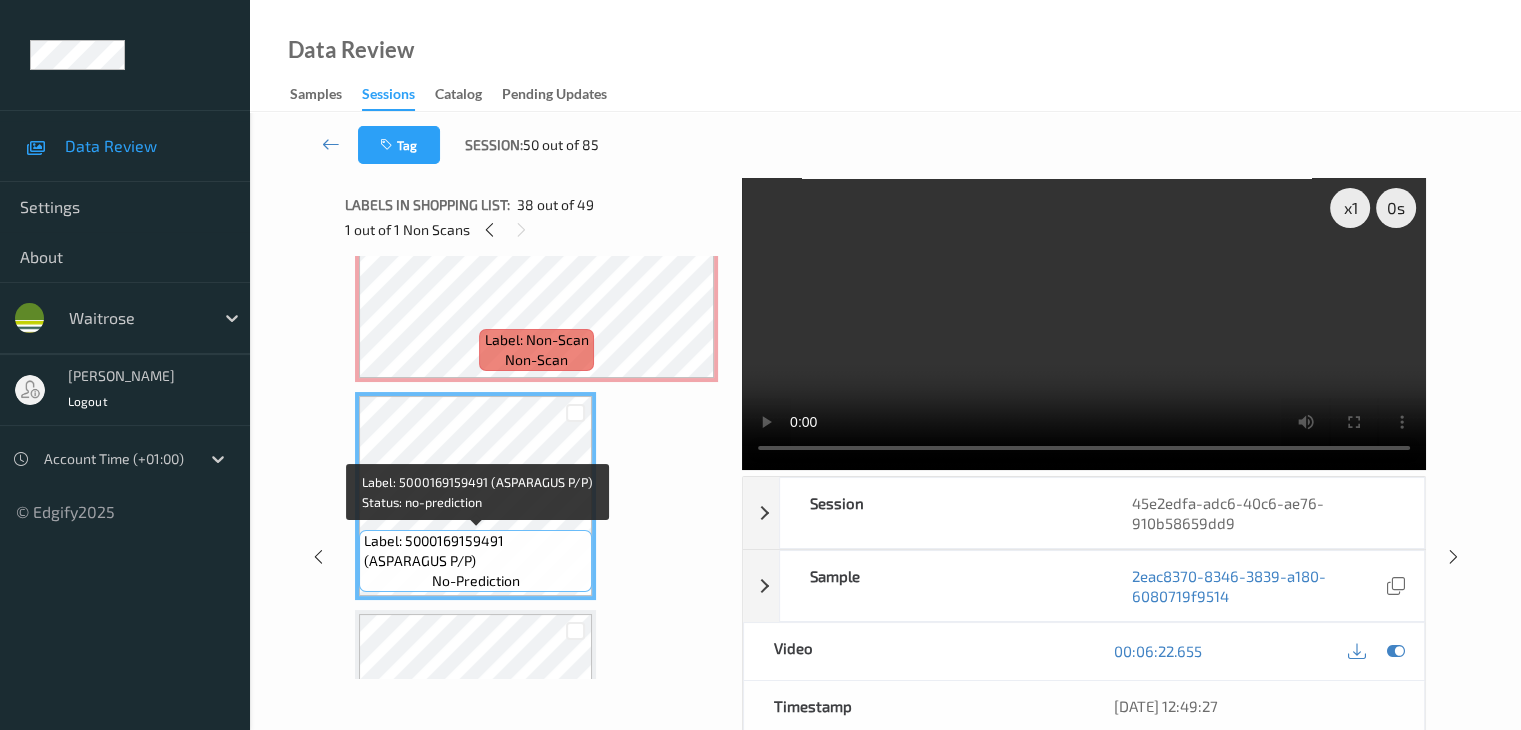 click on "Label: 5000169159491 (ASPARAGUS P/P)" at bounding box center (475, 551) 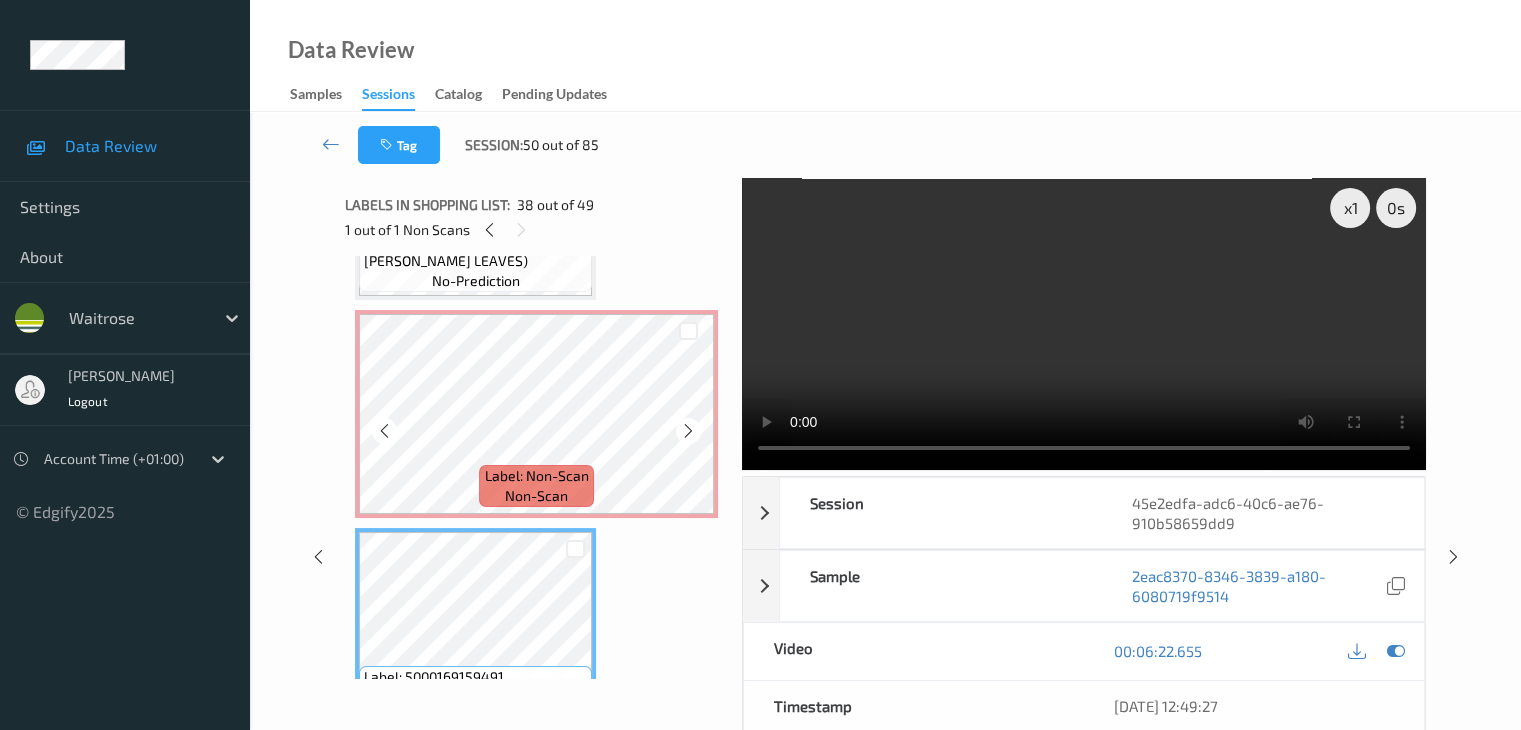 scroll, scrollTop: 7740, scrollLeft: 0, axis: vertical 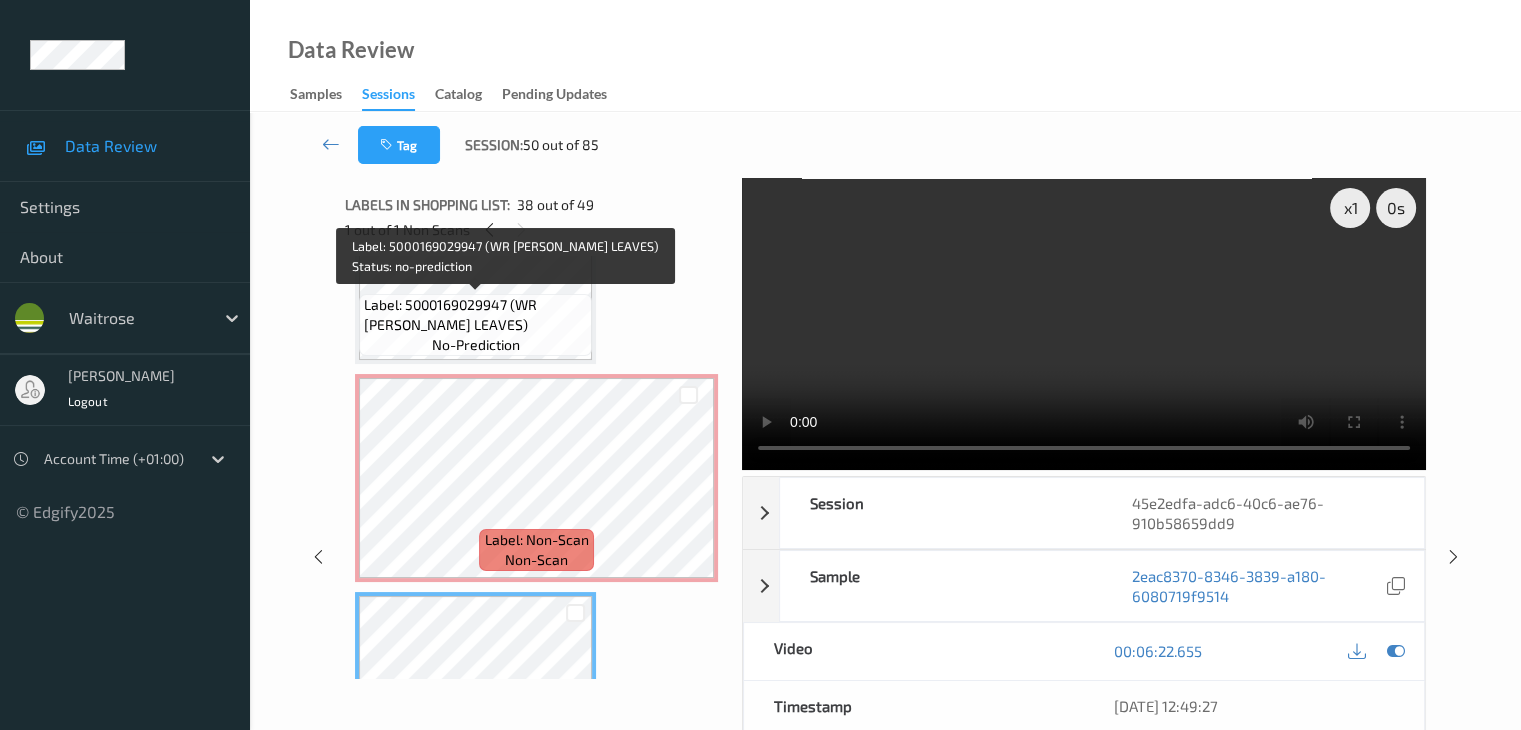 click on "Label: 5000169029947 (WR [PERSON_NAME] LEAVES)" at bounding box center [475, 315] 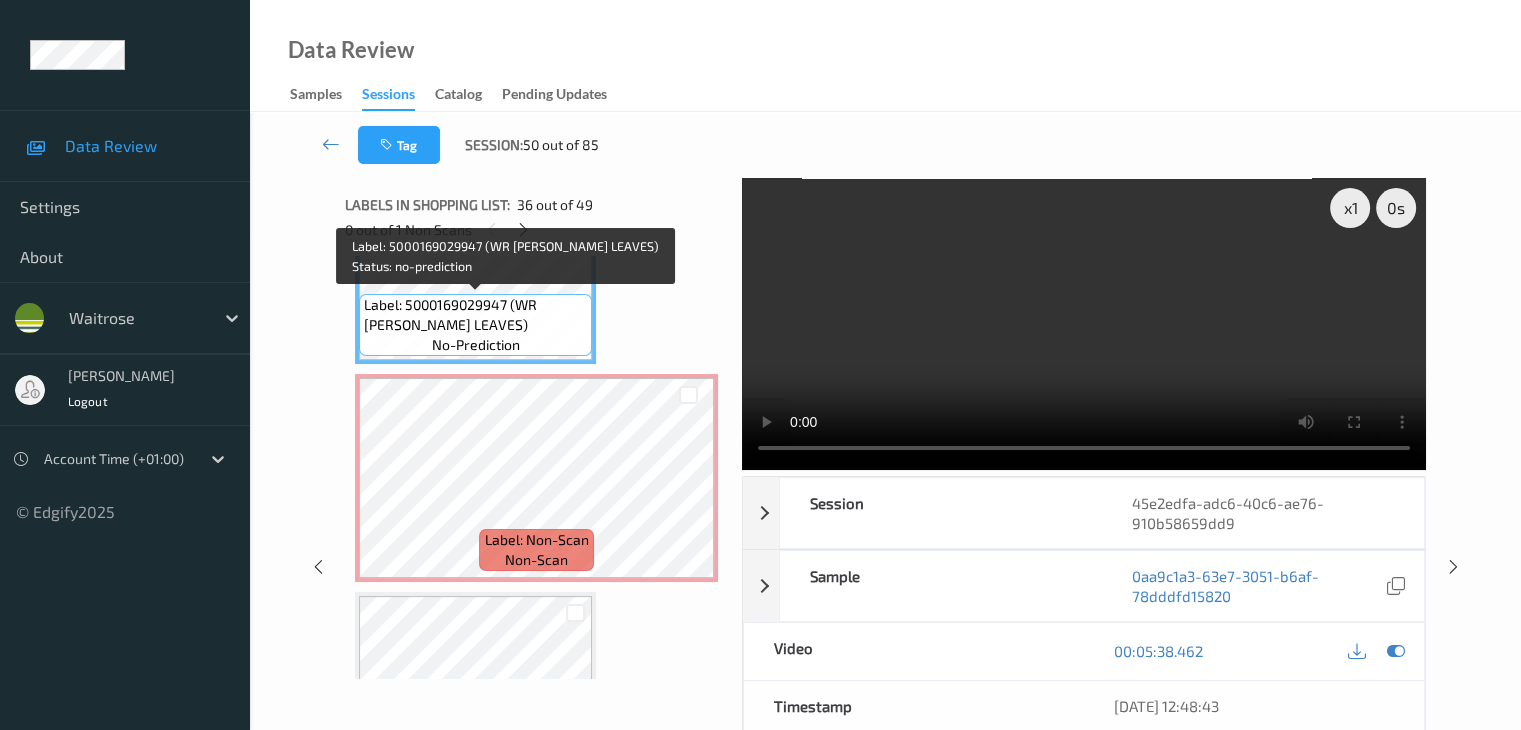 click on "Label: 5000169029947 (WR [PERSON_NAME] LEAVES)" at bounding box center (475, 315) 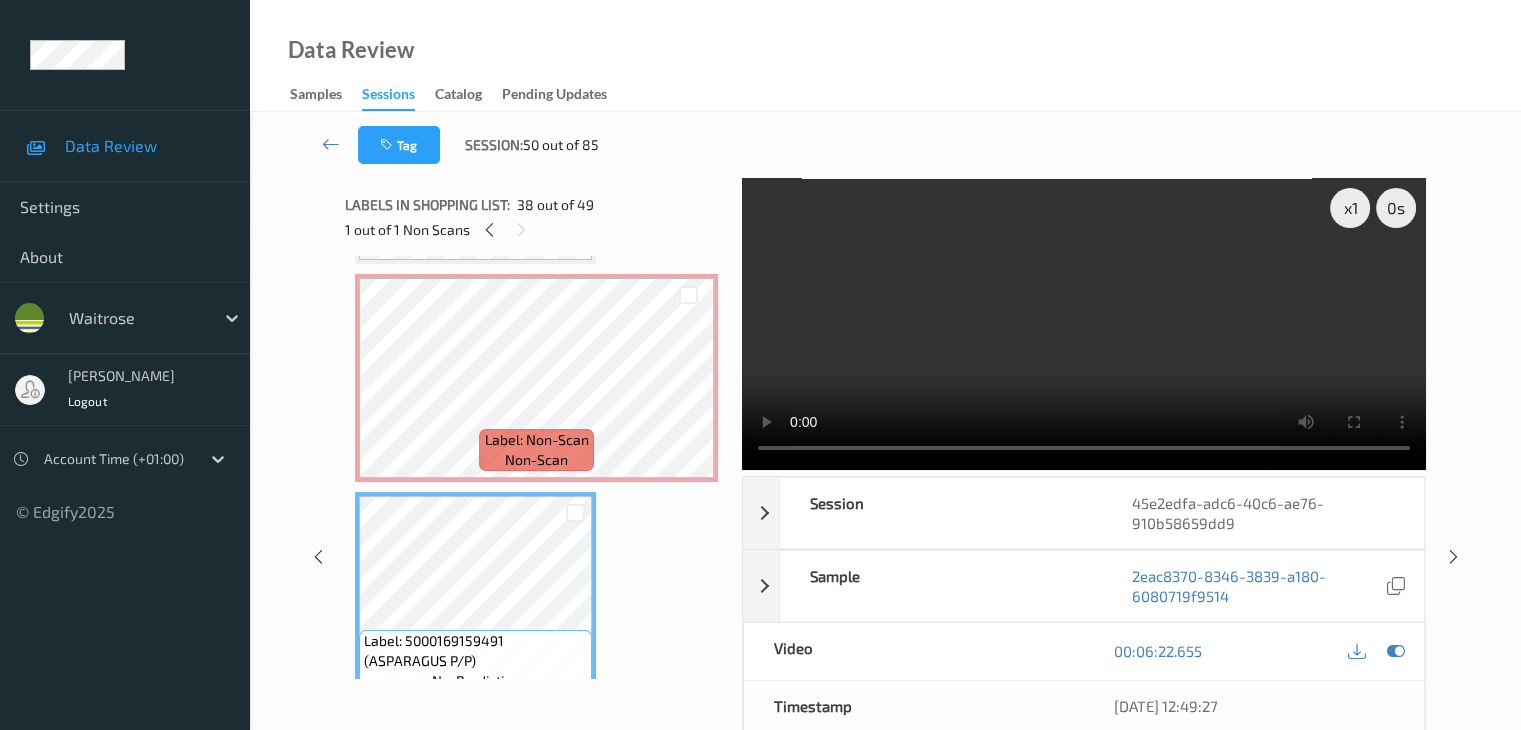 scroll, scrollTop: 8040, scrollLeft: 0, axis: vertical 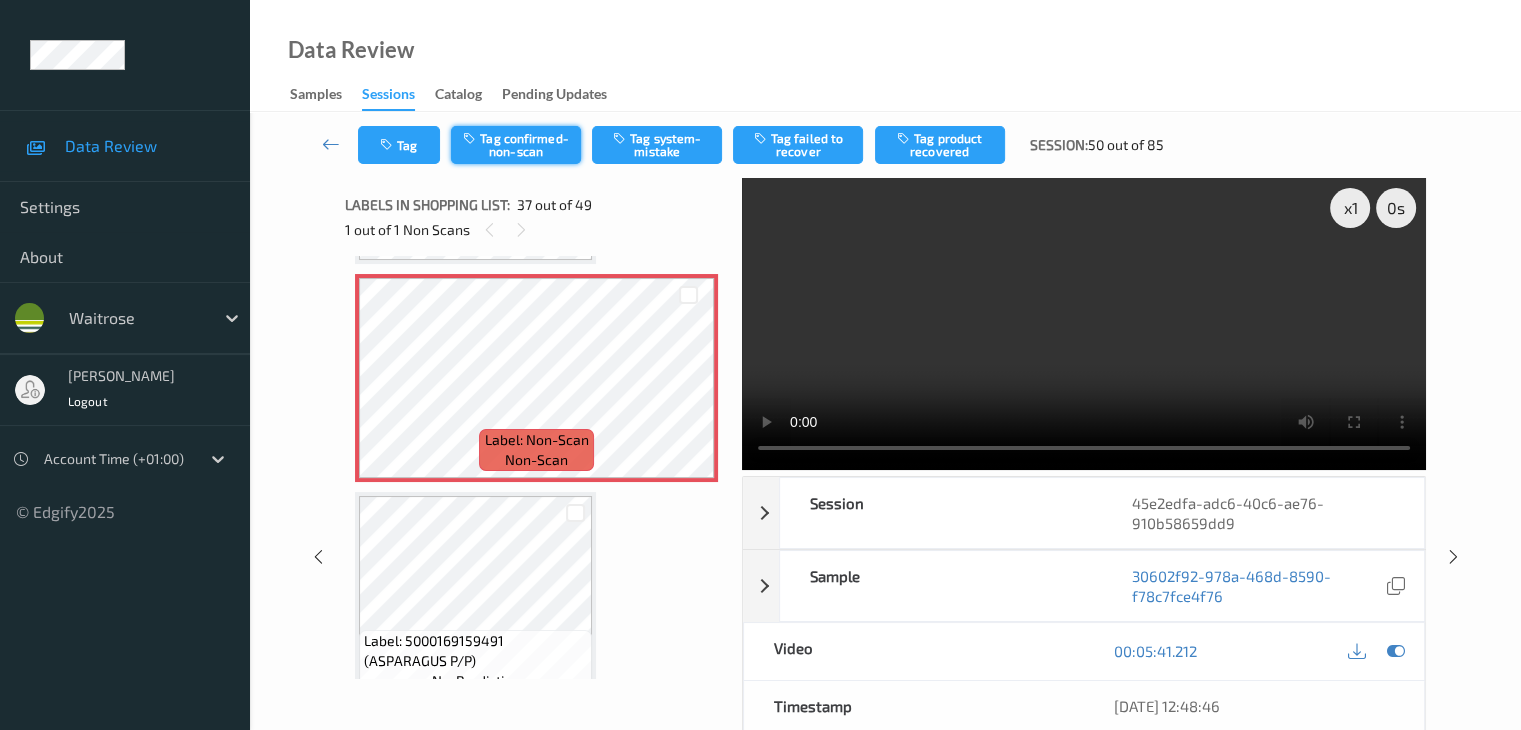 click on "Tag   confirmed-non-scan" at bounding box center (516, 145) 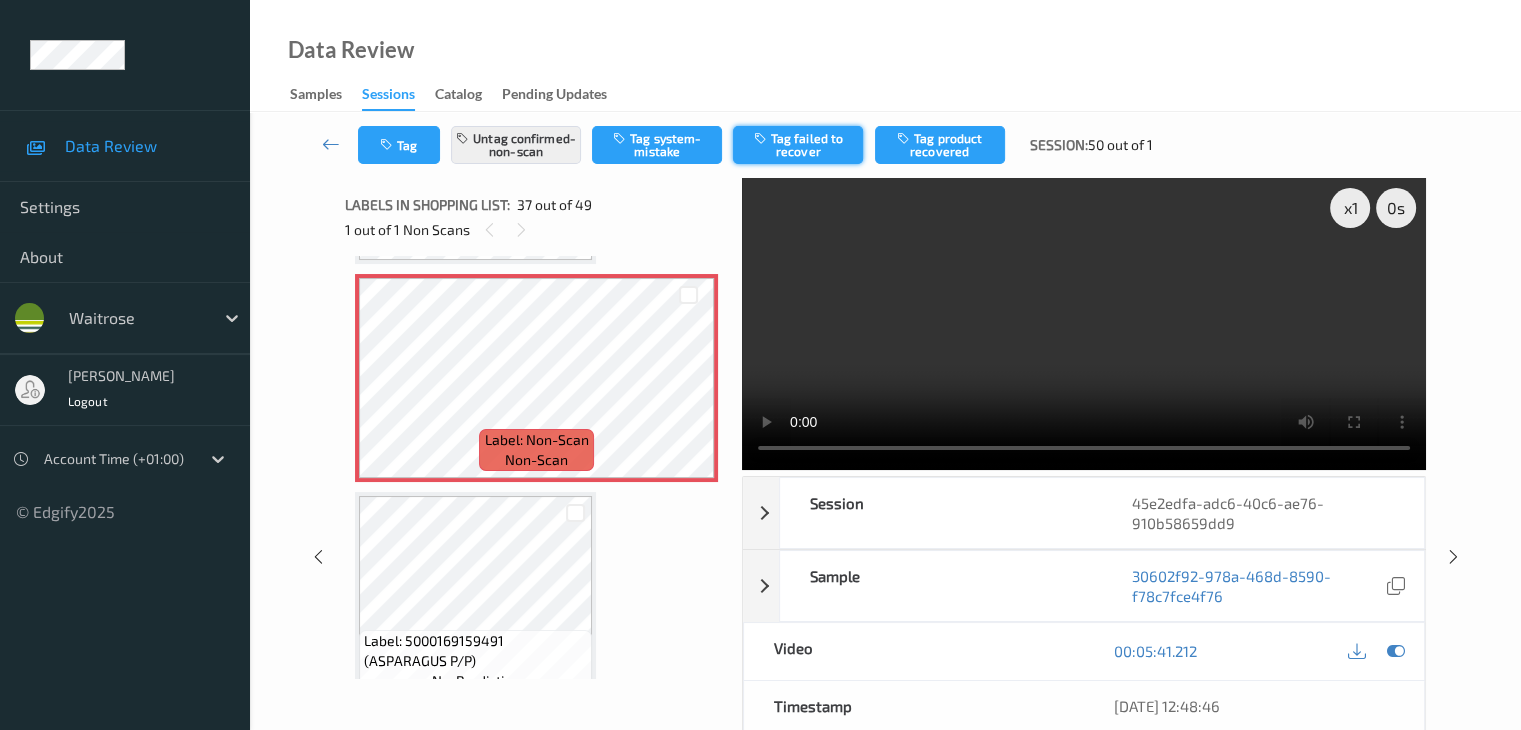 click on "Tag   failed to recover" at bounding box center [798, 145] 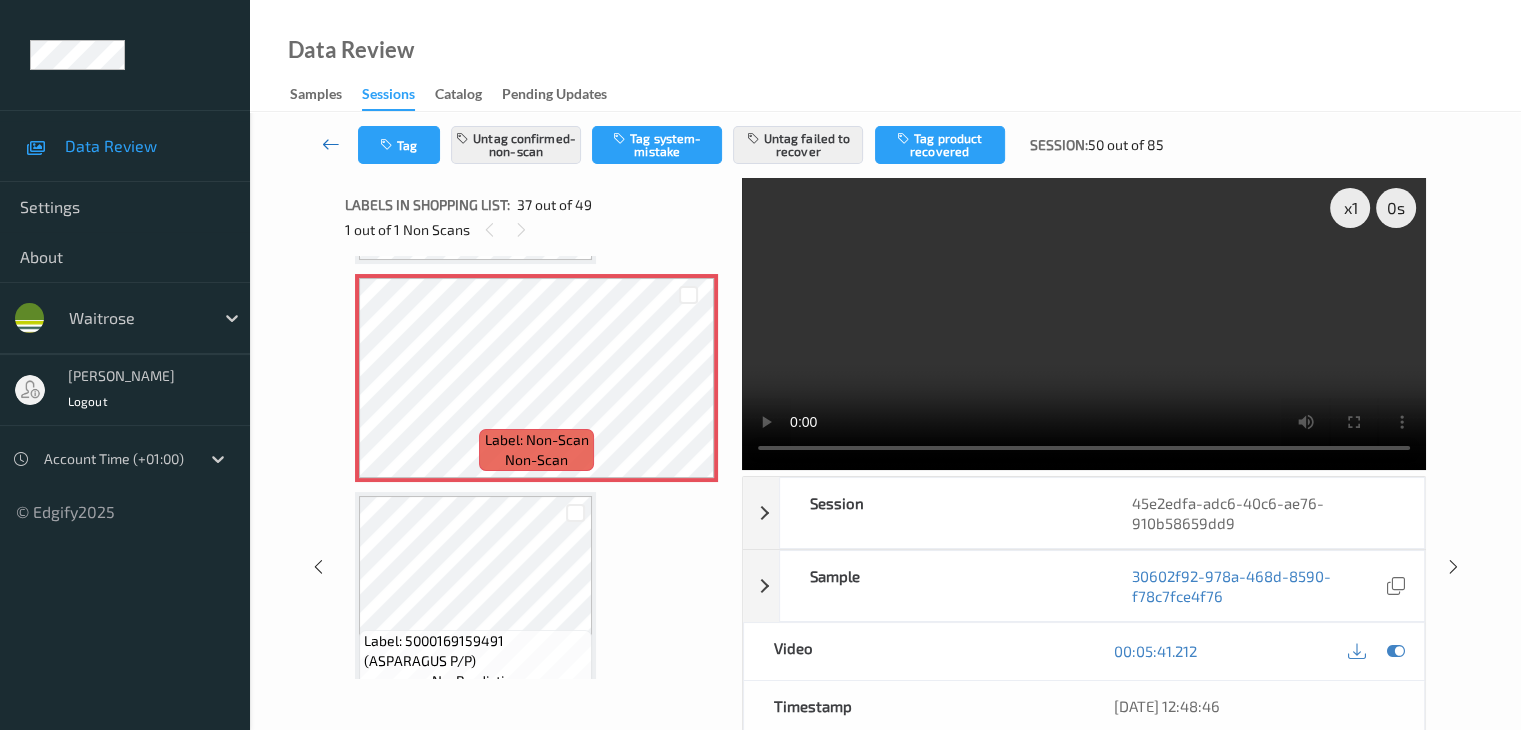 click at bounding box center [331, 144] 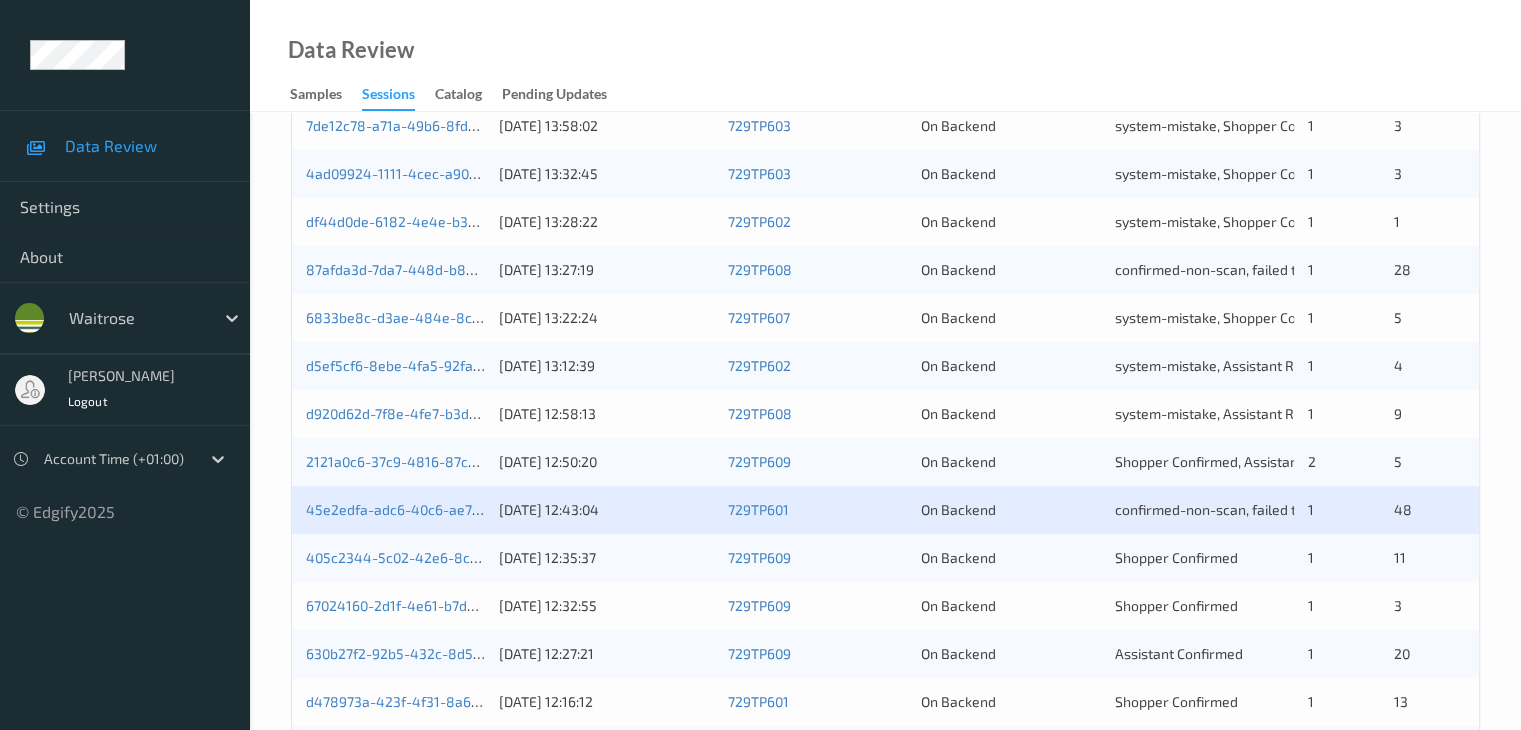 scroll, scrollTop: 600, scrollLeft: 0, axis: vertical 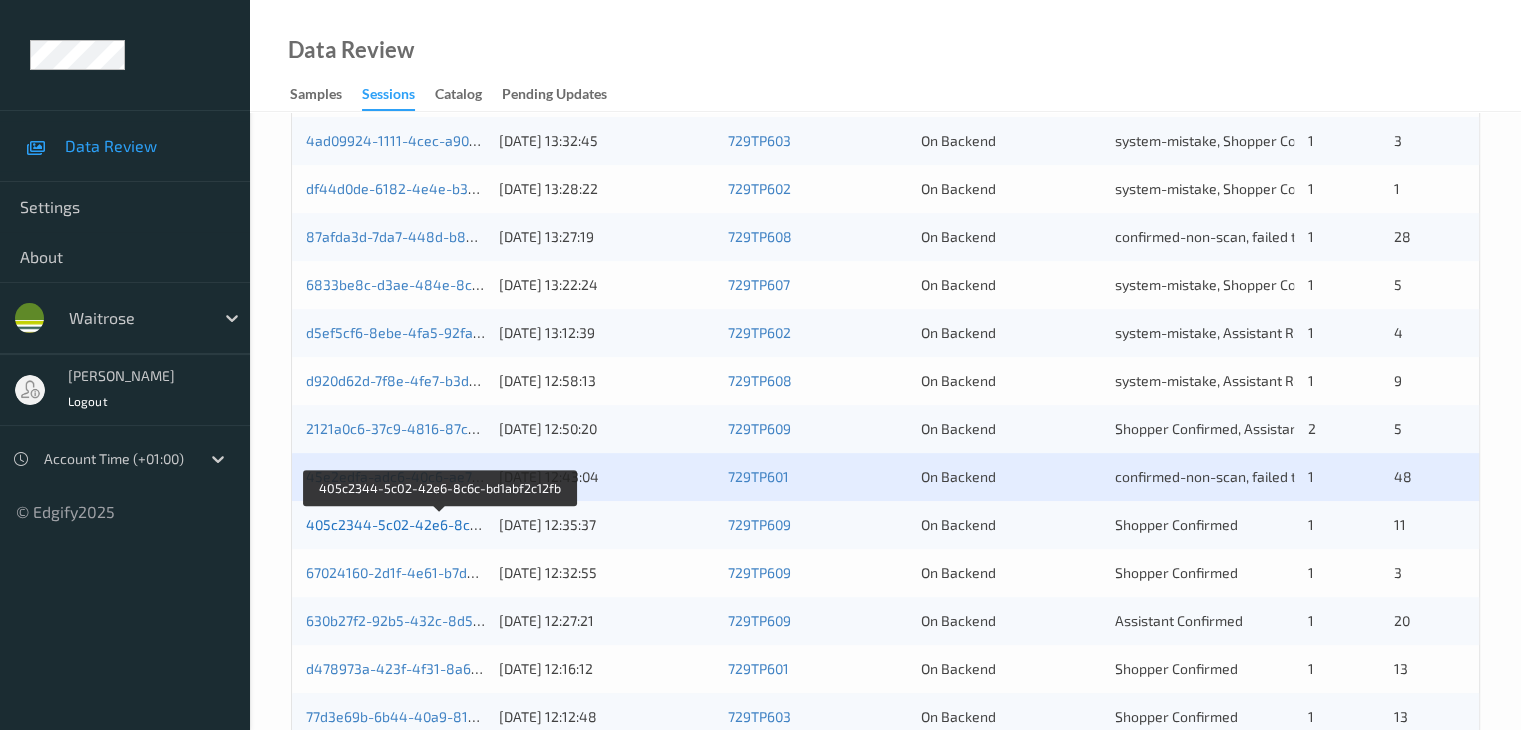 click on "405c2344-5c02-42e6-8c6c-bd1abf2c12fb" at bounding box center (441, 524) 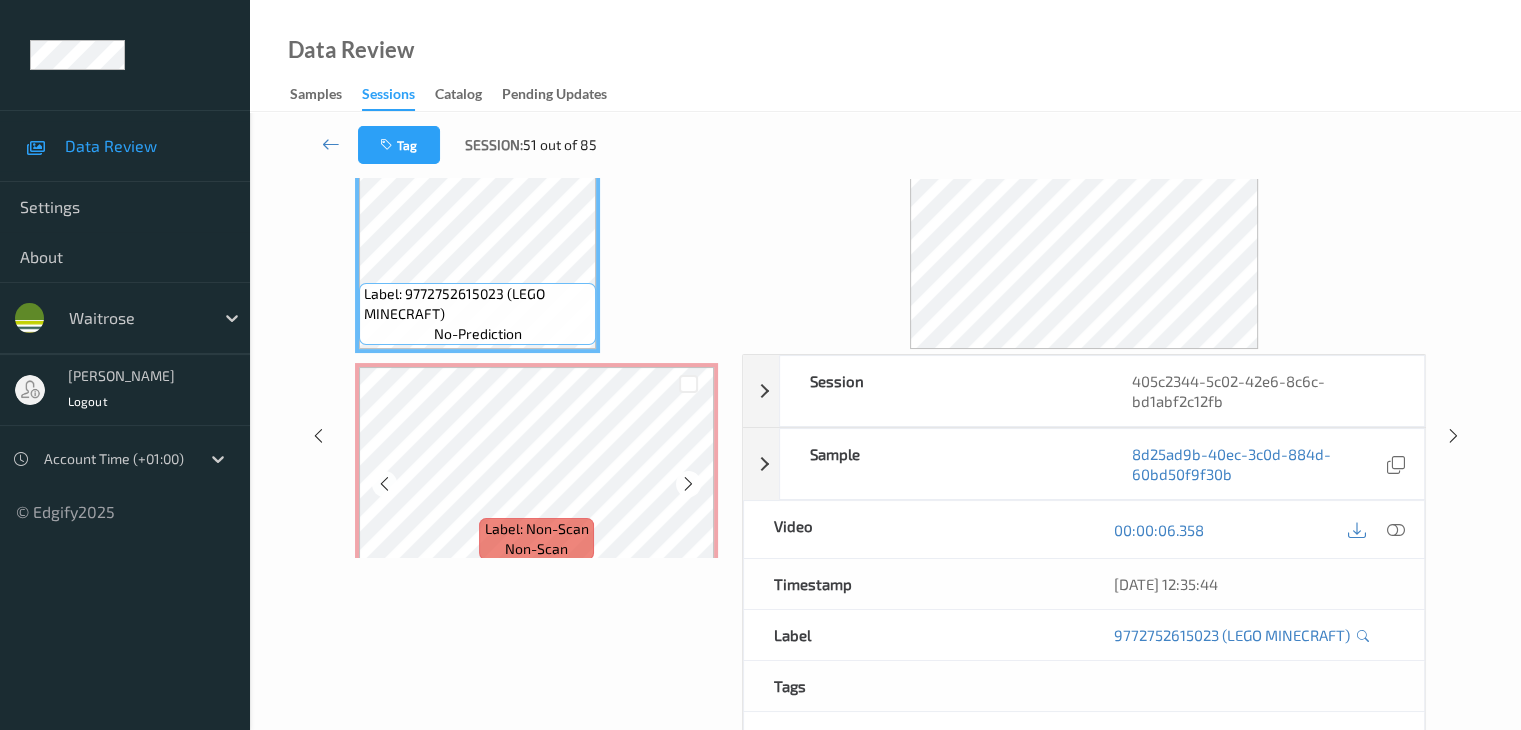scroll, scrollTop: 44, scrollLeft: 0, axis: vertical 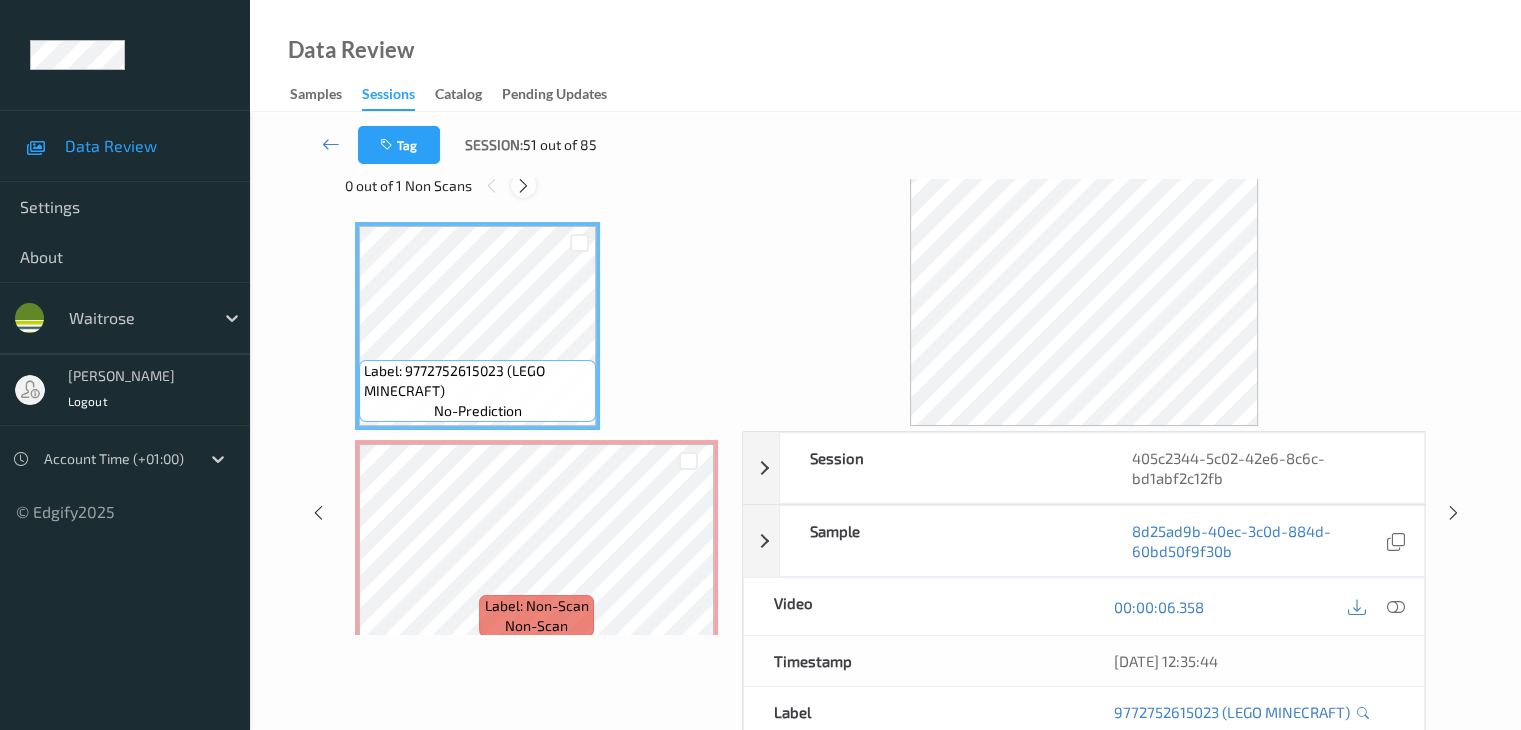 click at bounding box center (523, 186) 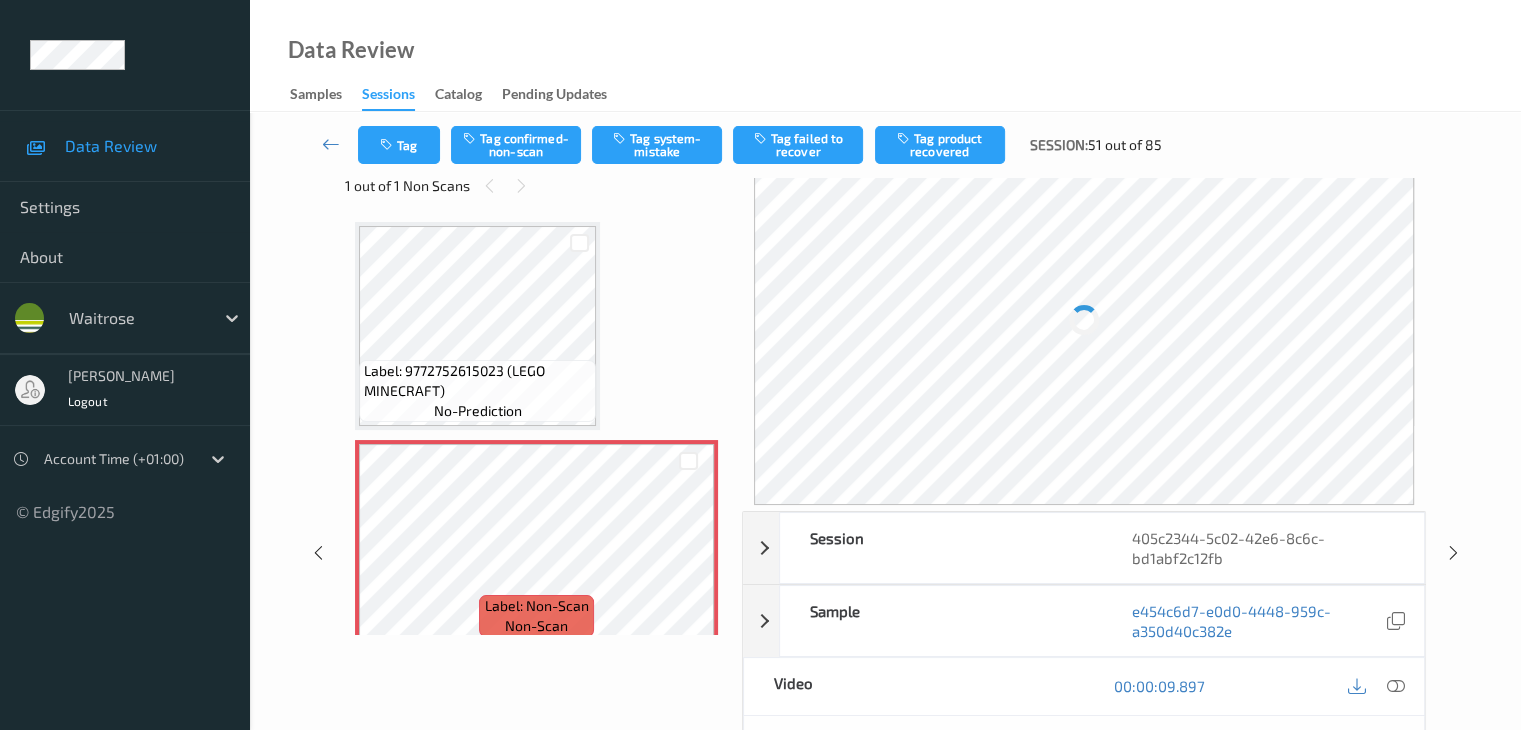 scroll, scrollTop: 10, scrollLeft: 0, axis: vertical 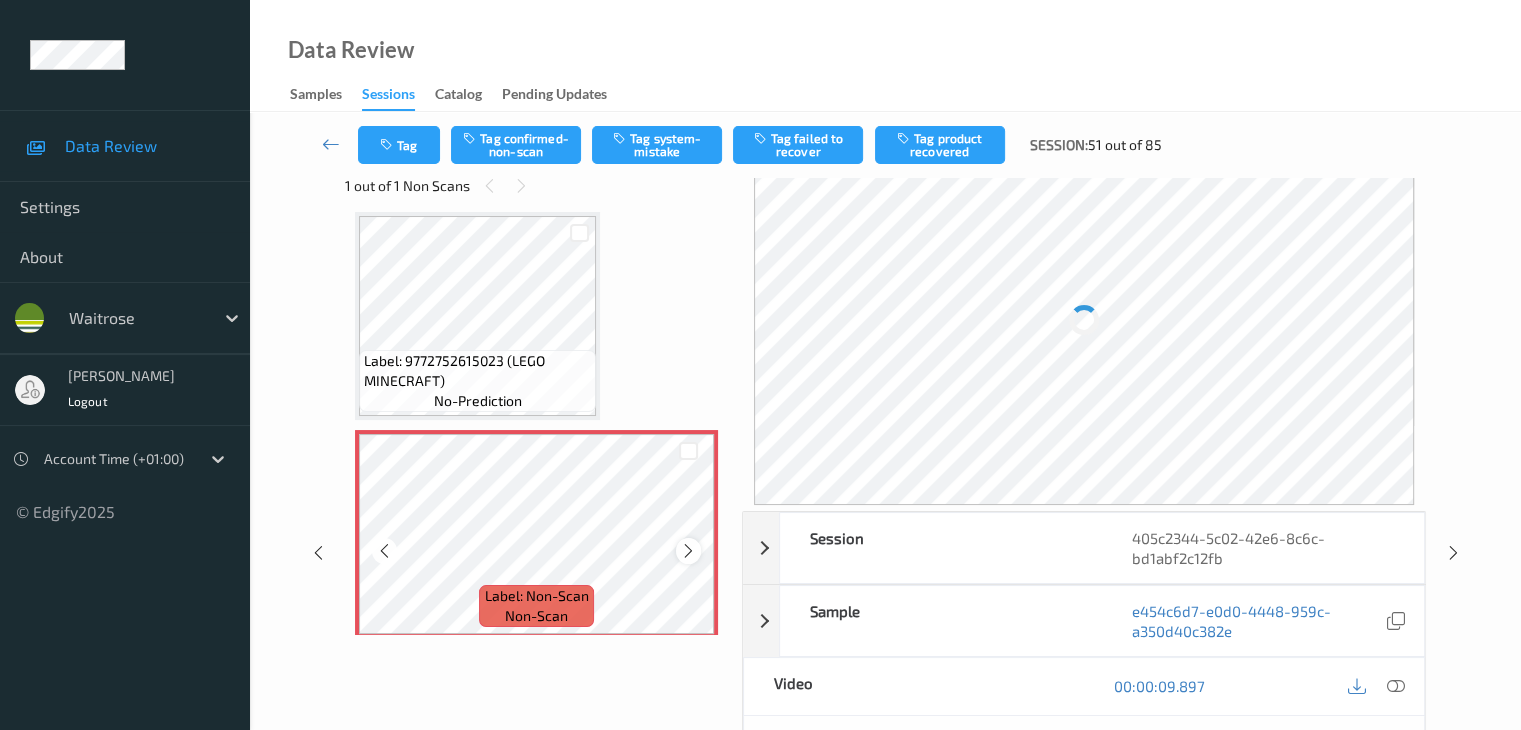 click at bounding box center (688, 551) 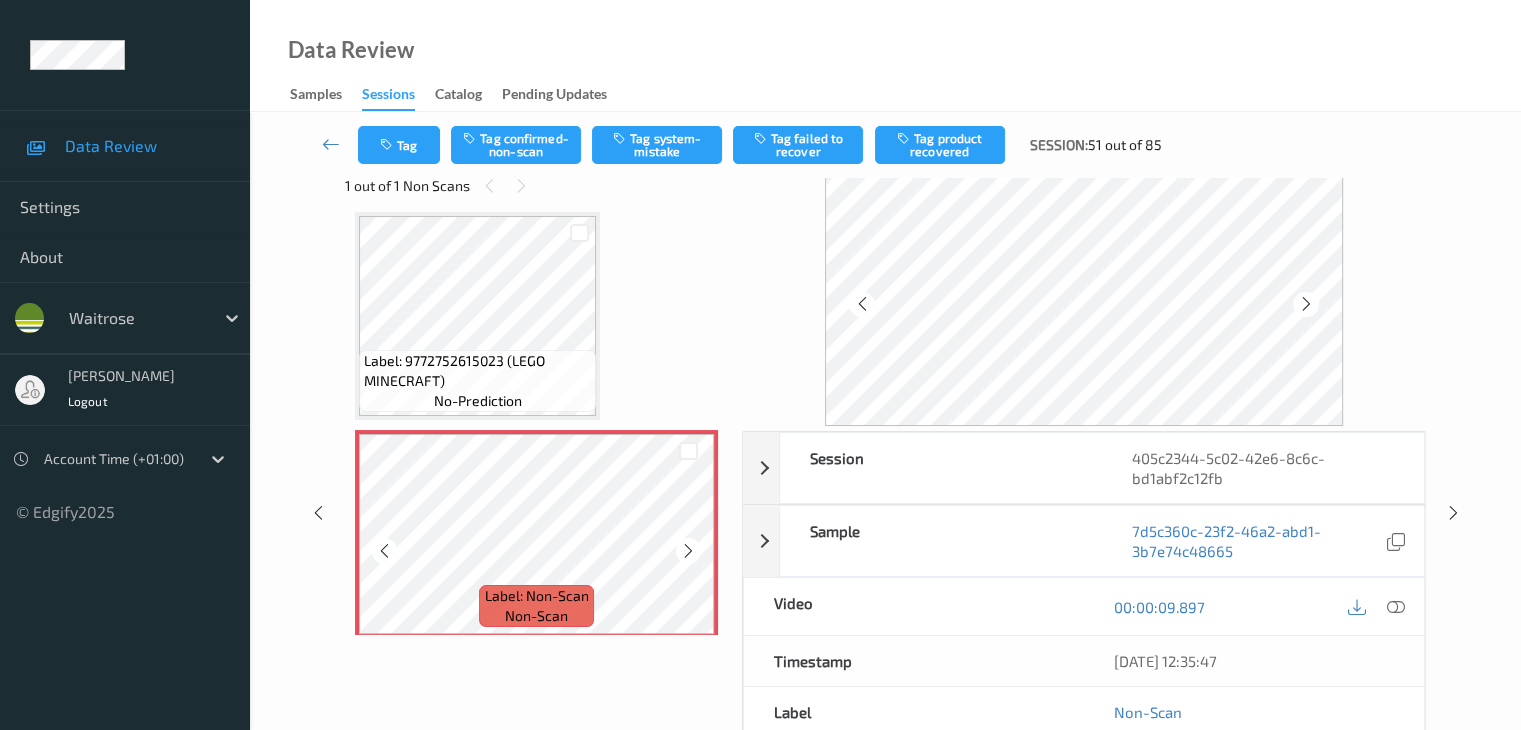 click at bounding box center (688, 551) 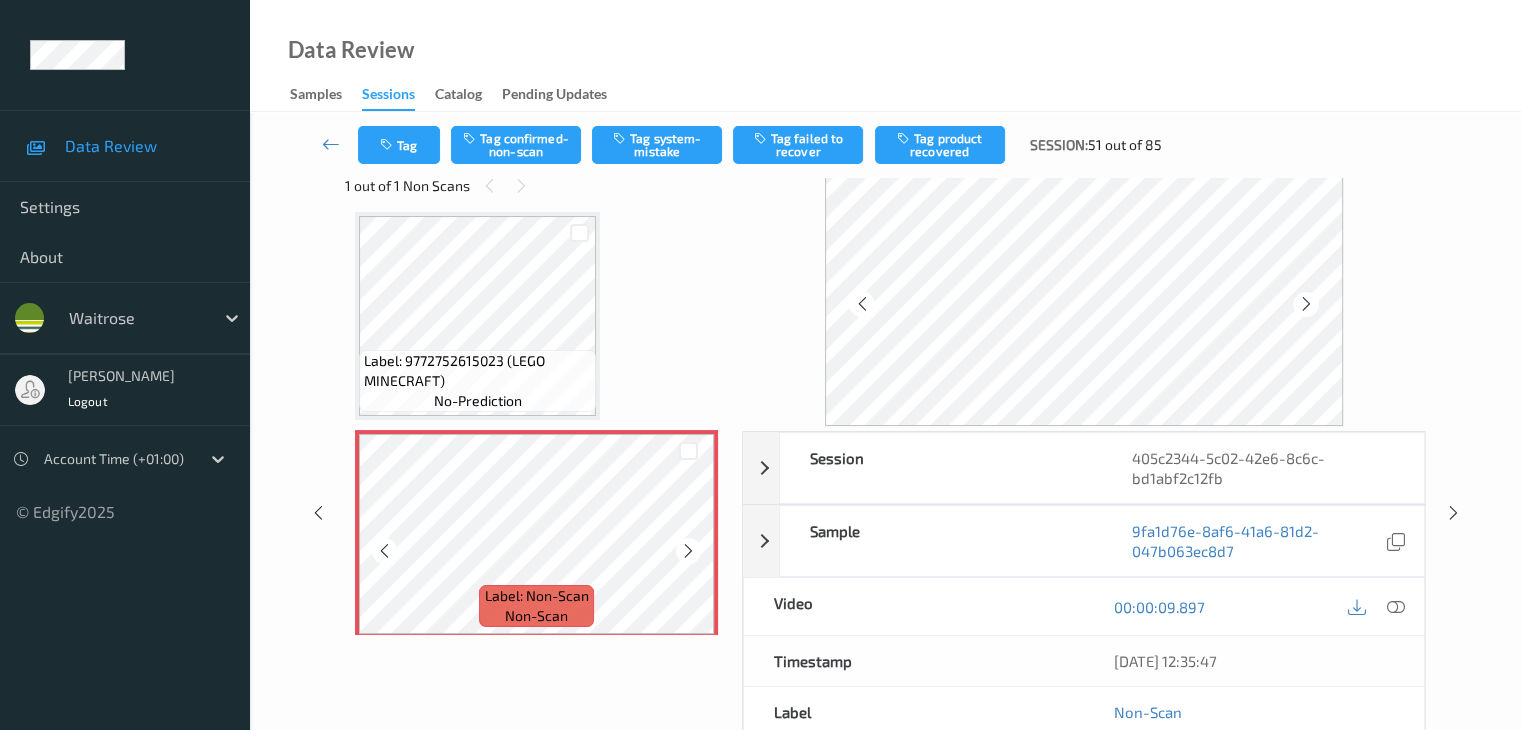 click at bounding box center (688, 551) 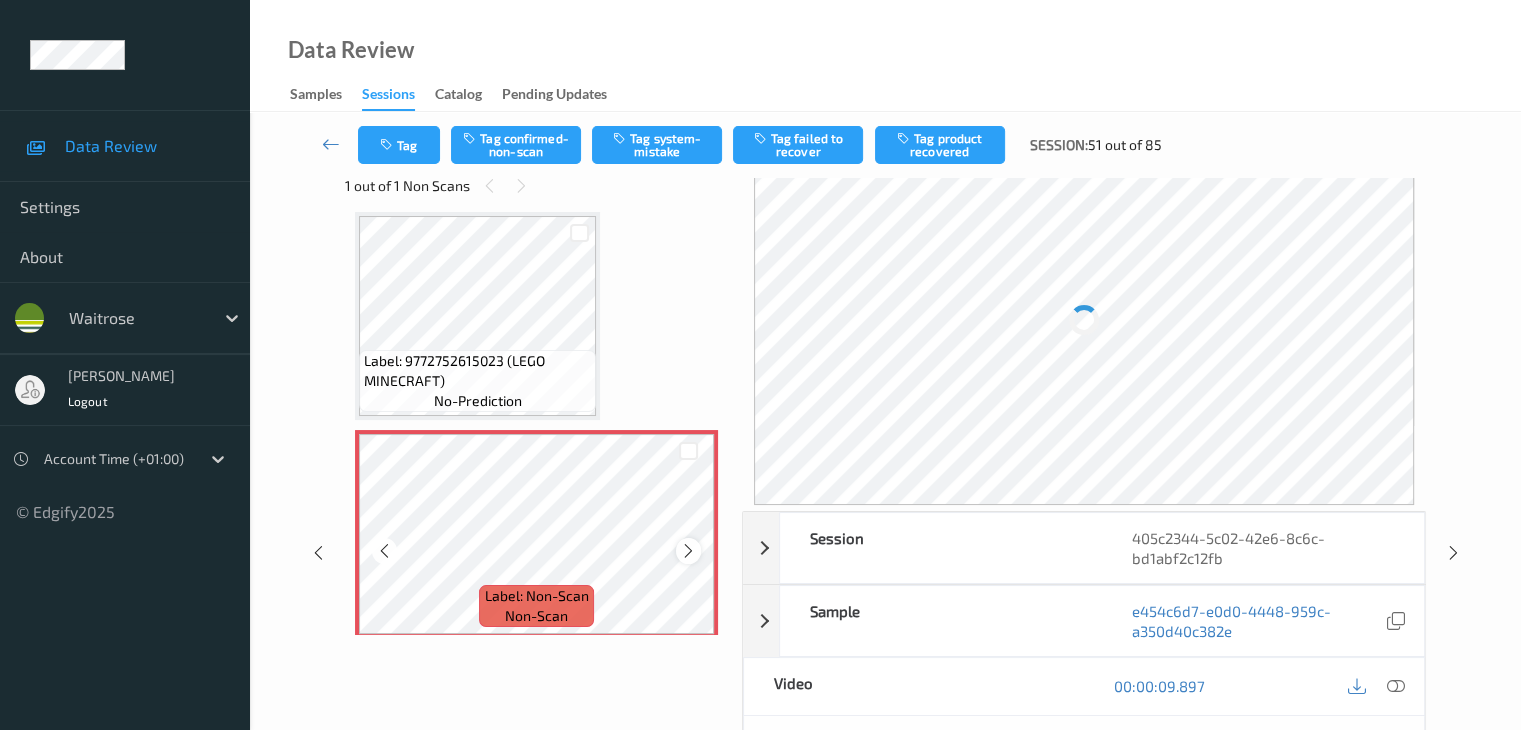 click at bounding box center [688, 551] 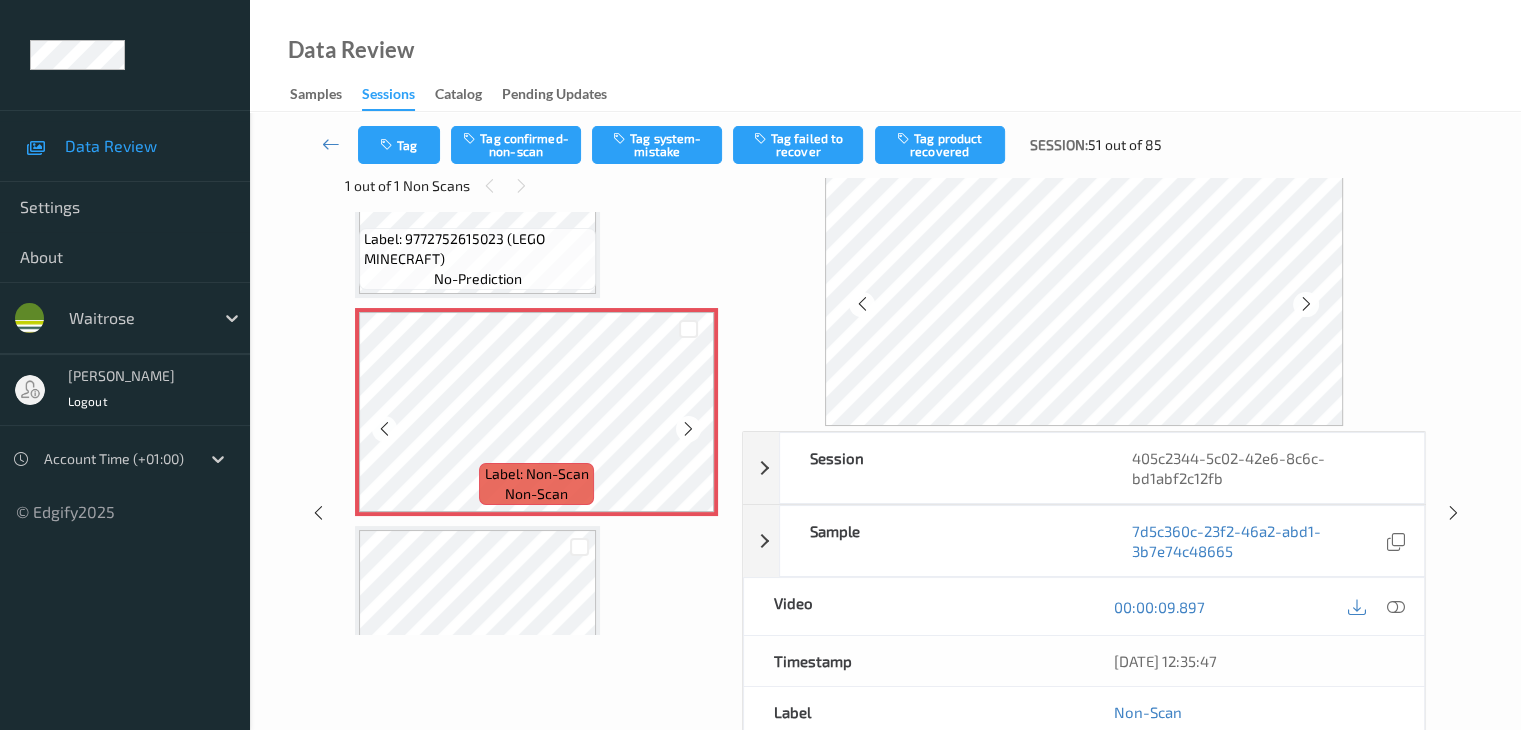 scroll, scrollTop: 100, scrollLeft: 0, axis: vertical 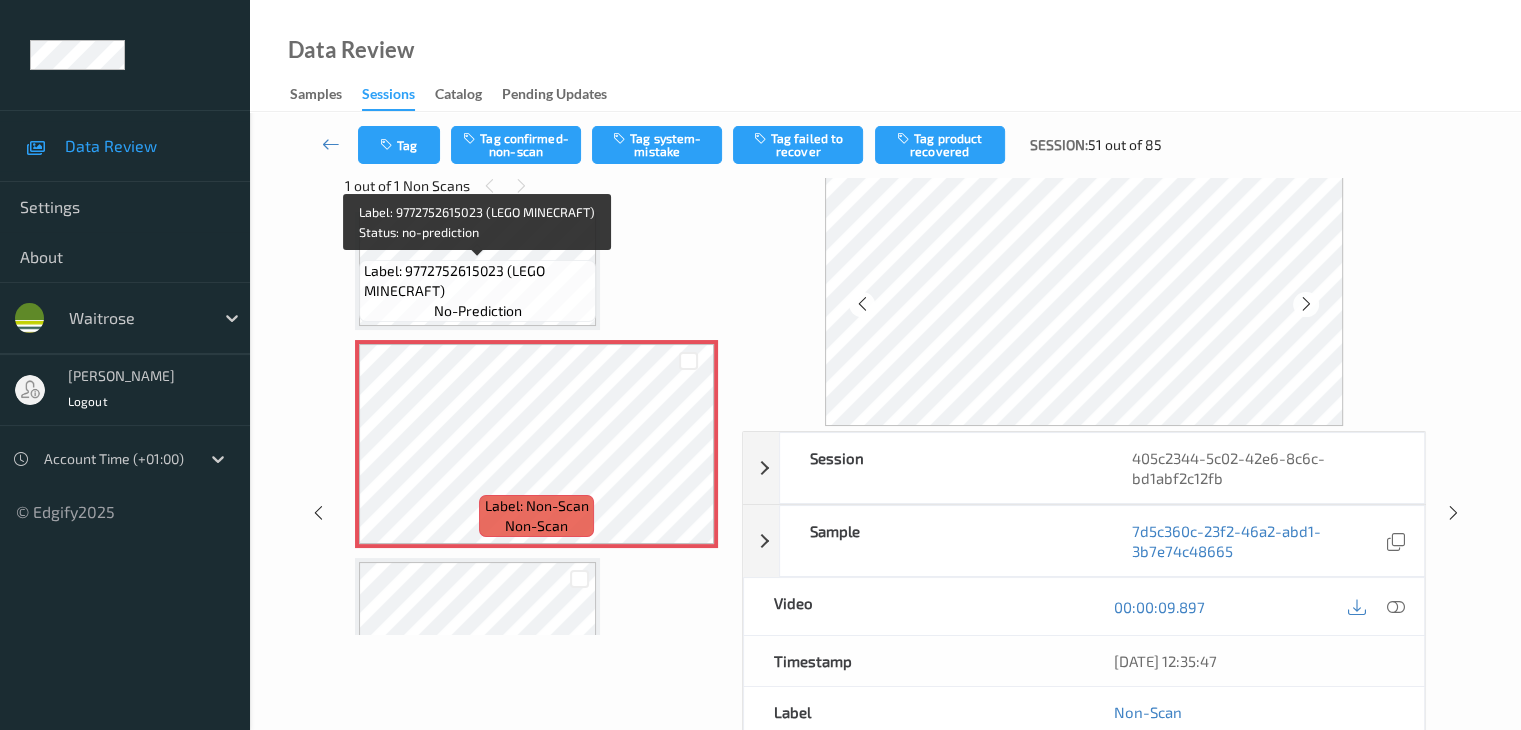 click on "Label: 9772752615023 (LEGO MINECRAFT)" at bounding box center [477, 281] 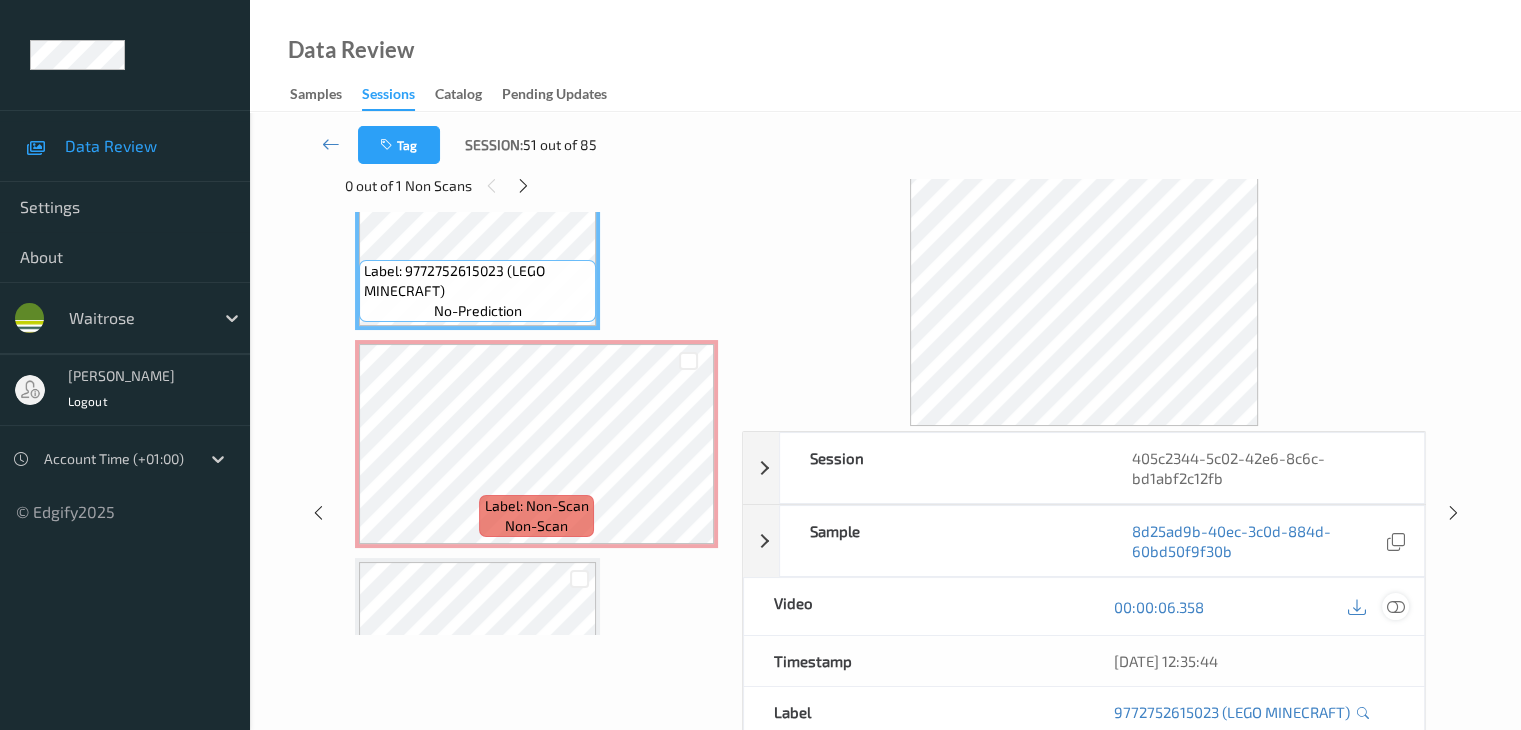click at bounding box center [1395, 607] 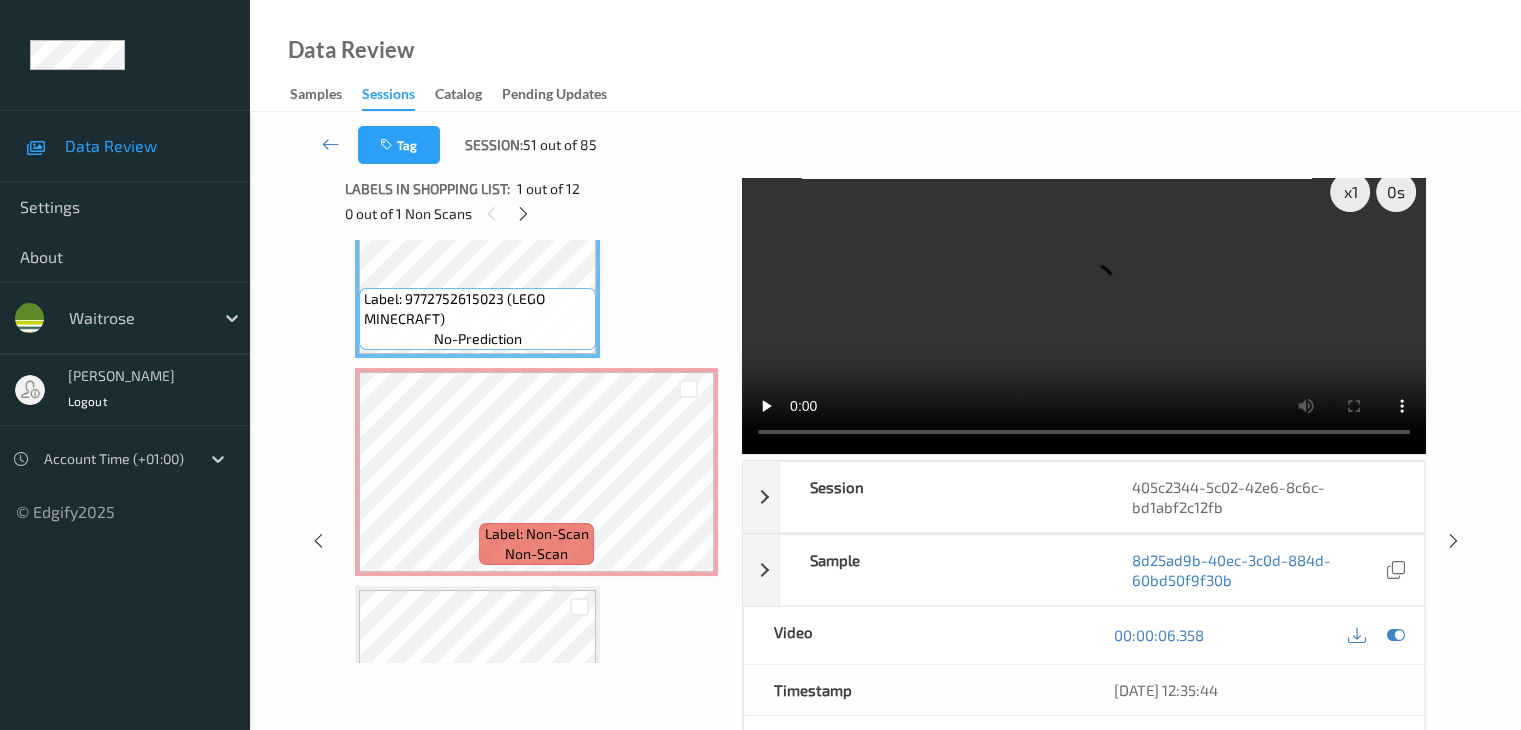 scroll, scrollTop: 0, scrollLeft: 0, axis: both 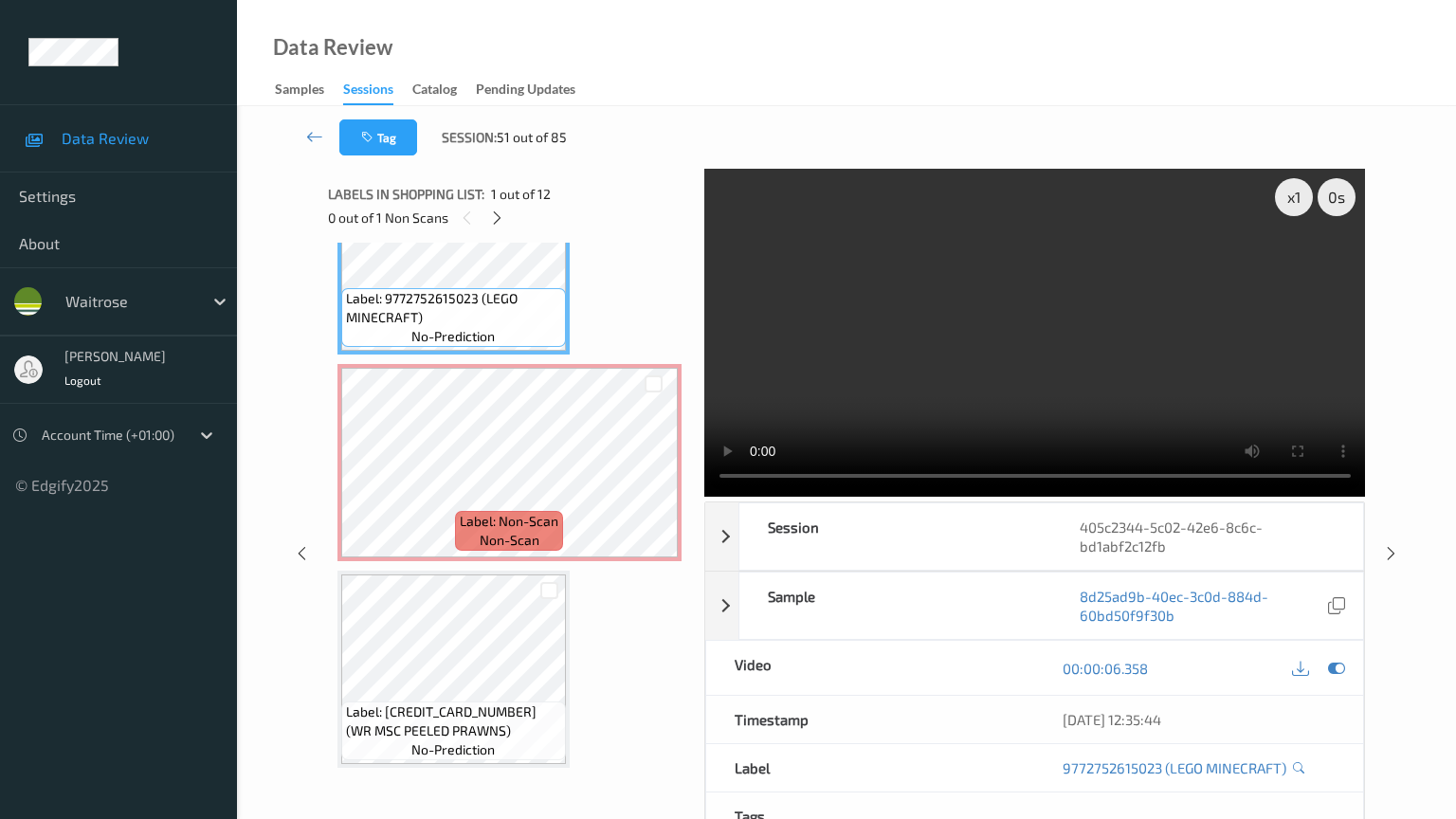 type 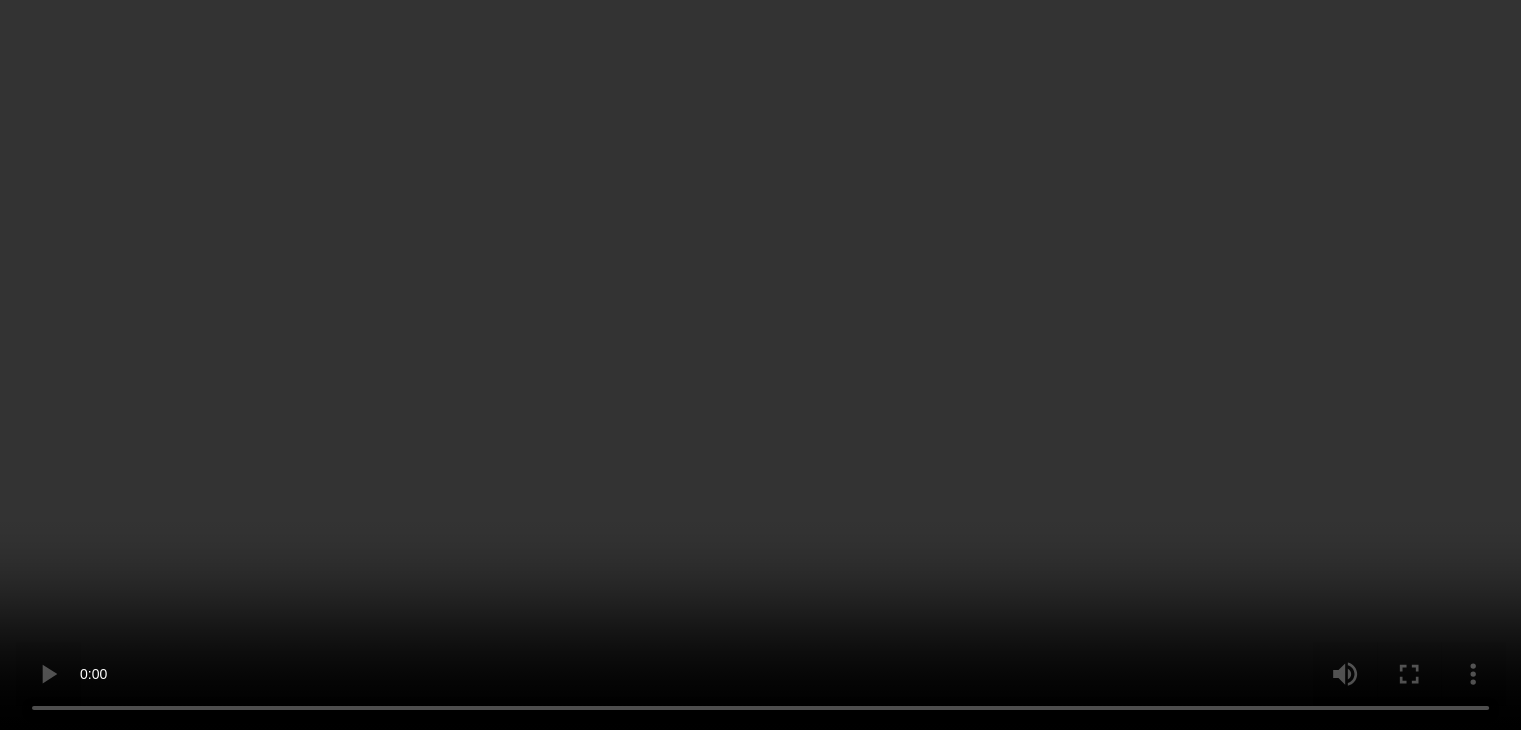 scroll, scrollTop: 2100, scrollLeft: 0, axis: vertical 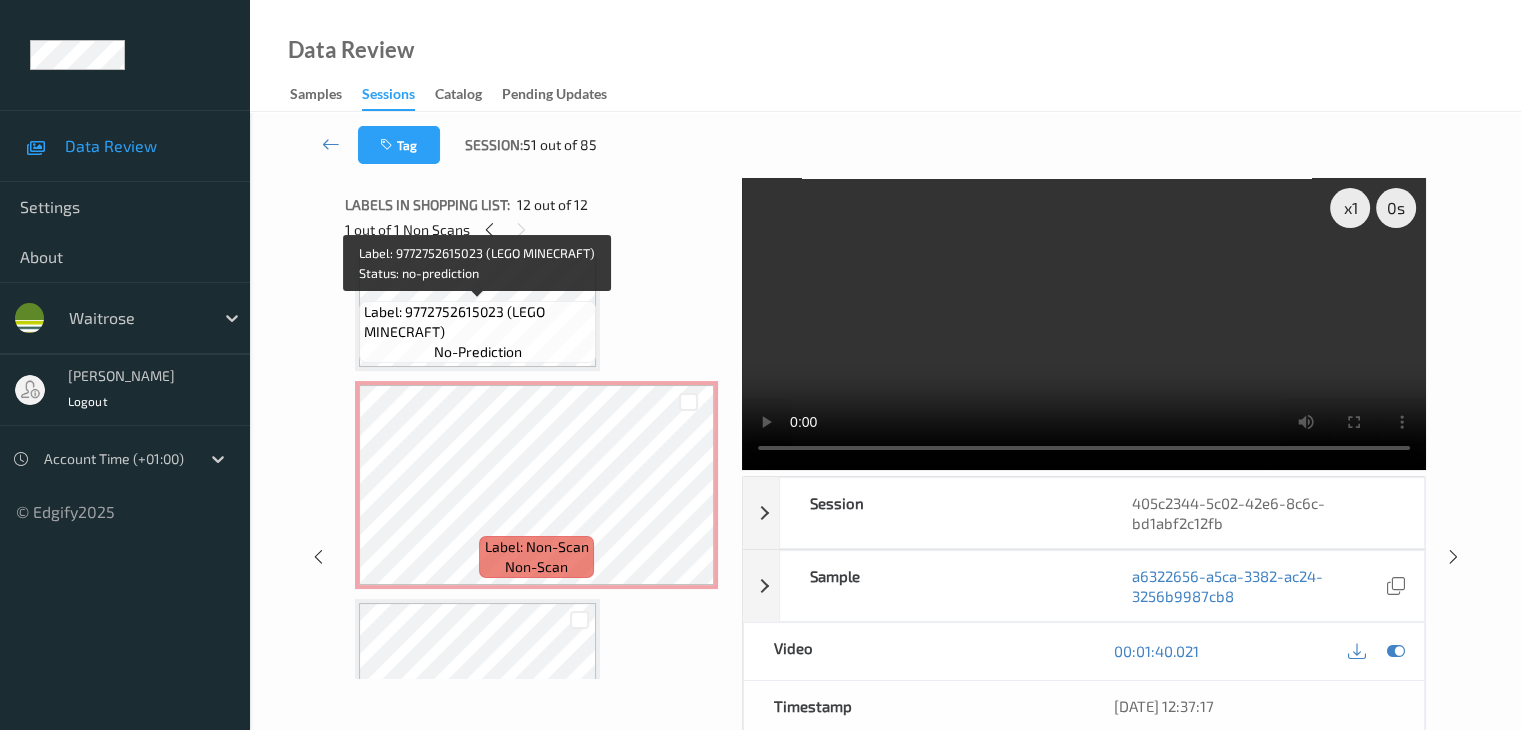 click on "Label: 9772752615023 (LEGO MINECRAFT)" at bounding box center (477, 322) 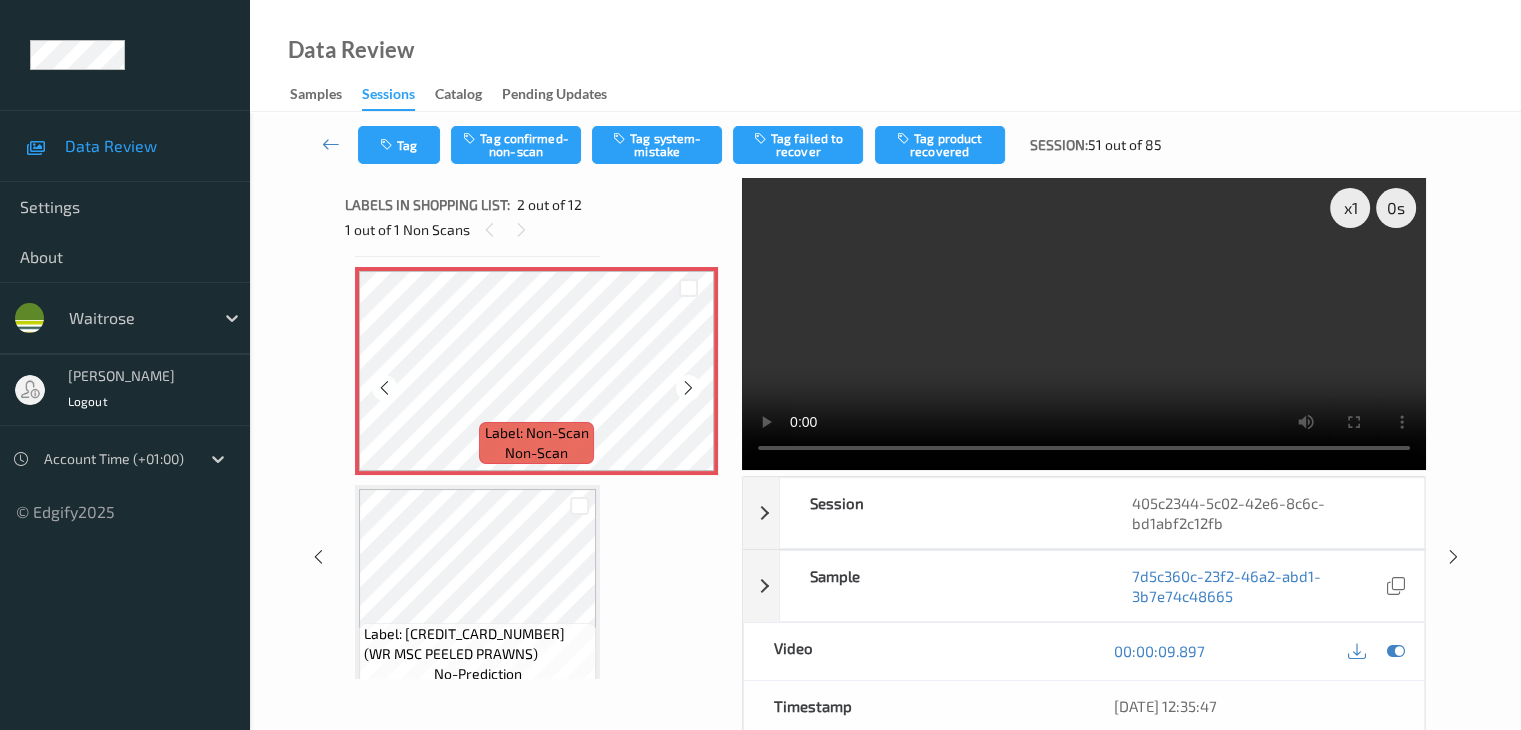 scroll, scrollTop: 303, scrollLeft: 0, axis: vertical 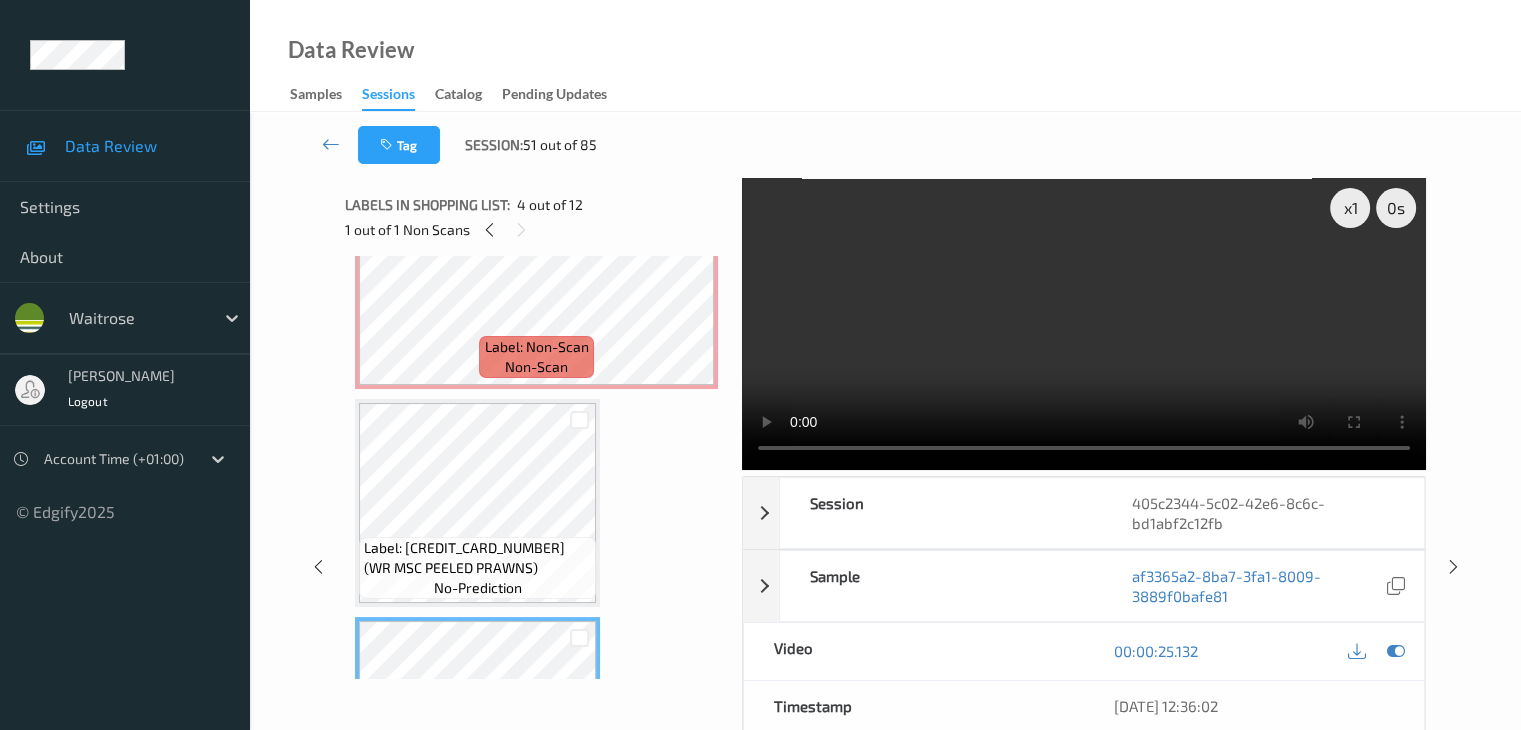 click on "Label: [CREDIT_CARD_NUMBER] (WR MSC PEELED PRAWNS)" at bounding box center (477, 558) 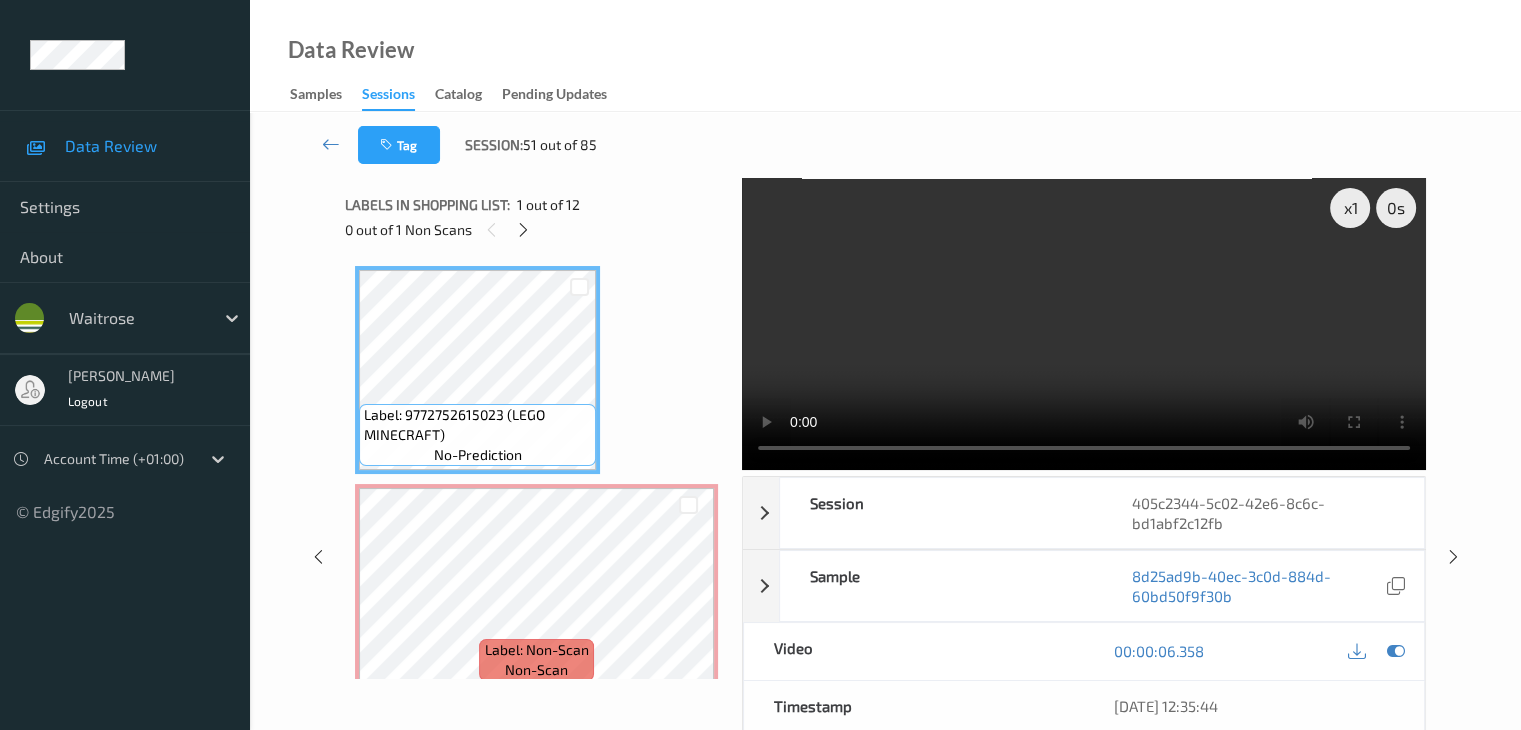 scroll, scrollTop: 100, scrollLeft: 0, axis: vertical 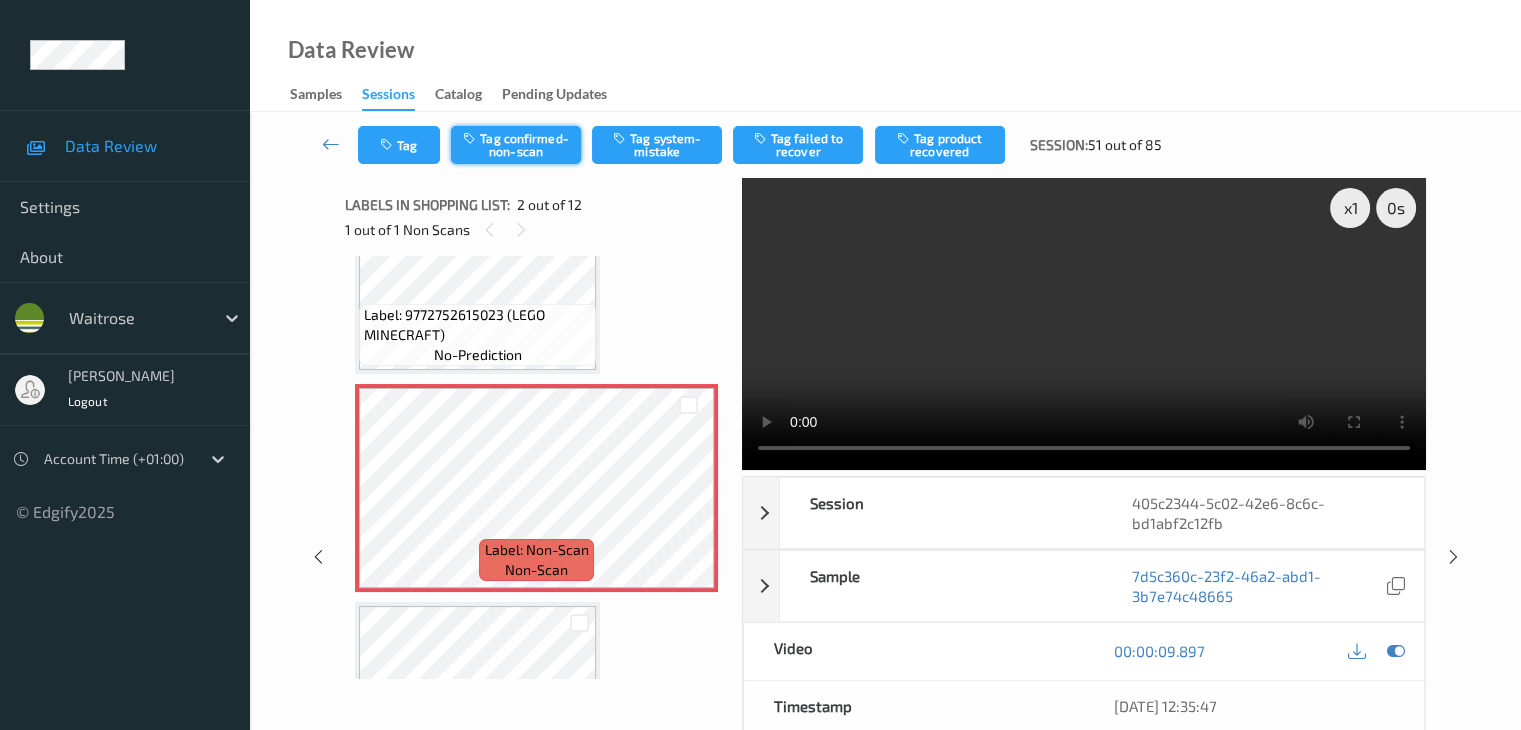 click on "Tag   confirmed-non-scan" at bounding box center [516, 145] 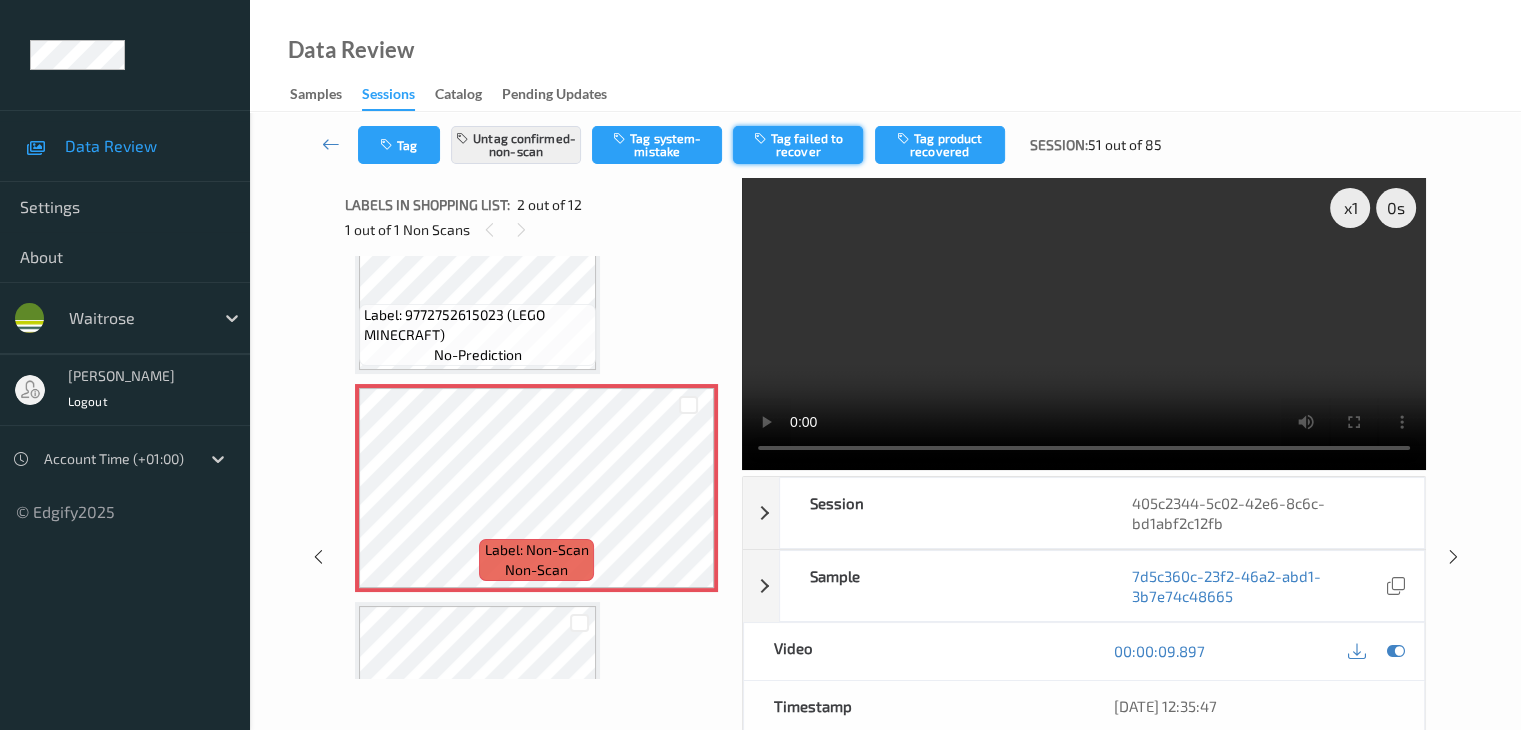 click on "Tag   failed to recover" at bounding box center (798, 145) 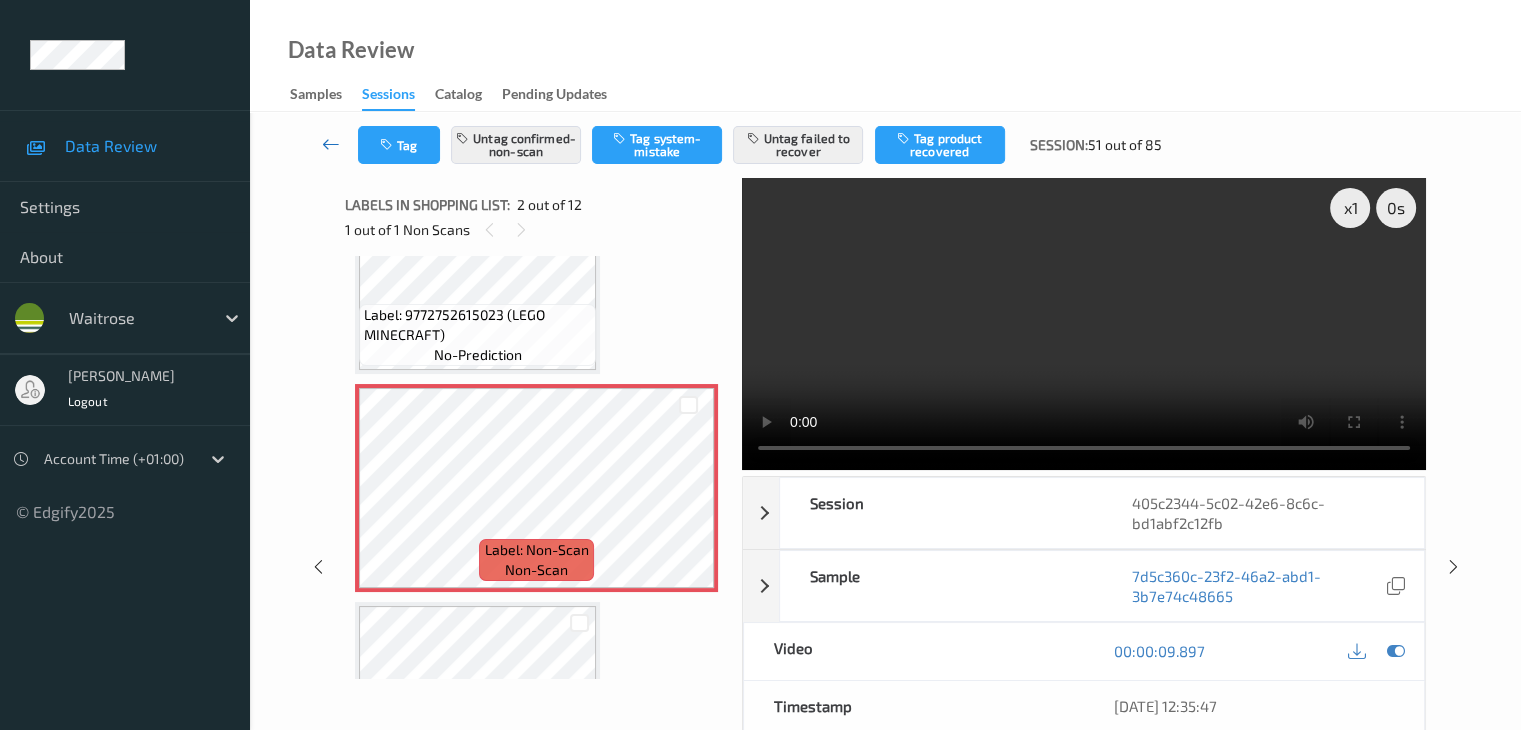 click at bounding box center [331, 145] 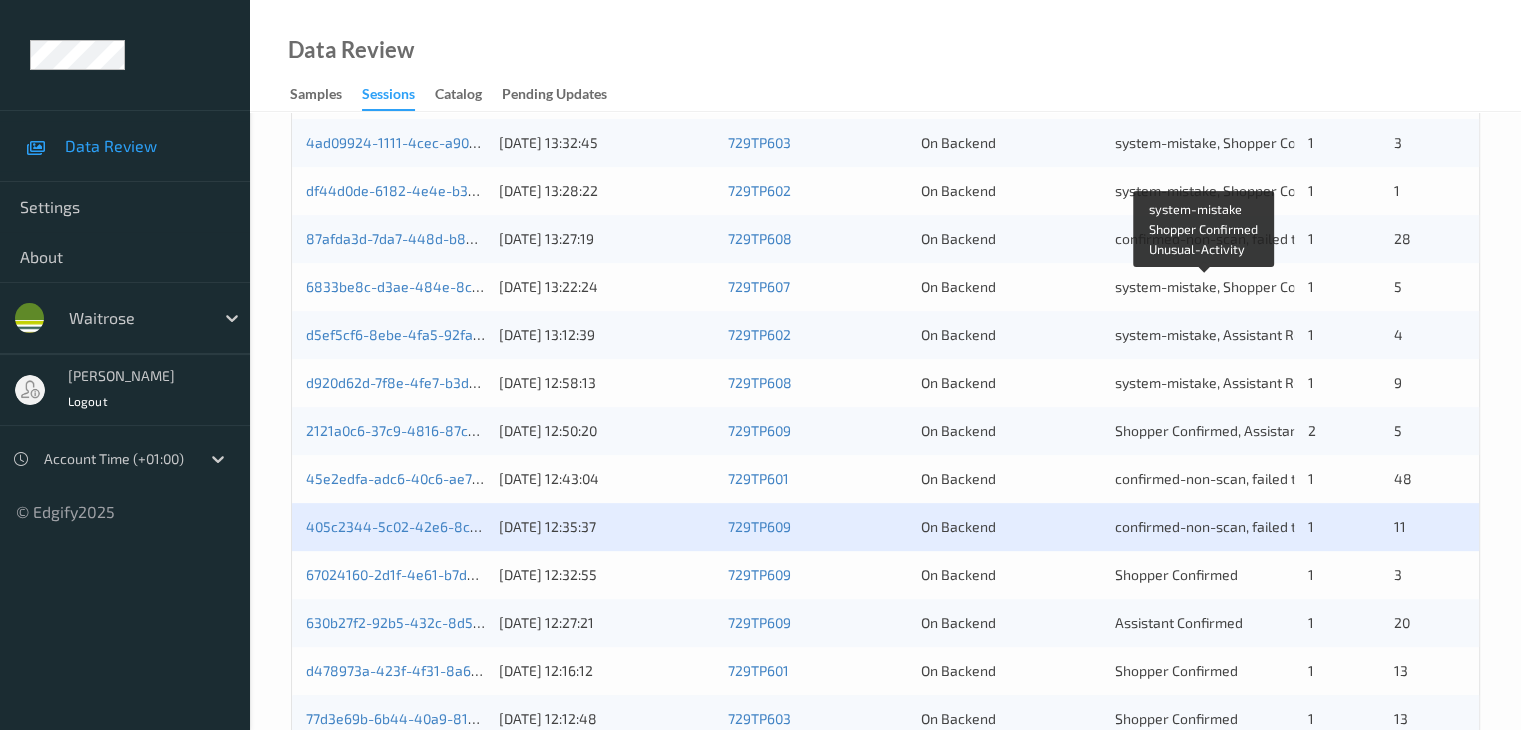 scroll, scrollTop: 800, scrollLeft: 0, axis: vertical 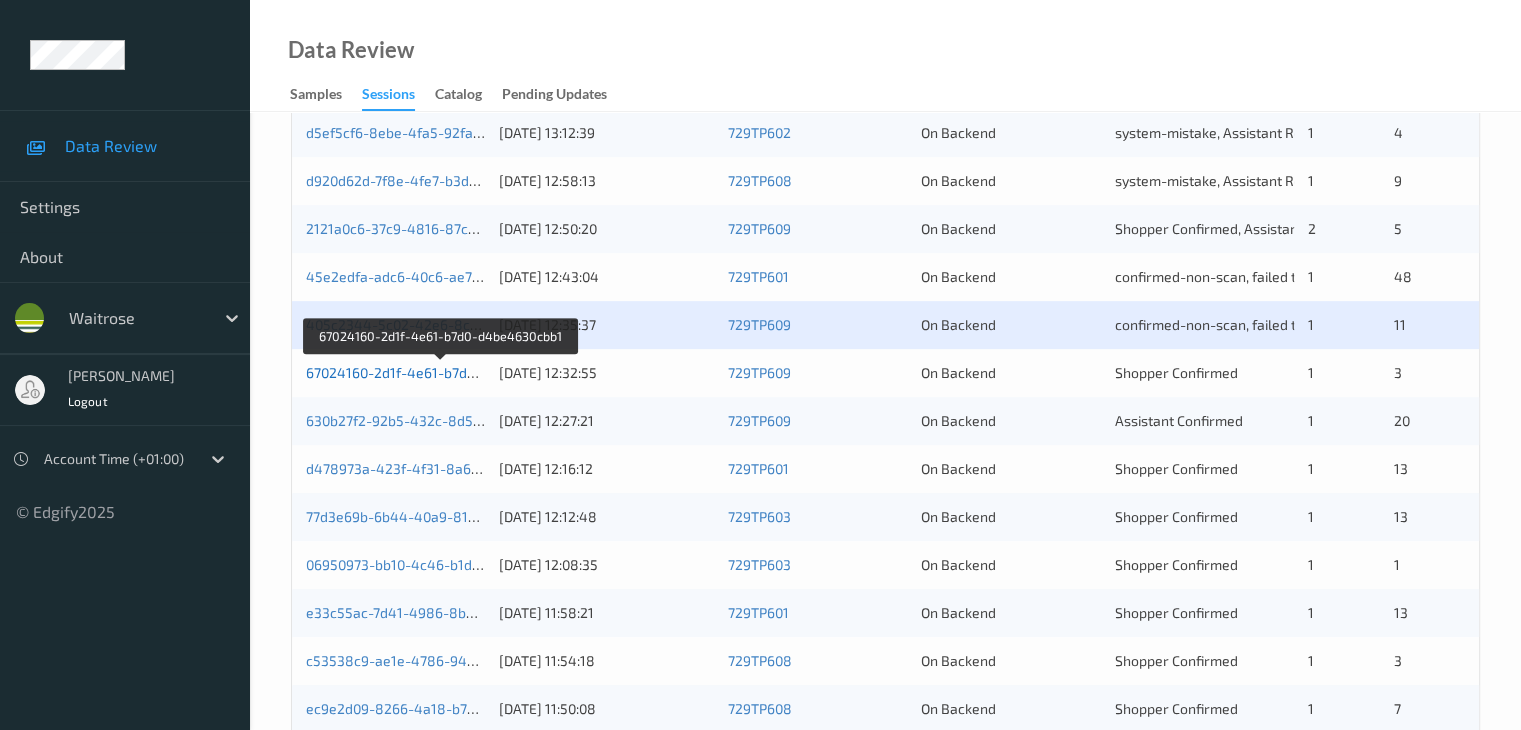 click on "67024160-2d1f-4e61-b7d0-d4be4630cbb1" at bounding box center [441, 372] 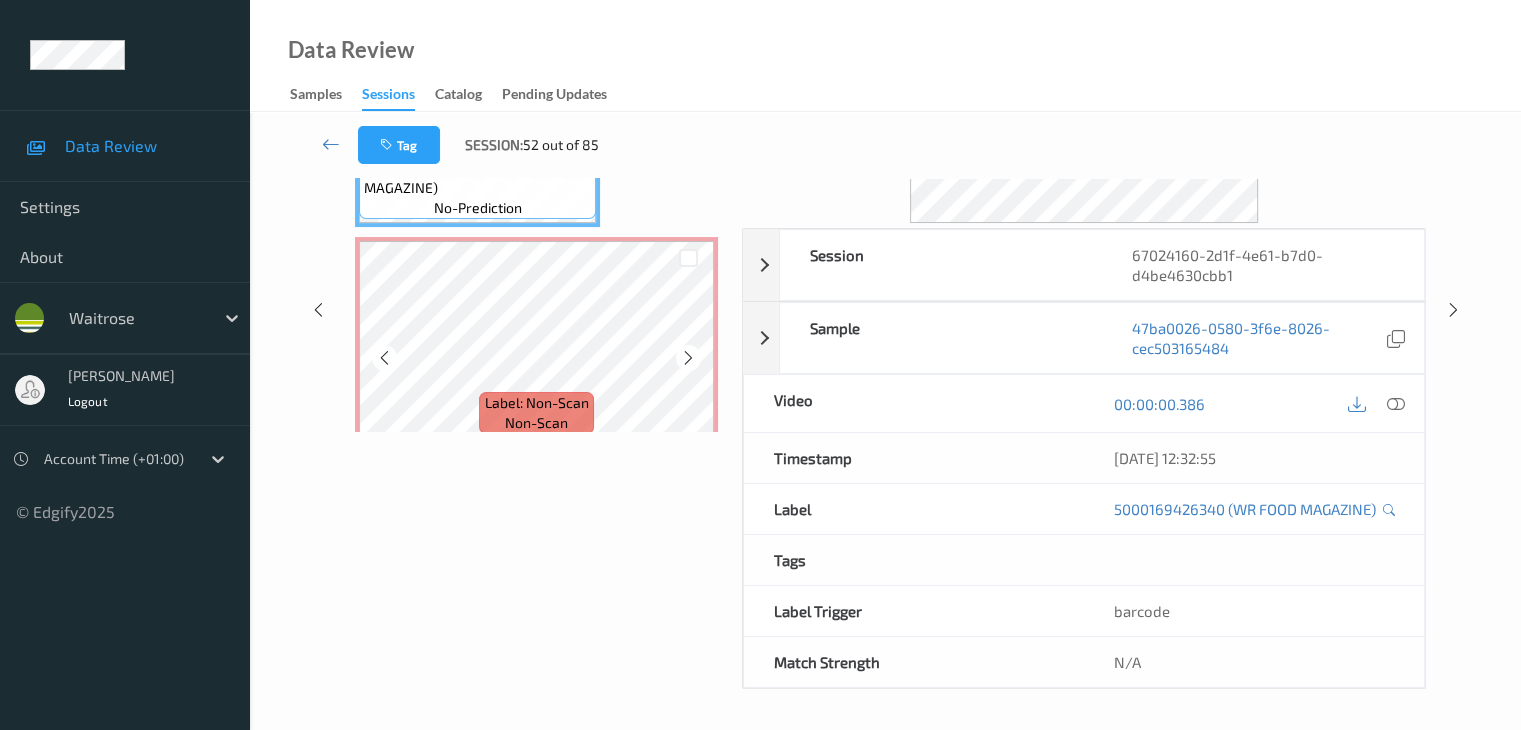scroll, scrollTop: 0, scrollLeft: 0, axis: both 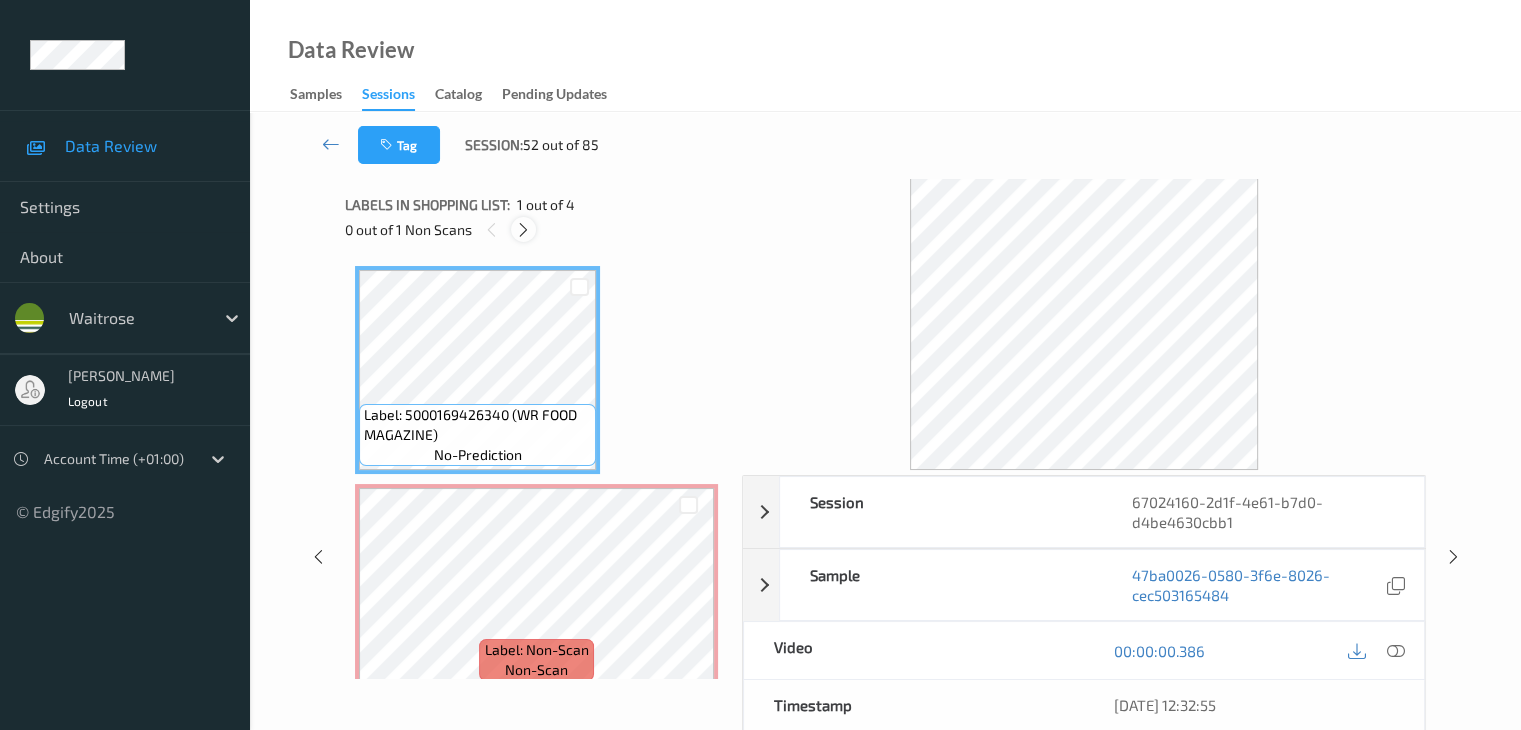 click at bounding box center (523, 230) 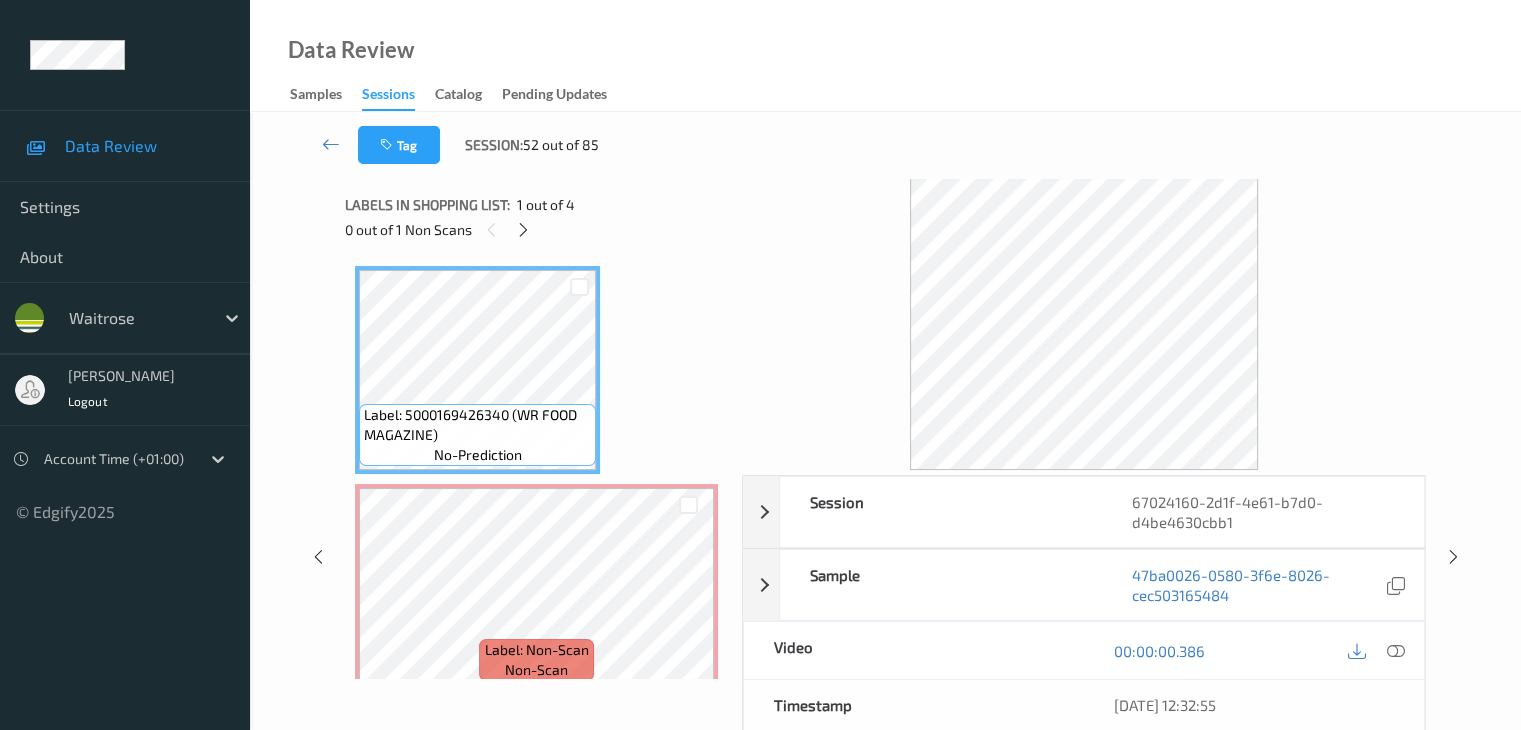 scroll, scrollTop: 10, scrollLeft: 0, axis: vertical 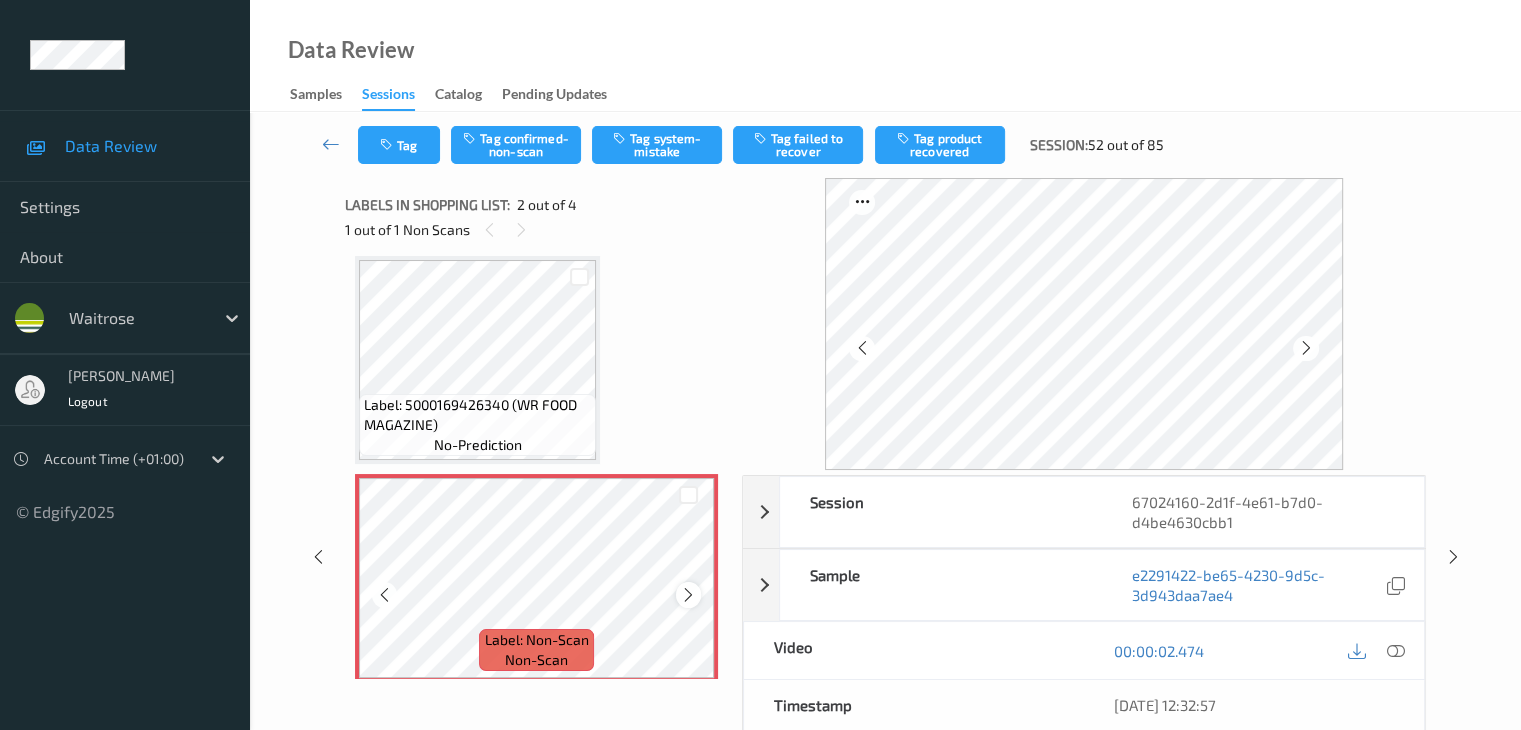 click at bounding box center (688, 595) 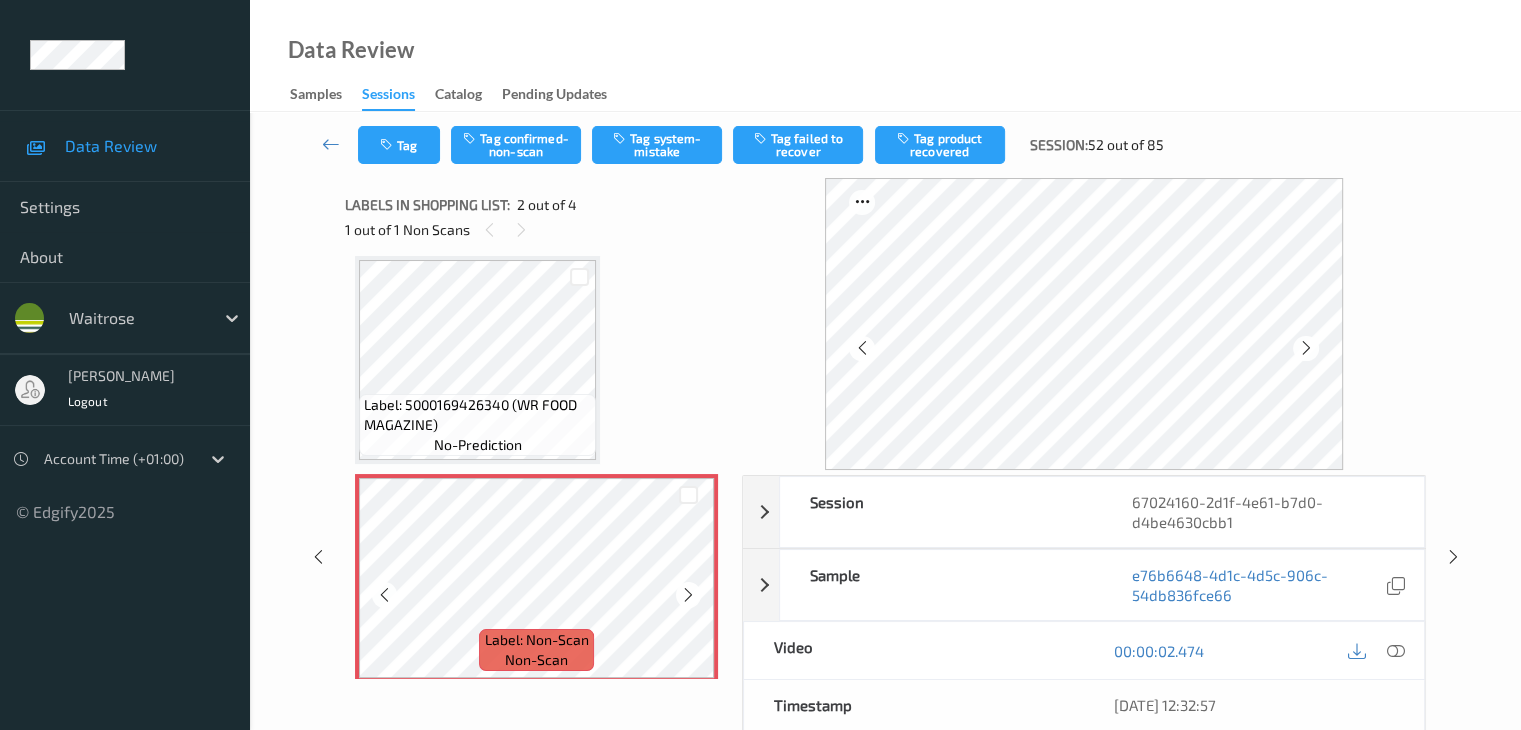click at bounding box center (688, 595) 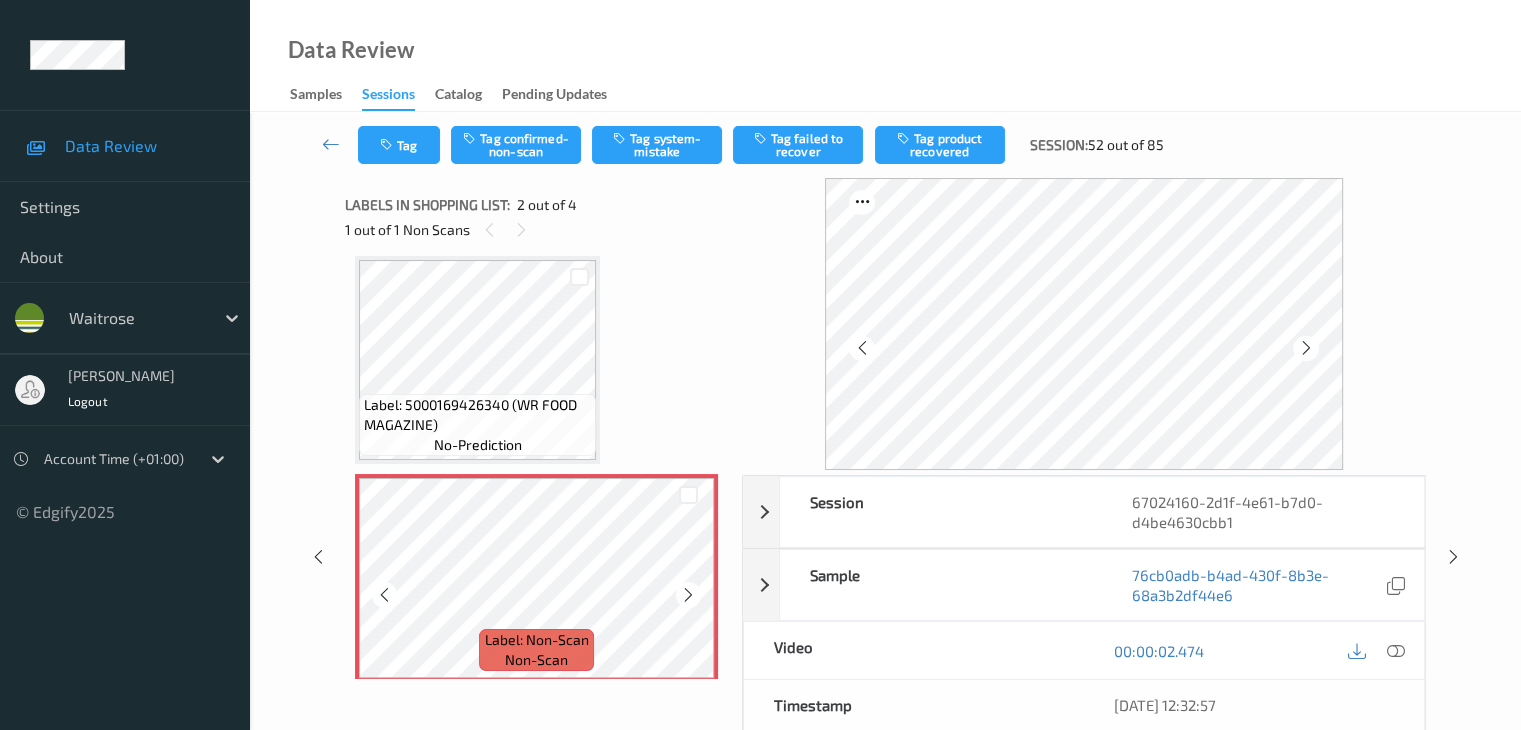 scroll, scrollTop: 210, scrollLeft: 0, axis: vertical 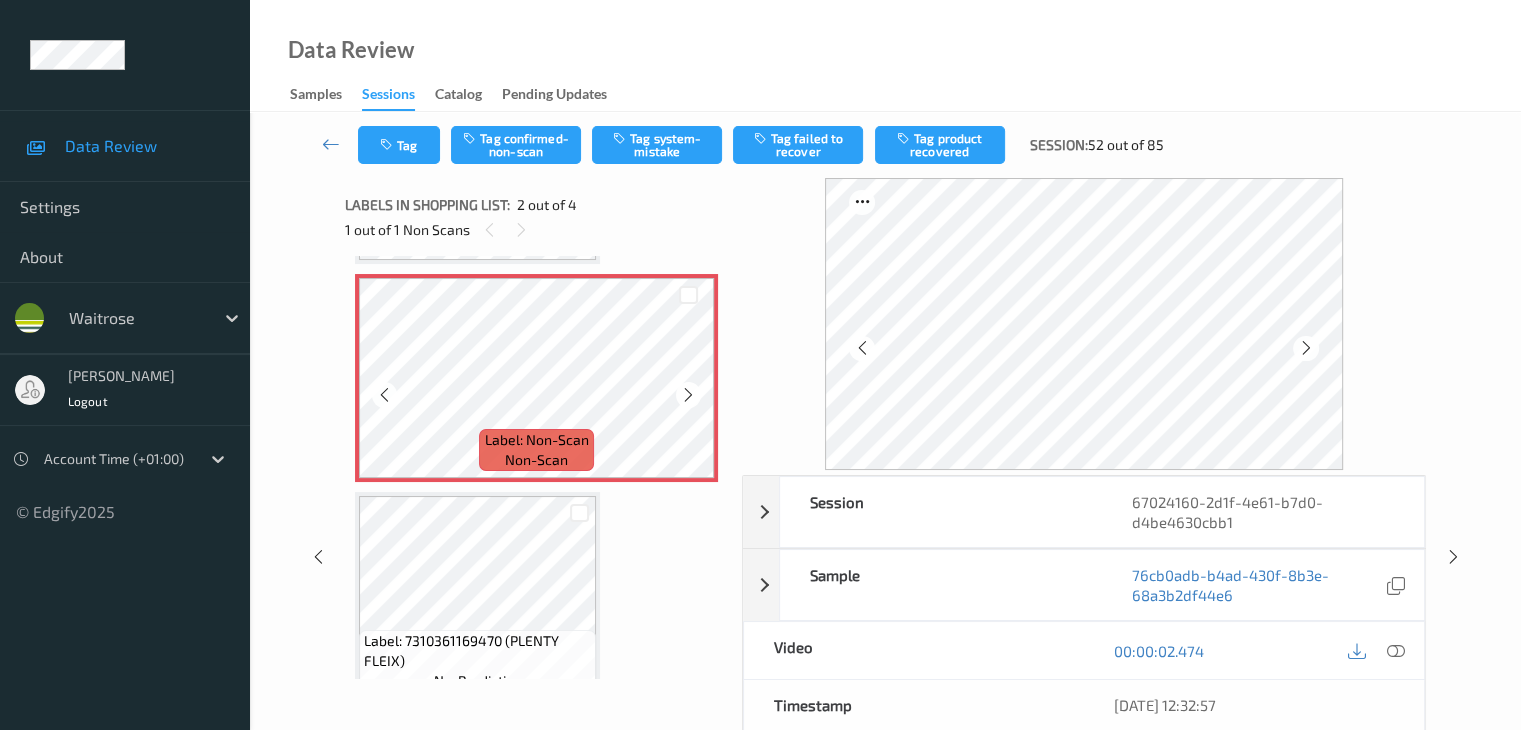 click at bounding box center (688, 395) 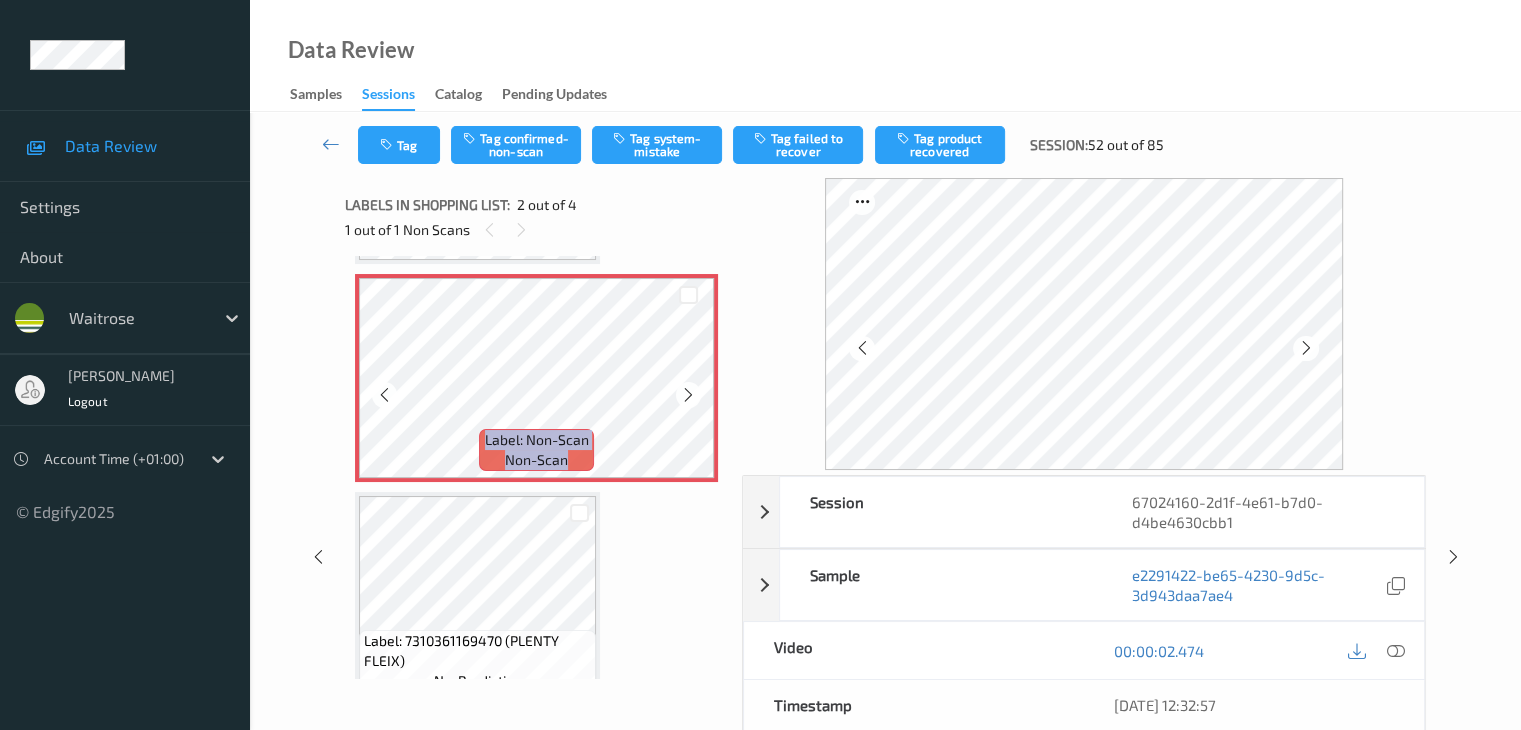 click at bounding box center (688, 395) 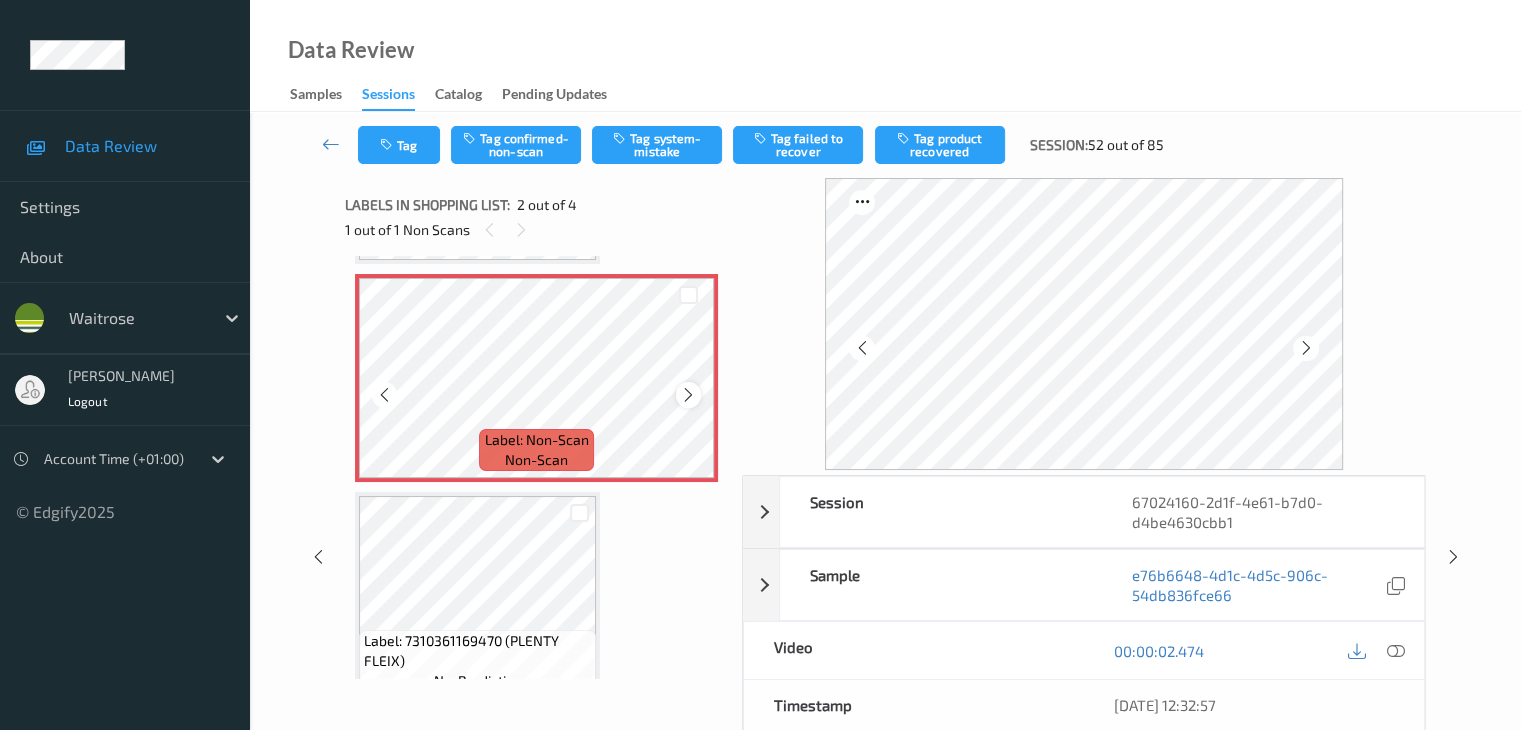 click at bounding box center [688, 395] 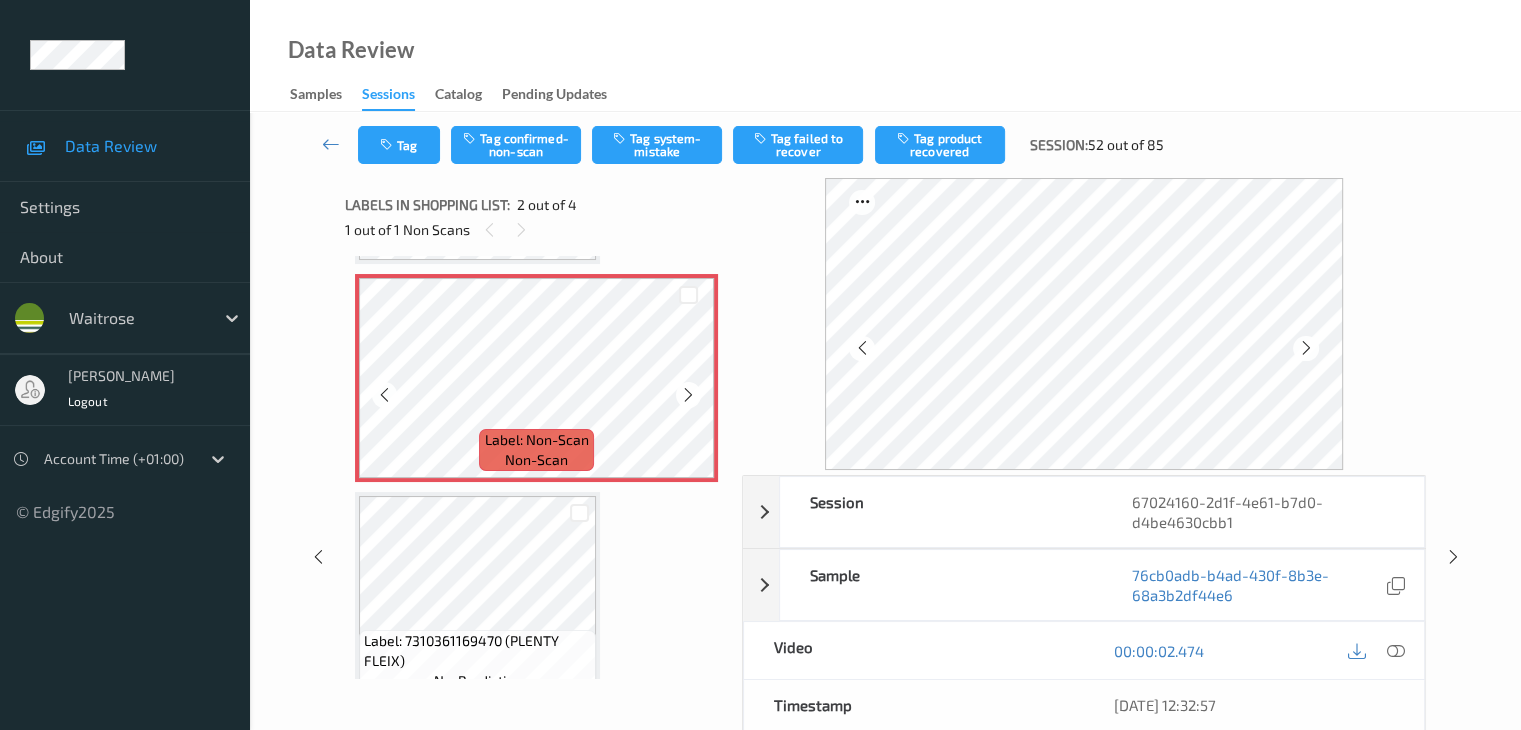 click at bounding box center [688, 395] 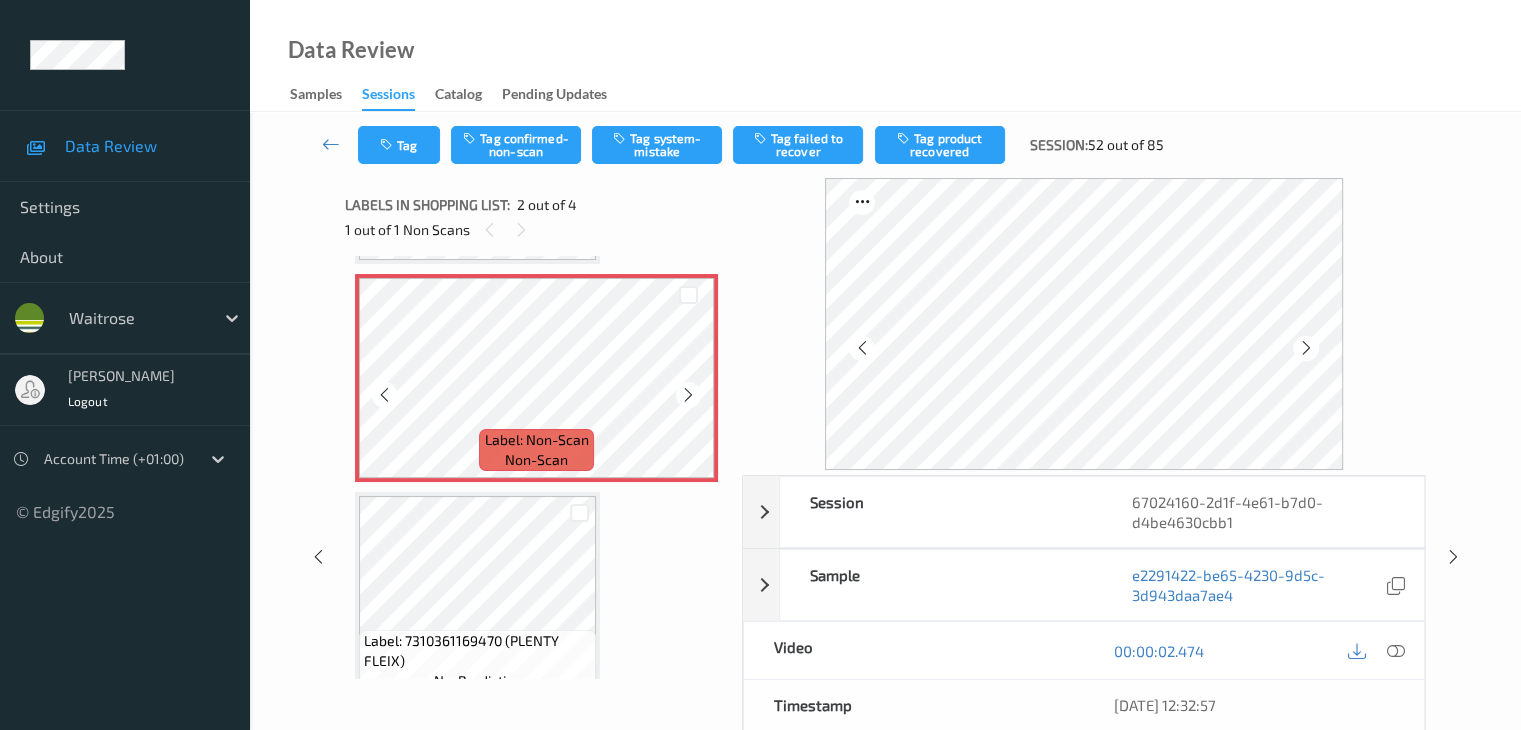 click at bounding box center [688, 395] 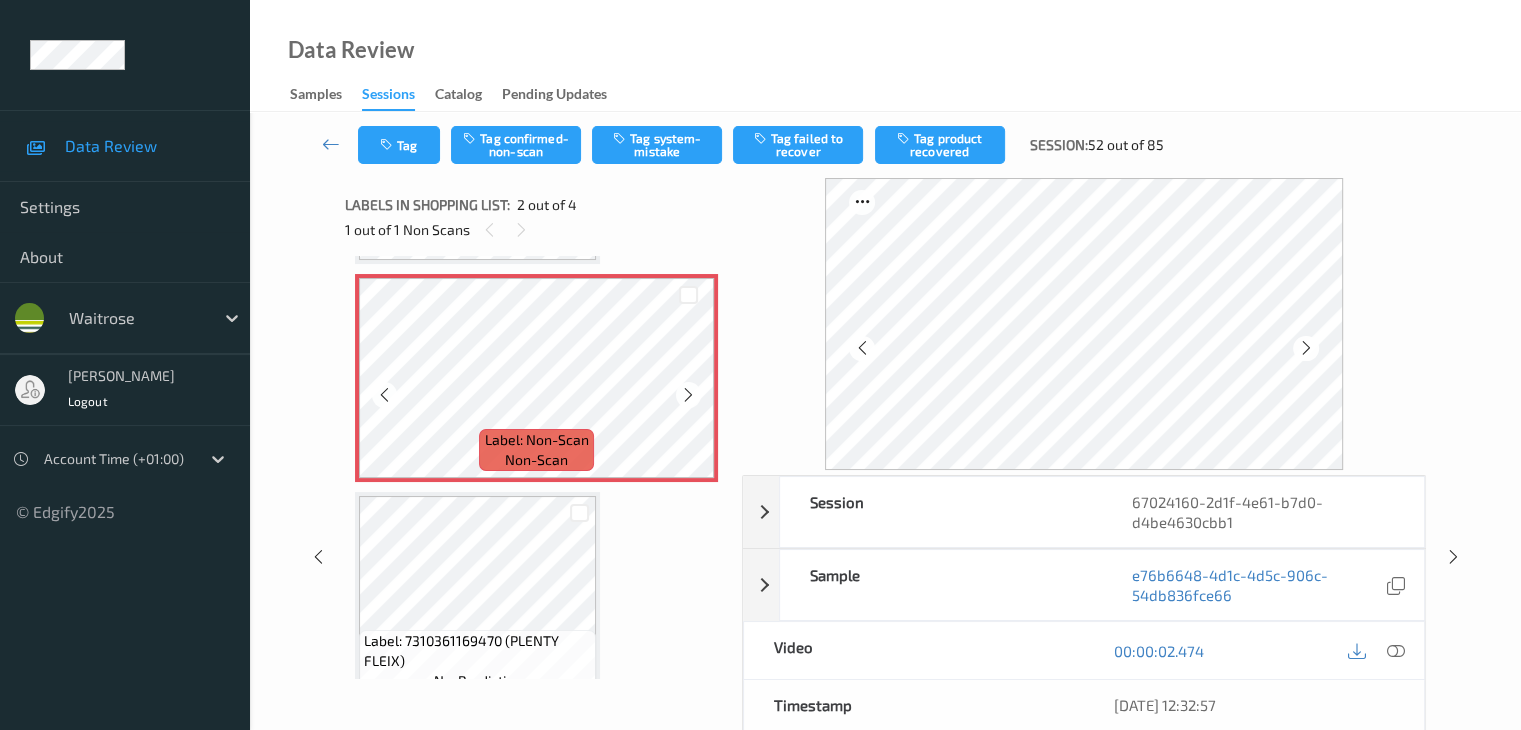 click at bounding box center [688, 395] 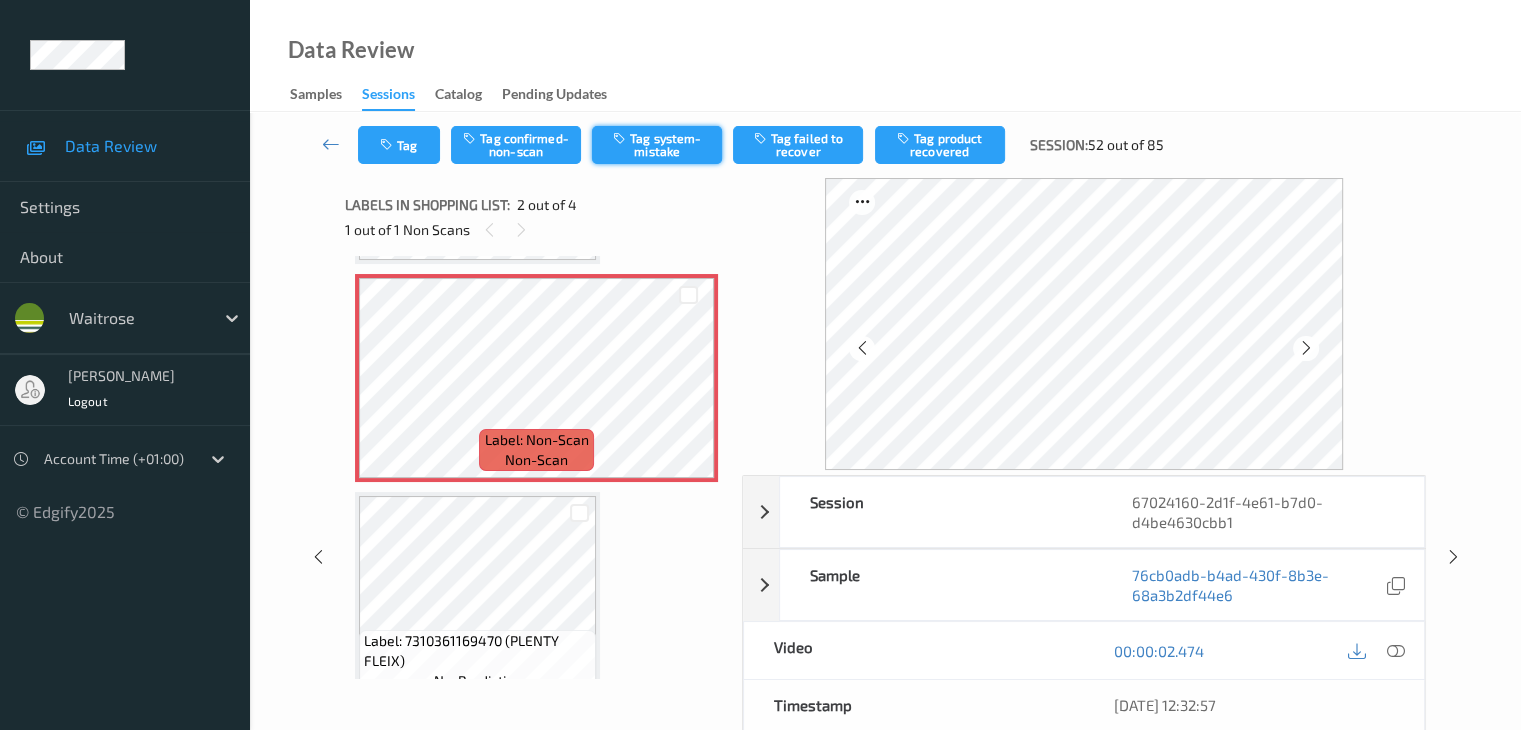 click on "Tag   system-mistake" at bounding box center [657, 145] 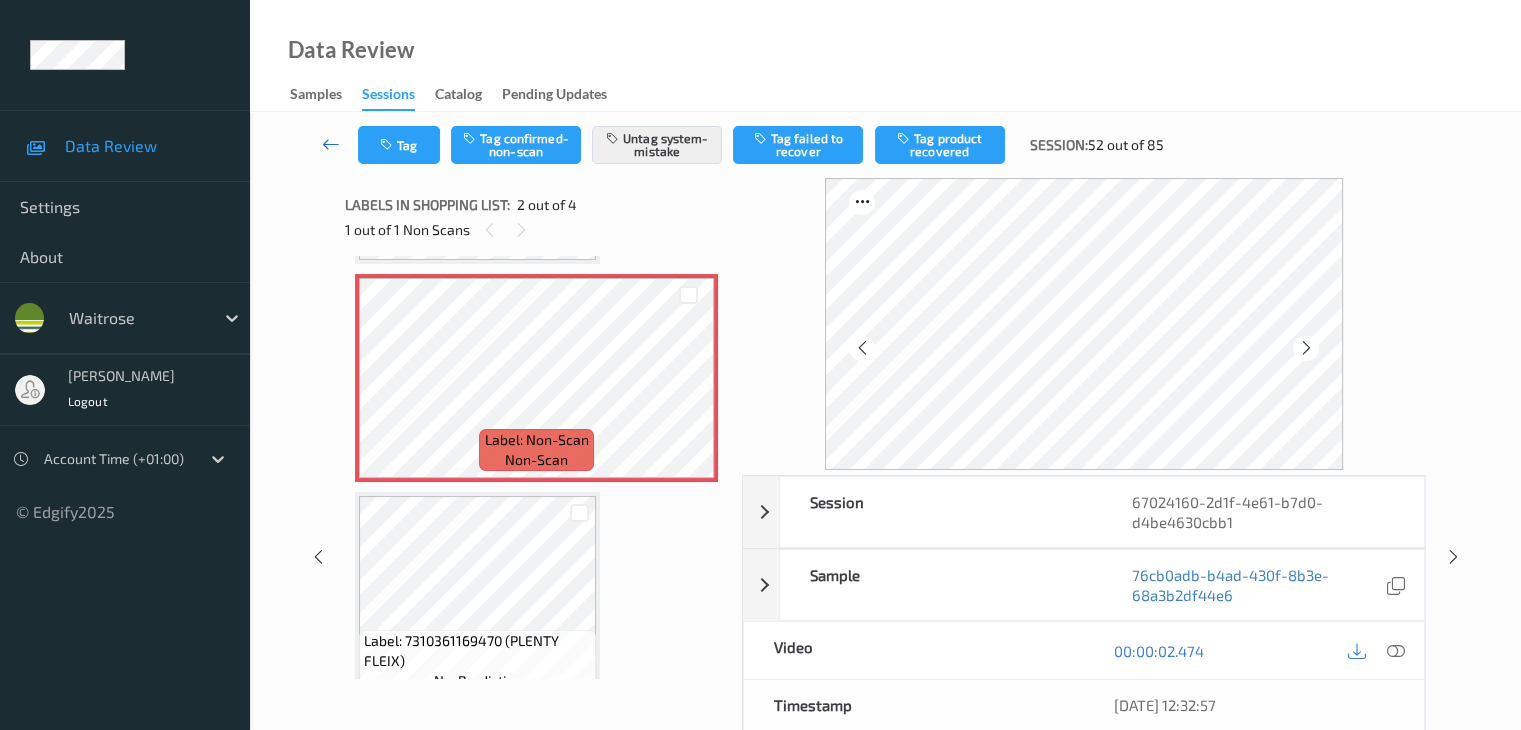 click at bounding box center [331, 145] 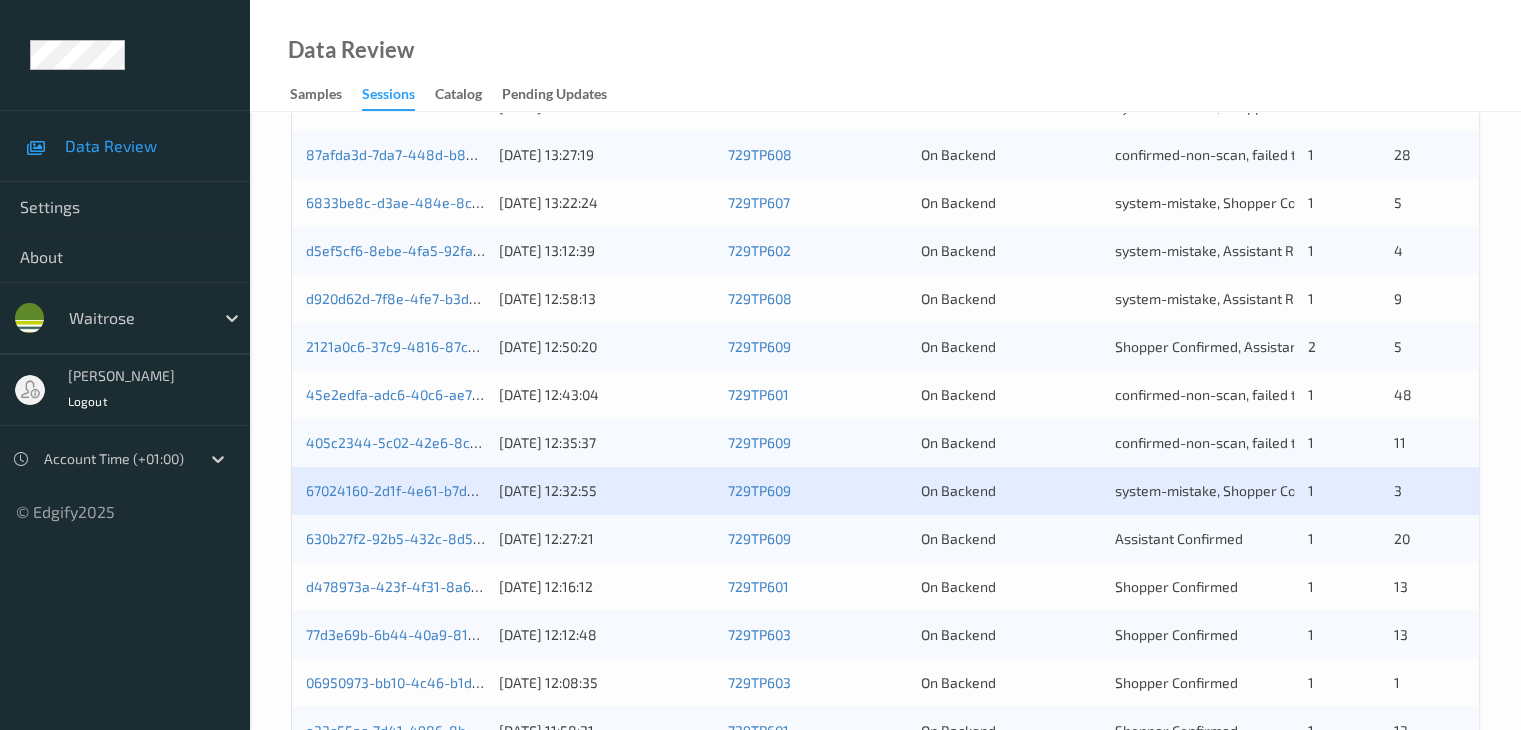 scroll, scrollTop: 800, scrollLeft: 0, axis: vertical 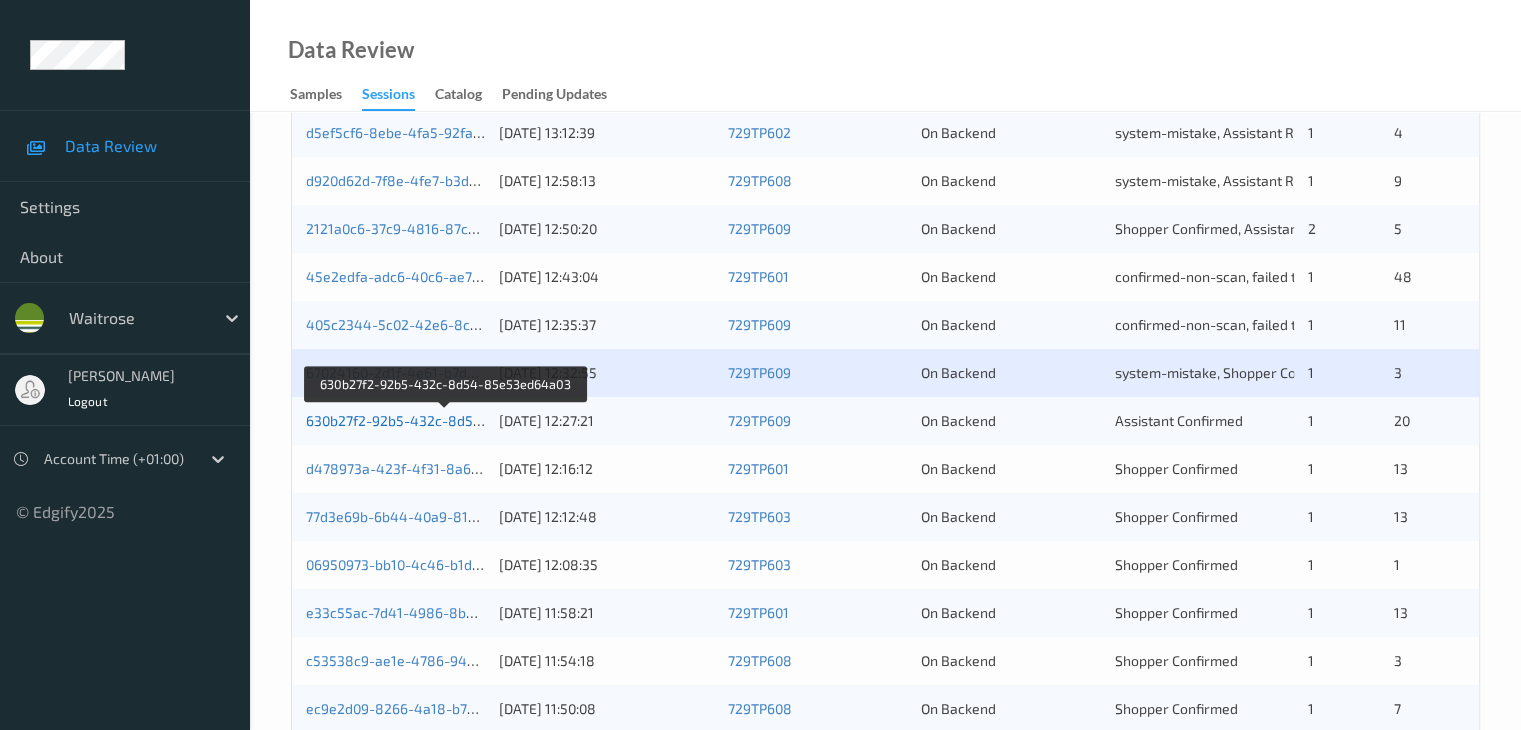 click on "630b27f2-92b5-432c-8d54-85e53ed64a03" at bounding box center [446, 420] 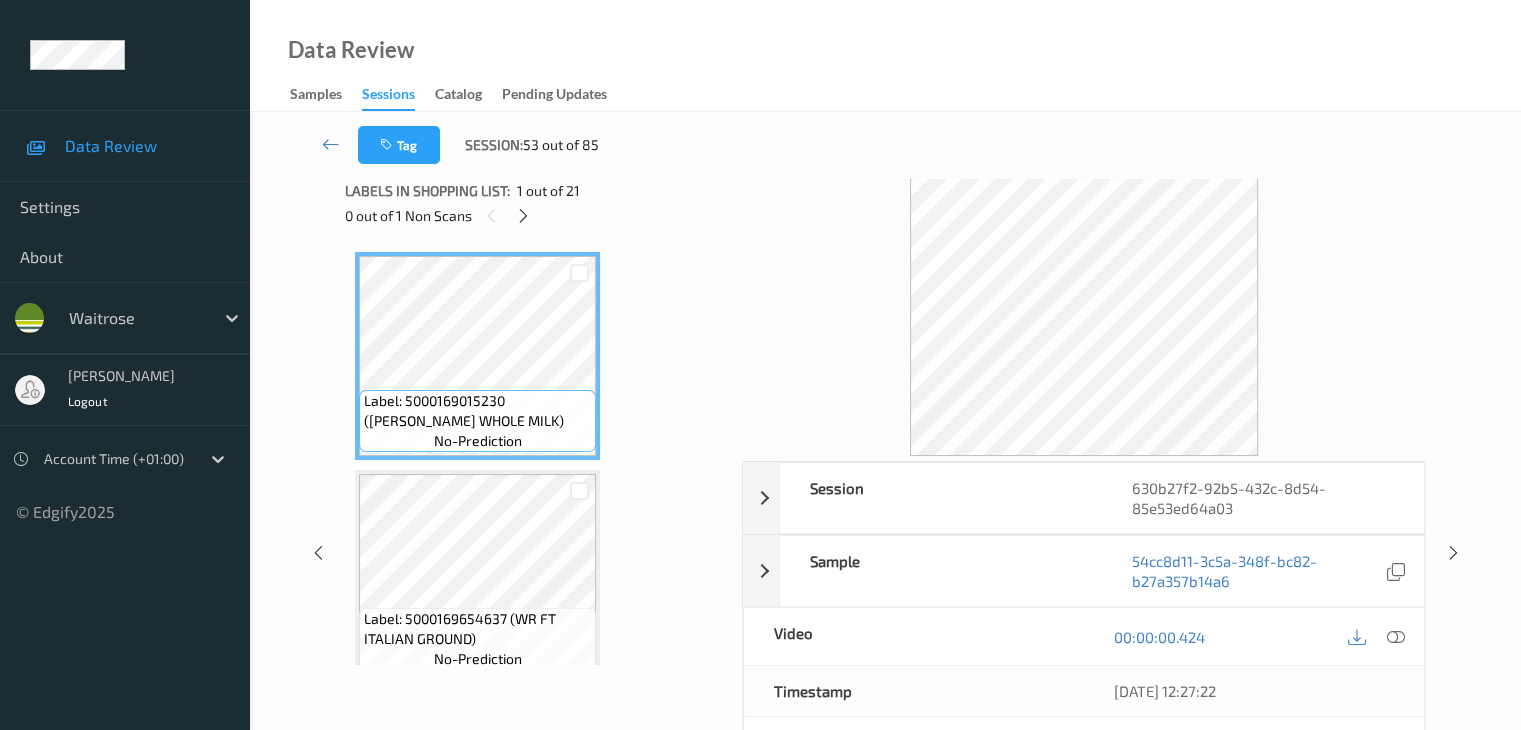scroll, scrollTop: 0, scrollLeft: 0, axis: both 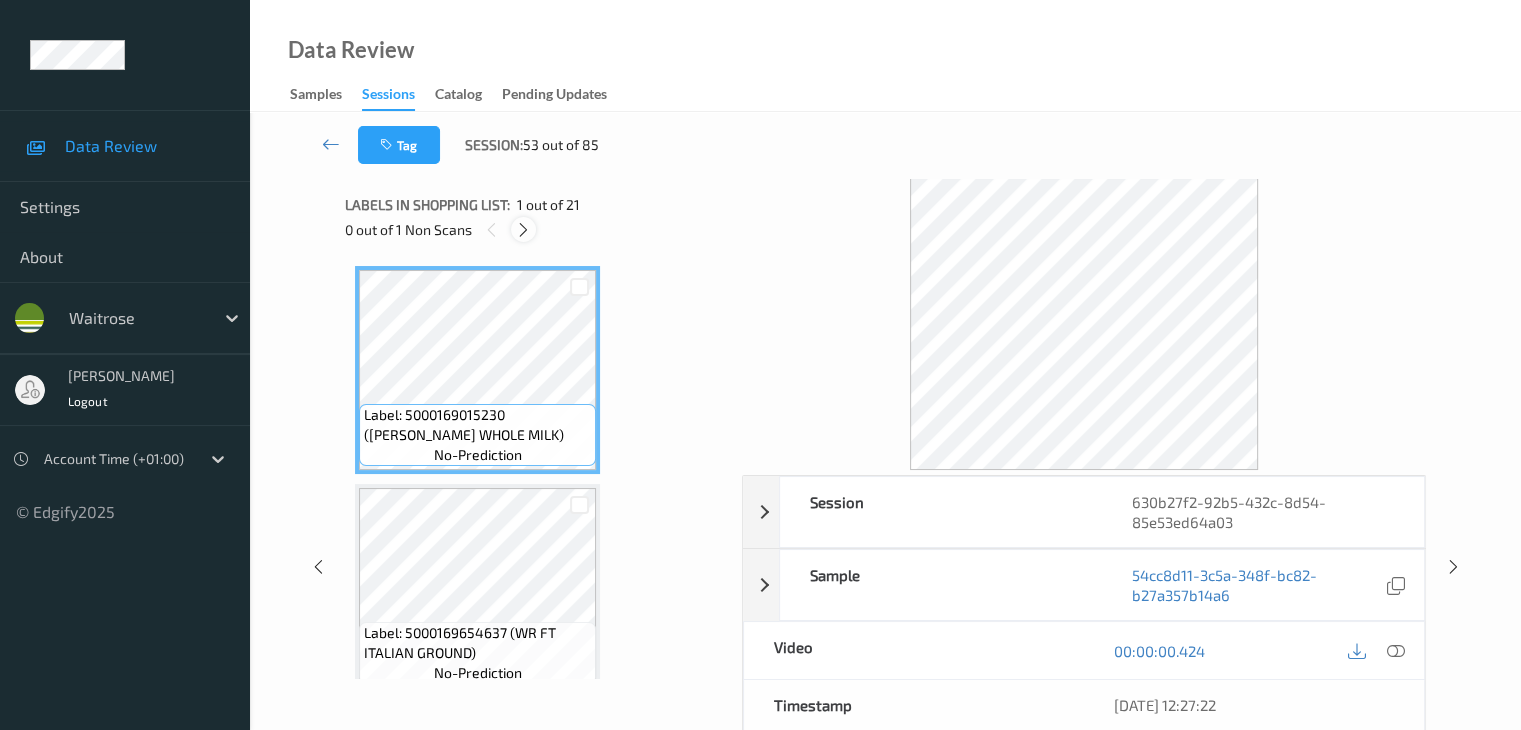 click at bounding box center (523, 230) 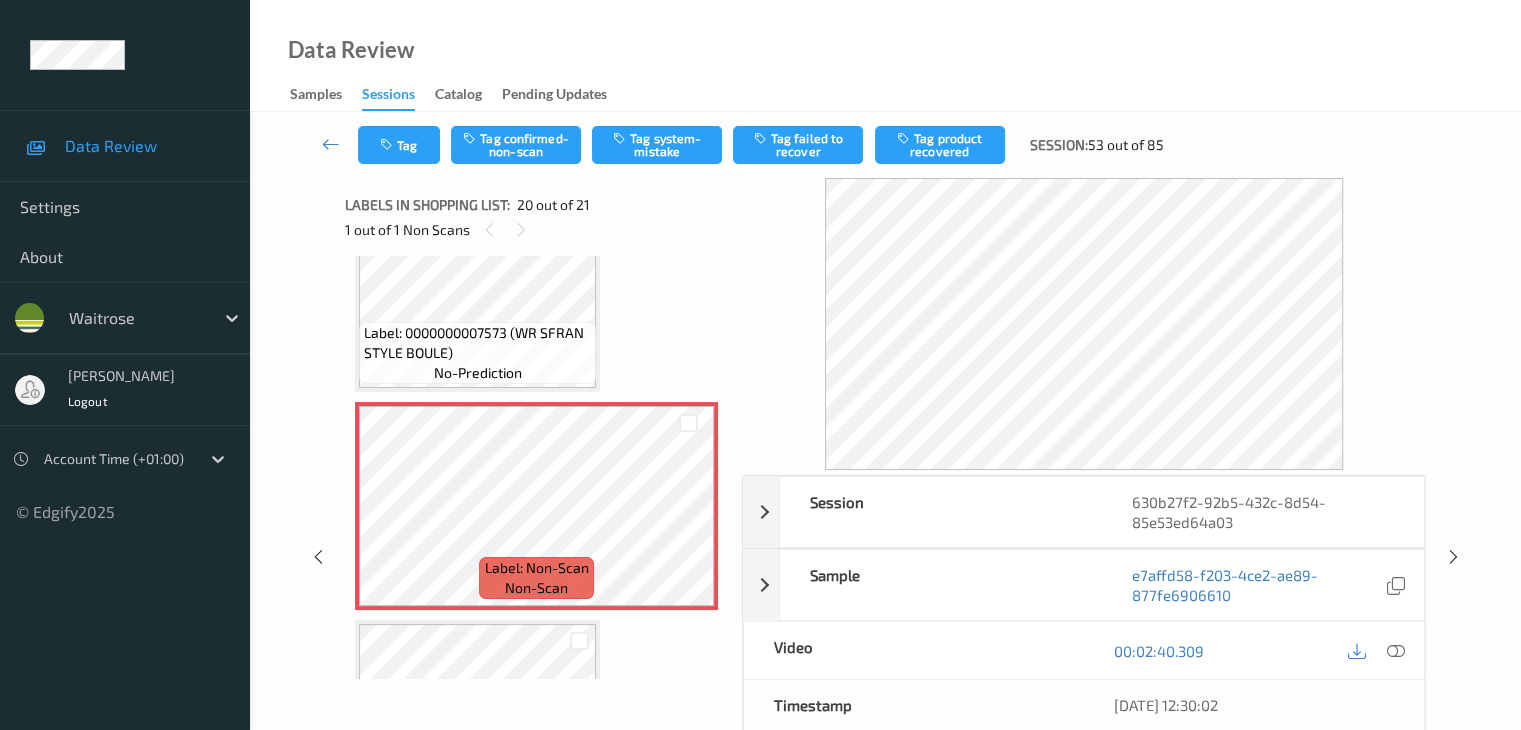 scroll, scrollTop: 4034, scrollLeft: 0, axis: vertical 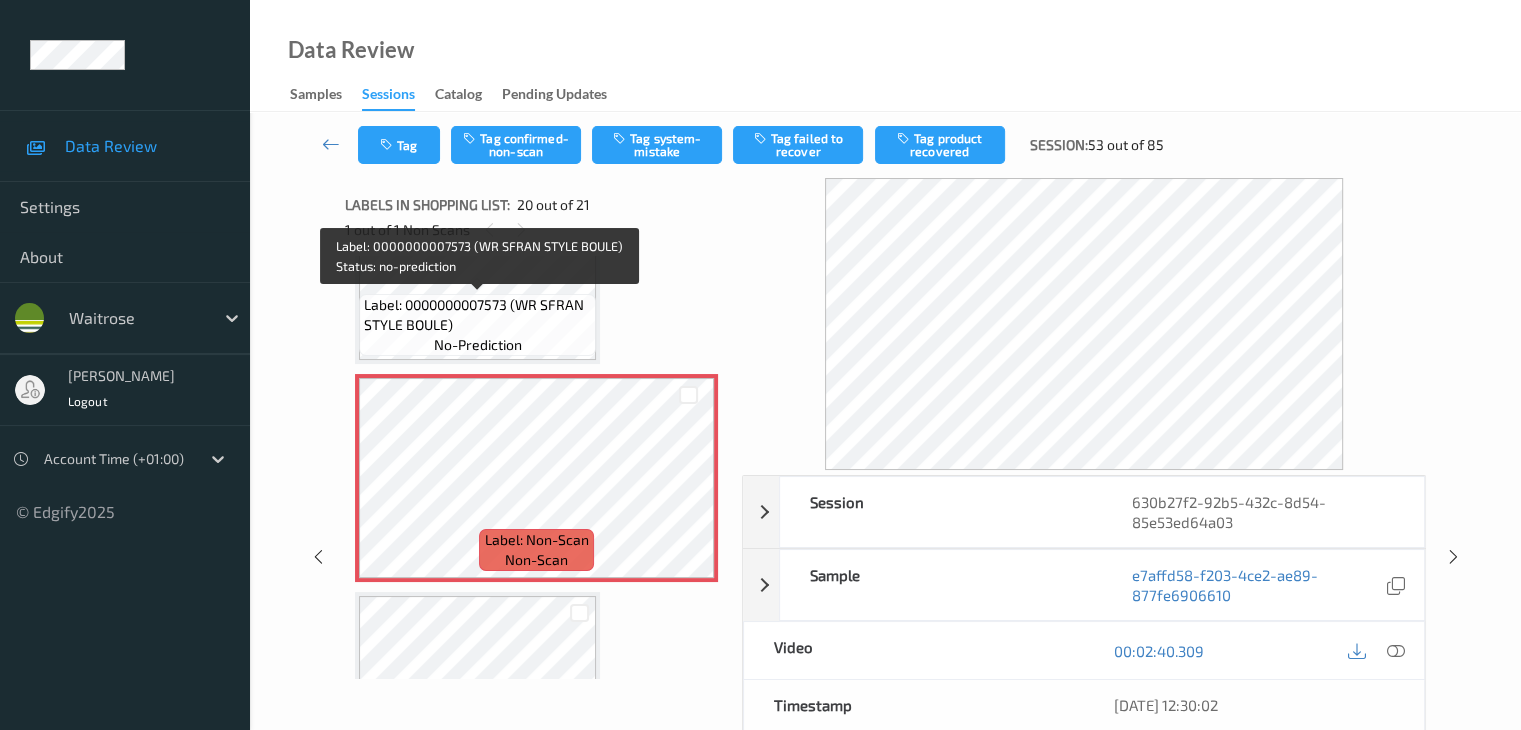 click on "Label: 0000000007573 (WR SFRAN STYLE BOULE)" at bounding box center [477, 315] 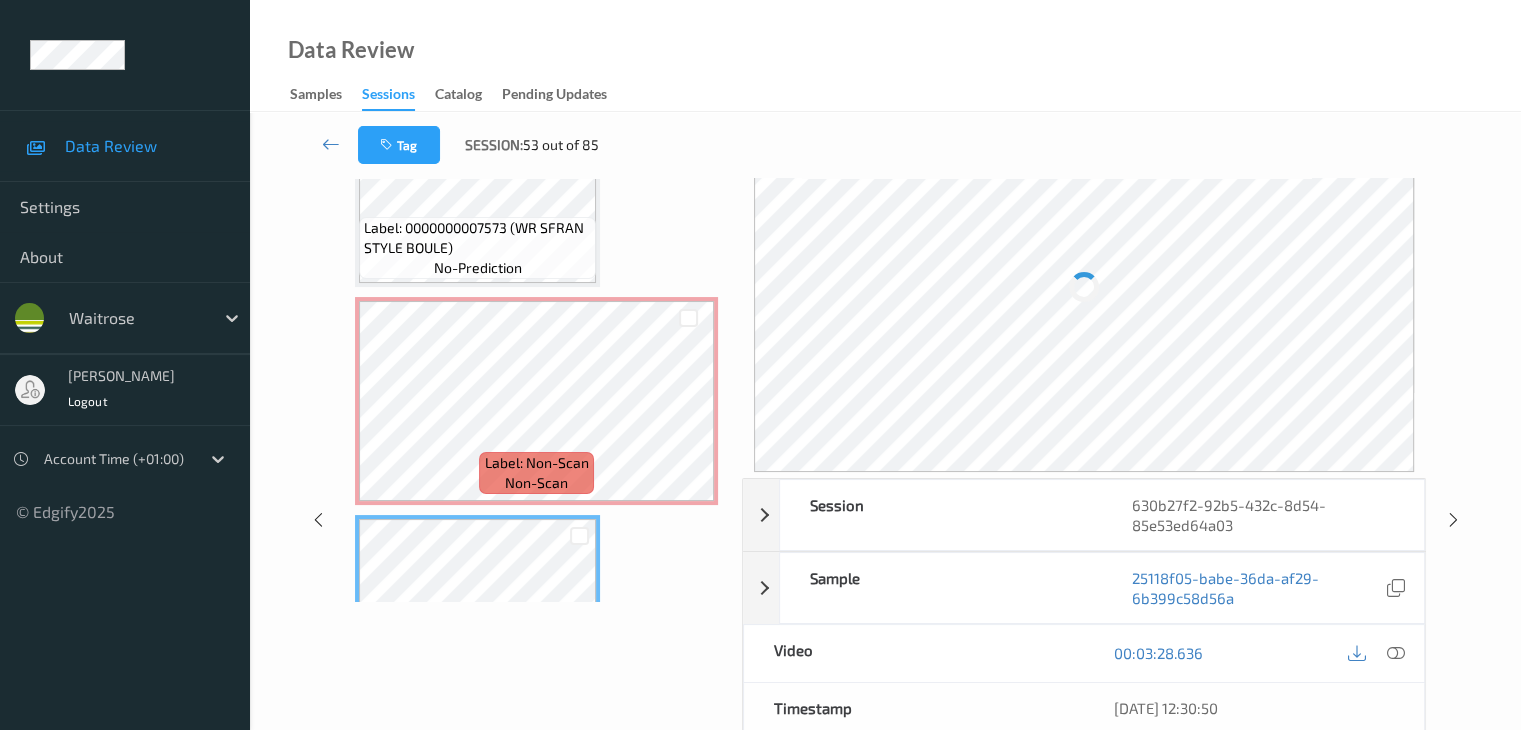 scroll, scrollTop: 200, scrollLeft: 0, axis: vertical 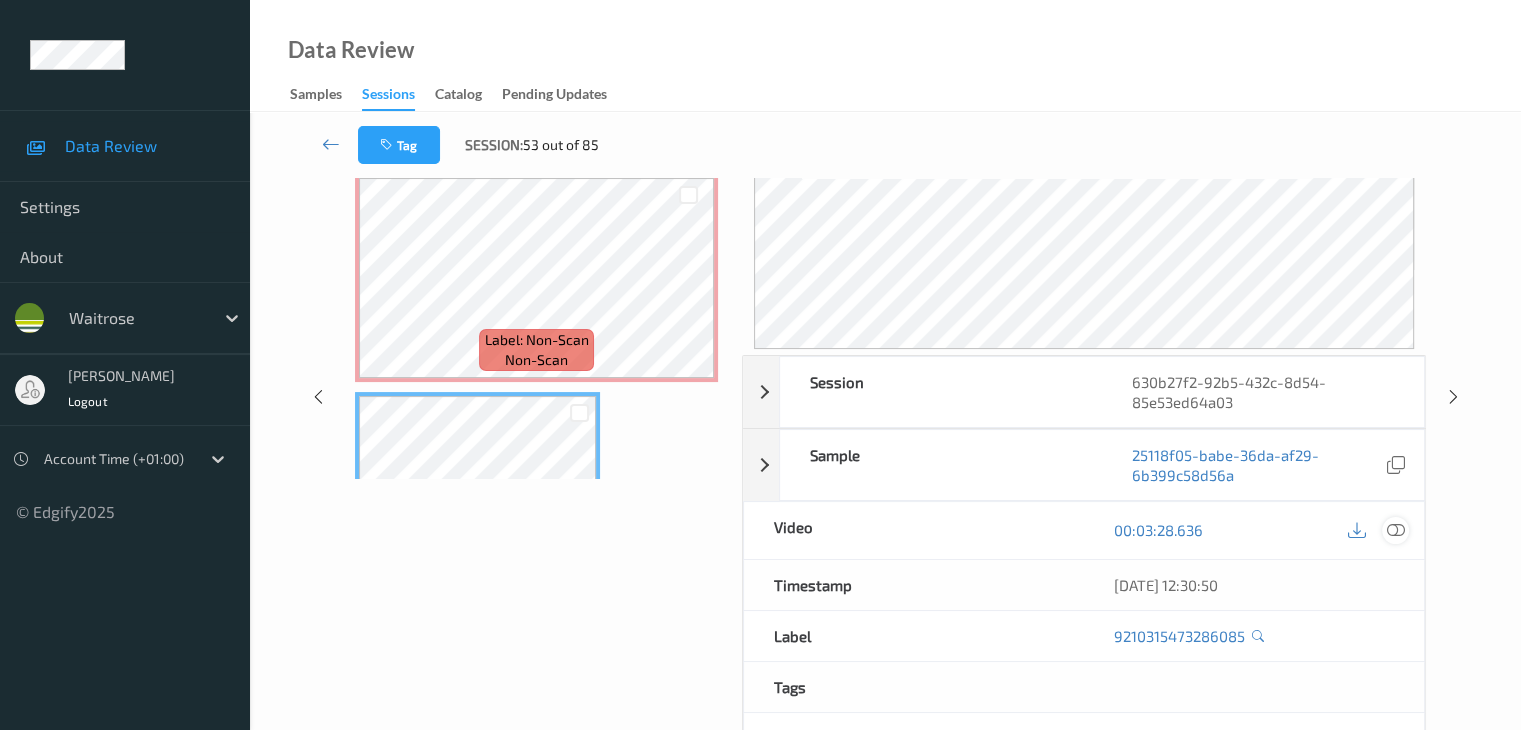 click at bounding box center [1395, 530] 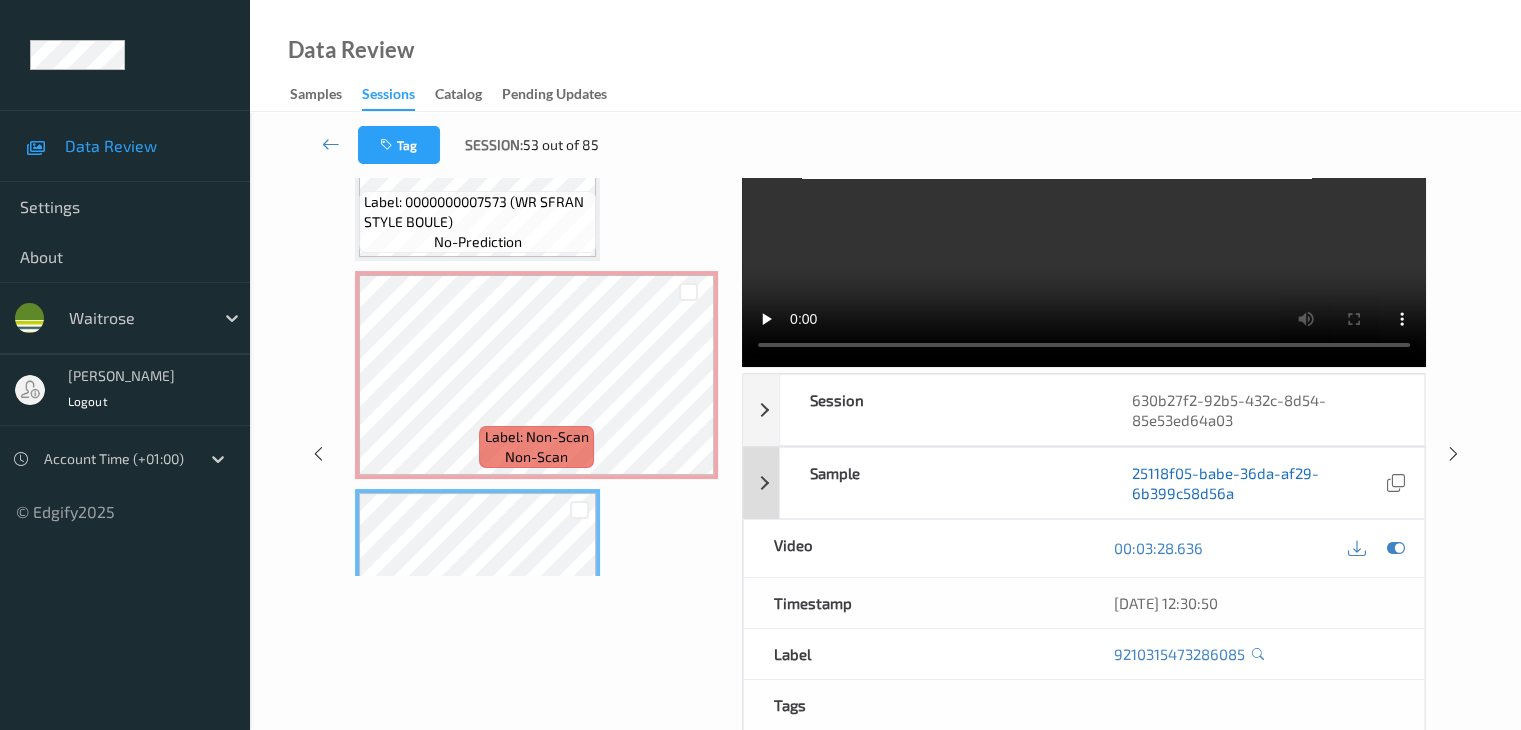 scroll, scrollTop: 0, scrollLeft: 0, axis: both 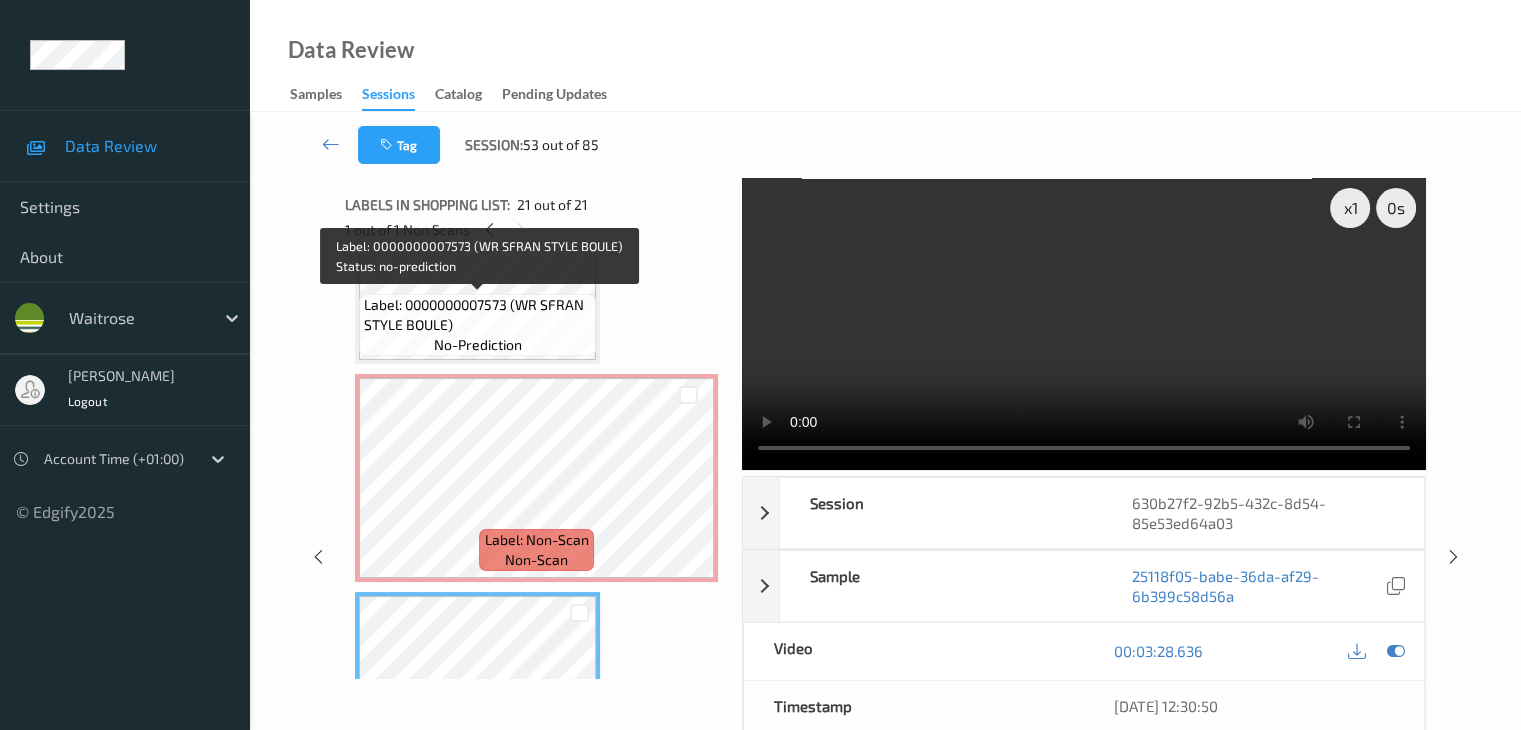 click on "Label: 0000000007573 (WR SFRAN STYLE BOULE) no-prediction" at bounding box center (477, 325) 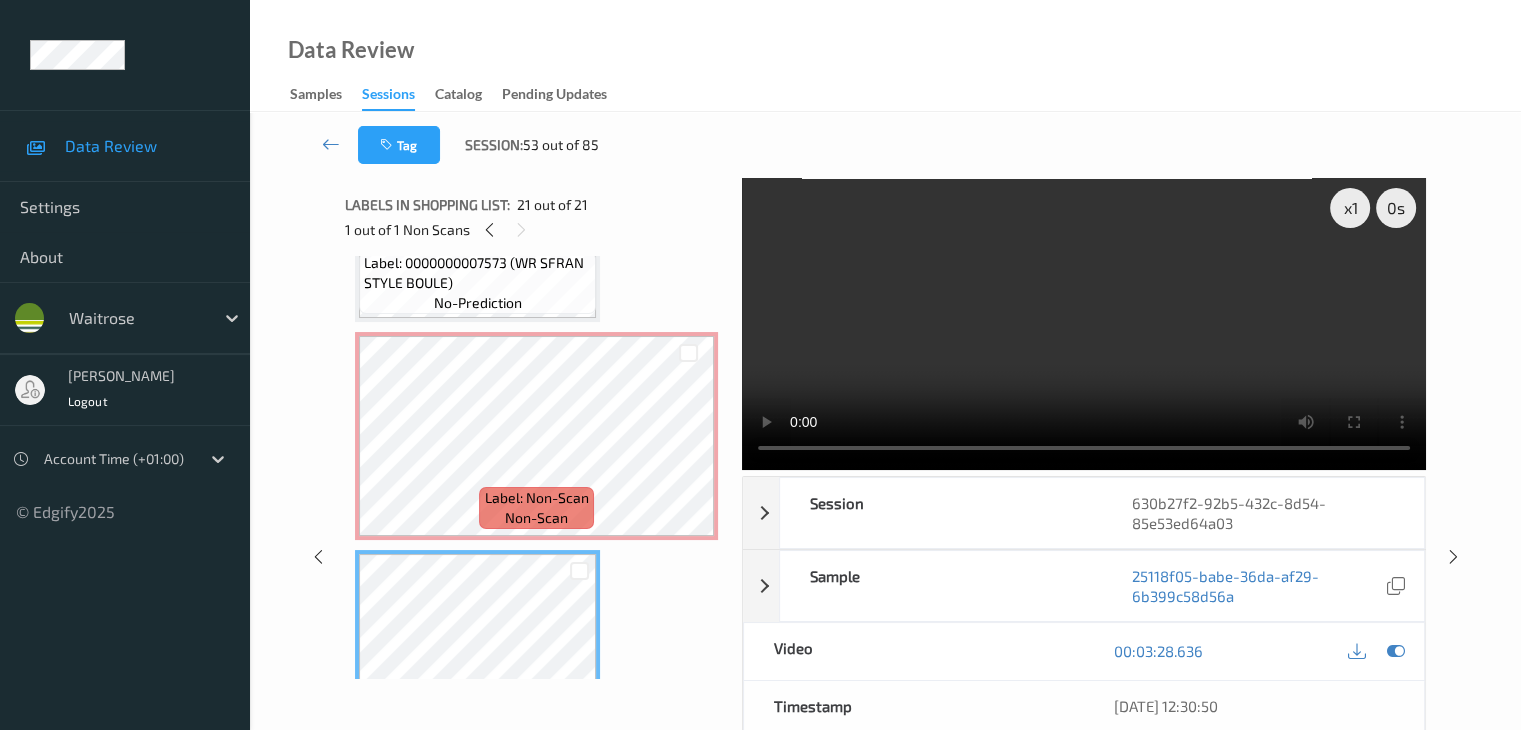 scroll, scrollTop: 3965, scrollLeft: 0, axis: vertical 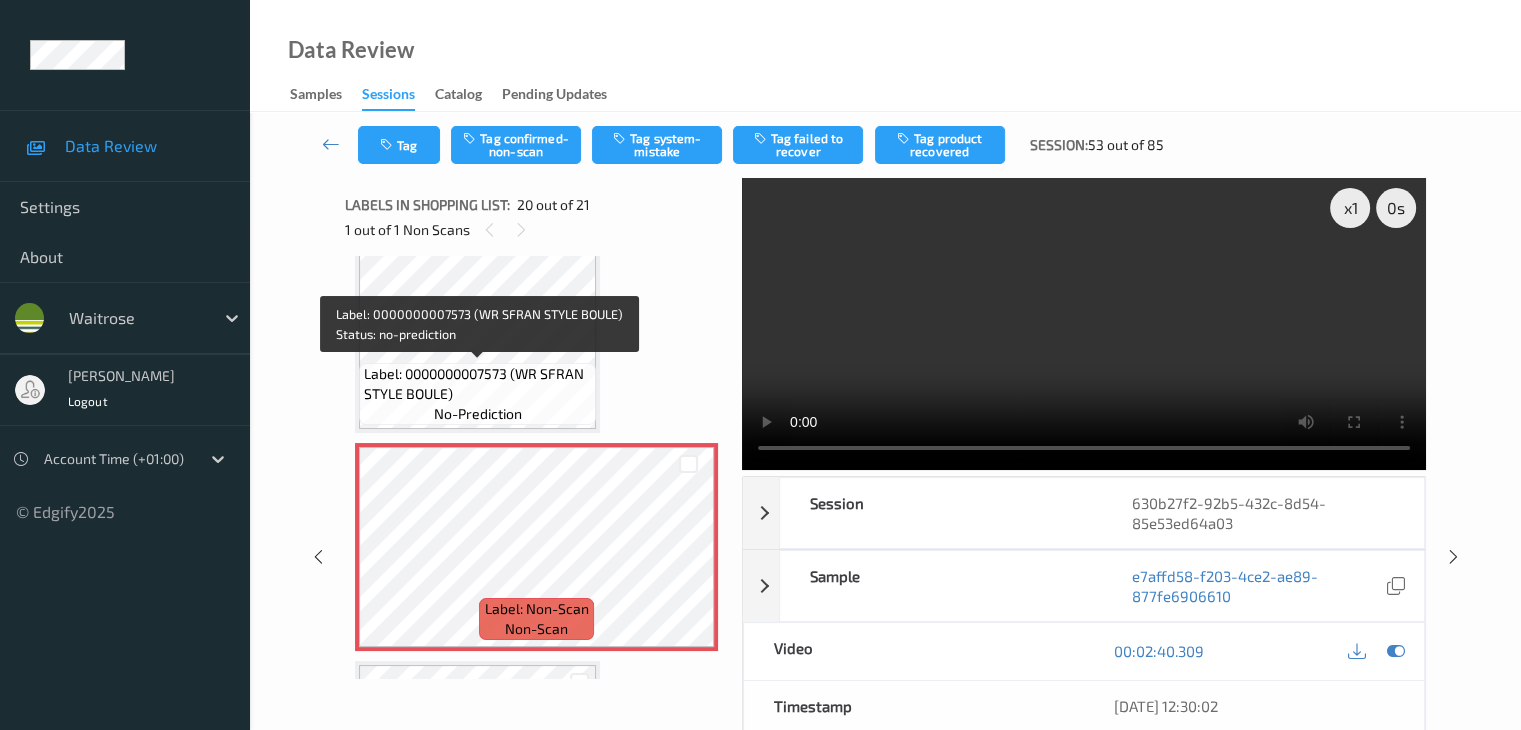 click on "Label: 0000000007573 (WR SFRAN STYLE BOULE)" at bounding box center [477, 384] 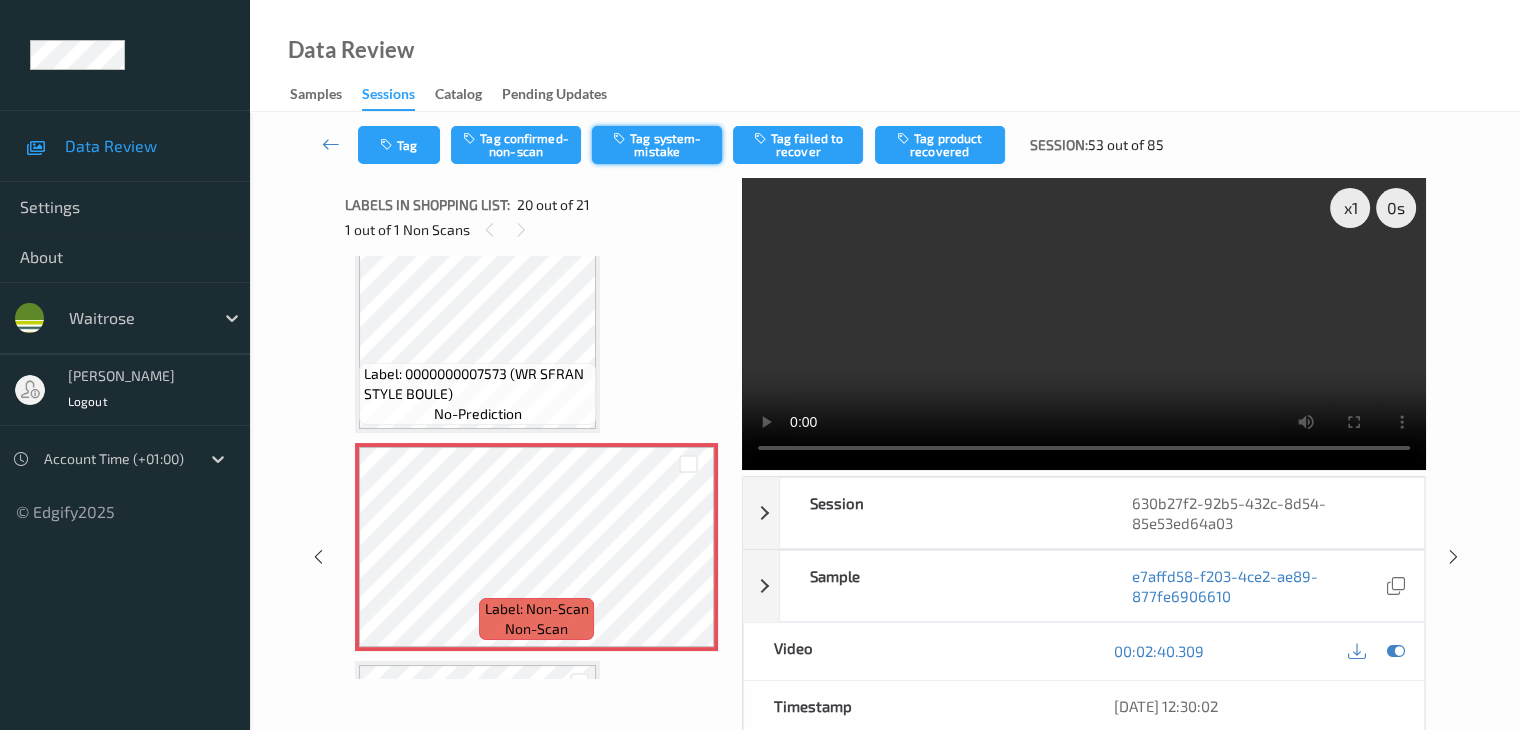 click on "Tag   system-mistake" at bounding box center [657, 145] 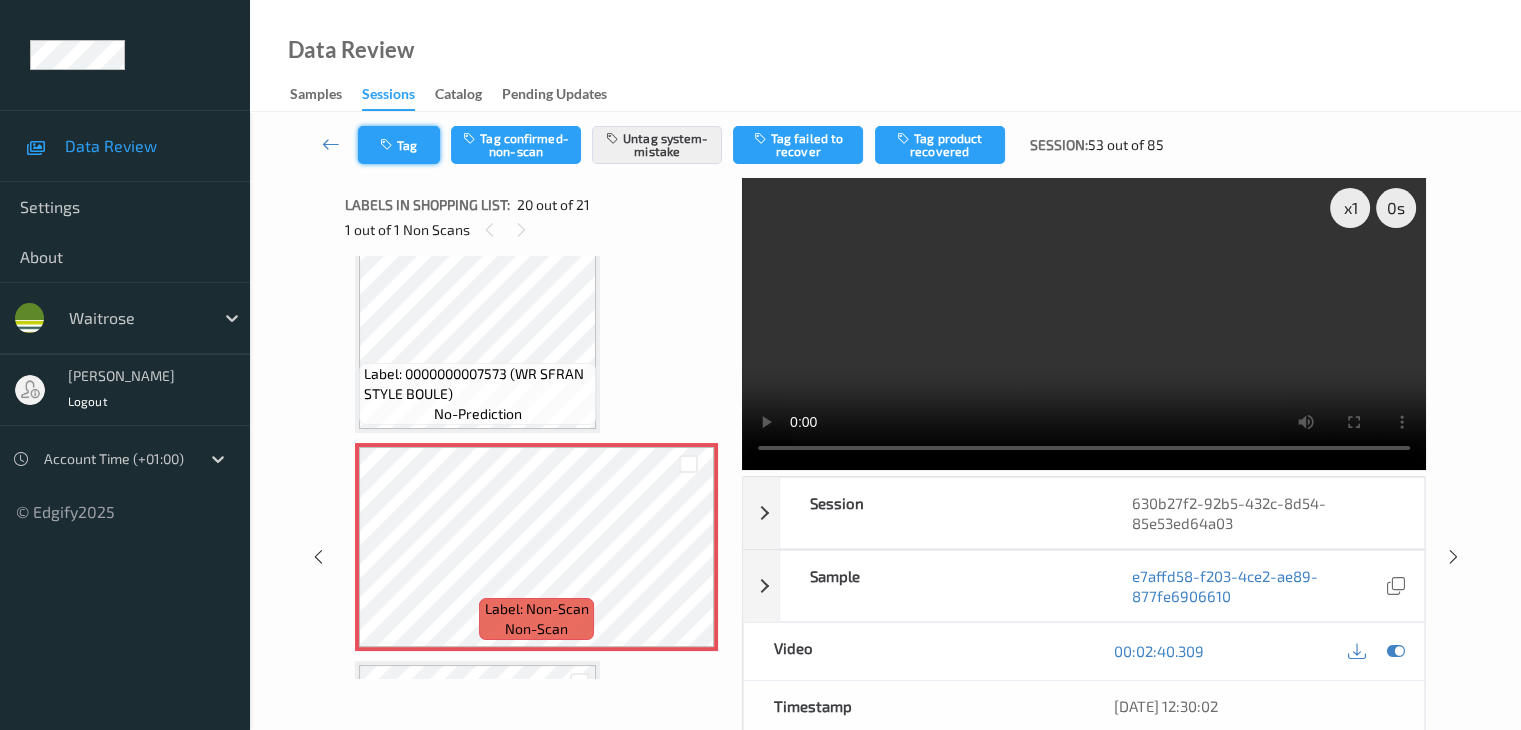 click on "Tag" at bounding box center (399, 145) 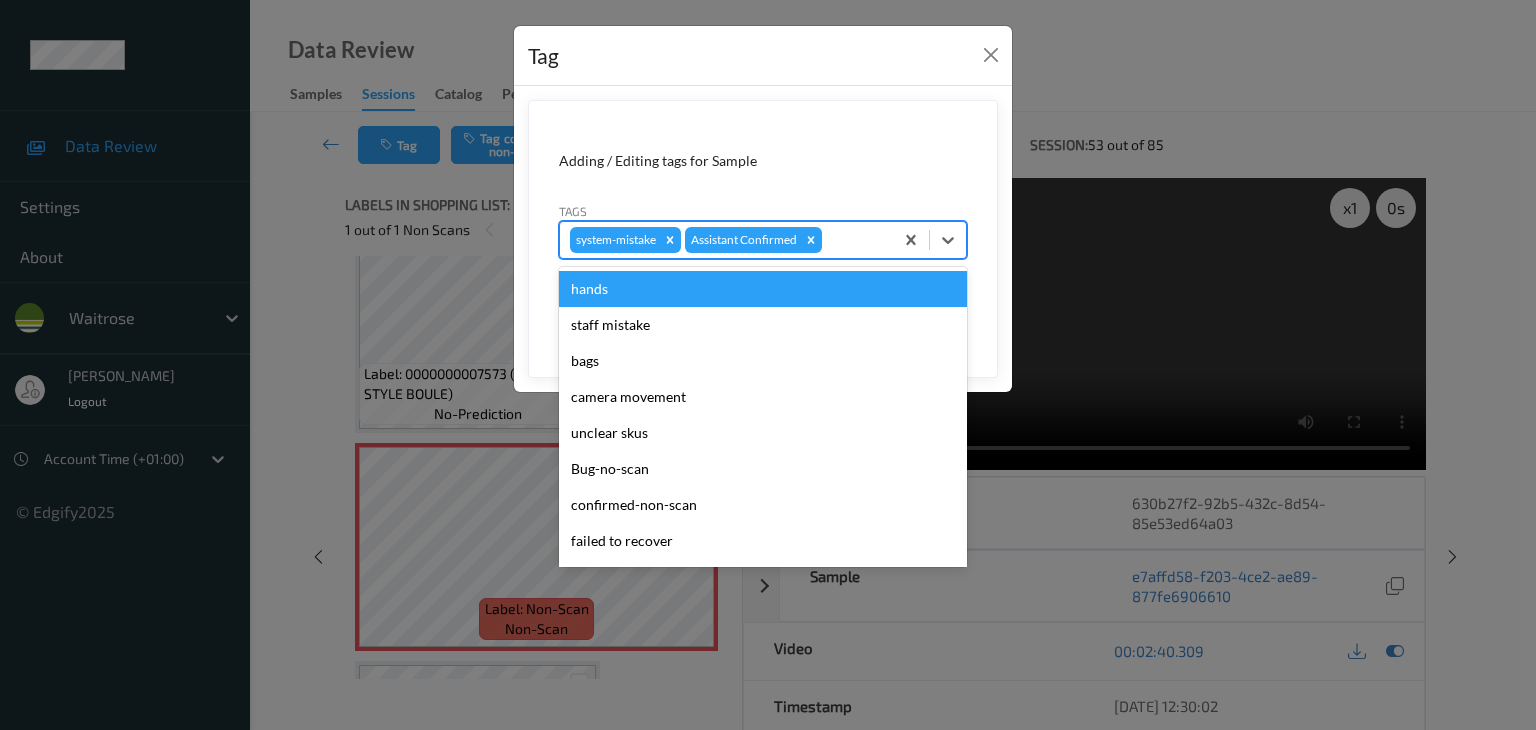 click at bounding box center (854, 240) 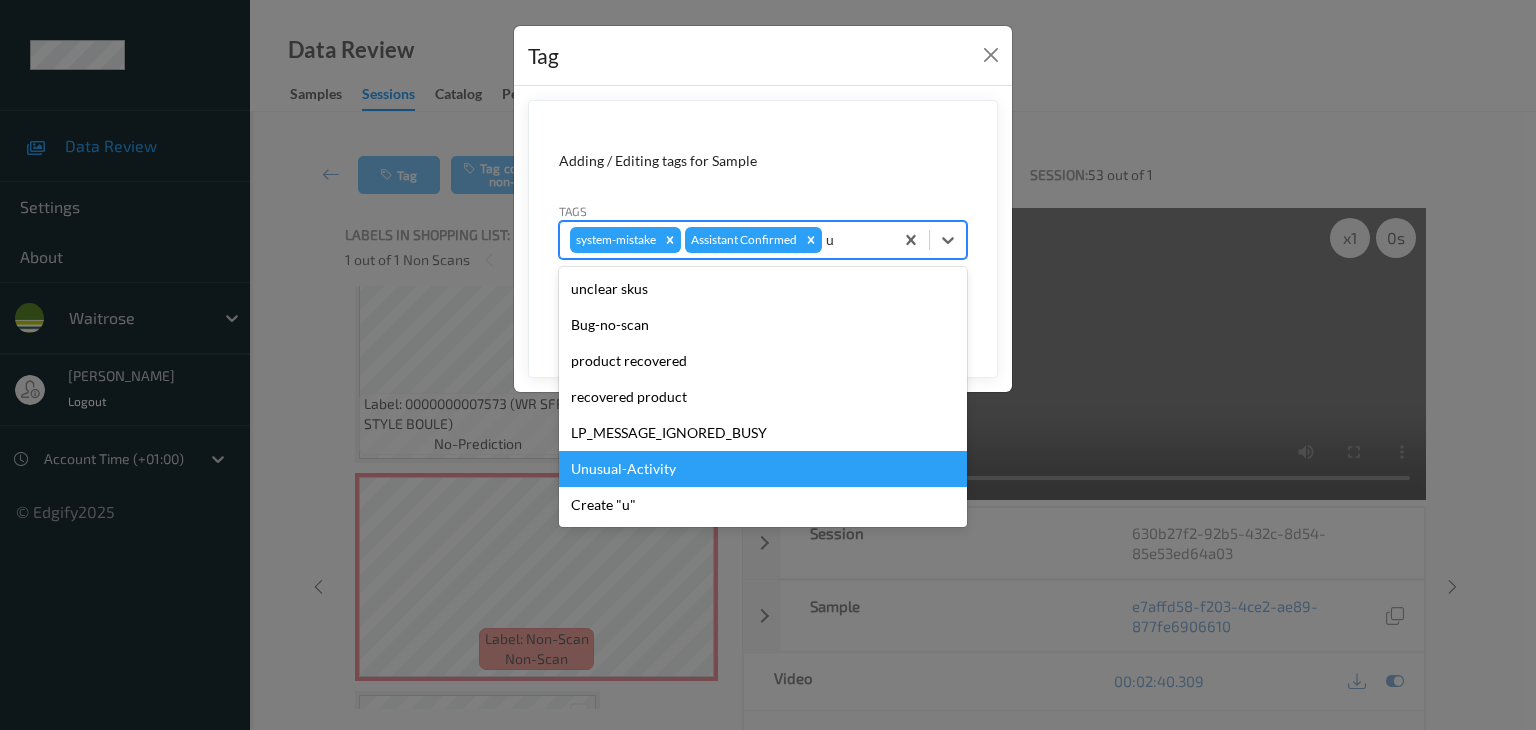 click on "Unusual-Activity" at bounding box center (763, 469) 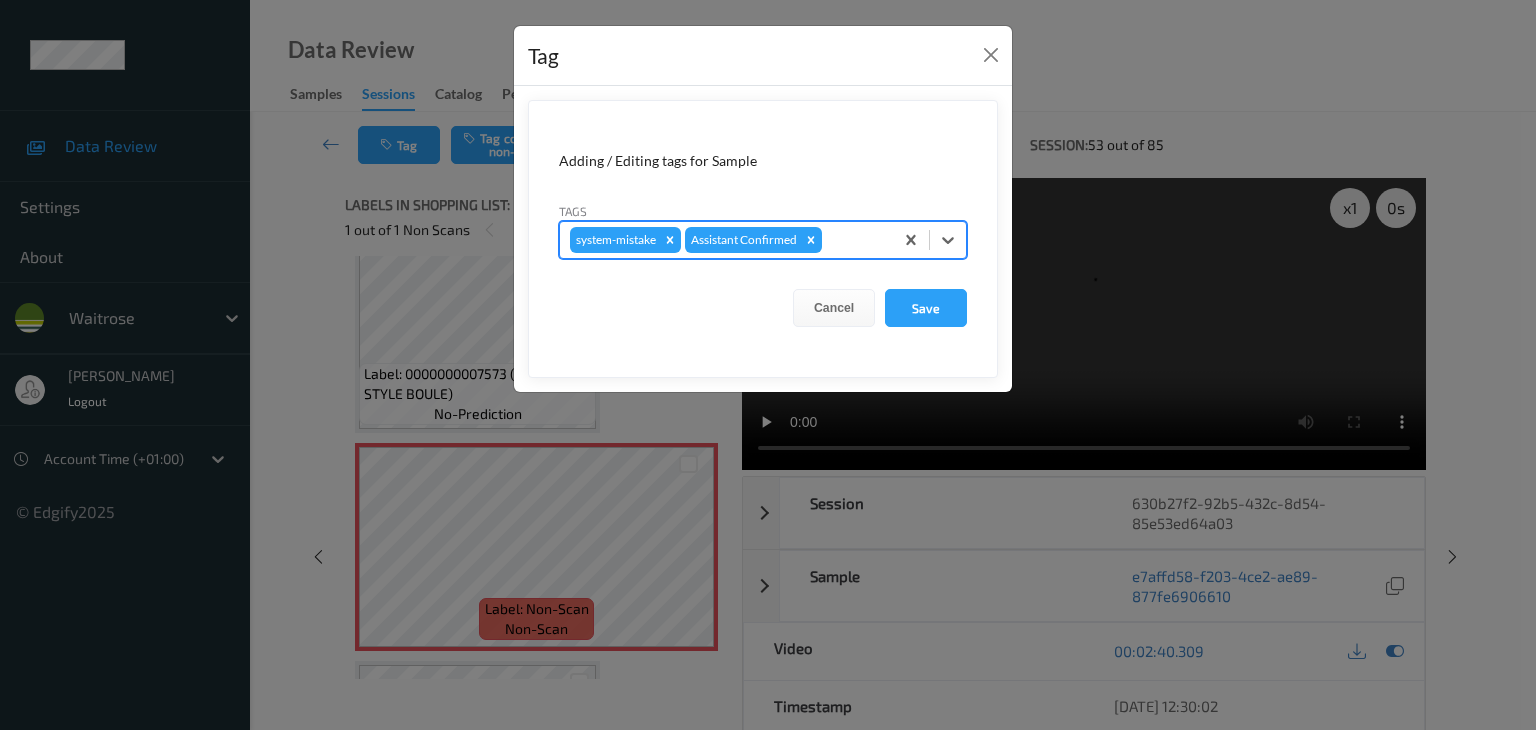type on "p" 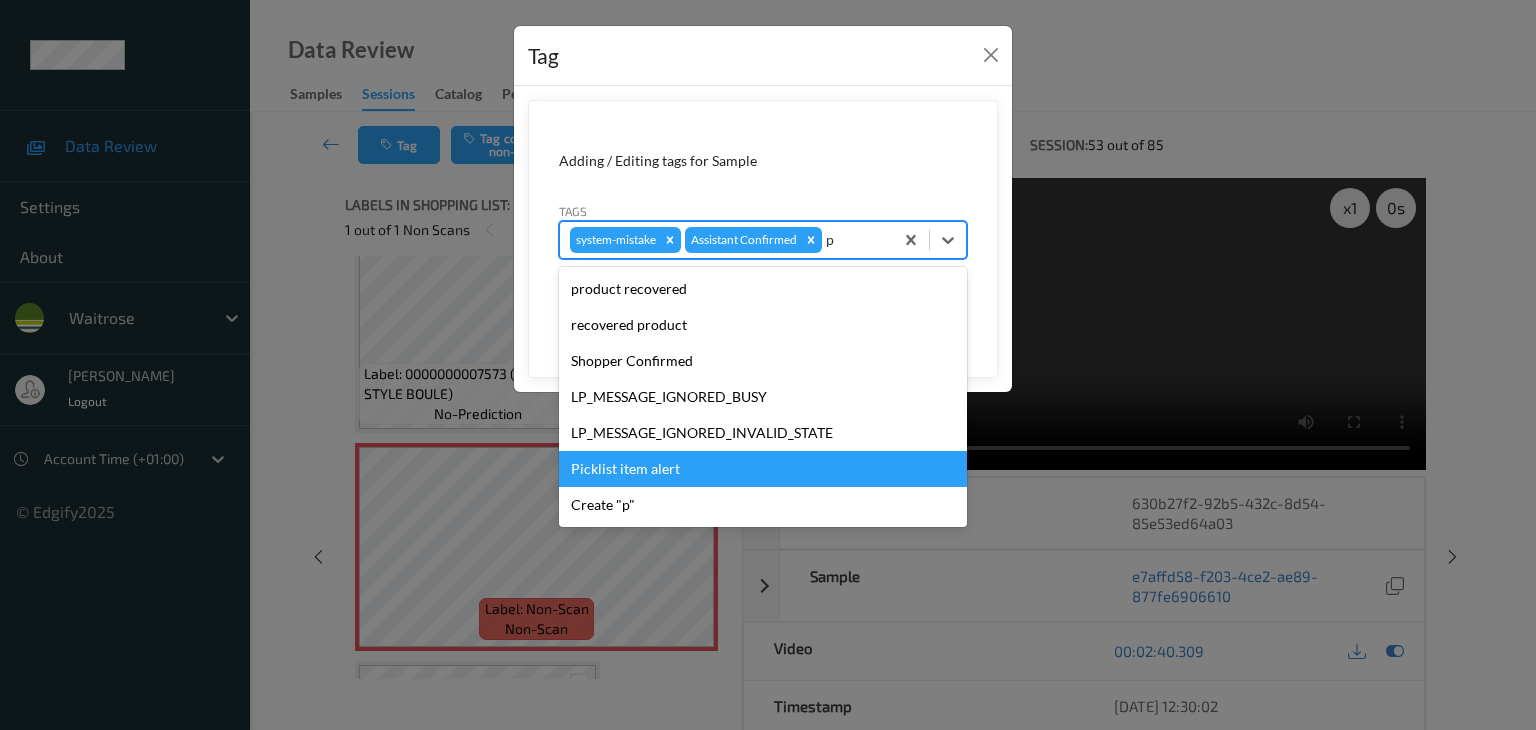 click on "Picklist item alert" at bounding box center [763, 469] 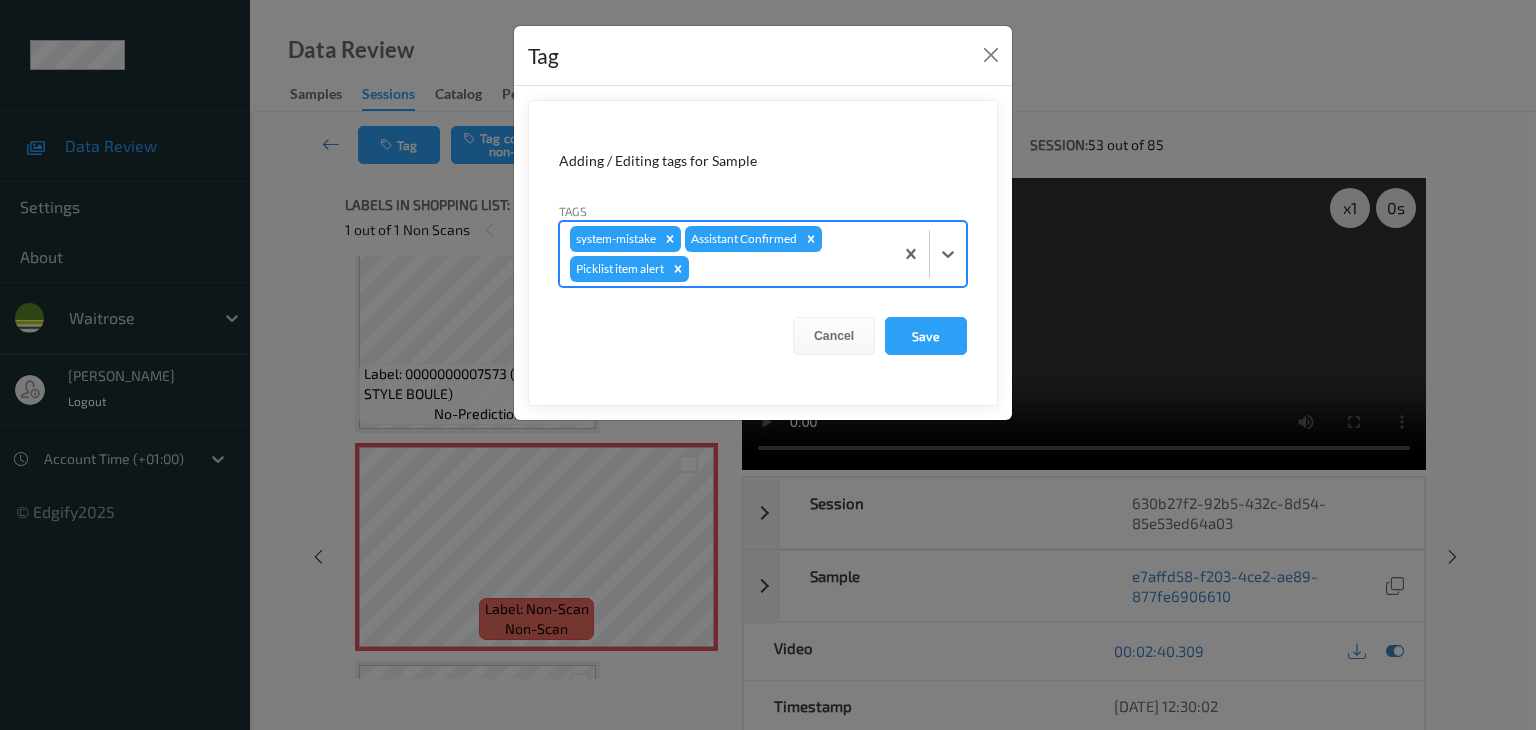 type on "u" 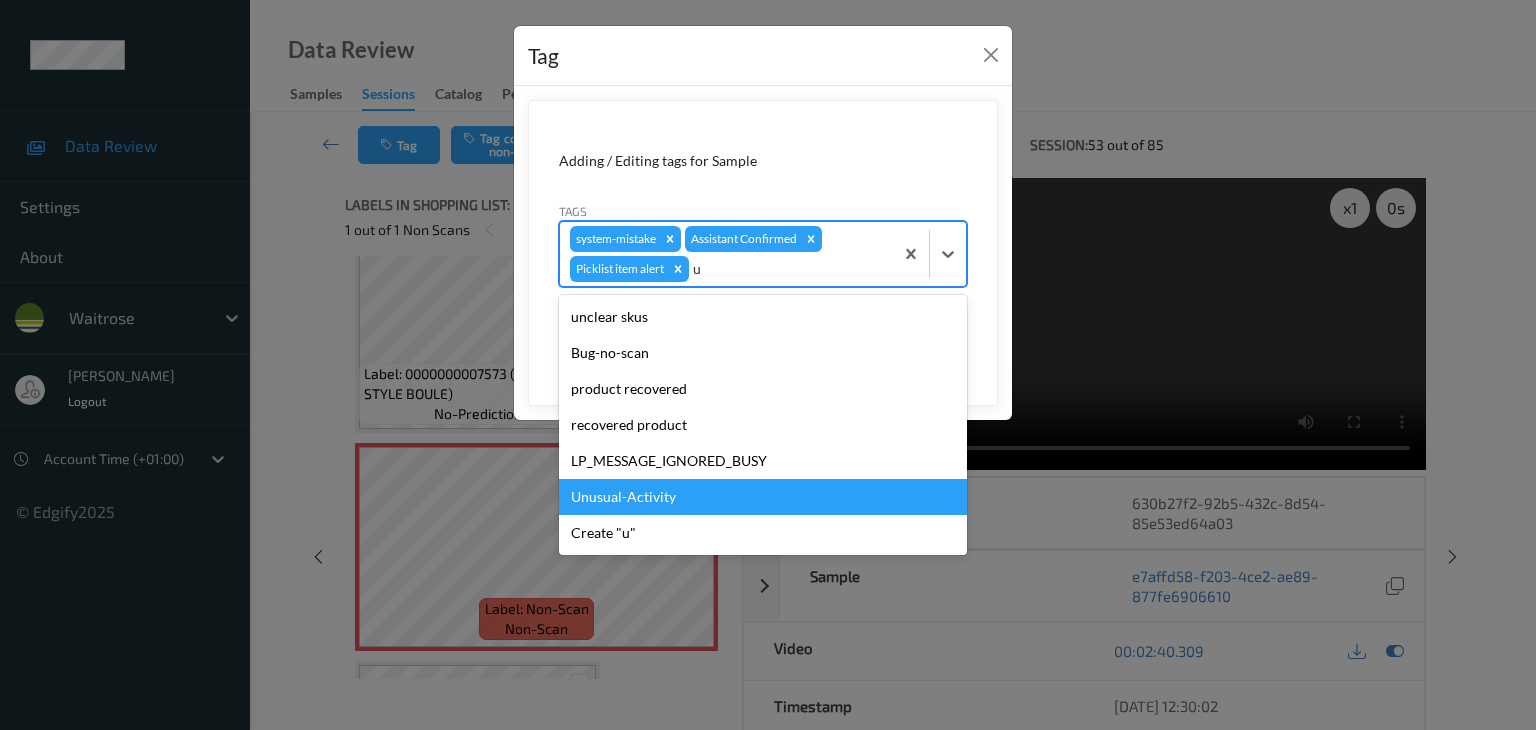 click on "Unusual-Activity" at bounding box center (763, 497) 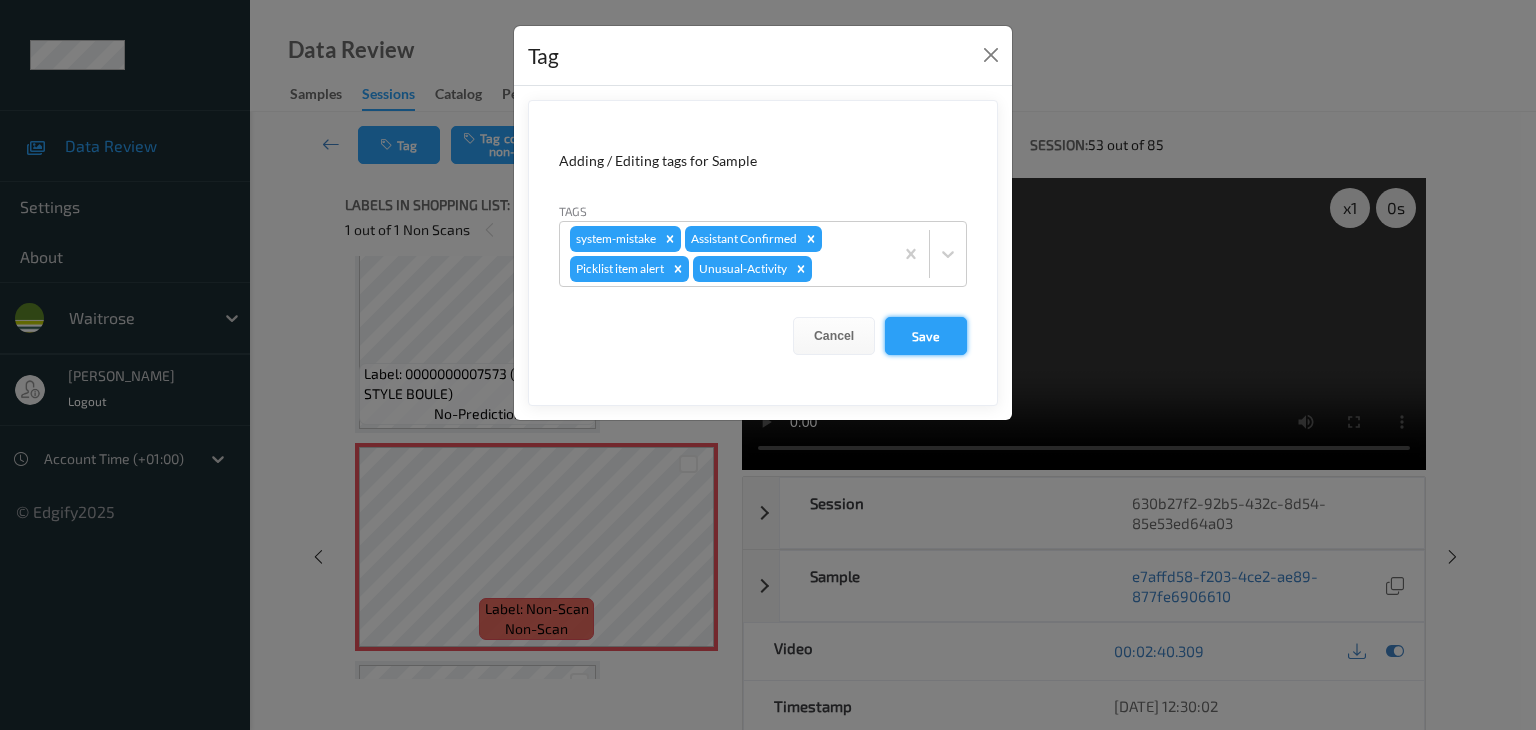 click on "Save" at bounding box center [926, 336] 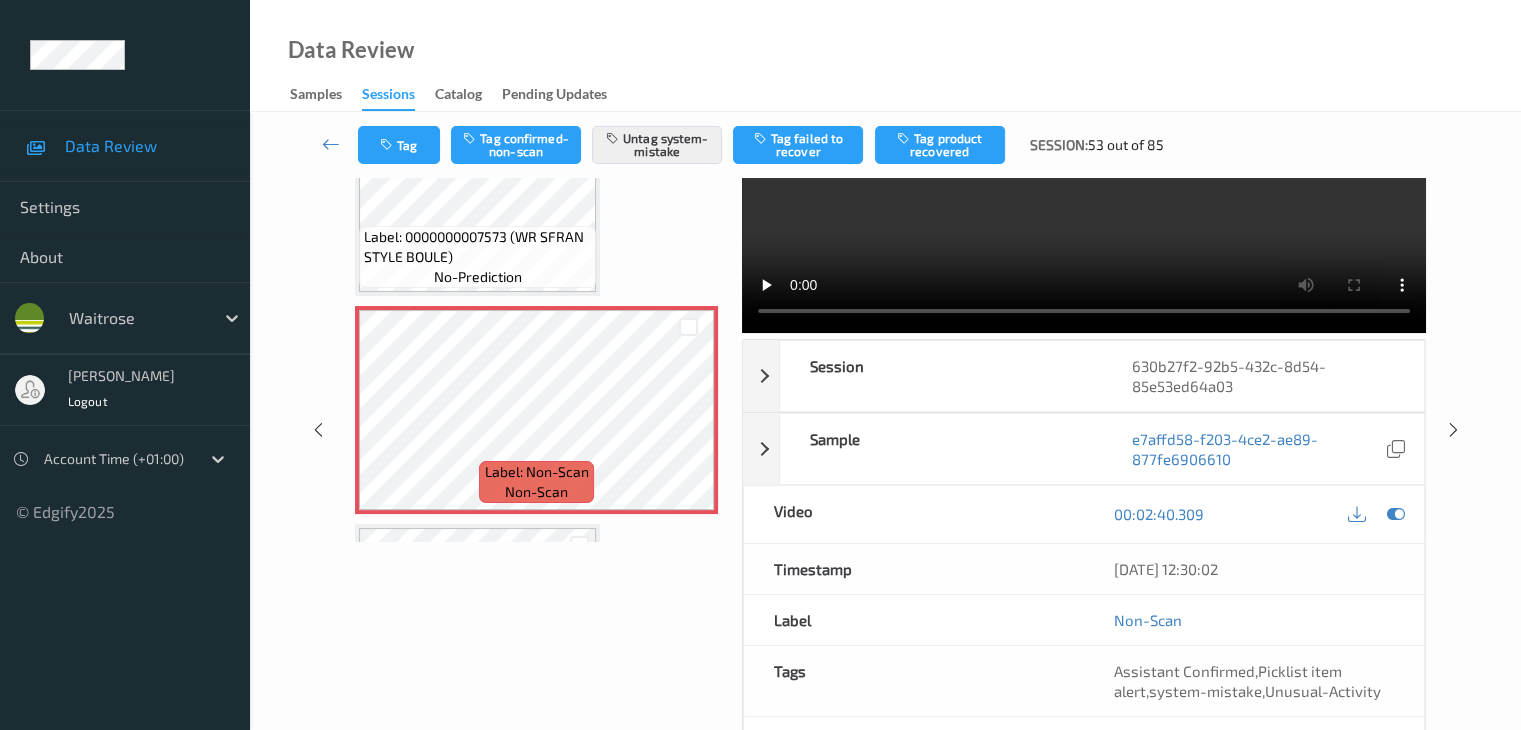 scroll, scrollTop: 0, scrollLeft: 0, axis: both 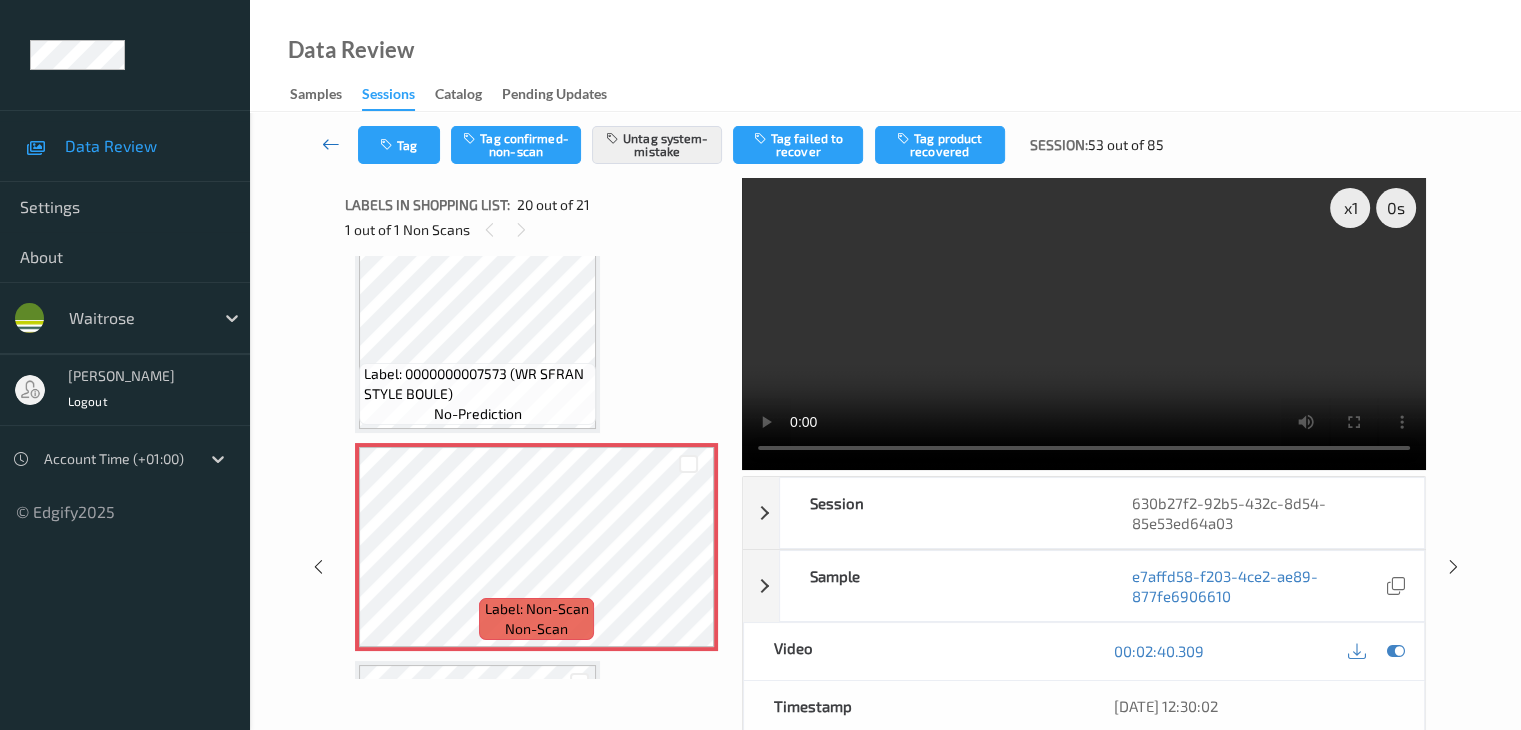 click at bounding box center [331, 144] 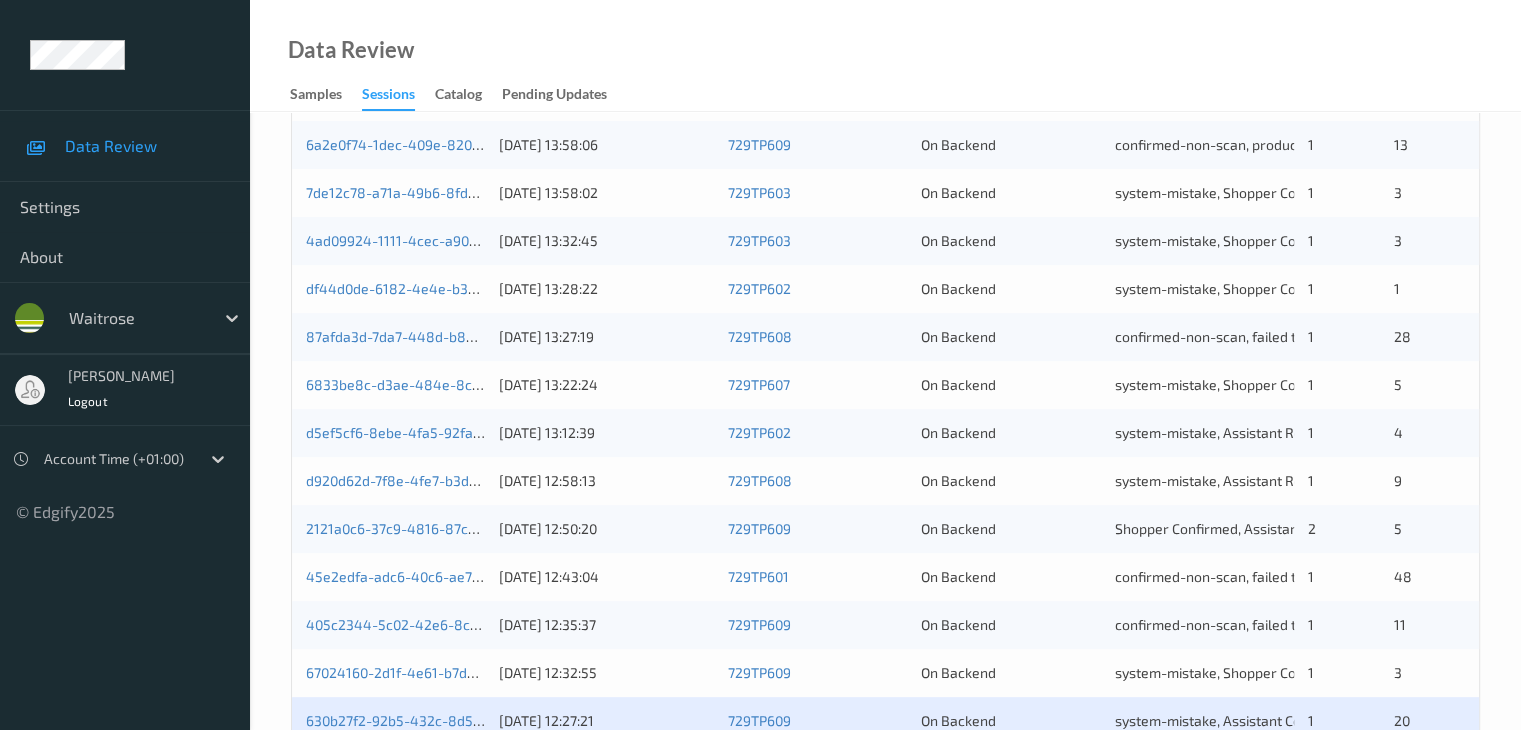 scroll, scrollTop: 700, scrollLeft: 0, axis: vertical 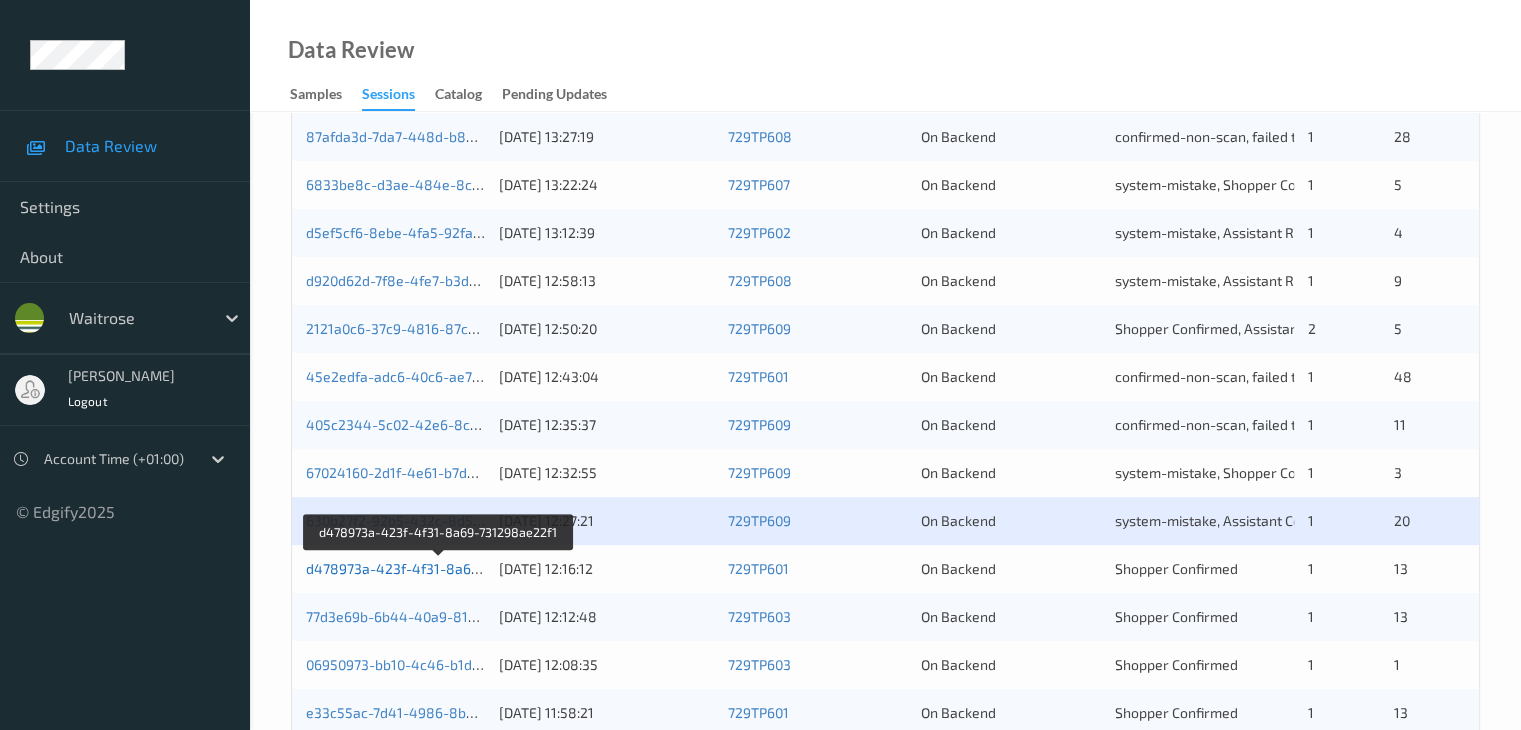 click on "d478973a-423f-4f31-8a69-731298ae22f1" at bounding box center (439, 568) 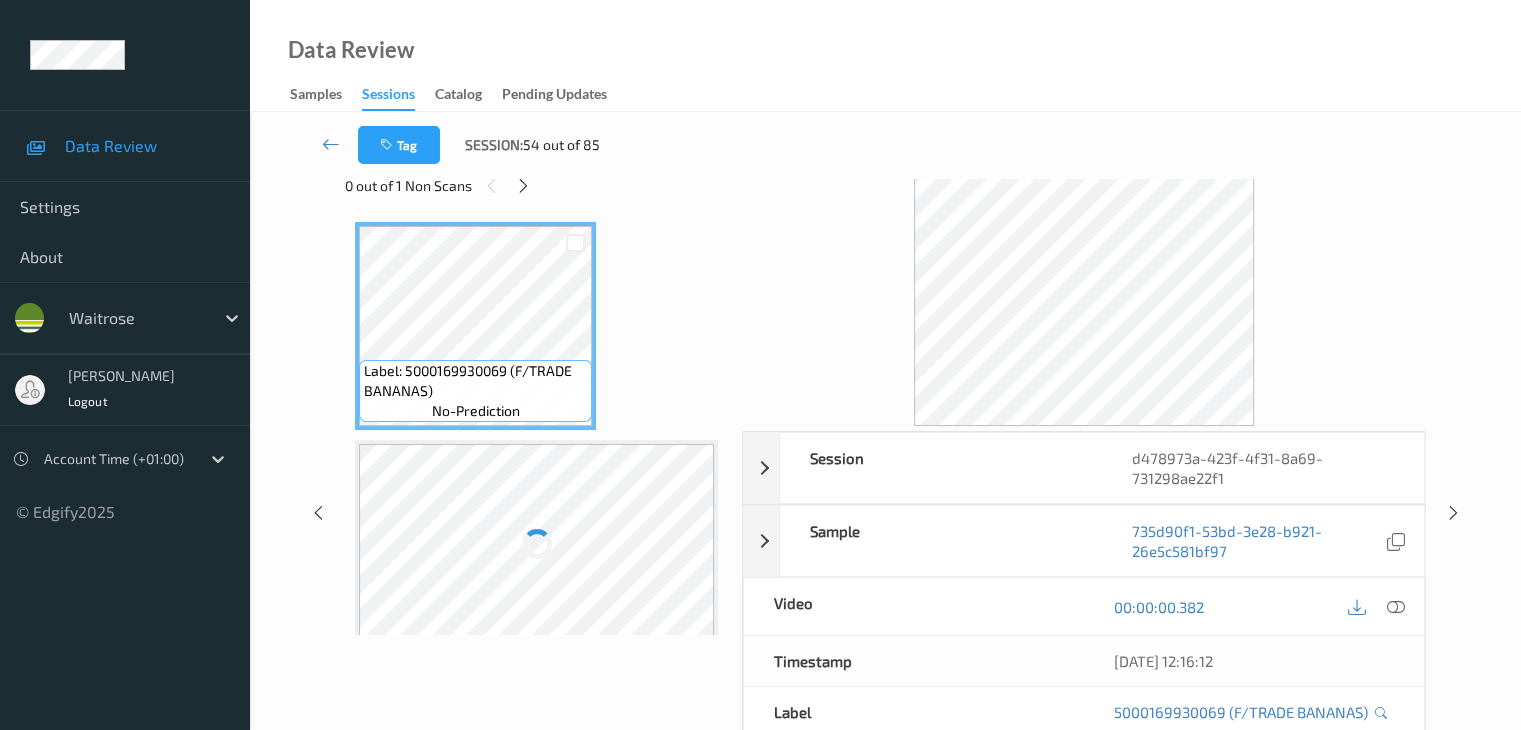 scroll, scrollTop: 0, scrollLeft: 0, axis: both 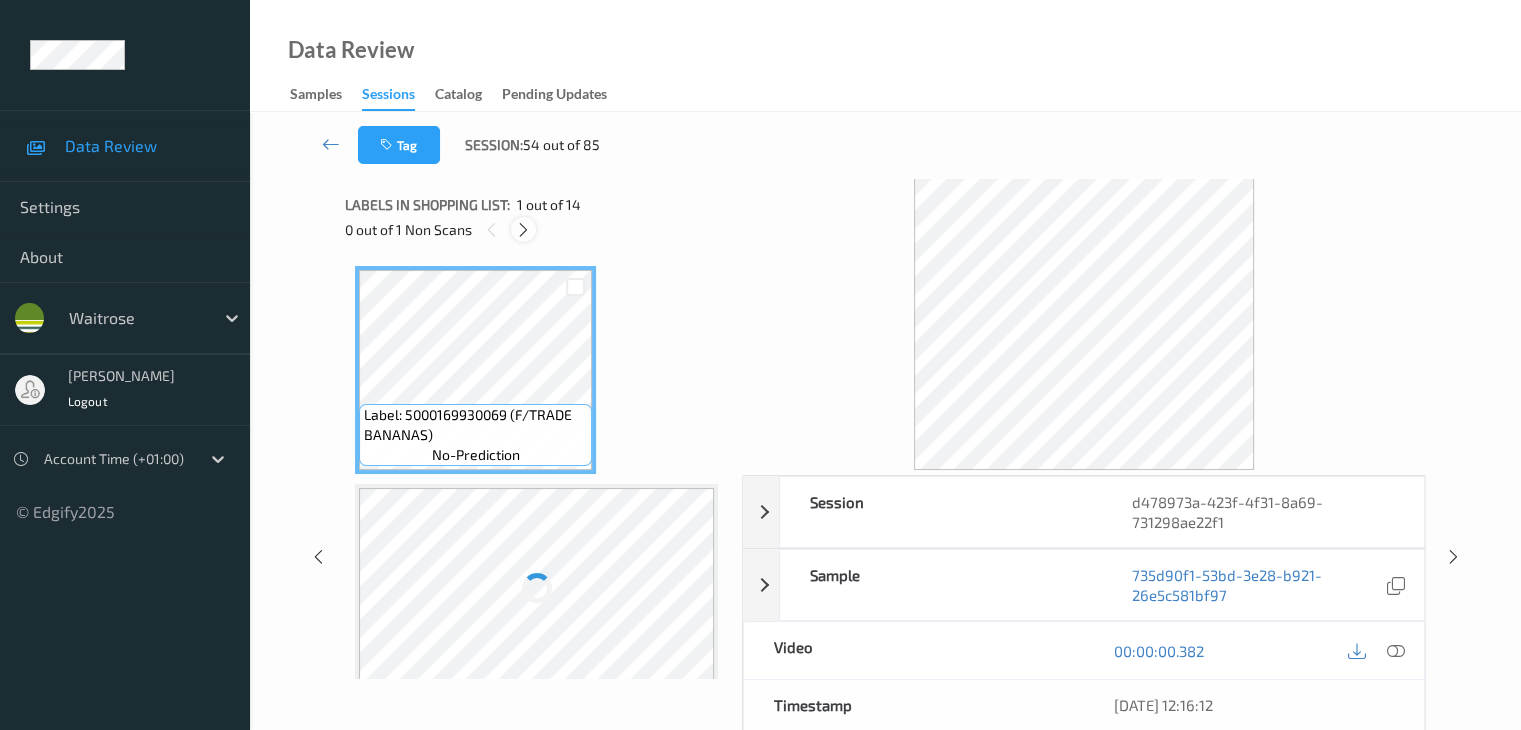 click at bounding box center [523, 230] 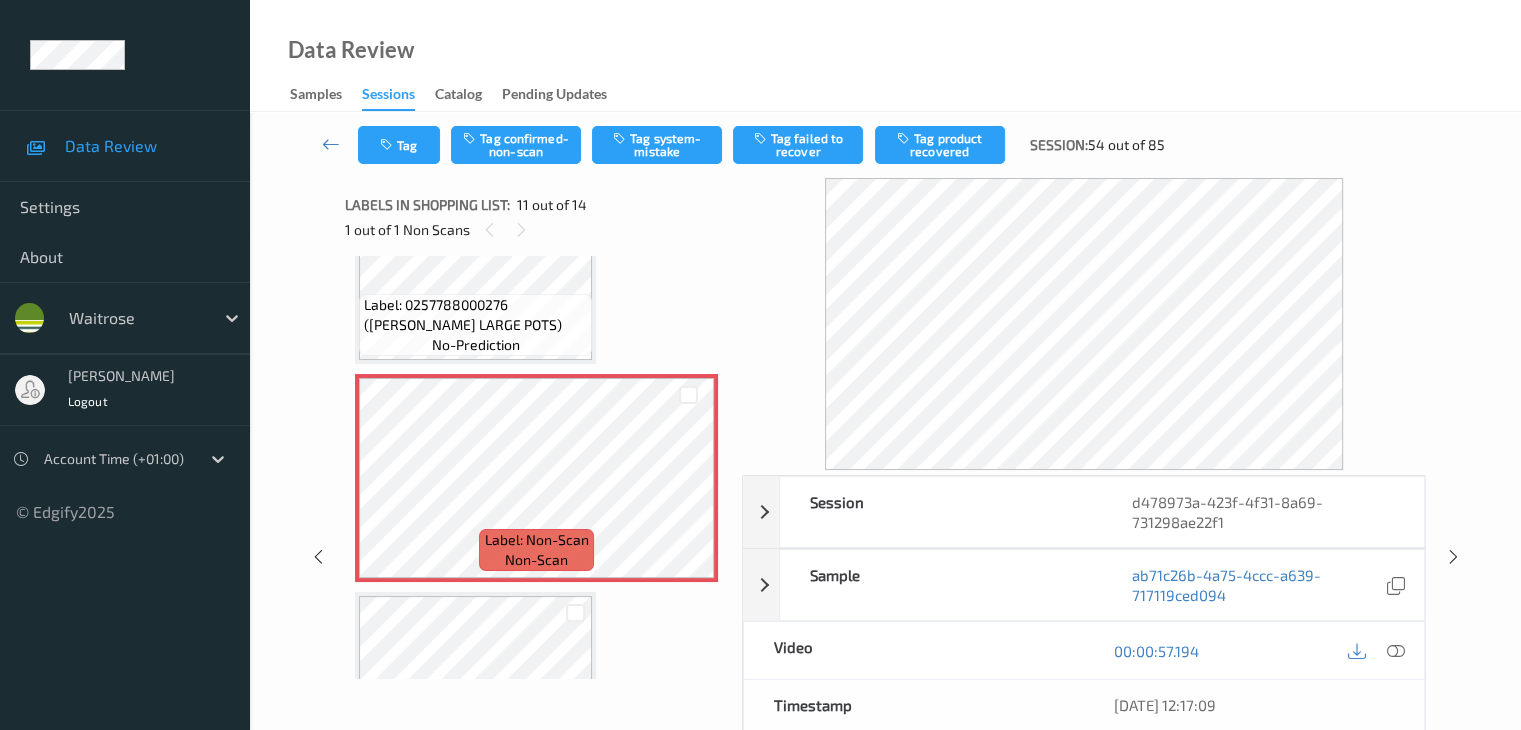 scroll, scrollTop: 1972, scrollLeft: 0, axis: vertical 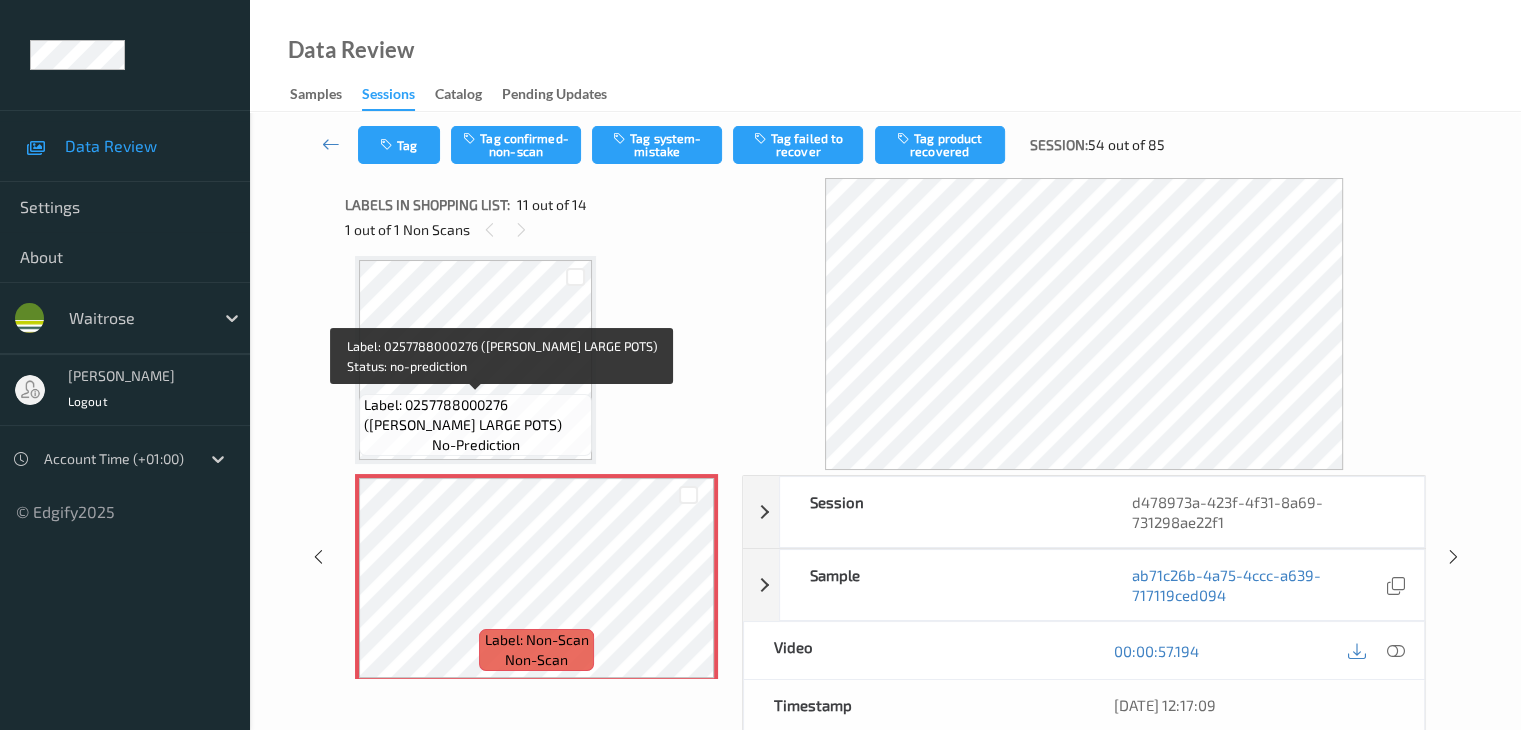 click on "Label: 0257788000276 ([PERSON_NAME] LARGE POTS)" at bounding box center (475, 415) 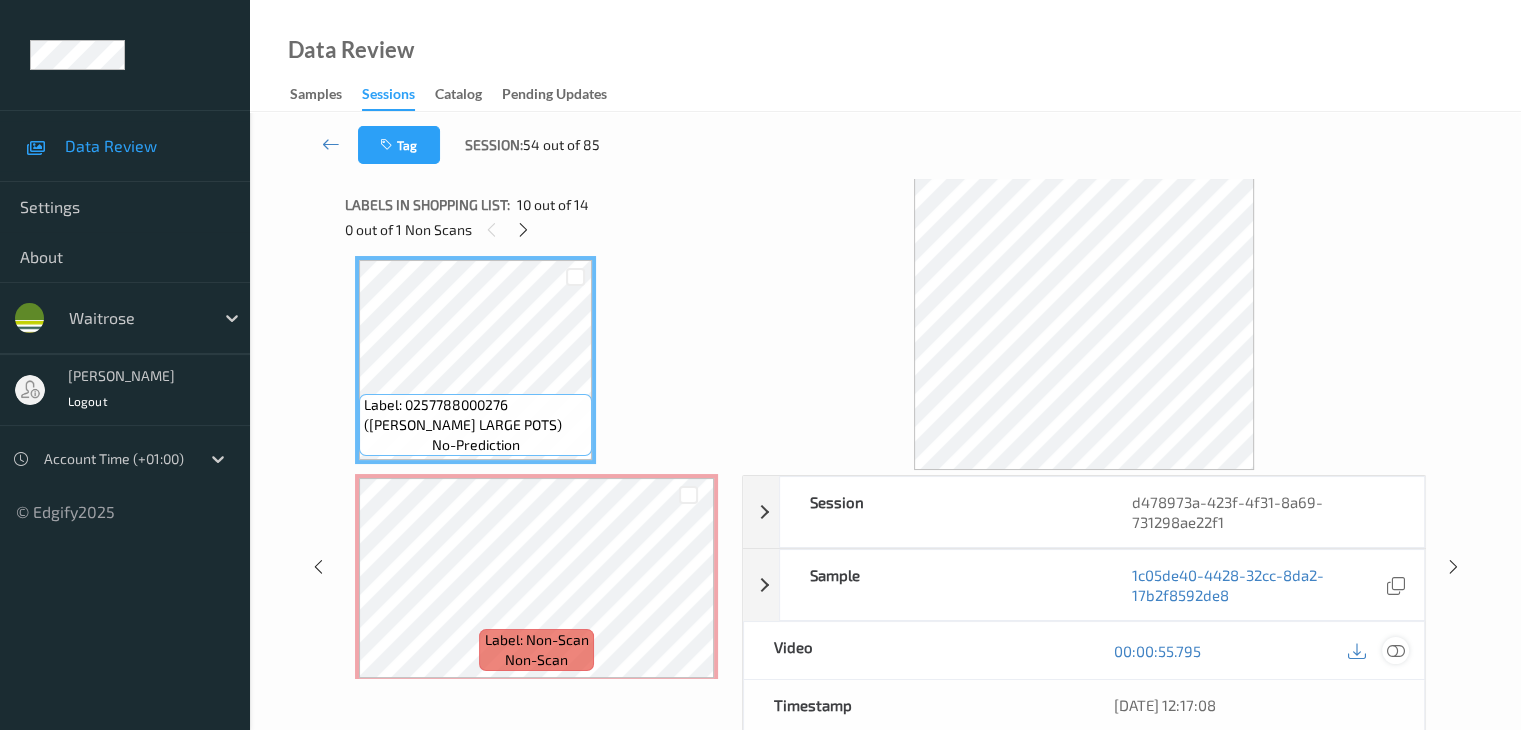 click at bounding box center [1395, 651] 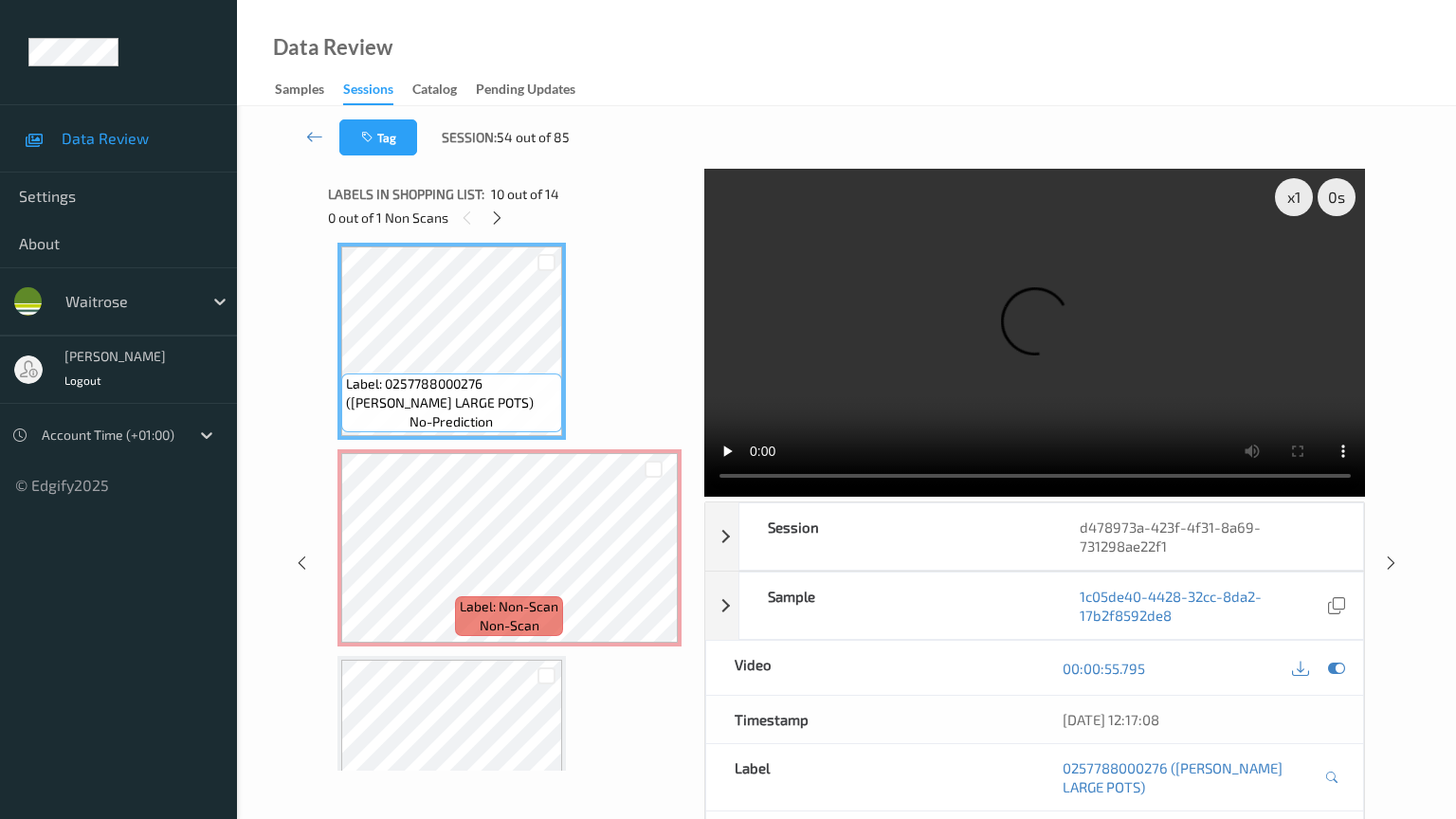 type 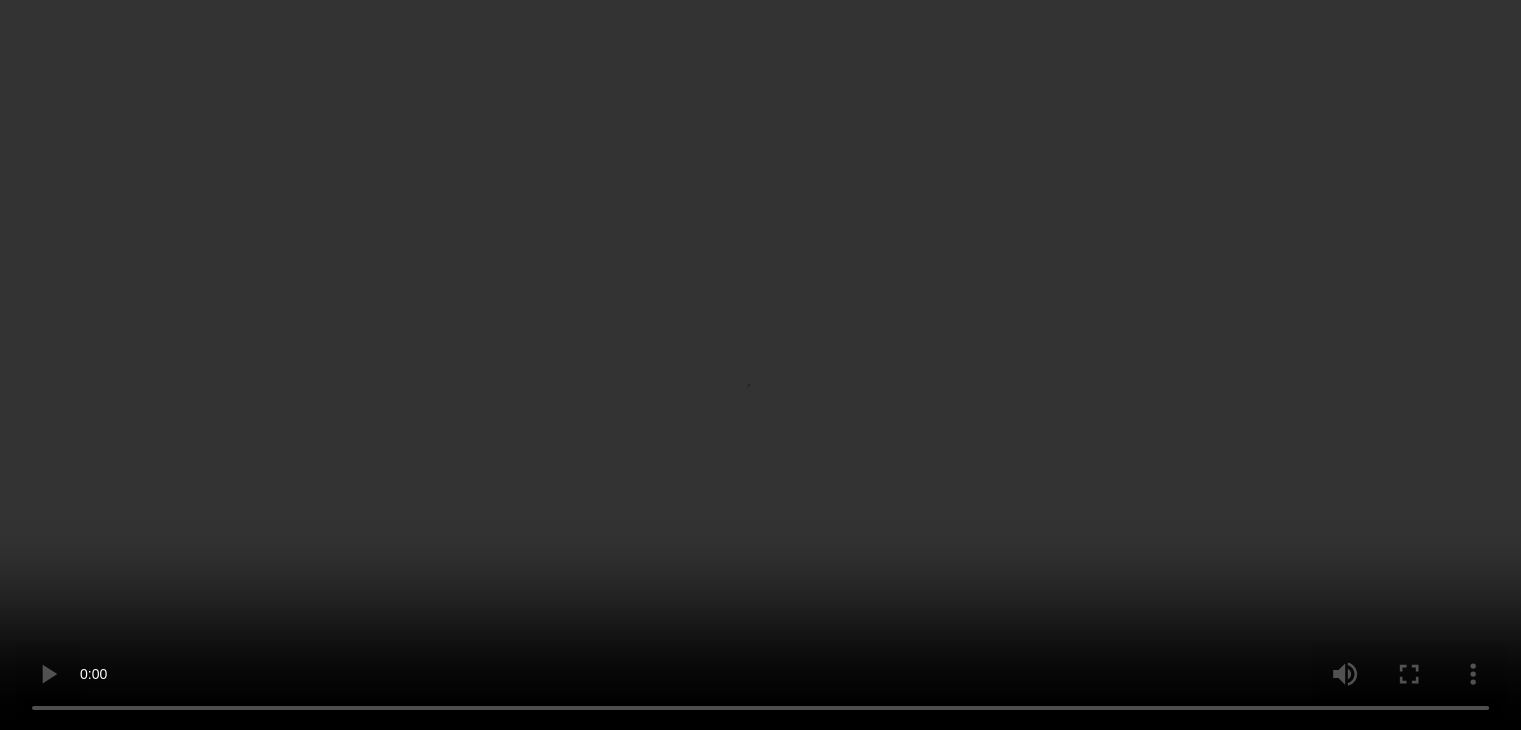 scroll, scrollTop: 2172, scrollLeft: 0, axis: vertical 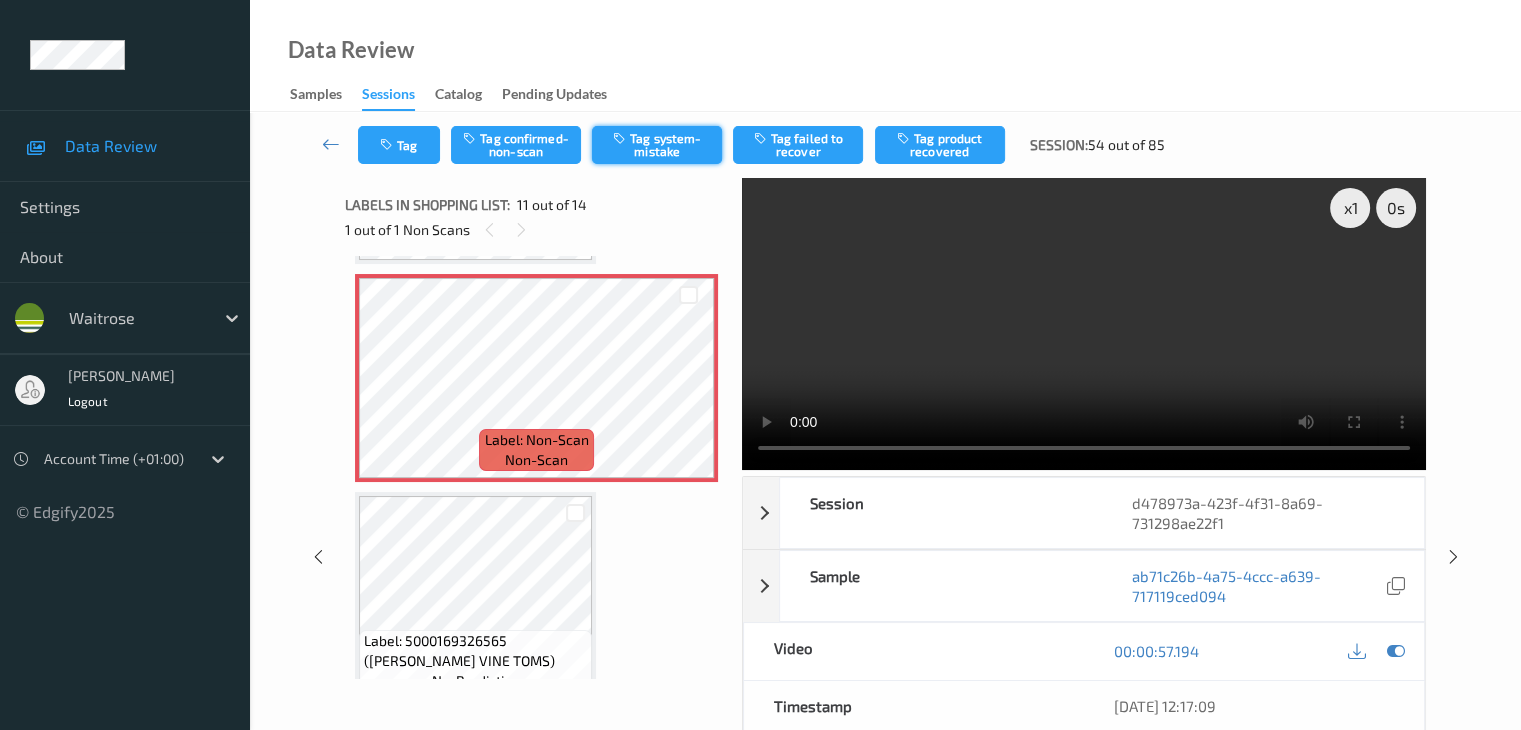 click on "Tag   system-mistake" at bounding box center [657, 145] 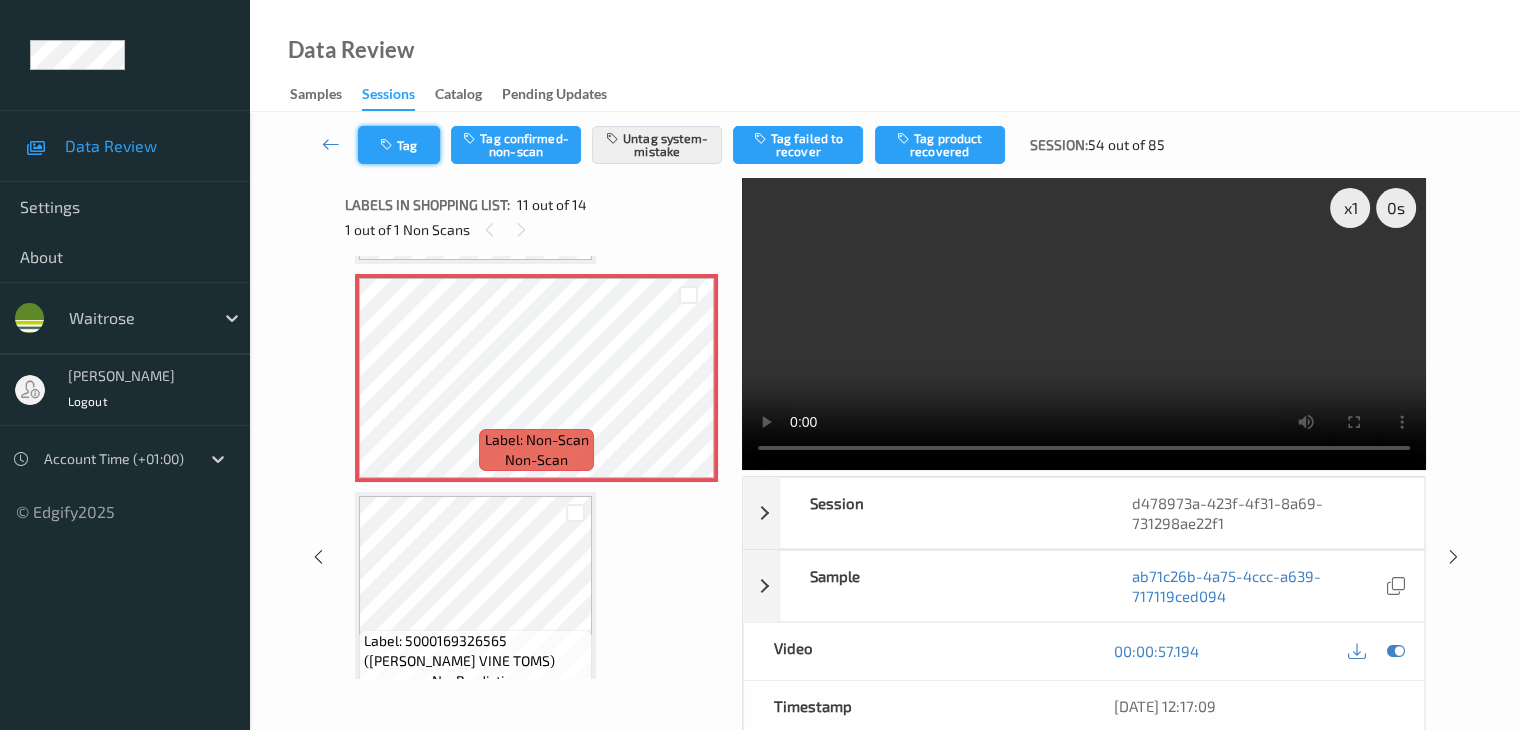 click on "Tag" at bounding box center [399, 145] 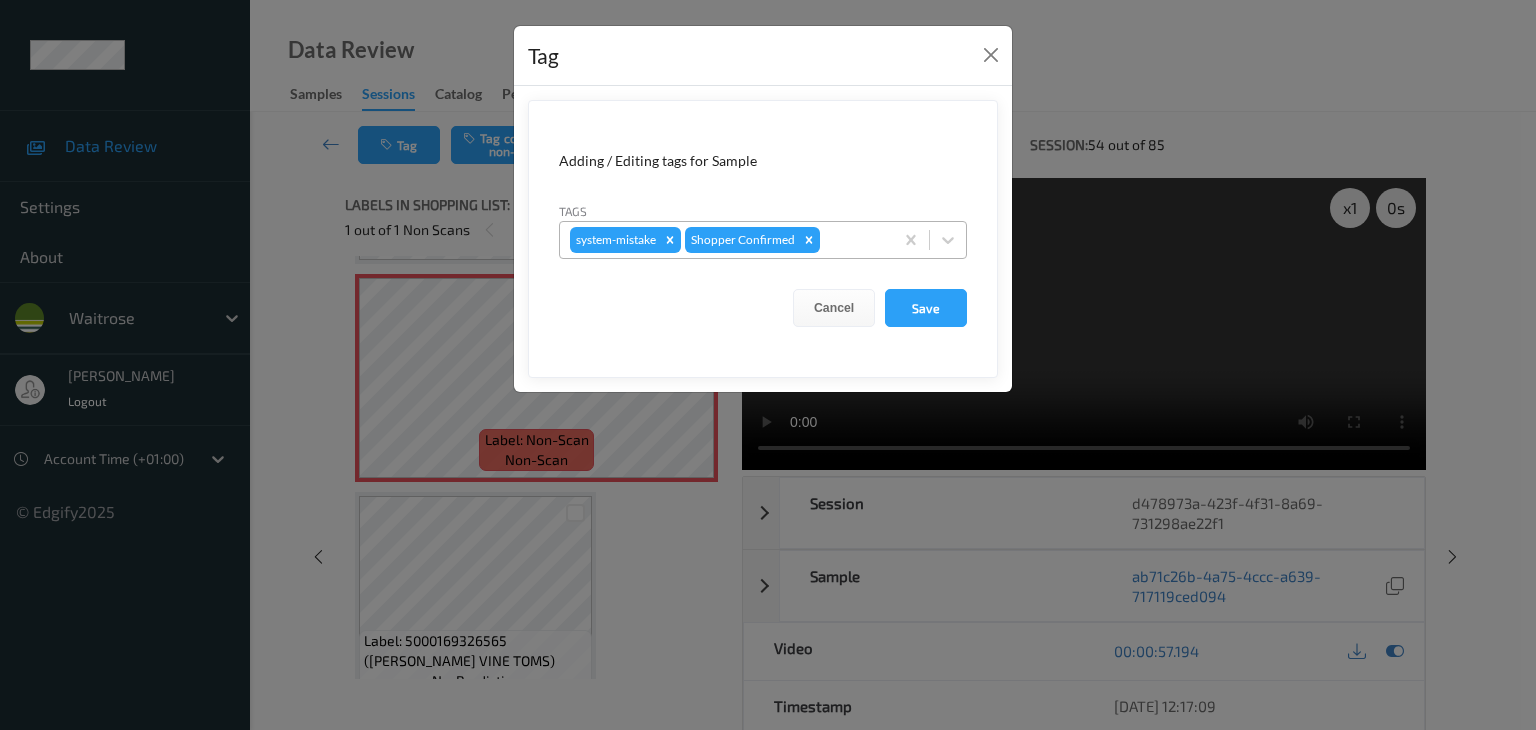 click at bounding box center (853, 240) 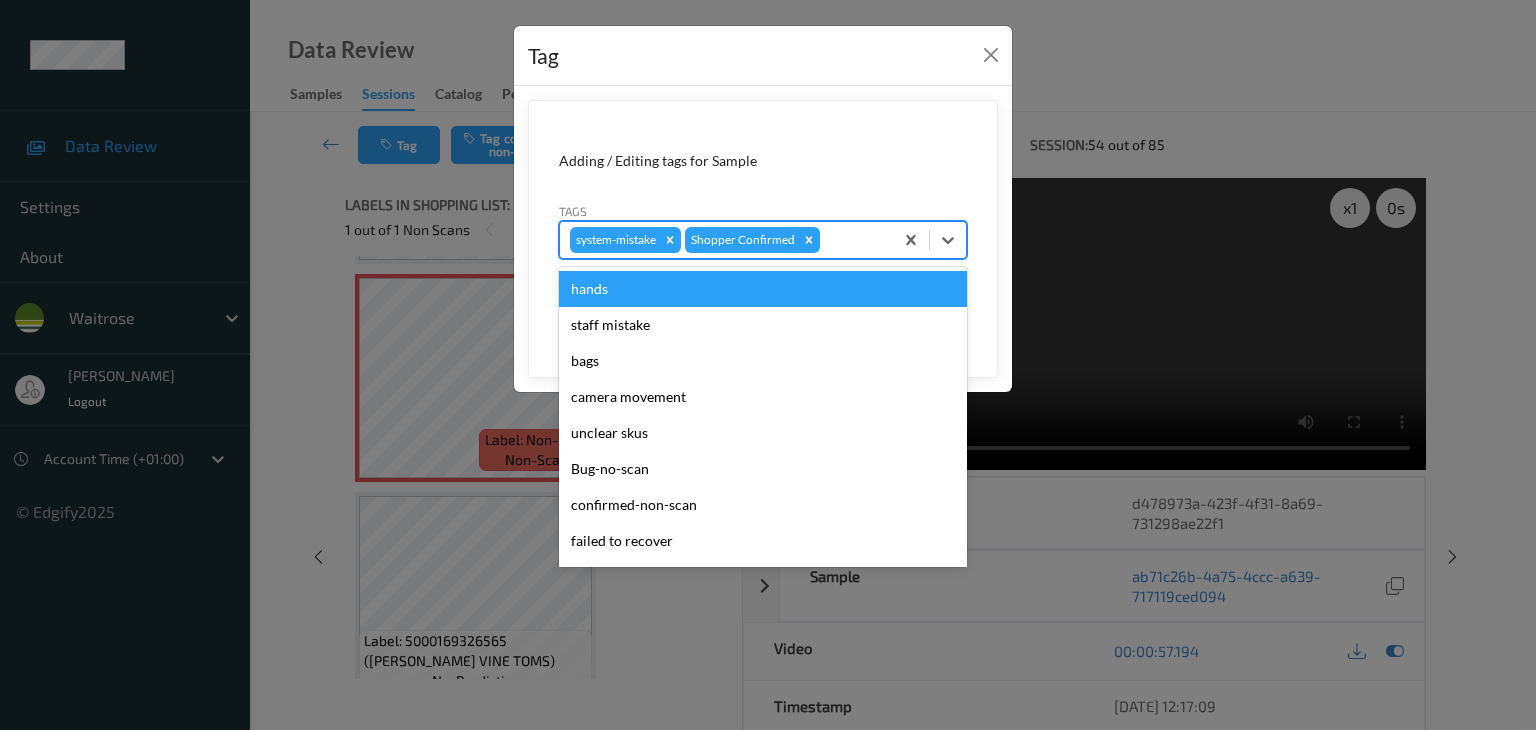 type on "u" 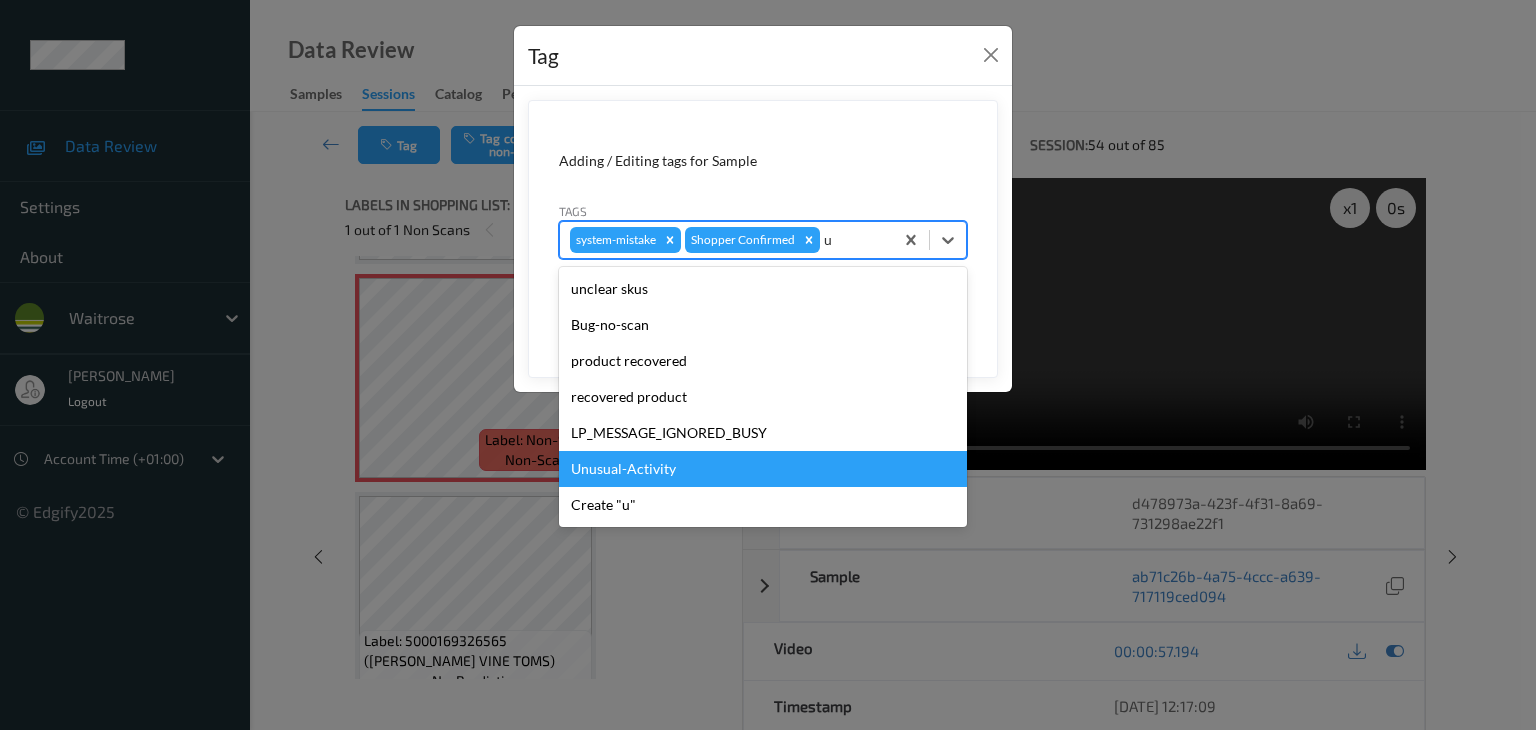 click on "Unusual-Activity" at bounding box center (763, 469) 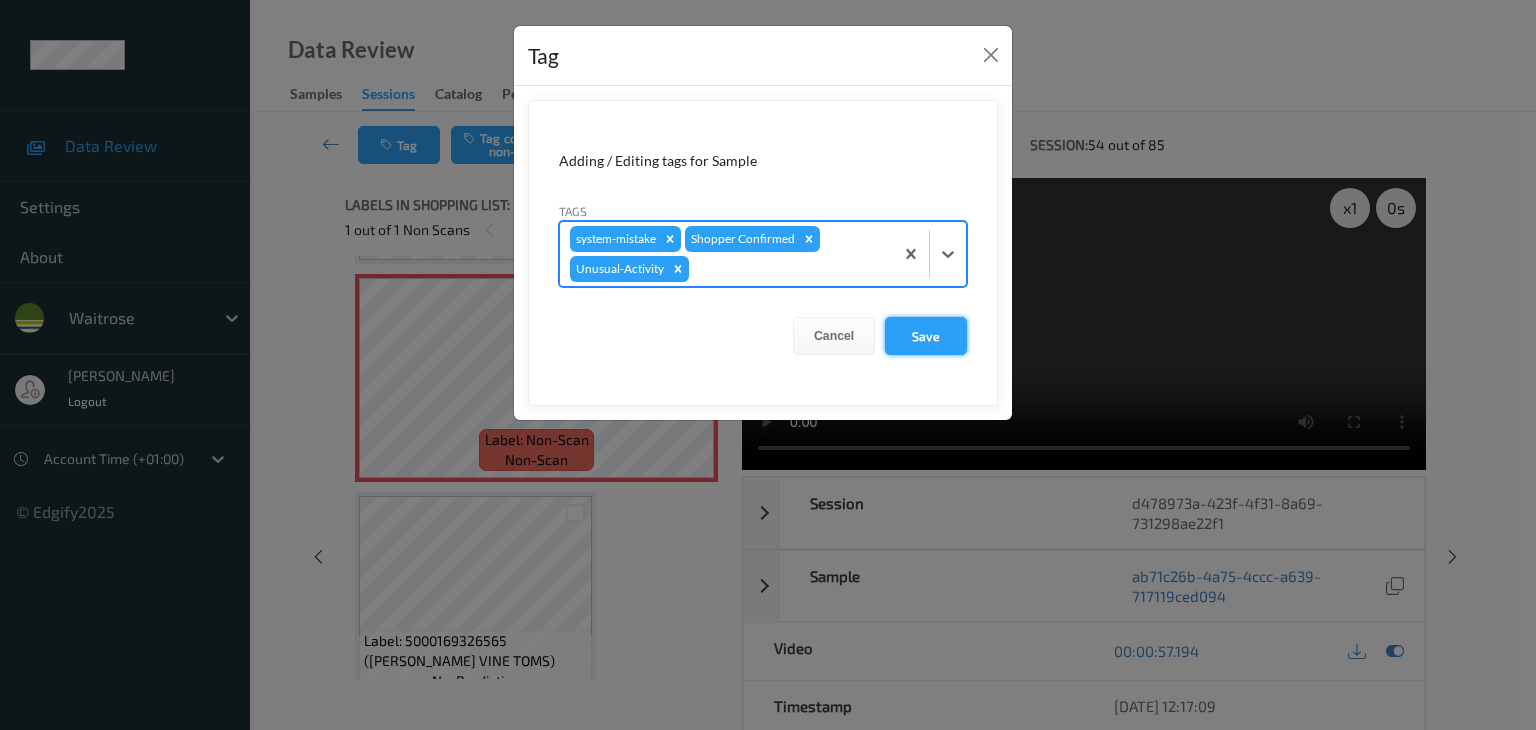 click on "Save" at bounding box center [926, 336] 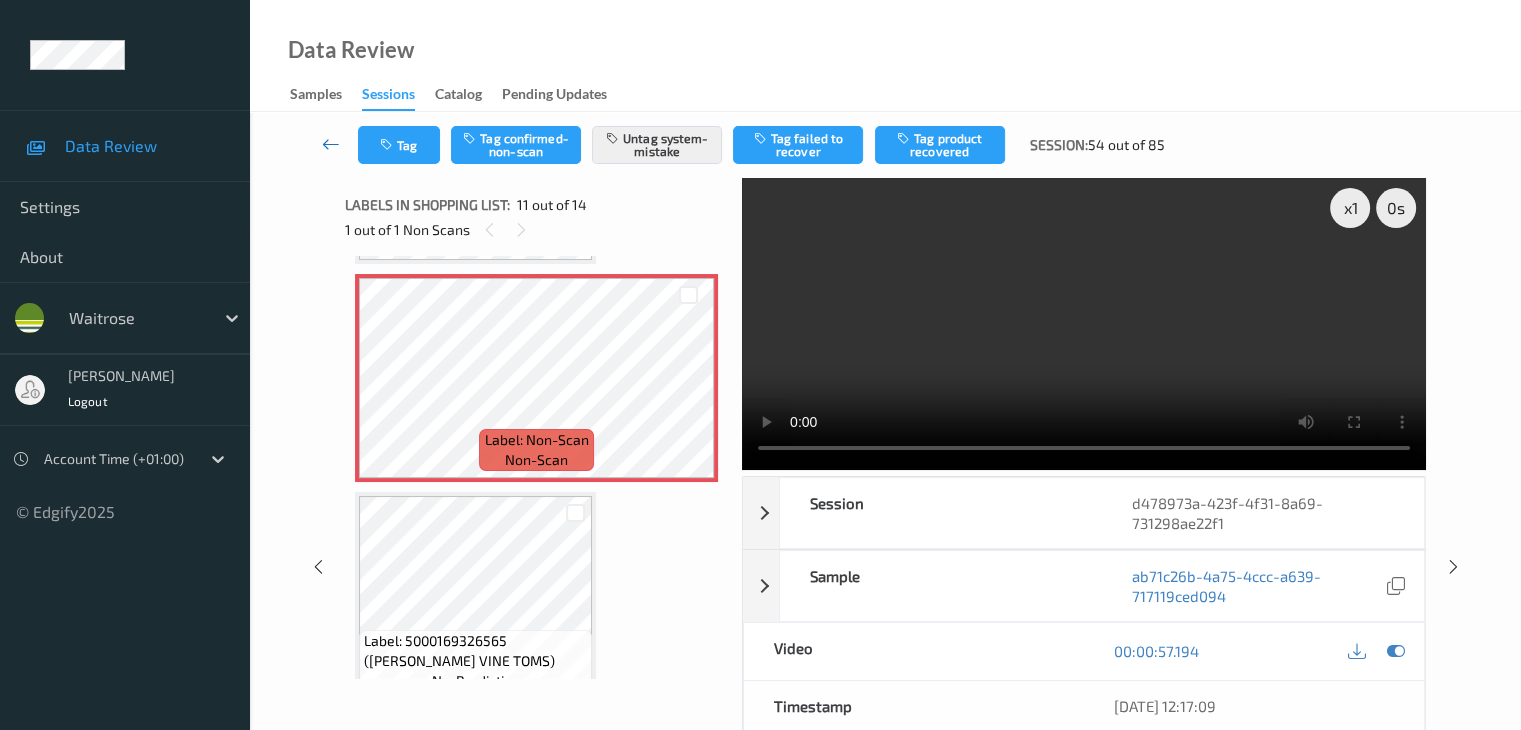 click at bounding box center (331, 144) 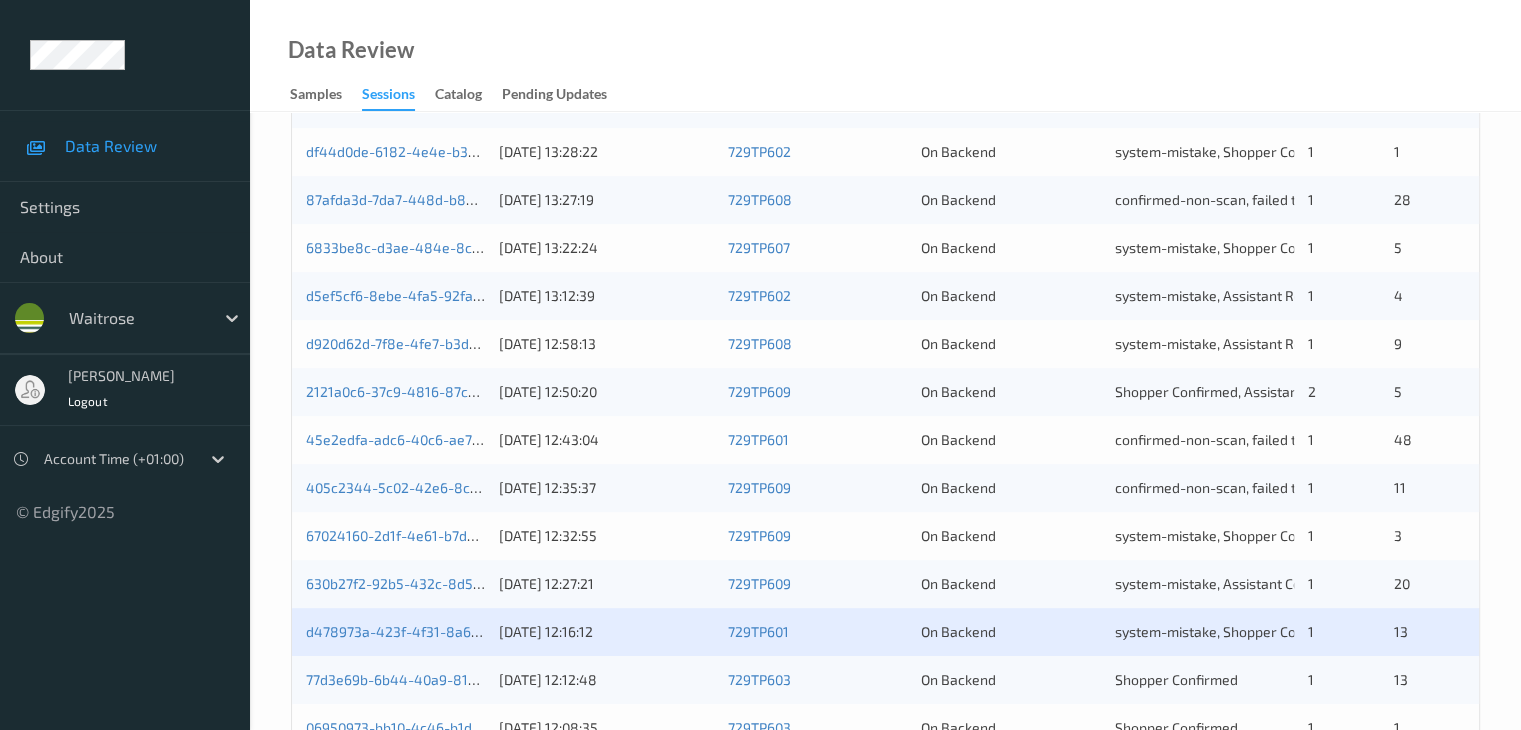 scroll, scrollTop: 800, scrollLeft: 0, axis: vertical 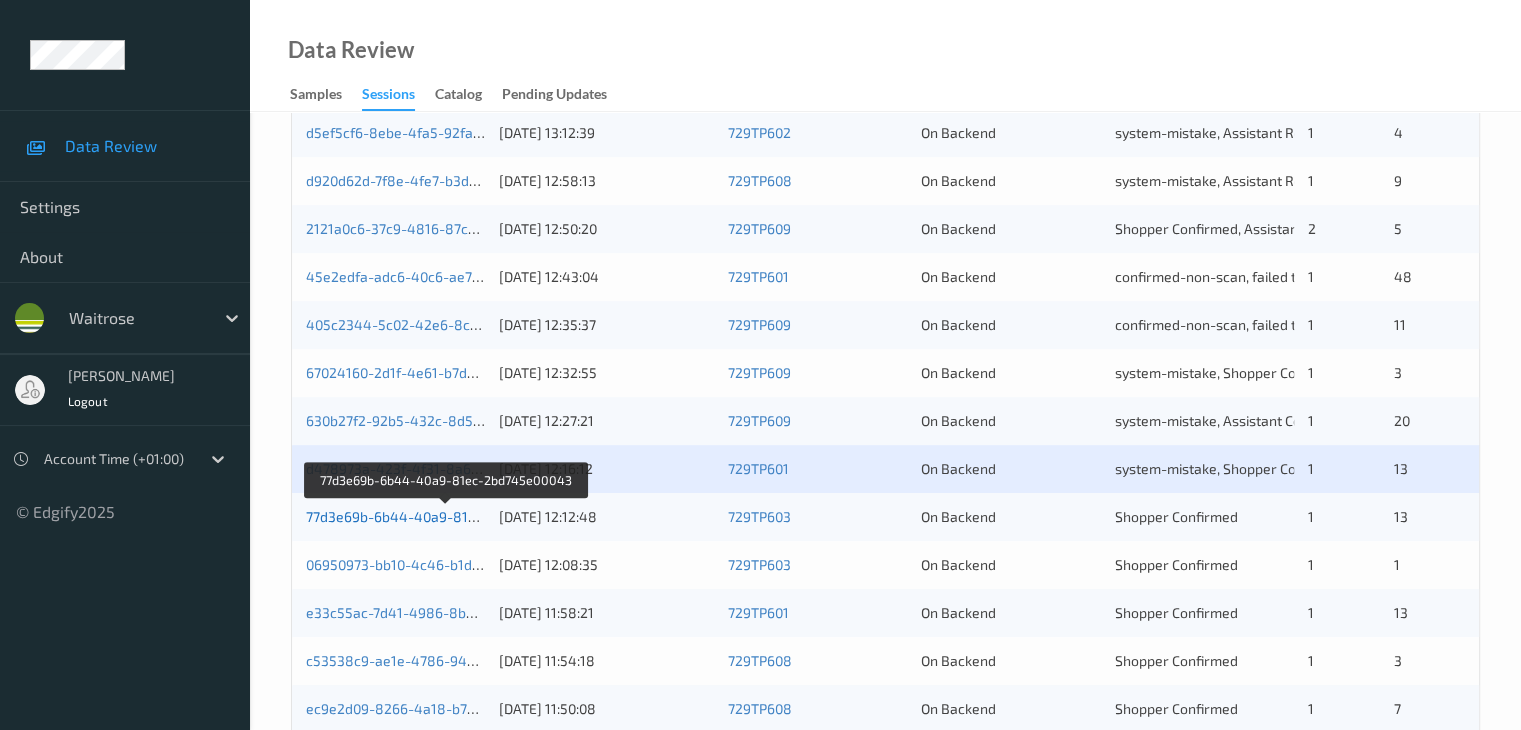 click on "77d3e69b-6b44-40a9-81ec-2bd745e00043" at bounding box center [446, 516] 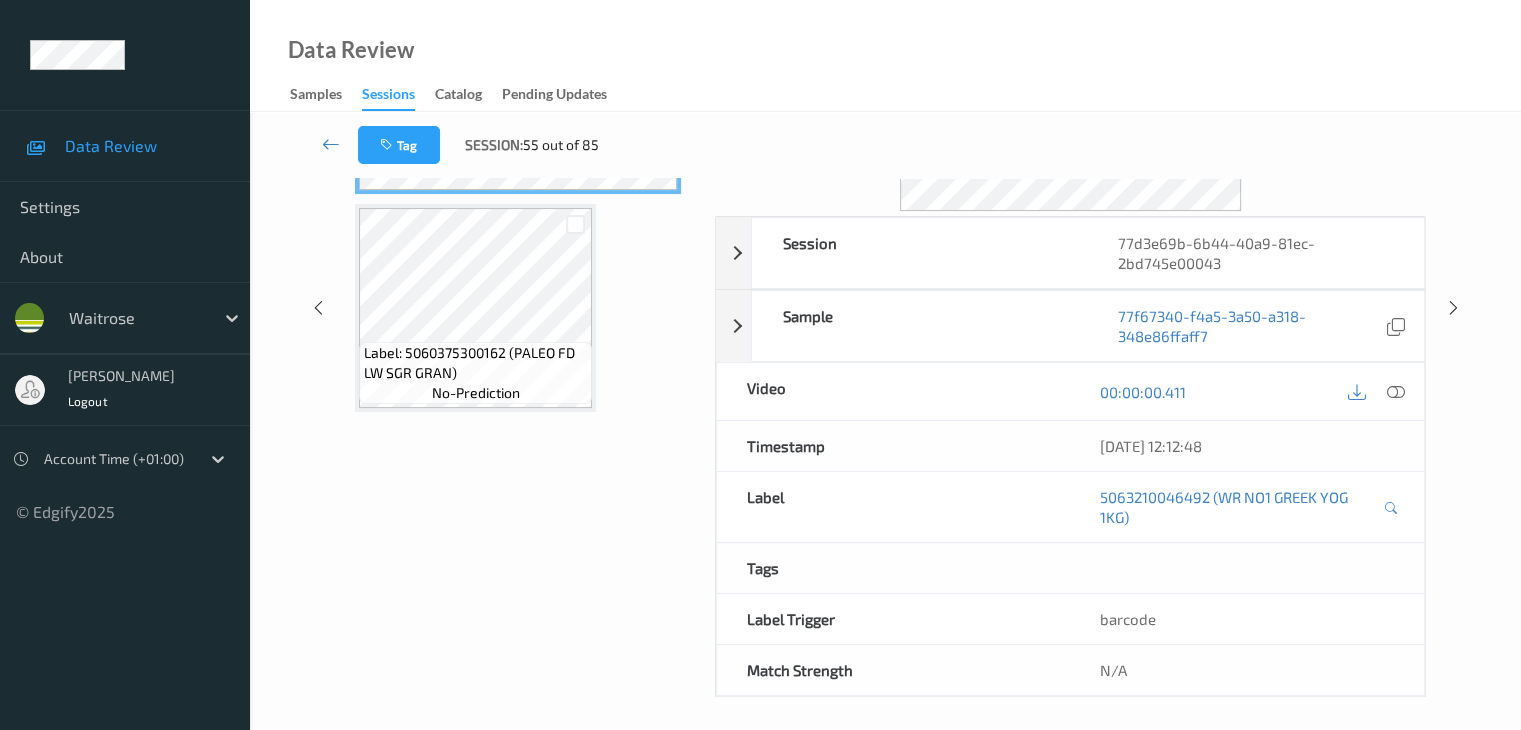 scroll, scrollTop: 0, scrollLeft: 0, axis: both 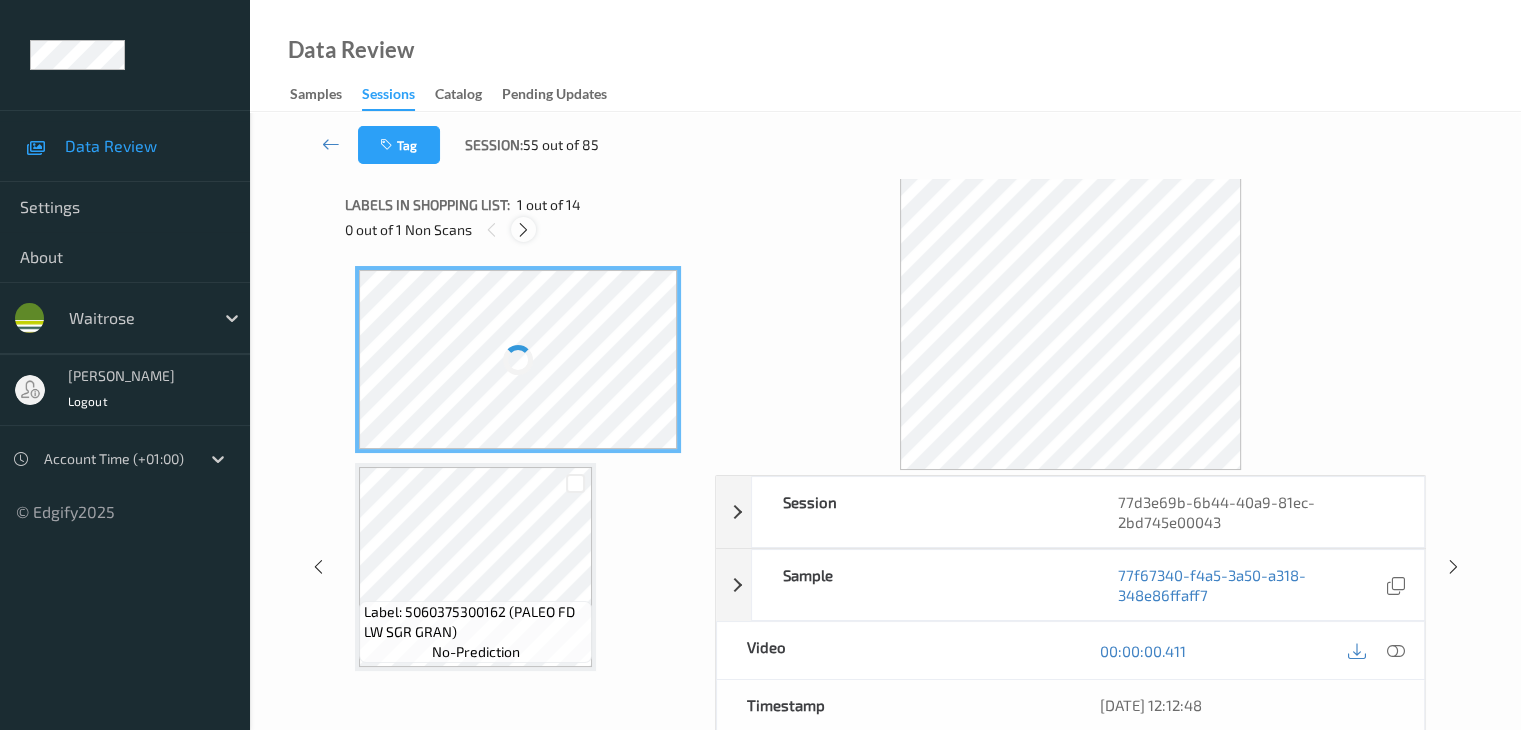 click at bounding box center [523, 230] 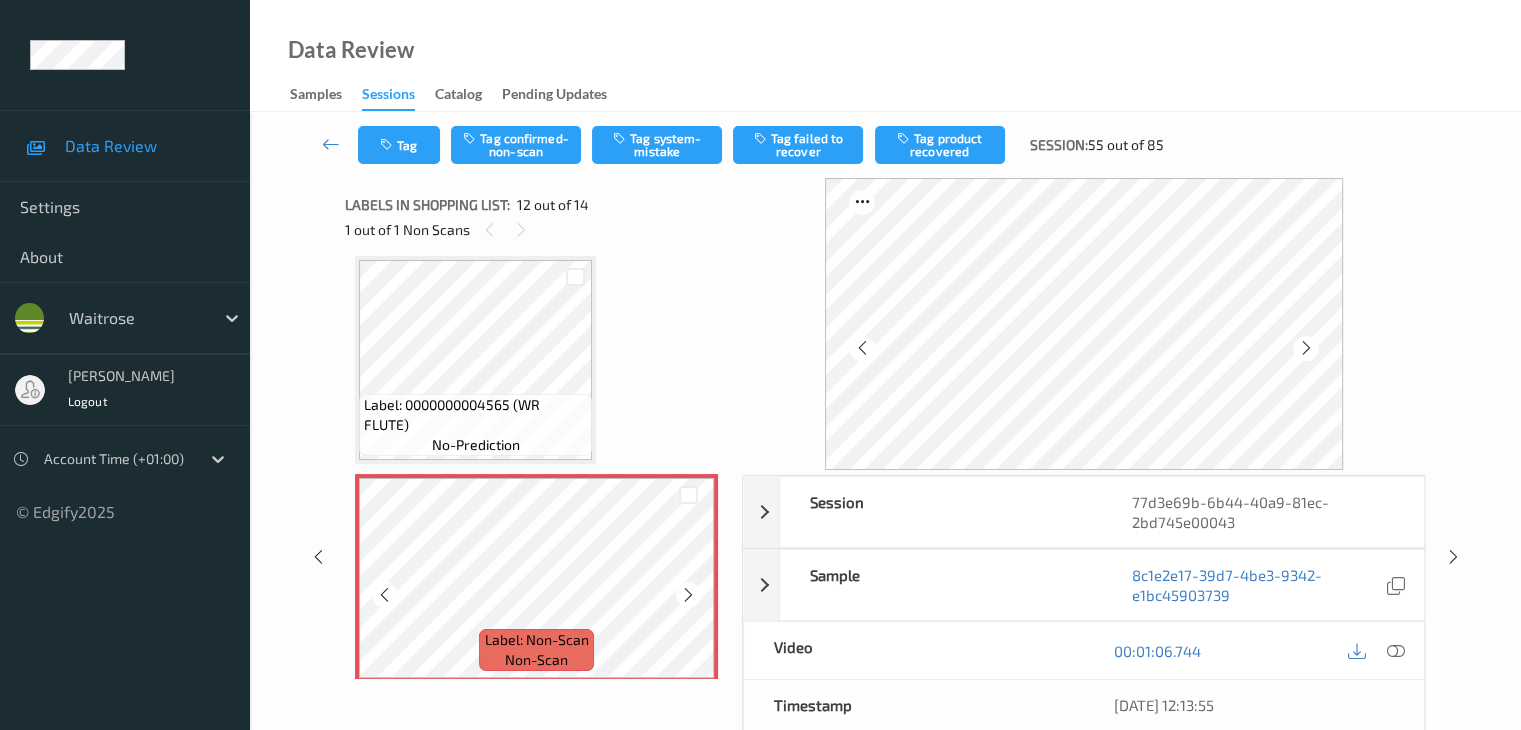 scroll, scrollTop: 2390, scrollLeft: 0, axis: vertical 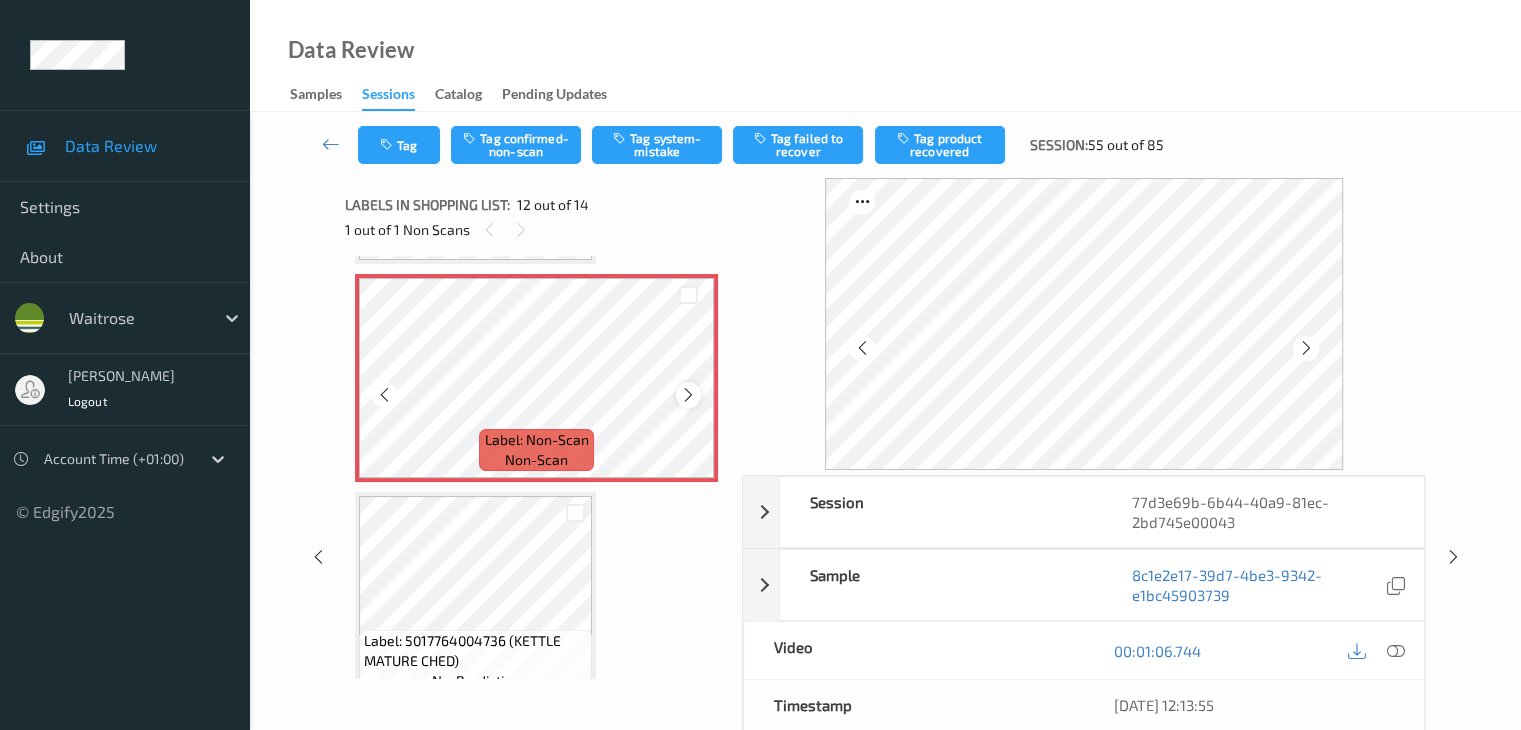 click at bounding box center [688, 395] 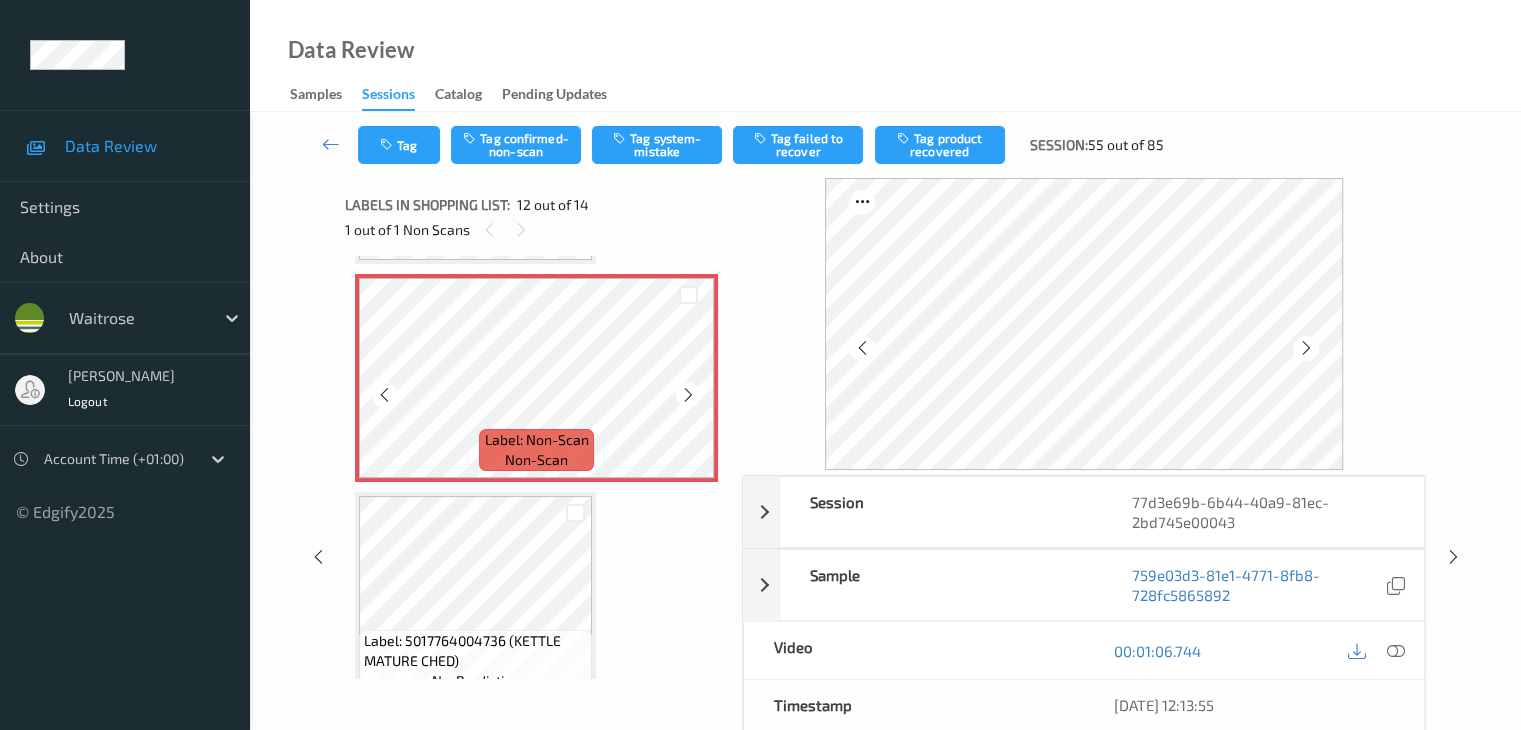 click at bounding box center [688, 395] 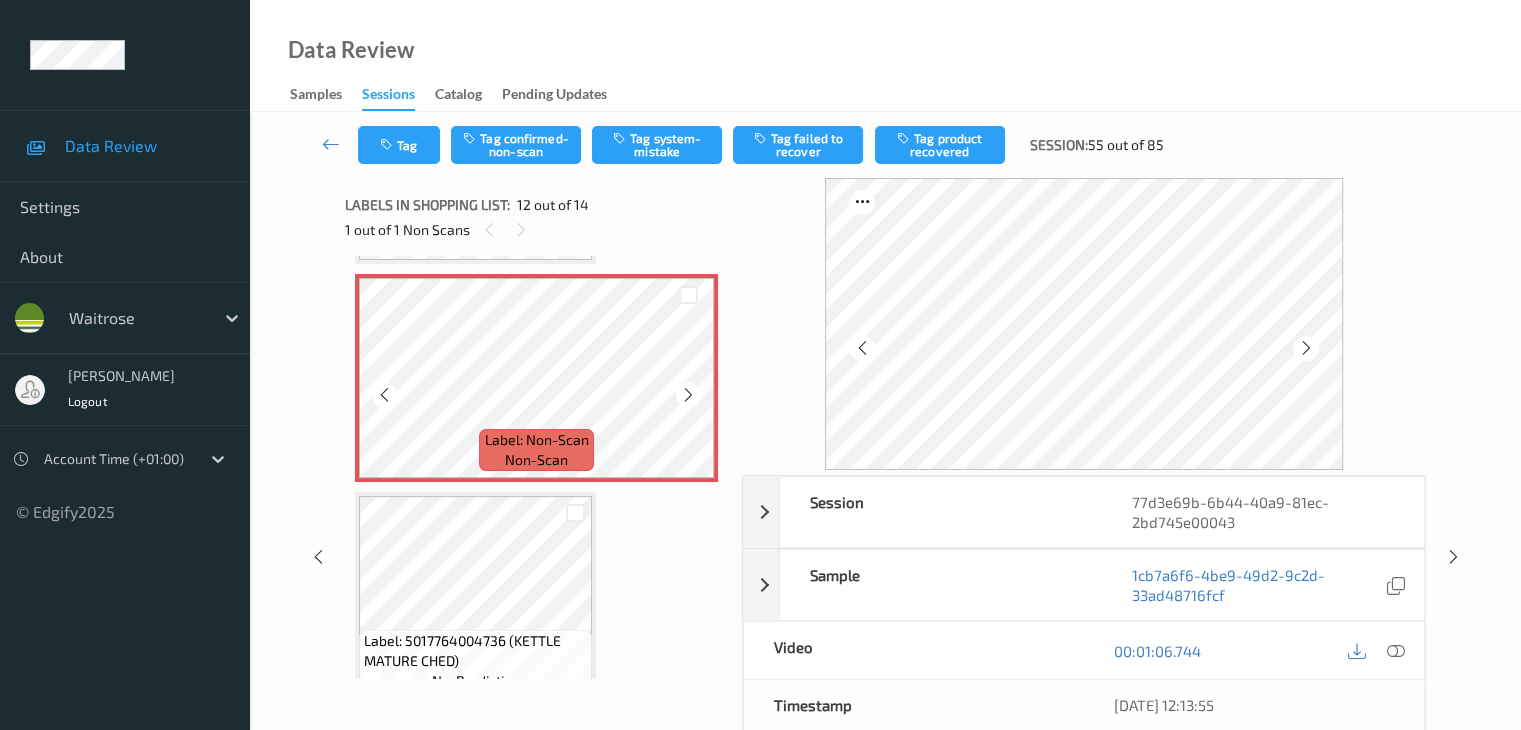 click at bounding box center (688, 395) 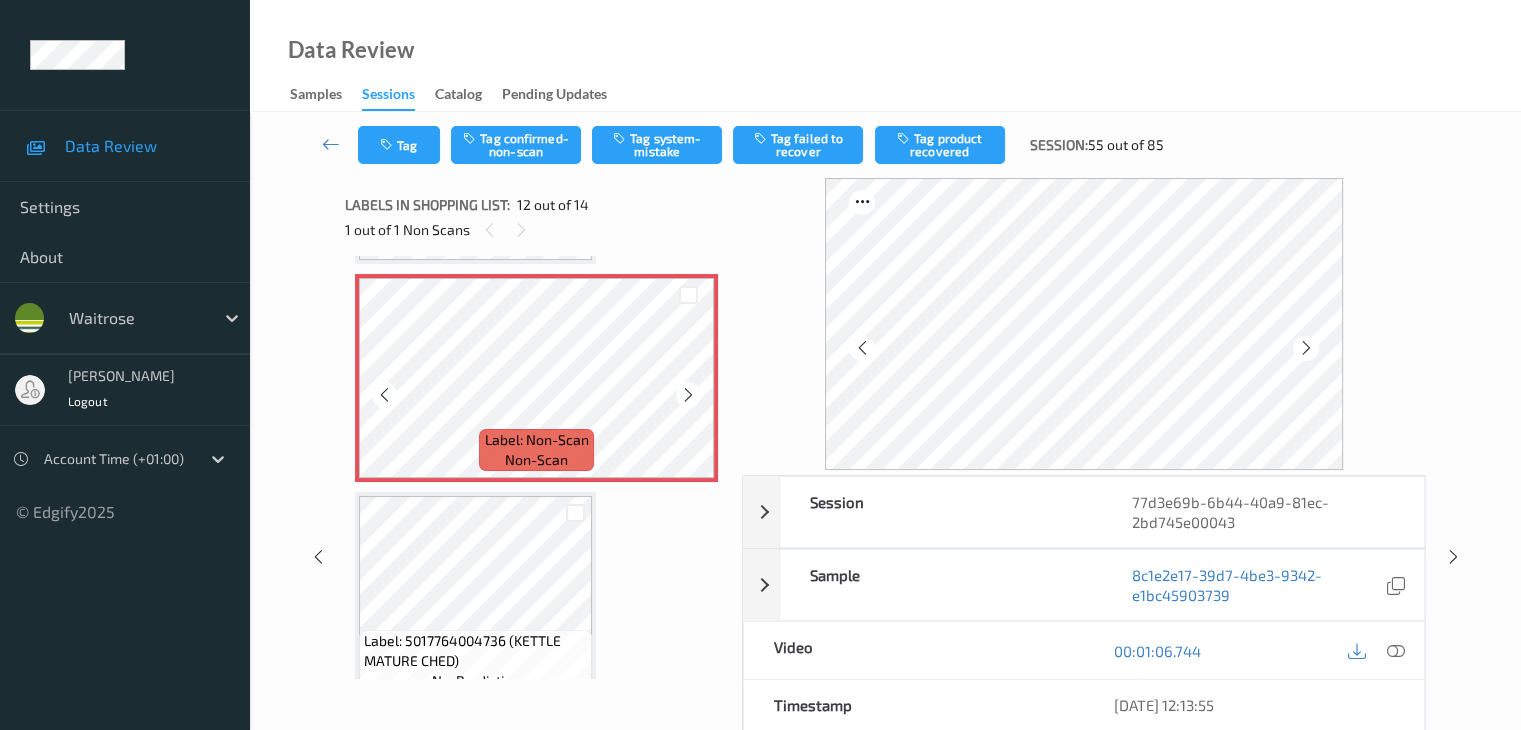 click at bounding box center (688, 395) 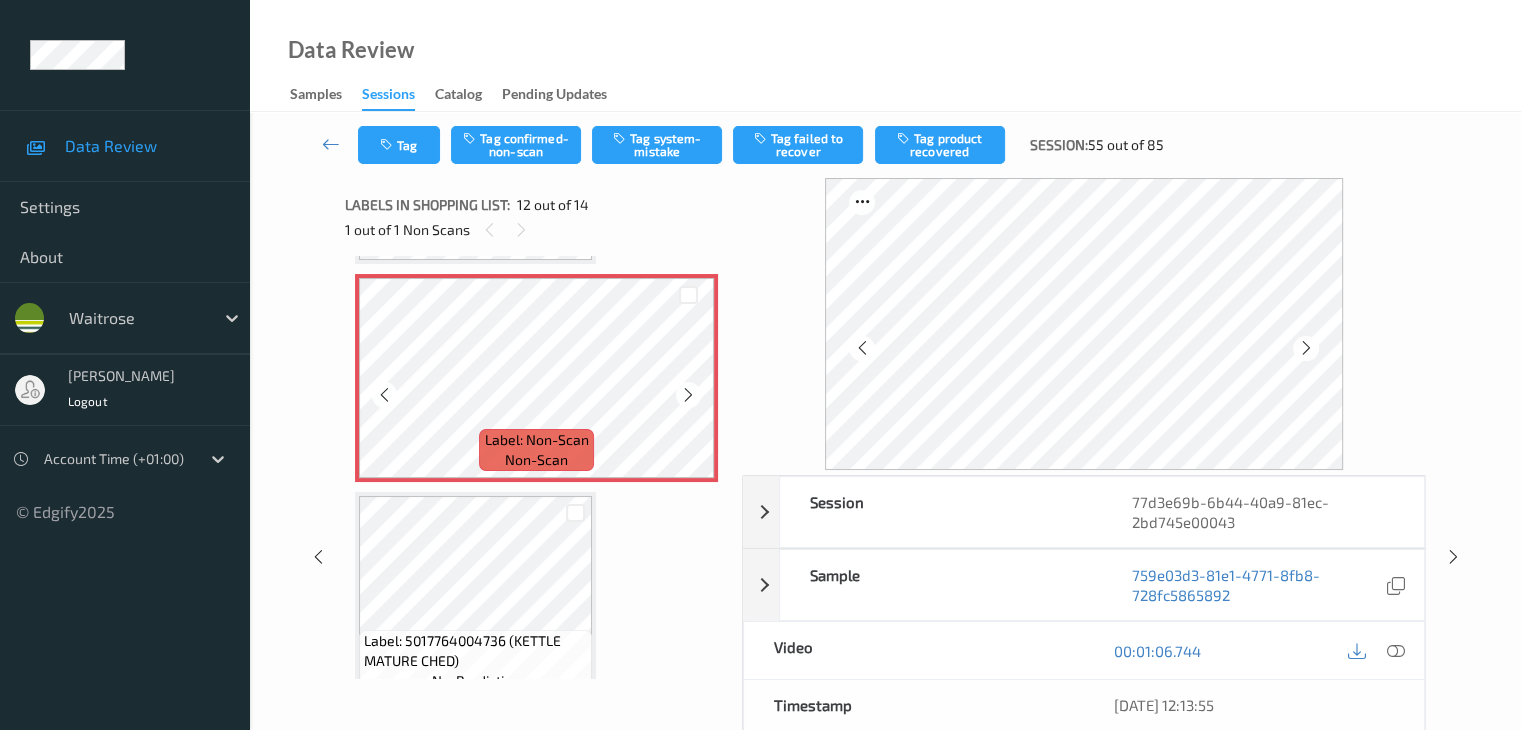 click at bounding box center (688, 395) 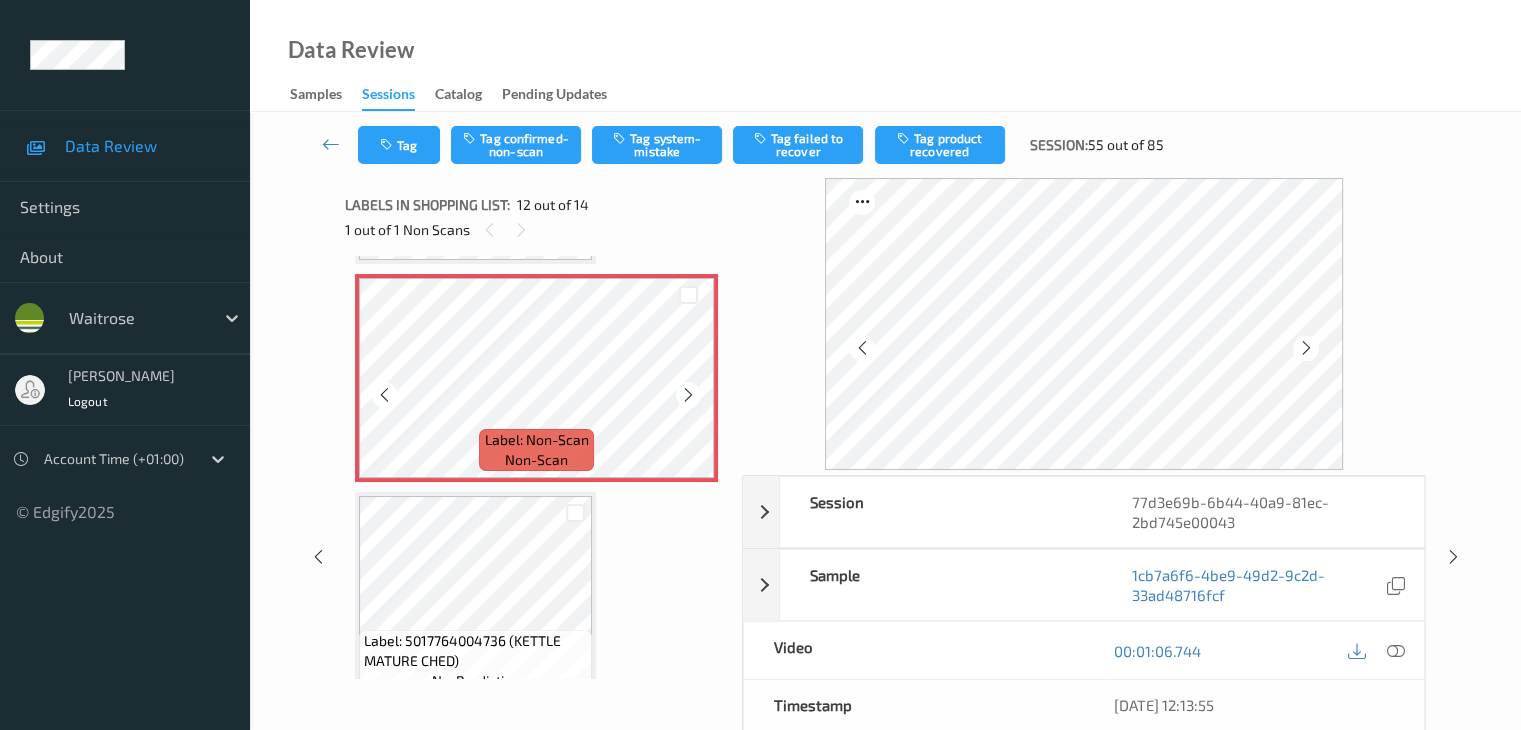 click at bounding box center (688, 395) 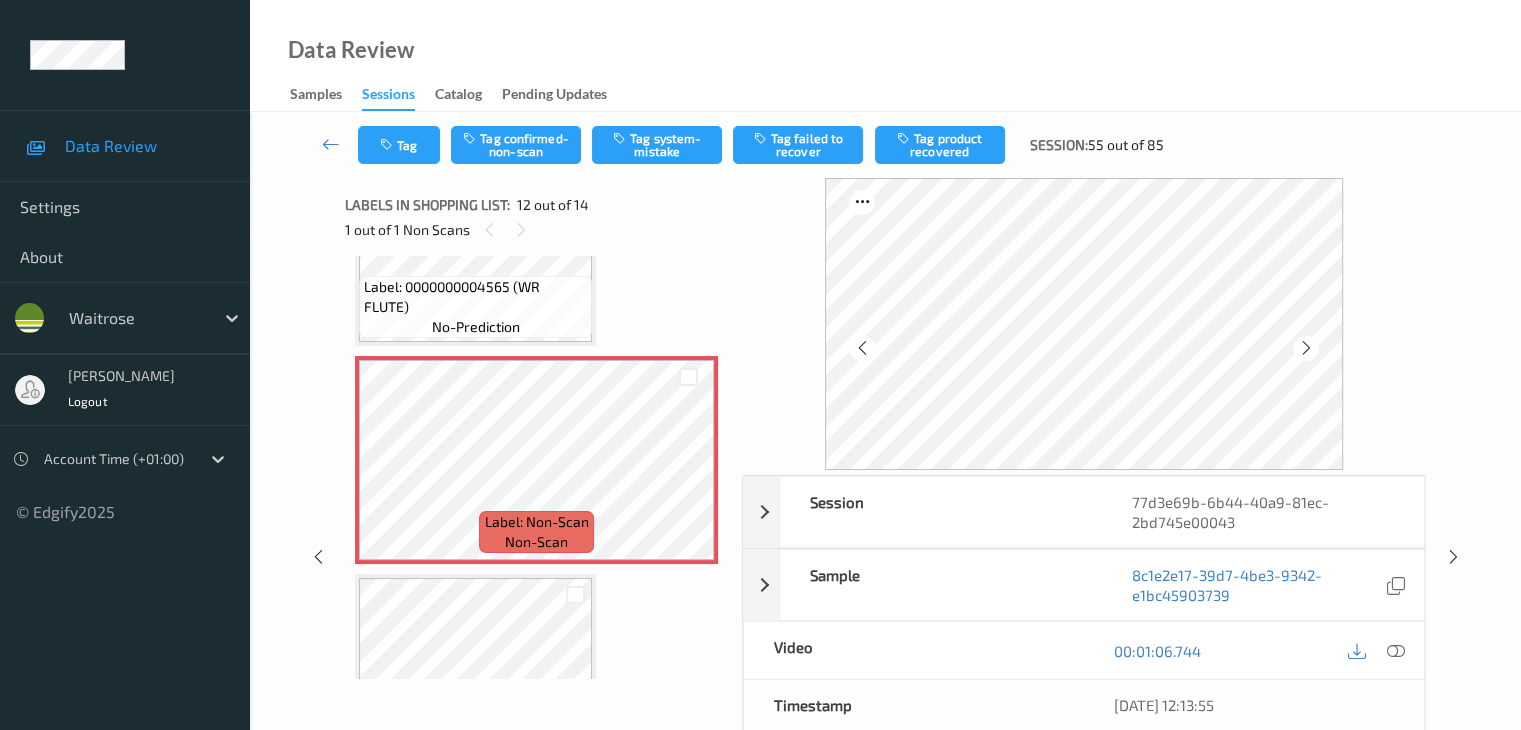 scroll, scrollTop: 2190, scrollLeft: 0, axis: vertical 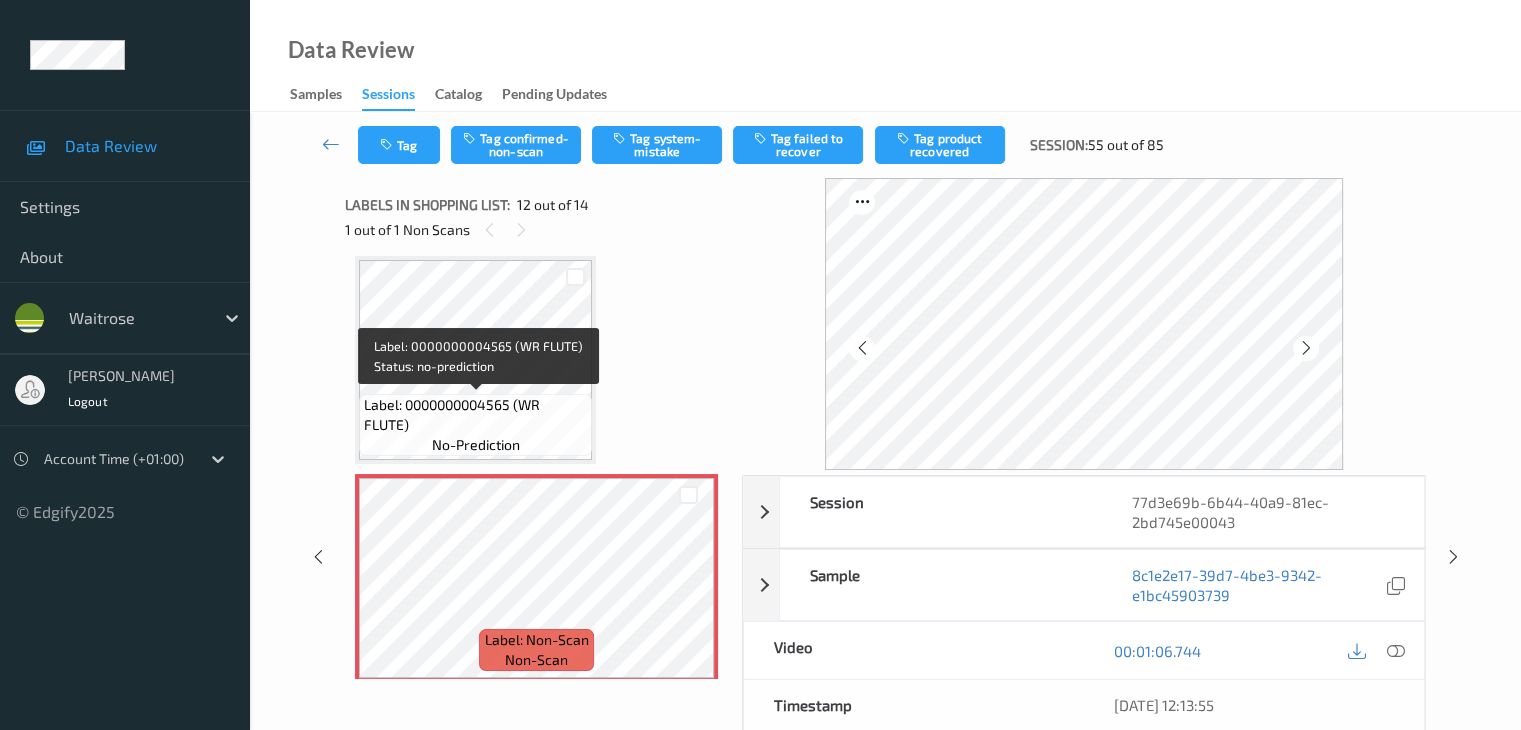 click on "Label: 0000000004565 (WR FLUTE)" at bounding box center (475, 415) 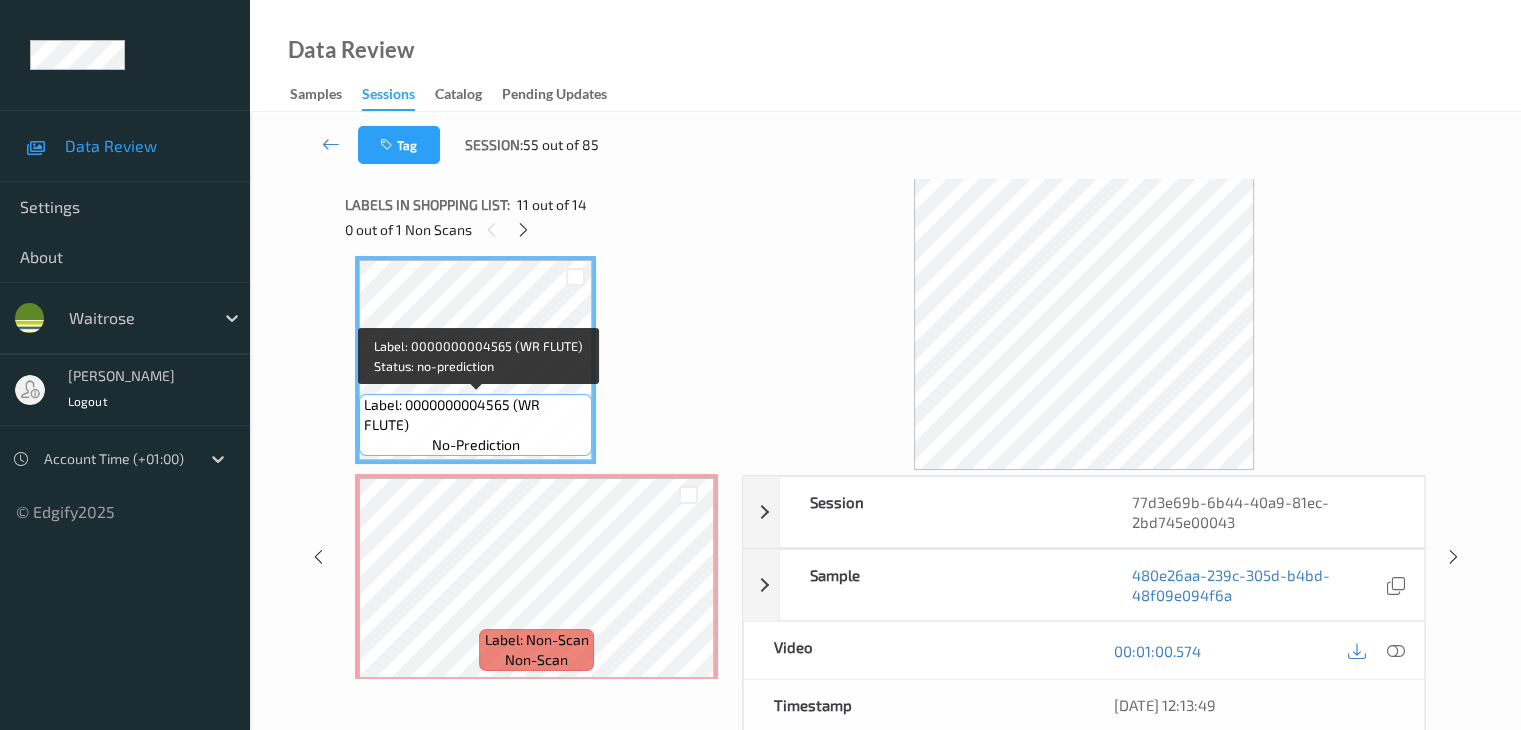 click on "Label: 0000000004565 (WR FLUTE)" at bounding box center (475, 415) 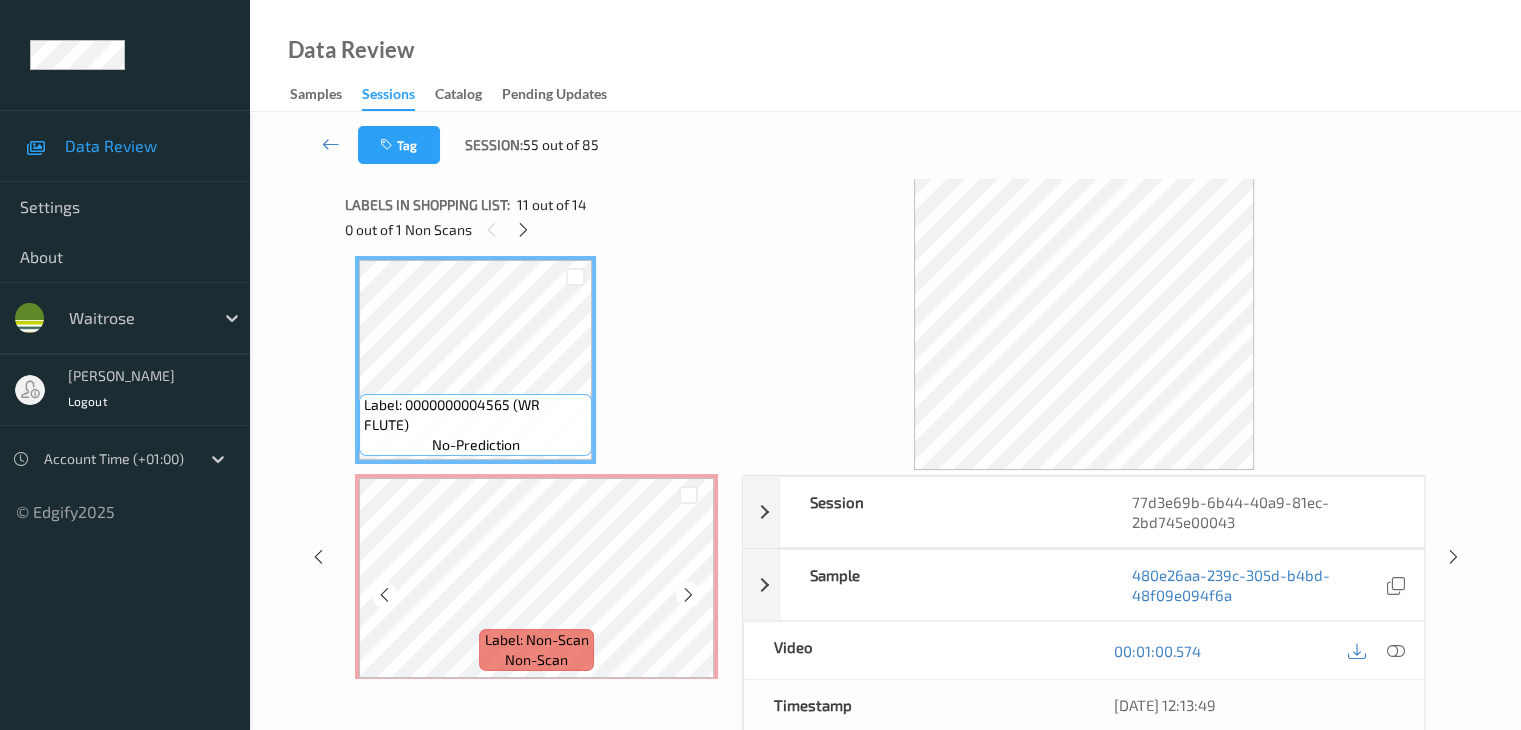 scroll, scrollTop: 1990, scrollLeft: 0, axis: vertical 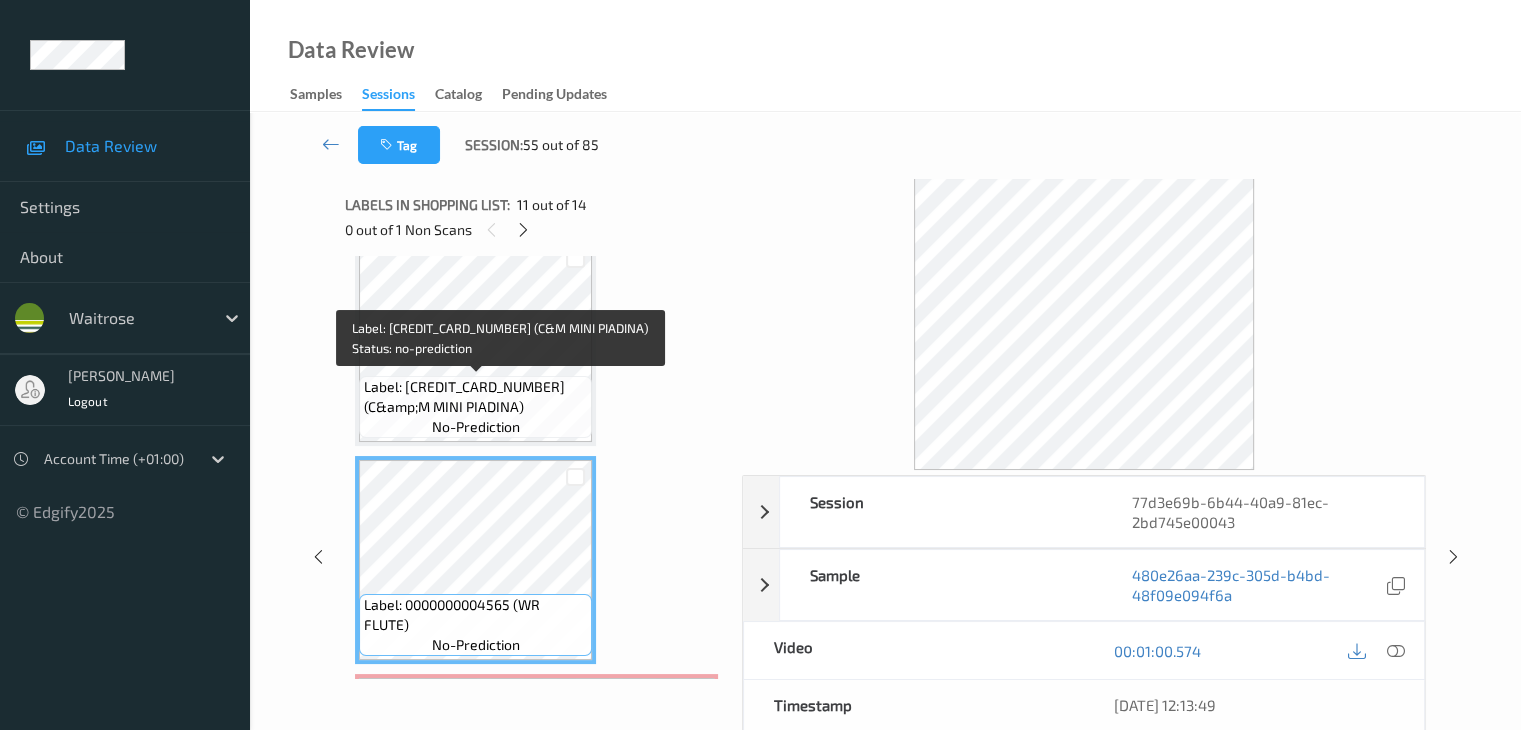 click on "Label: [CREDIT_CARD_NUMBER] (C&amp;M MINI PIADINA)" at bounding box center [475, 397] 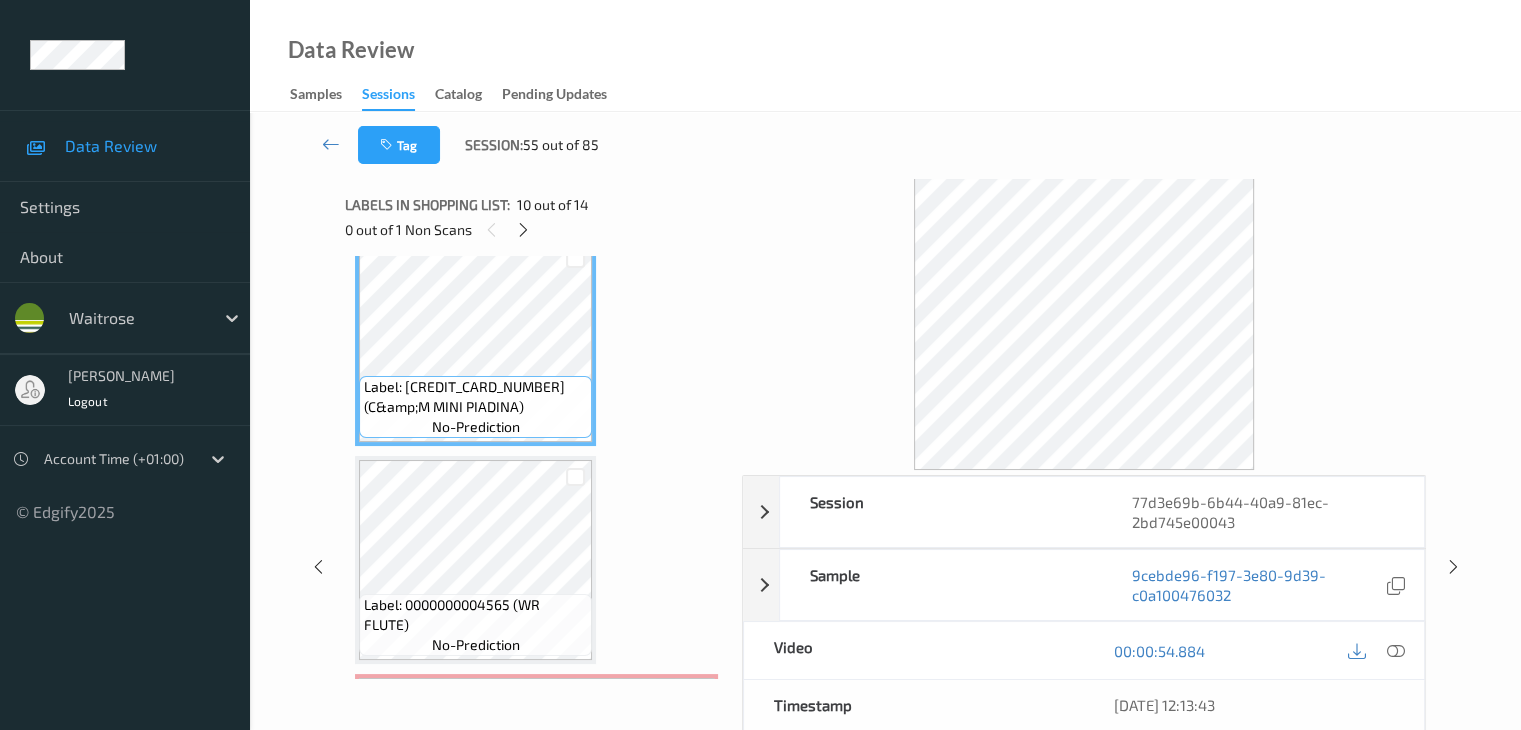 click at bounding box center (575, 476) 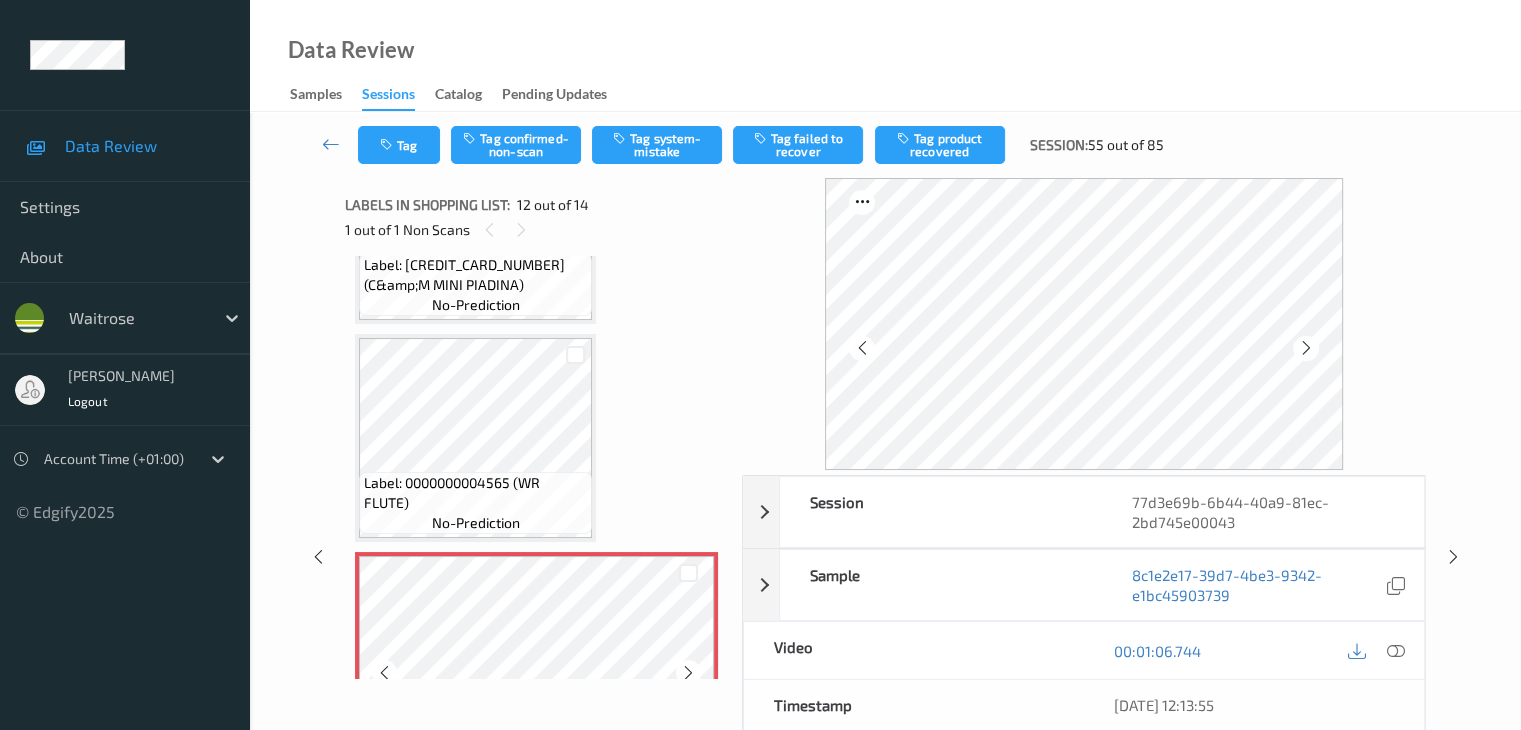 scroll, scrollTop: 2090, scrollLeft: 0, axis: vertical 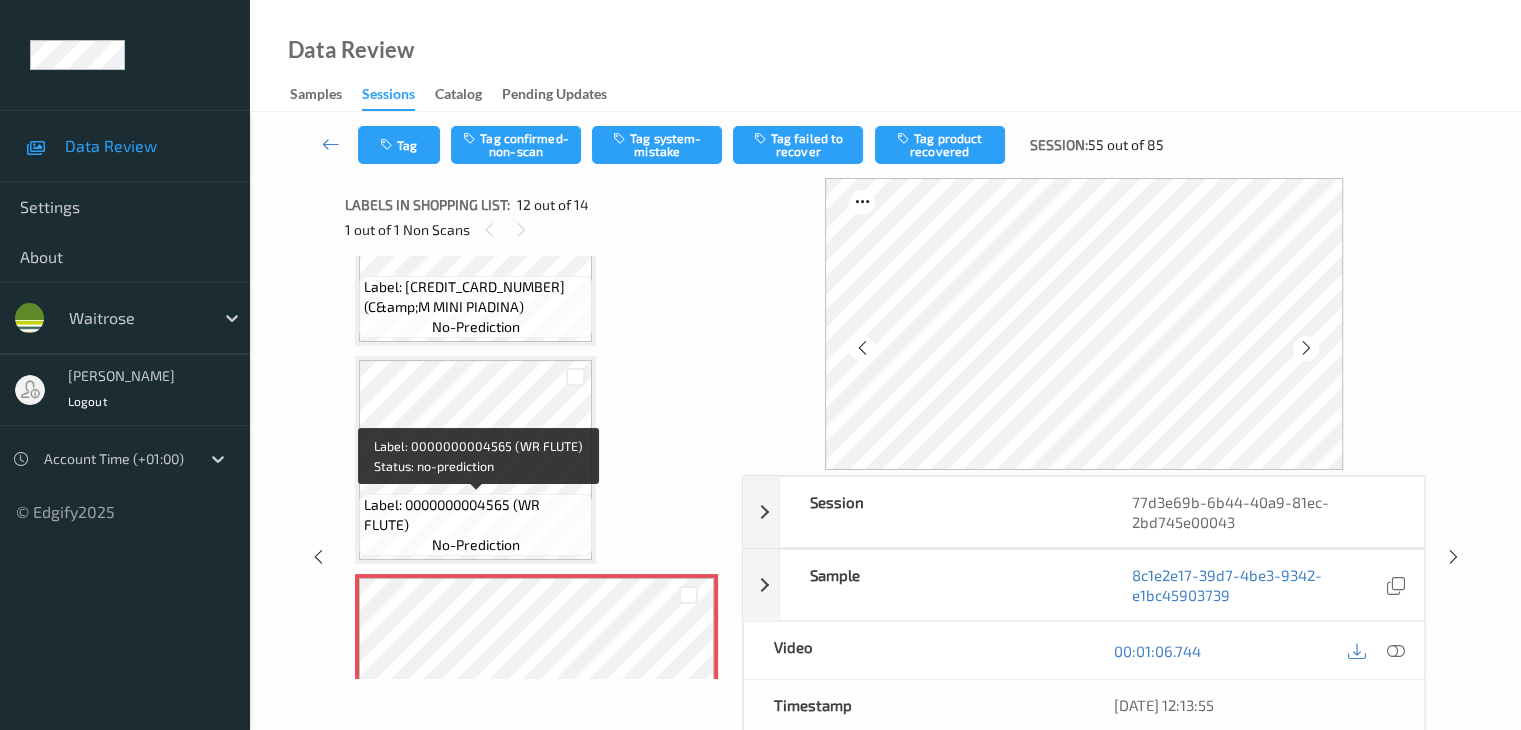 click on "Label: 0000000004565 (WR FLUTE)" at bounding box center [475, 515] 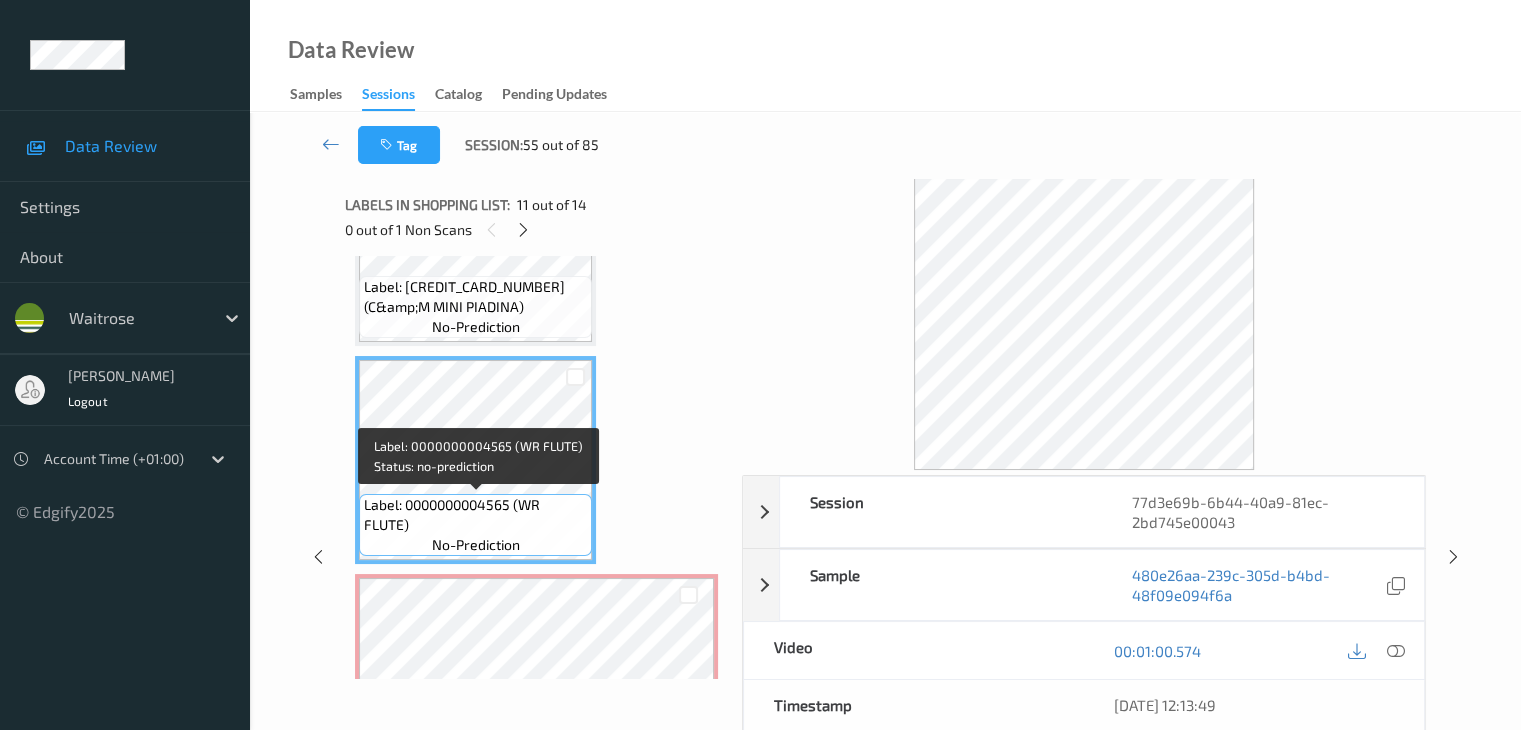 click on "Label: 0000000004565 (WR FLUTE)" at bounding box center [475, 515] 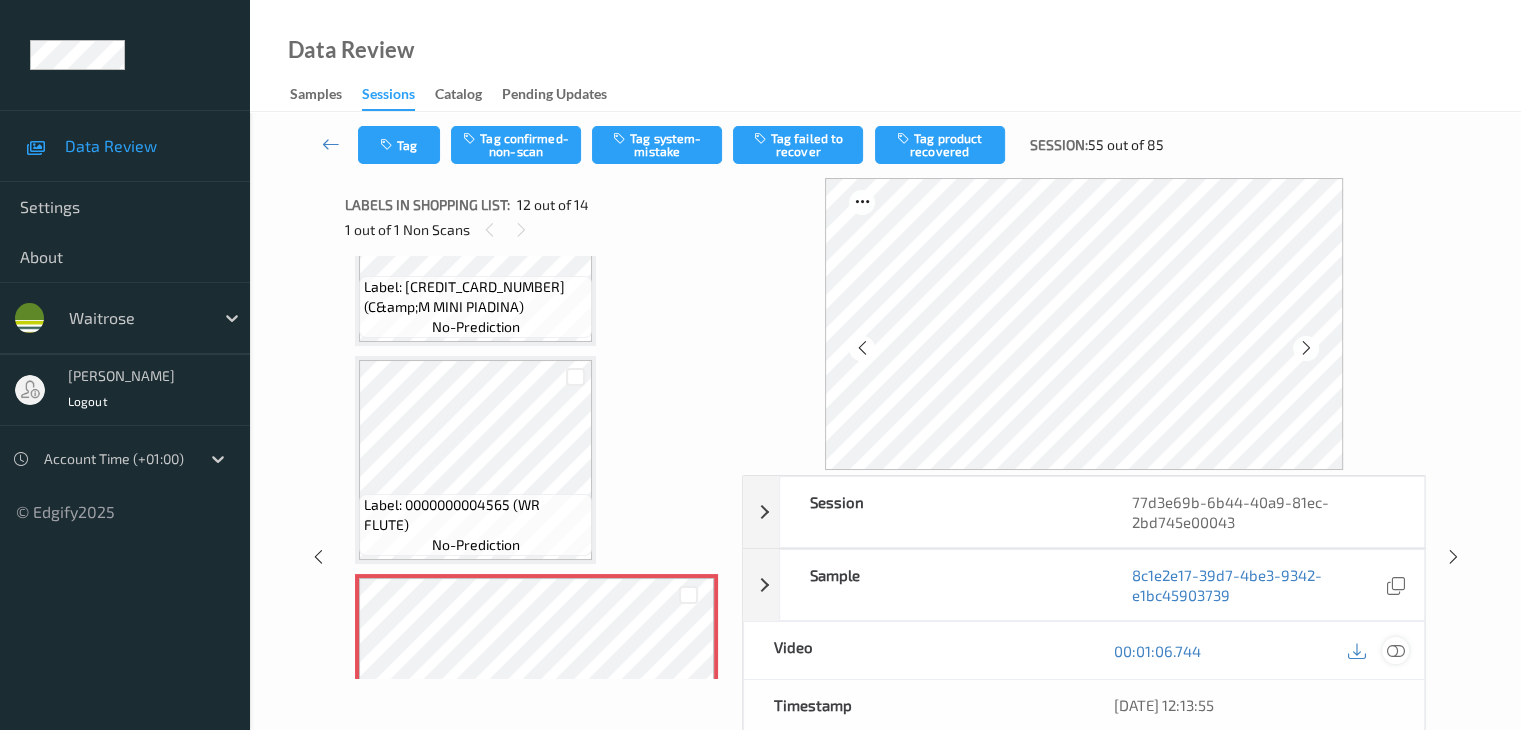 click at bounding box center (1395, 651) 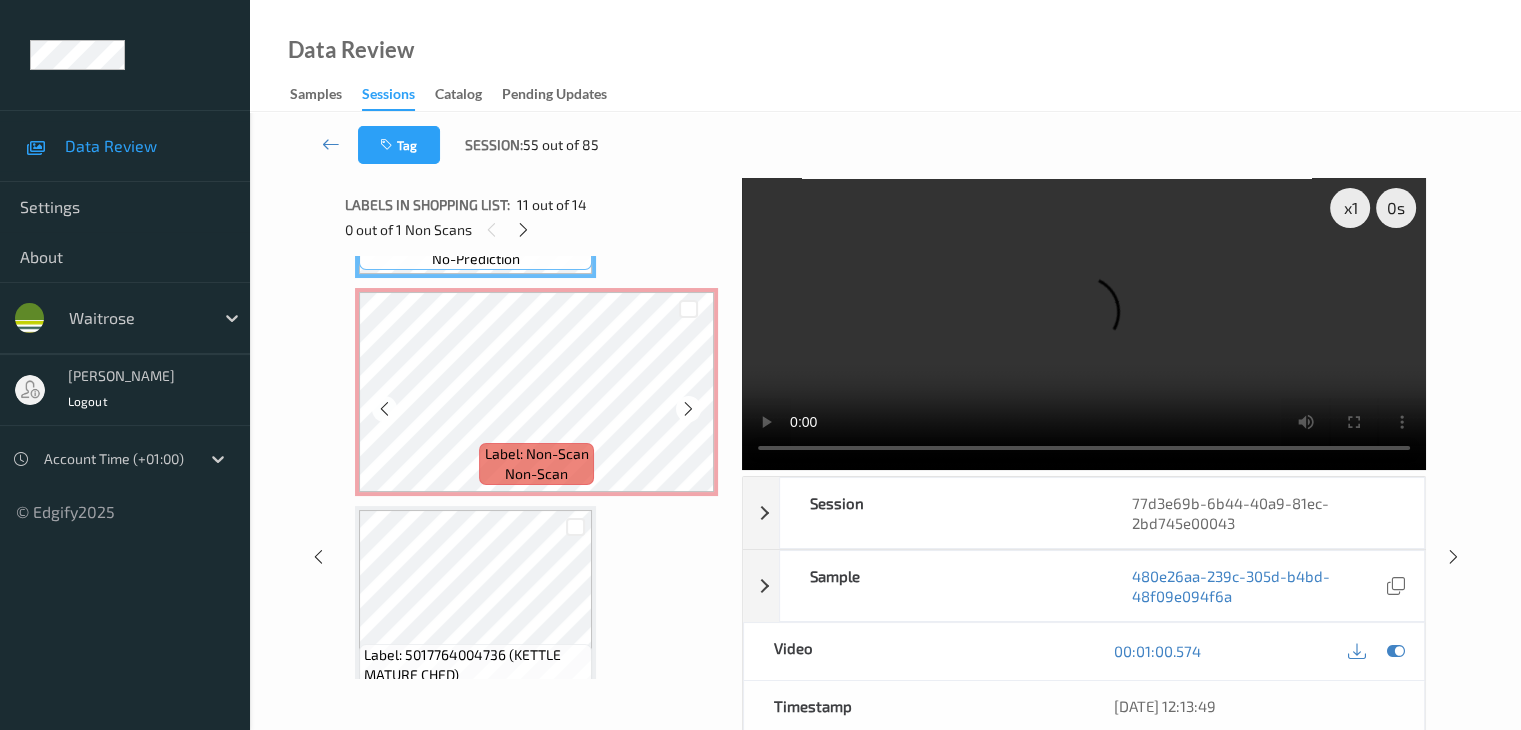 scroll, scrollTop: 2390, scrollLeft: 0, axis: vertical 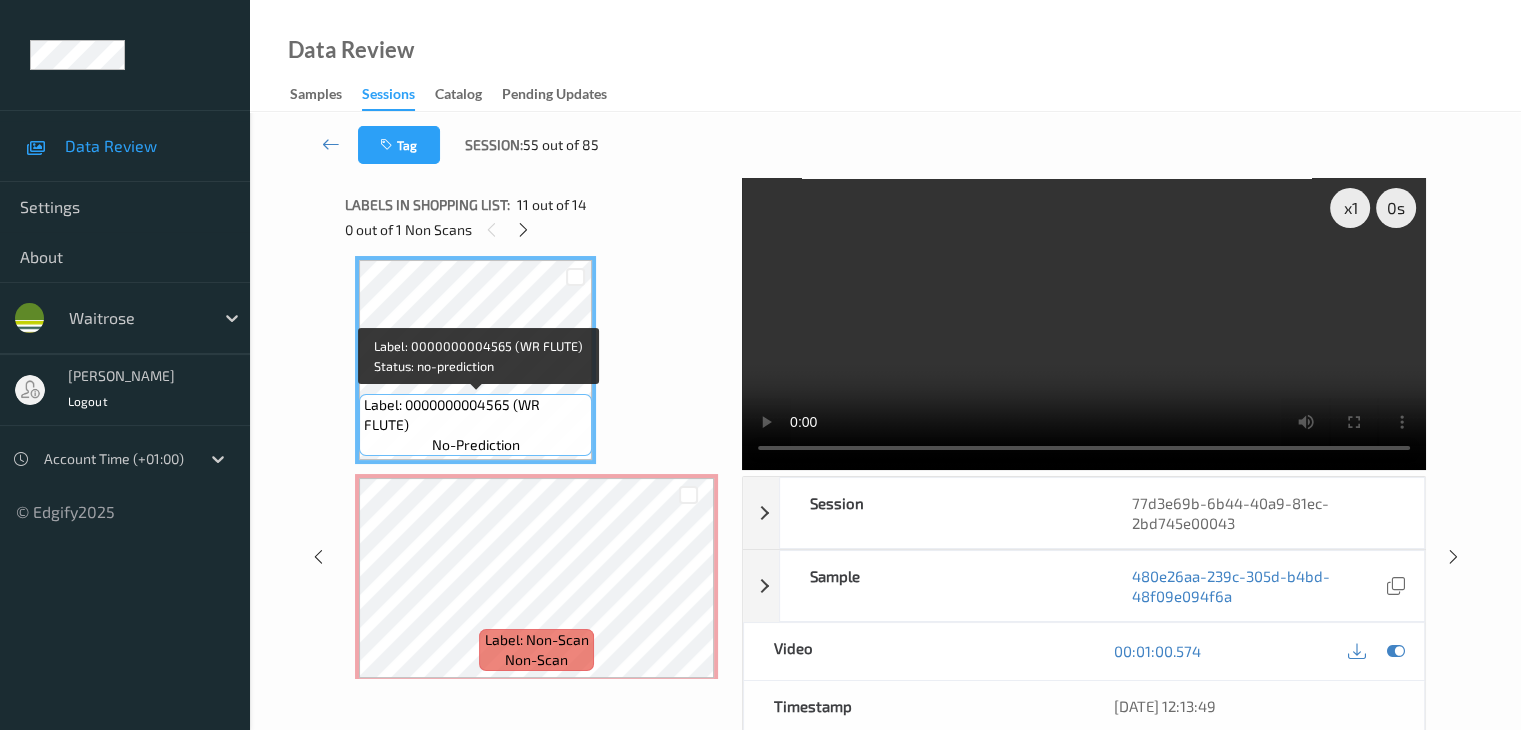 click on "Label: 0000000004565 (WR FLUTE)" at bounding box center (475, 415) 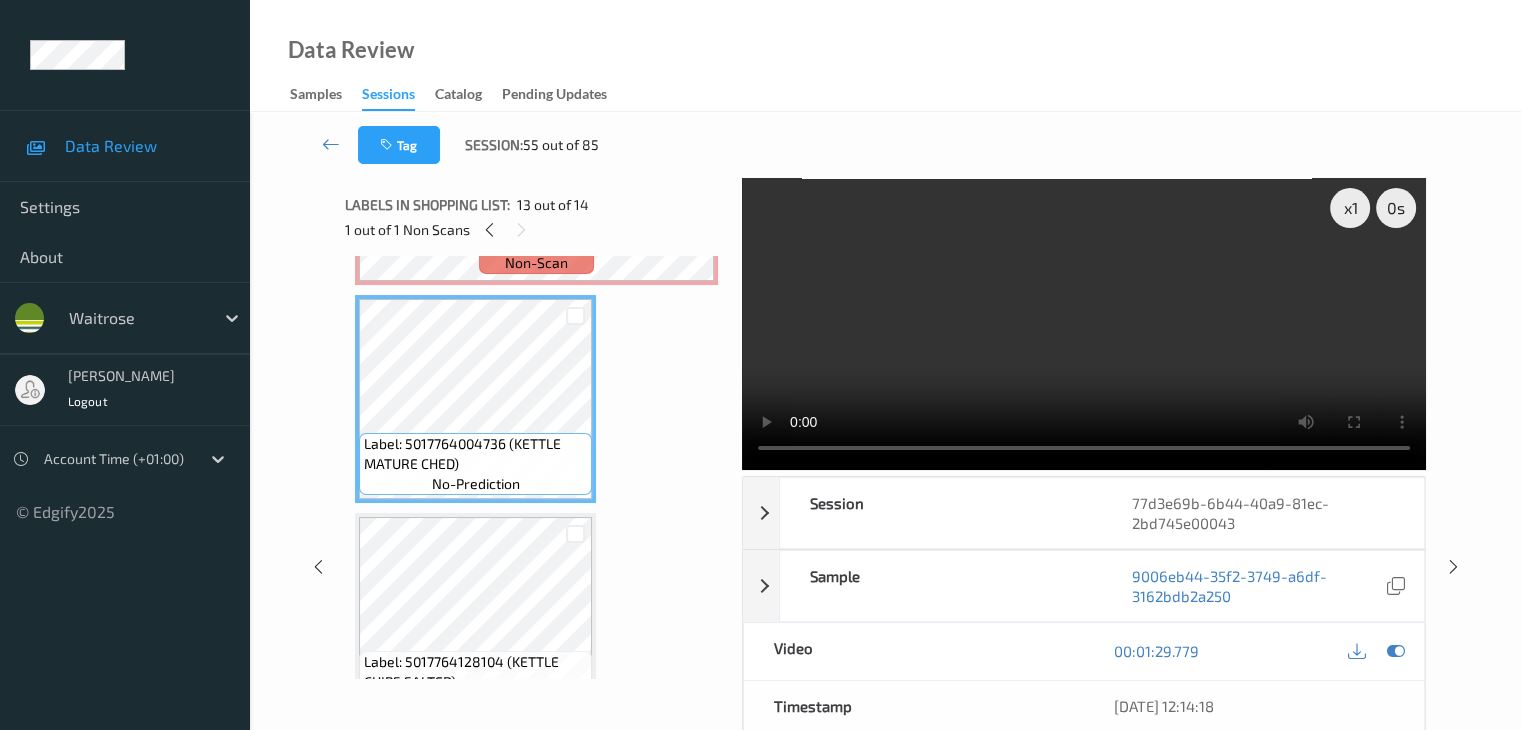 scroll, scrollTop: 2590, scrollLeft: 0, axis: vertical 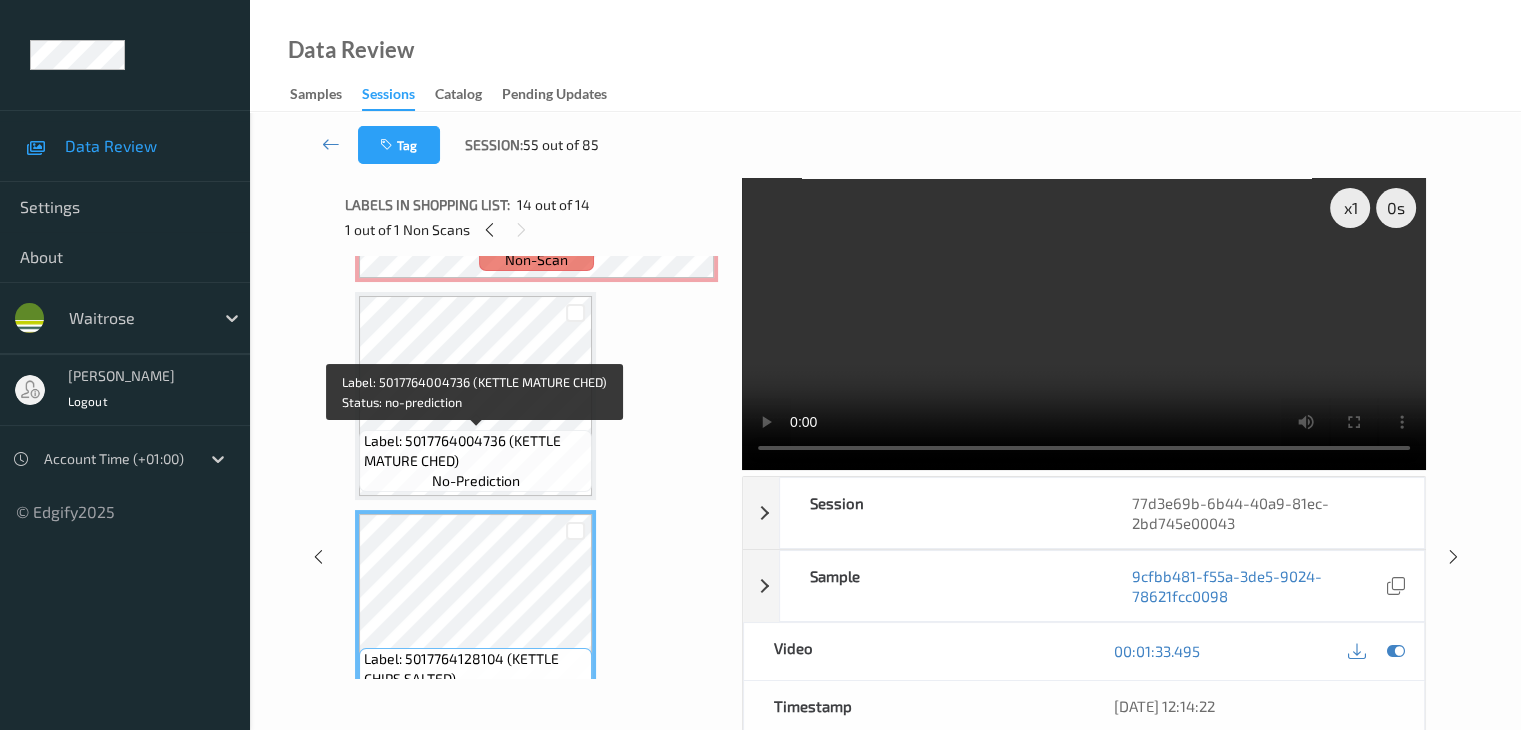 click on "Label: 5017764004736 (KETTLE MATURE CHED)" at bounding box center [475, 451] 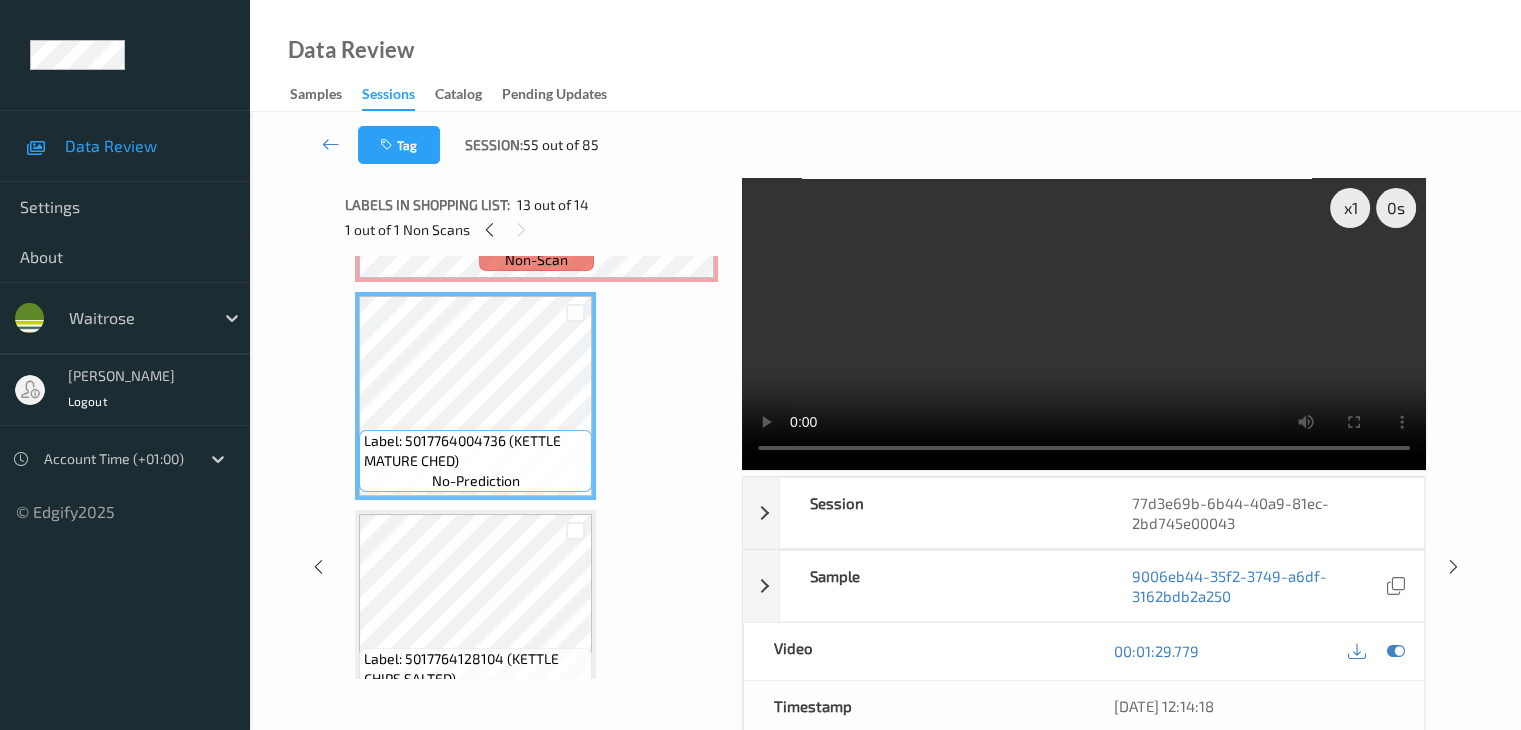 scroll, scrollTop: 2490, scrollLeft: 0, axis: vertical 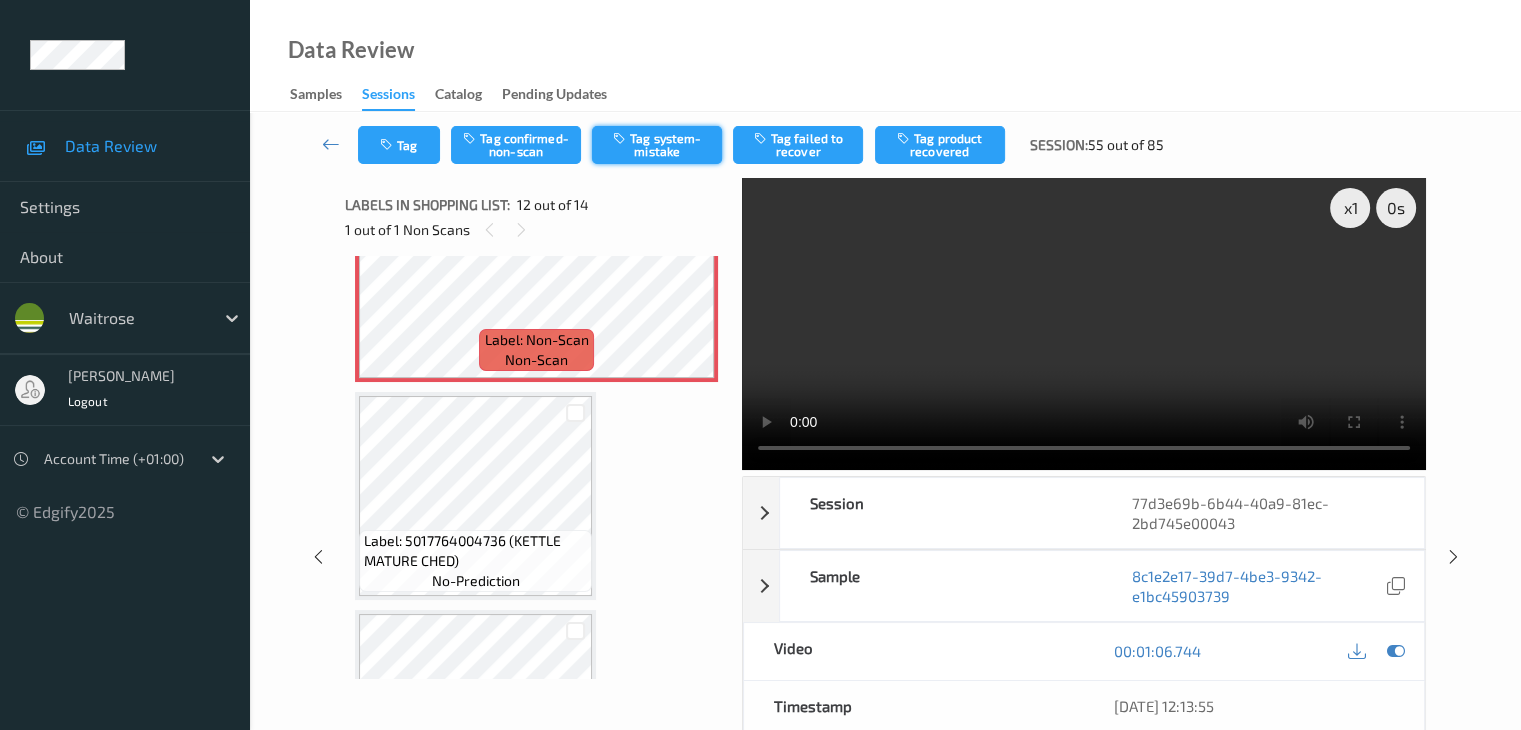 click on "Tag   system-mistake" at bounding box center [657, 145] 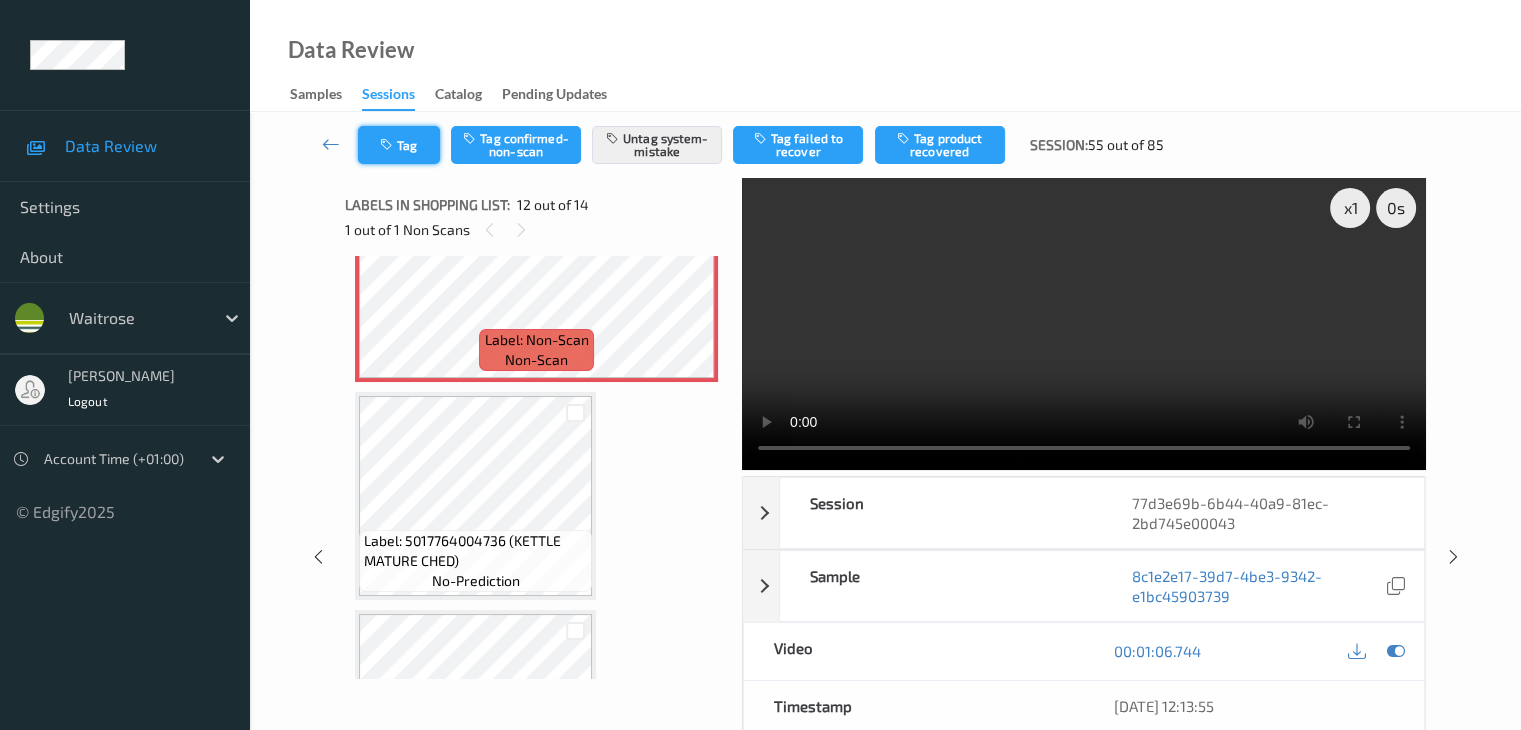 click on "Tag" at bounding box center (399, 145) 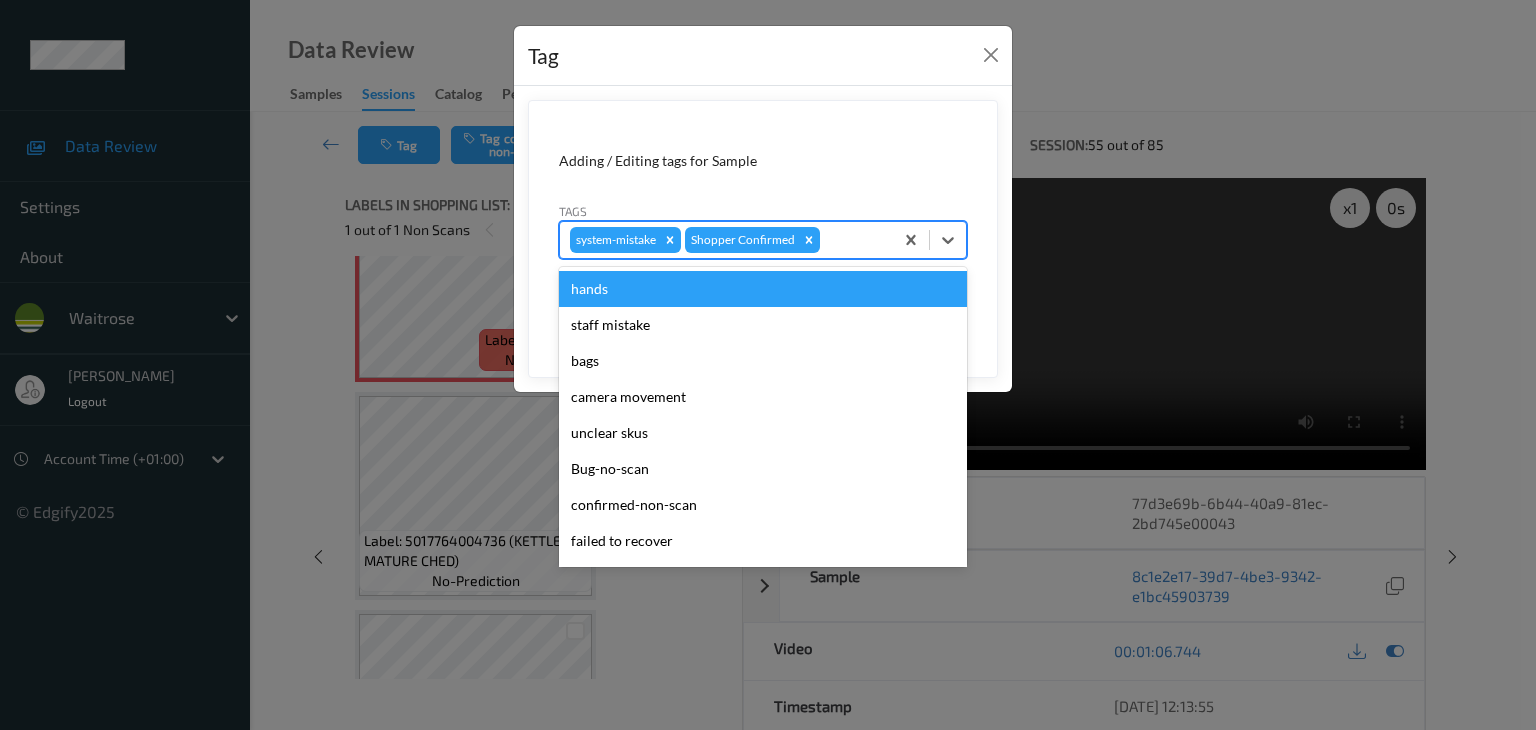 click at bounding box center (853, 240) 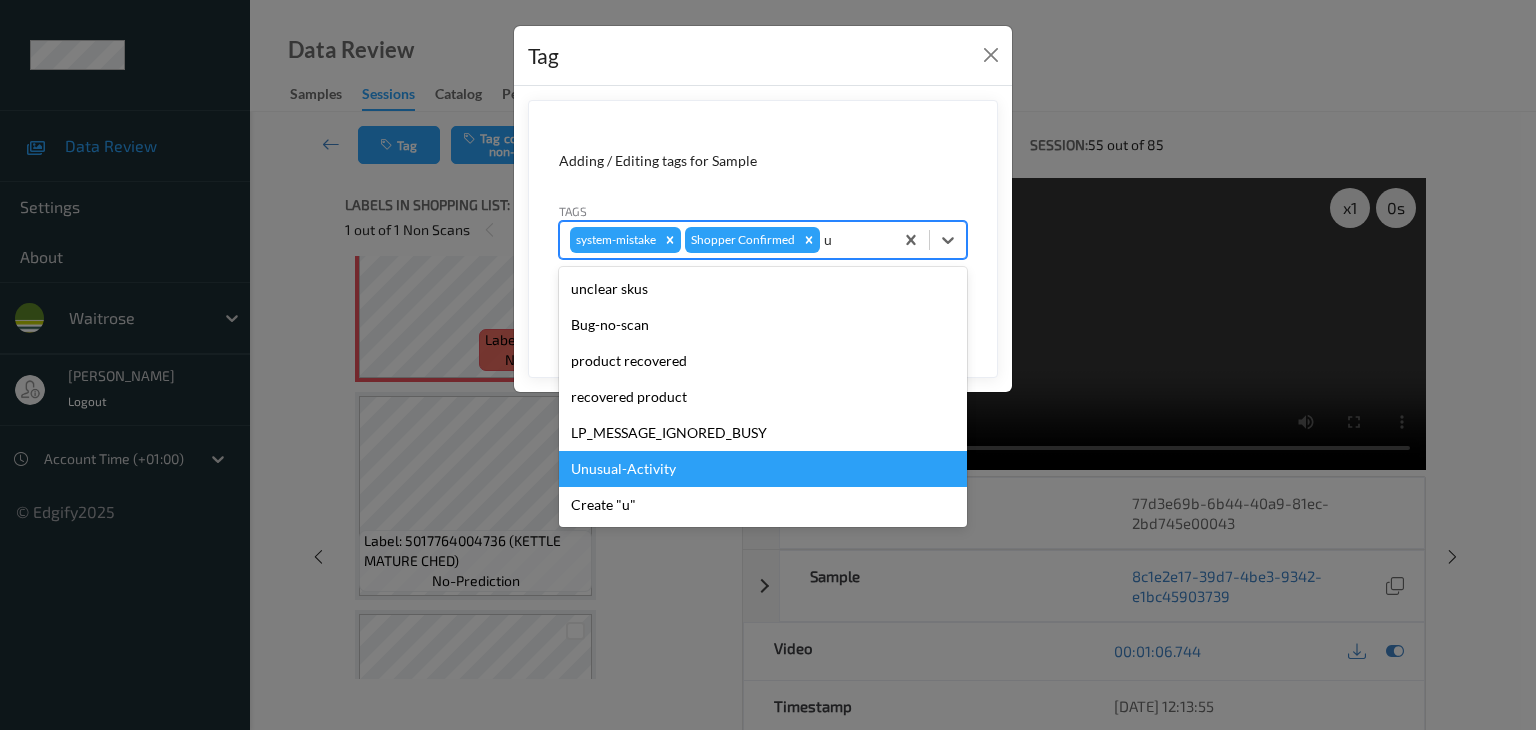 click on "Unusual-Activity" at bounding box center (763, 469) 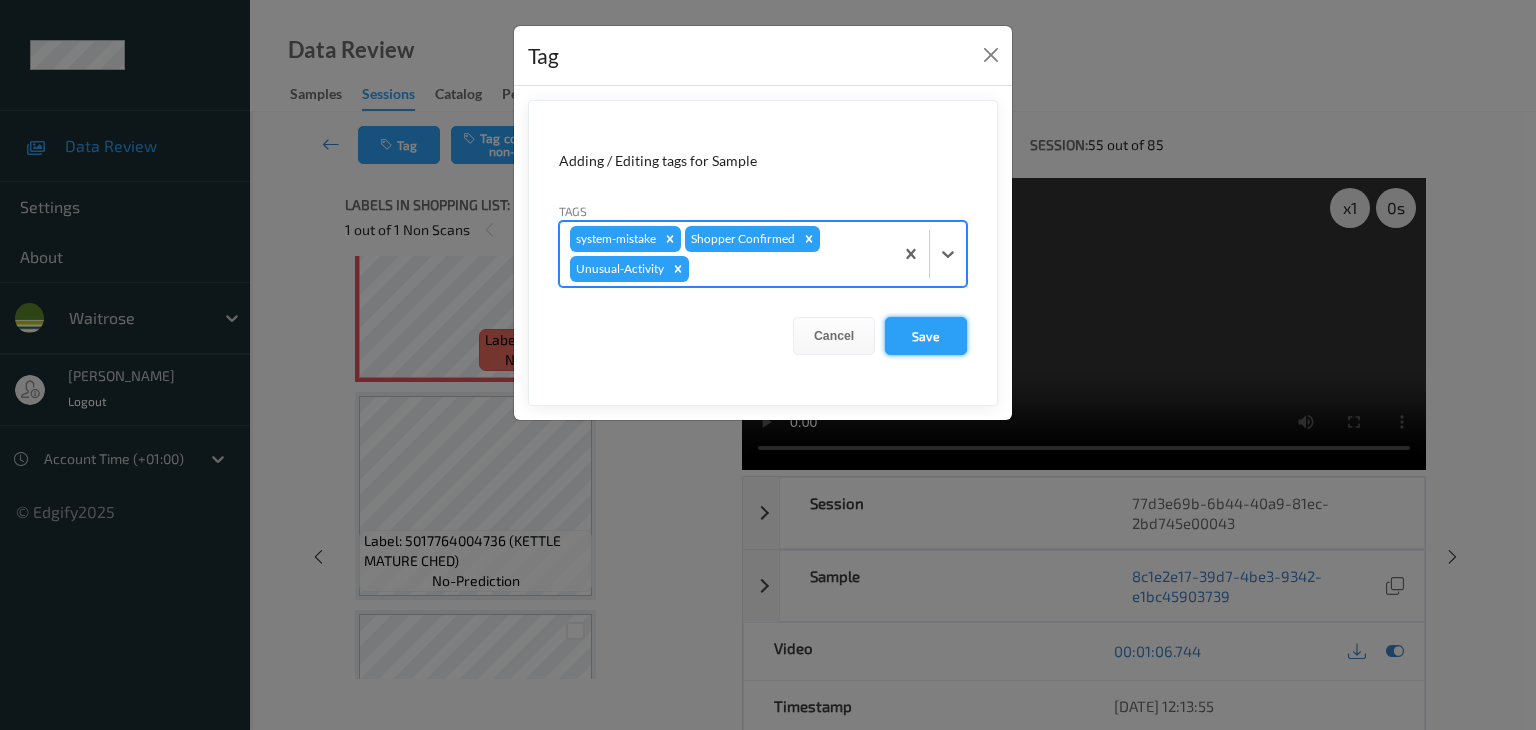 click on "Save" at bounding box center (926, 336) 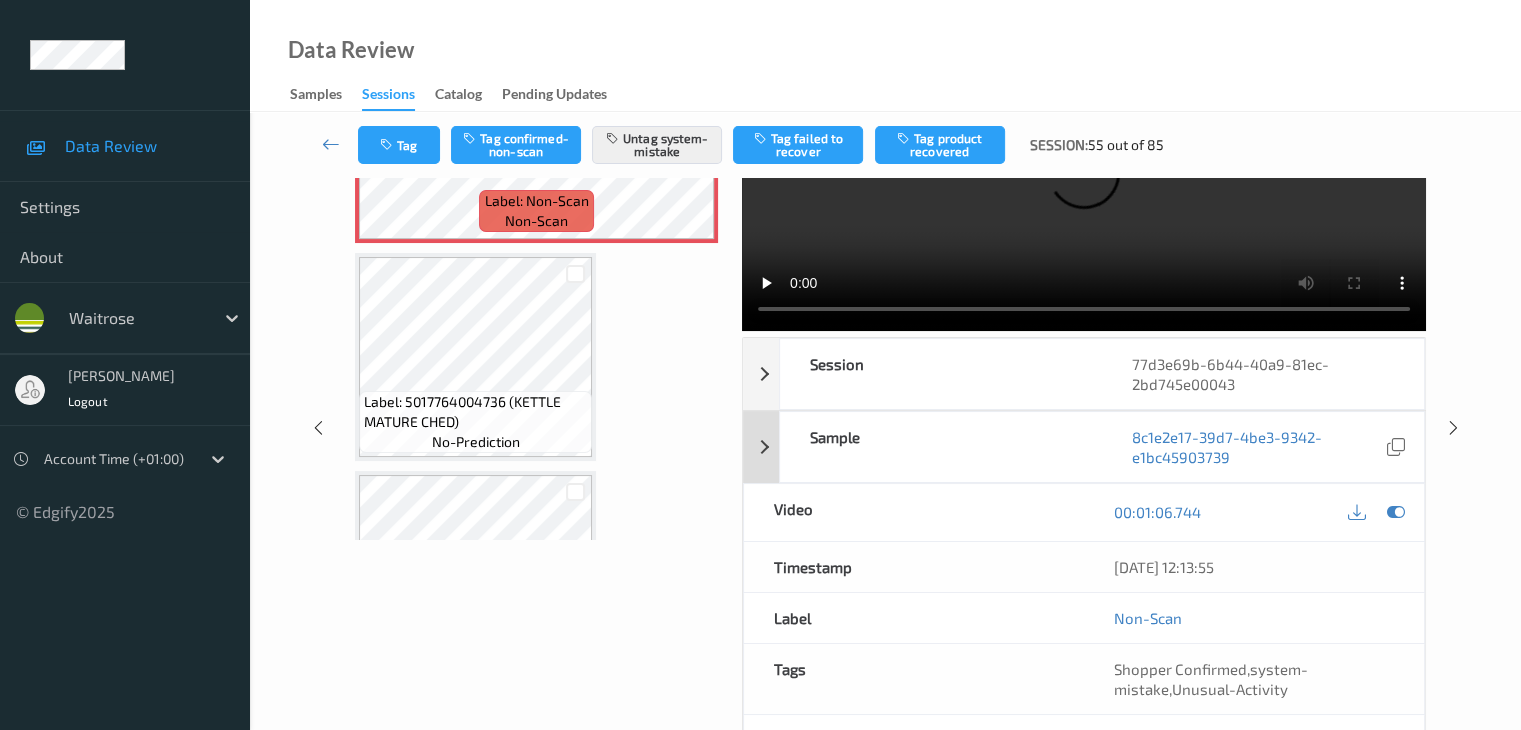 scroll, scrollTop: 0, scrollLeft: 0, axis: both 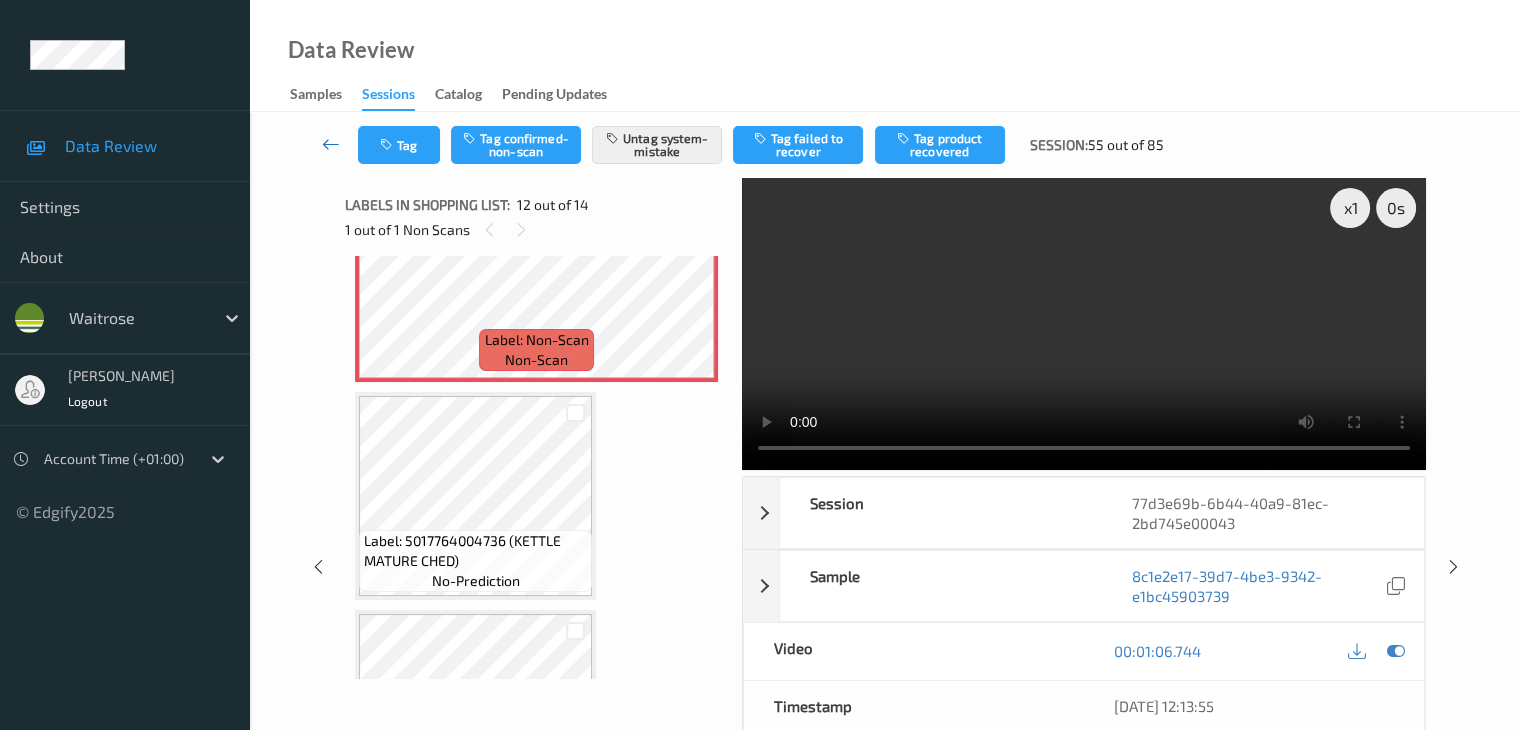 click at bounding box center (331, 144) 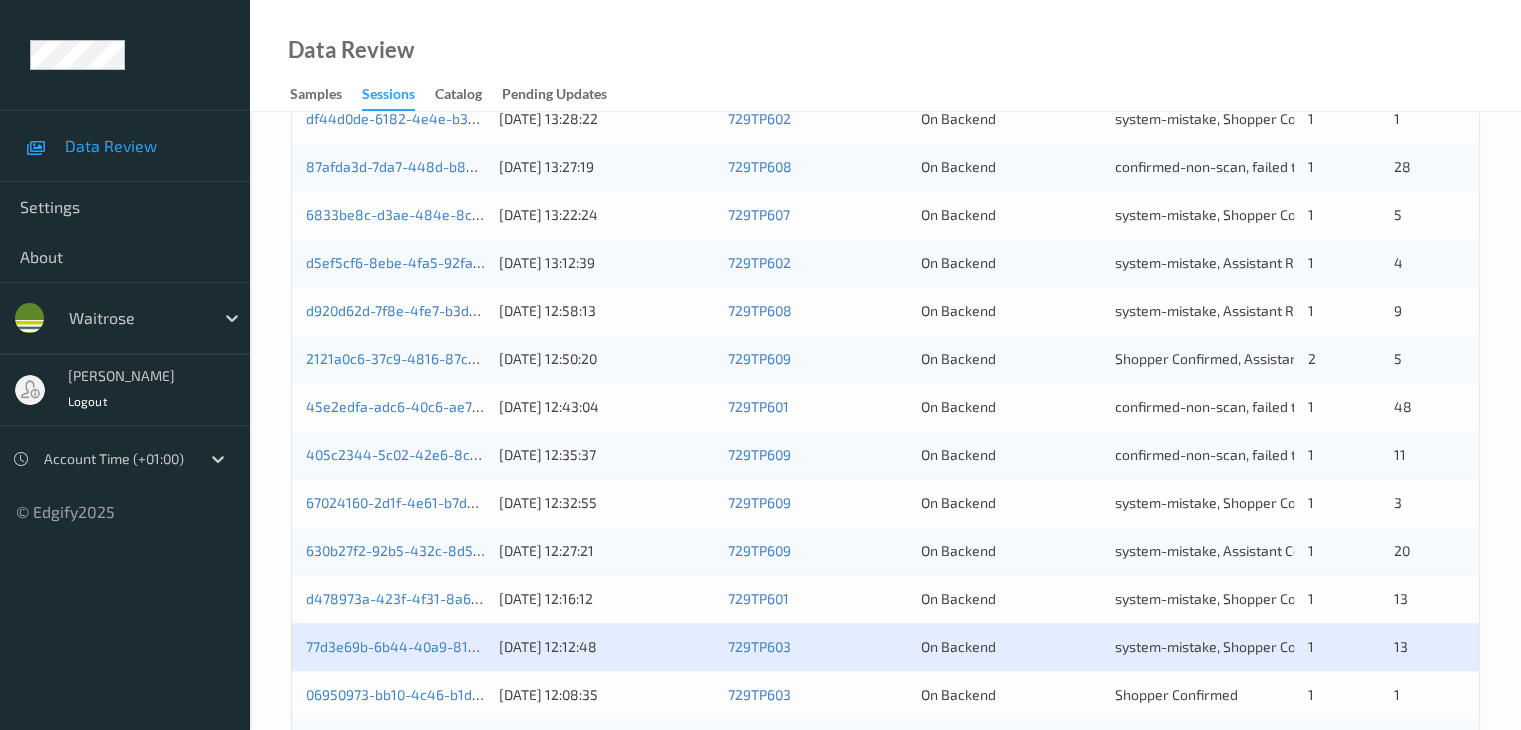 scroll, scrollTop: 800, scrollLeft: 0, axis: vertical 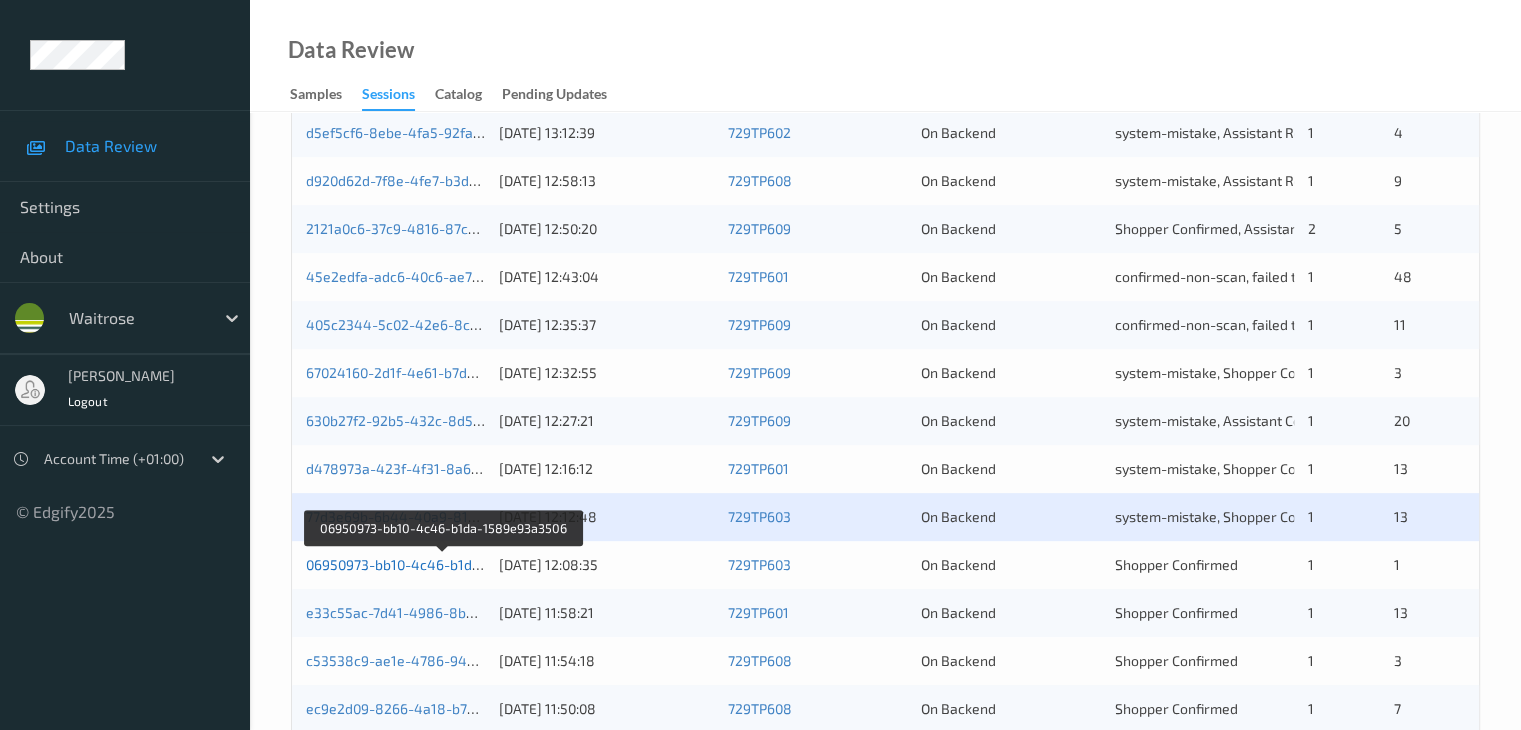 click on "06950973-bb10-4c46-b1da-1589e93a3506" at bounding box center (443, 564) 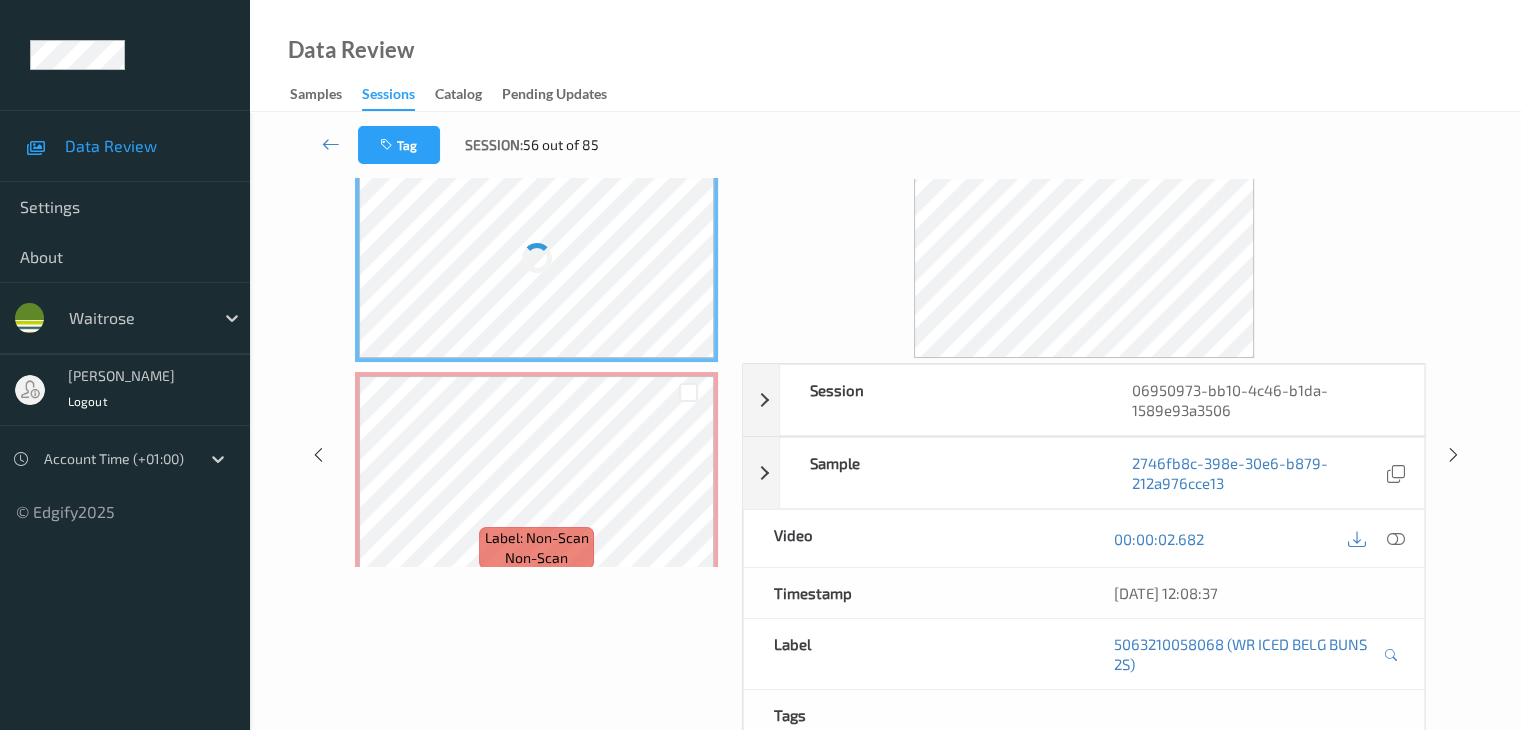 scroll, scrollTop: 0, scrollLeft: 0, axis: both 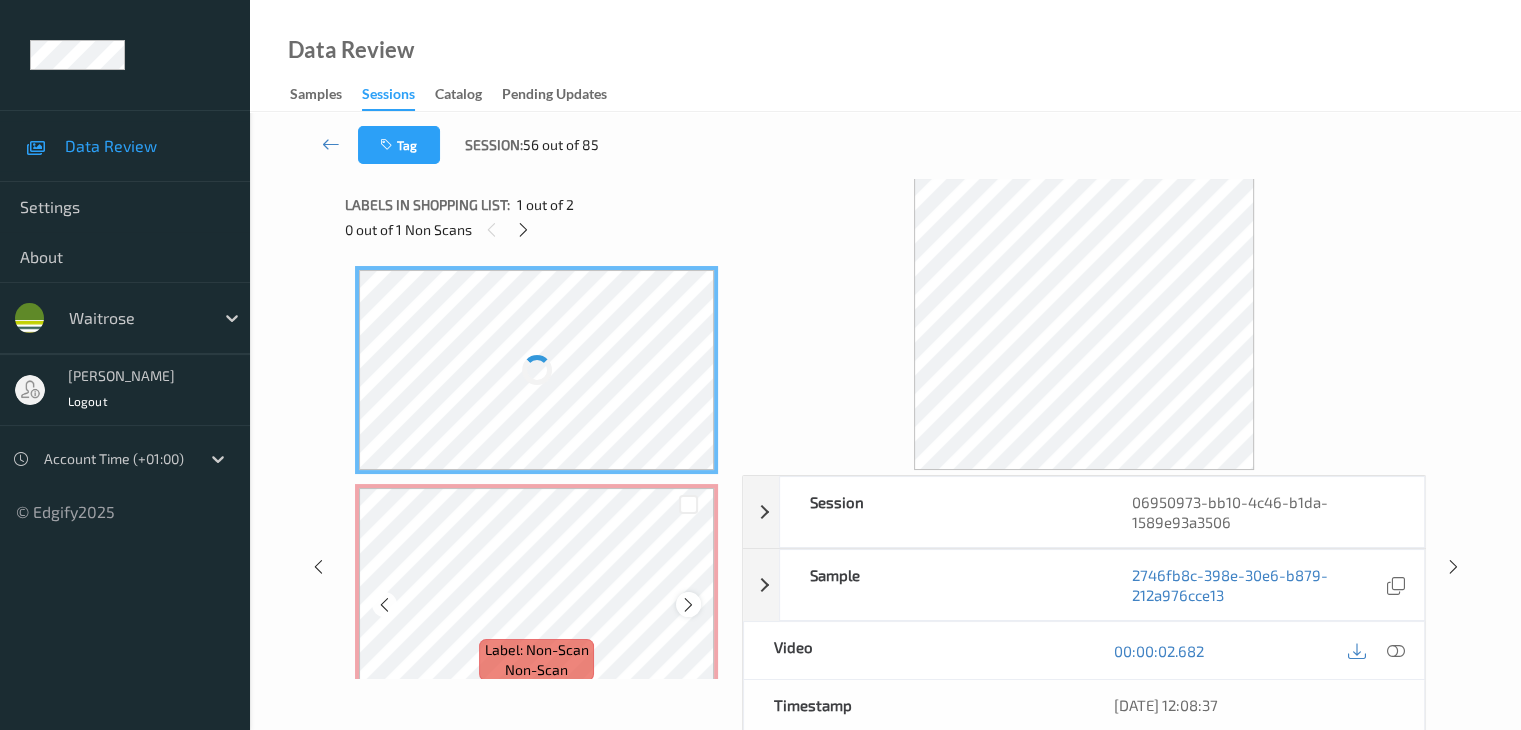 click at bounding box center (688, 605) 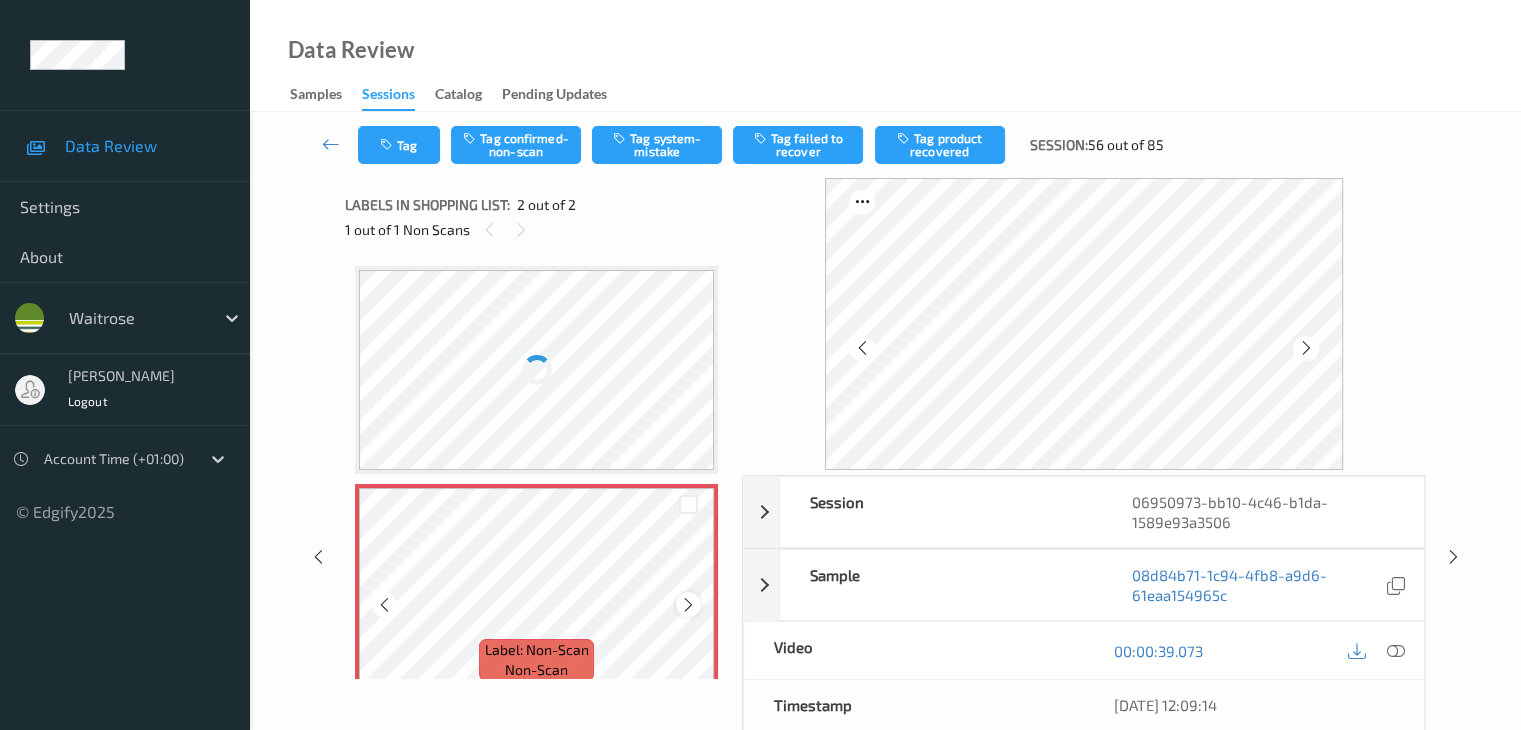 click at bounding box center [688, 605] 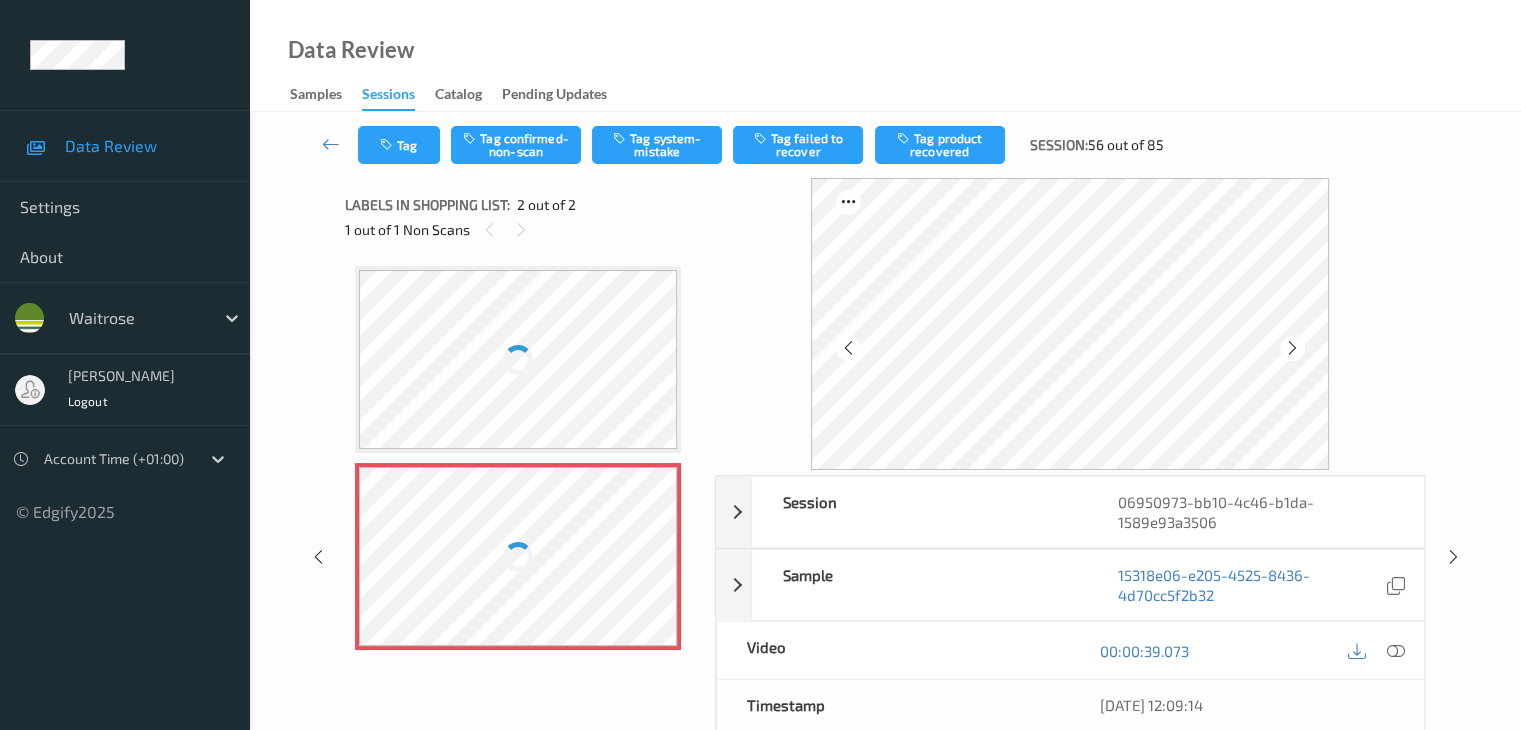 click on "Label: 5063210058068 (WR ICED BELG BUNS 2S) no-prediction Label: Non-Scan non-scan Label: Non-Scan non-scan Label: Non-Scan non-scan" at bounding box center (523, 458) 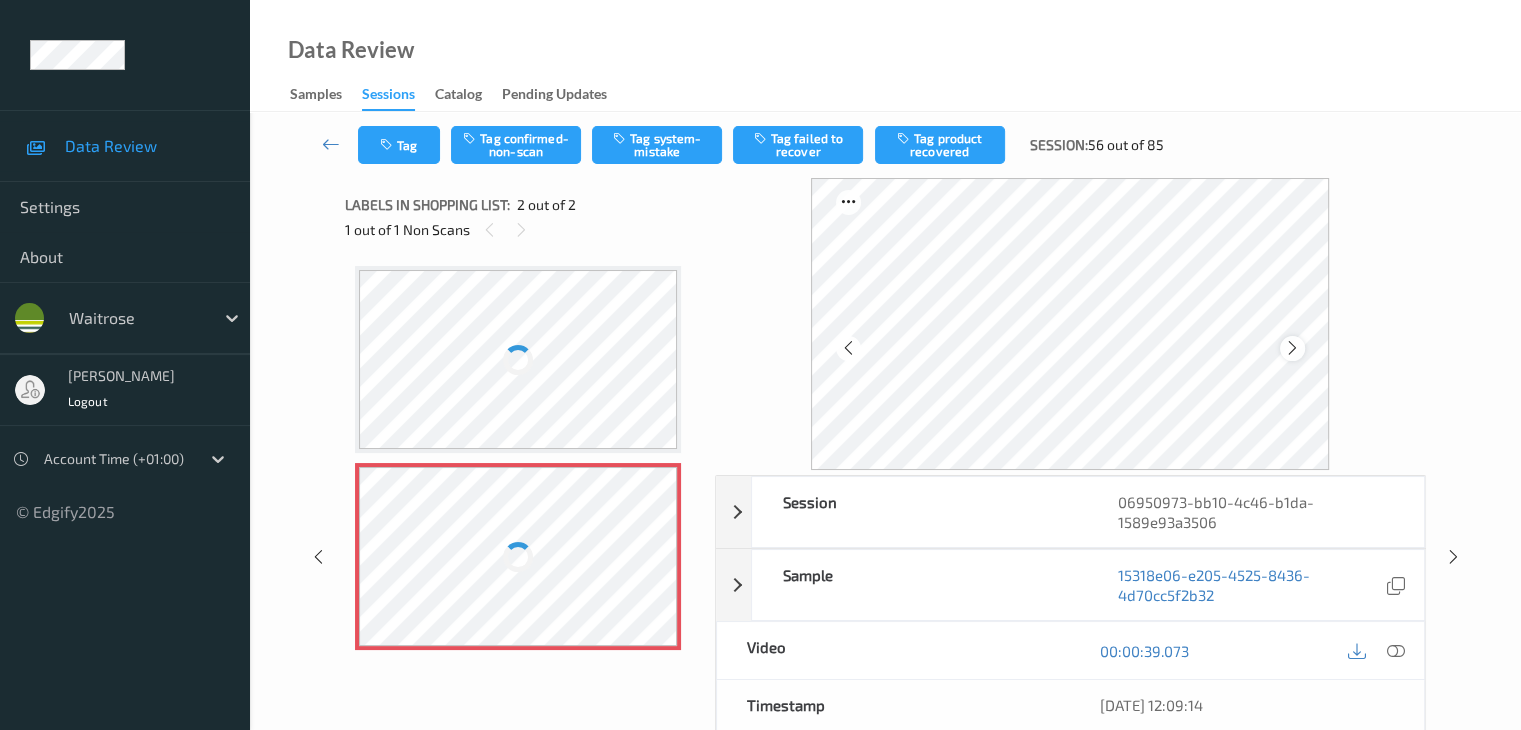 click at bounding box center [1292, 348] 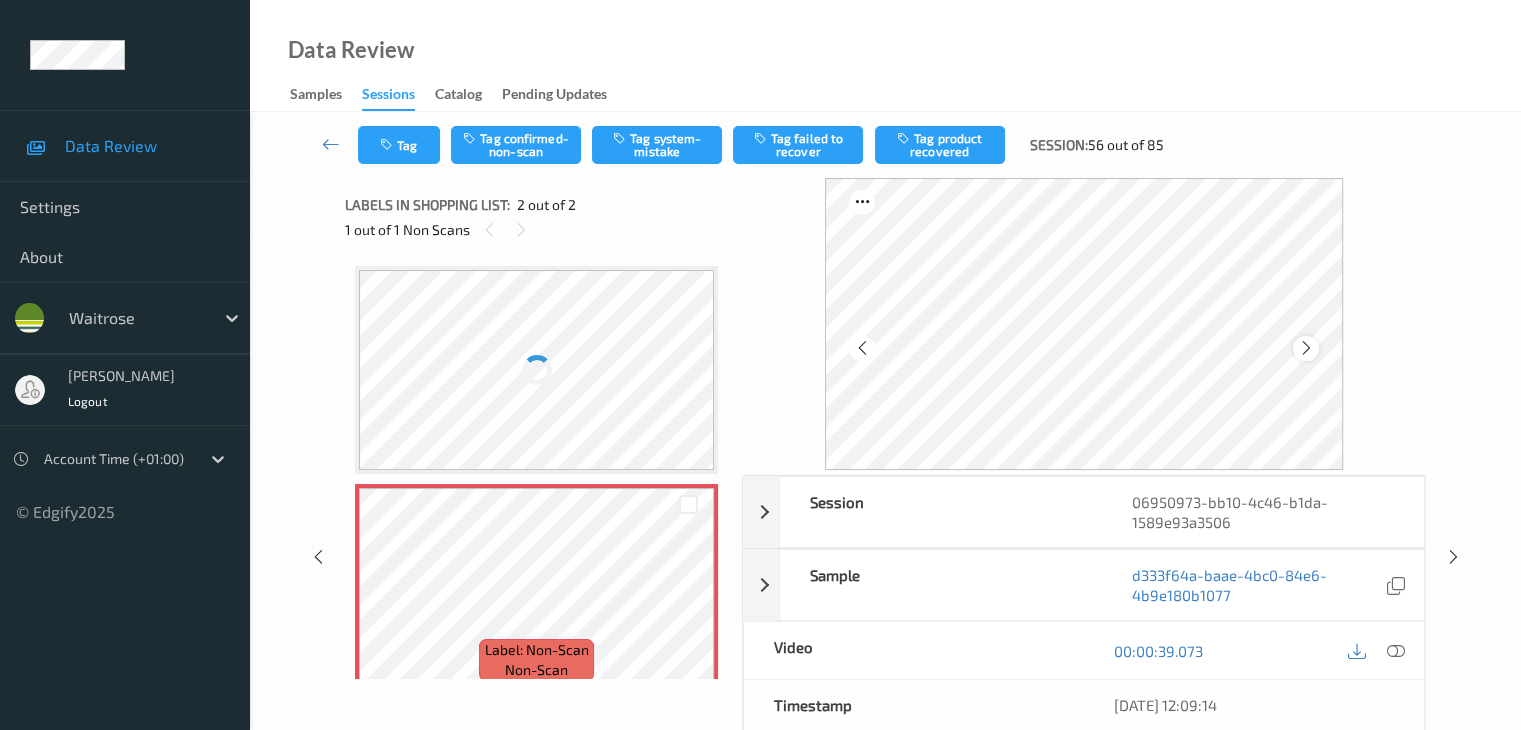 click at bounding box center (1306, 348) 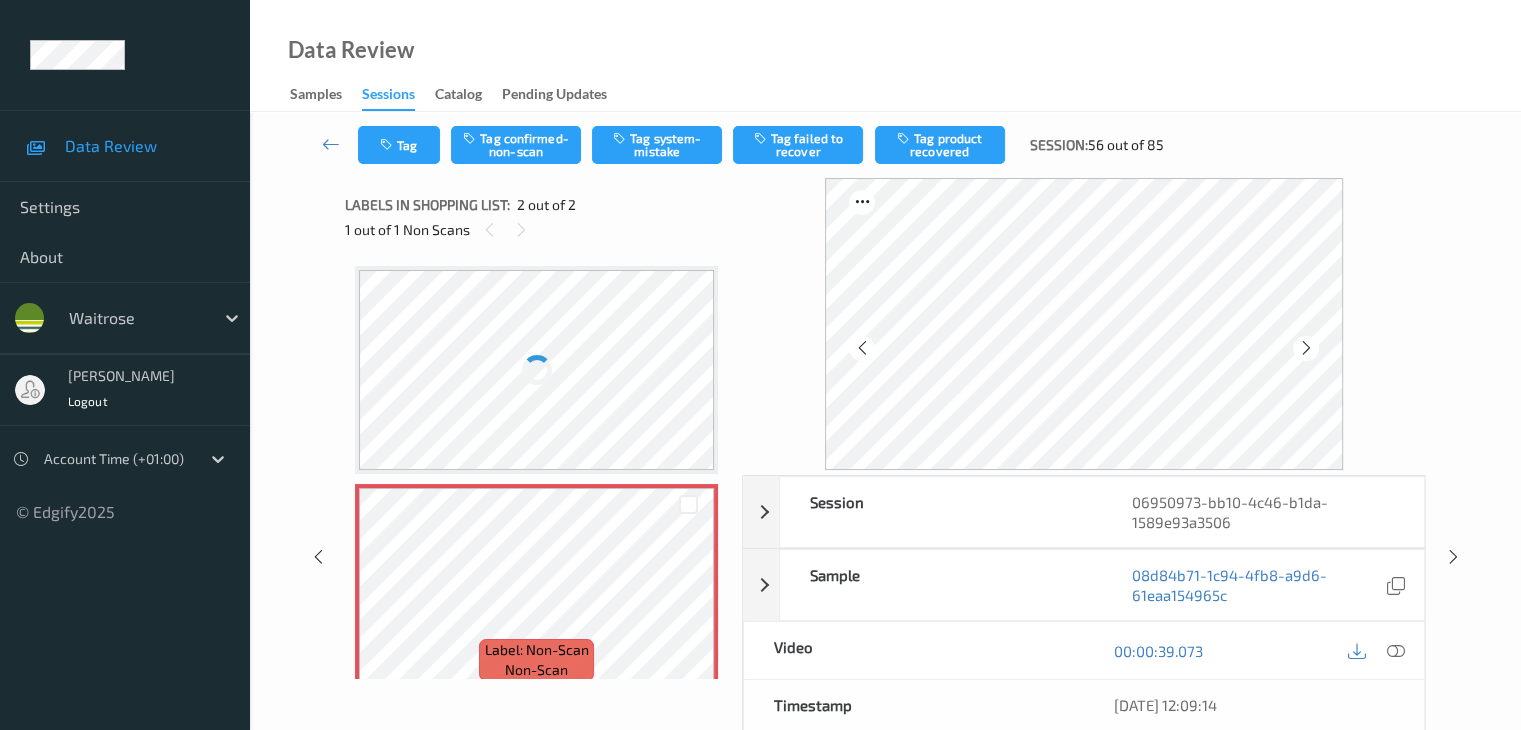 click at bounding box center (1306, 348) 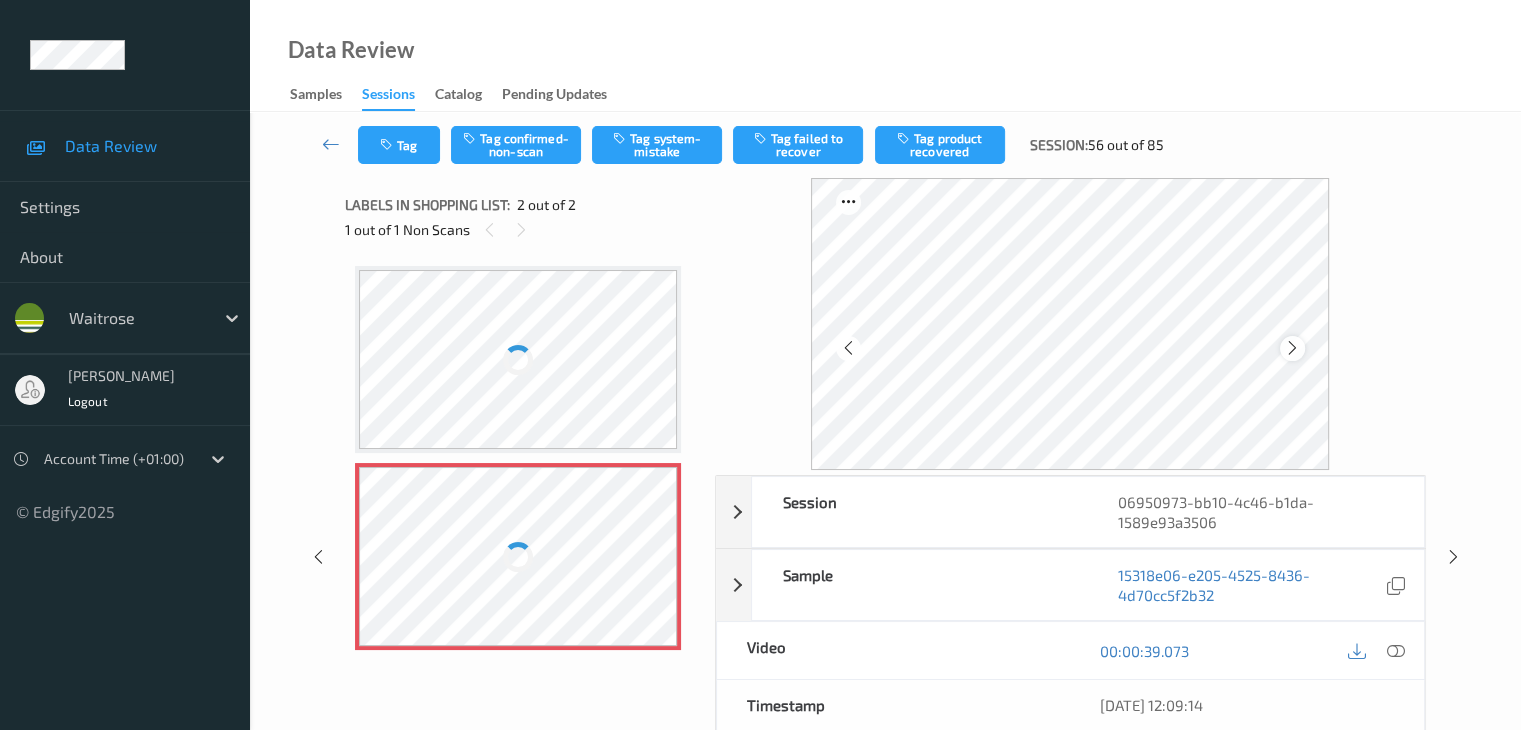 click at bounding box center [1292, 348] 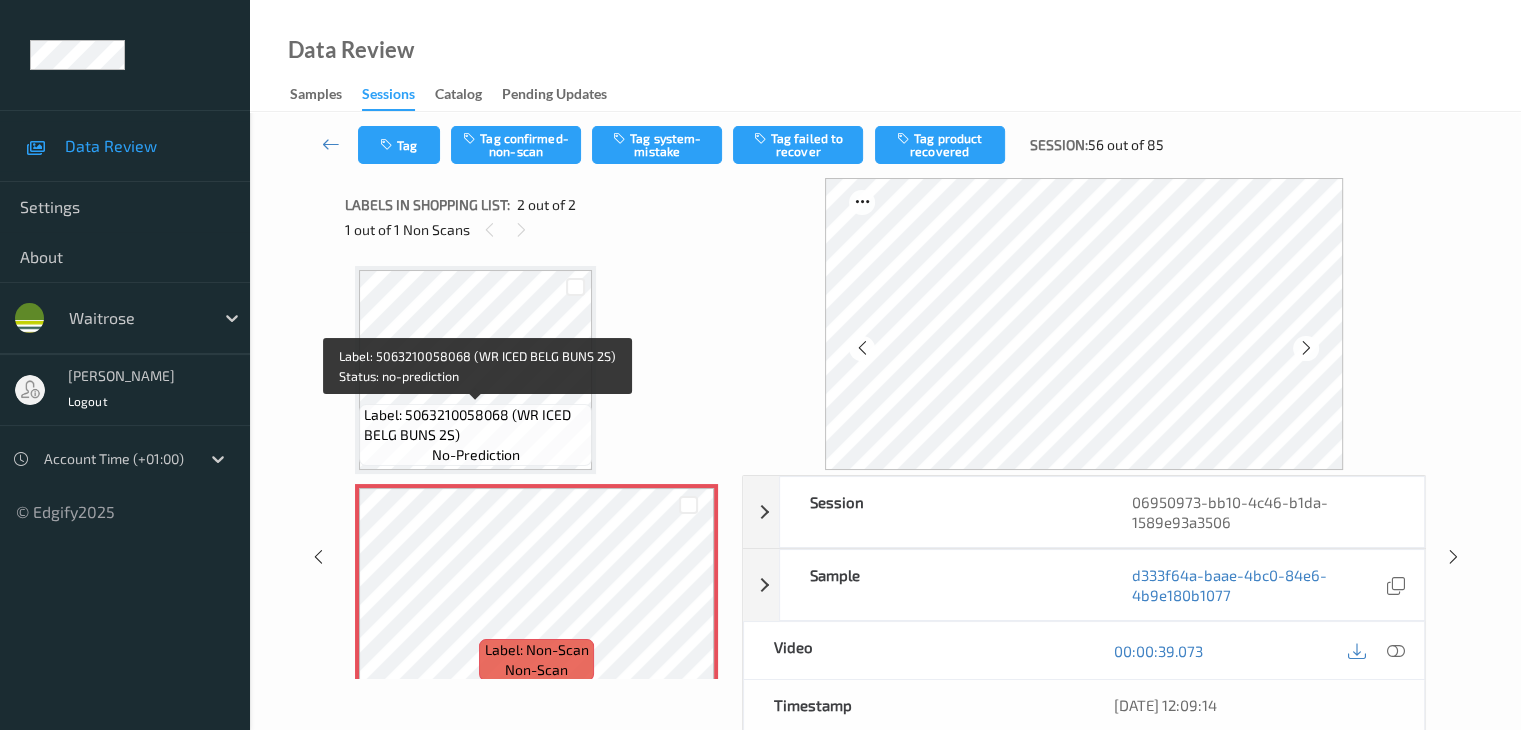 click on "Label: 5063210058068 (WR ICED BELG BUNS 2S)" at bounding box center (475, 425) 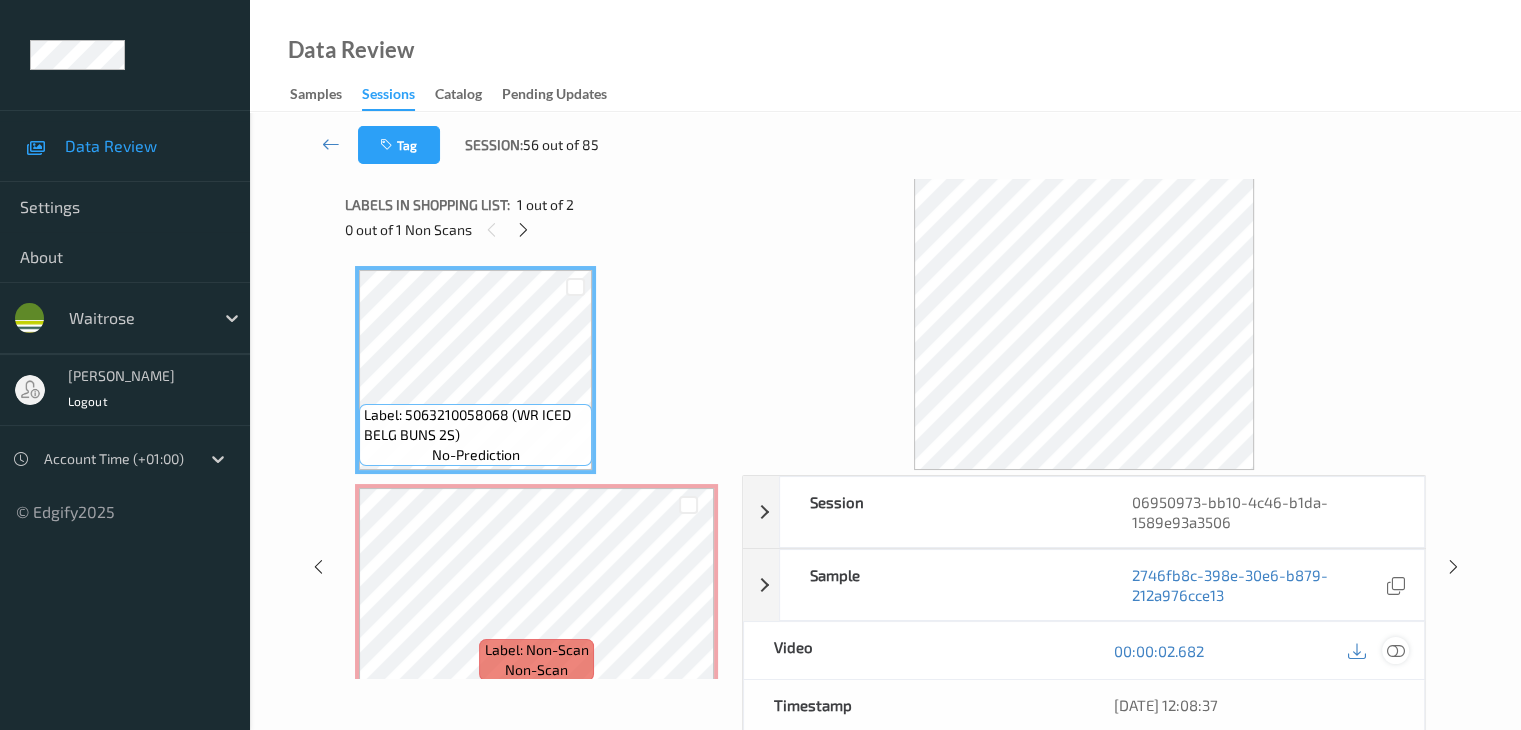 click at bounding box center [1395, 651] 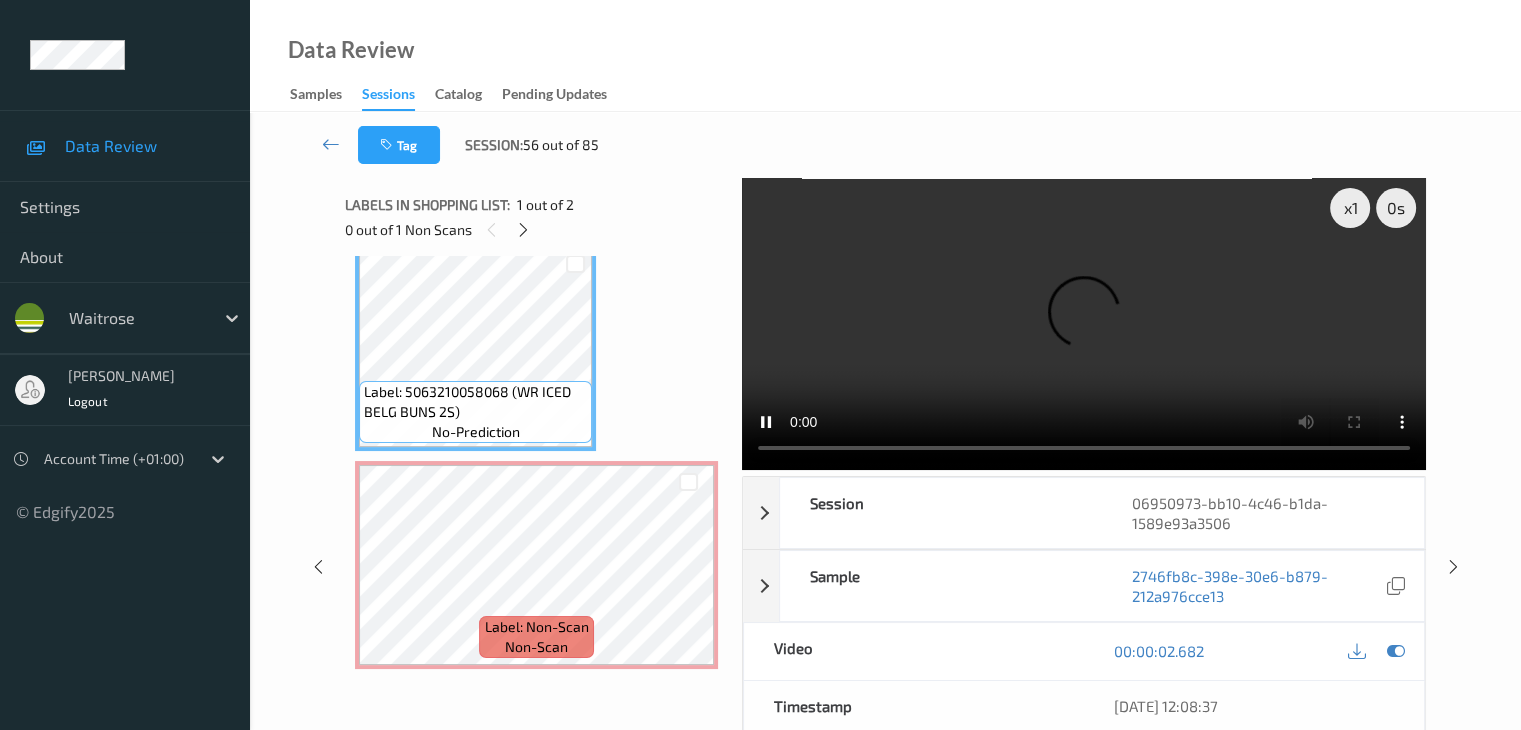 scroll, scrollTop: 0, scrollLeft: 0, axis: both 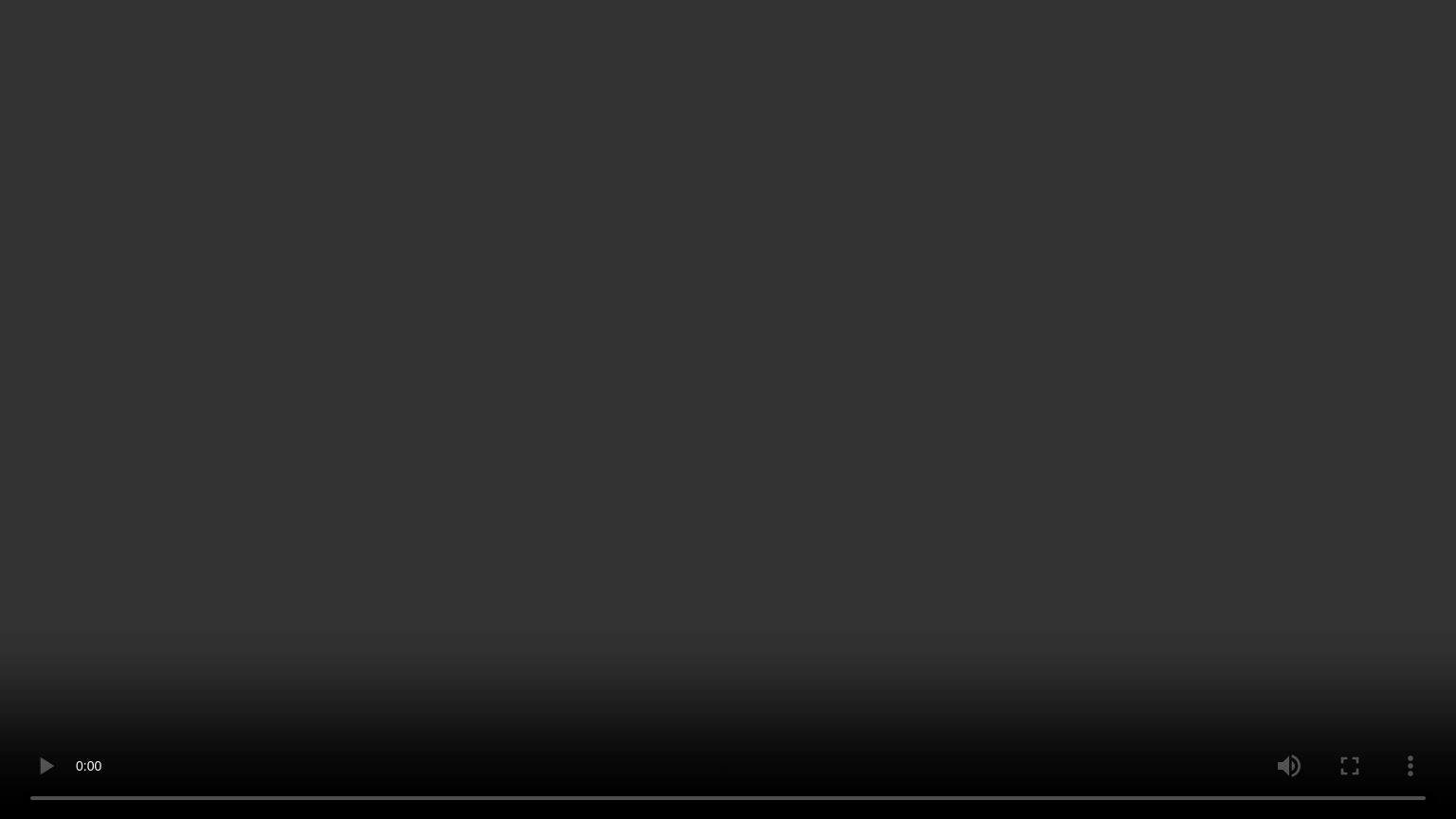 type 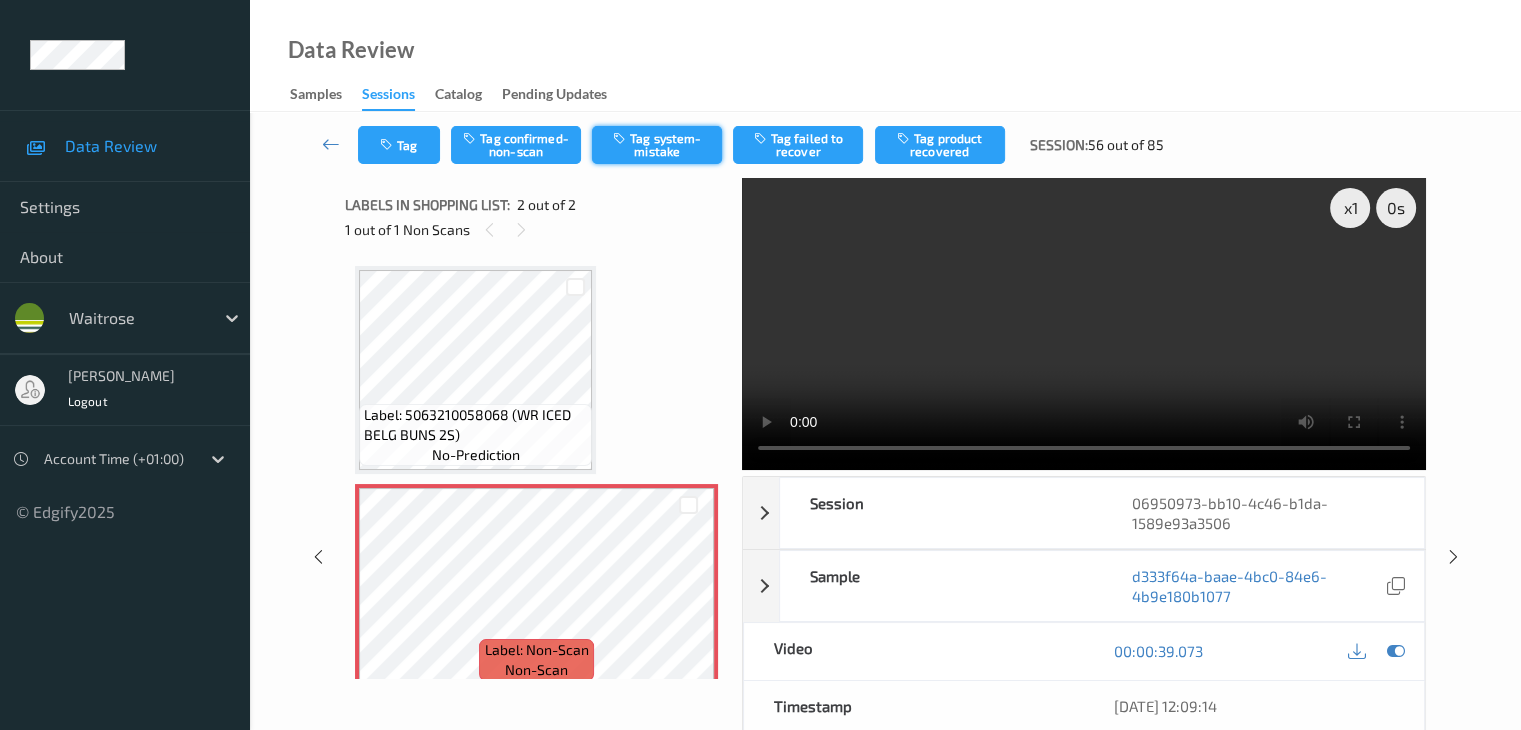 click on "Tag   system-mistake" at bounding box center [657, 145] 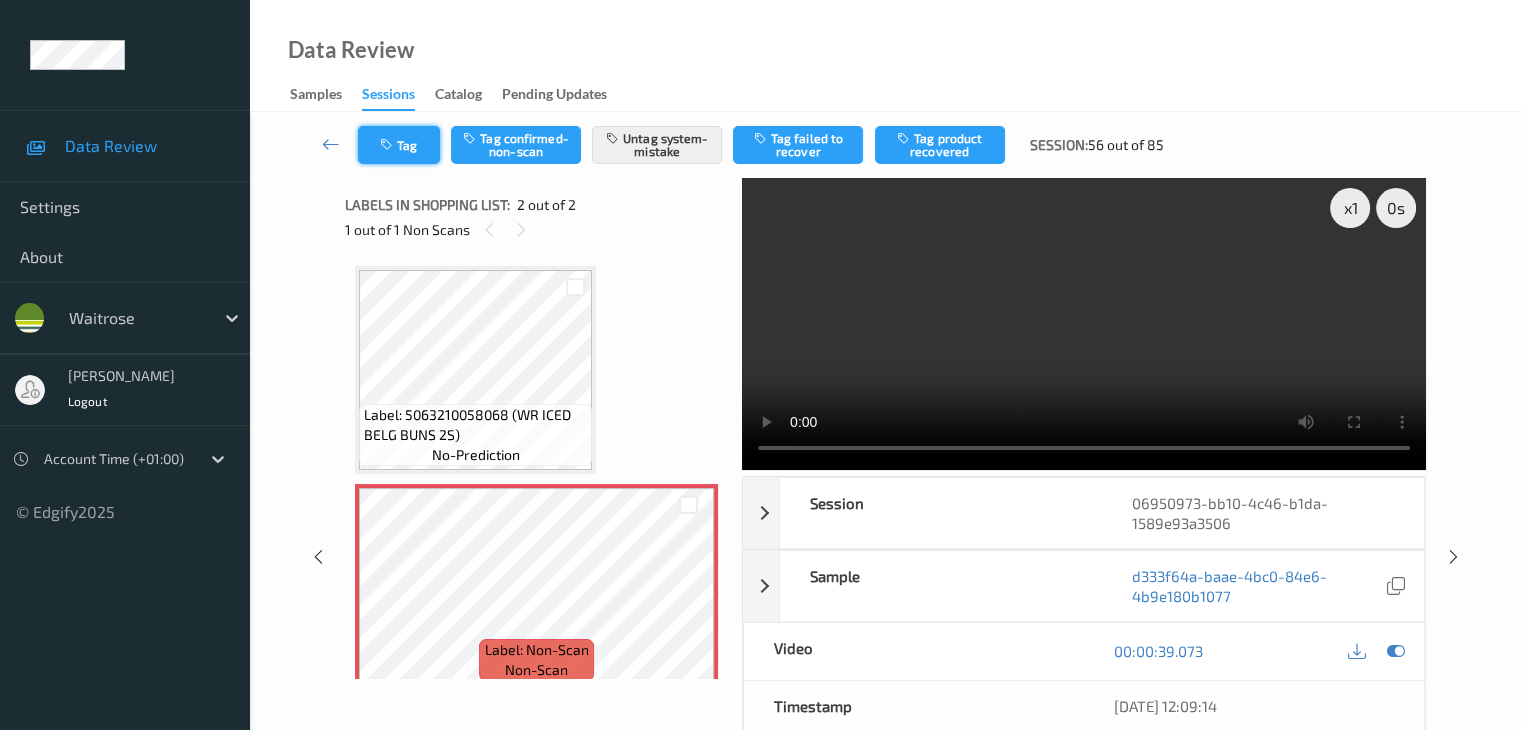 click on "Tag" at bounding box center (399, 145) 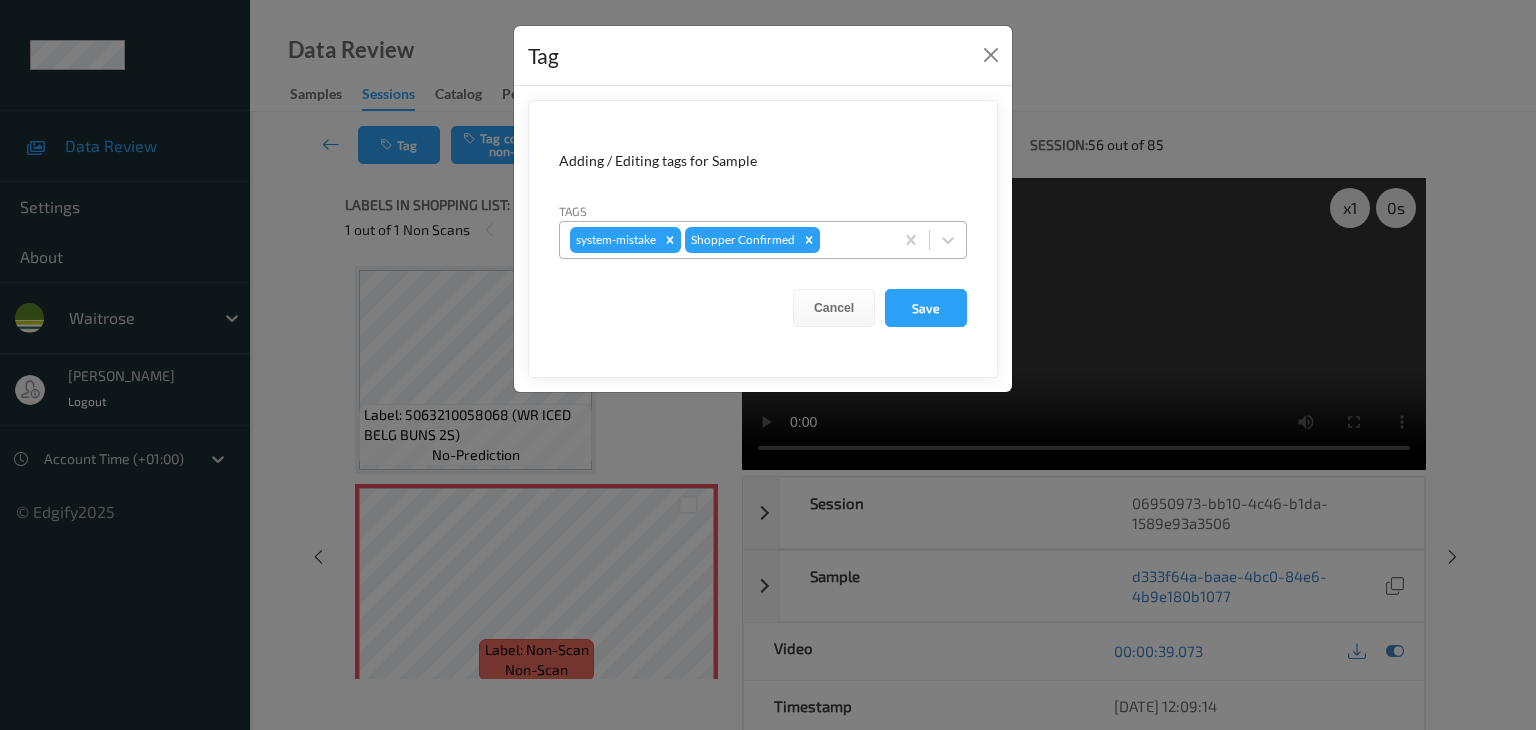 click at bounding box center [853, 240] 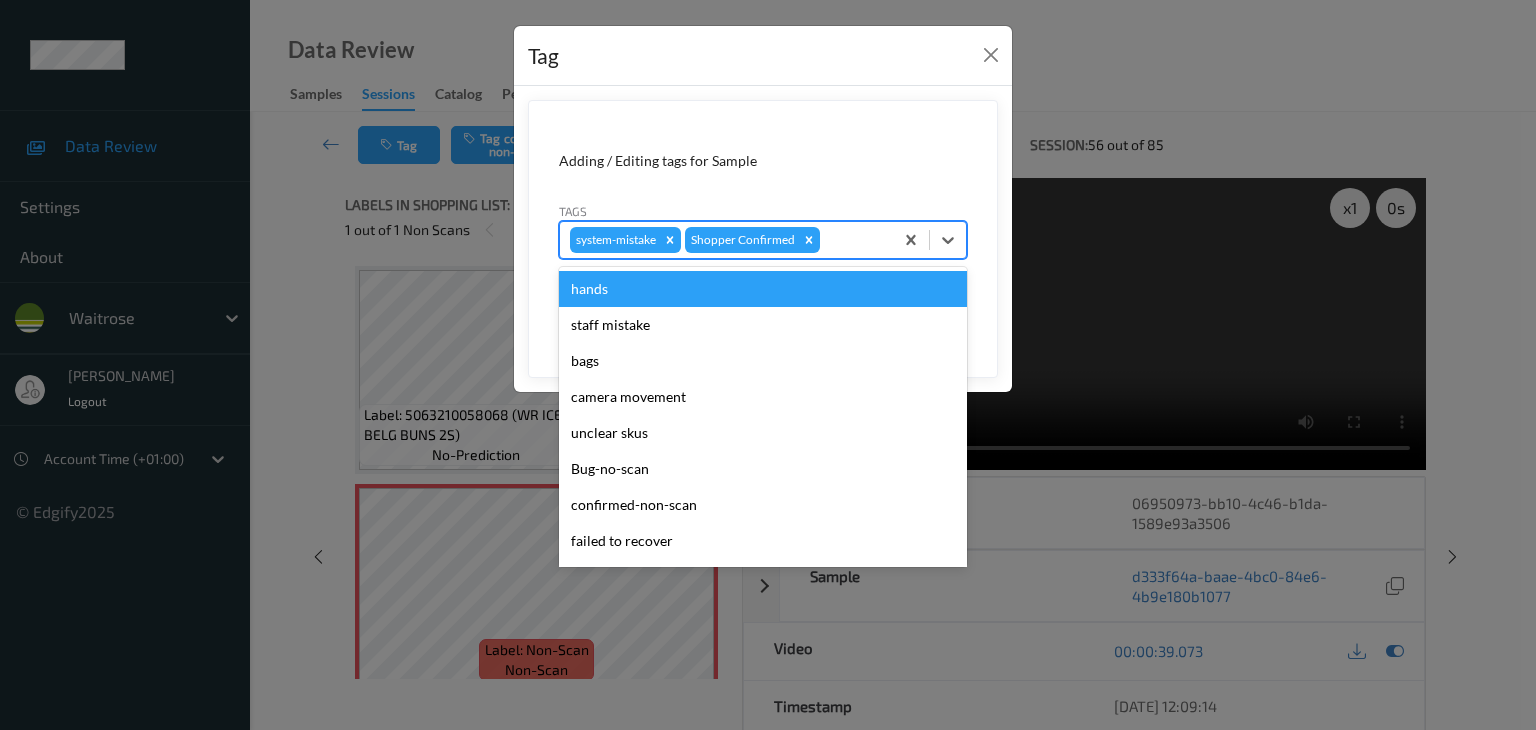 type on "u" 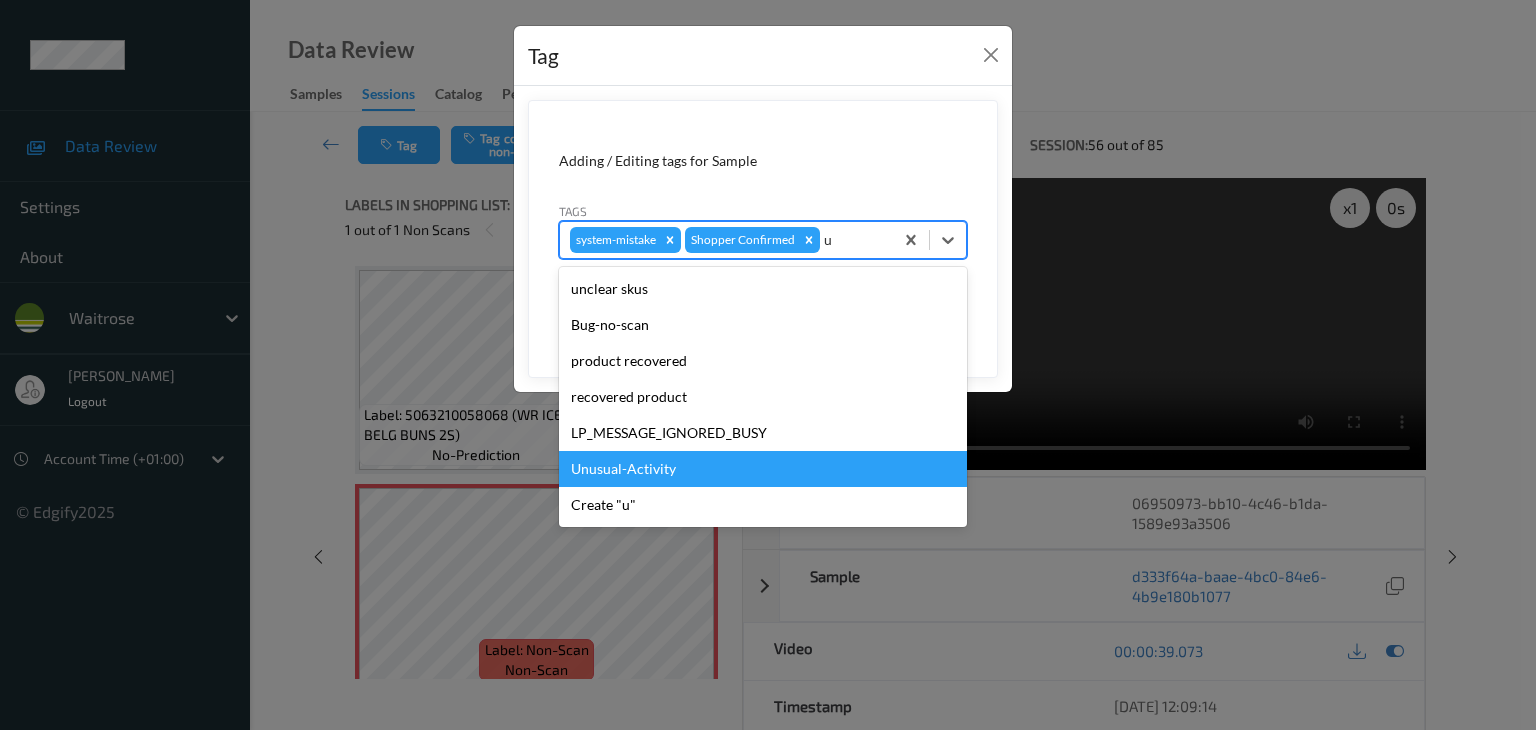 click on "Unusual-Activity" at bounding box center (763, 469) 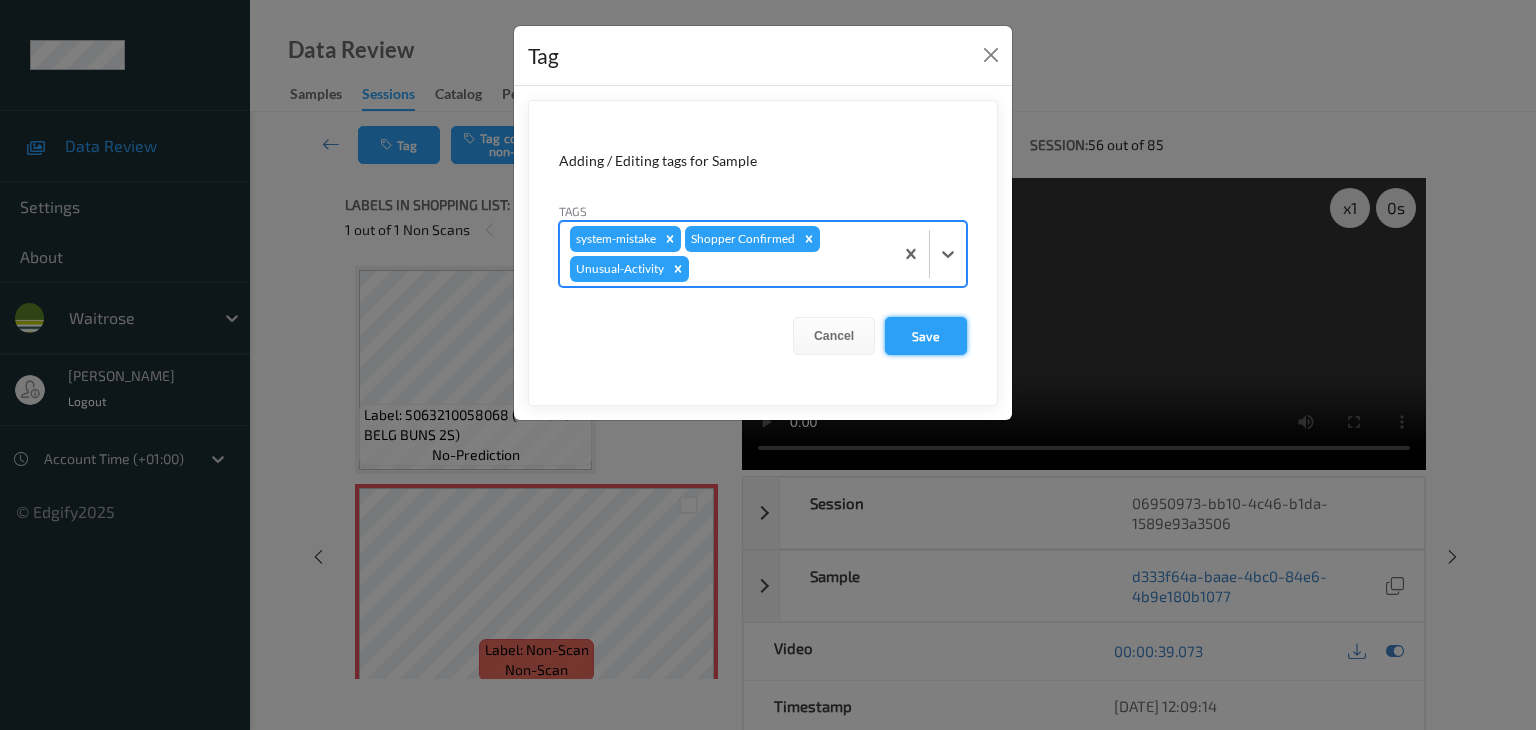 click on "Save" at bounding box center (926, 336) 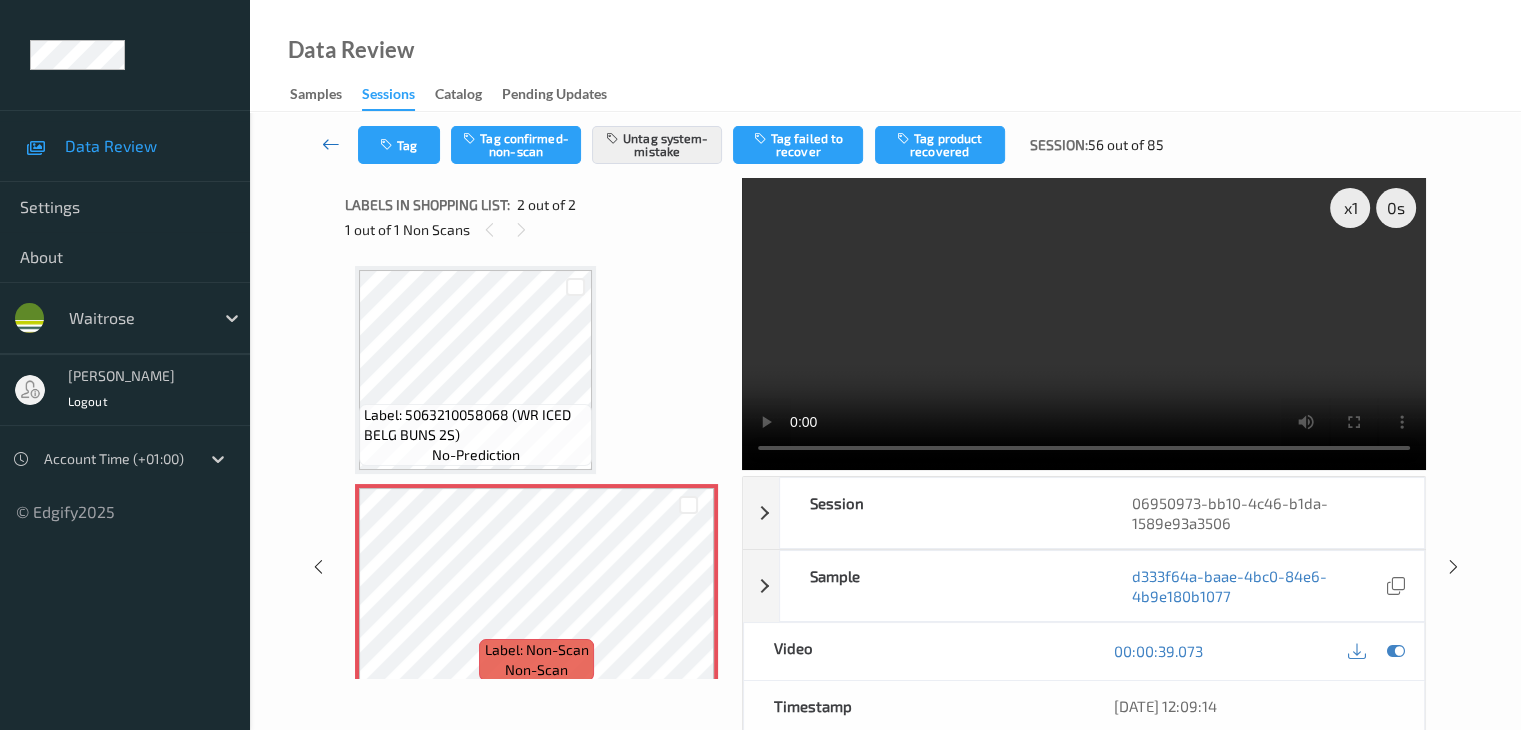 click at bounding box center (331, 144) 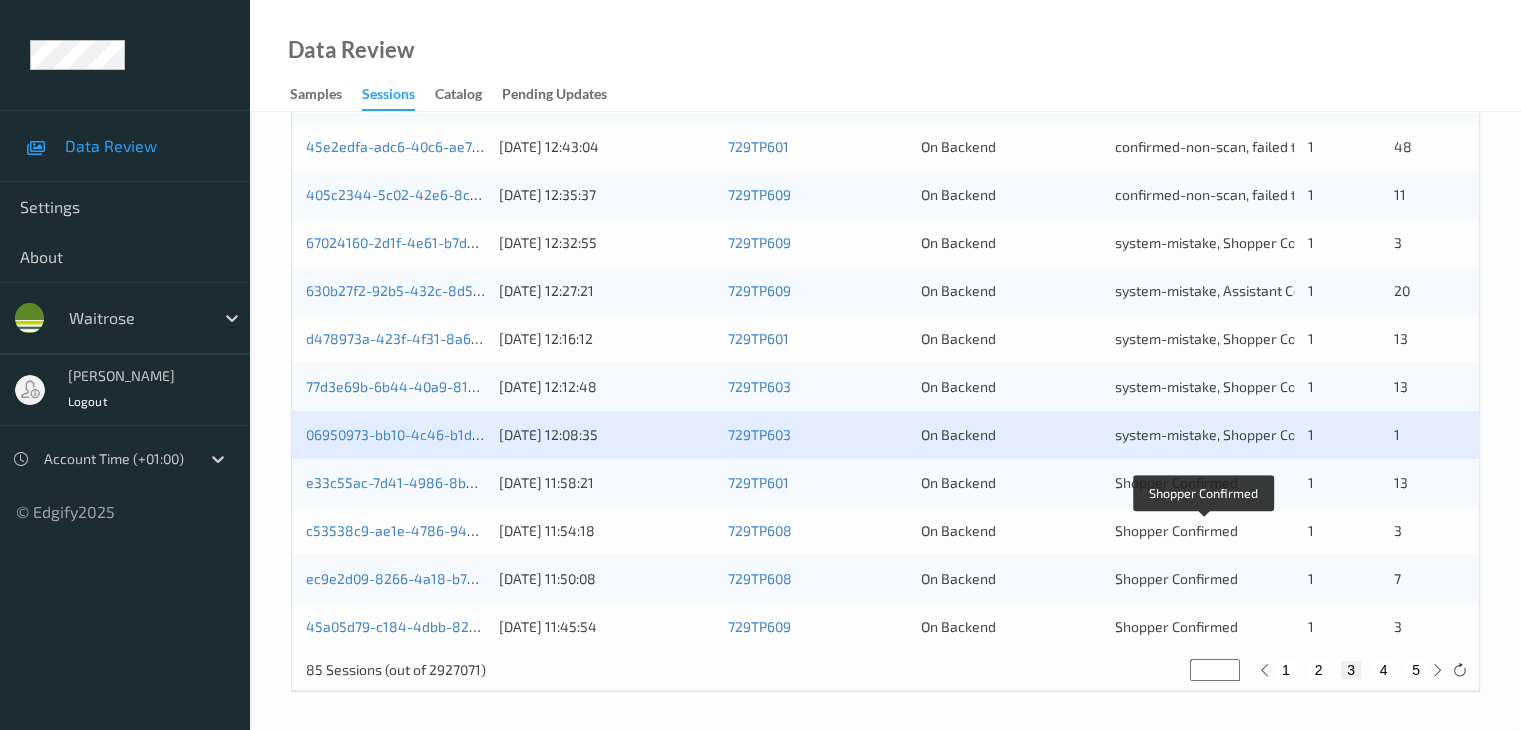 scroll, scrollTop: 932, scrollLeft: 0, axis: vertical 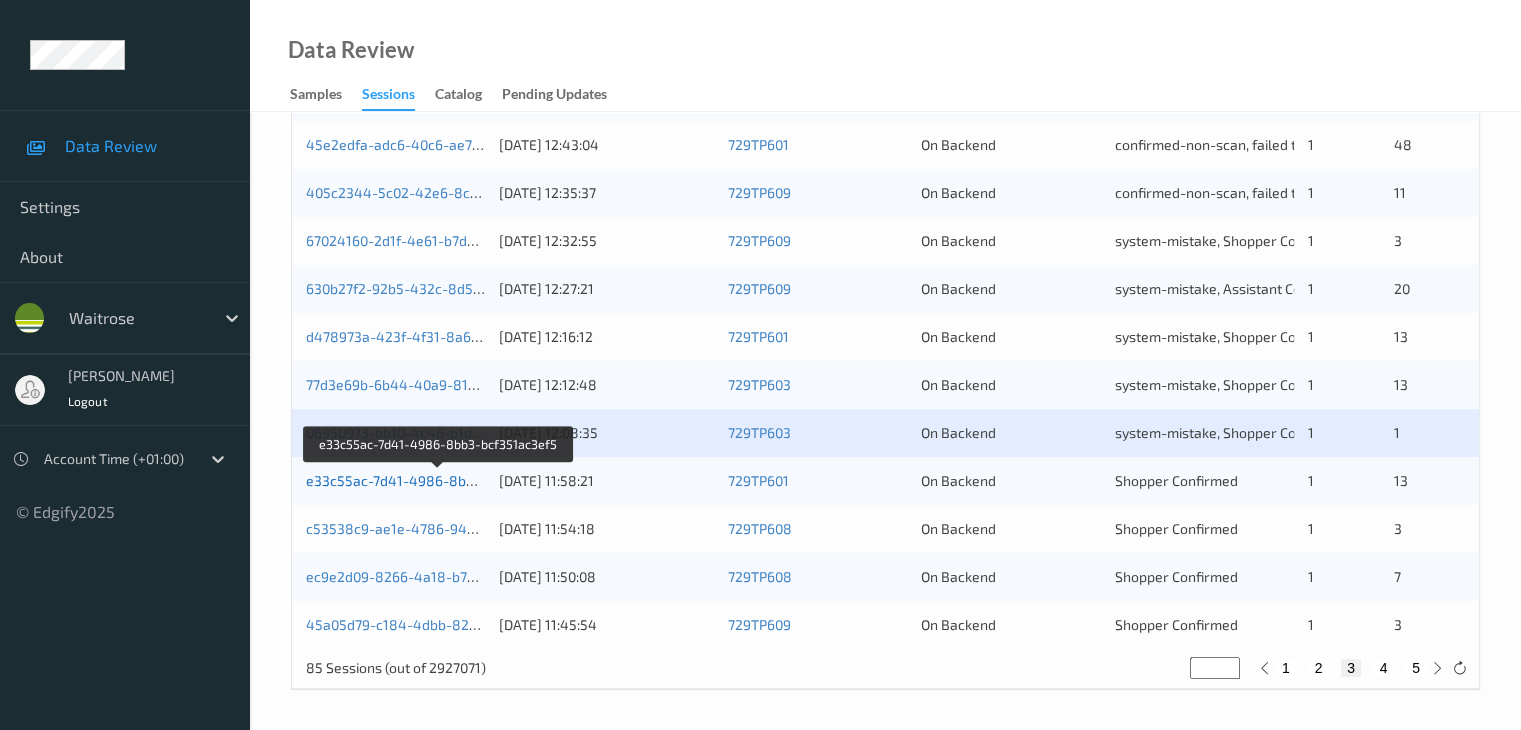 click on "e33c55ac-7d41-4986-8bb3-bcf351ac3ef5" at bounding box center (440, 480) 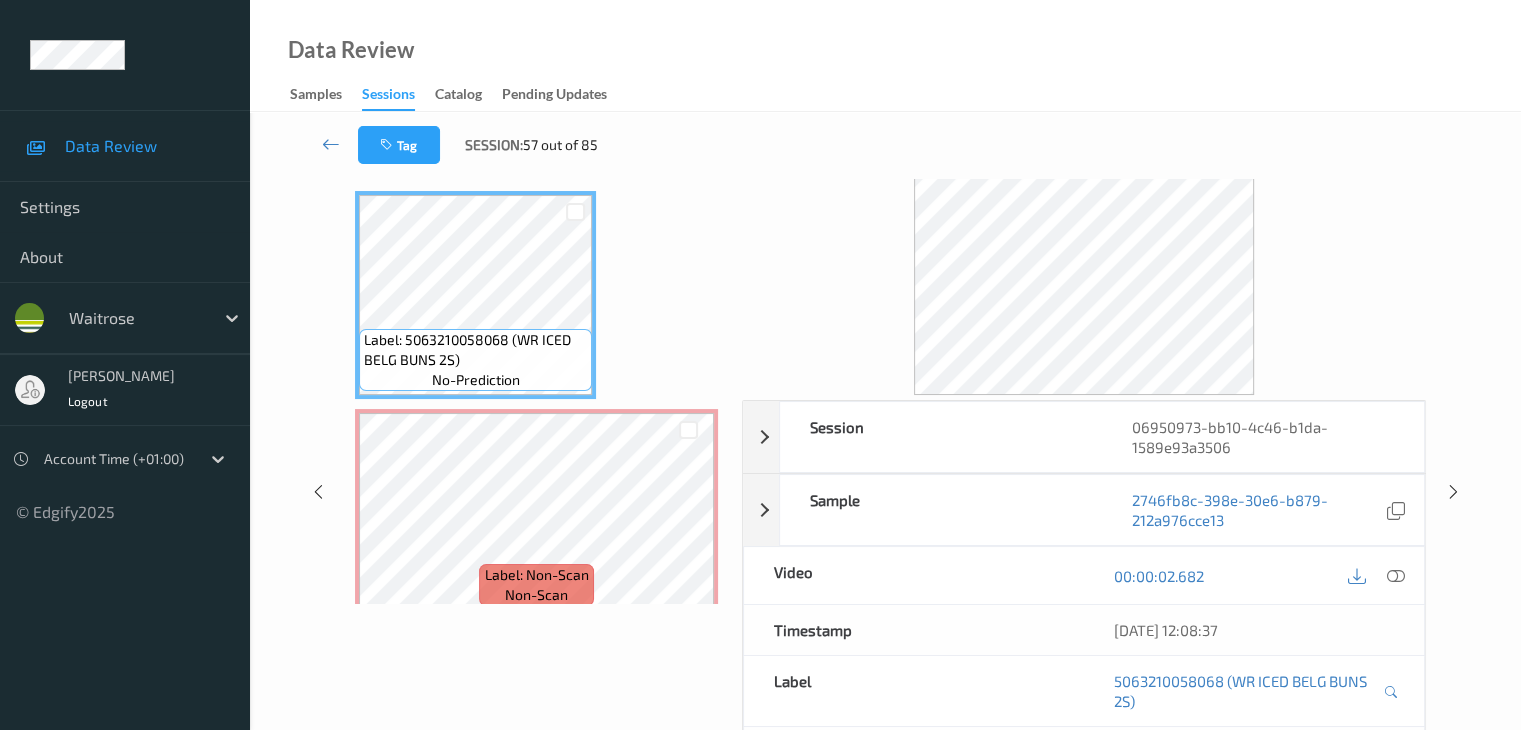 scroll, scrollTop: 0, scrollLeft: 0, axis: both 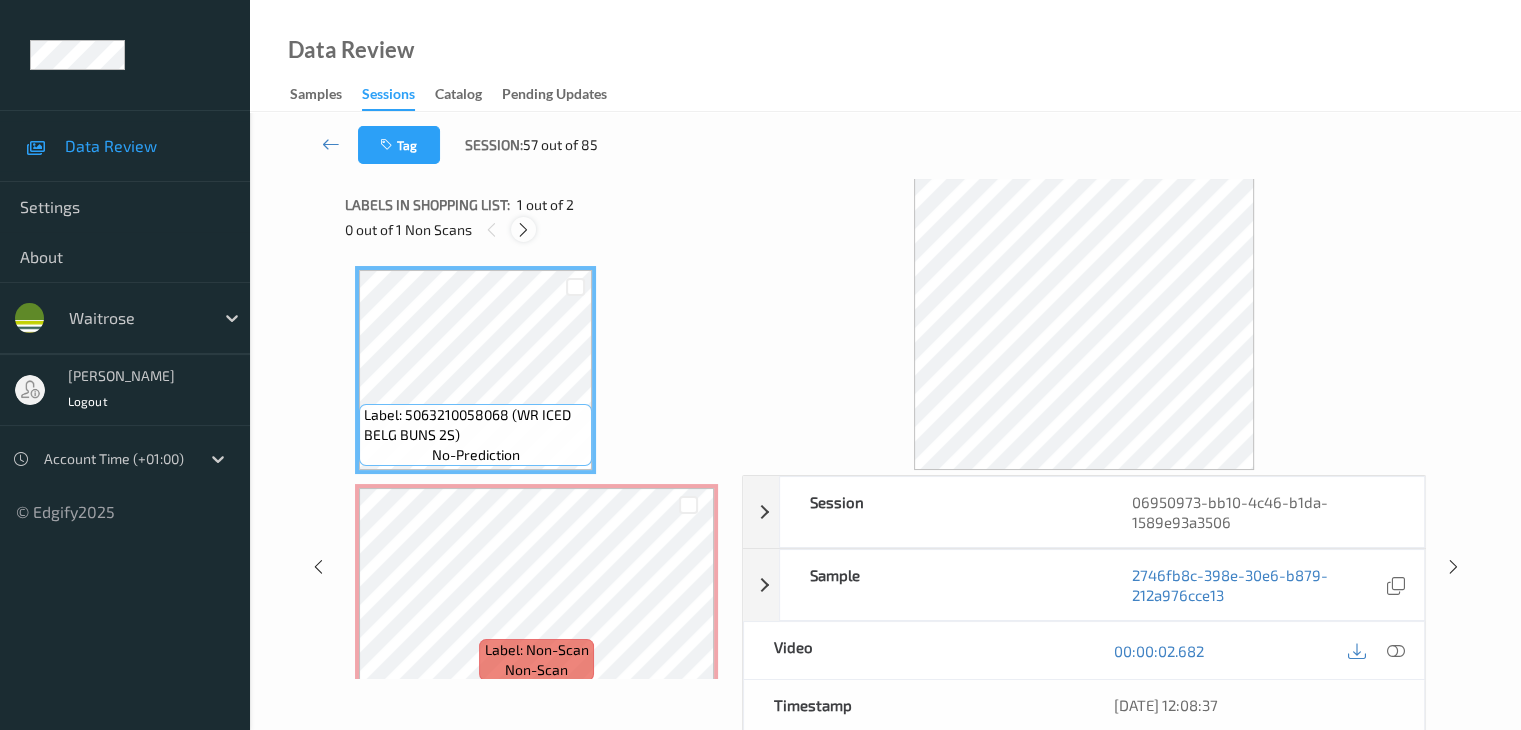 click at bounding box center [523, 230] 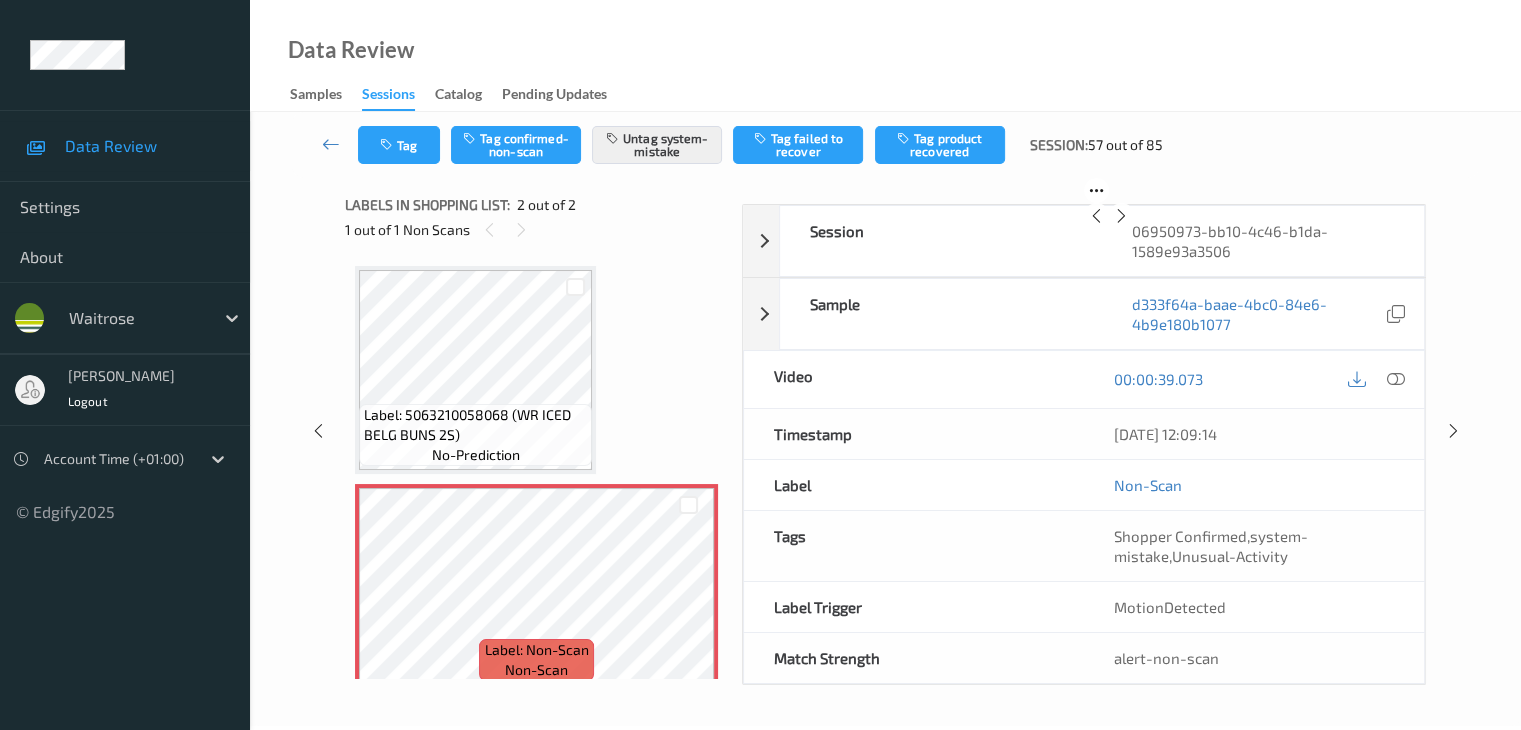 scroll, scrollTop: 10, scrollLeft: 0, axis: vertical 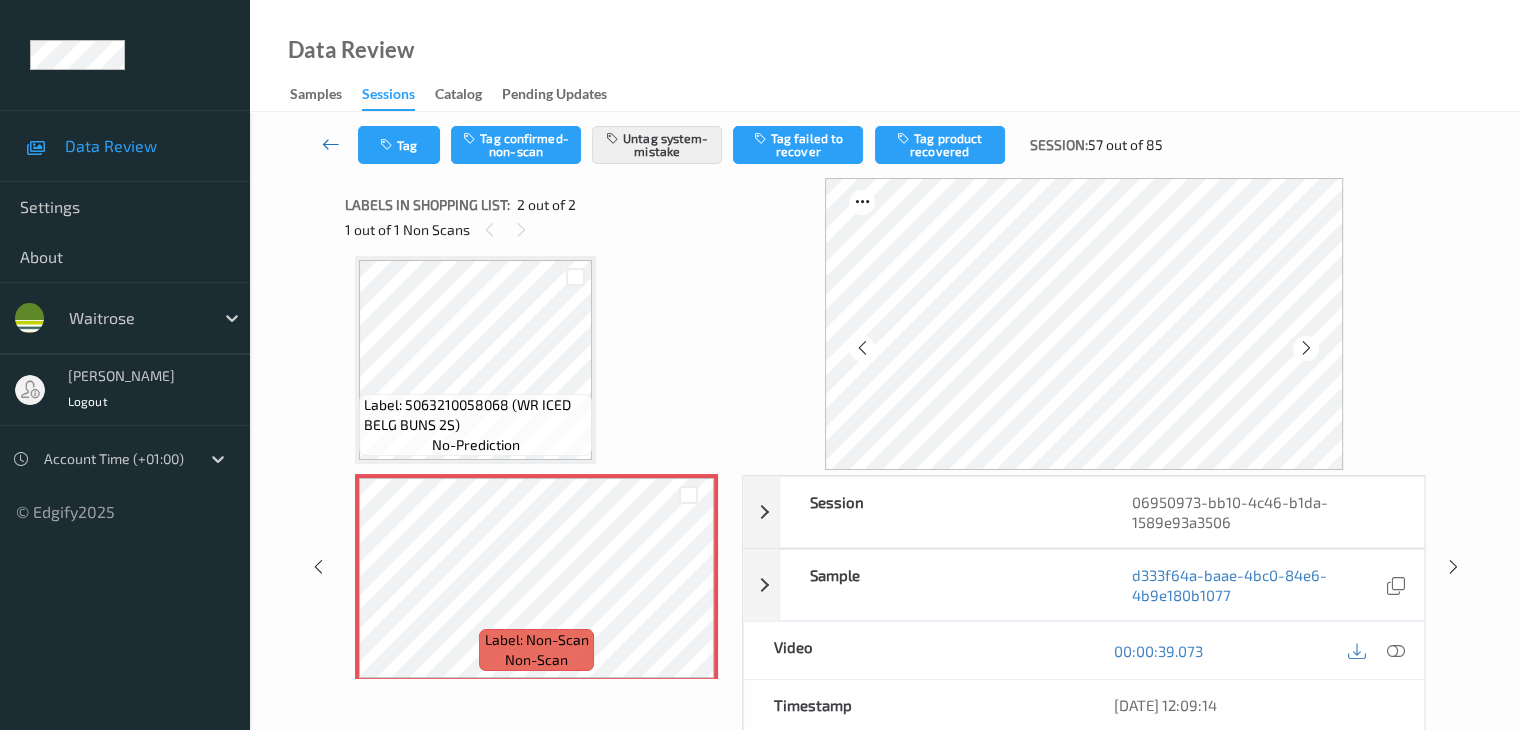 click at bounding box center (331, 144) 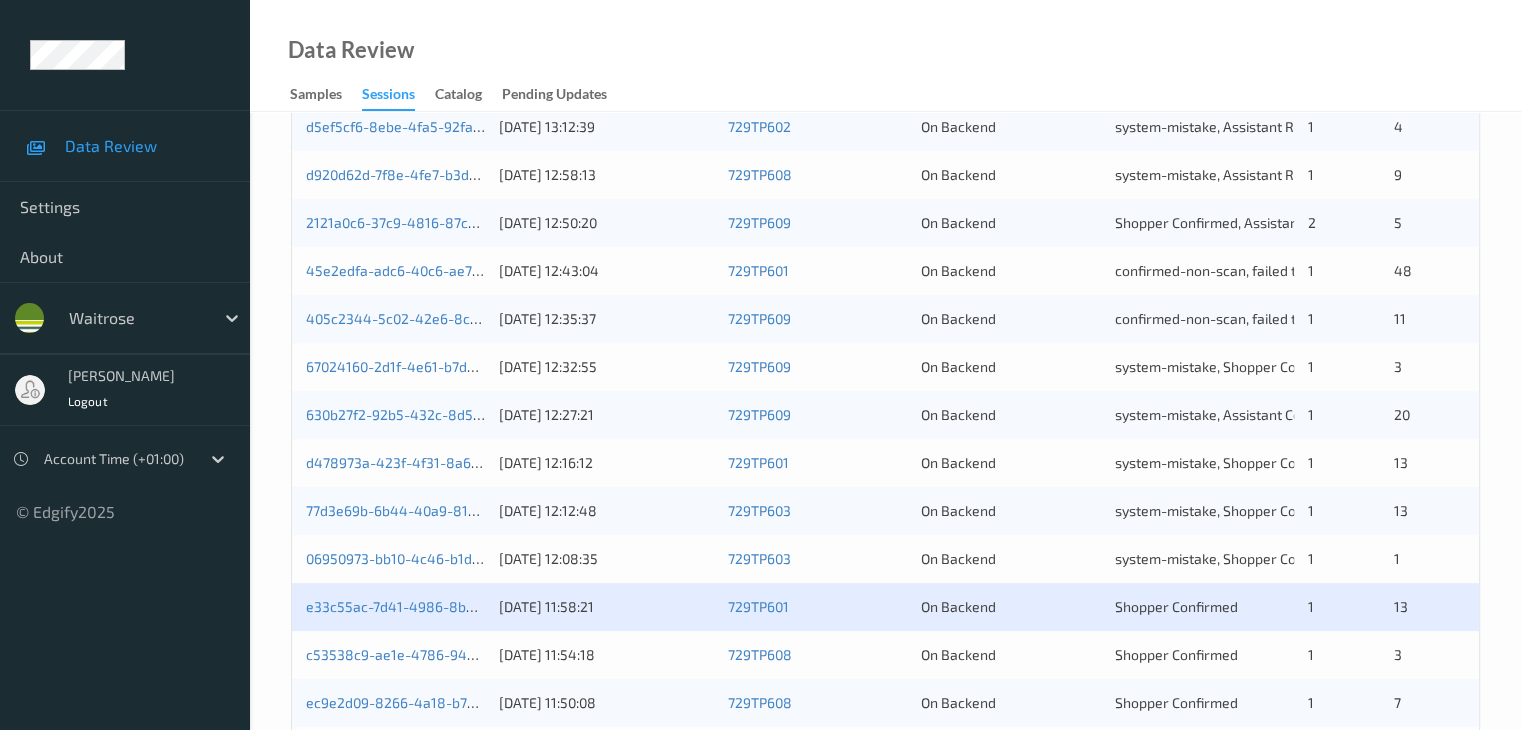 scroll, scrollTop: 932, scrollLeft: 0, axis: vertical 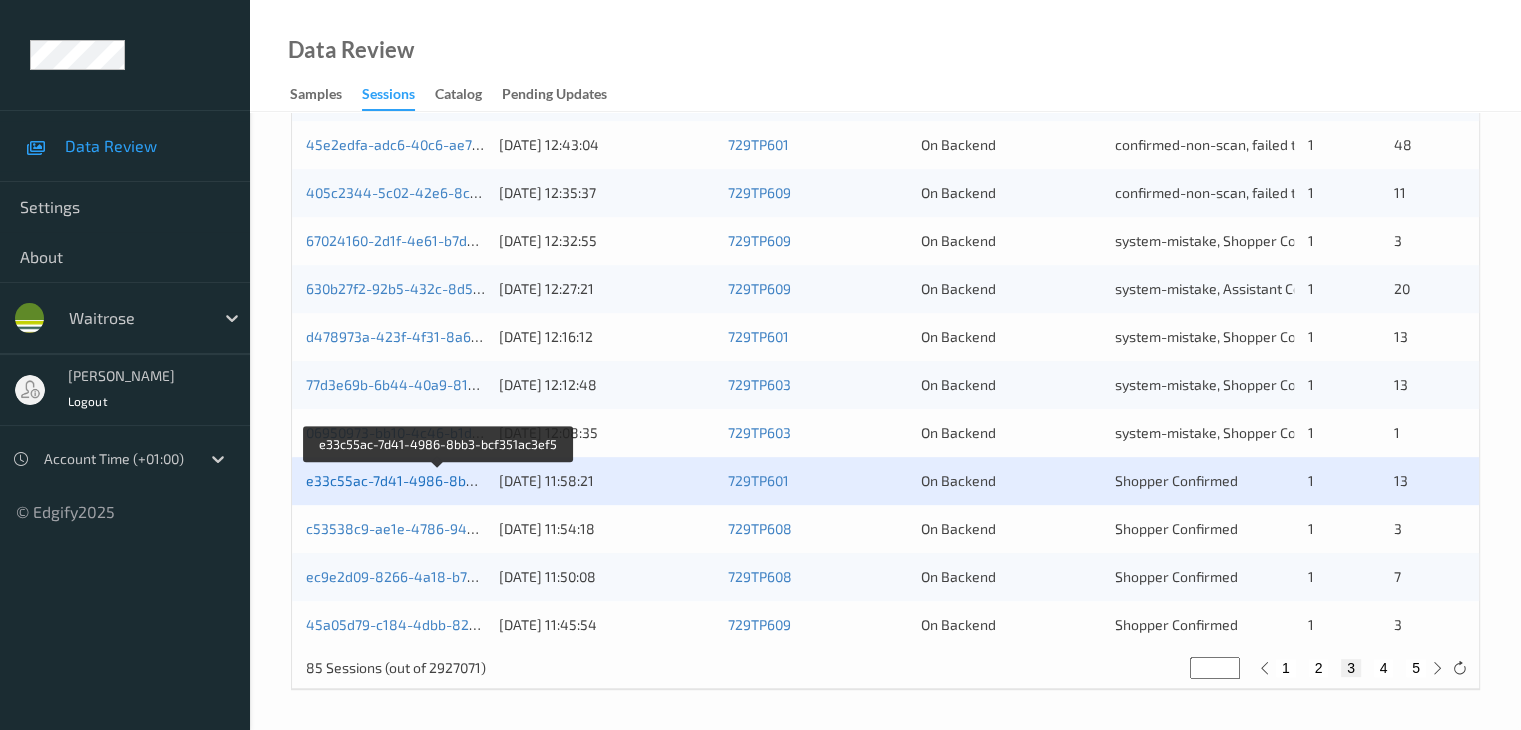 click on "e33c55ac-7d41-4986-8bb3-bcf351ac3ef5" at bounding box center (440, 480) 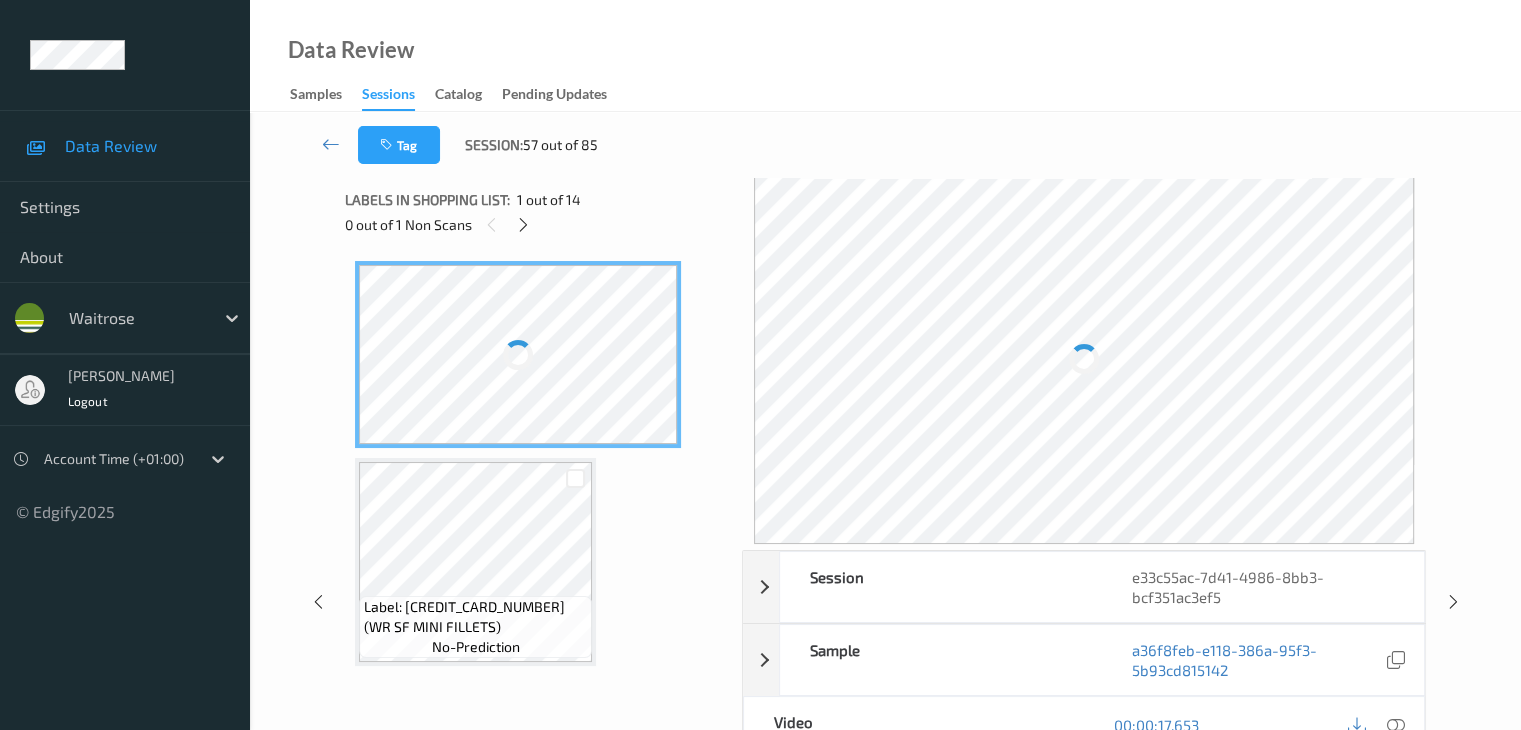 scroll, scrollTop: 0, scrollLeft: 0, axis: both 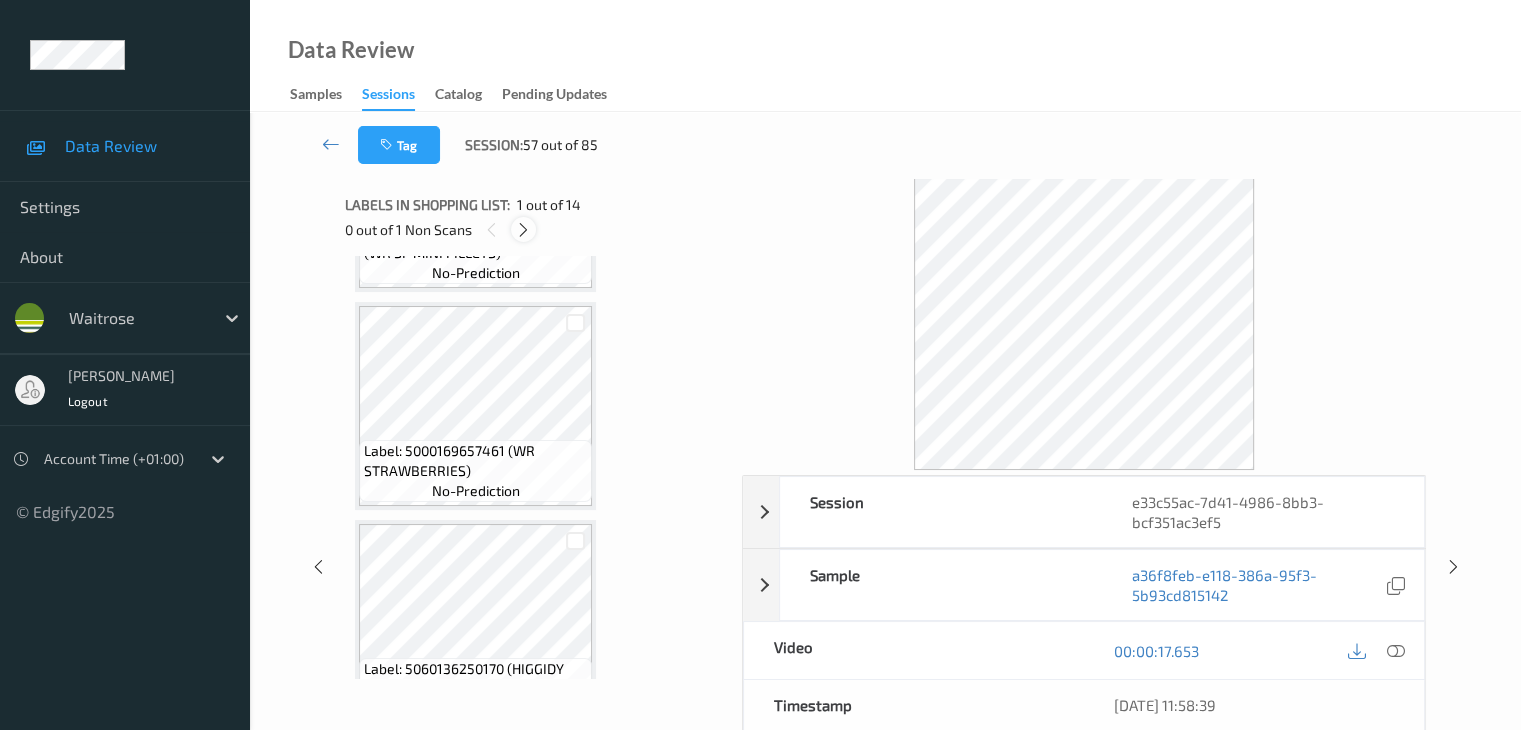 click at bounding box center (523, 230) 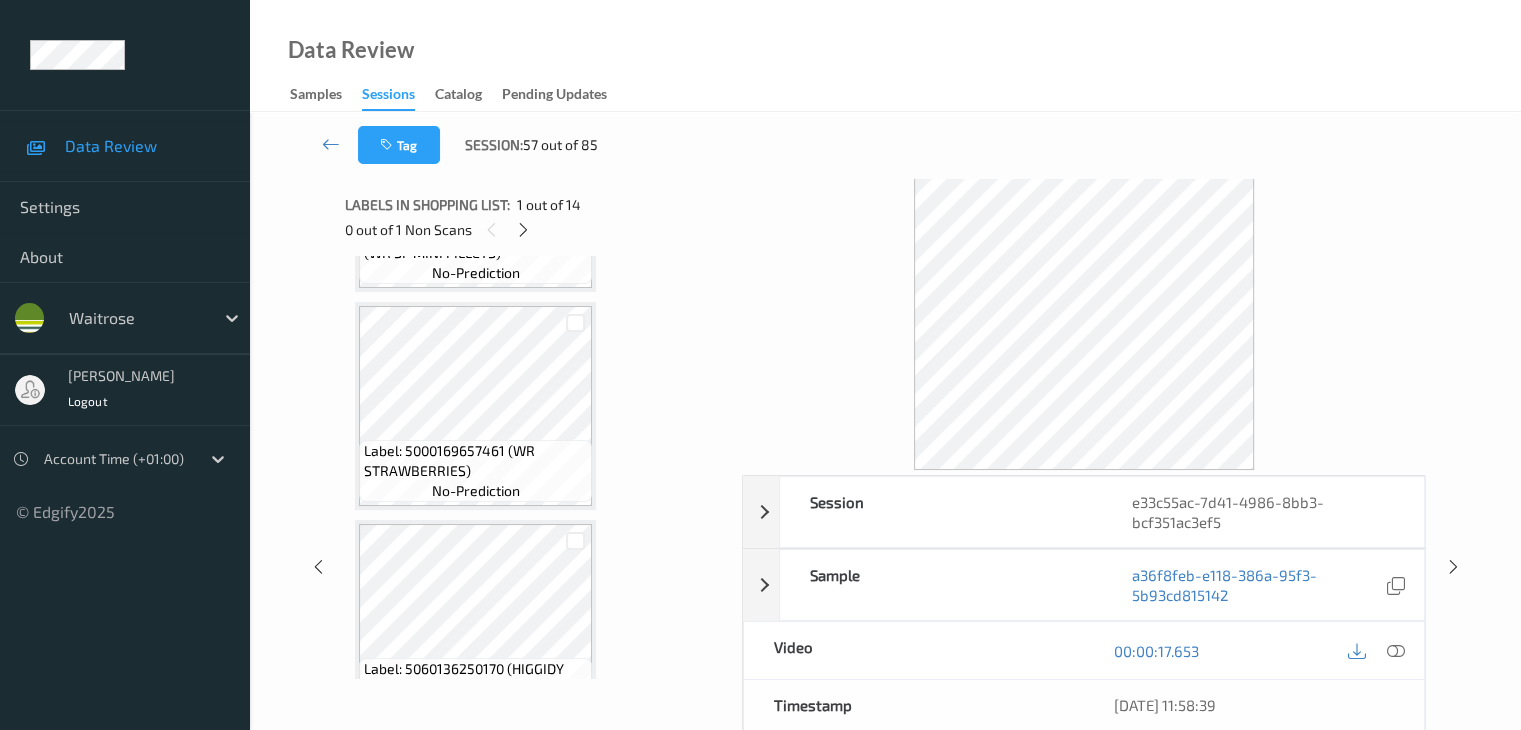 scroll, scrollTop: 1754, scrollLeft: 0, axis: vertical 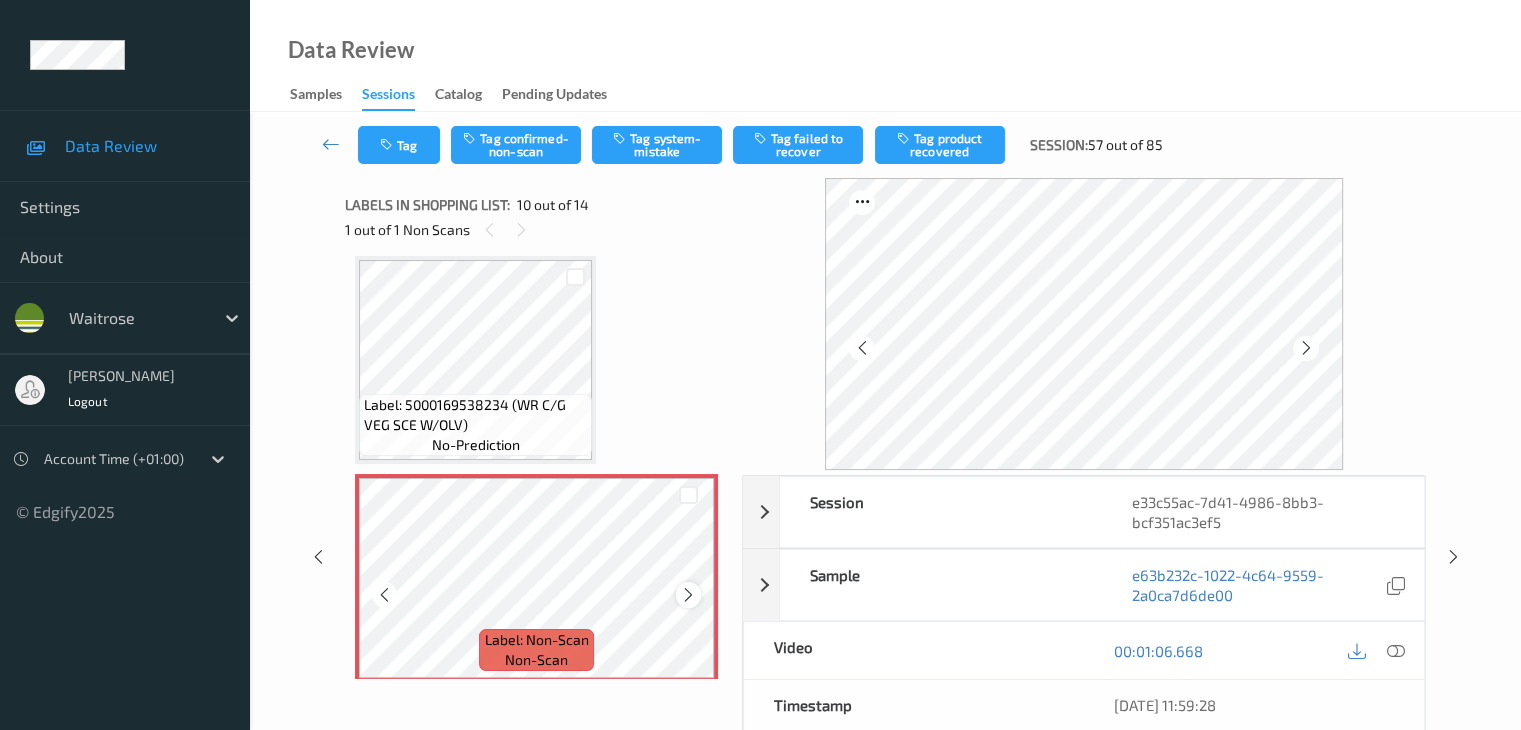 click at bounding box center [688, 595] 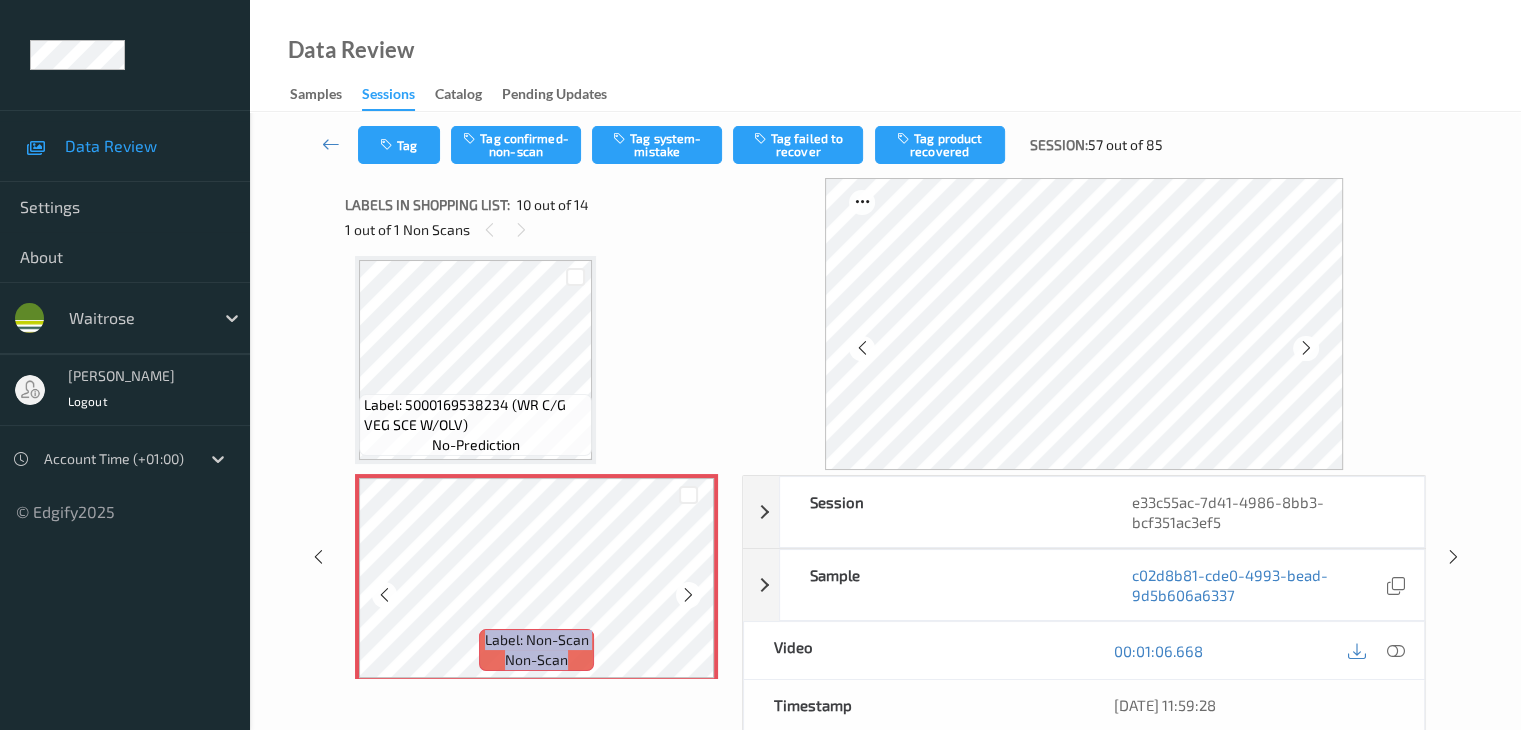click at bounding box center (688, 595) 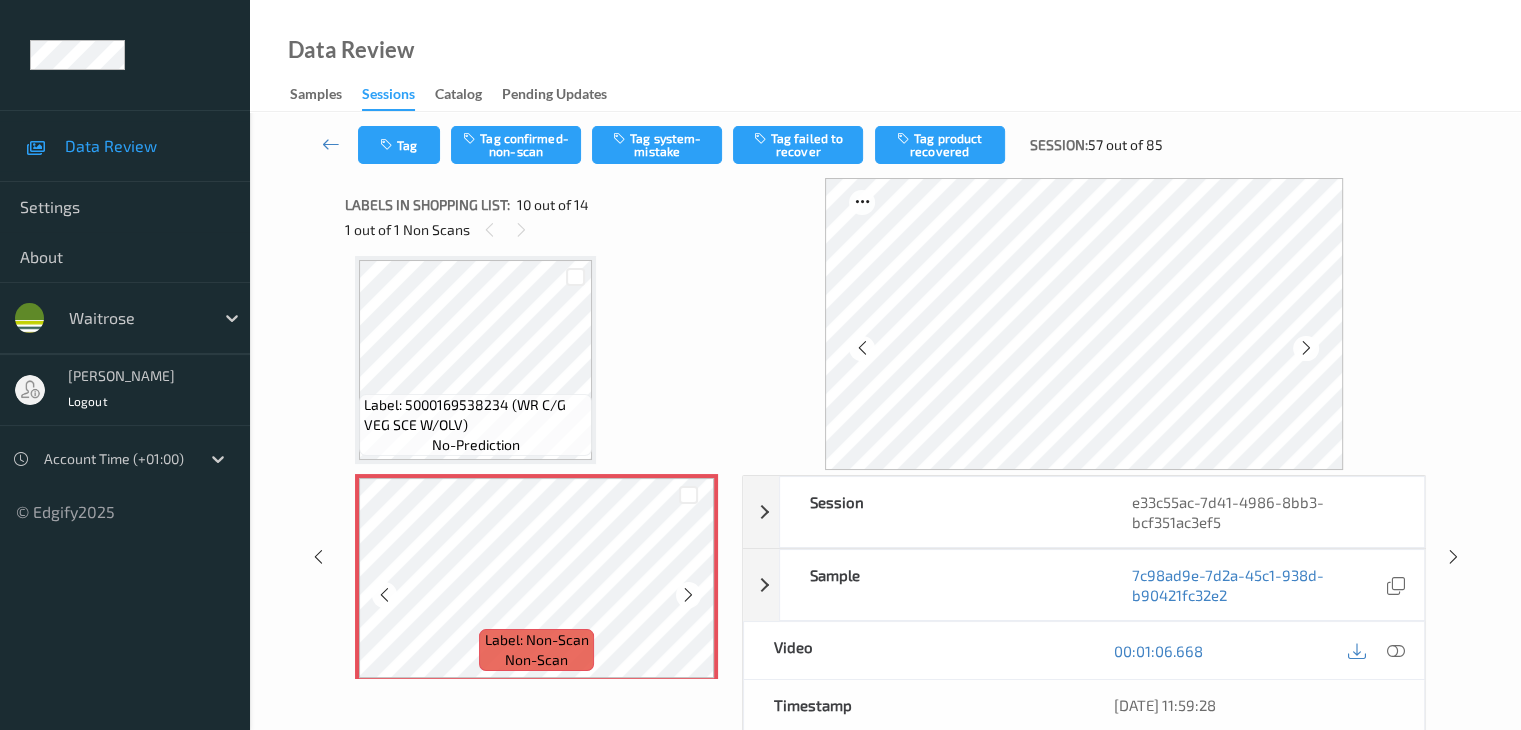 click at bounding box center (688, 595) 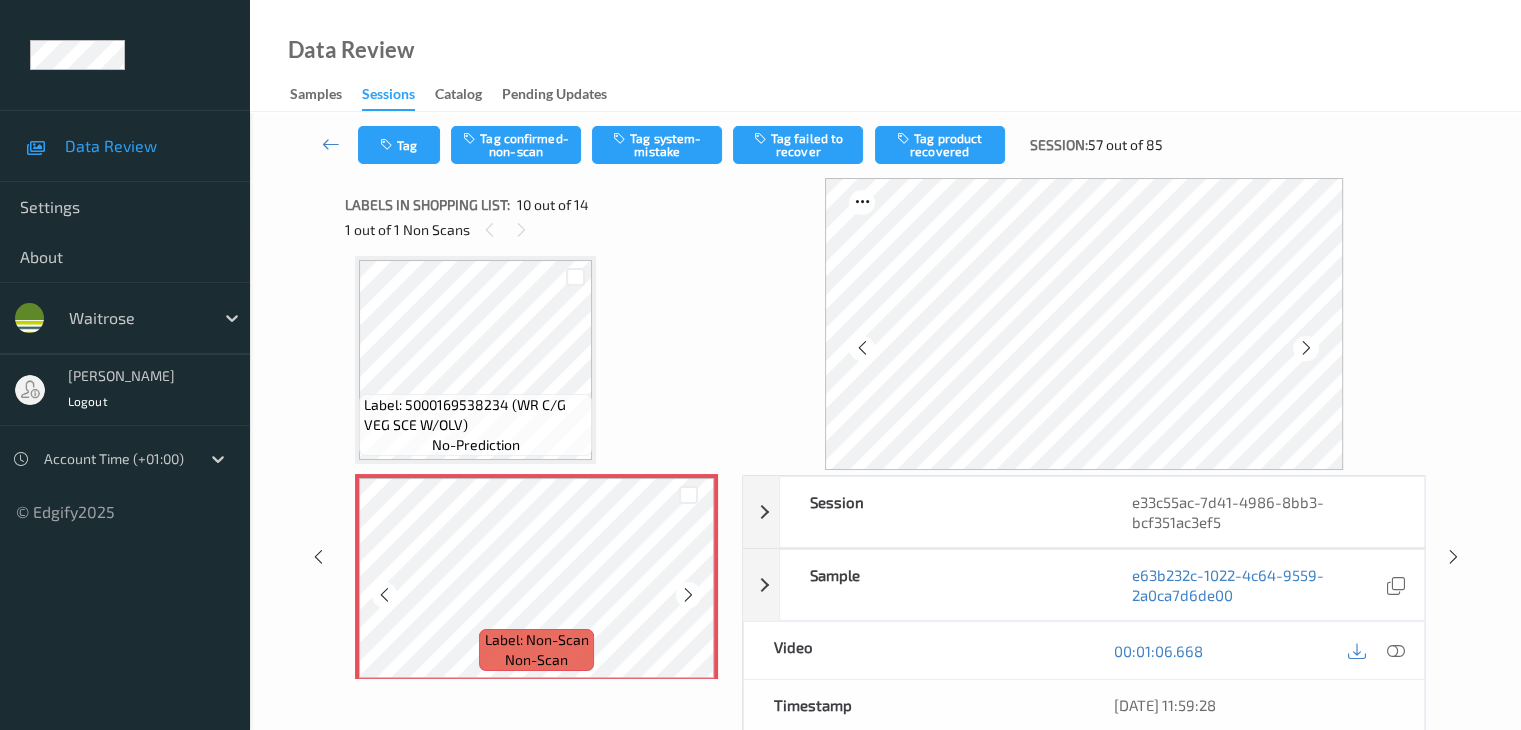 click at bounding box center (688, 595) 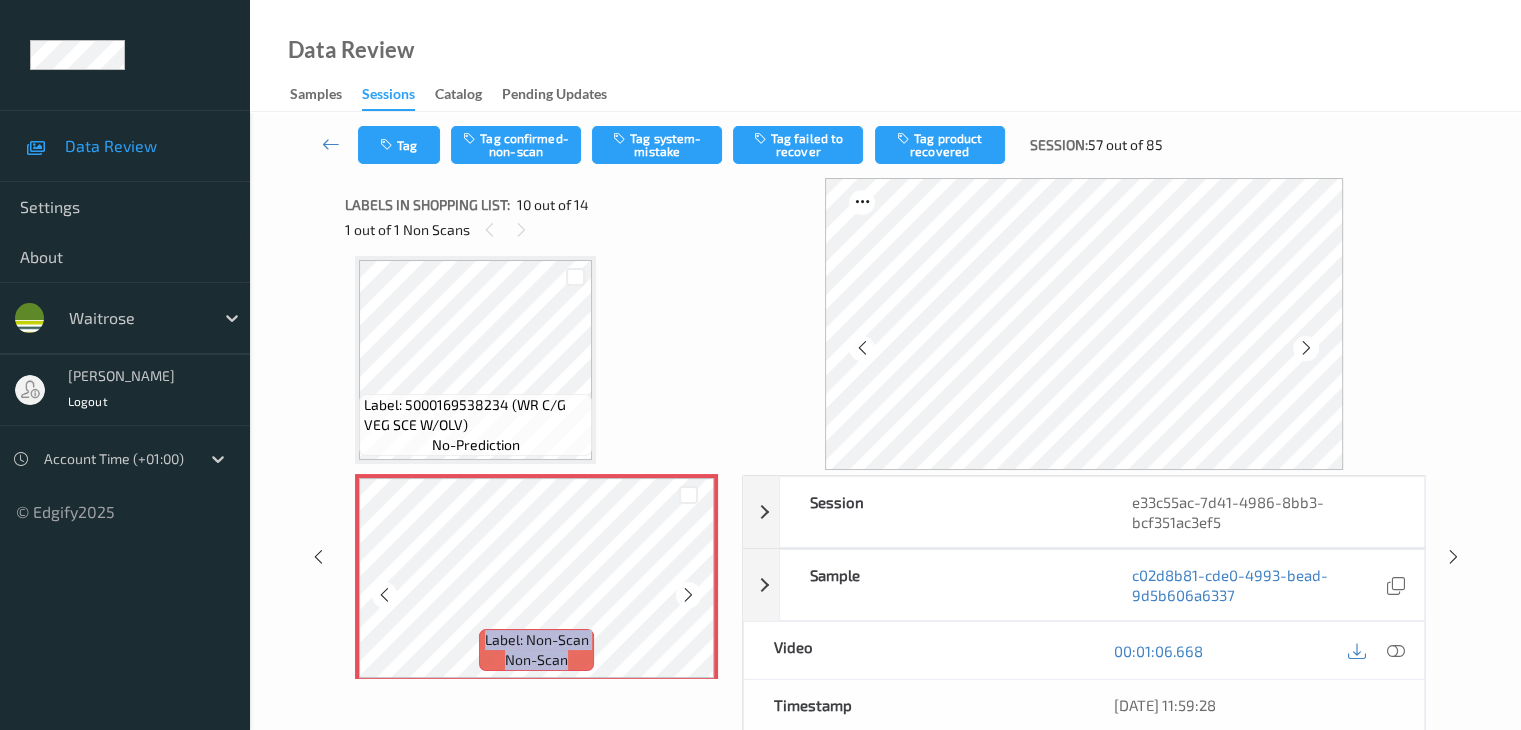 click at bounding box center [688, 595] 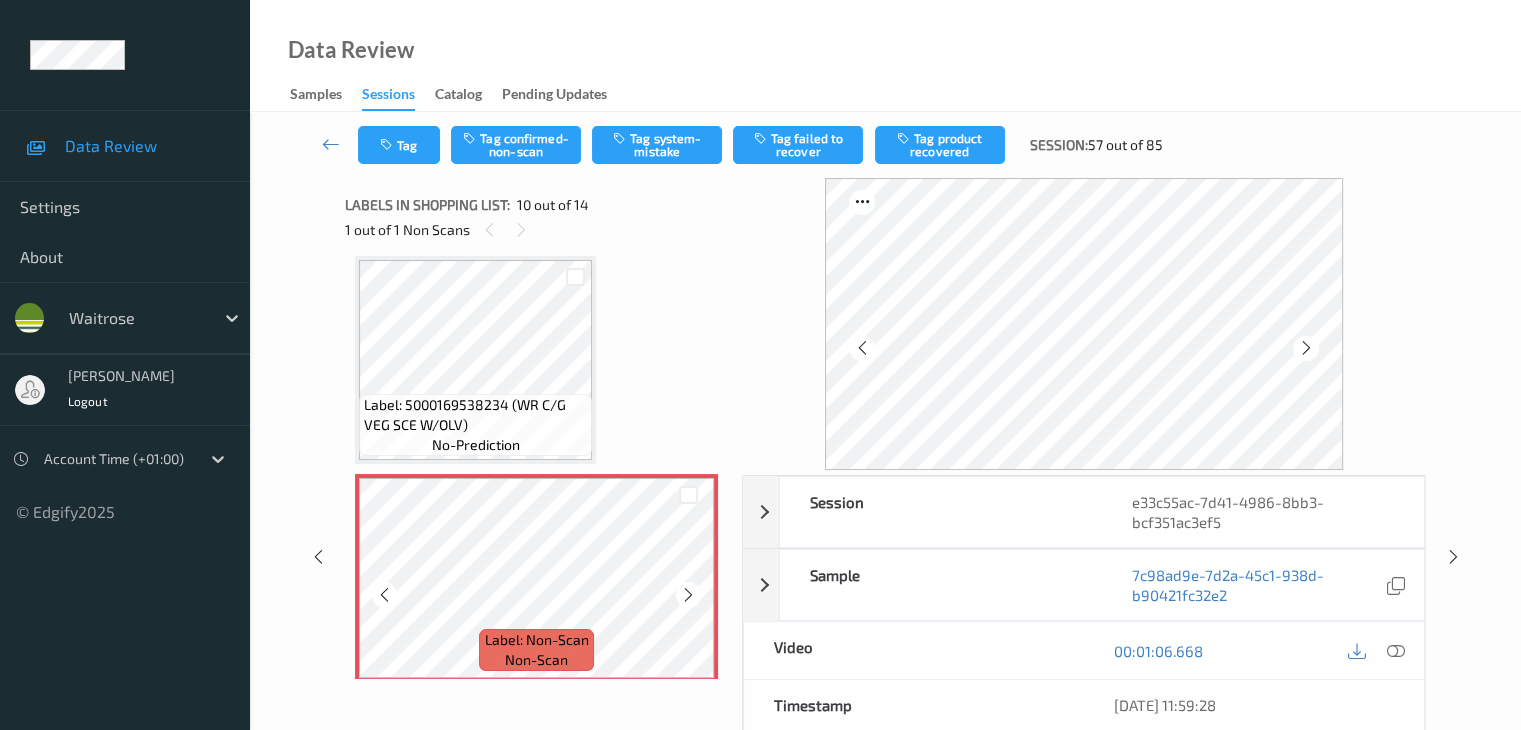 click at bounding box center [688, 595] 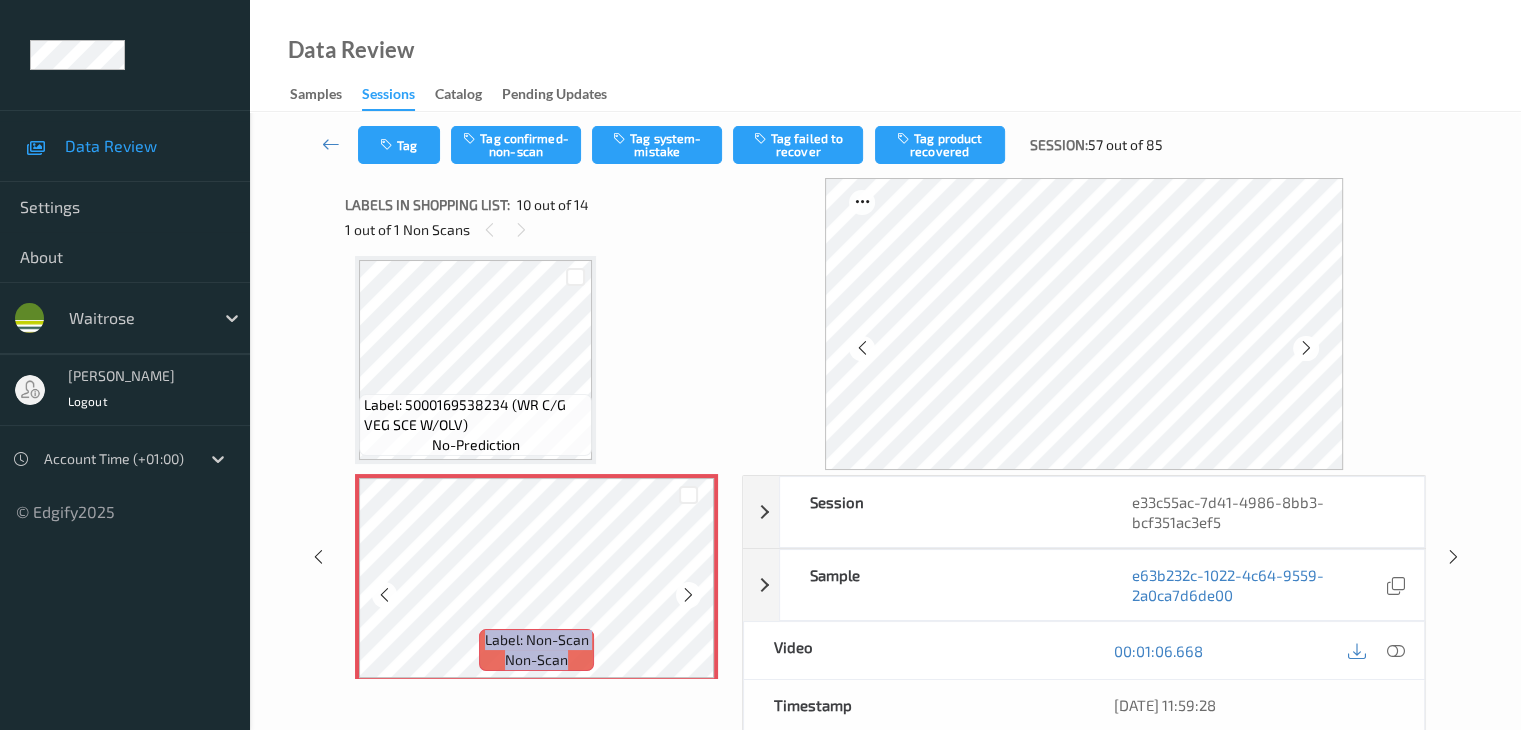 click at bounding box center [688, 595] 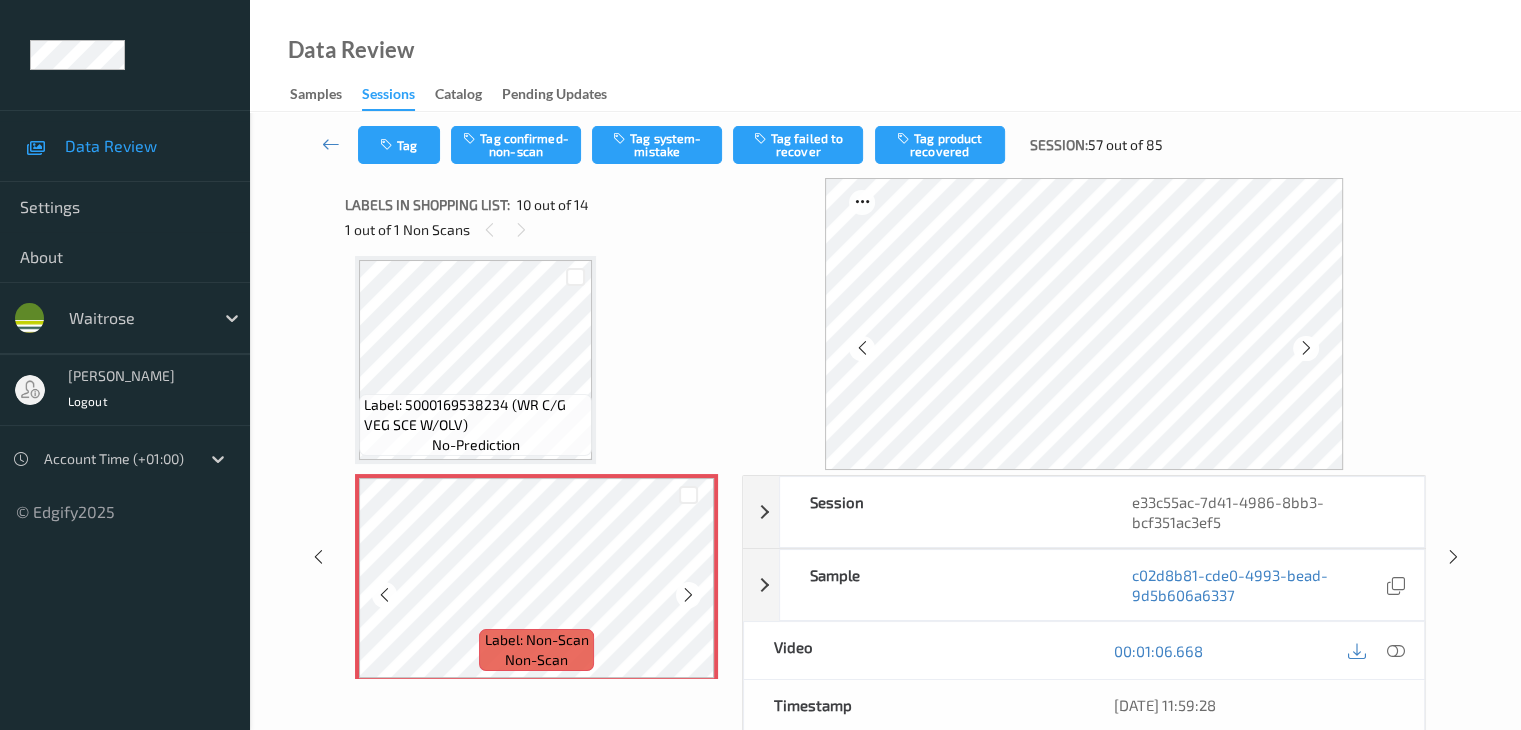 click at bounding box center (688, 595) 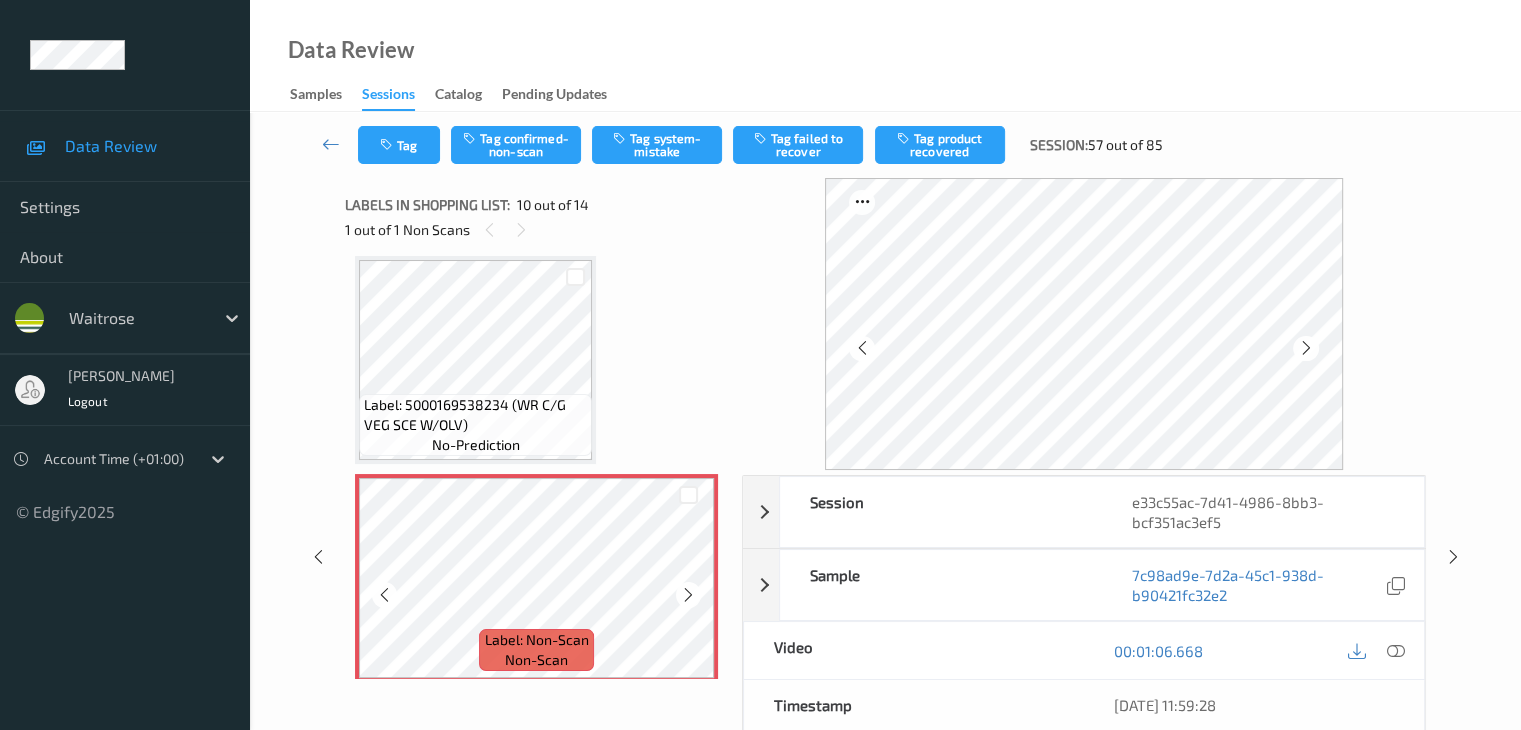 click at bounding box center (688, 595) 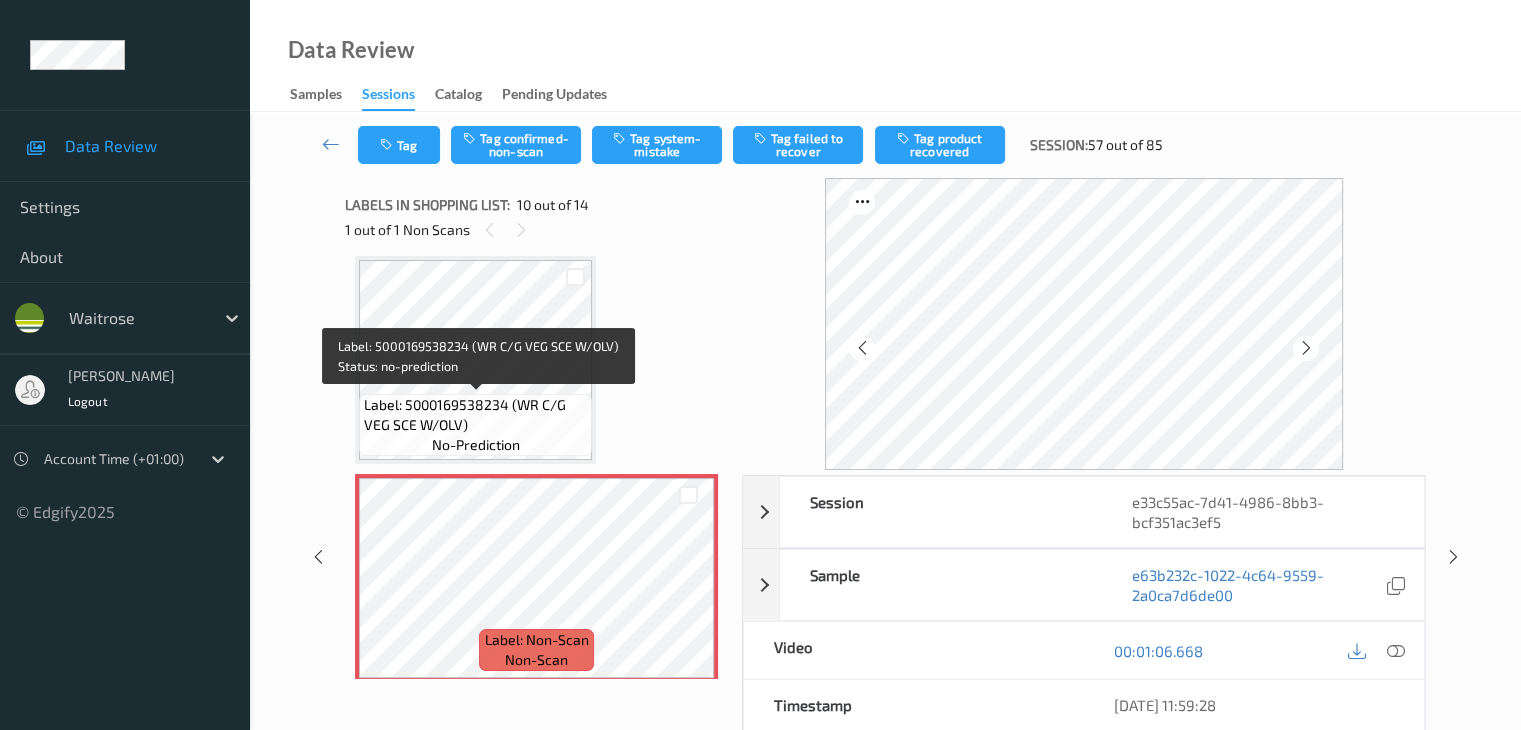 click on "Label: 5000169538234 (WR C/G VEG SCE W/OLV)" at bounding box center (475, 415) 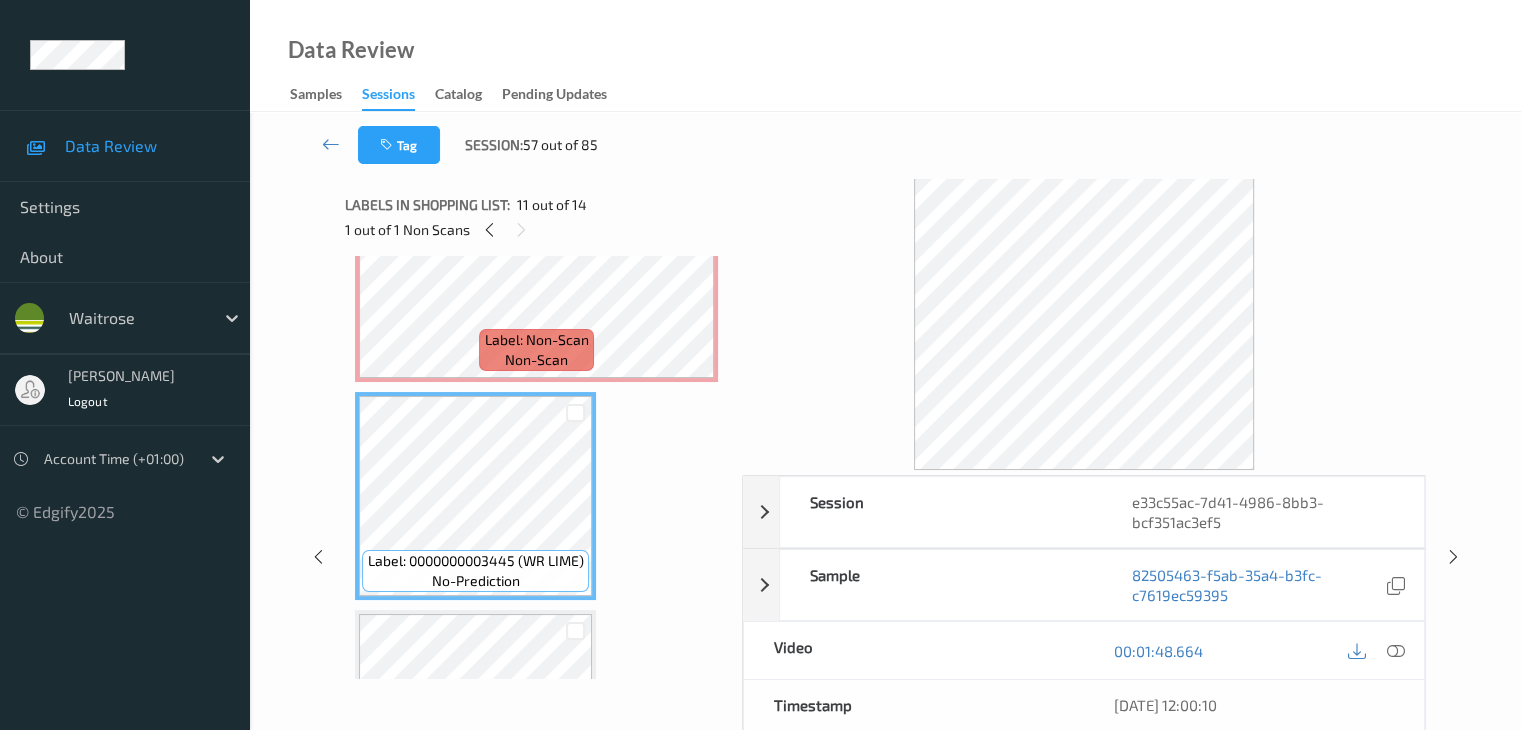 scroll, scrollTop: 1854, scrollLeft: 0, axis: vertical 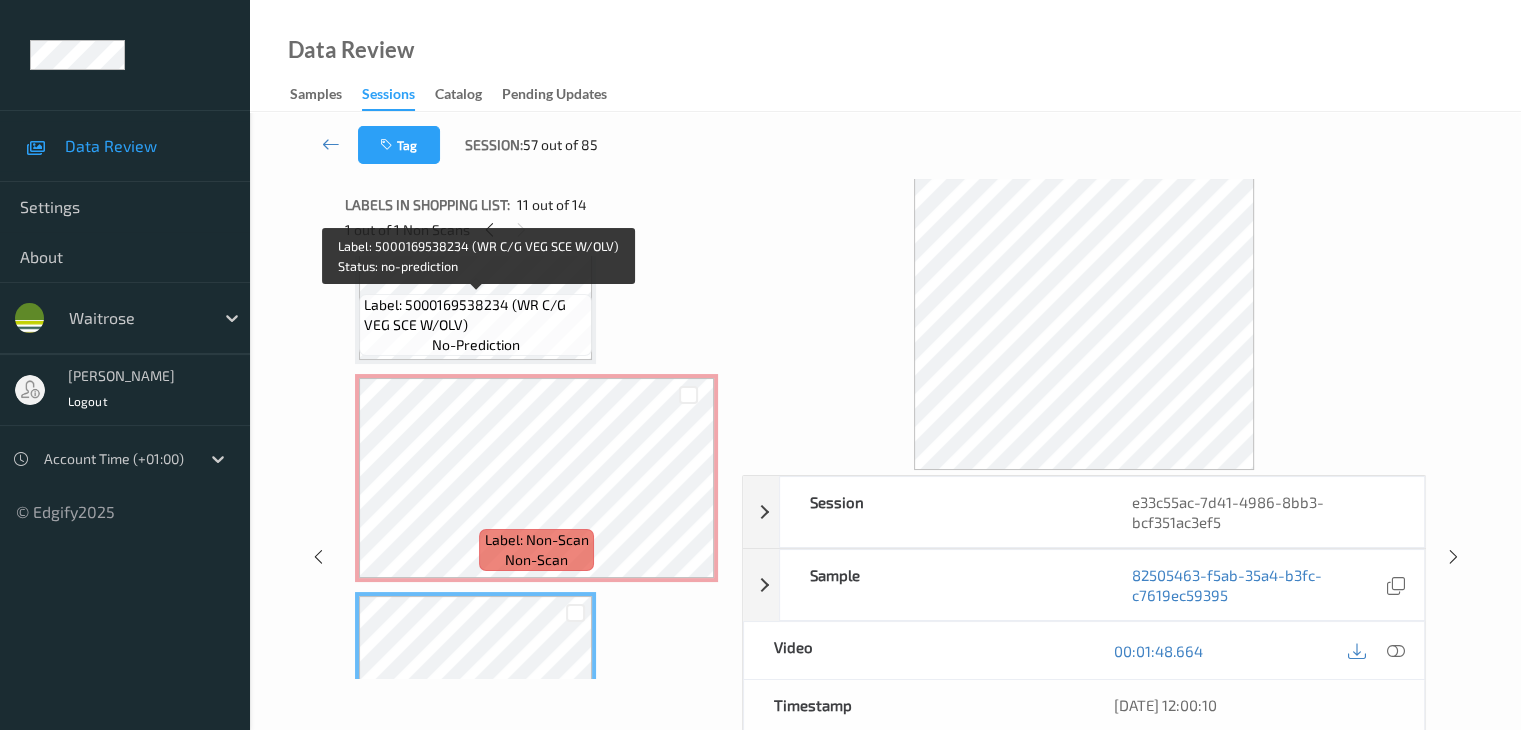 click on "Label: 5000169538234 (WR C/G VEG SCE W/OLV)" at bounding box center (475, 315) 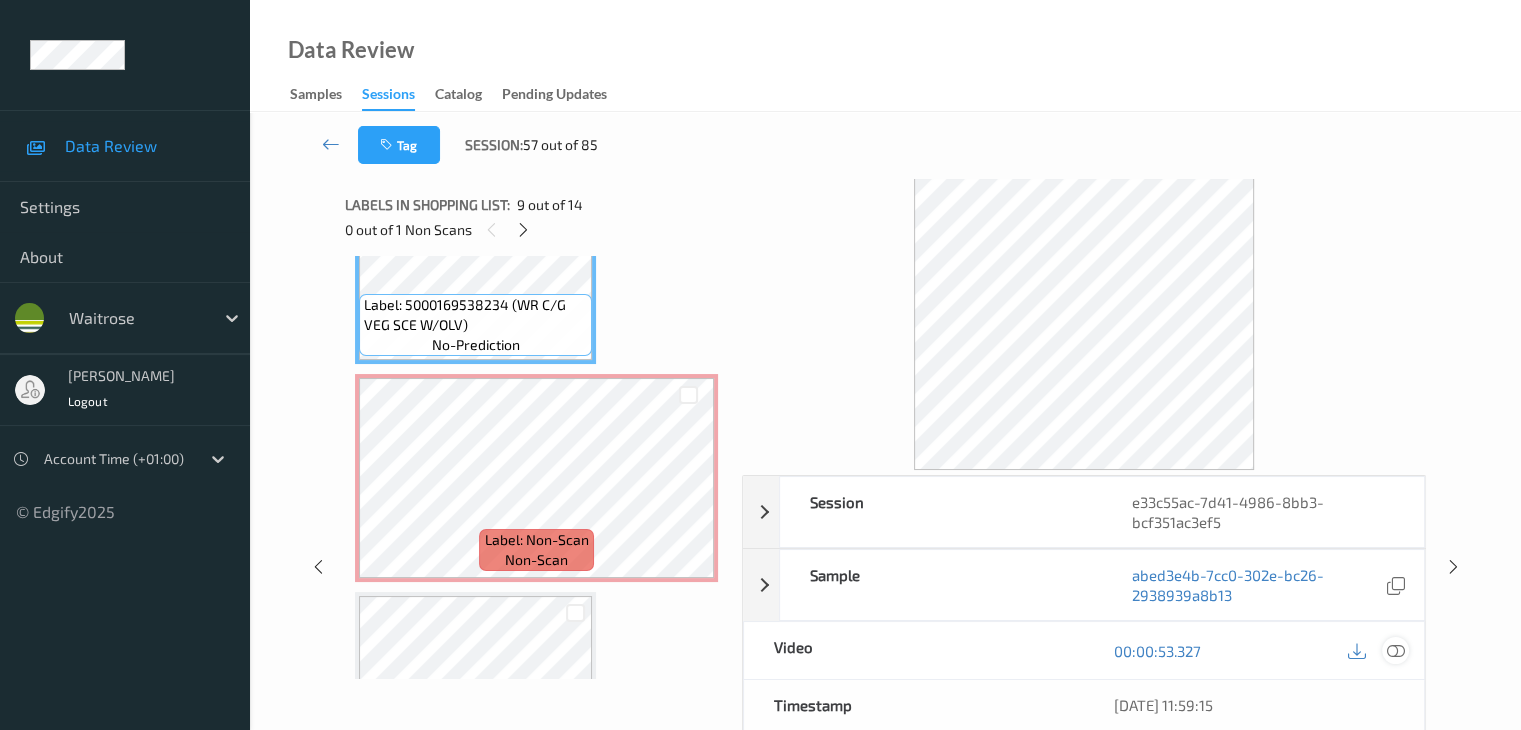 click at bounding box center (1395, 651) 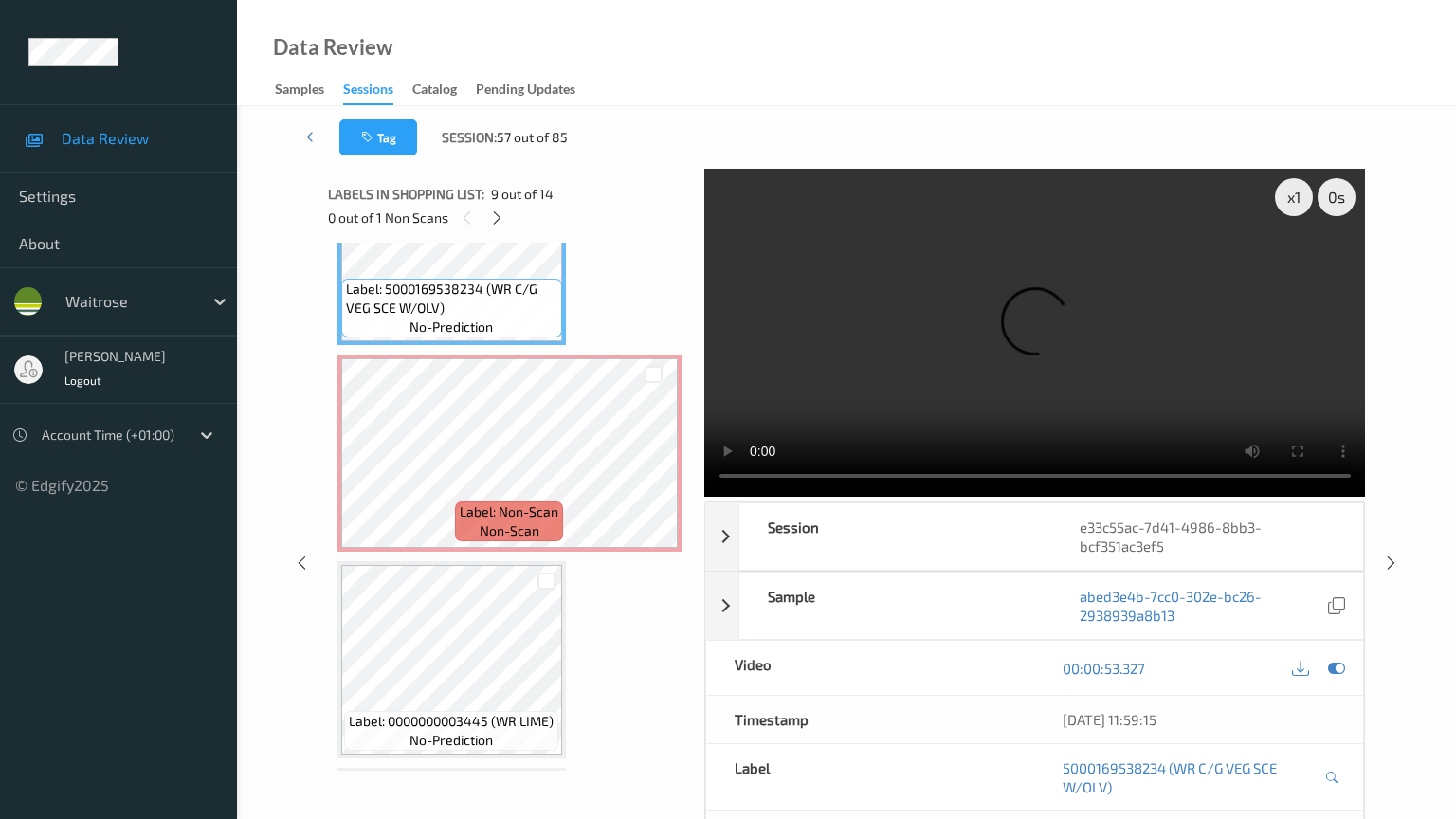 type 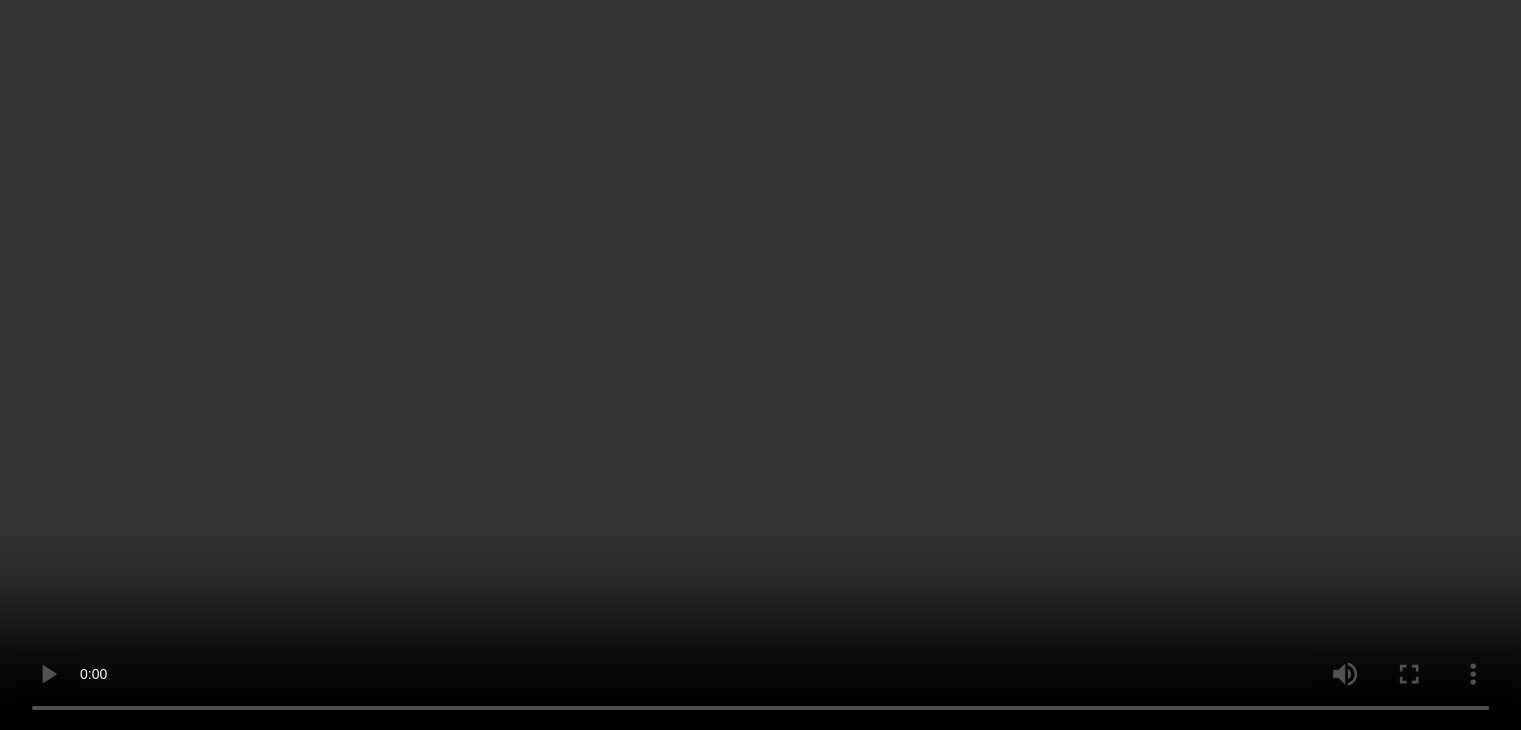 scroll, scrollTop: 2254, scrollLeft: 0, axis: vertical 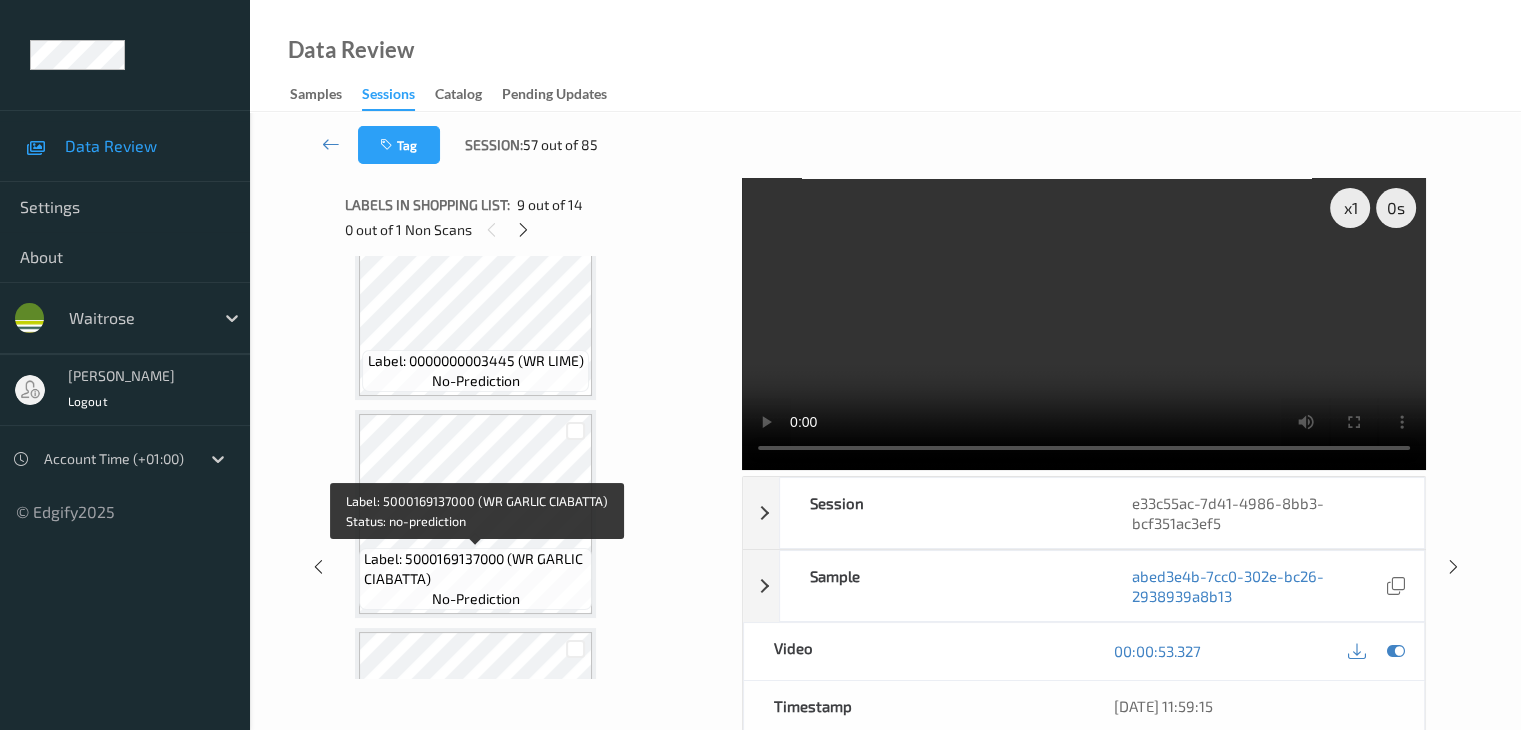 click on "Label: 5000169137000 (WR GARLIC CIABATTA)" at bounding box center [475, 569] 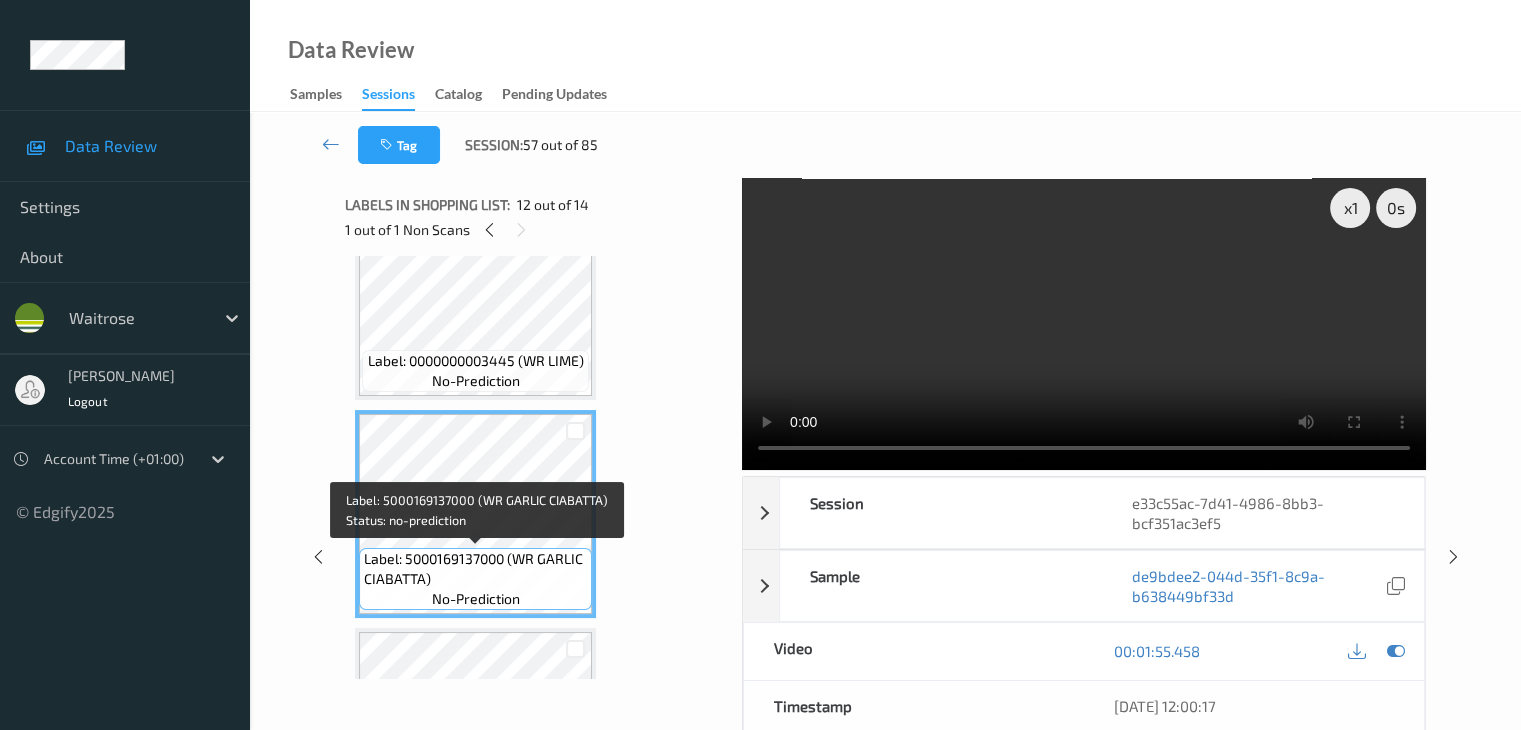 click on "Label: 5000169137000 (WR GARLIC CIABATTA)" at bounding box center [475, 569] 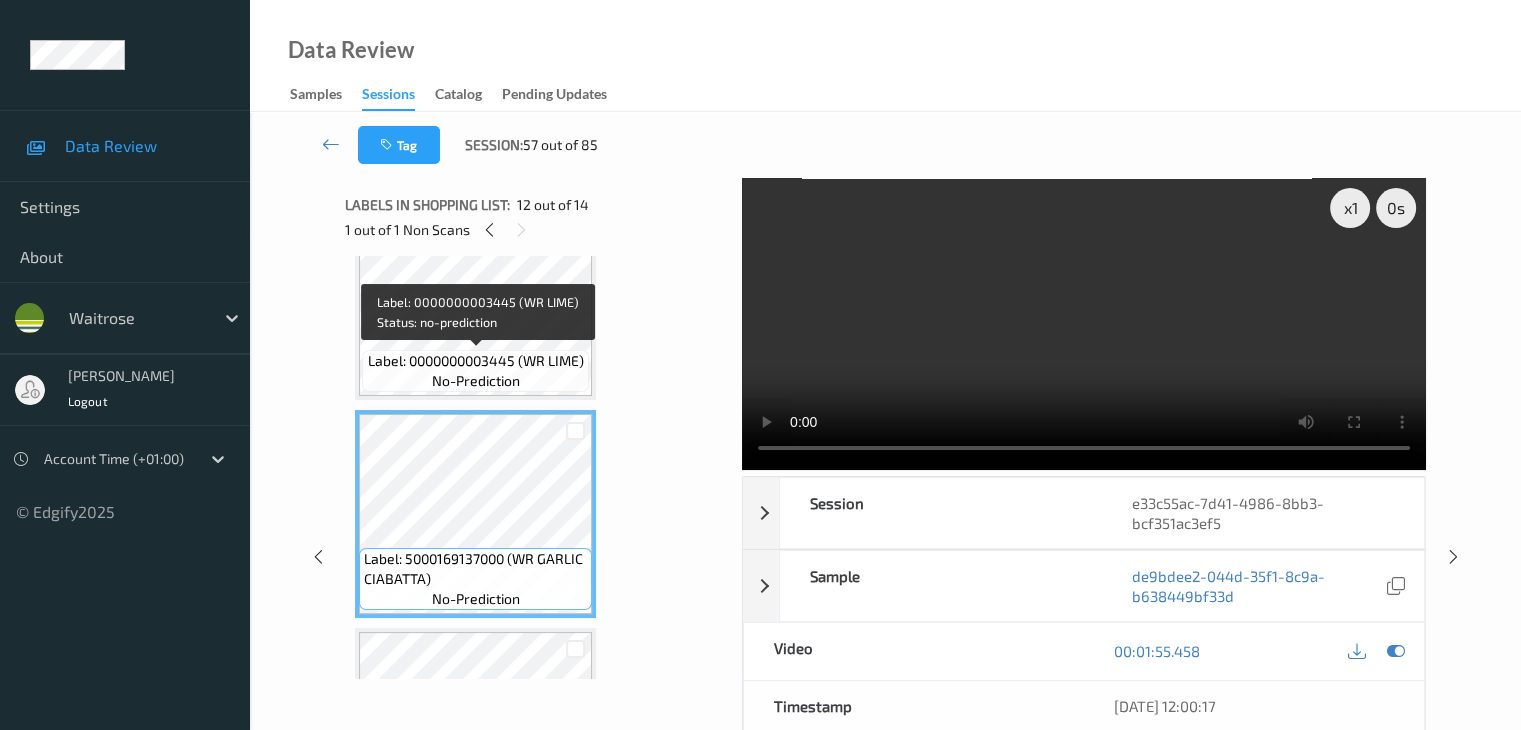 click on "Label: 0000000003445 (WR LIME)" at bounding box center [476, 361] 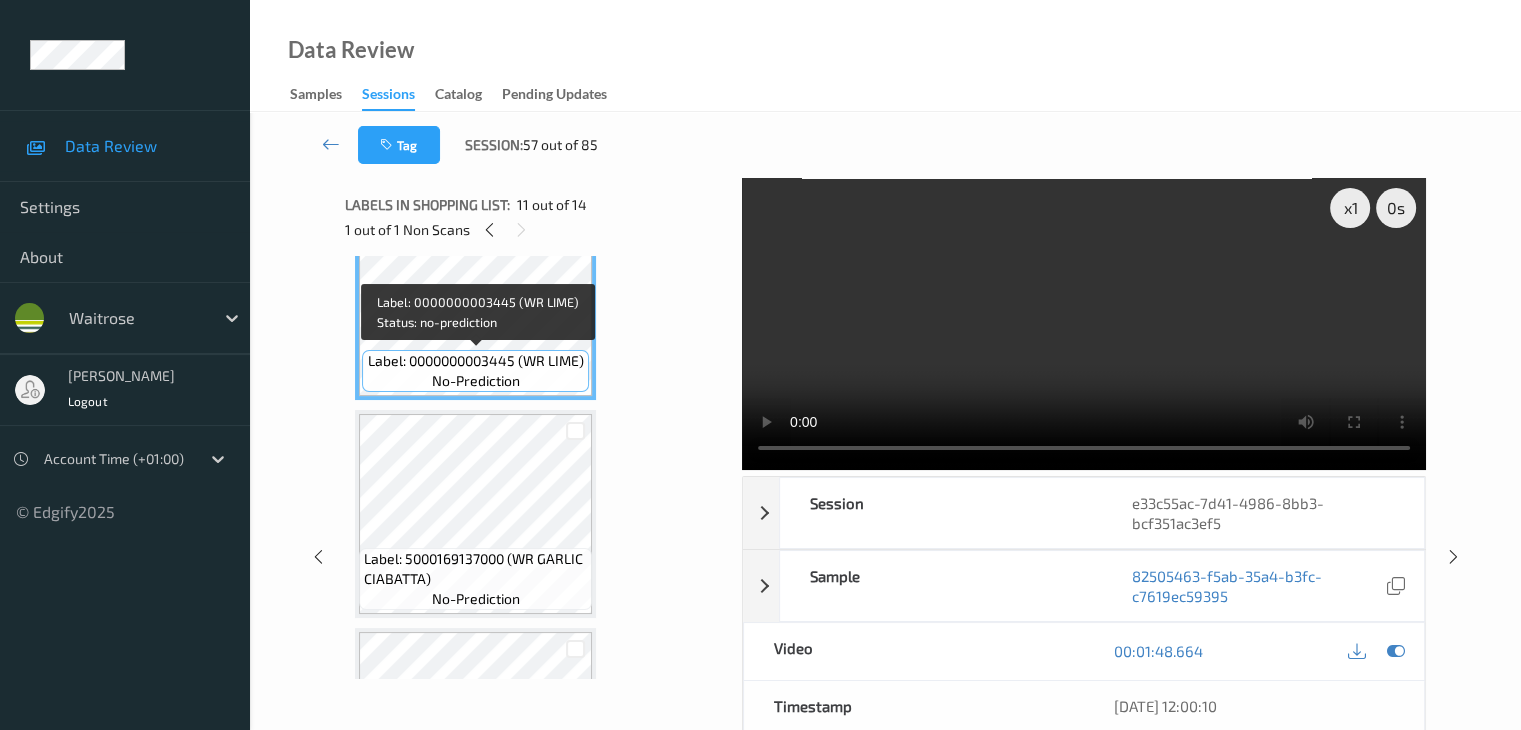 click on "Label: 0000000003445 (WR LIME)" at bounding box center [476, 361] 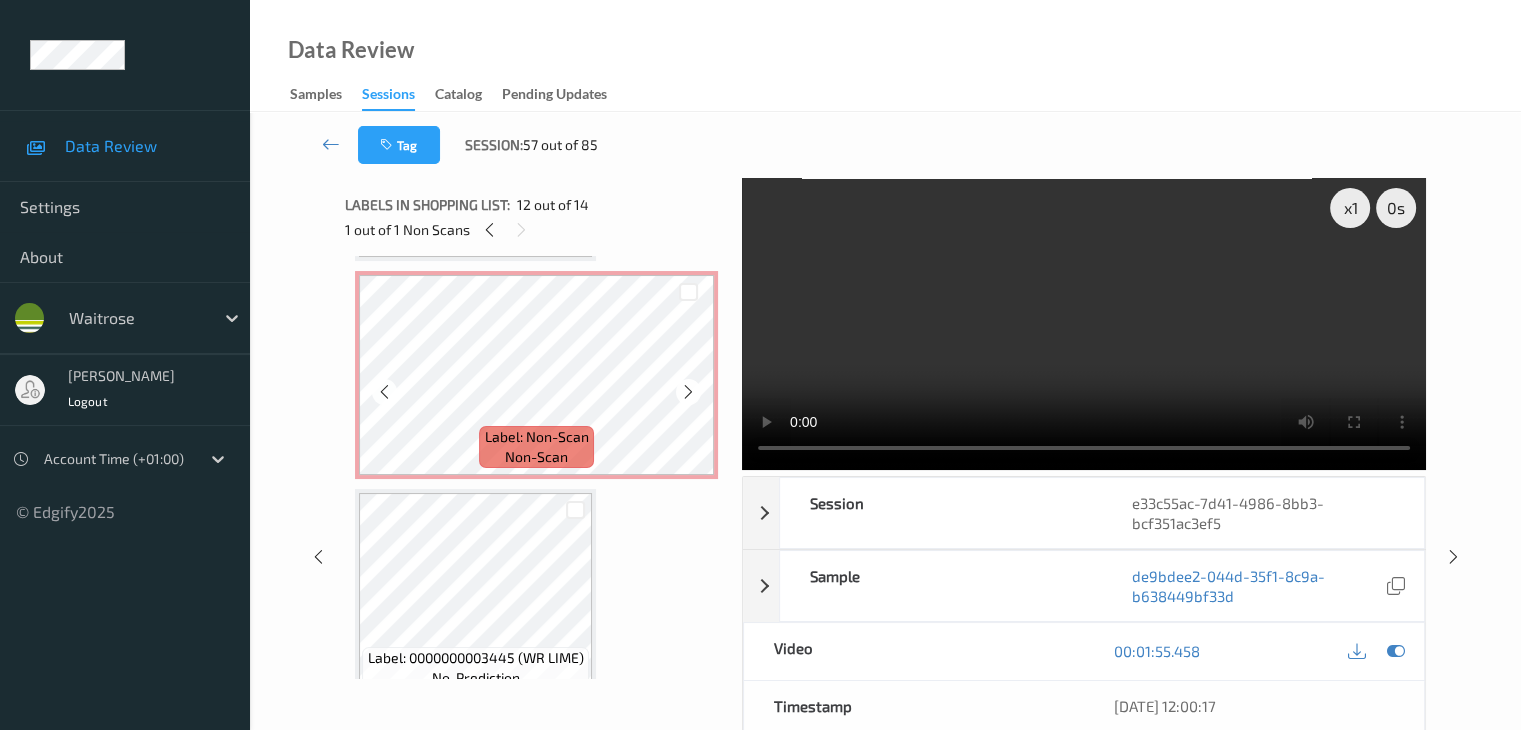 scroll, scrollTop: 1954, scrollLeft: 0, axis: vertical 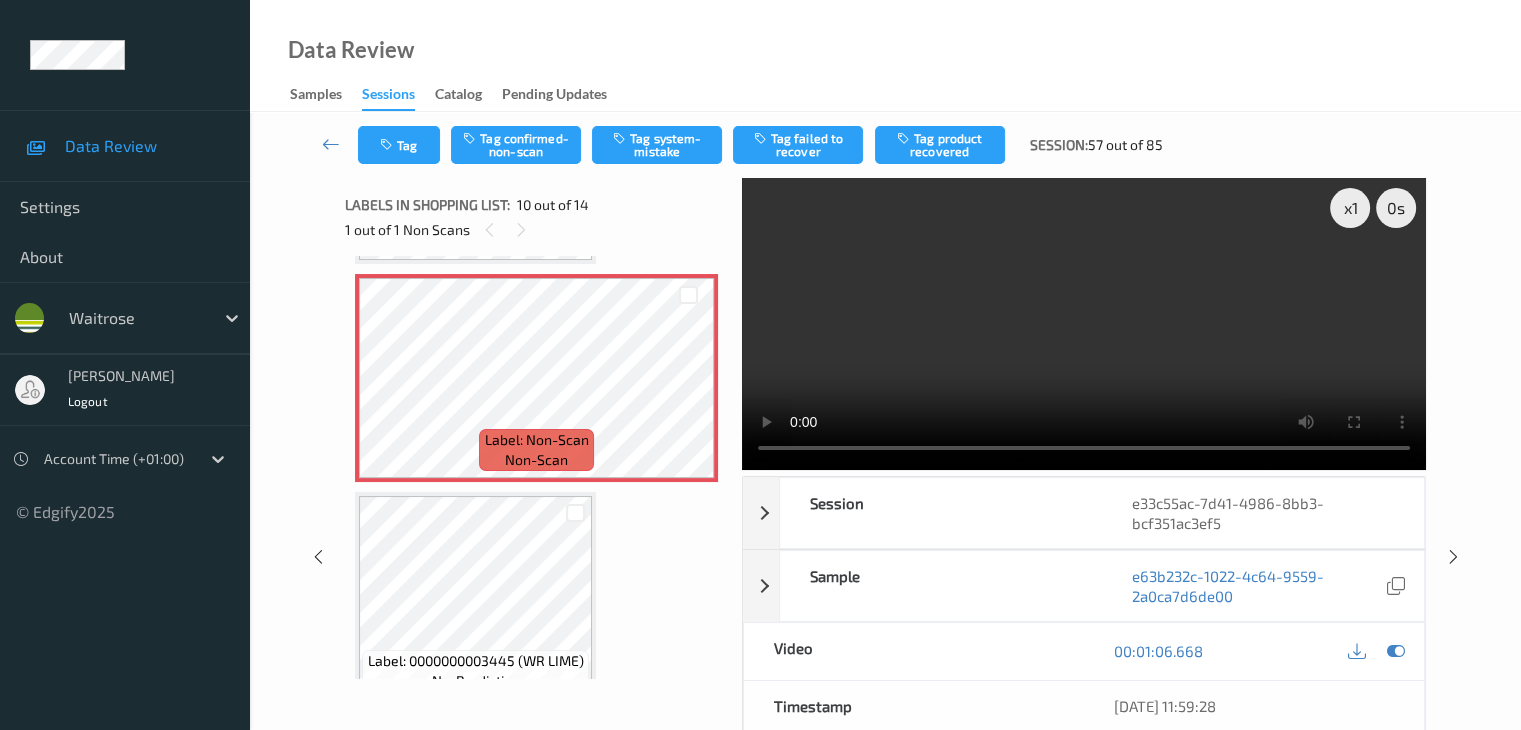 click on "Tag Tag   confirmed-non-scan Tag   system-mistake Tag   failed to recover Tag   product recovered Session: 57 out of 85" at bounding box center (885, 145) 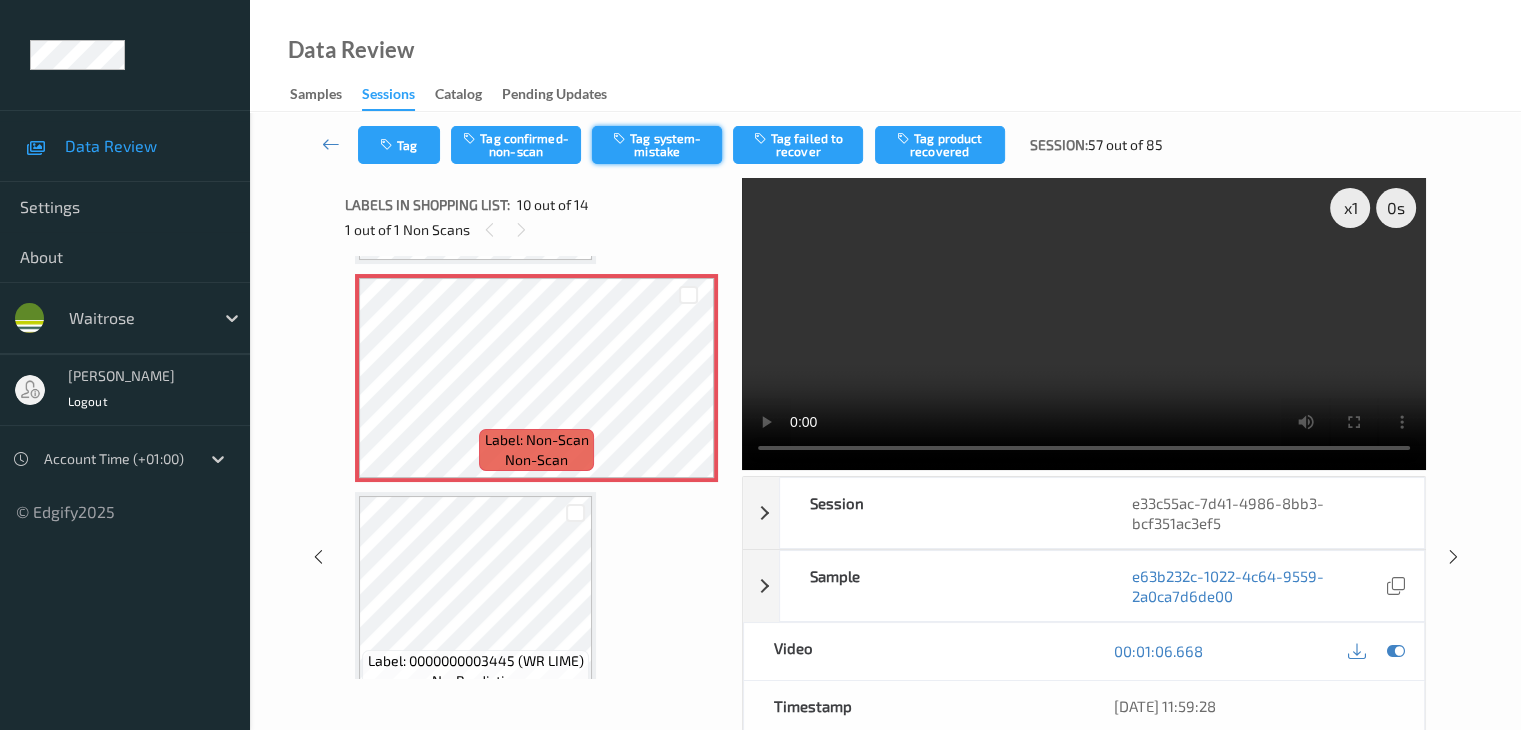 click on "Tag   system-mistake" at bounding box center (657, 145) 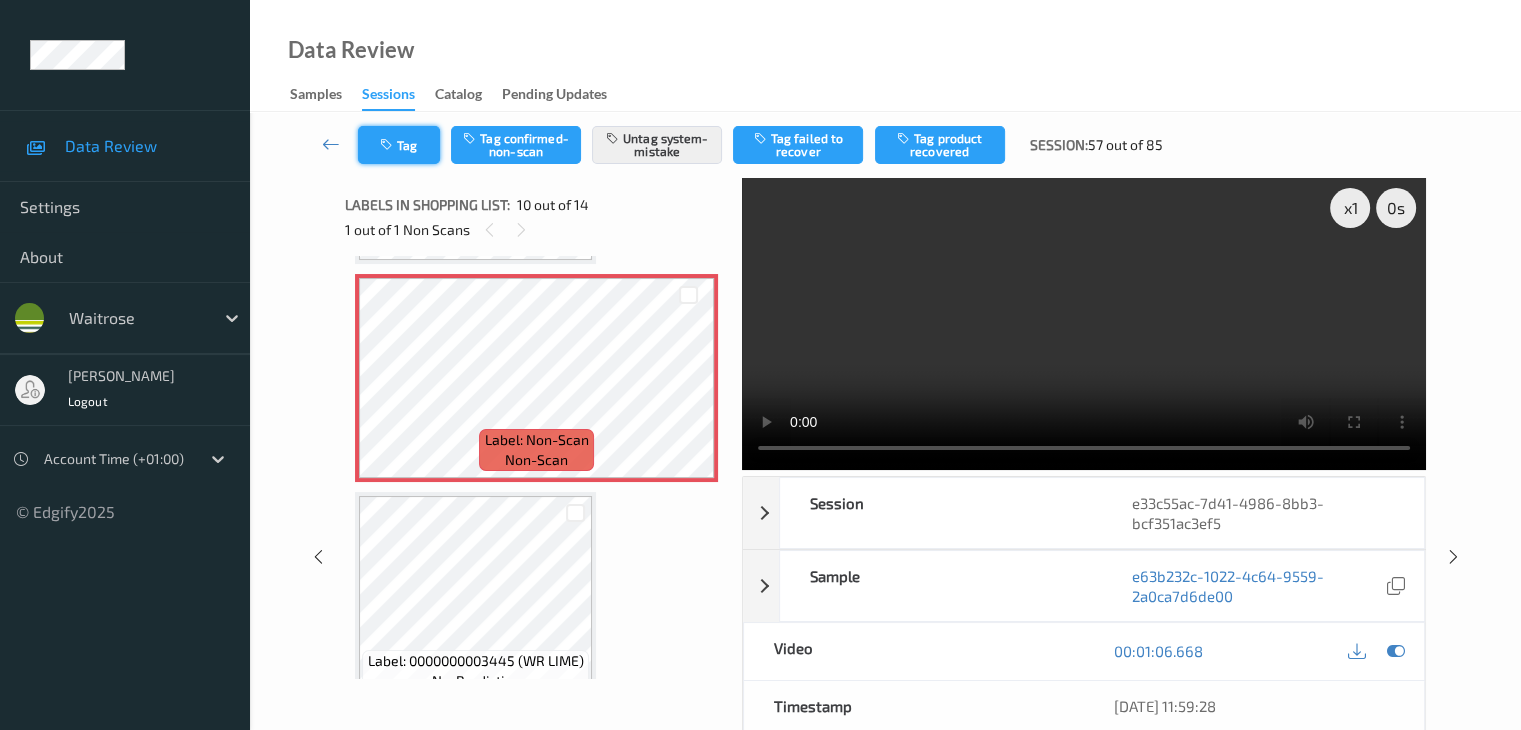 click on "Tag" at bounding box center (399, 145) 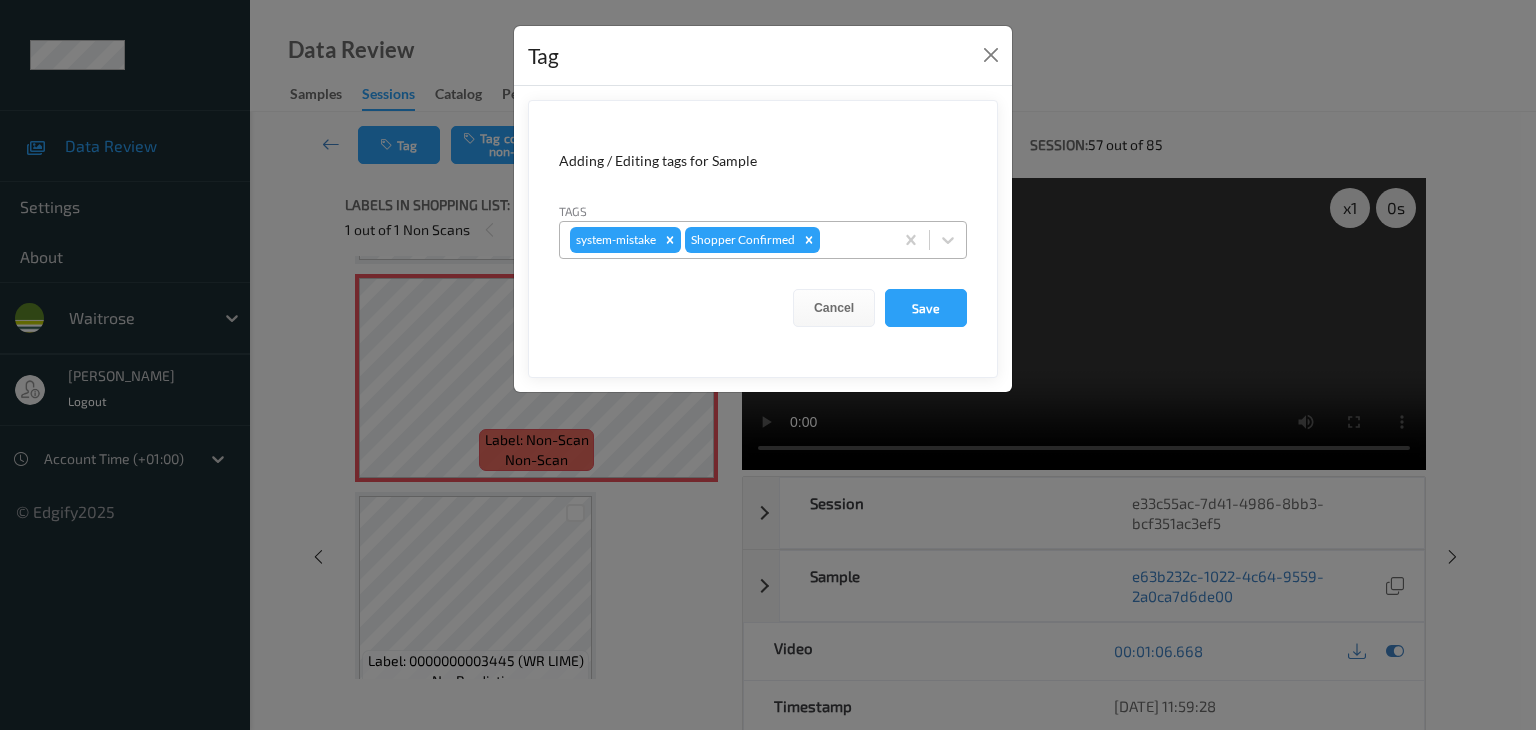 click at bounding box center (853, 240) 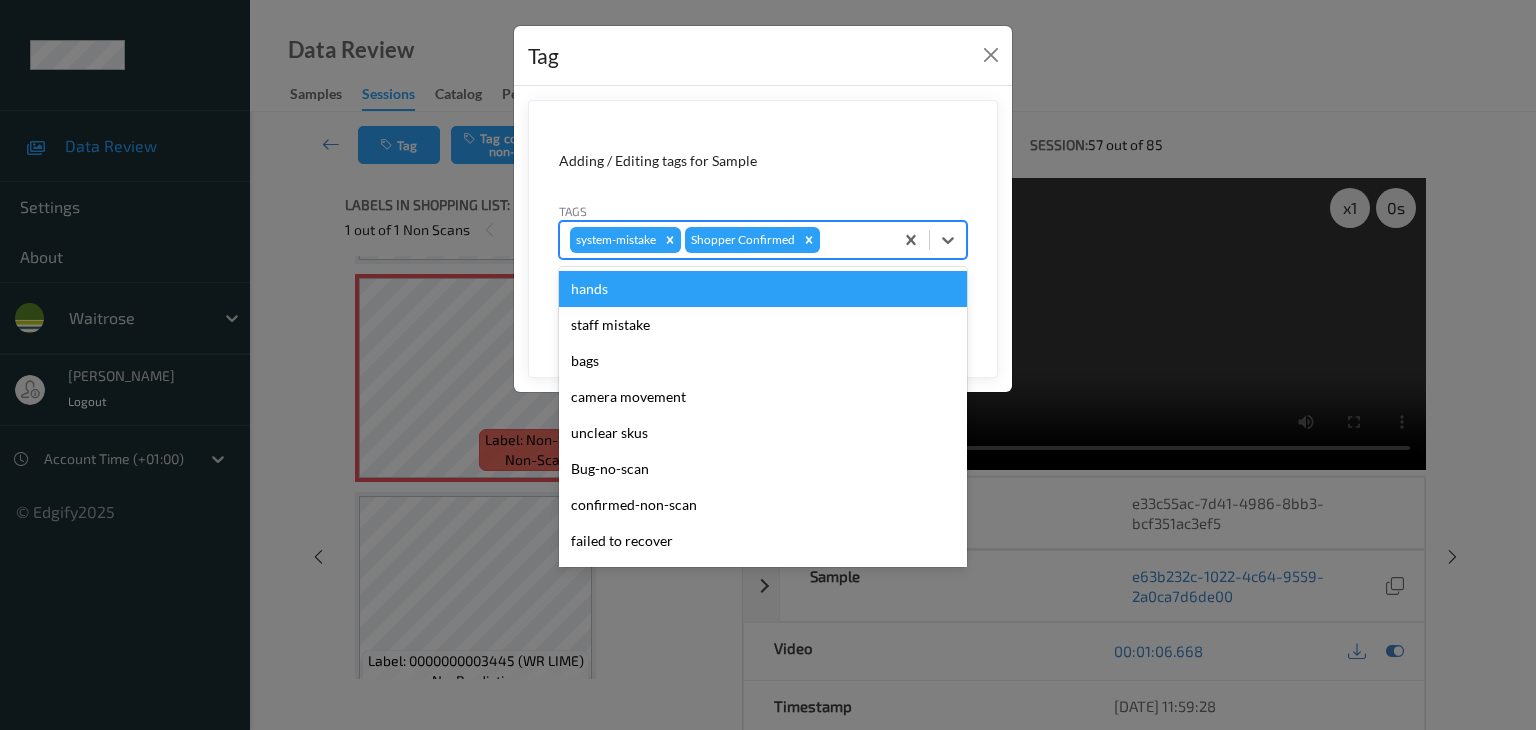 type on "u" 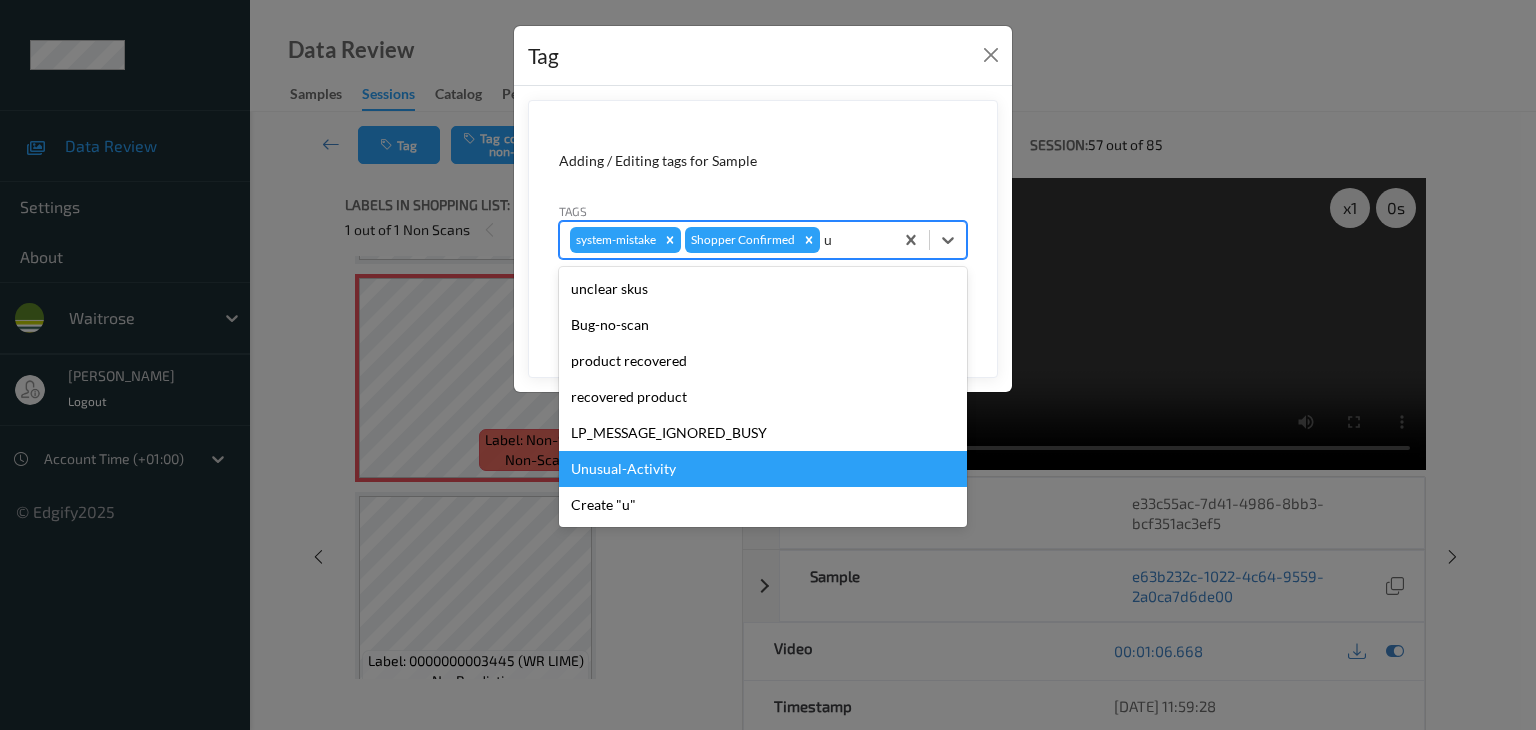 click on "Unusual-Activity" at bounding box center (763, 469) 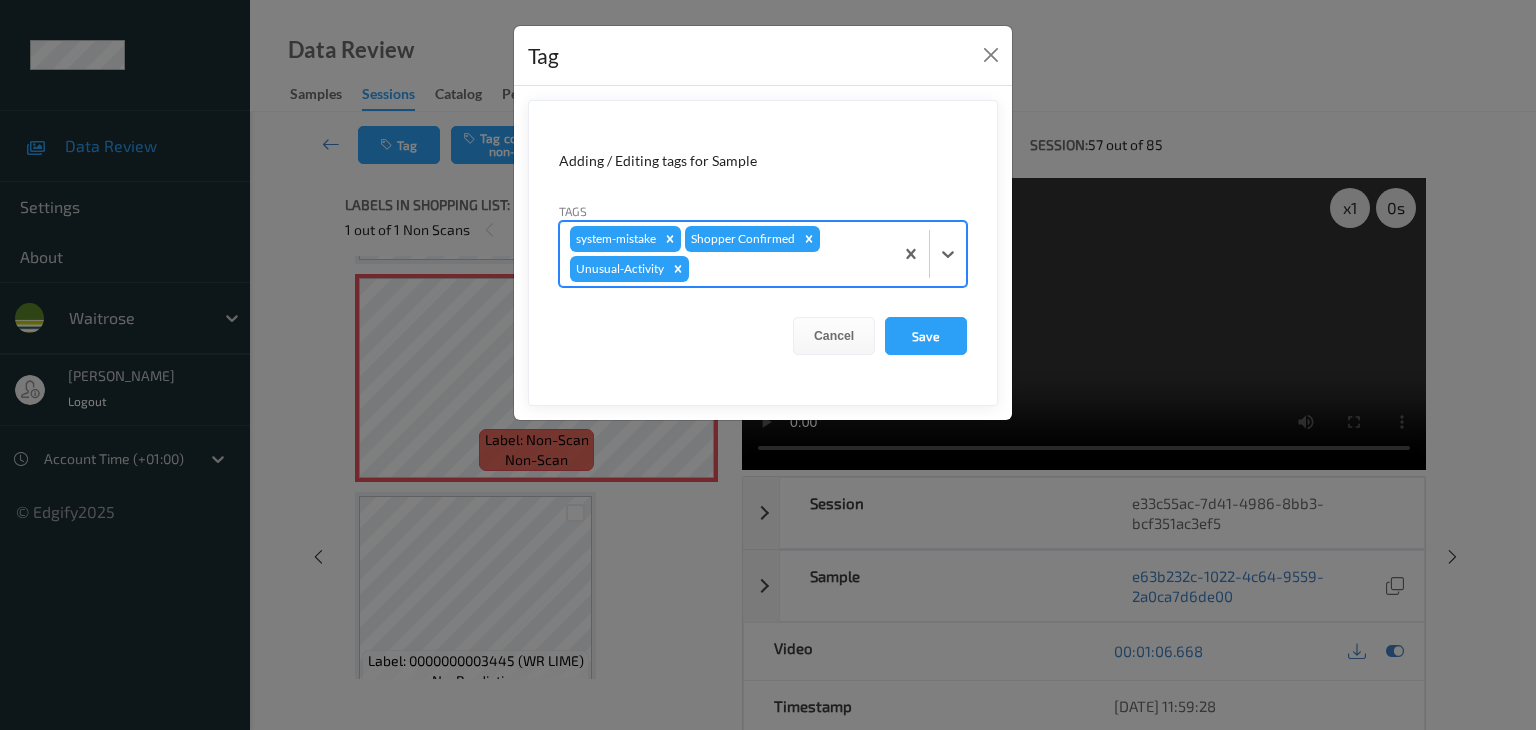 type on "p" 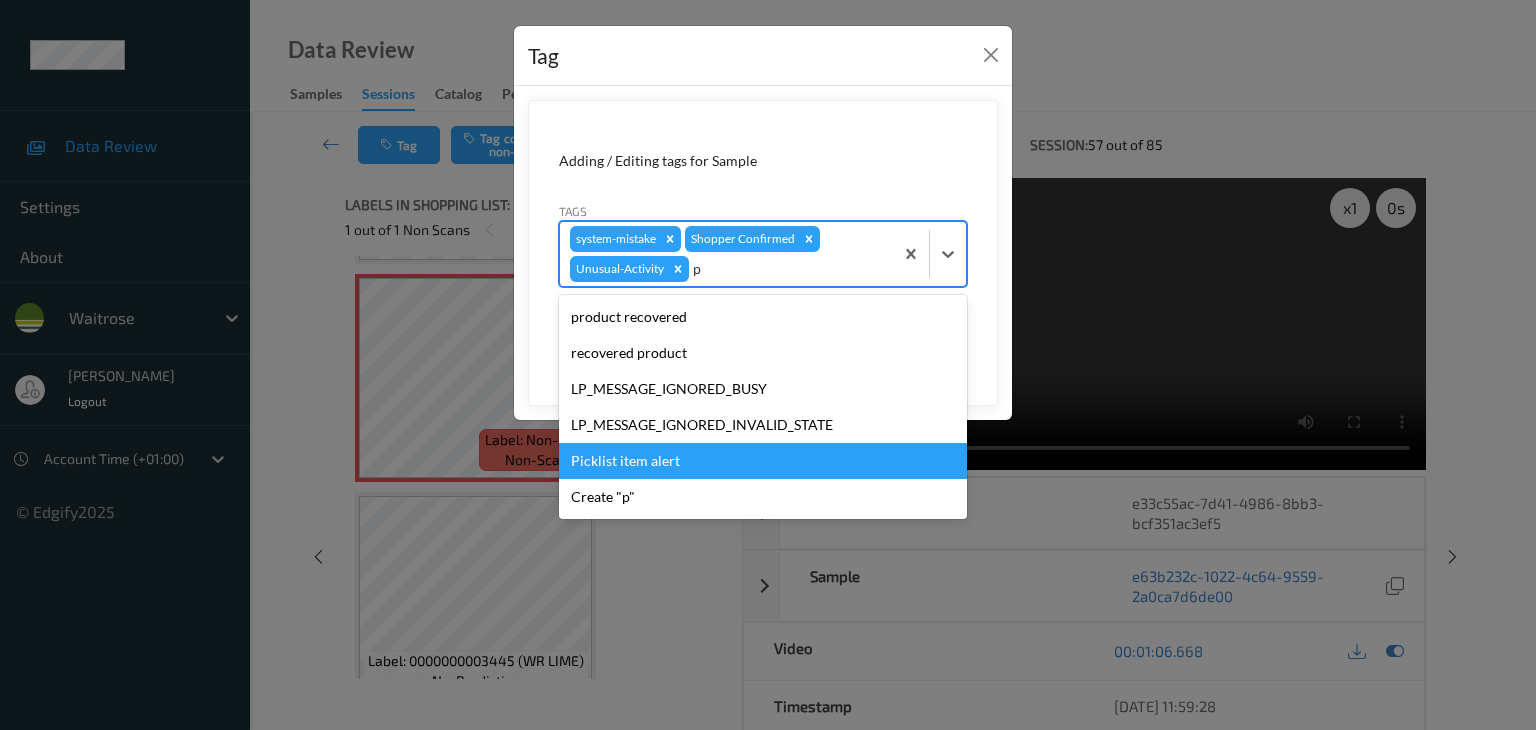 click on "Picklist item alert" at bounding box center (763, 461) 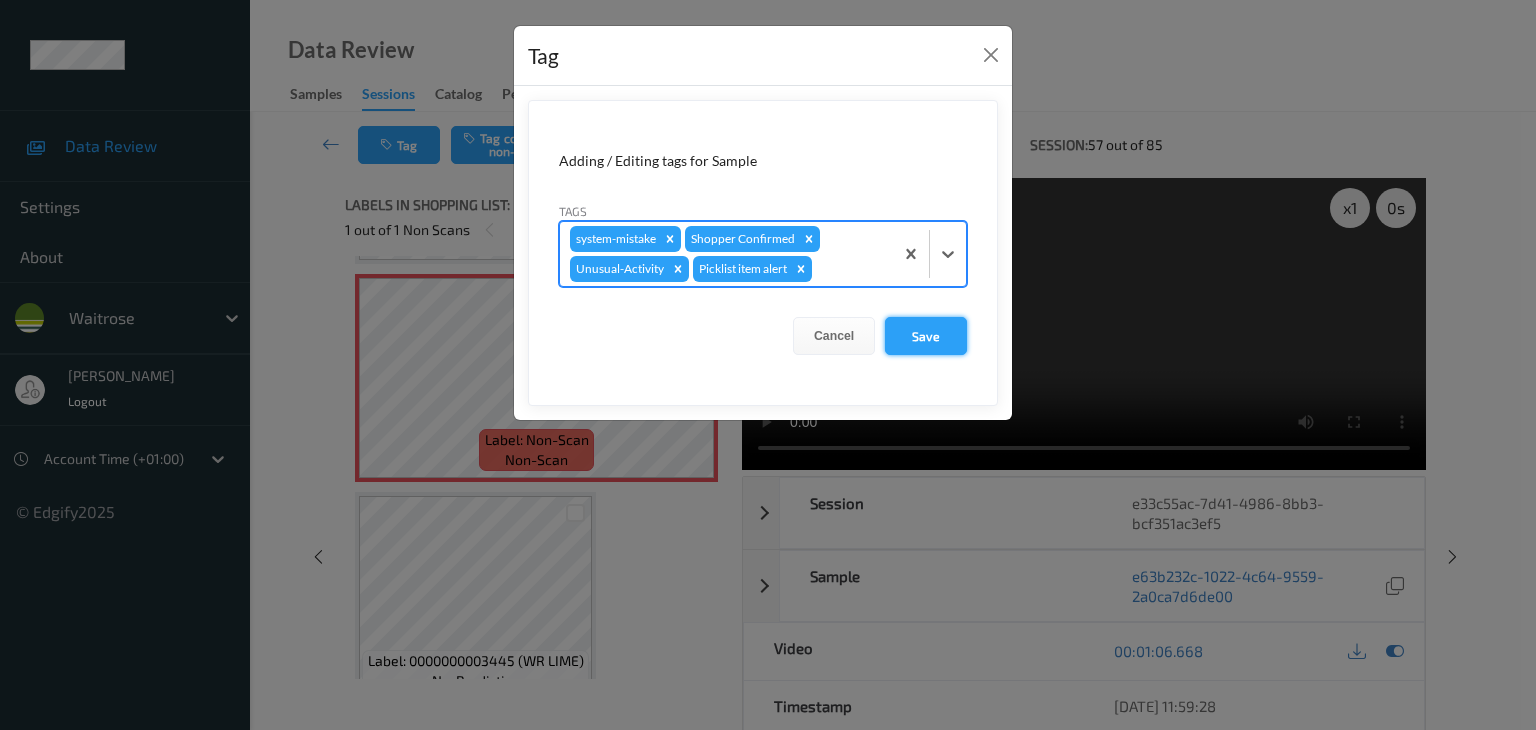 click on "Save" at bounding box center [926, 336] 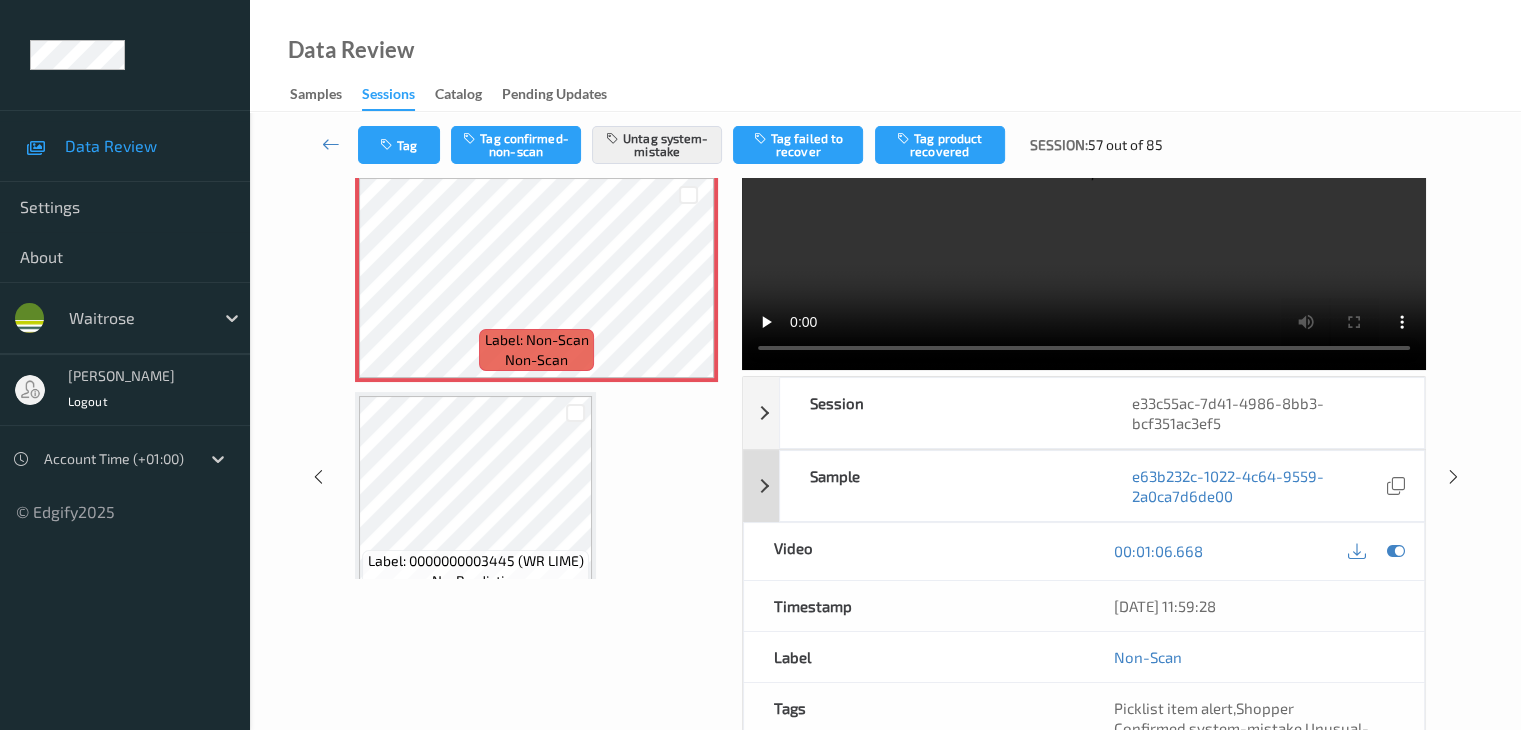 scroll, scrollTop: 0, scrollLeft: 0, axis: both 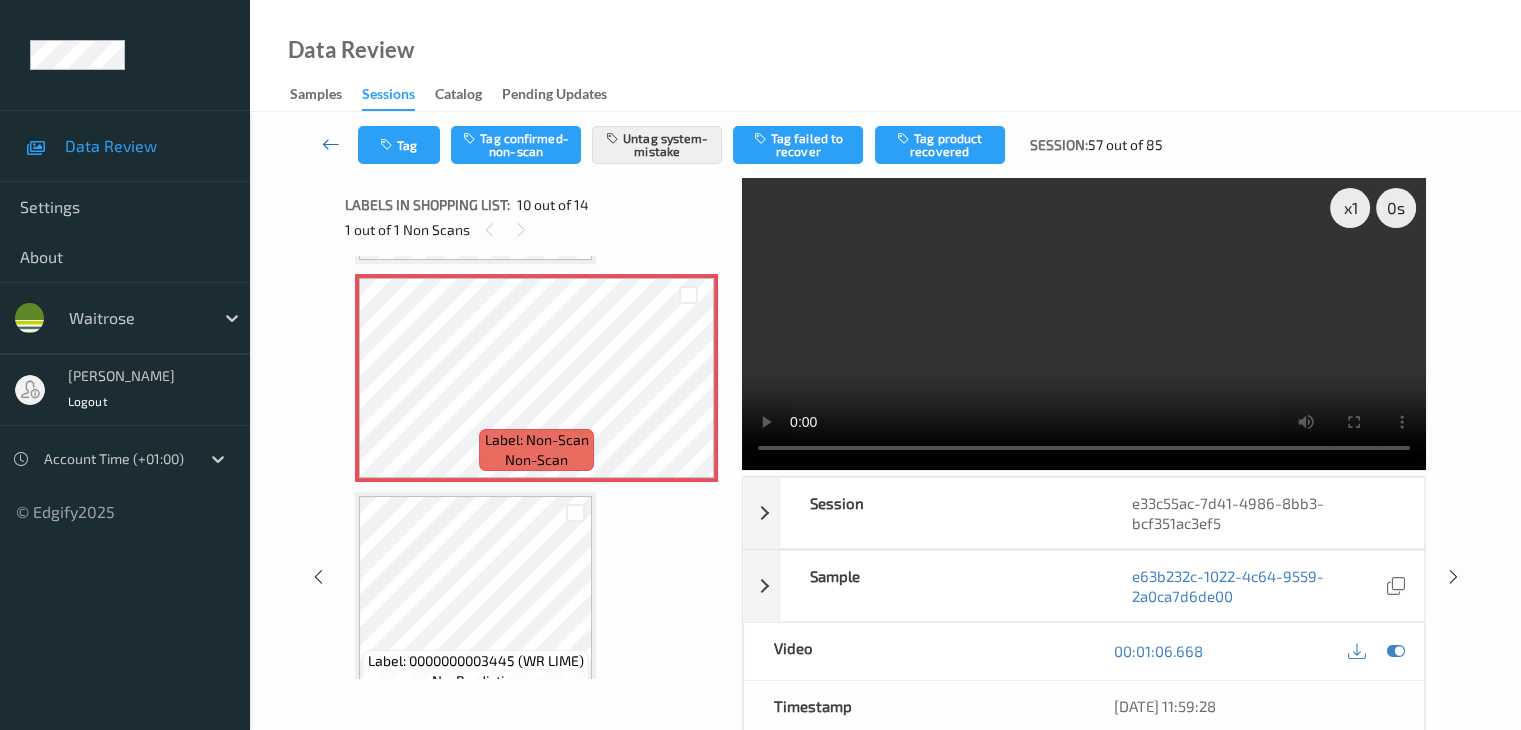 click at bounding box center [331, 144] 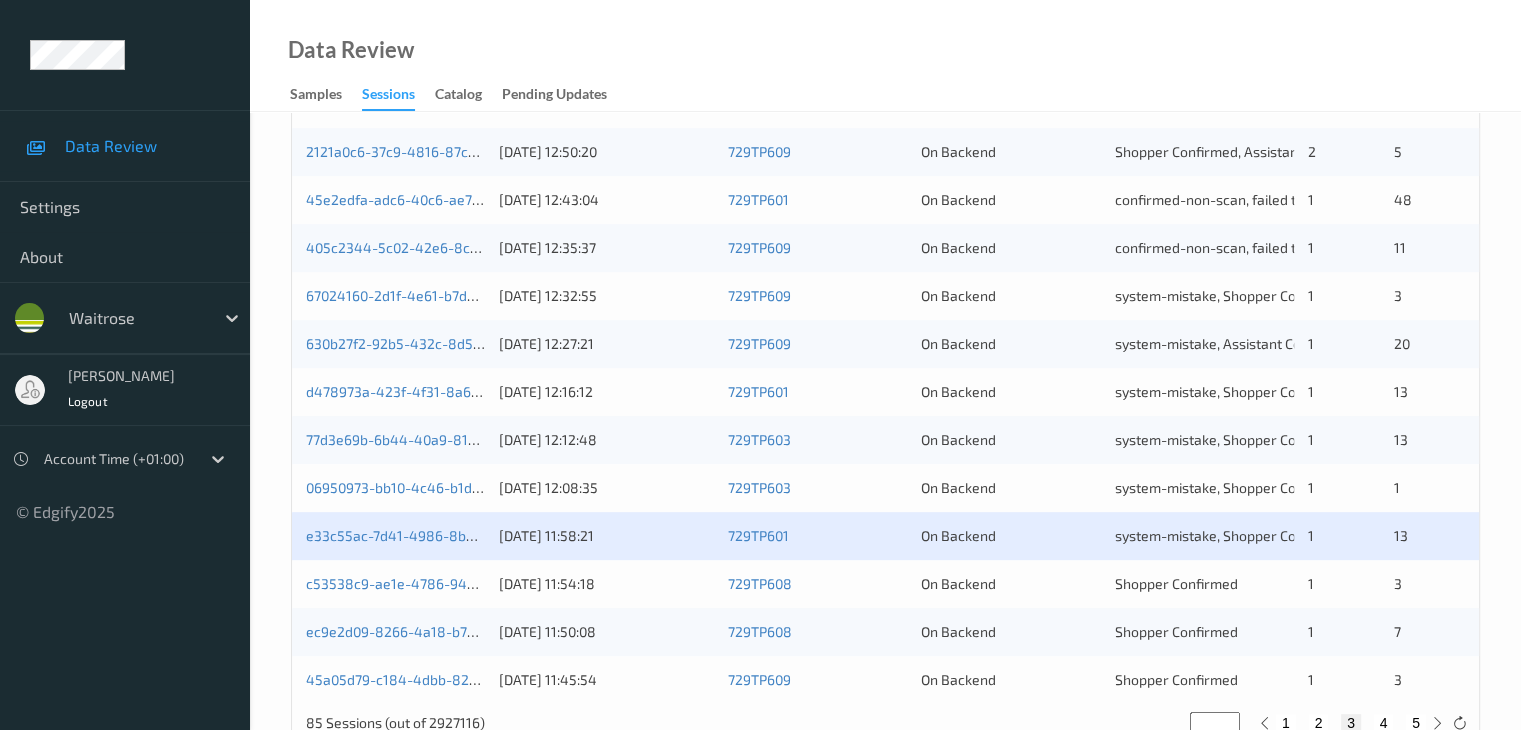 scroll, scrollTop: 900, scrollLeft: 0, axis: vertical 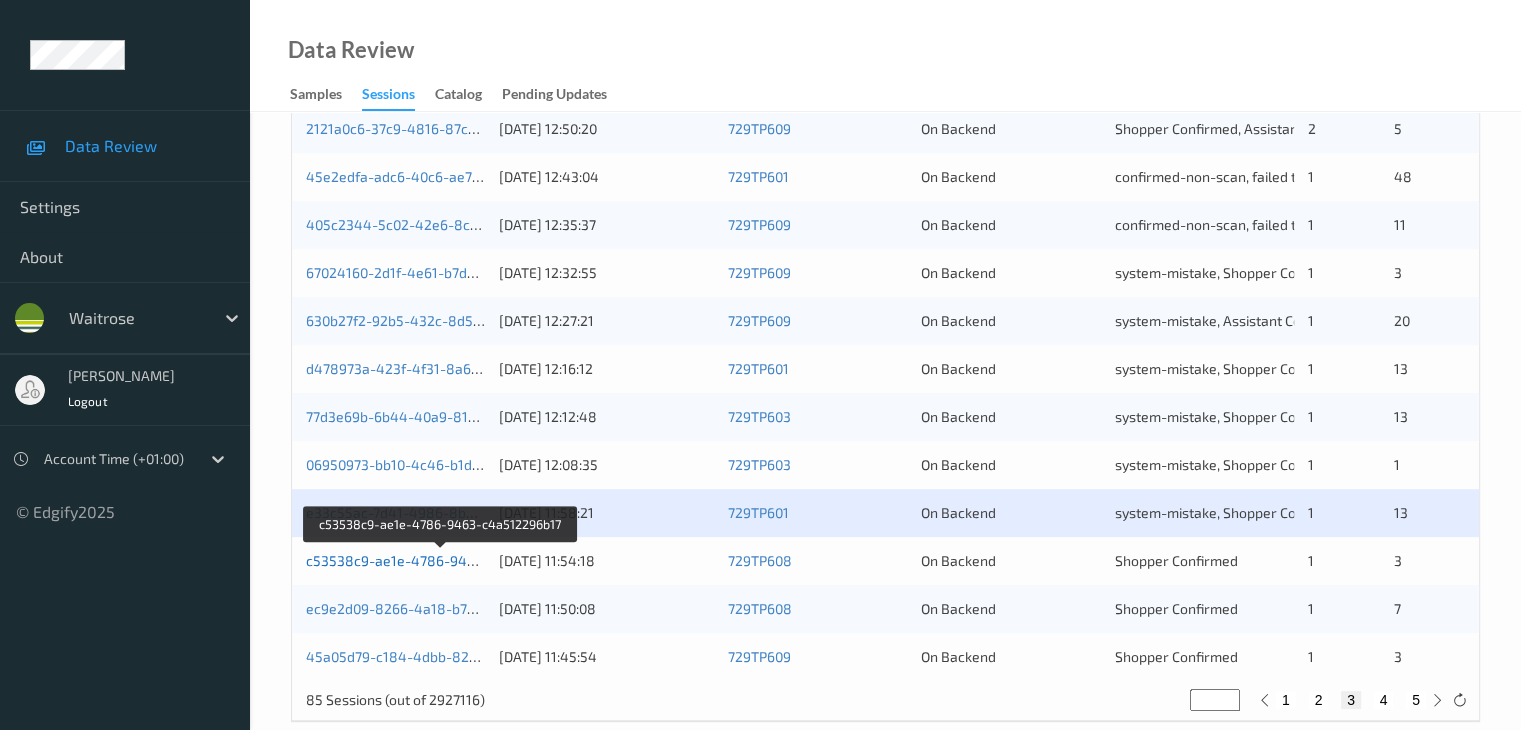 click on "c53538c9-ae1e-4786-9463-c4a512296b17" at bounding box center (443, 560) 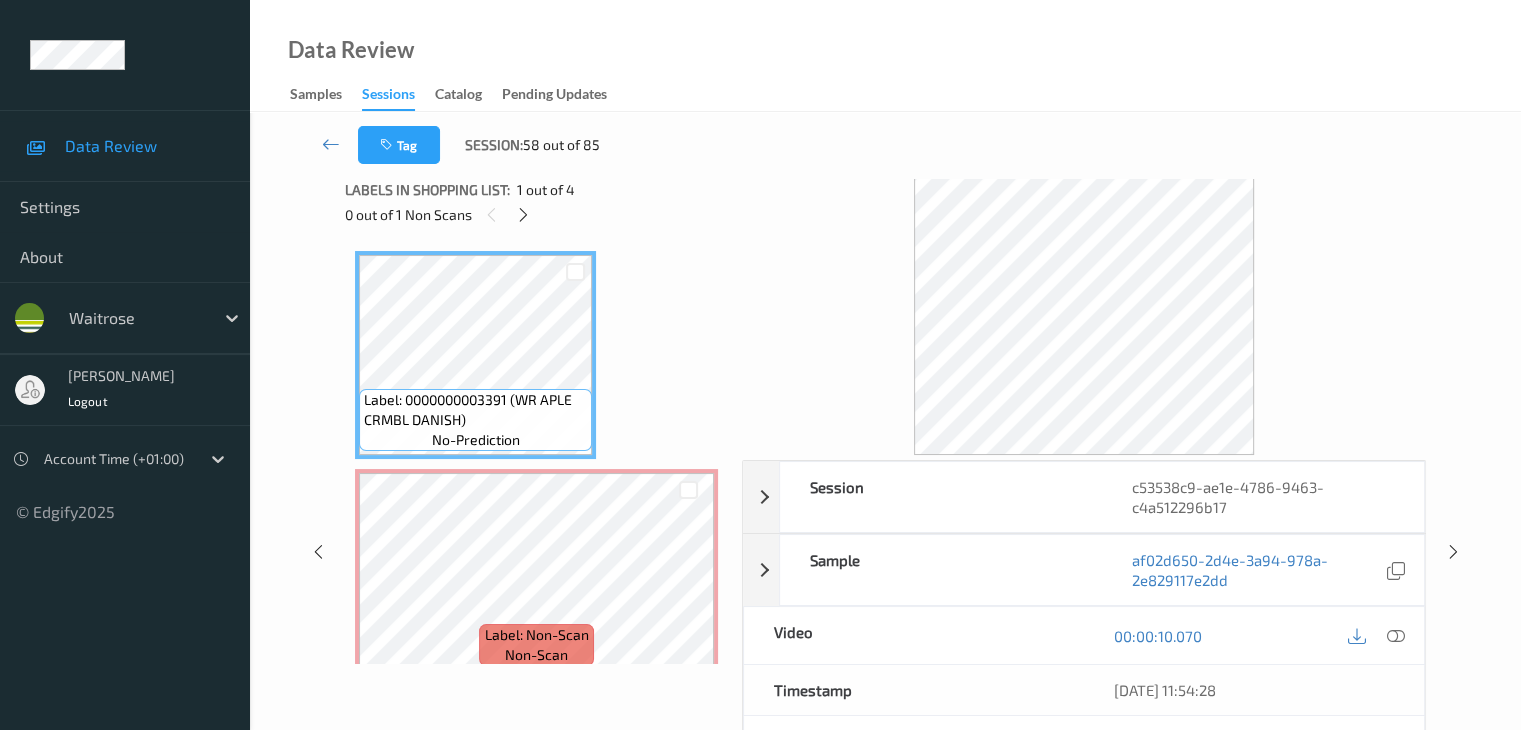 scroll, scrollTop: 0, scrollLeft: 0, axis: both 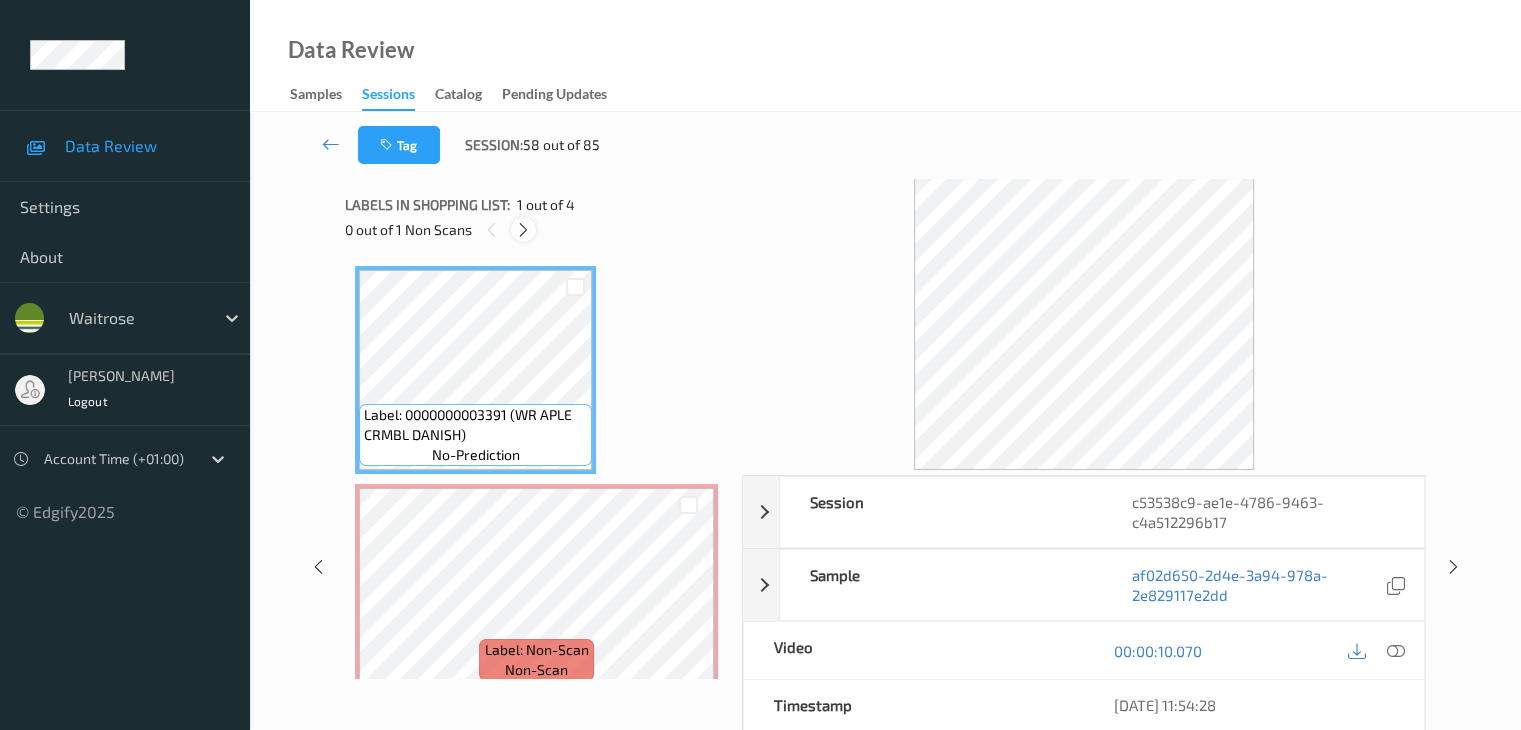 click at bounding box center [523, 230] 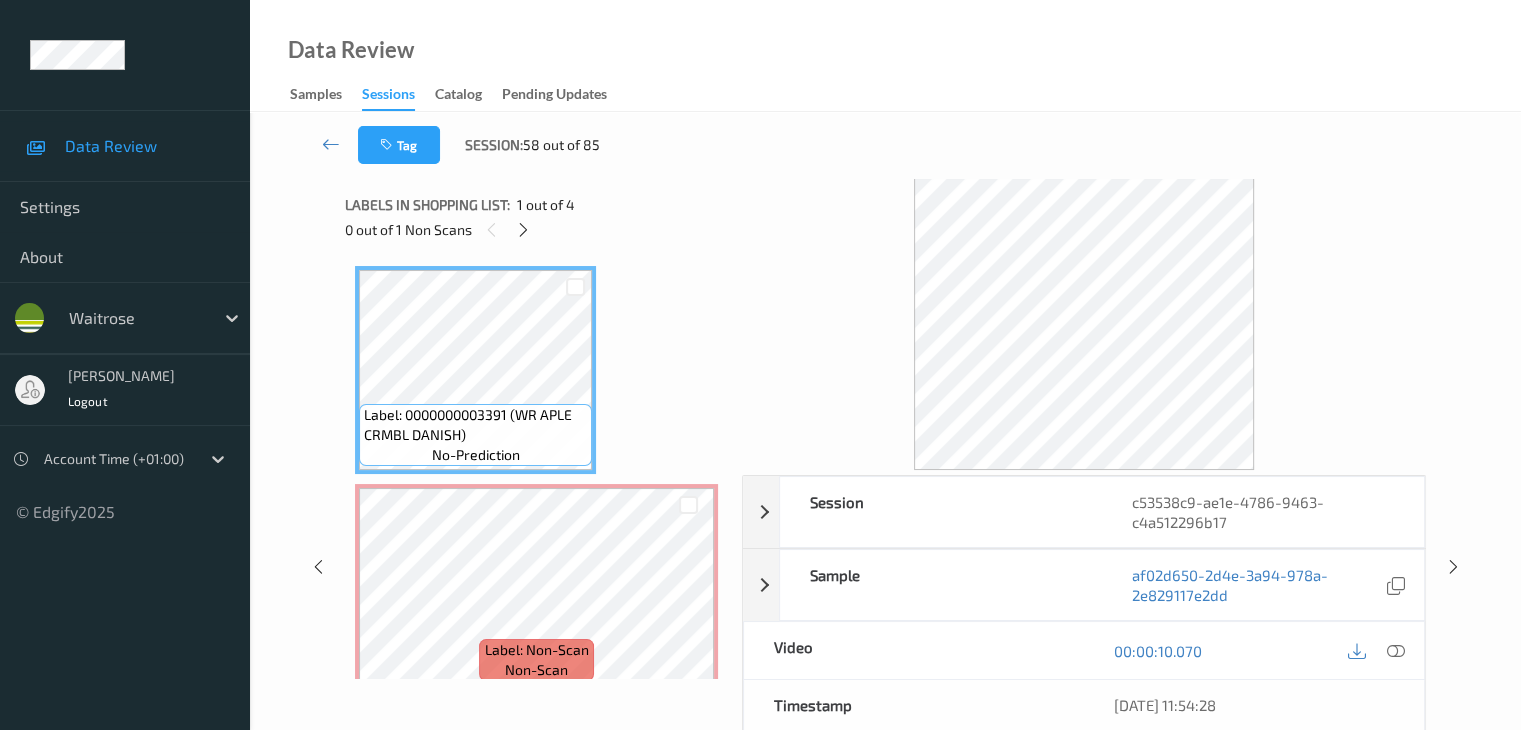 scroll, scrollTop: 10, scrollLeft: 0, axis: vertical 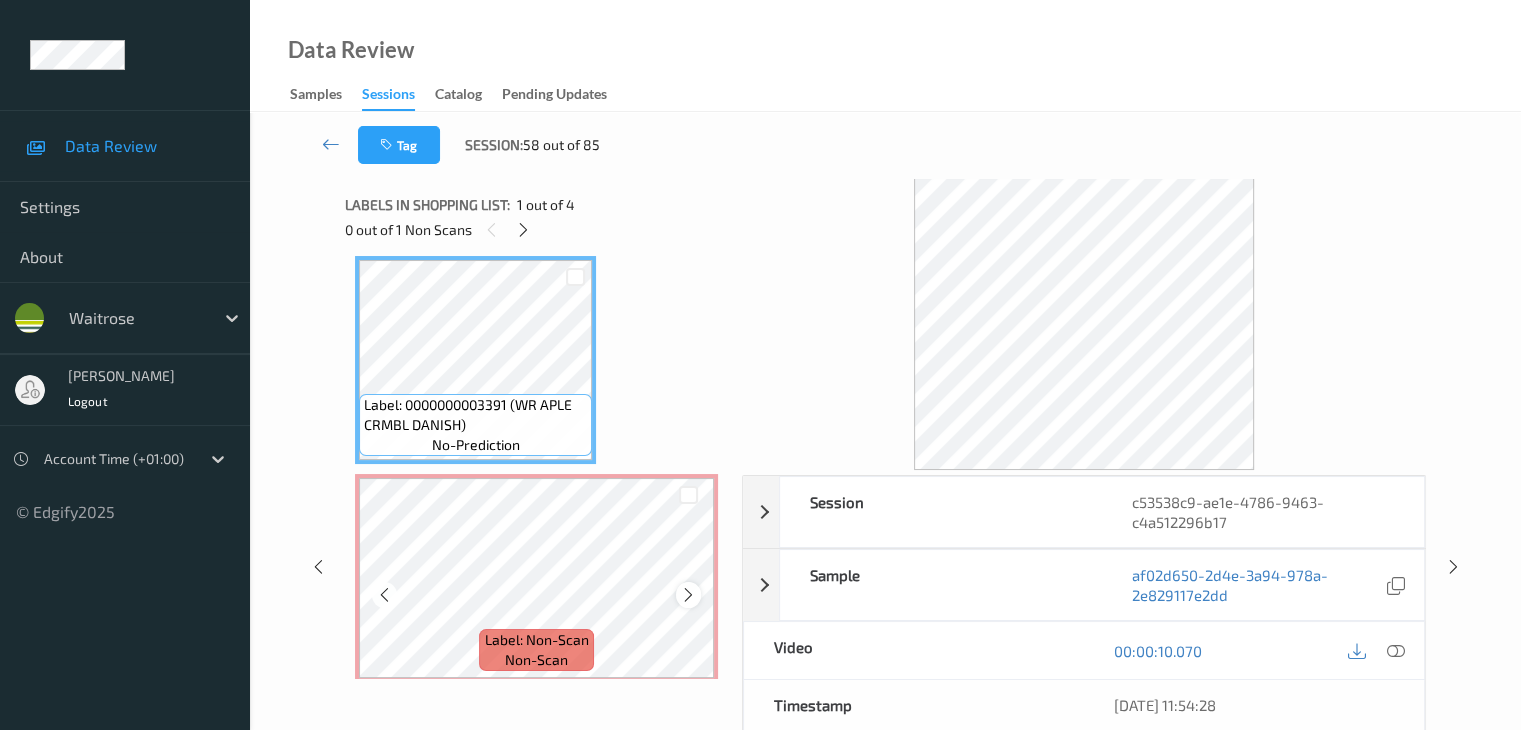 click at bounding box center [688, 595] 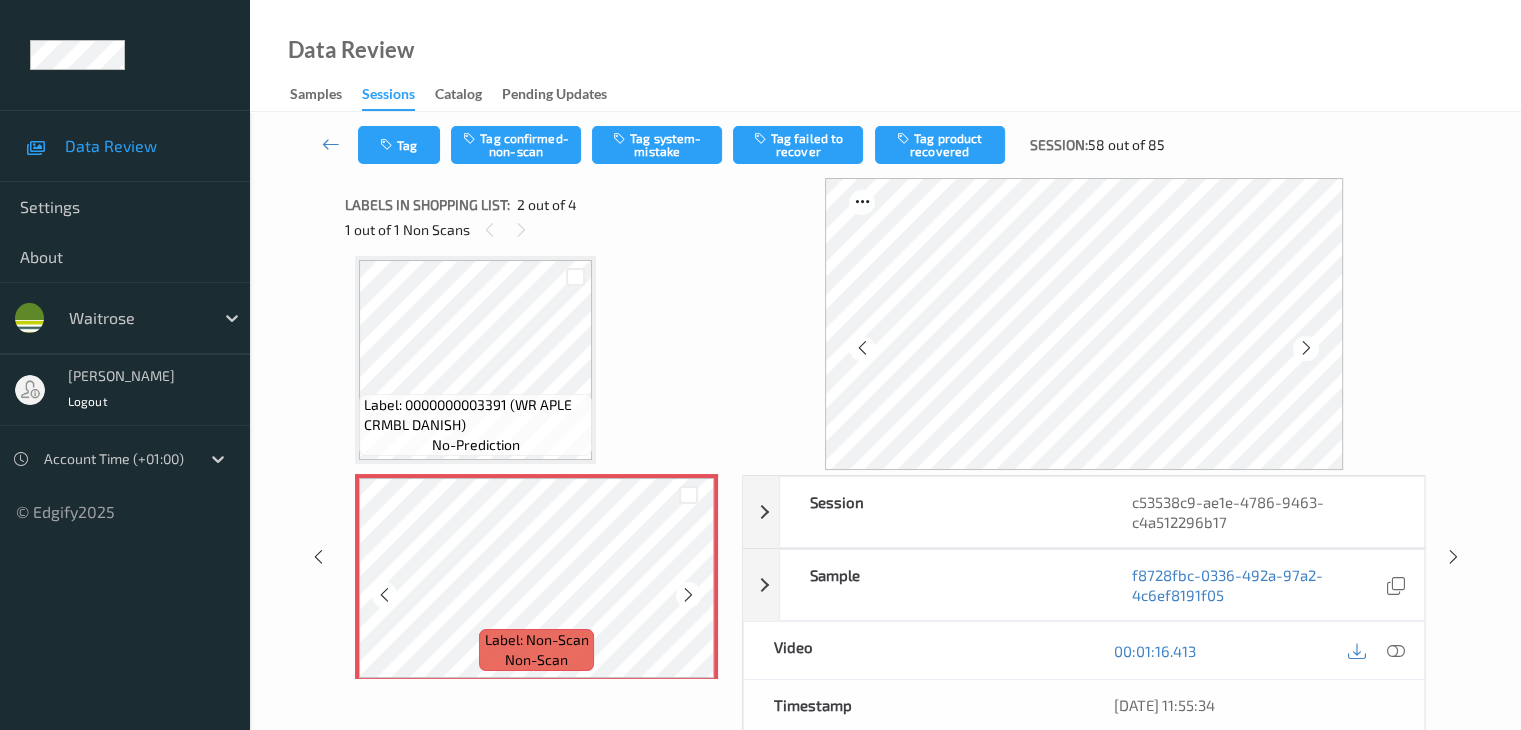 click at bounding box center (688, 595) 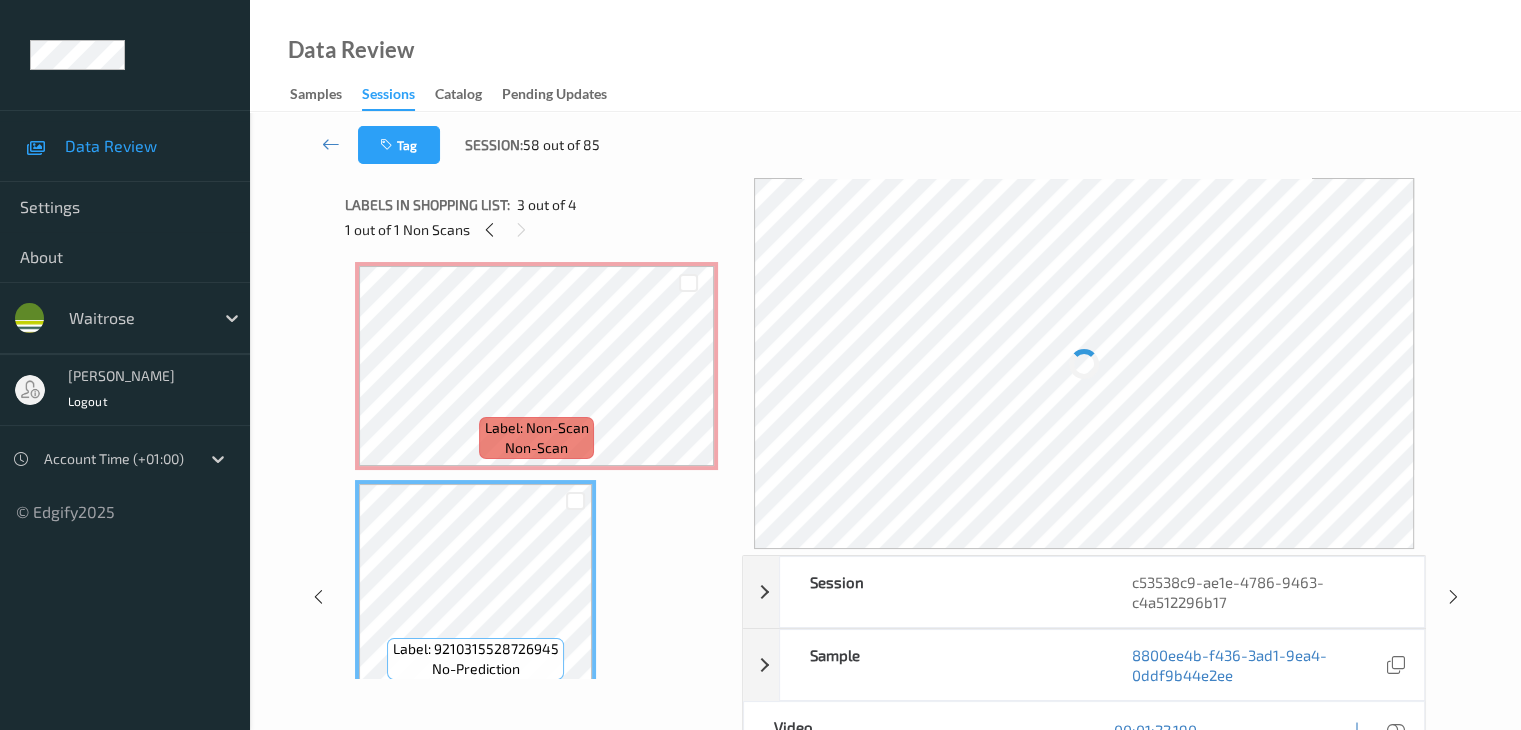 scroll, scrollTop: 110, scrollLeft: 0, axis: vertical 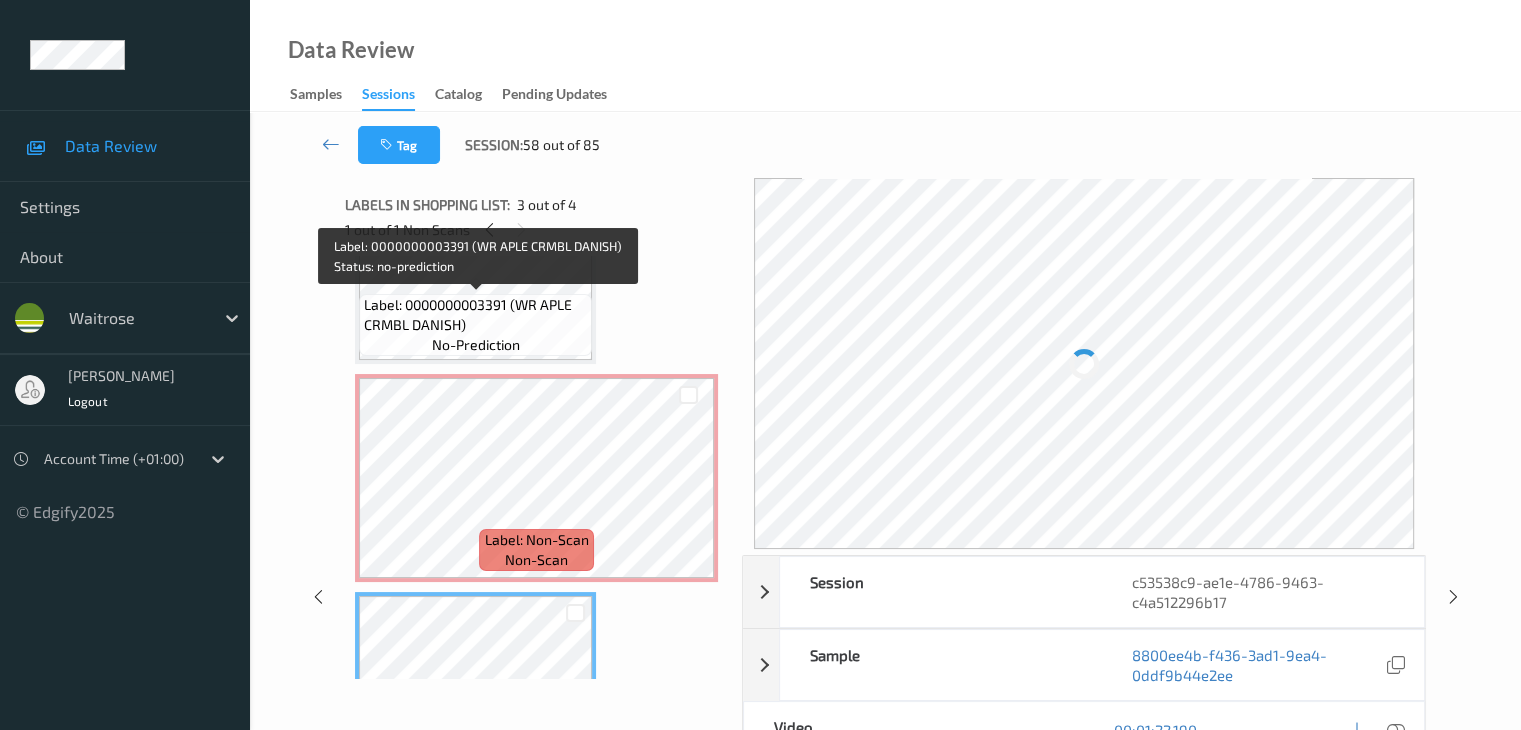 click on "Label: 0000000003391 (WR APLE CRMBL DANISH)" at bounding box center (475, 315) 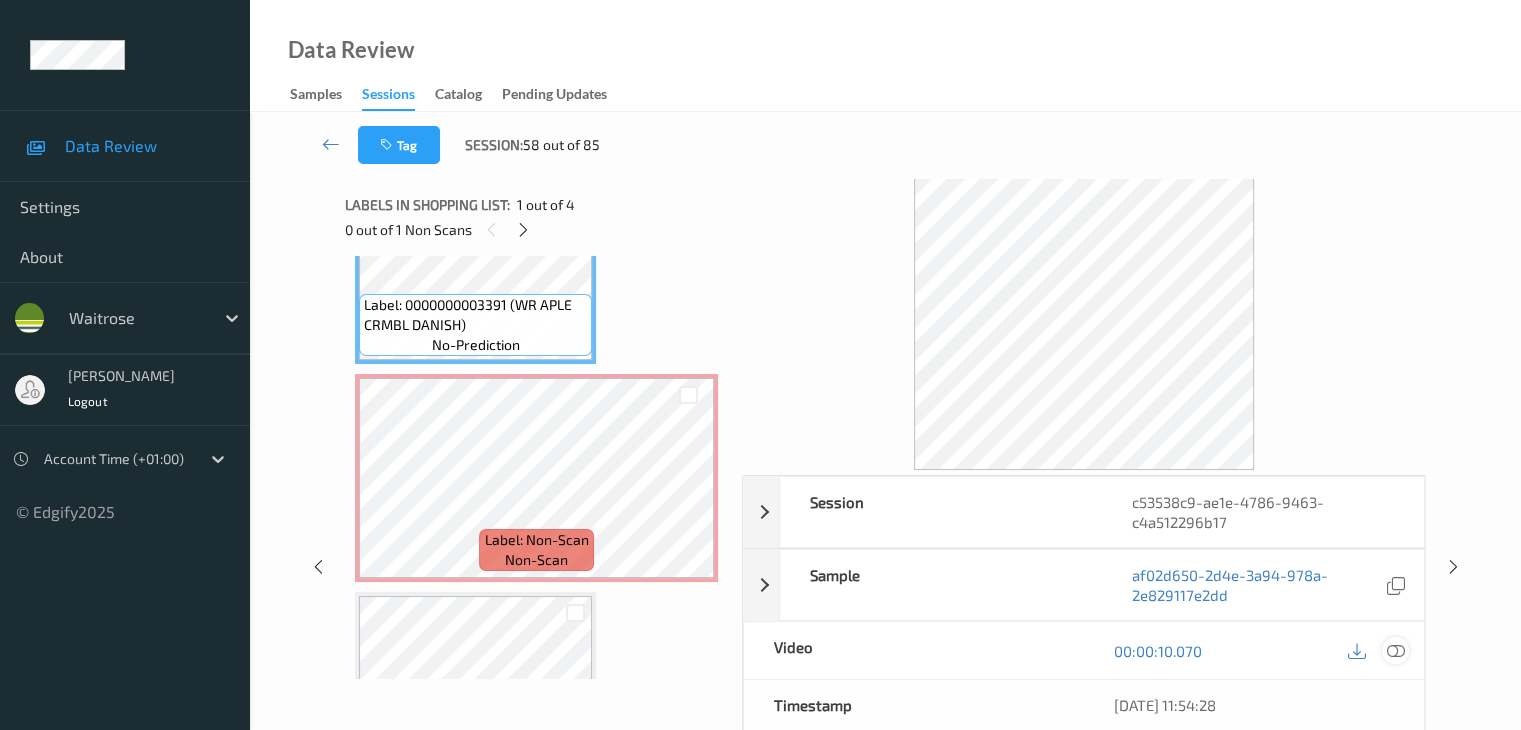 click at bounding box center [1395, 651] 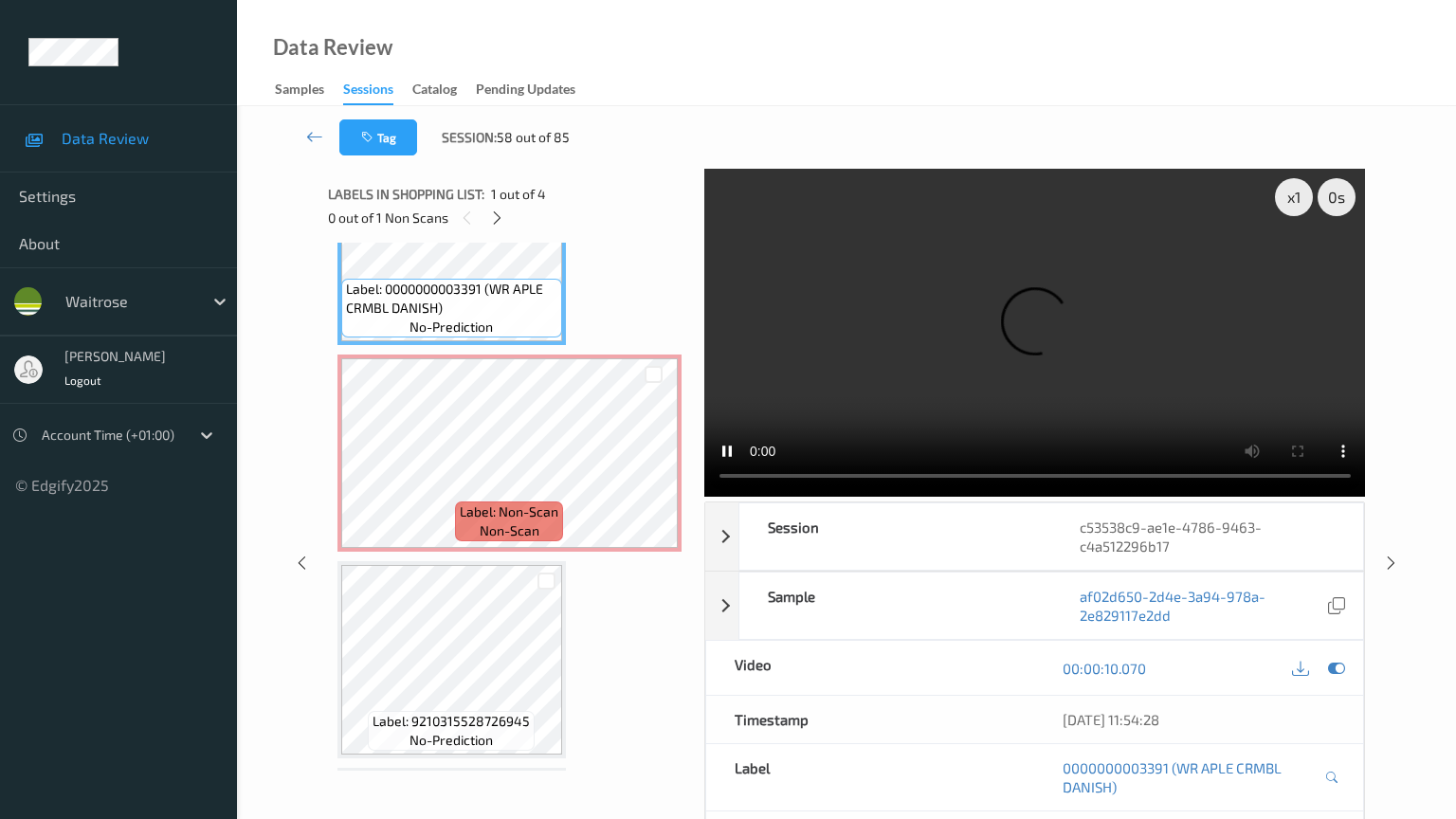 type 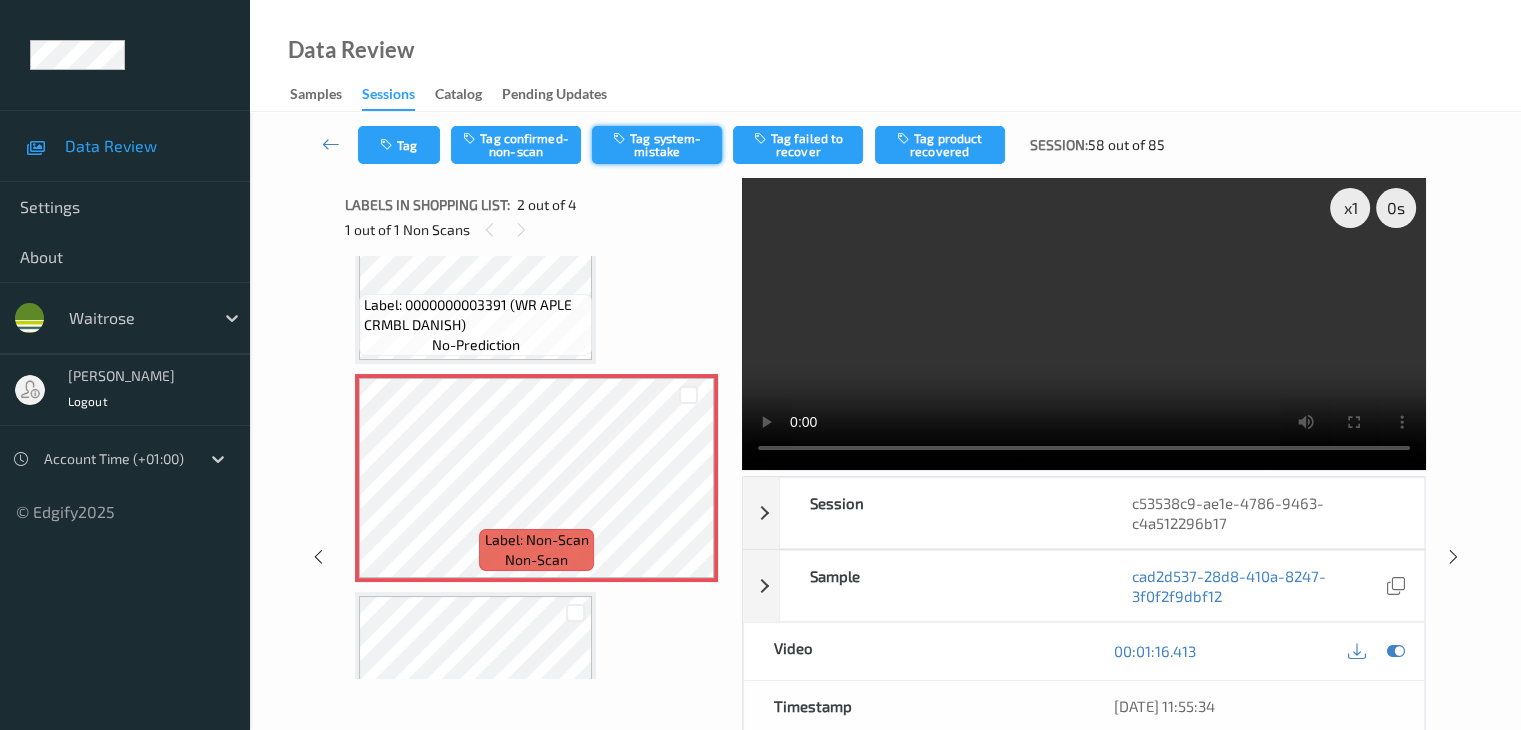click on "Tag   system-mistake" at bounding box center (657, 145) 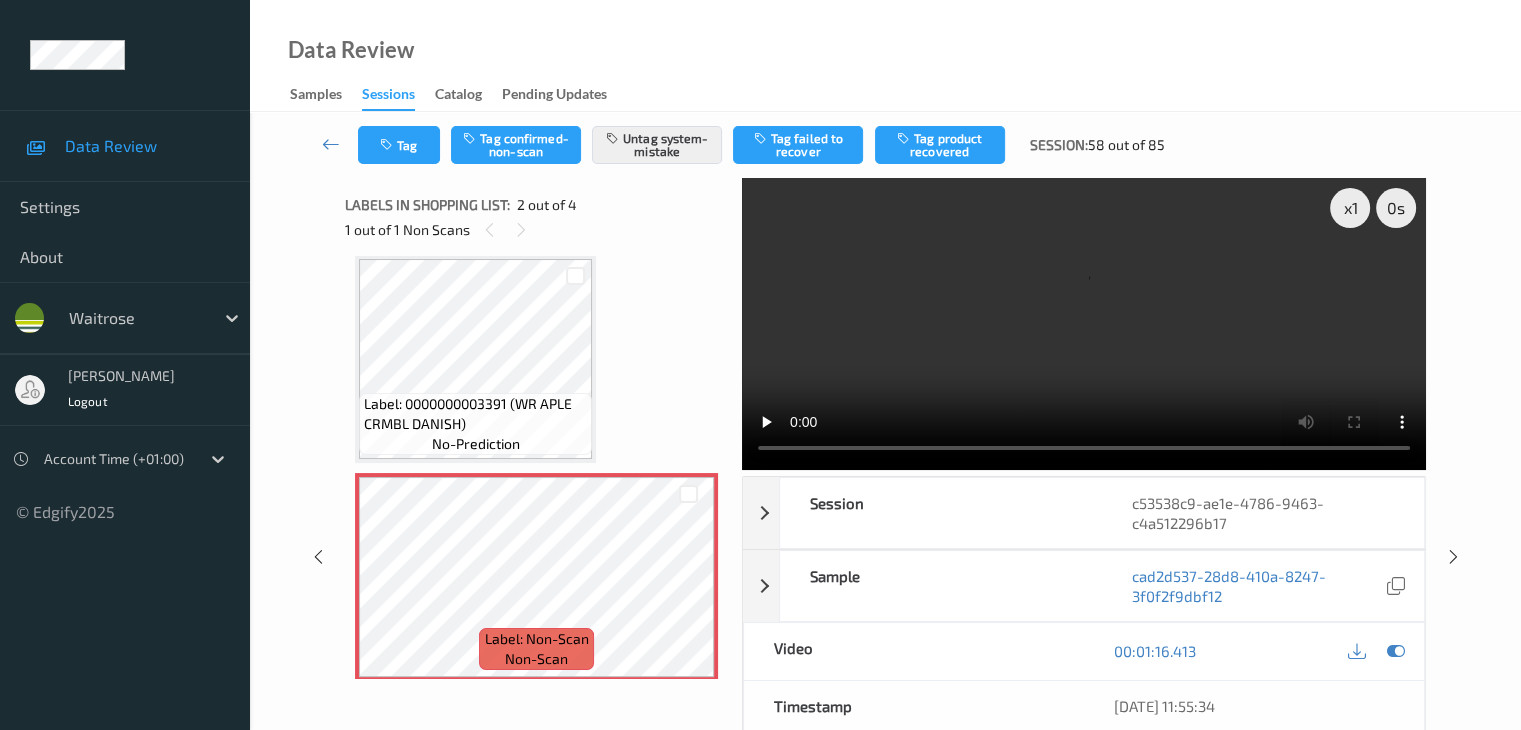 scroll, scrollTop: 0, scrollLeft: 0, axis: both 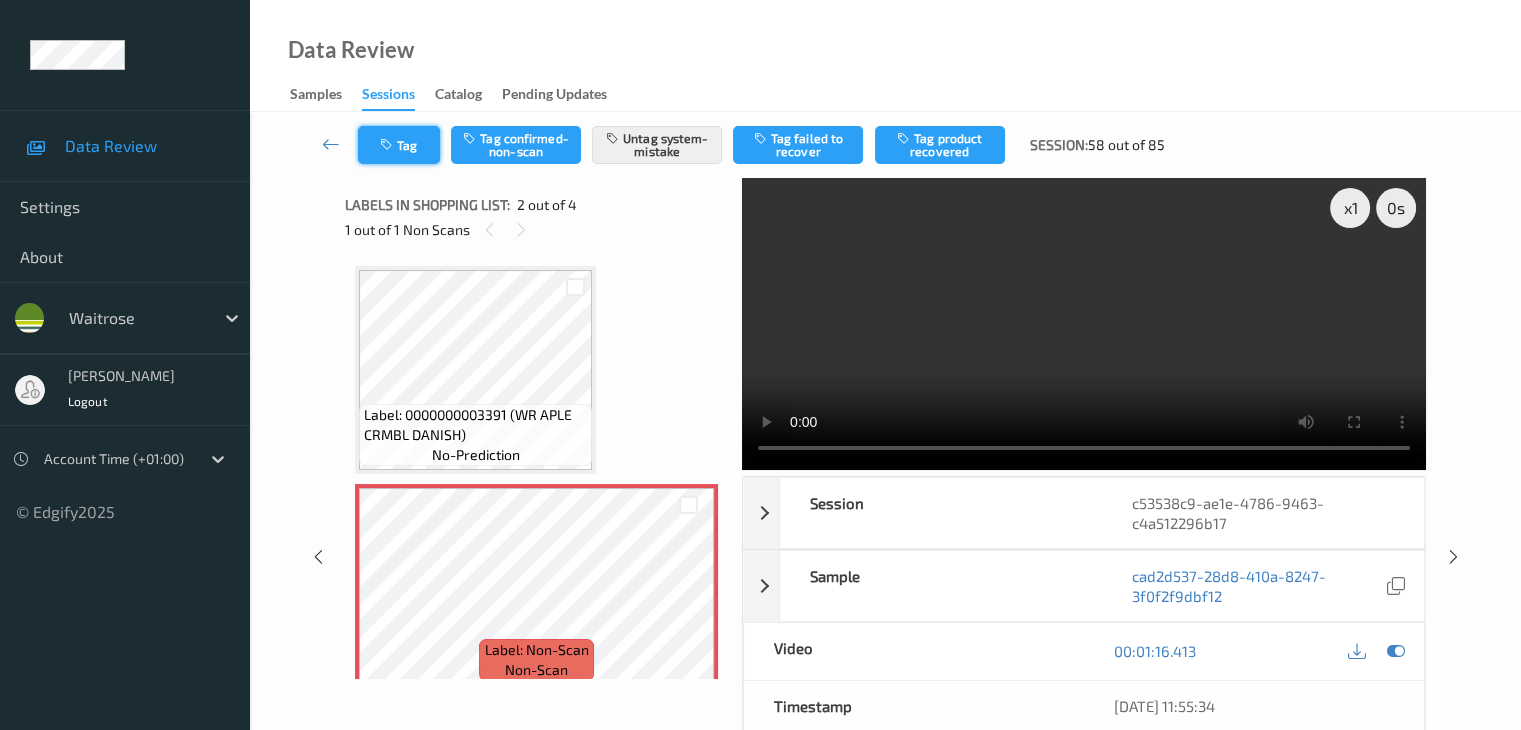 click on "Tag" at bounding box center (399, 145) 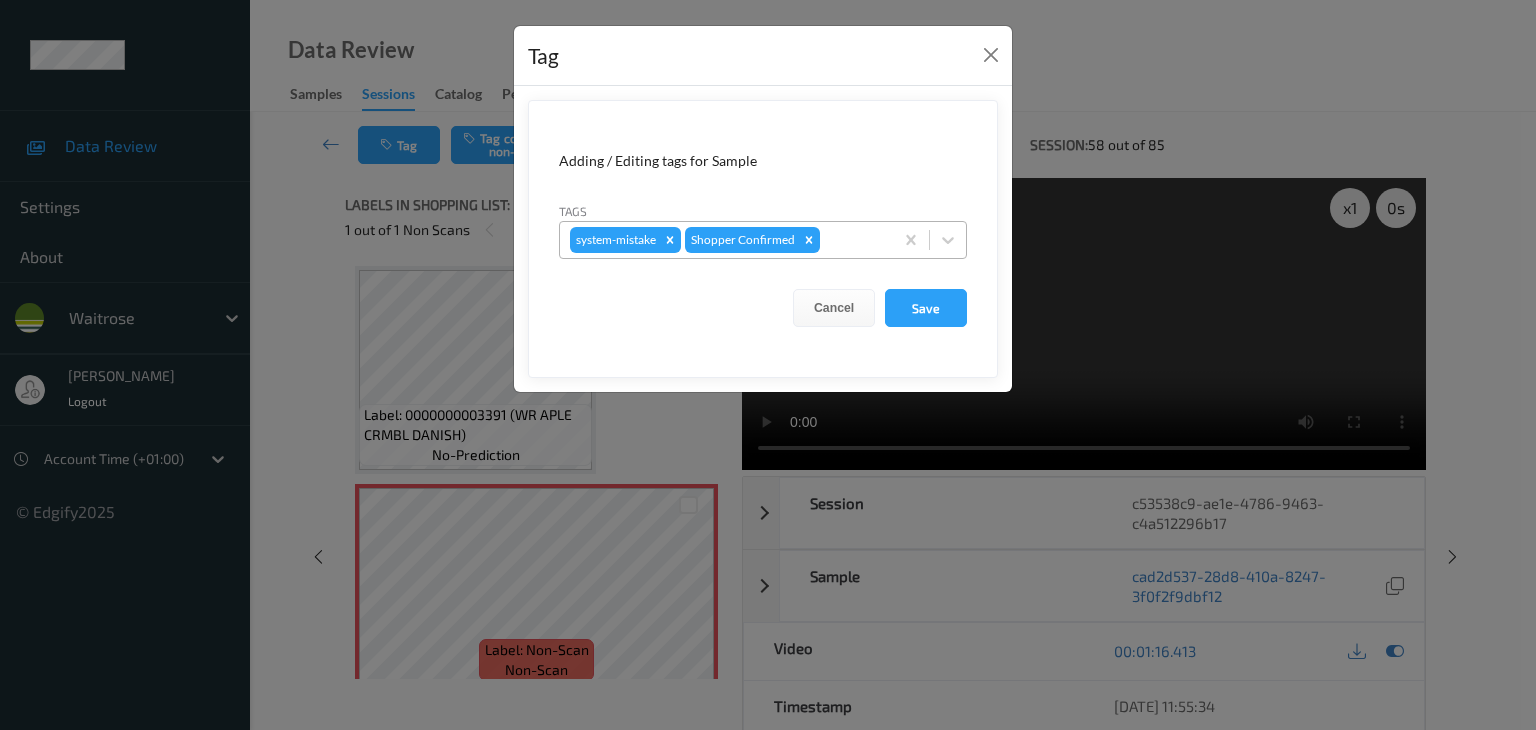click at bounding box center [853, 240] 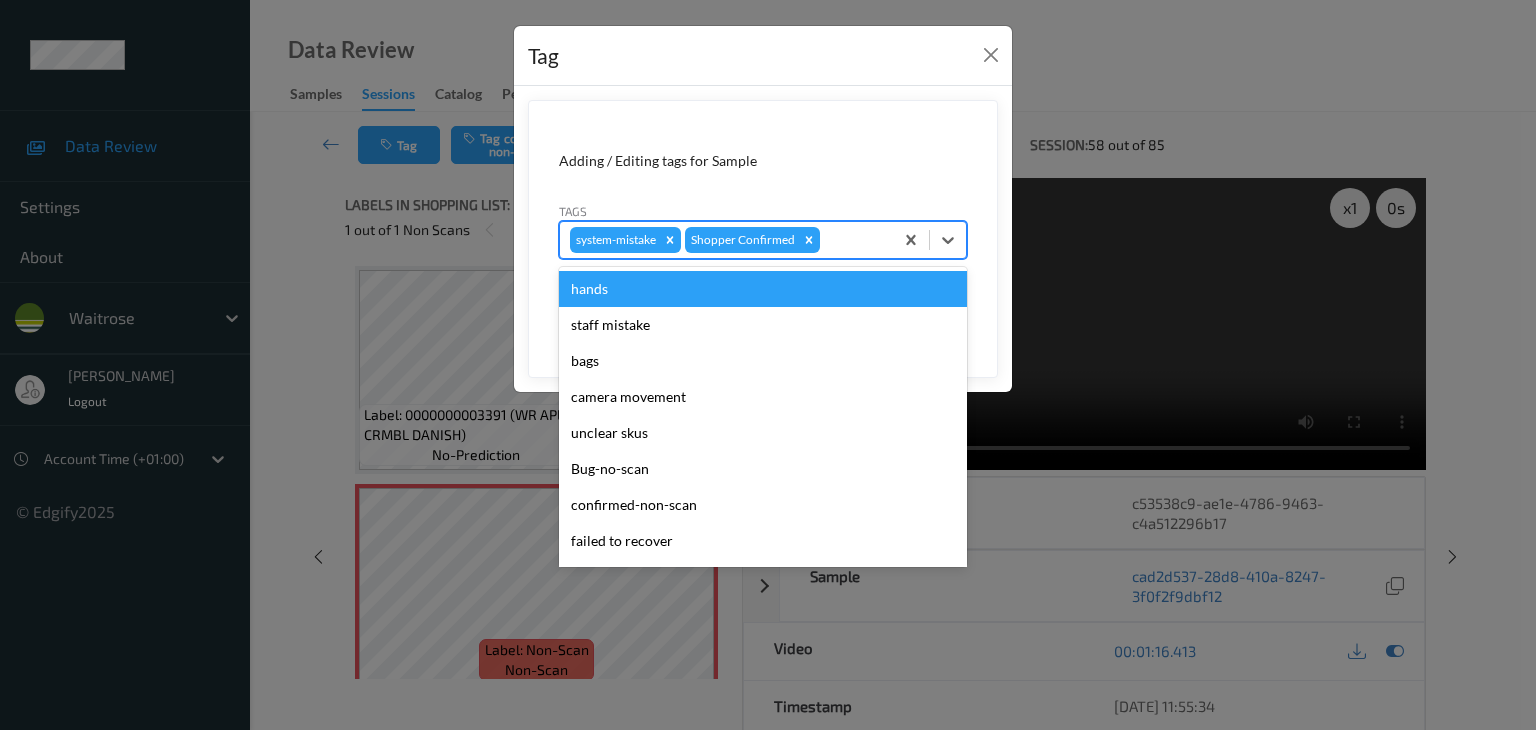 type on "u" 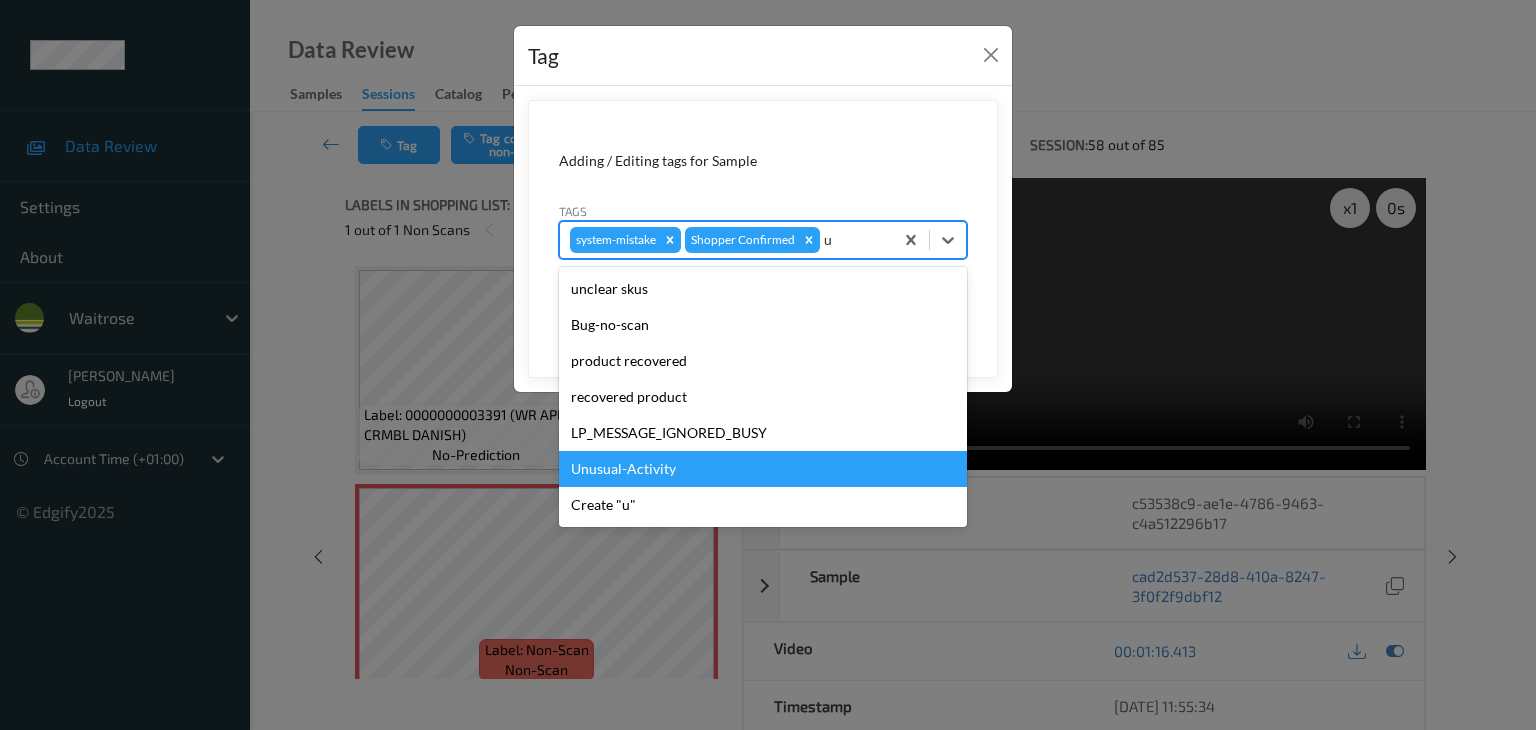 click on "Unusual-Activity" at bounding box center [763, 469] 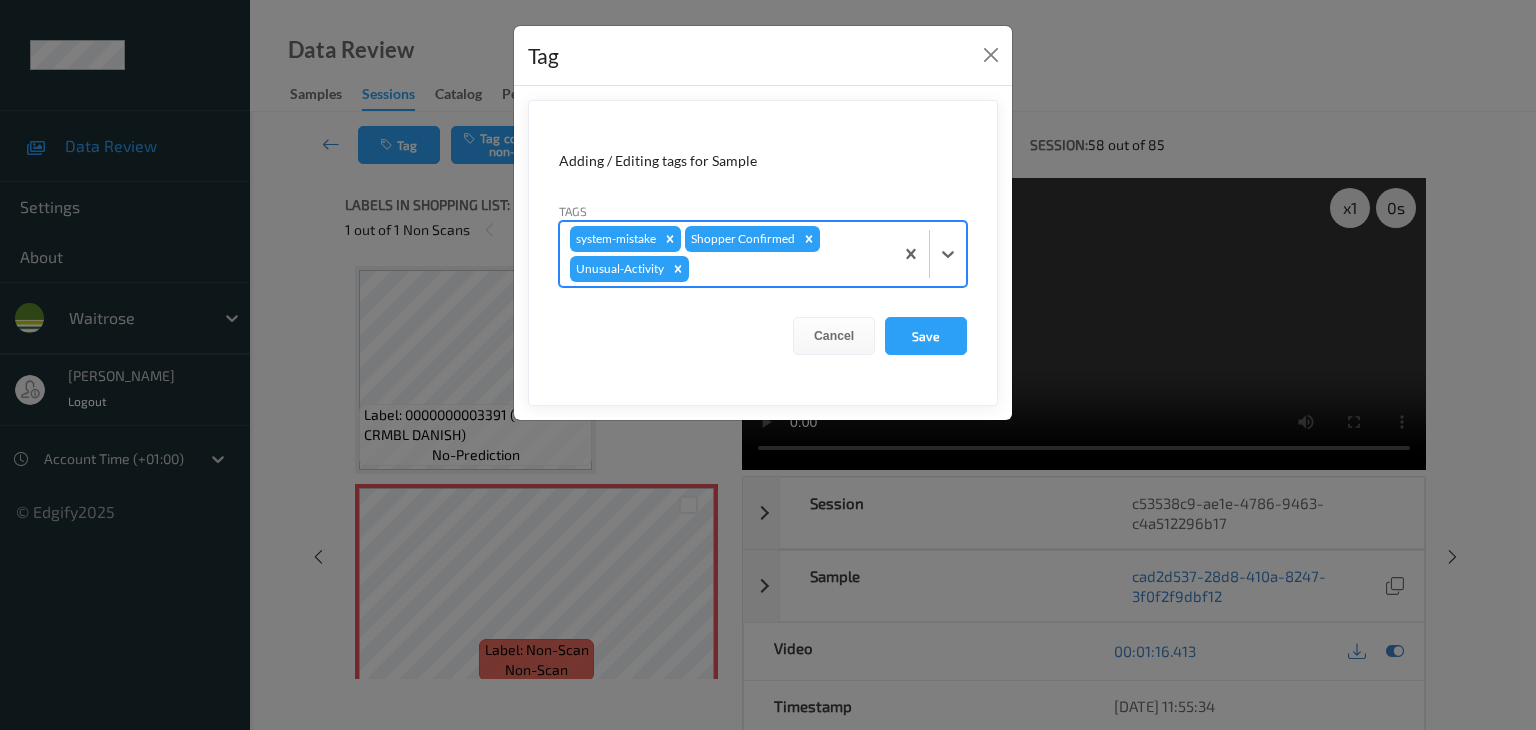 type on "p" 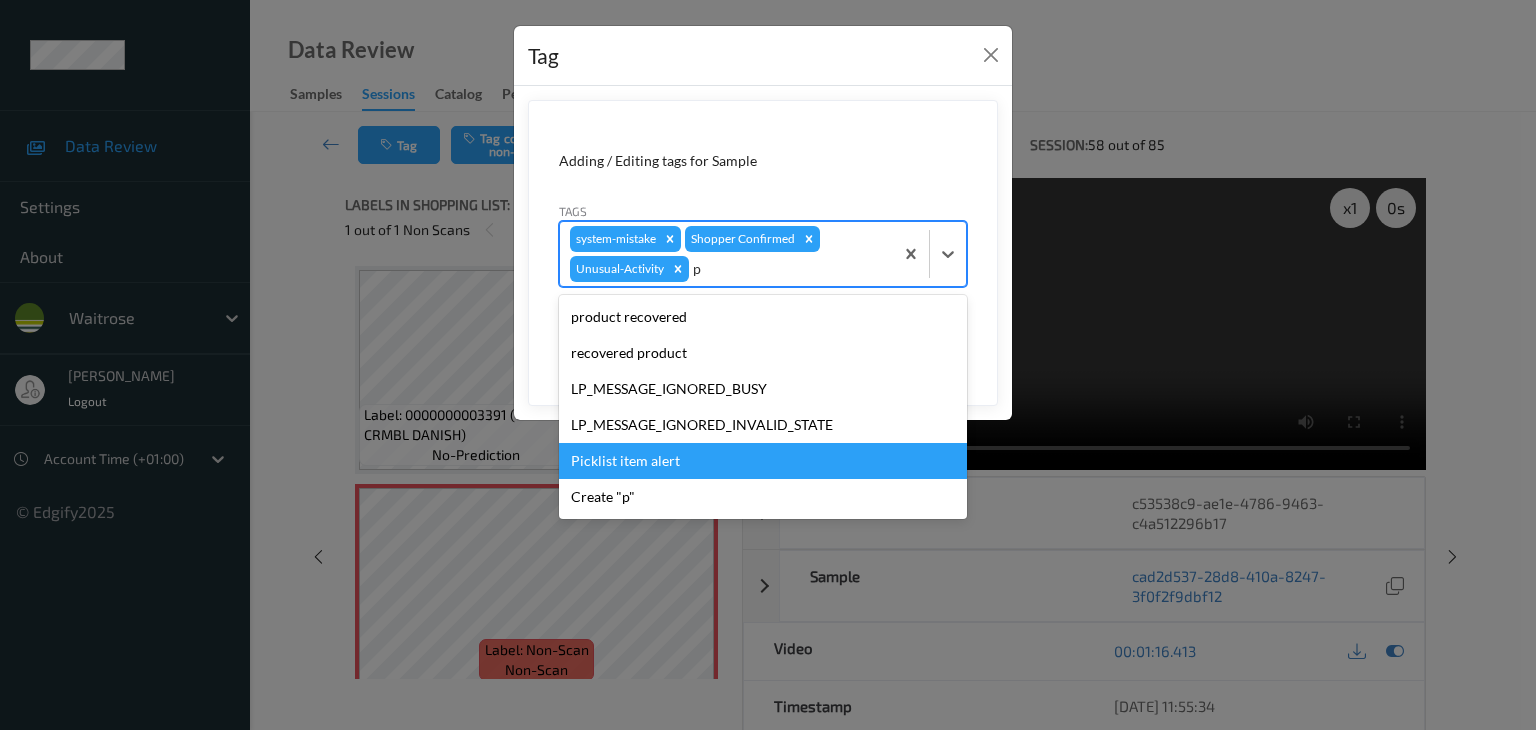 click on "Picklist item alert" at bounding box center [763, 461] 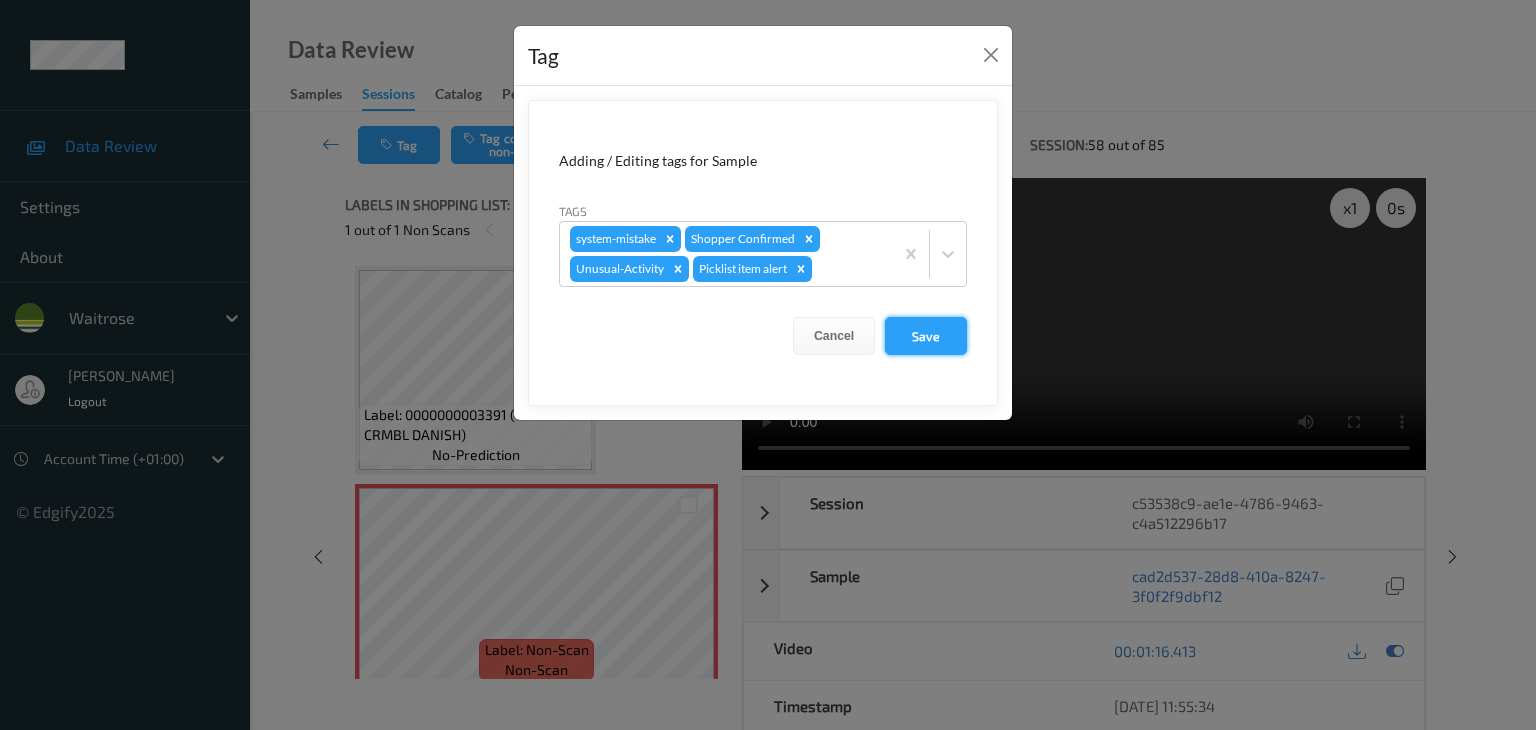 click on "Save" at bounding box center [926, 336] 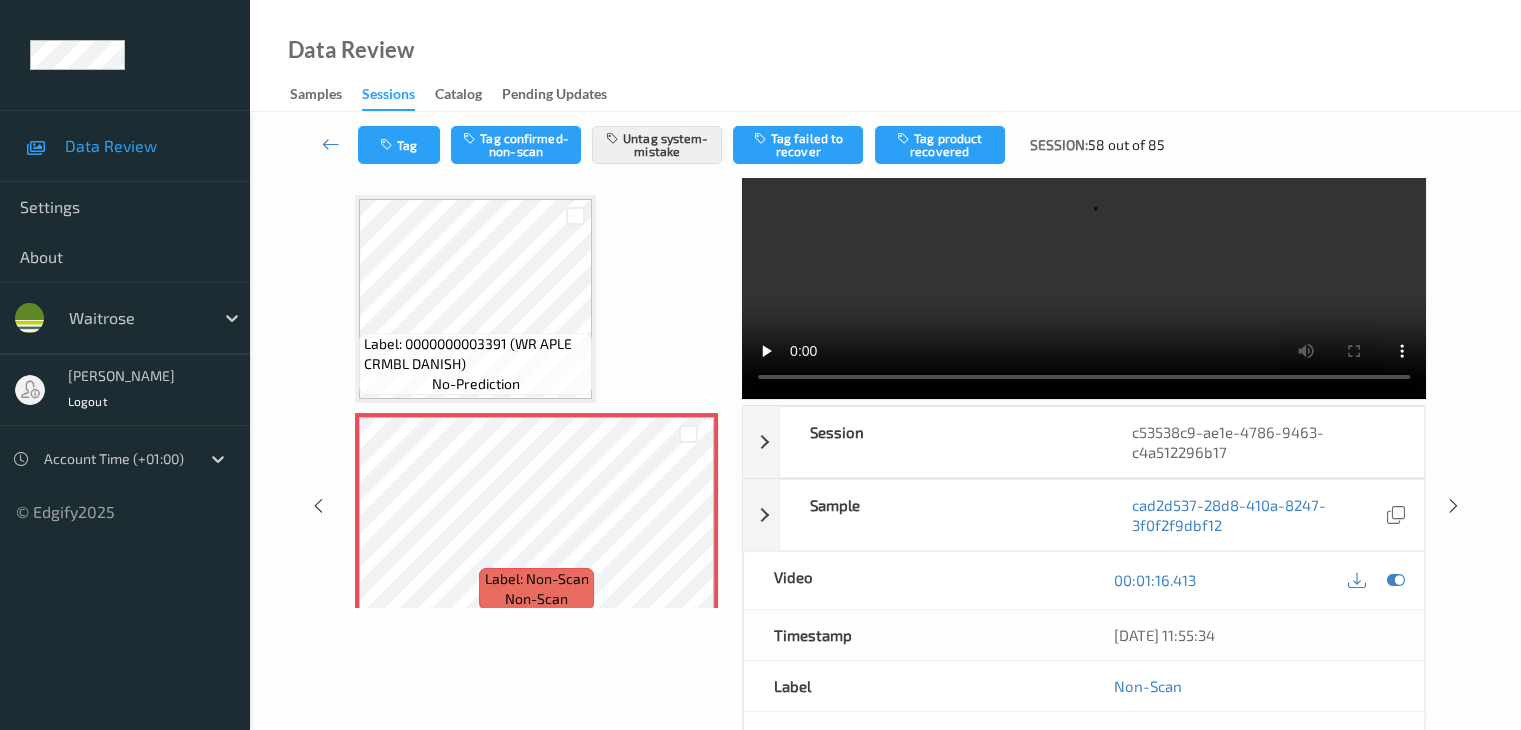 scroll, scrollTop: 0, scrollLeft: 0, axis: both 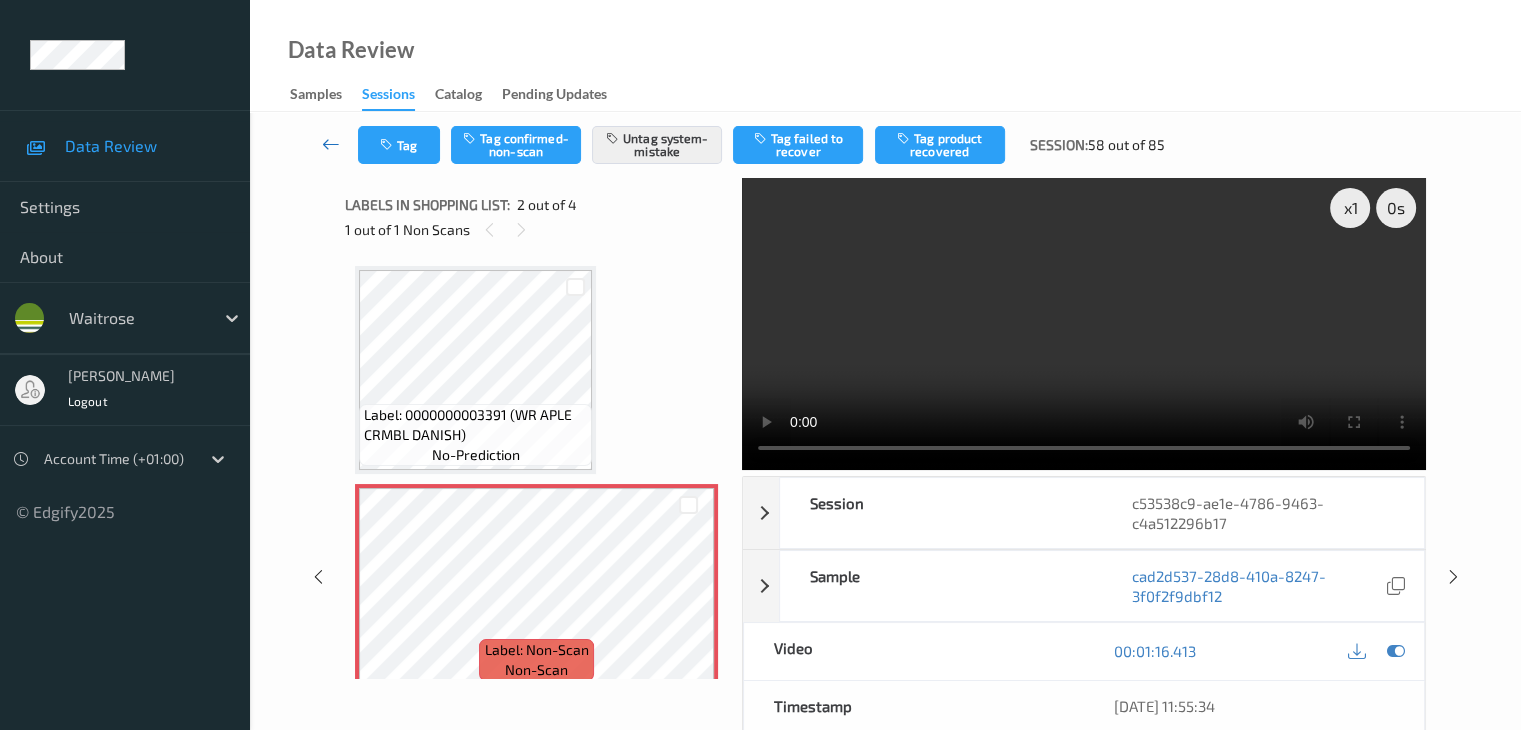 click at bounding box center [331, 144] 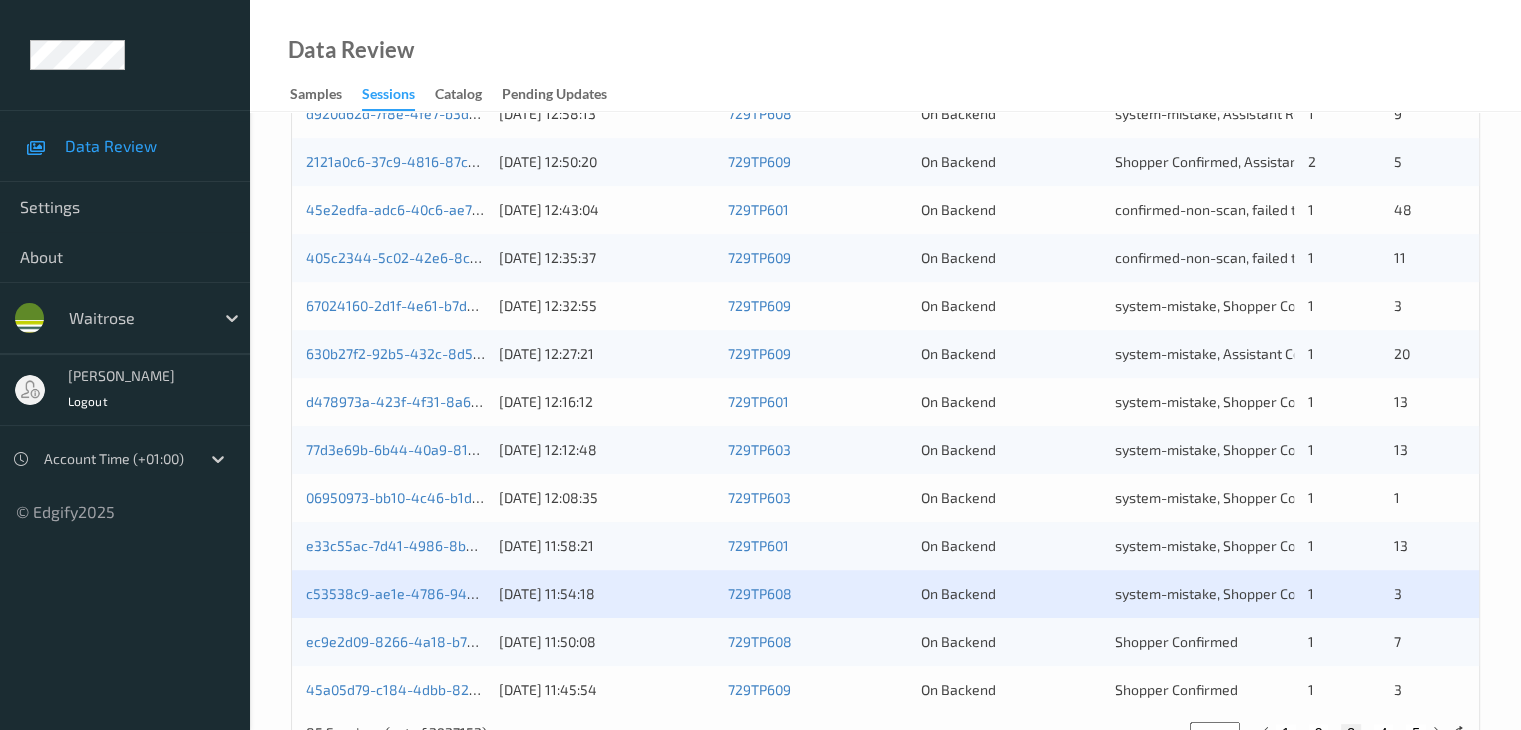 scroll, scrollTop: 832, scrollLeft: 0, axis: vertical 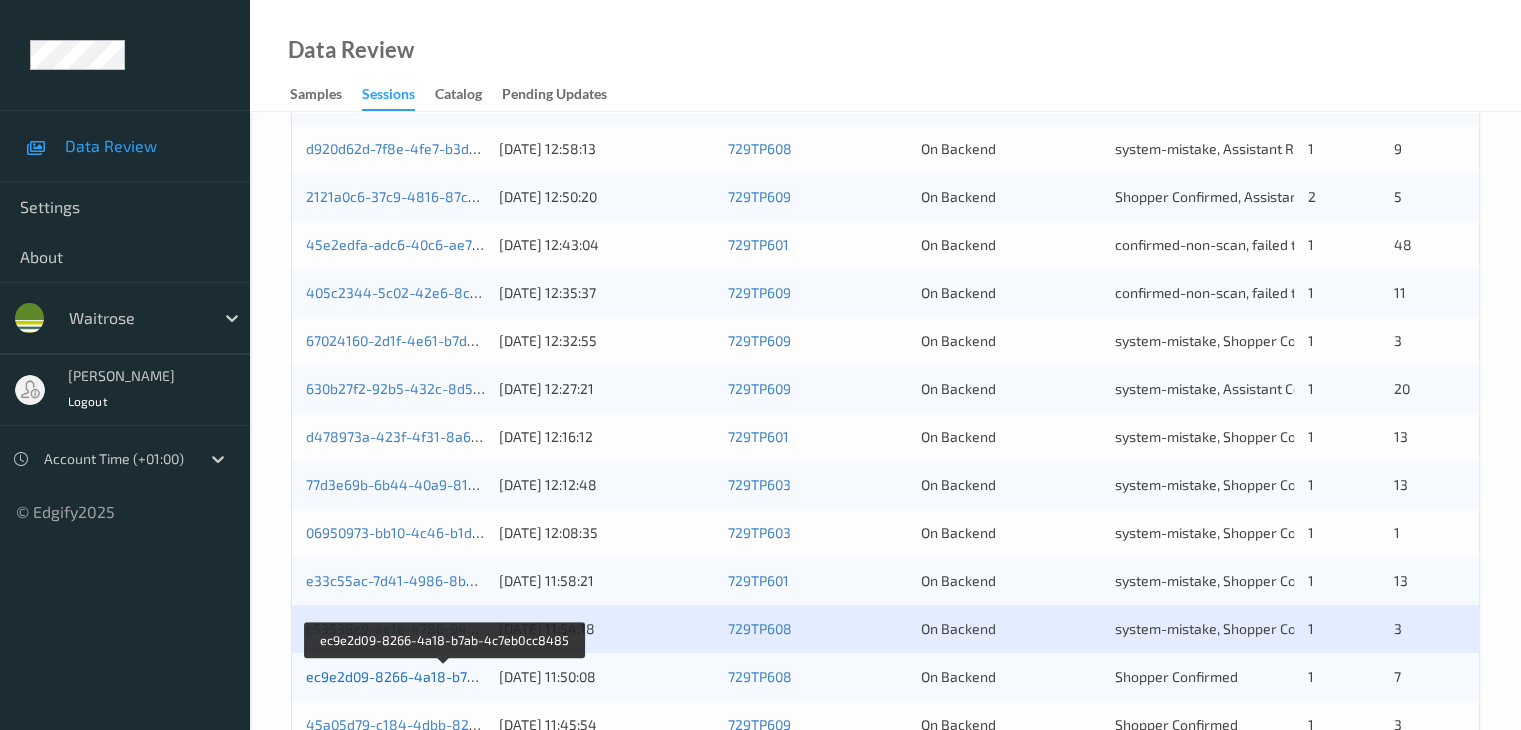 click on "ec9e2d09-8266-4a18-b7ab-4c7eb0cc8485" at bounding box center (445, 676) 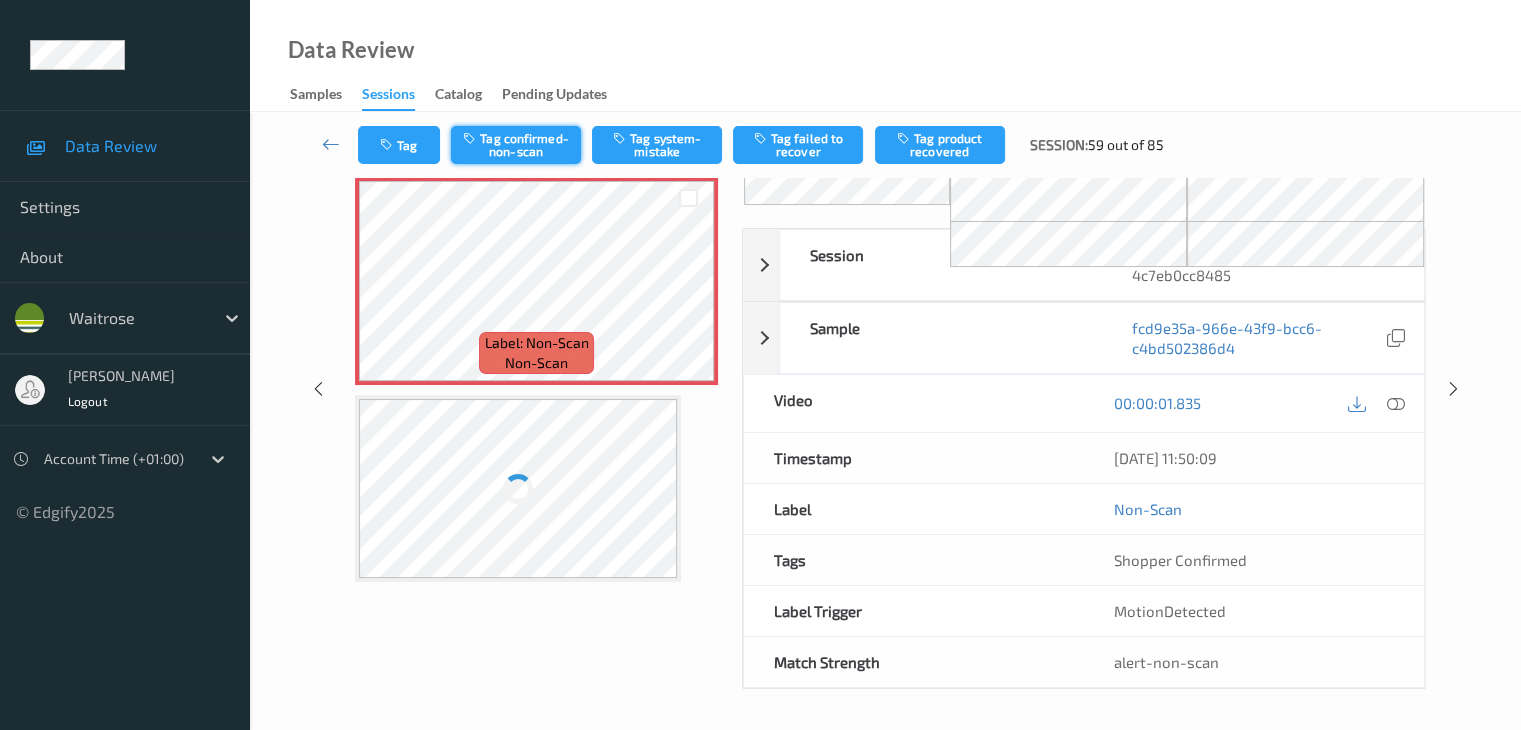 scroll, scrollTop: 80, scrollLeft: 0, axis: vertical 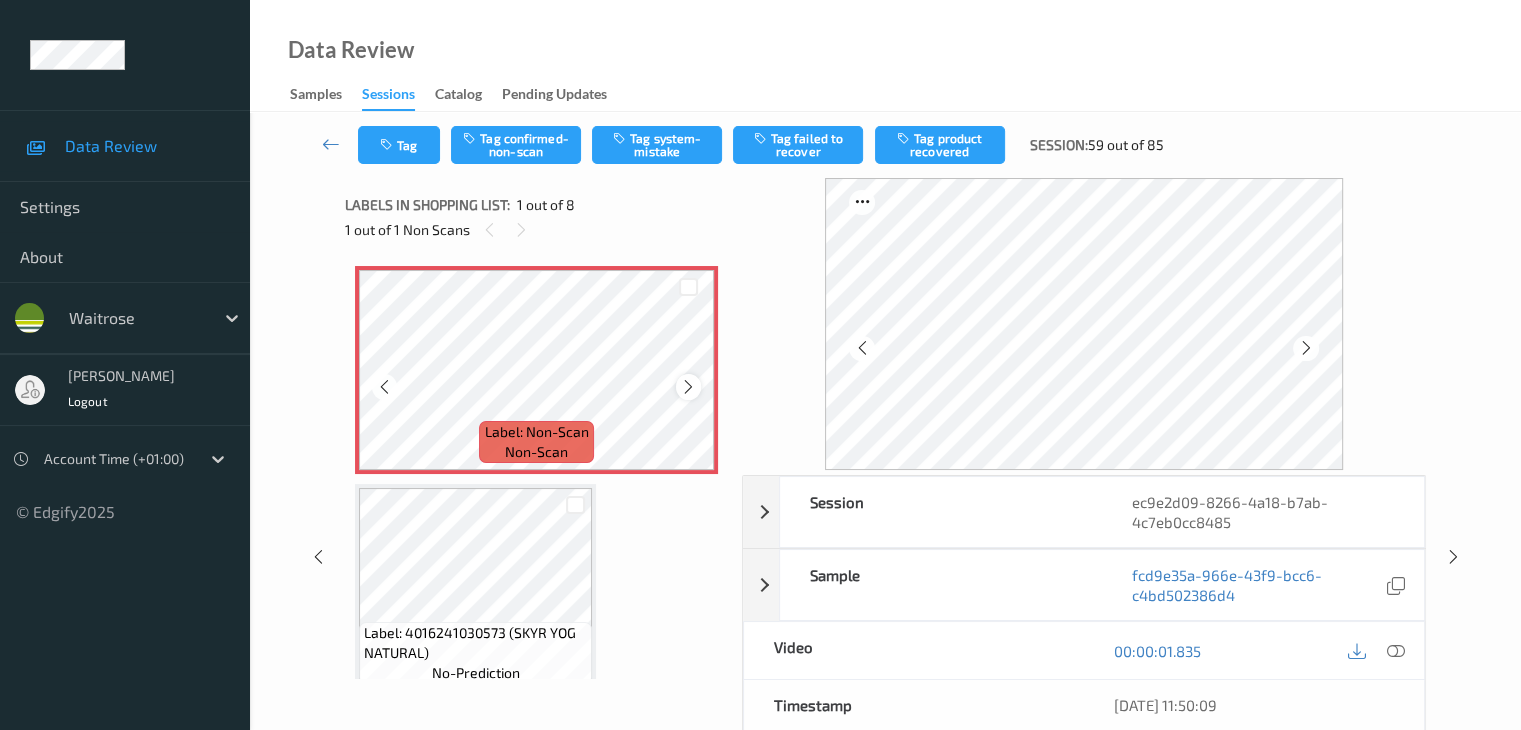 click at bounding box center (688, 387) 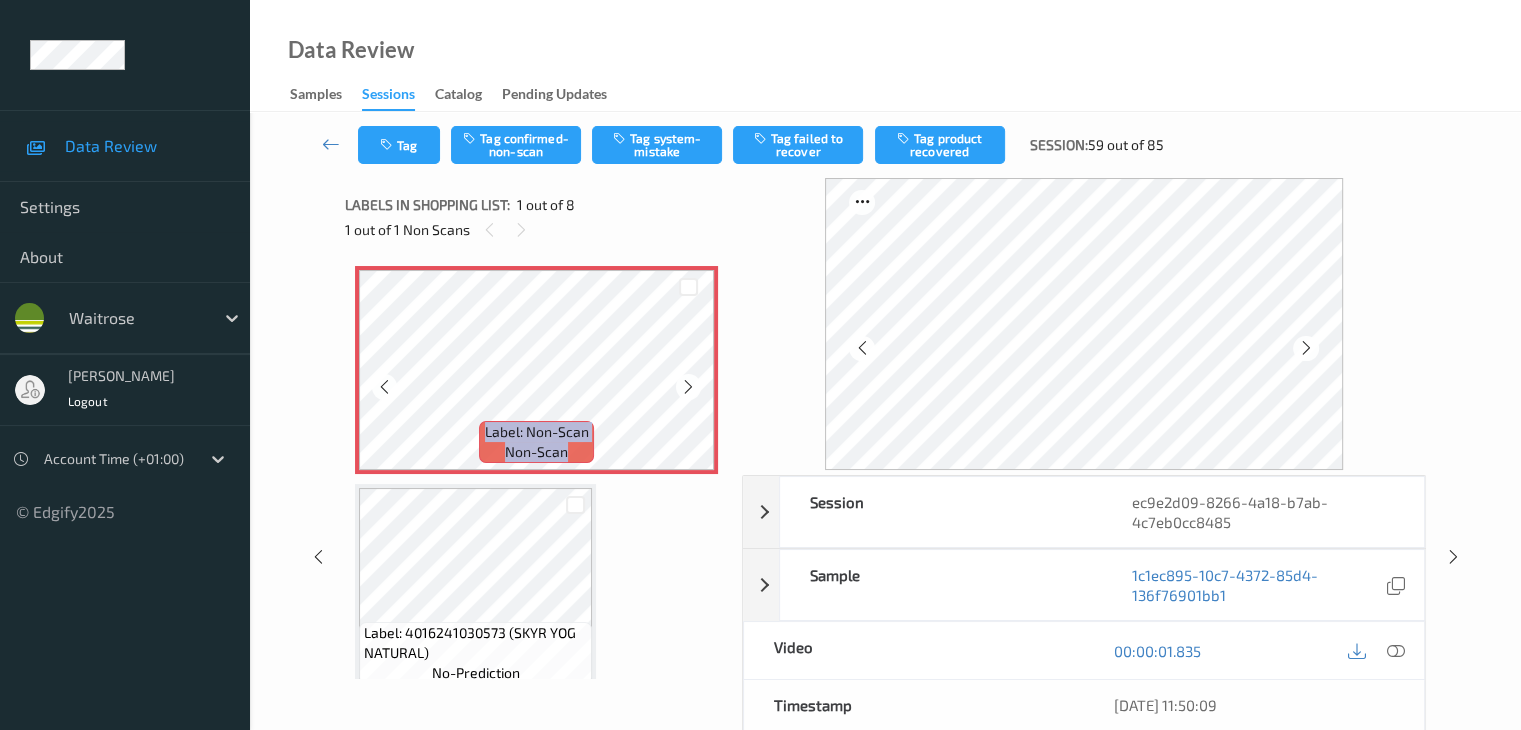 click at bounding box center (688, 387) 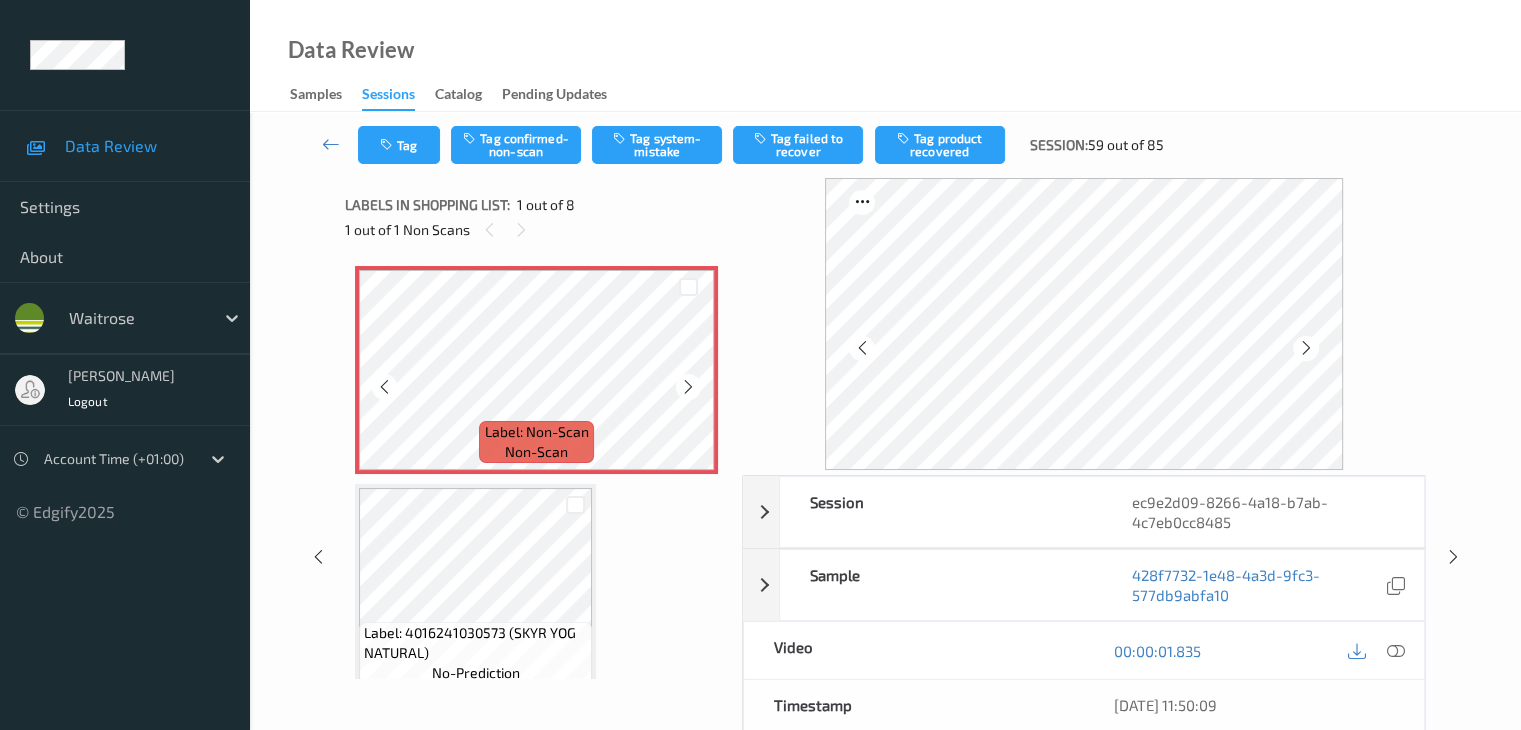 click at bounding box center [688, 387] 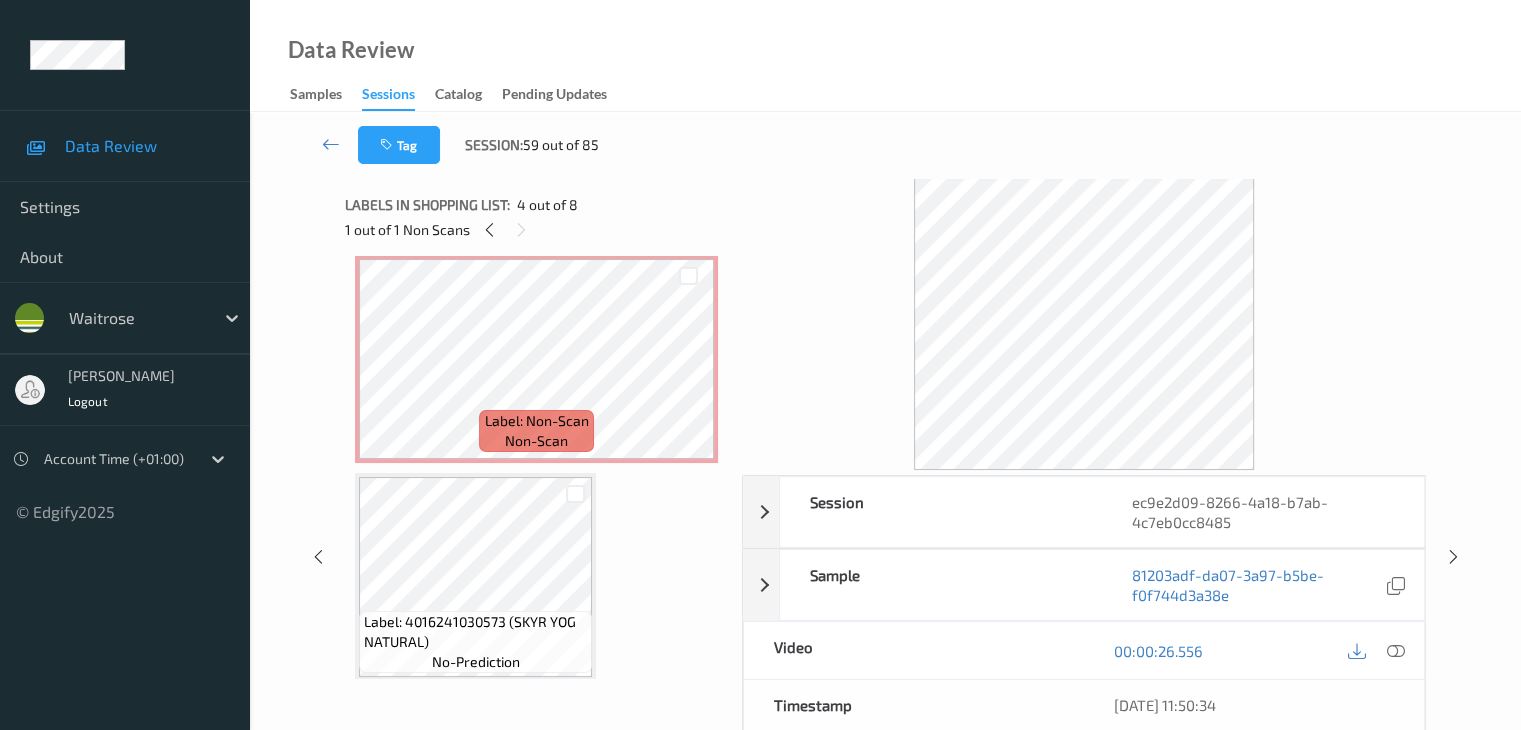 scroll, scrollTop: 0, scrollLeft: 0, axis: both 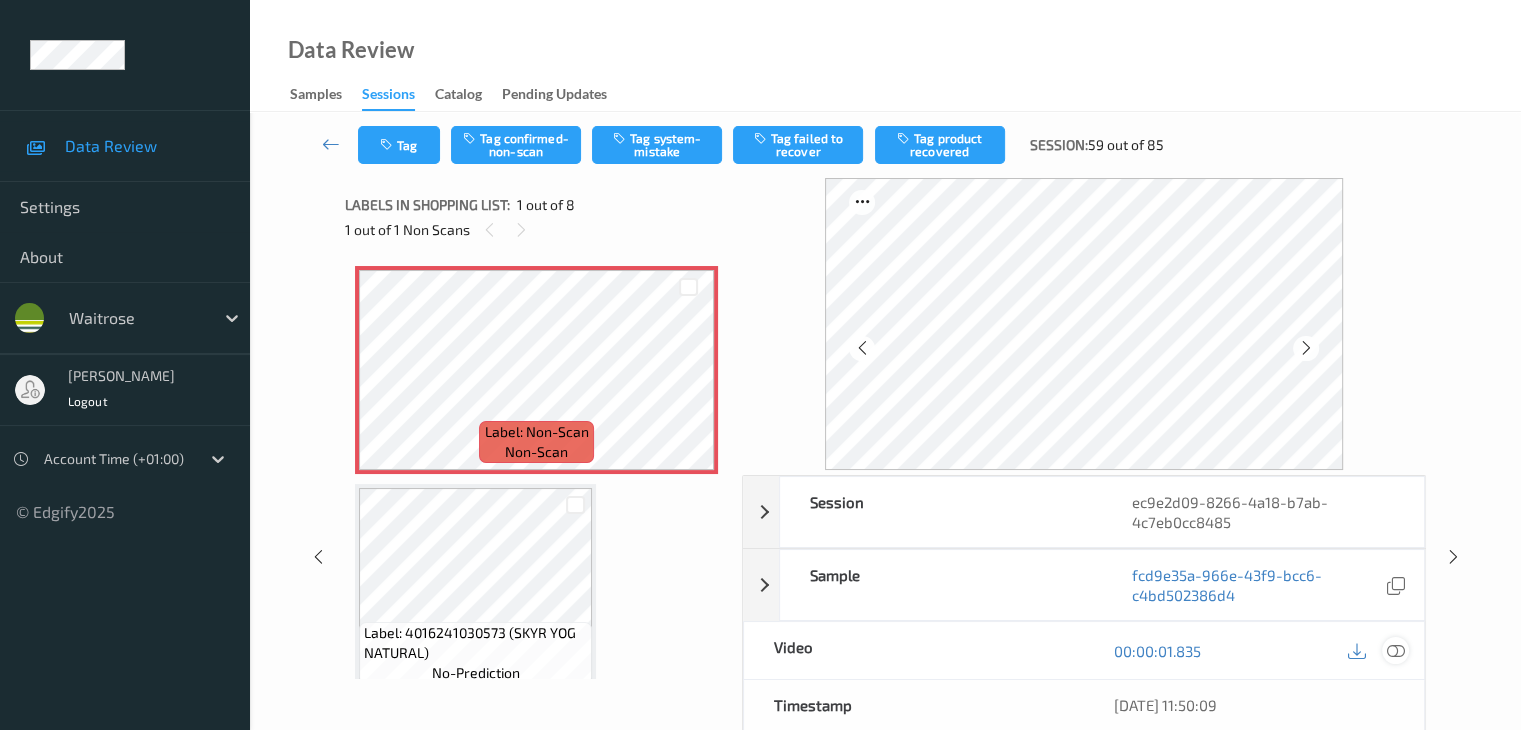 click at bounding box center [1395, 651] 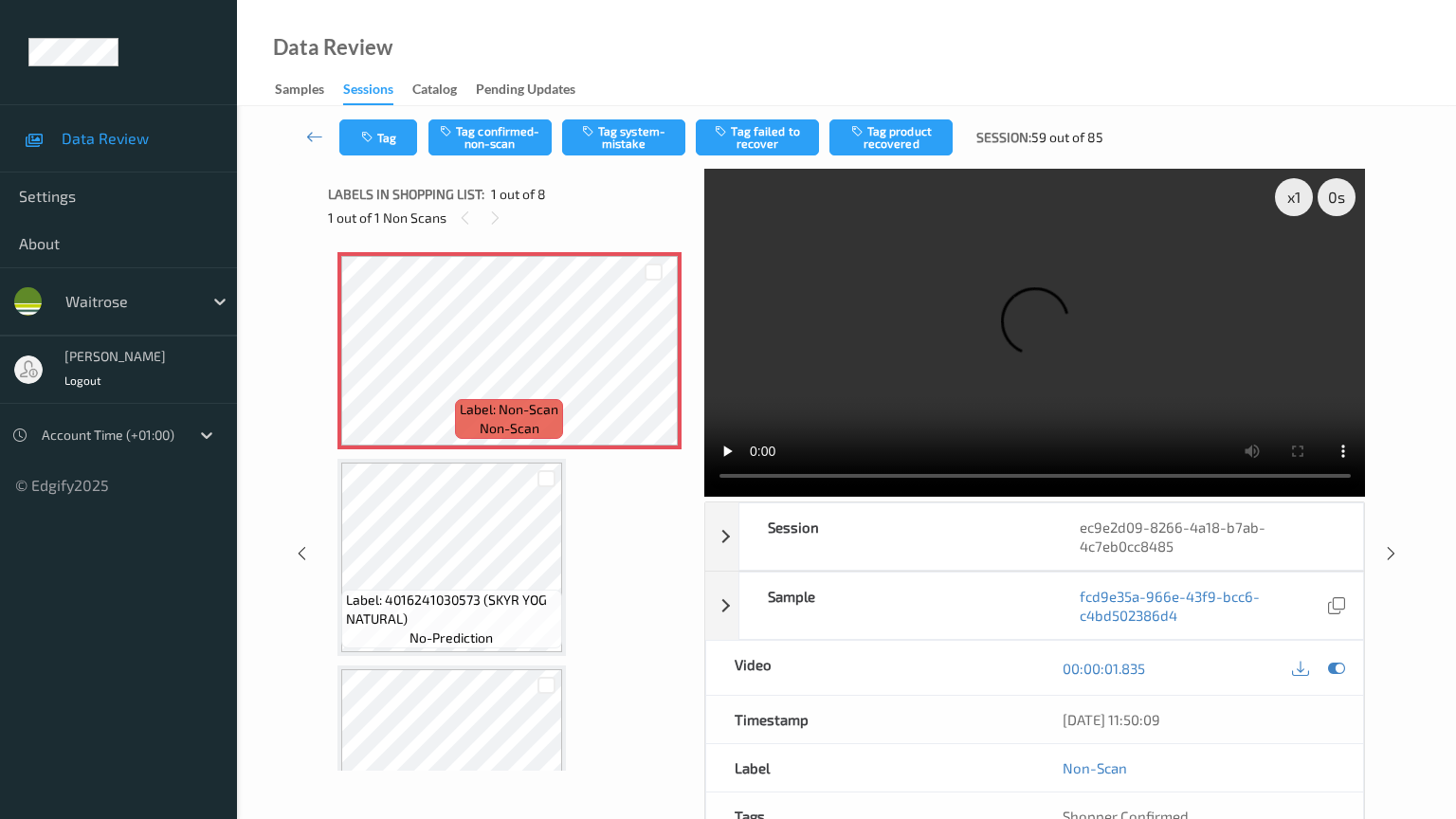 type 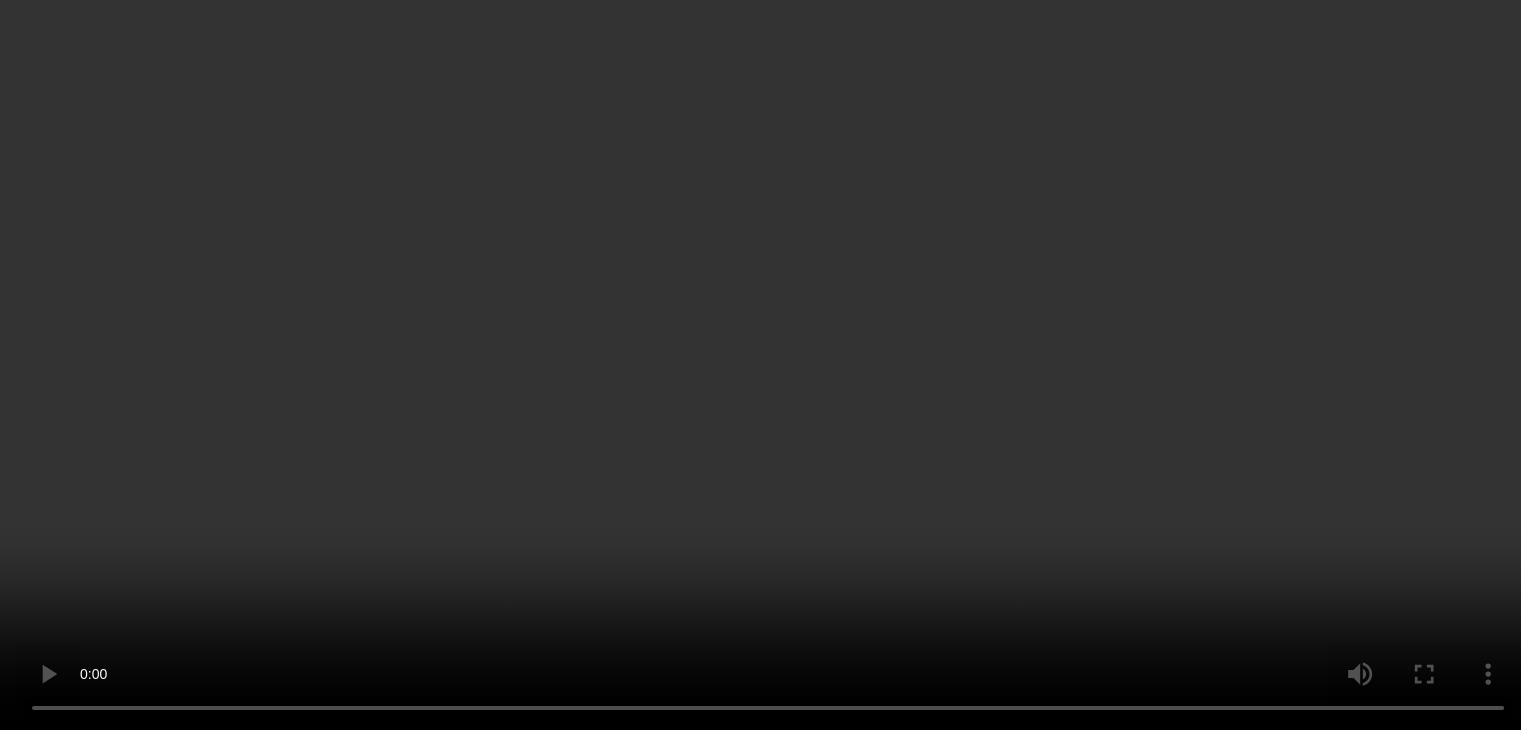 scroll, scrollTop: 0, scrollLeft: 0, axis: both 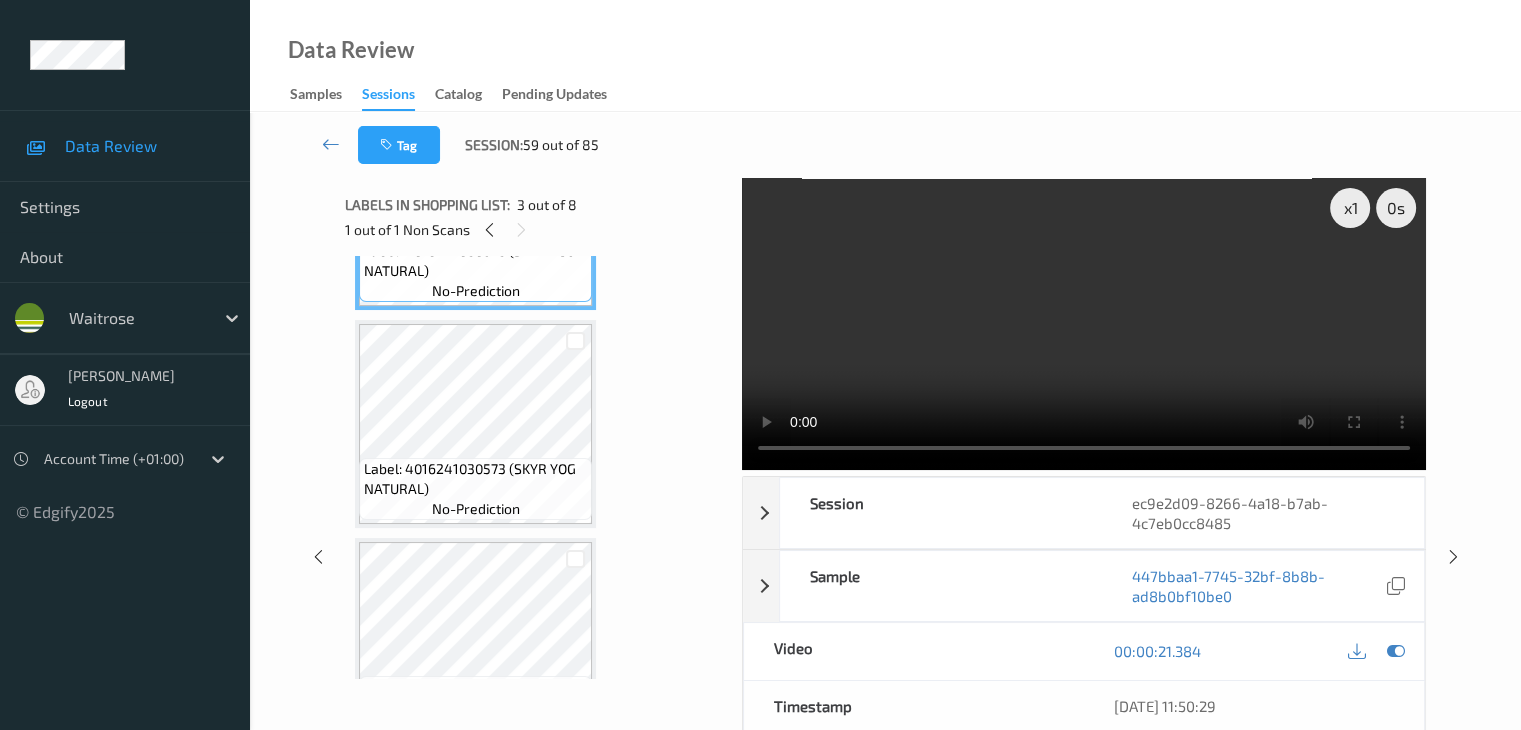 click on "Label: 4016241030573 (SKYR YOG NATURAL)" at bounding box center [475, 479] 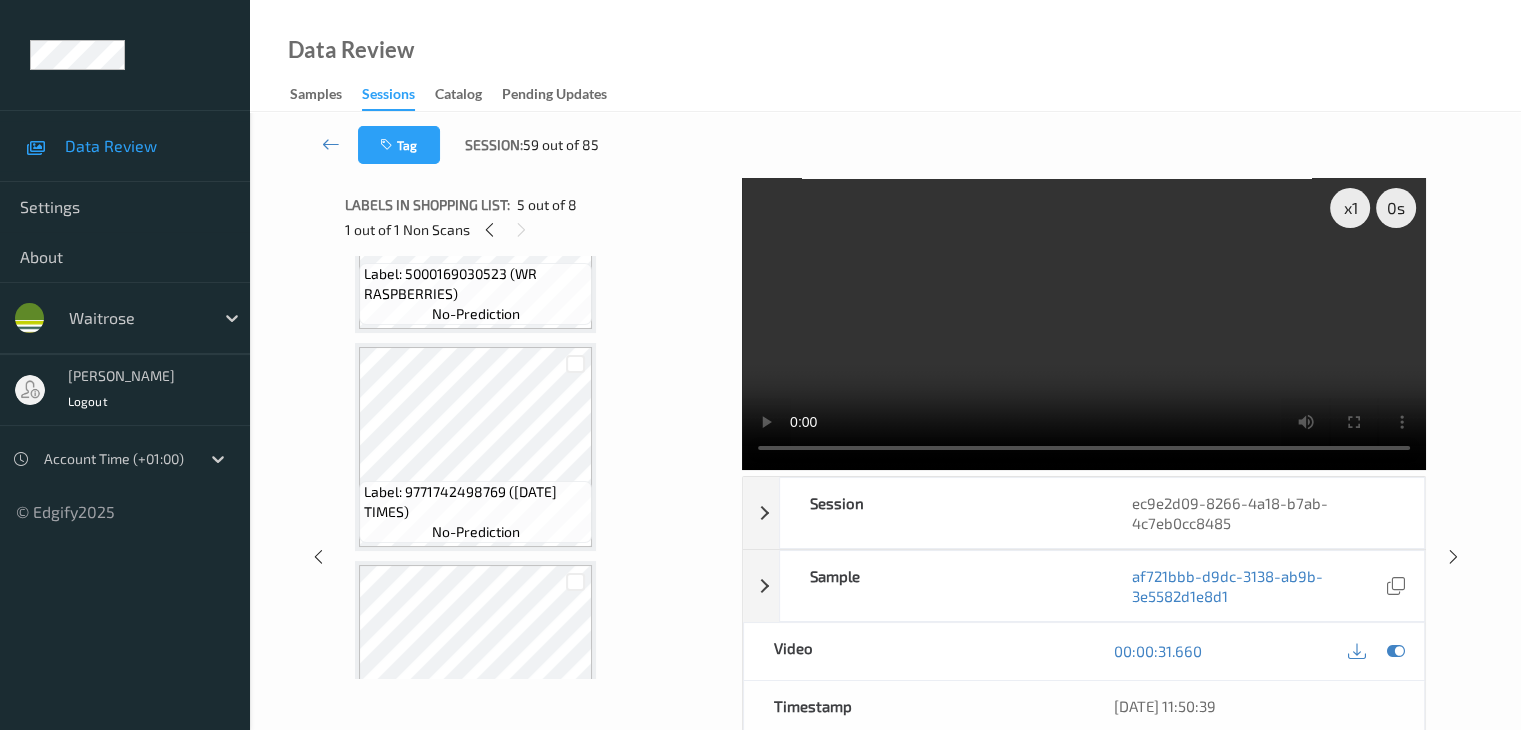scroll, scrollTop: 1331, scrollLeft: 0, axis: vertical 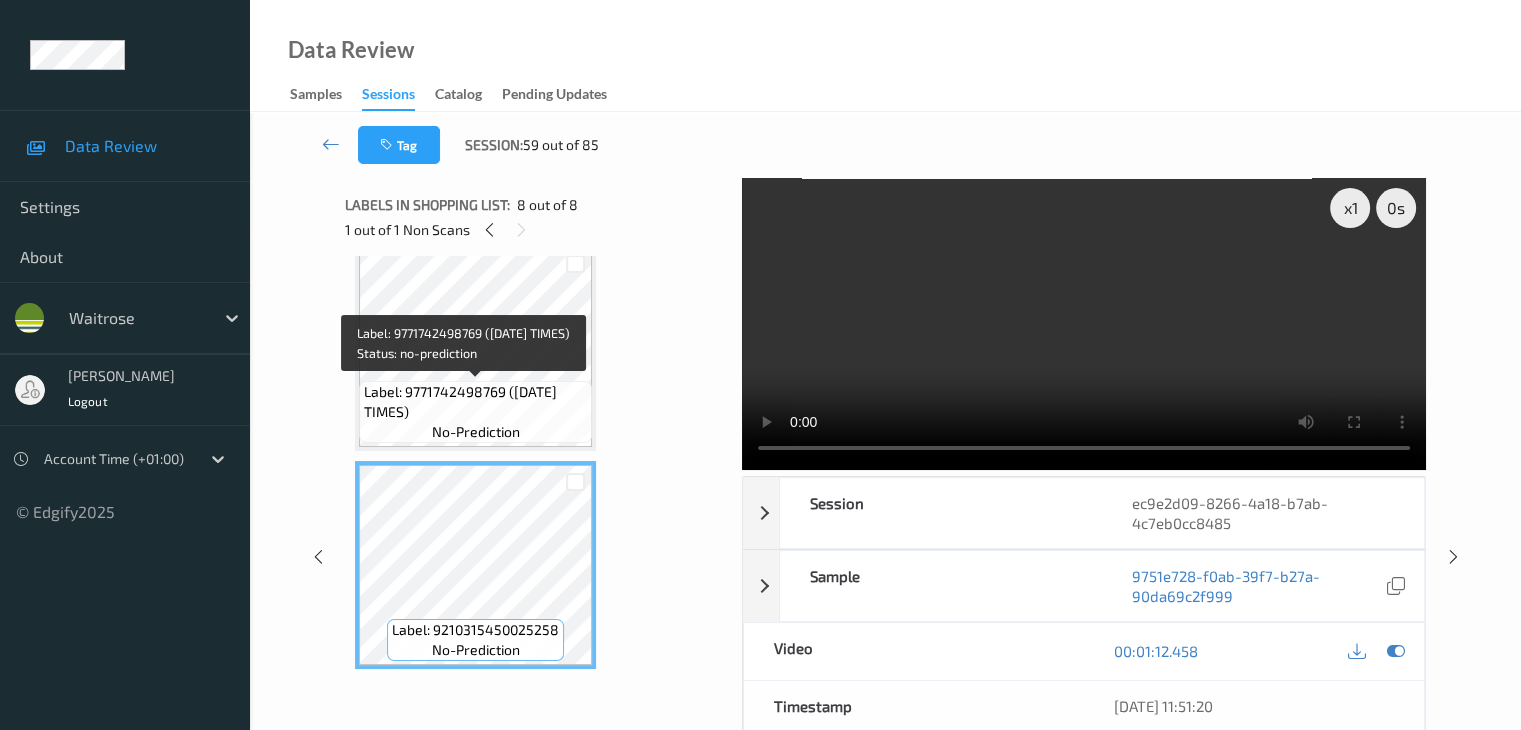 click on "Label: 9771742498769 ([DATE] TIMES) no-prediction" at bounding box center (475, 412) 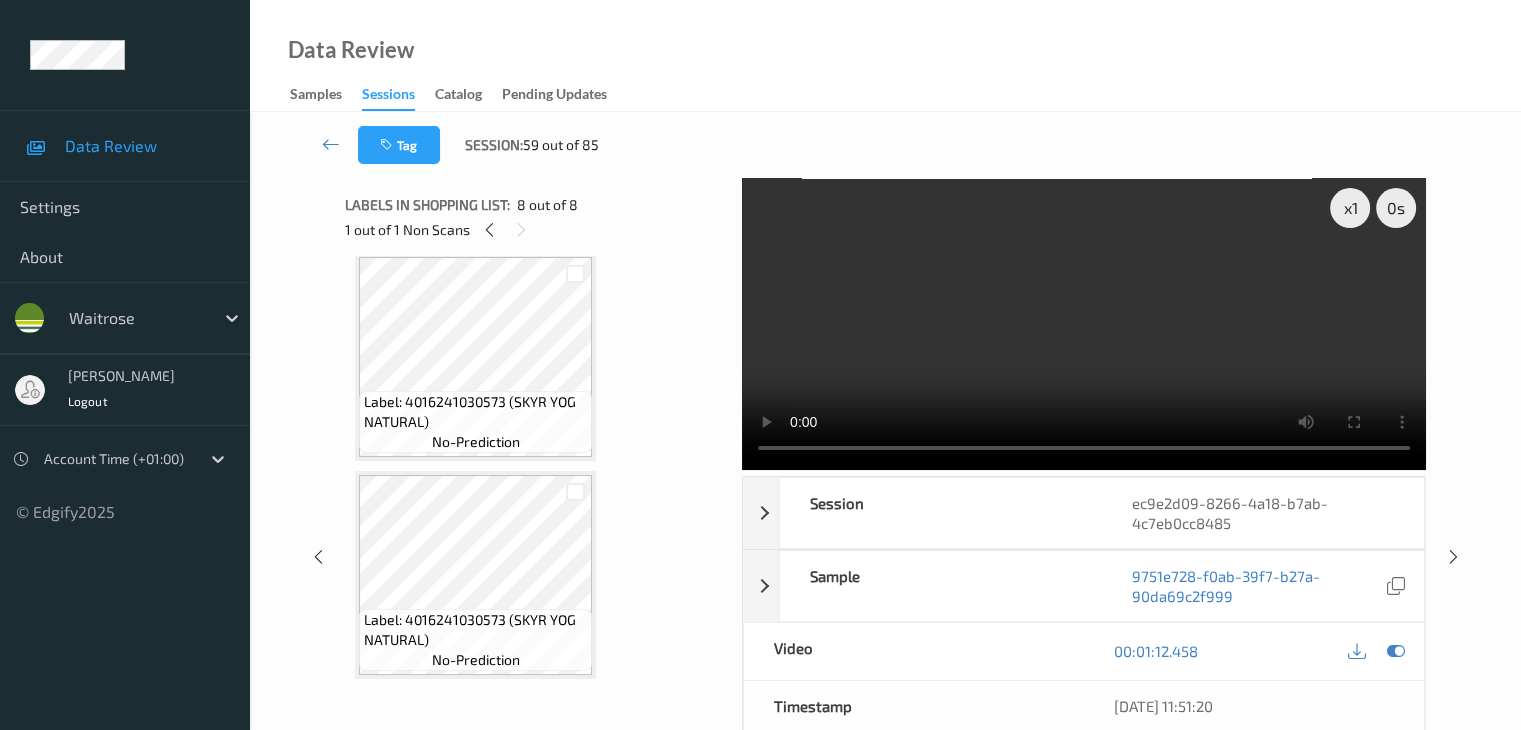 scroll, scrollTop: 0, scrollLeft: 0, axis: both 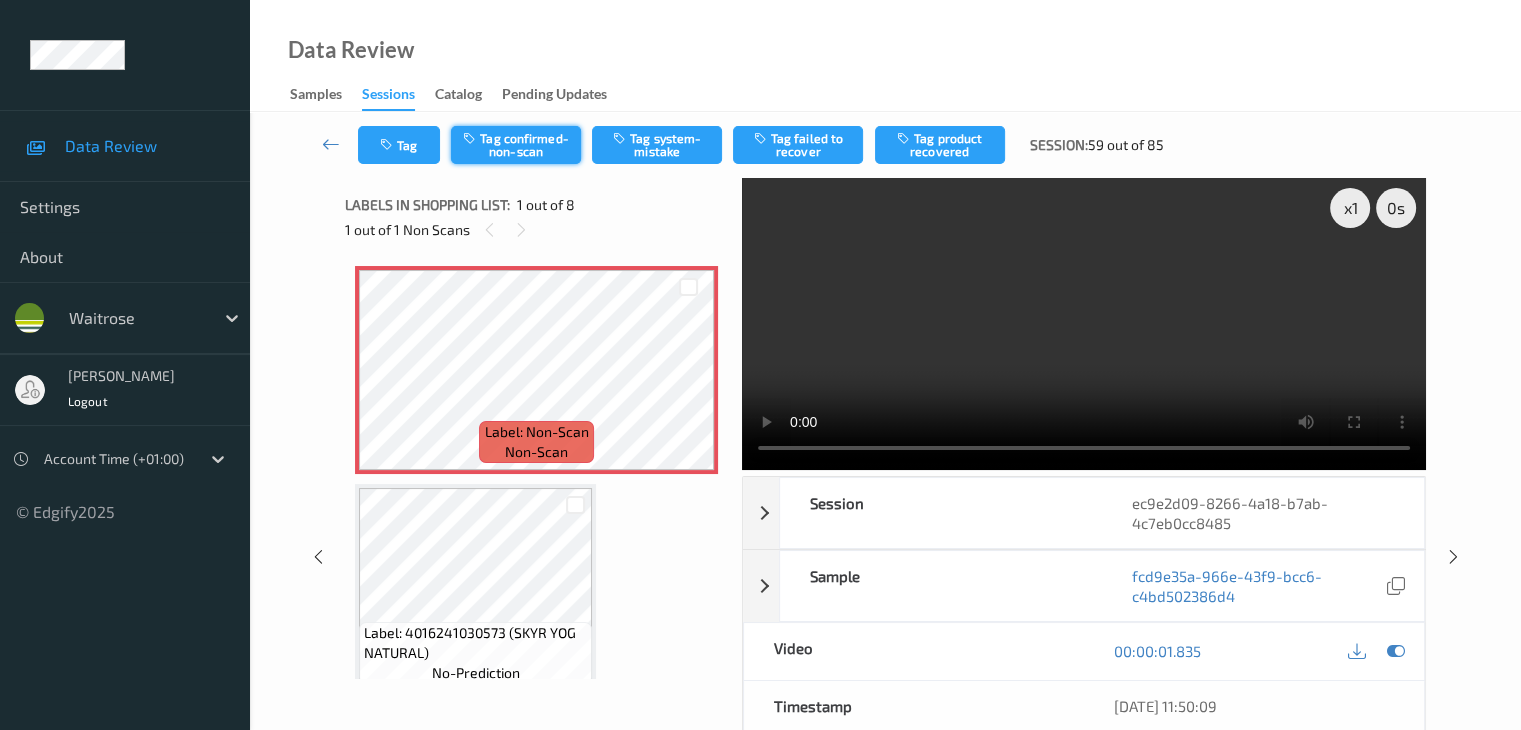 click on "Tag   confirmed-non-scan" at bounding box center (516, 145) 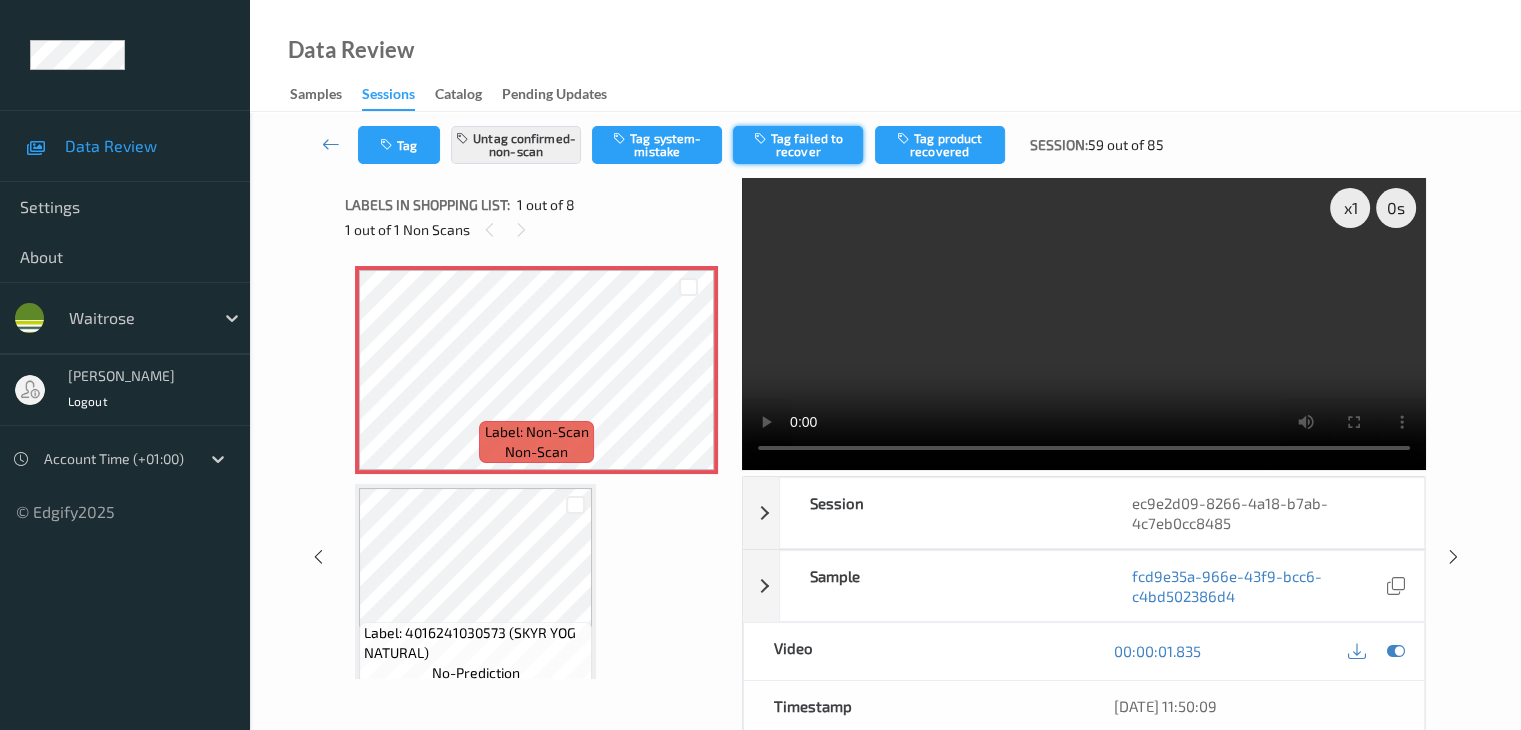click on "Tag   failed to recover" at bounding box center (798, 145) 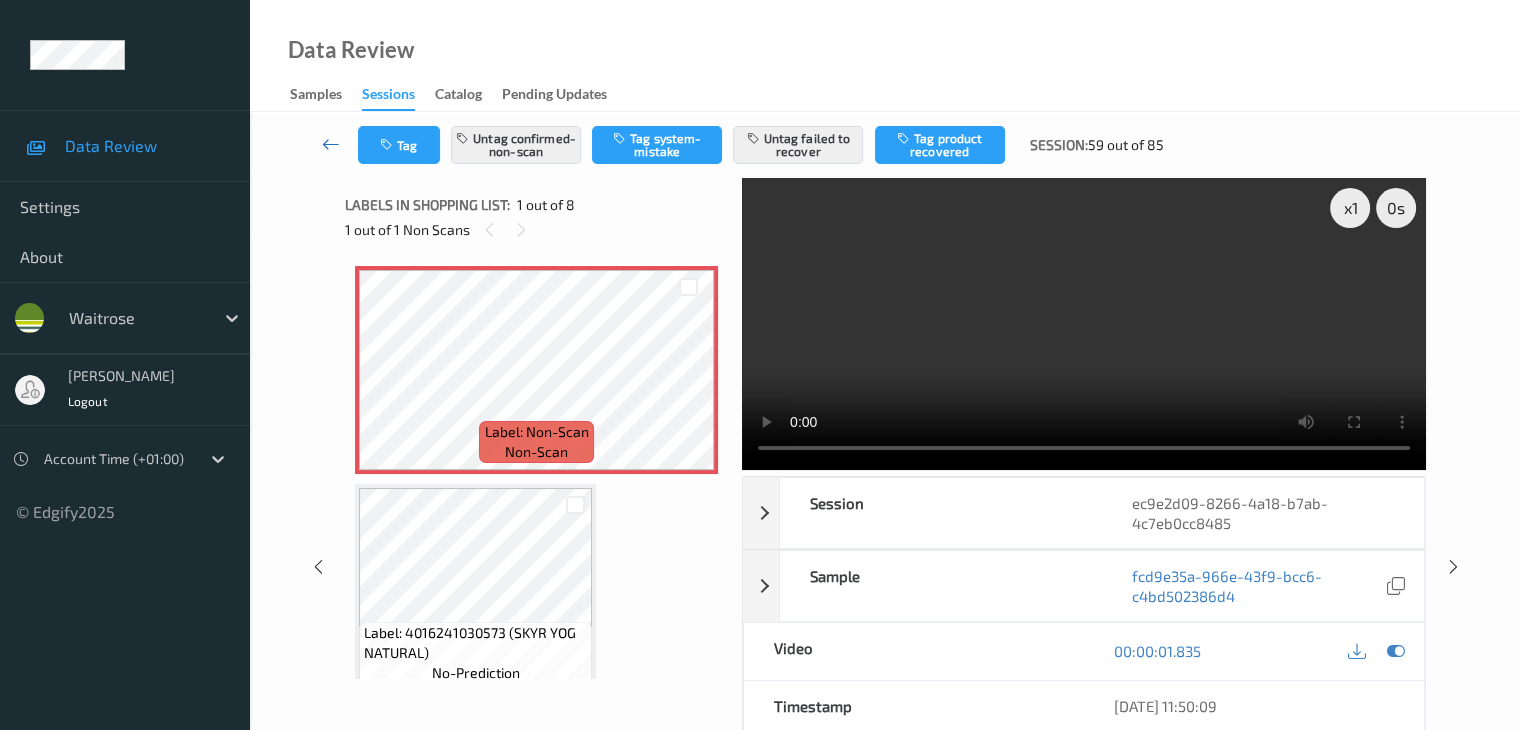 click at bounding box center (331, 144) 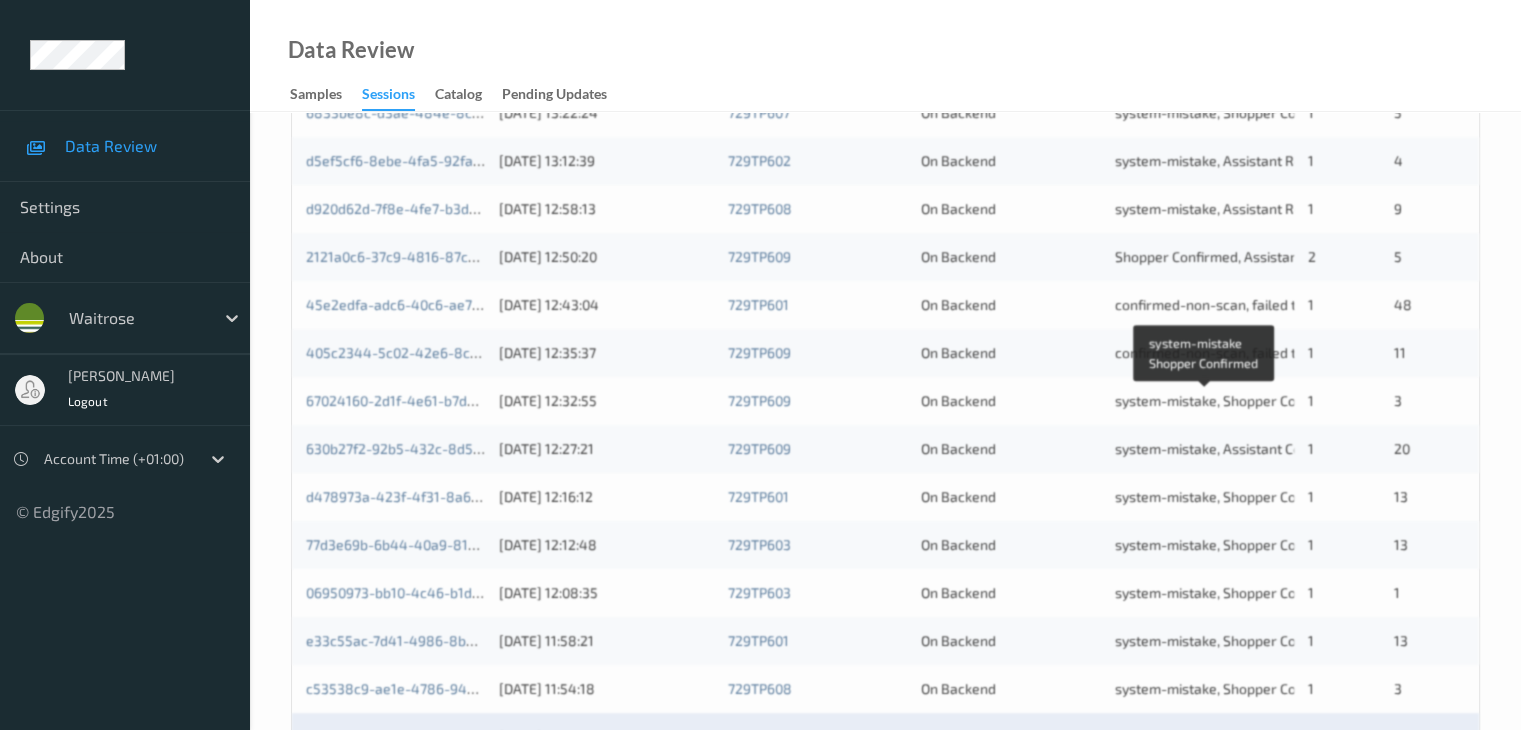 scroll, scrollTop: 932, scrollLeft: 0, axis: vertical 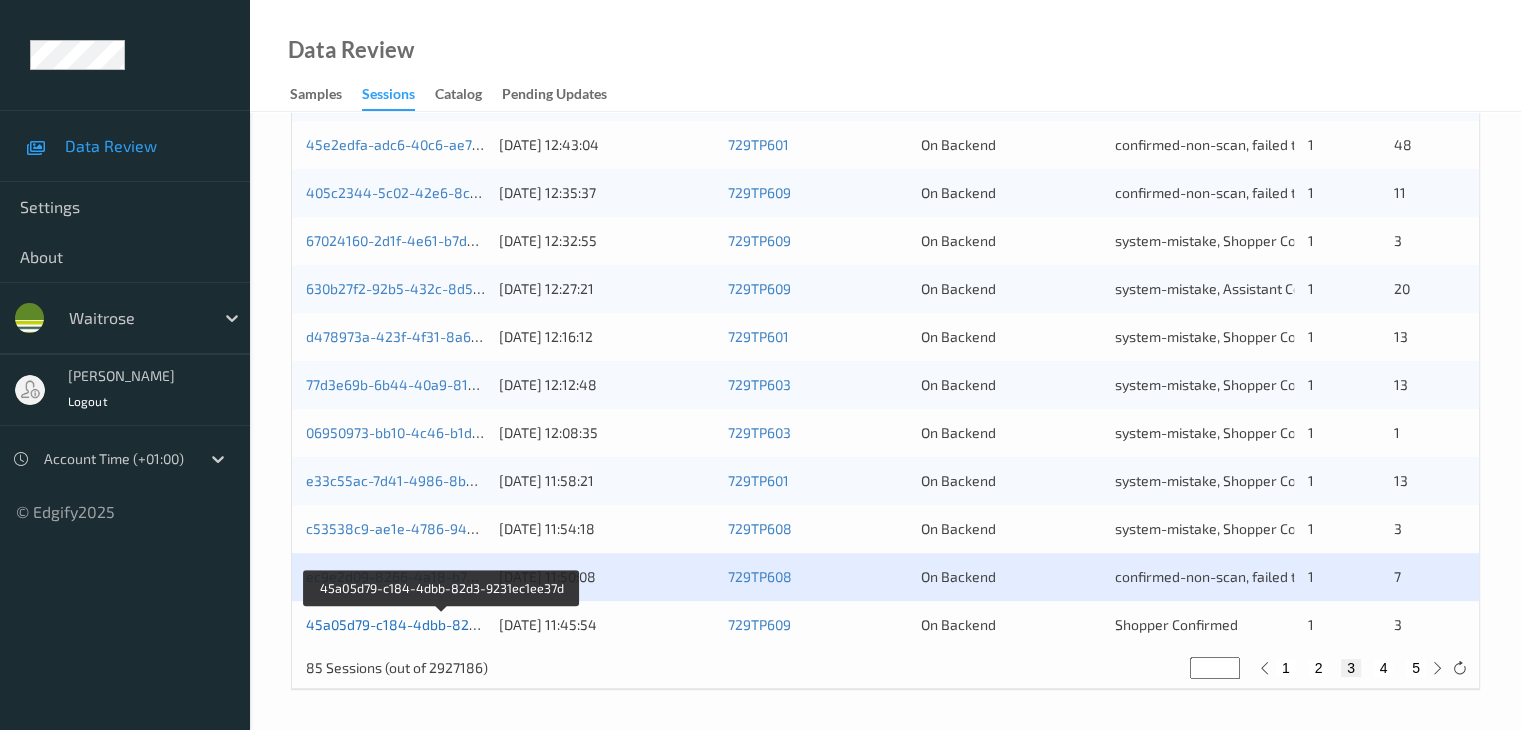 click on "45a05d79-c184-4dbb-82d3-9231ec1ee37d" at bounding box center [443, 624] 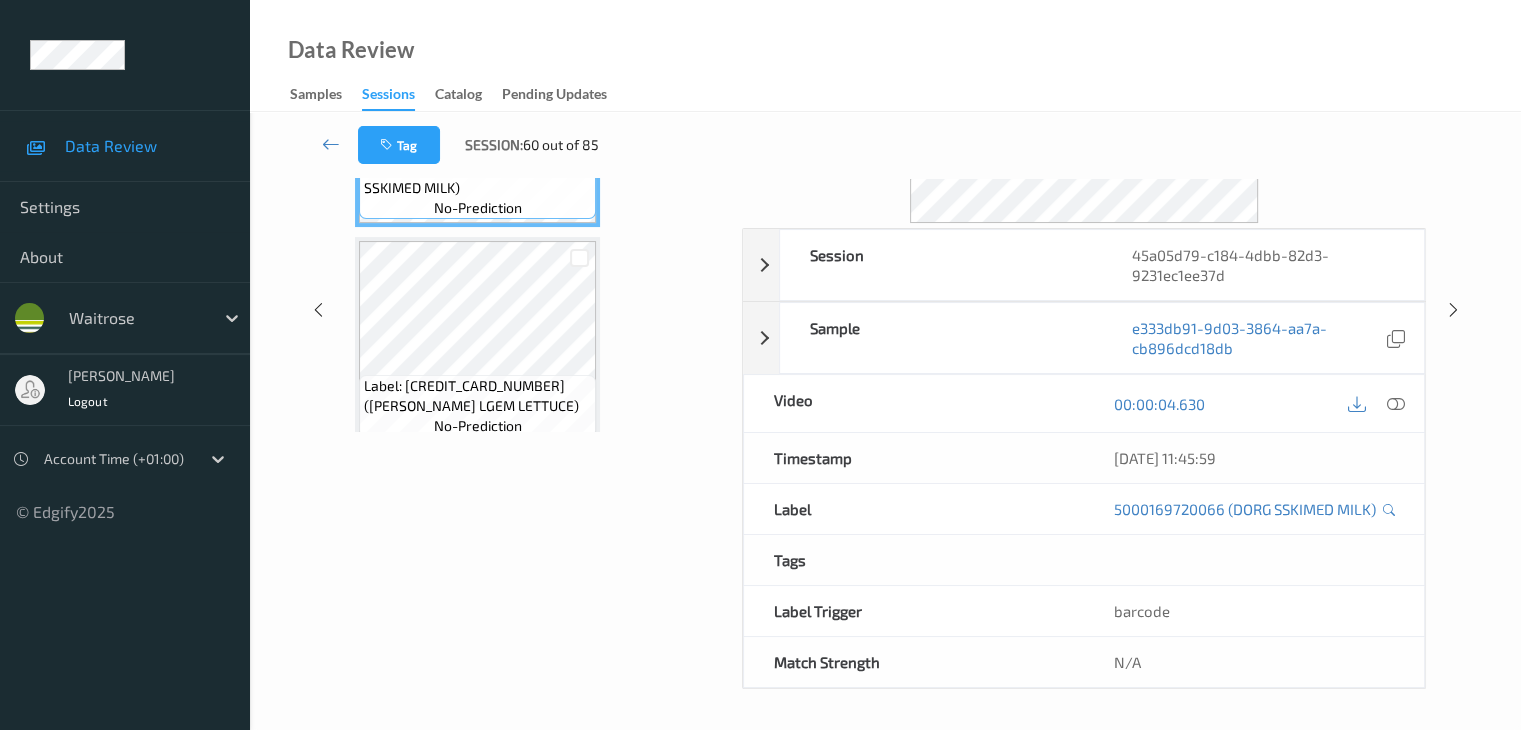 scroll, scrollTop: 64, scrollLeft: 0, axis: vertical 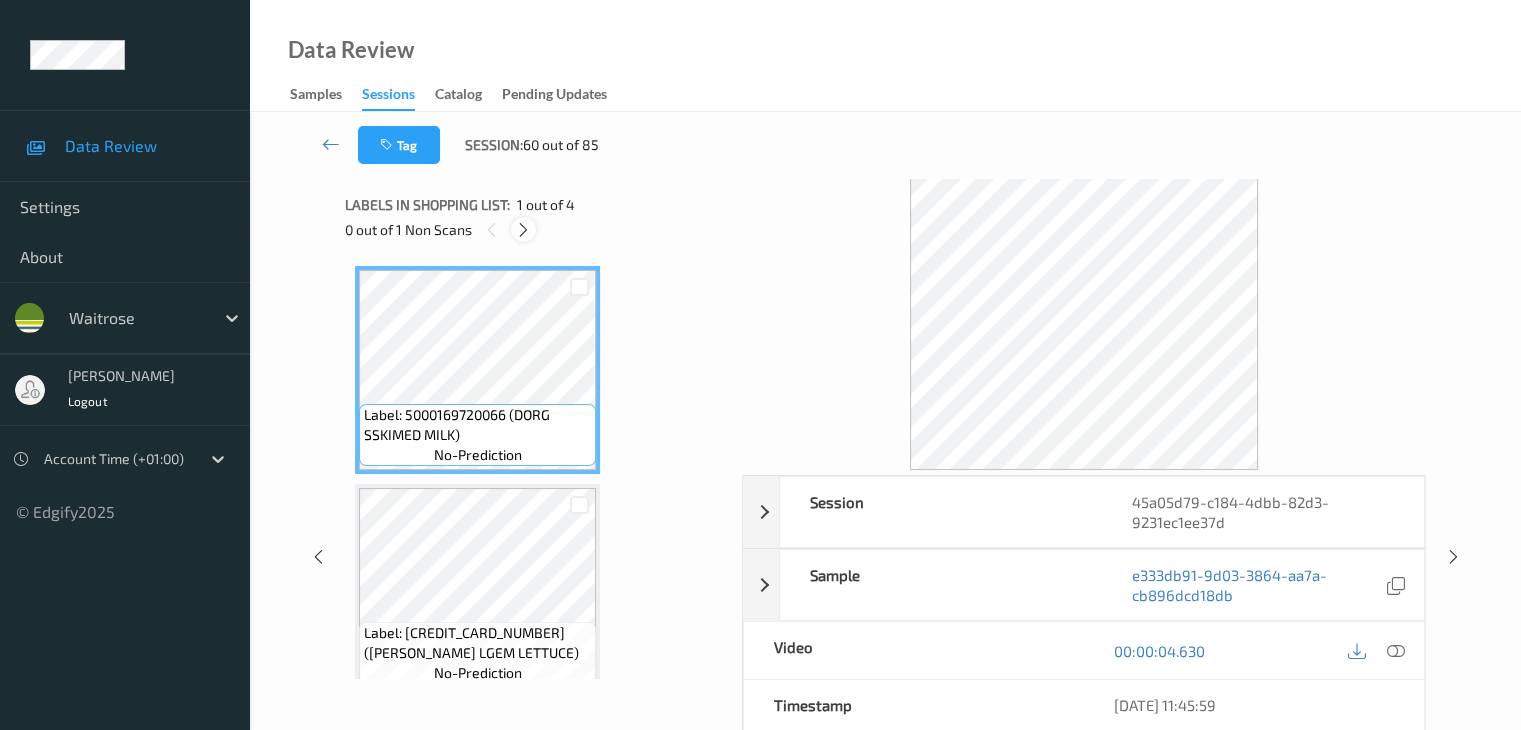 click at bounding box center [523, 230] 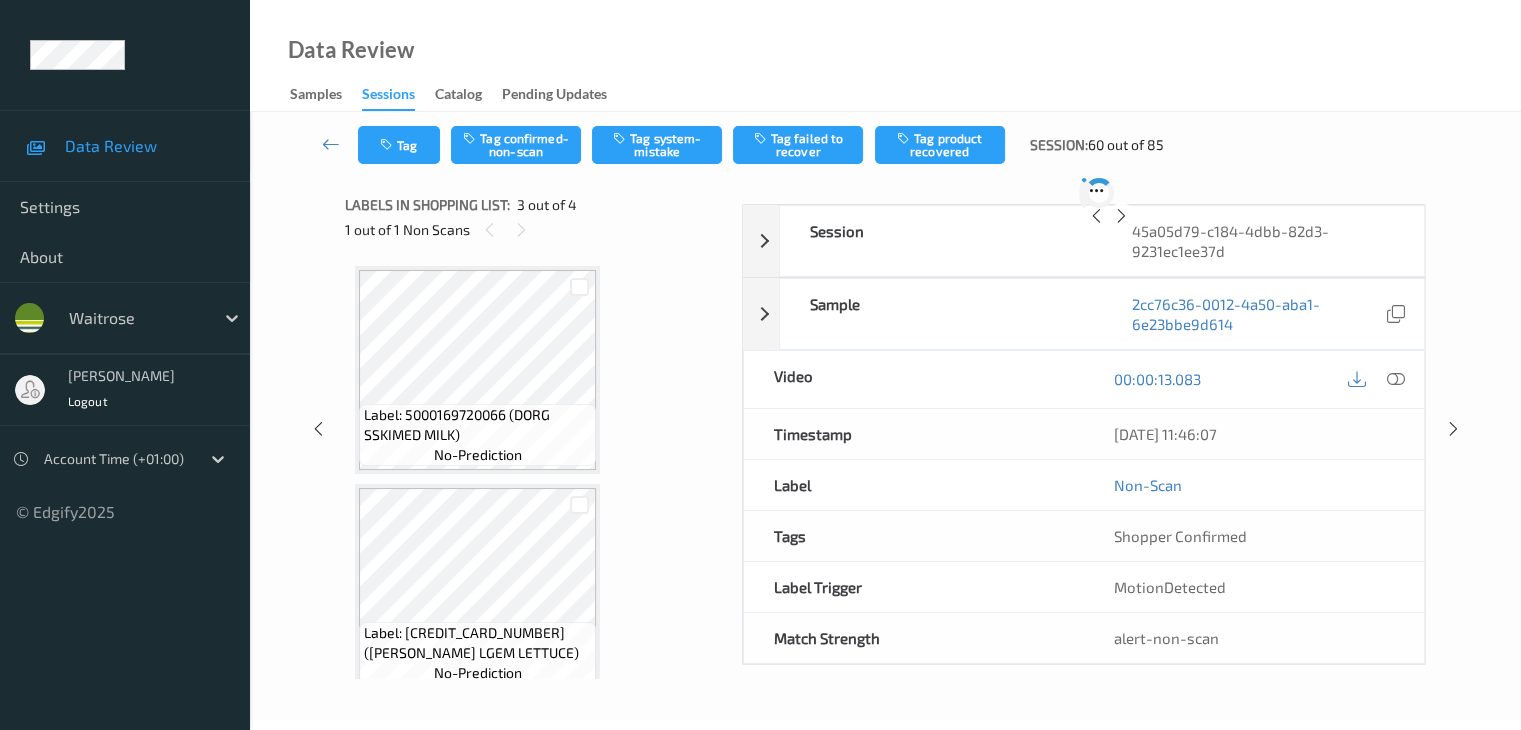 scroll, scrollTop: 228, scrollLeft: 0, axis: vertical 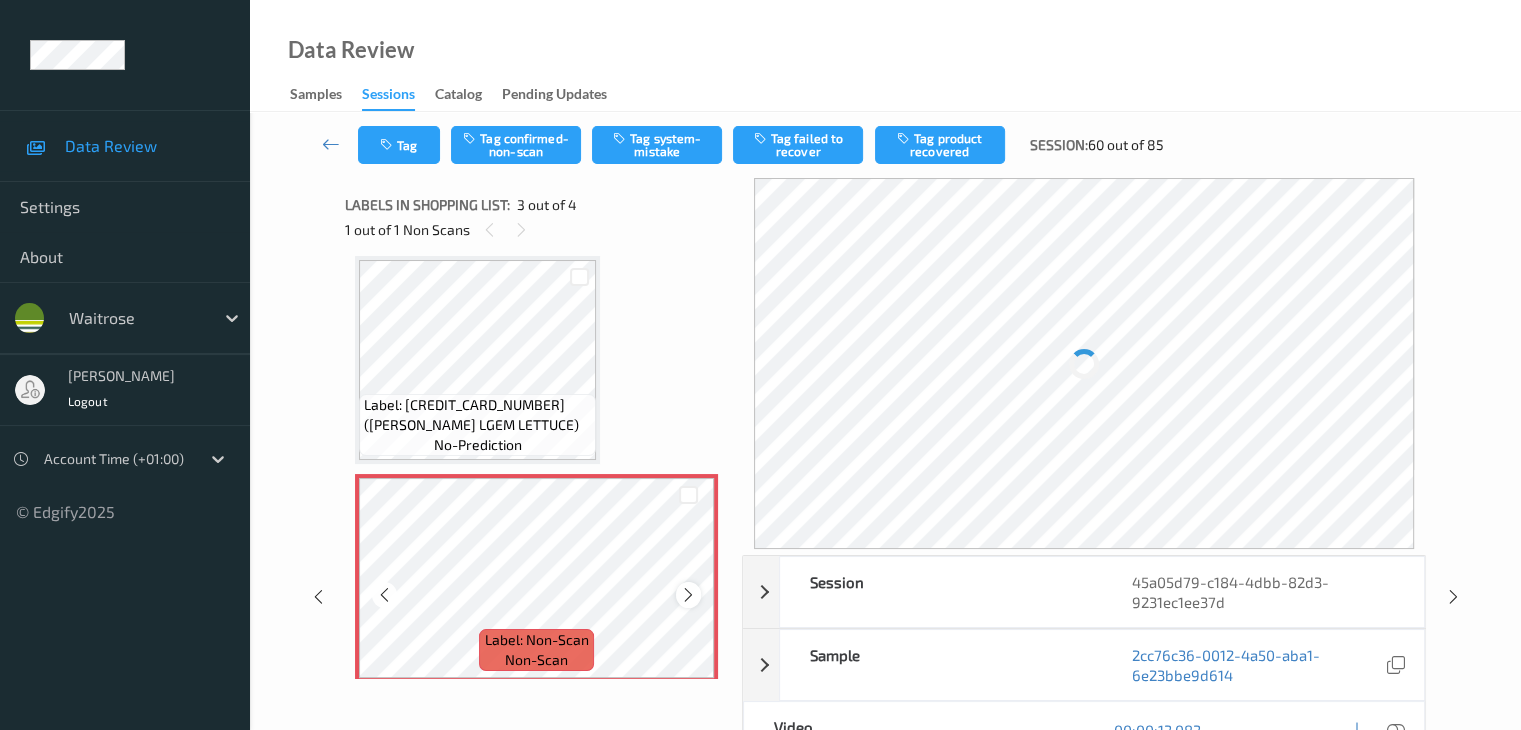 click at bounding box center (688, 595) 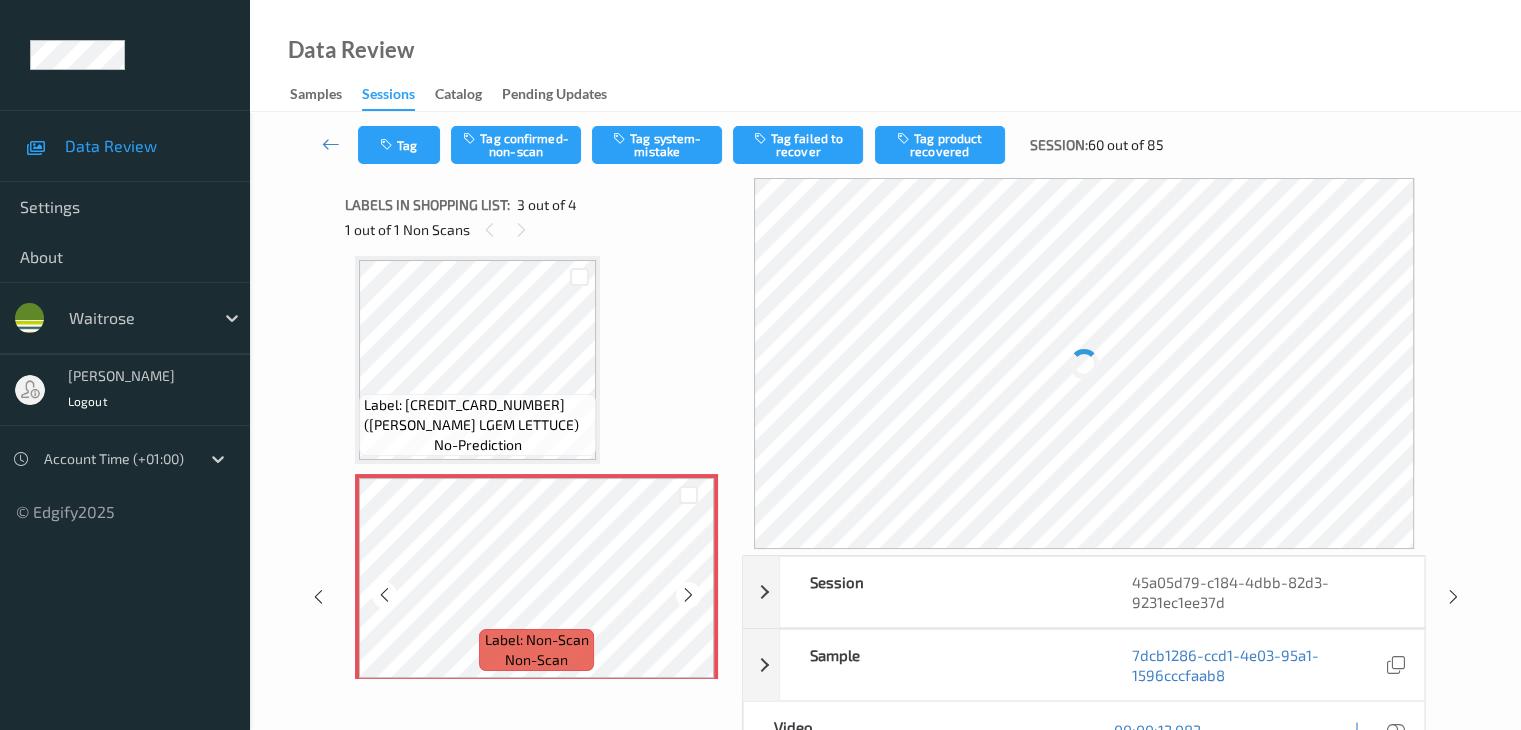 click at bounding box center (688, 595) 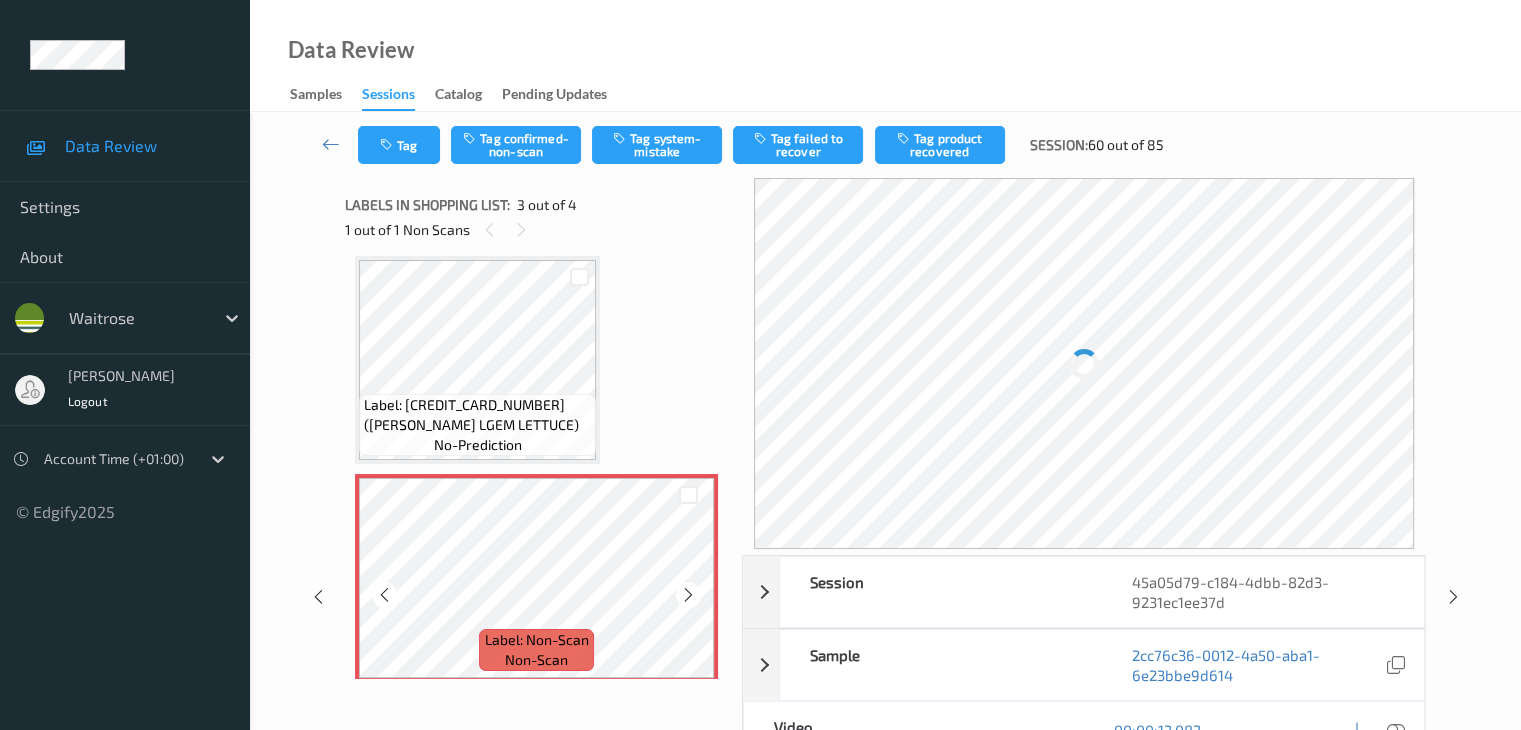 click at bounding box center [688, 595] 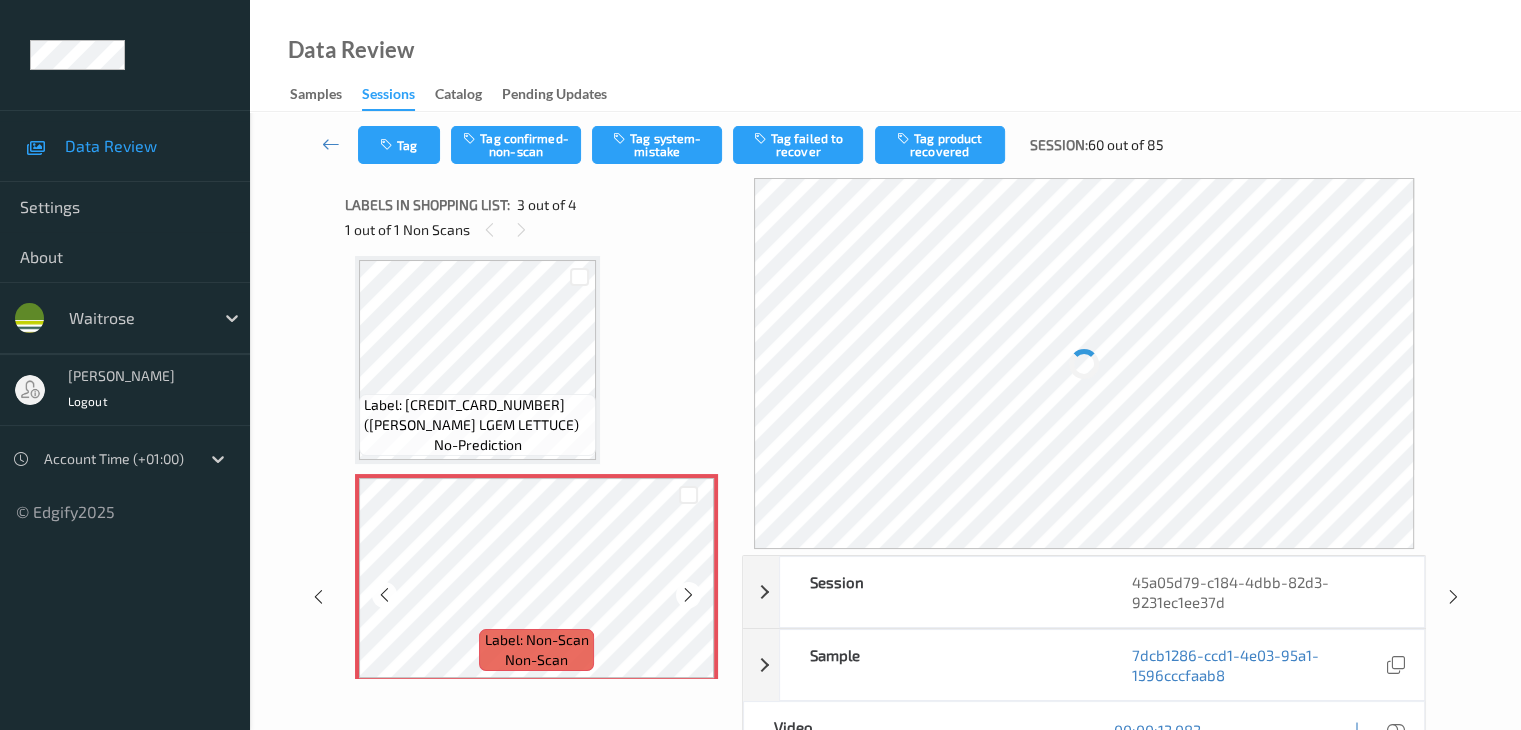click at bounding box center (688, 595) 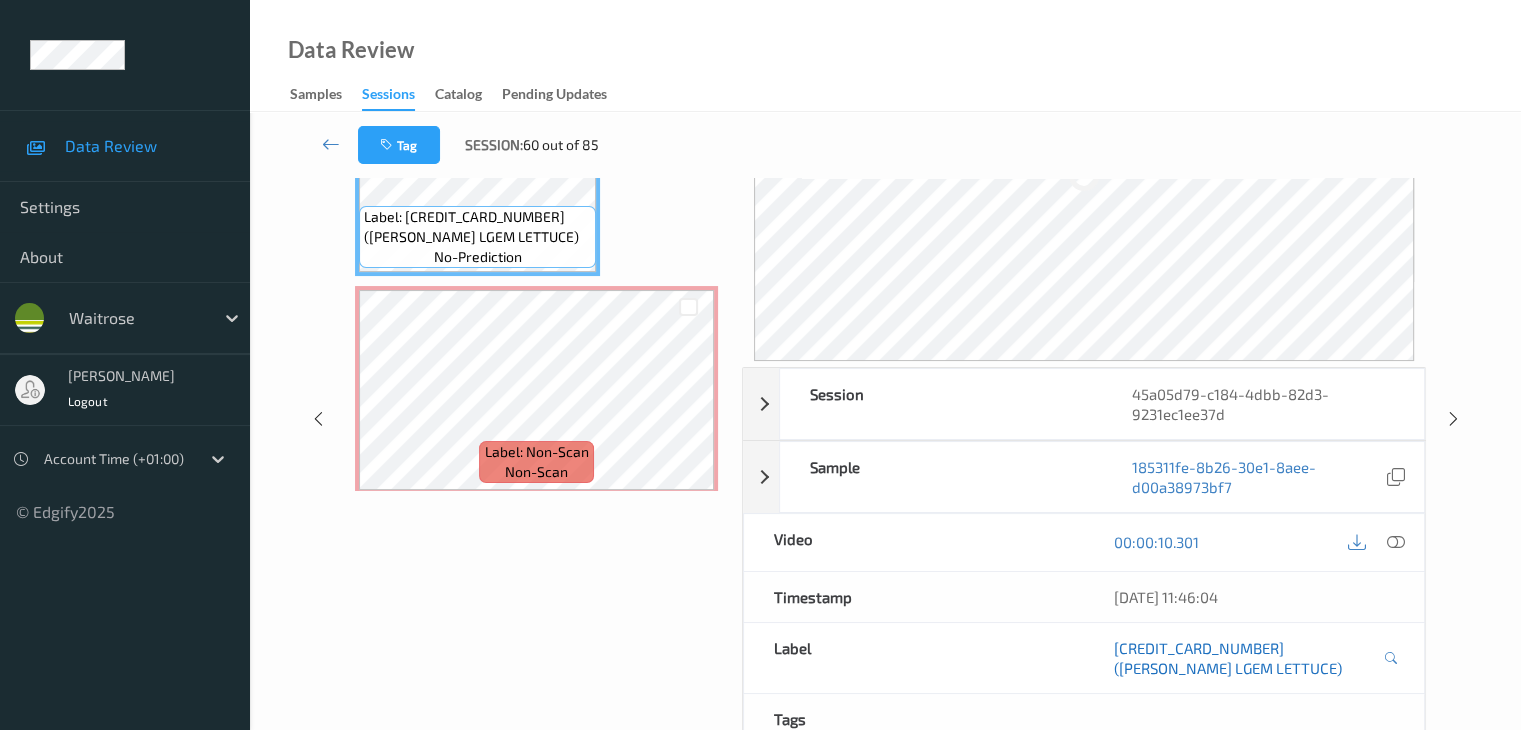 scroll, scrollTop: 200, scrollLeft: 0, axis: vertical 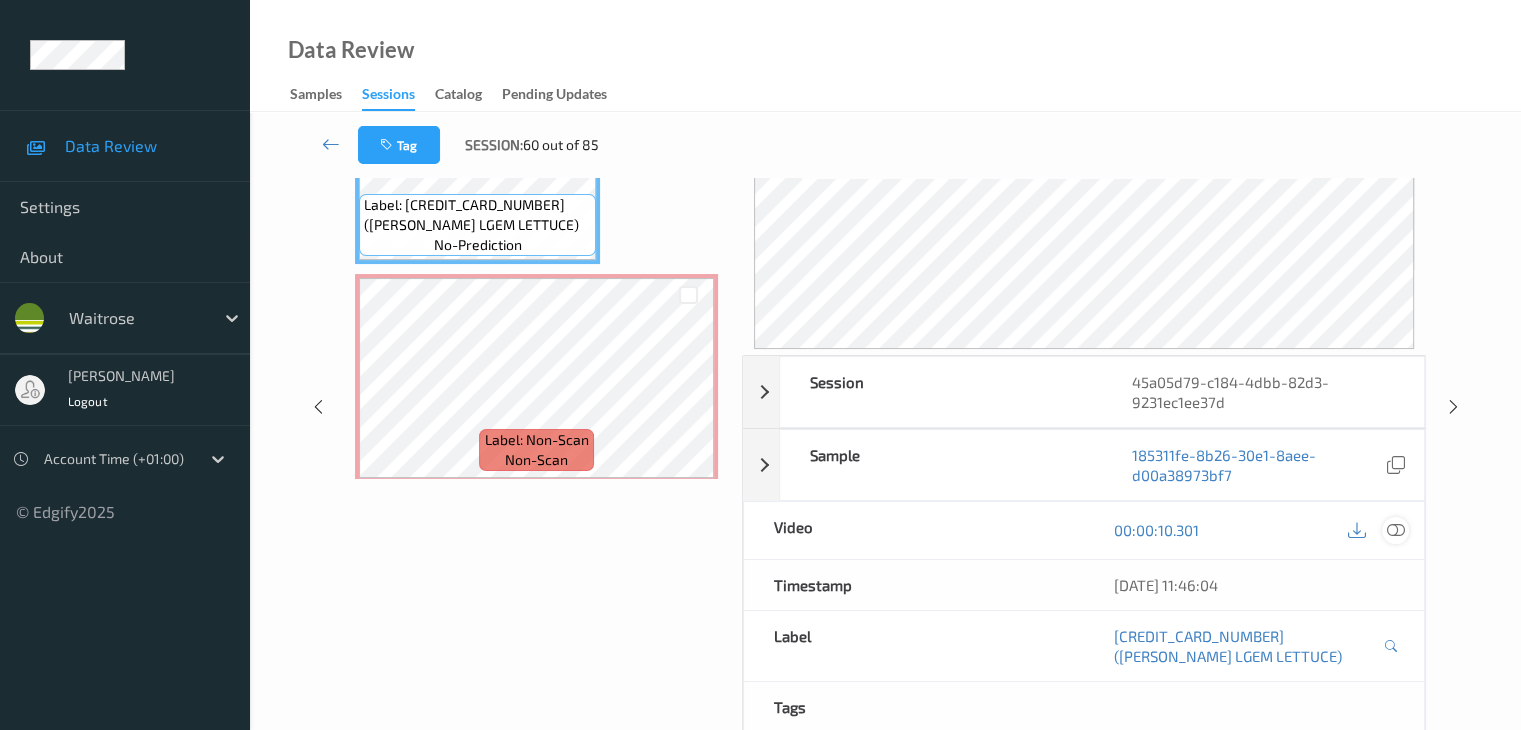 click at bounding box center (1395, 530) 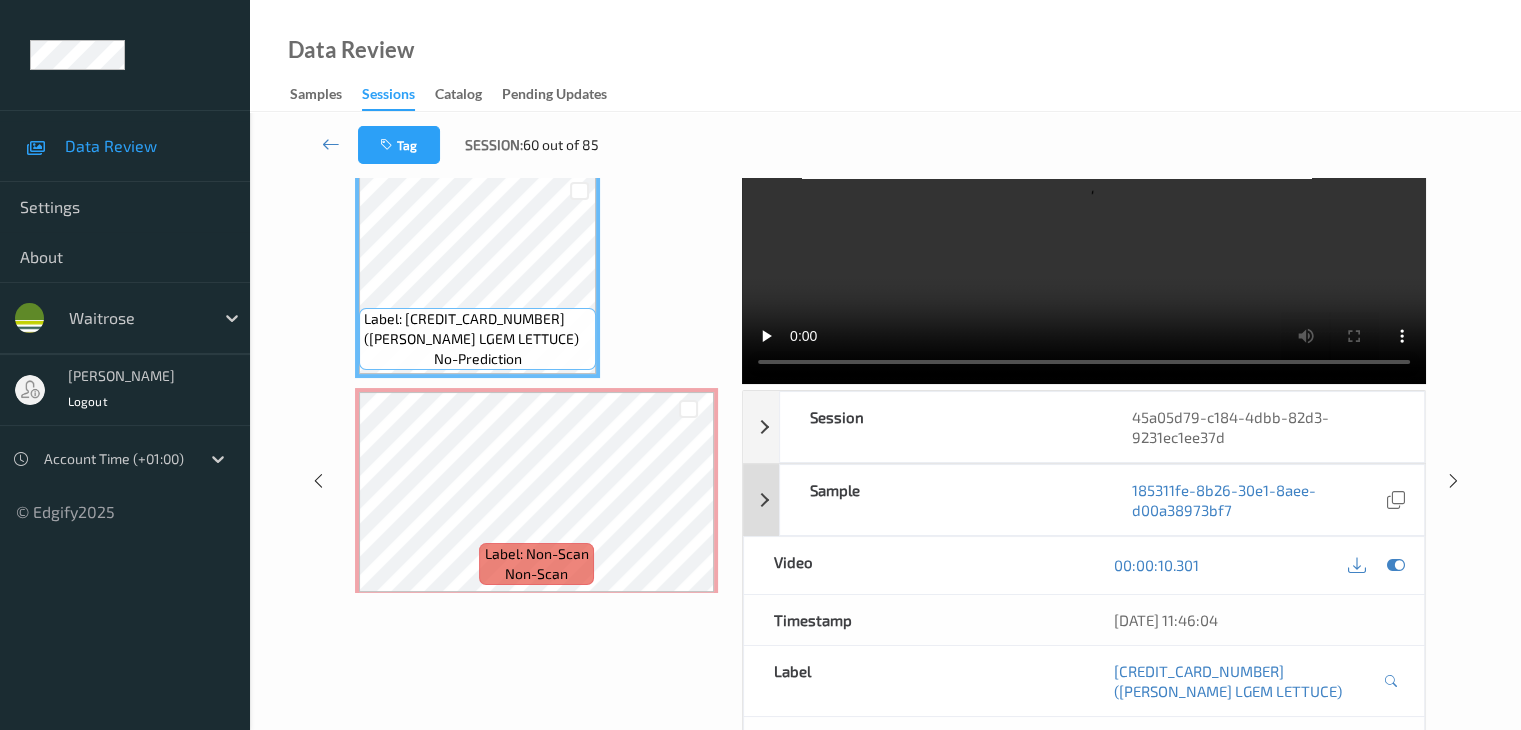 scroll, scrollTop: 0, scrollLeft: 0, axis: both 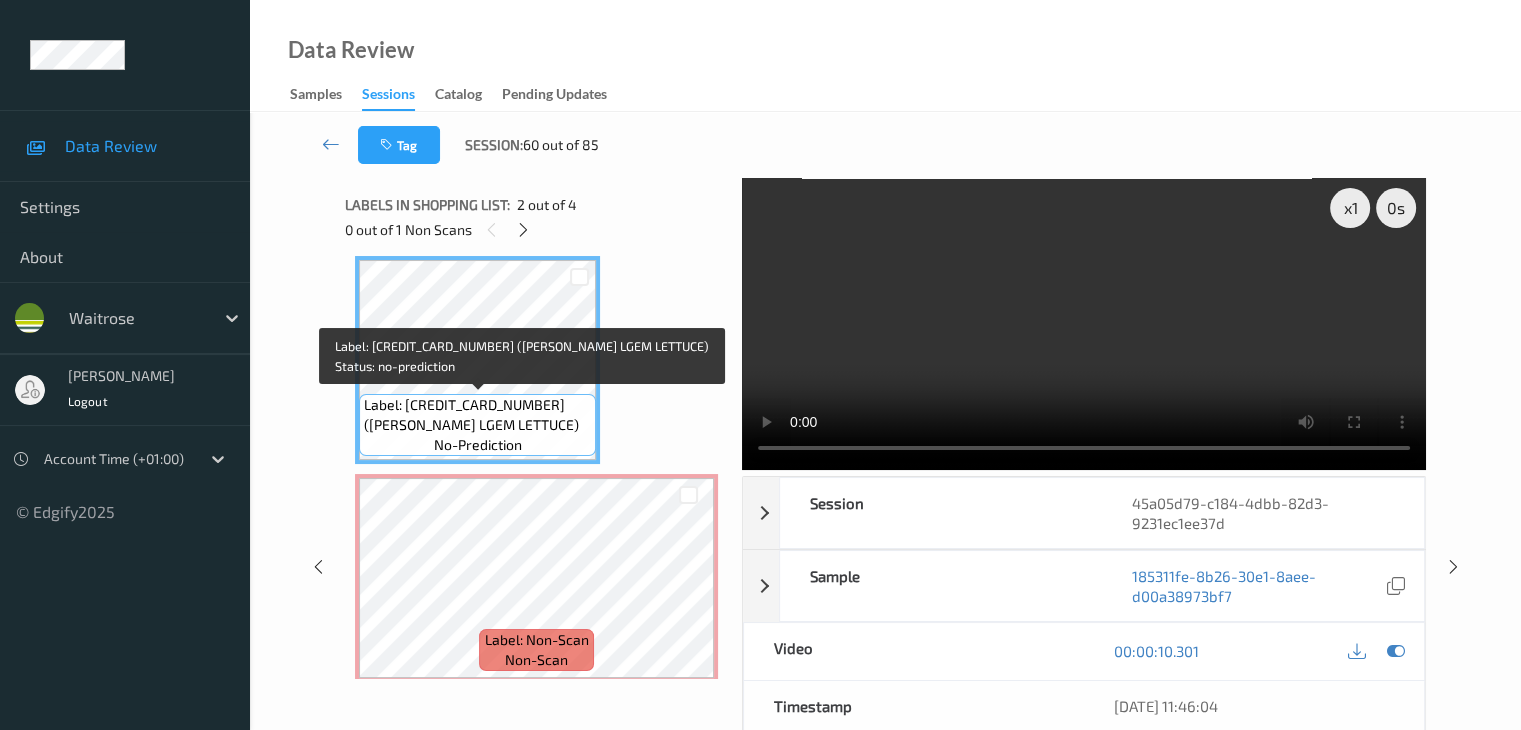 click on "Label: [CREDIT_CARD_NUMBER] ([PERSON_NAME] LGEM LETTUCE)" at bounding box center [477, 415] 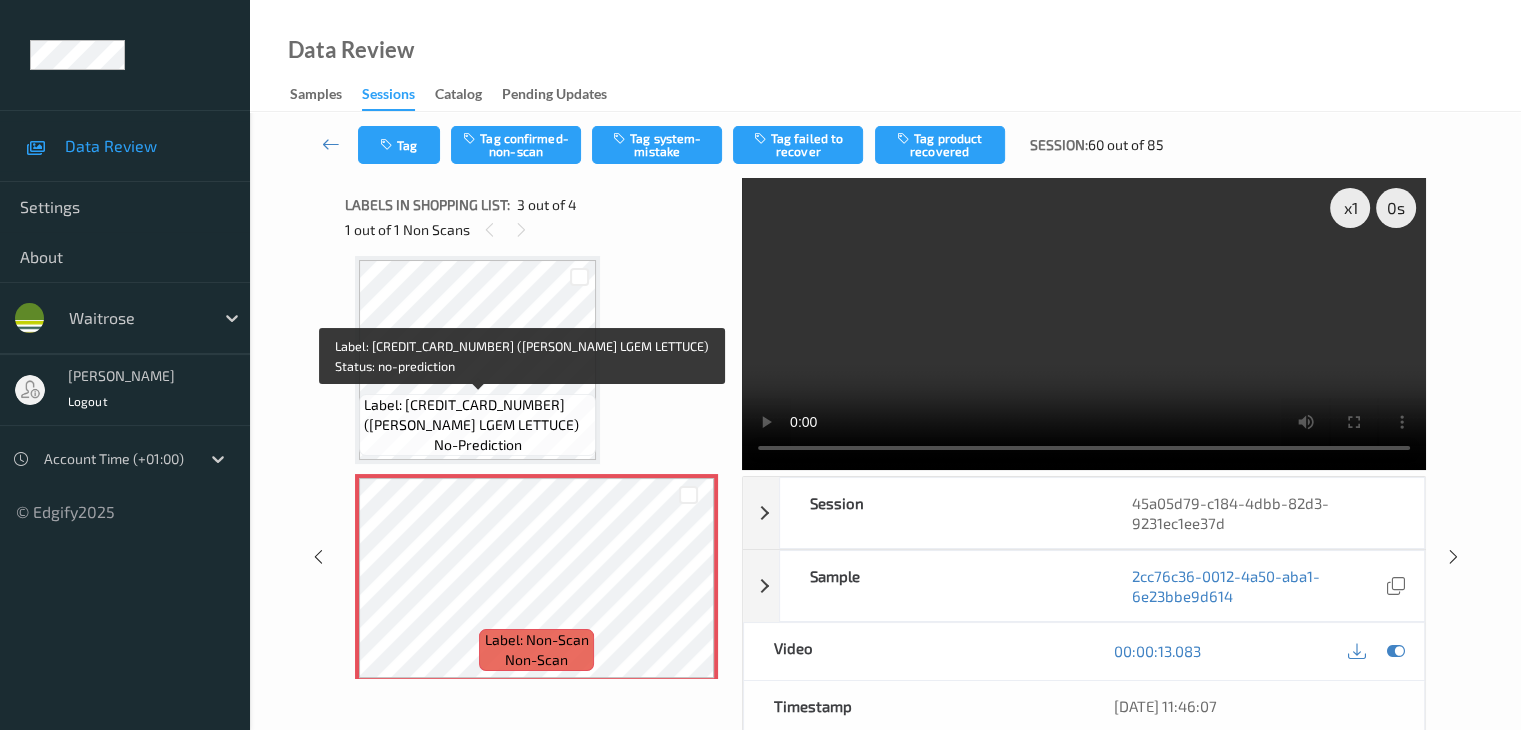 click on "Label: [CREDIT_CARD_NUMBER] ([PERSON_NAME] LGEM LETTUCE)" at bounding box center (477, 415) 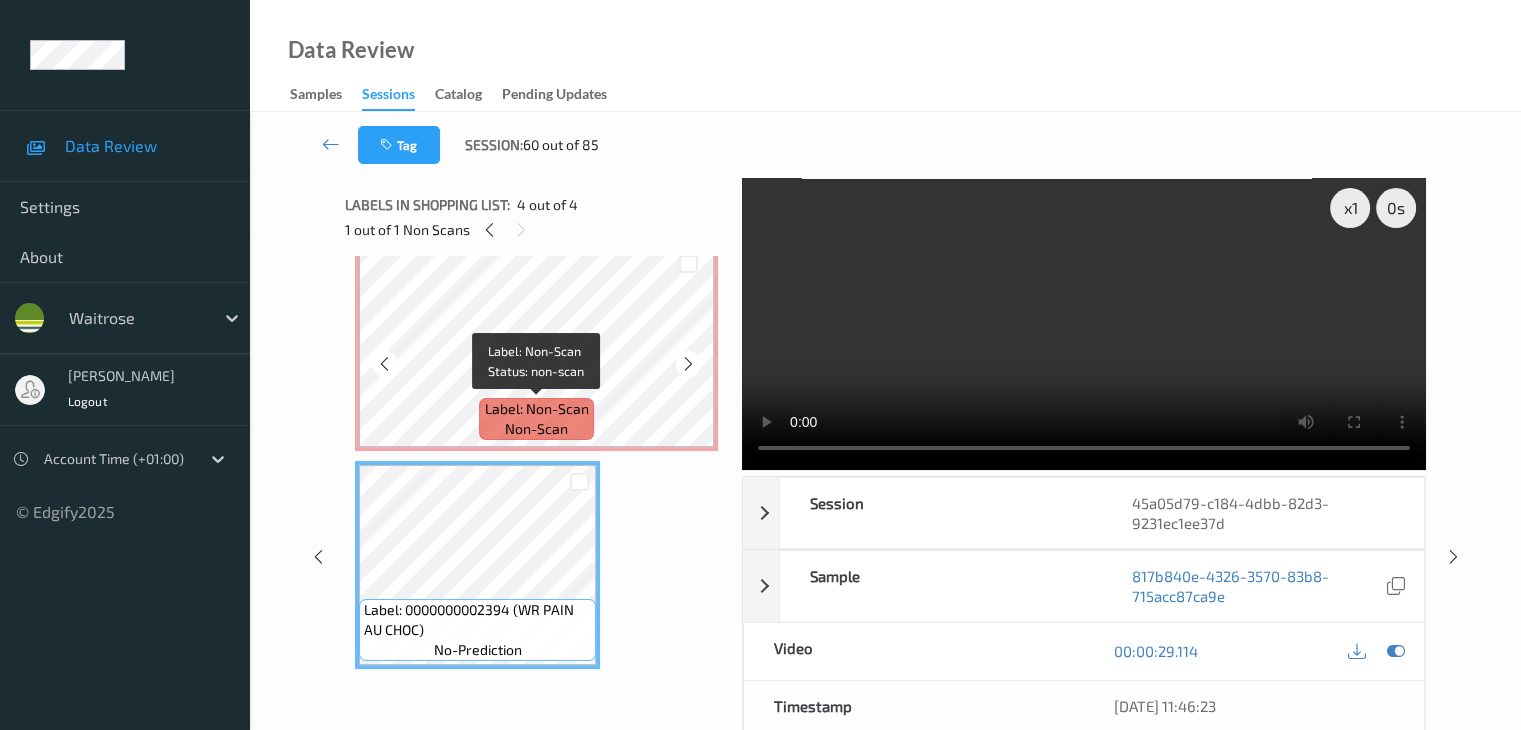 scroll, scrollTop: 259, scrollLeft: 0, axis: vertical 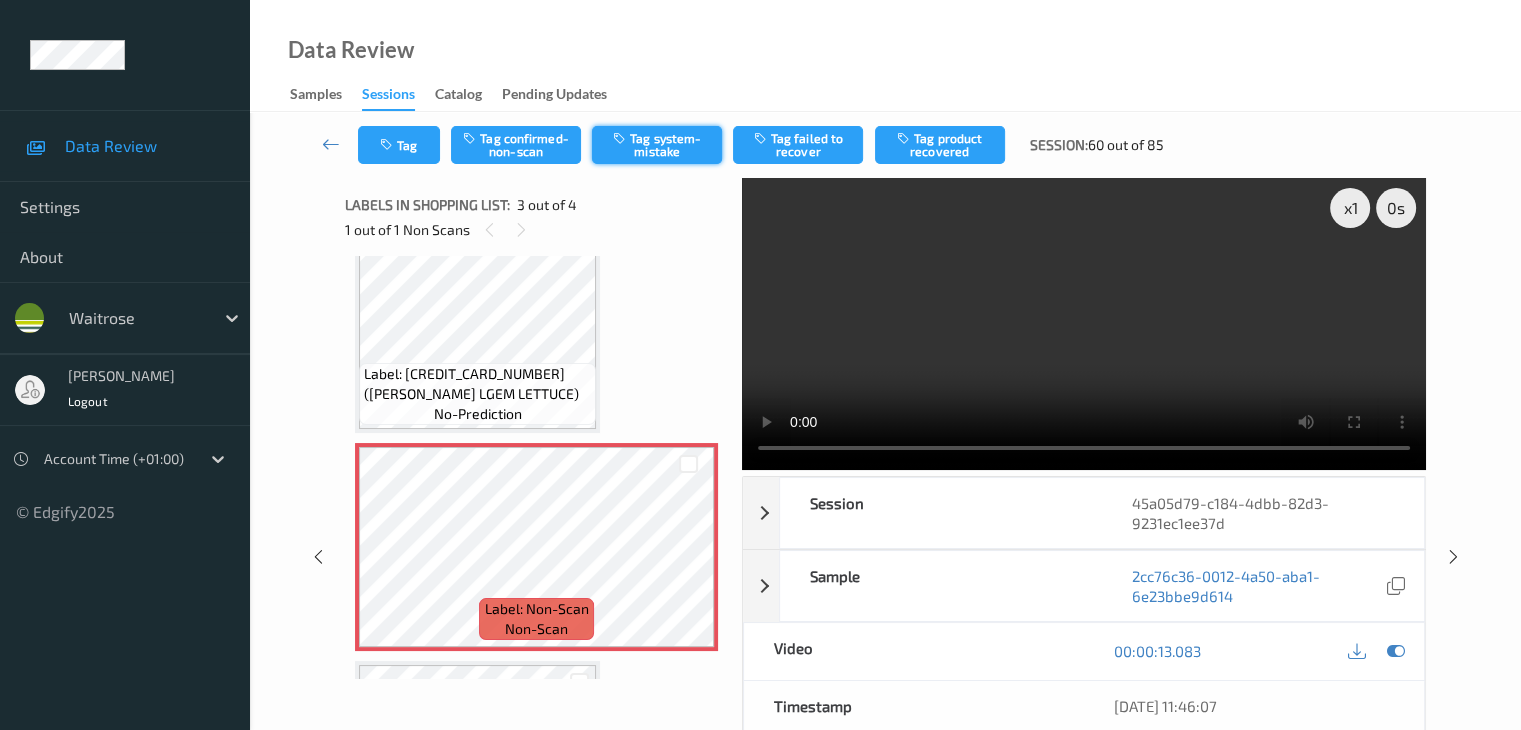 click on "Tag   system-mistake" at bounding box center (657, 145) 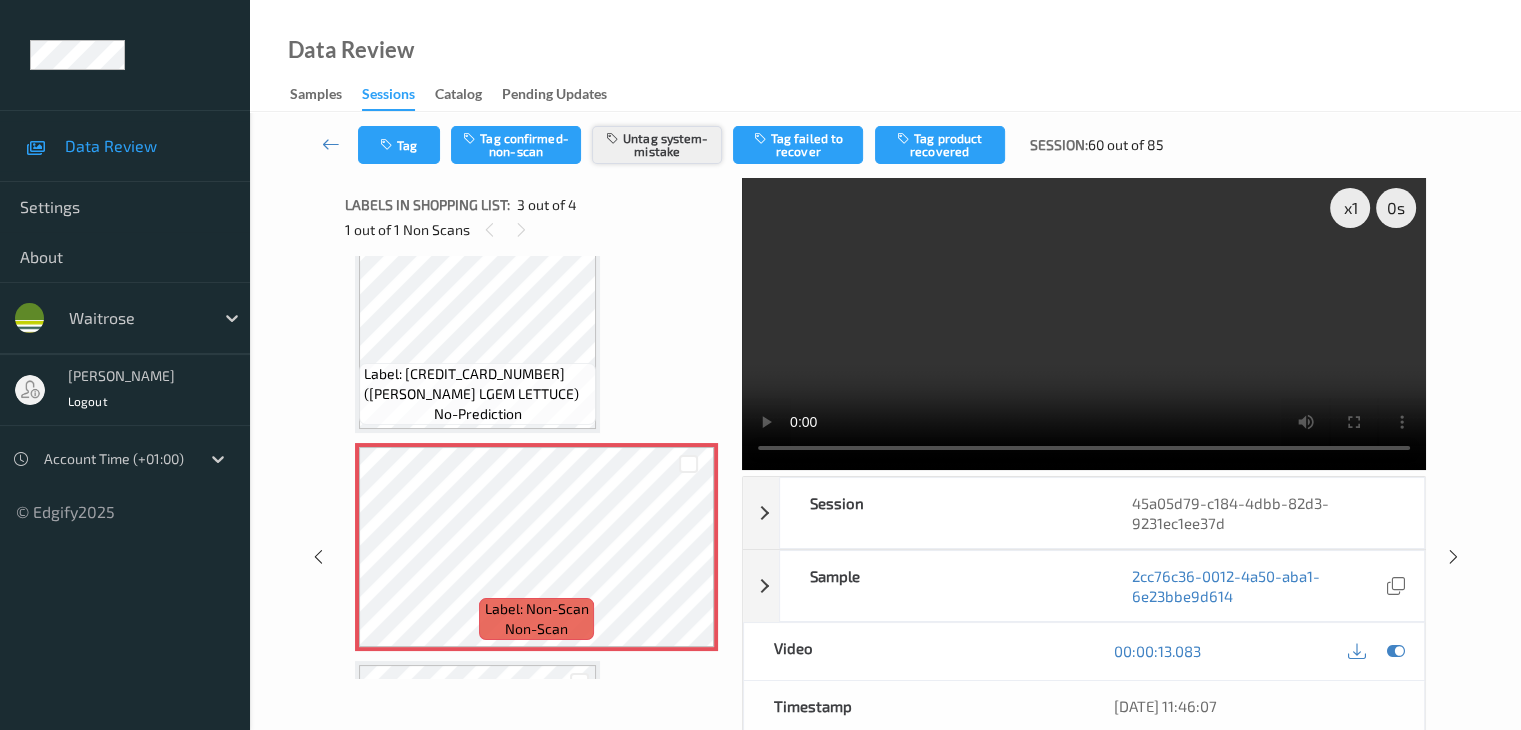 click on "Untag   system-mistake" at bounding box center [657, 145] 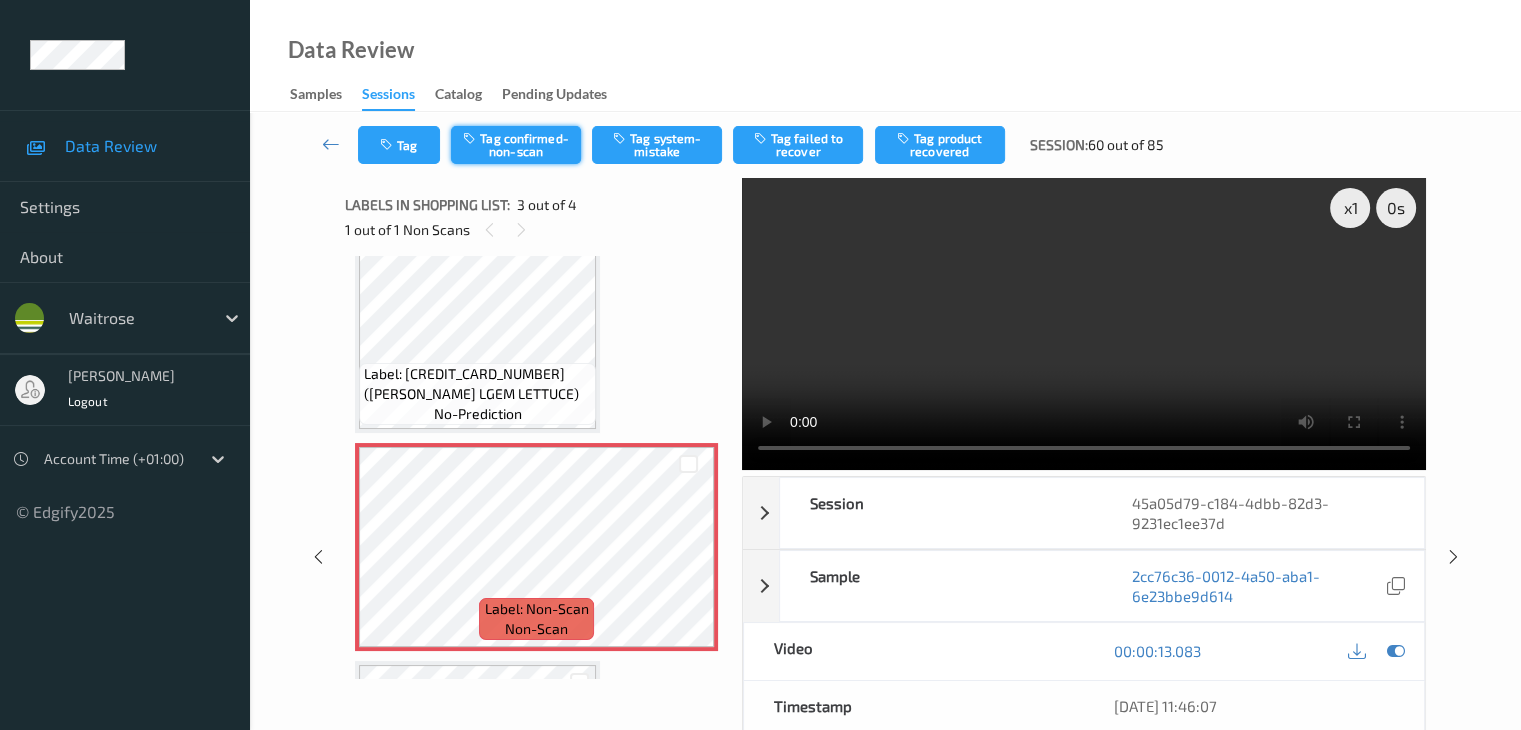 click on "Tag   confirmed-non-scan" at bounding box center (516, 145) 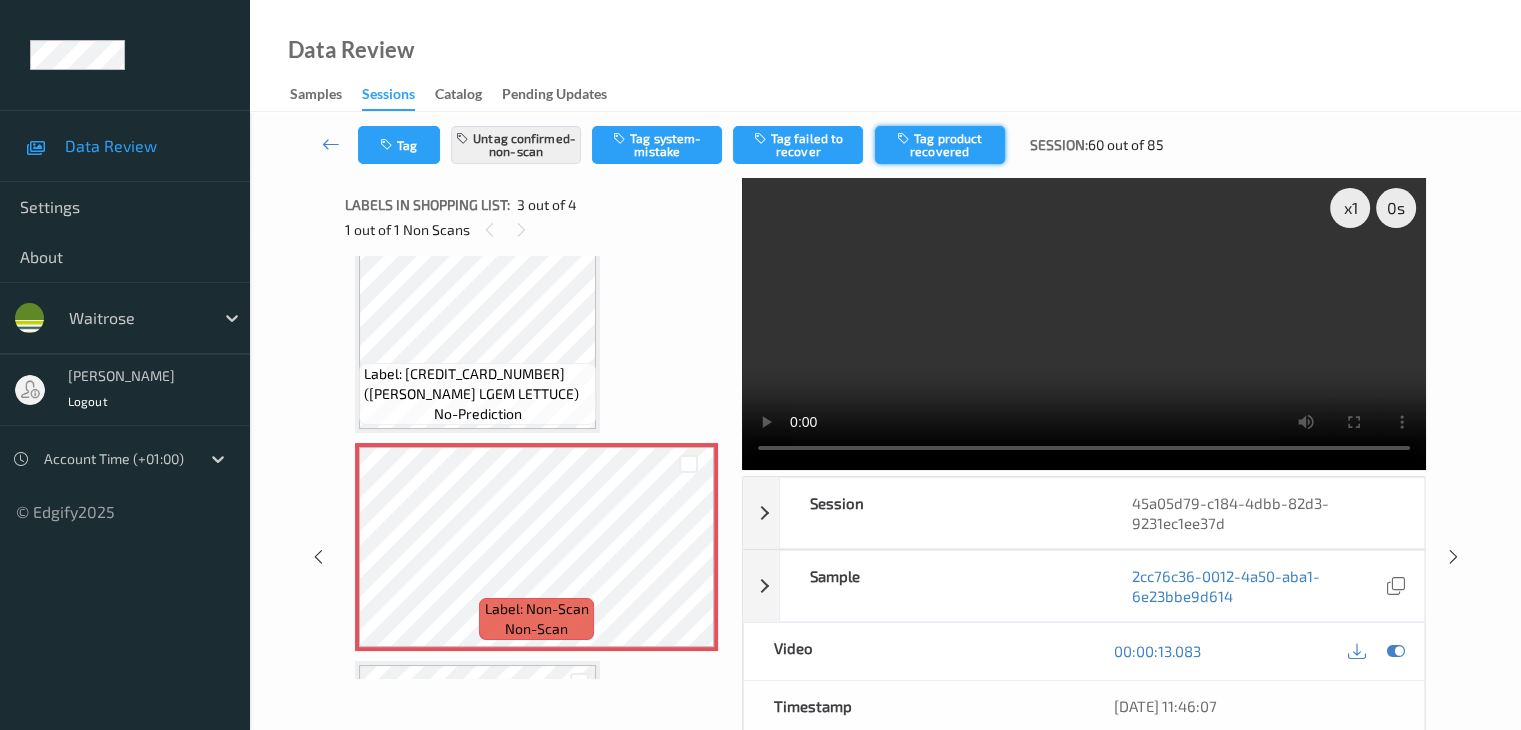 click at bounding box center [905, 138] 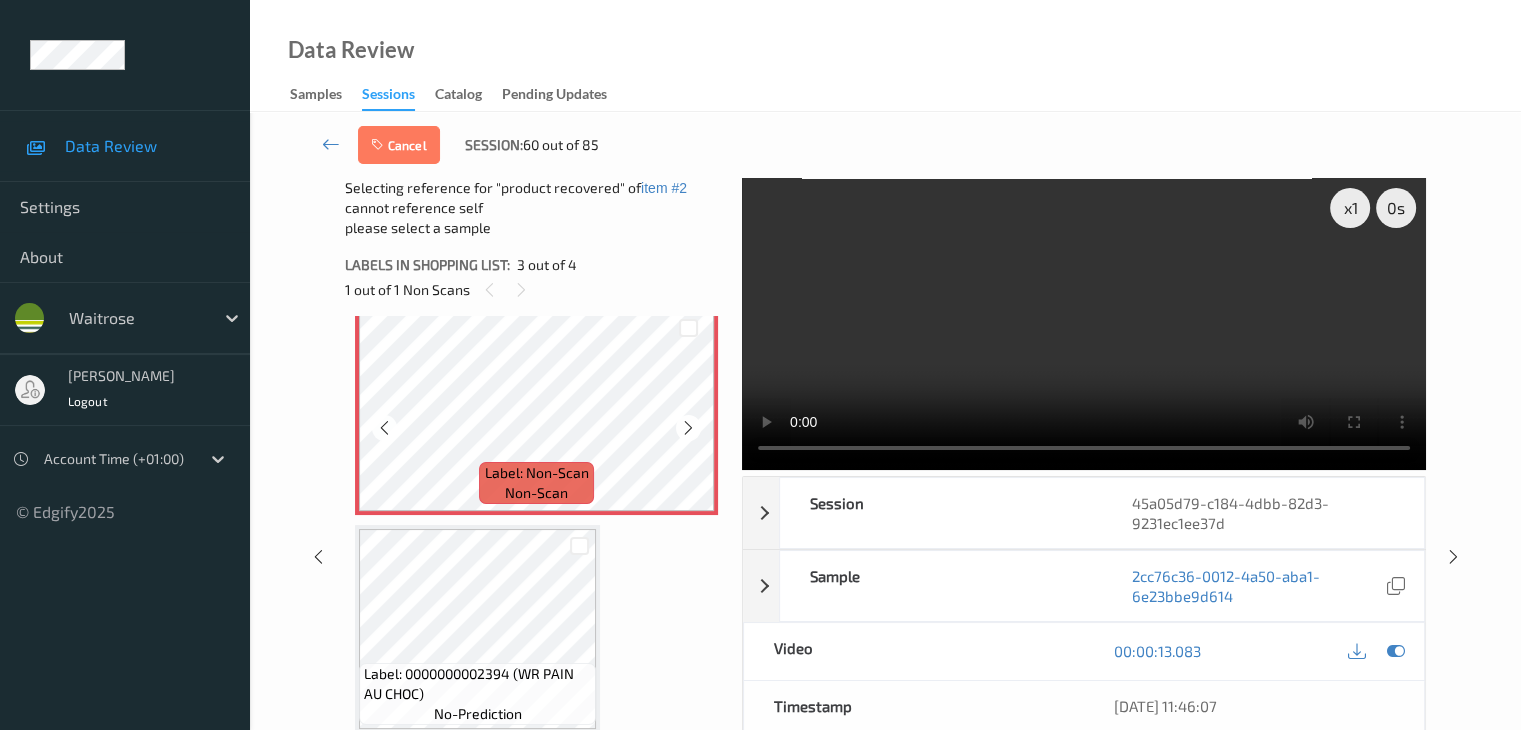 scroll, scrollTop: 459, scrollLeft: 0, axis: vertical 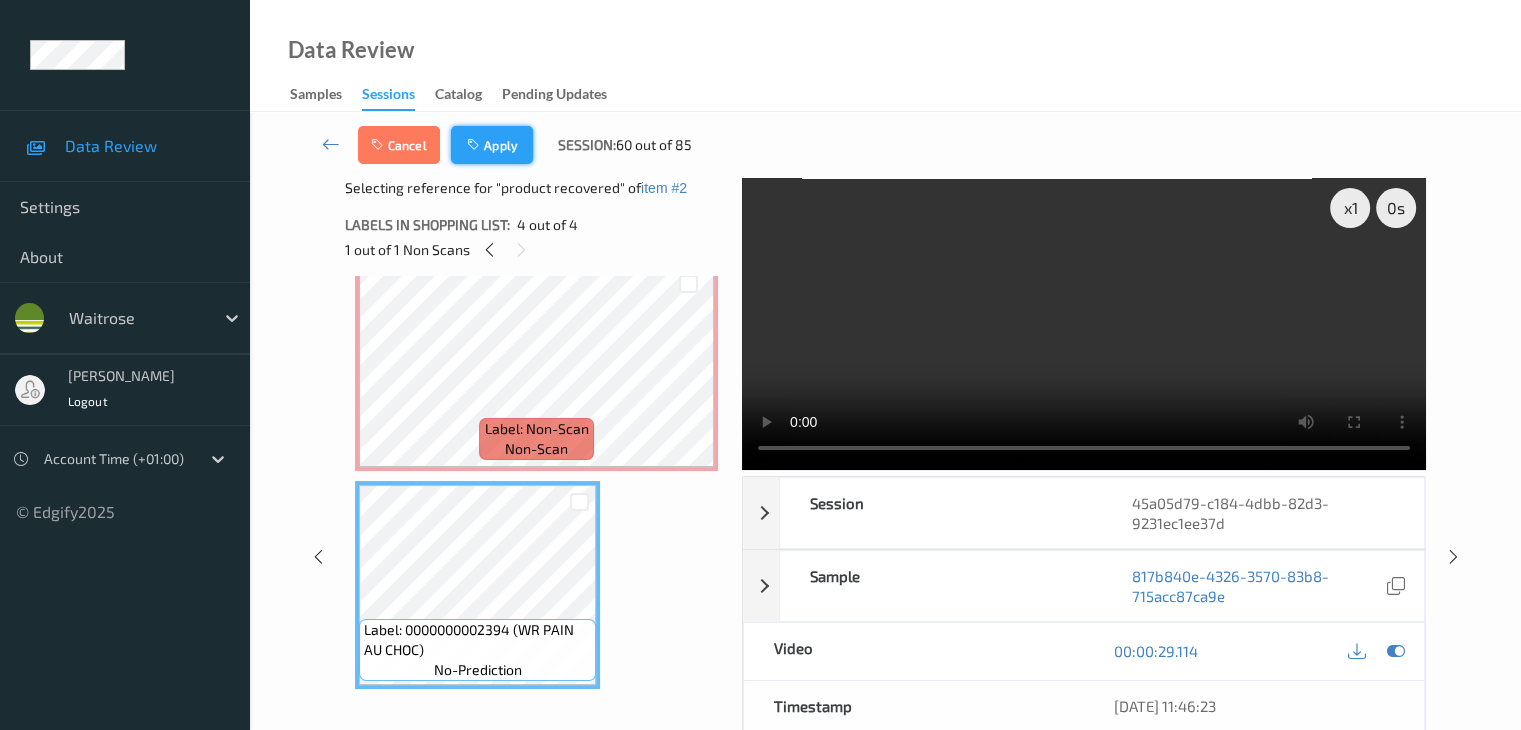 click on "Apply" at bounding box center (492, 145) 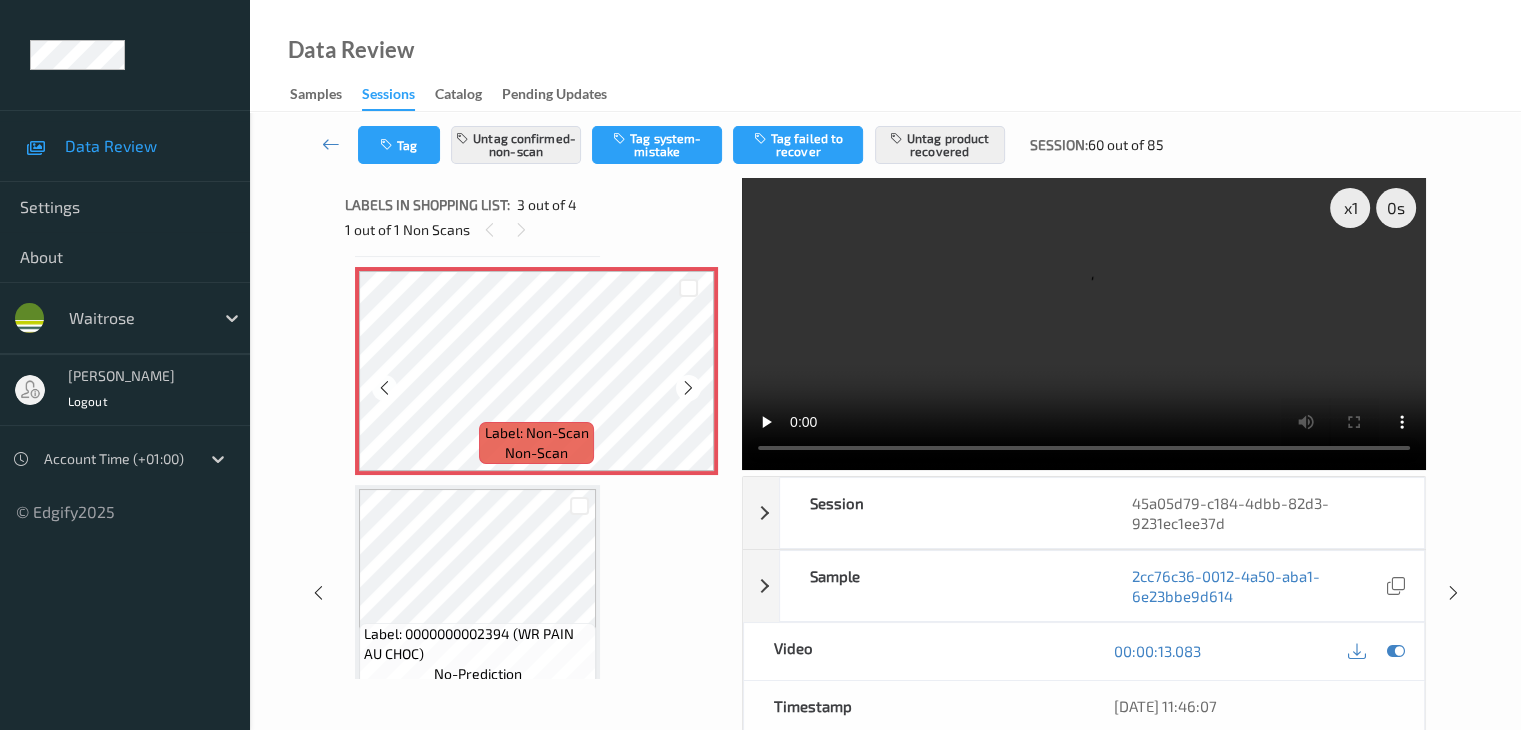 scroll, scrollTop: 459, scrollLeft: 0, axis: vertical 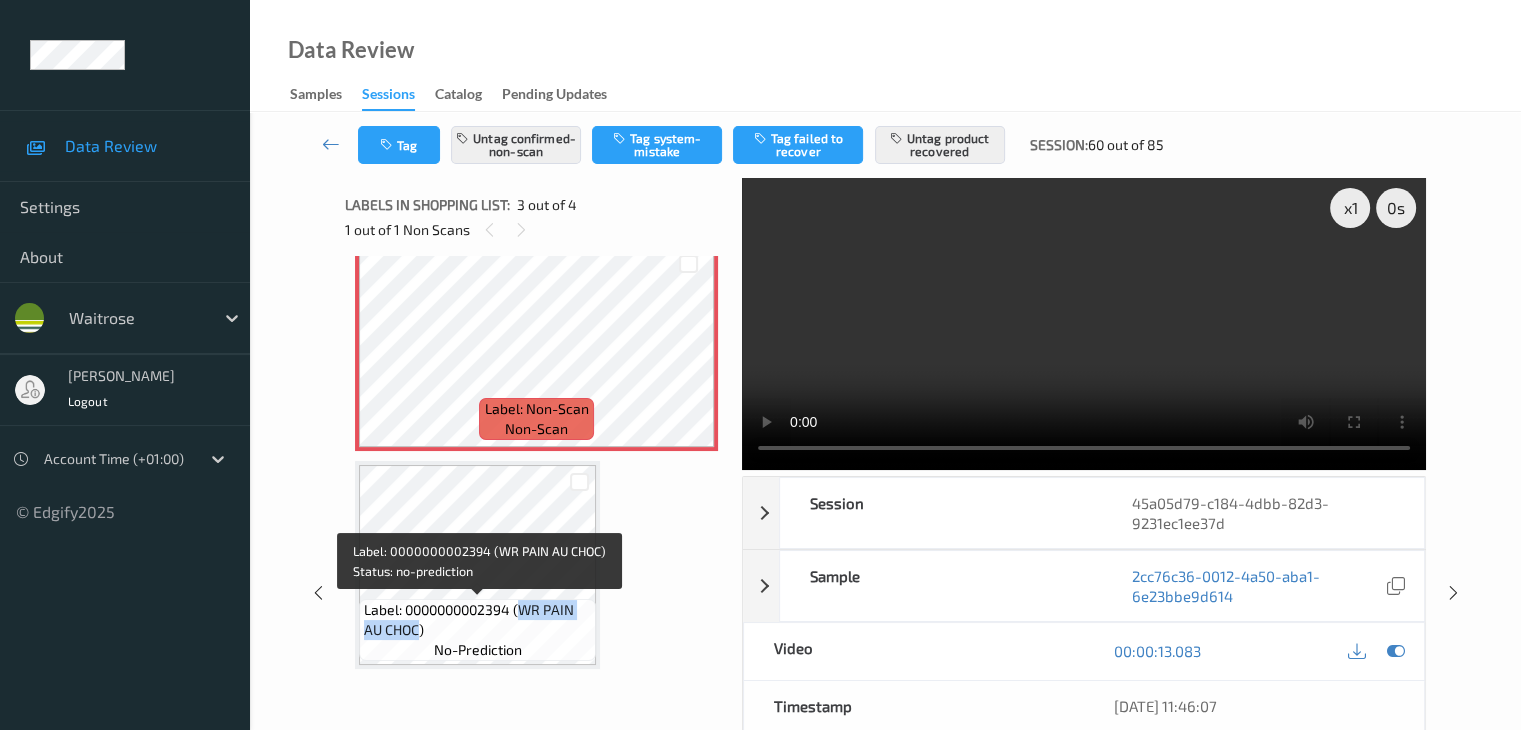 drag, startPoint x: 523, startPoint y: 611, endPoint x: 417, endPoint y: 624, distance: 106.7942 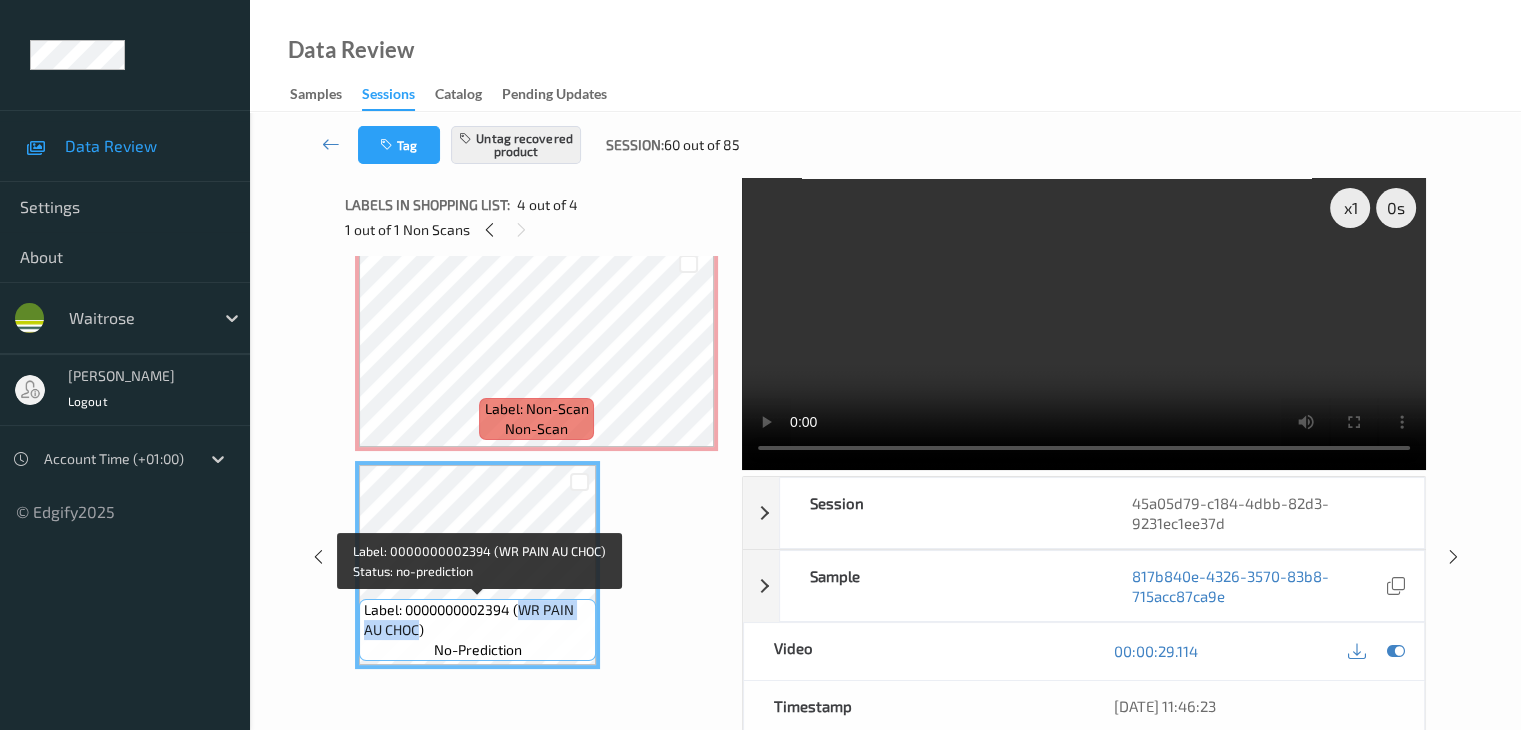 copy on "WR PAIN AU CHOC" 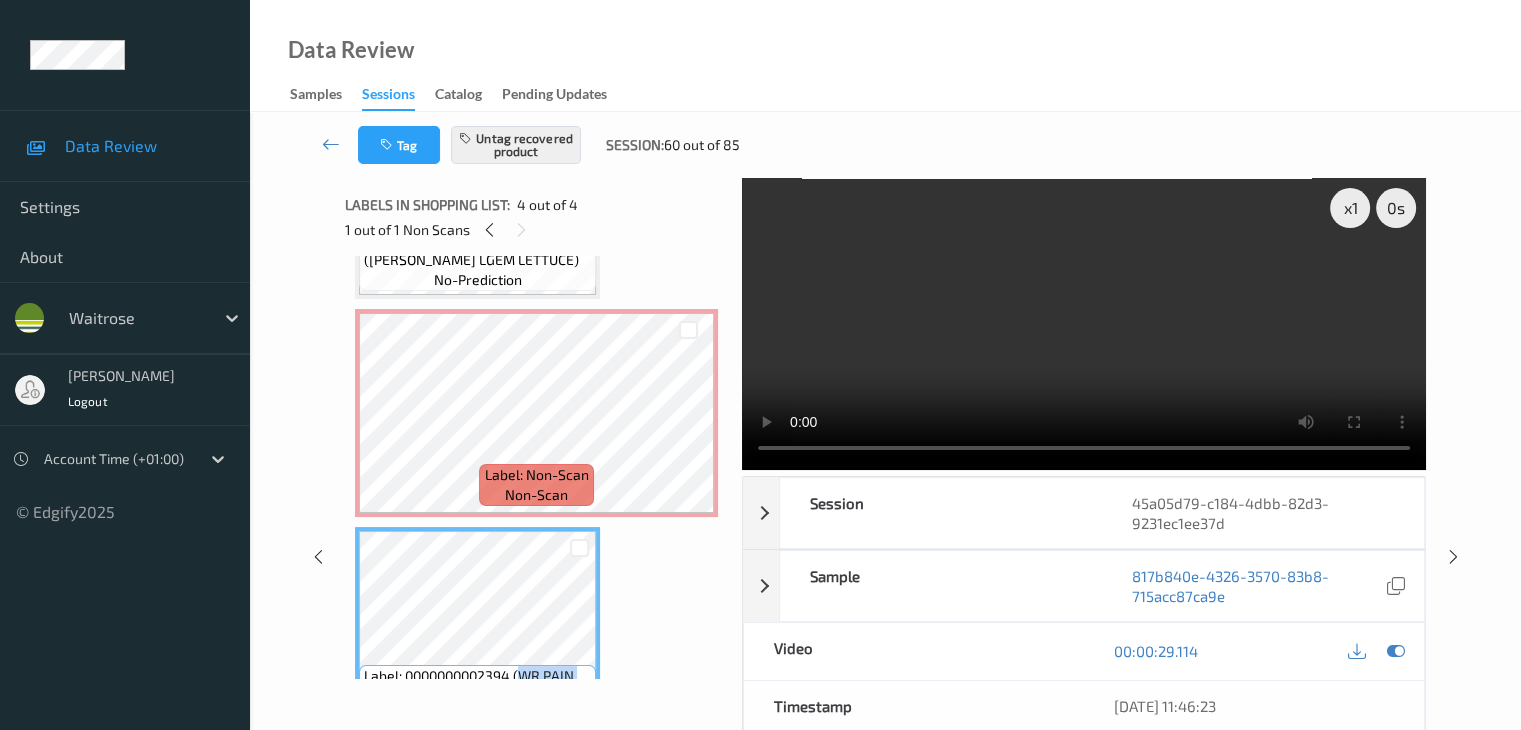 scroll, scrollTop: 359, scrollLeft: 0, axis: vertical 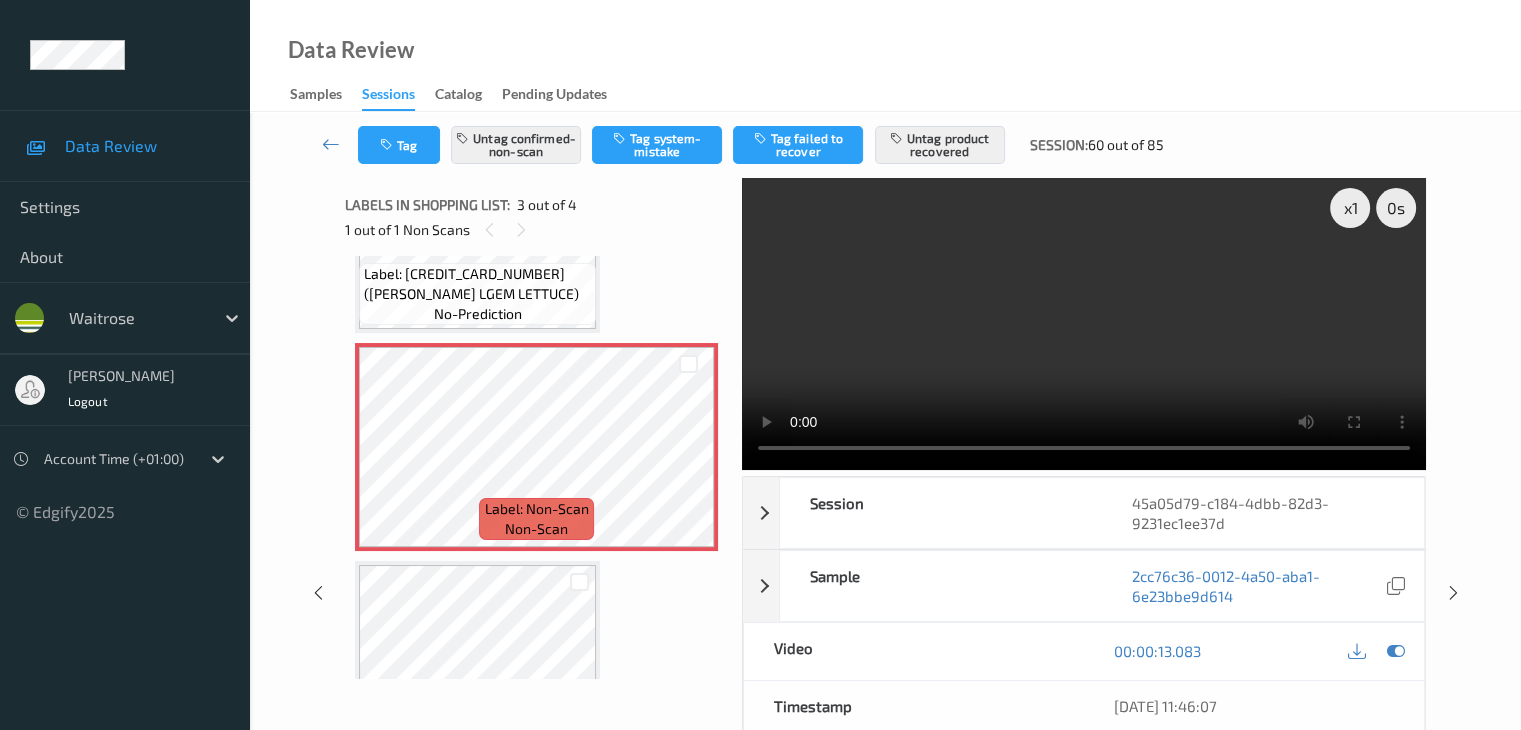 click on "Data Review Samples Sessions Catalog Pending Updates" at bounding box center [885, 56] 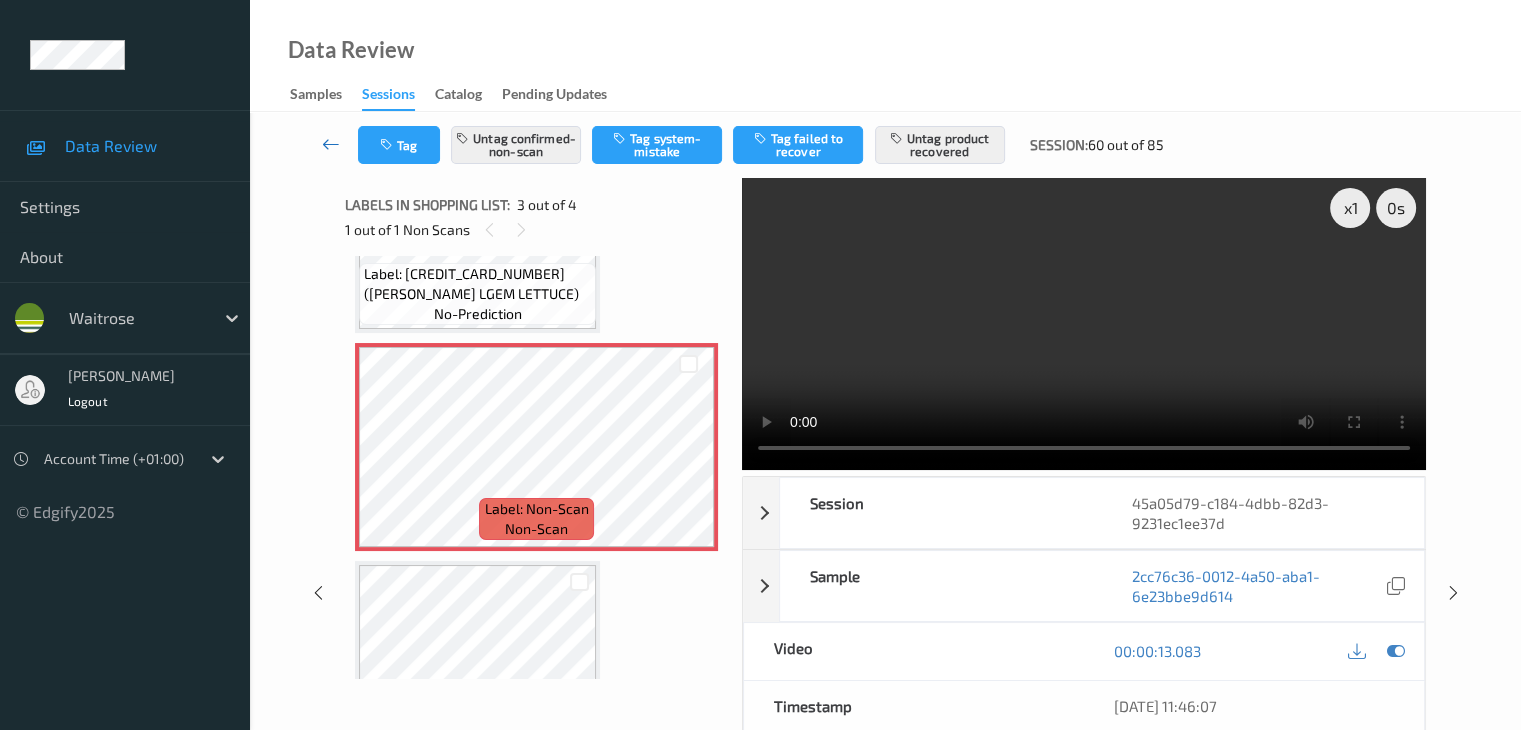 click at bounding box center [331, 144] 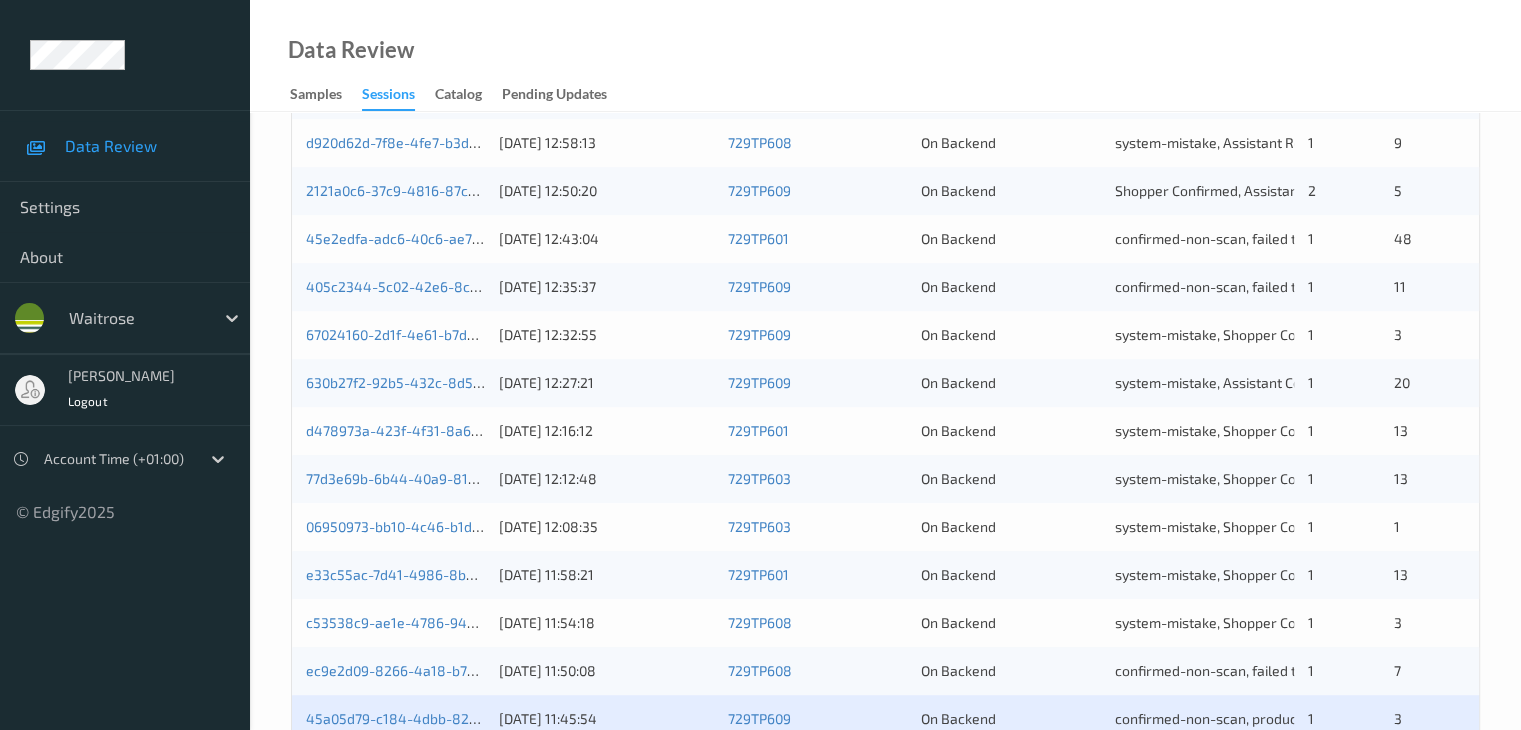 scroll, scrollTop: 732, scrollLeft: 0, axis: vertical 